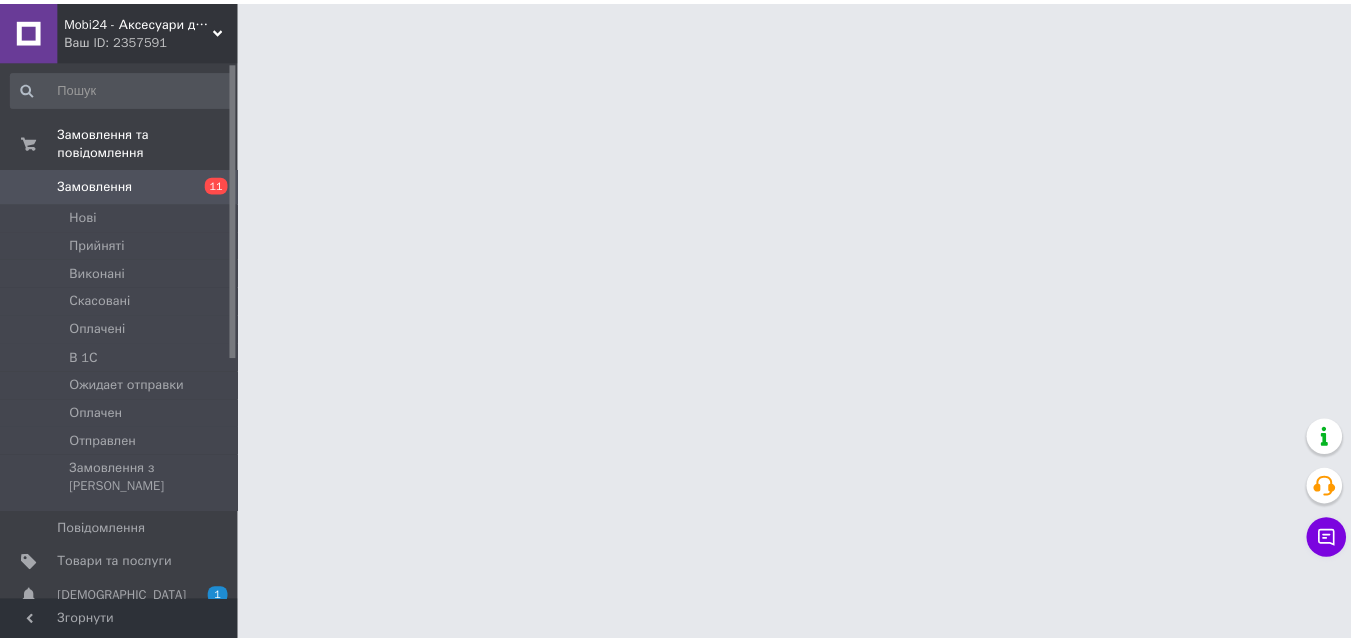 scroll, scrollTop: 0, scrollLeft: 0, axis: both 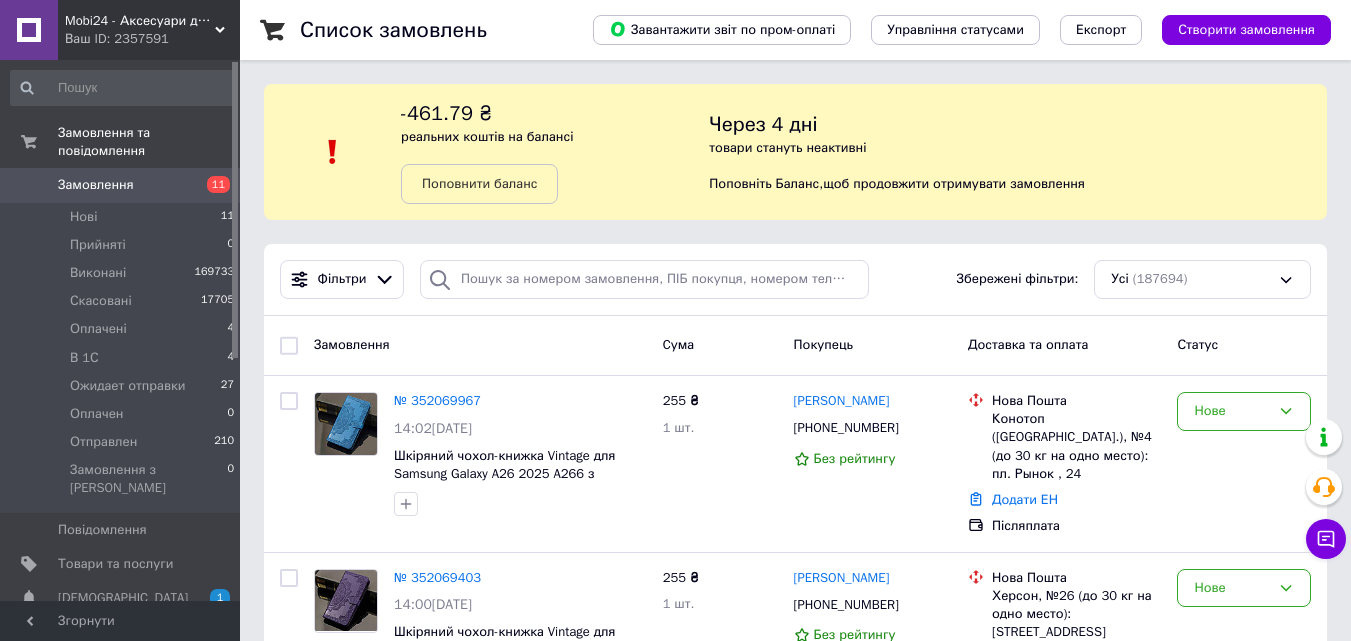 click on "11" at bounding box center (212, 185) 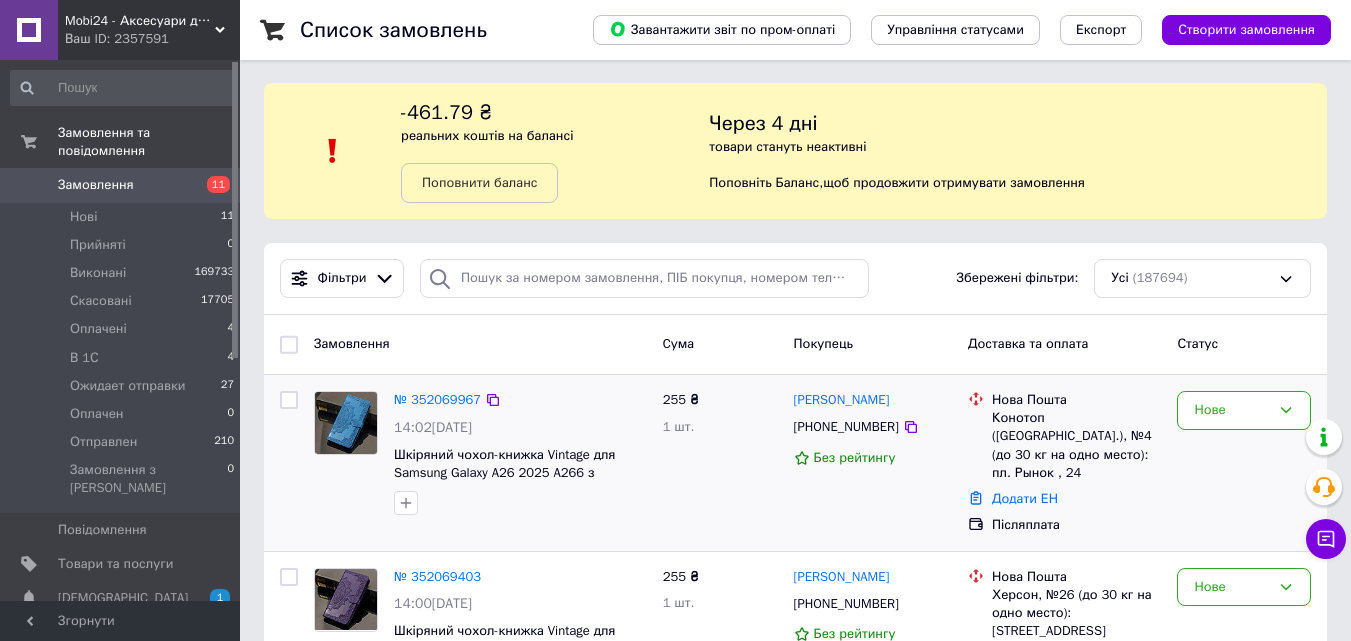 scroll, scrollTop: 0, scrollLeft: 0, axis: both 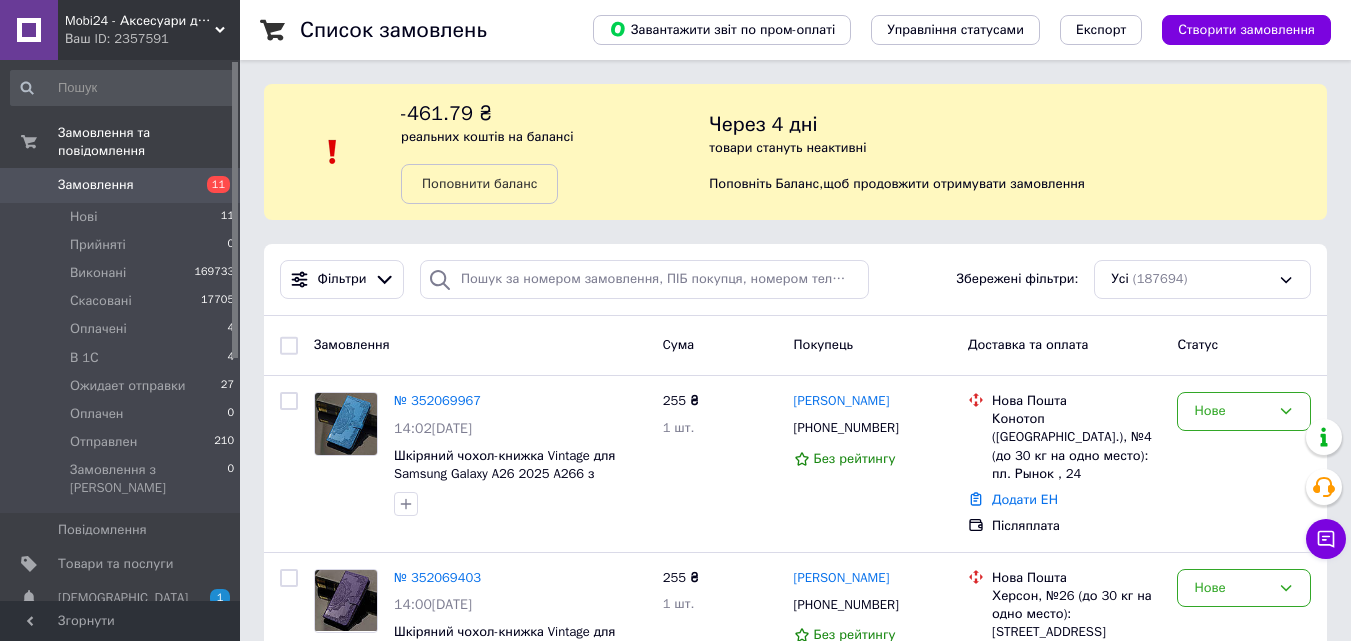 click on "Замовлення" at bounding box center [121, 185] 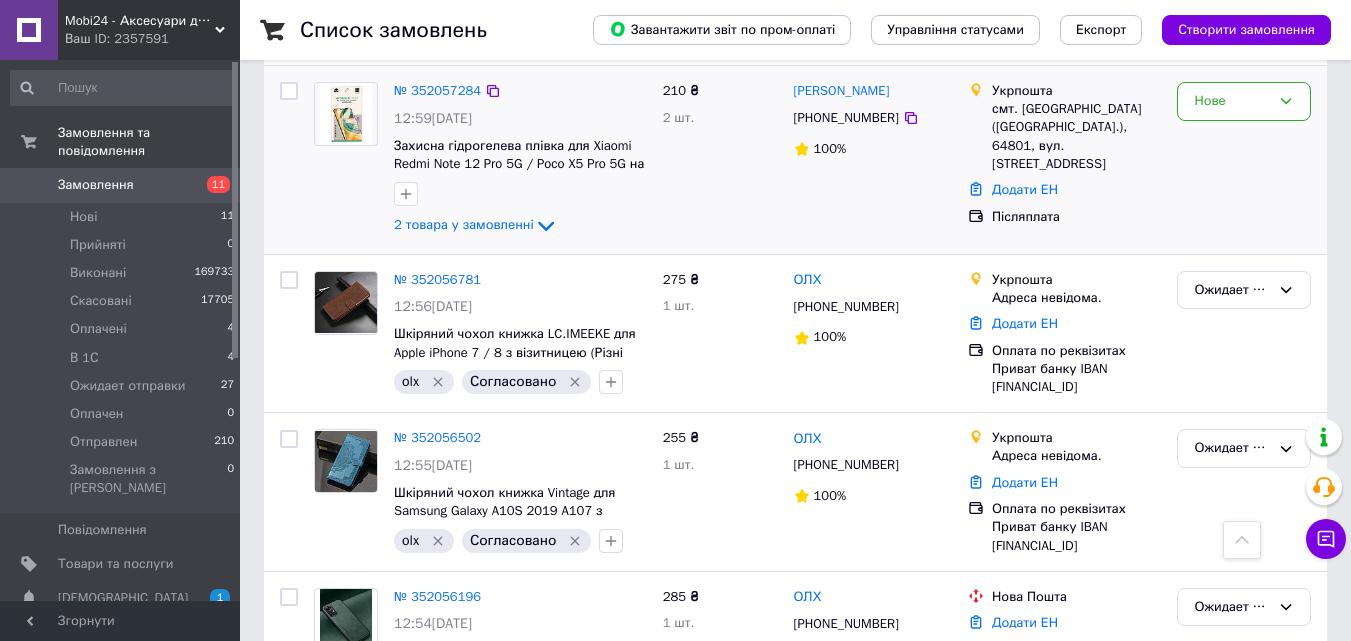 scroll, scrollTop: 1200, scrollLeft: 0, axis: vertical 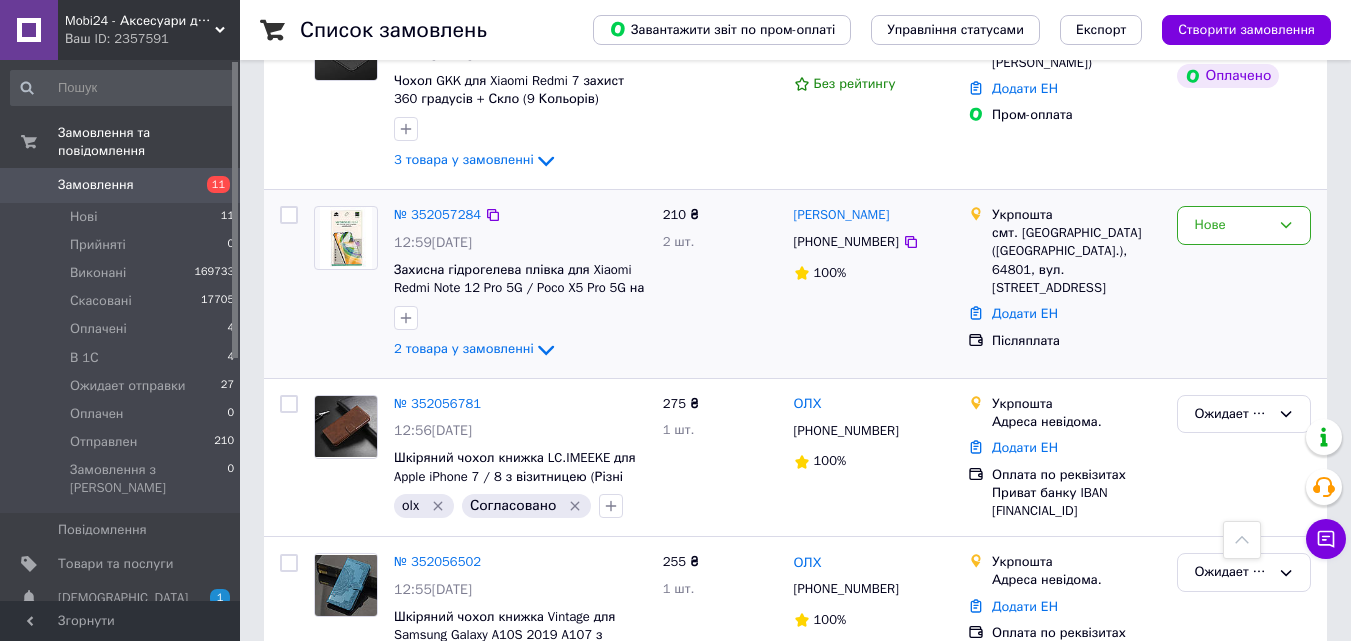 click at bounding box center (345, 238) 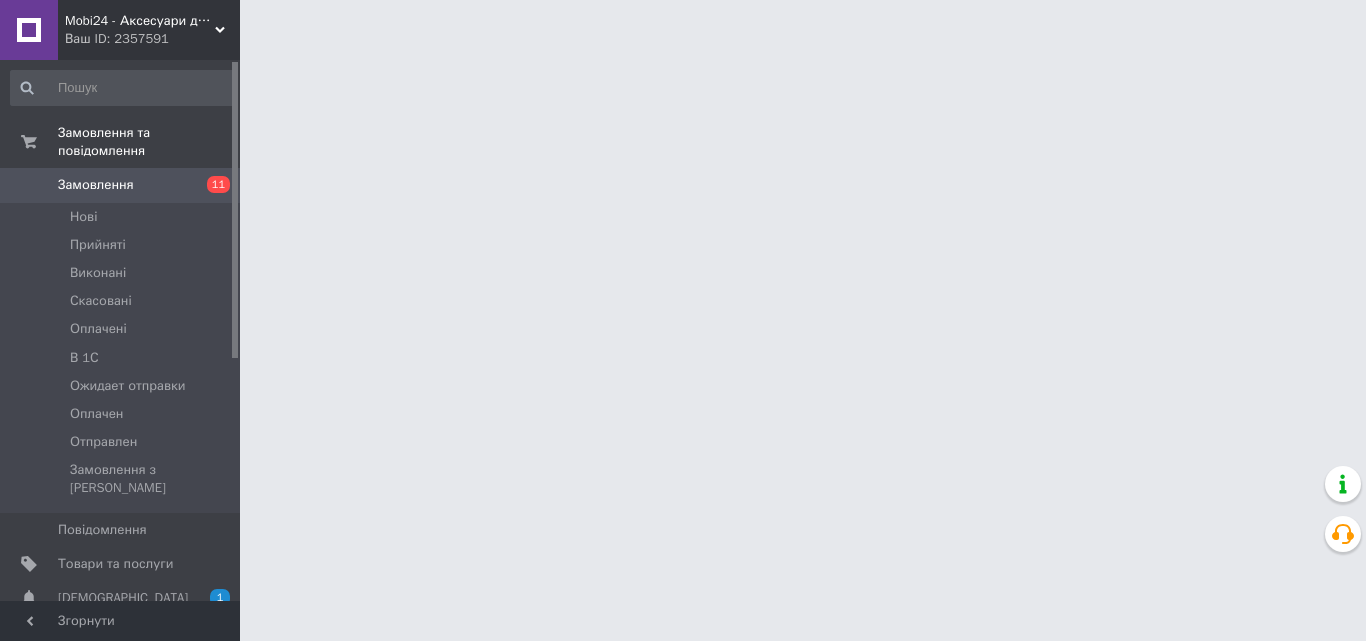 scroll, scrollTop: 0, scrollLeft: 0, axis: both 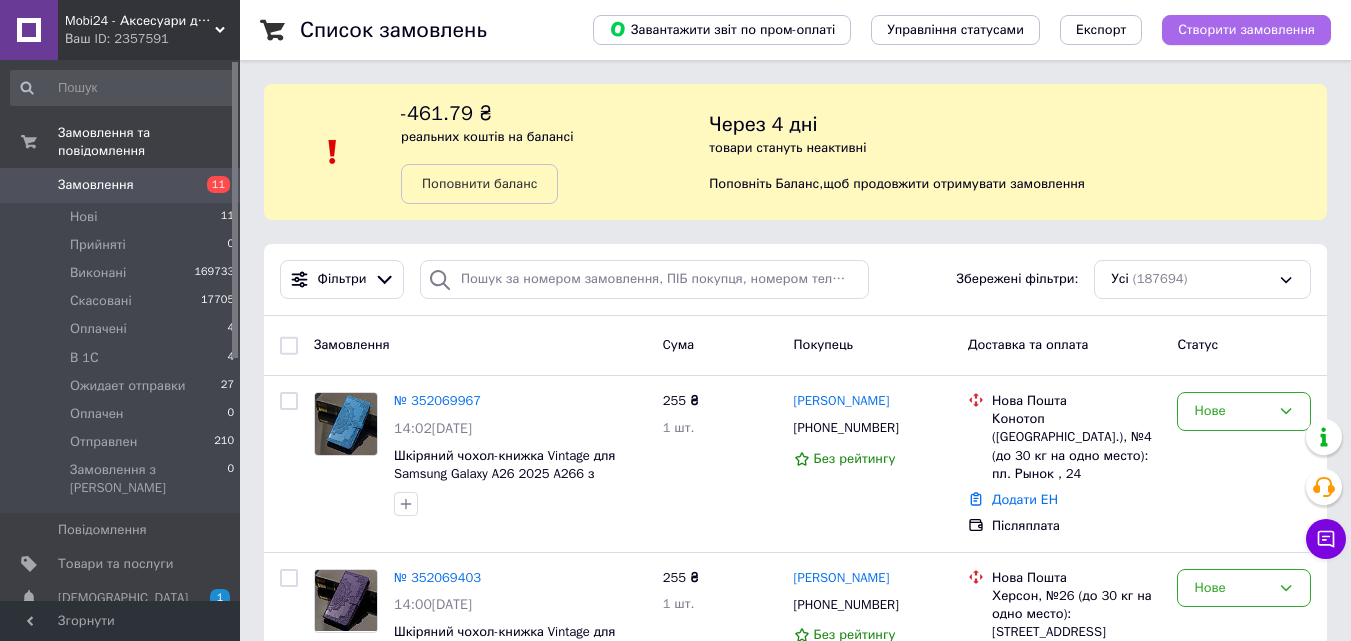 click on "Створити замовлення" at bounding box center [1246, 30] 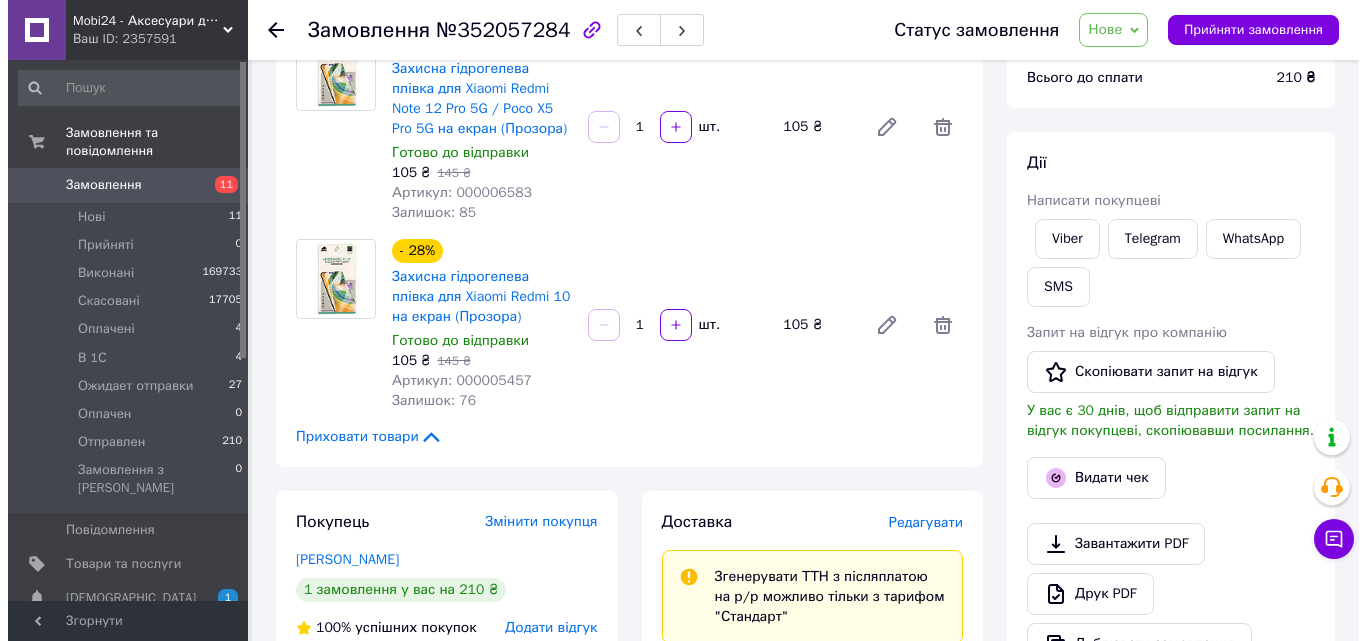 scroll, scrollTop: 400, scrollLeft: 0, axis: vertical 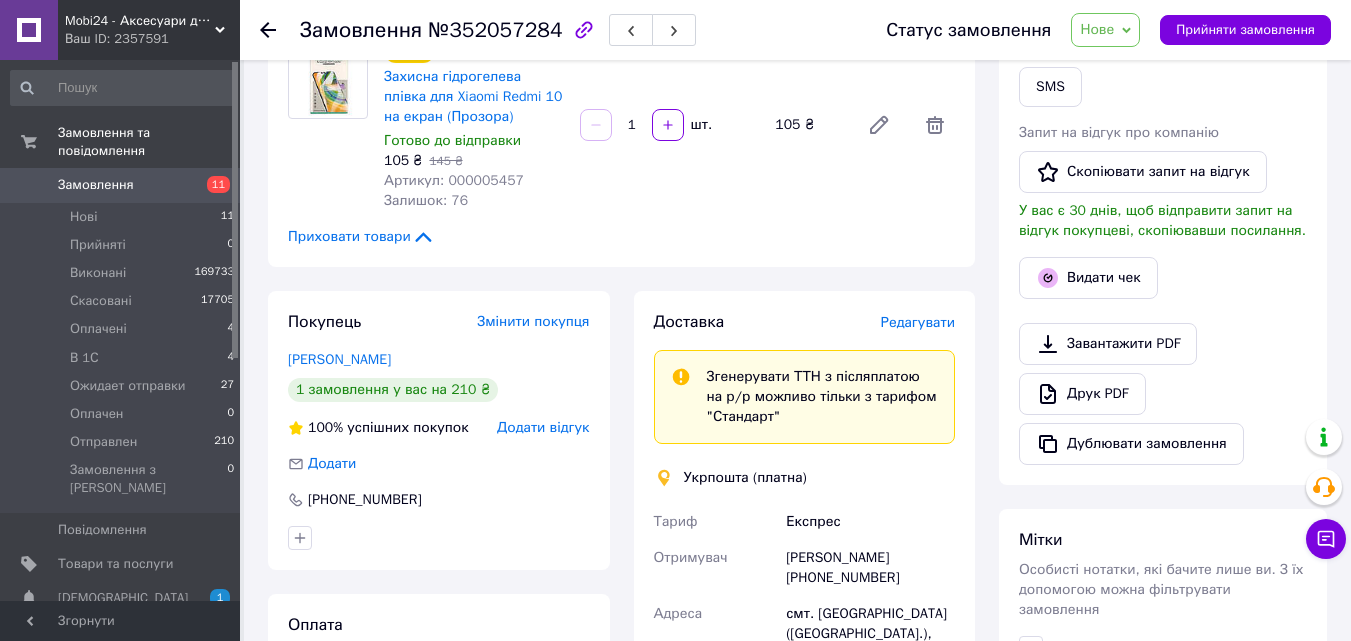 click on "Редагувати" at bounding box center (918, 322) 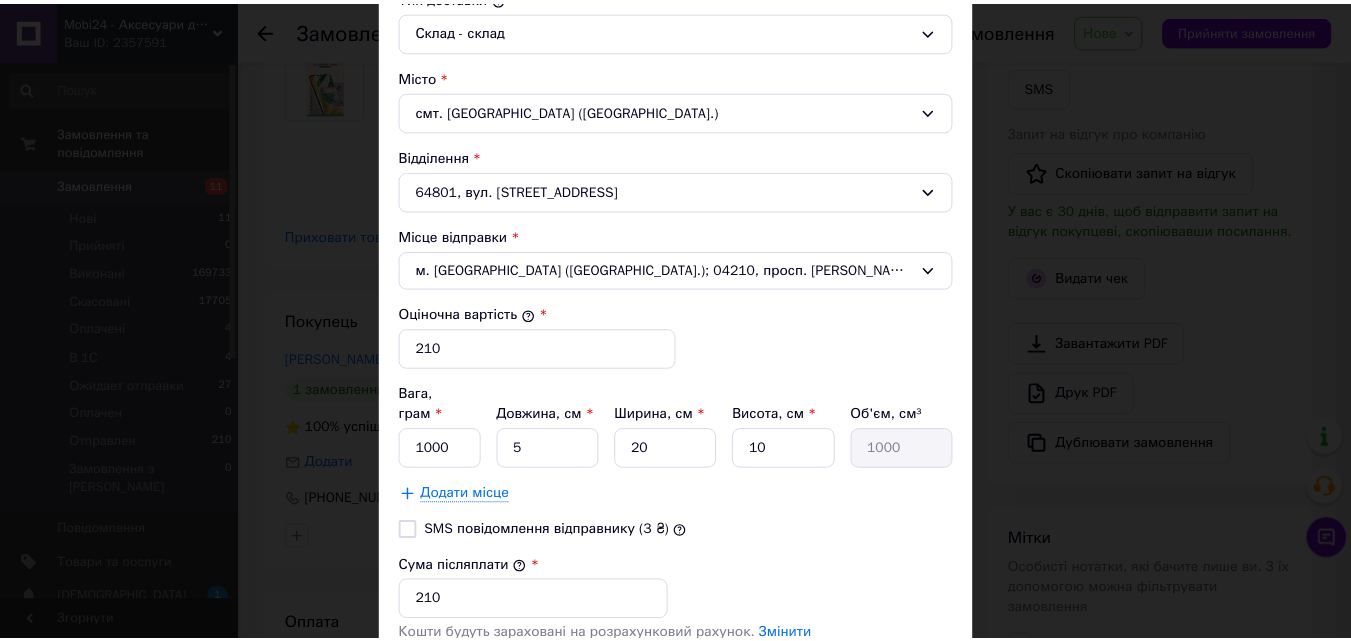 scroll, scrollTop: 700, scrollLeft: 0, axis: vertical 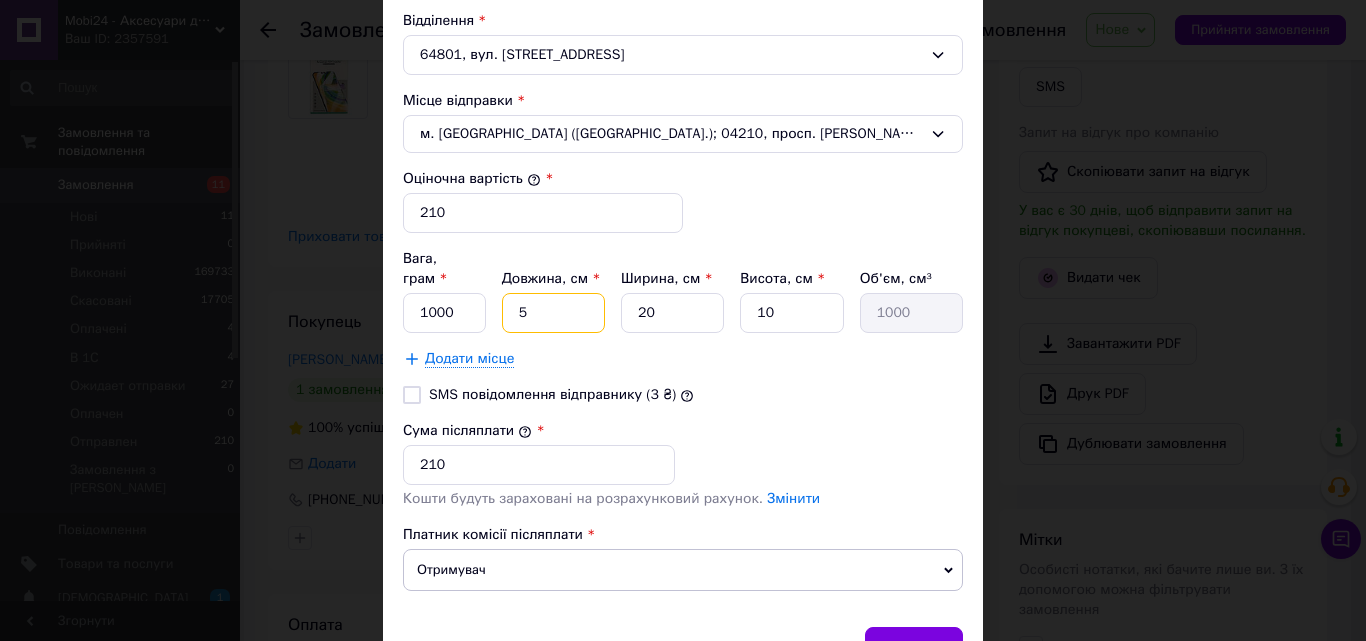 click on "5" at bounding box center (553, 313) 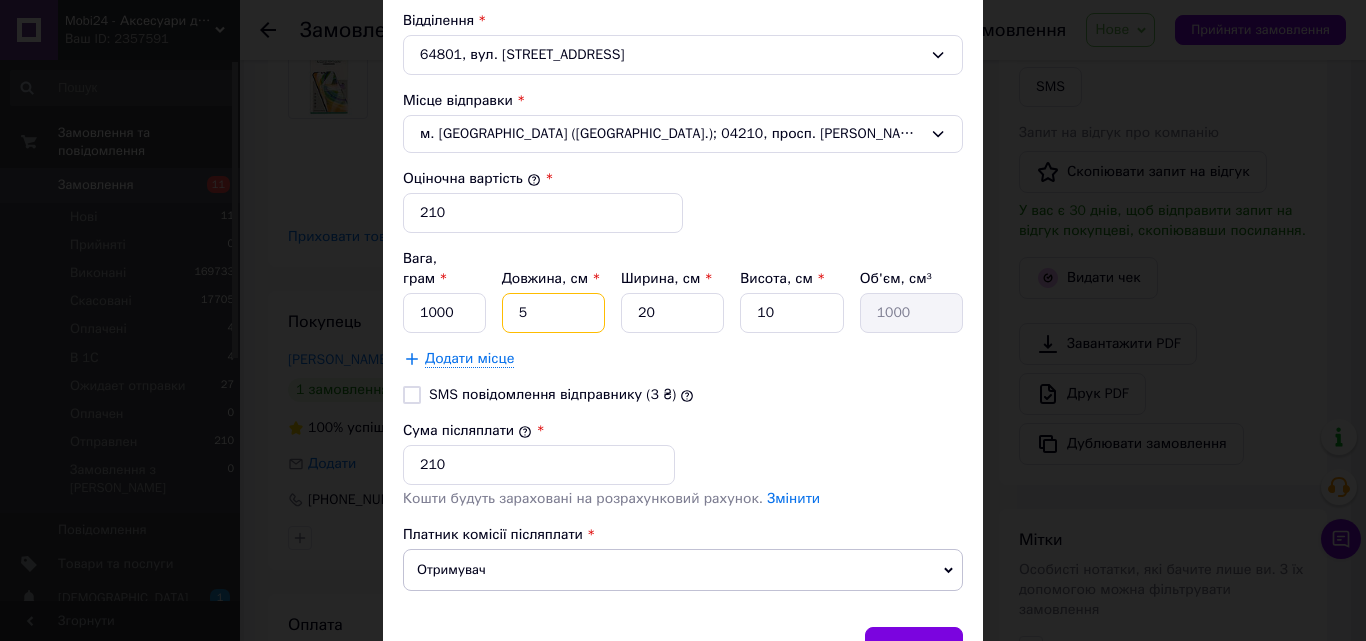 click on "5" at bounding box center (553, 313) 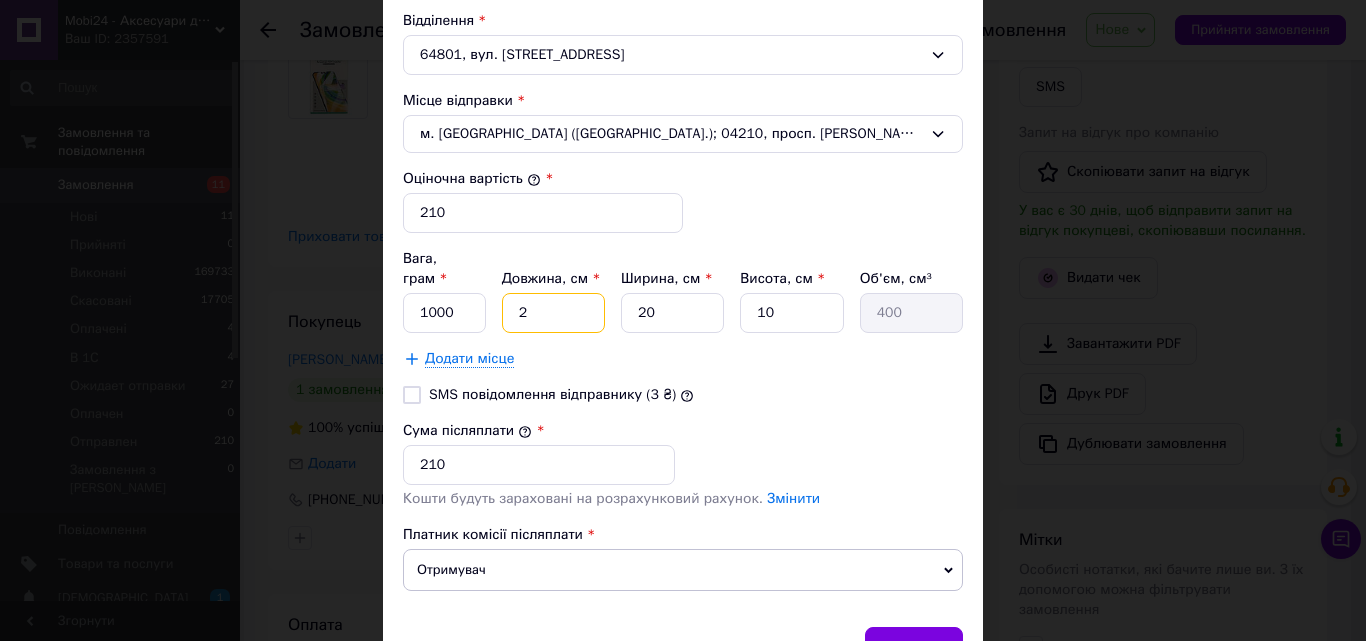 type on "25" 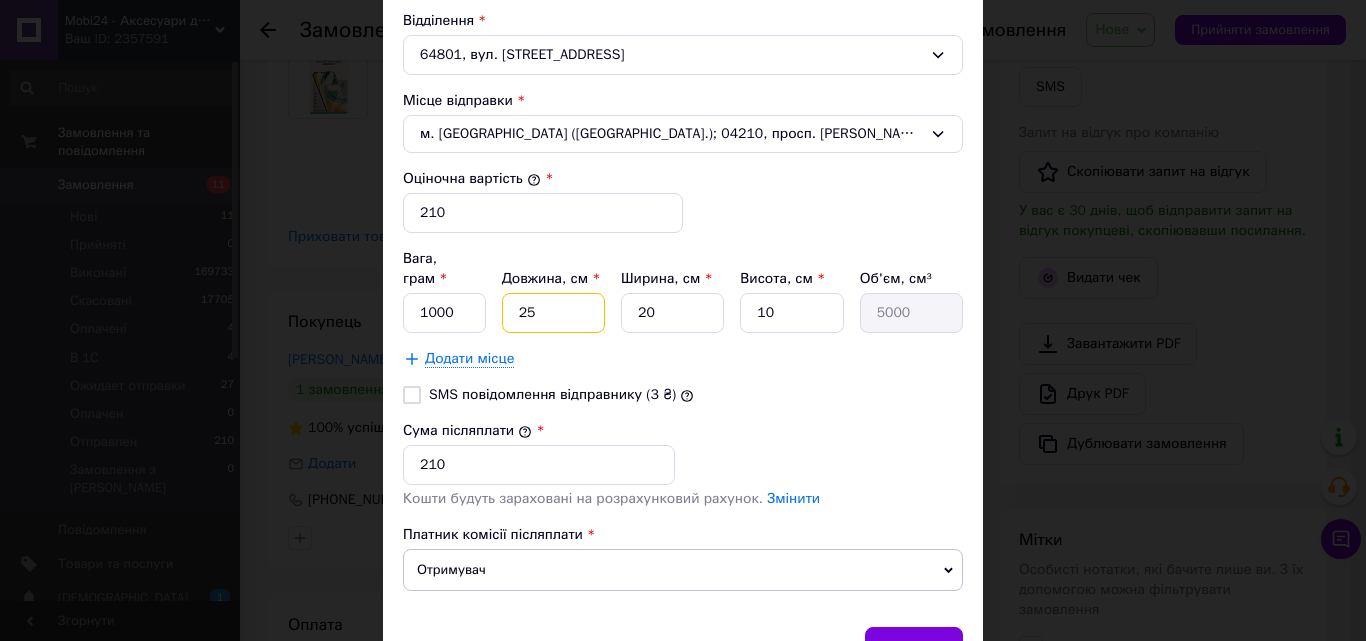 type on "25" 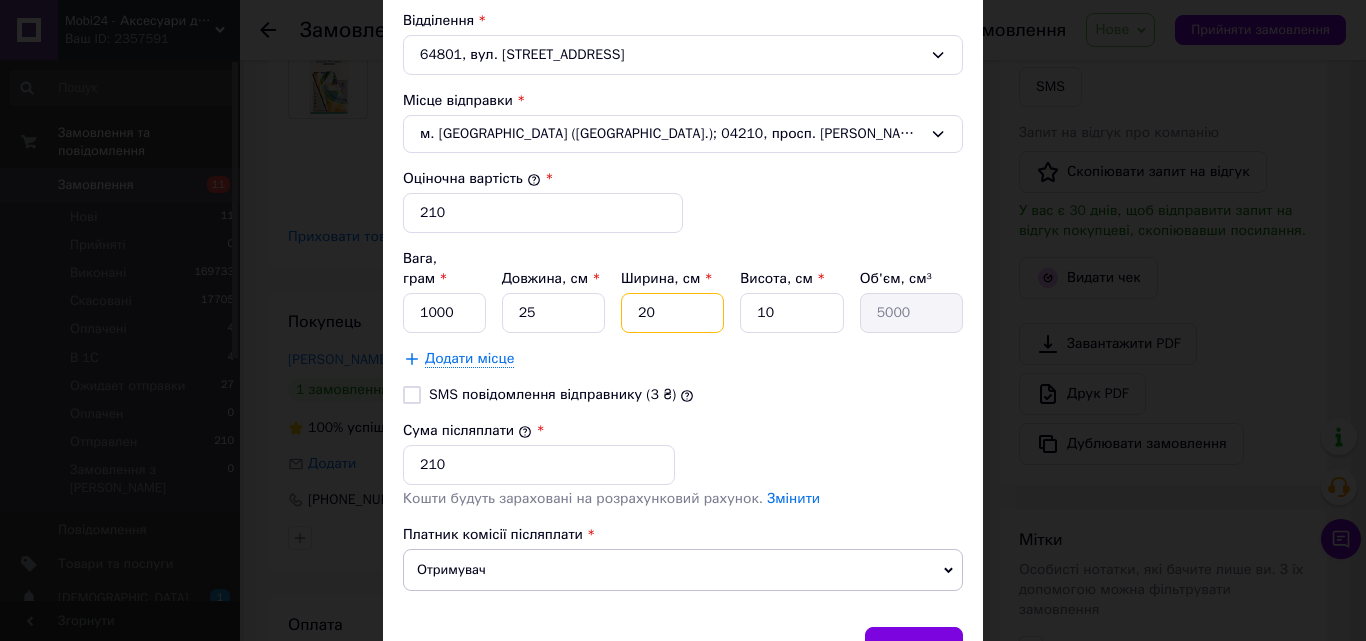 click on "20" at bounding box center [672, 313] 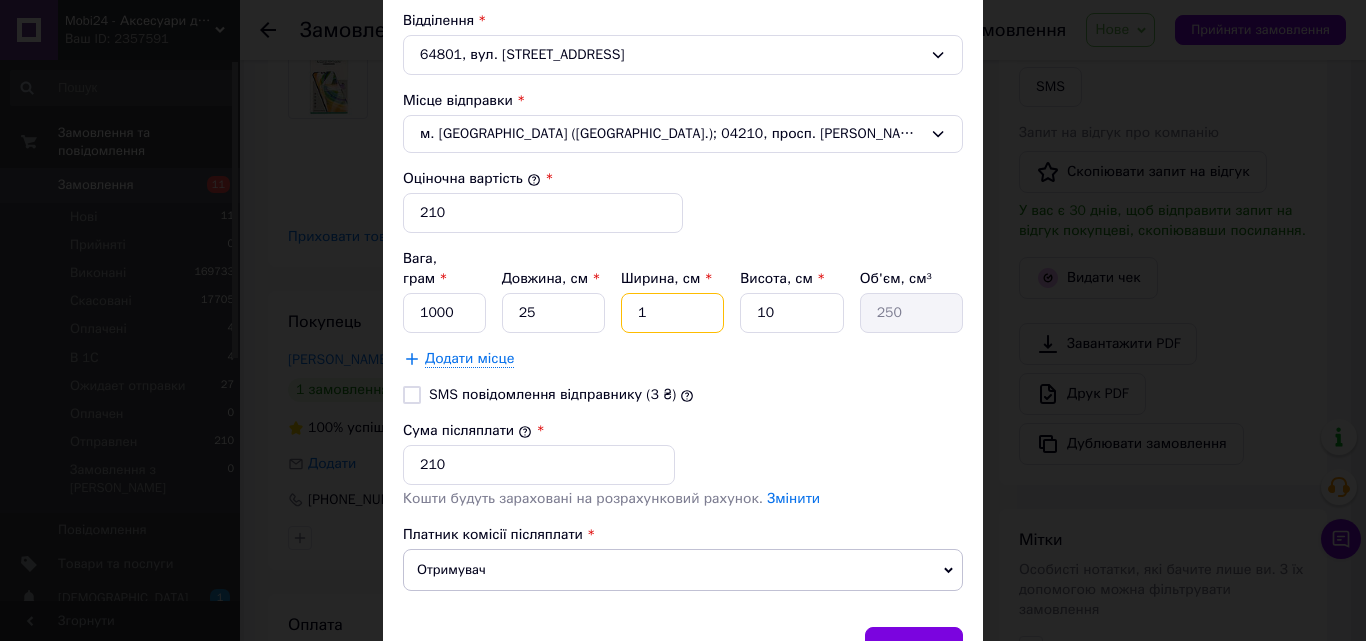 type on "12" 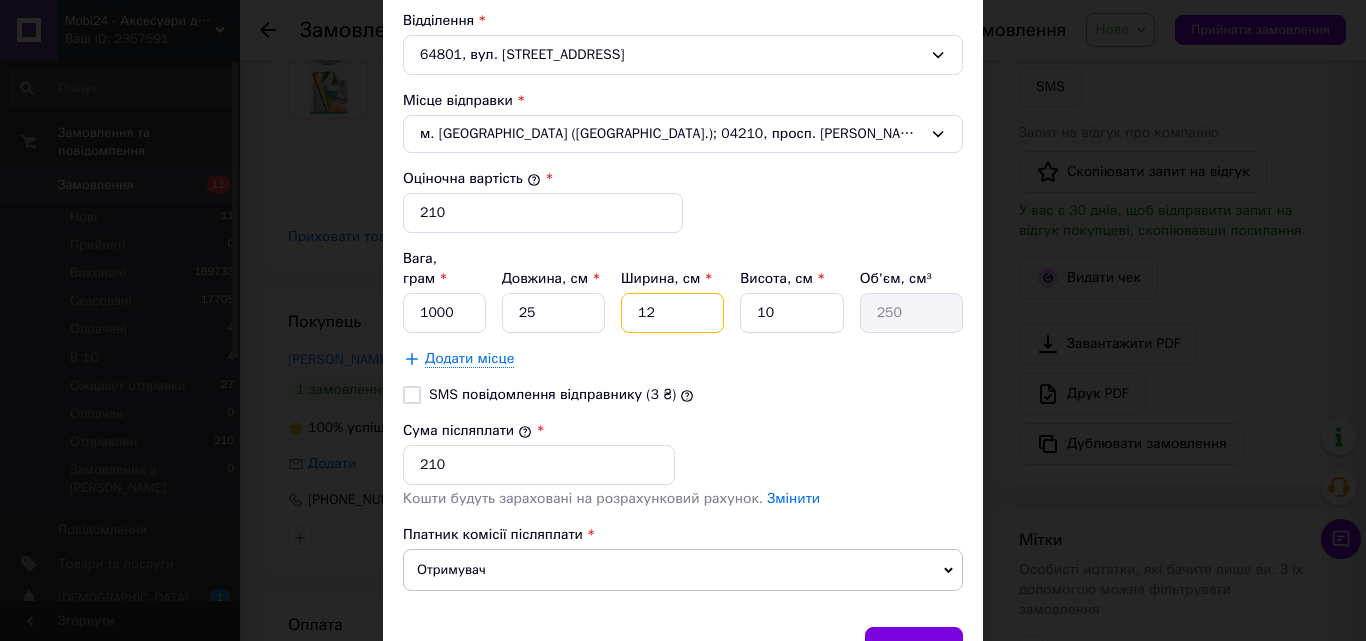 type on "3000" 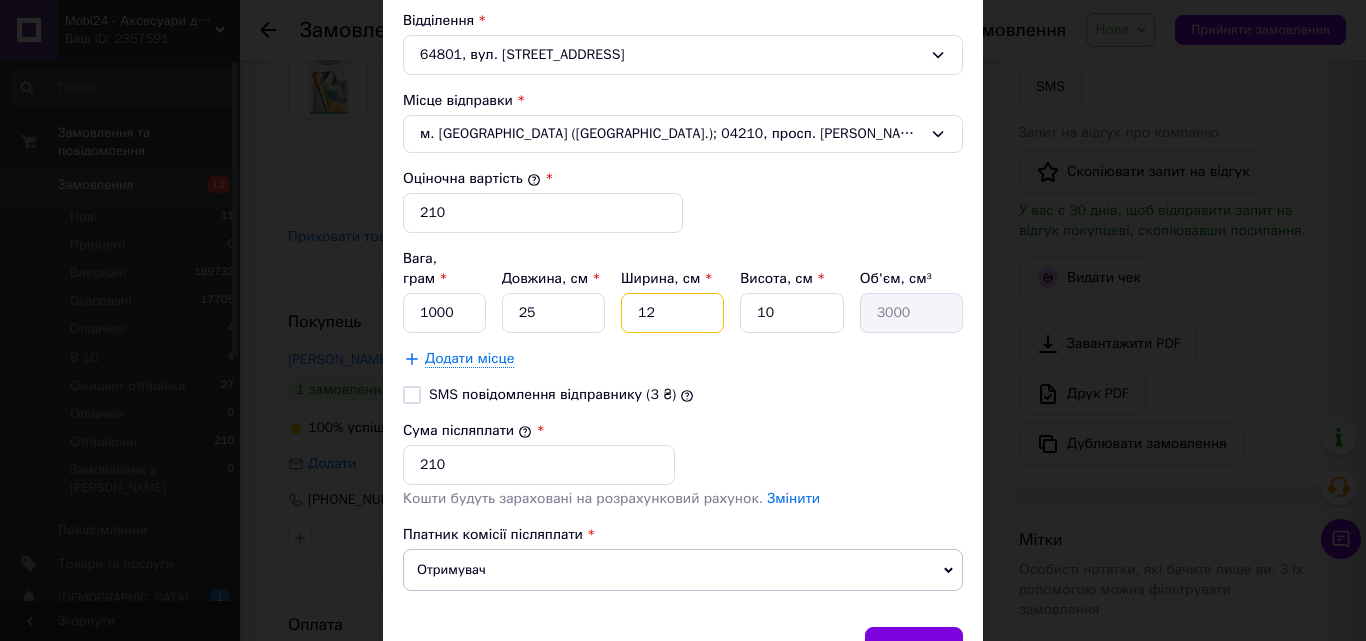 type on "12" 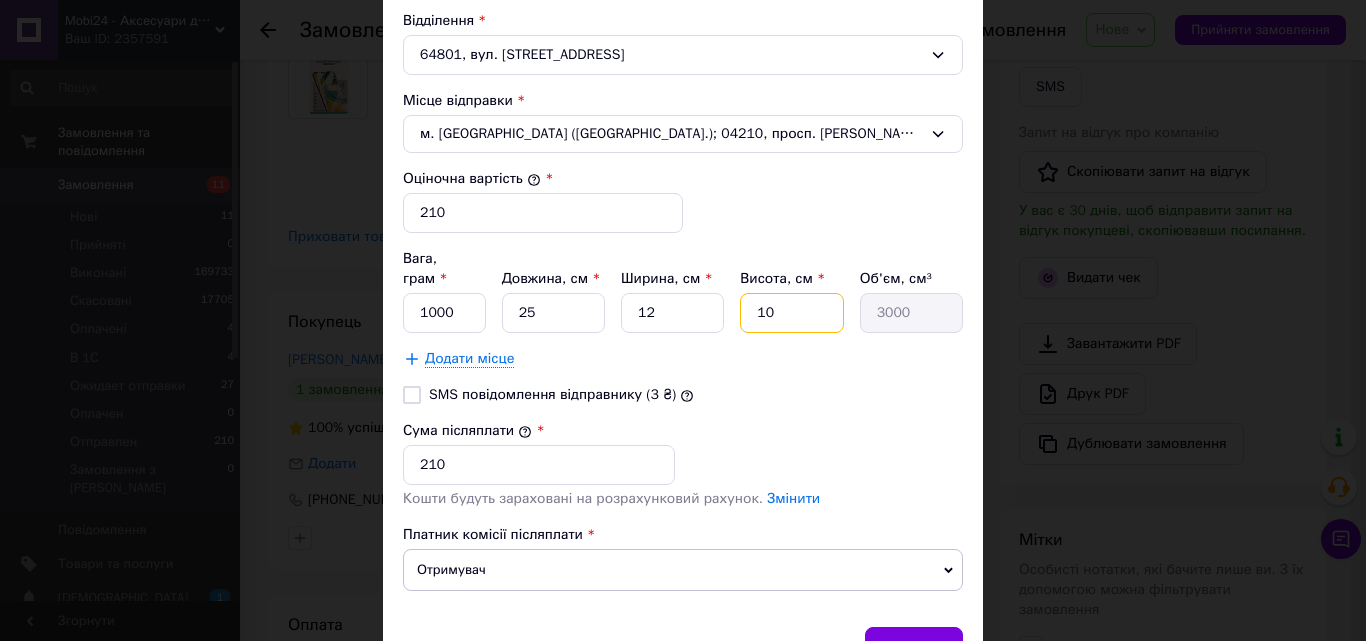 click on "10" at bounding box center (791, 313) 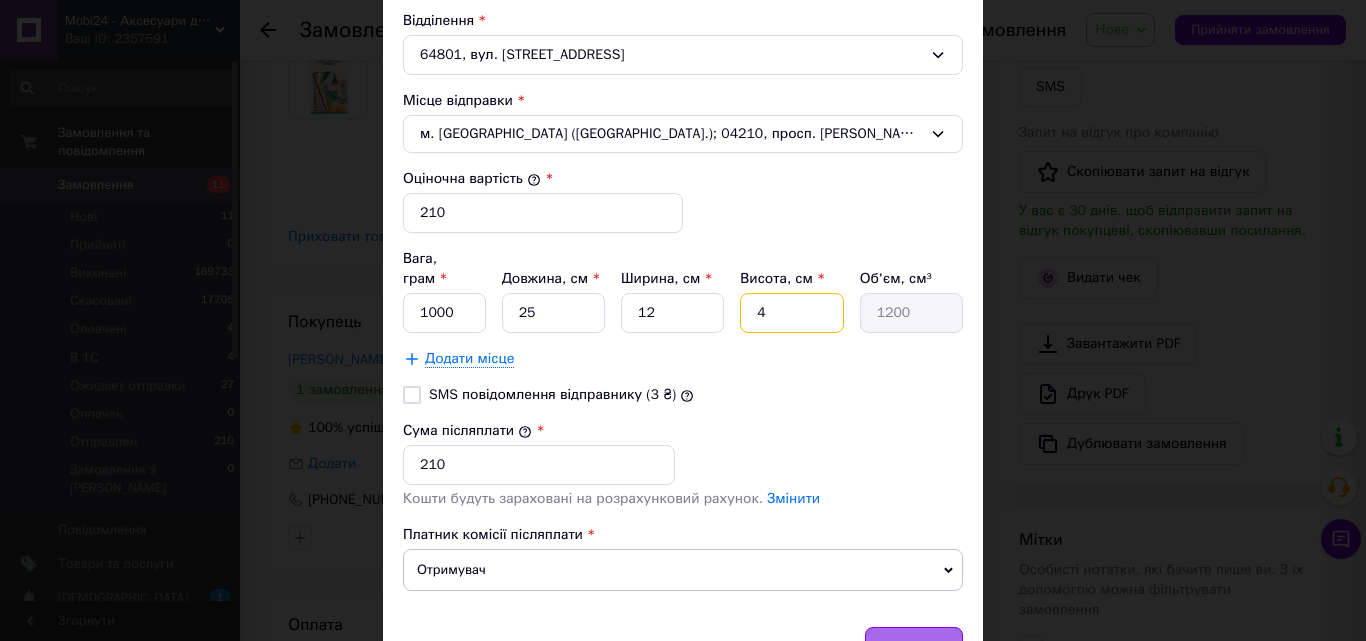 type on "4" 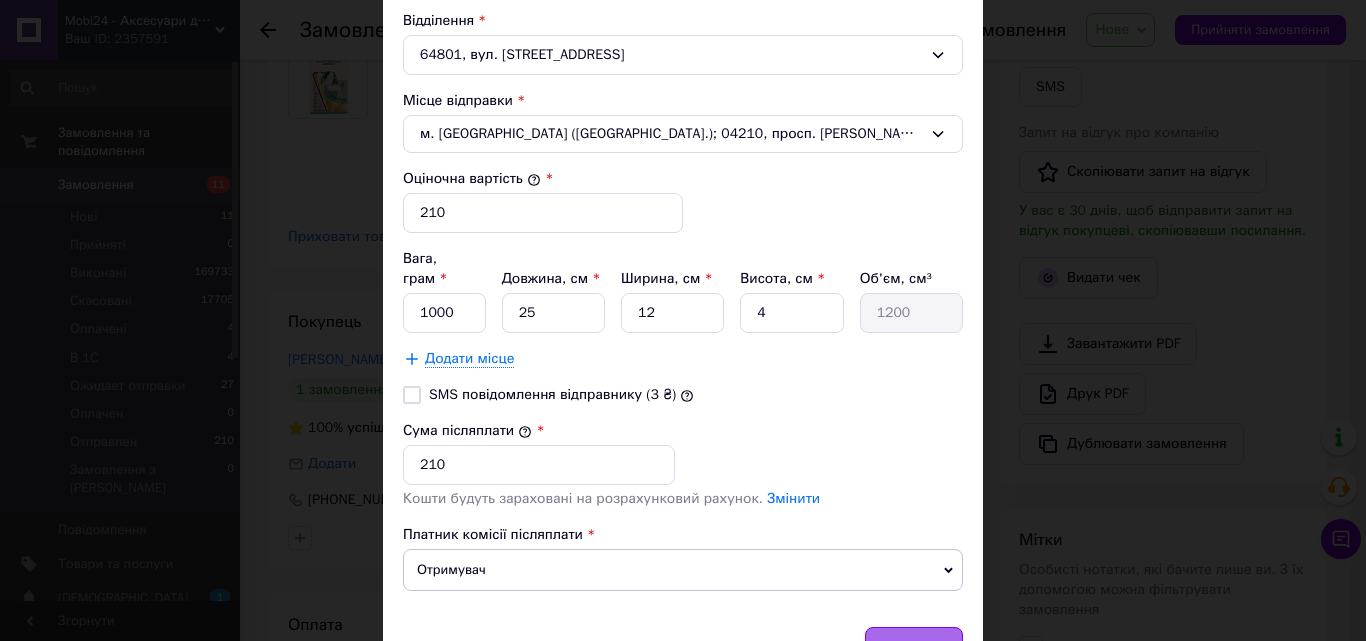 click on "Зберегти" at bounding box center [914, 647] 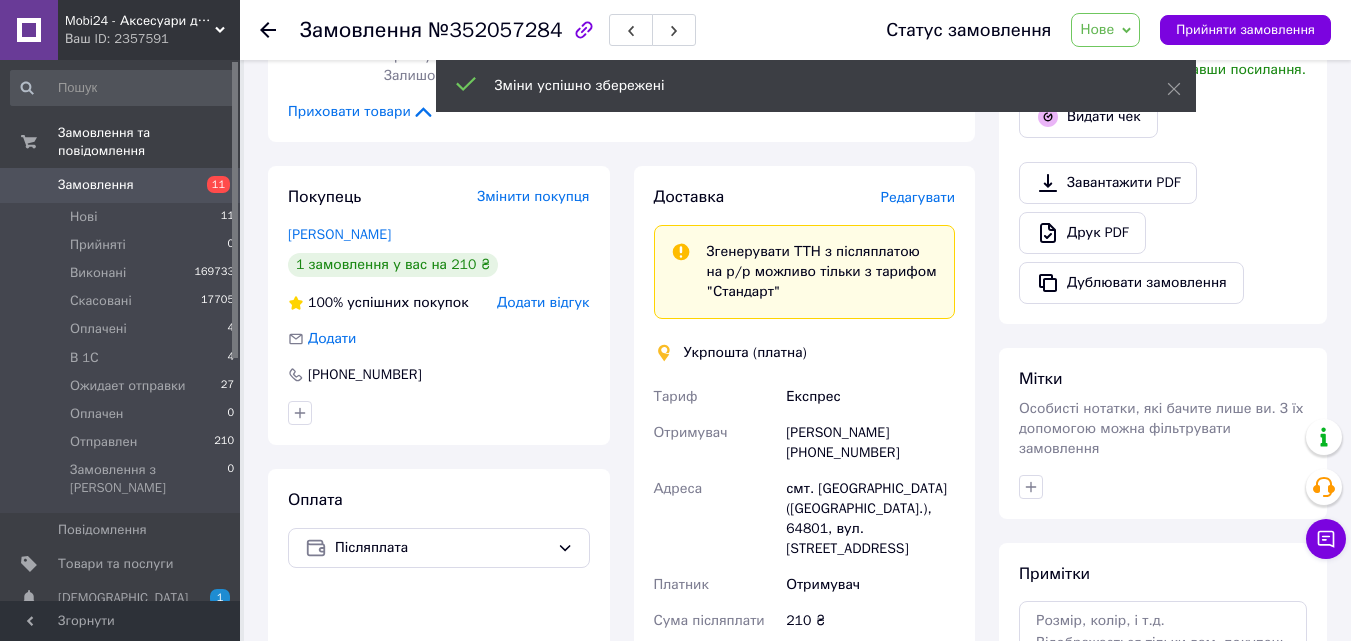 scroll, scrollTop: 800, scrollLeft: 0, axis: vertical 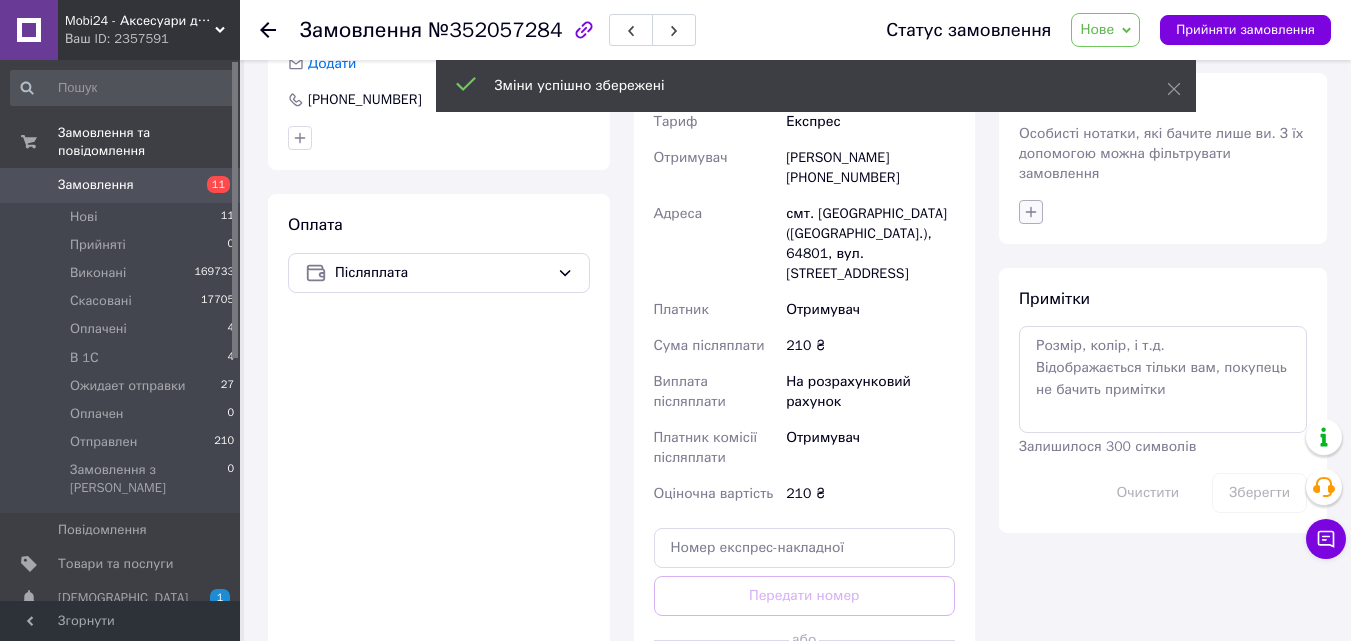 click 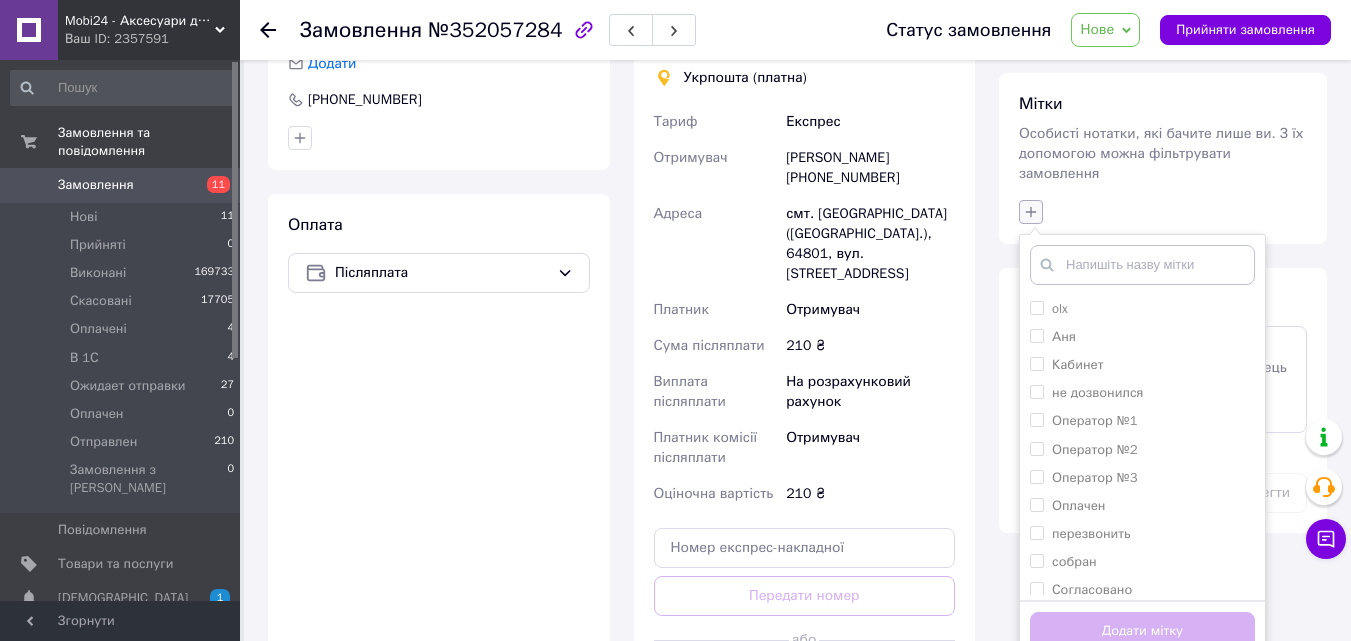 scroll, scrollTop: 1000, scrollLeft: 0, axis: vertical 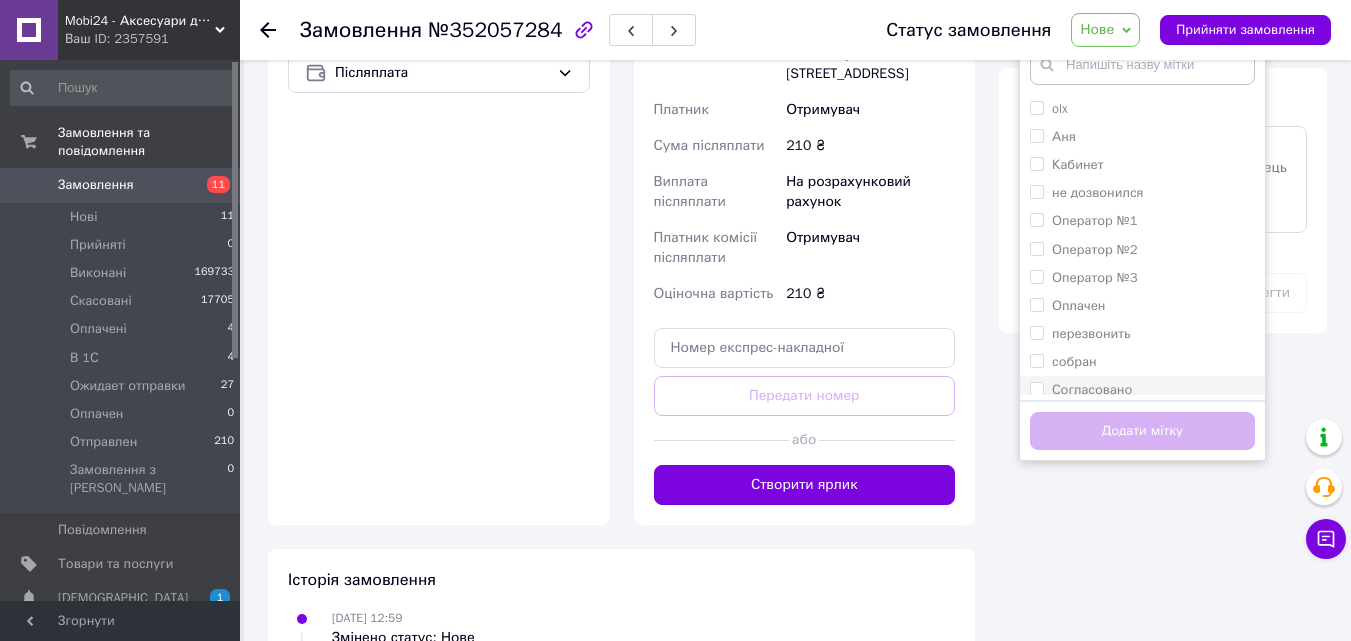 click on "Согласовано" at bounding box center [1036, 388] 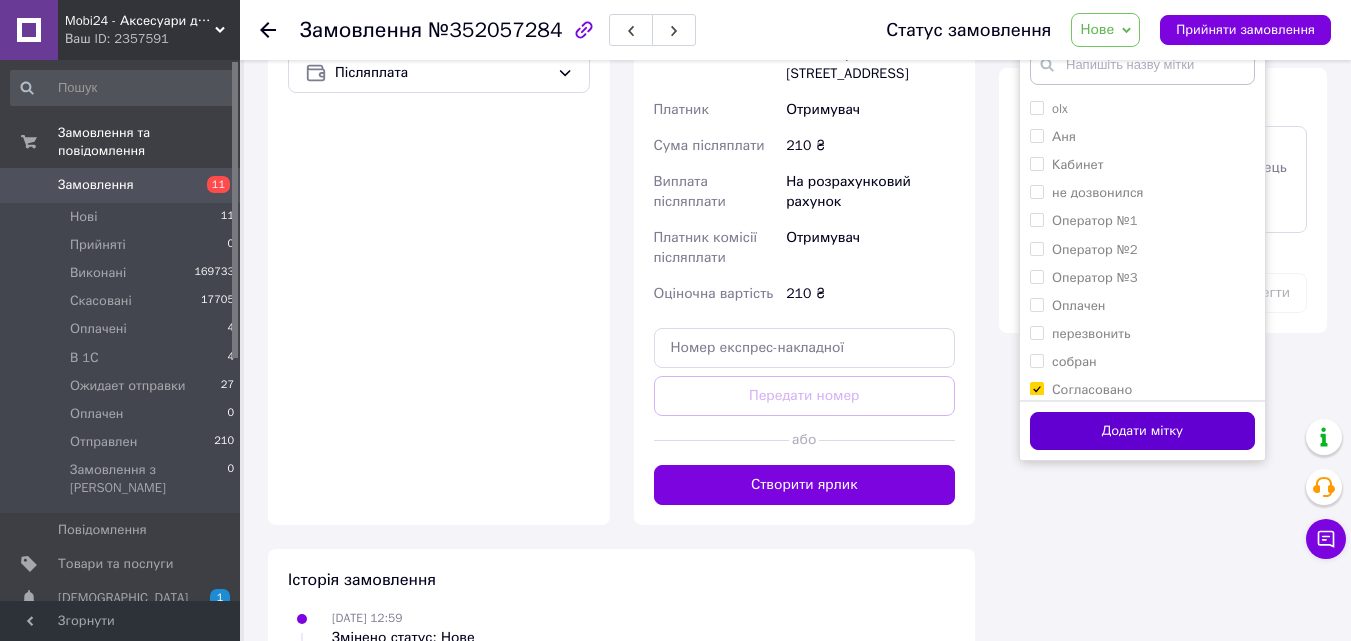 click on "Додати мітку" at bounding box center (1142, 431) 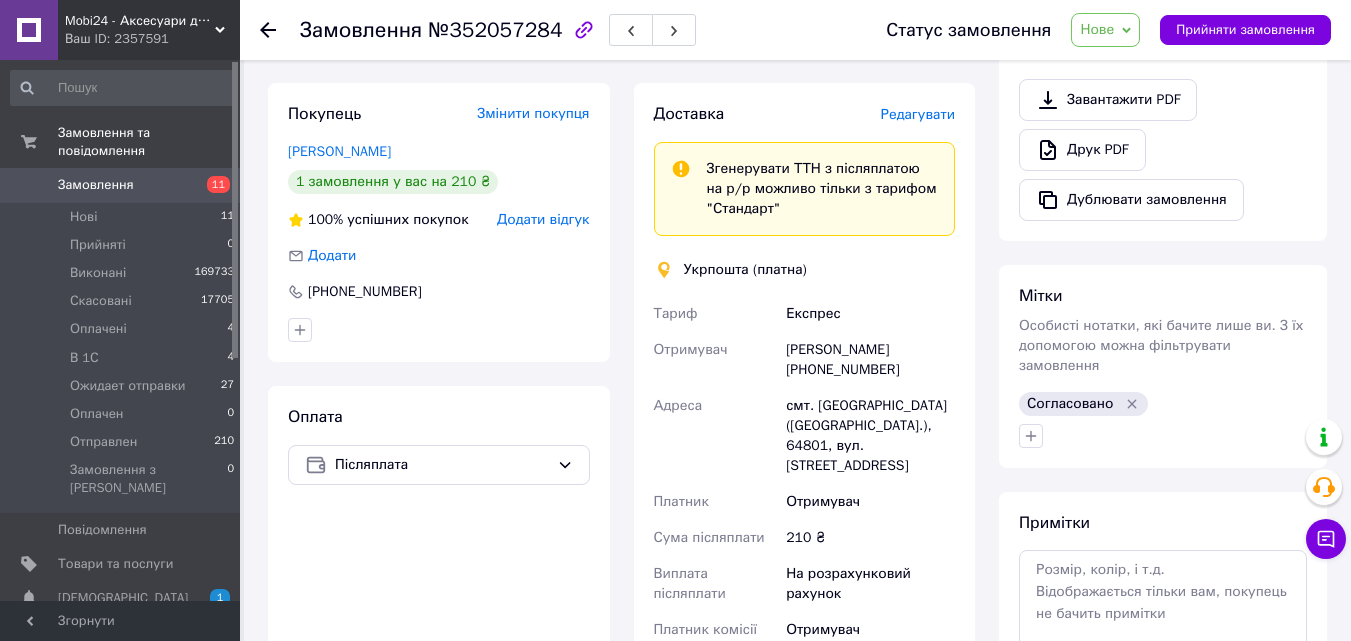 scroll, scrollTop: 600, scrollLeft: 0, axis: vertical 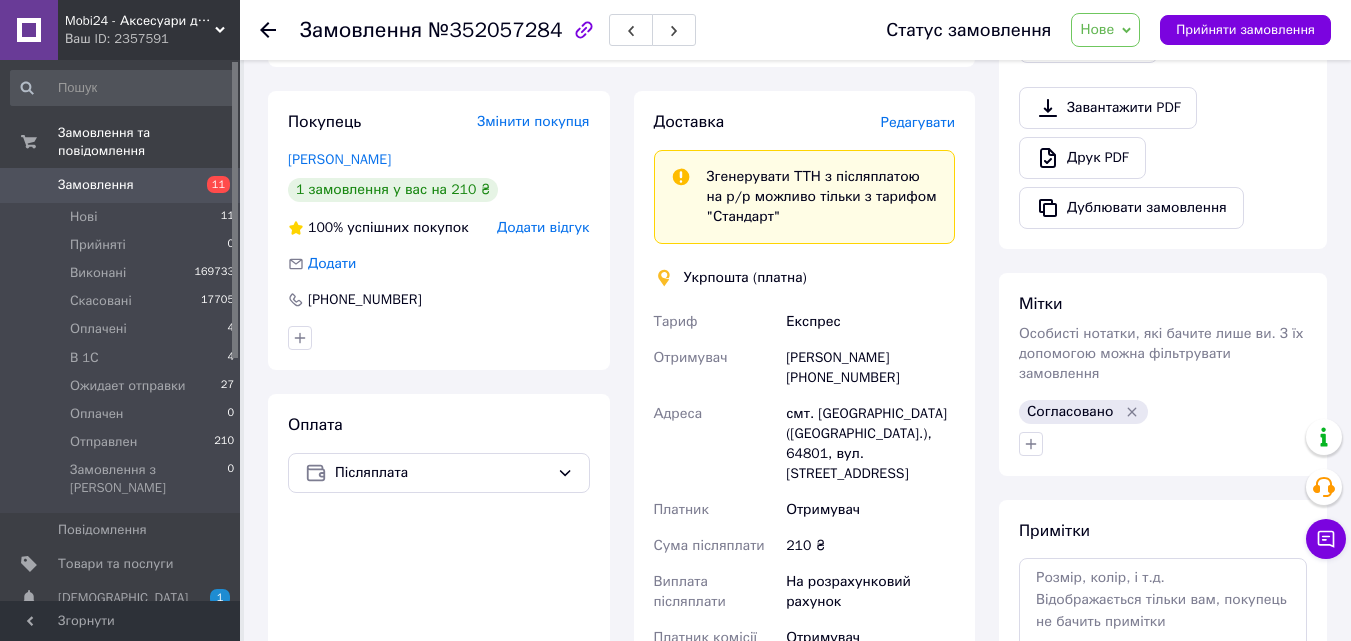 click on "Нове" at bounding box center (1105, 30) 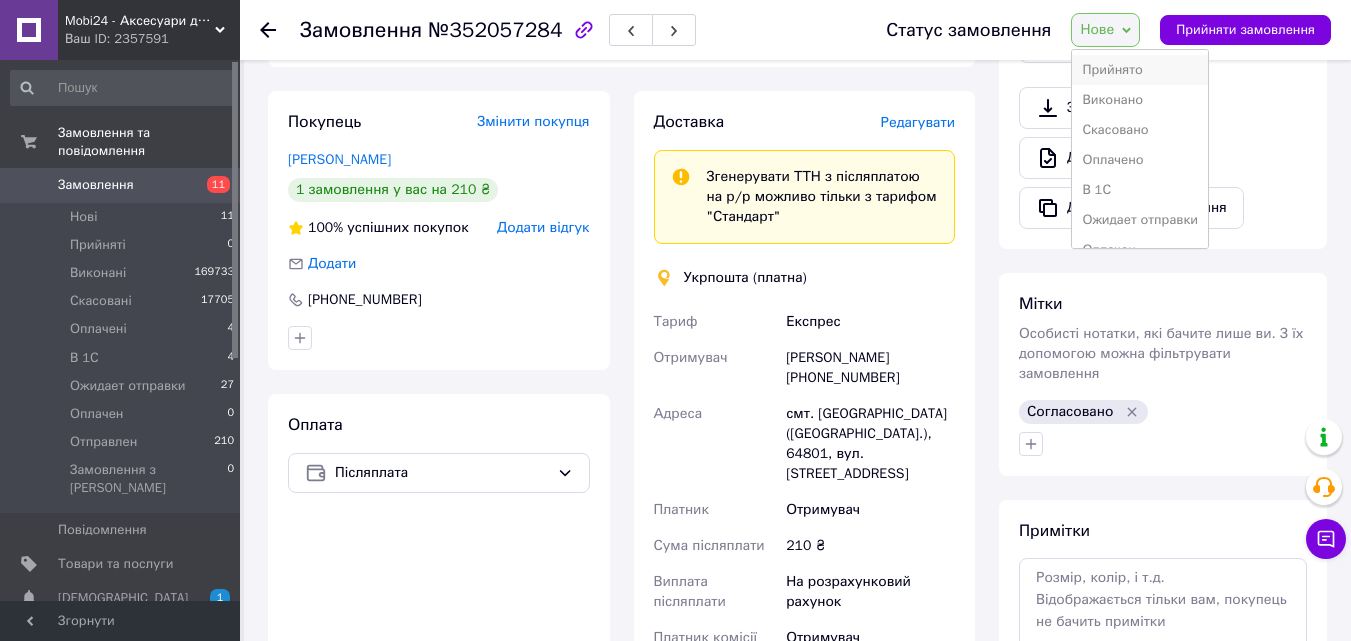 click on "Прийнято" at bounding box center (1140, 70) 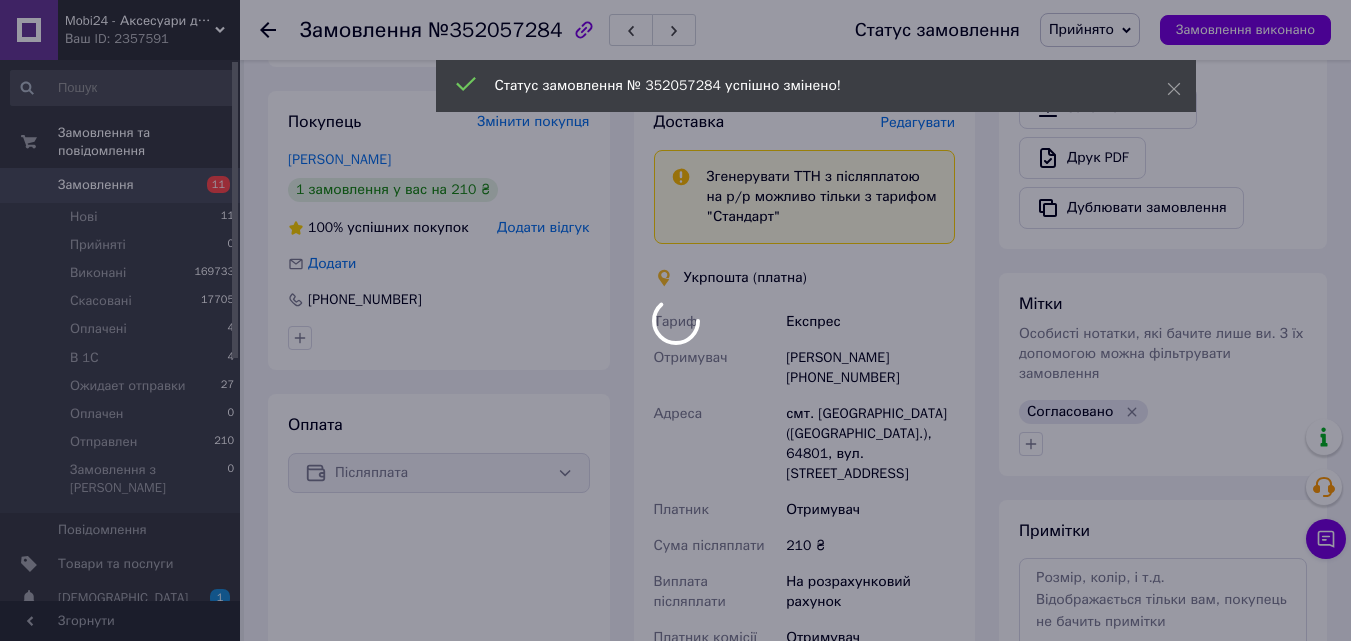 click at bounding box center (675, 320) 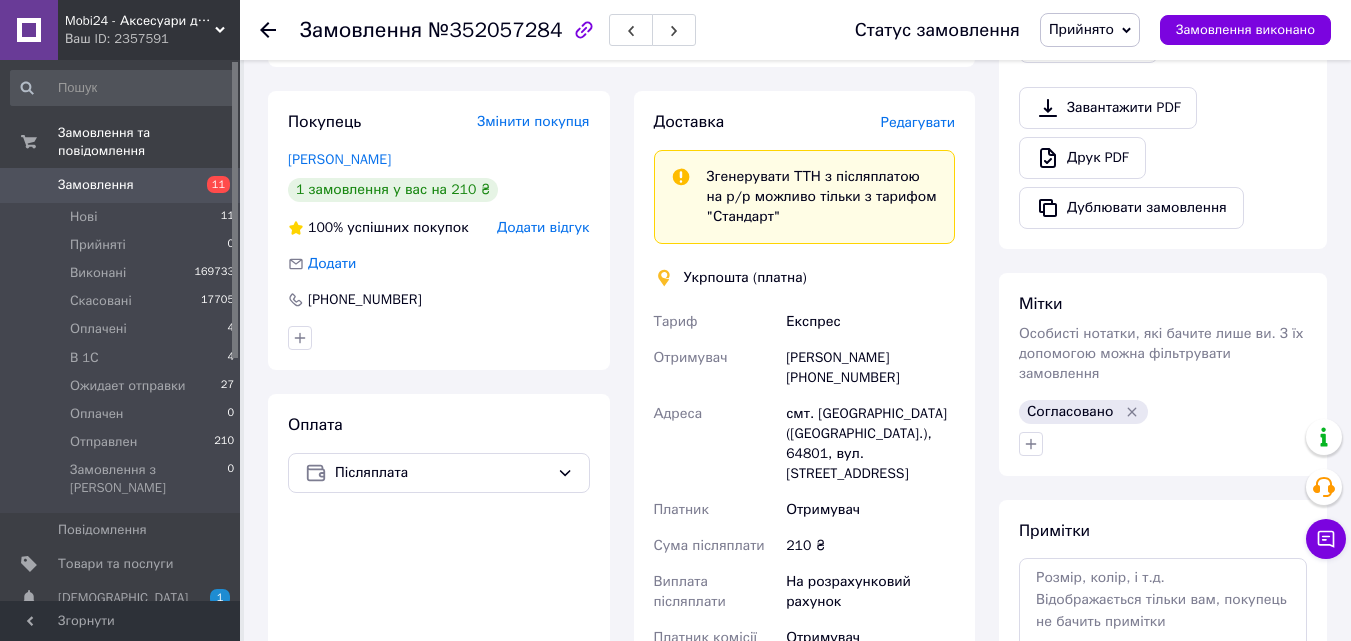 click on "Прийнято" at bounding box center [1090, 30] 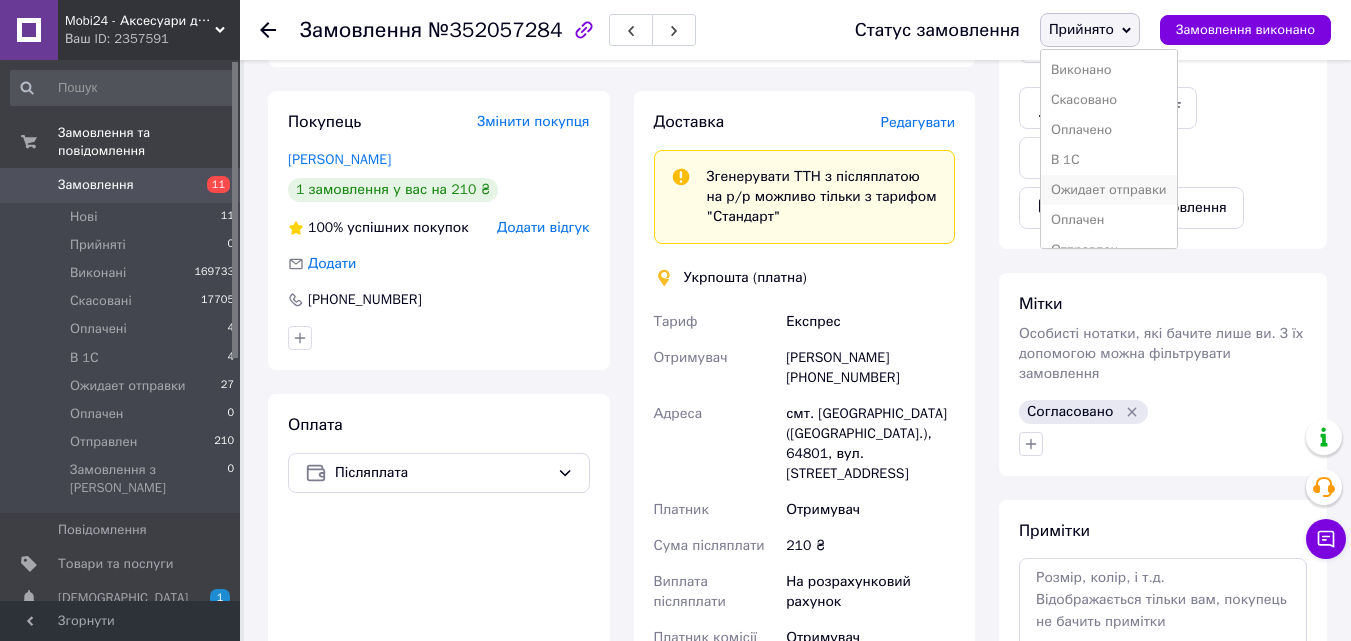 click on "Ожидает отправки" at bounding box center [1109, 190] 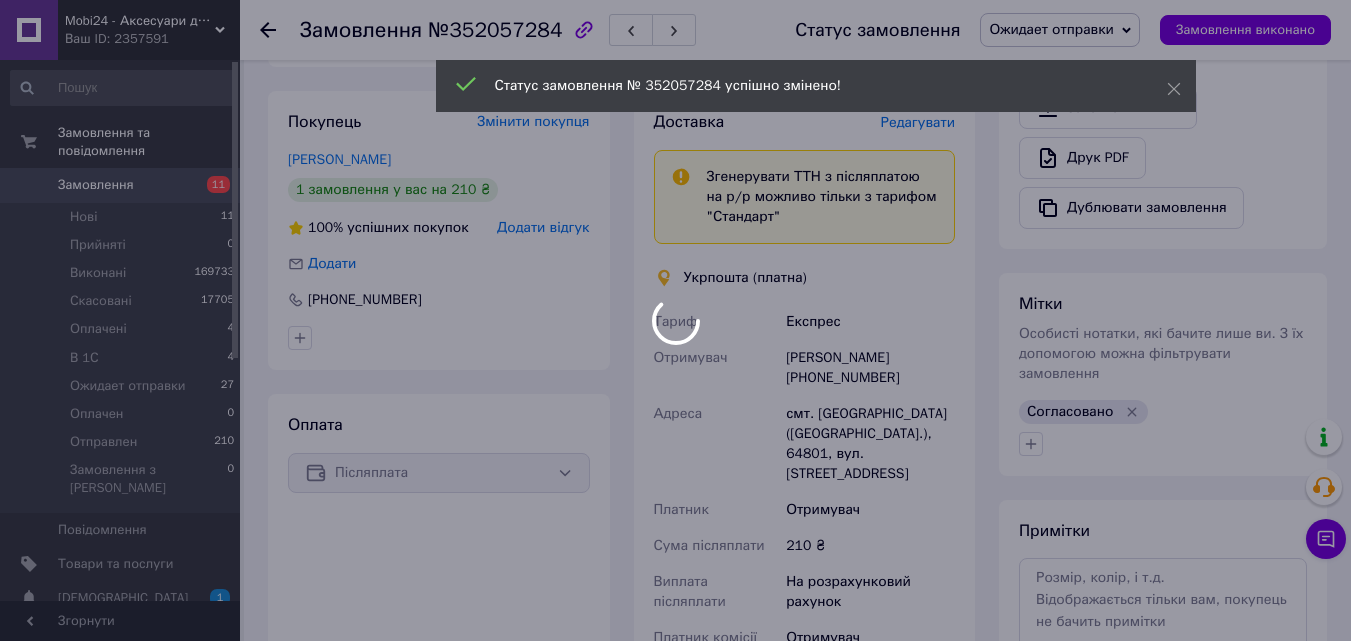 click at bounding box center [675, 320] 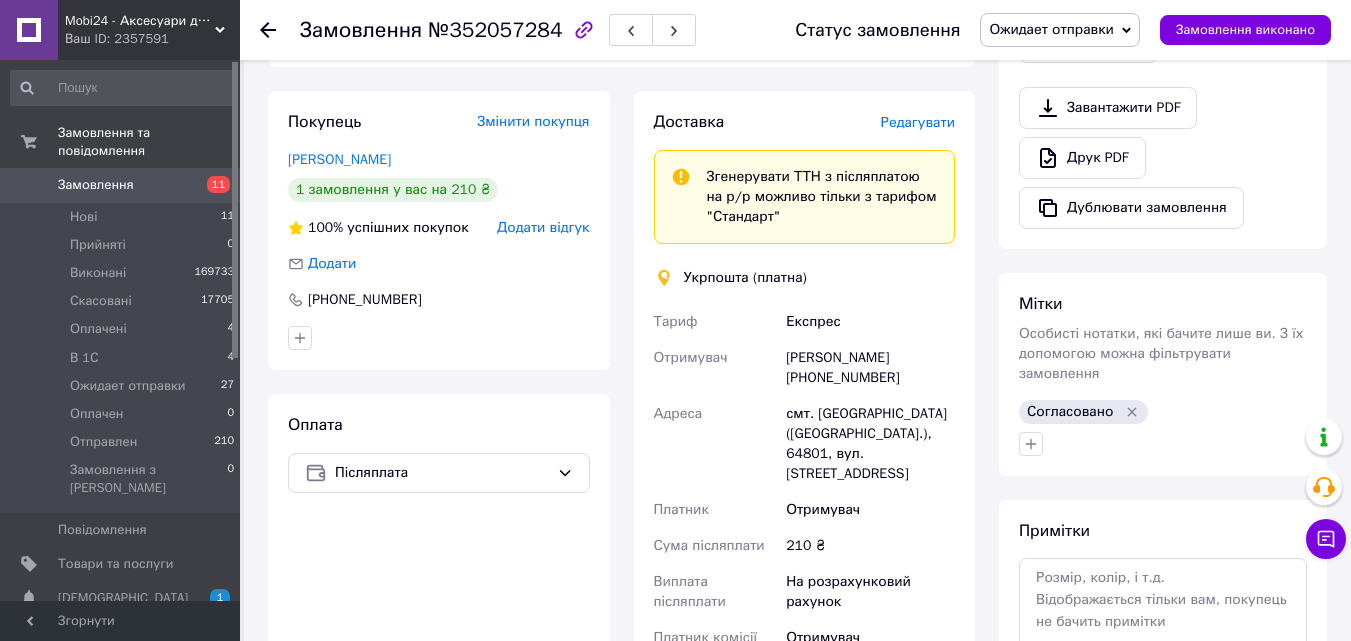 click on "Замовлення" at bounding box center [121, 185] 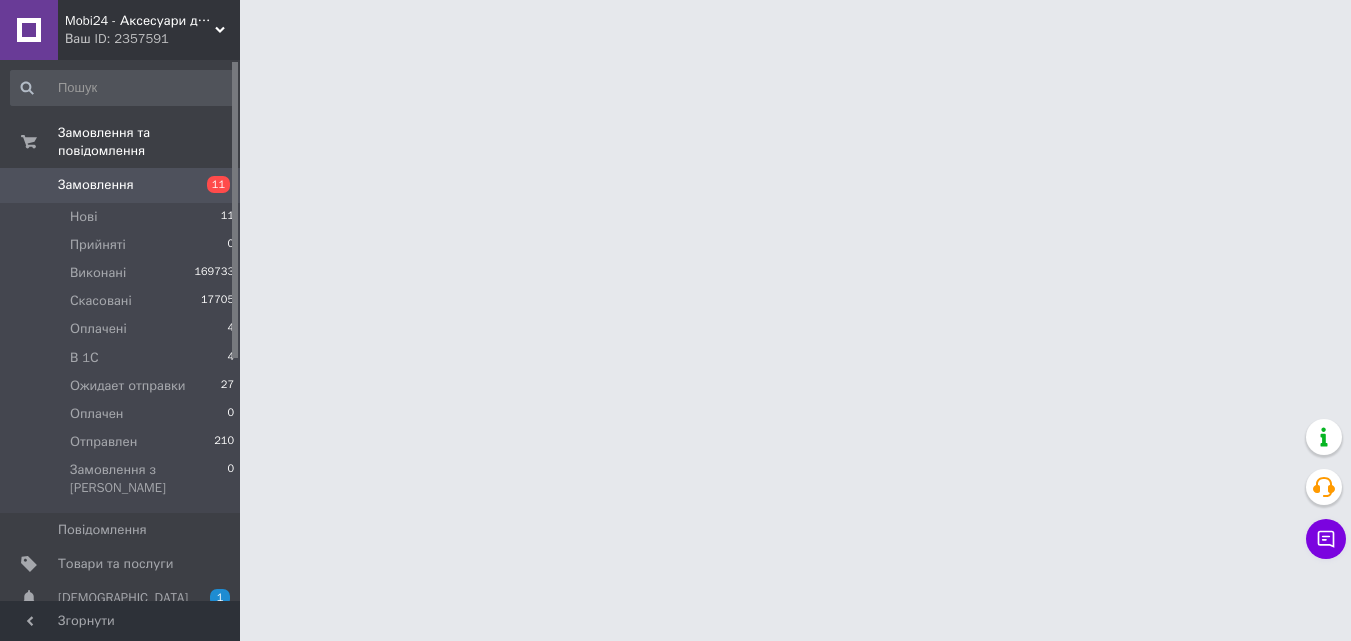 scroll, scrollTop: 0, scrollLeft: 0, axis: both 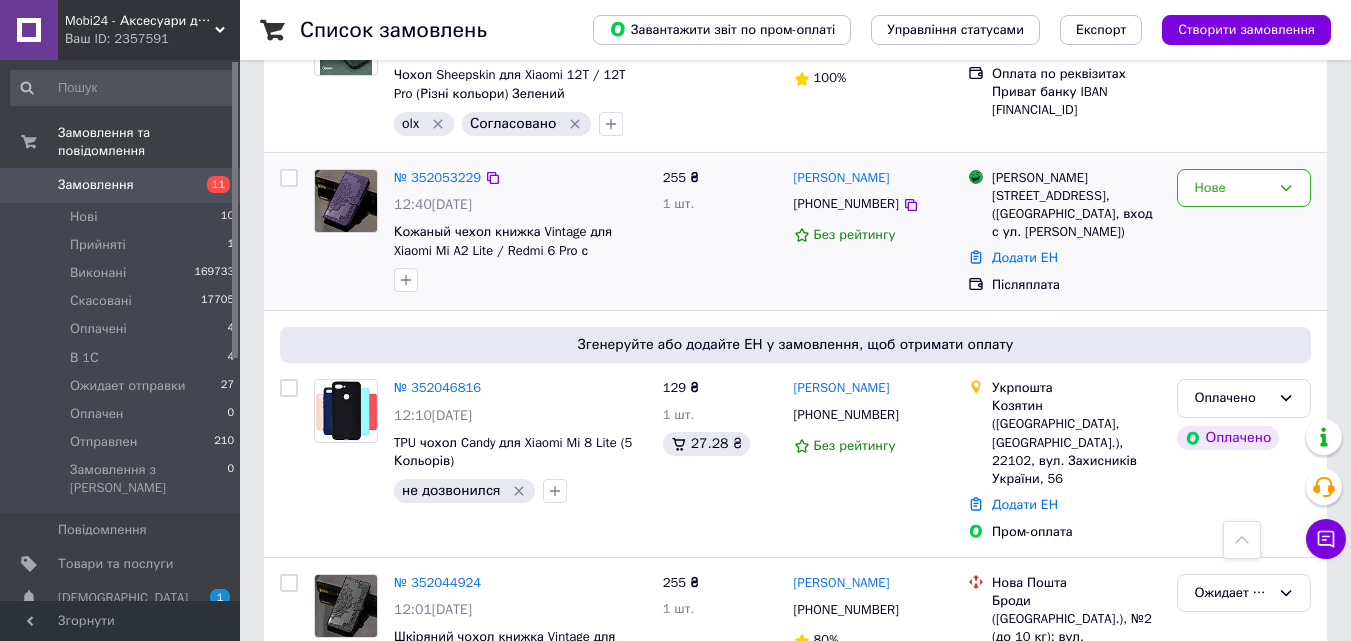 click at bounding box center (346, 201) 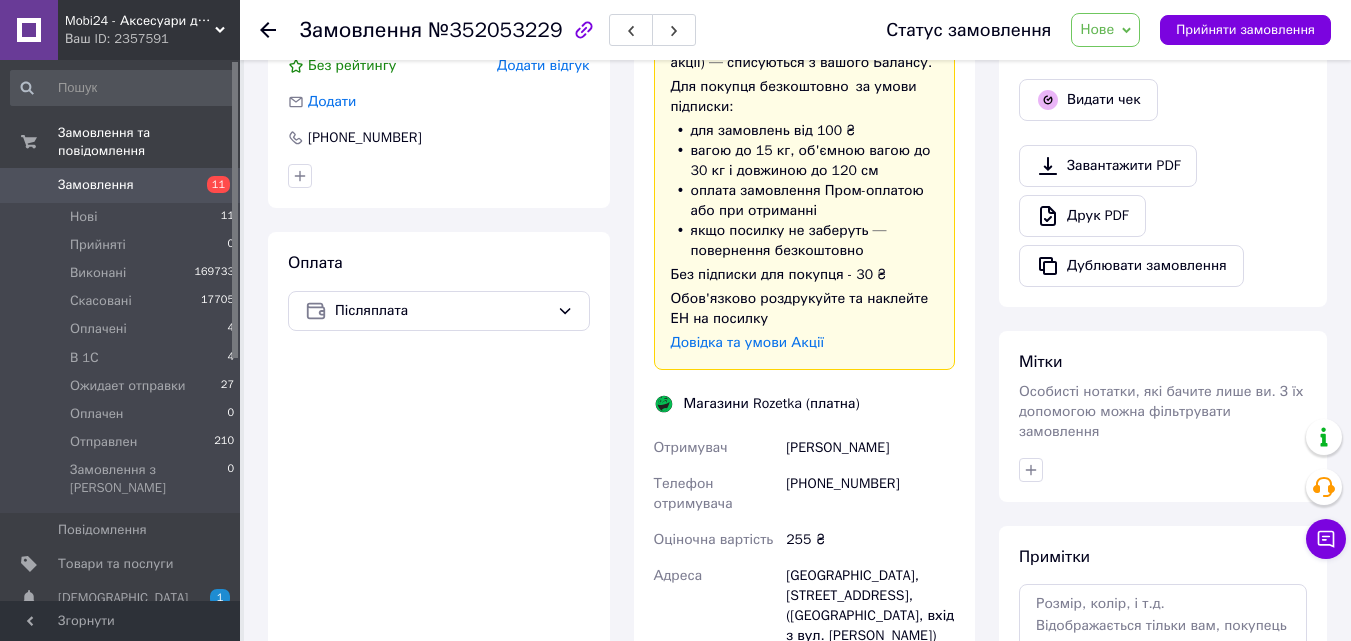 scroll, scrollTop: 400, scrollLeft: 0, axis: vertical 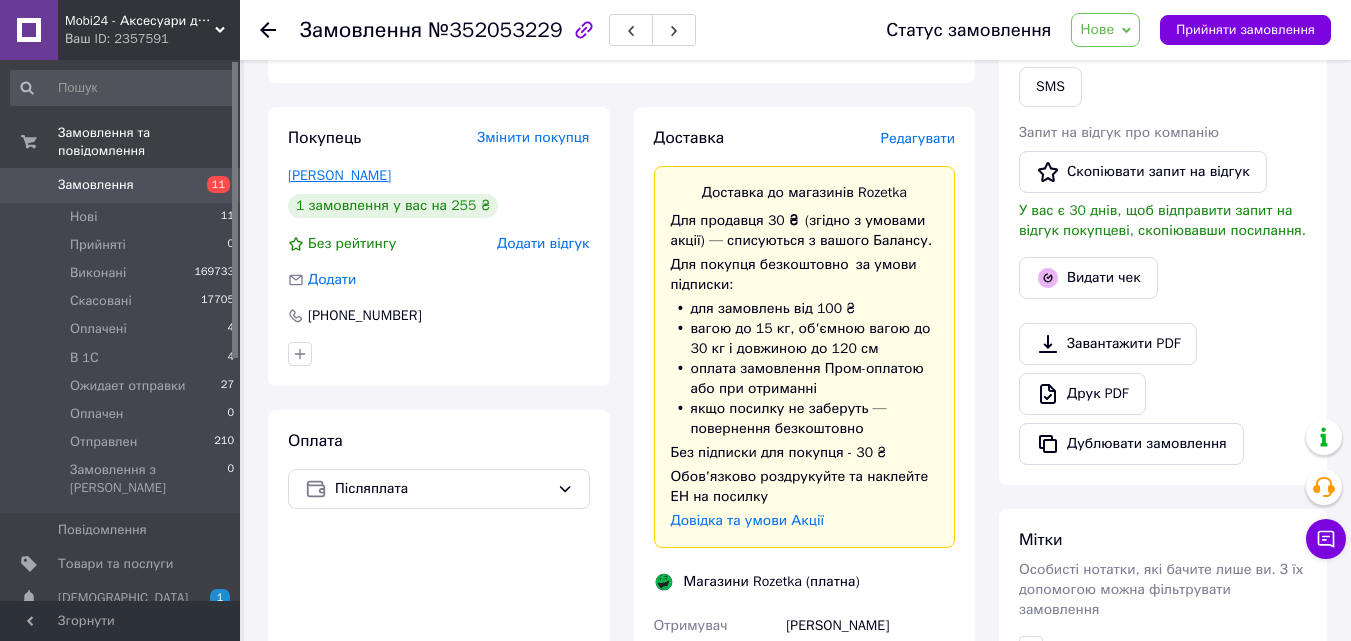 click on "Кириченко Татьяна" at bounding box center [339, 175] 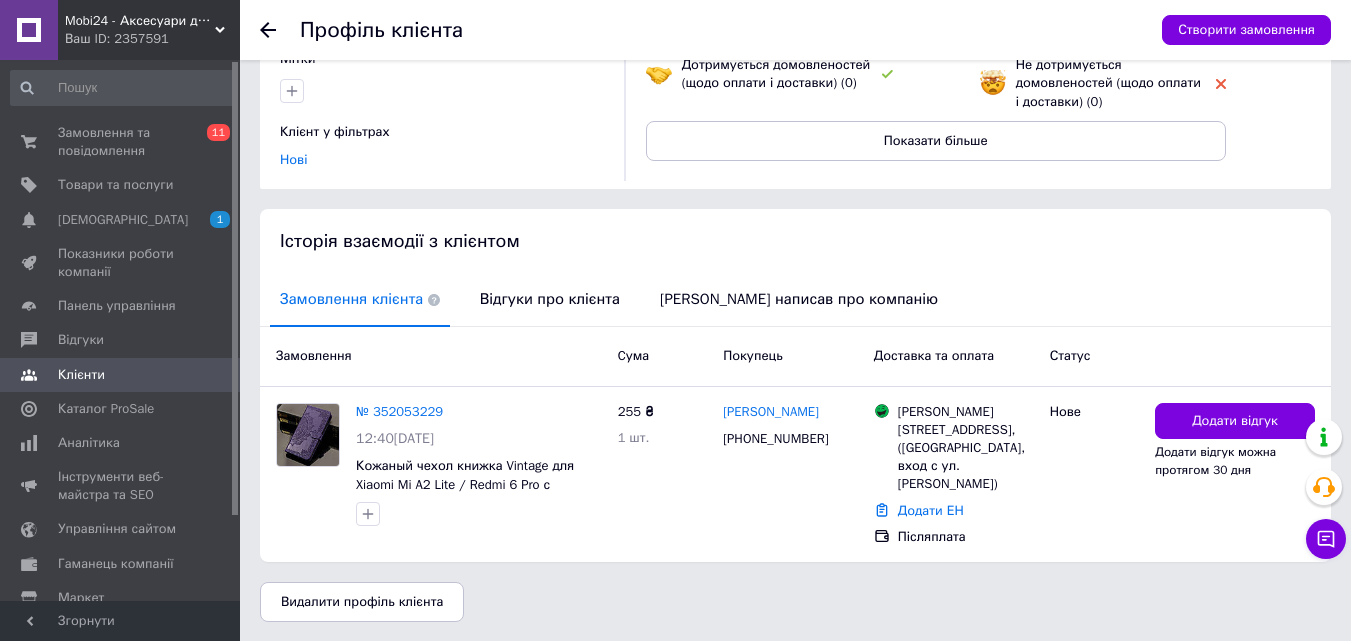 scroll, scrollTop: 255, scrollLeft: 0, axis: vertical 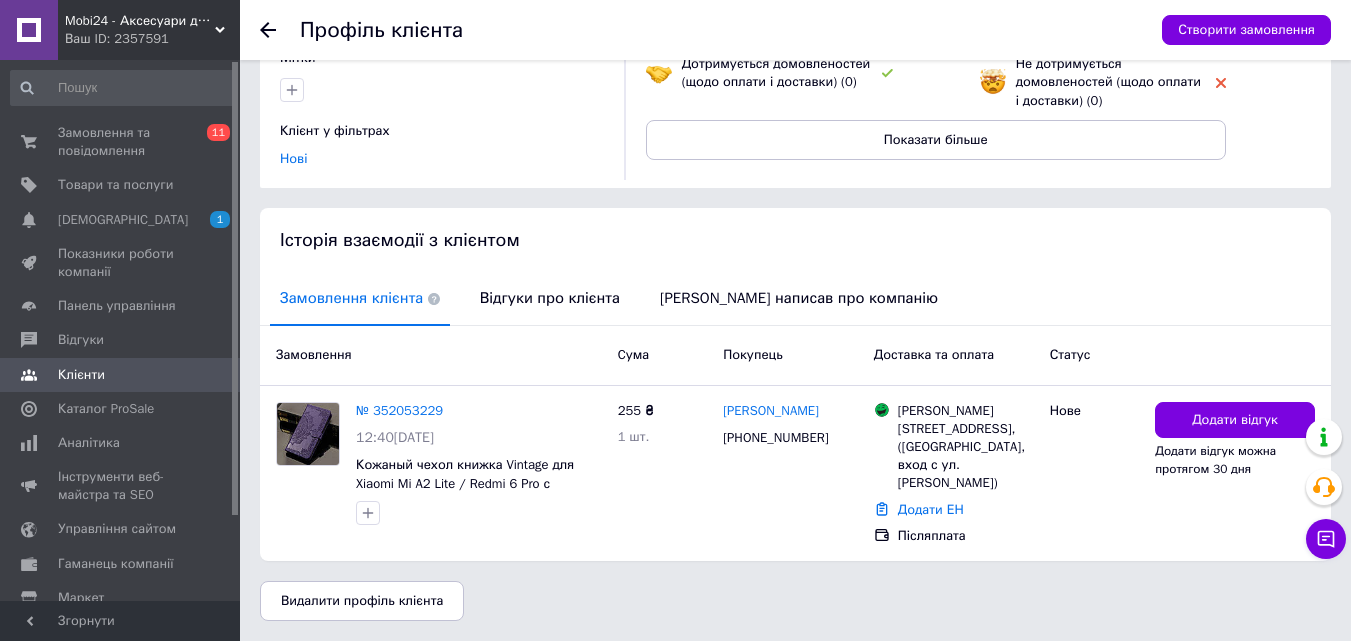 click 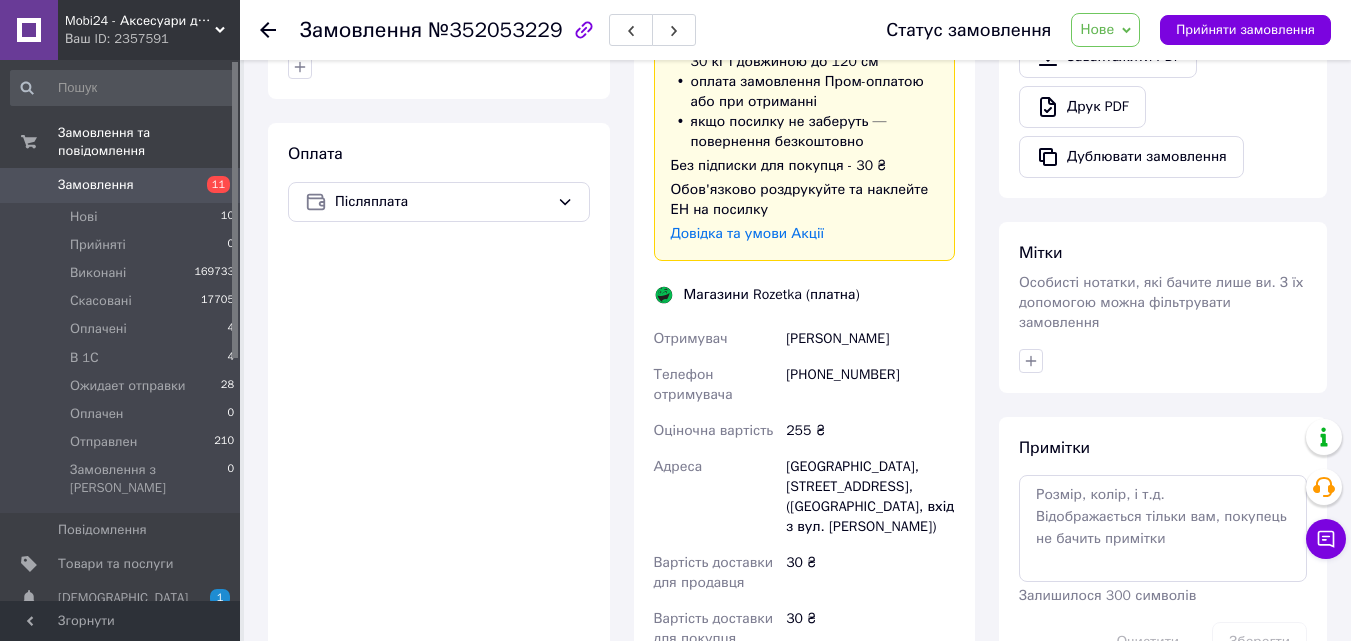 scroll, scrollTop: 773, scrollLeft: 0, axis: vertical 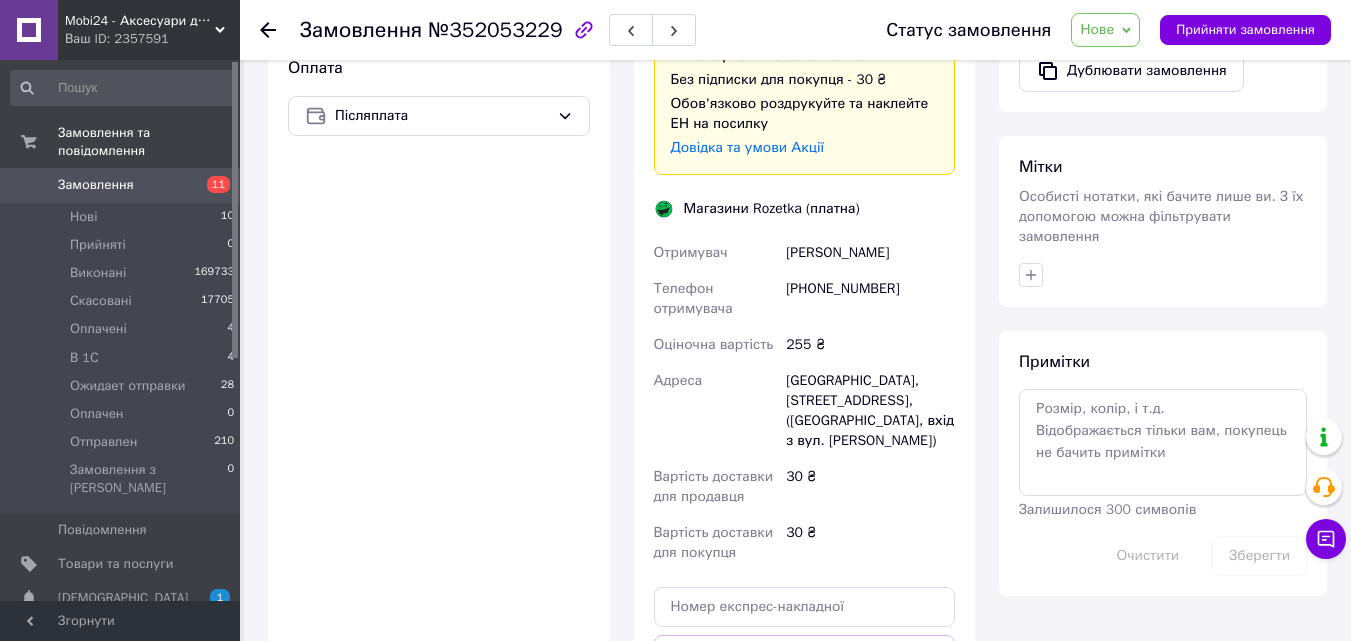 click at bounding box center [1163, 275] 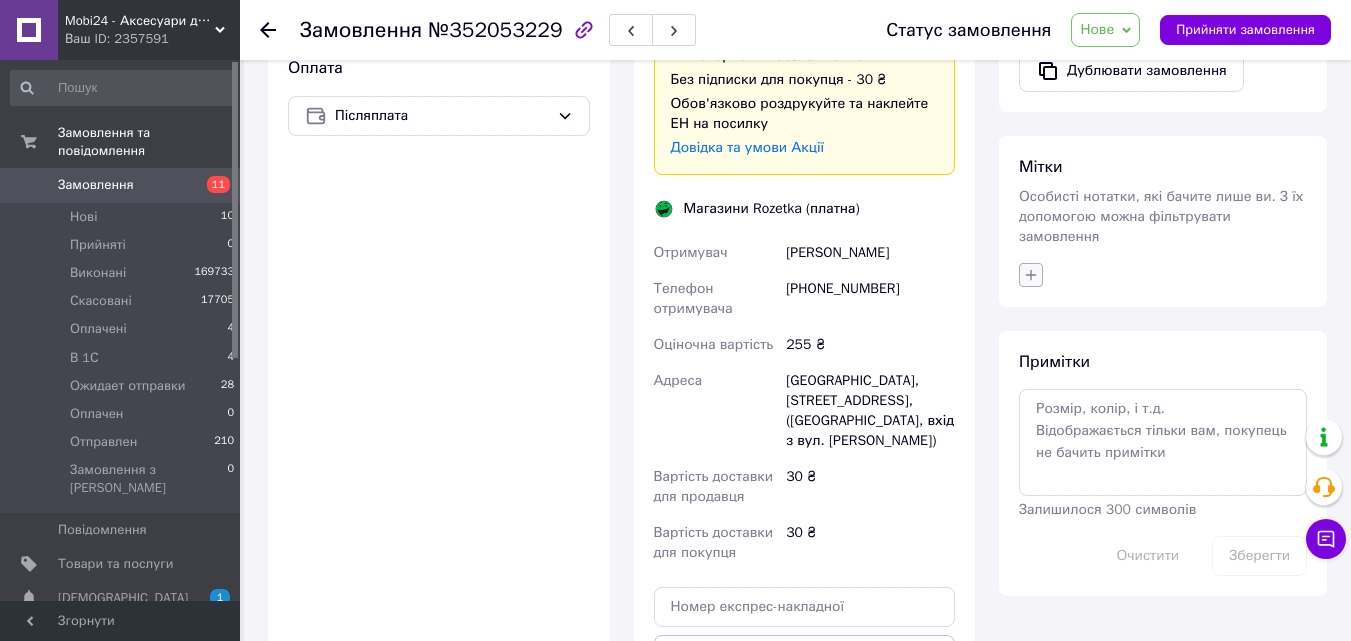 click 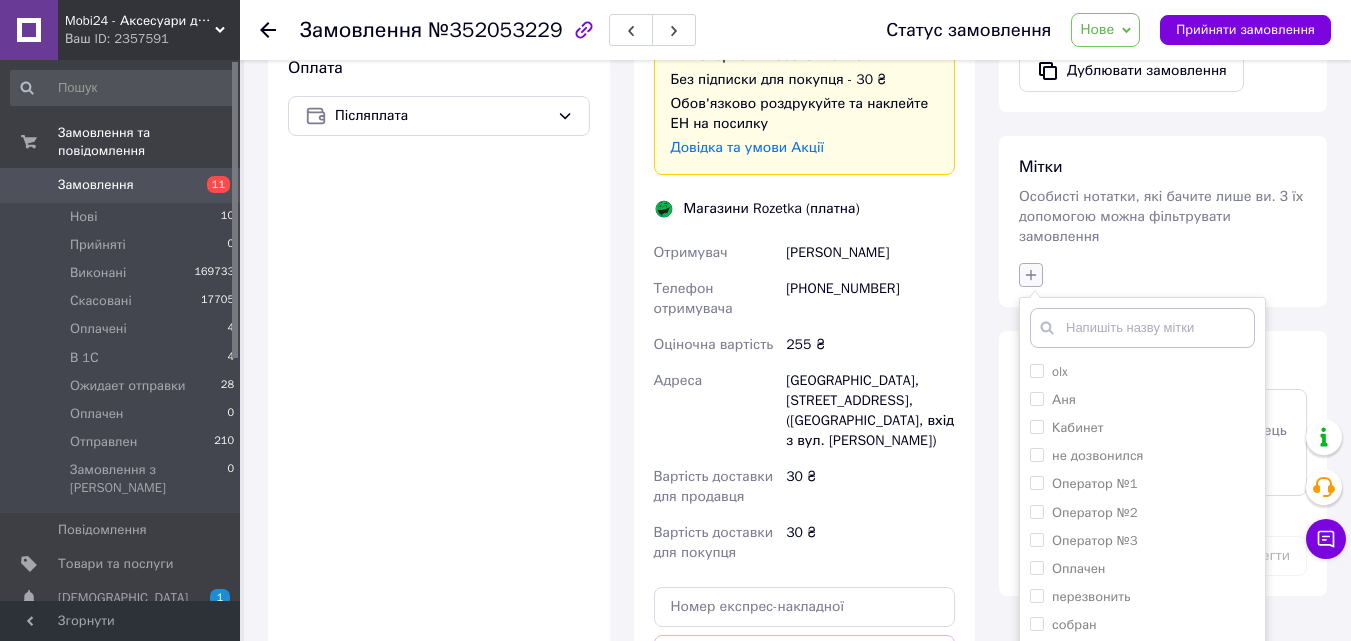 scroll, scrollTop: 1063, scrollLeft: 0, axis: vertical 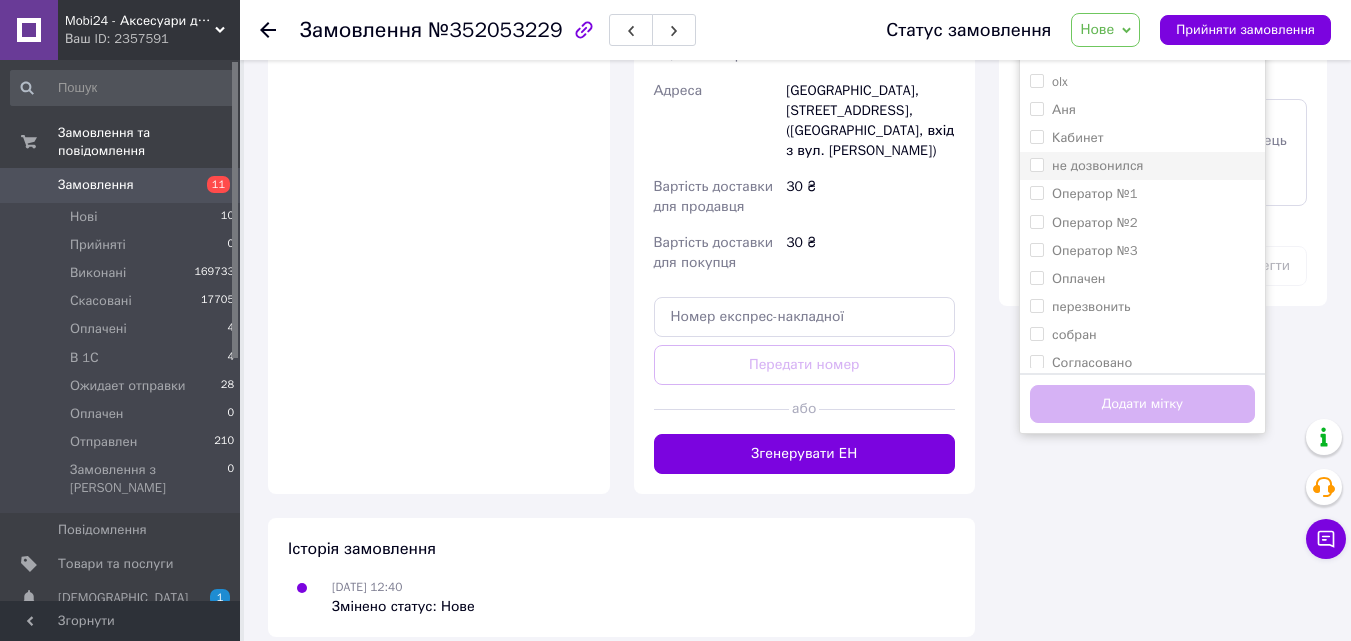 click on "не дозвонился" at bounding box center (1036, 164) 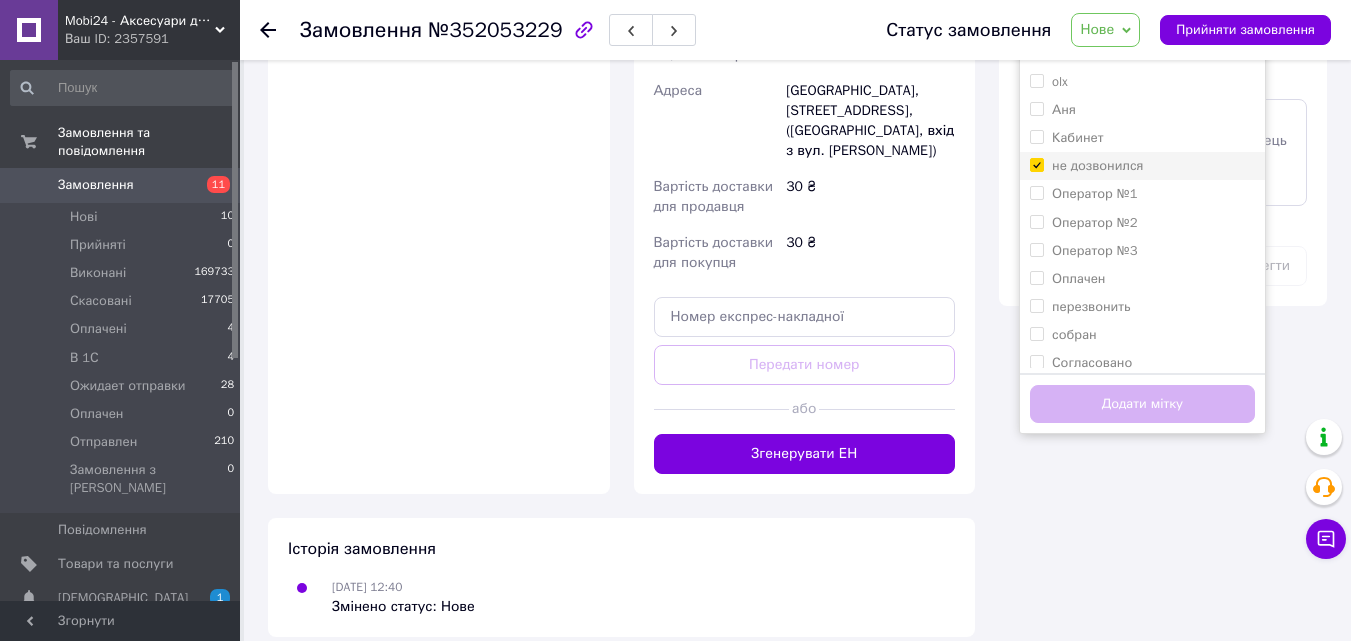 checkbox on "true" 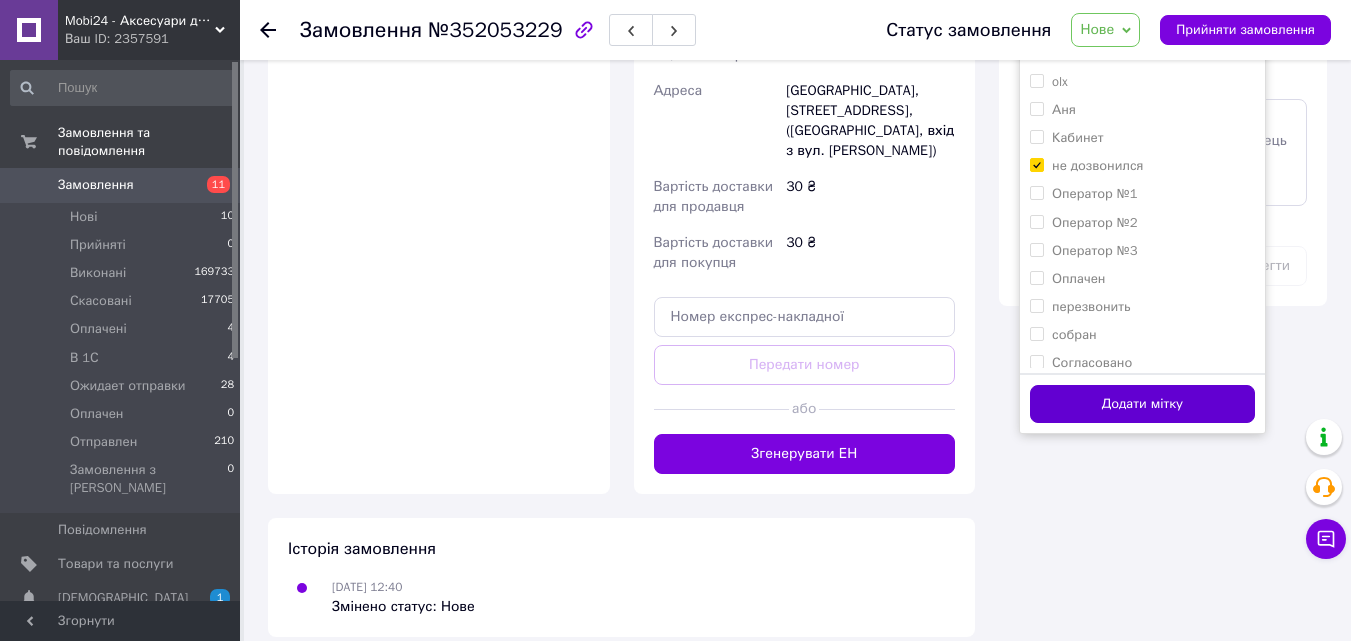 click on "Додати мітку" at bounding box center [1142, 404] 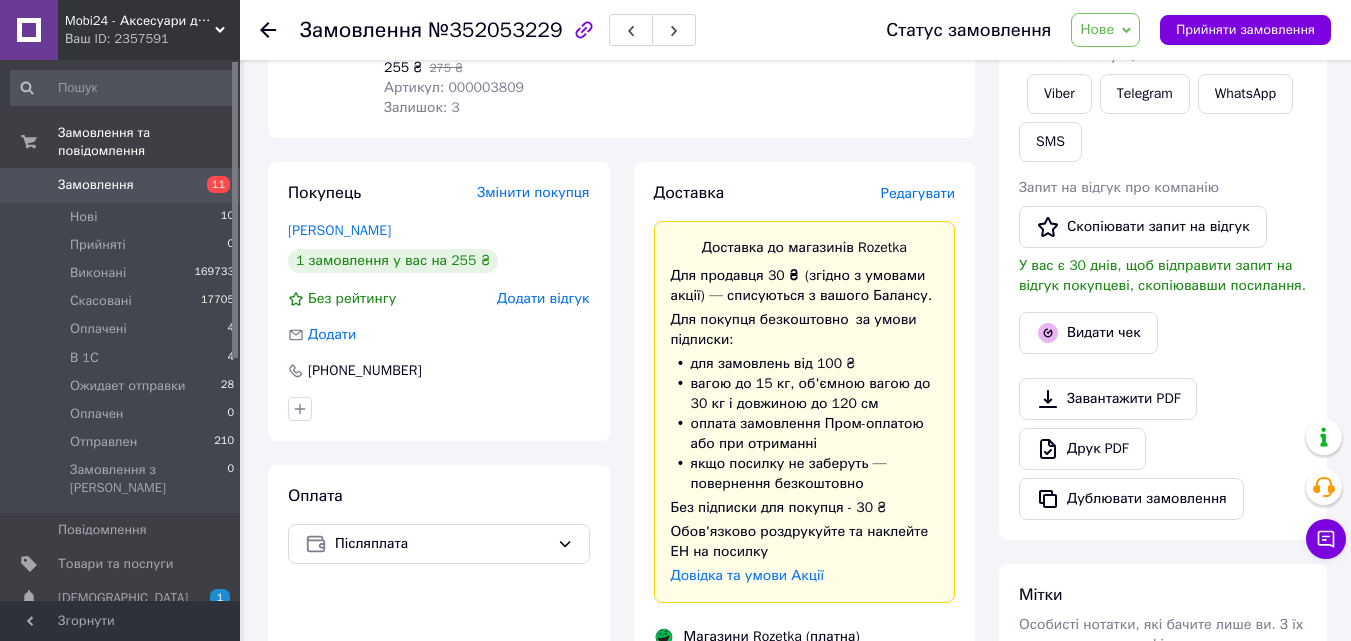 scroll, scrollTop: 263, scrollLeft: 0, axis: vertical 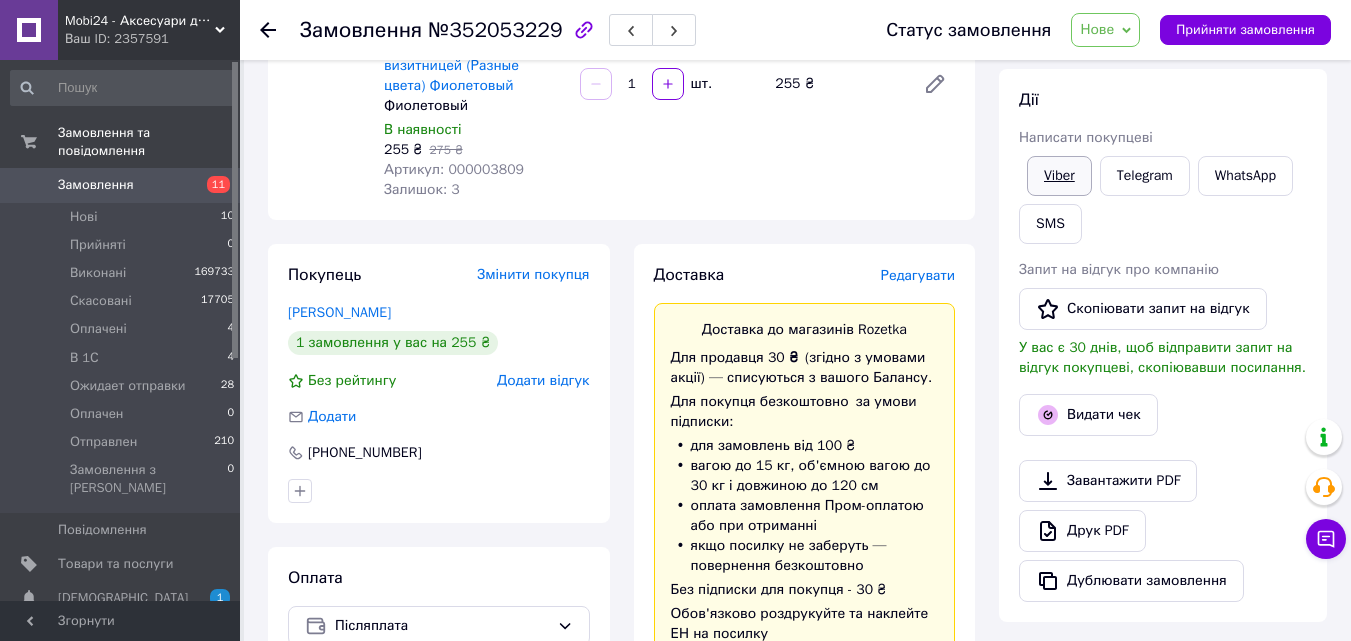 click on "Viber" at bounding box center [1059, 176] 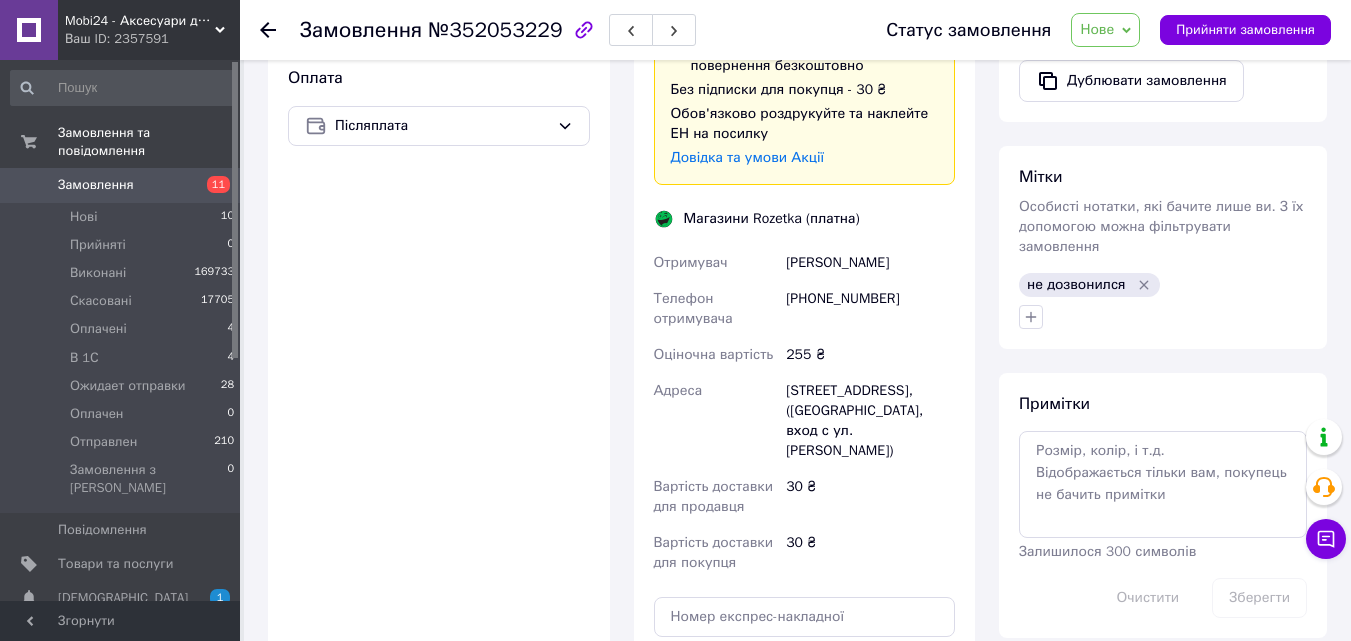 scroll, scrollTop: 963, scrollLeft: 0, axis: vertical 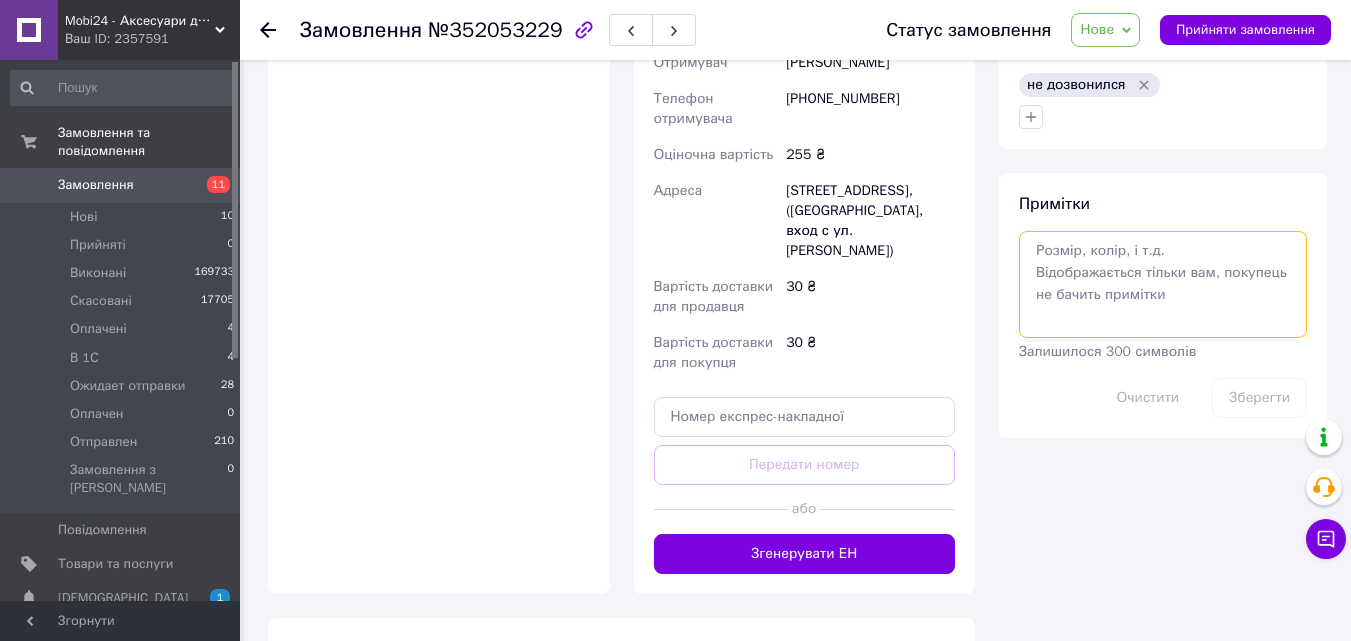 click at bounding box center (1163, 284) 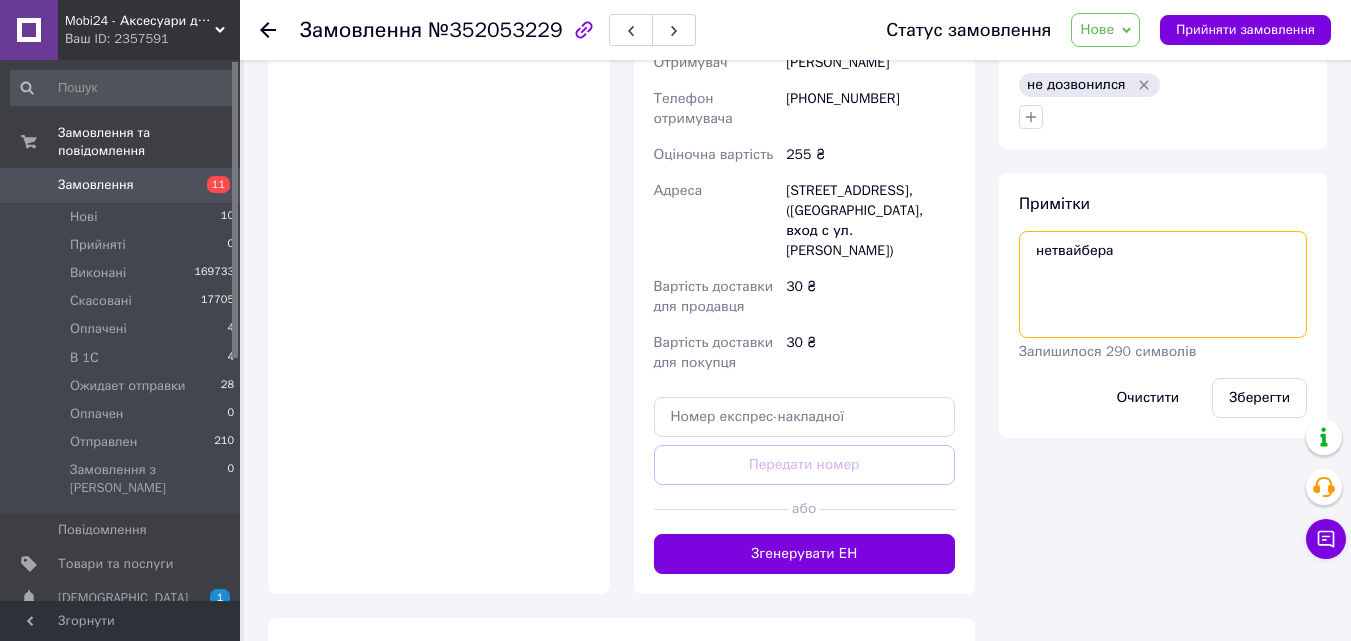 click on "нетвайбера" at bounding box center (1163, 284) 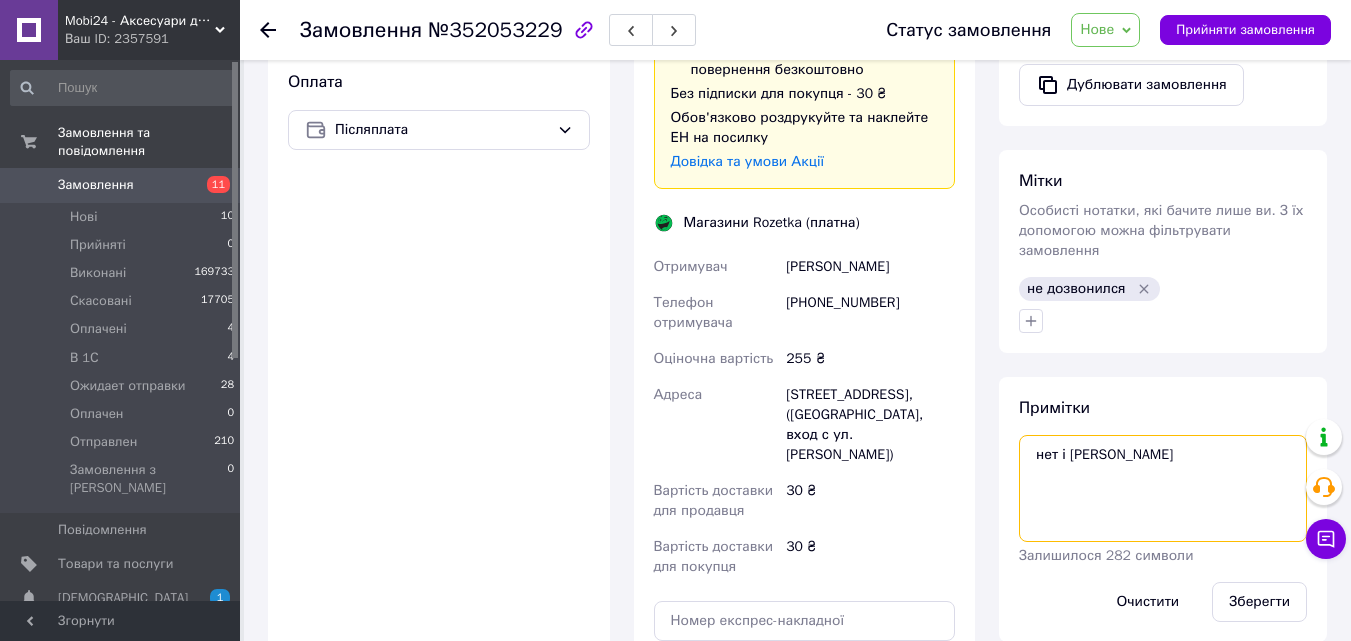 scroll, scrollTop: 900, scrollLeft: 0, axis: vertical 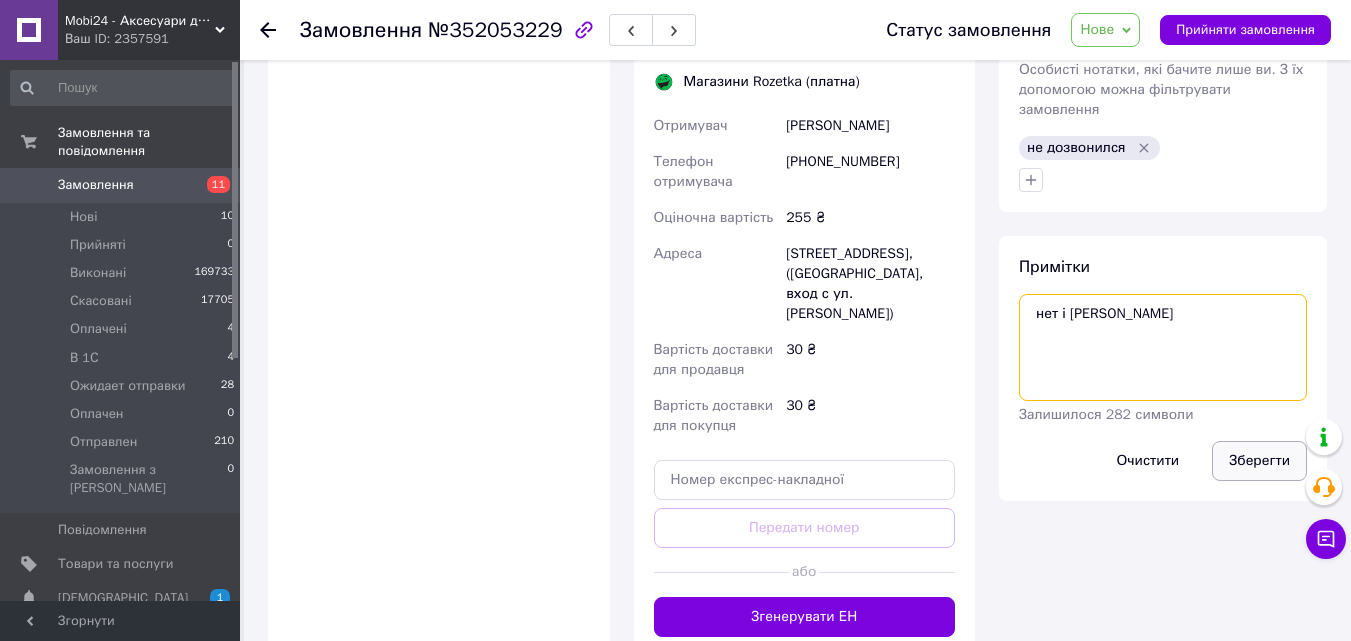 type on "нет і чата вайбера" 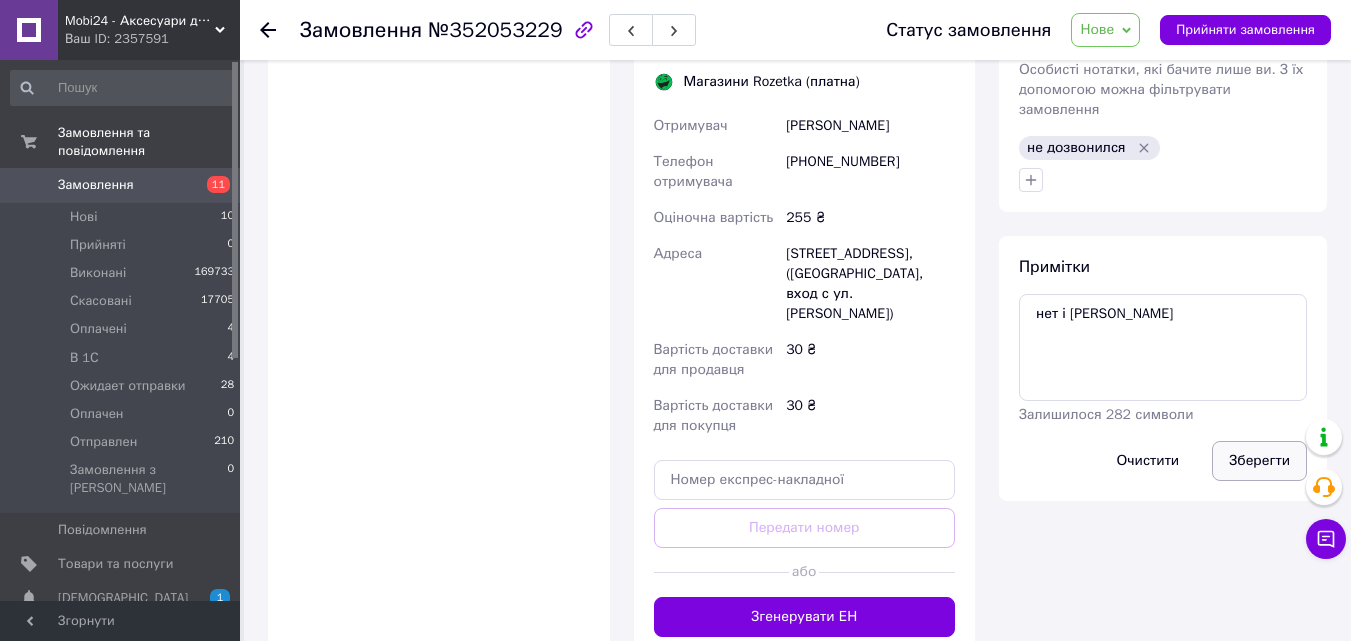 click on "Зберегти" at bounding box center [1259, 461] 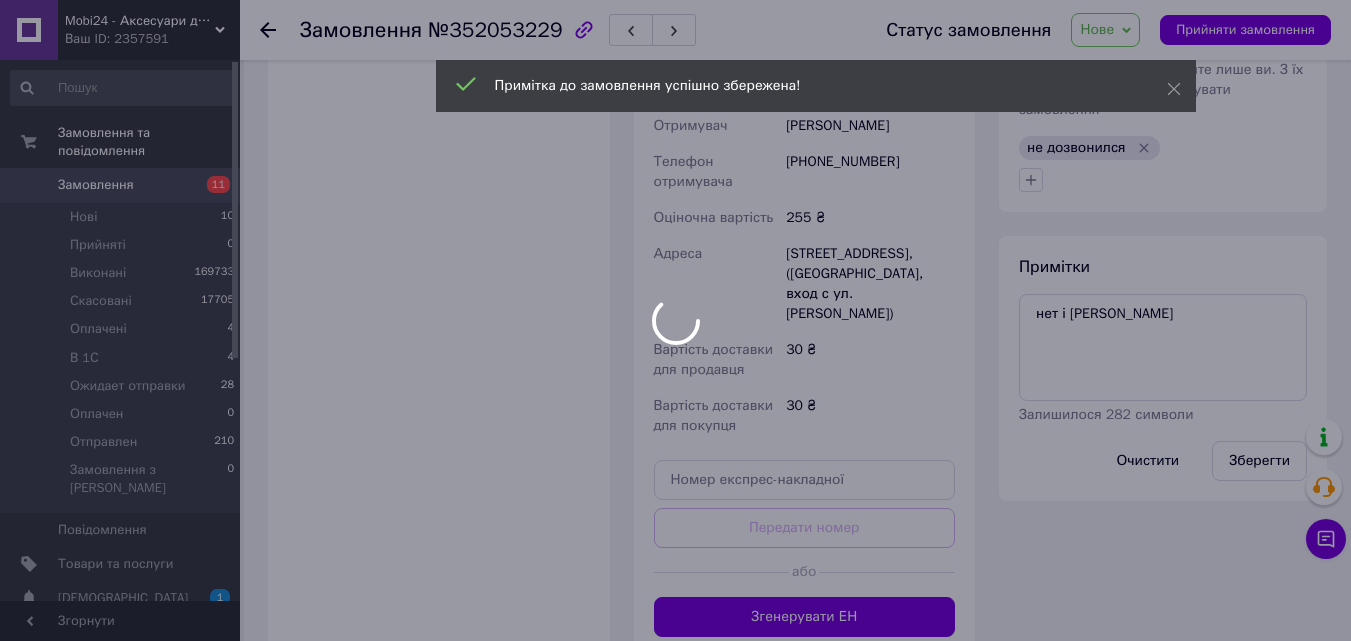 click at bounding box center [675, 320] 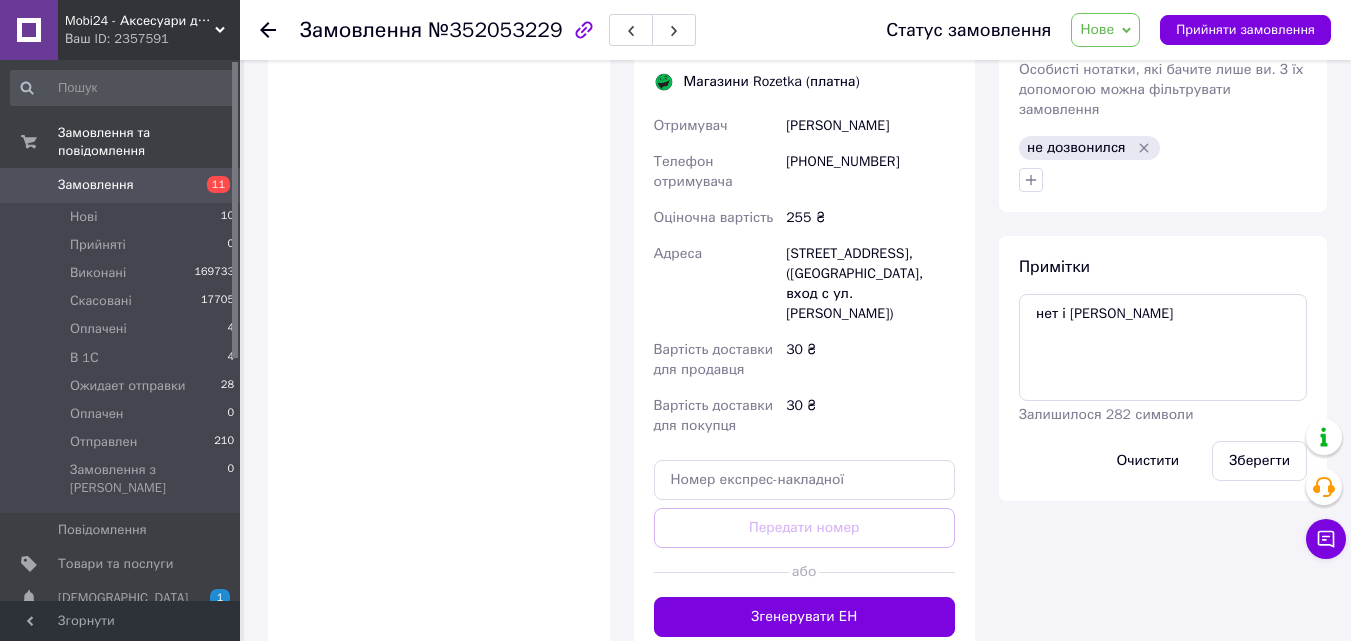 click on "11" at bounding box center (218, 184) 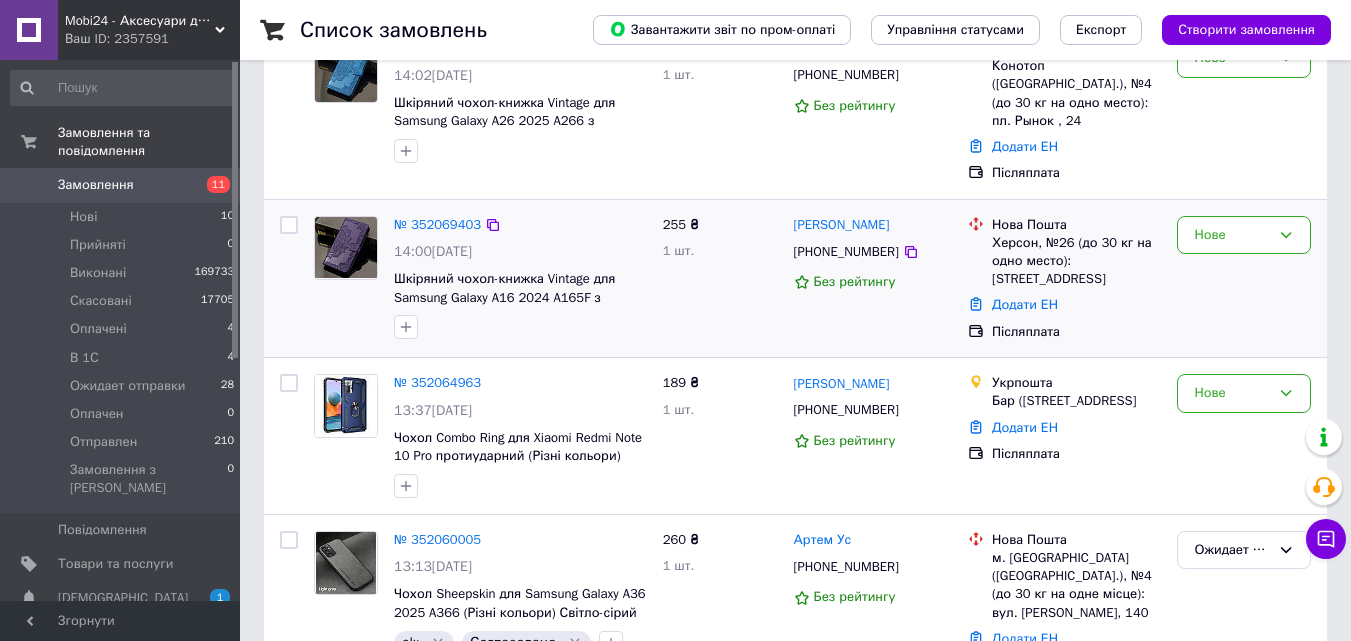 scroll, scrollTop: 400, scrollLeft: 0, axis: vertical 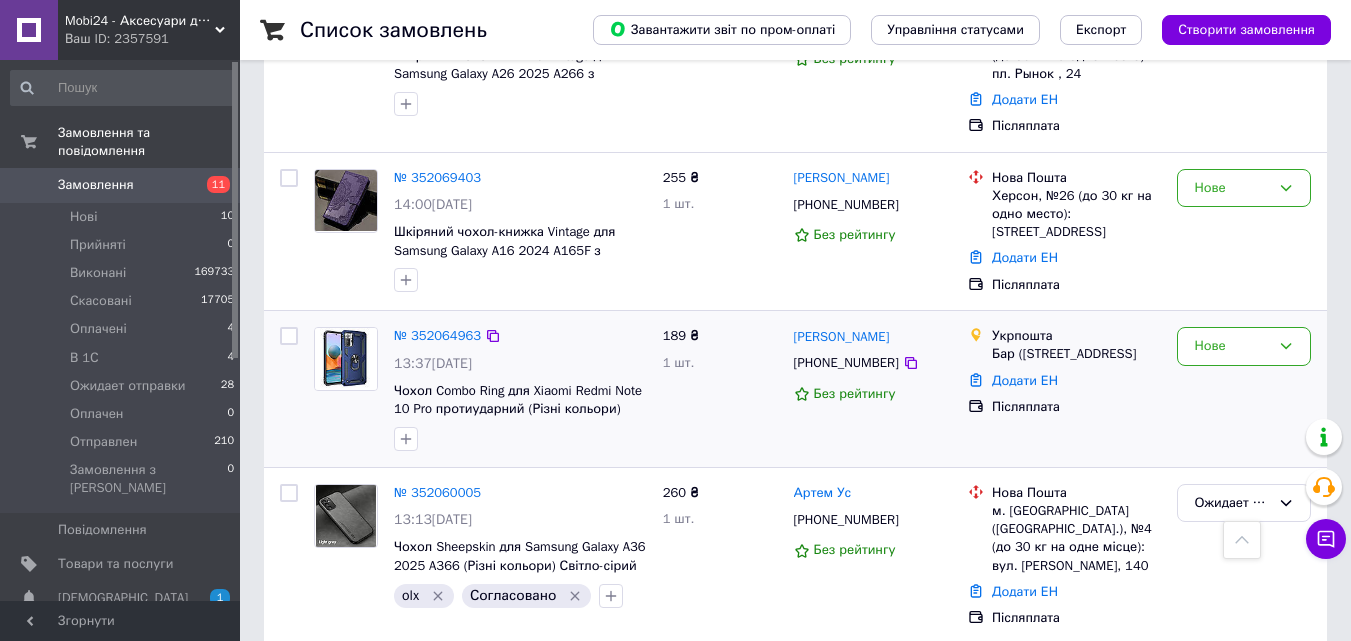 click at bounding box center [346, 359] 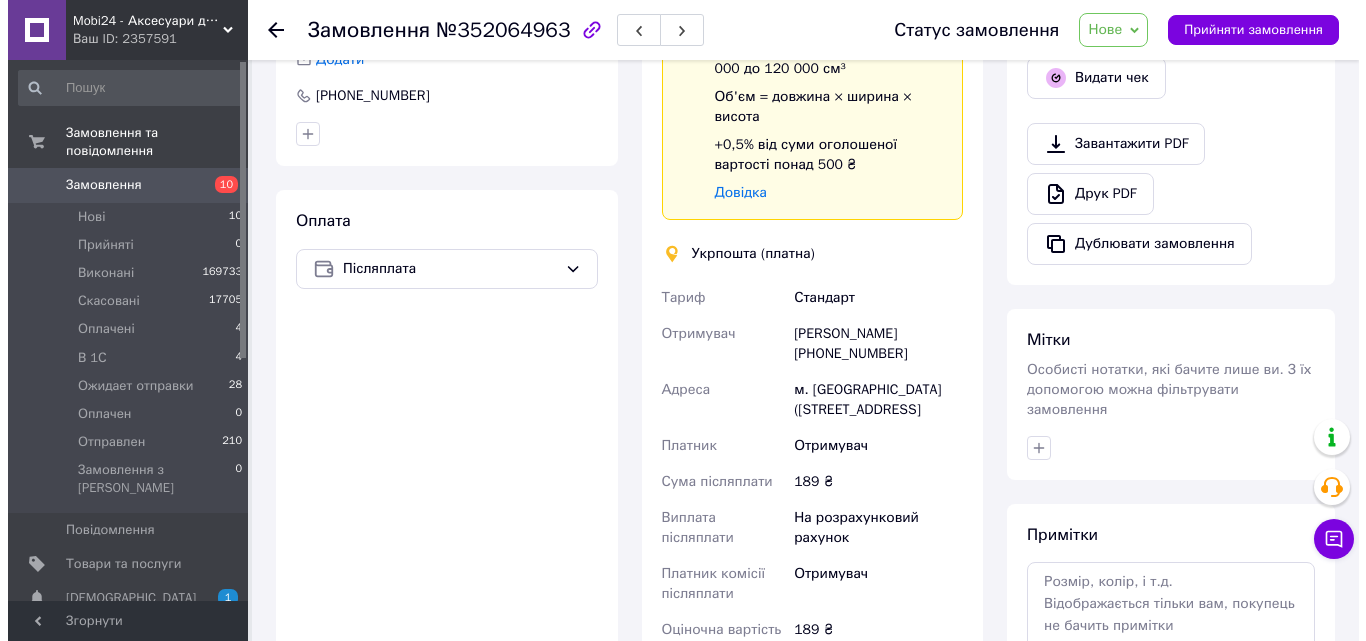 scroll, scrollTop: 300, scrollLeft: 0, axis: vertical 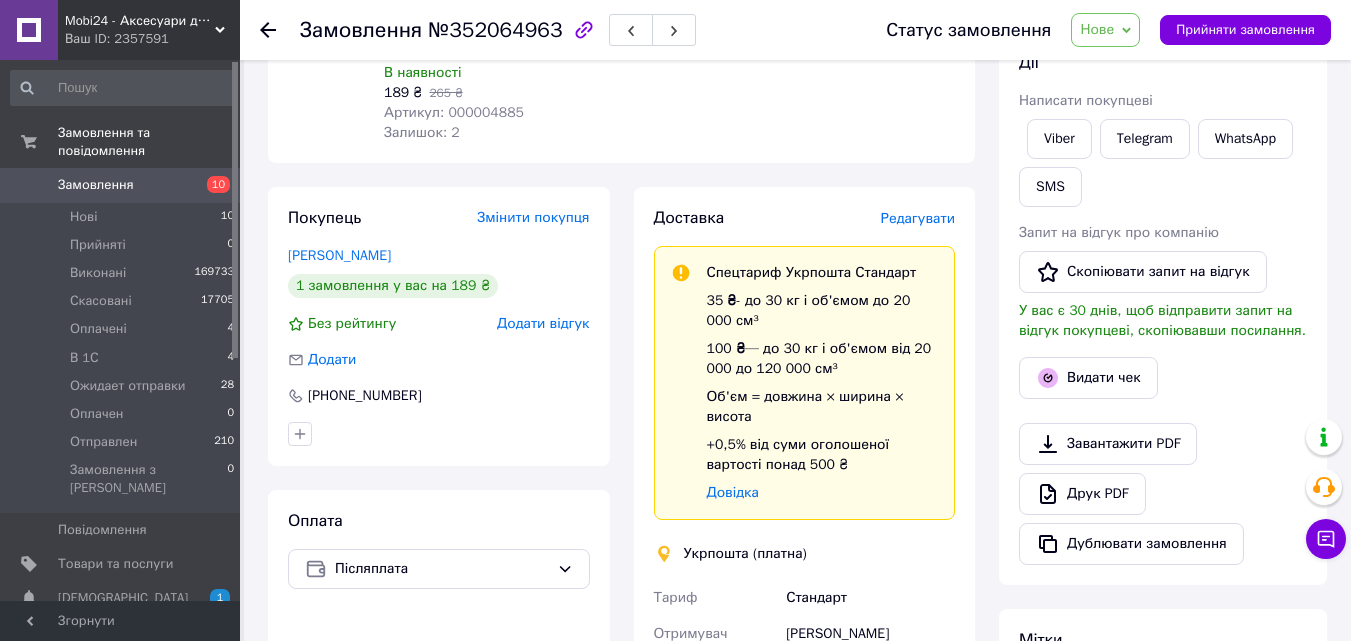 click on "Редагувати" at bounding box center [918, 218] 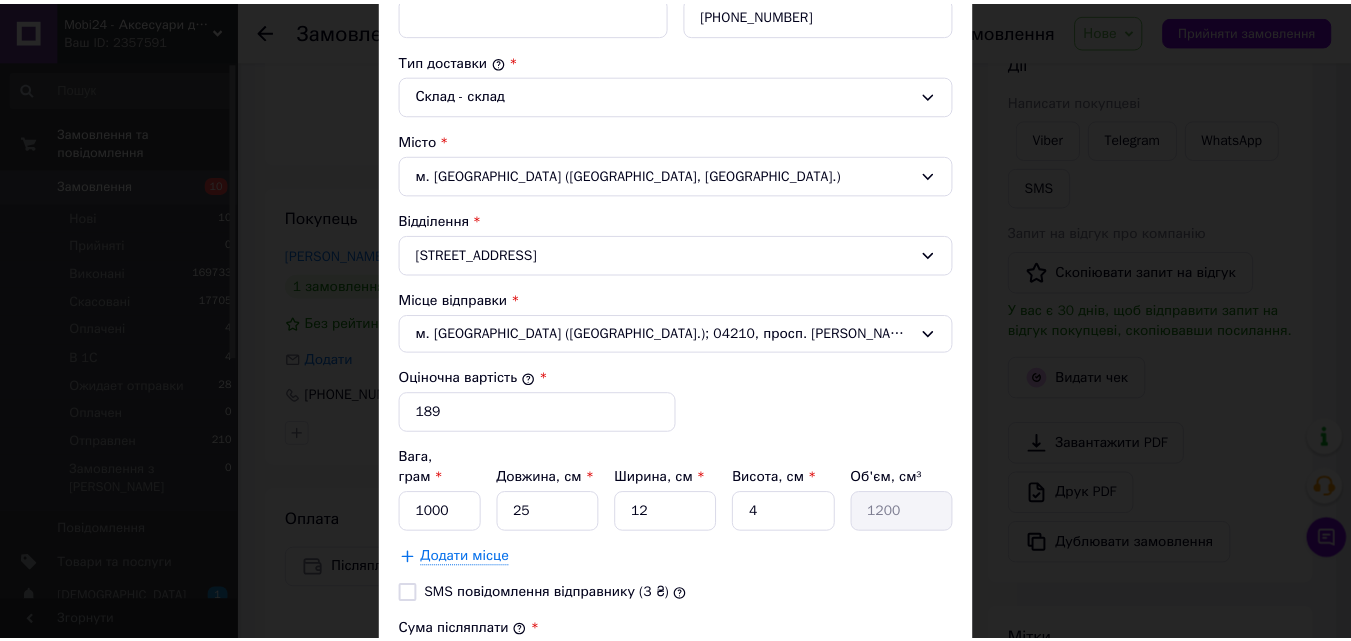 scroll, scrollTop: 796, scrollLeft: 0, axis: vertical 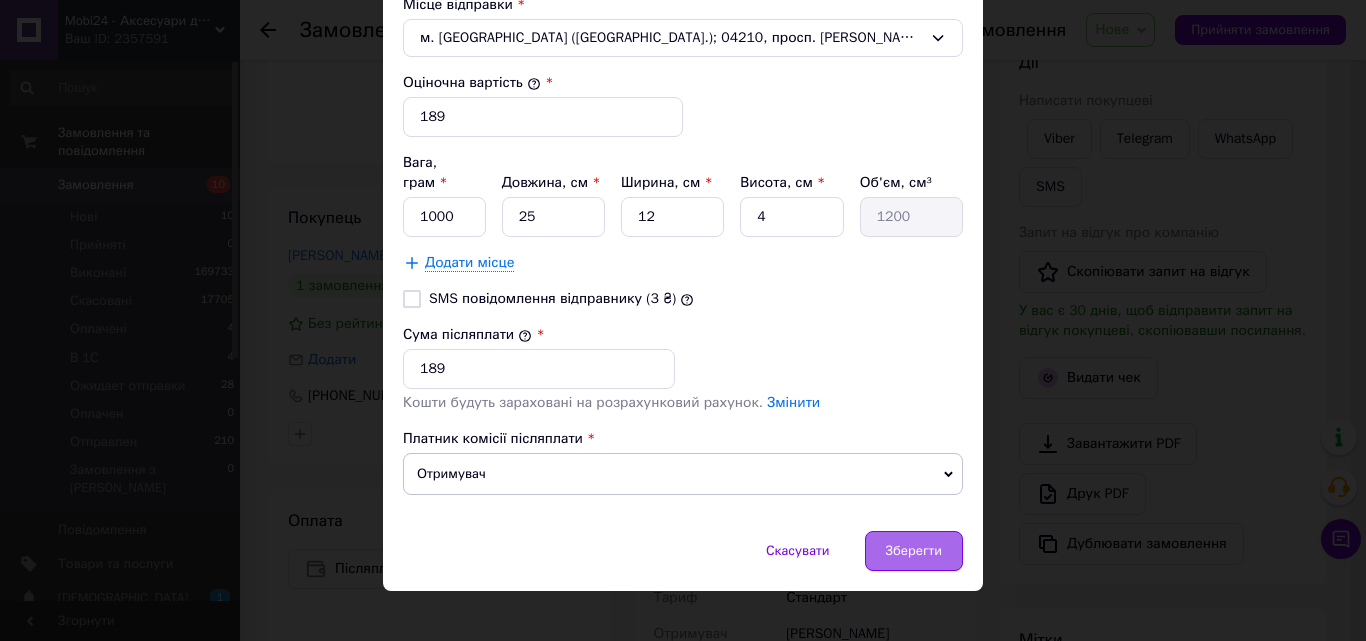 click on "Зберегти" at bounding box center (914, 551) 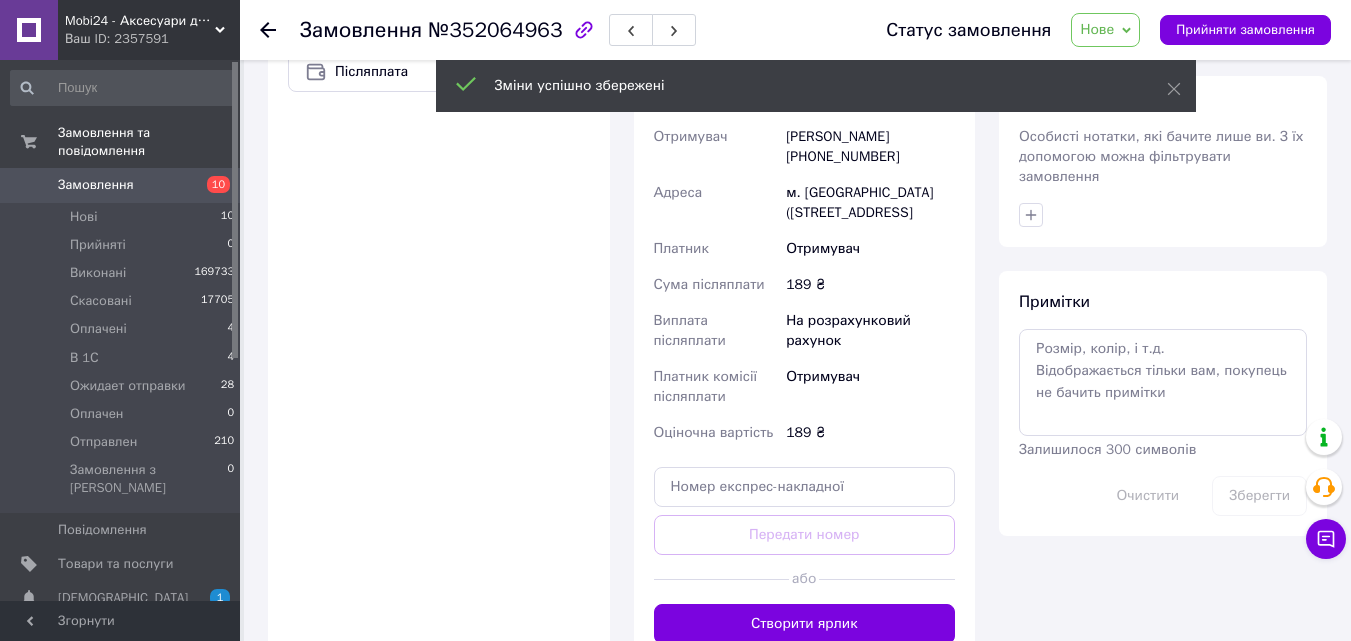 scroll, scrollTop: 800, scrollLeft: 0, axis: vertical 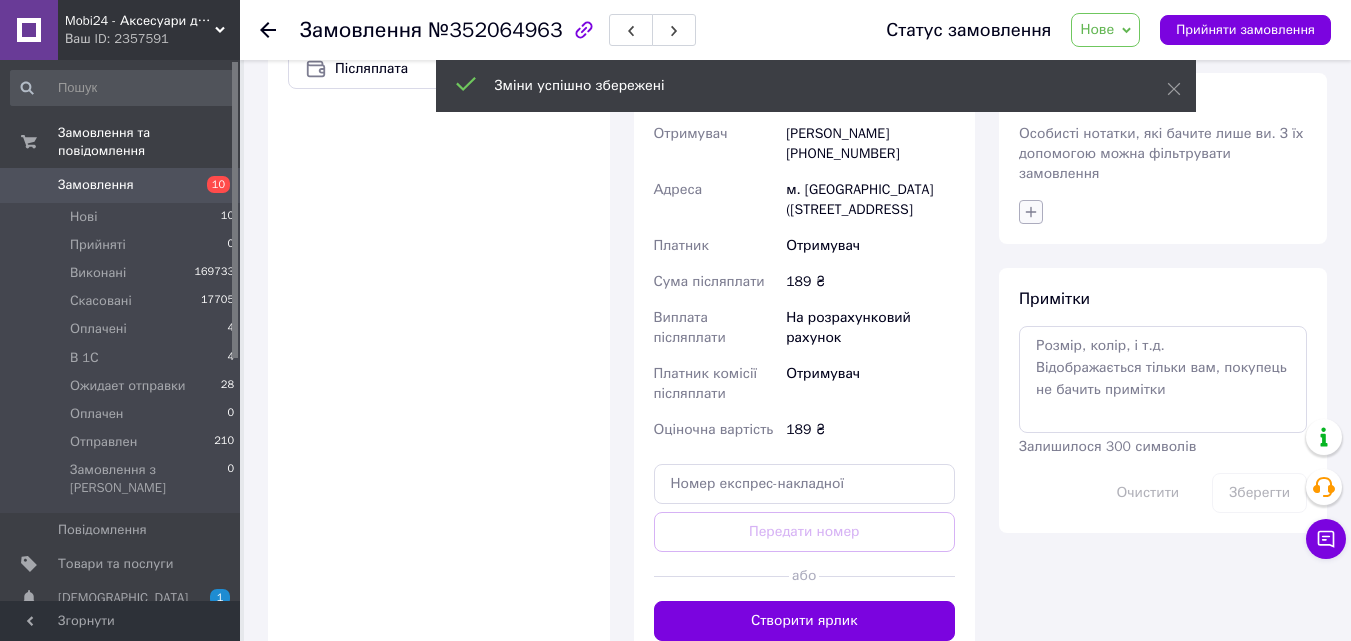 click 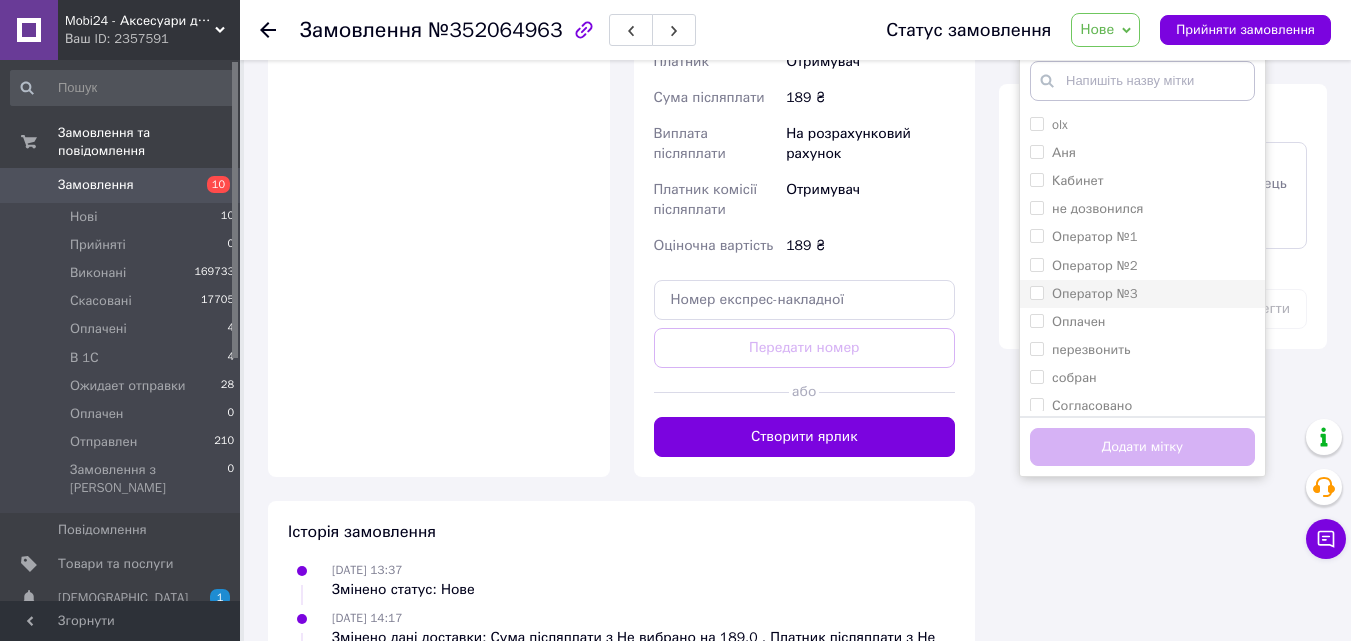 scroll, scrollTop: 1000, scrollLeft: 0, axis: vertical 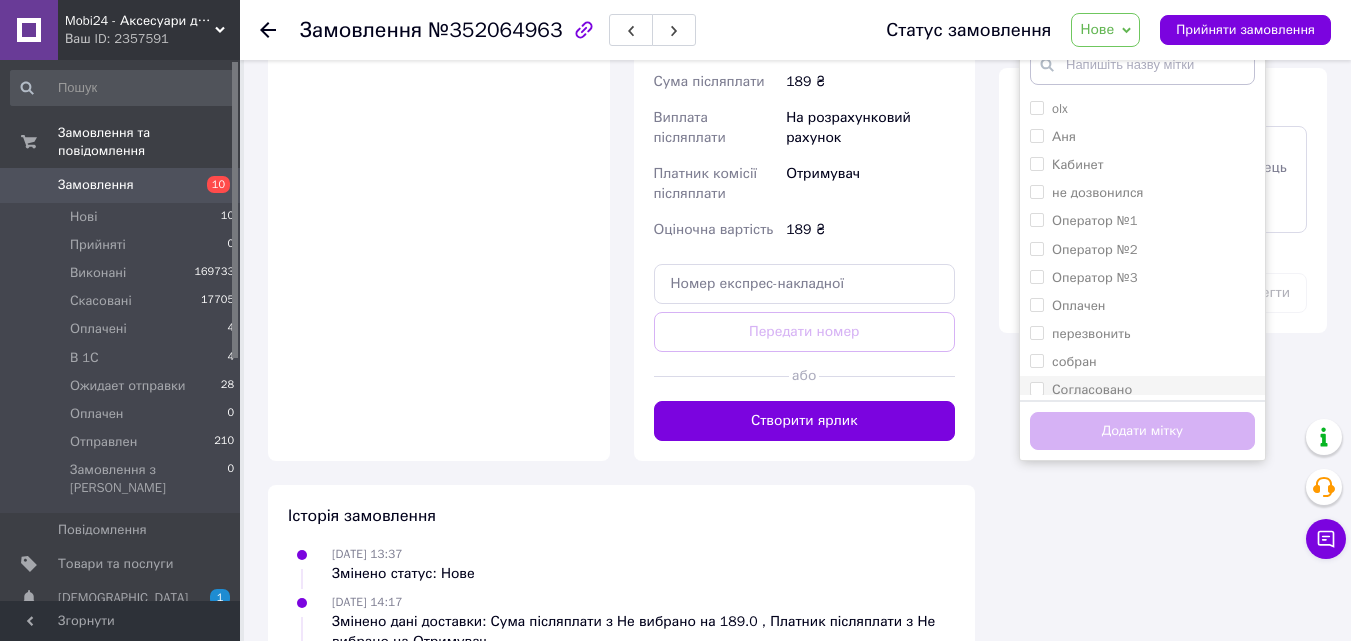 click on "Согласовано" at bounding box center (1036, 388) 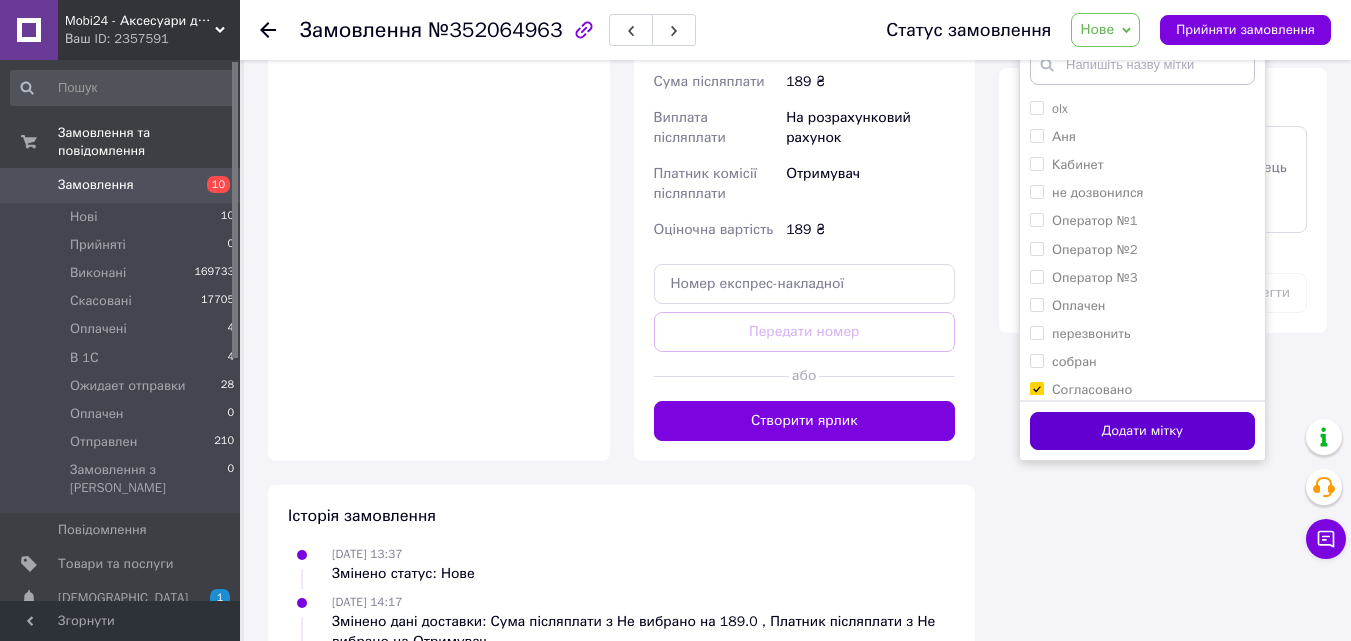 click on "Додати мітку" at bounding box center [1142, 431] 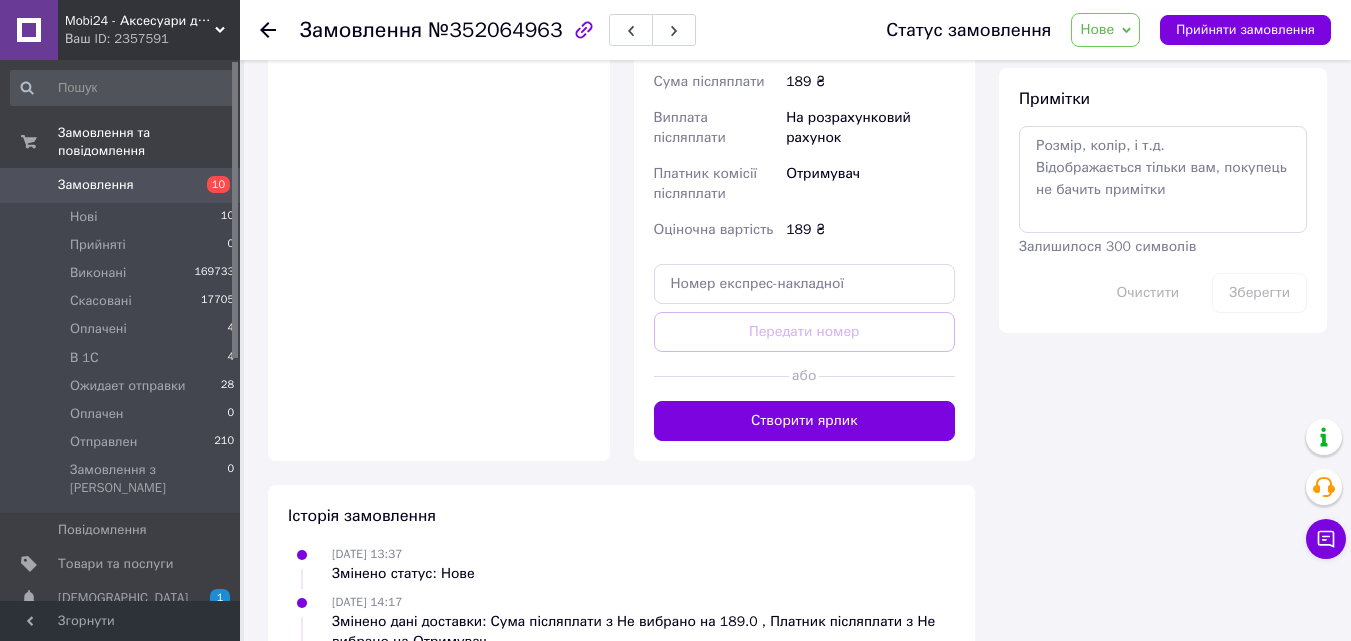 scroll, scrollTop: 600, scrollLeft: 0, axis: vertical 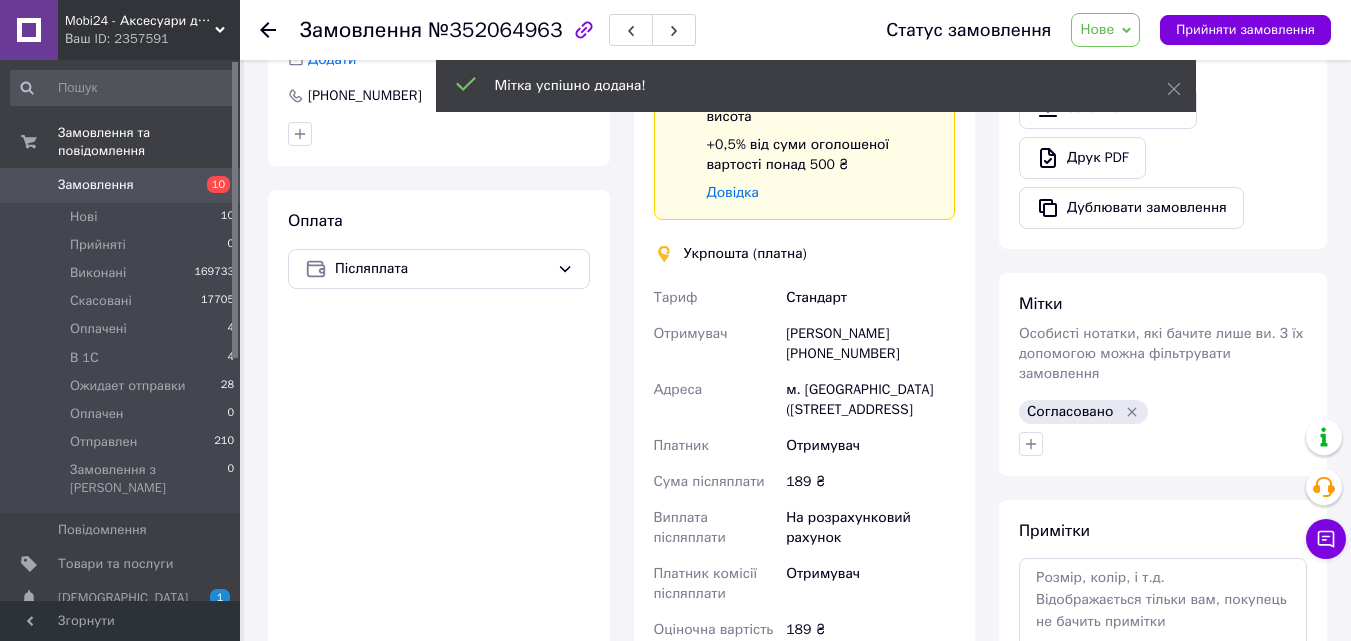 click on "Нове" at bounding box center [1105, 30] 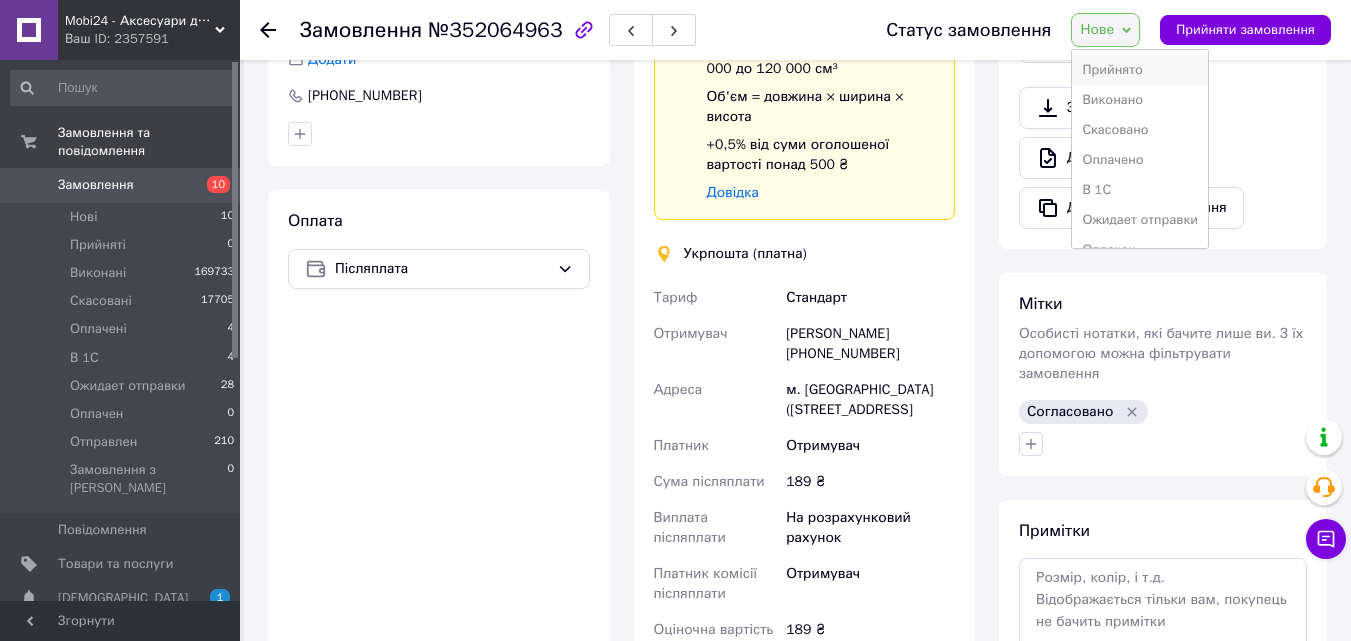 click on "Прийнято" at bounding box center (1140, 70) 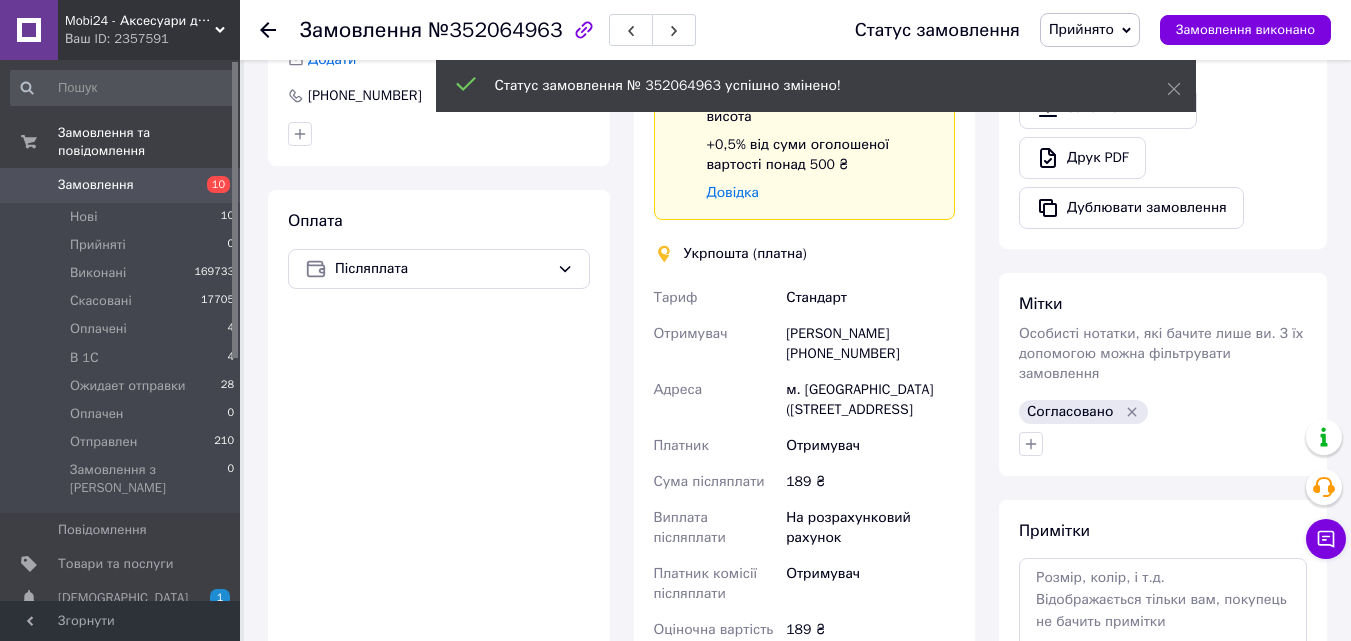 click 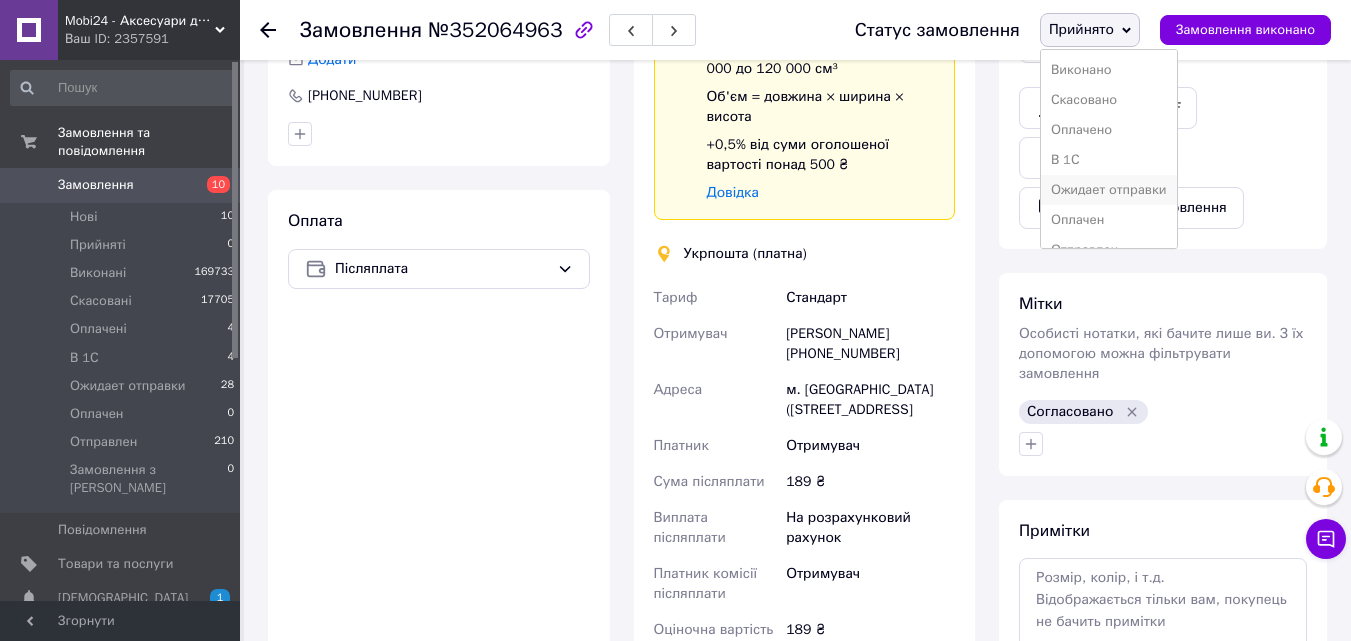 click on "Ожидает отправки" at bounding box center (1109, 190) 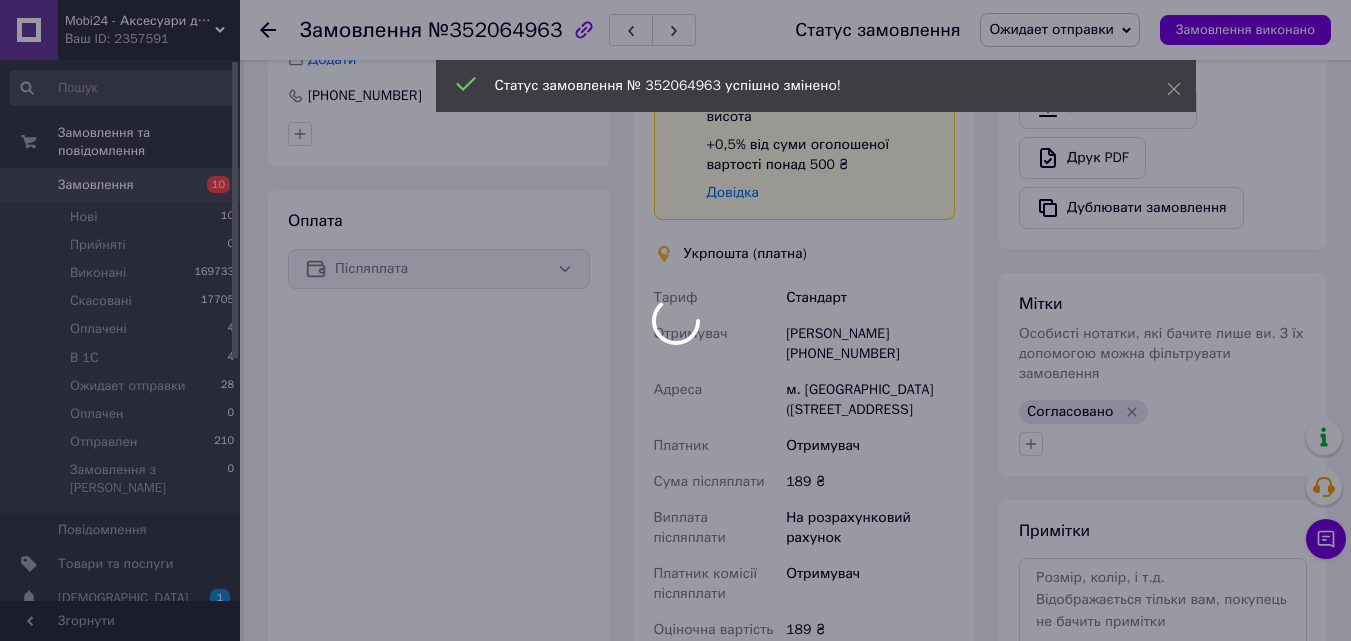 click on "Mobi24 - Аксесуари для смартфонів Ваш ID: 2357591 Сайт Mobi24 - Аксесуари для смартфонів Кабінет покупця Перевірити стан системи Сторінка на порталі Довідка Вийти Замовлення та повідомлення Замовлення 10 Нові 10 Прийняті 0 Виконані 169733 Скасовані 17705 Оплачені 4 В 1С 4 Ожидает отправки 28 Оплачен 0 Отправлен 210 Замовлення з Розетки 0 Повідомлення 0 Товари та послуги Сповіщення 1 0 Показники роботи компанії Панель управління Відгуки Клієнти Каталог ProSale Аналітика Інструменти веб-майстра та SEO Управління сайтом Маркет Prom топ - 29%" at bounding box center [675, 350] 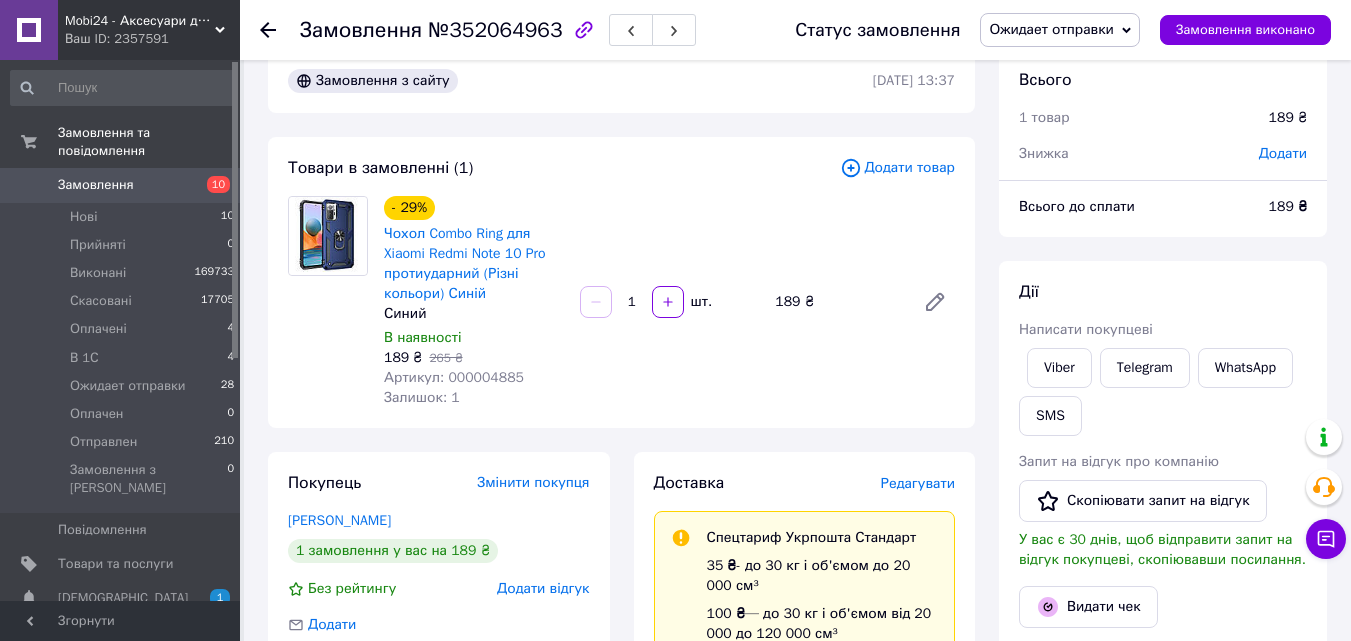 scroll, scrollTop: 0, scrollLeft: 0, axis: both 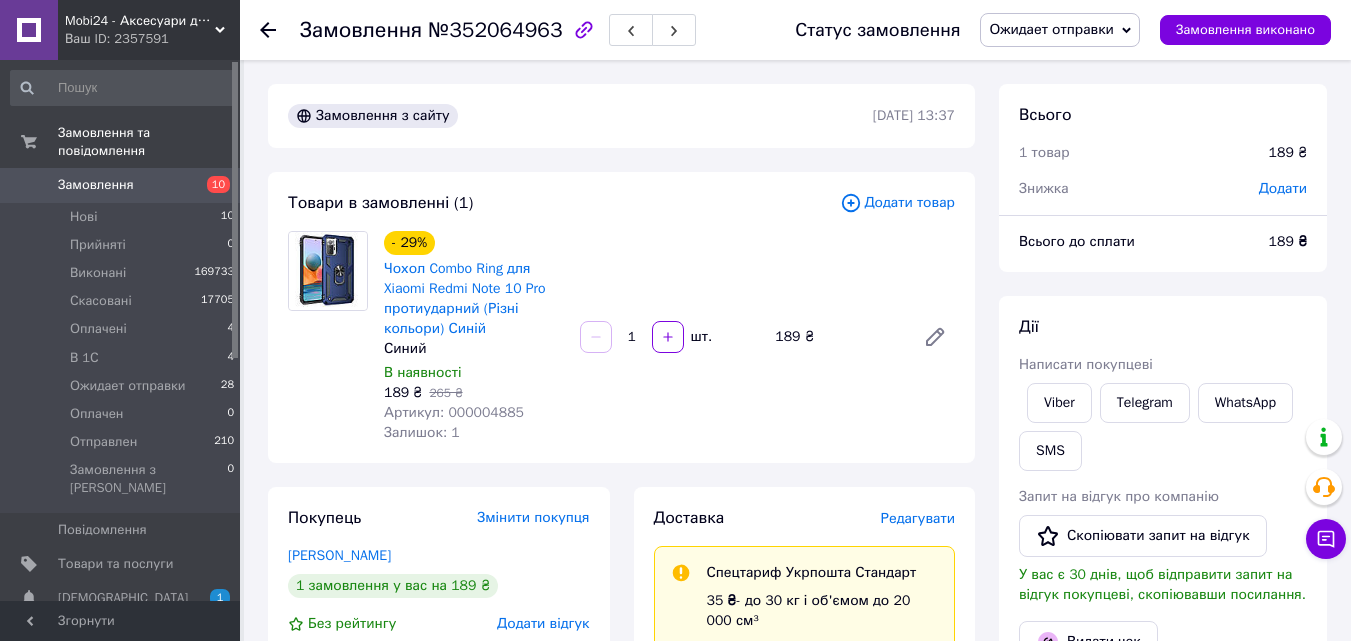 click on "10" at bounding box center [212, 185] 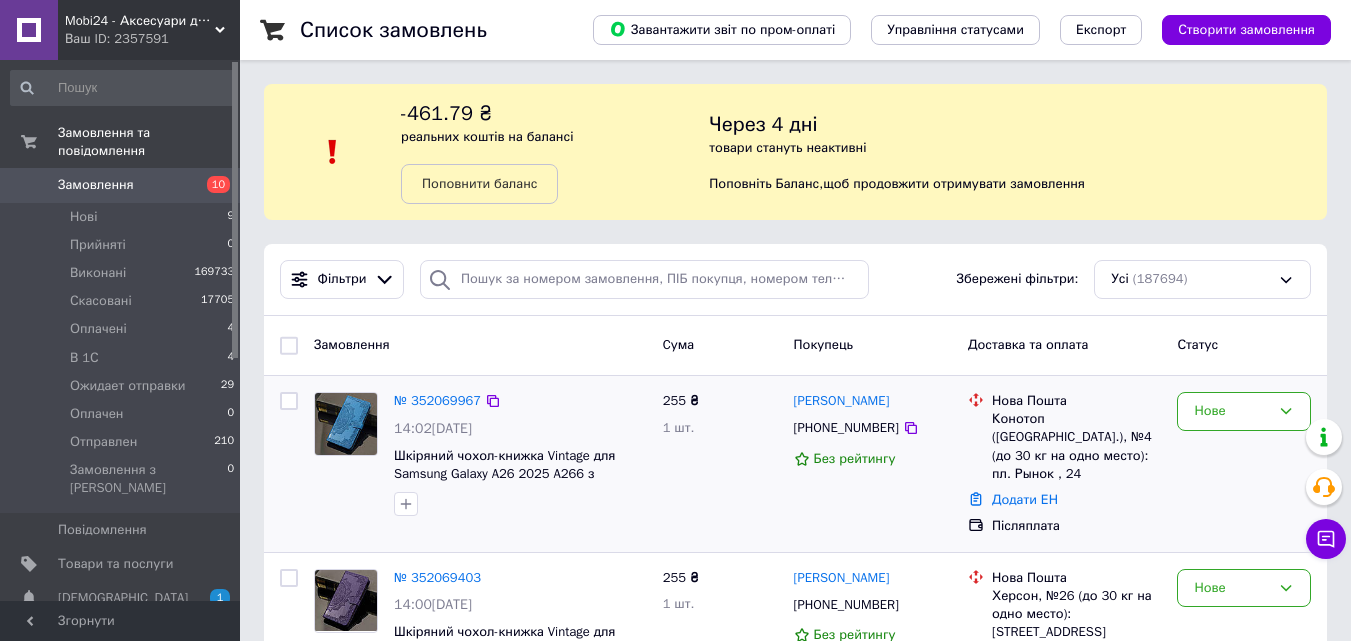 scroll, scrollTop: 360, scrollLeft: 0, axis: vertical 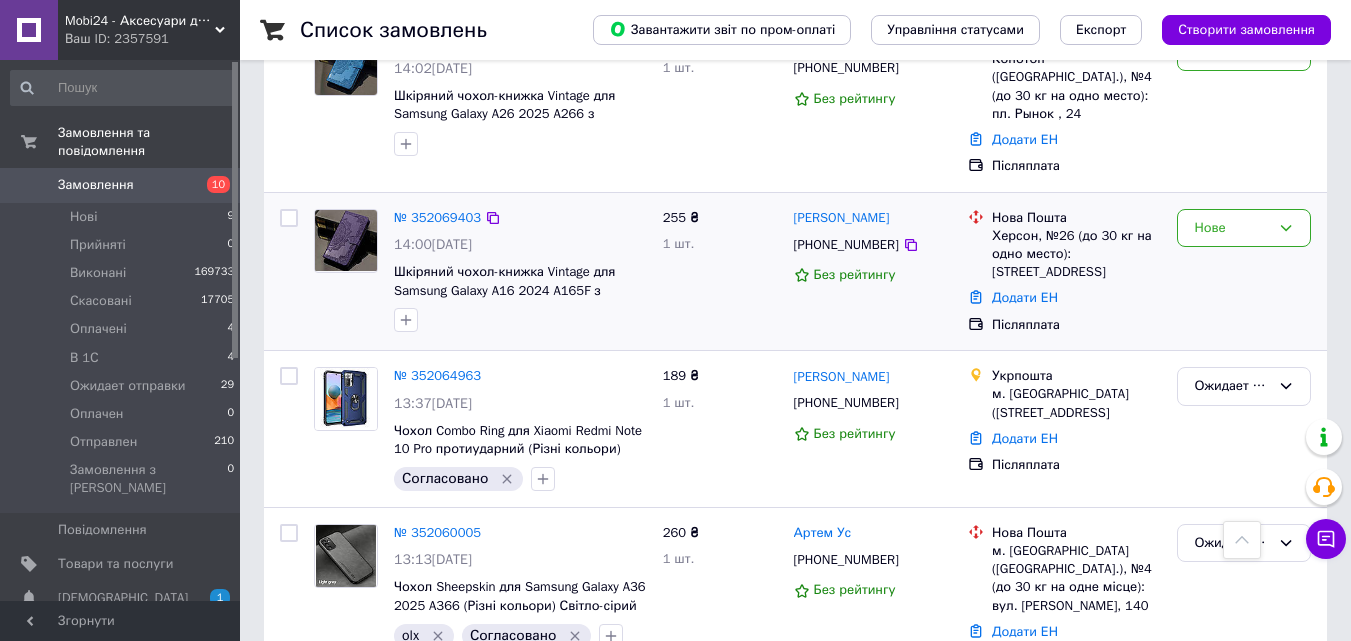 click at bounding box center (346, 240) 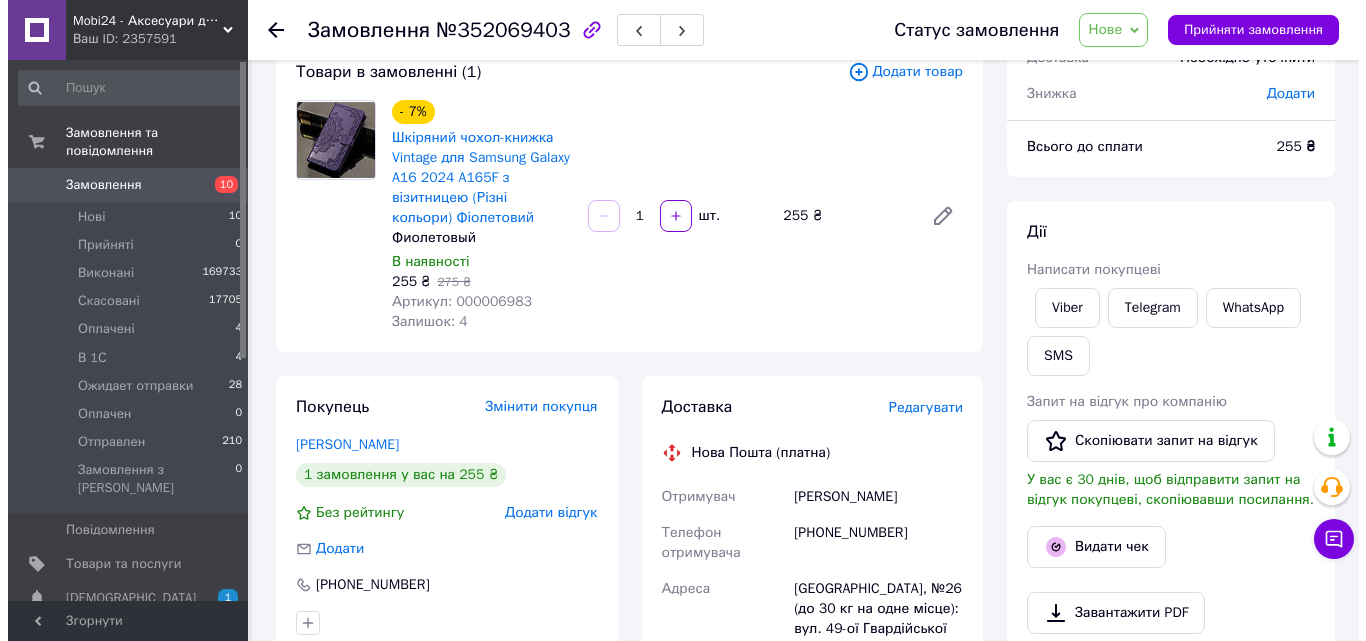 scroll, scrollTop: 400, scrollLeft: 0, axis: vertical 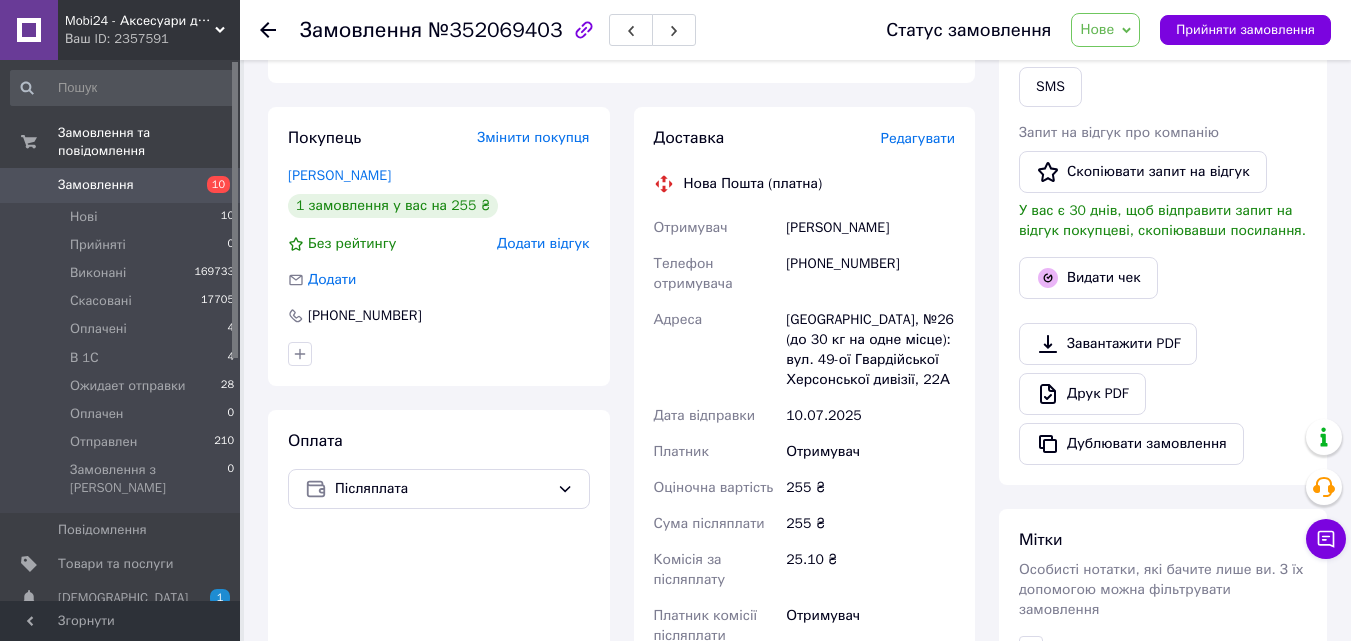 click on "Редагувати" at bounding box center (918, 138) 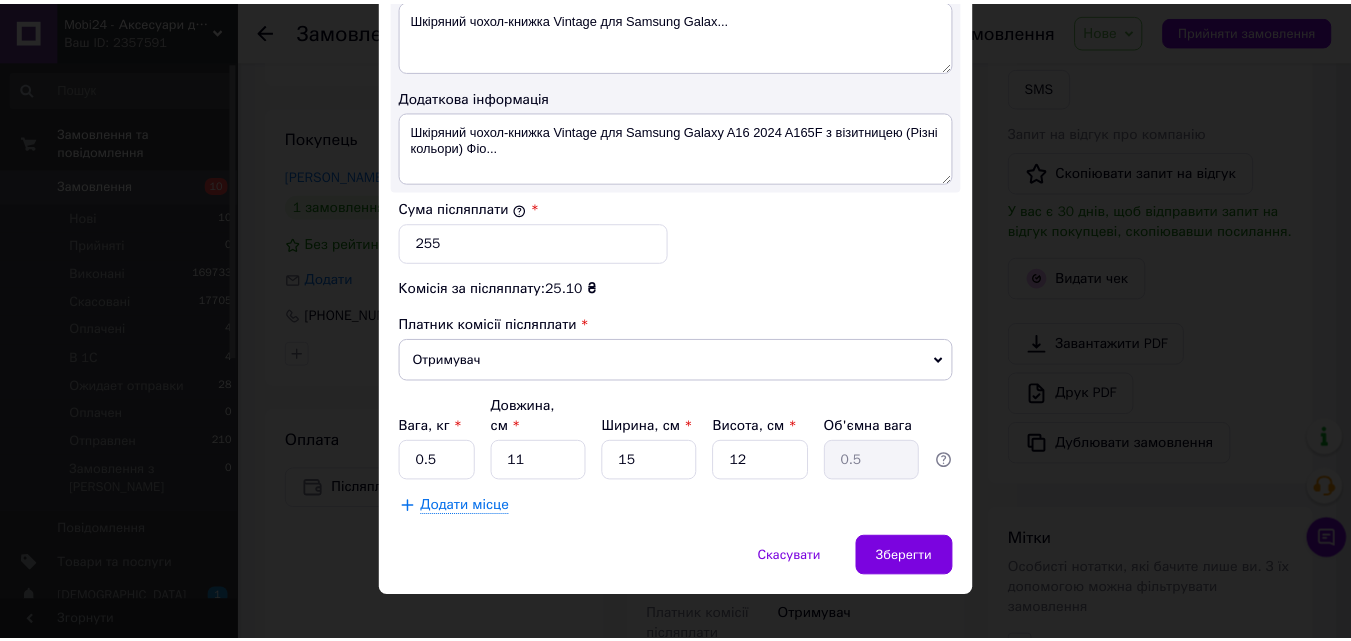 scroll, scrollTop: 1129, scrollLeft: 0, axis: vertical 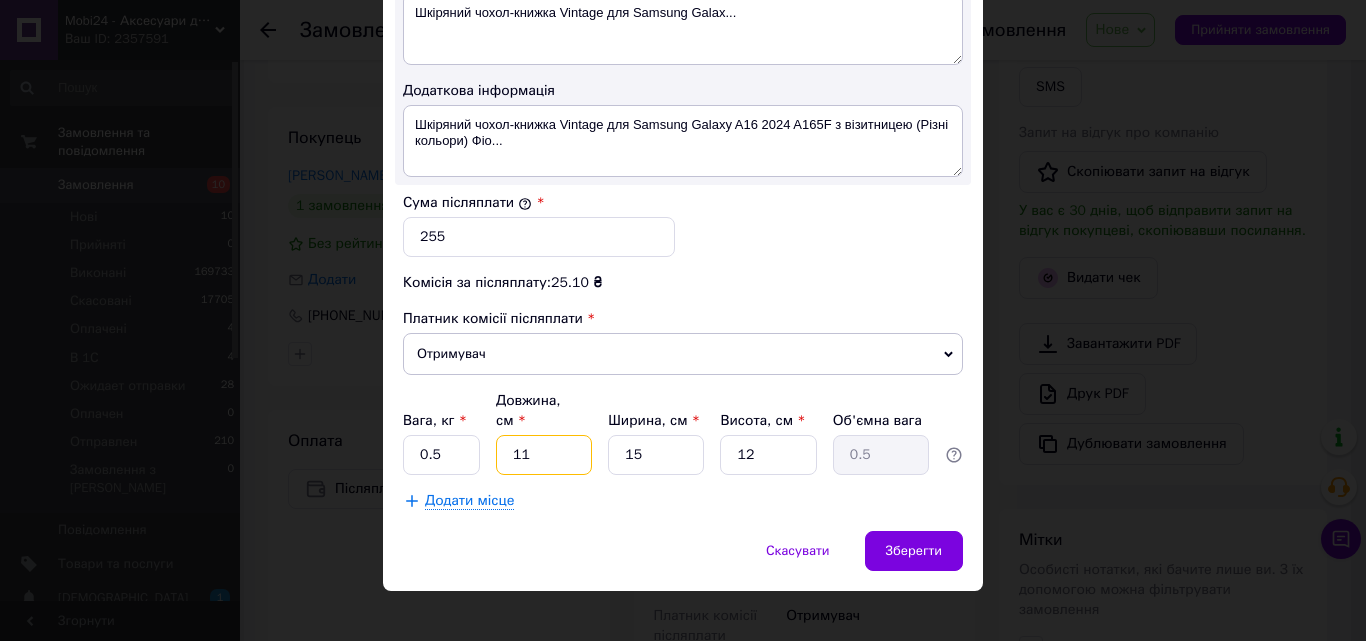 click on "11" at bounding box center (544, 455) 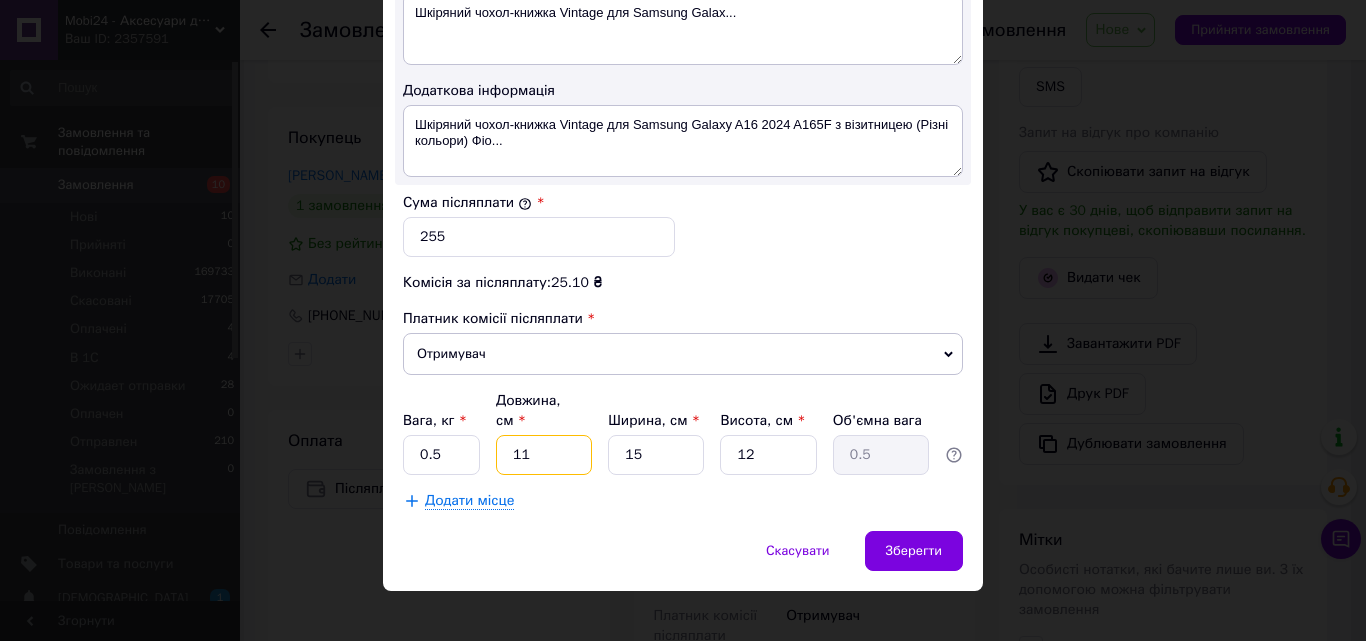 type on "0.1" 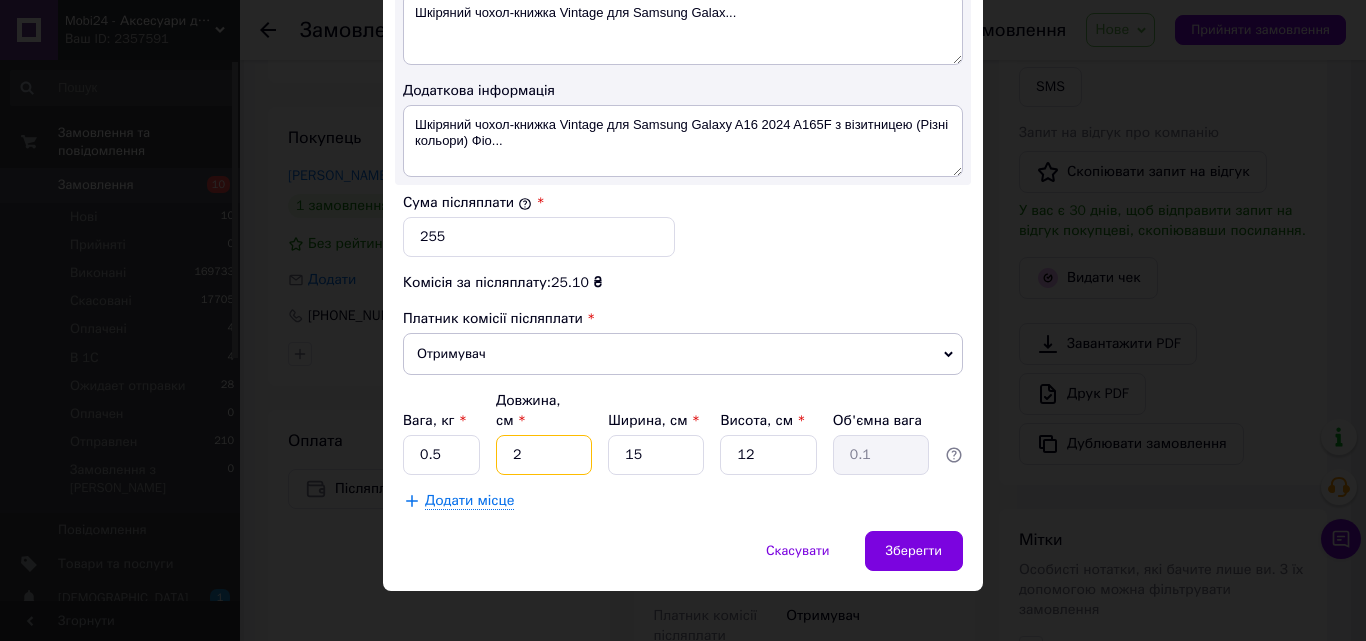 type on "25" 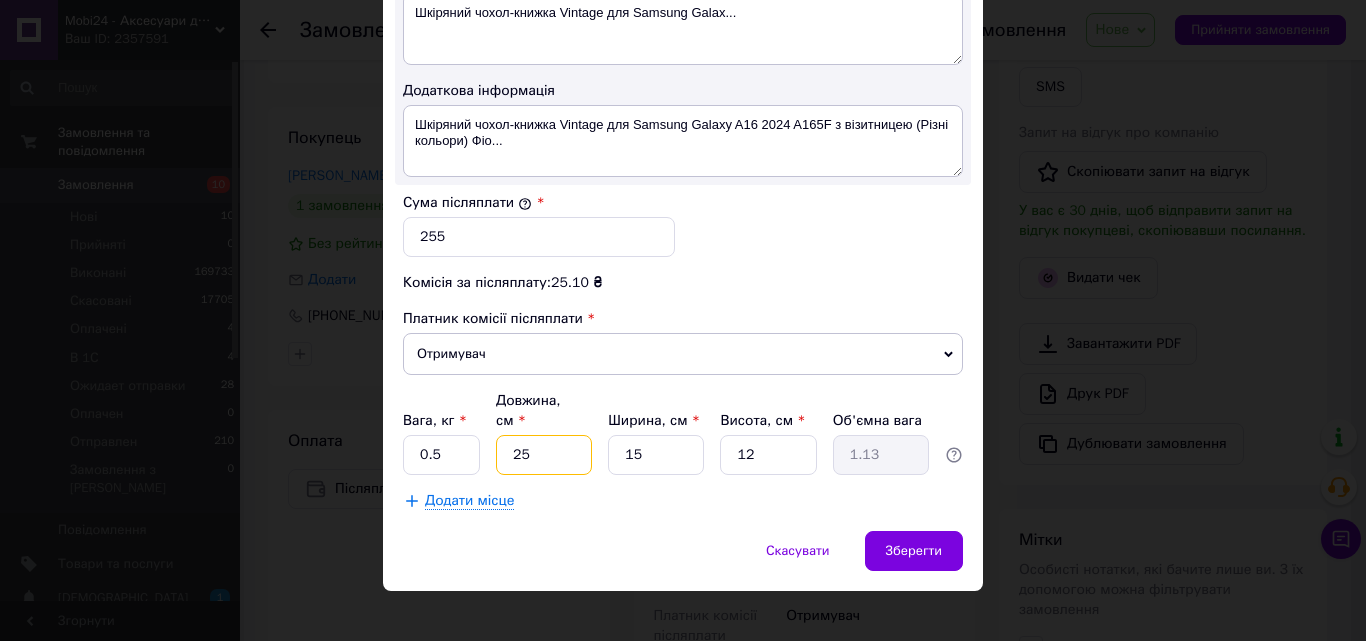 type on "25" 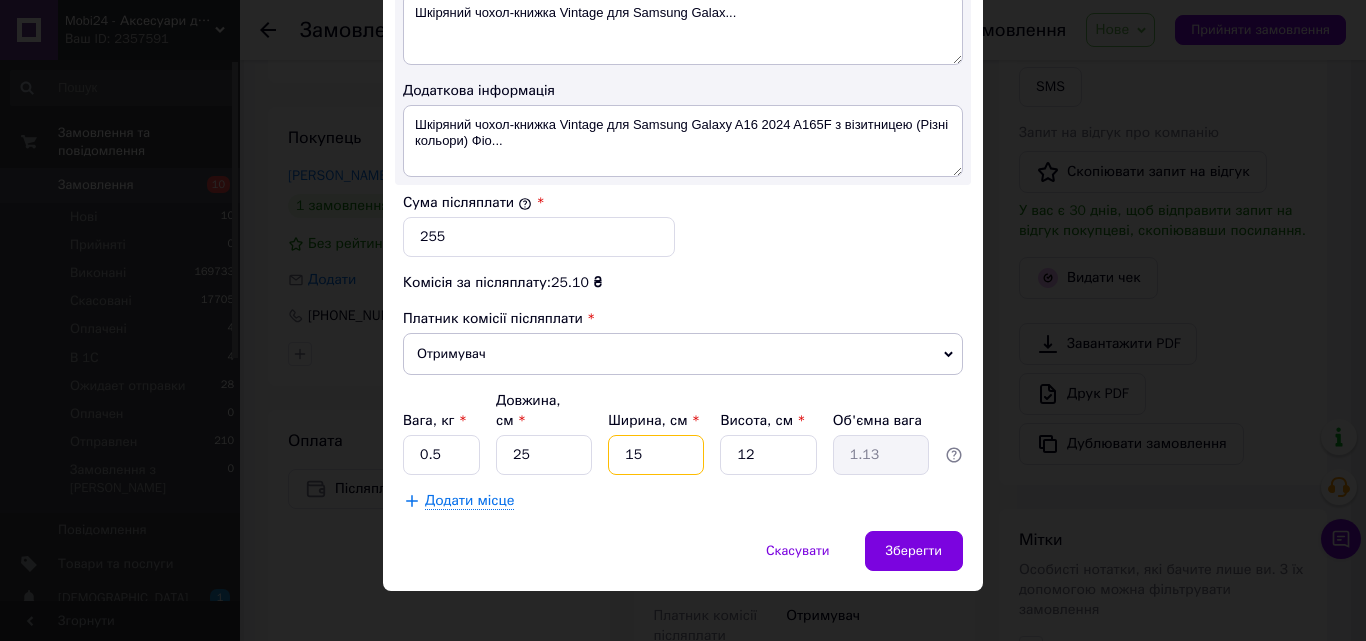 click on "15" at bounding box center (656, 455) 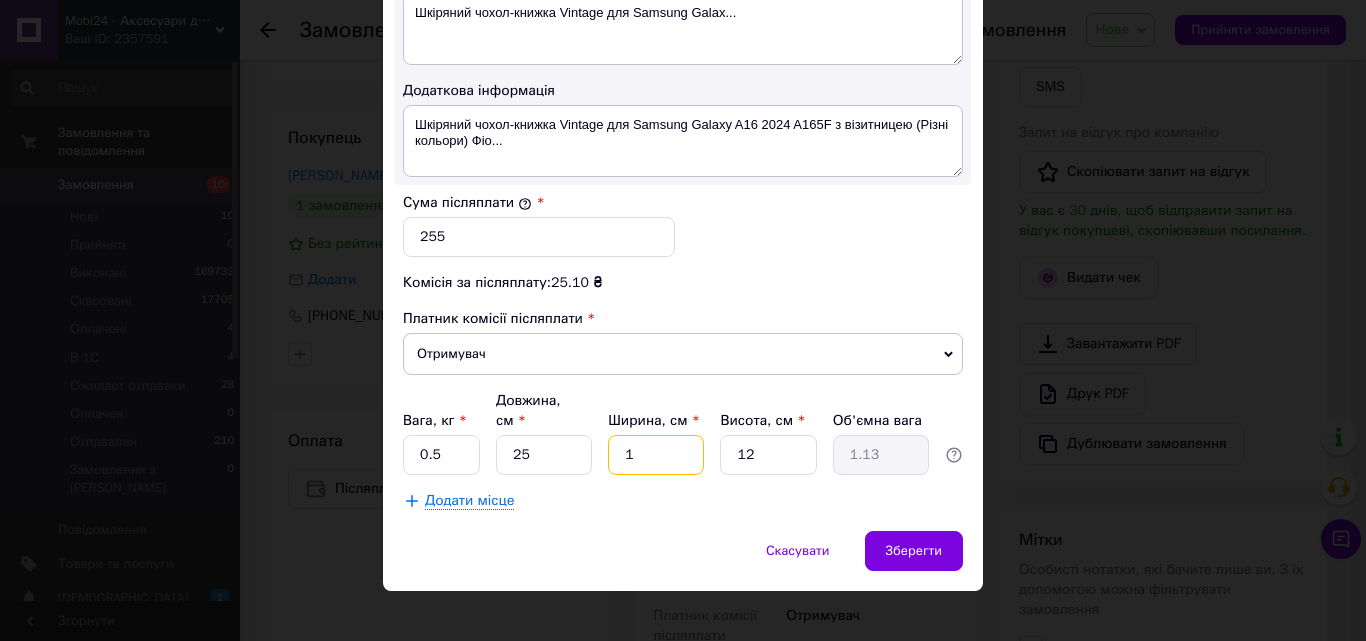 type on "1" 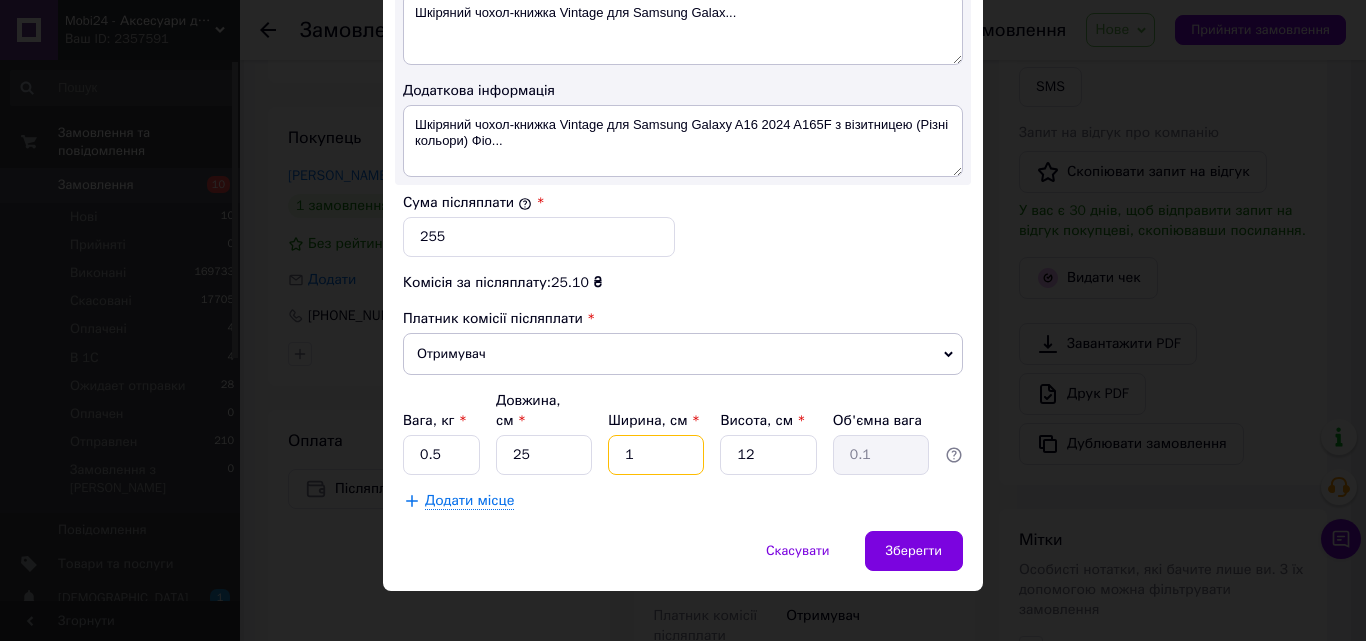 type on "12" 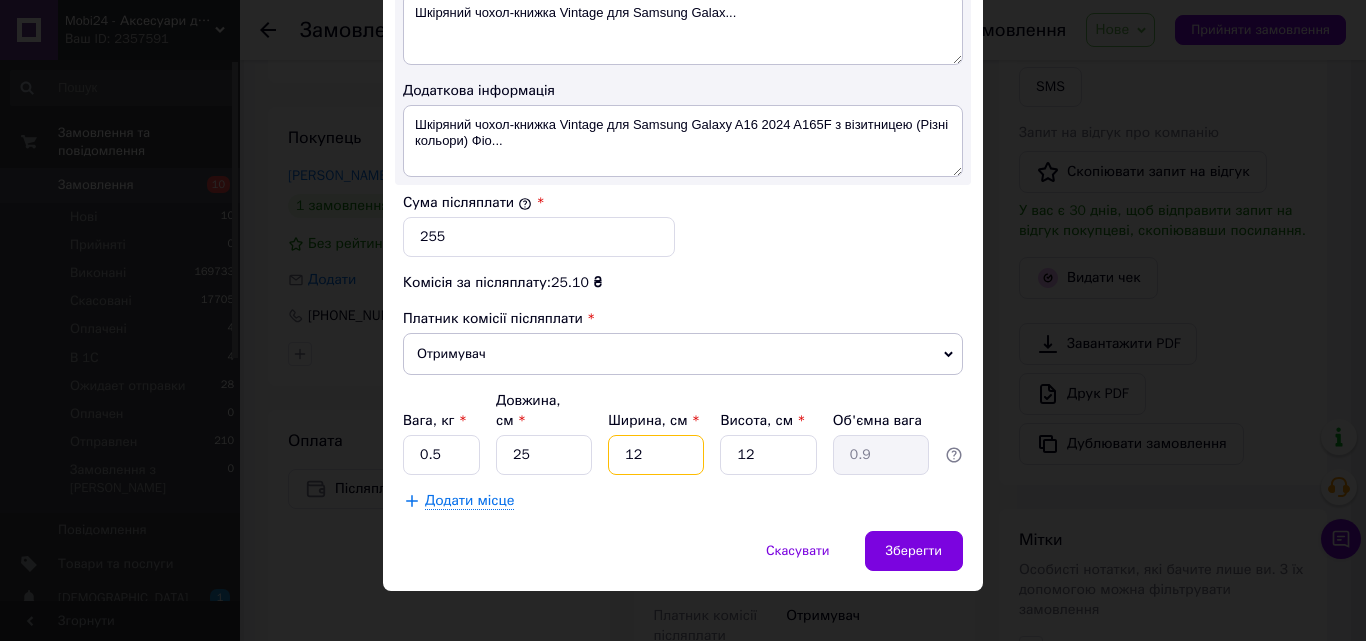 type on "12" 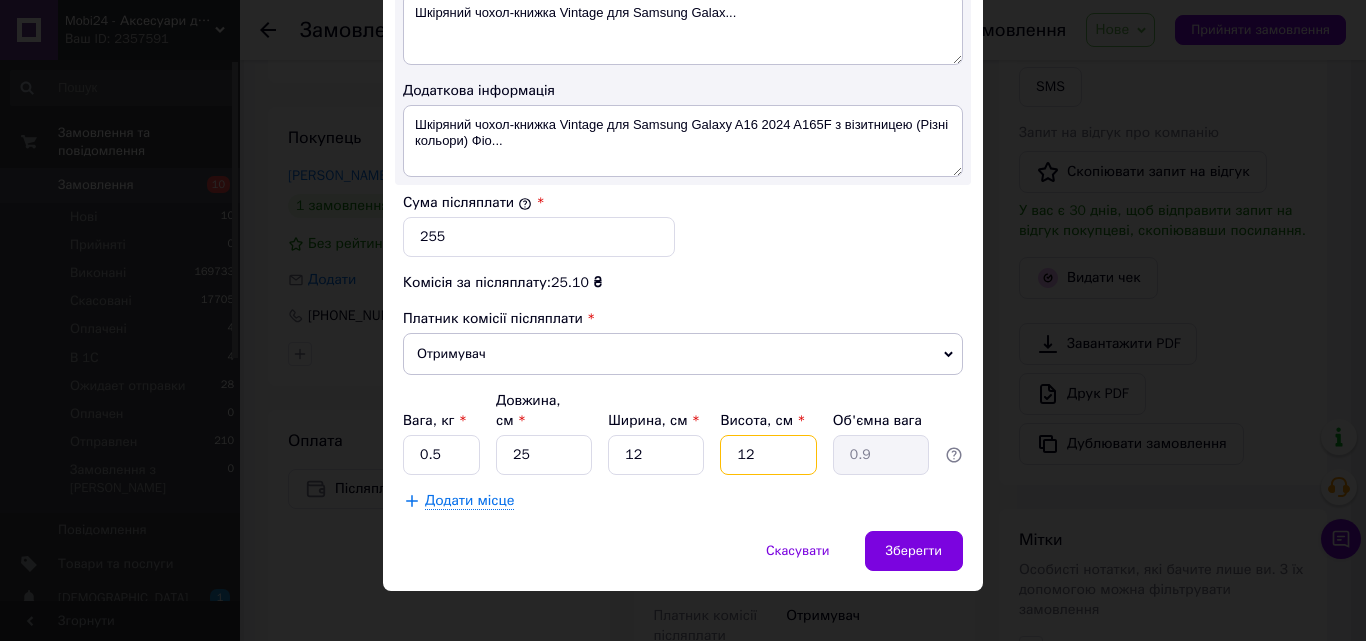 click on "12" at bounding box center (768, 455) 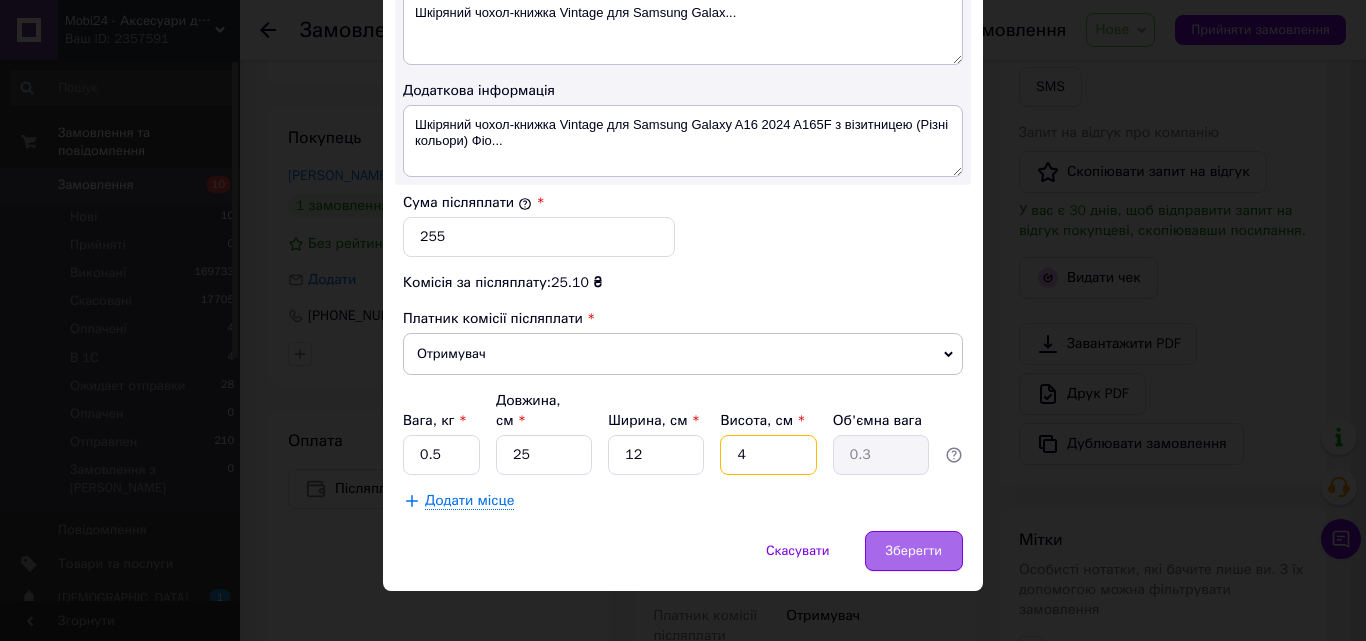 type on "4" 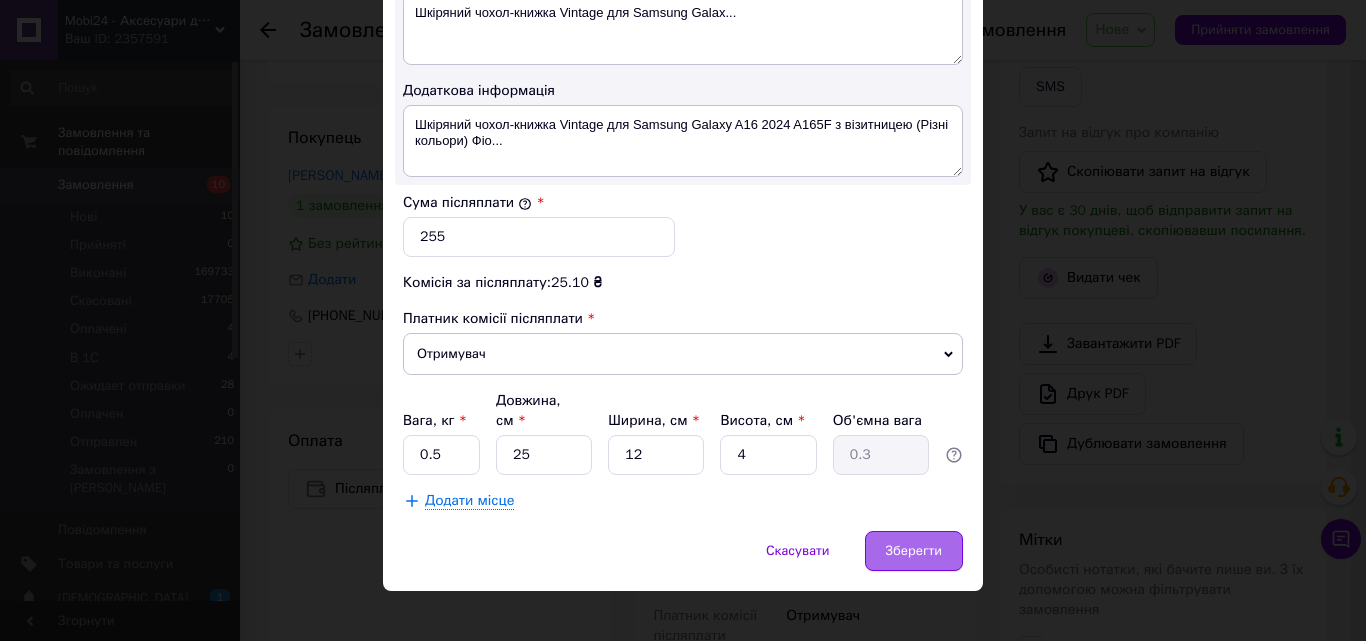 click on "Зберегти" at bounding box center (914, 551) 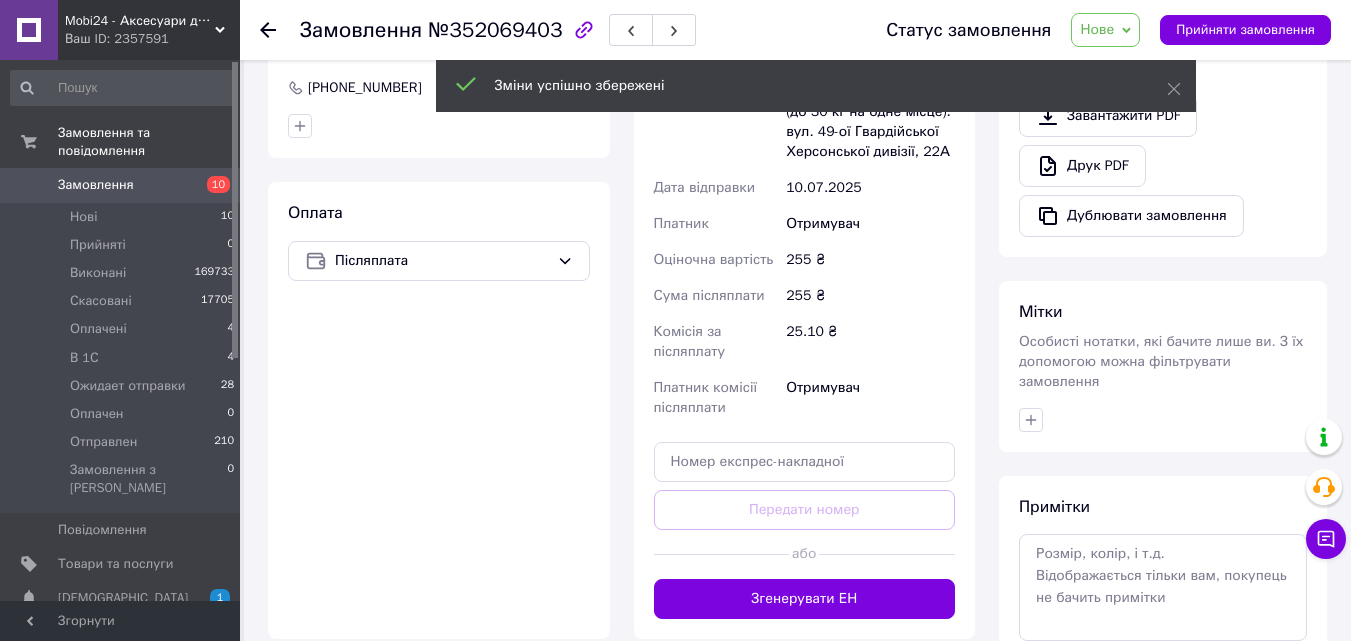 scroll, scrollTop: 700, scrollLeft: 0, axis: vertical 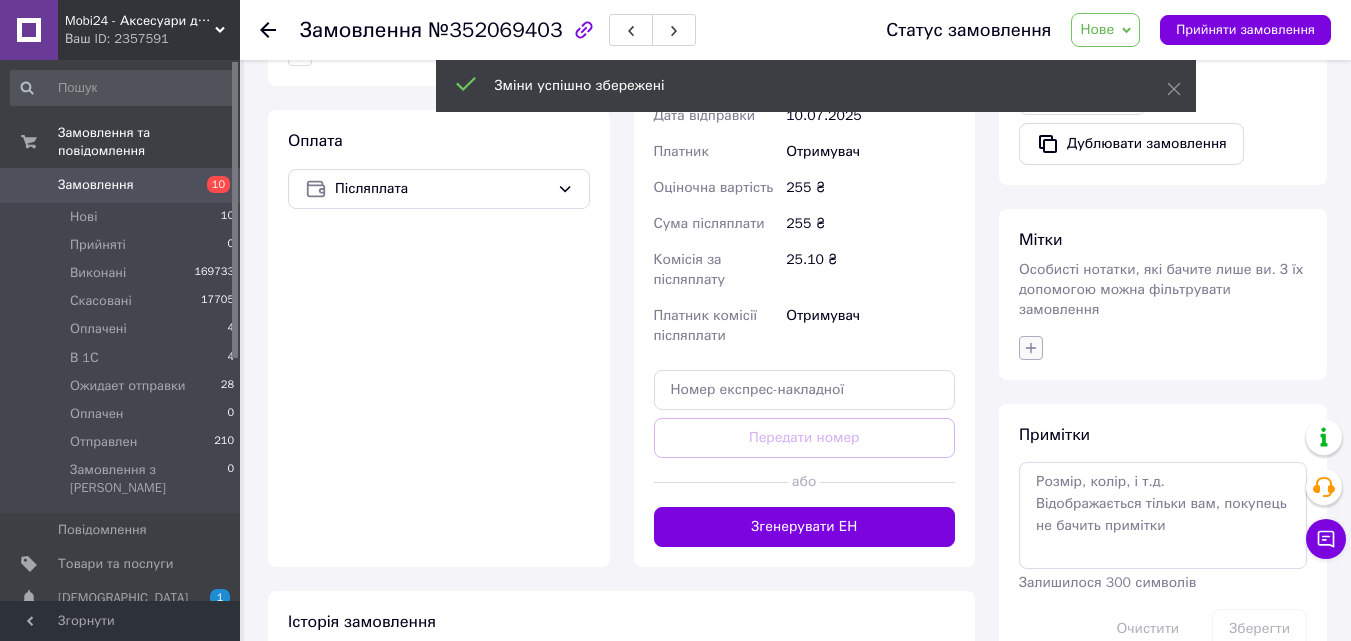 click 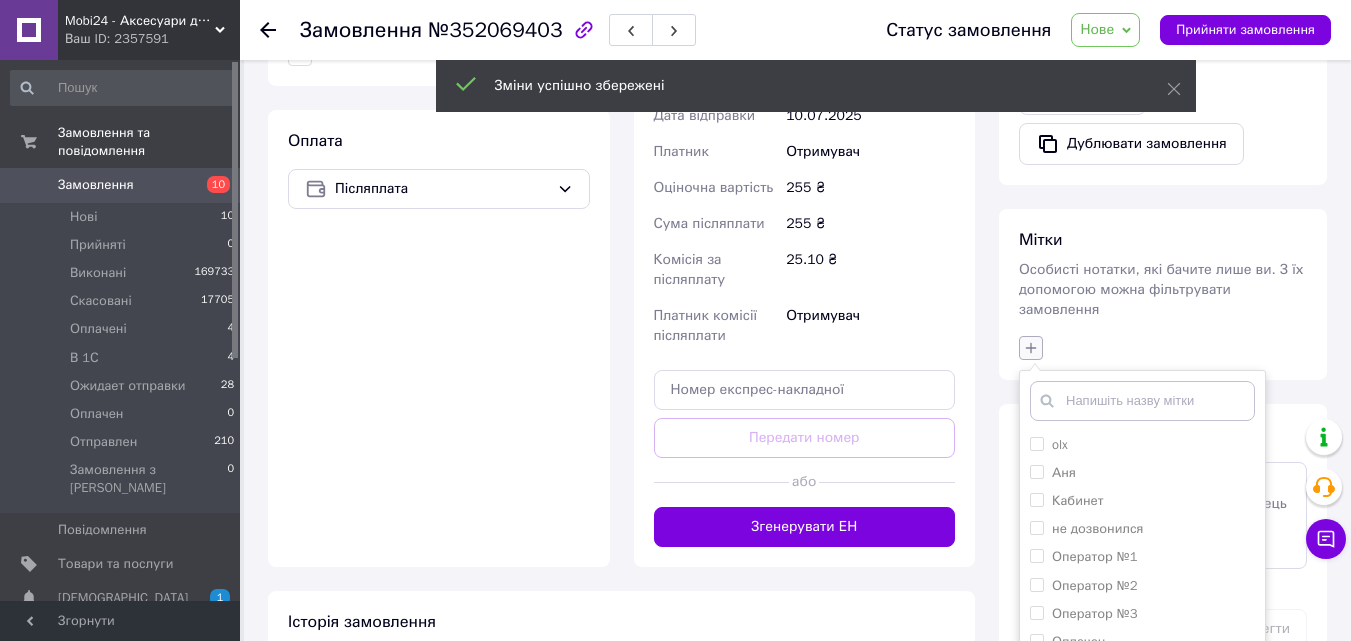 scroll, scrollTop: 1000, scrollLeft: 0, axis: vertical 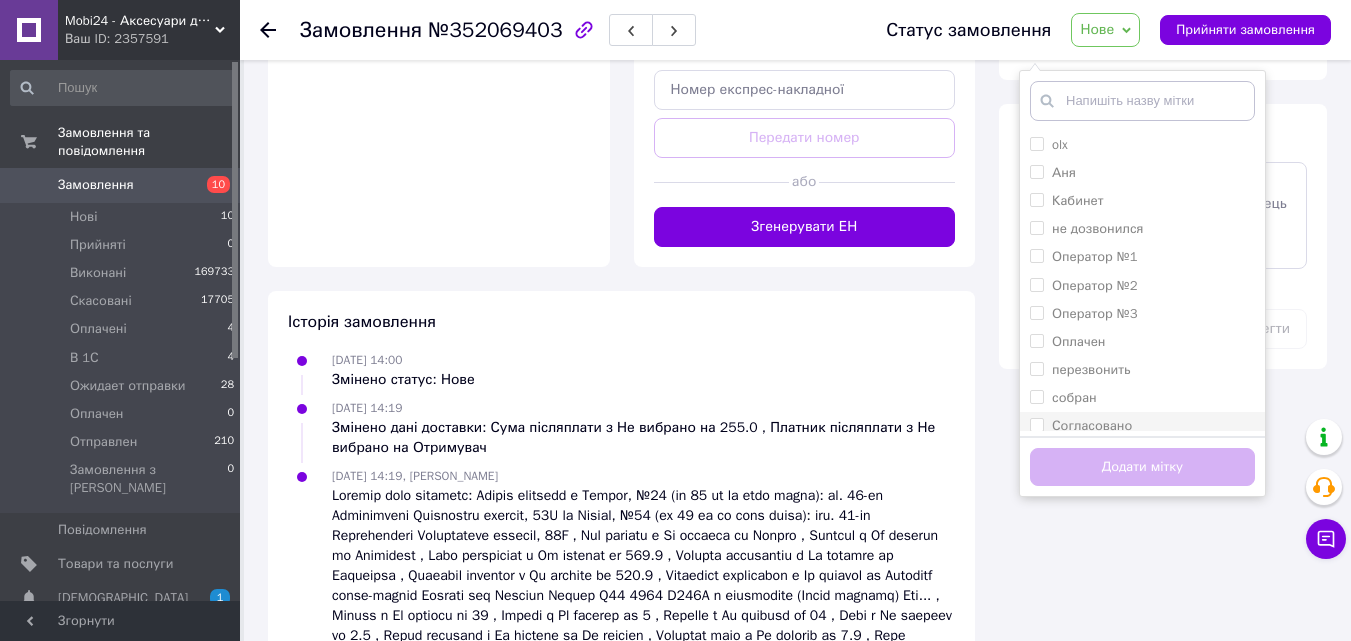click on "Согласовано" at bounding box center (1036, 424) 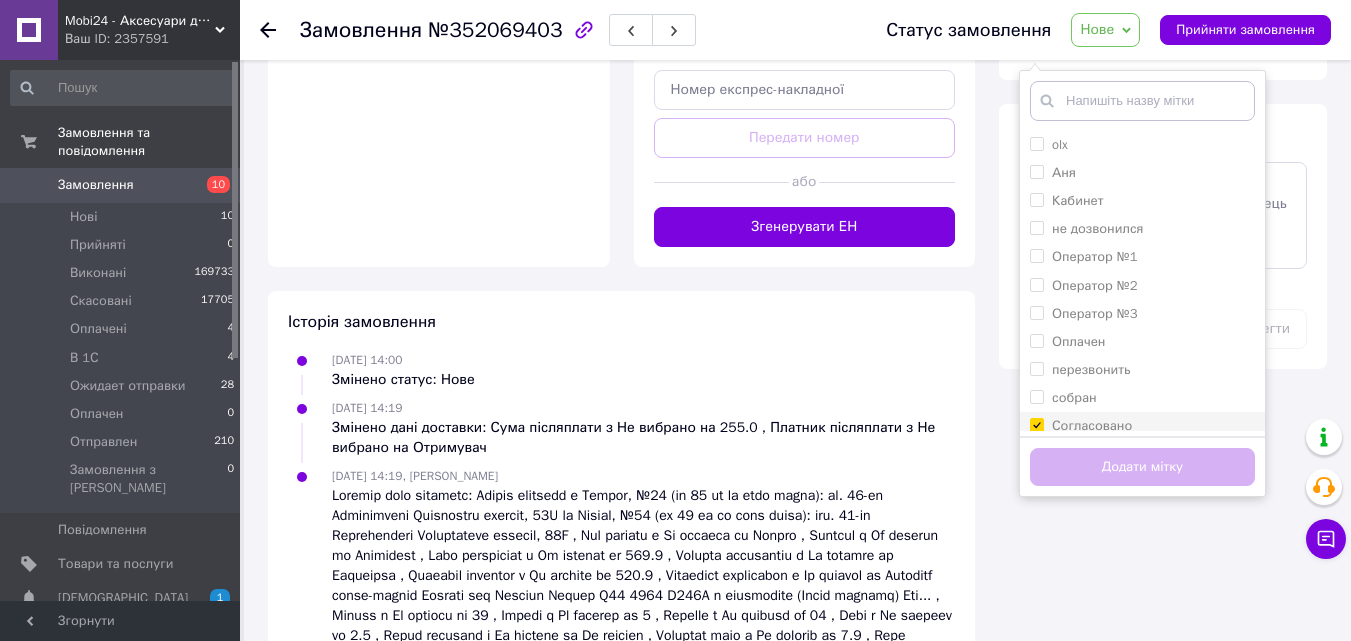 checkbox on "true" 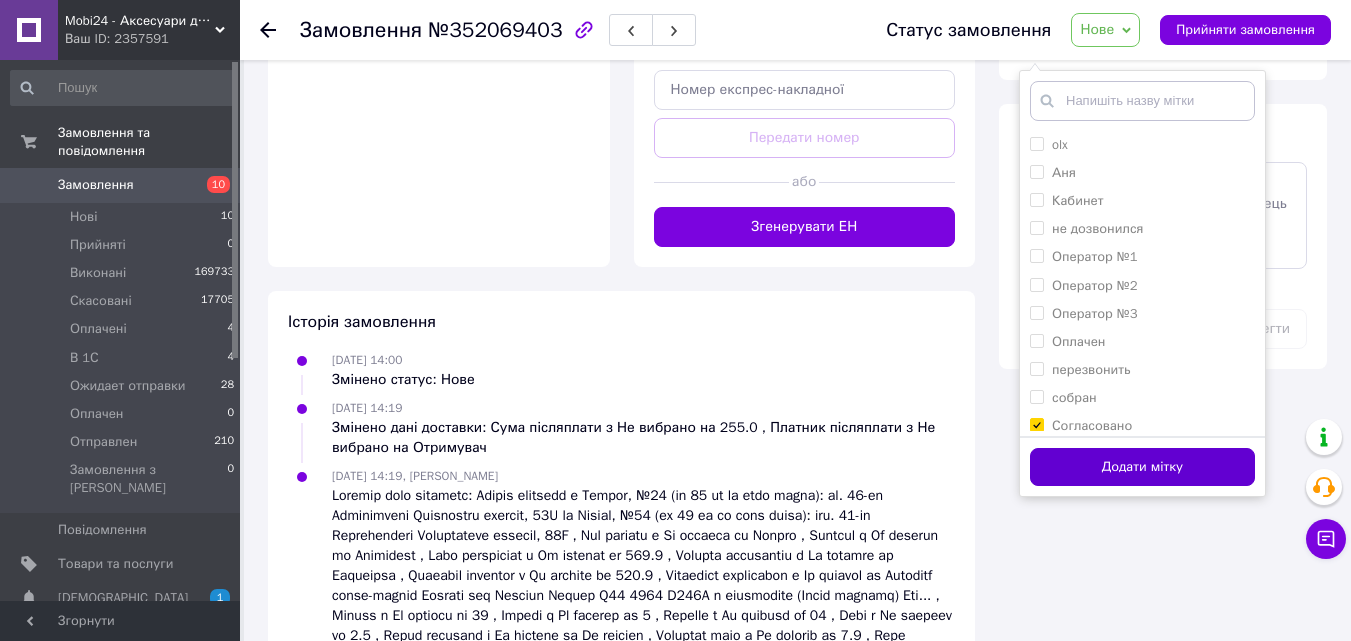 click on "Додати мітку" at bounding box center (1142, 467) 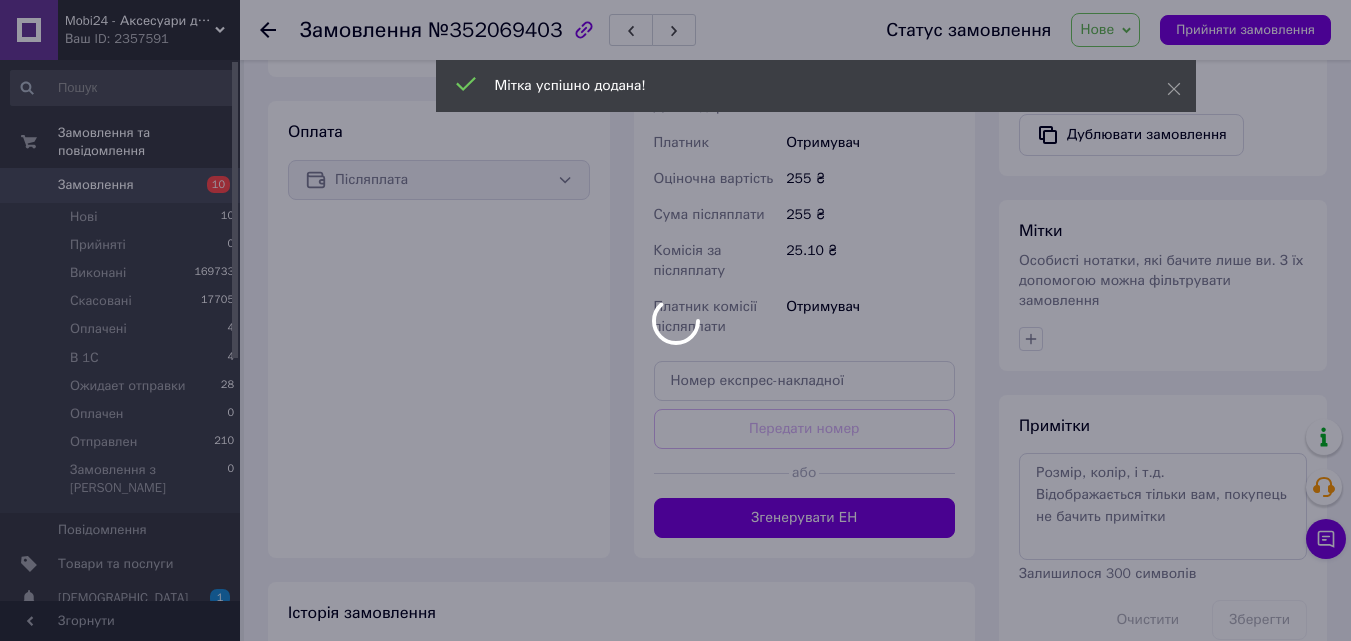scroll, scrollTop: 700, scrollLeft: 0, axis: vertical 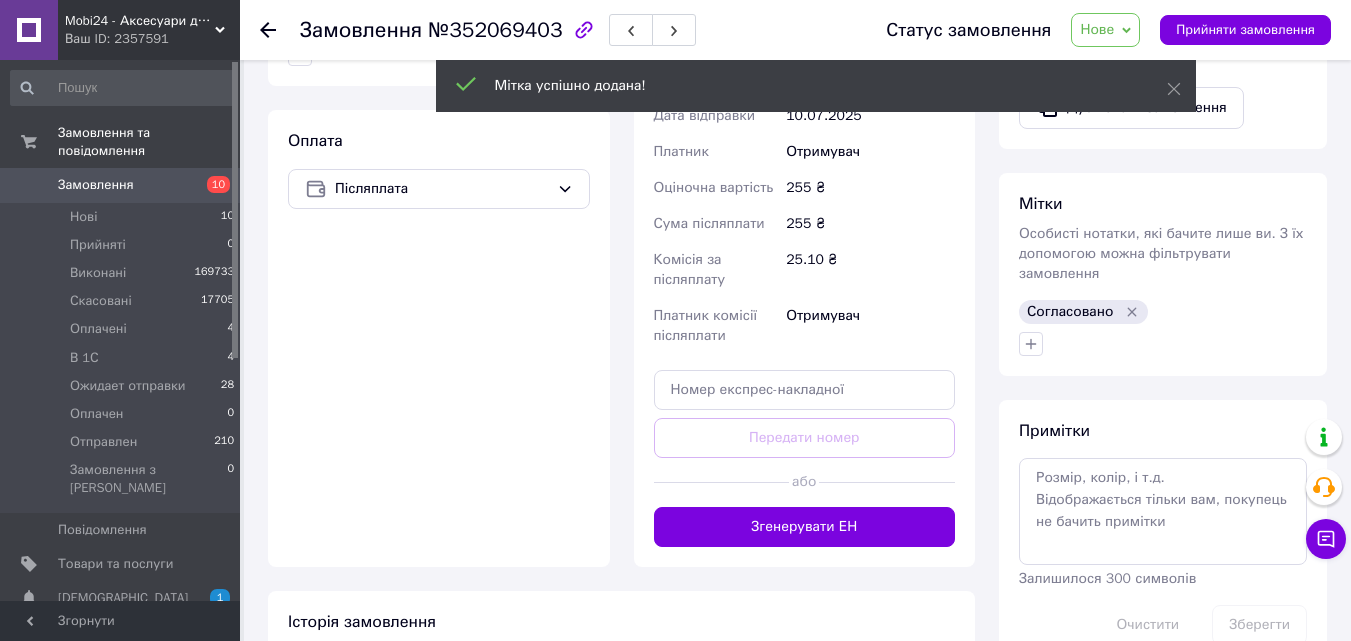 click on "Нове" at bounding box center (1105, 30) 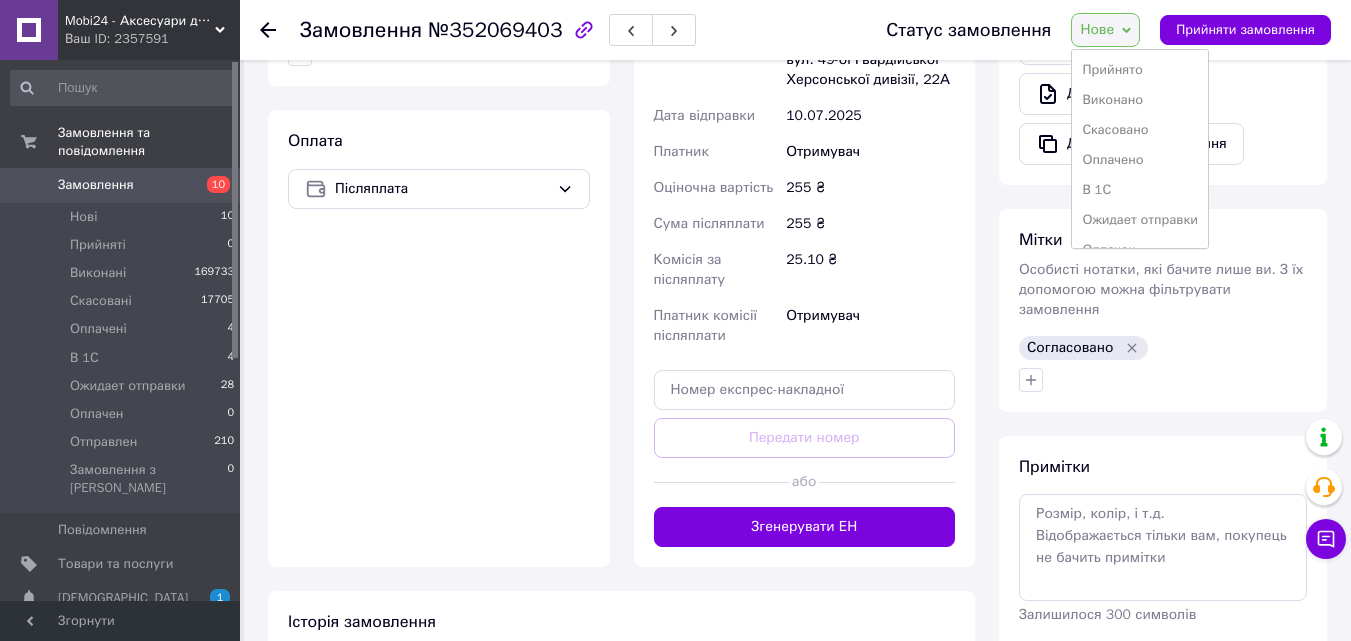 click on "Прийнято" at bounding box center [1140, 70] 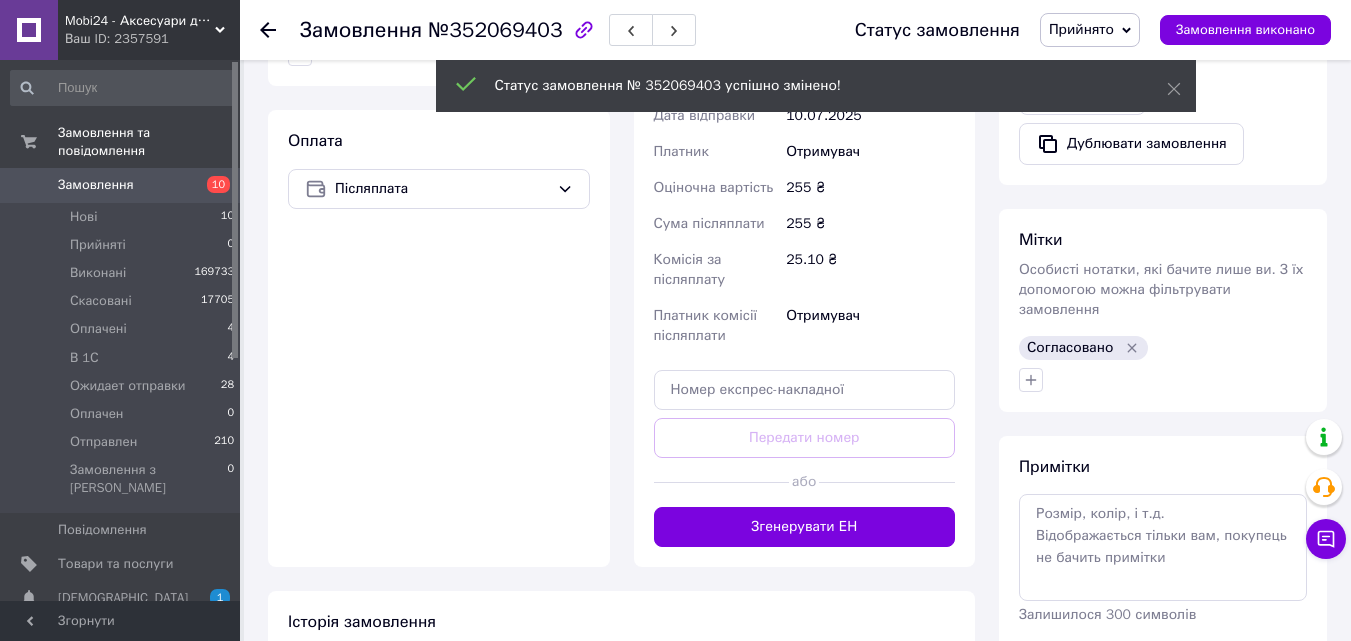 click on "Прийнято" at bounding box center [1090, 30] 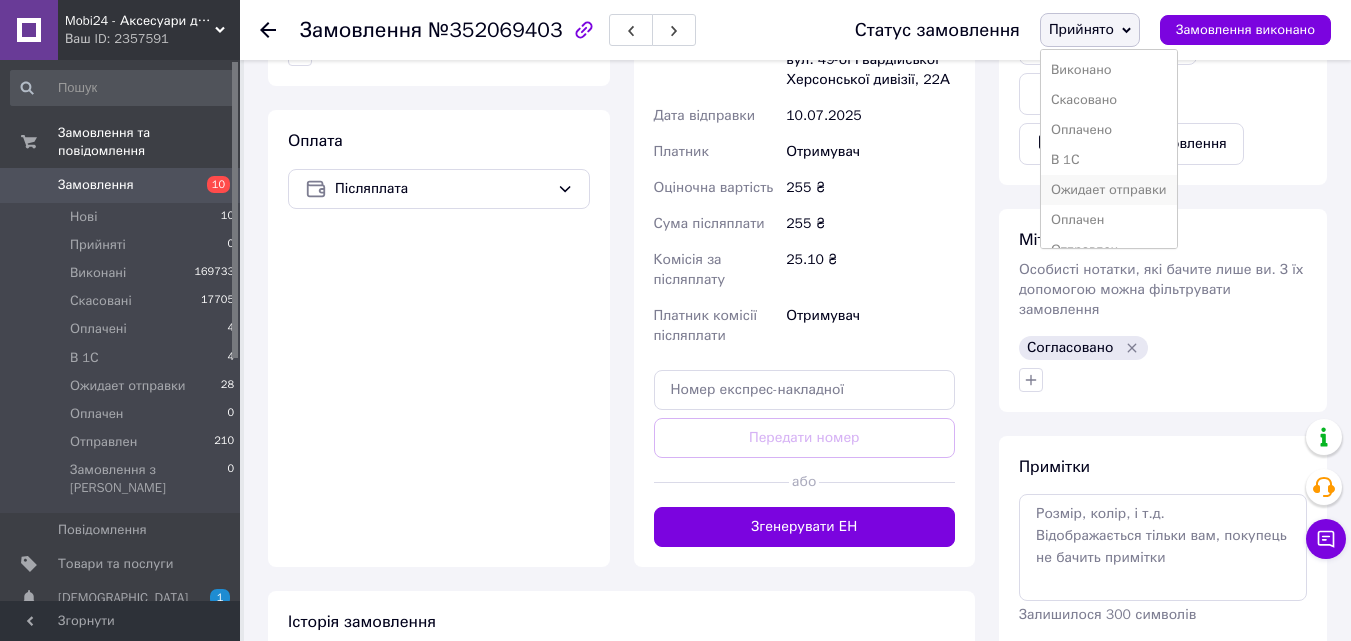 click on "Ожидает отправки" at bounding box center (1109, 190) 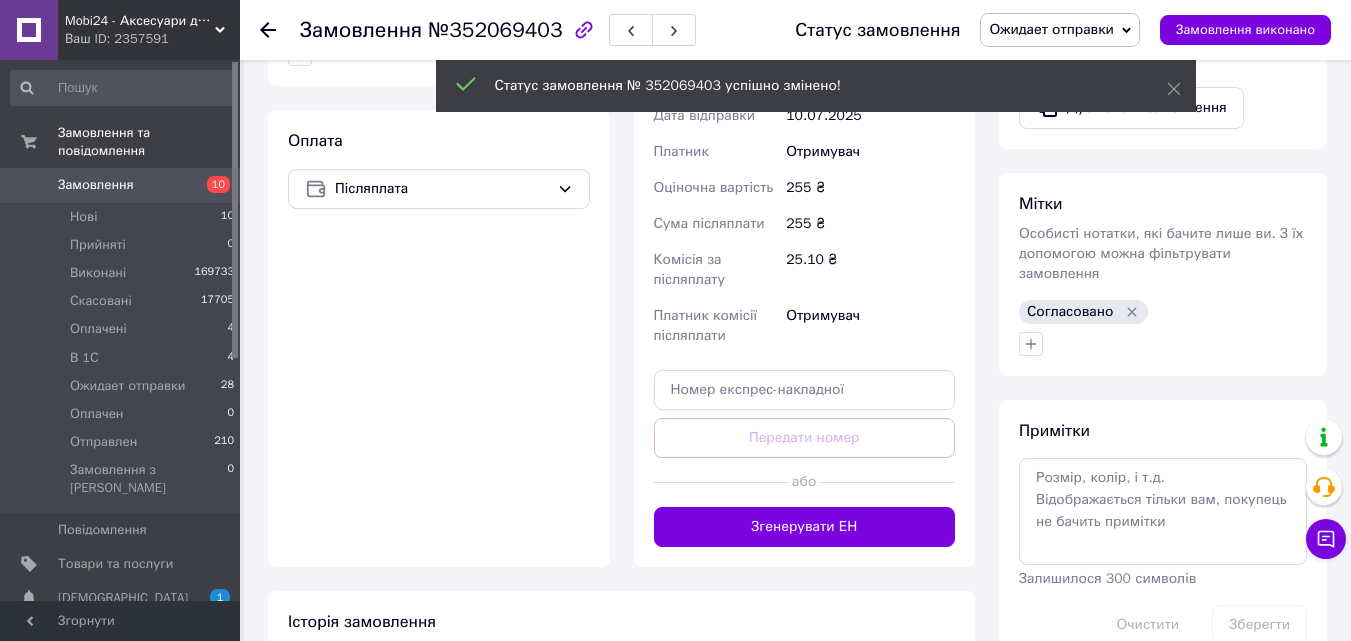 click on "Замовлення" at bounding box center (121, 185) 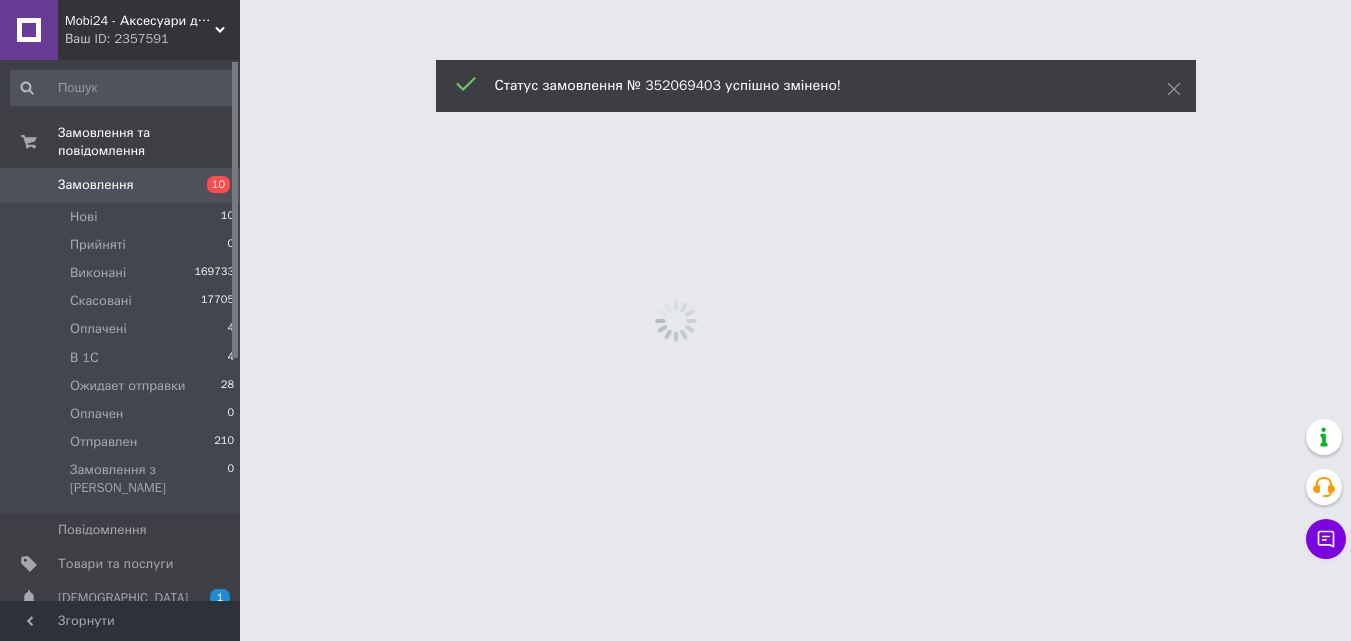 scroll, scrollTop: 0, scrollLeft: 0, axis: both 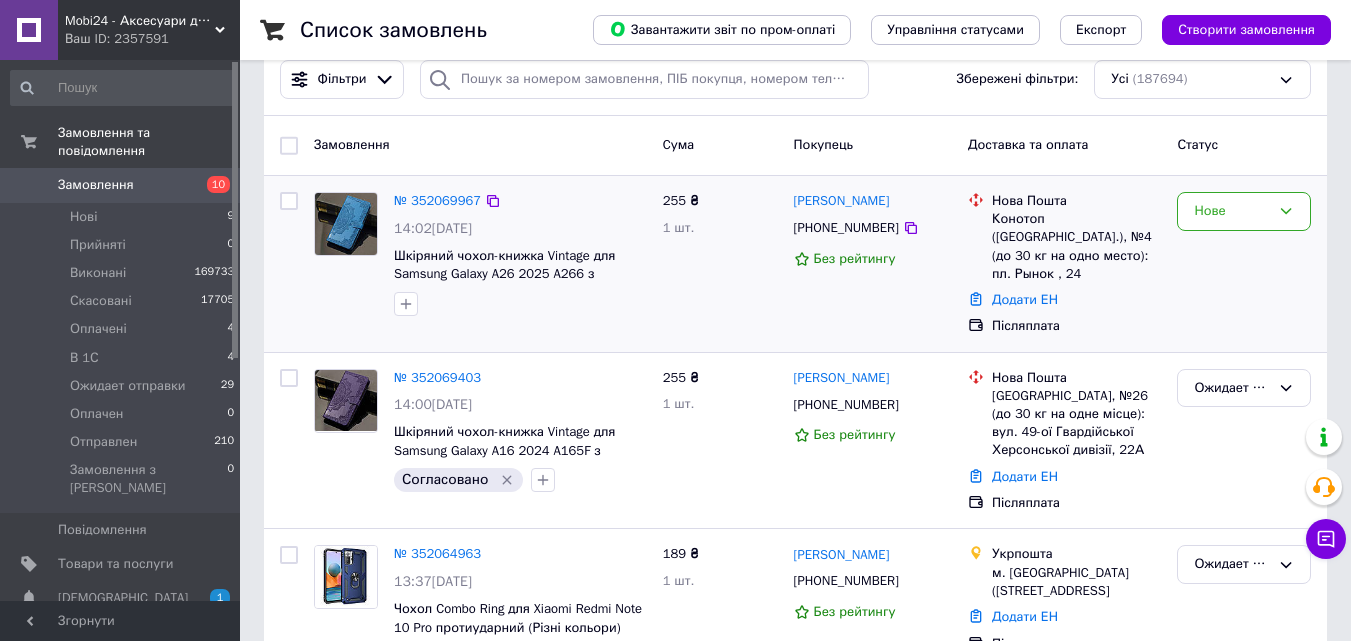 click at bounding box center [346, 223] 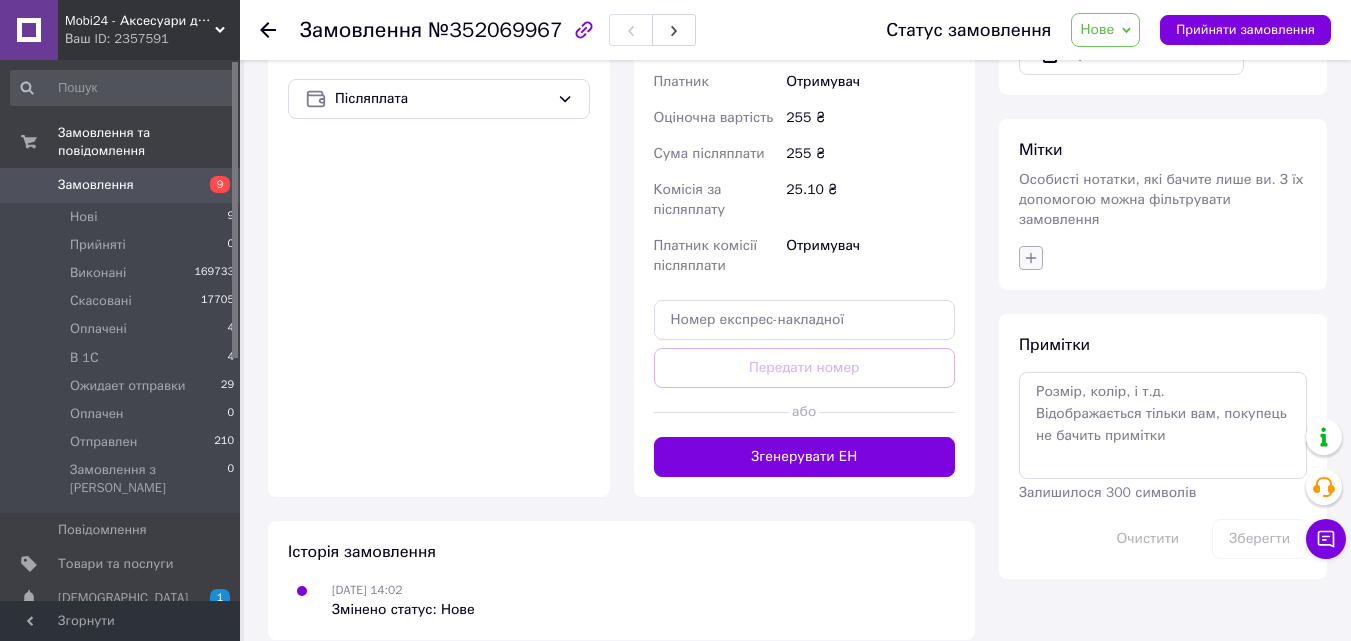 scroll, scrollTop: 793, scrollLeft: 0, axis: vertical 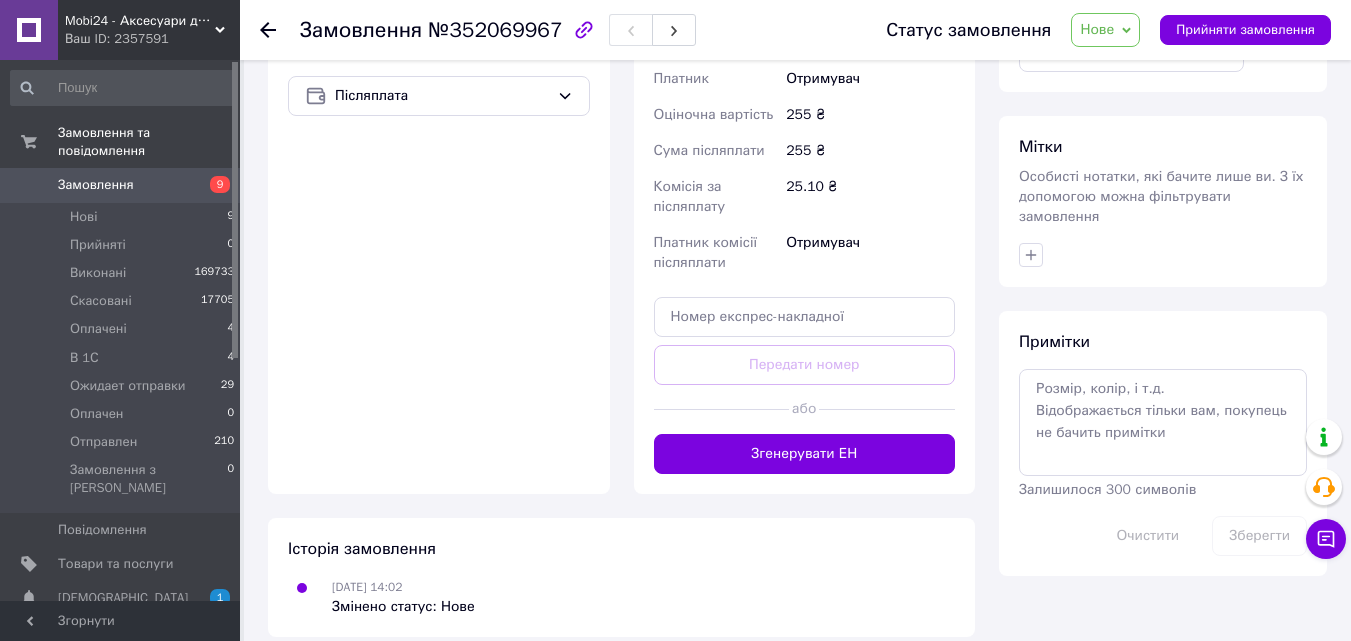 click at bounding box center (1163, 255) 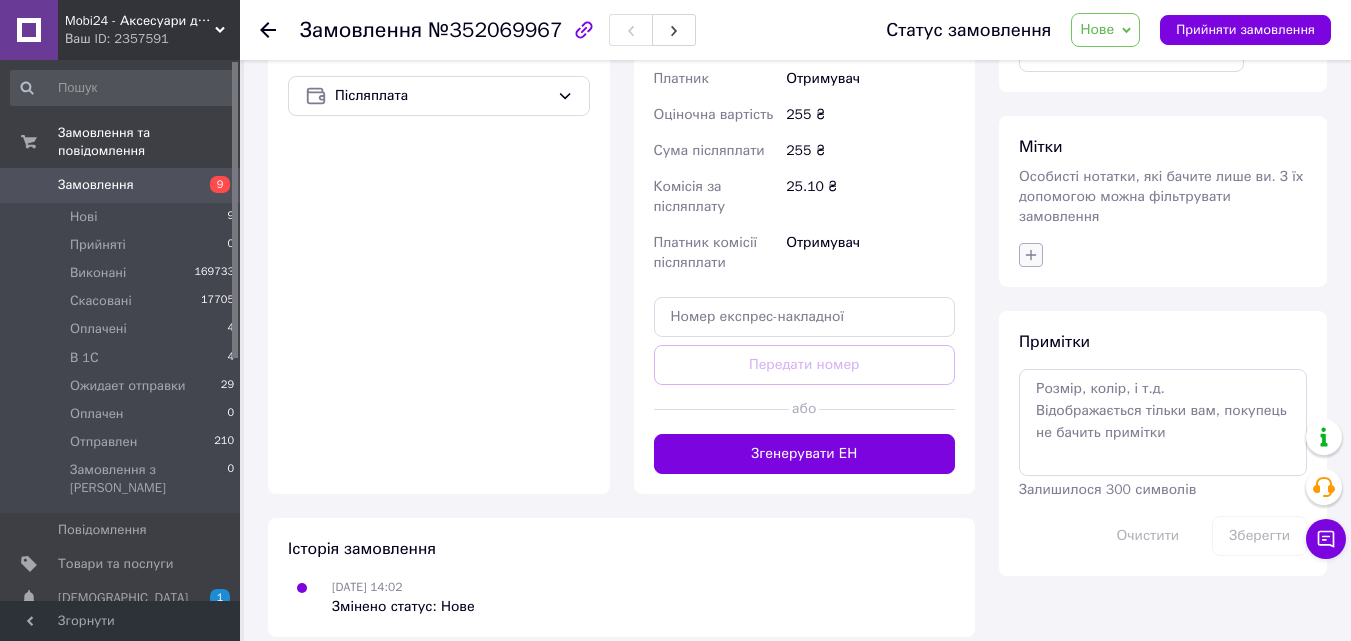 click 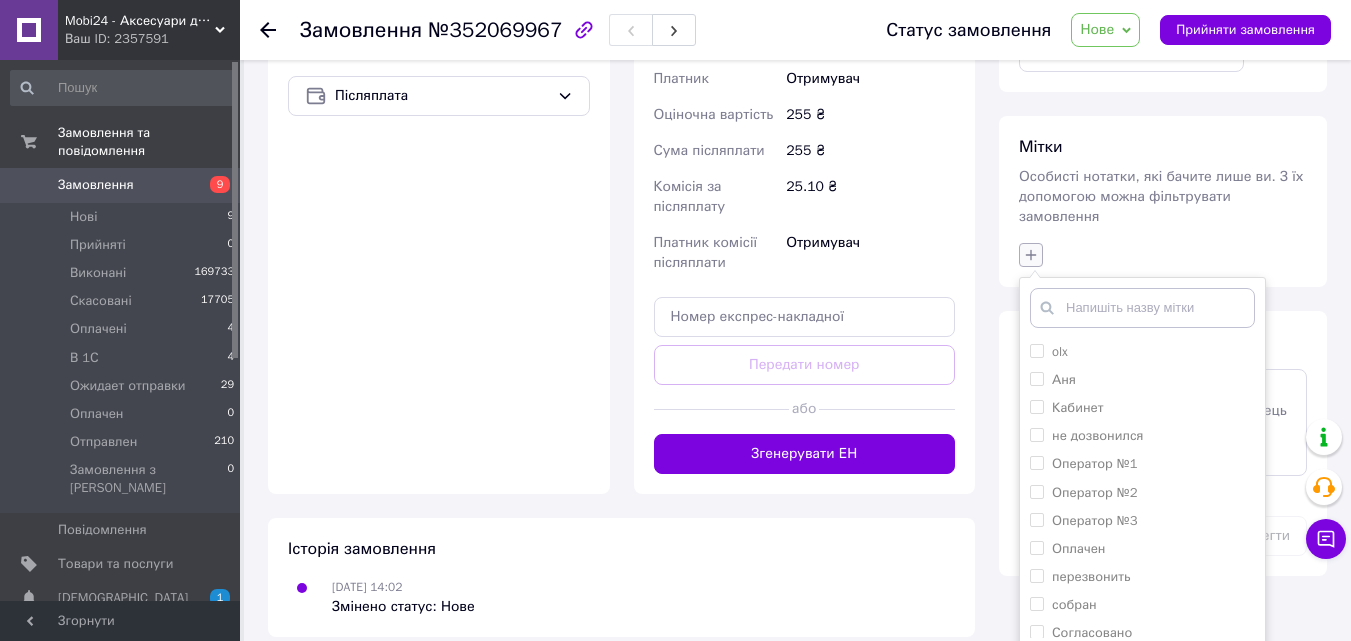 scroll, scrollTop: 836, scrollLeft: 0, axis: vertical 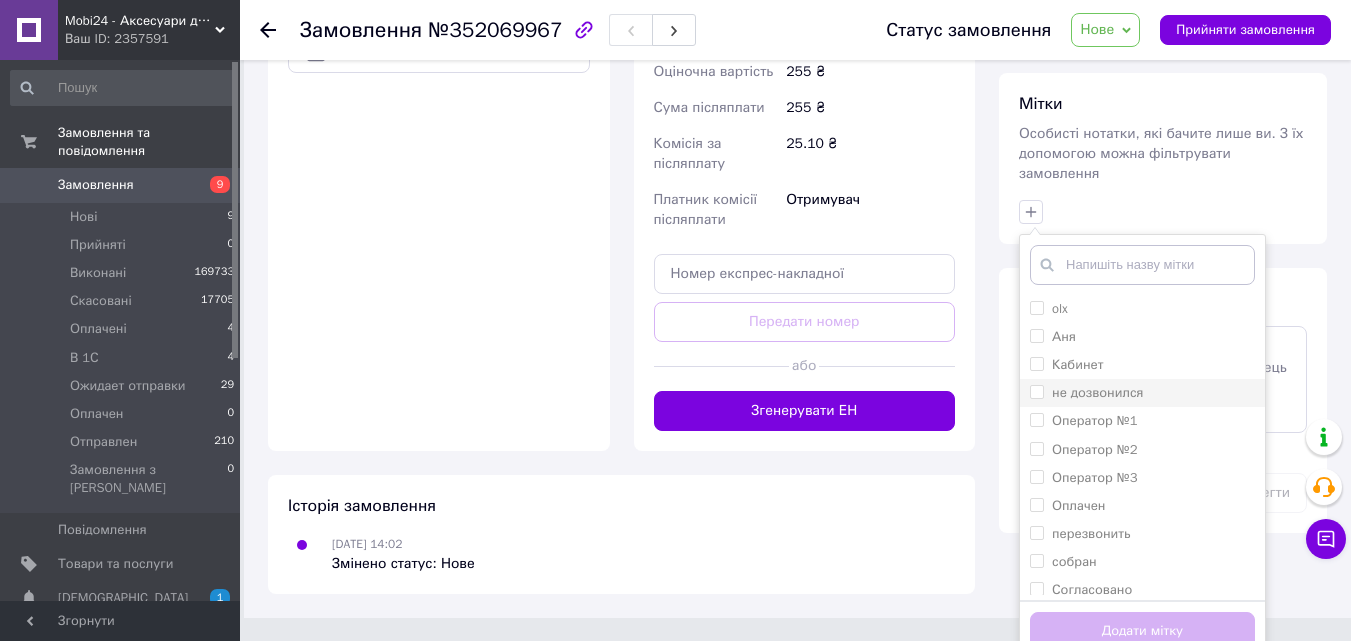 click on "не дозвонился" at bounding box center [1087, 393] 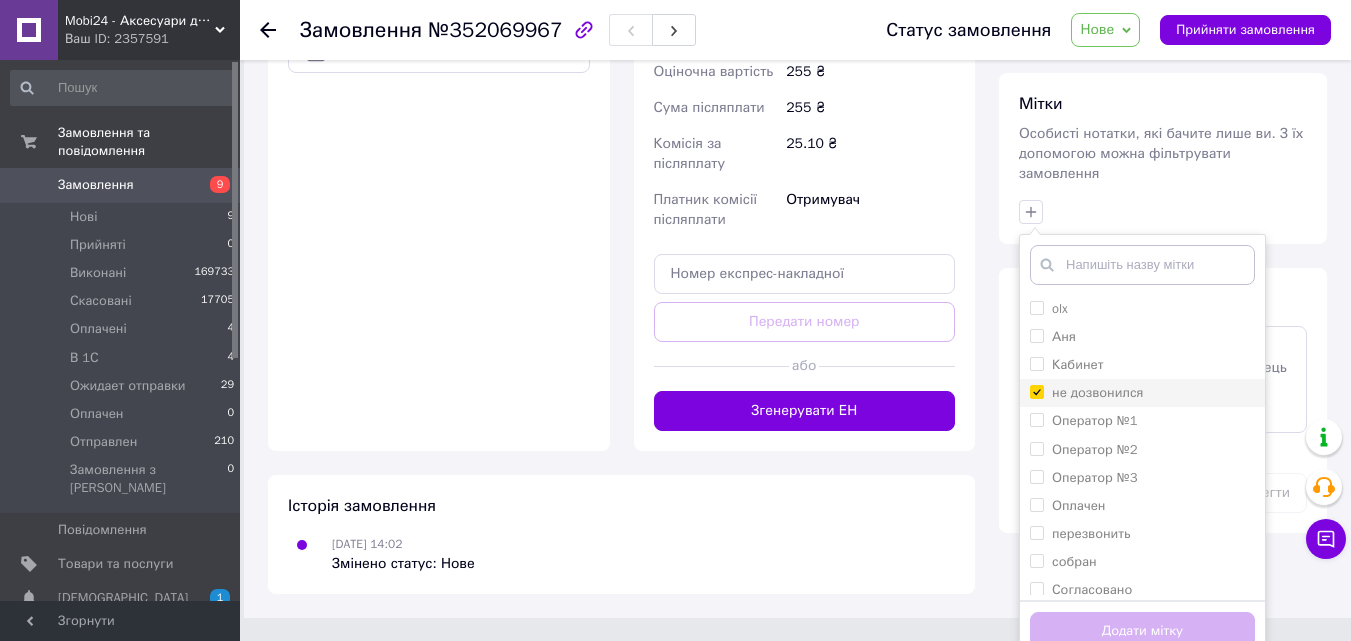 click on "не дозвонился" at bounding box center [1036, 391] 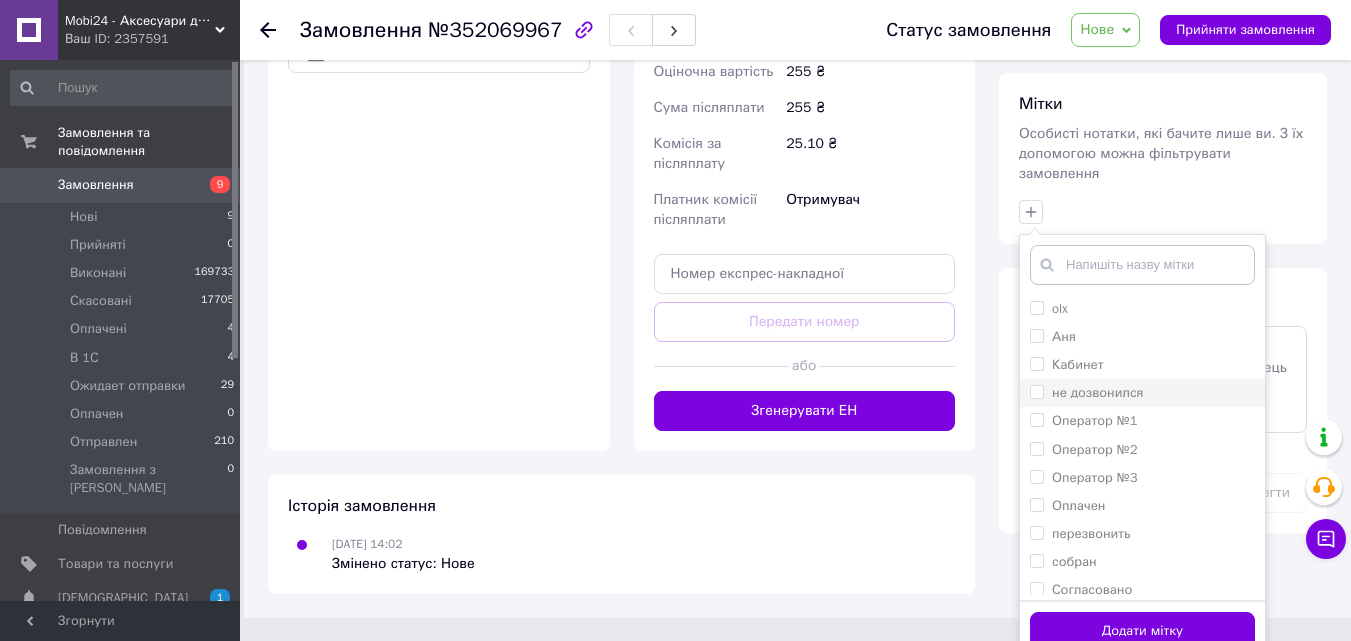 click on "не дозвонился" at bounding box center [1036, 391] 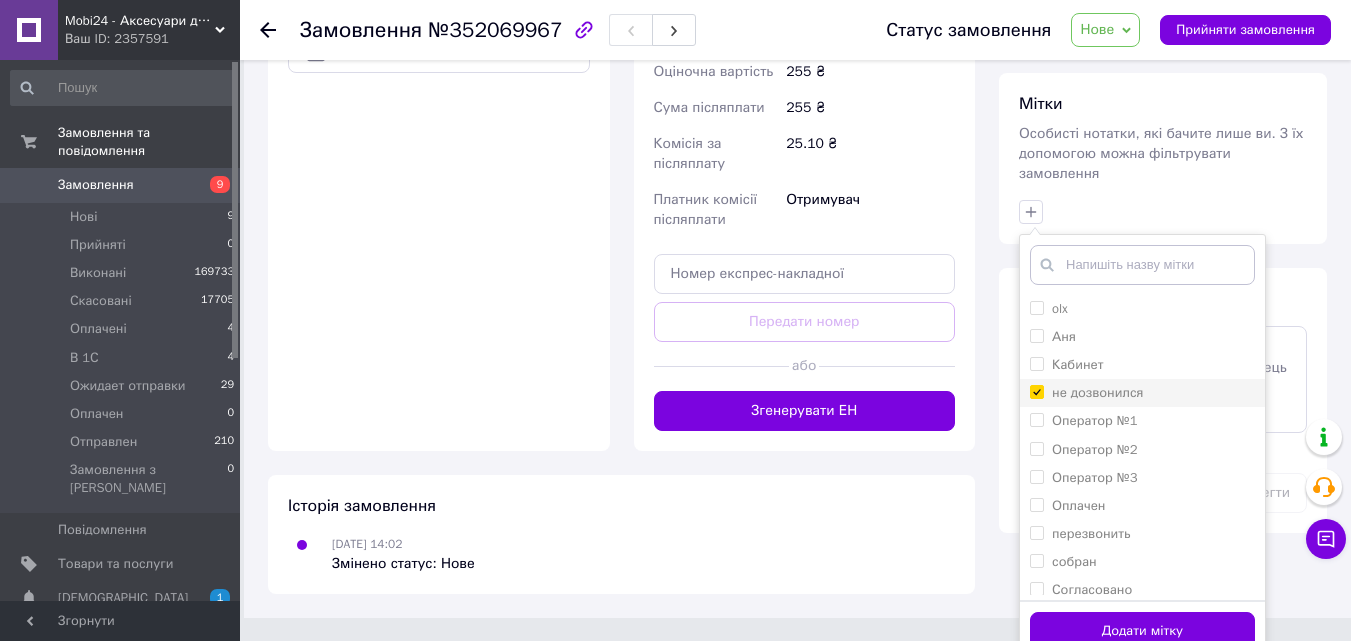 checkbox on "true" 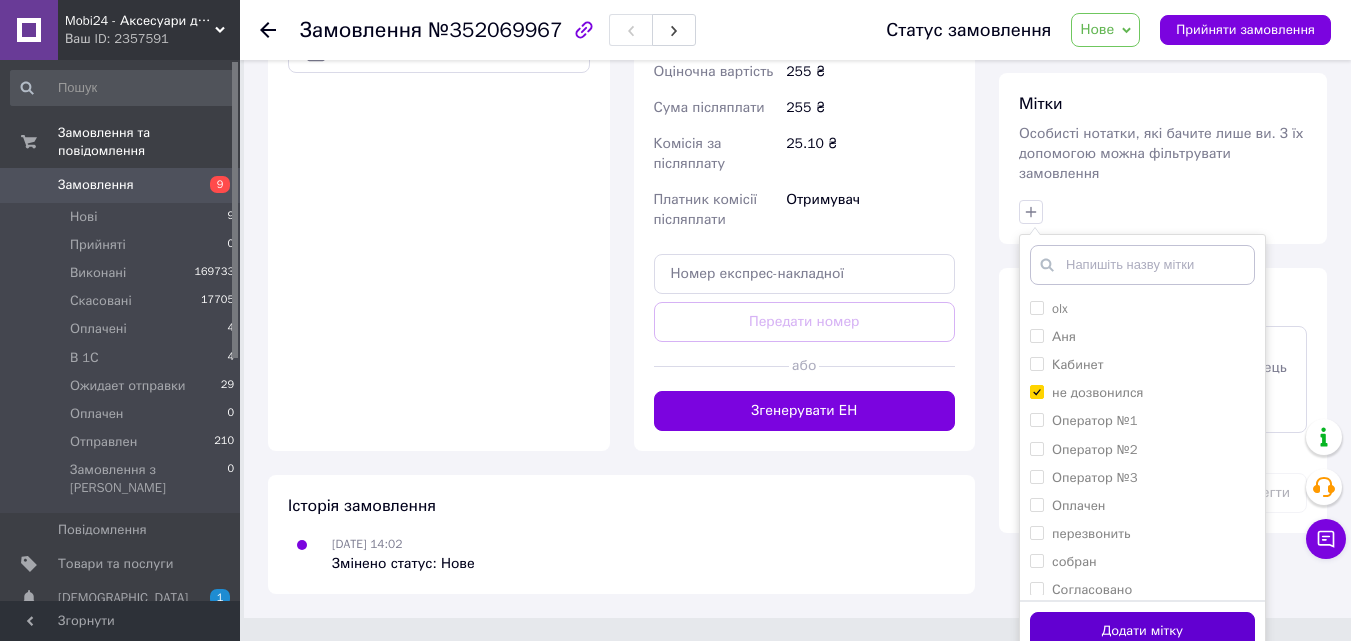 click on "Додати мітку" at bounding box center (1142, 631) 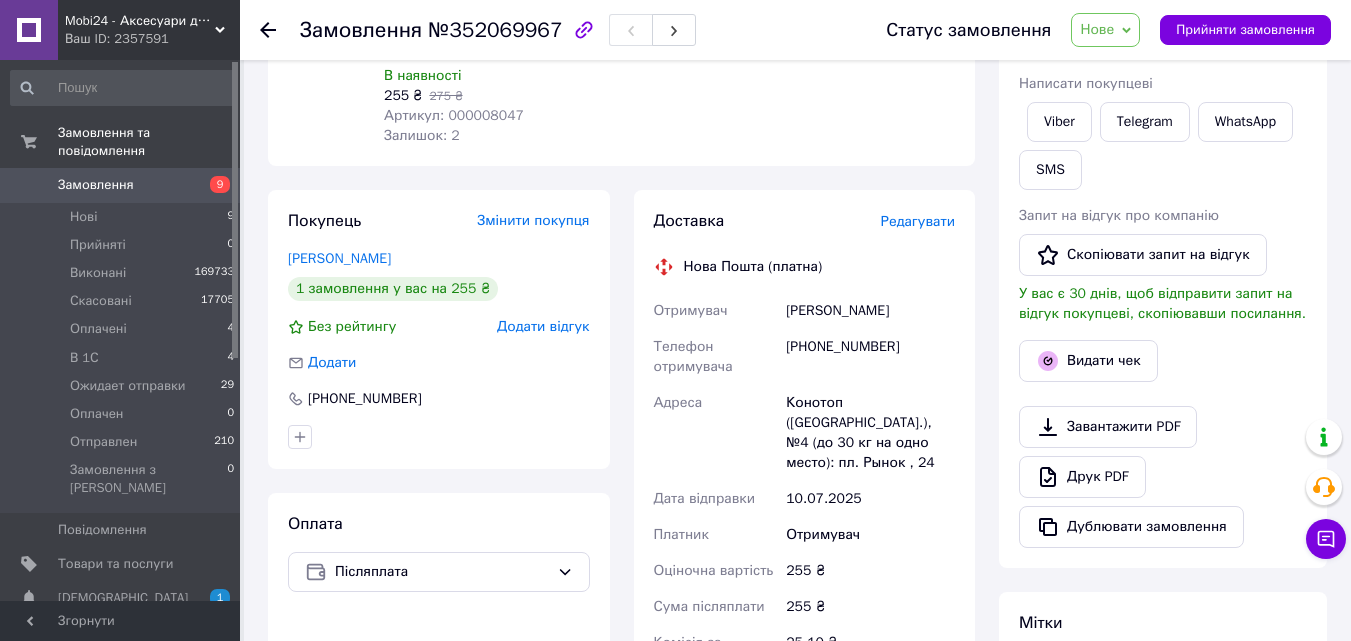 scroll, scrollTop: 21, scrollLeft: 0, axis: vertical 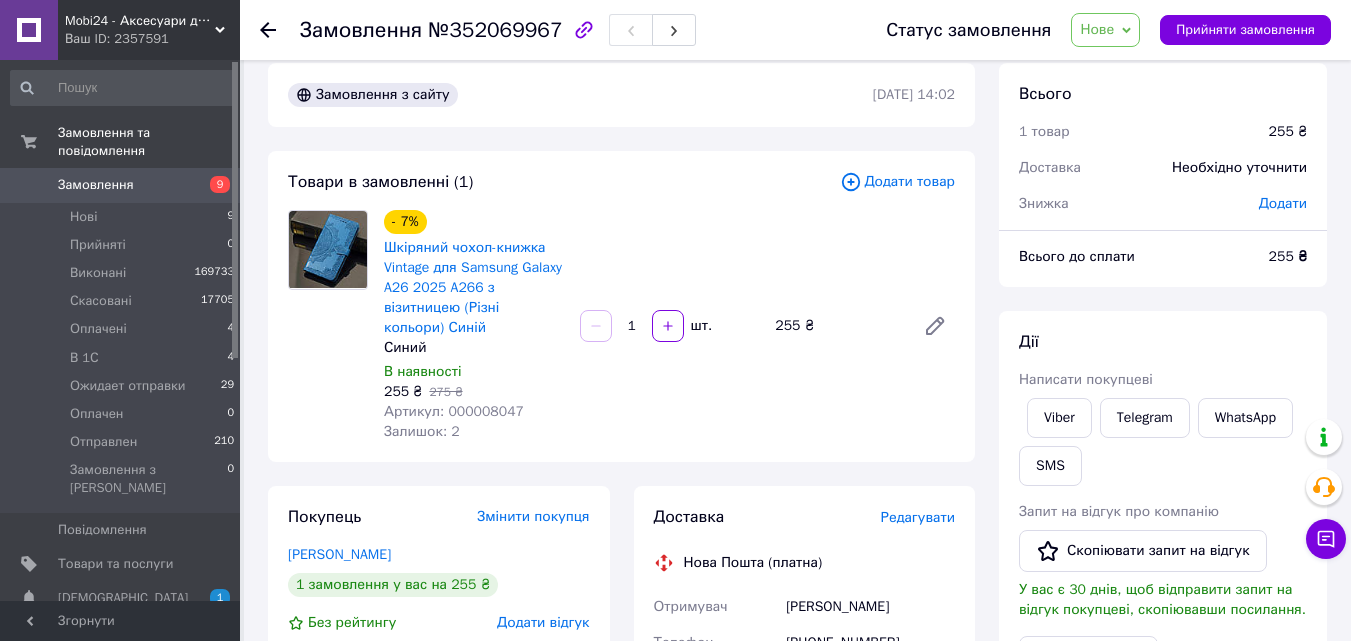click on "Замовлення 9" at bounding box center (123, 185) 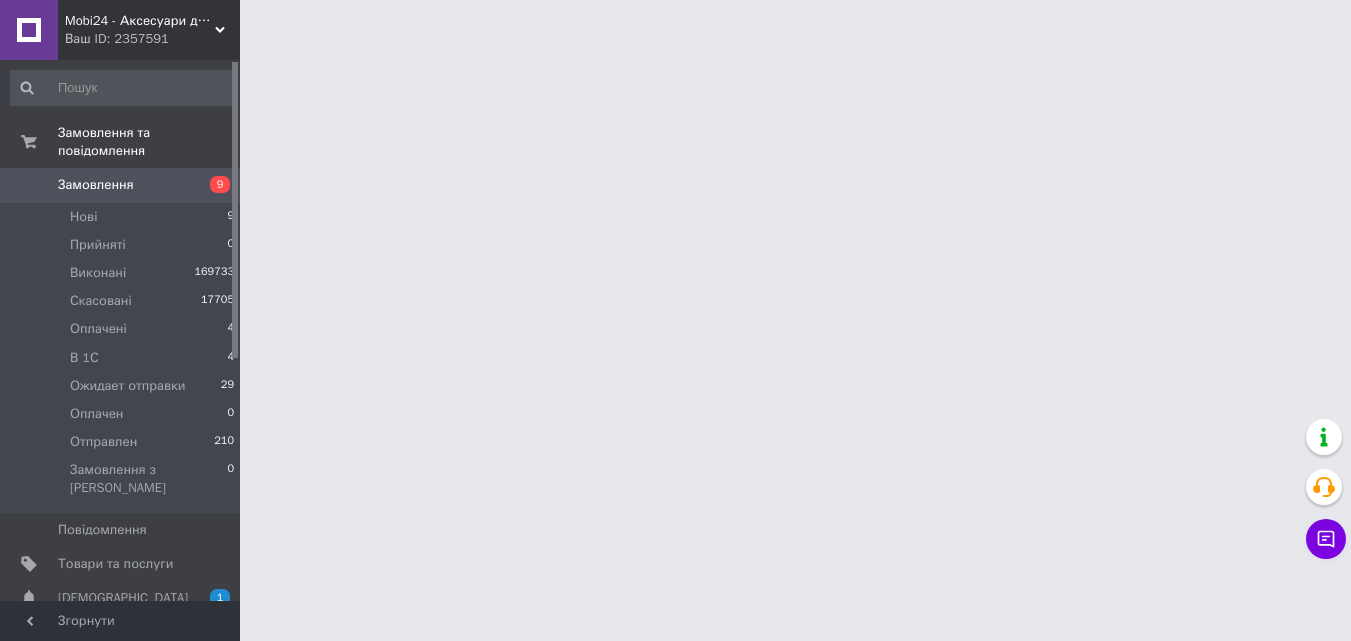 scroll, scrollTop: 0, scrollLeft: 0, axis: both 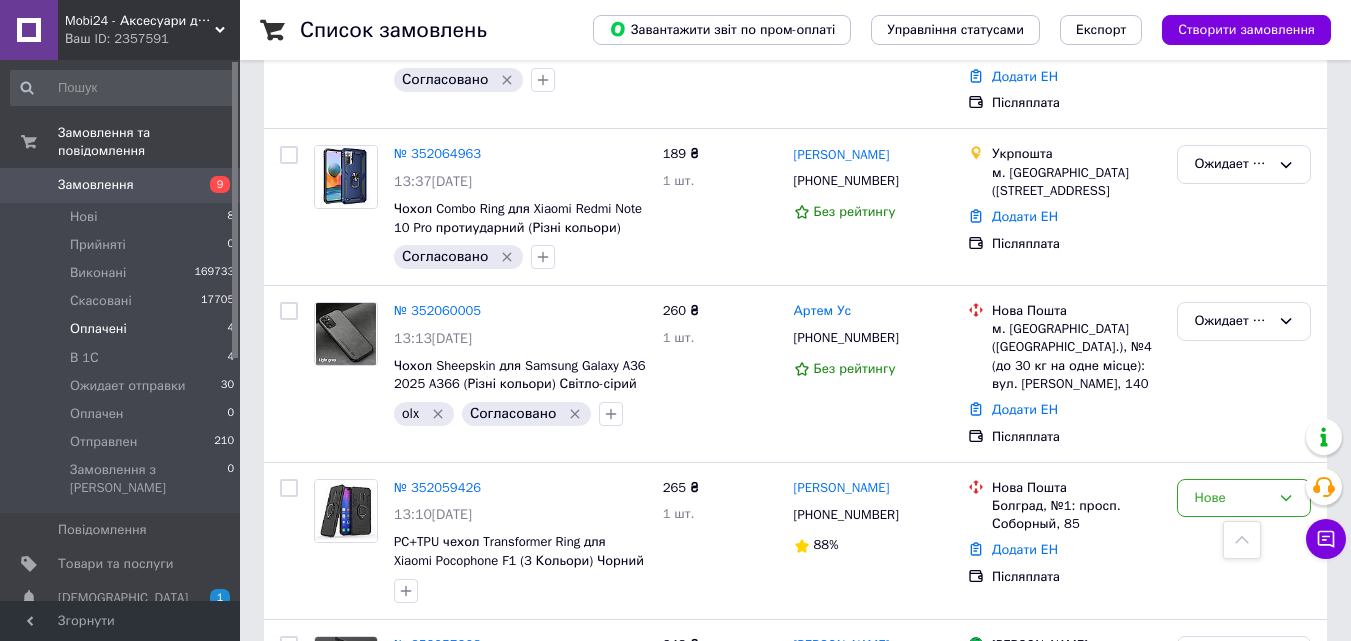 click on "Оплачені 4" at bounding box center [123, 329] 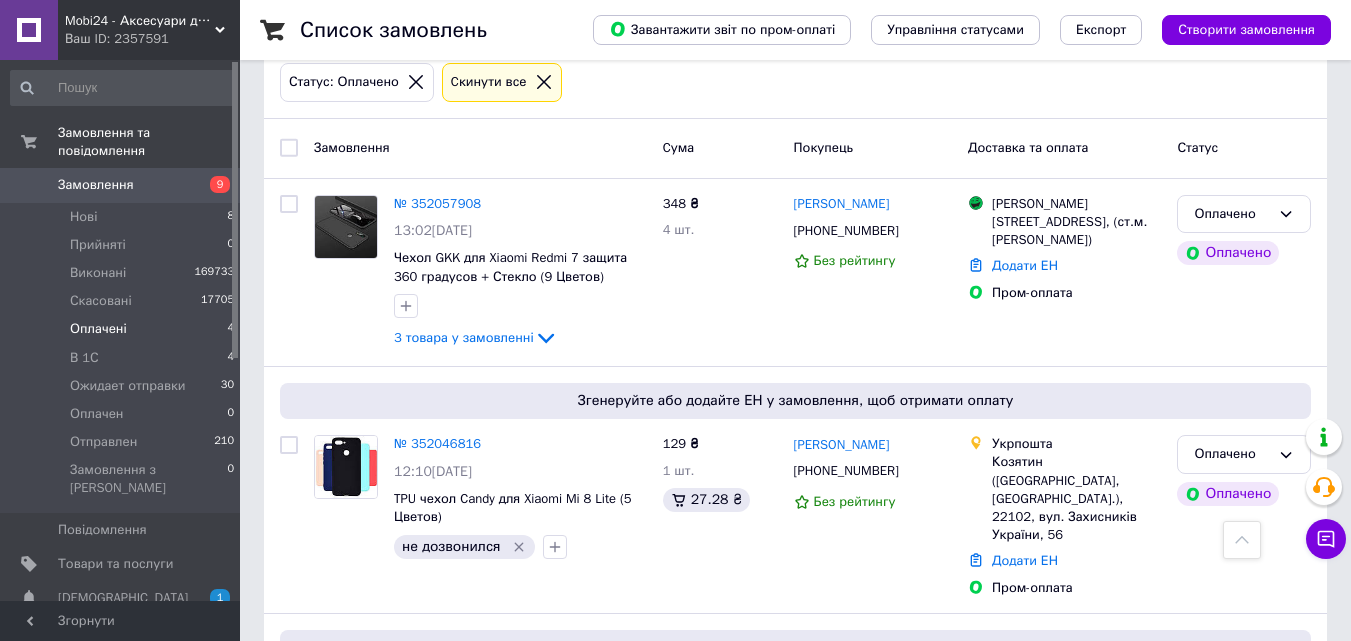 scroll, scrollTop: 268, scrollLeft: 0, axis: vertical 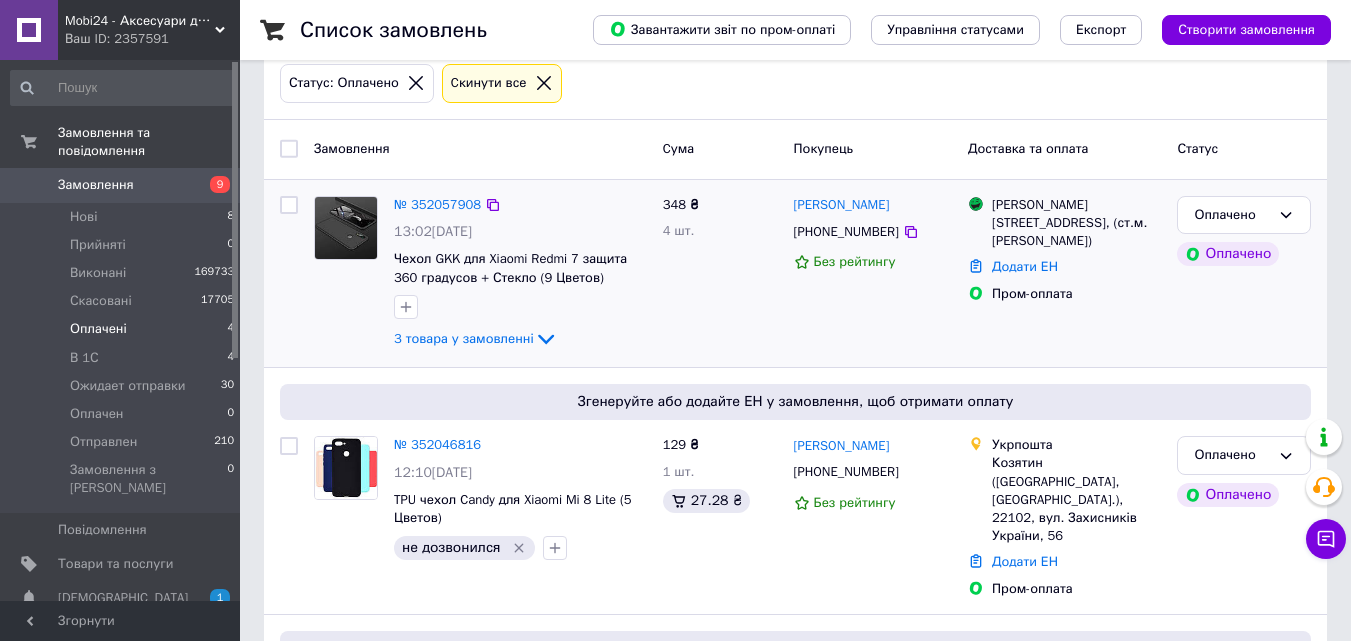 click at bounding box center [346, 228] 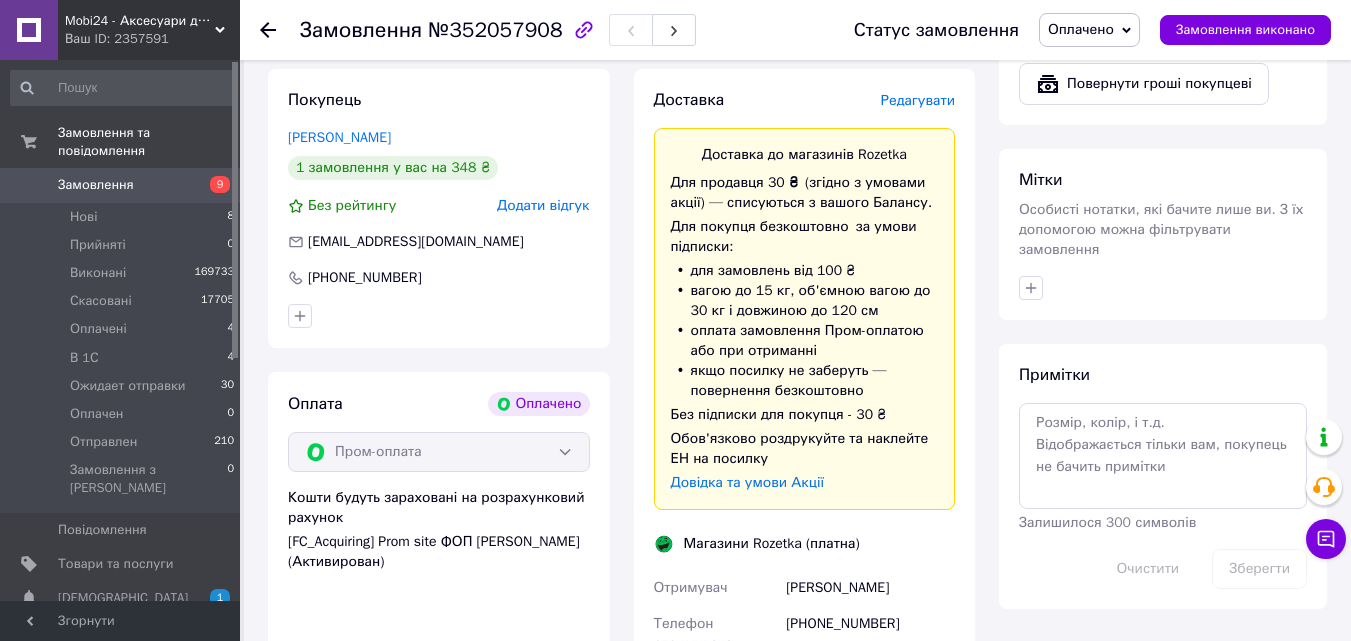 scroll, scrollTop: 1300, scrollLeft: 0, axis: vertical 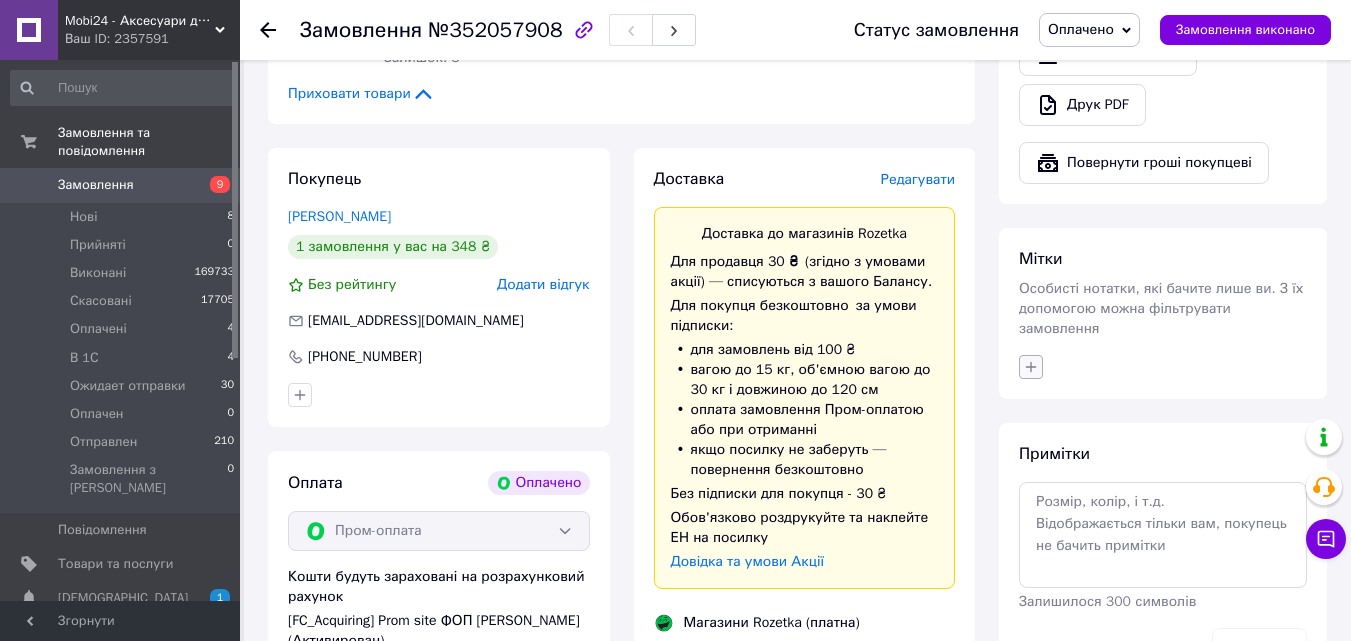 click 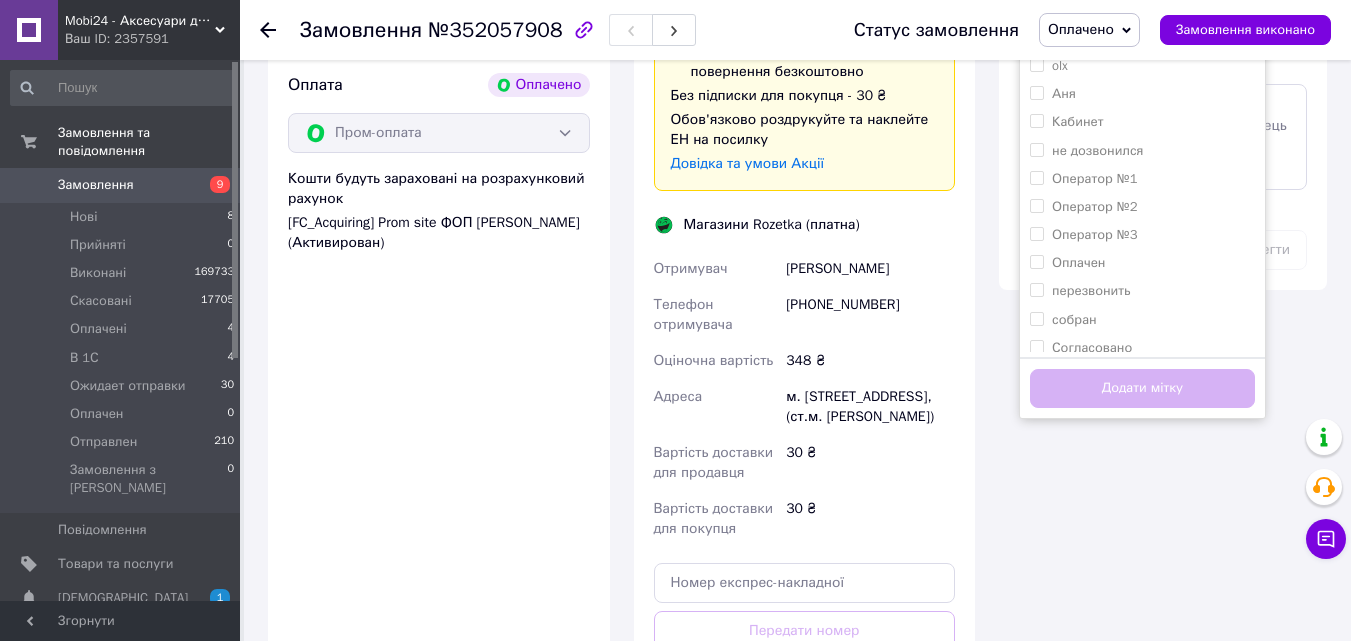 scroll, scrollTop: 1700, scrollLeft: 0, axis: vertical 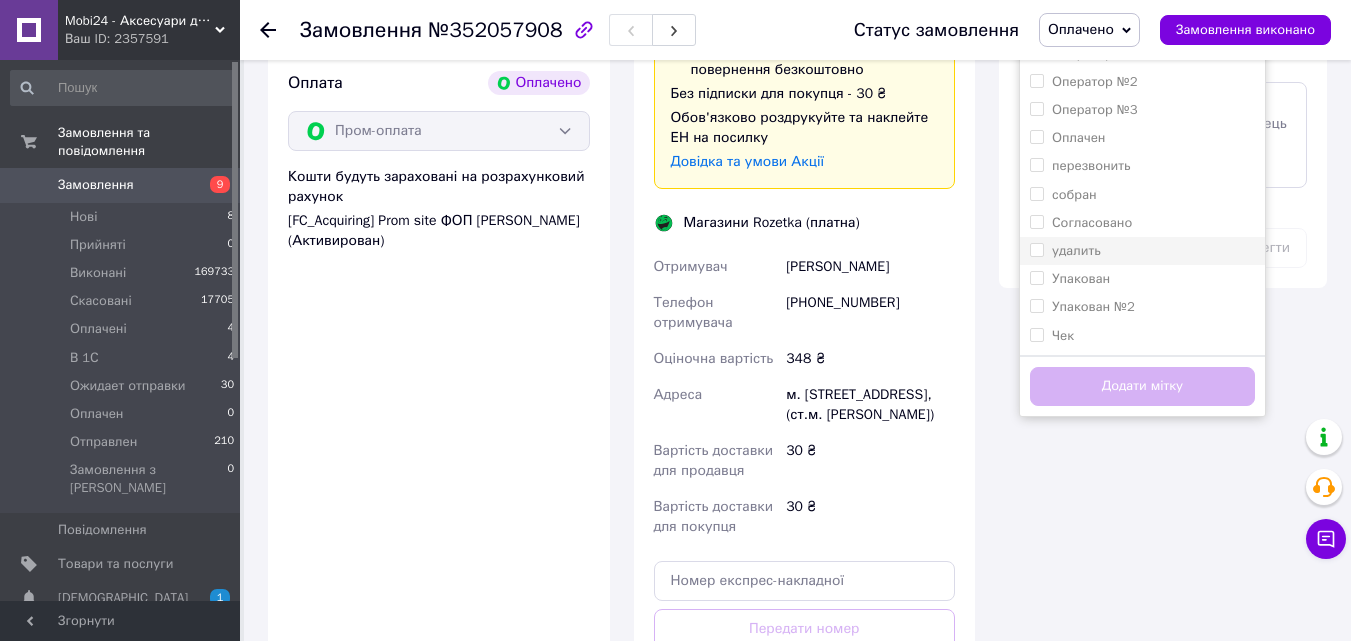 click on "удалить" at bounding box center [1036, 249] 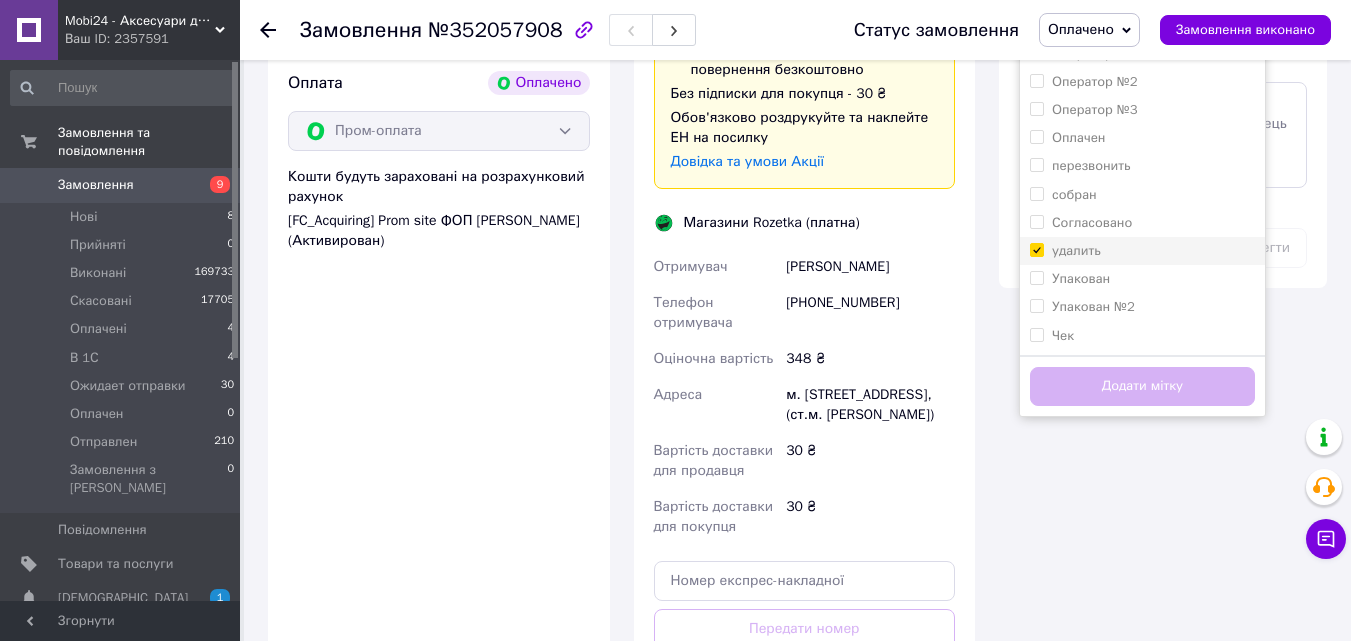 checkbox on "true" 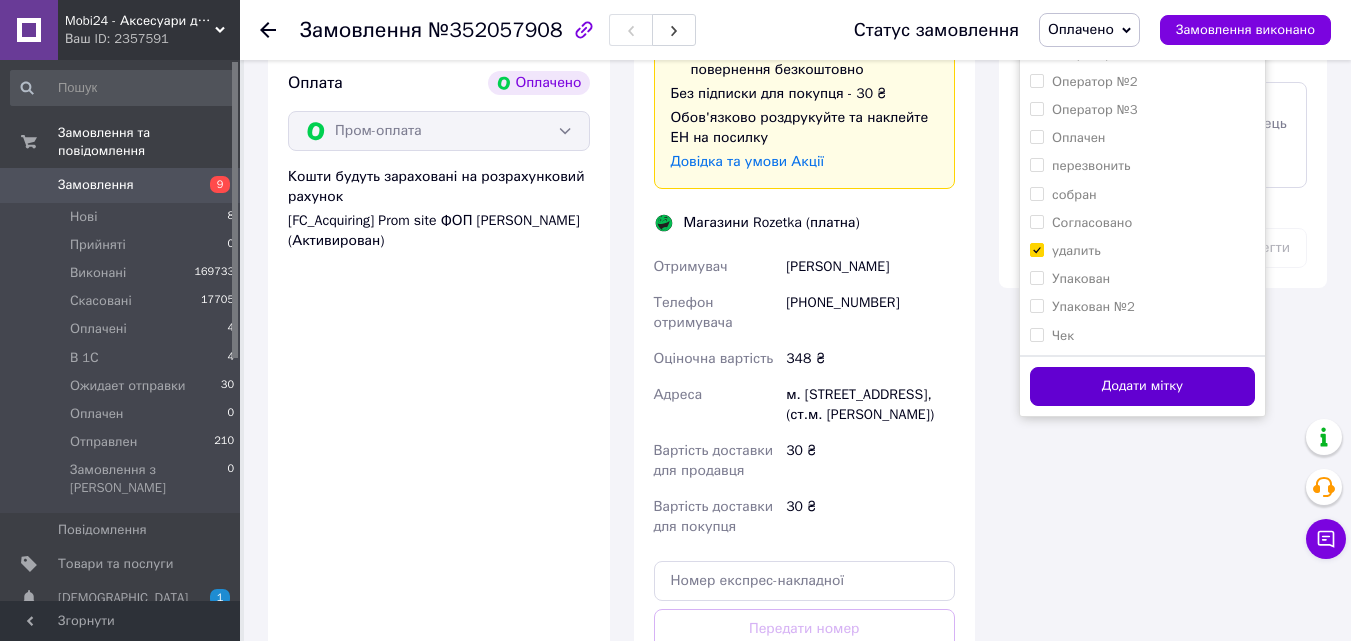 click on "Додати мітку" at bounding box center (1142, 386) 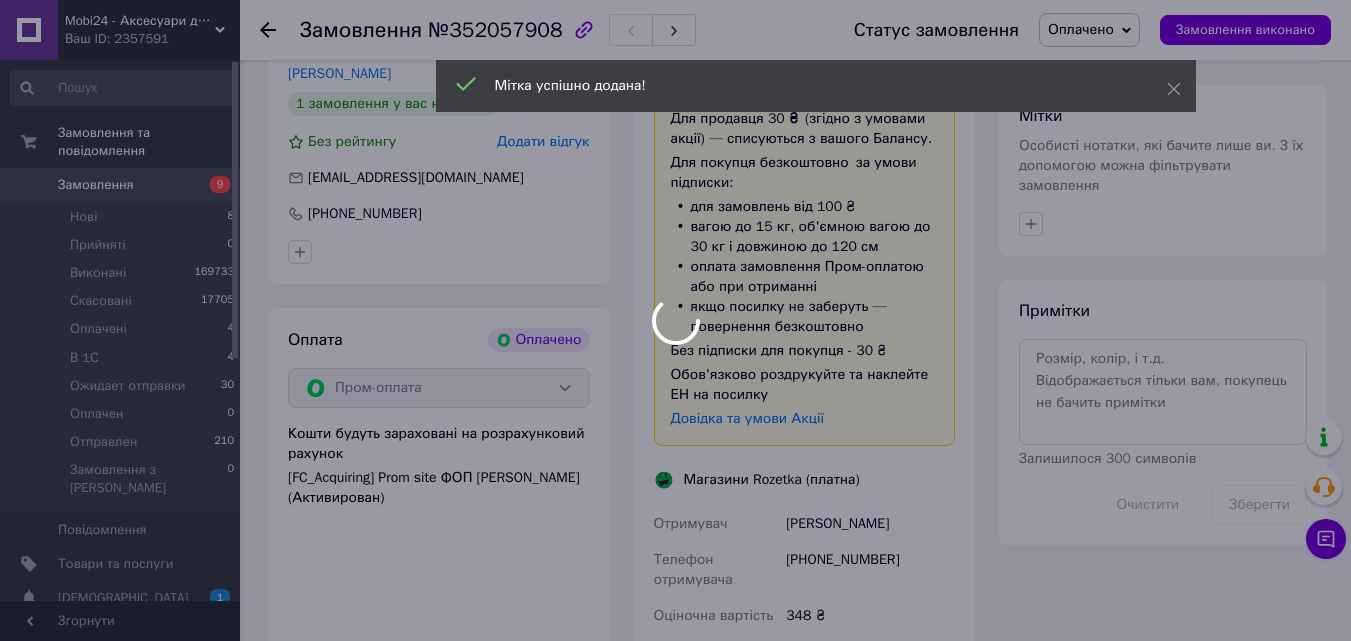 scroll, scrollTop: 1400, scrollLeft: 0, axis: vertical 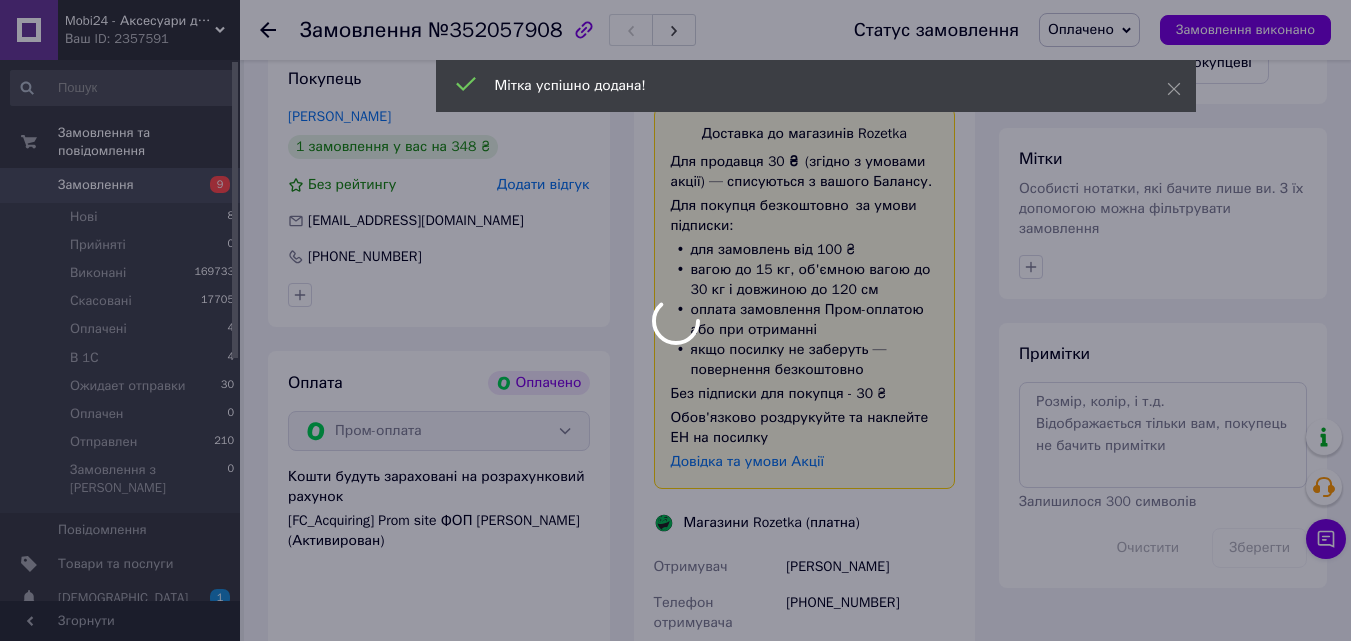 click at bounding box center (675, 320) 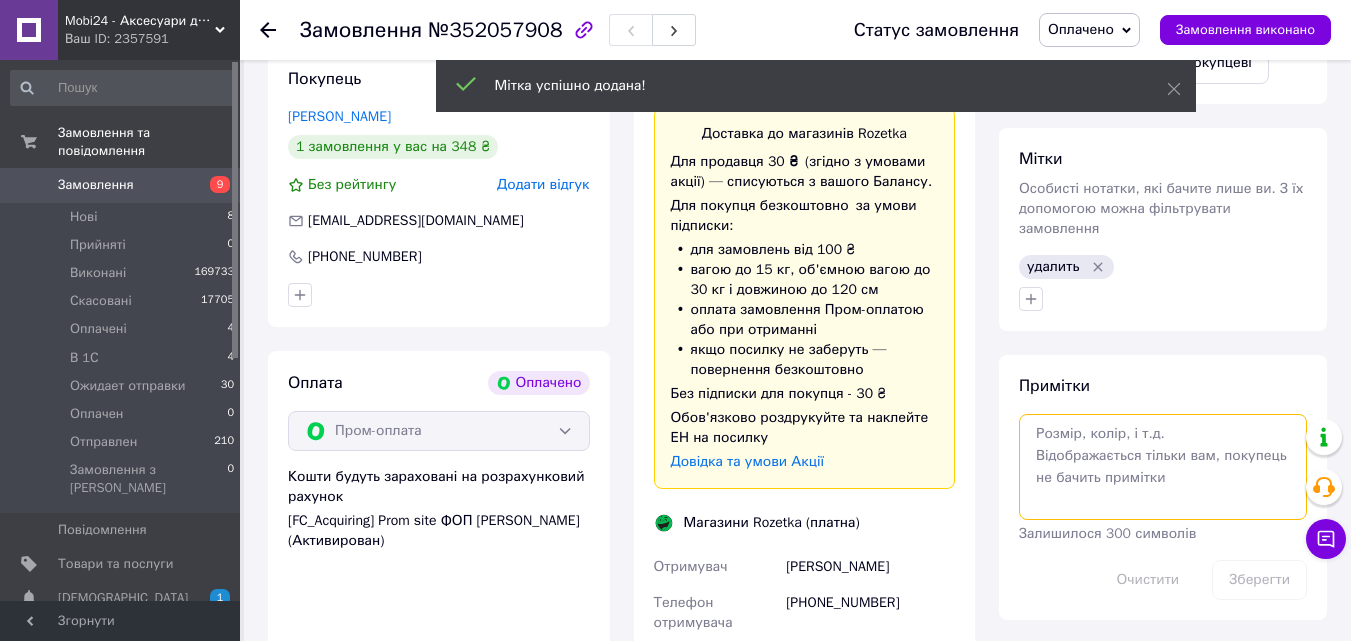 click at bounding box center (1163, 467) 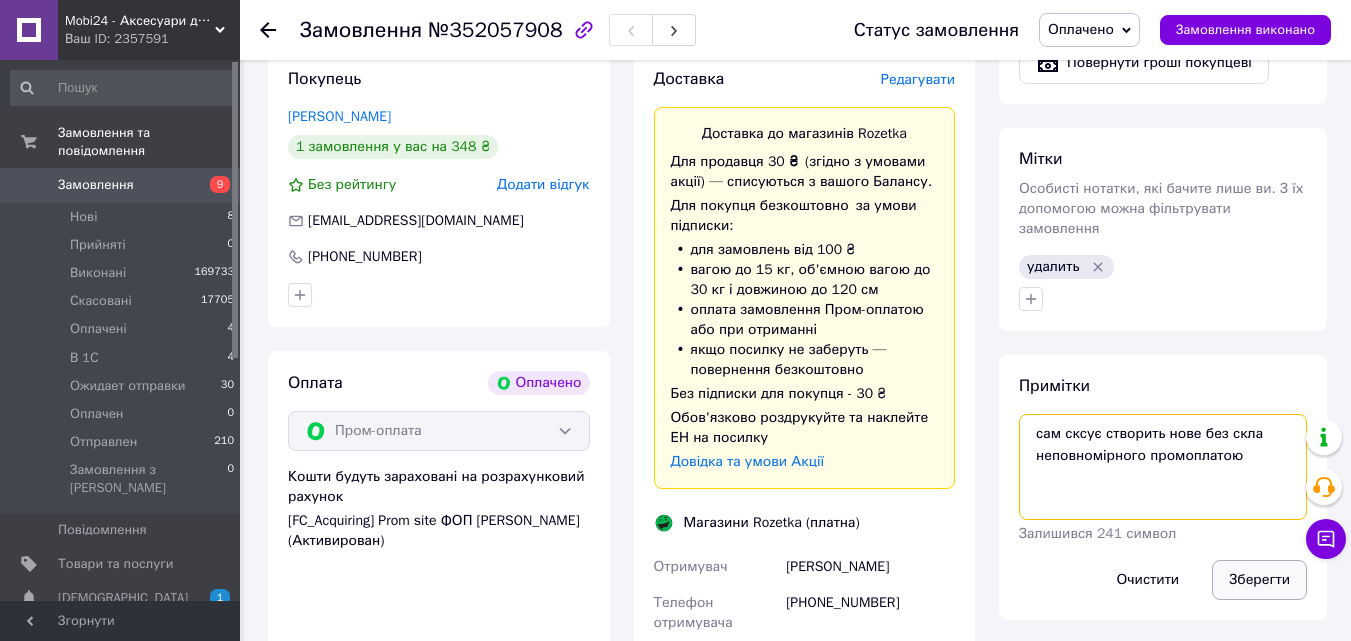 type on "сам сксує створить нове без скла неповномірного промоплатою" 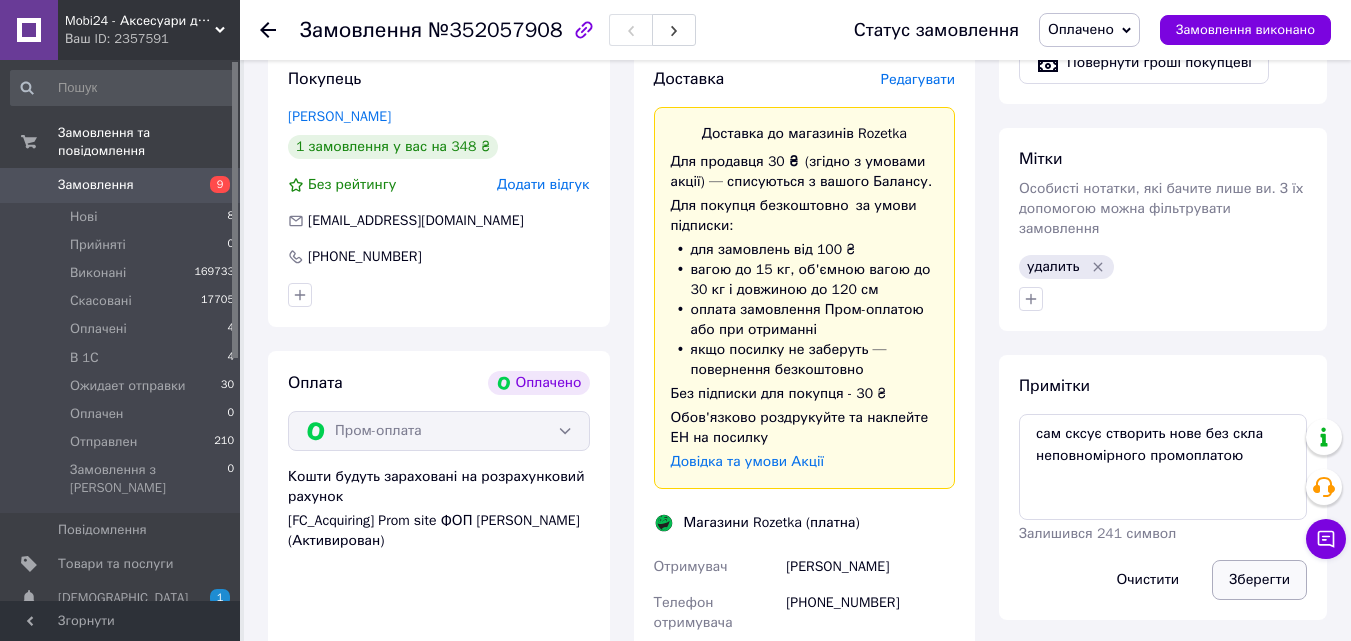 click on "Зберегти" at bounding box center [1259, 580] 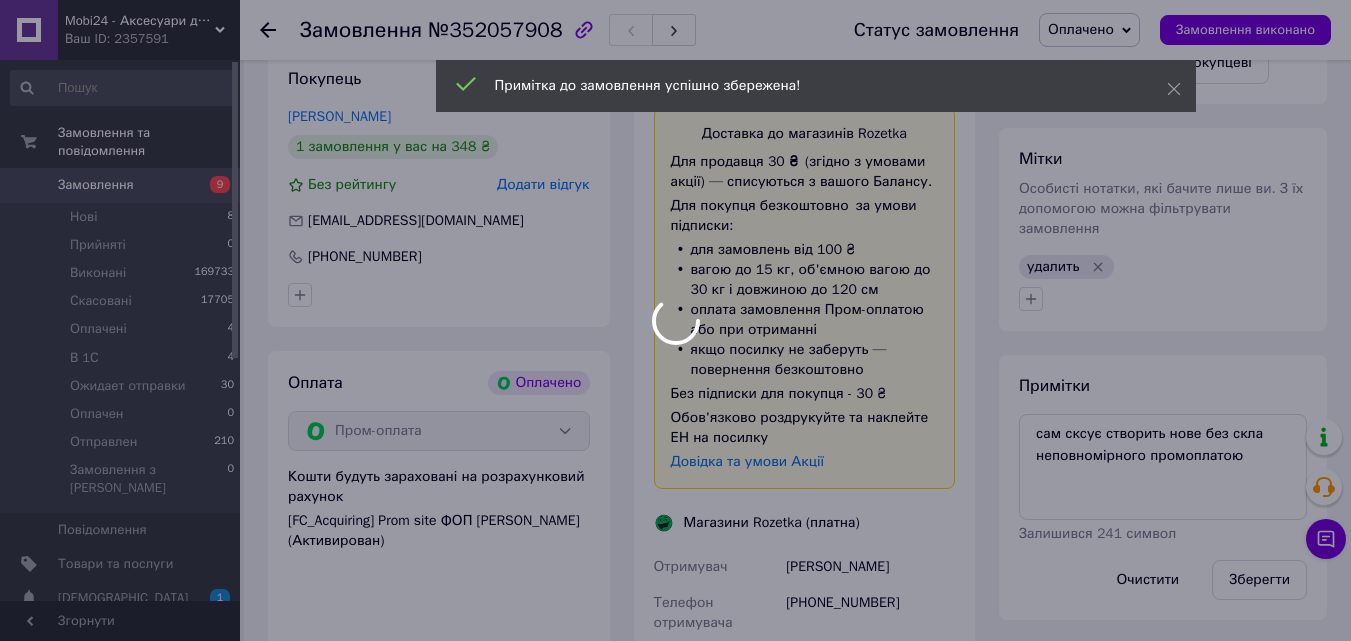 click on "9" at bounding box center (212, 185) 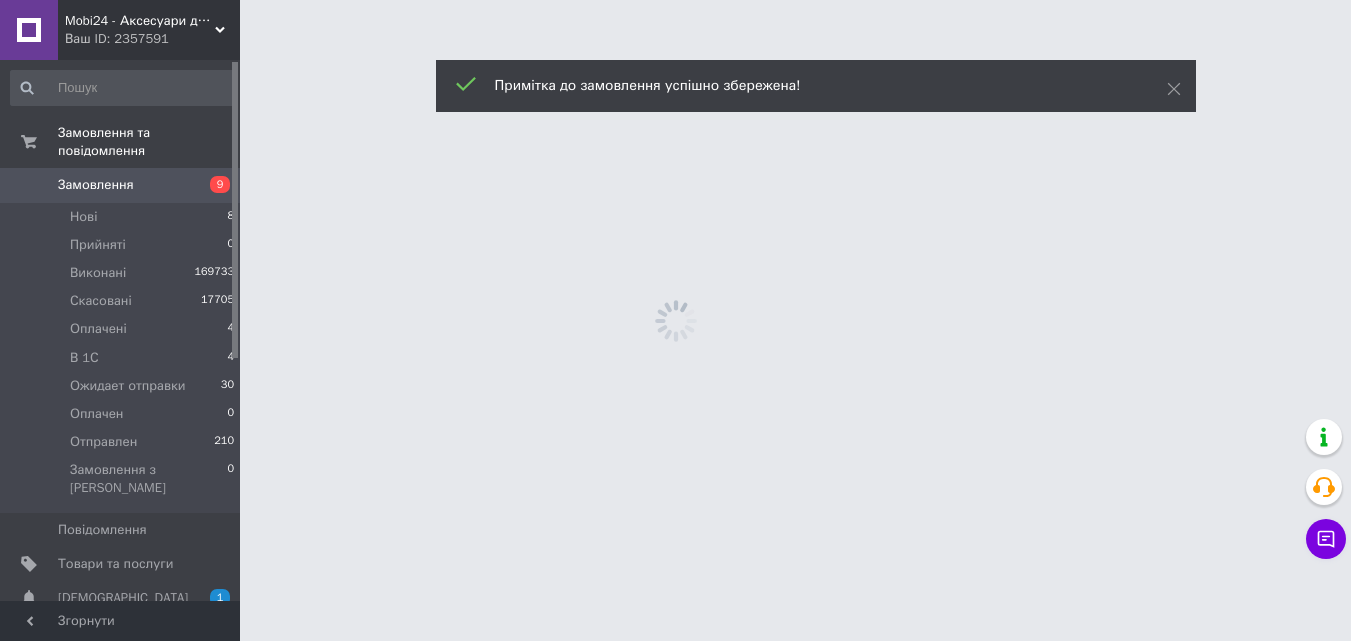 scroll, scrollTop: 0, scrollLeft: 0, axis: both 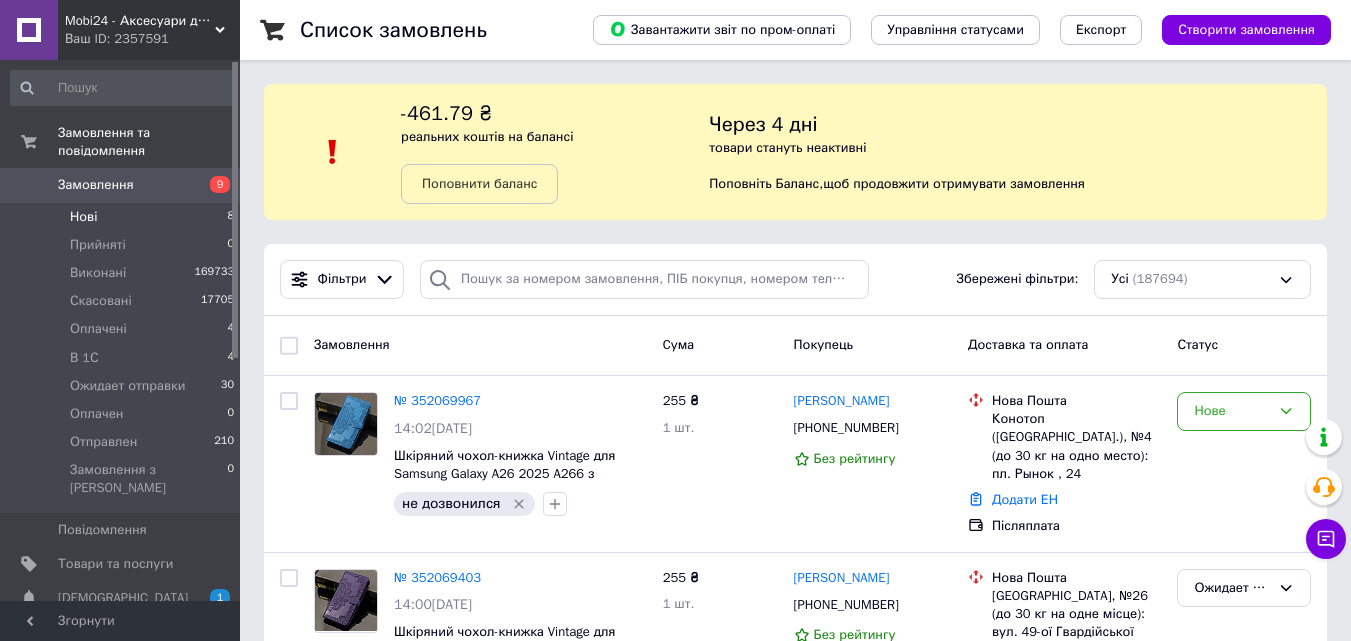 click on "Нові 8" at bounding box center (123, 217) 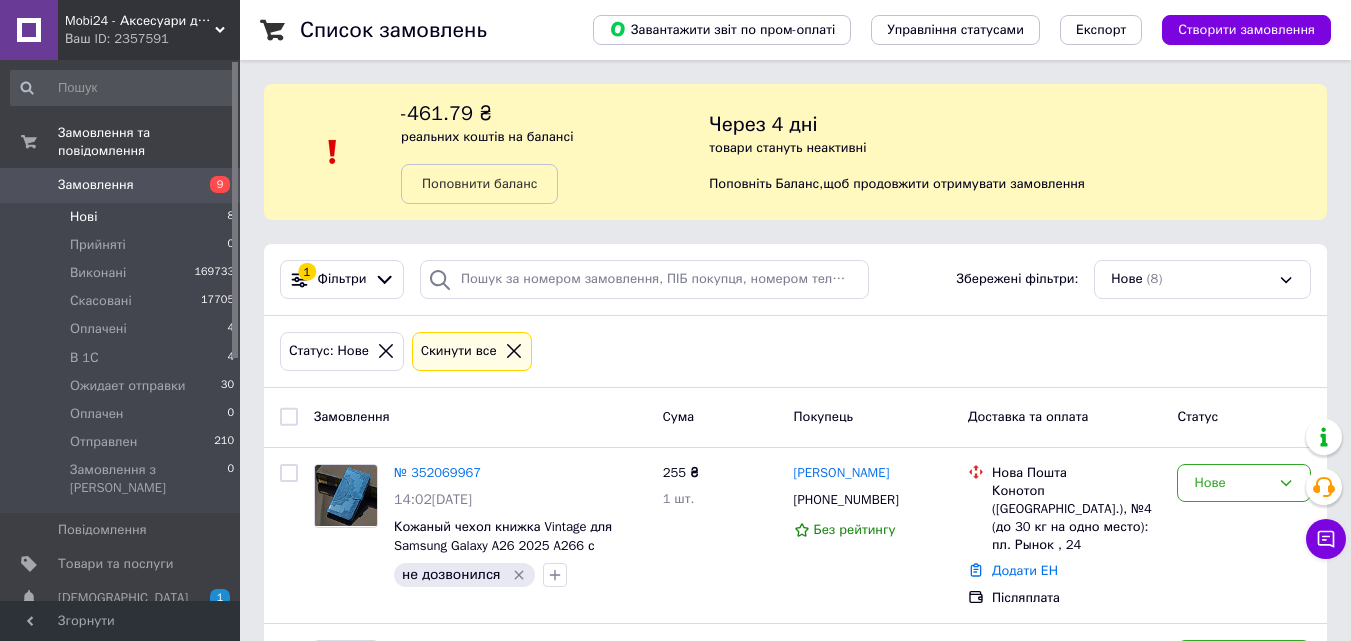 scroll, scrollTop: 500, scrollLeft: 0, axis: vertical 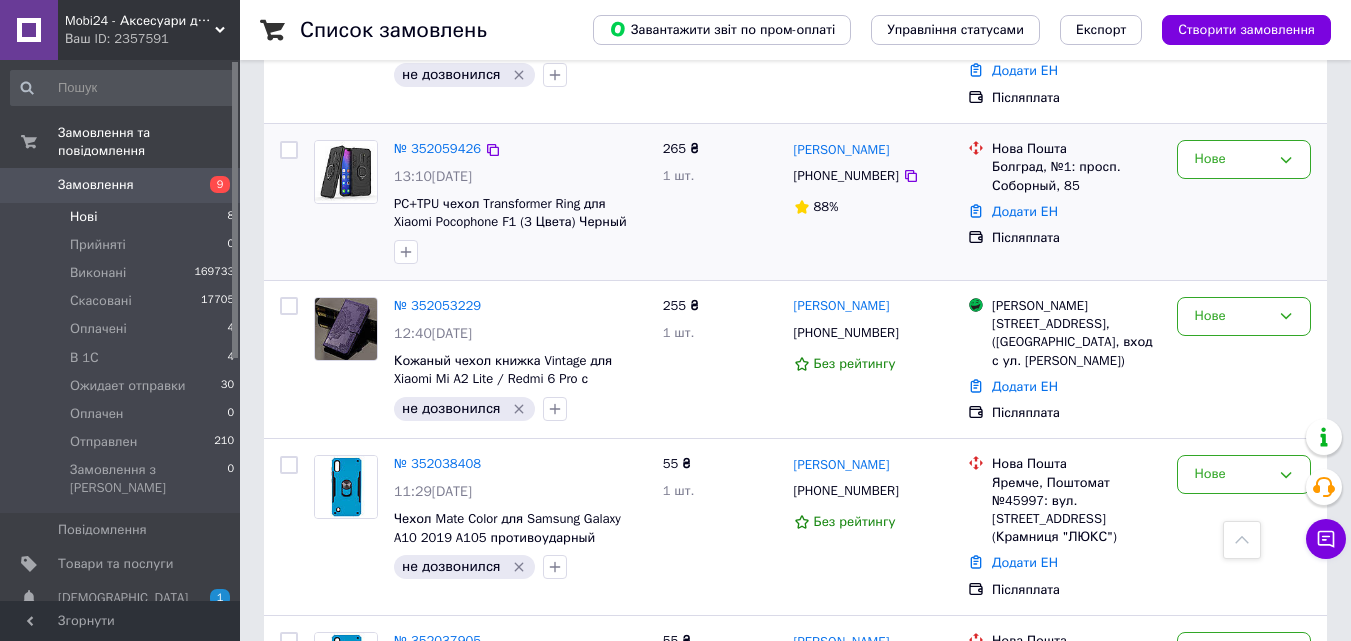 click at bounding box center [346, 172] 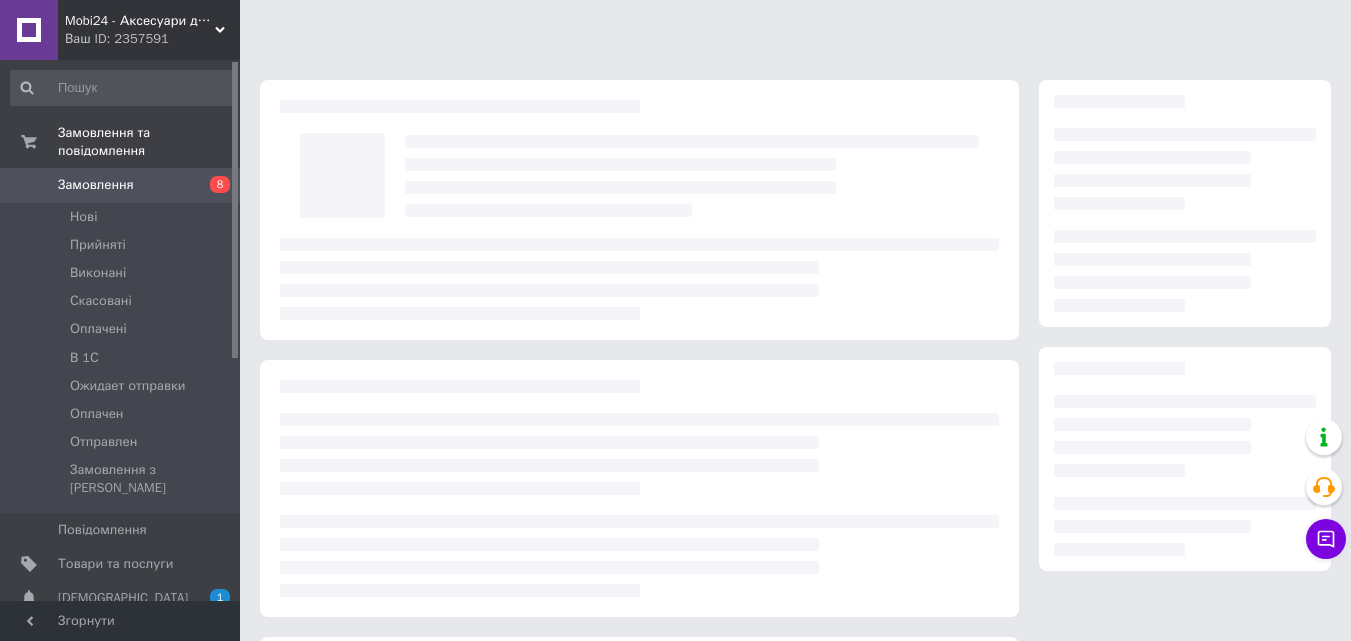 scroll, scrollTop: 0, scrollLeft: 0, axis: both 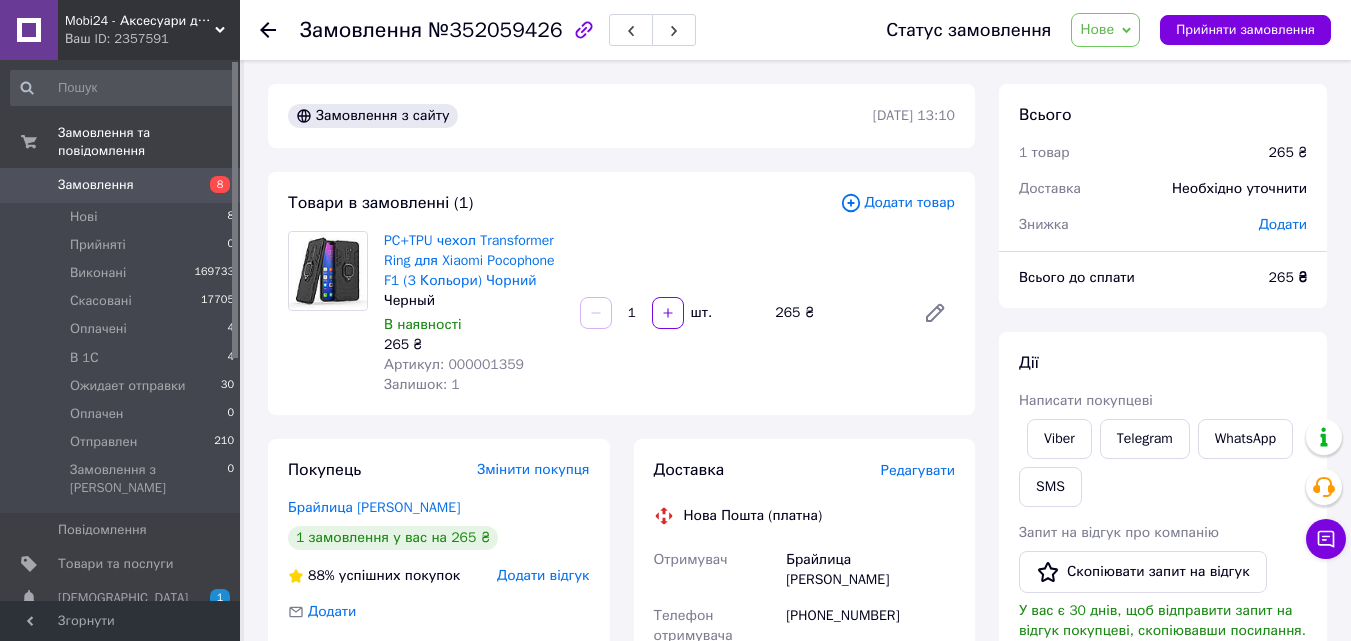 click on "Замовлення 8" at bounding box center (123, 185) 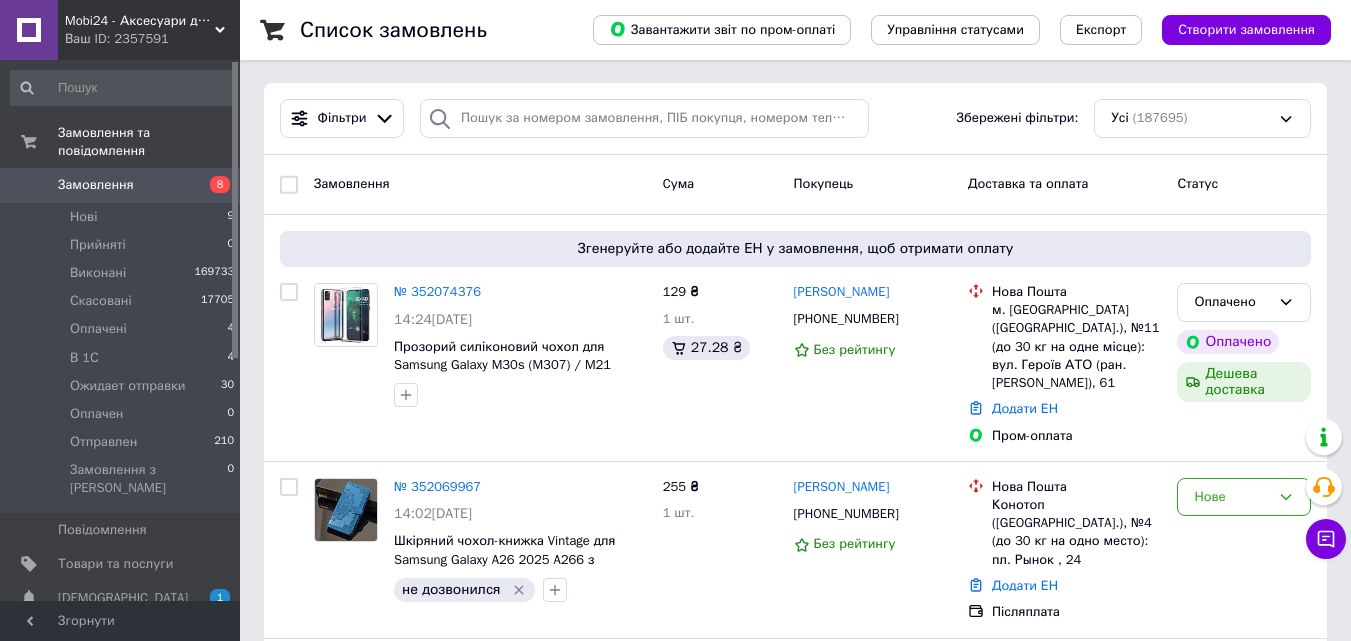 scroll, scrollTop: 300, scrollLeft: 0, axis: vertical 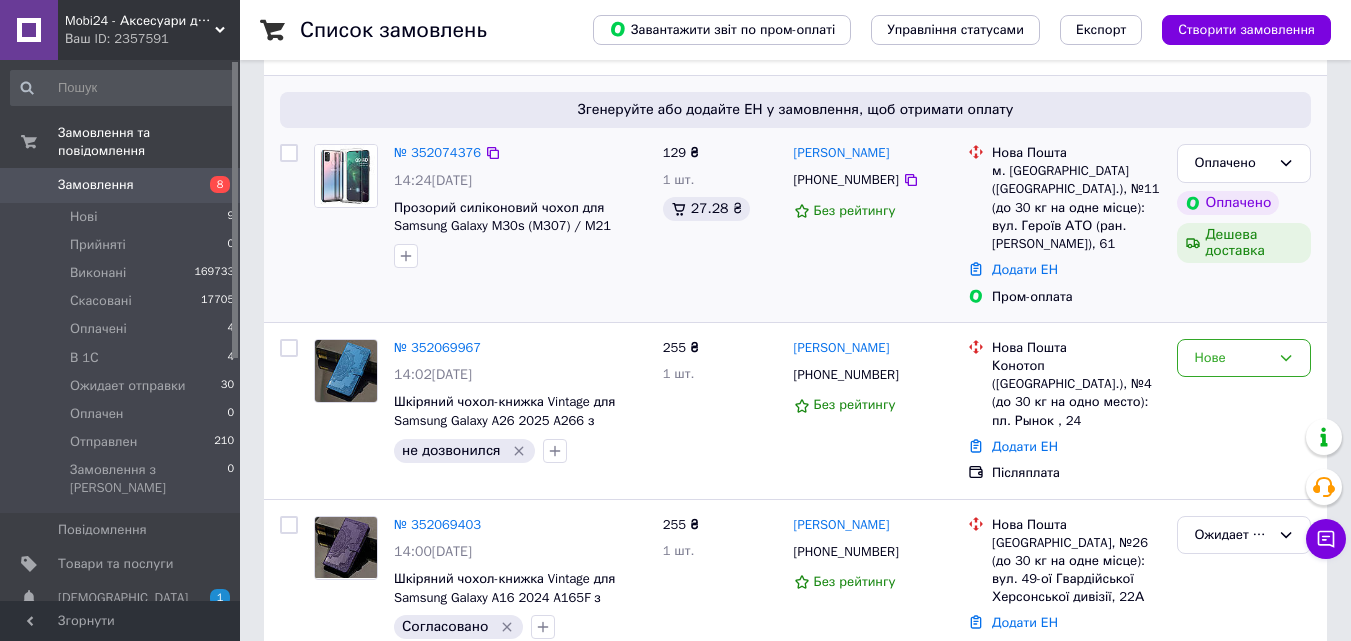 click at bounding box center (346, 176) 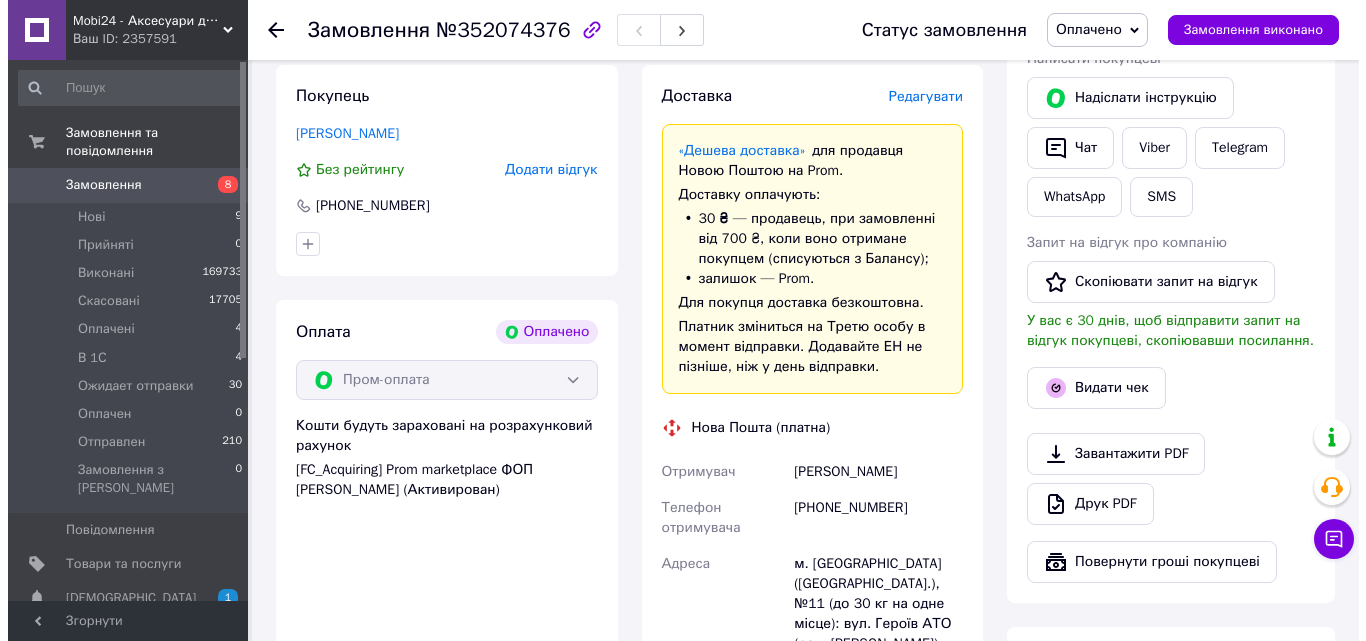 scroll, scrollTop: 800, scrollLeft: 0, axis: vertical 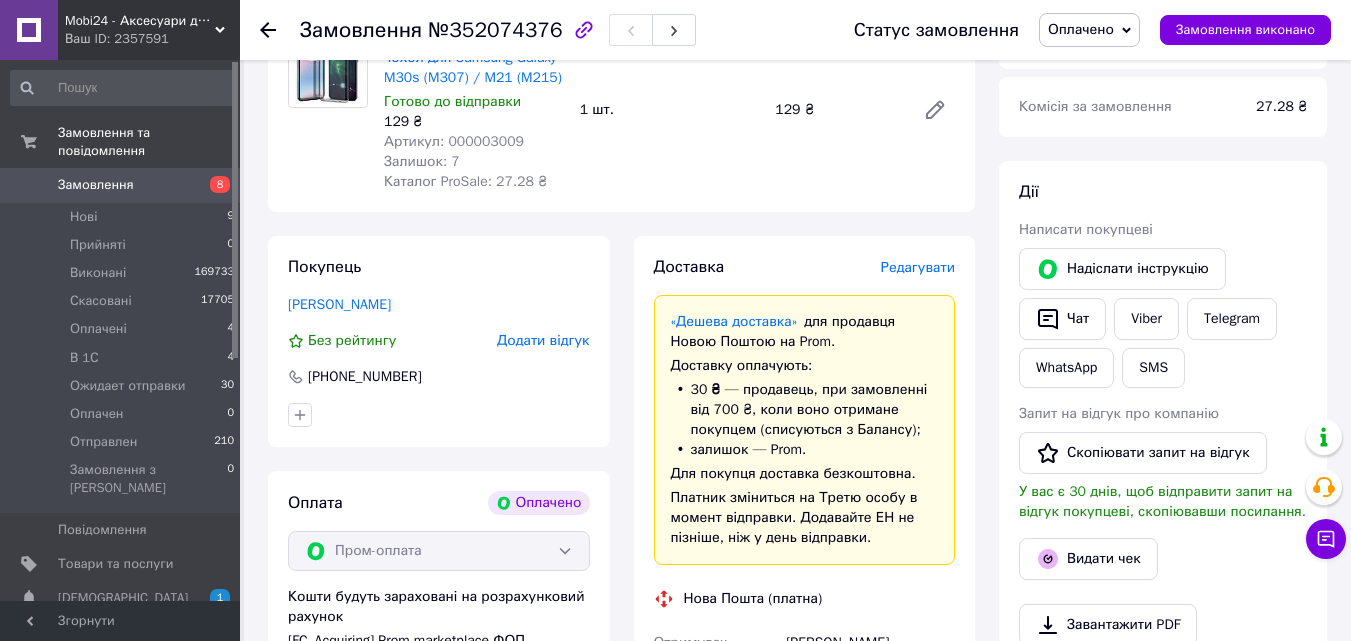 click on "Редагувати" at bounding box center (918, 267) 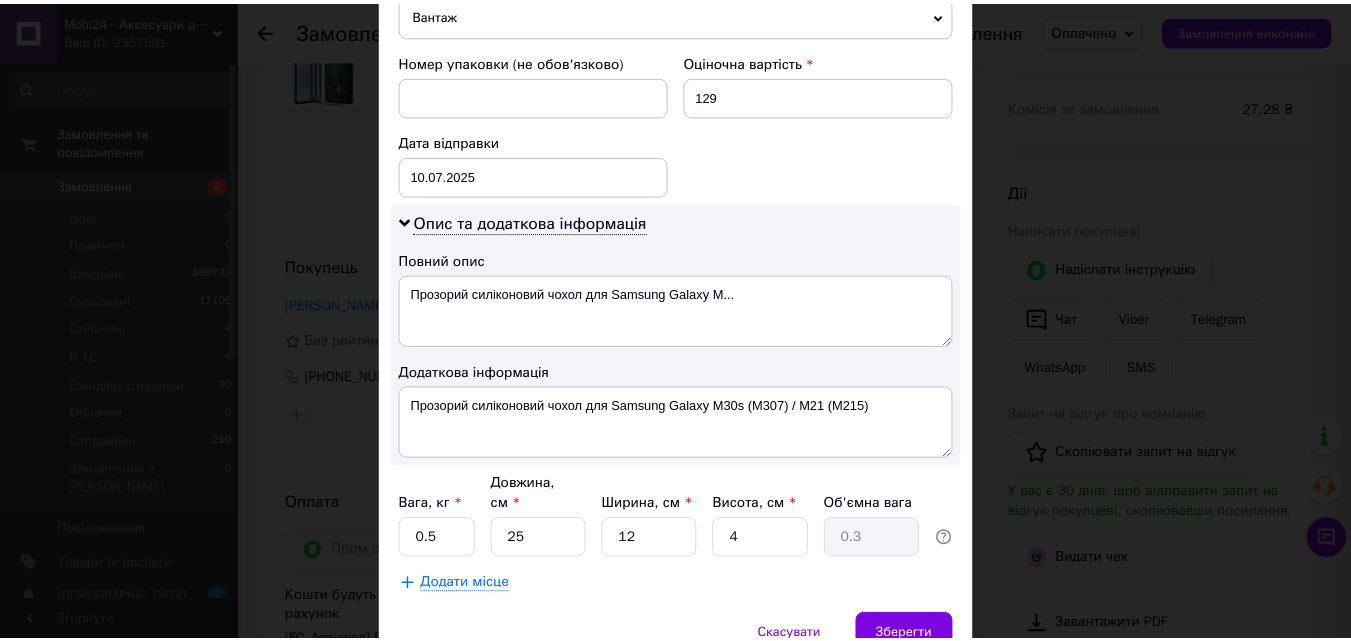 scroll, scrollTop: 931, scrollLeft: 0, axis: vertical 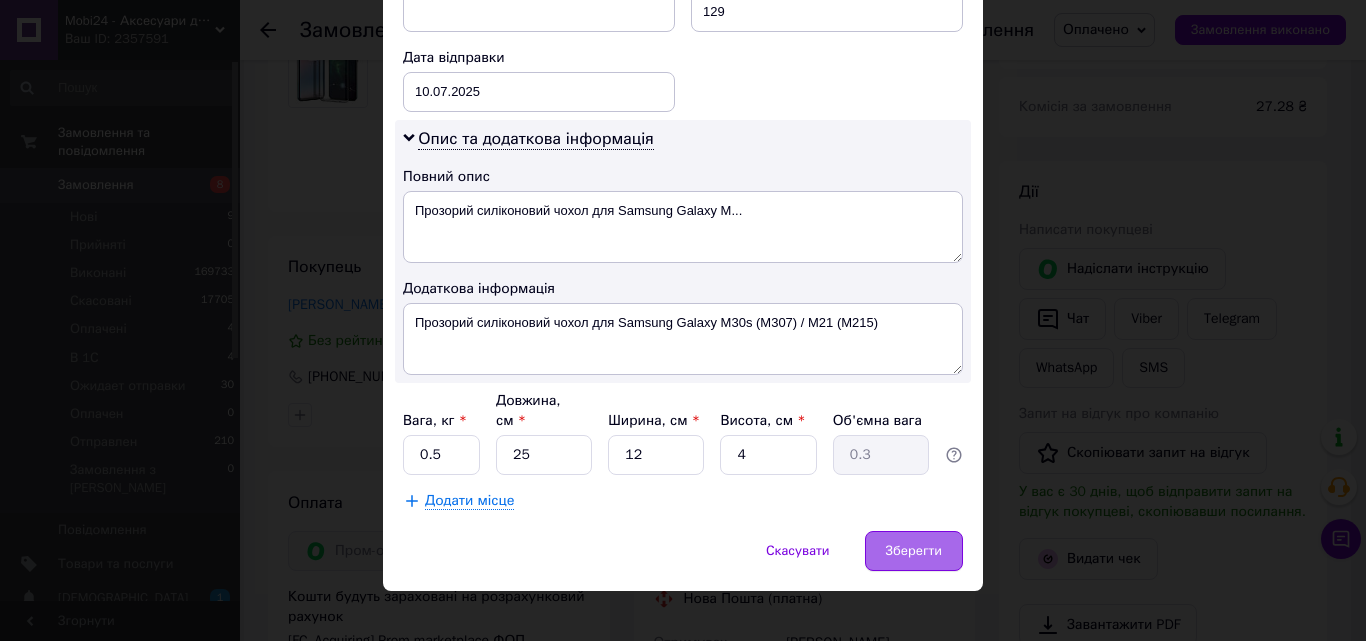 click on "Зберегти" at bounding box center [914, 551] 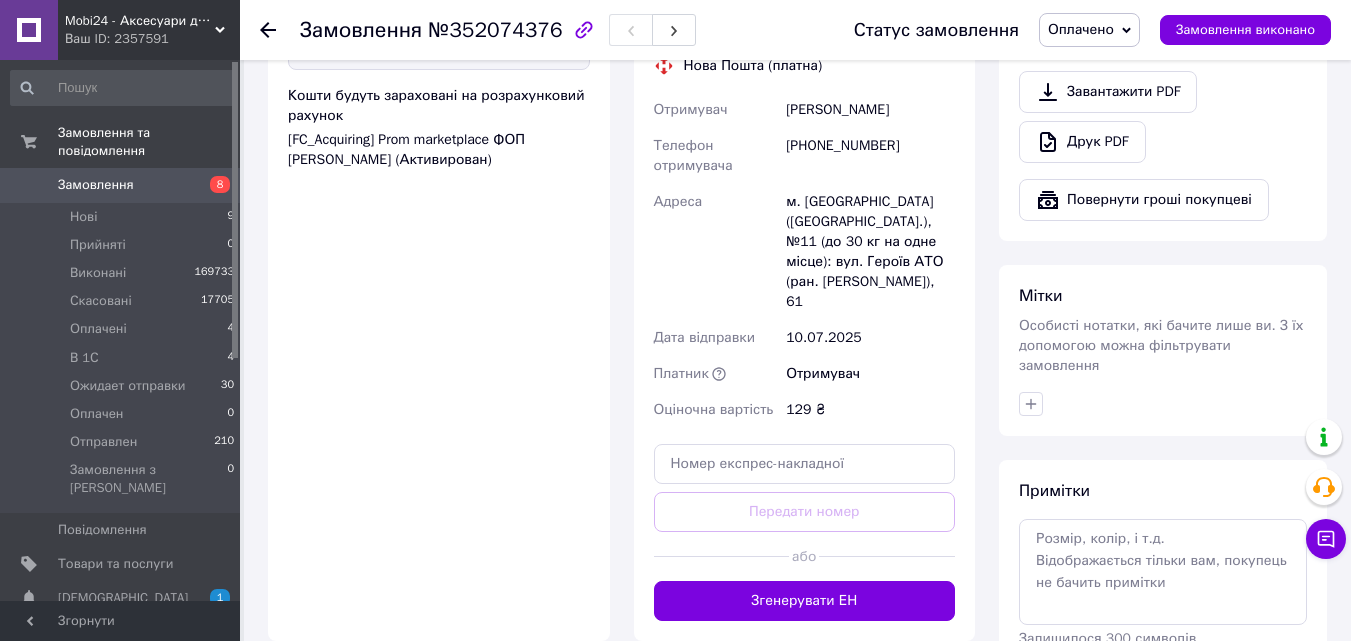 scroll, scrollTop: 1500, scrollLeft: 0, axis: vertical 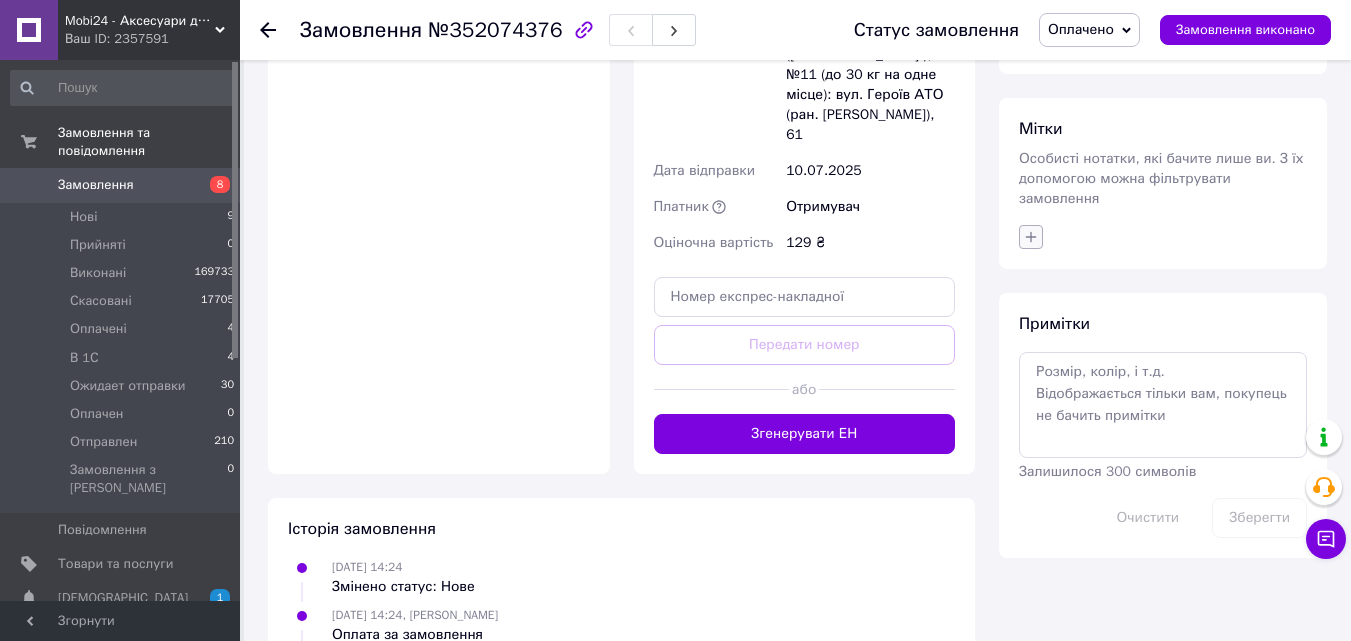 click 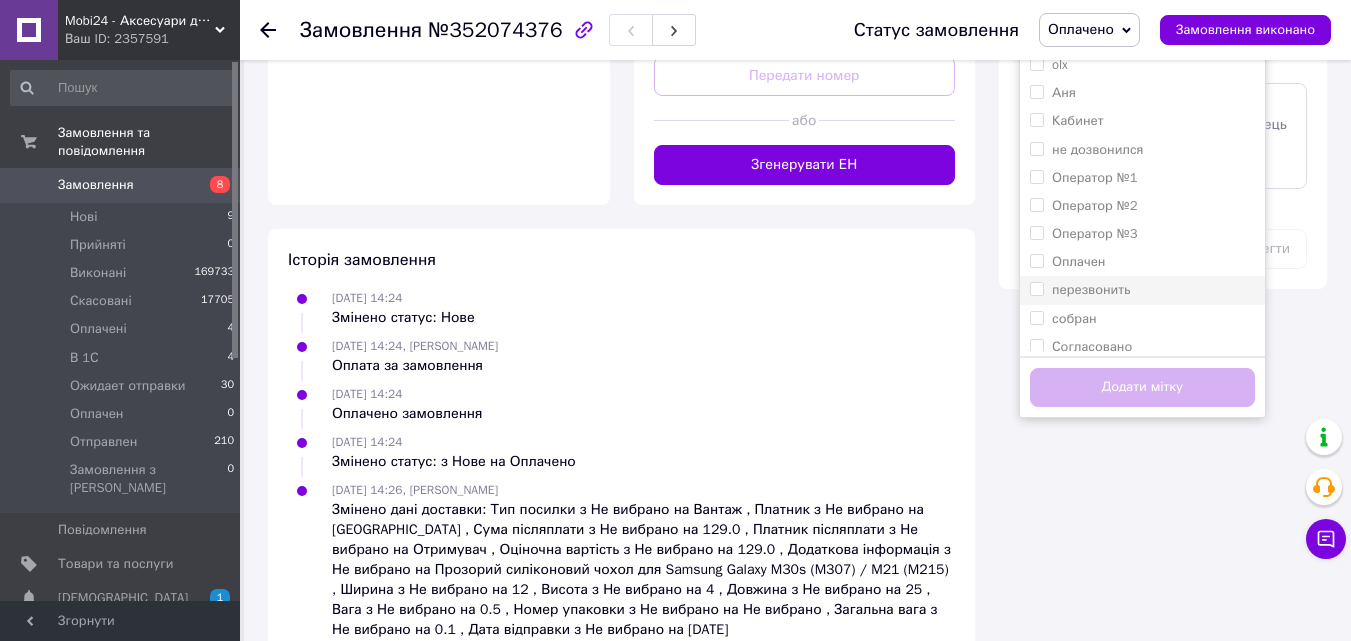 scroll, scrollTop: 1772, scrollLeft: 0, axis: vertical 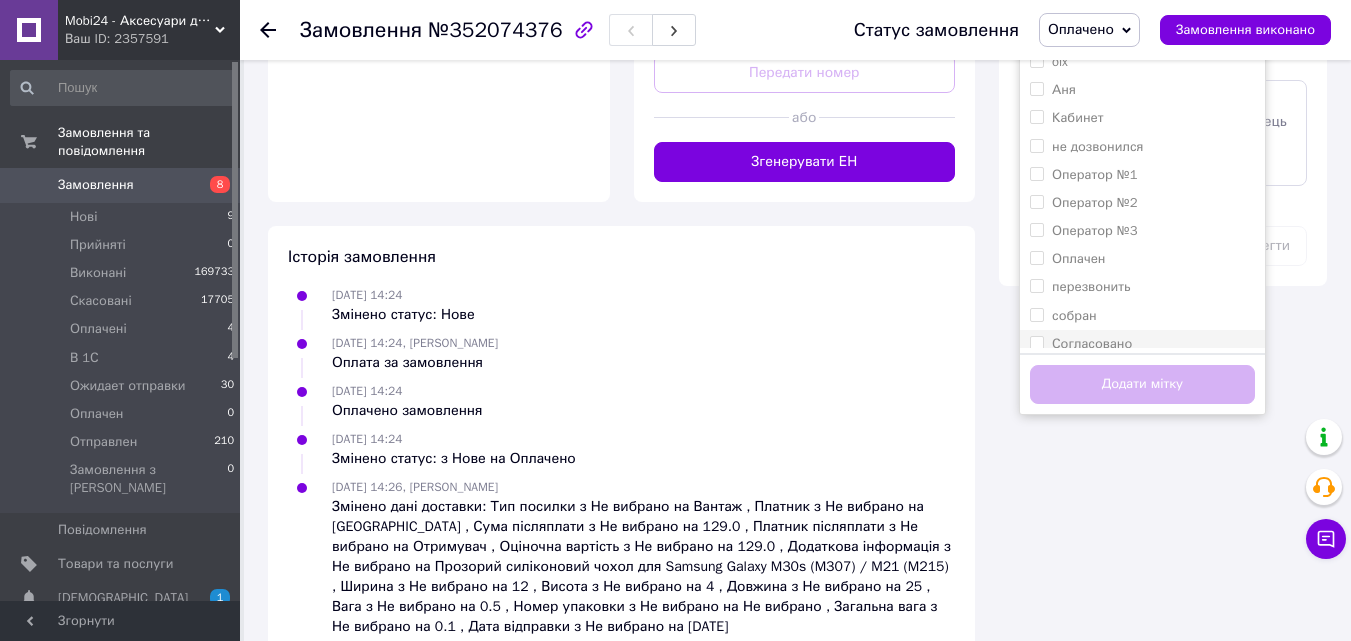 click on "Согласовано" at bounding box center (1142, 344) 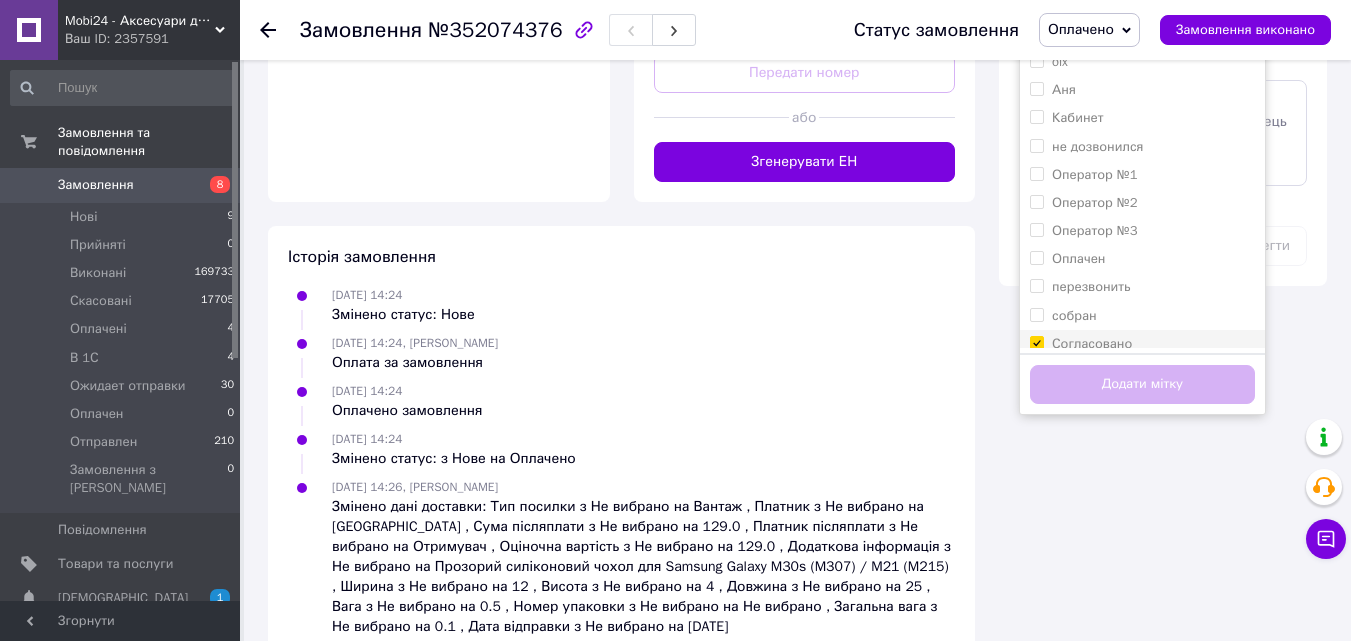checkbox on "true" 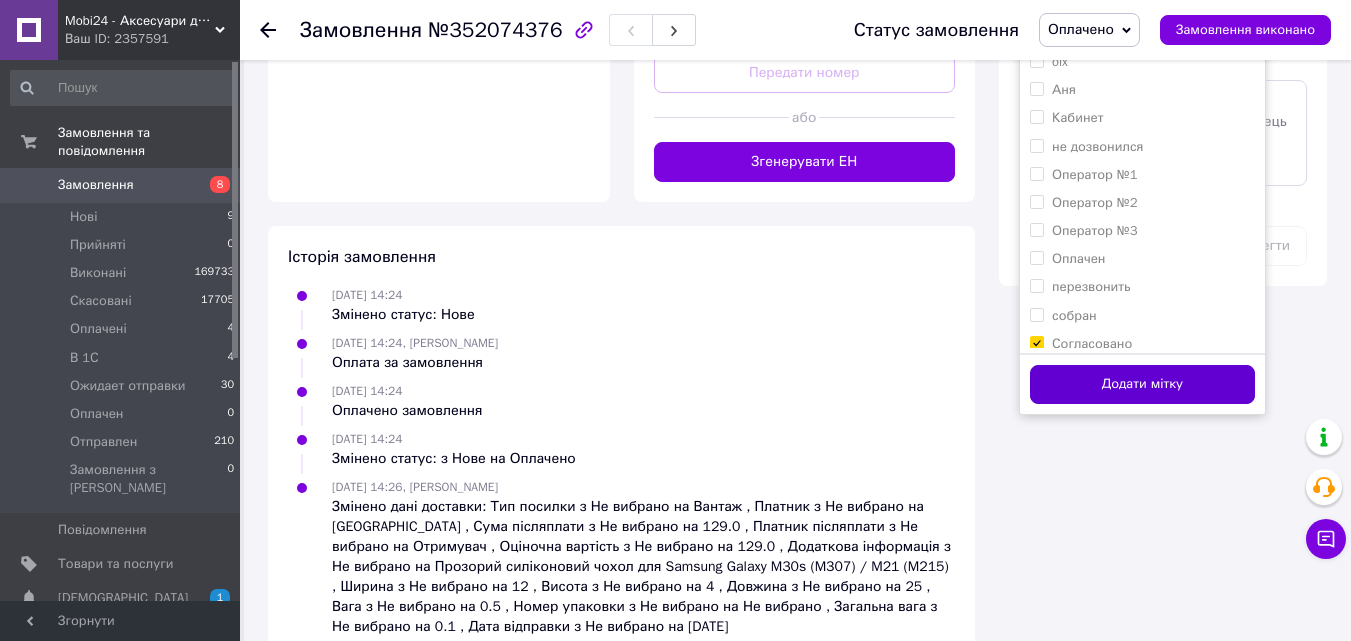 click on "Додати мітку" at bounding box center [1142, 384] 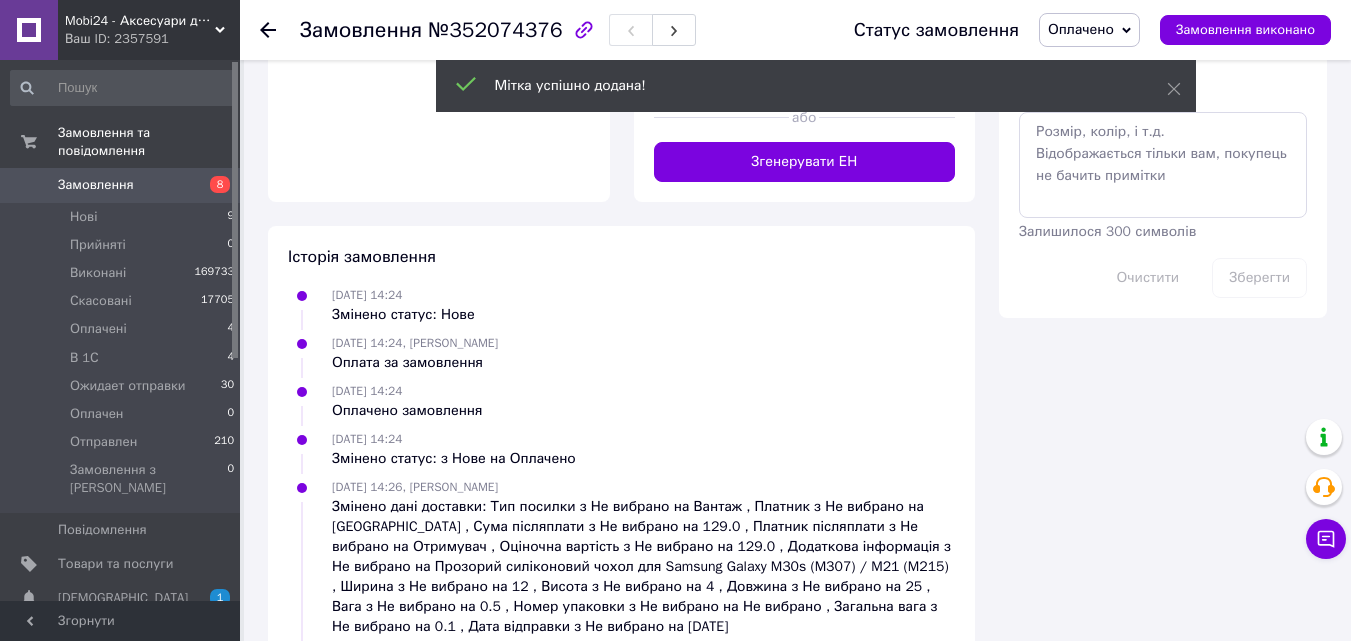 click 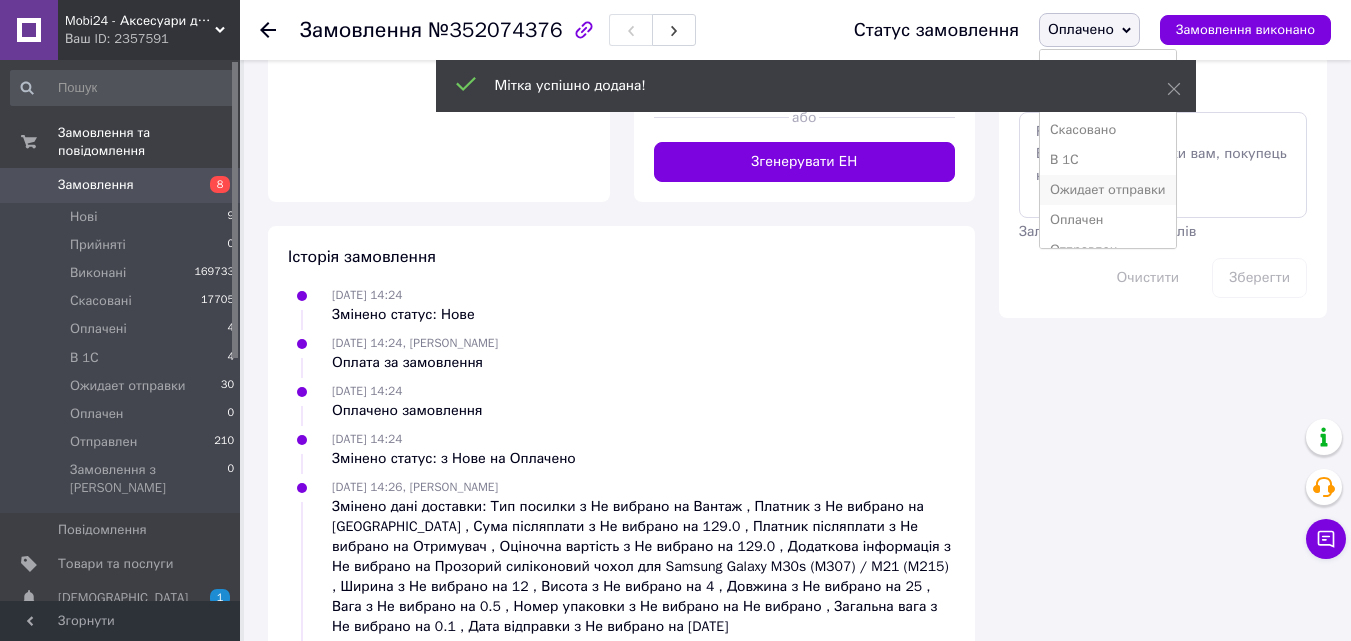click on "Ожидает отправки" at bounding box center (1108, 190) 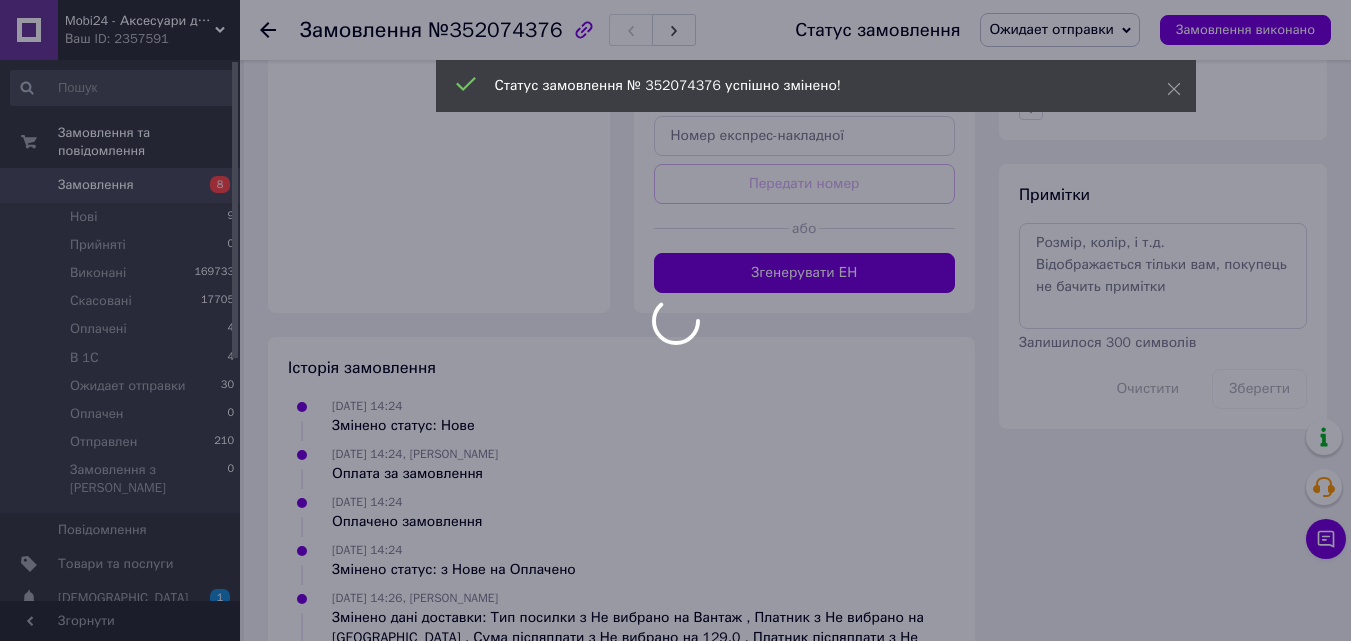 scroll, scrollTop: 1472, scrollLeft: 0, axis: vertical 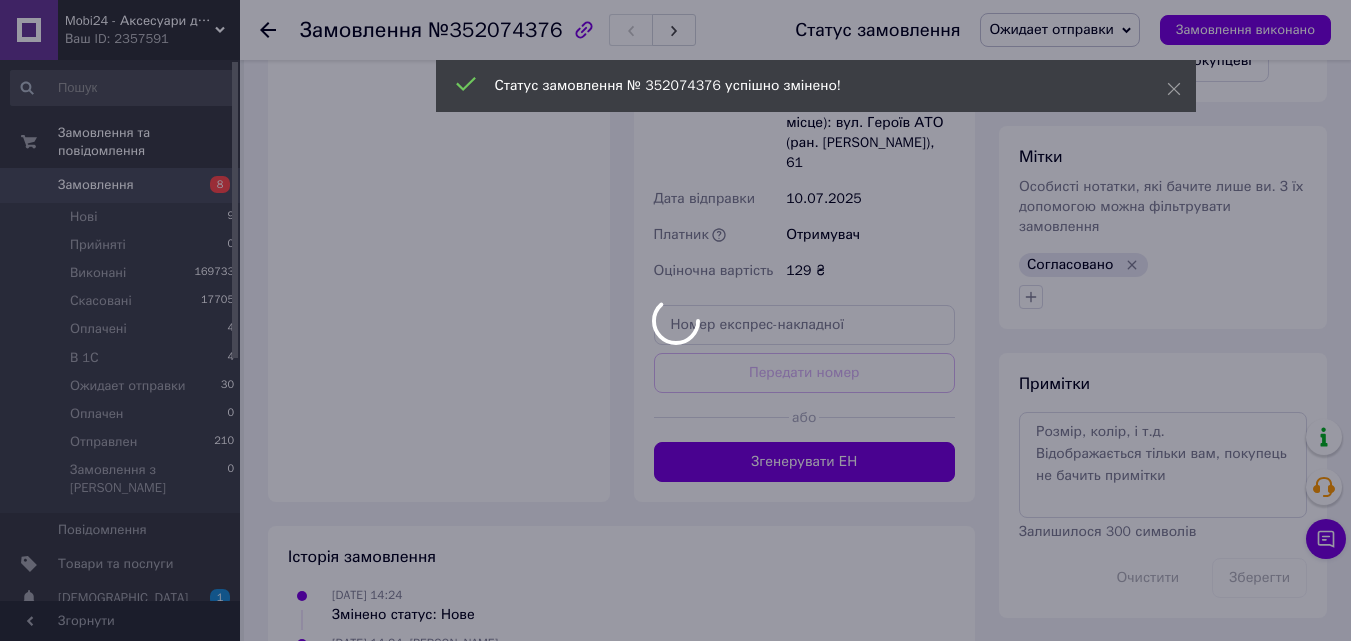 click at bounding box center [675, 320] 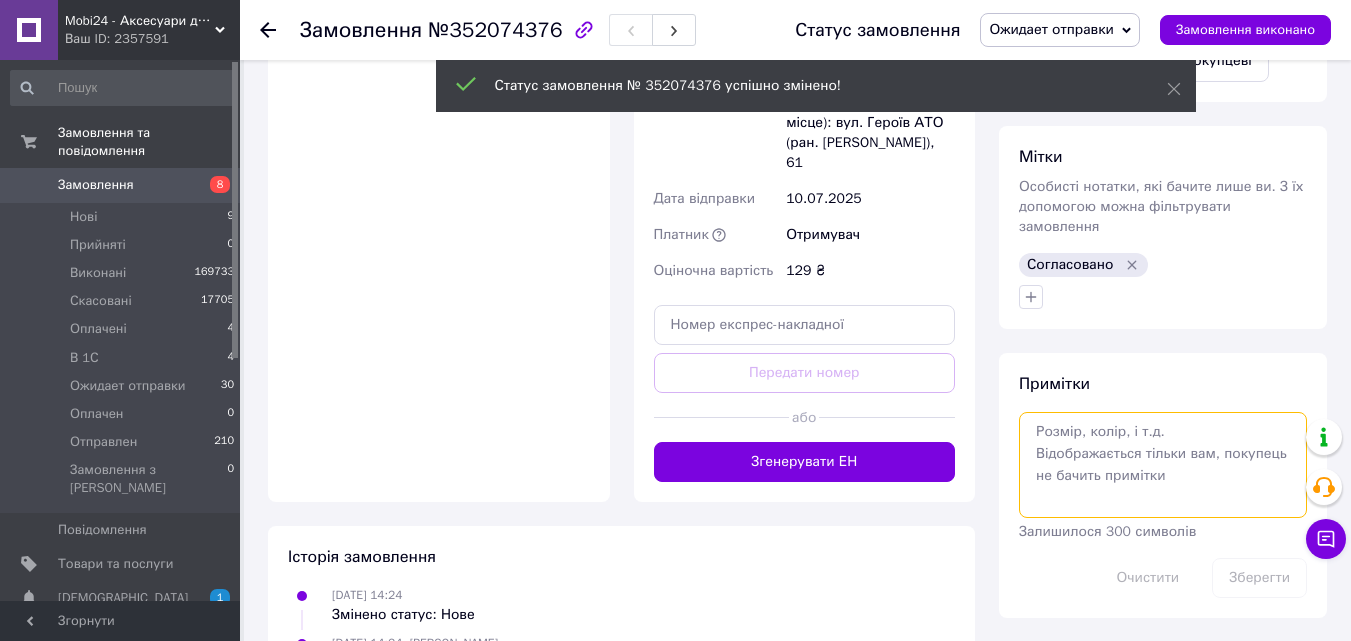 click at bounding box center [1163, 465] 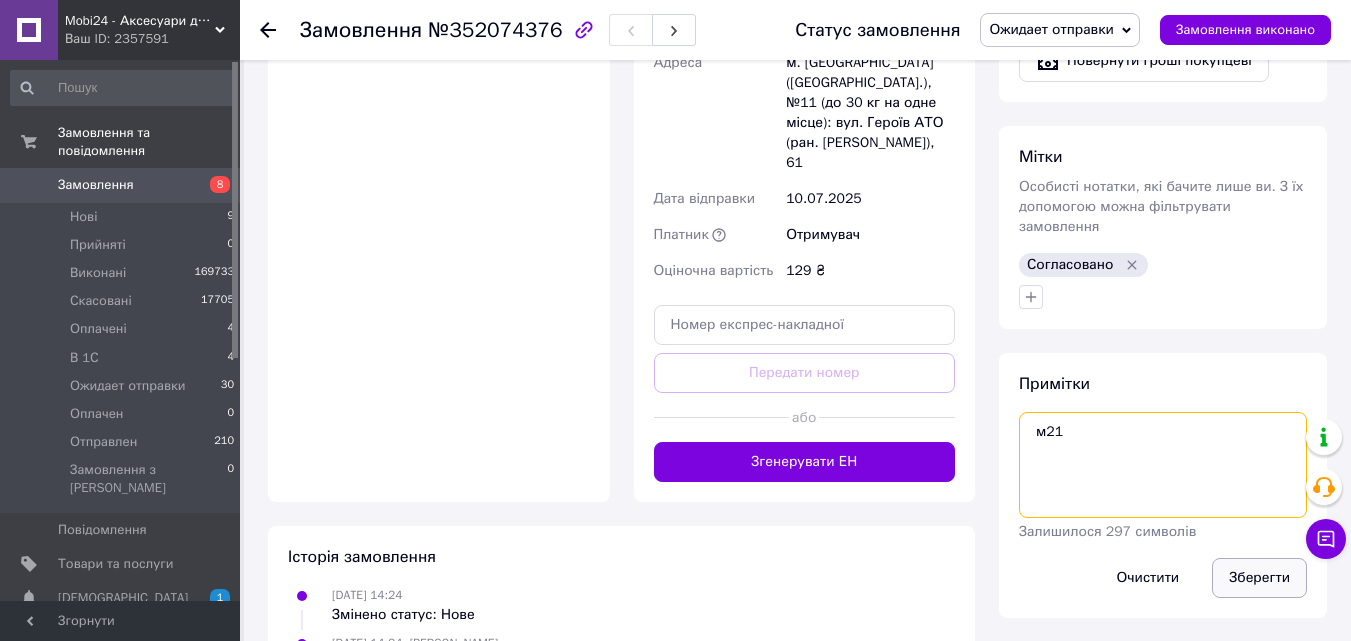 type on "м21" 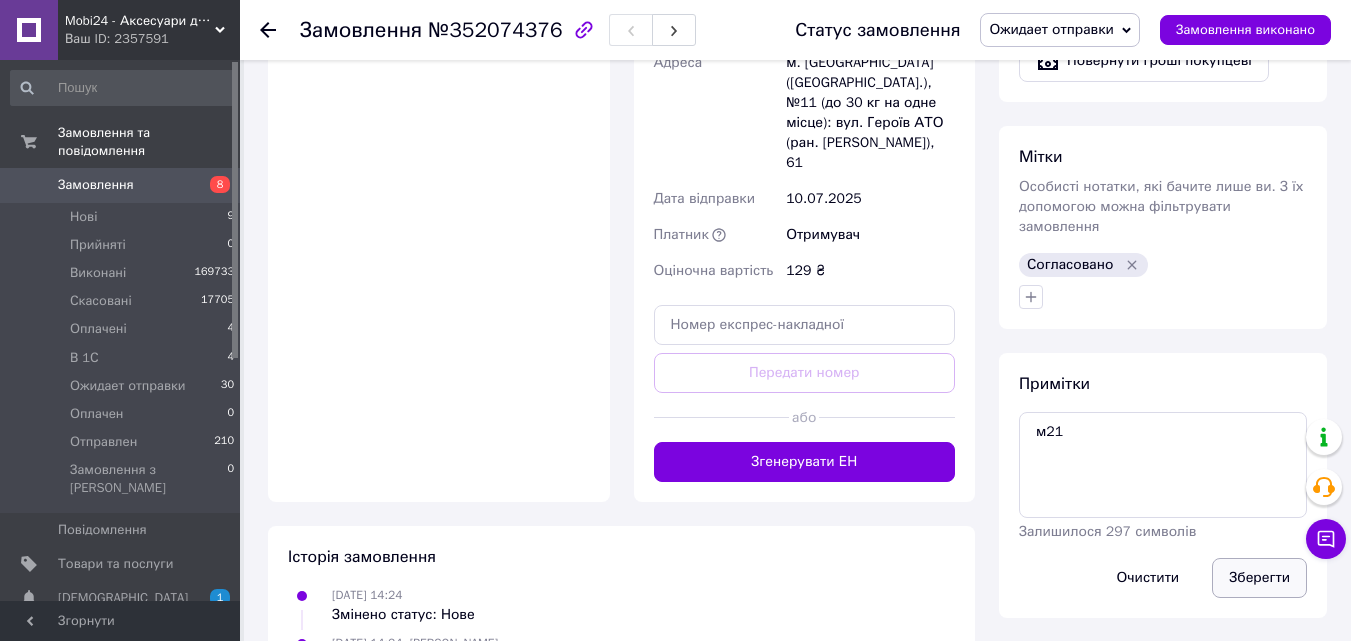 click on "Зберегти" at bounding box center [1259, 578] 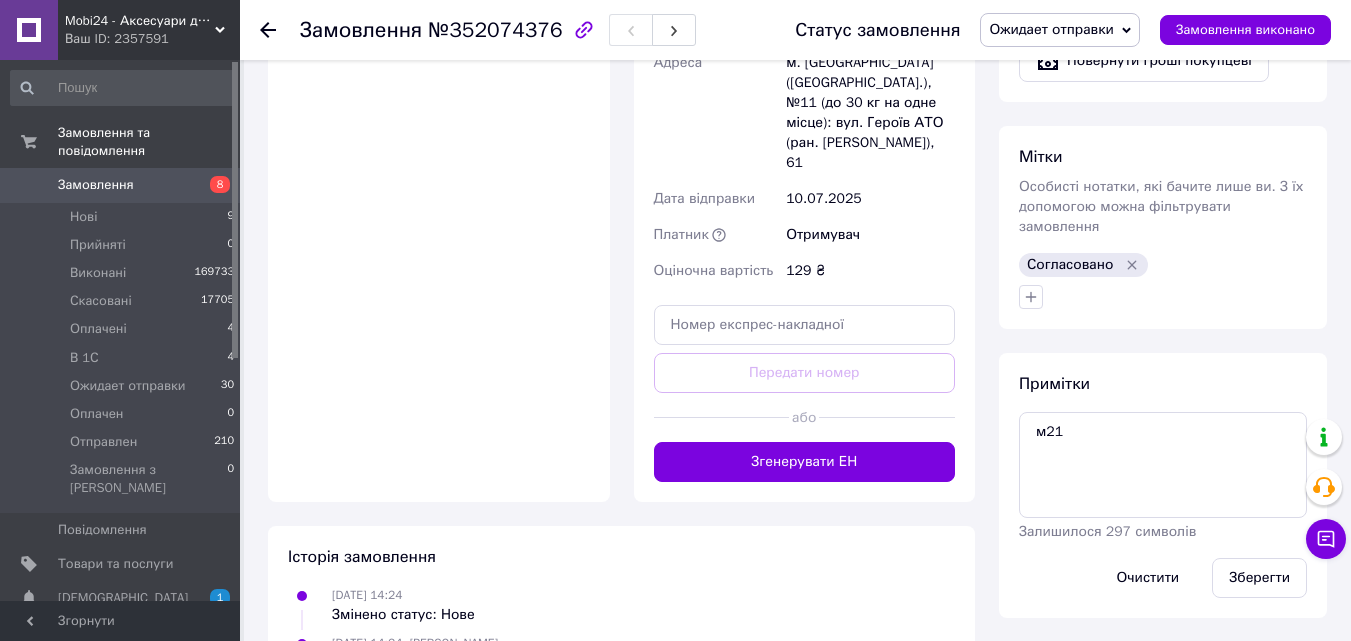 click on "Замовлення" at bounding box center [121, 185] 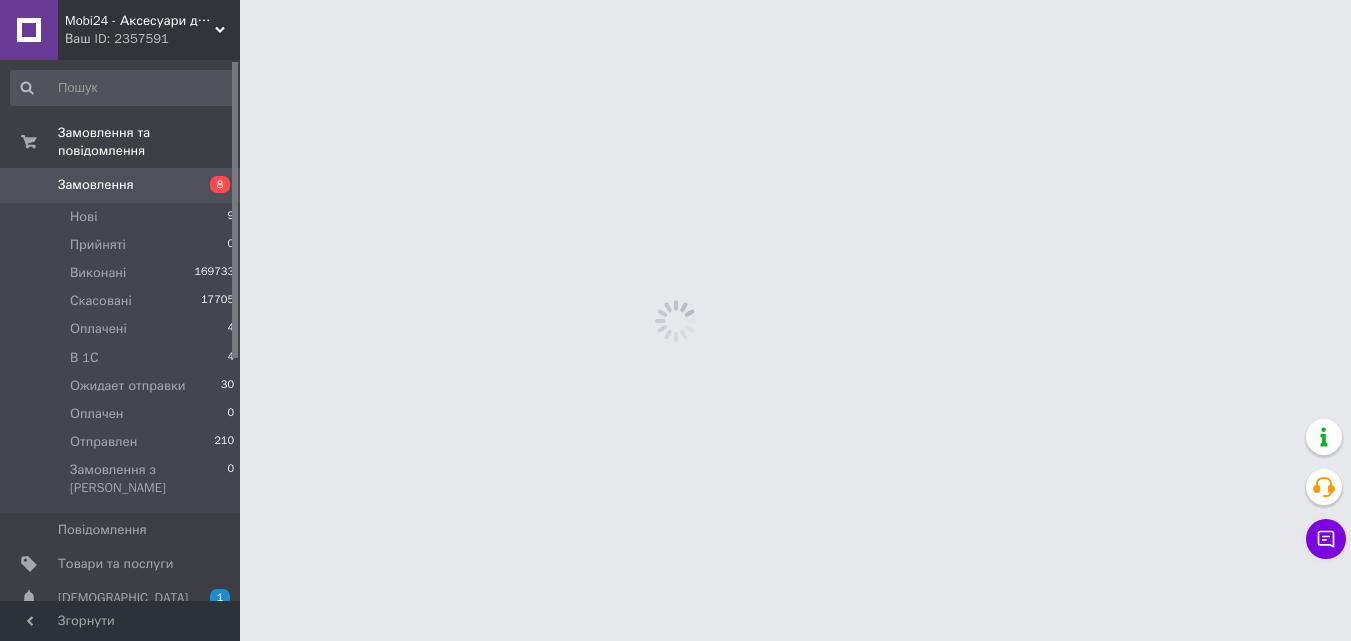 scroll, scrollTop: 0, scrollLeft: 0, axis: both 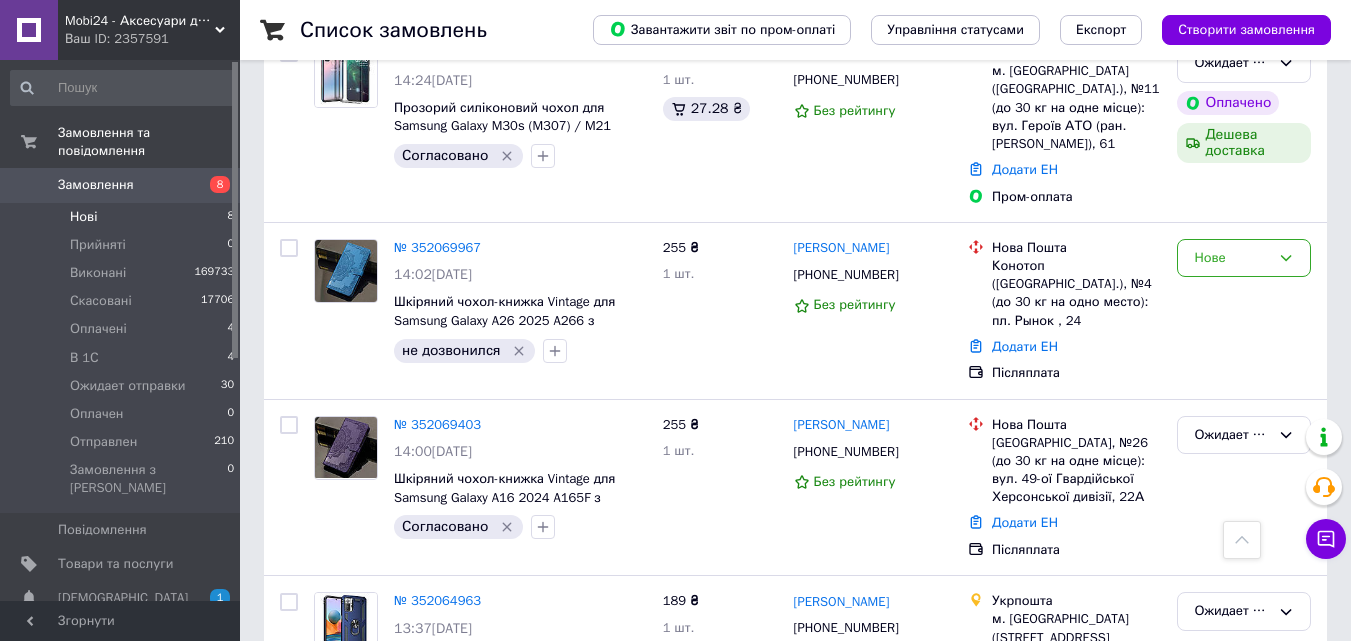 click on "Нові 8" at bounding box center [123, 217] 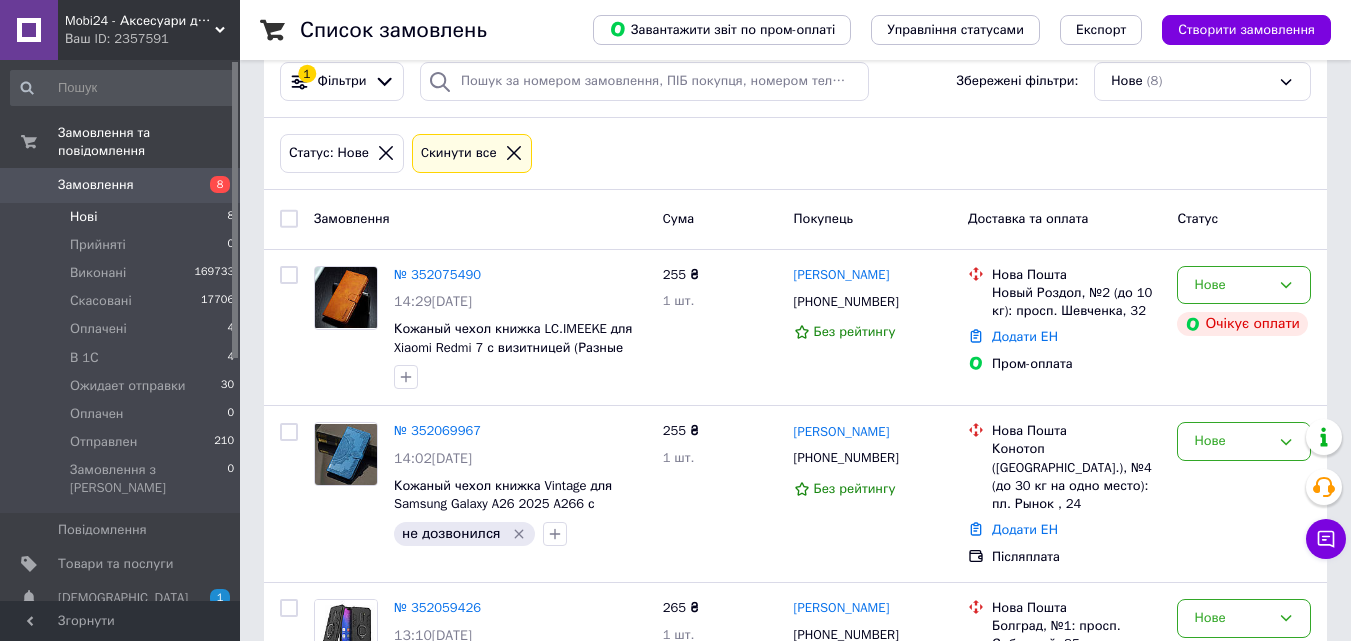 scroll, scrollTop: 500, scrollLeft: 0, axis: vertical 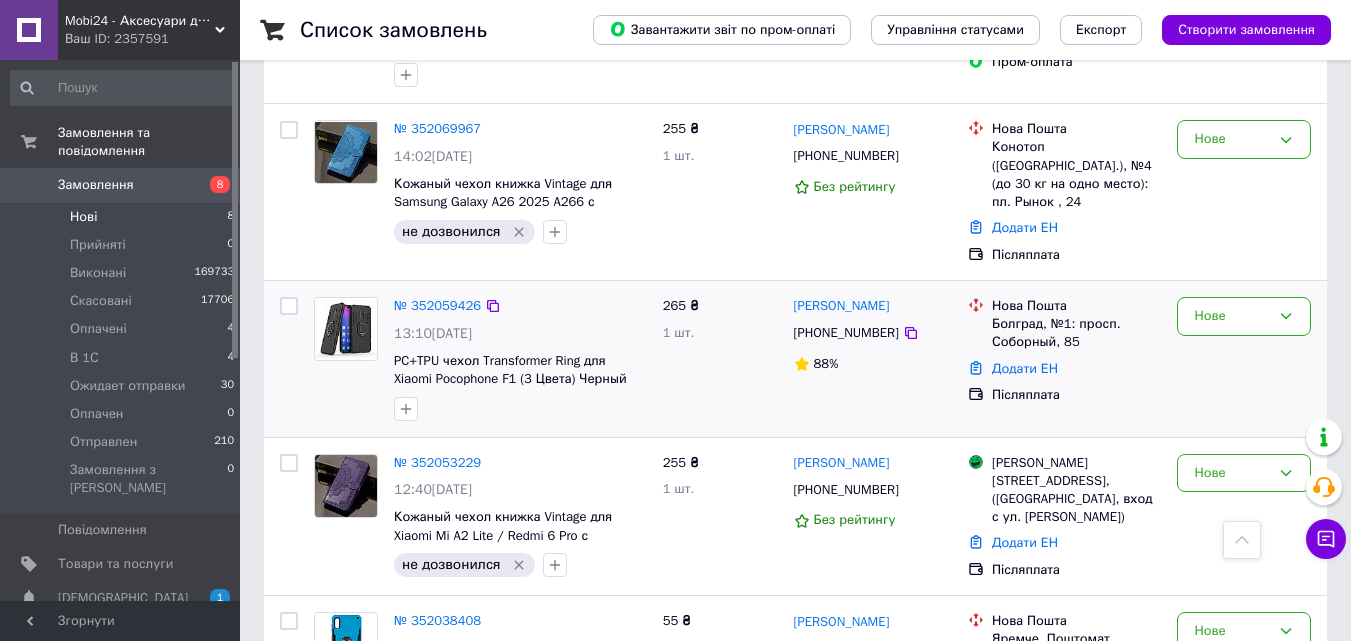 click at bounding box center (346, 329) 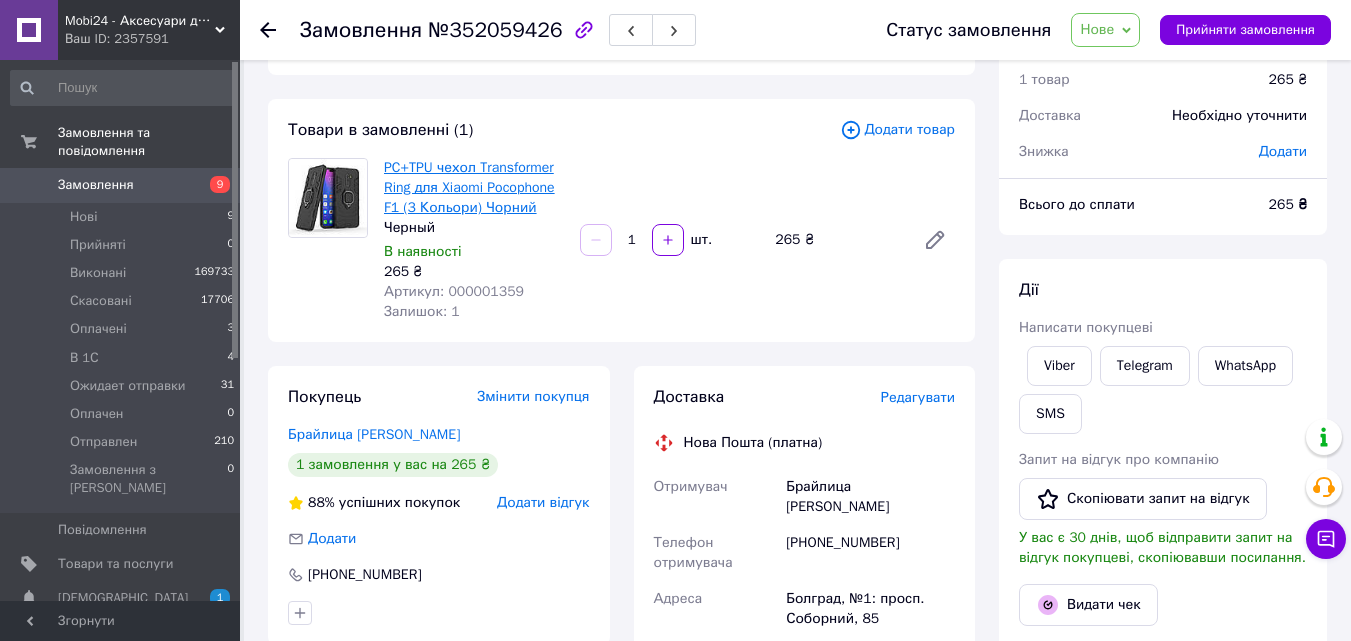 scroll, scrollTop: 72, scrollLeft: 0, axis: vertical 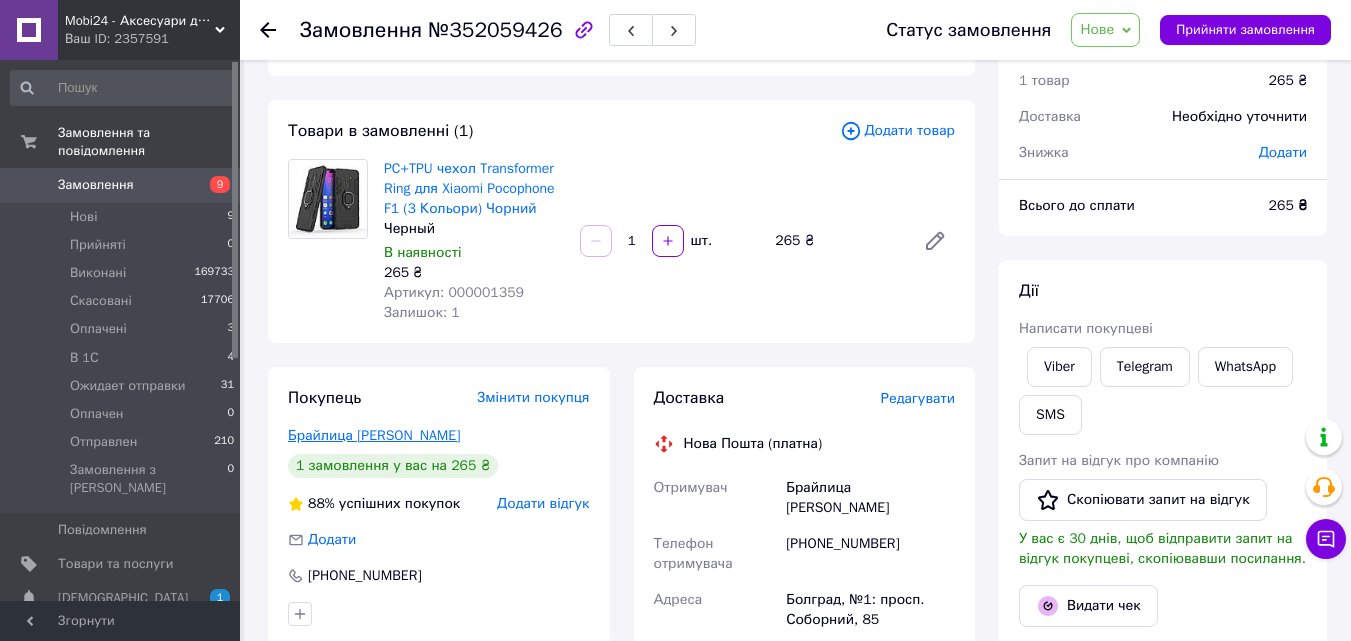 click on "Брайлица [PERSON_NAME]" at bounding box center (374, 435) 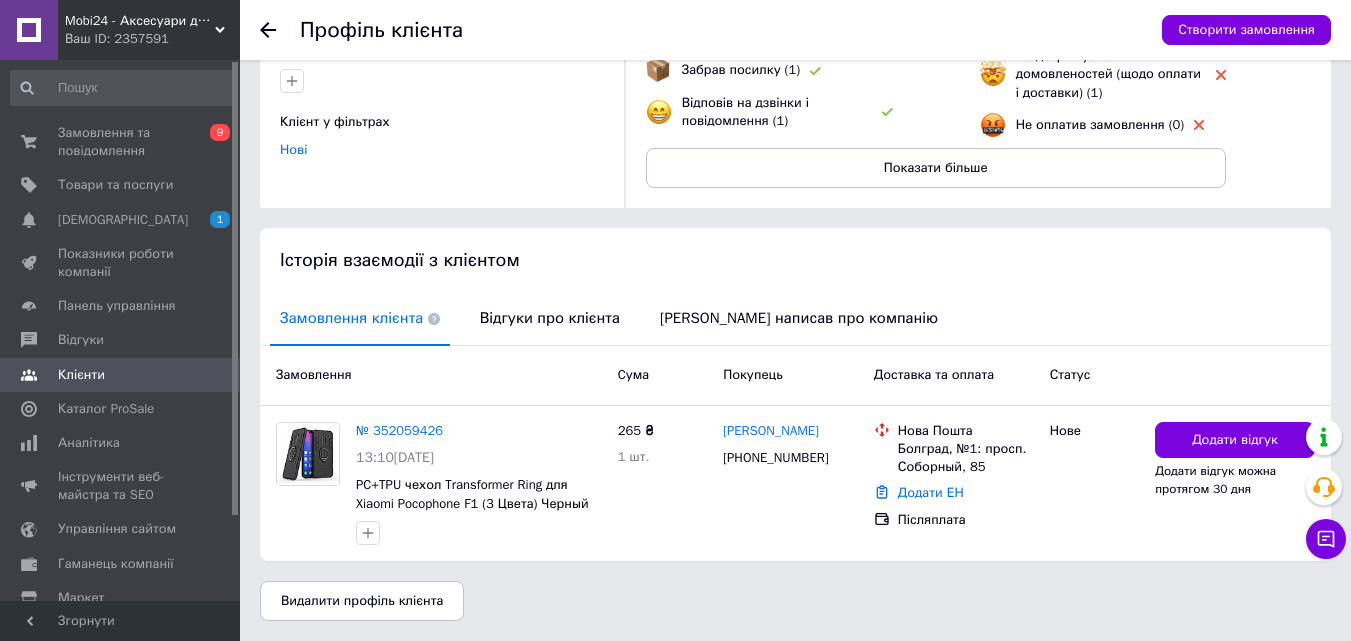 scroll, scrollTop: 0, scrollLeft: 0, axis: both 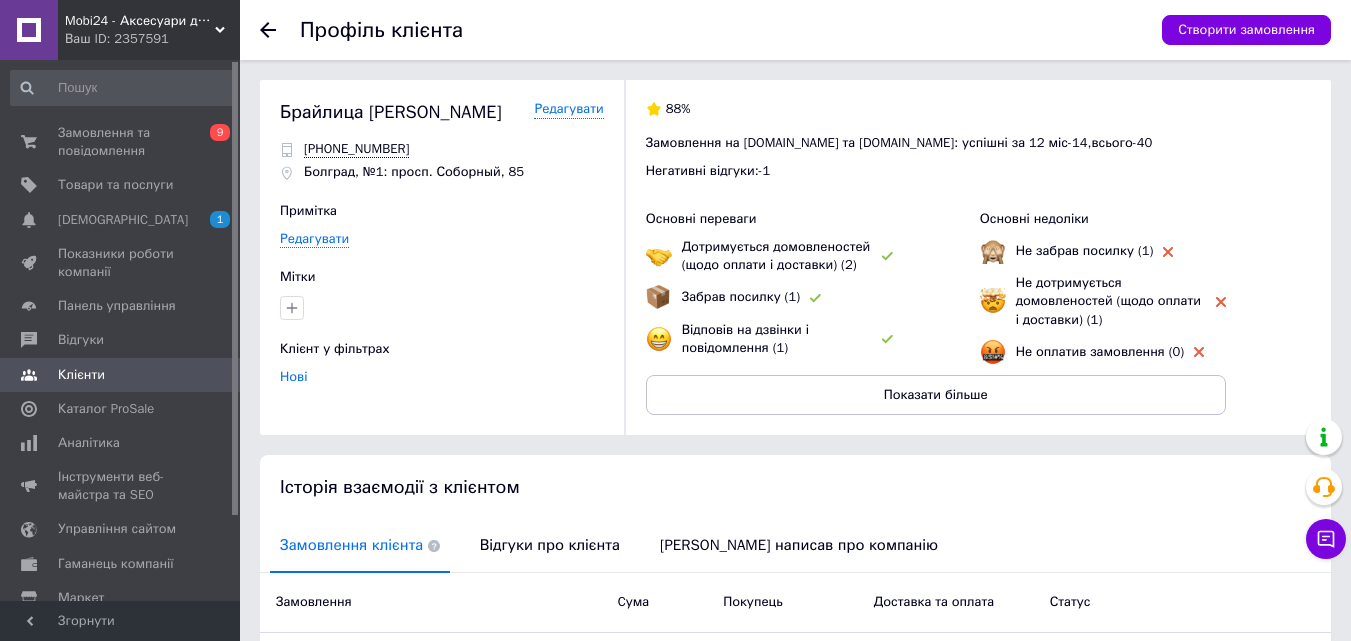 click 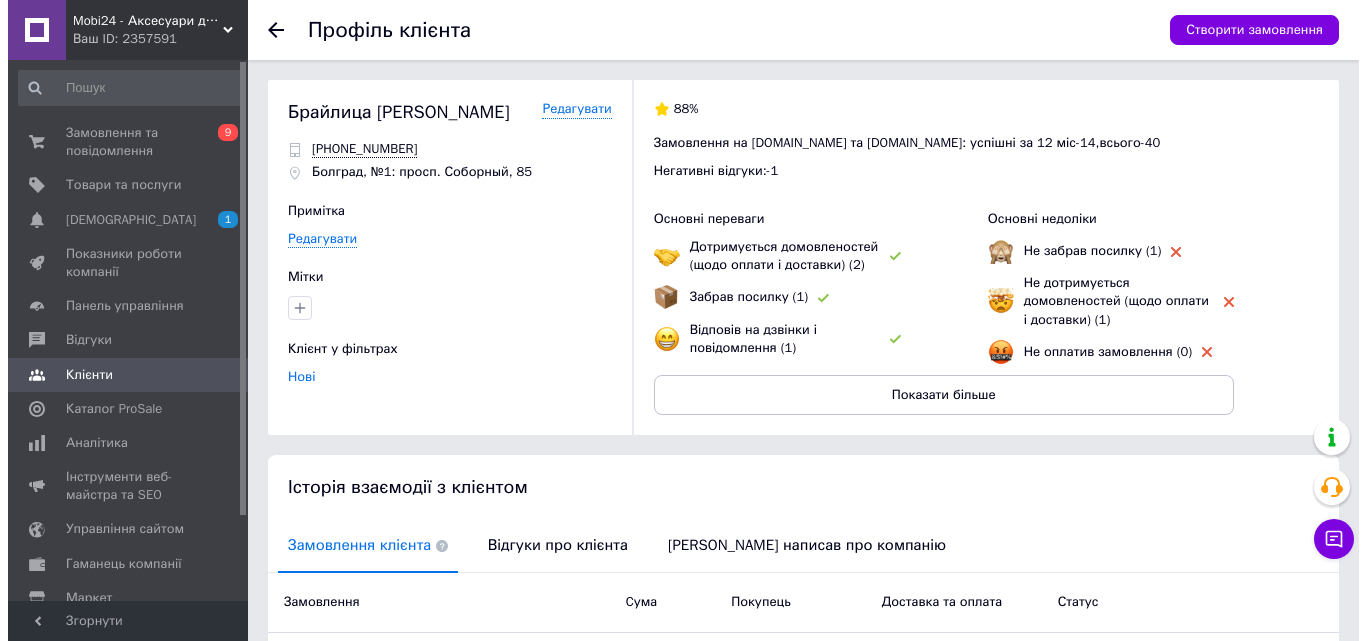 scroll, scrollTop: 72, scrollLeft: 0, axis: vertical 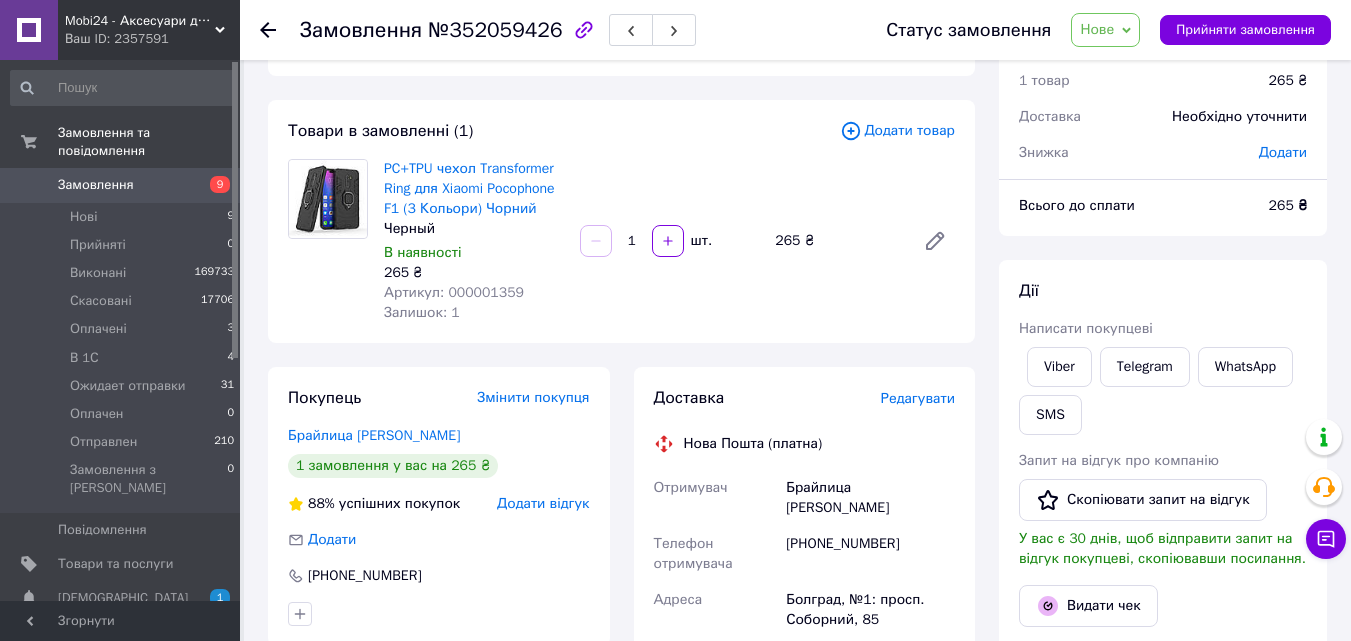 click on "Артикул: 000001359" at bounding box center (454, 292) 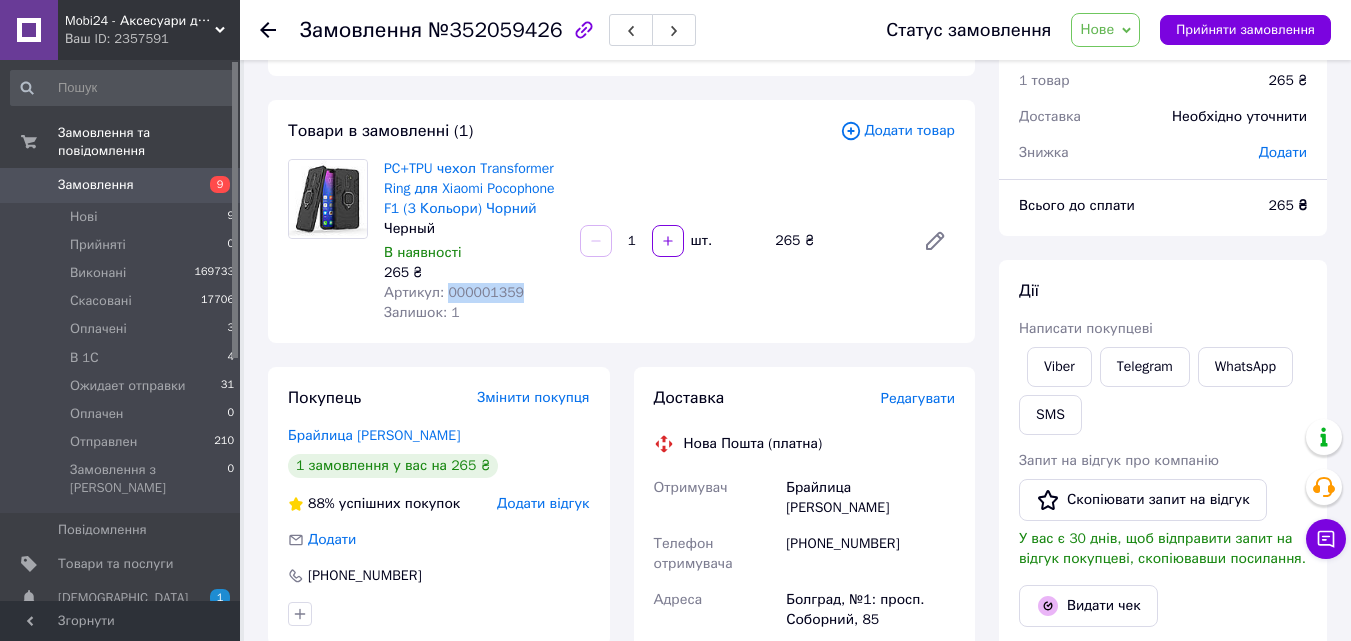 click on "Артикул: 000001359" at bounding box center [454, 292] 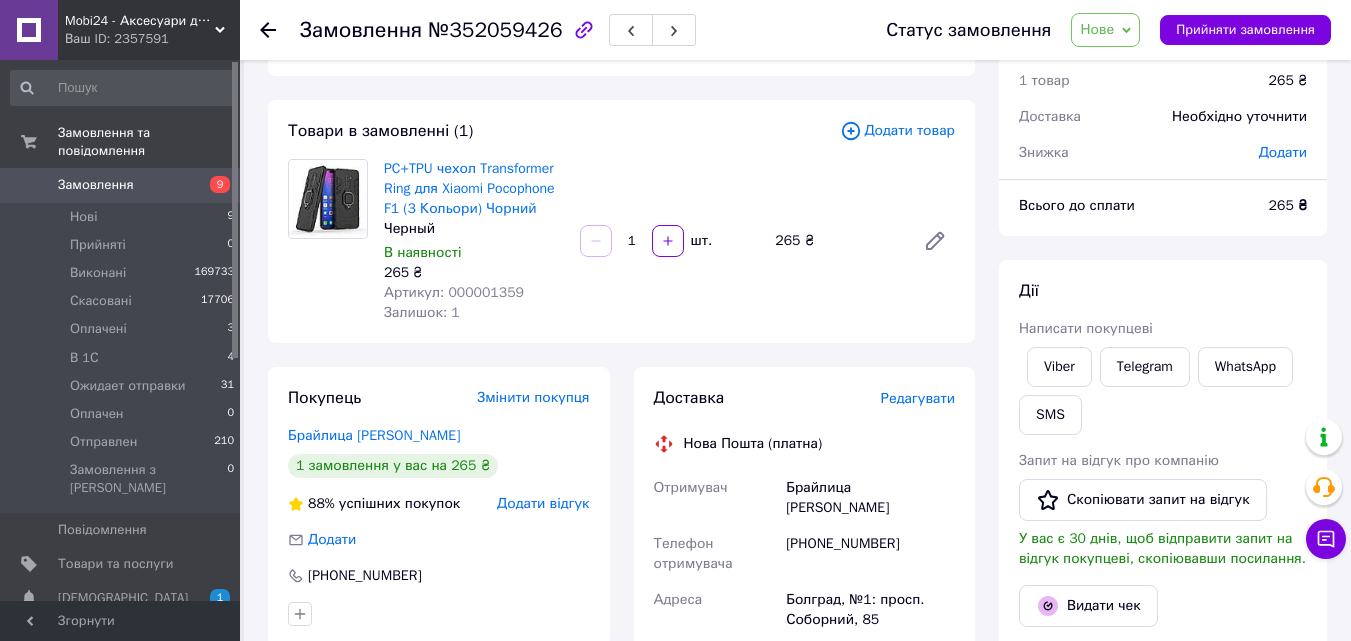 click 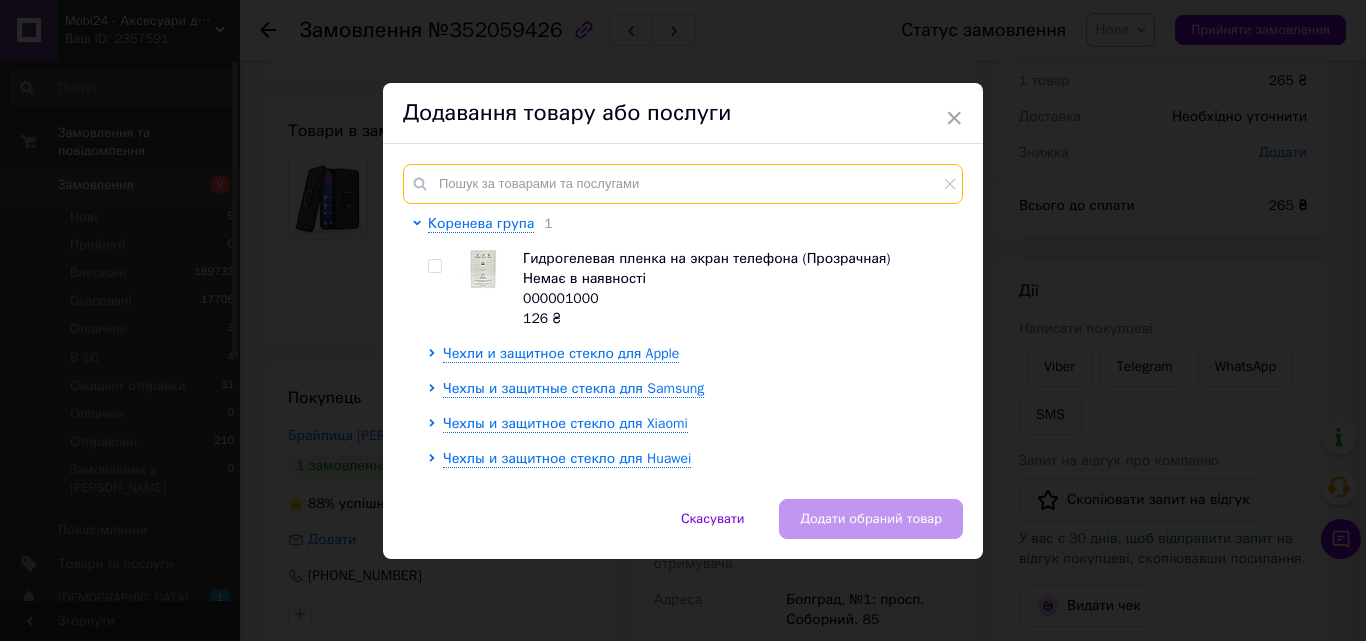 paste on "000001359" 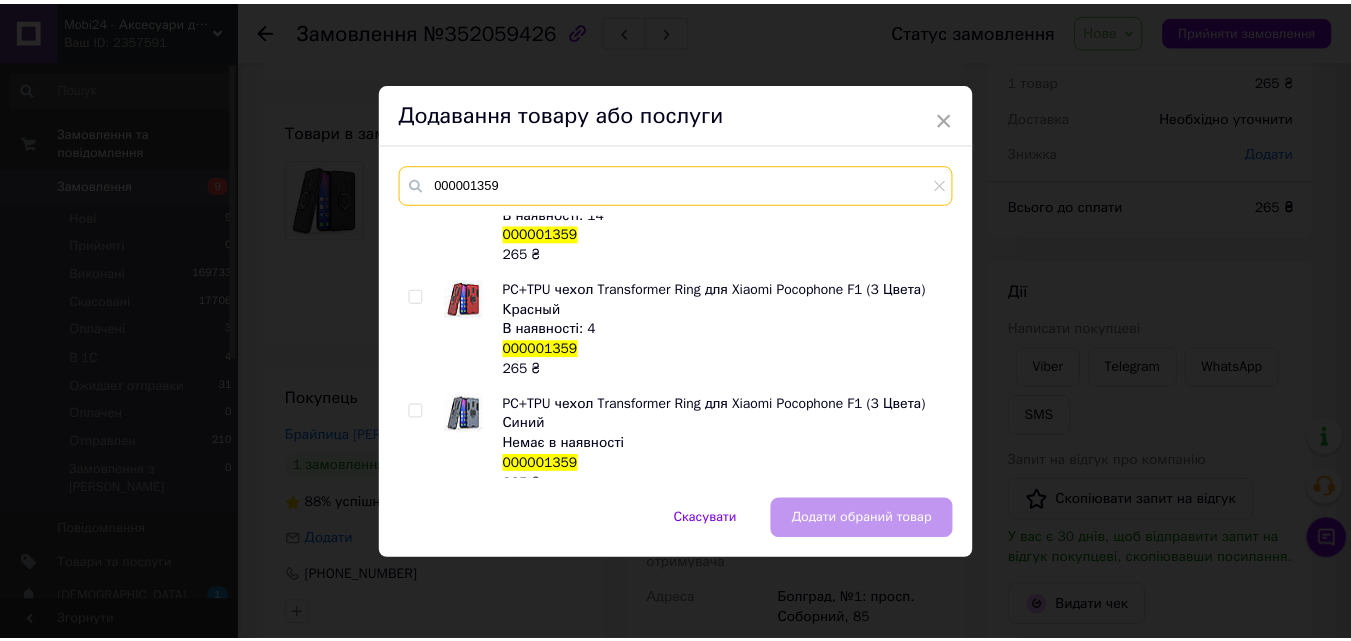 scroll, scrollTop: 45, scrollLeft: 0, axis: vertical 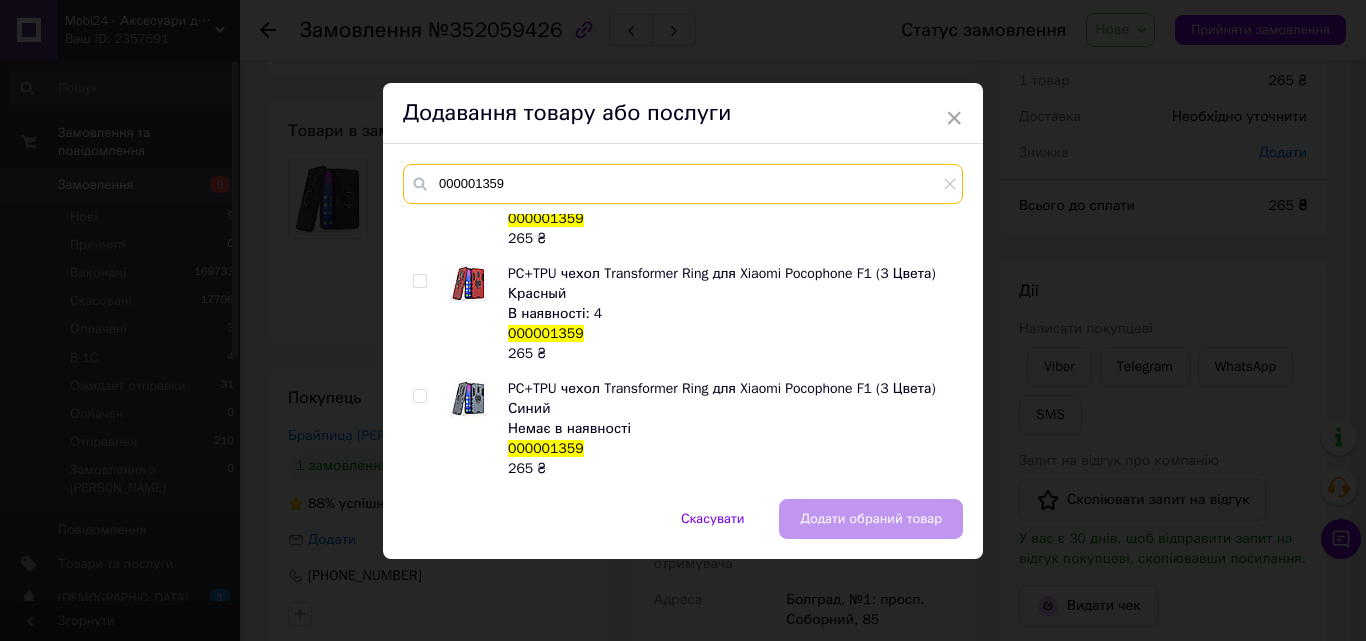 type on "000001359" 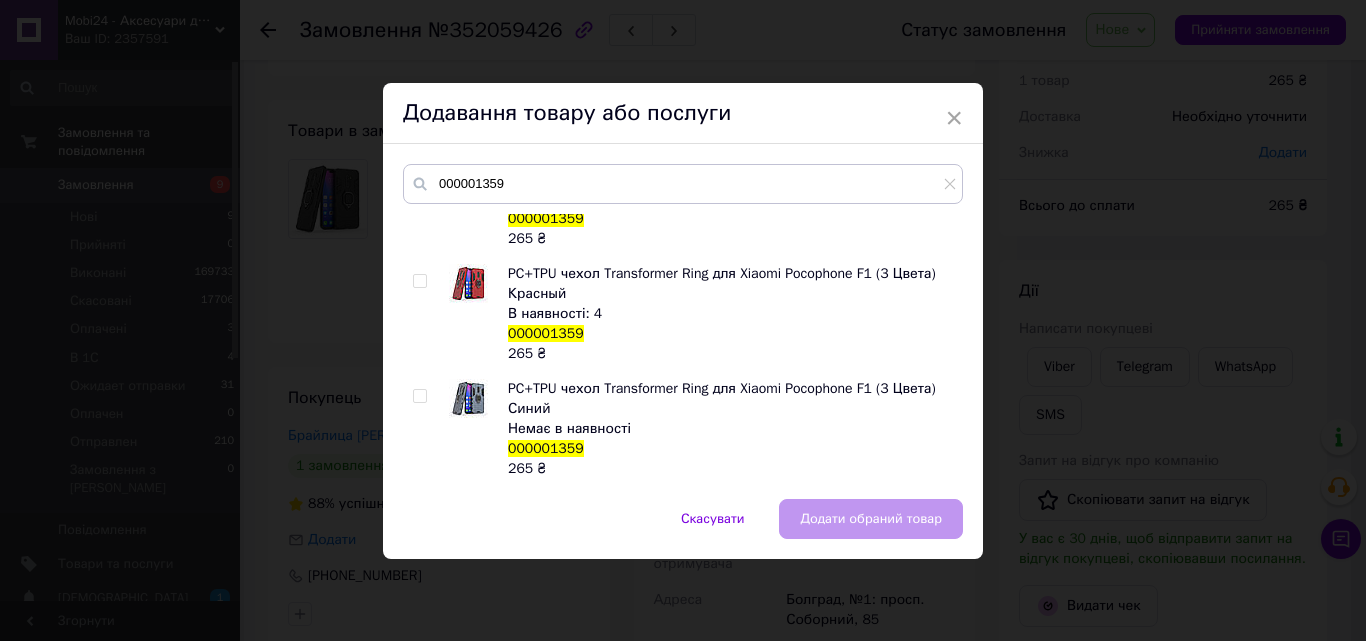 click at bounding box center [419, 396] 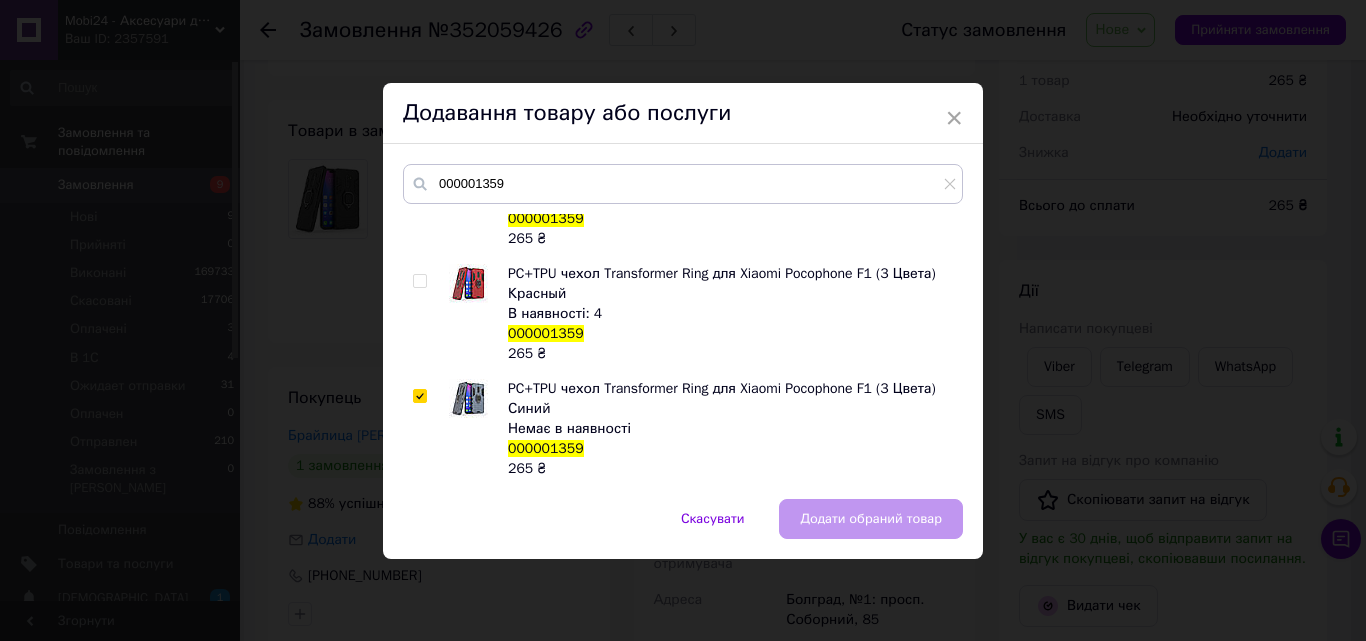 checkbox on "true" 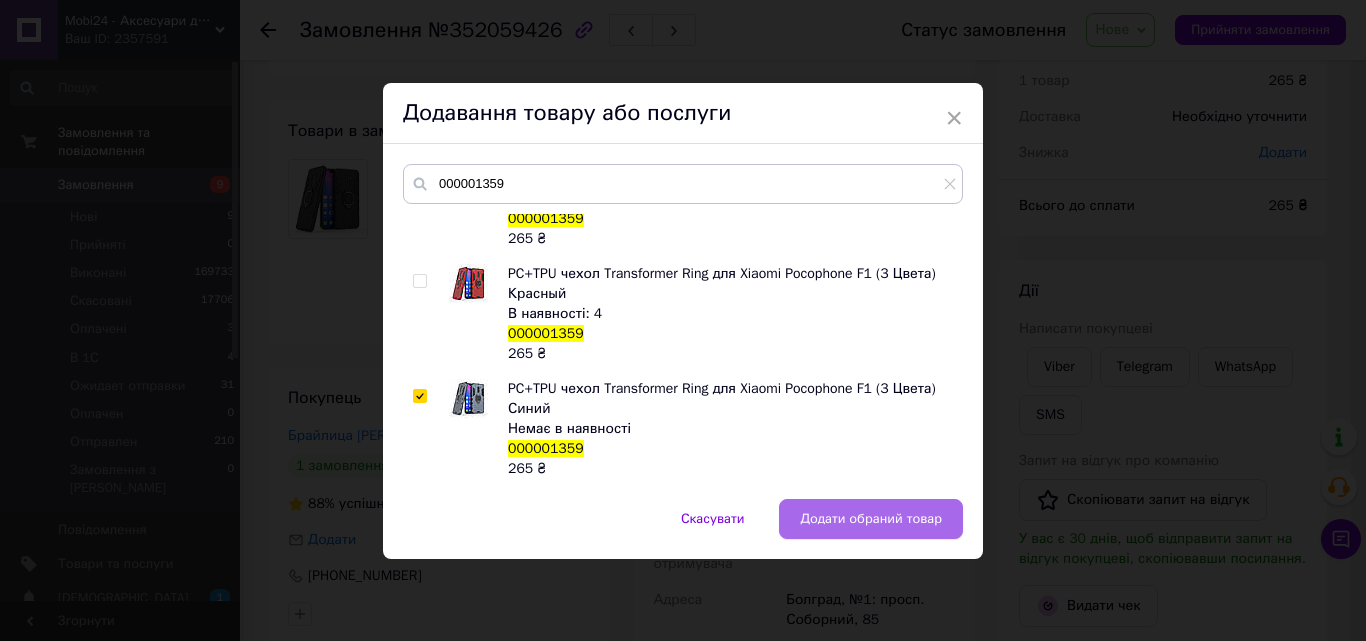 click on "Додати обраний товар" at bounding box center (871, 519) 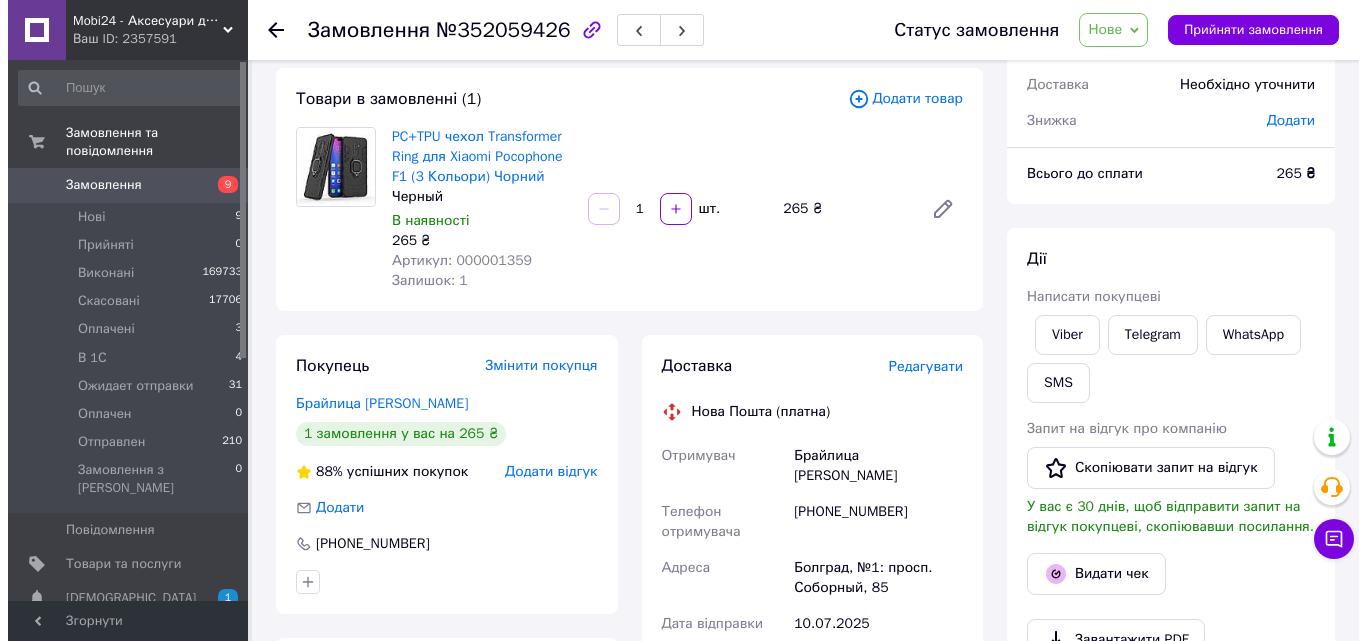 scroll, scrollTop: 200, scrollLeft: 0, axis: vertical 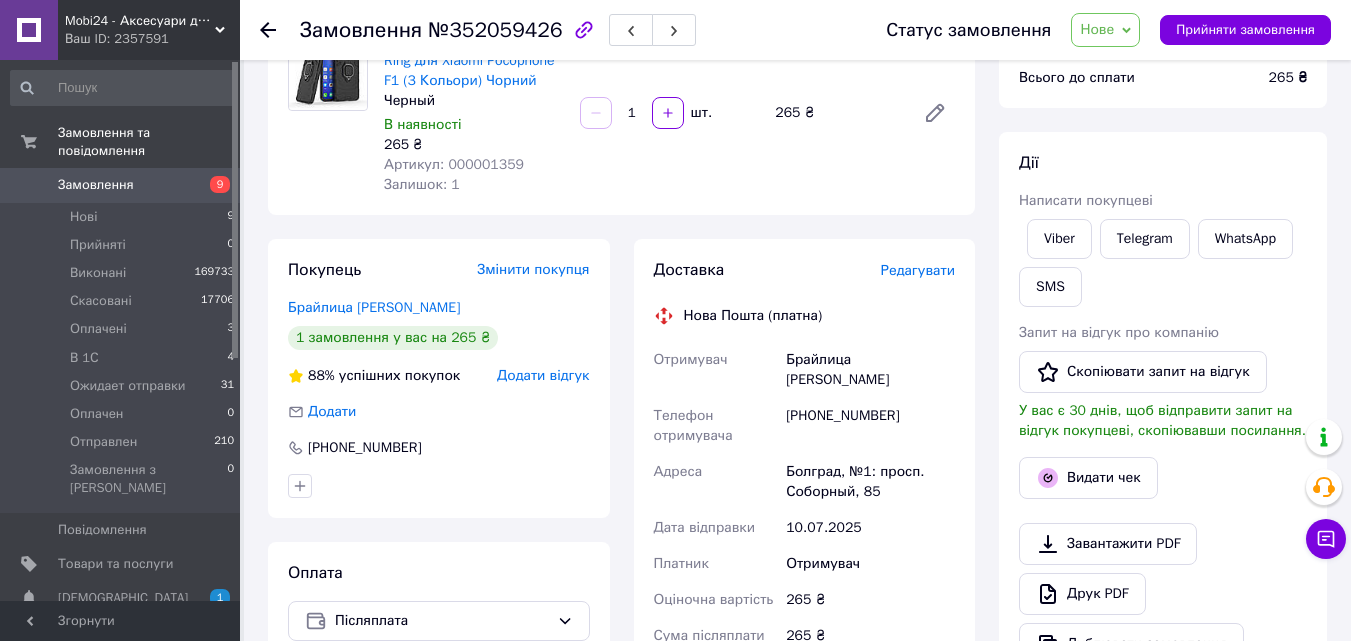 click on "Редагувати" at bounding box center [918, 270] 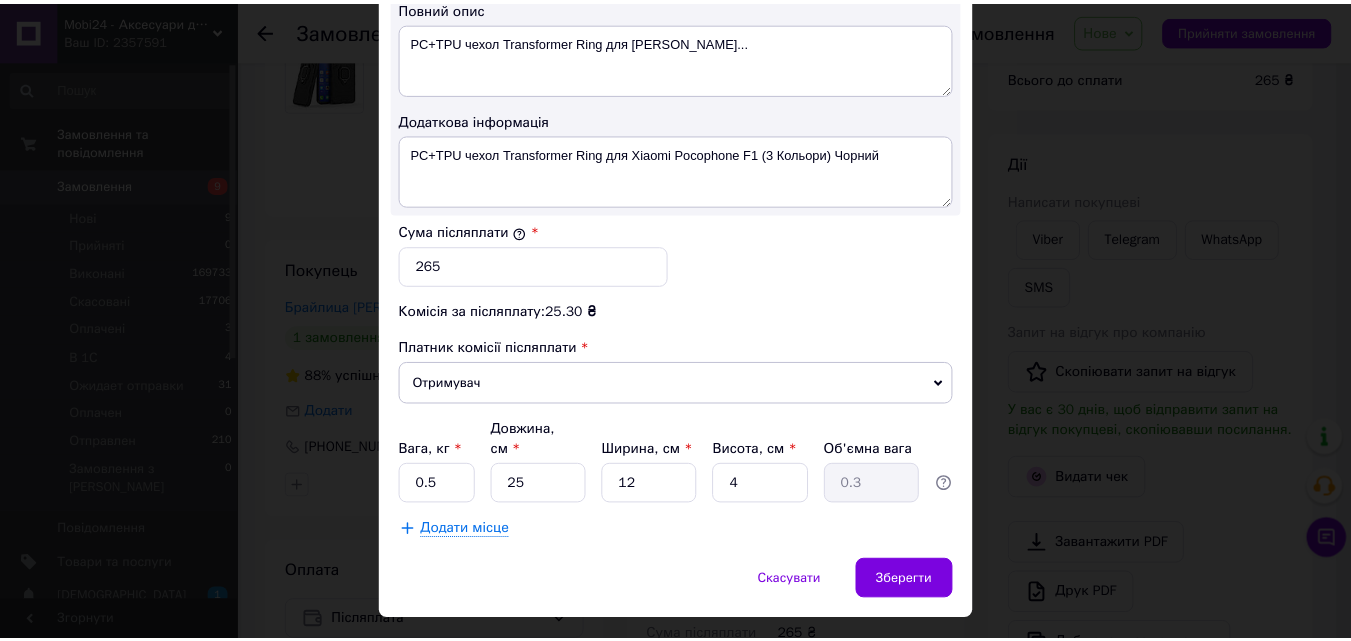 scroll, scrollTop: 1129, scrollLeft: 0, axis: vertical 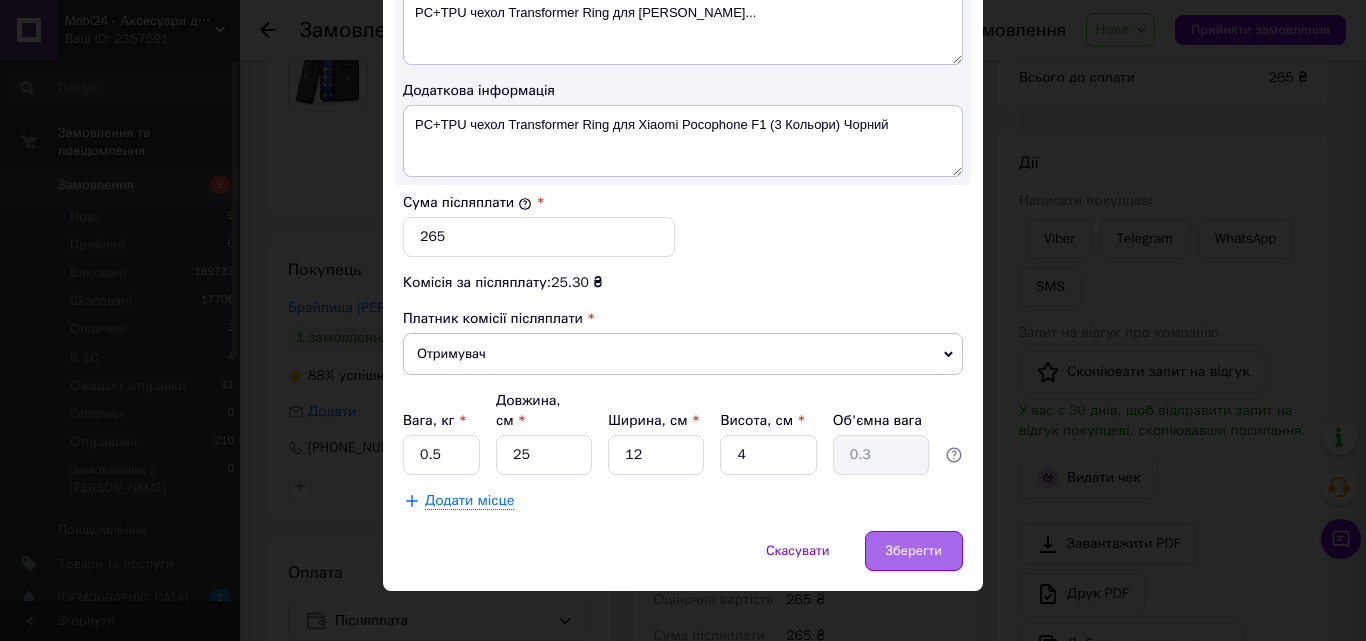 click on "Зберегти" at bounding box center [914, 551] 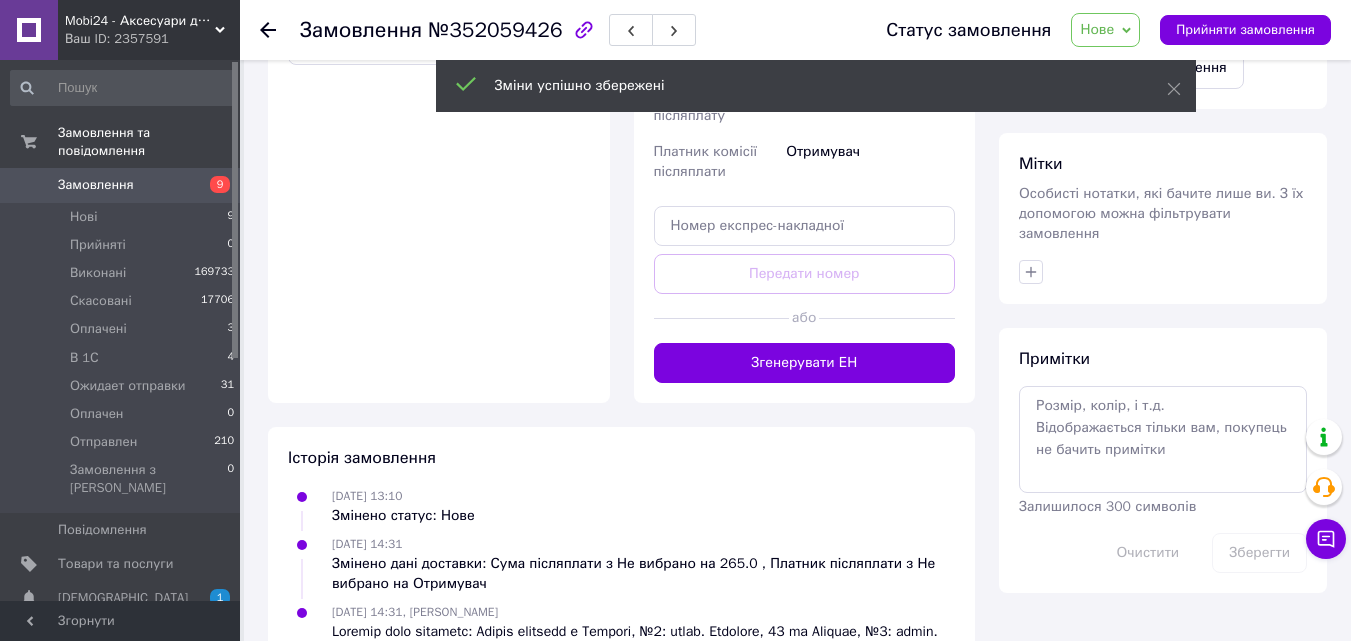scroll, scrollTop: 800, scrollLeft: 0, axis: vertical 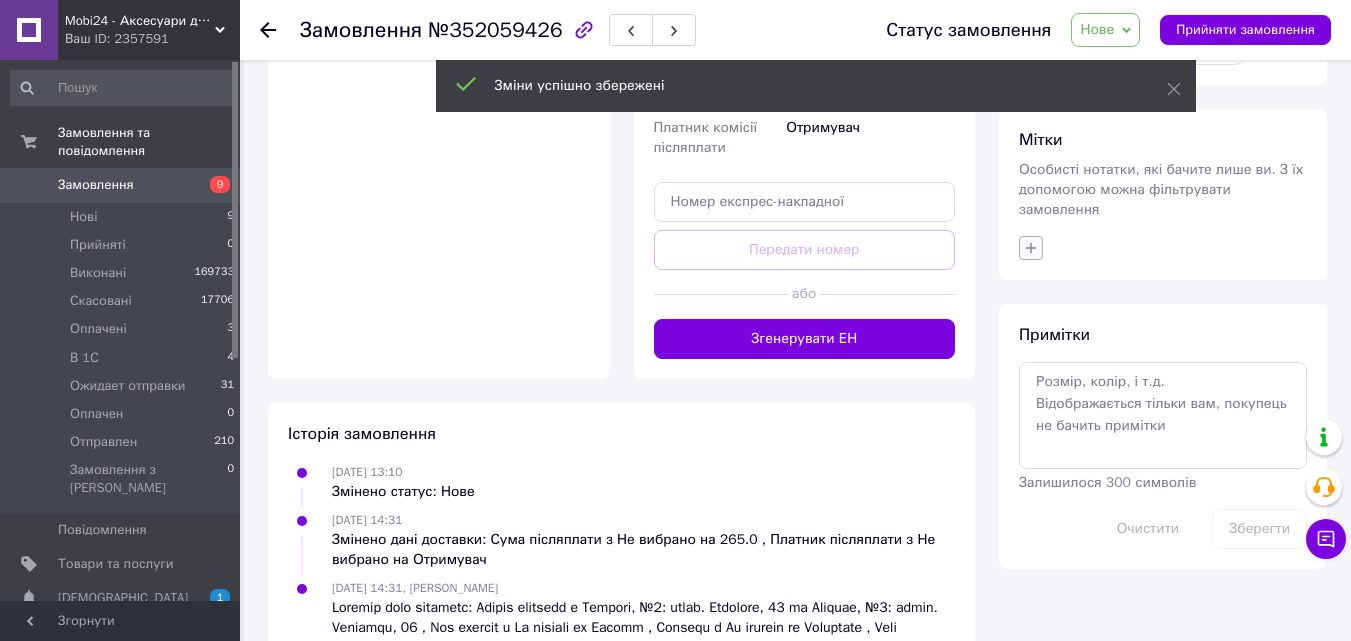 click 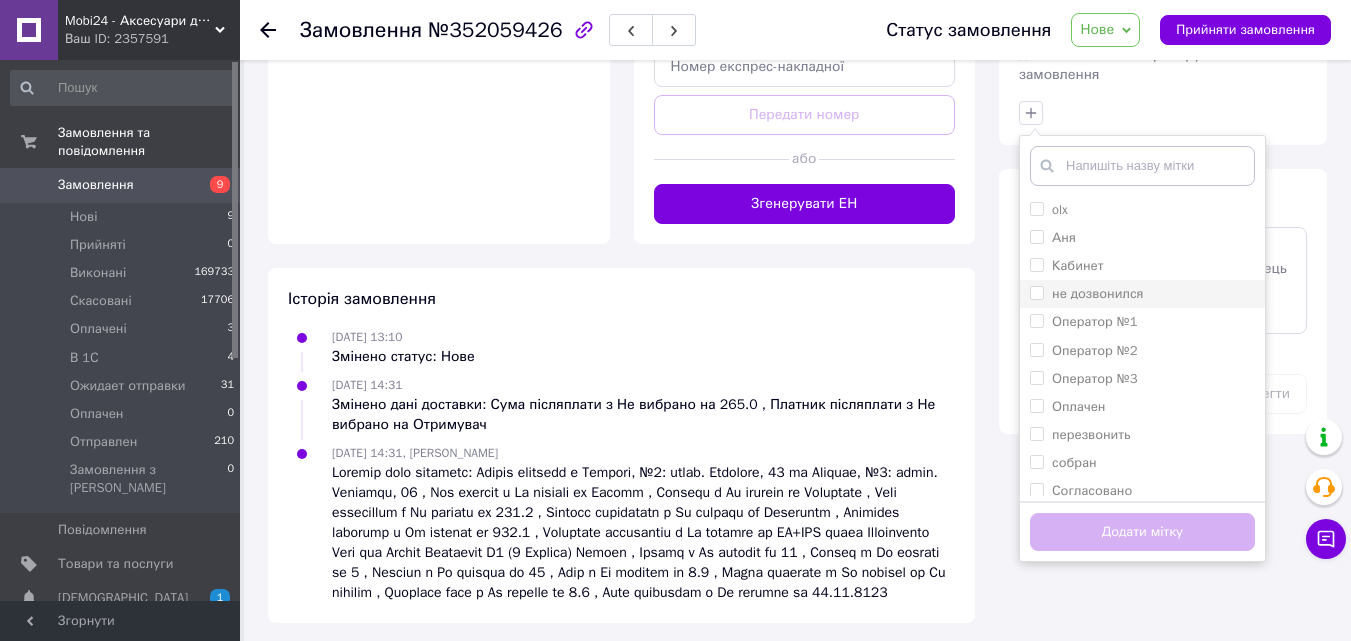 scroll, scrollTop: 941, scrollLeft: 0, axis: vertical 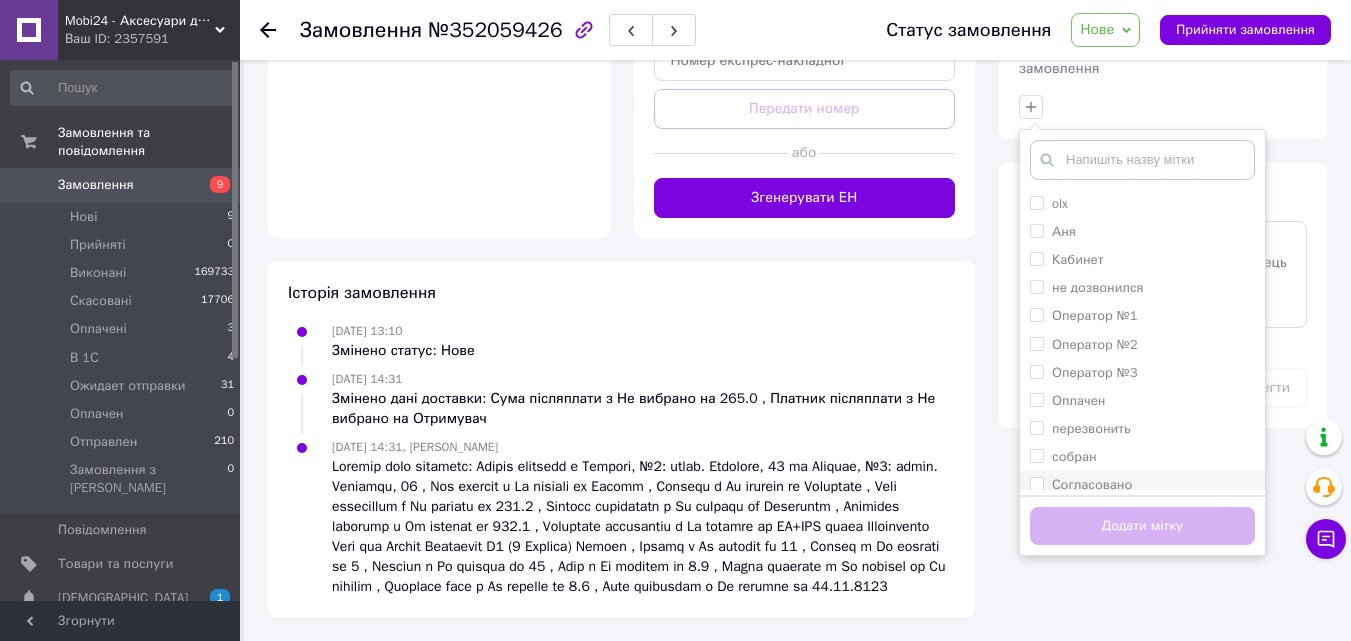 click on "Согласовано" at bounding box center [1036, 483] 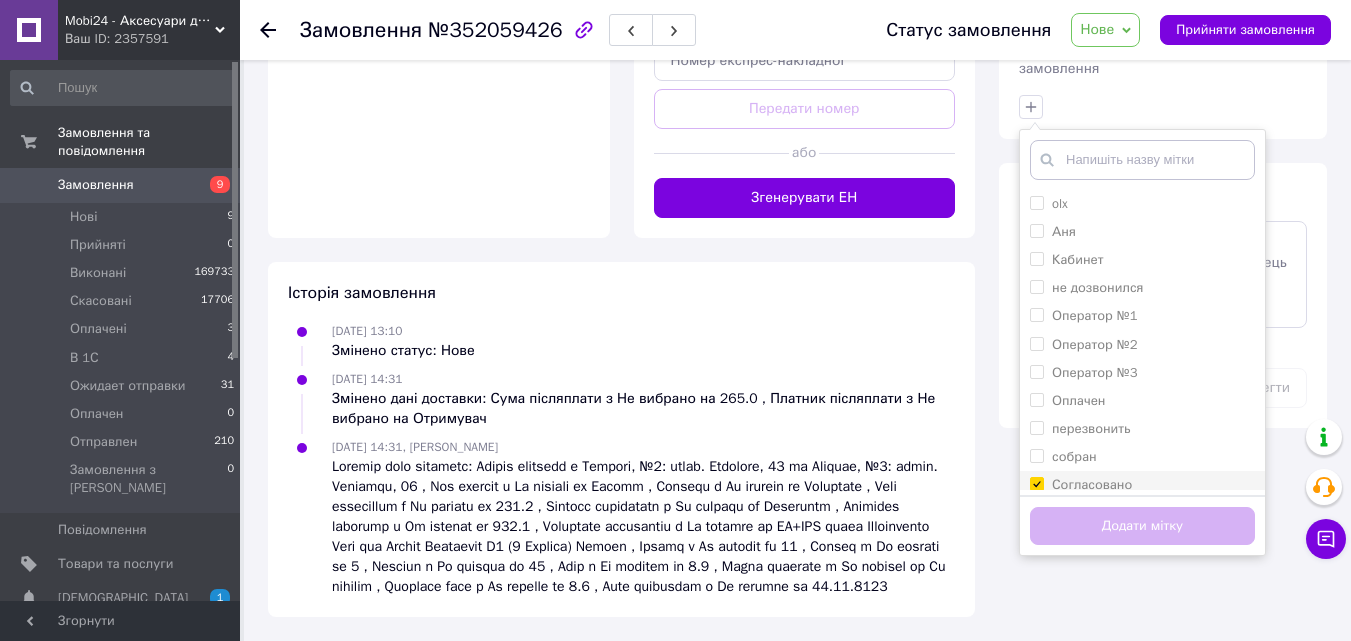 checkbox on "true" 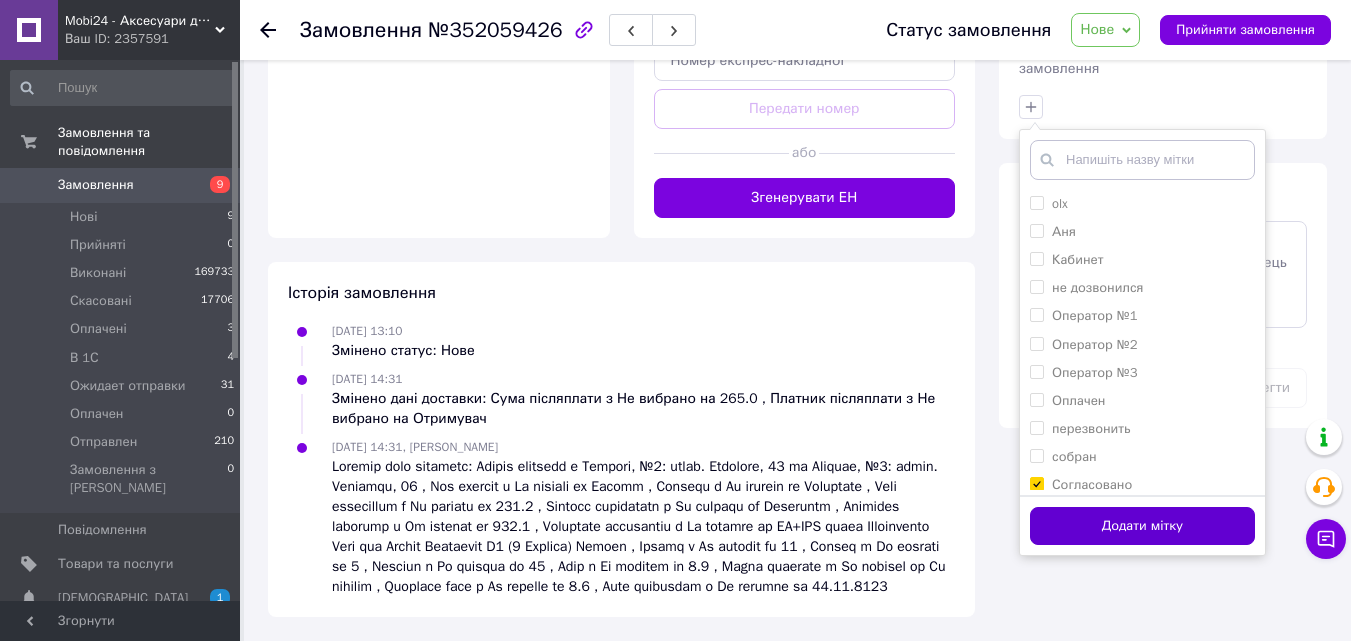 click on "Додати мітку" at bounding box center [1142, 526] 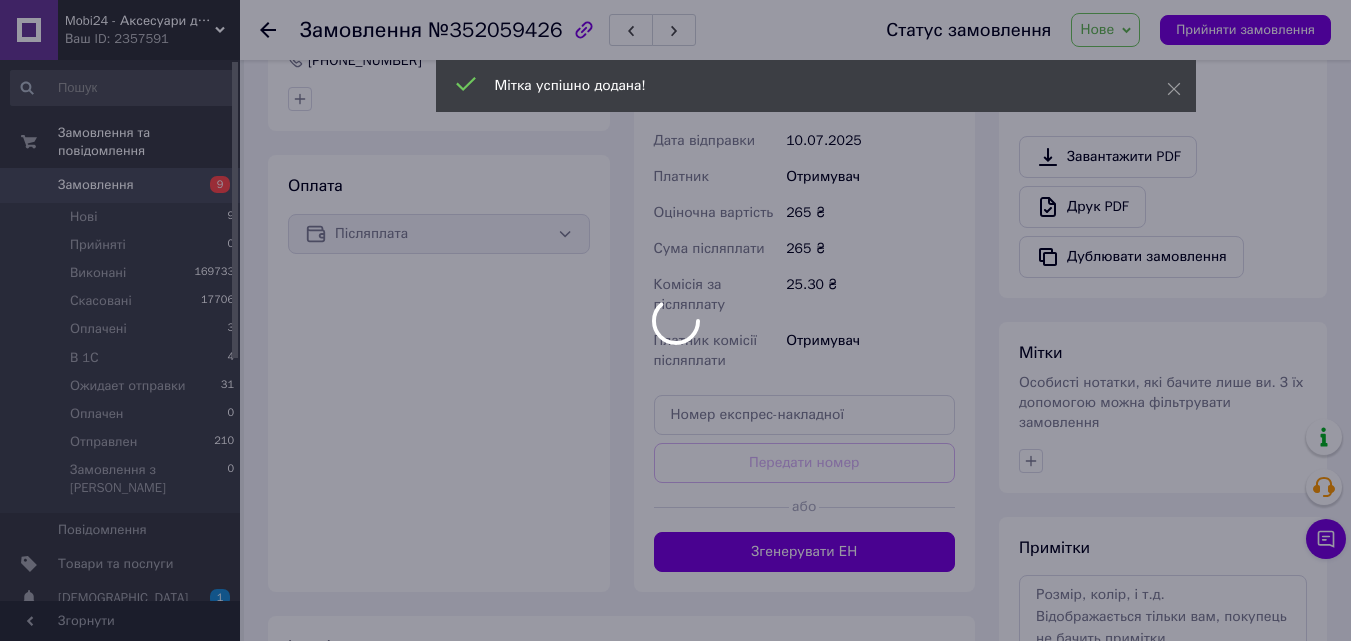 scroll, scrollTop: 741, scrollLeft: 0, axis: vertical 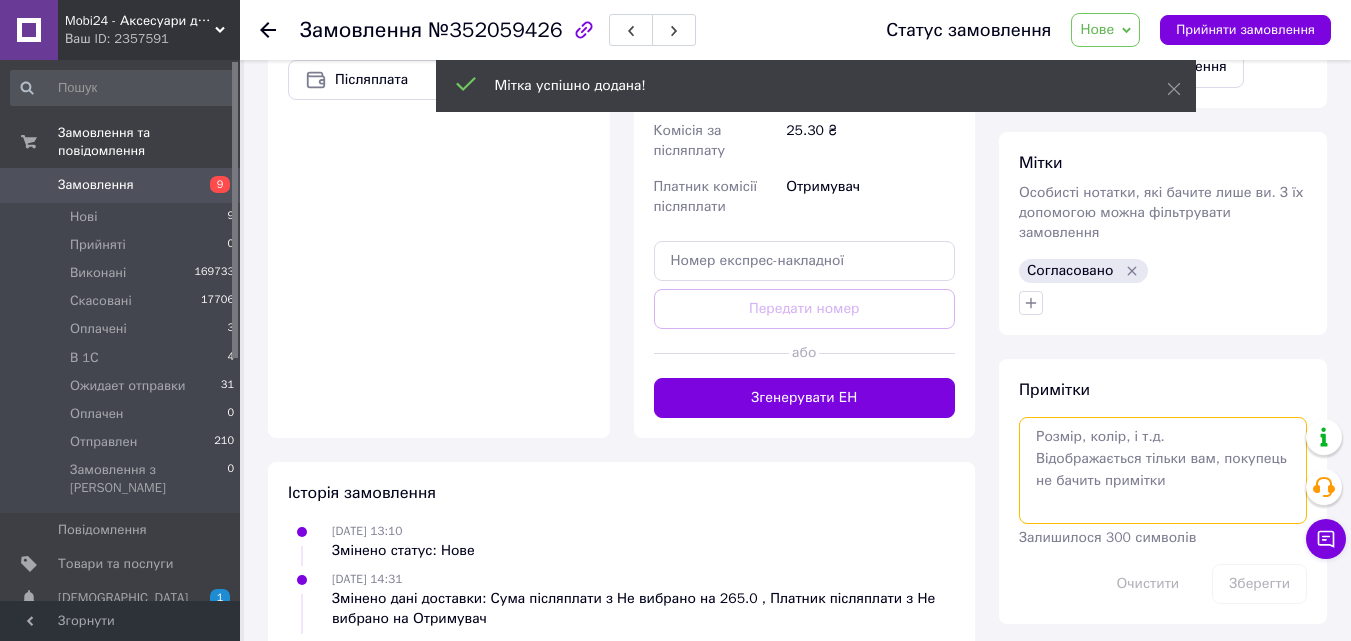 click at bounding box center (1163, 470) 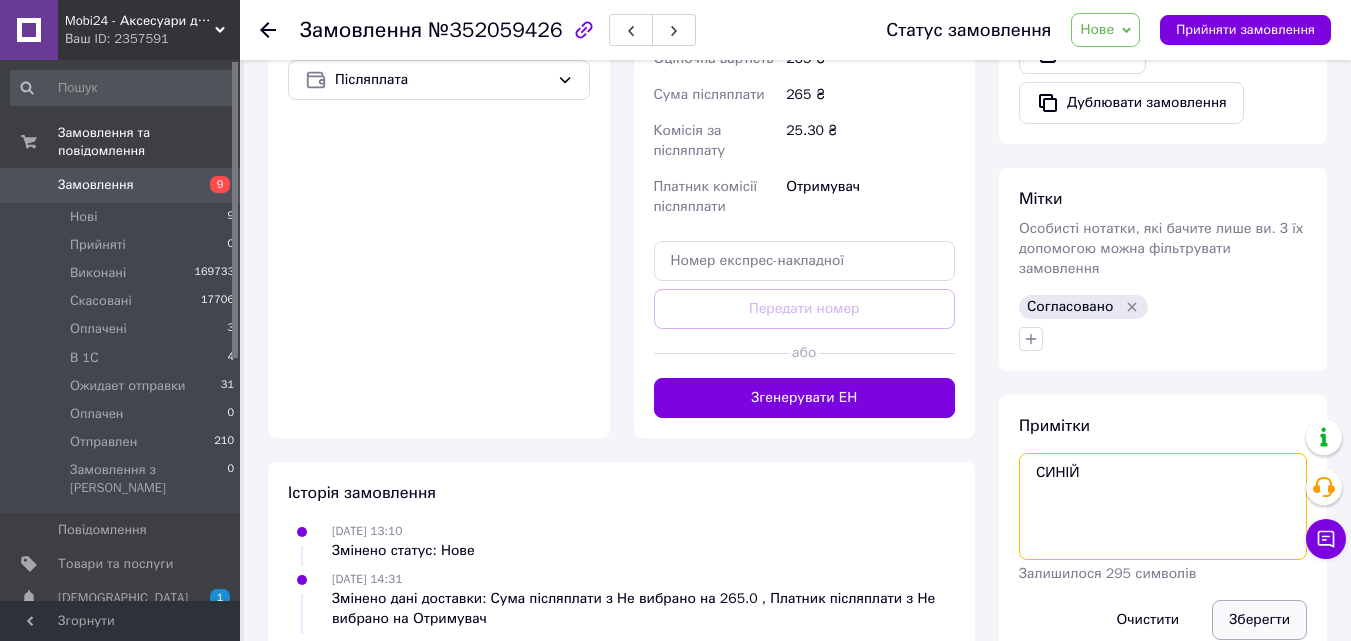 type on "СИНІЙ" 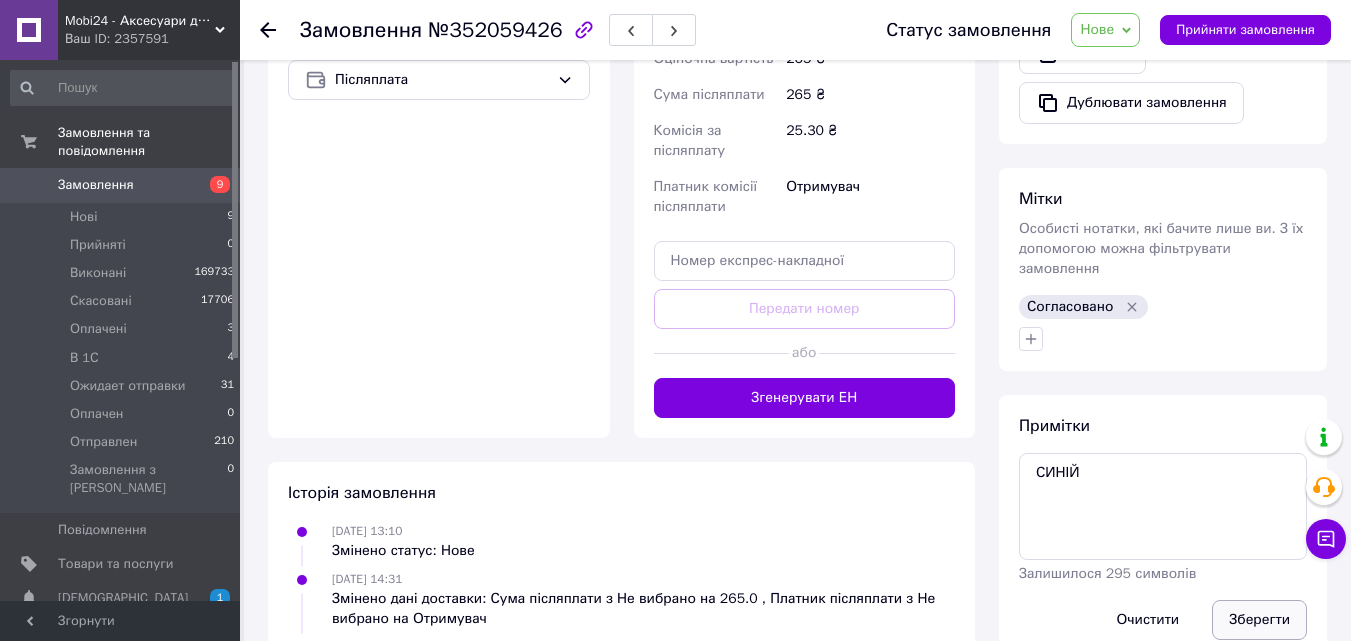 click on "Зберегти" at bounding box center [1259, 620] 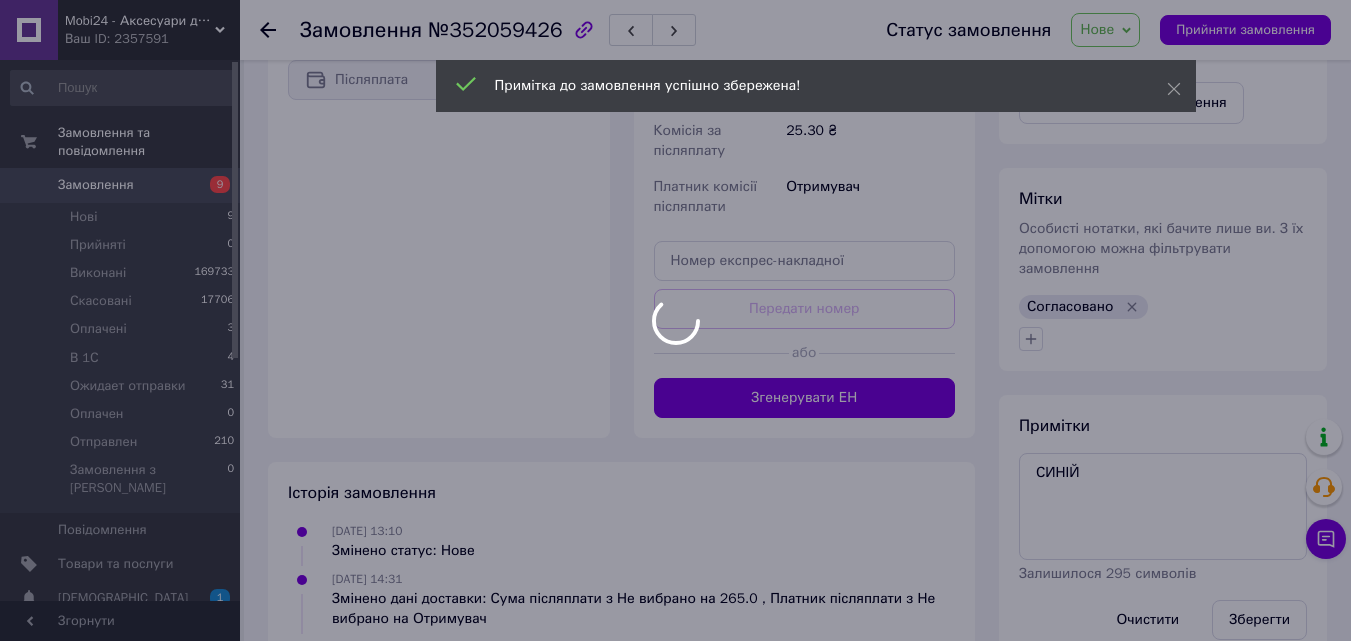 click on "Mobi24 - Аксесуари для смартфонів Ваш ID: 2357591 Сайт Mobi24 - Аксесуари для смартфонів Кабінет покупця Перевірити стан системи Сторінка на порталі Довідка Вийти Замовлення та повідомлення Замовлення 9 Нові 9 Прийняті 0 Виконані 169733 Скасовані 17706 Оплачені 3 В 1С 4 Ожидает отправки 31 Оплачен 0 Отправлен 210 Замовлення з Розетки 0 Повідомлення 0 Товари та послуги Сповіщення 1 0 Показники роботи компанії Панель управління Відгуки Клієнти Каталог ProSale Аналітика Інструменти веб-майстра та SEO Управління сайтом Маркет Prom топ В 1С" at bounding box center (675, 74) 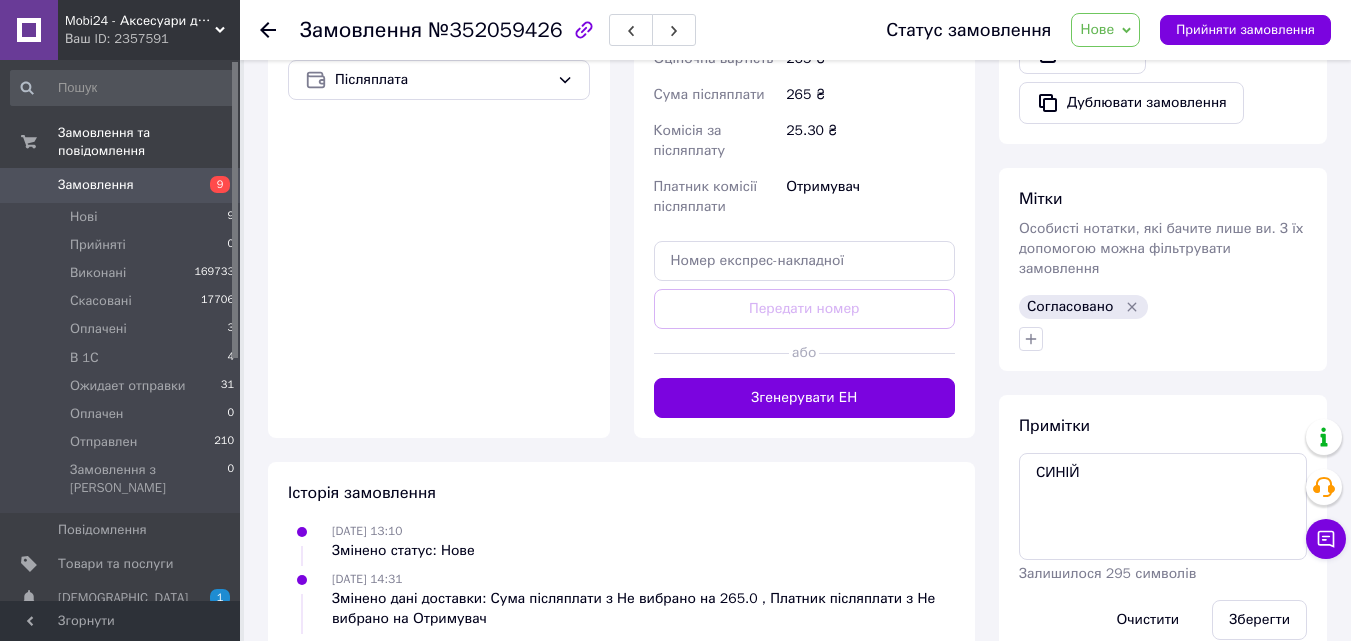 click on "Доставка Редагувати Нова Пошта (платна) Отримувач Брайлица Леонид Телефон отримувача +380969006421 Адреса Болград, №1: просп. Соборний, 85 Дата відправки 10.07.2025 Платник Отримувач Оціночна вартість 265 ₴ Сума післяплати 265 ₴ Комісія за післяплату 25.30 ₴ Платник комісії післяплати Отримувач Передати номер або Згенерувати ЕН Платник Отримувач Відправник Прізвище отримувача Брайлица Ім'я отримувача Леонид По батькові отримувача Телефон отримувача +380969006421 Тип доставки У відділенні Кур'єром В поштоматі Місто -- Не обрано -- Відділення №1: просп. Соборний, 85 Вантаж 265 <" at bounding box center [805, 68] 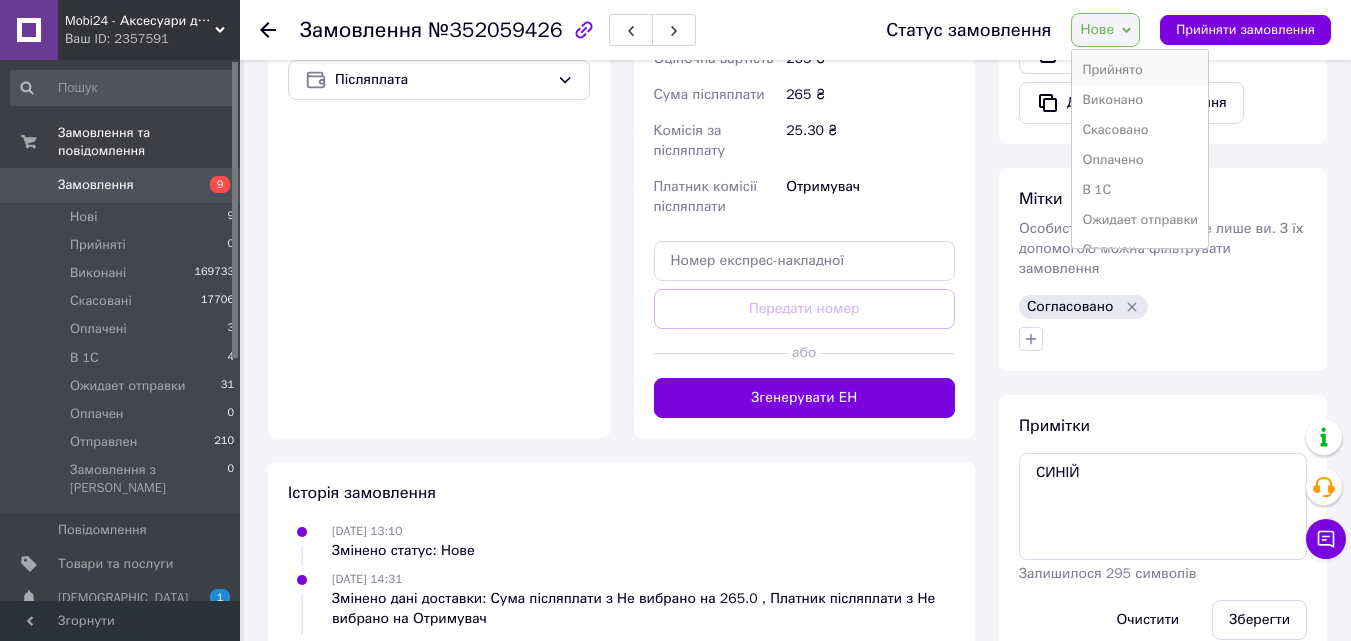 click on "Прийнято" at bounding box center (1140, 70) 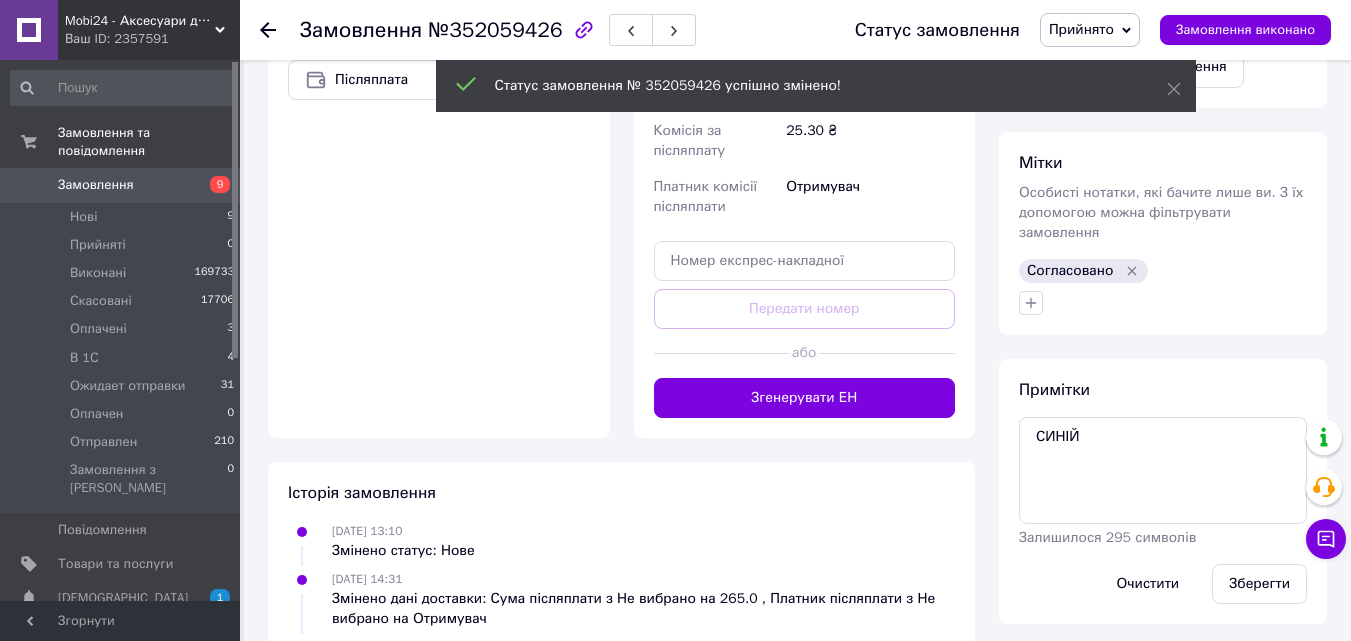 click 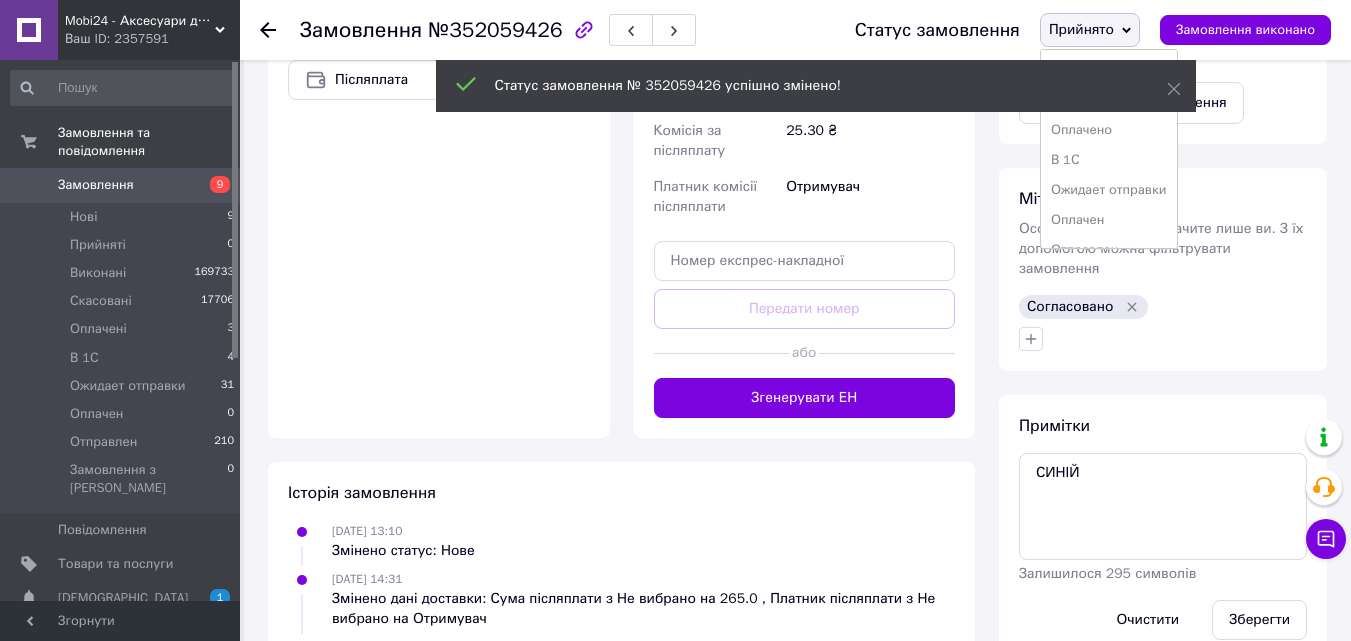 click on "Ожидает отправки" at bounding box center [1109, 190] 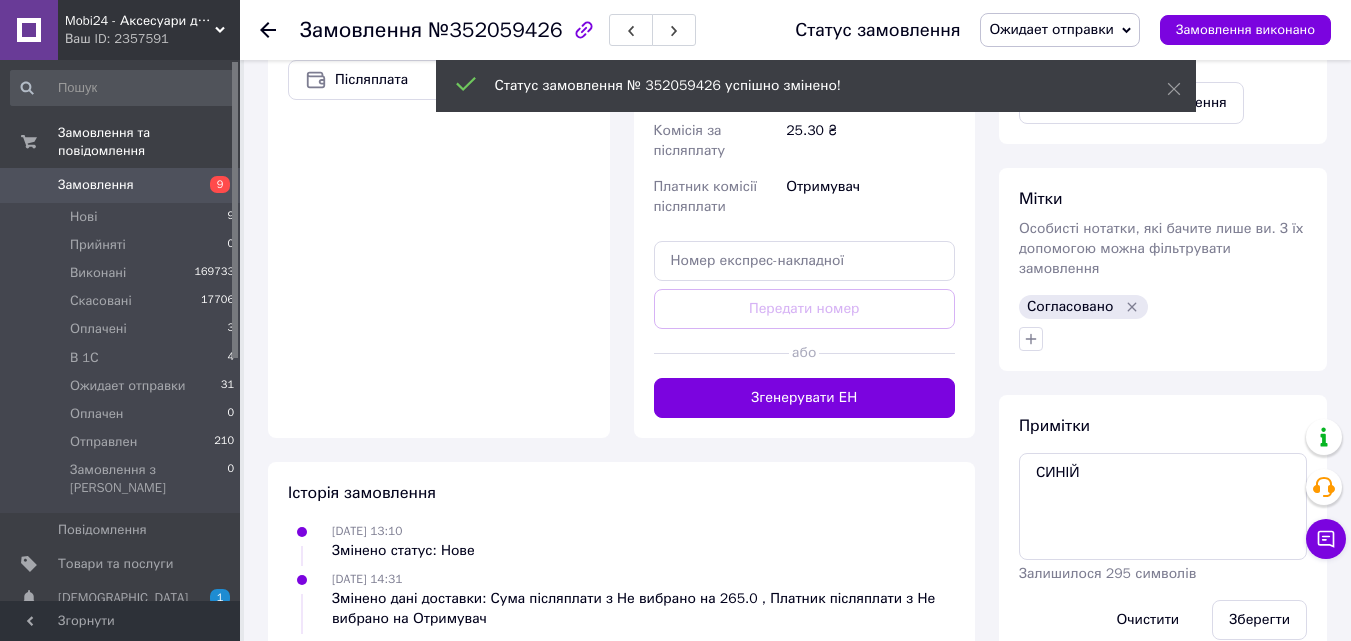 click on "Замовлення" at bounding box center (121, 185) 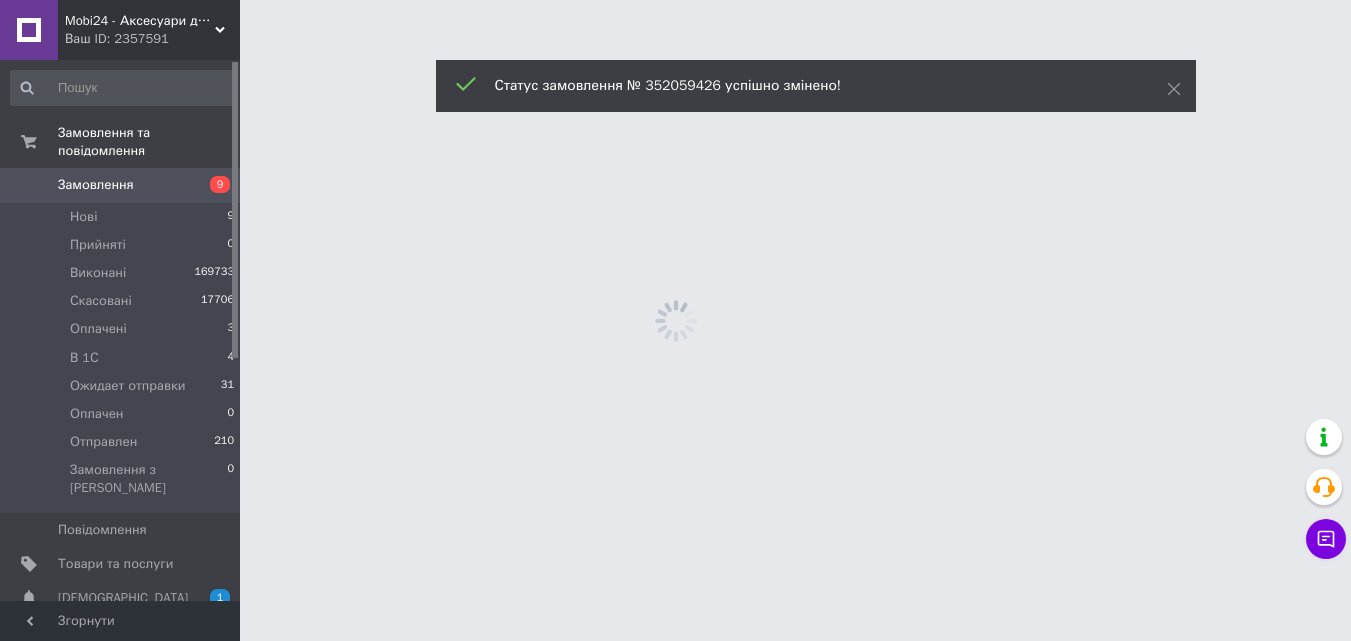 scroll, scrollTop: 0, scrollLeft: 0, axis: both 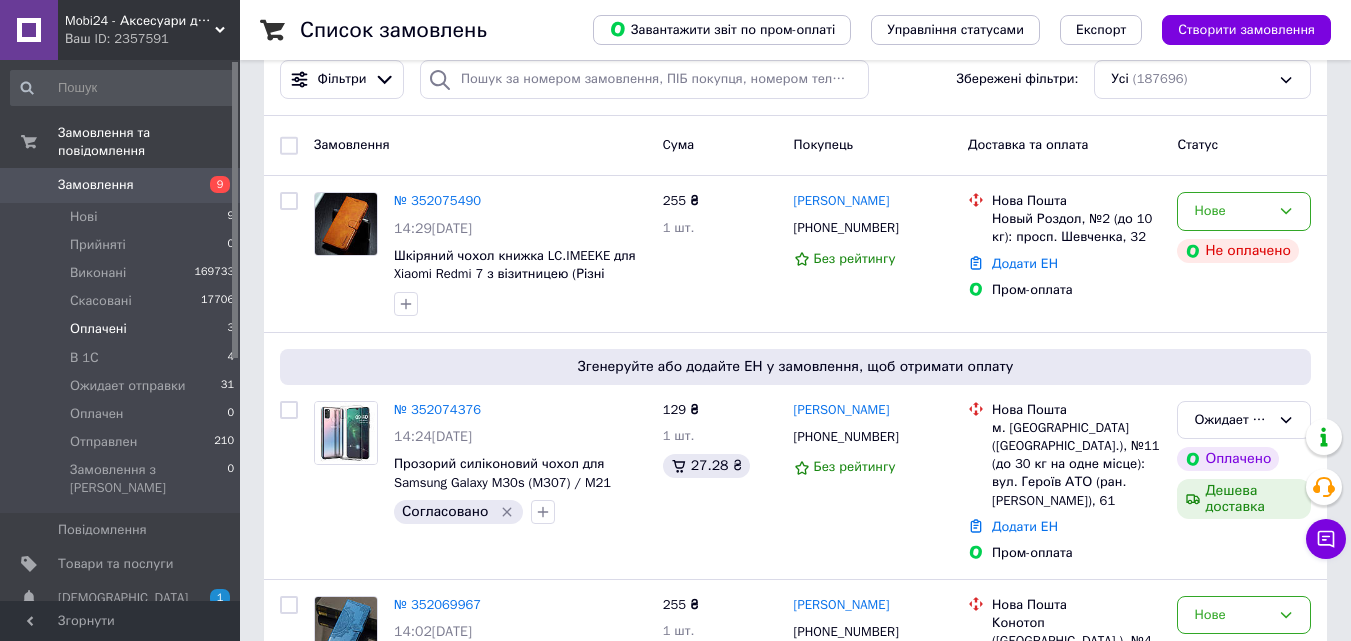 drag, startPoint x: 198, startPoint y: 311, endPoint x: 221, endPoint y: 314, distance: 23.194826 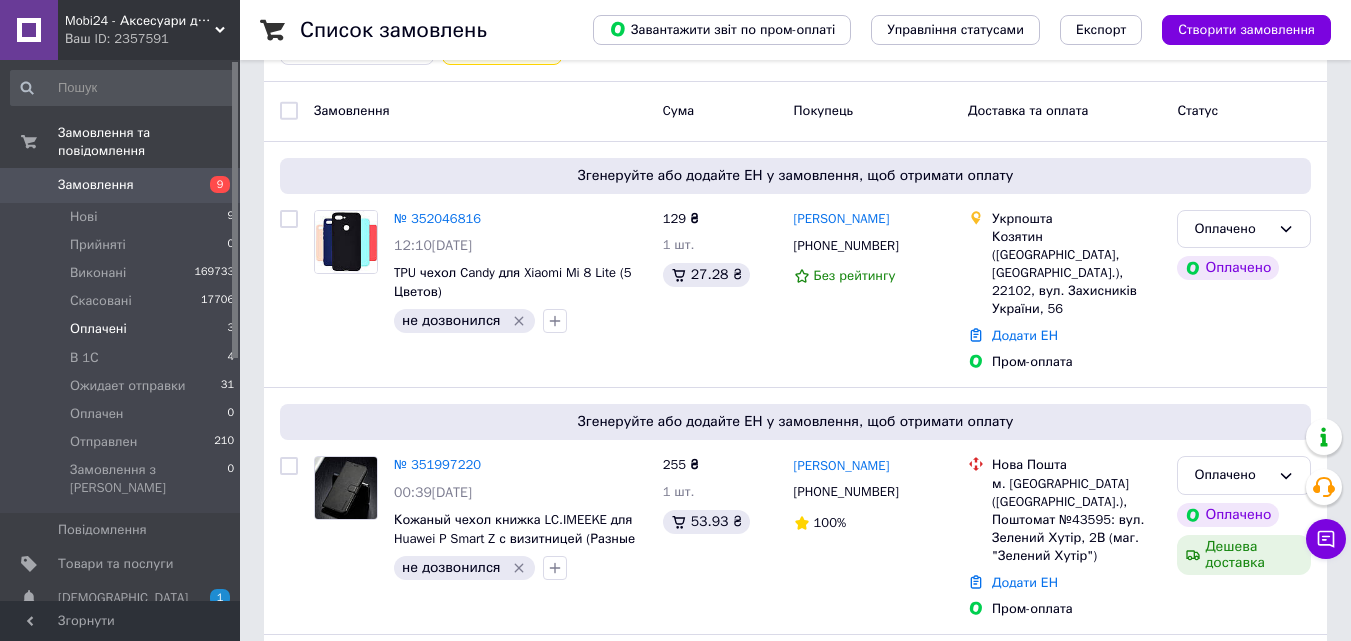 scroll, scrollTop: 479, scrollLeft: 0, axis: vertical 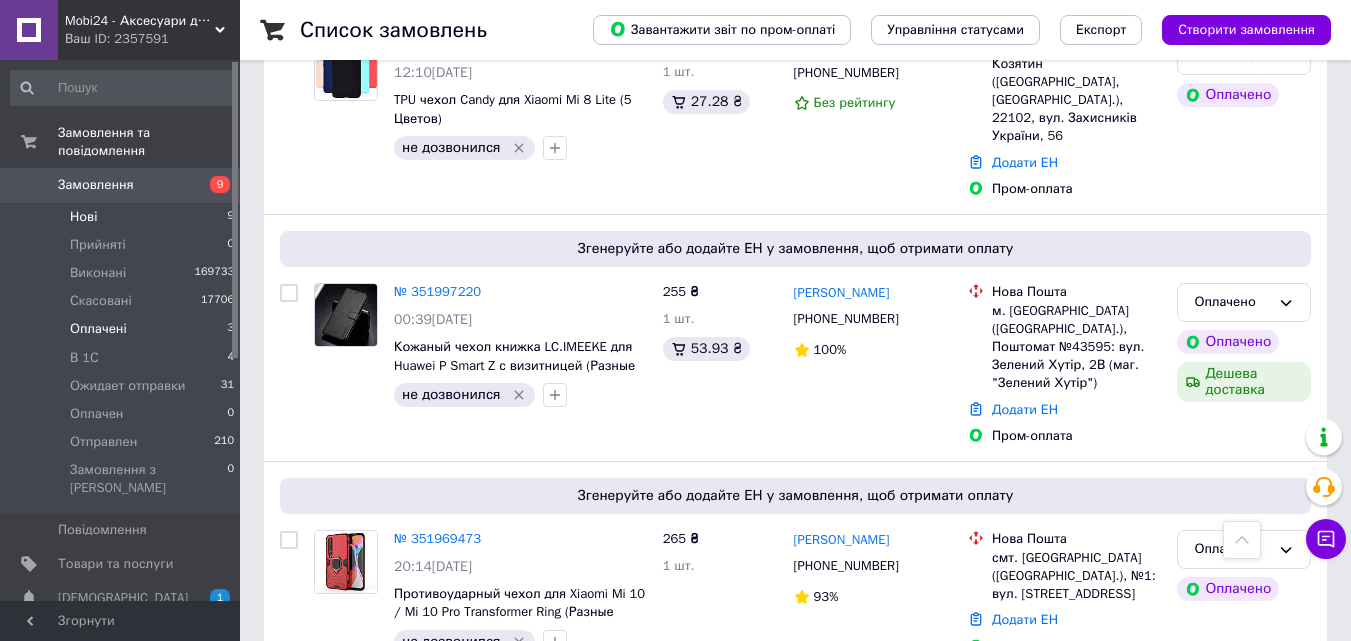 click on "Нові 9" at bounding box center (123, 217) 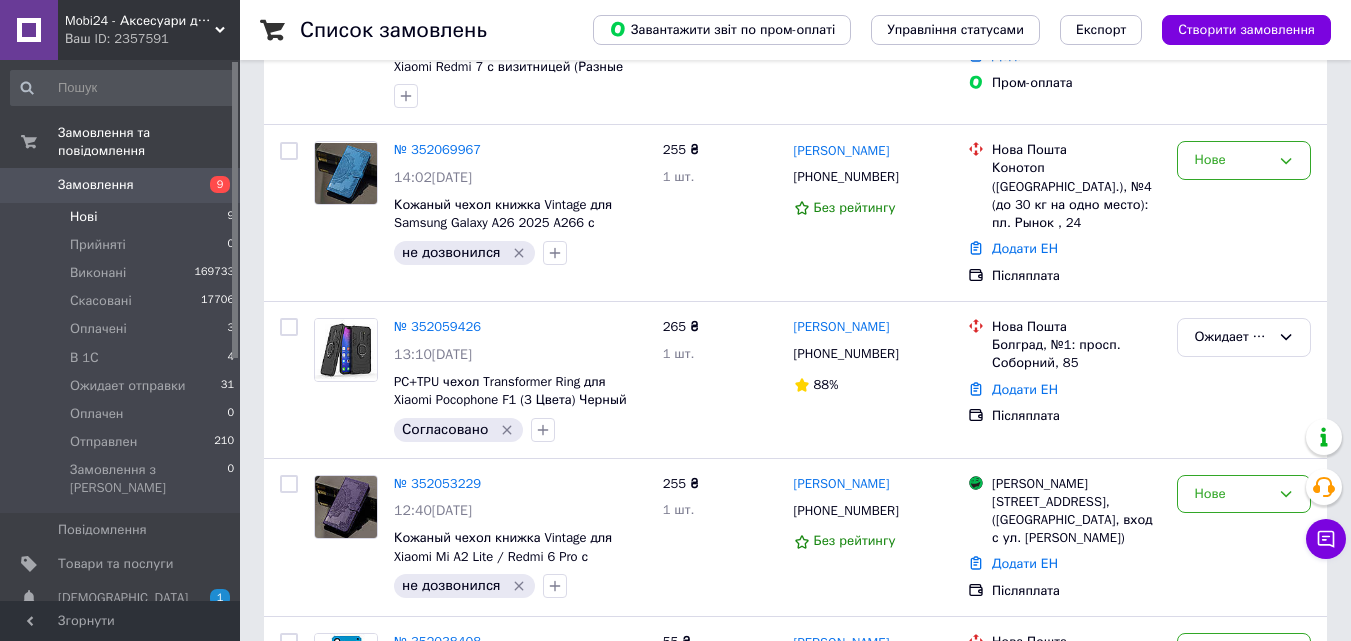 scroll, scrollTop: 0, scrollLeft: 0, axis: both 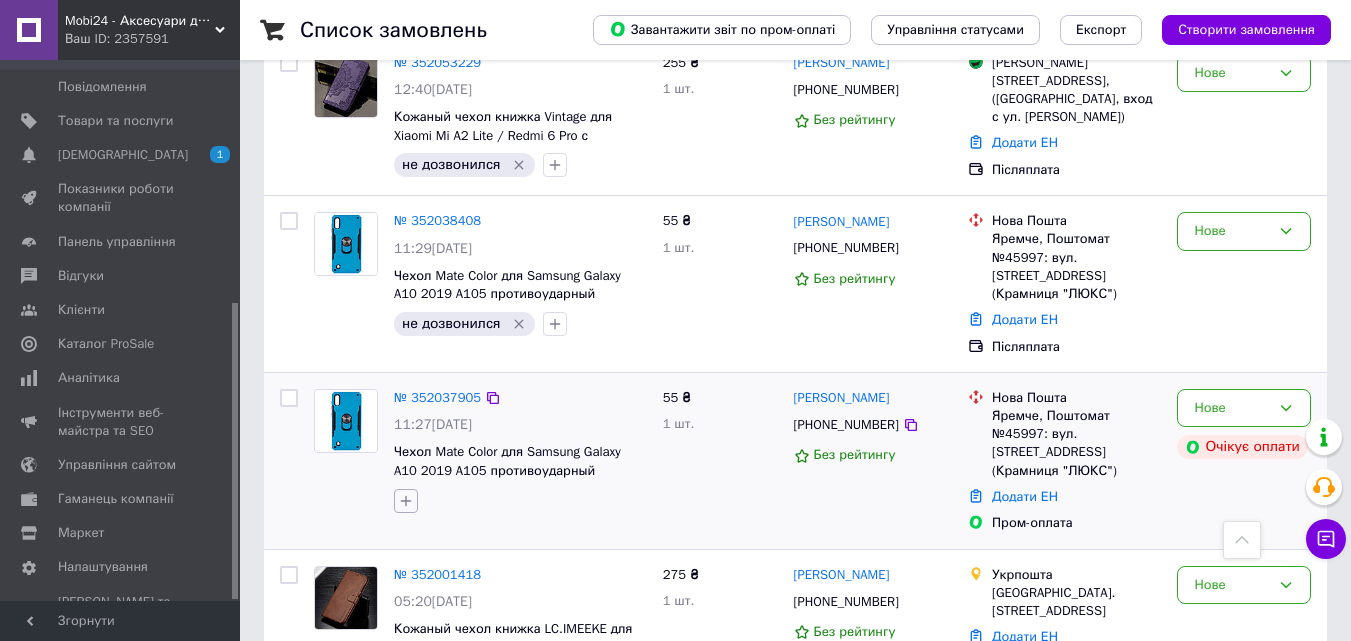 click 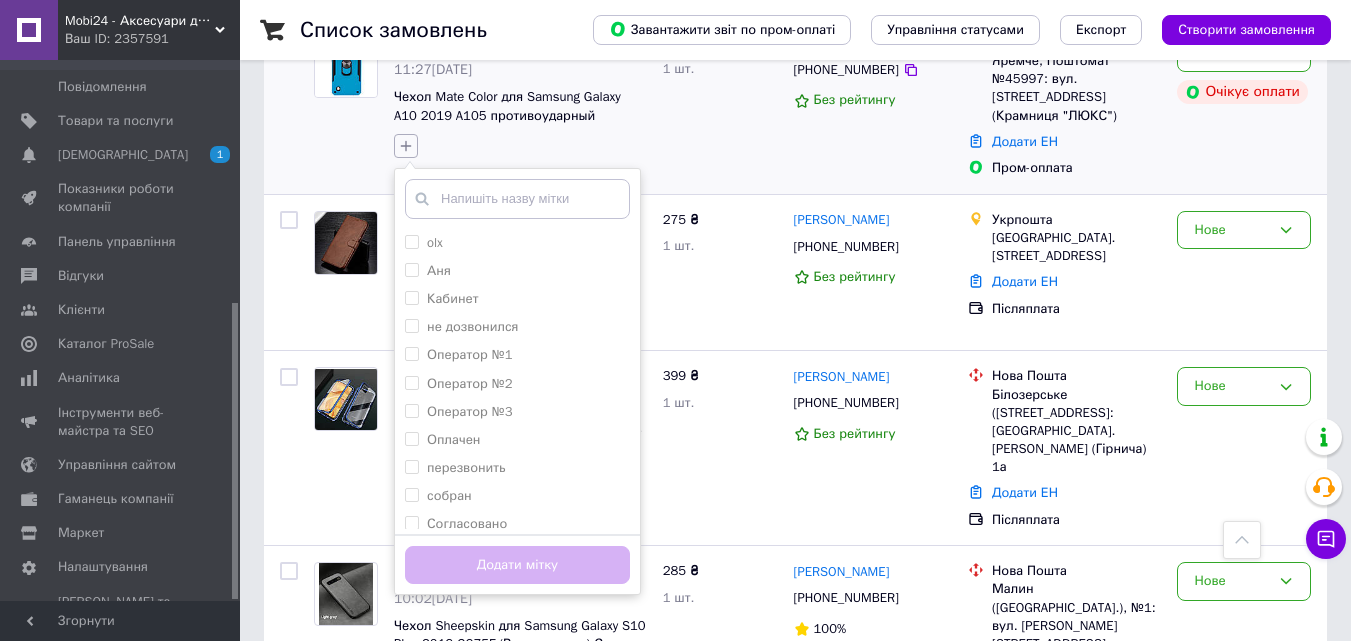 scroll, scrollTop: 1267, scrollLeft: 0, axis: vertical 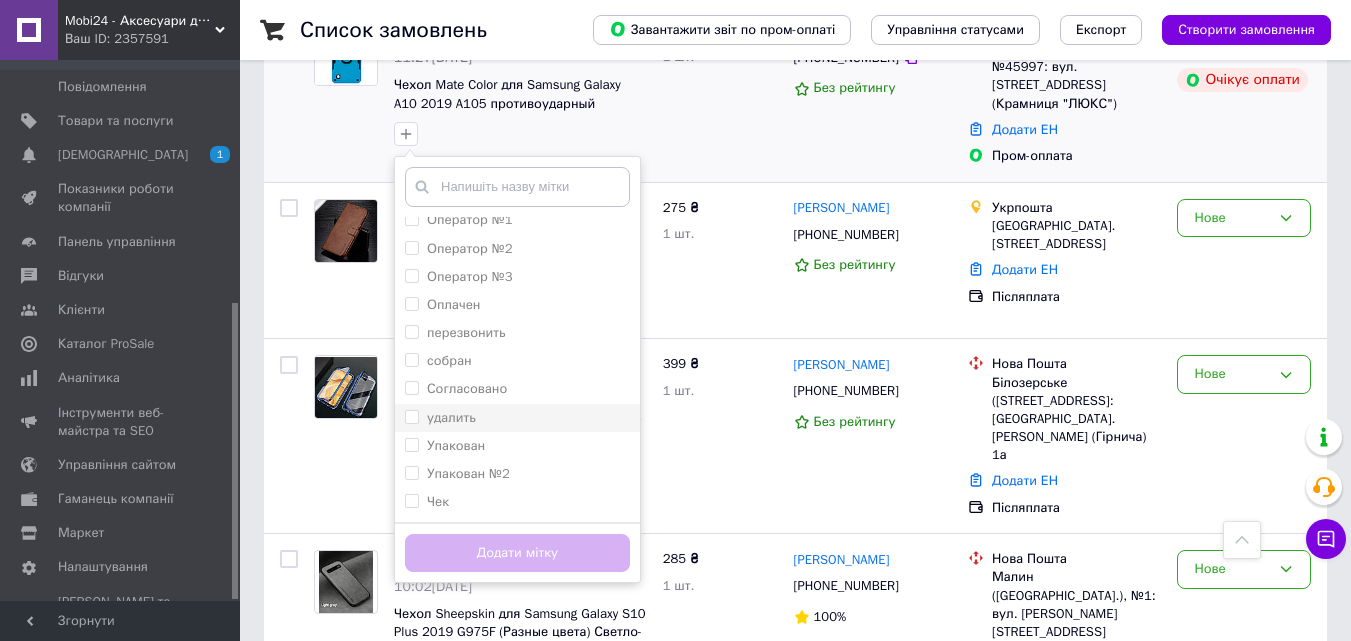 click on "удалить" at bounding box center (411, 416) 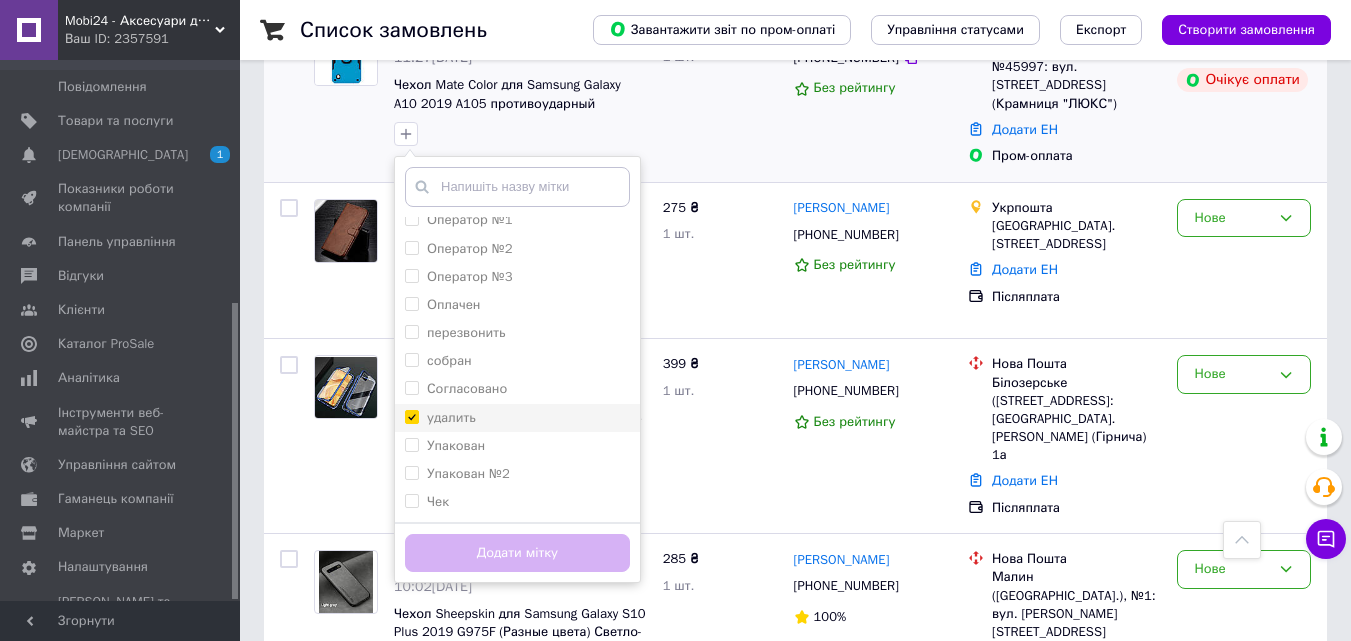 checkbox on "true" 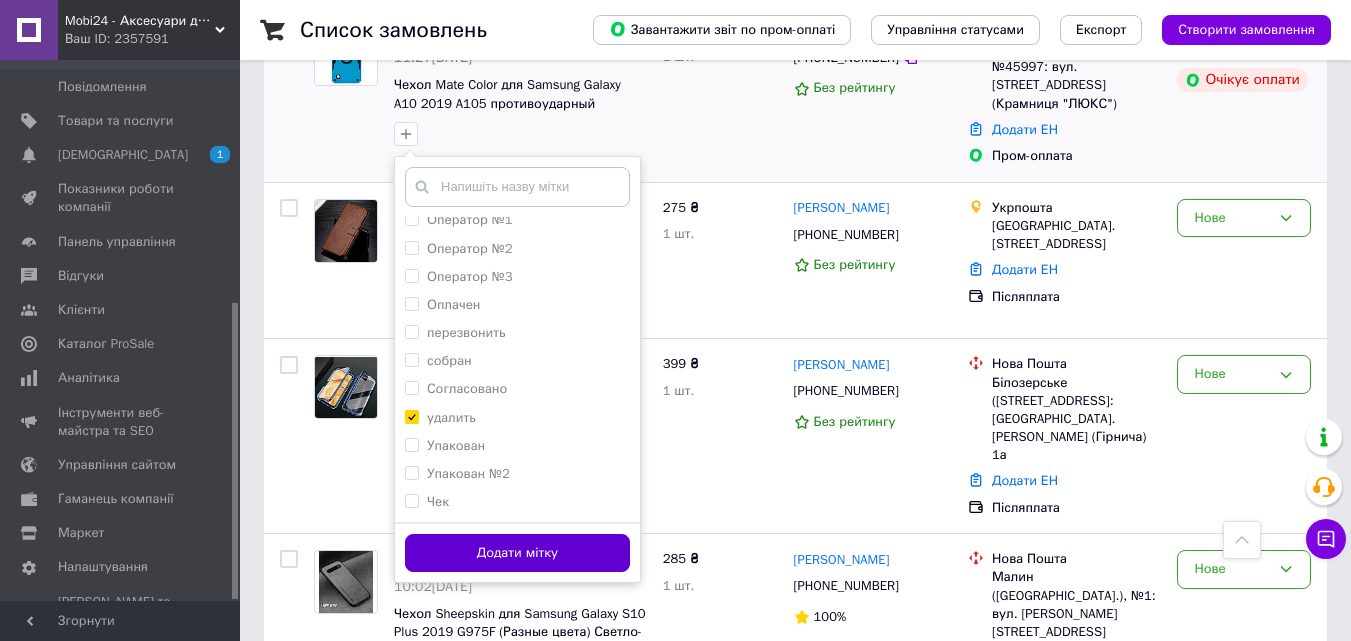 click on "Додати мітку" at bounding box center (517, 553) 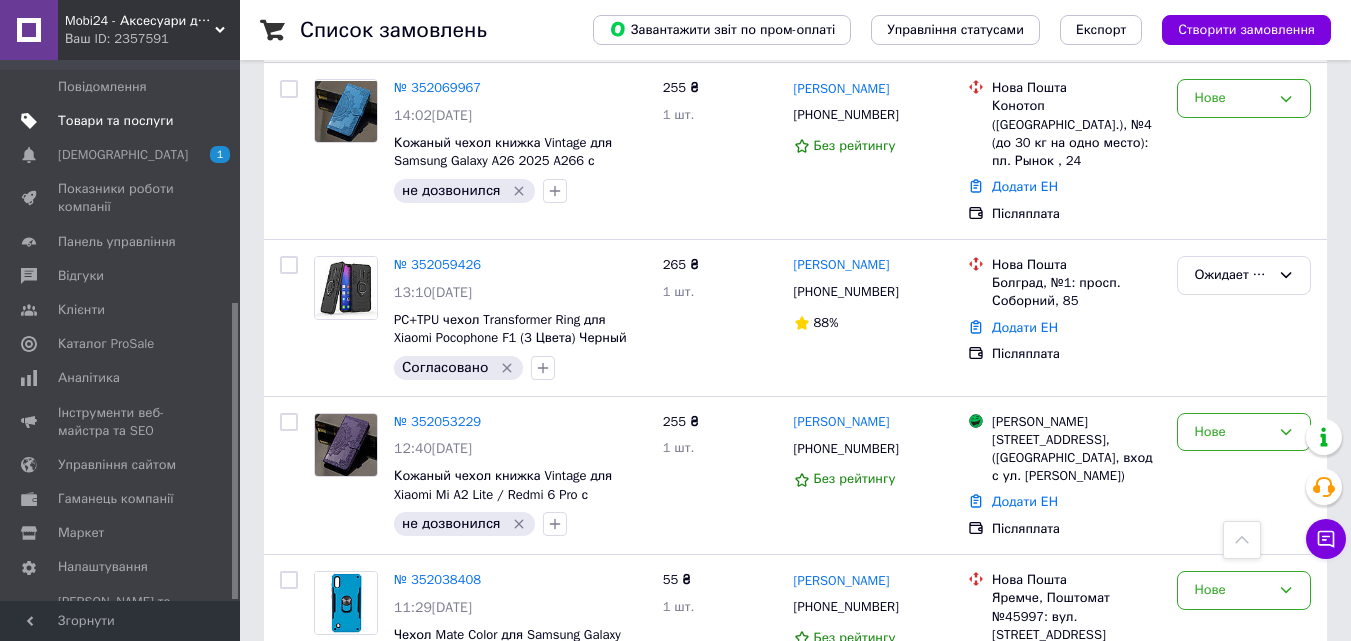 scroll, scrollTop: 267, scrollLeft: 0, axis: vertical 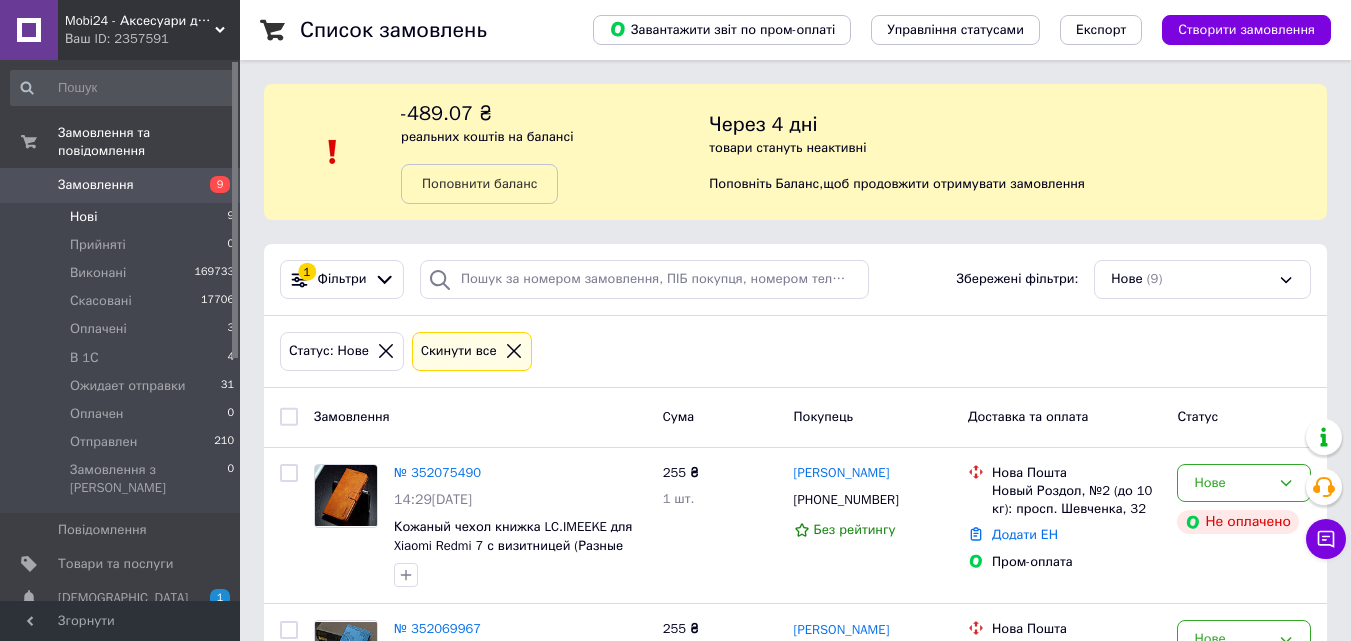 click on "9" at bounding box center [212, 185] 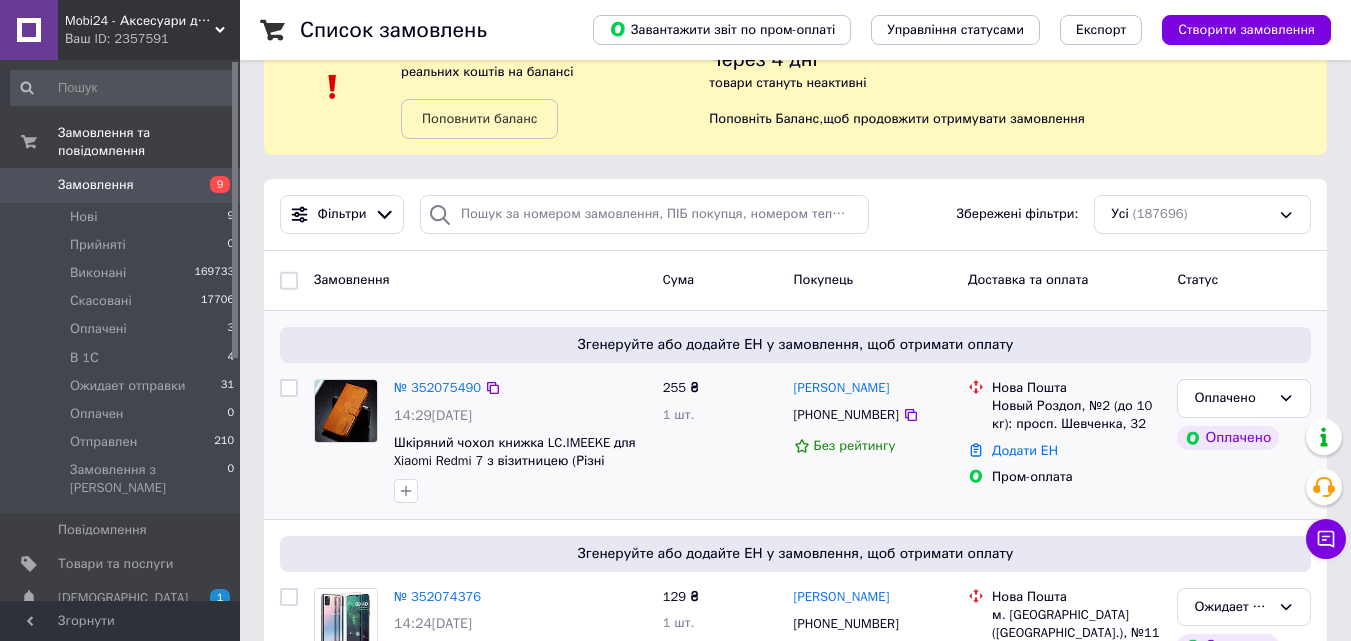 scroll, scrollTop: 100, scrollLeft: 0, axis: vertical 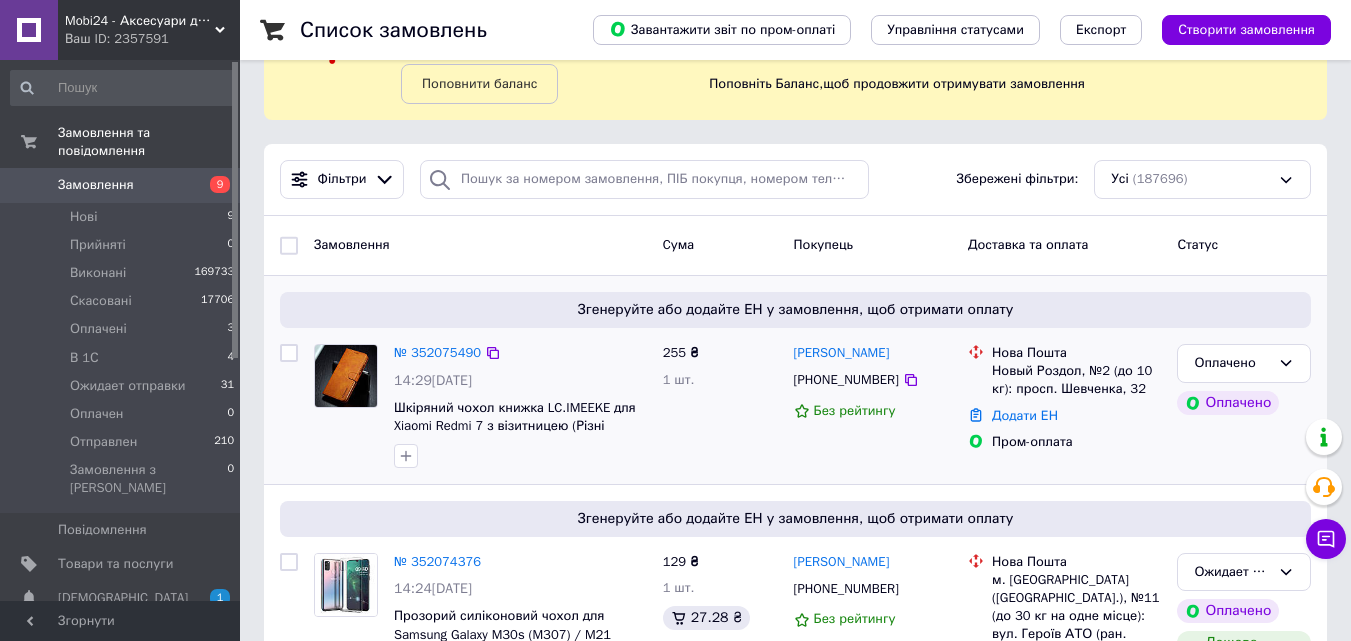 click at bounding box center [346, 375] 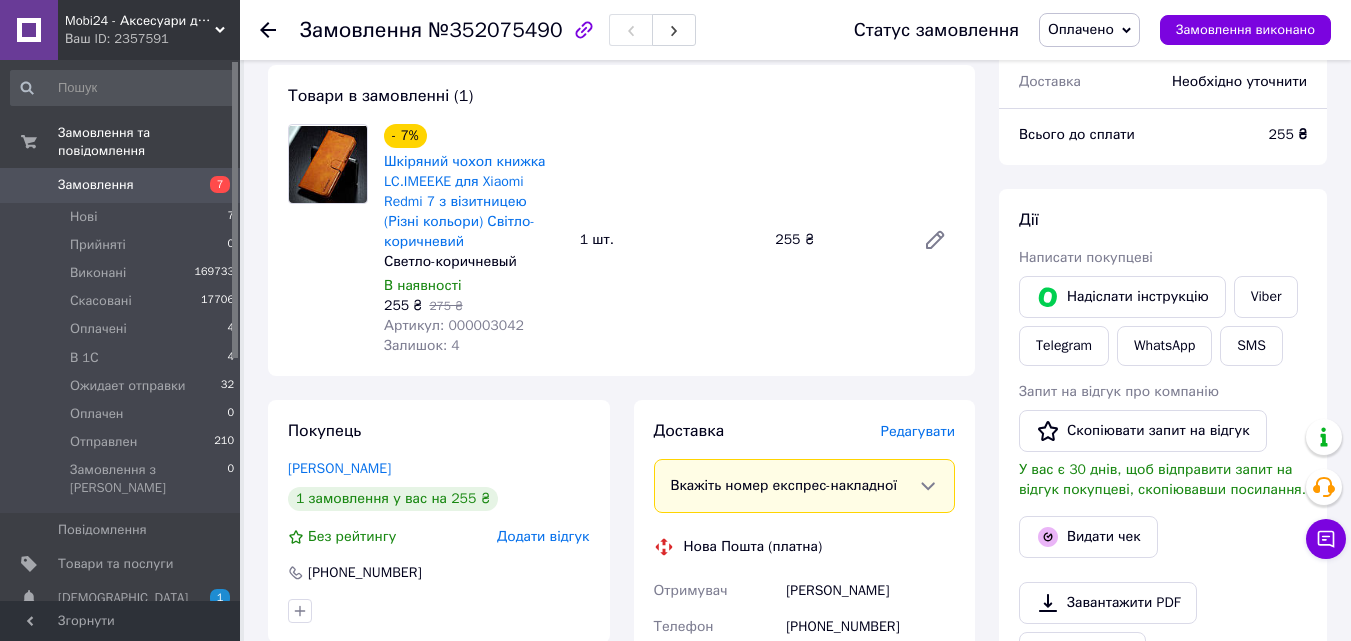 scroll, scrollTop: 800, scrollLeft: 0, axis: vertical 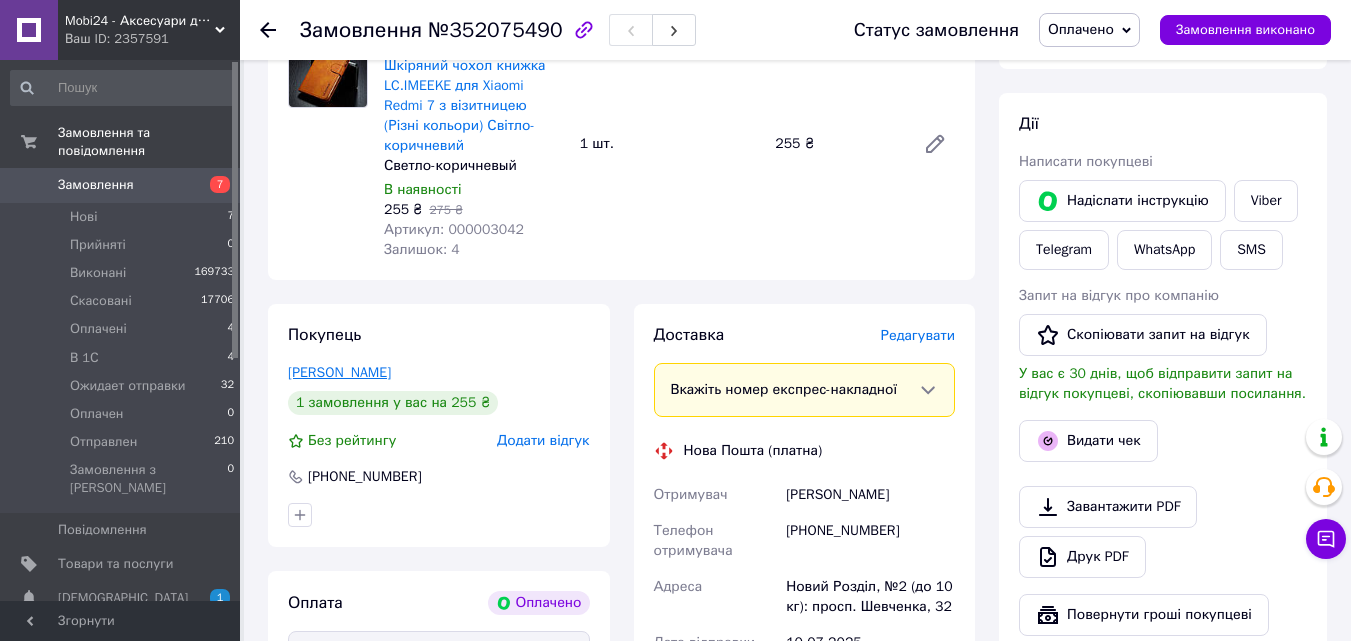click on "[PERSON_NAME]" at bounding box center (339, 372) 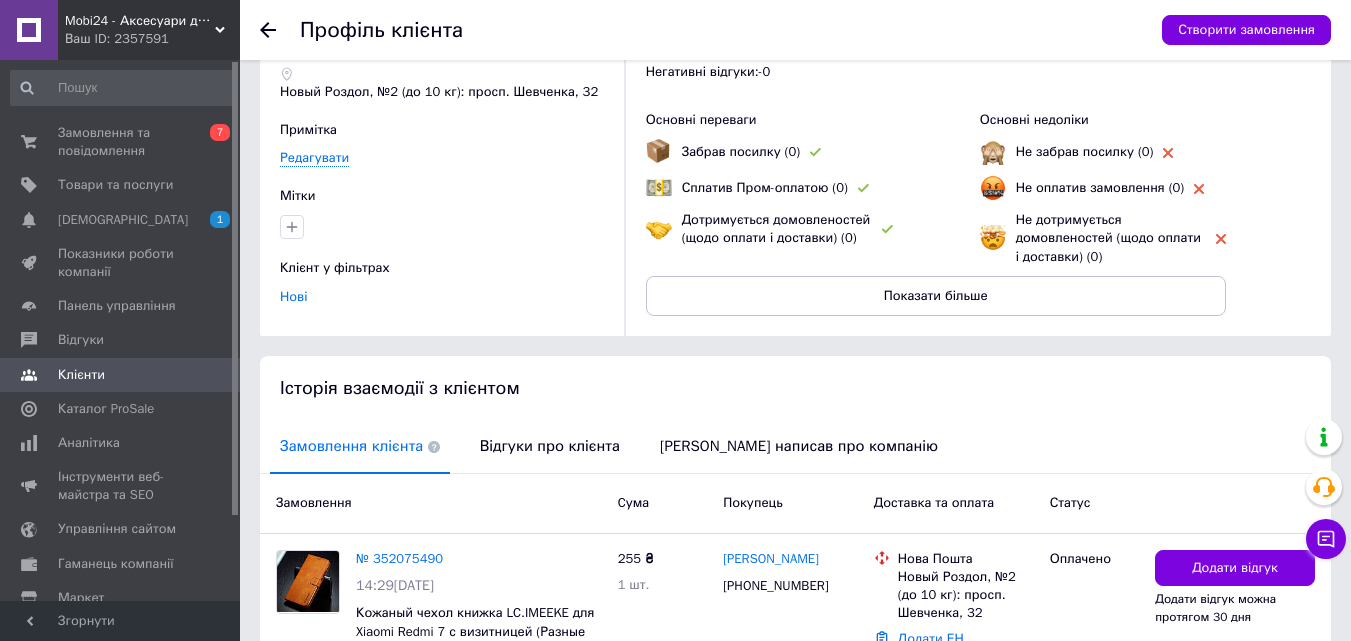 scroll, scrollTop: 229, scrollLeft: 0, axis: vertical 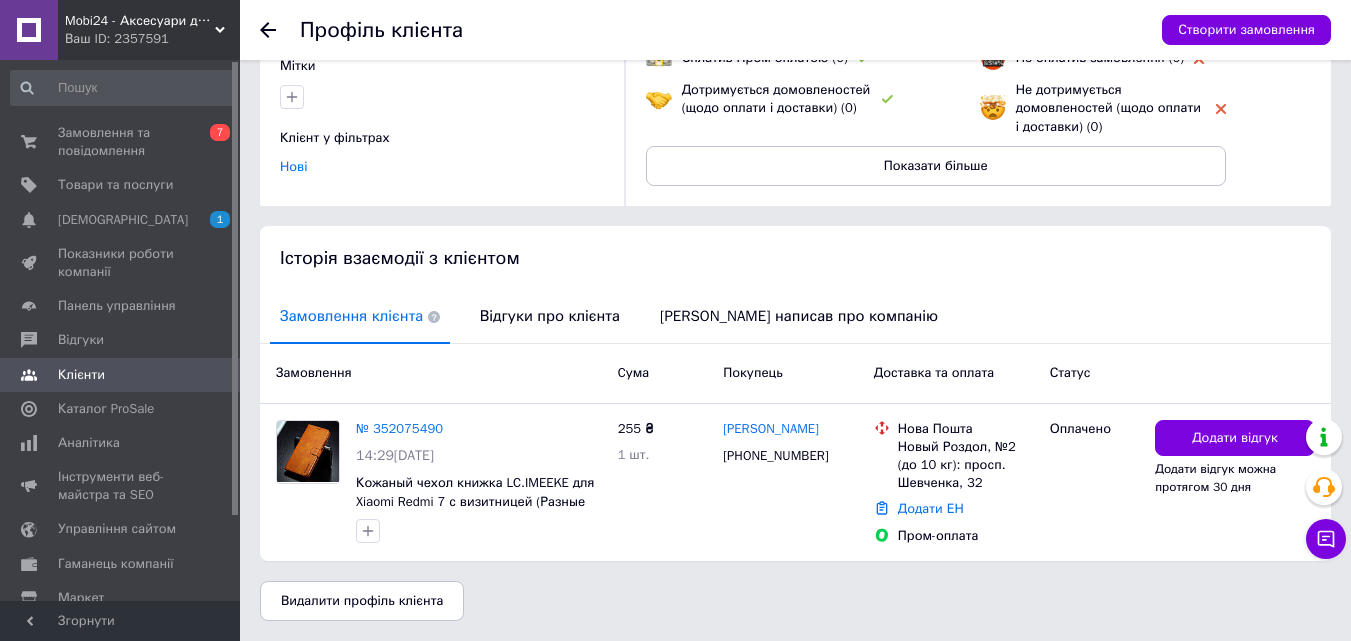 click 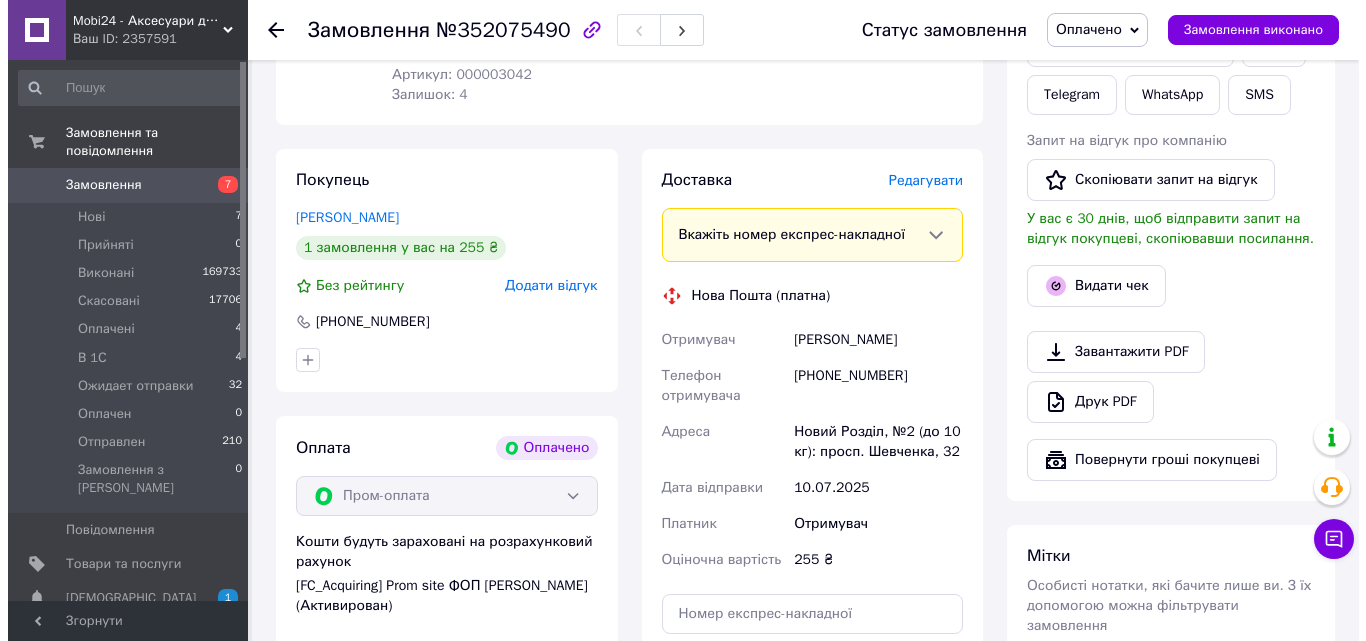 scroll, scrollTop: 800, scrollLeft: 0, axis: vertical 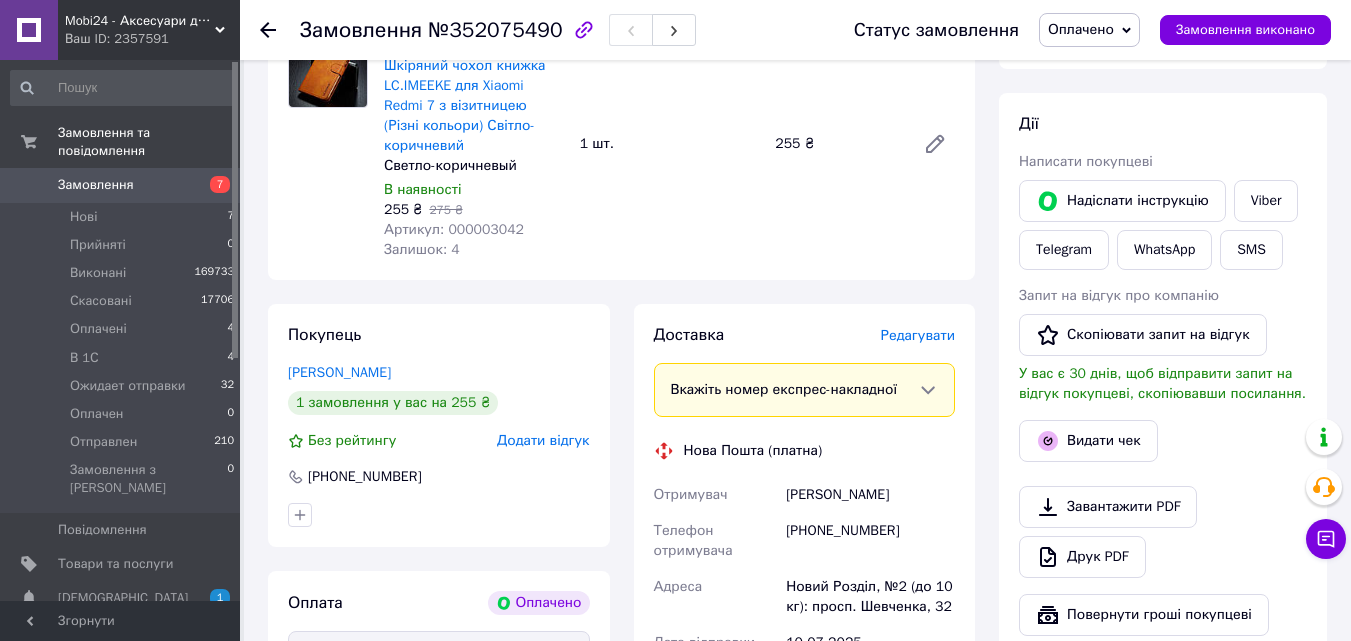 click on "Редагувати" at bounding box center [918, 335] 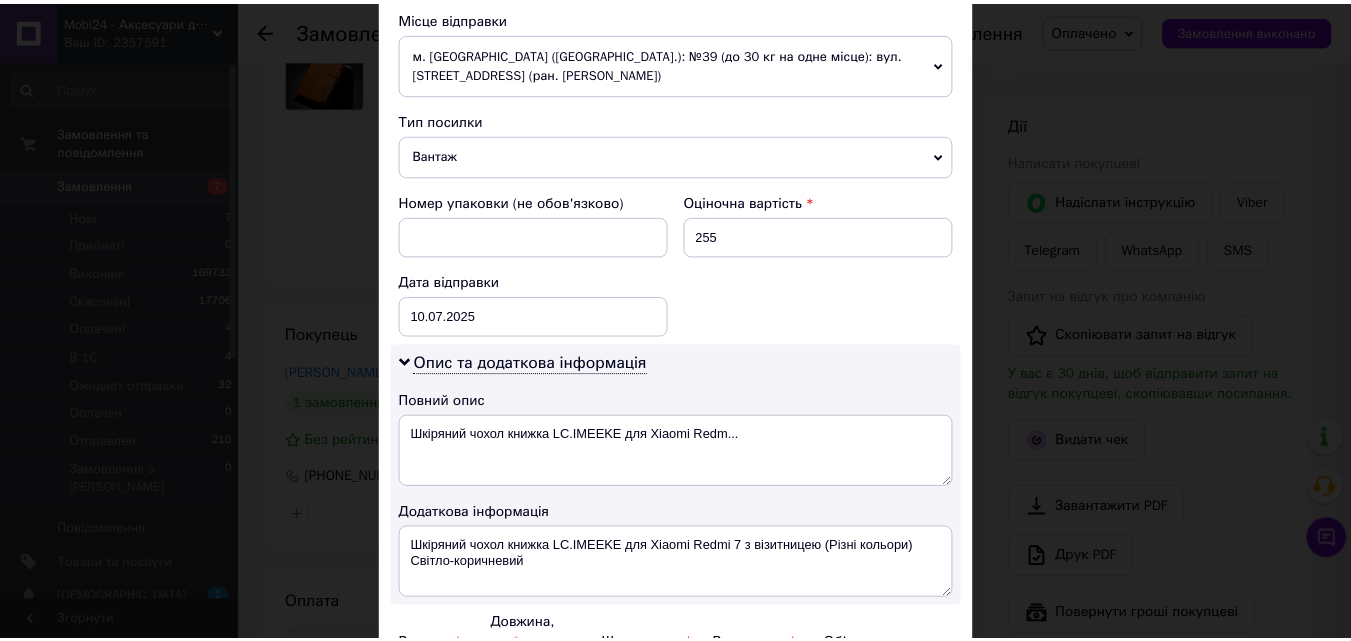 scroll, scrollTop: 931, scrollLeft: 0, axis: vertical 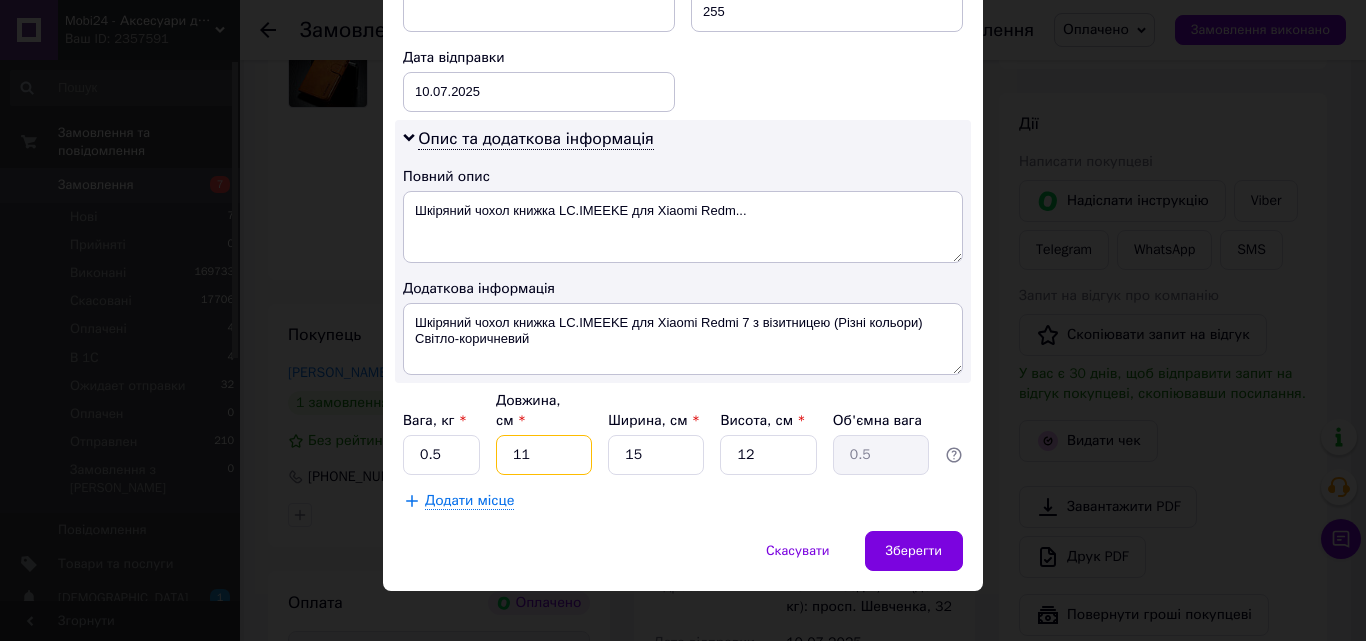 click on "11" at bounding box center [544, 455] 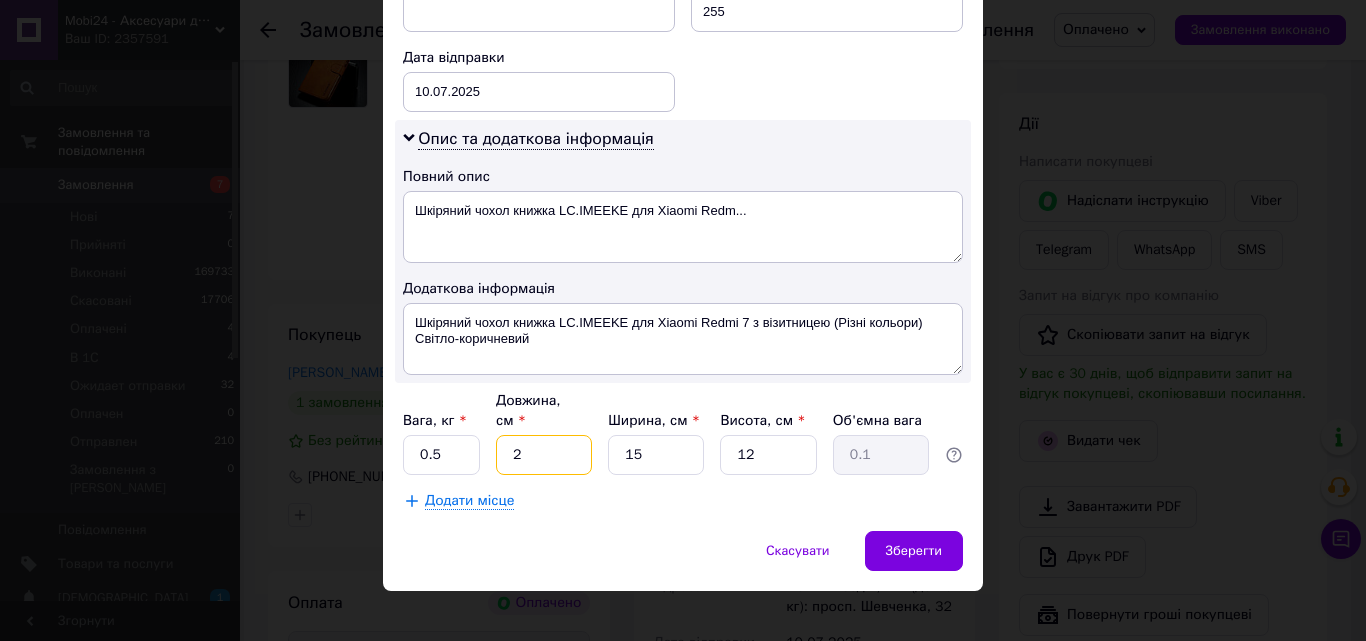 type on "25" 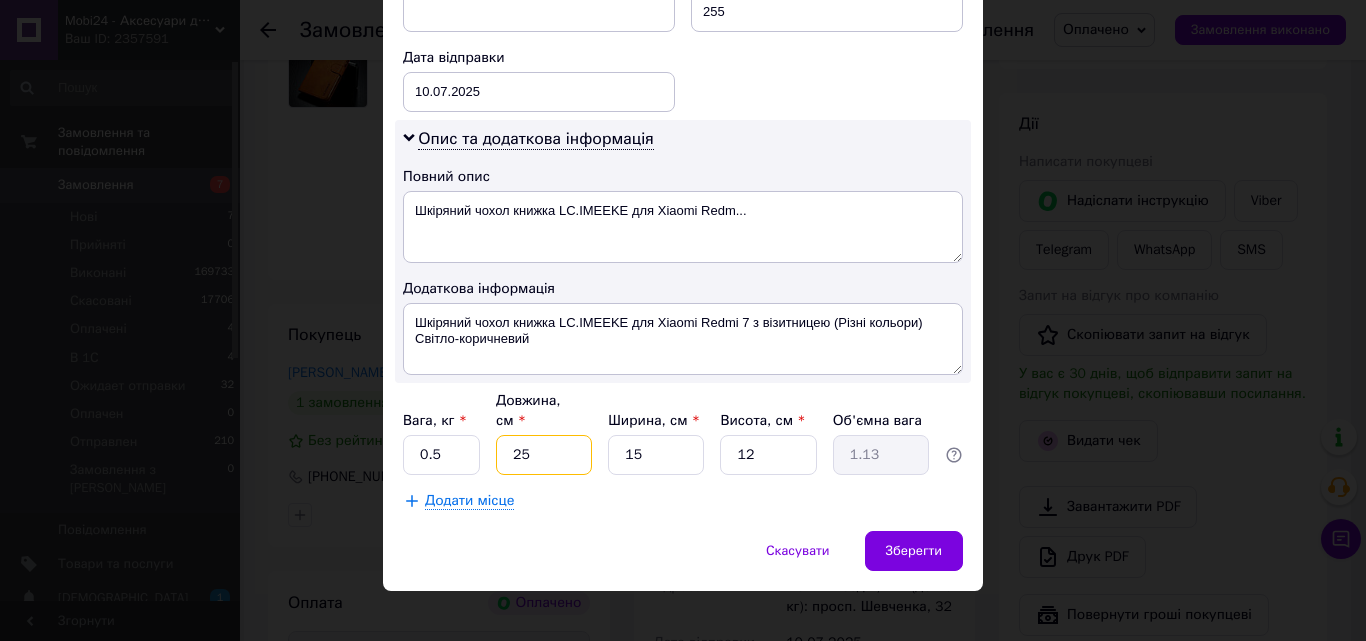 type on "25" 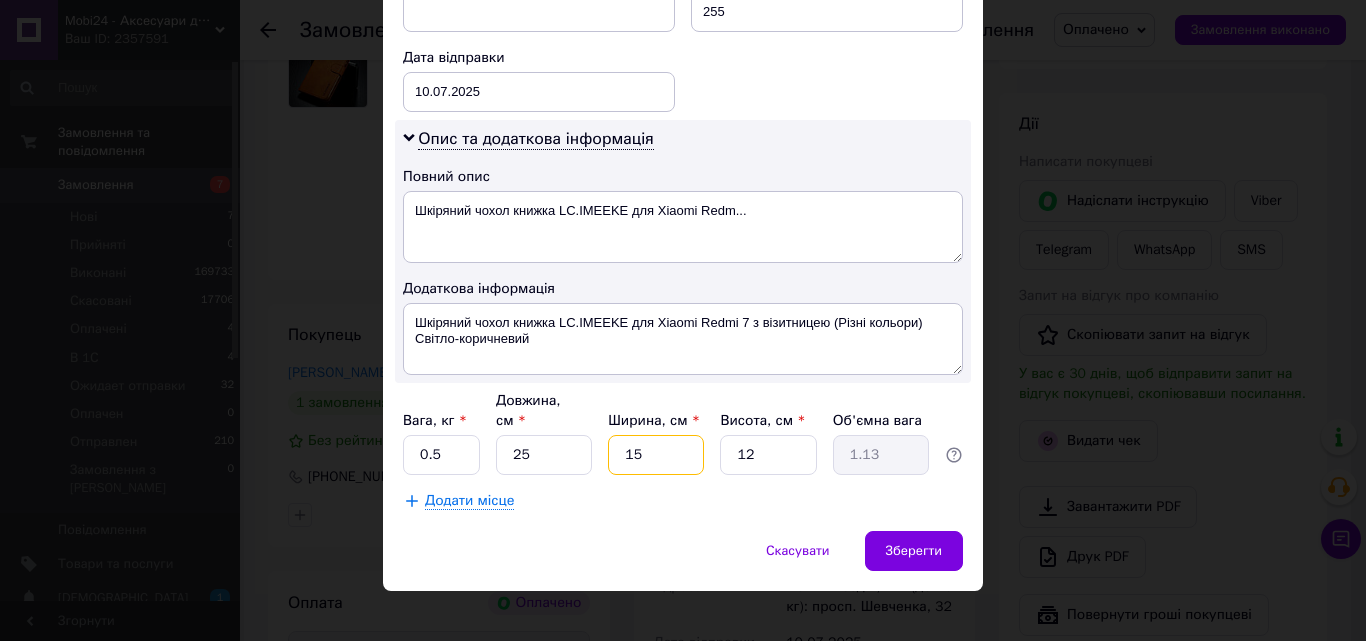 click on "15" at bounding box center [656, 455] 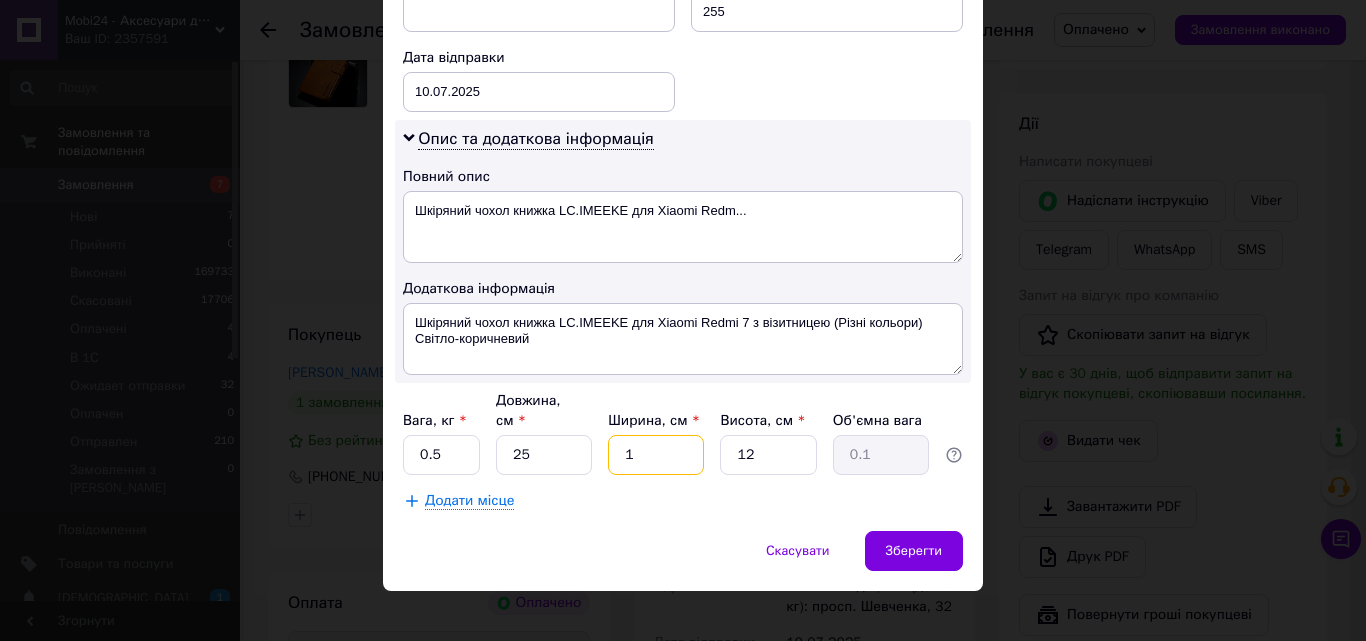 type on "12" 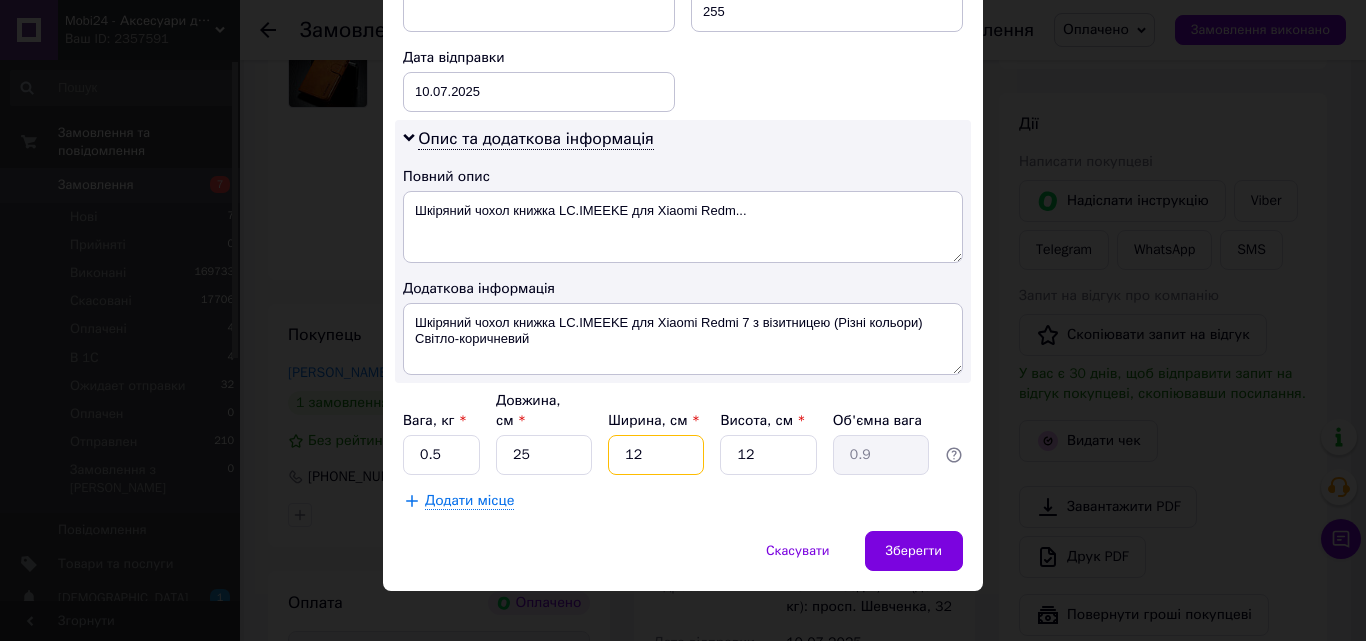 type on "12" 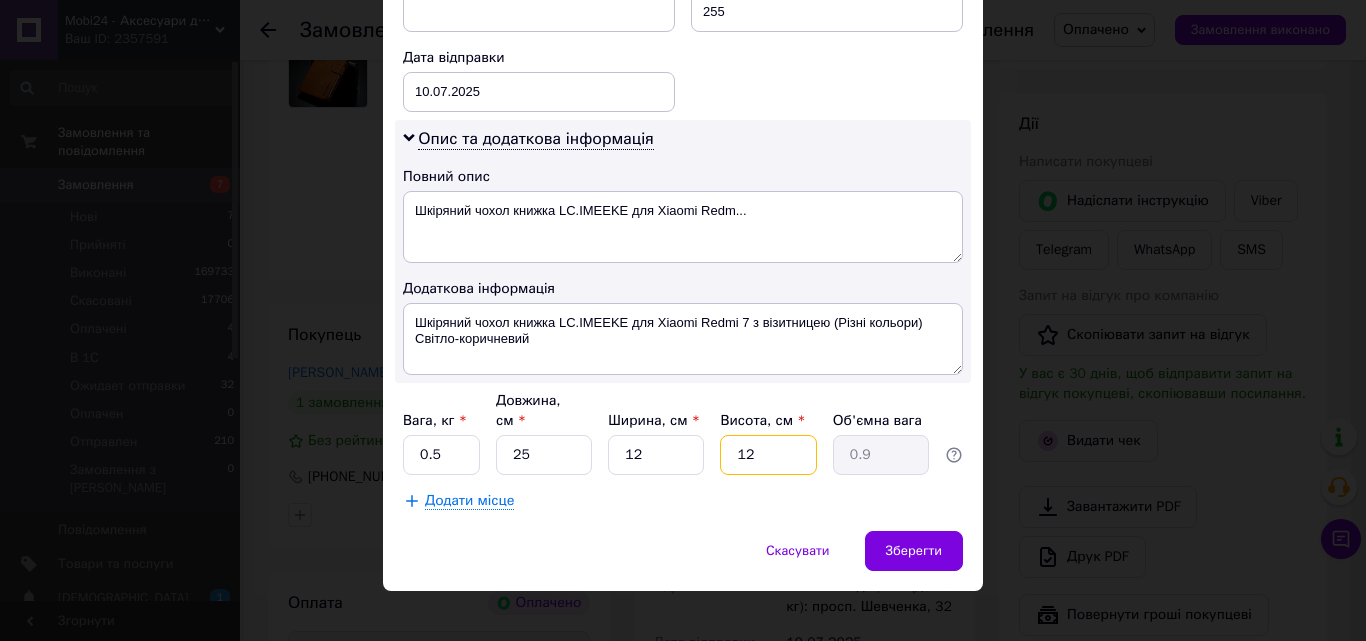 click on "12" at bounding box center [768, 455] 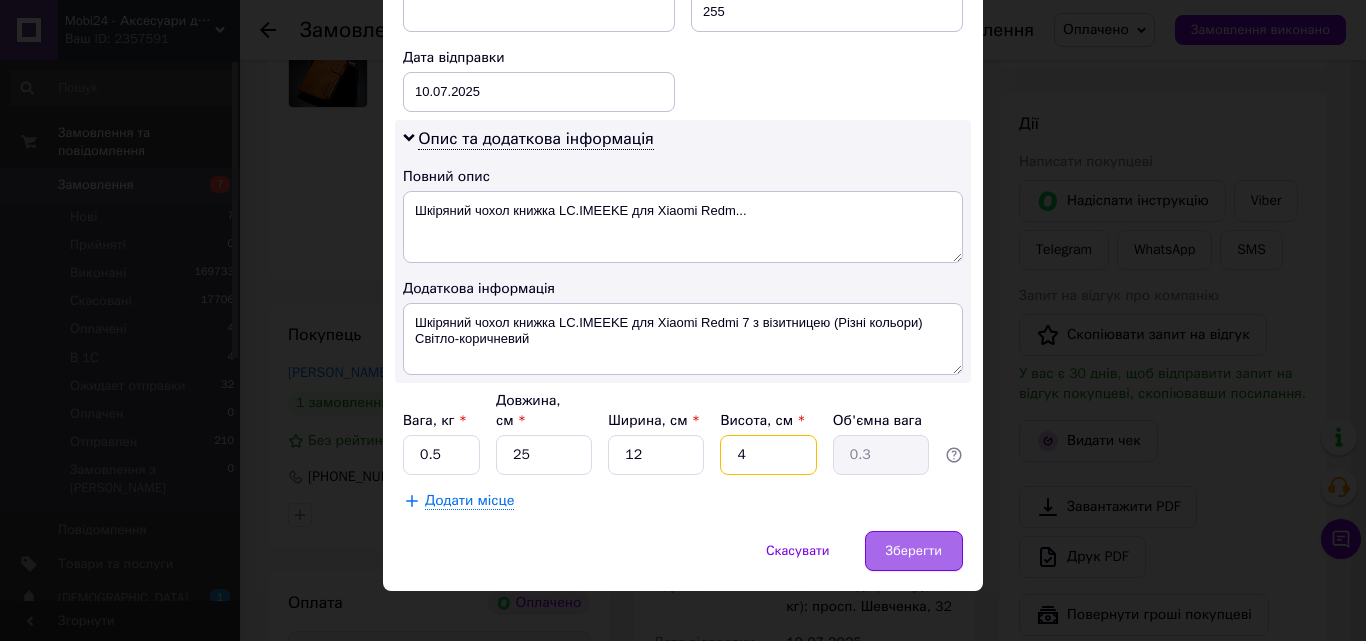 type on "4" 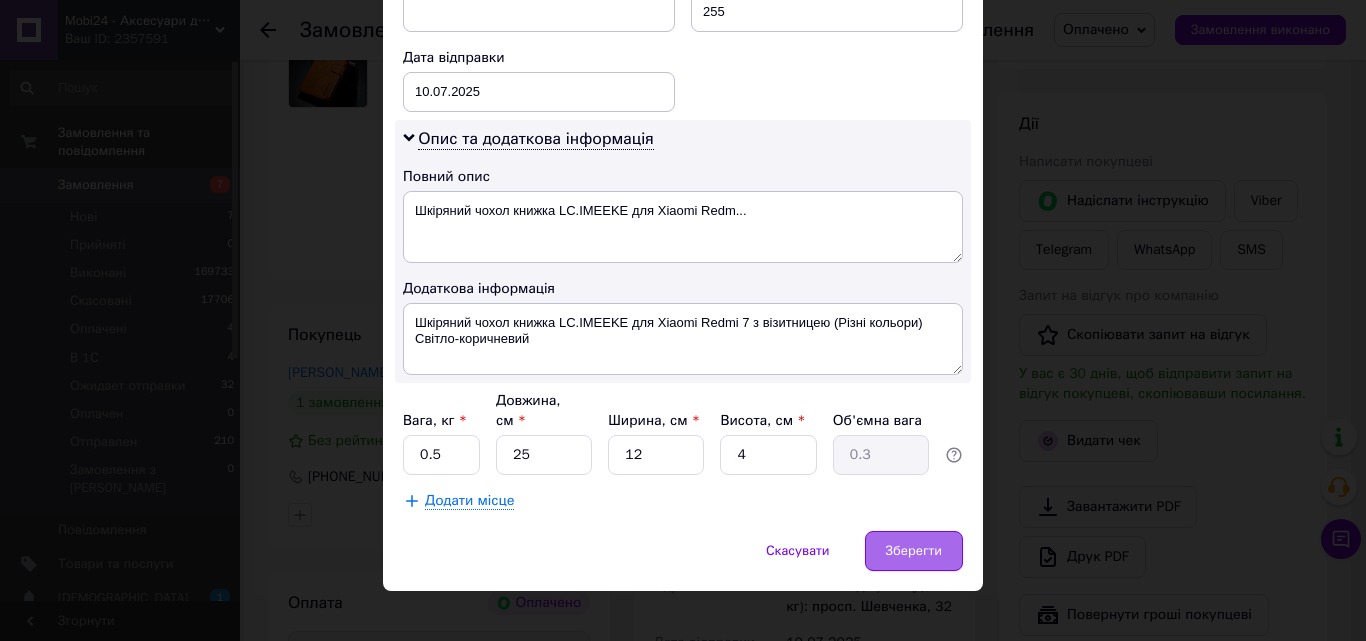 click on "Зберегти" at bounding box center (914, 551) 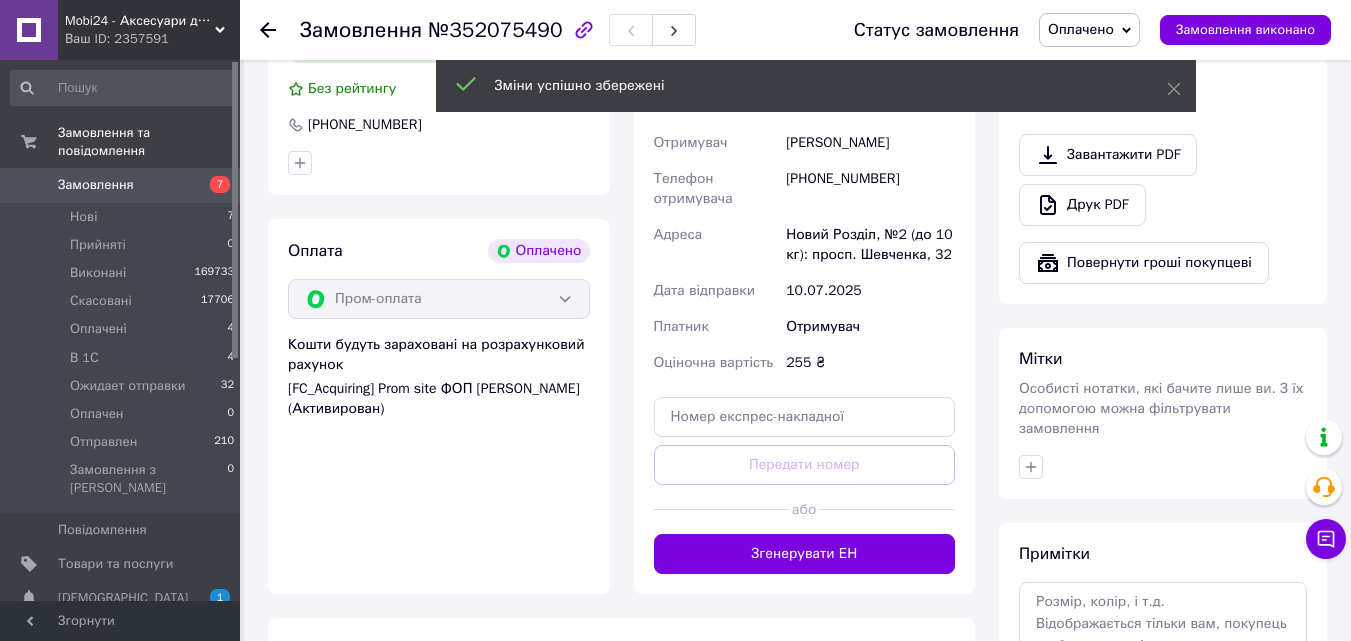 scroll, scrollTop: 1200, scrollLeft: 0, axis: vertical 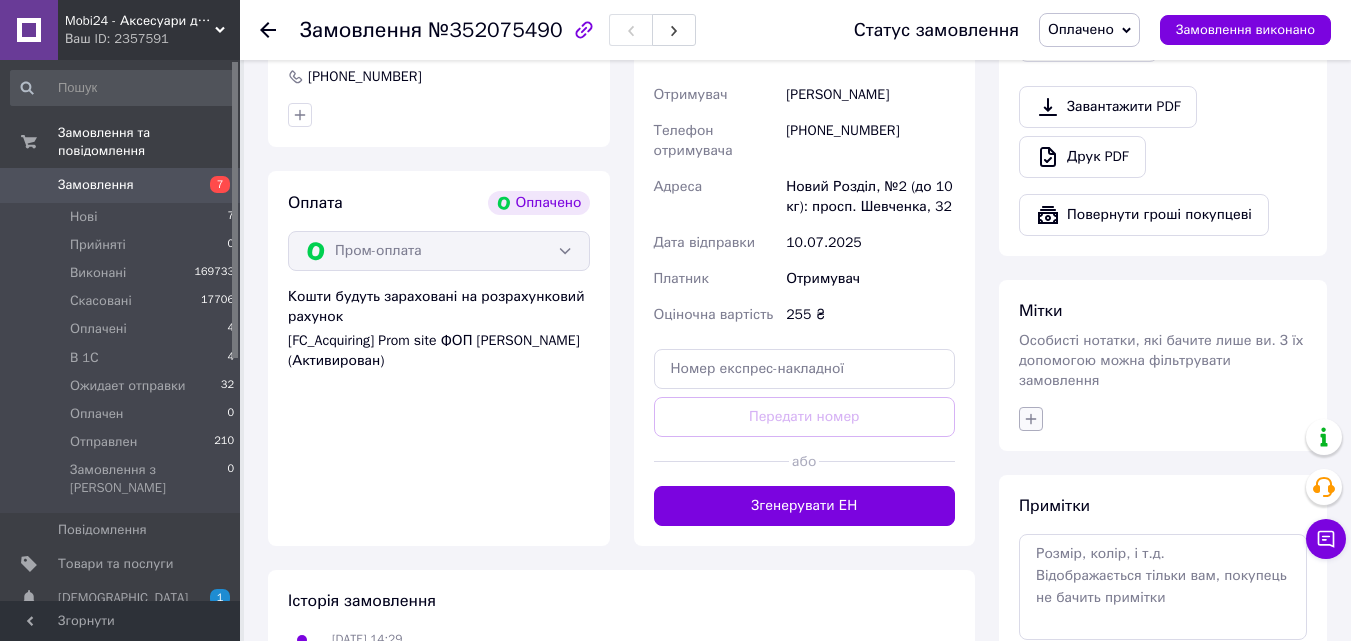 click 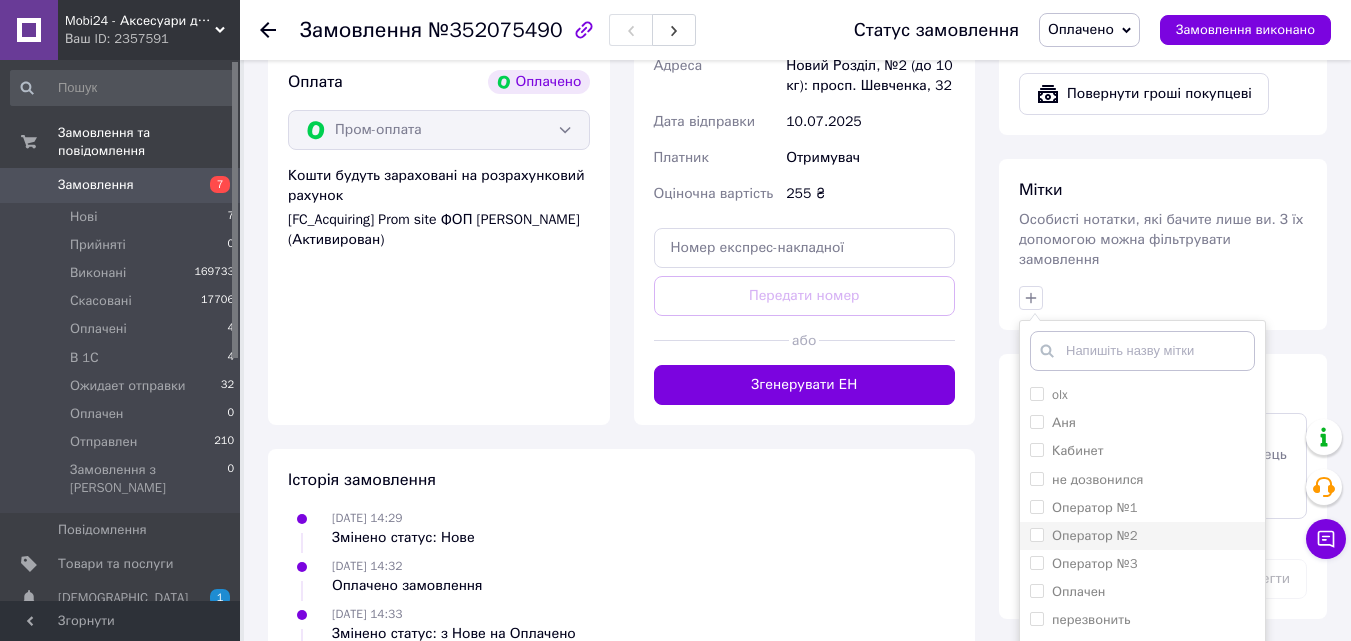 scroll, scrollTop: 1500, scrollLeft: 0, axis: vertical 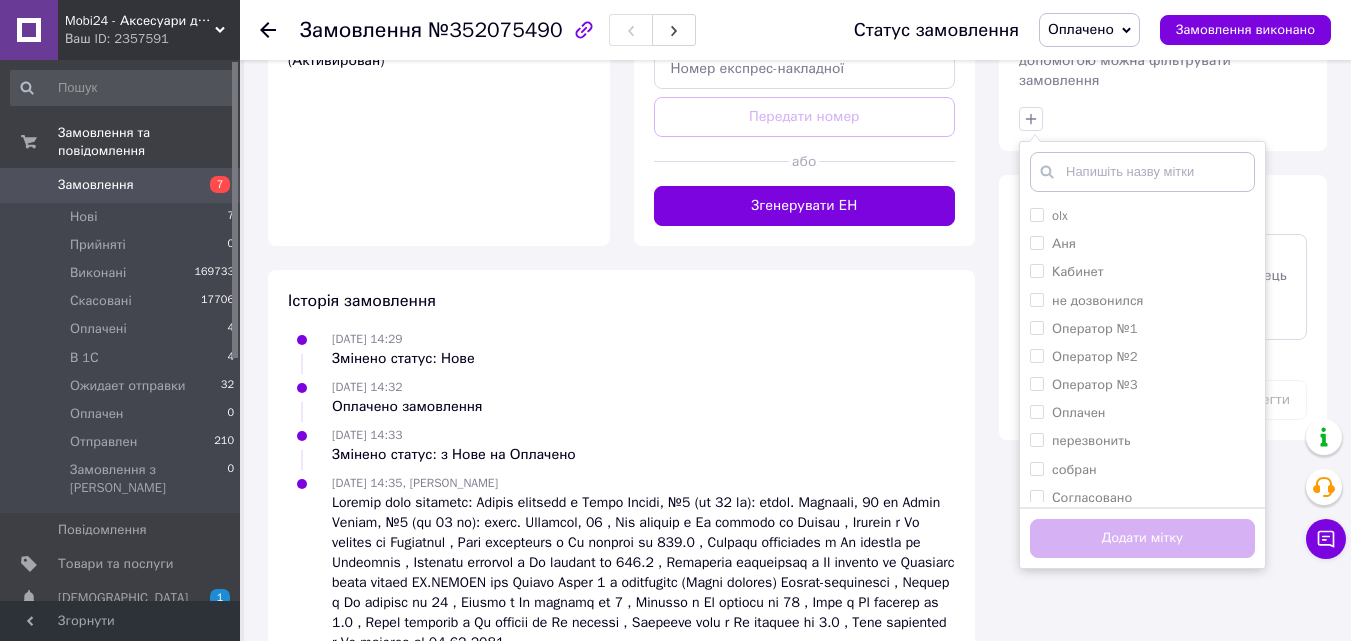 click on "olx Аня Кабинет не дозвонился Оператор №1 Оператор №2 Оператор №3 Оплачен перезвонить собран Согласовано удалить Упакован Упакован №2 Чек Створити мітку   Додати мітку" at bounding box center (1142, 355) 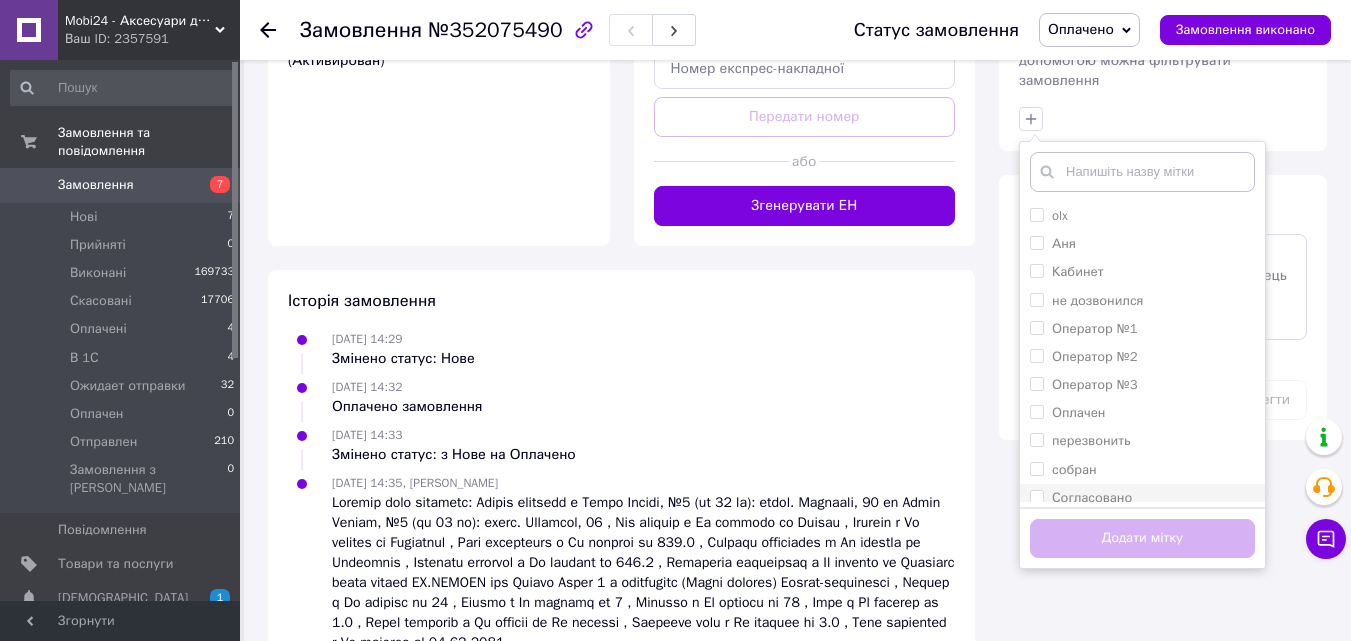 click on "Согласовано" at bounding box center (1036, 496) 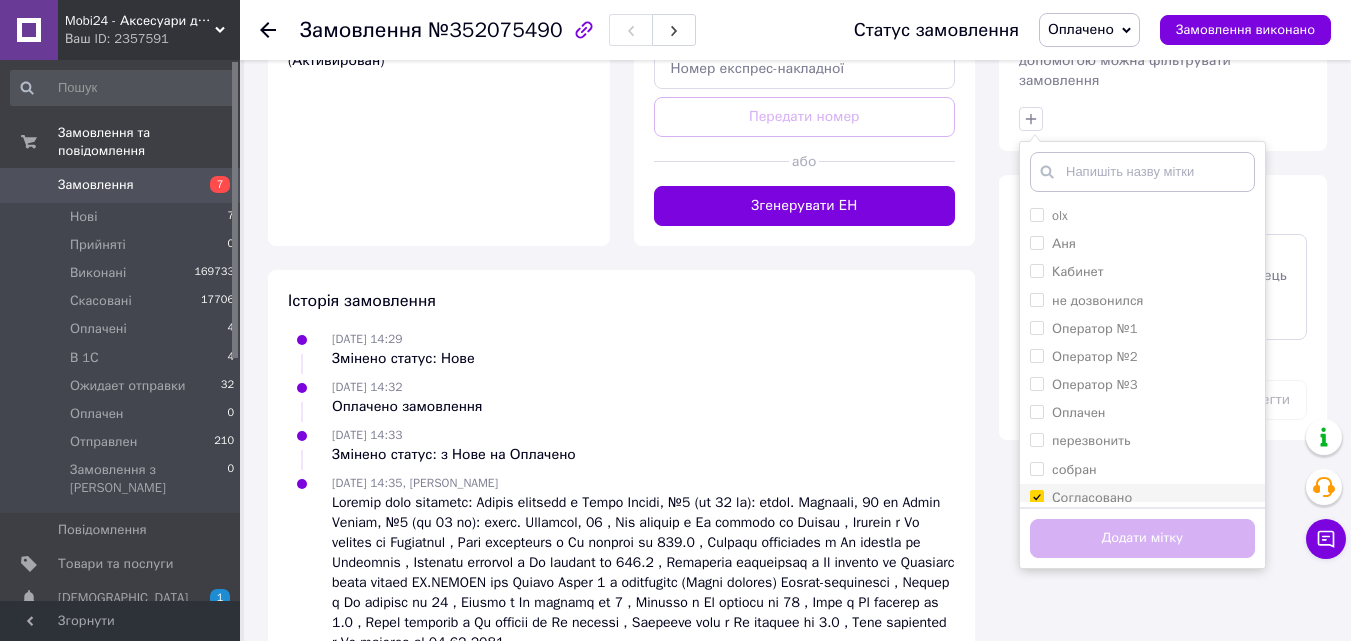 checkbox on "true" 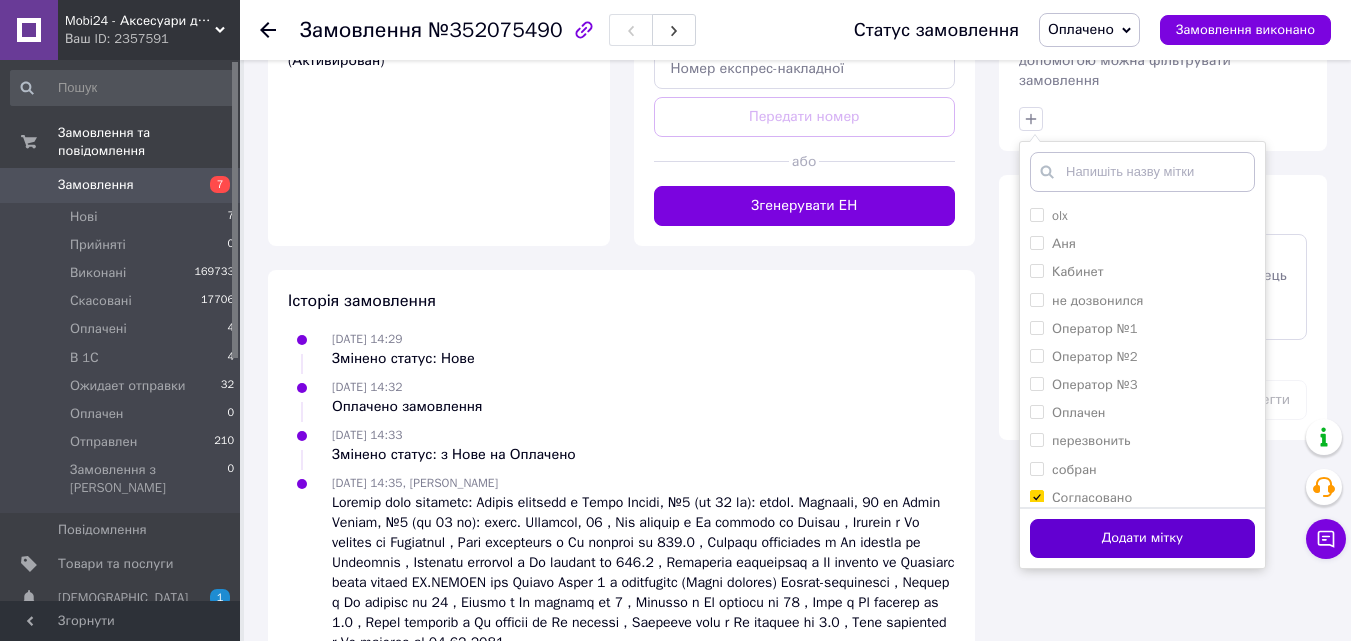 click on "Додати мітку" at bounding box center (1142, 538) 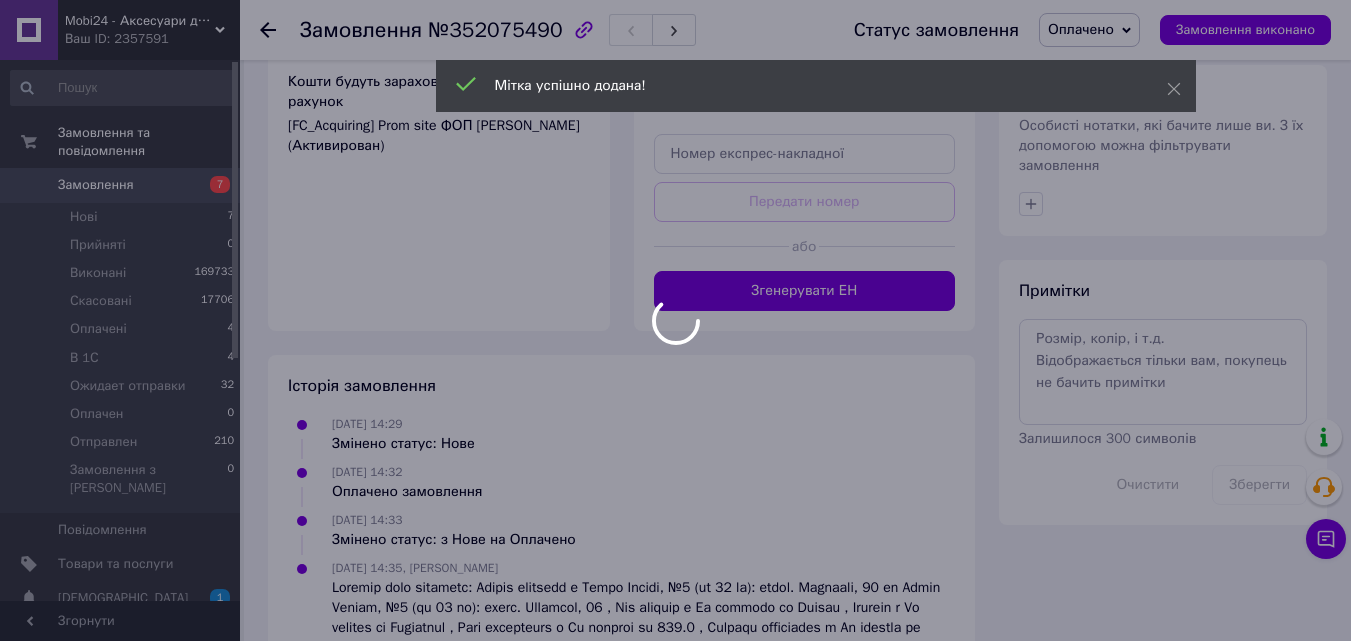 scroll, scrollTop: 1300, scrollLeft: 0, axis: vertical 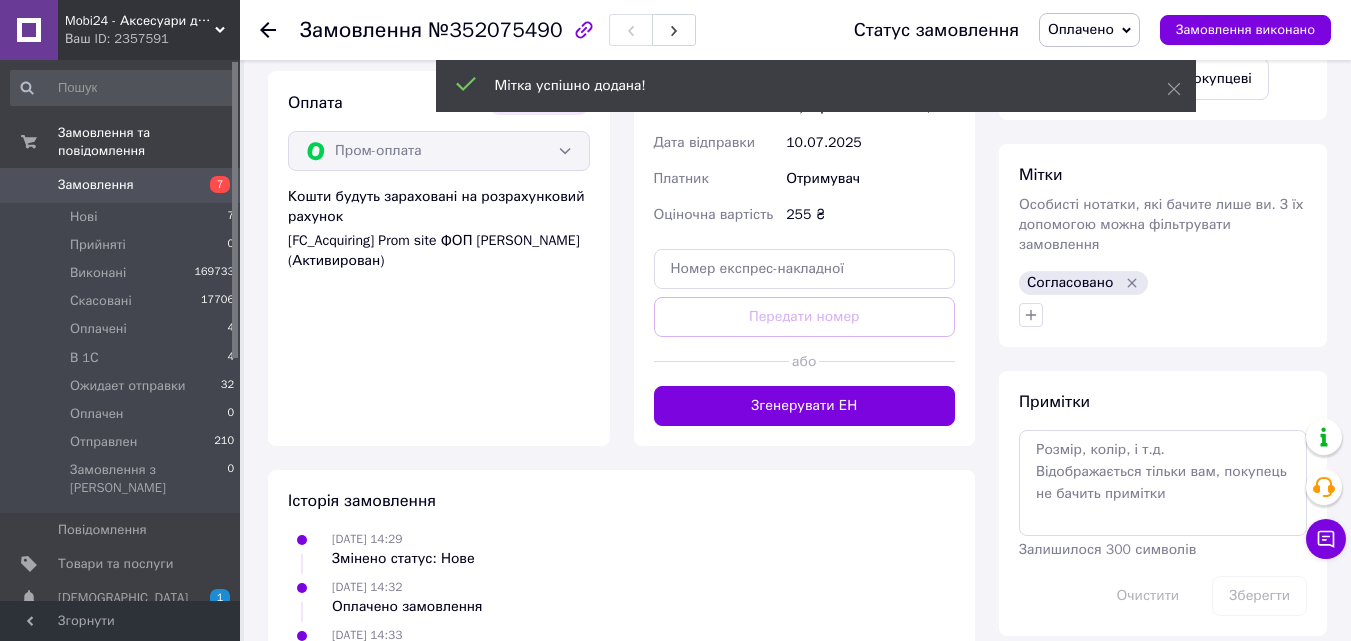 click 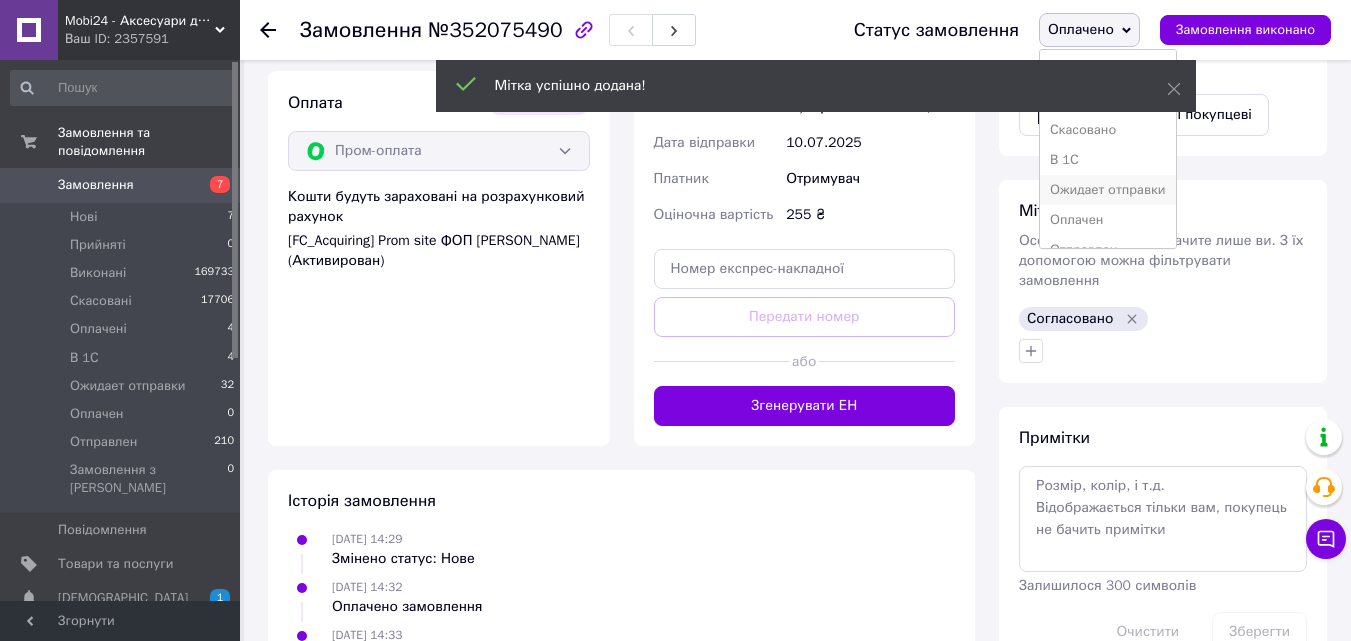 click on "Ожидает отправки" at bounding box center (1108, 190) 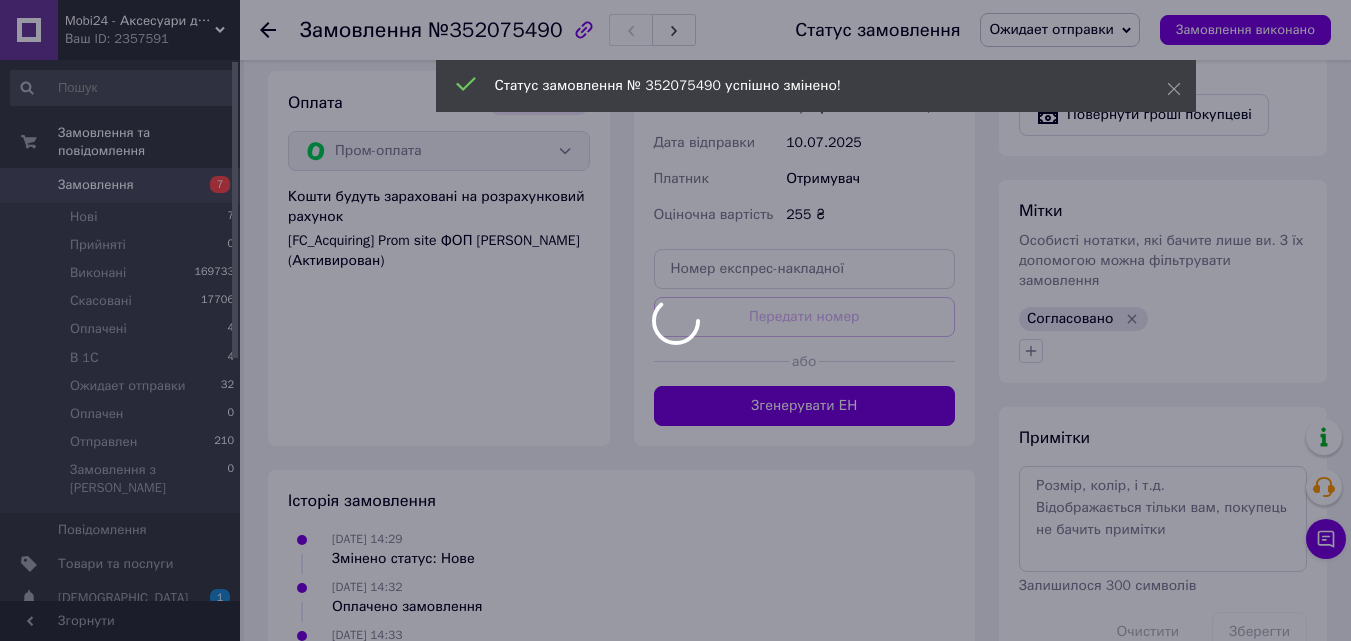 click at bounding box center [675, 320] 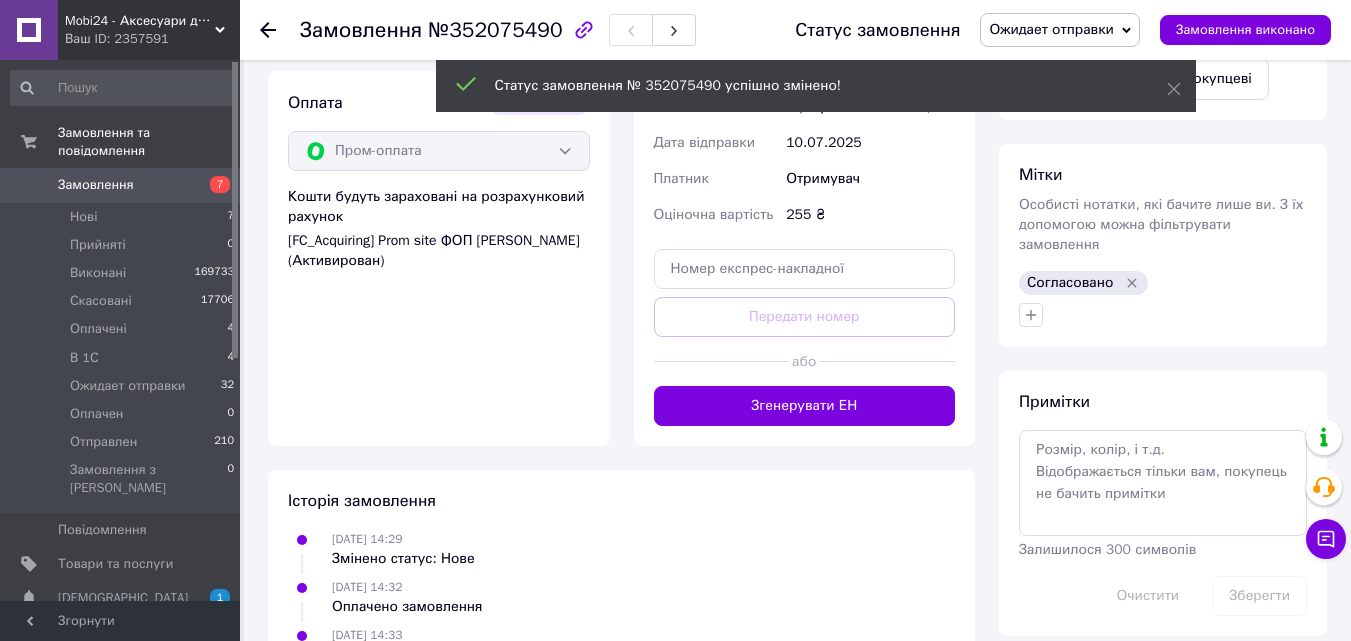 click on "Замовлення" at bounding box center [121, 185] 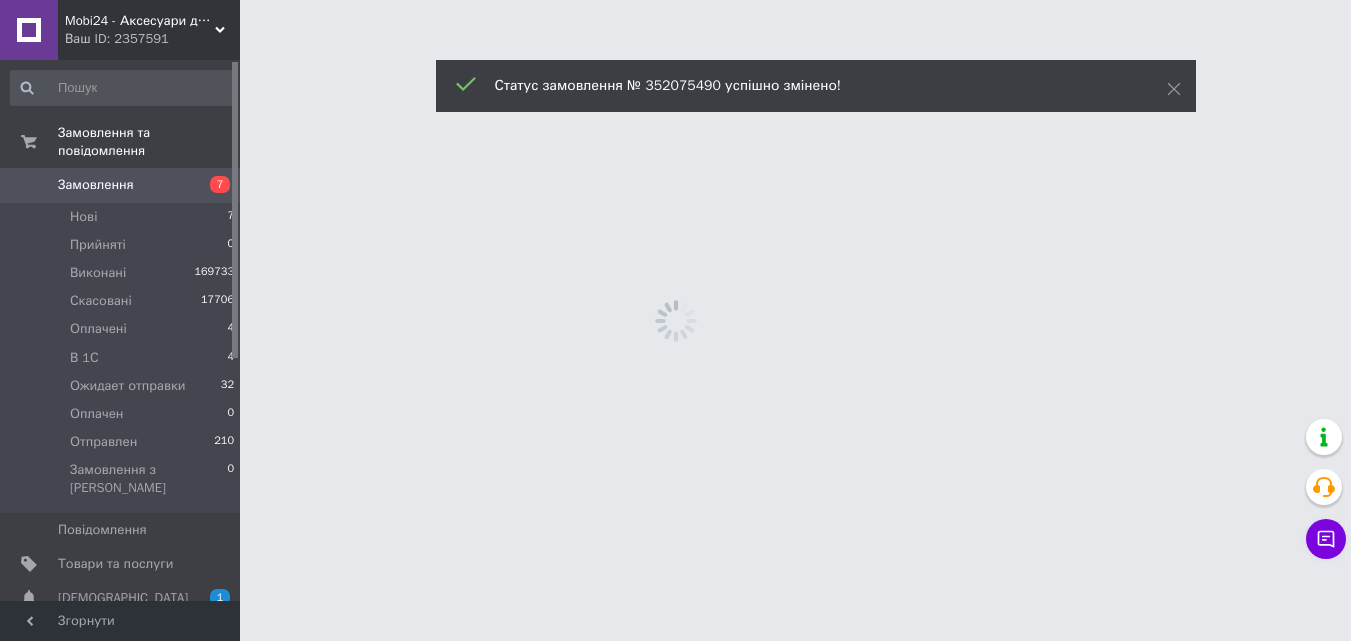 scroll, scrollTop: 0, scrollLeft: 0, axis: both 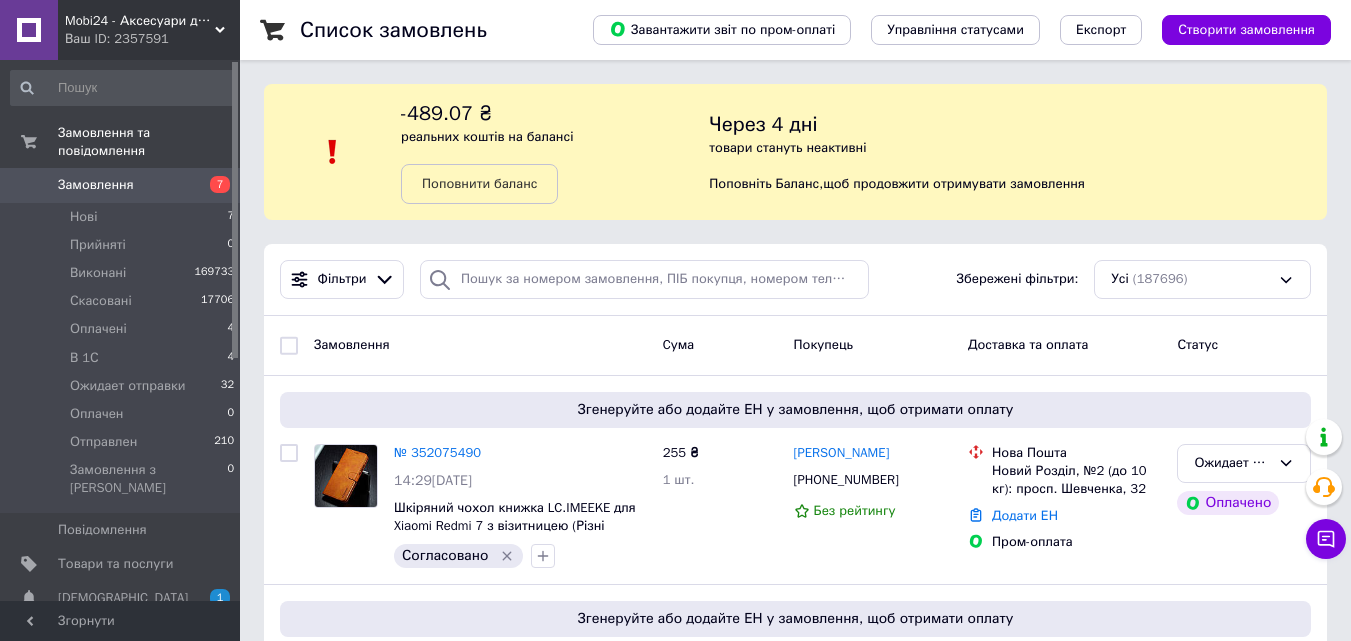 click on "7" at bounding box center [212, 185] 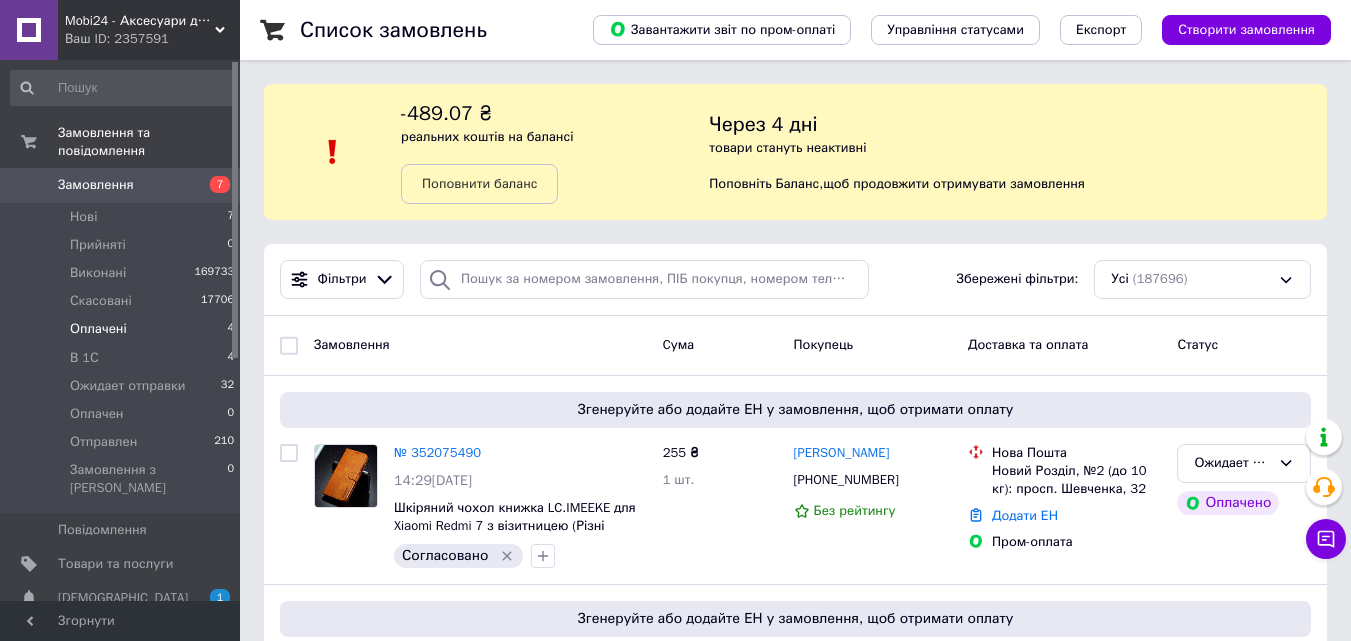 click on "Оплачені 4" at bounding box center (123, 329) 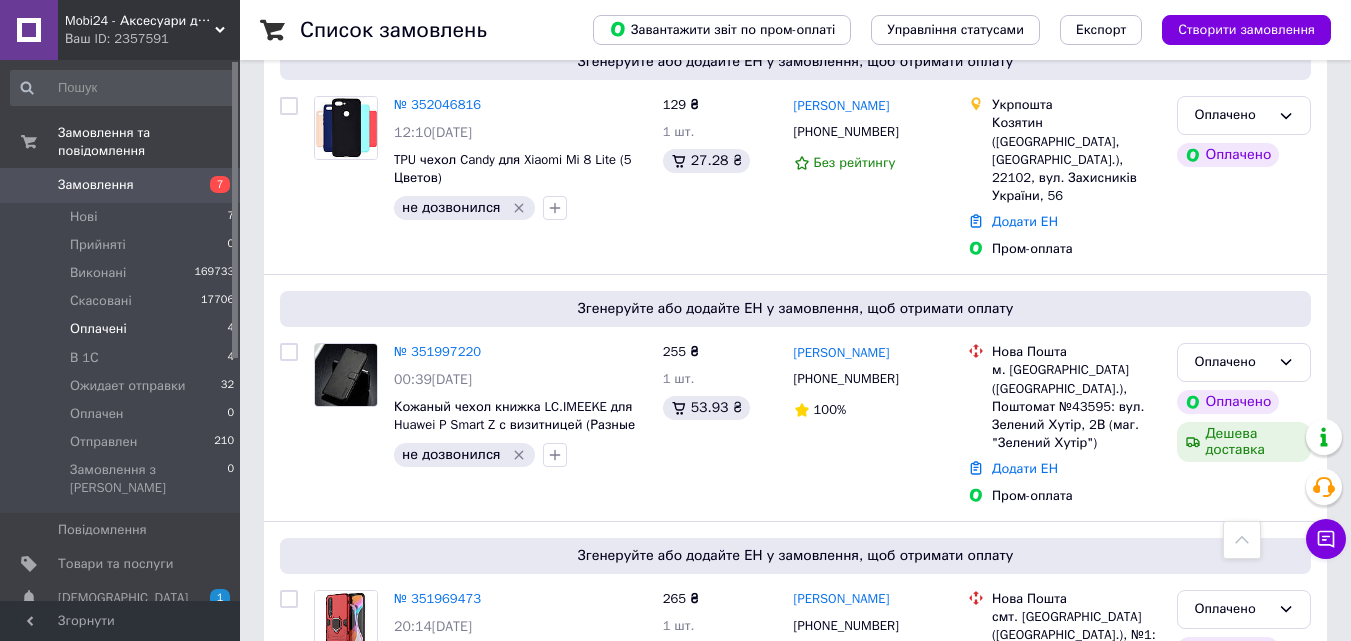 scroll, scrollTop: 688, scrollLeft: 0, axis: vertical 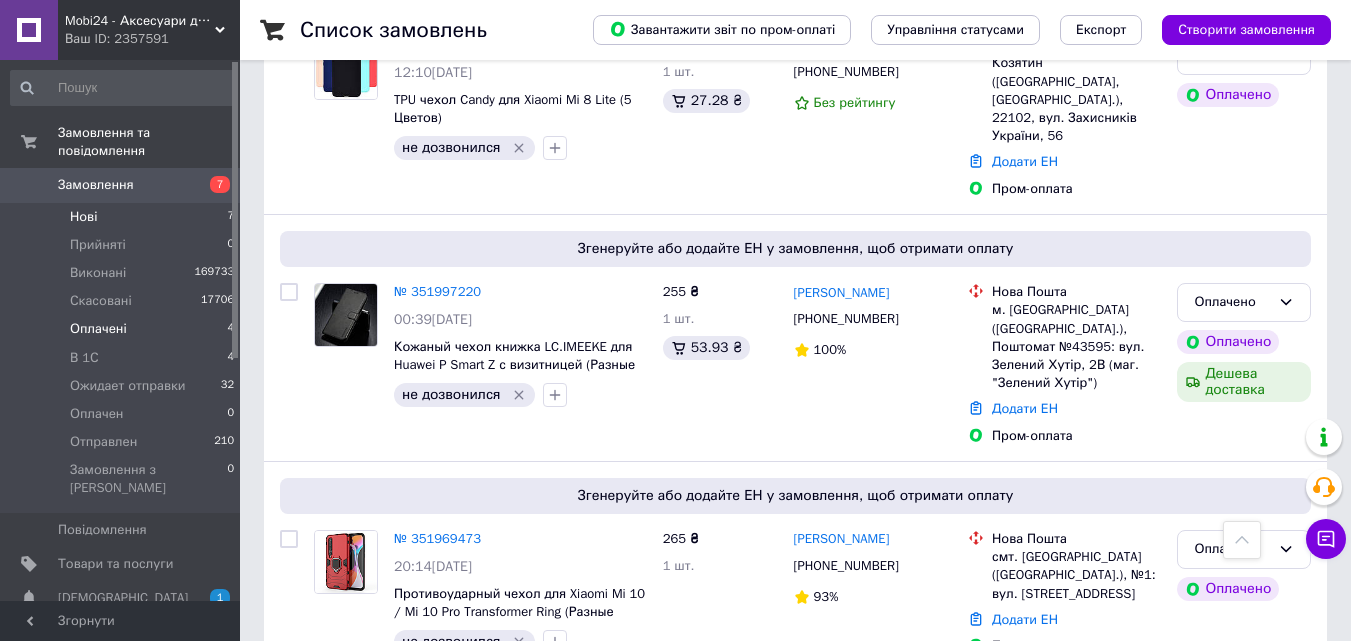 click on "Нові 7" at bounding box center [123, 217] 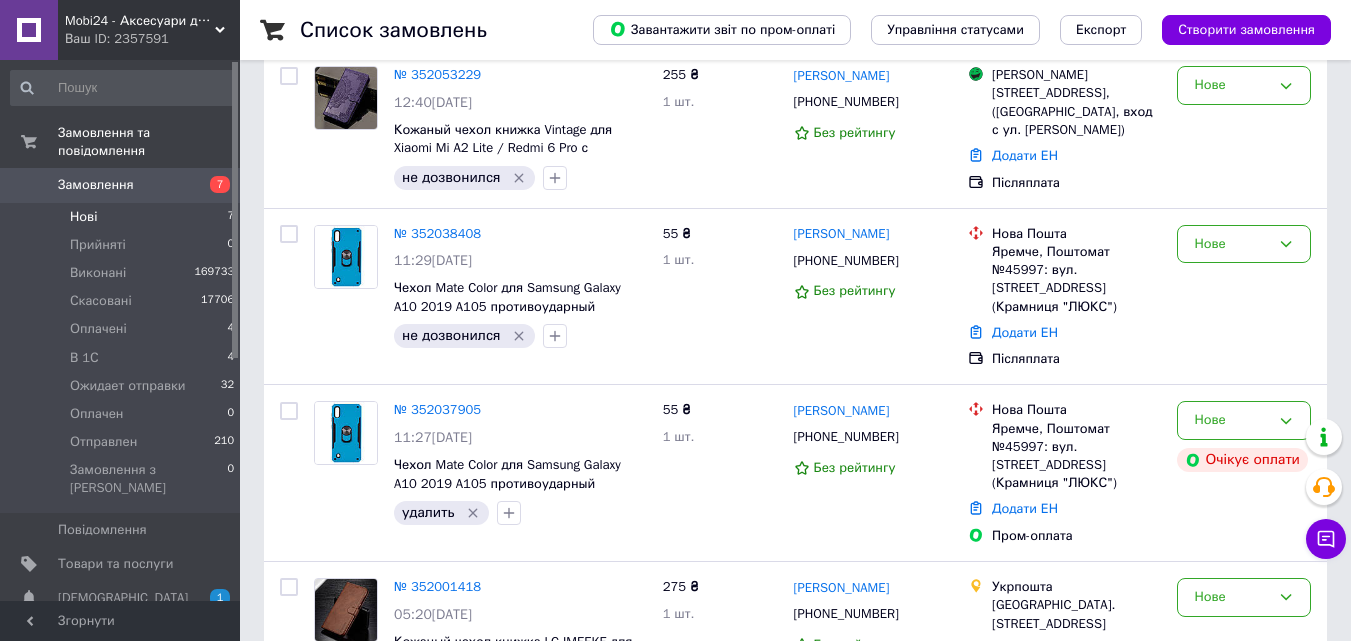 scroll, scrollTop: 600, scrollLeft: 0, axis: vertical 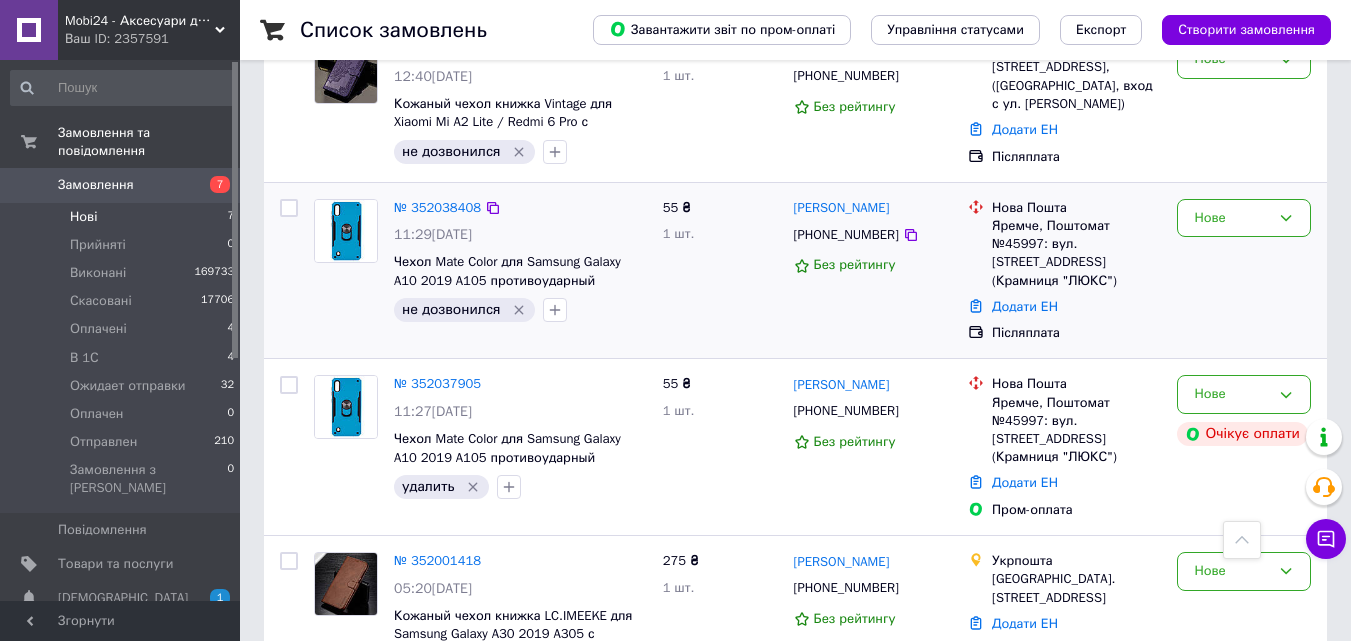 click at bounding box center (346, 231) 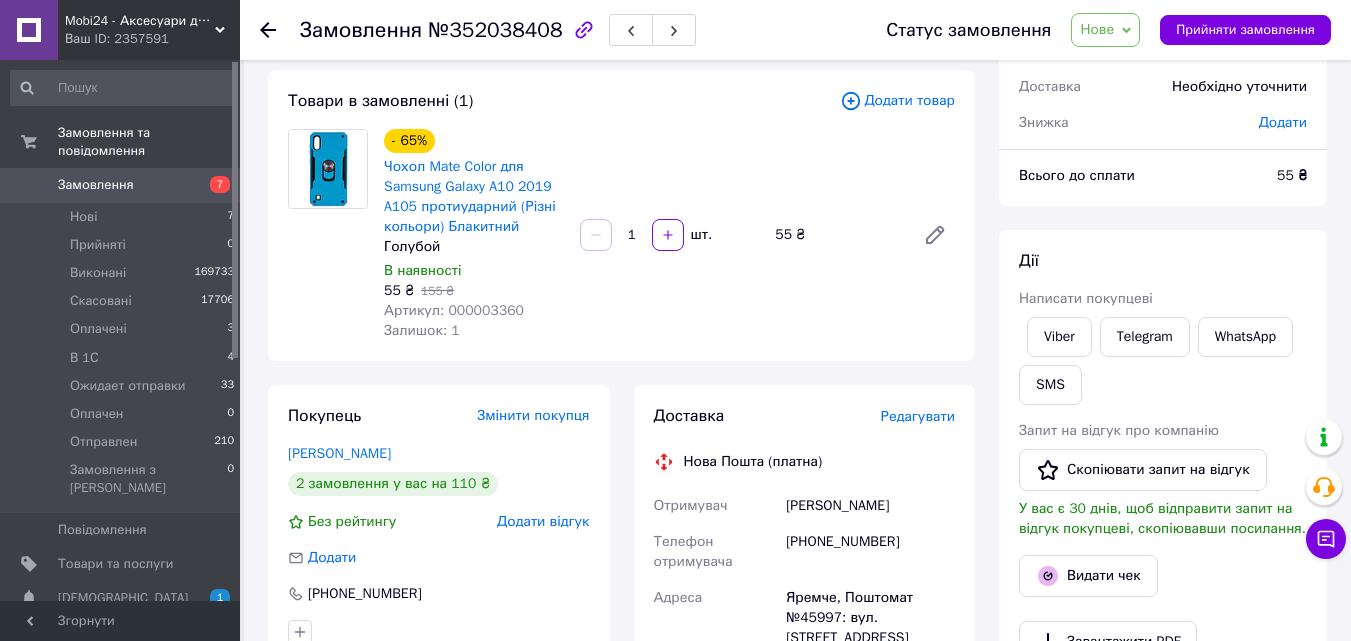 scroll, scrollTop: 101, scrollLeft: 0, axis: vertical 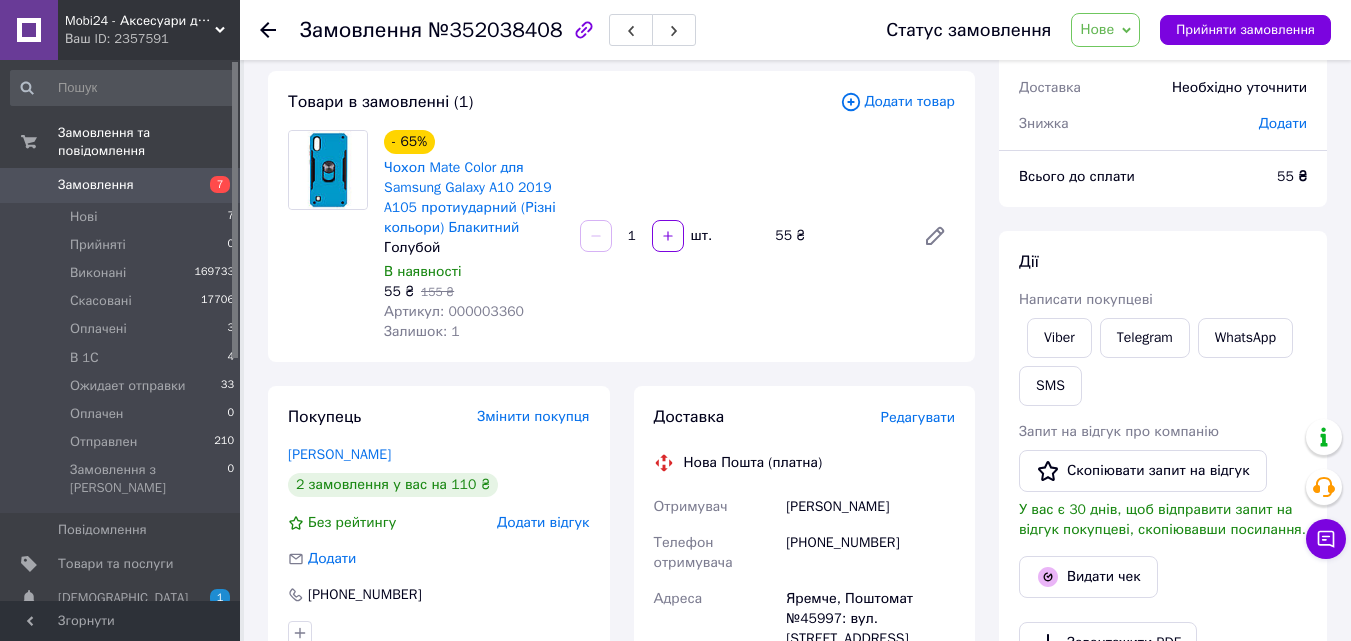 click on "Замовлення" at bounding box center [121, 185] 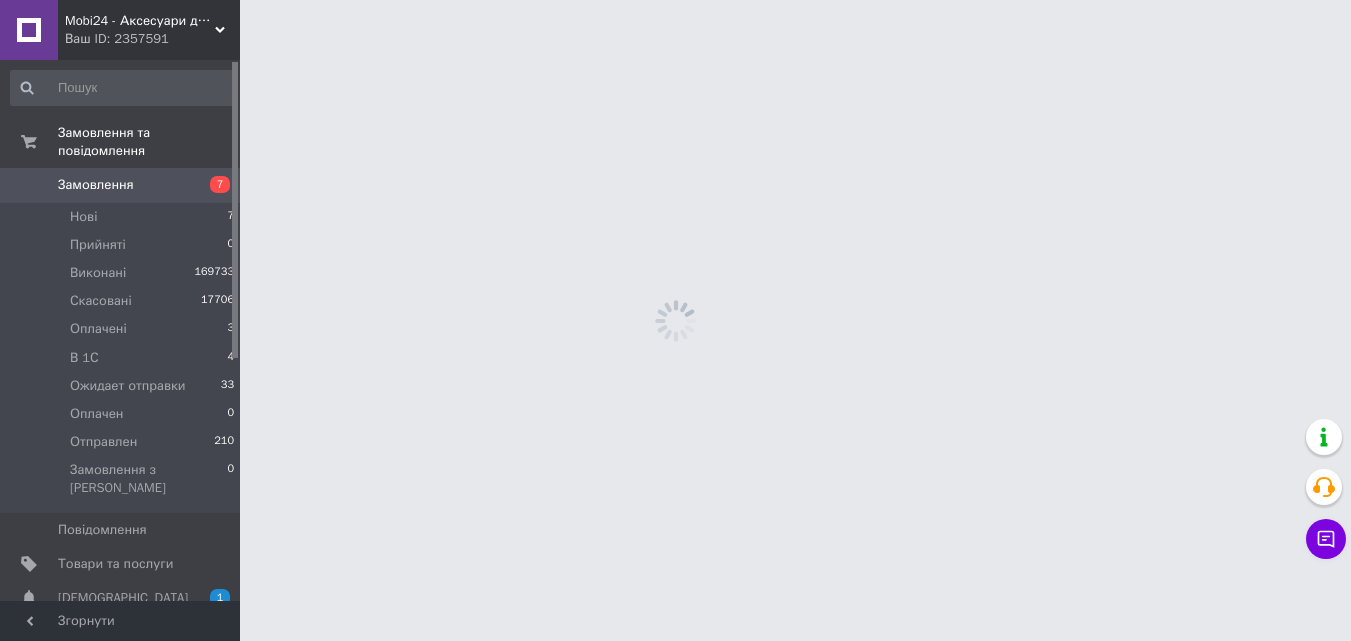 scroll, scrollTop: 0, scrollLeft: 0, axis: both 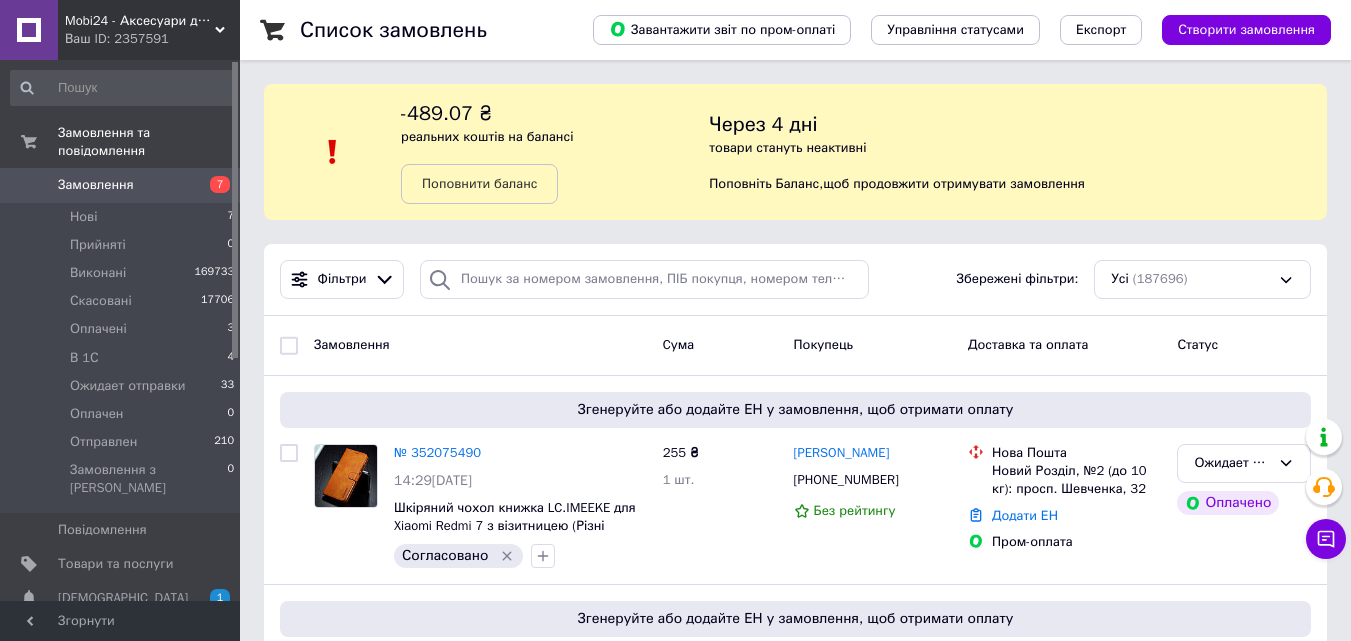 click on "Замовлення" at bounding box center [121, 185] 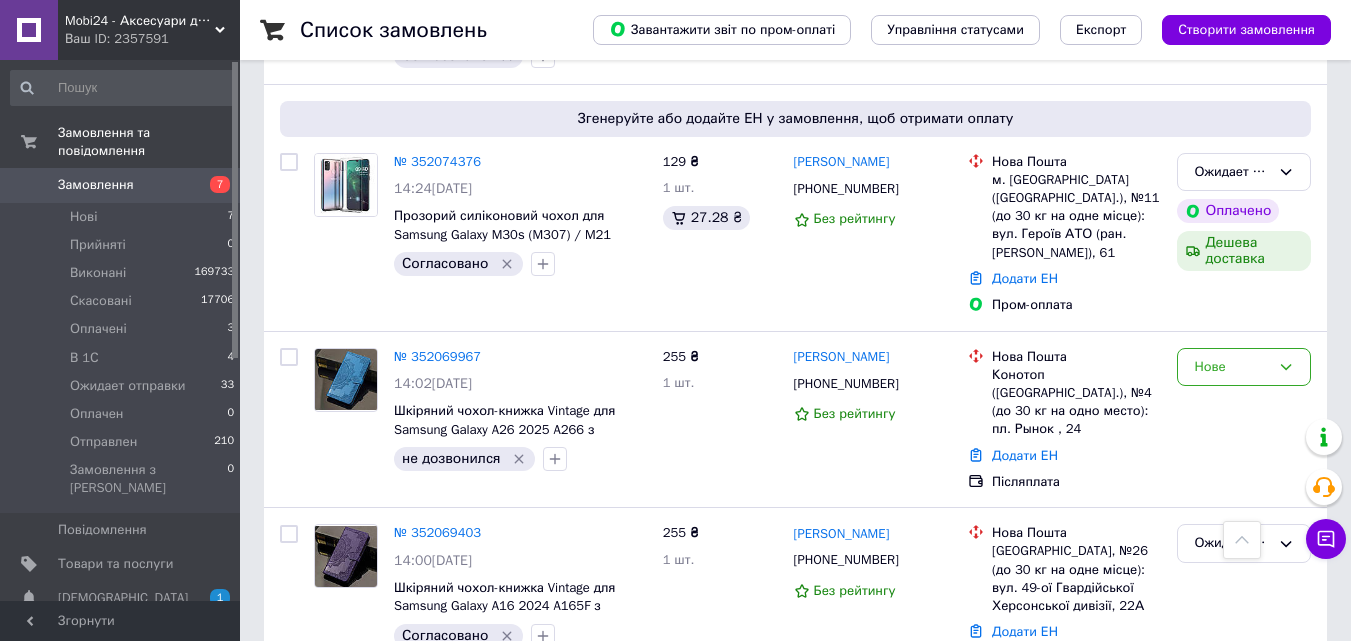 scroll, scrollTop: 1000, scrollLeft: 0, axis: vertical 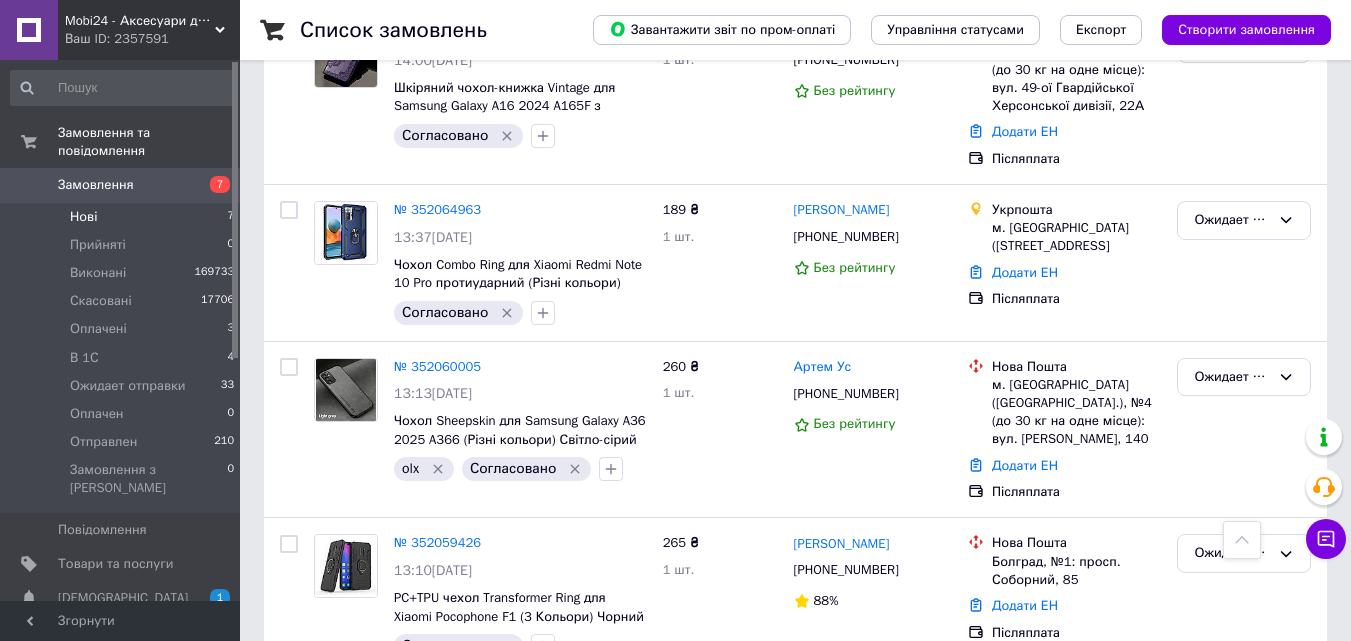 click on "Нові 7" at bounding box center [123, 217] 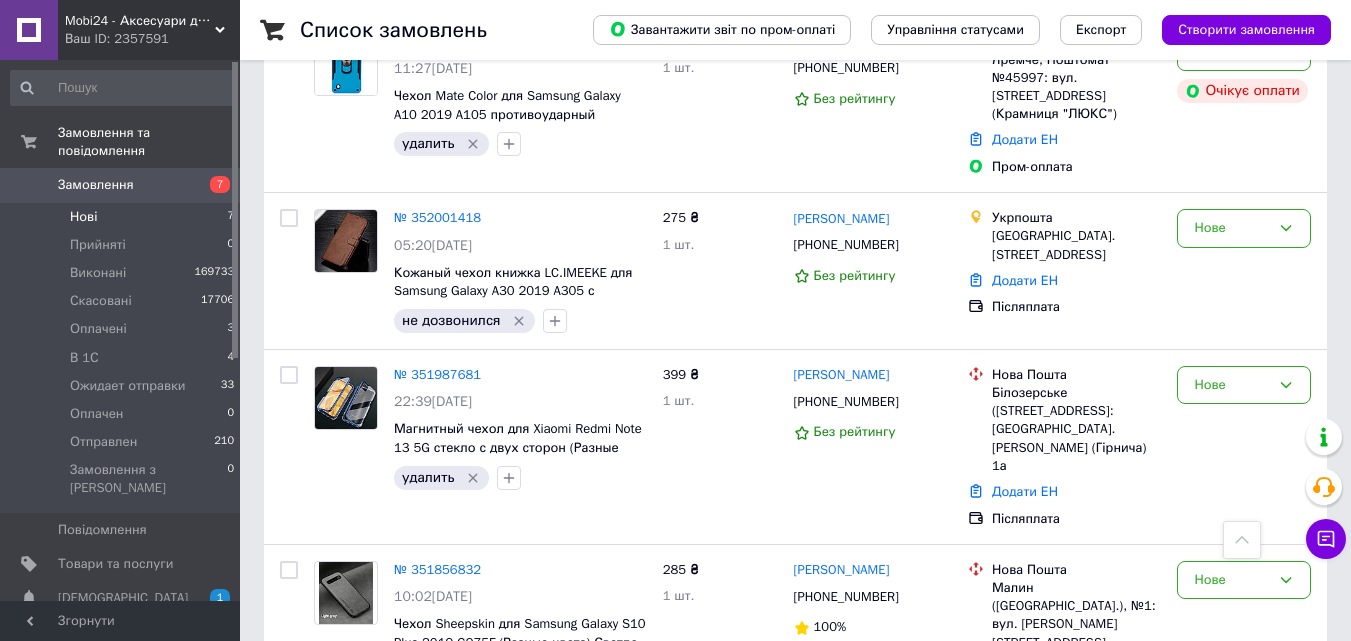 scroll, scrollTop: 954, scrollLeft: 0, axis: vertical 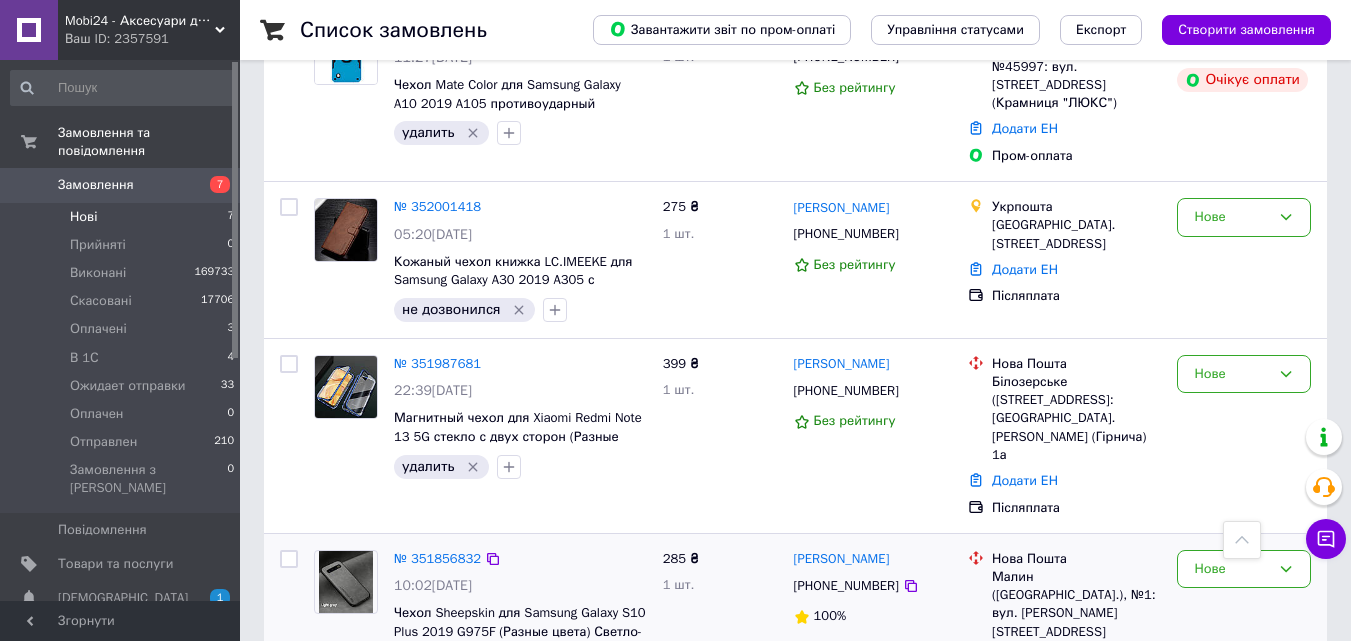click at bounding box center (345, 582) 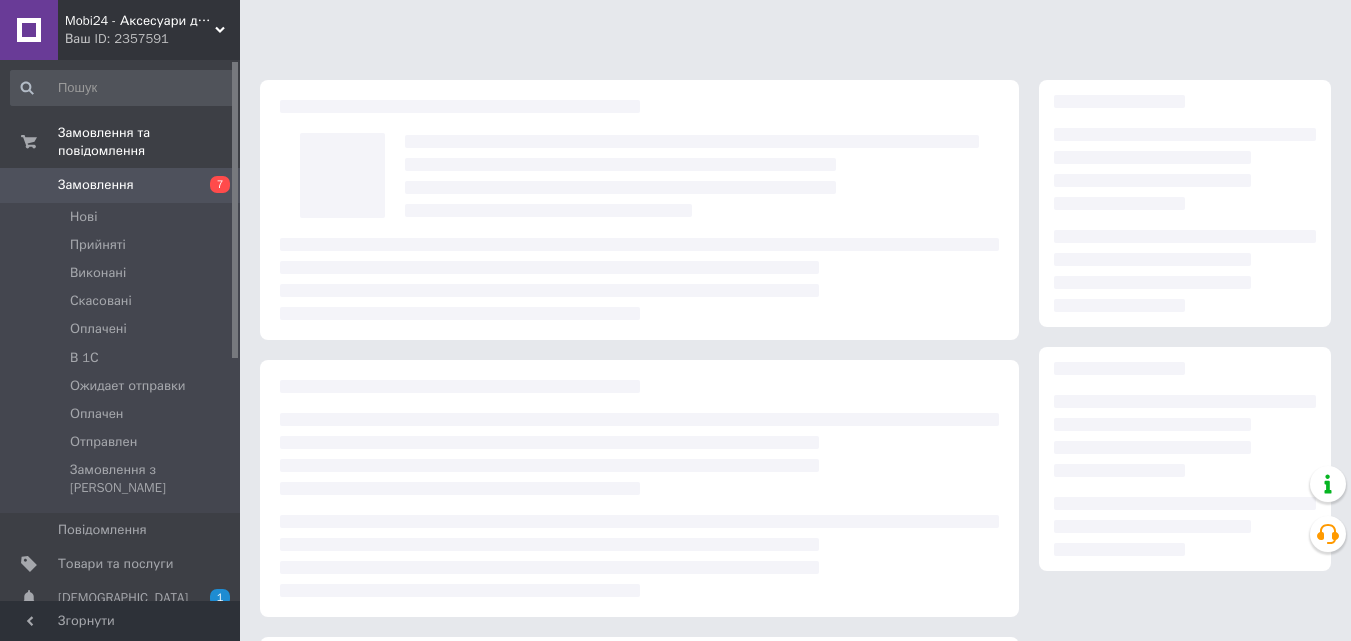 scroll, scrollTop: 0, scrollLeft: 0, axis: both 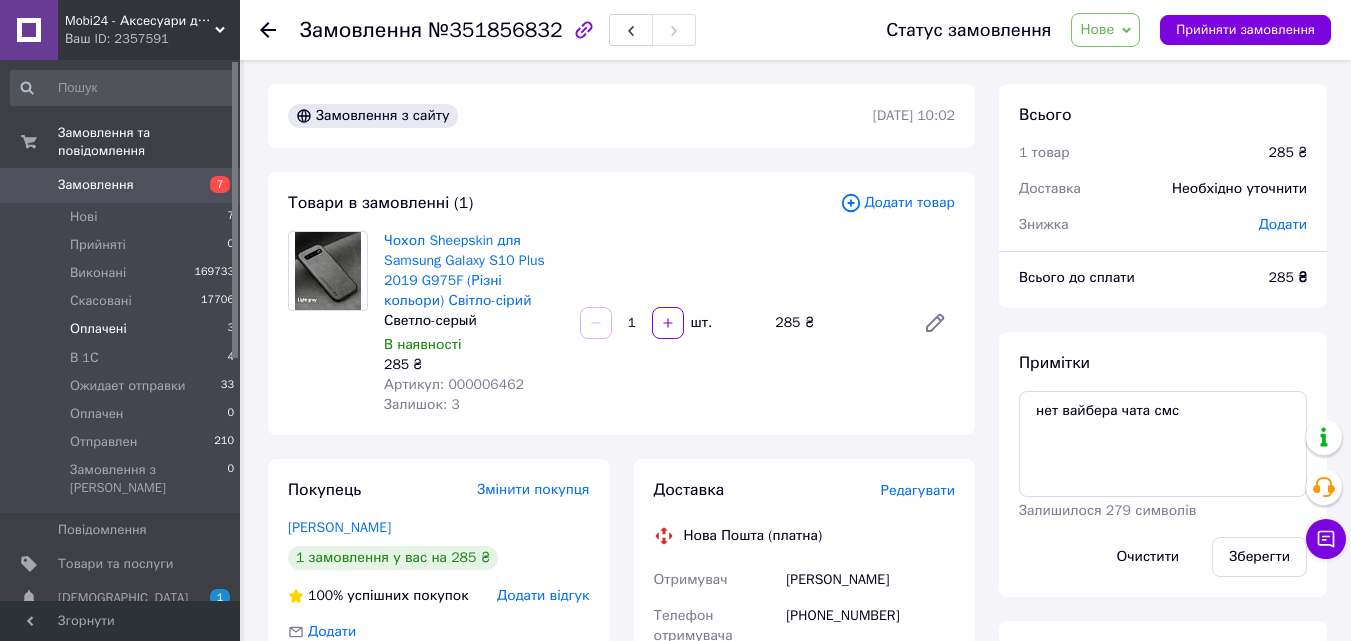 click on "Оплачені 3" at bounding box center (123, 329) 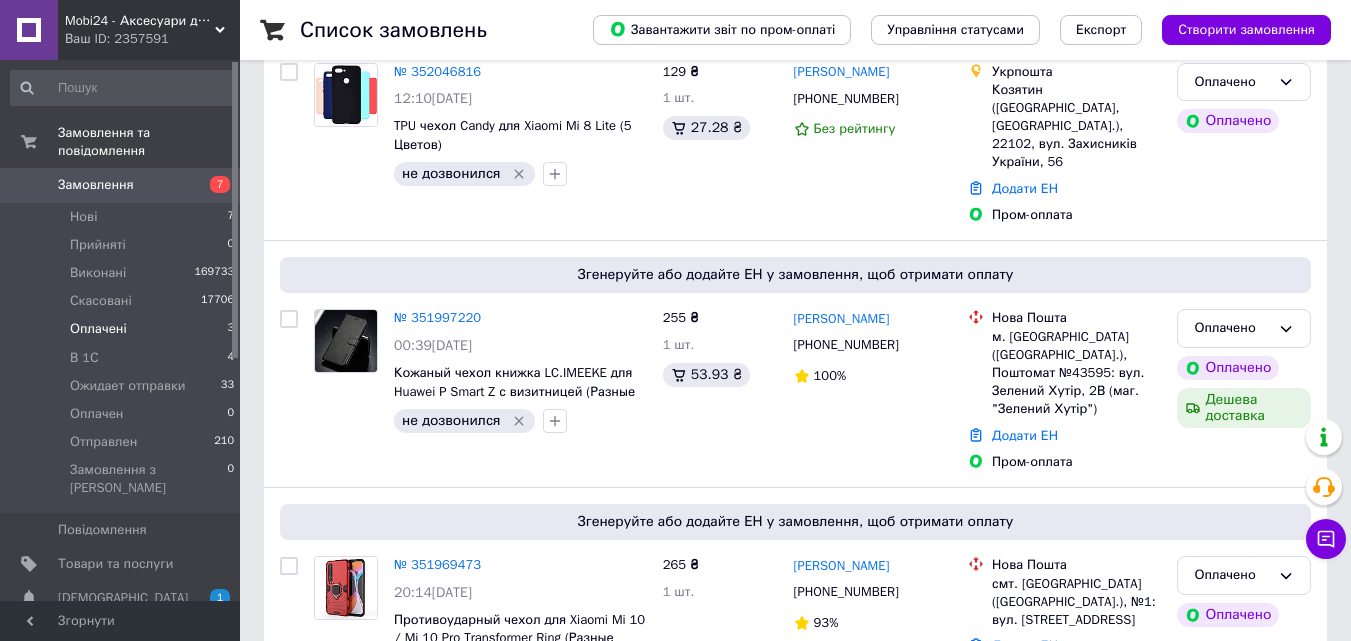 scroll, scrollTop: 479, scrollLeft: 0, axis: vertical 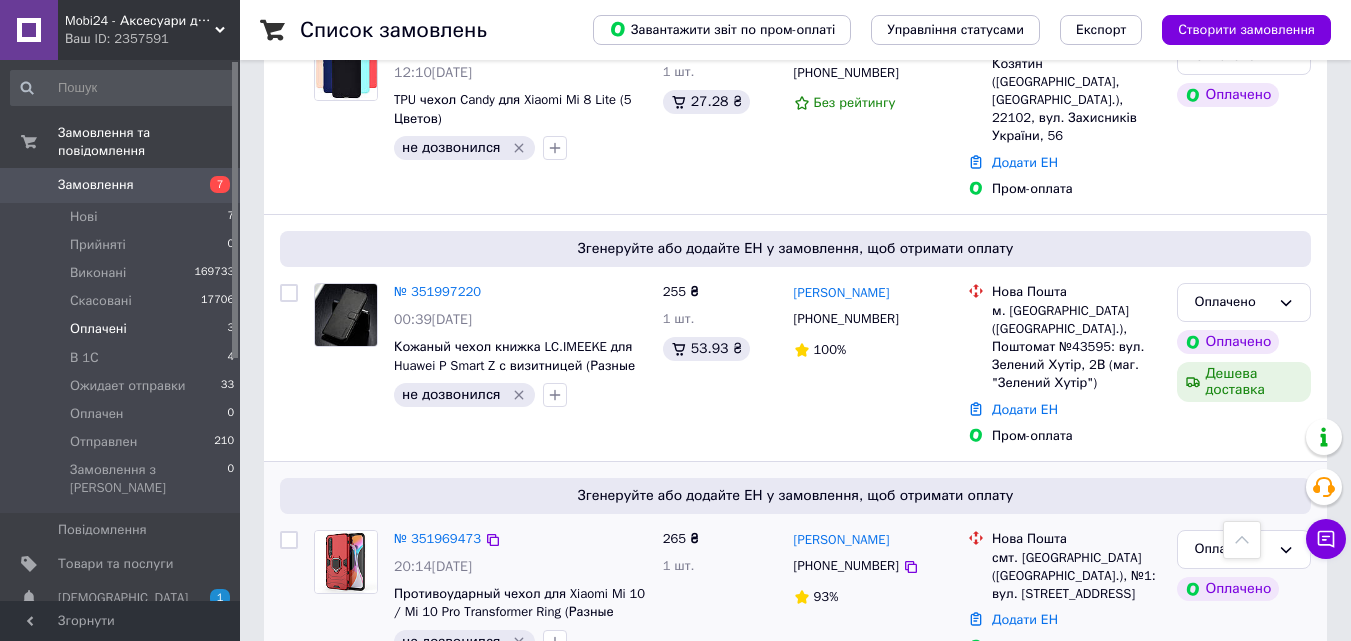 click at bounding box center (346, 562) 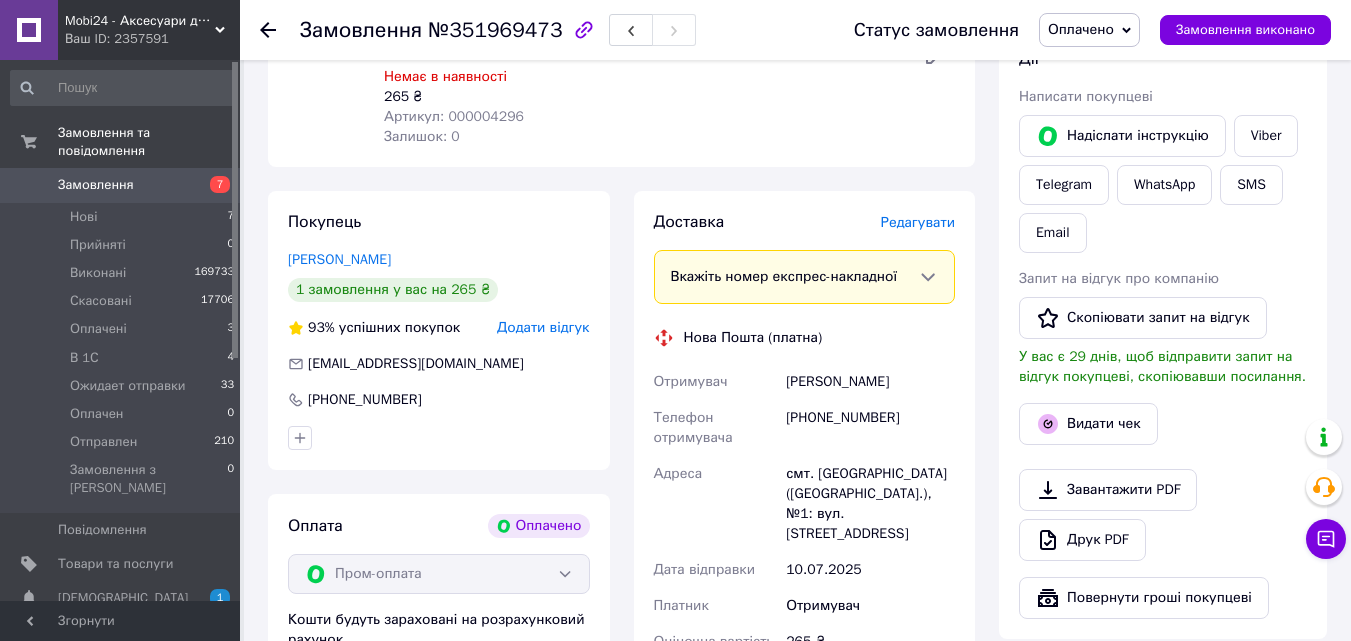 scroll, scrollTop: 688, scrollLeft: 0, axis: vertical 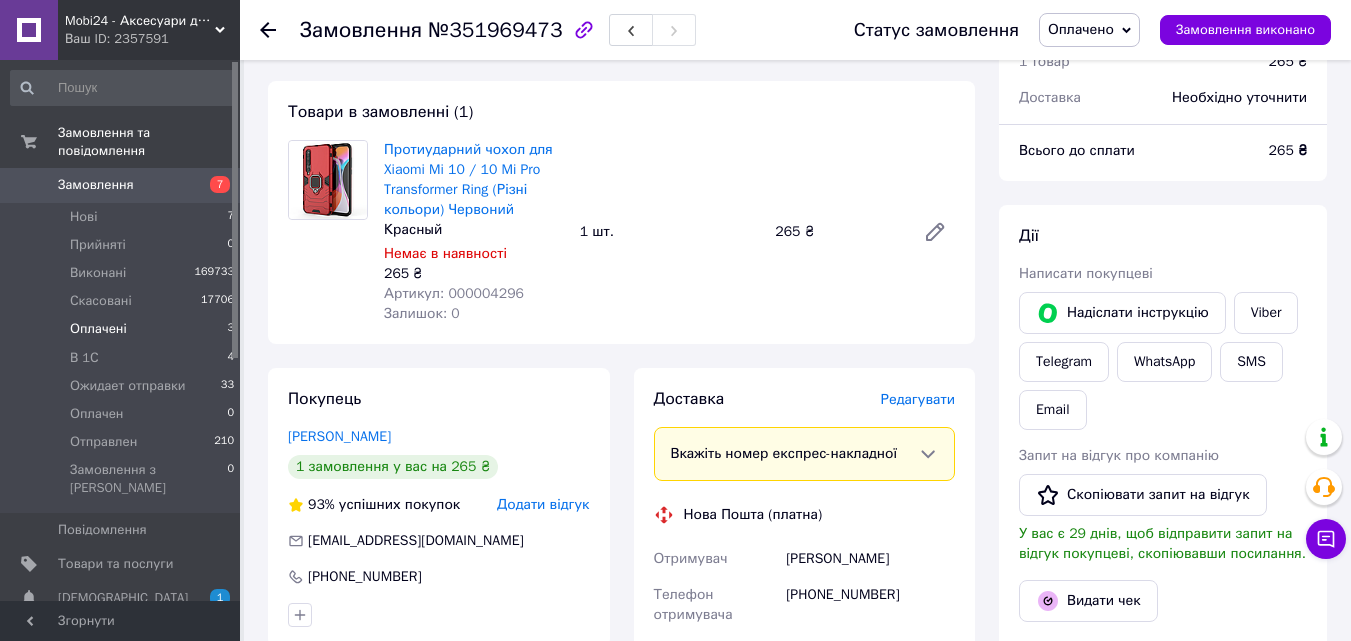 click on "Оплачені 3" at bounding box center [123, 329] 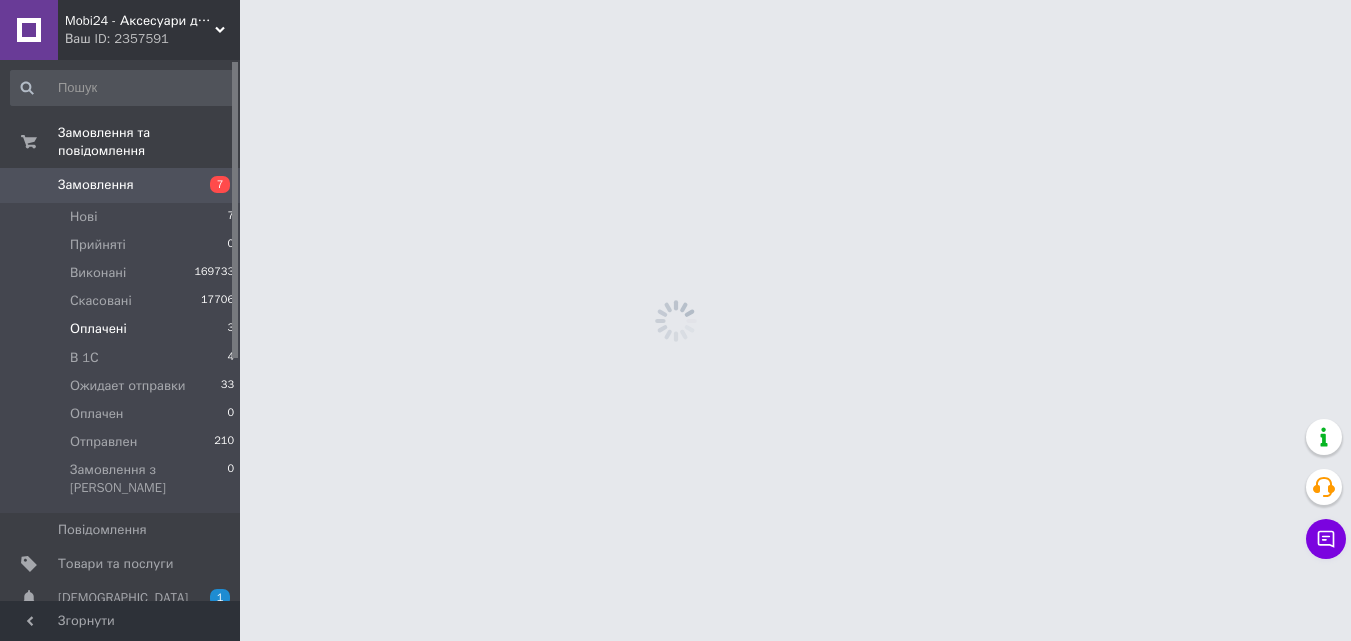 scroll, scrollTop: 0, scrollLeft: 0, axis: both 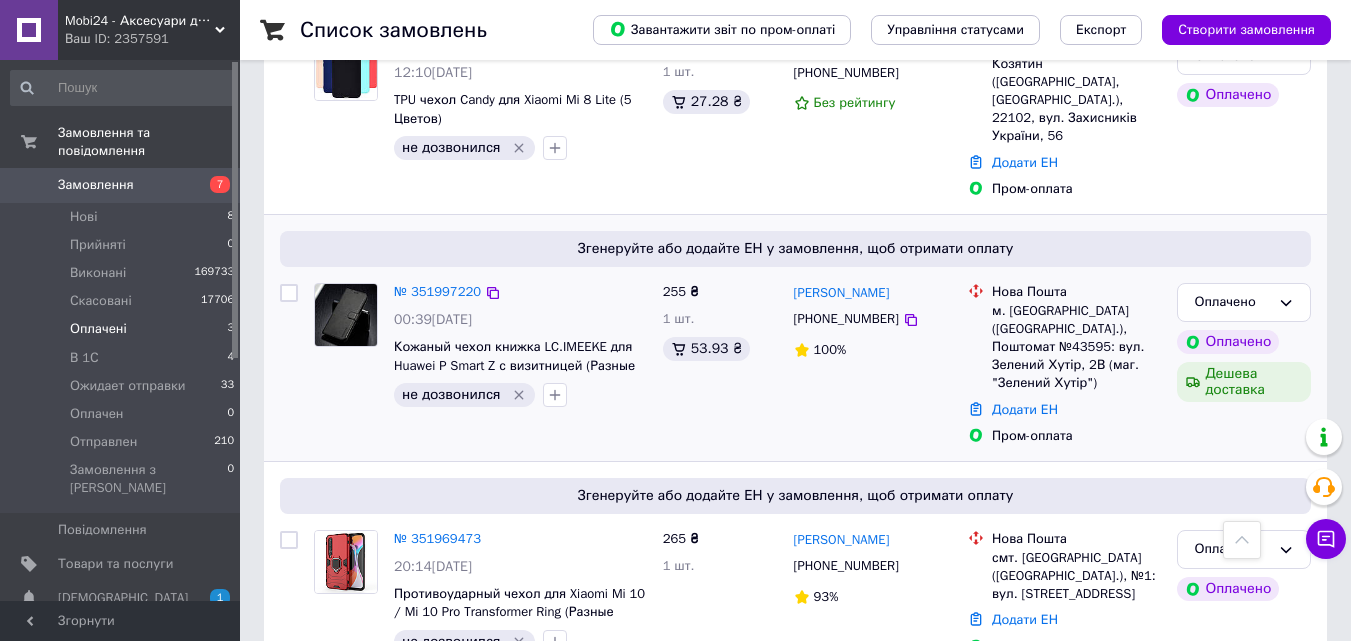 click at bounding box center [346, 315] 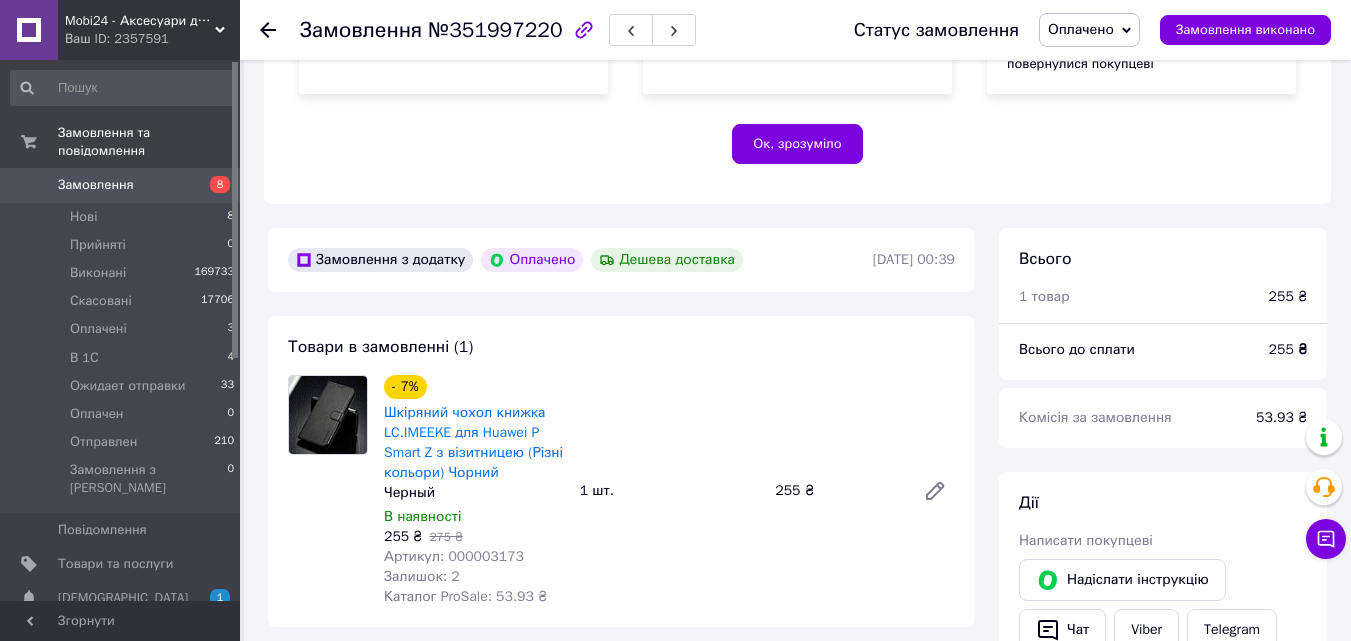 scroll, scrollTop: 500, scrollLeft: 0, axis: vertical 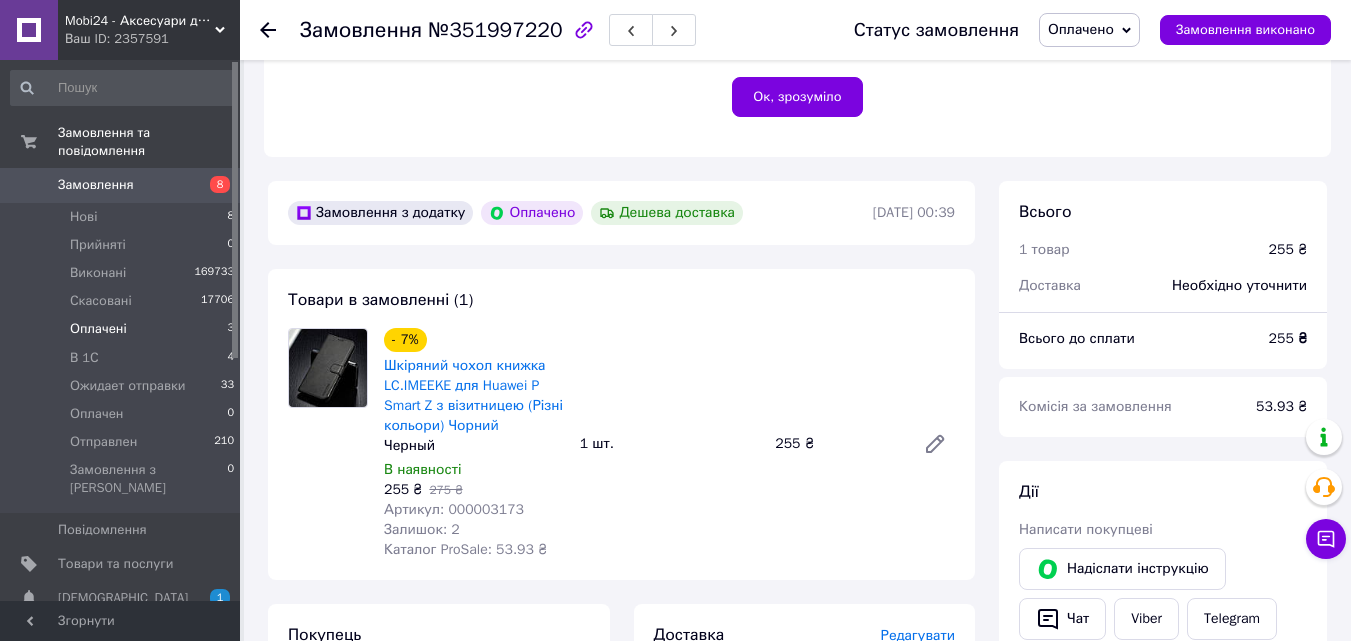 click on "Оплачені 3" at bounding box center [123, 329] 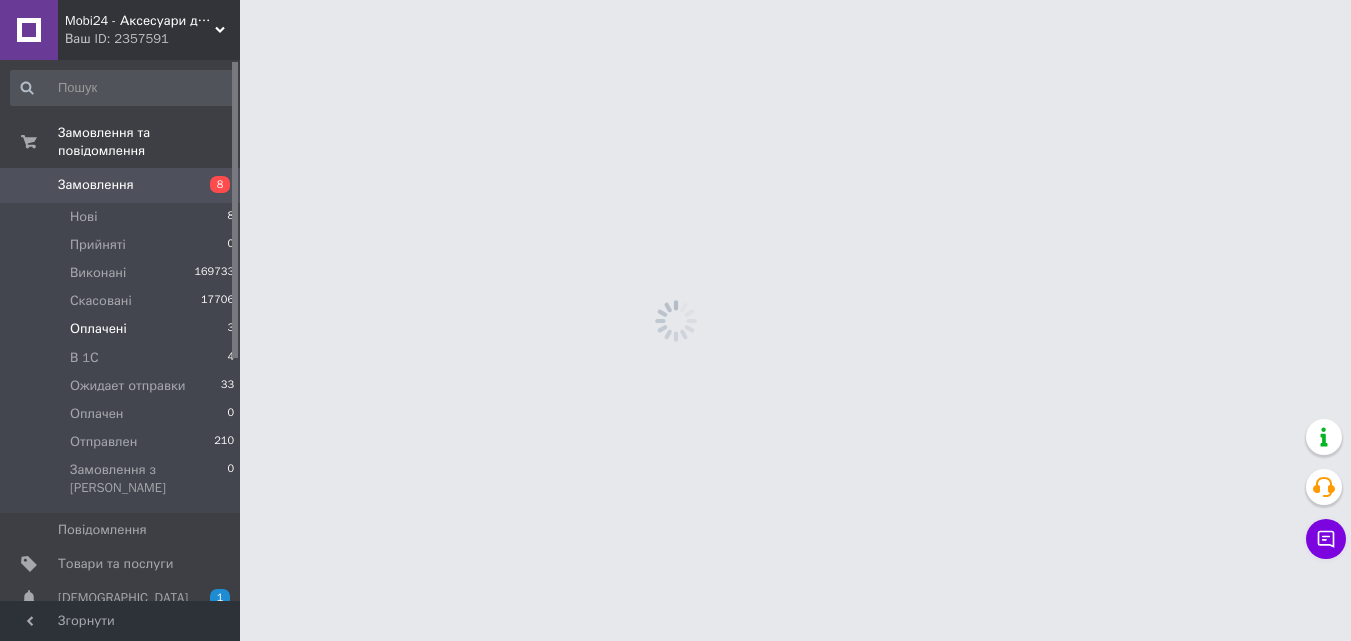 scroll, scrollTop: 0, scrollLeft: 0, axis: both 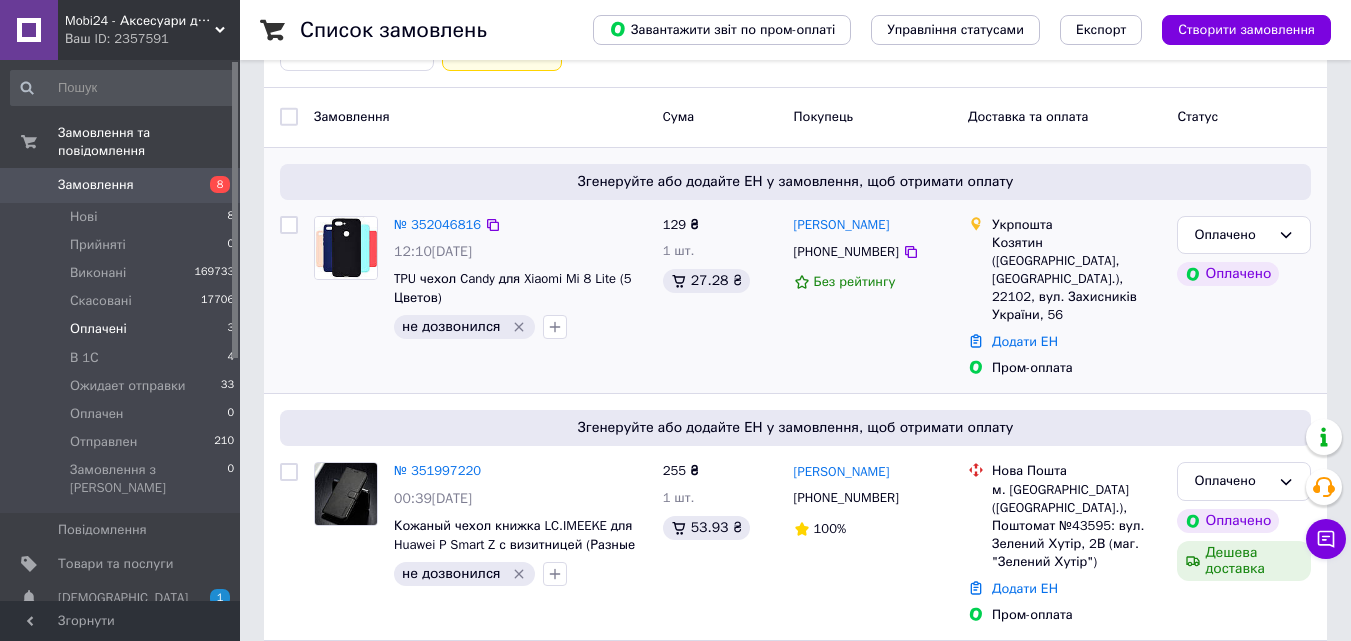 click at bounding box center [346, 248] 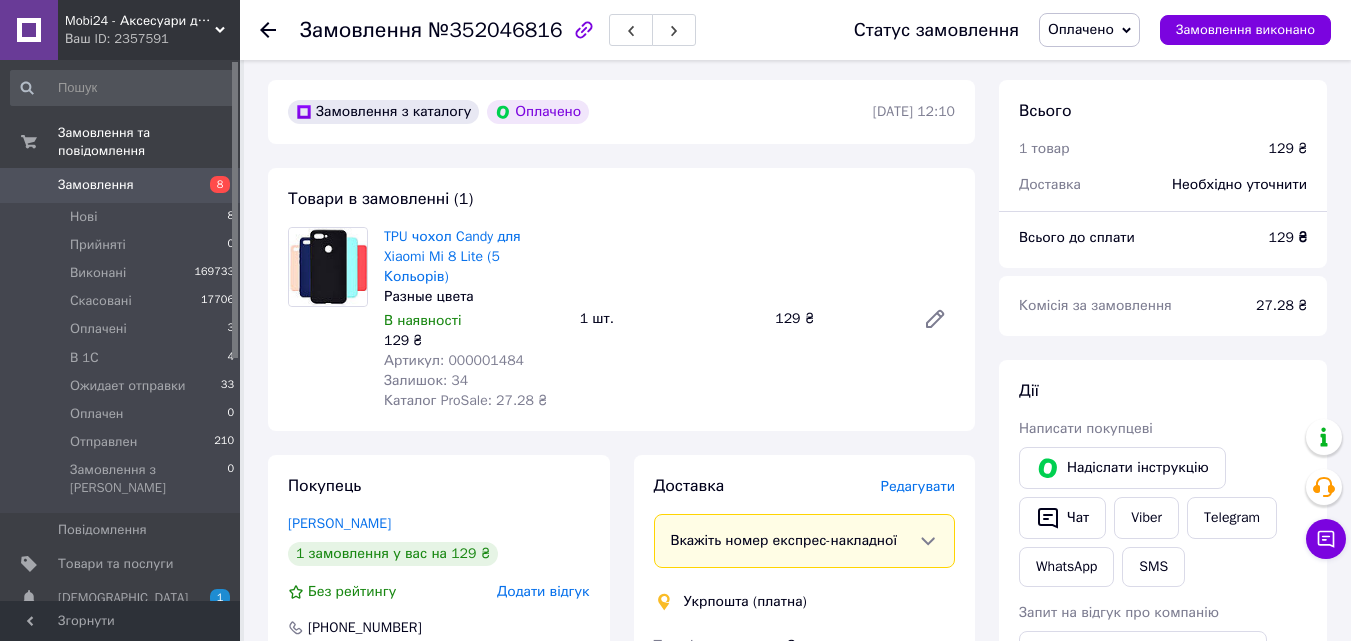 scroll, scrollTop: 600, scrollLeft: 0, axis: vertical 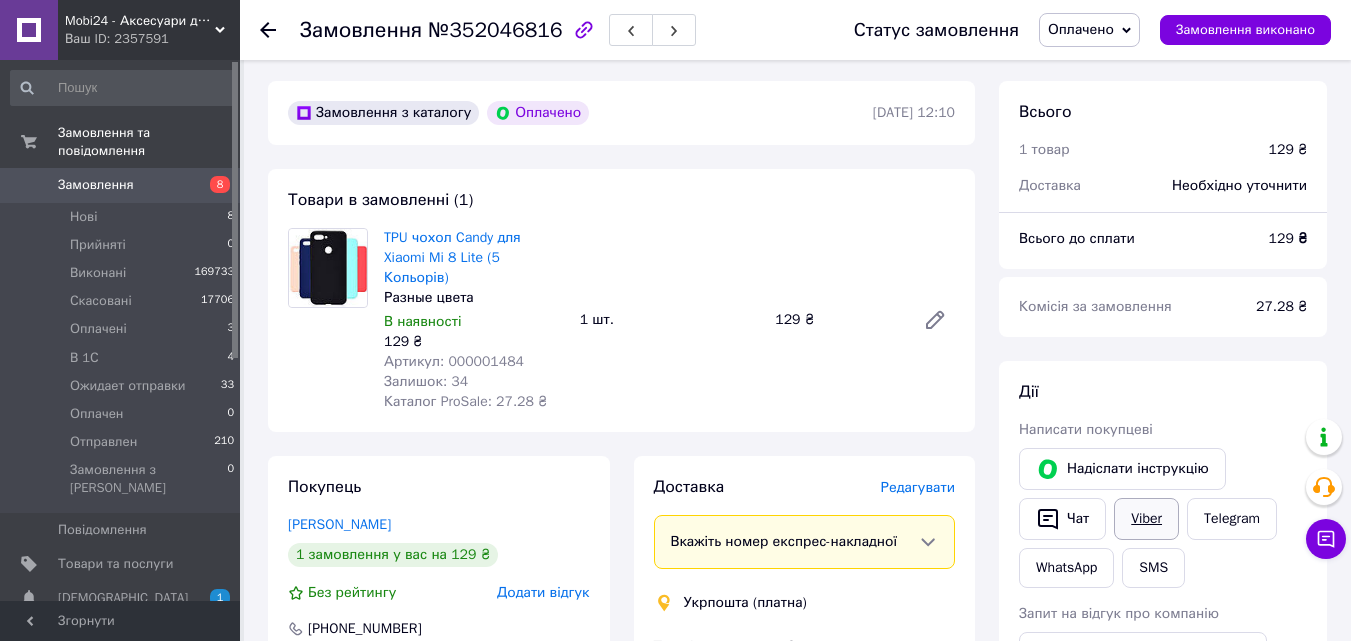 click on "Viber" at bounding box center [1146, 519] 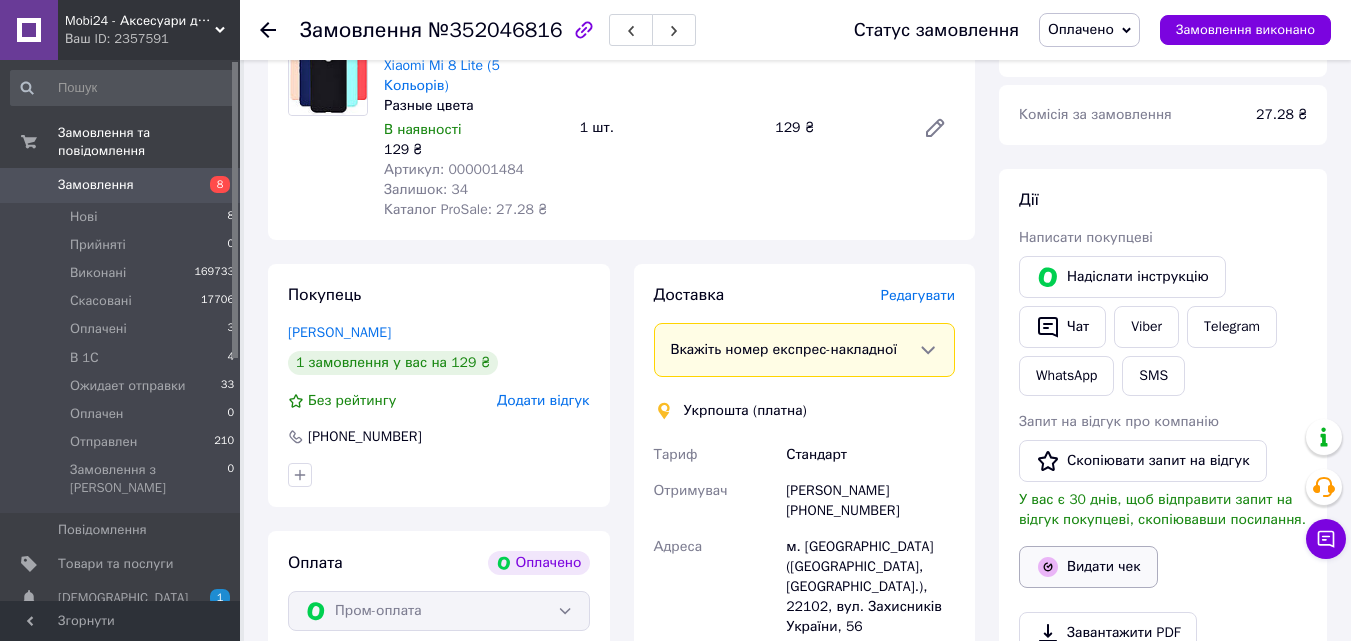 scroll, scrollTop: 800, scrollLeft: 0, axis: vertical 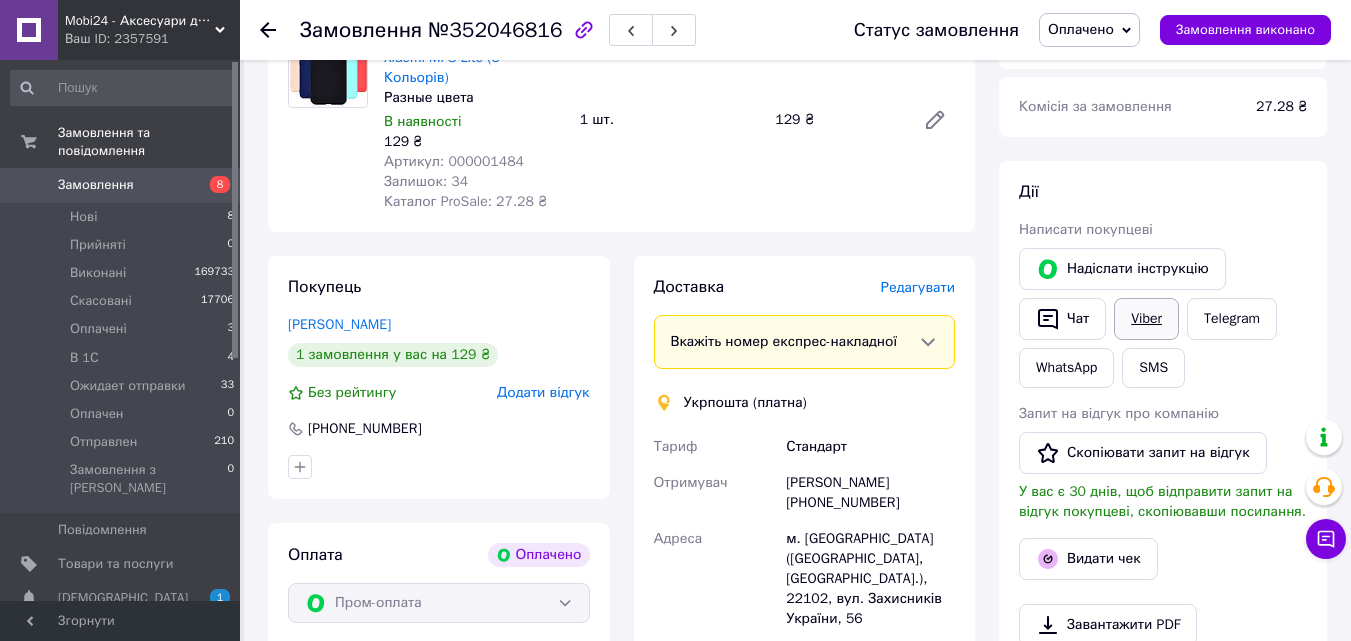 click on "Viber" at bounding box center (1146, 319) 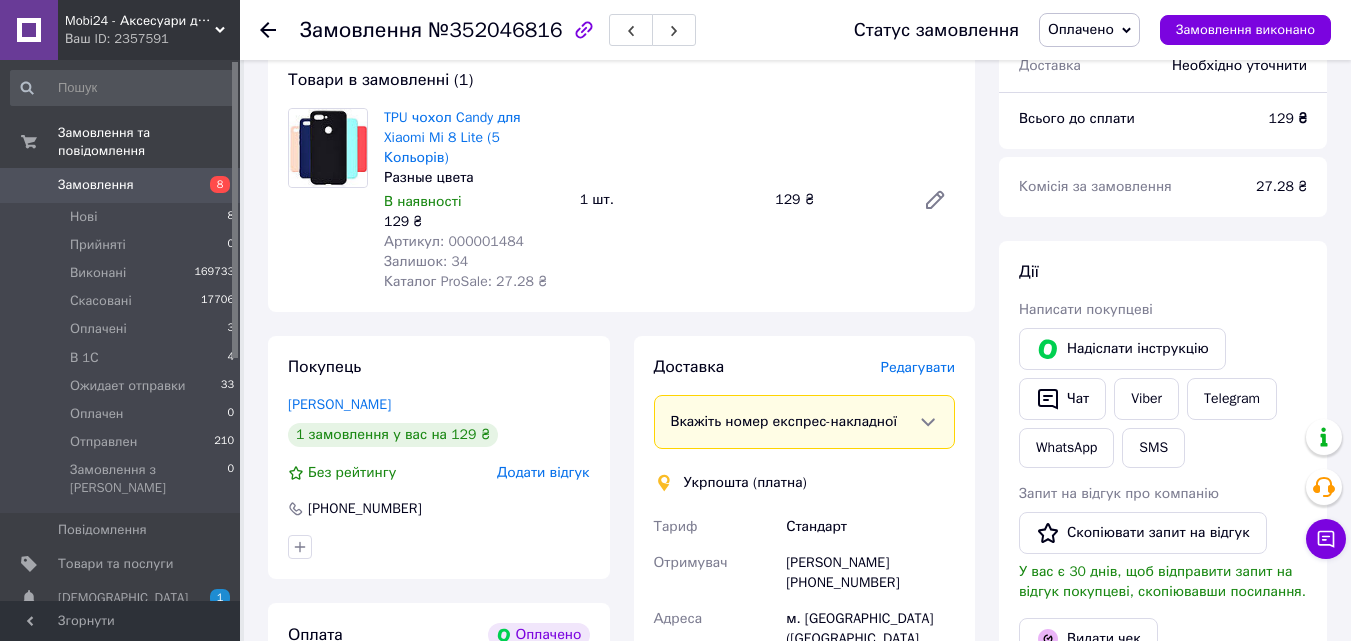 scroll, scrollTop: 600, scrollLeft: 0, axis: vertical 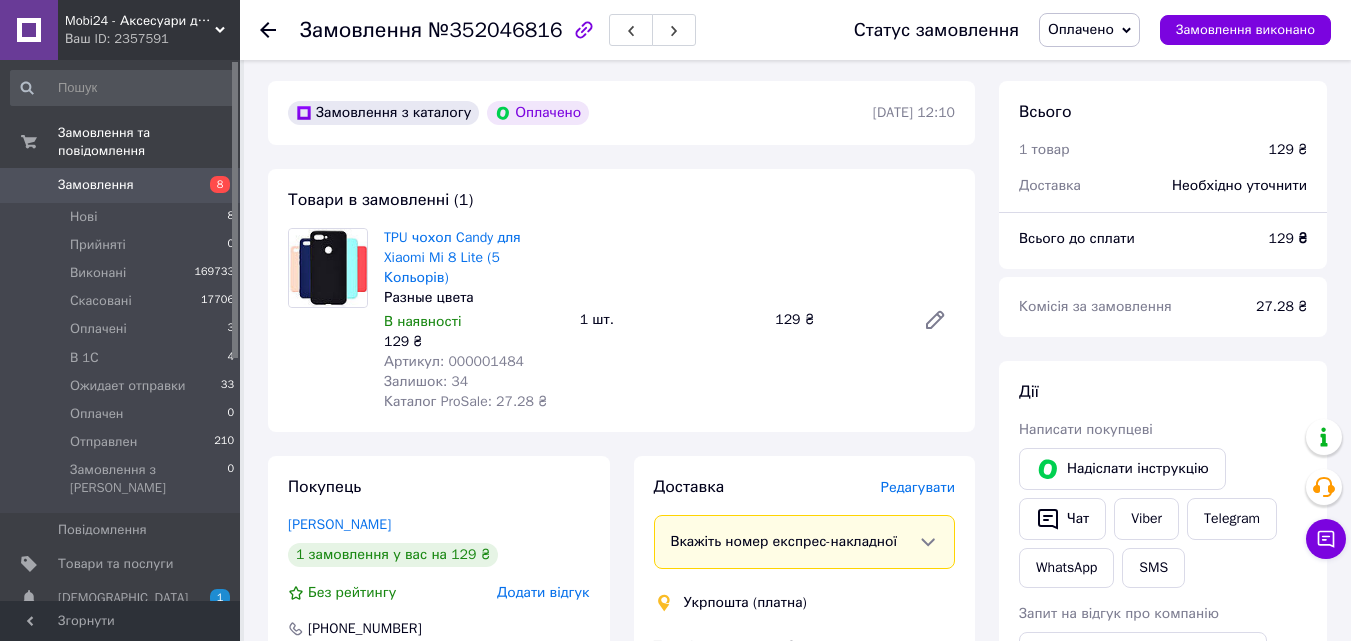 click on "Артикул: 000001484" at bounding box center [454, 361] 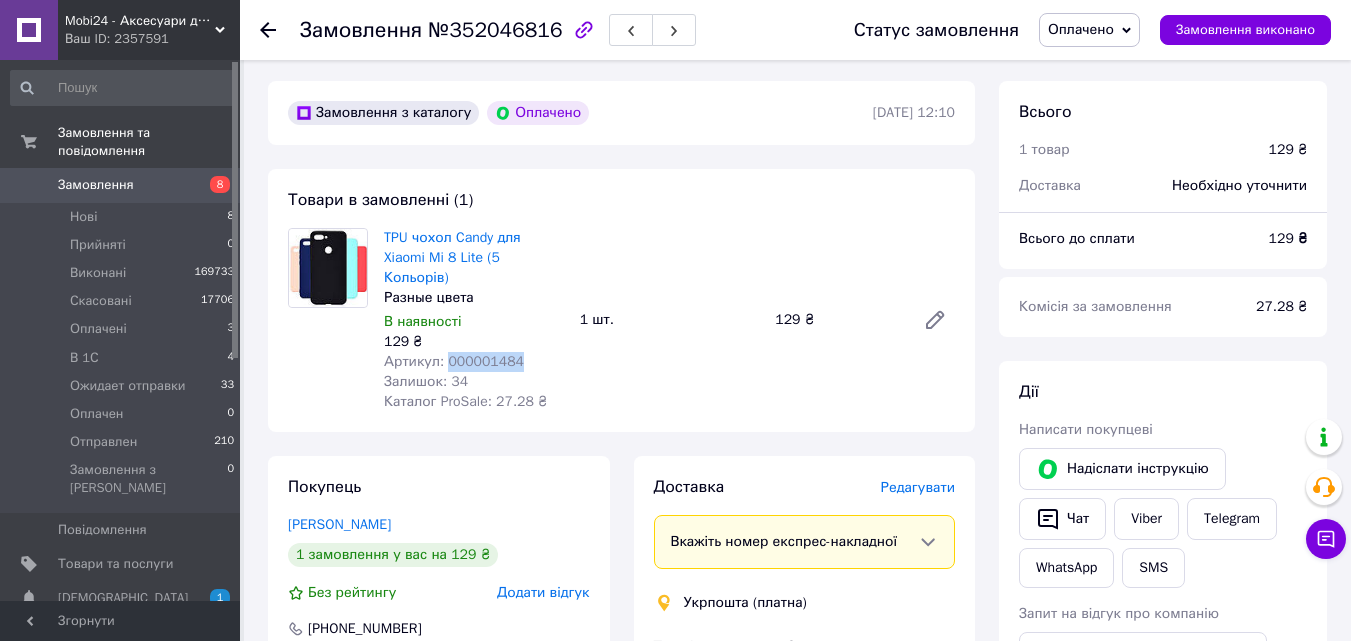 click on "Артикул: 000001484" at bounding box center [454, 361] 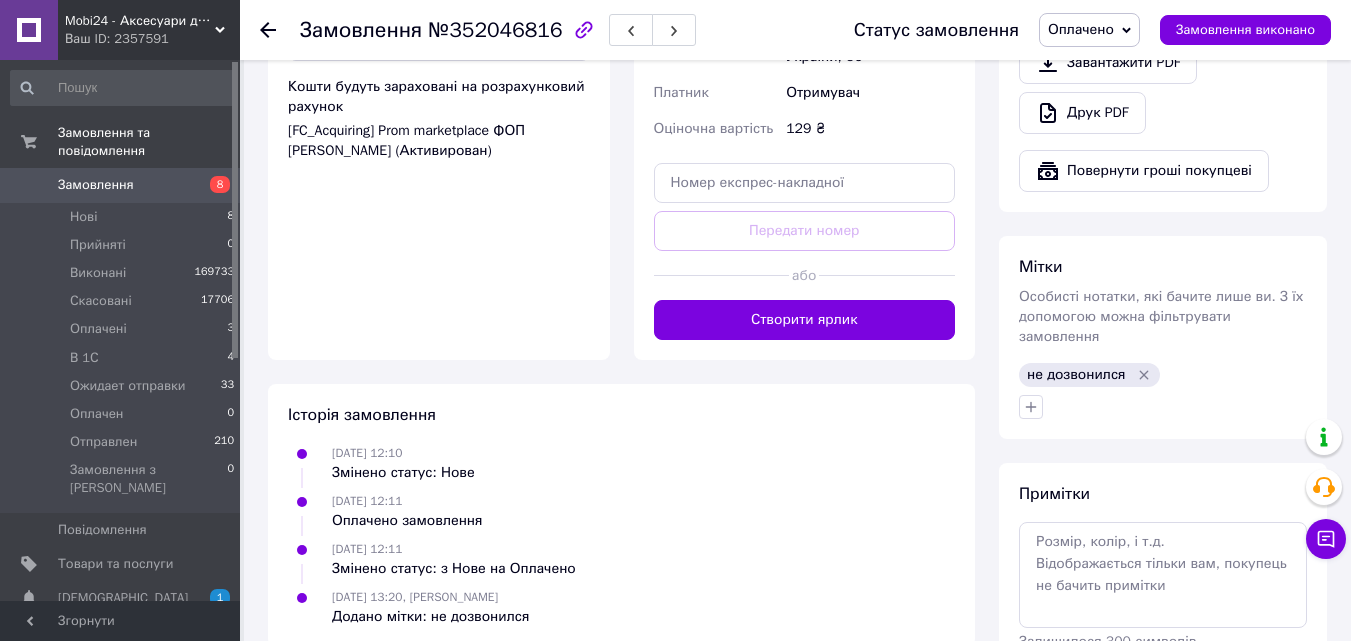 scroll, scrollTop: 1433, scrollLeft: 0, axis: vertical 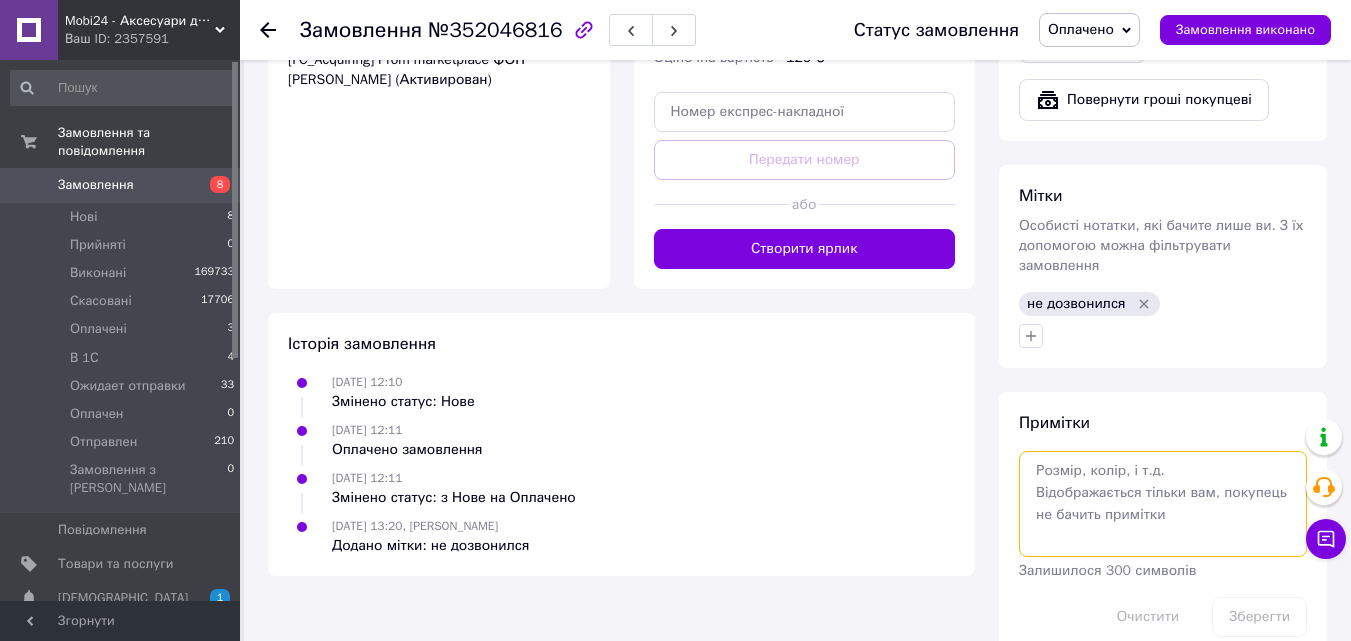 click at bounding box center [1163, 504] 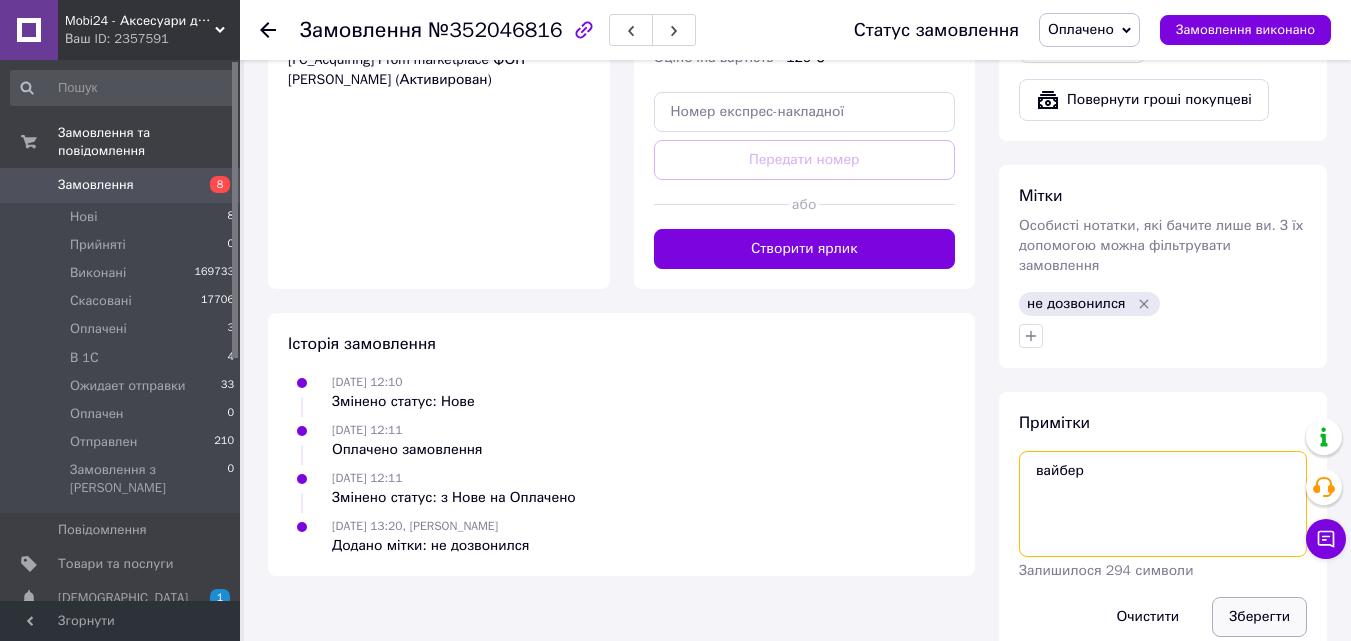 type on "вайбер" 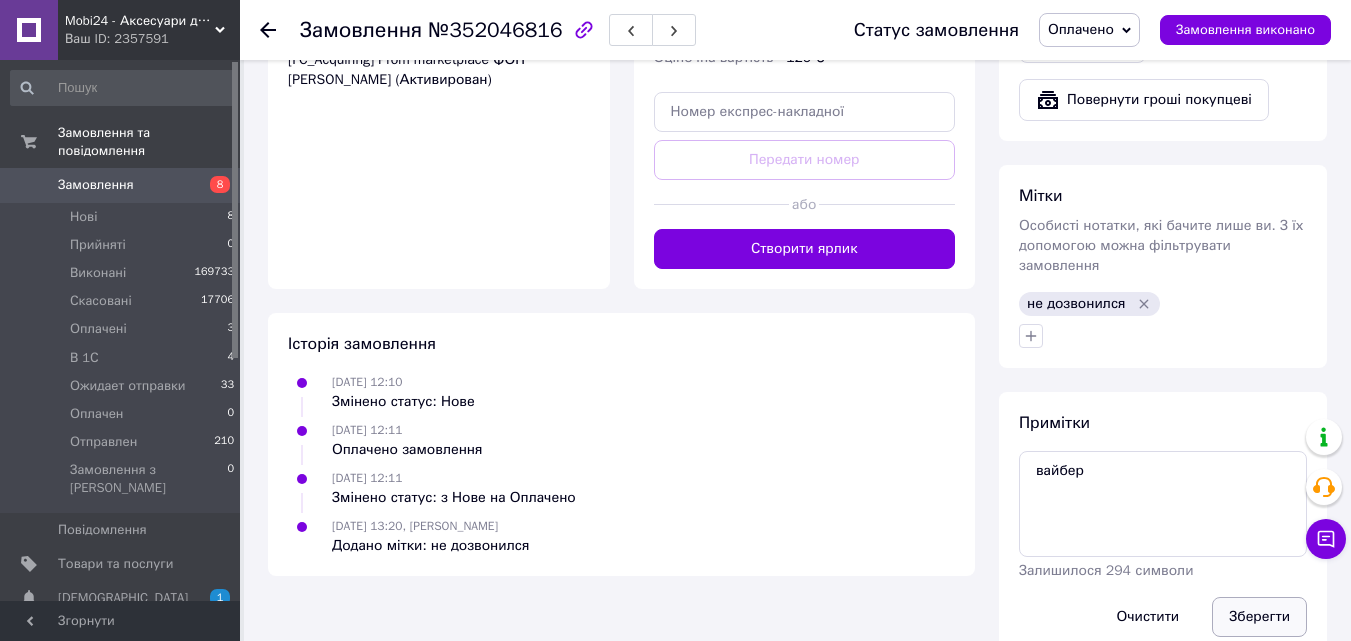 click on "Зберегти" at bounding box center (1259, 617) 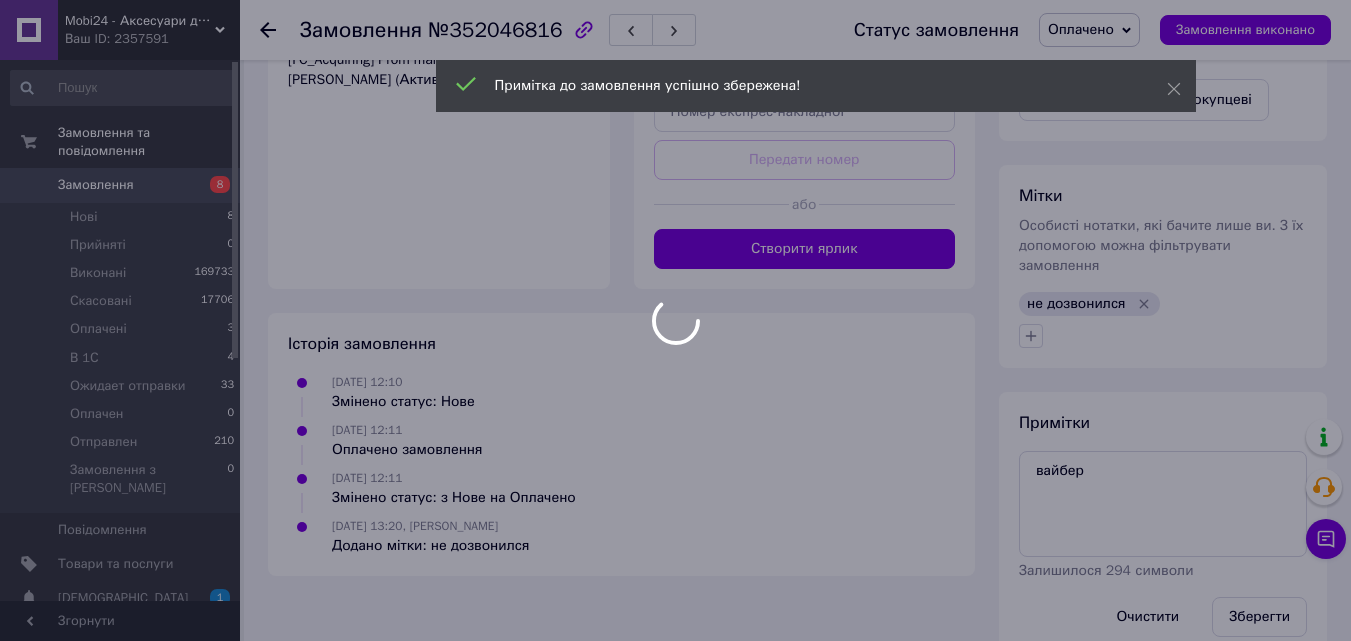 click at bounding box center [675, 320] 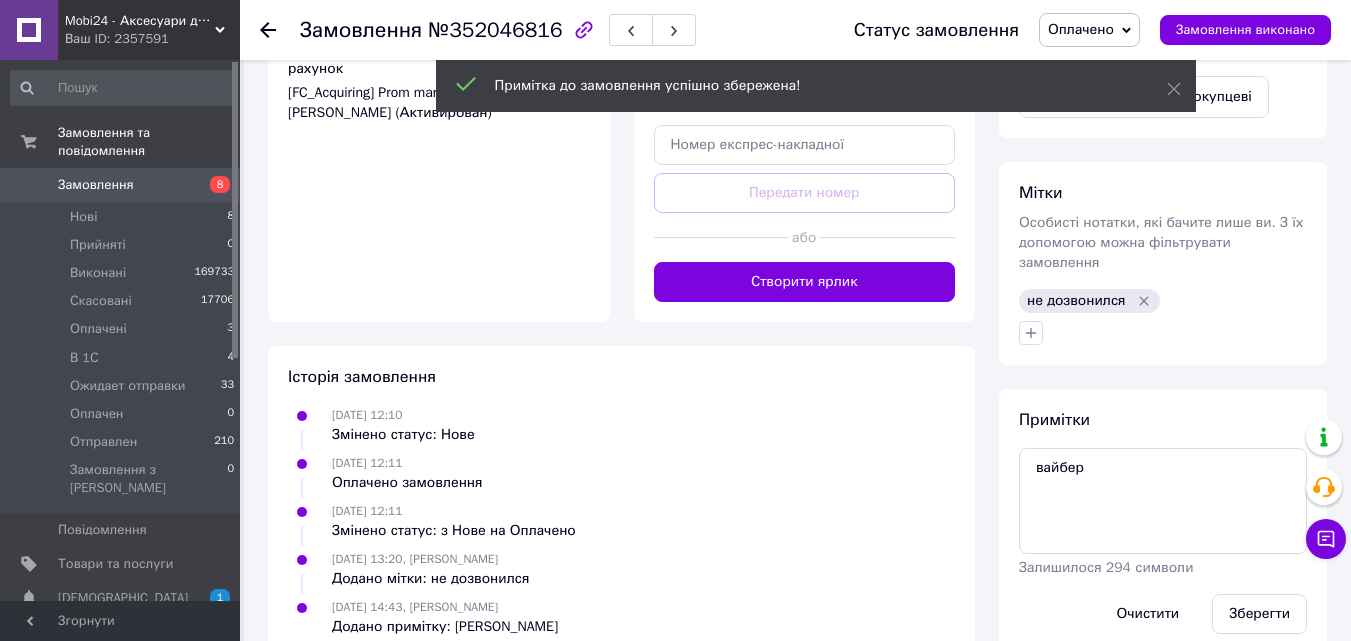 scroll, scrollTop: 1433, scrollLeft: 0, axis: vertical 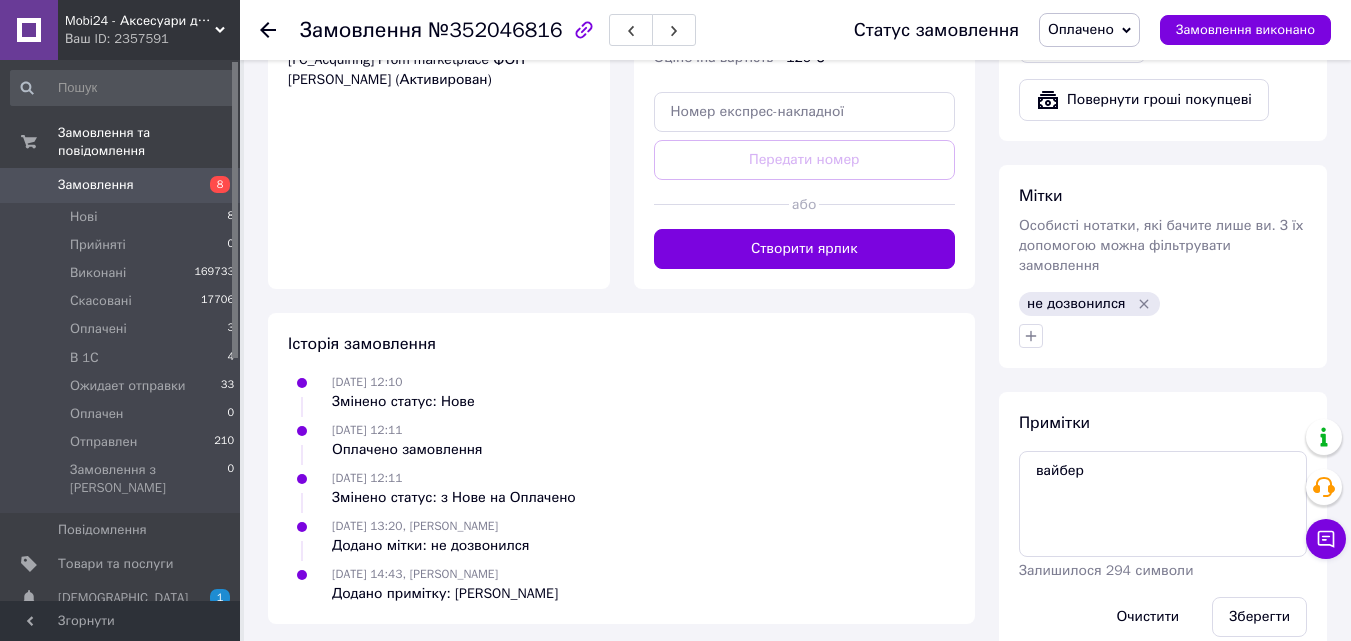 click on "Замовлення" at bounding box center [121, 185] 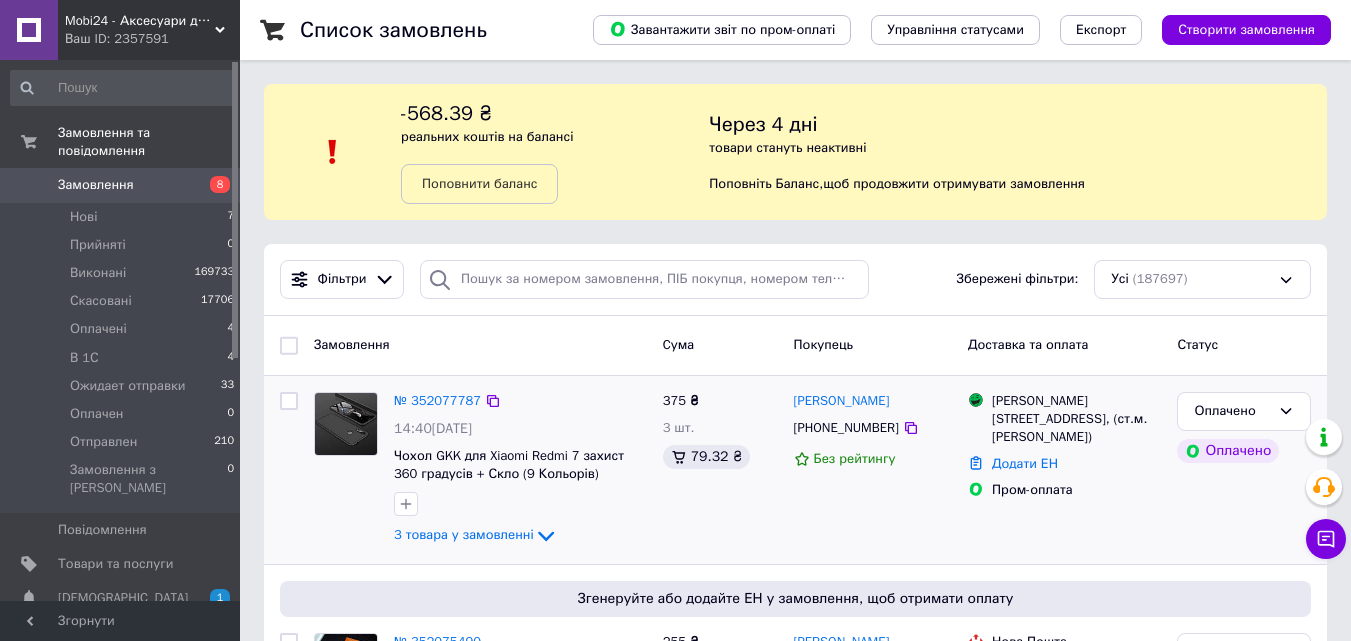 click at bounding box center [346, 424] 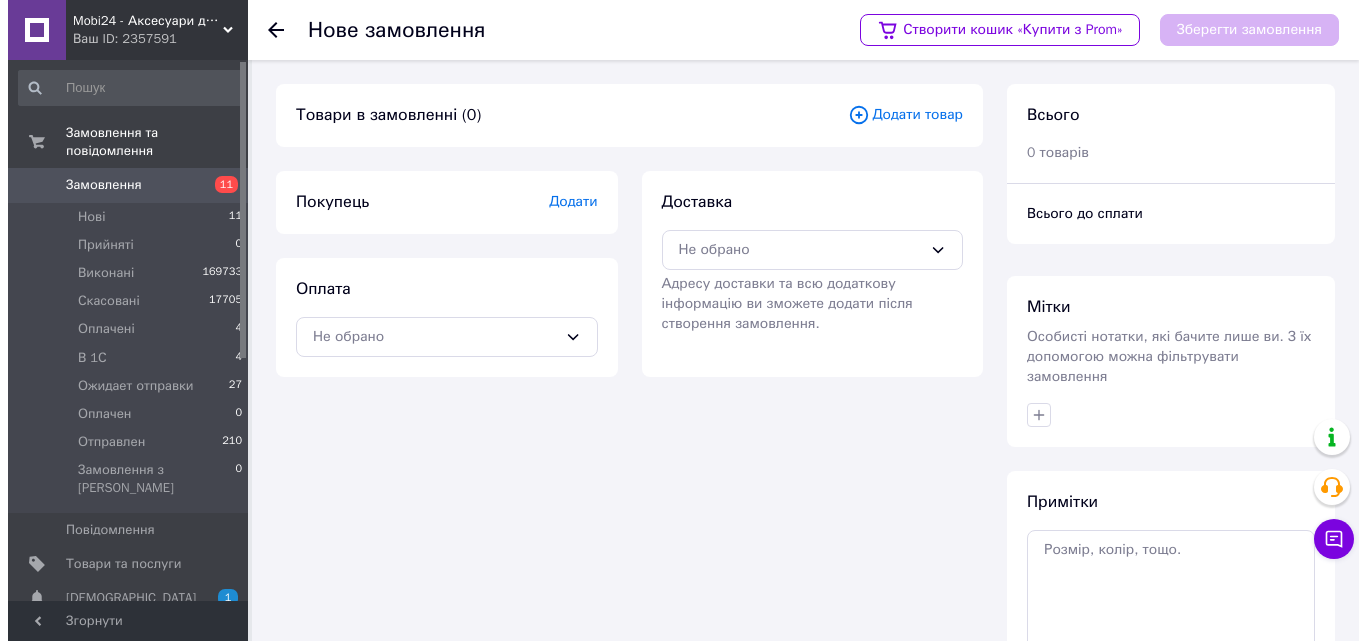 scroll, scrollTop: 0, scrollLeft: 0, axis: both 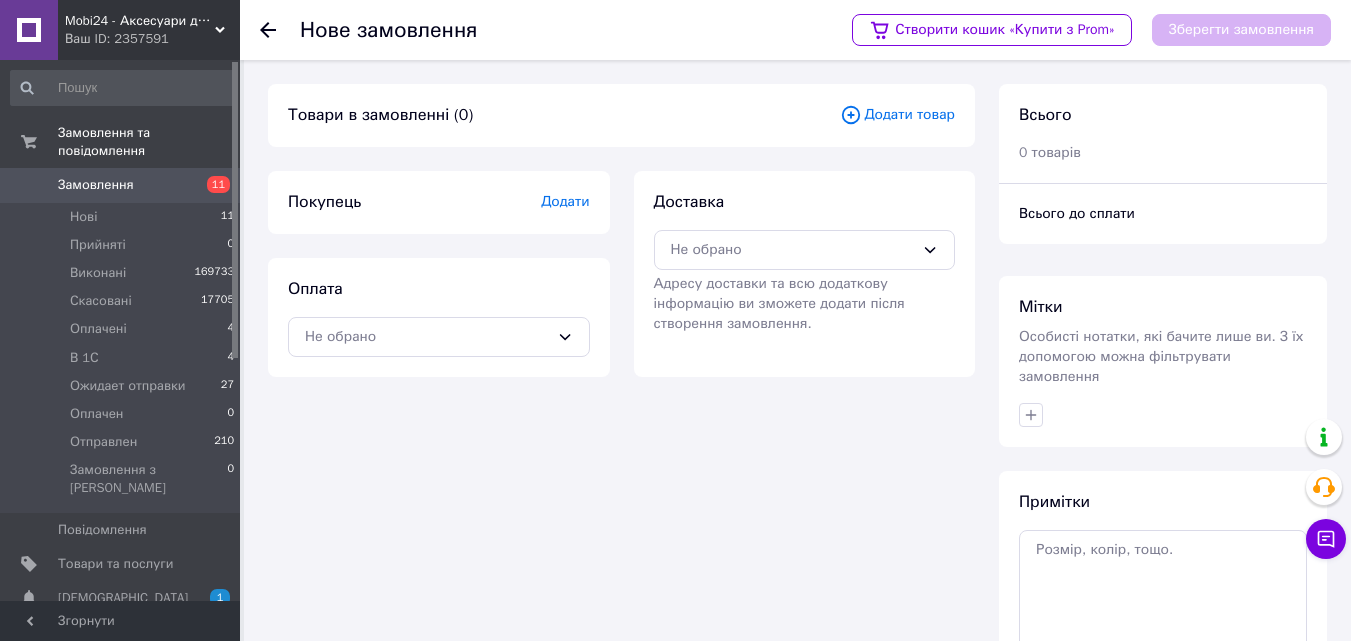 click 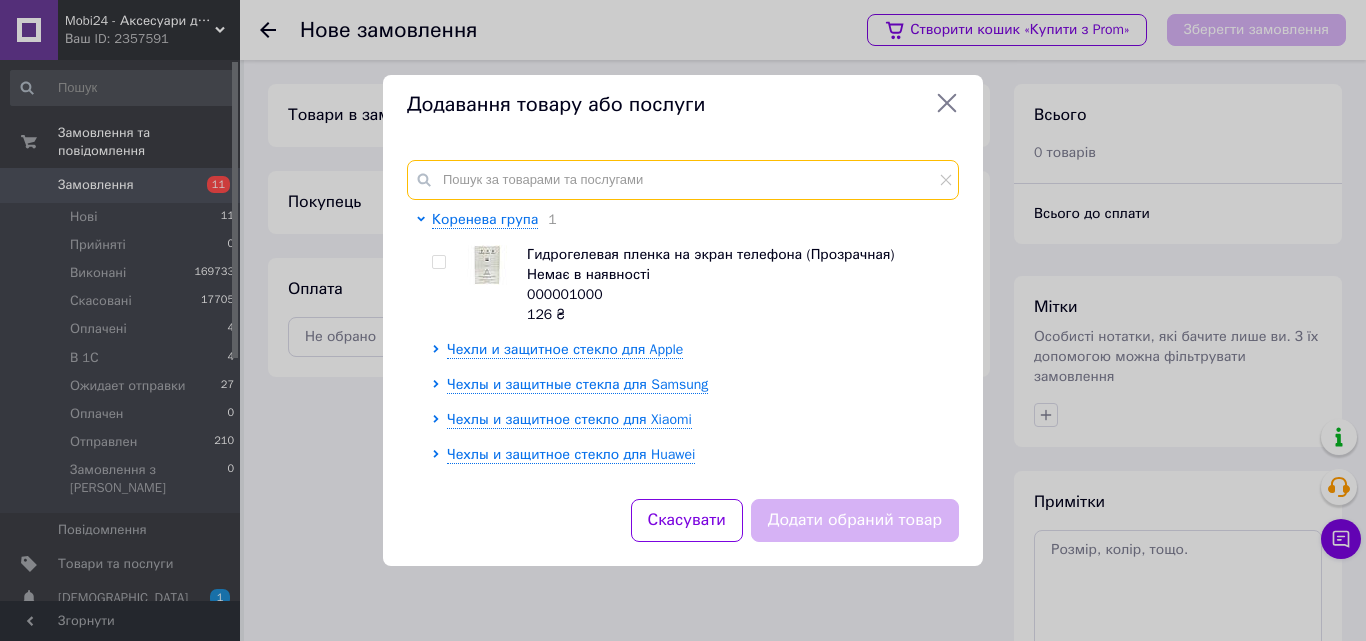 paste on "000001484" 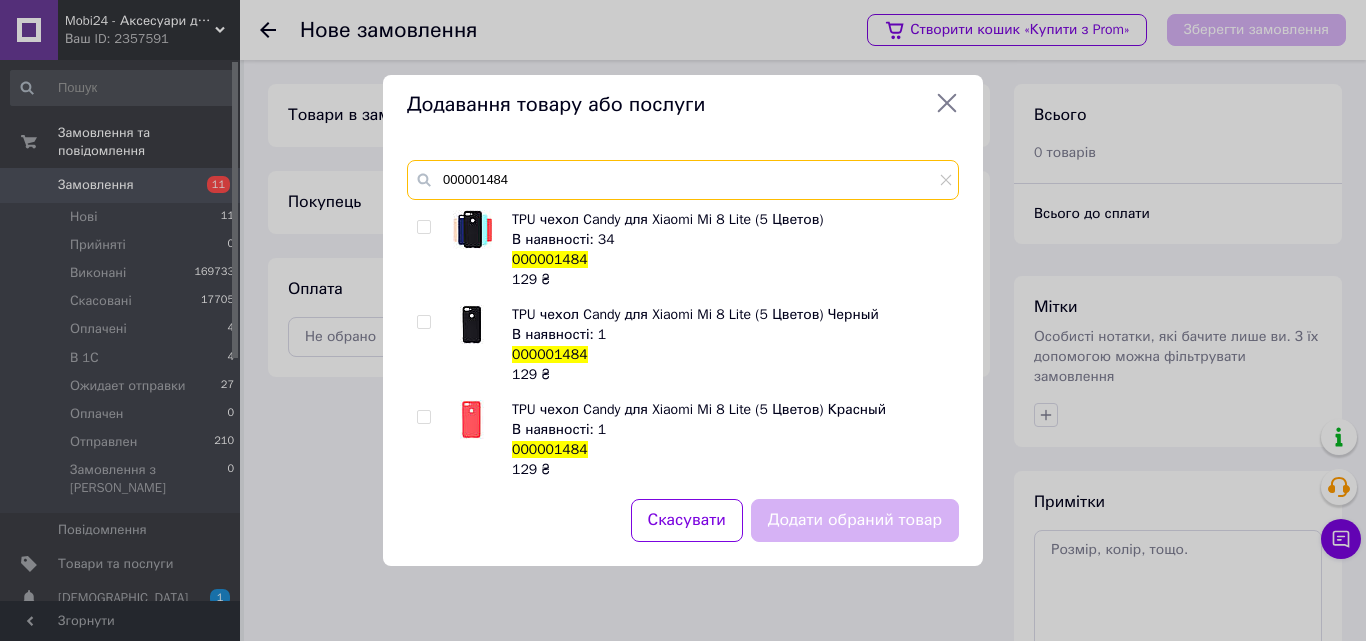 type on "000001484" 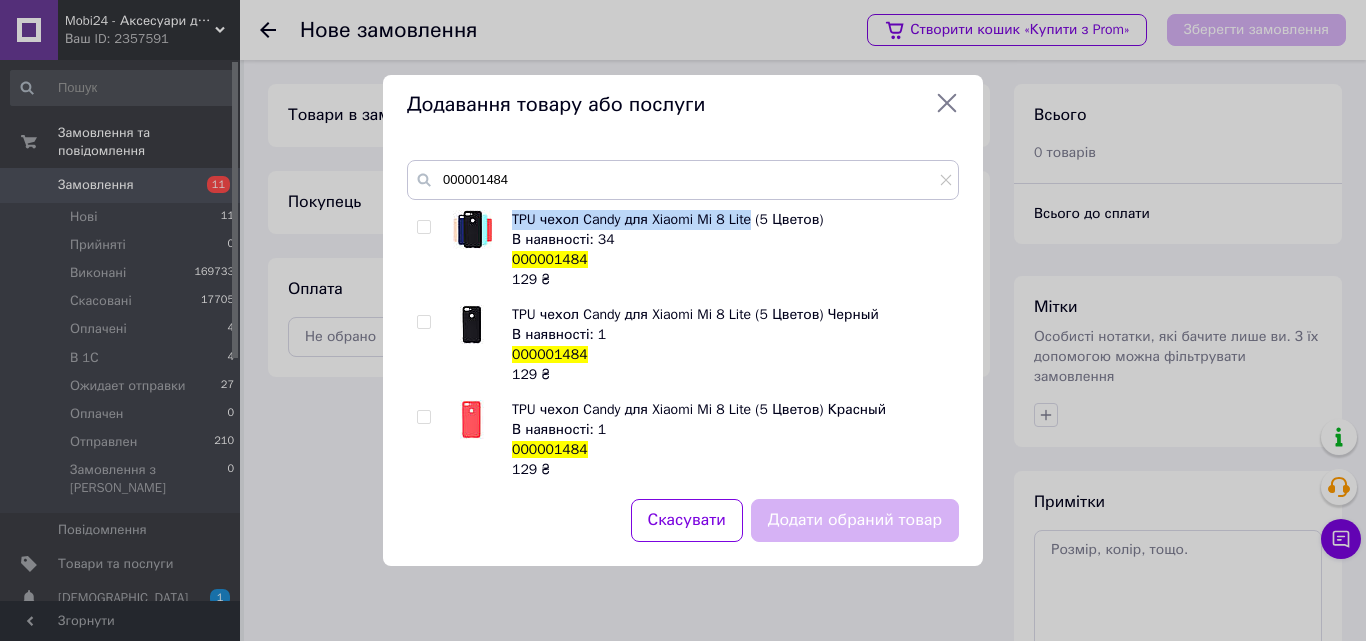 drag, startPoint x: 512, startPoint y: 217, endPoint x: 751, endPoint y: 219, distance: 239.00836 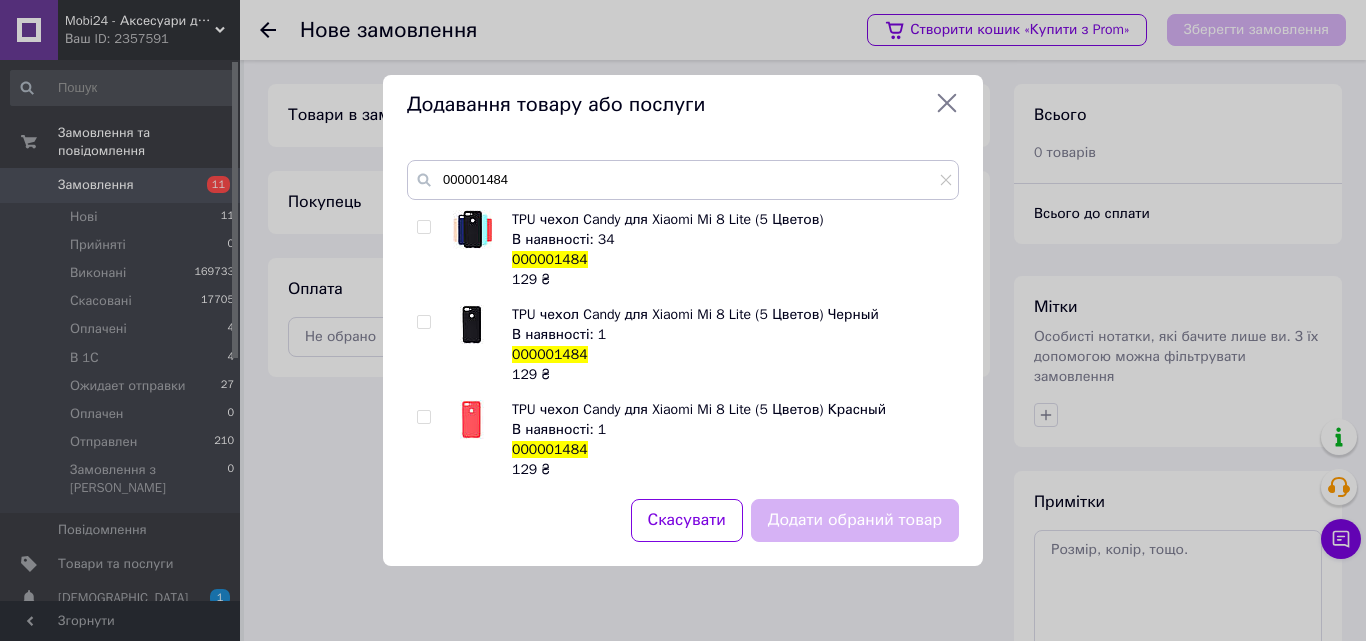click 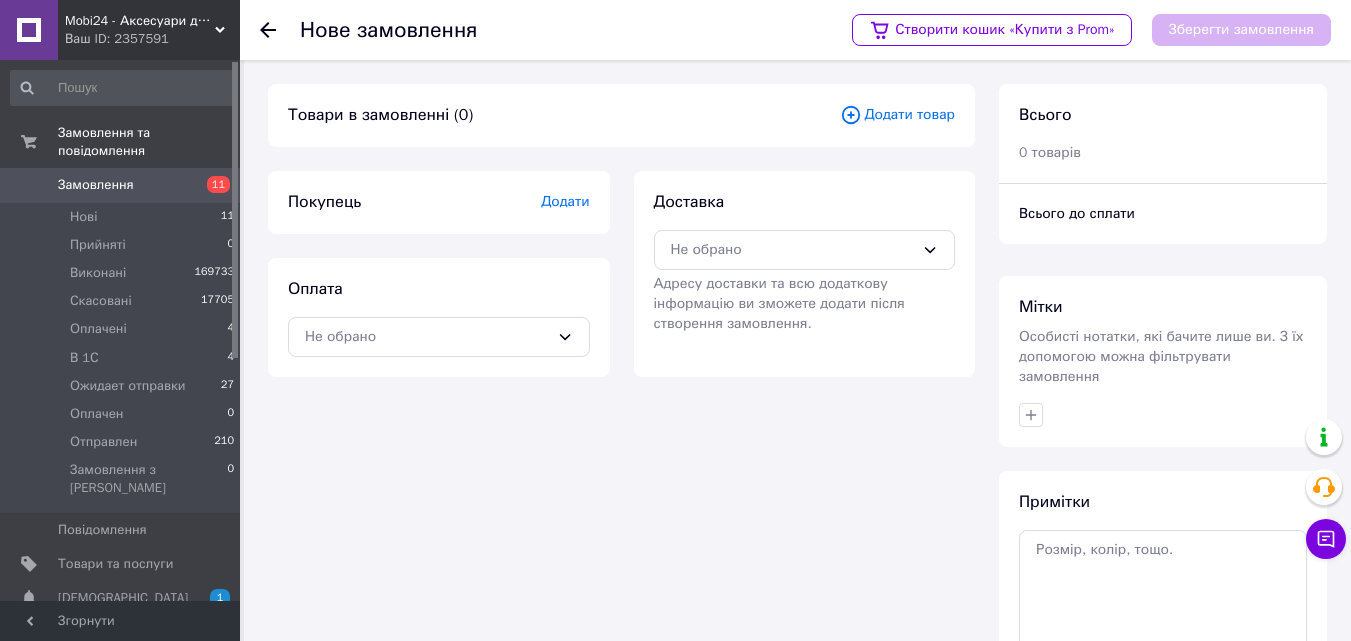 click 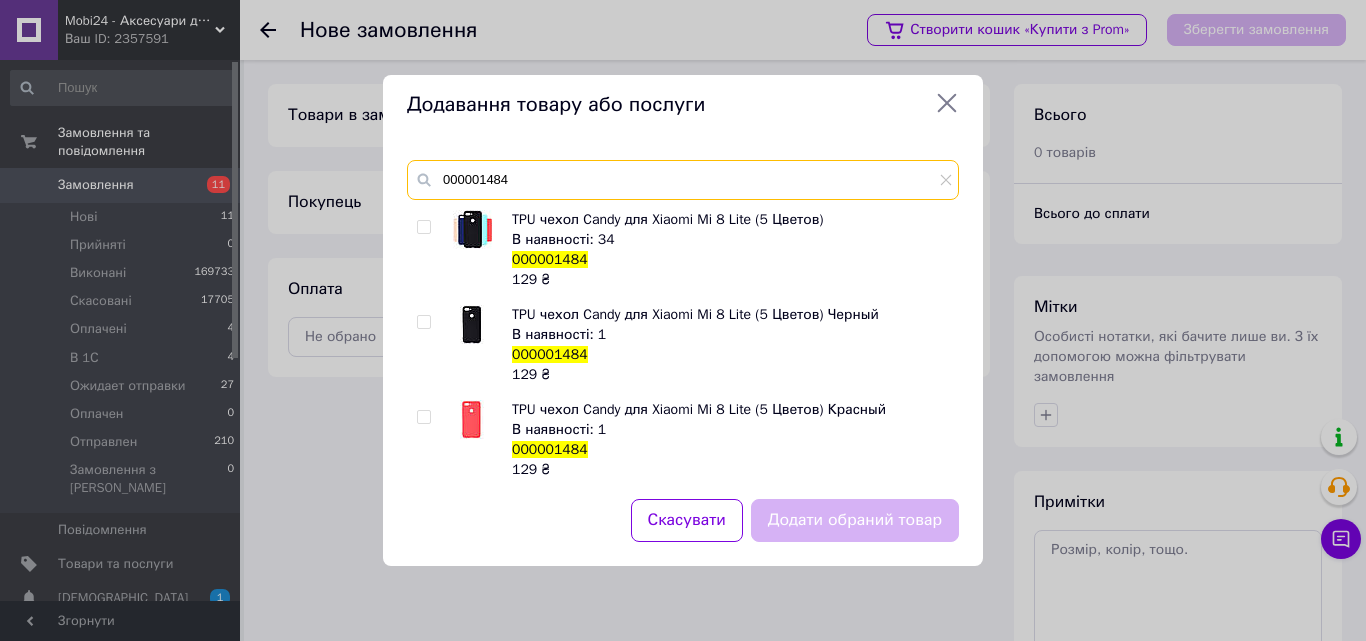 click on "000001484" at bounding box center [683, 180] 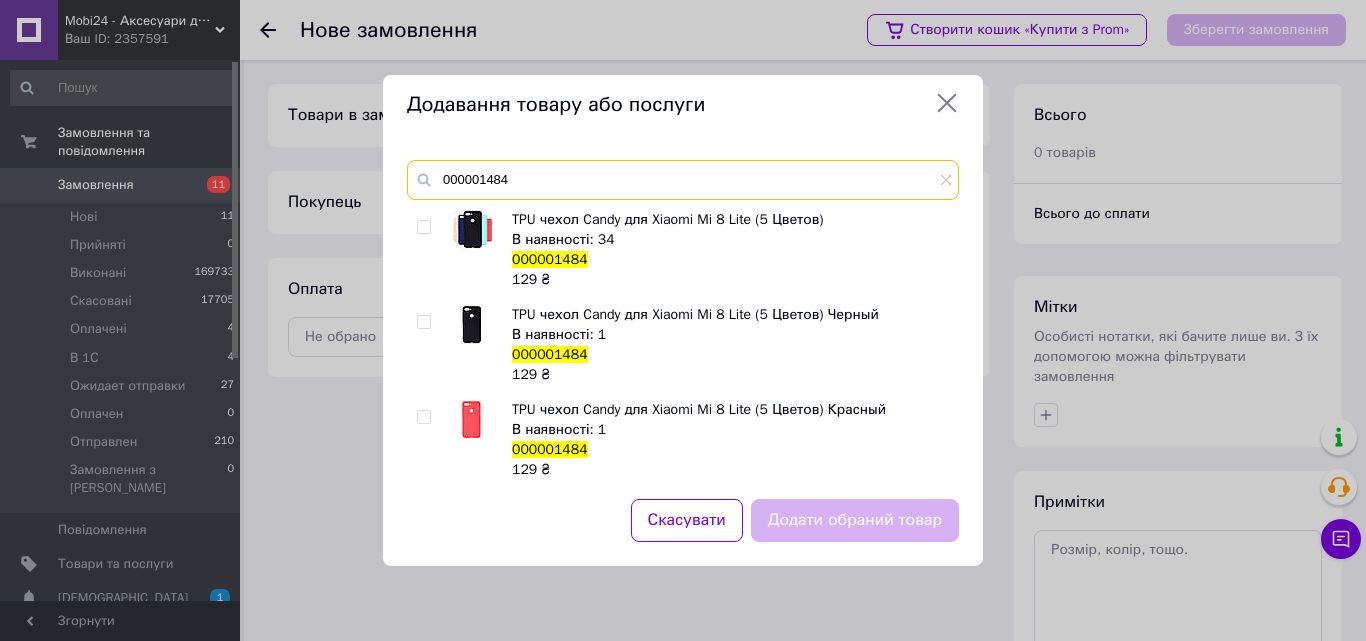 paste on "3032" 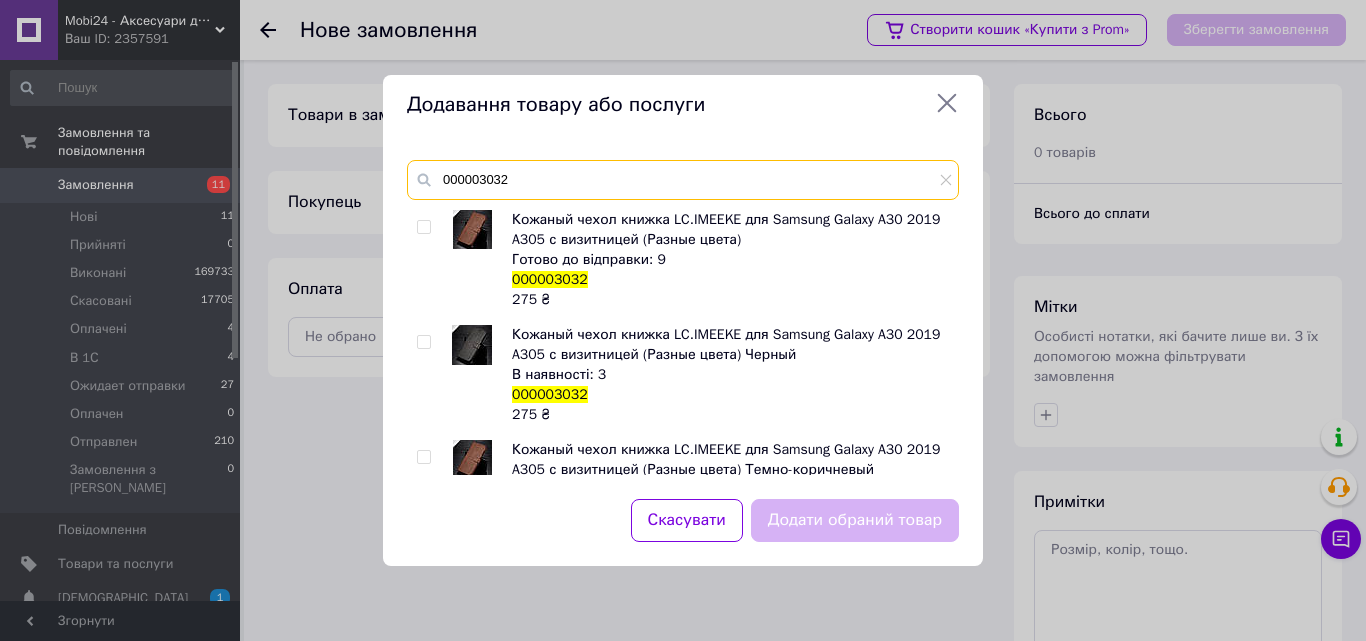 type on "000003032" 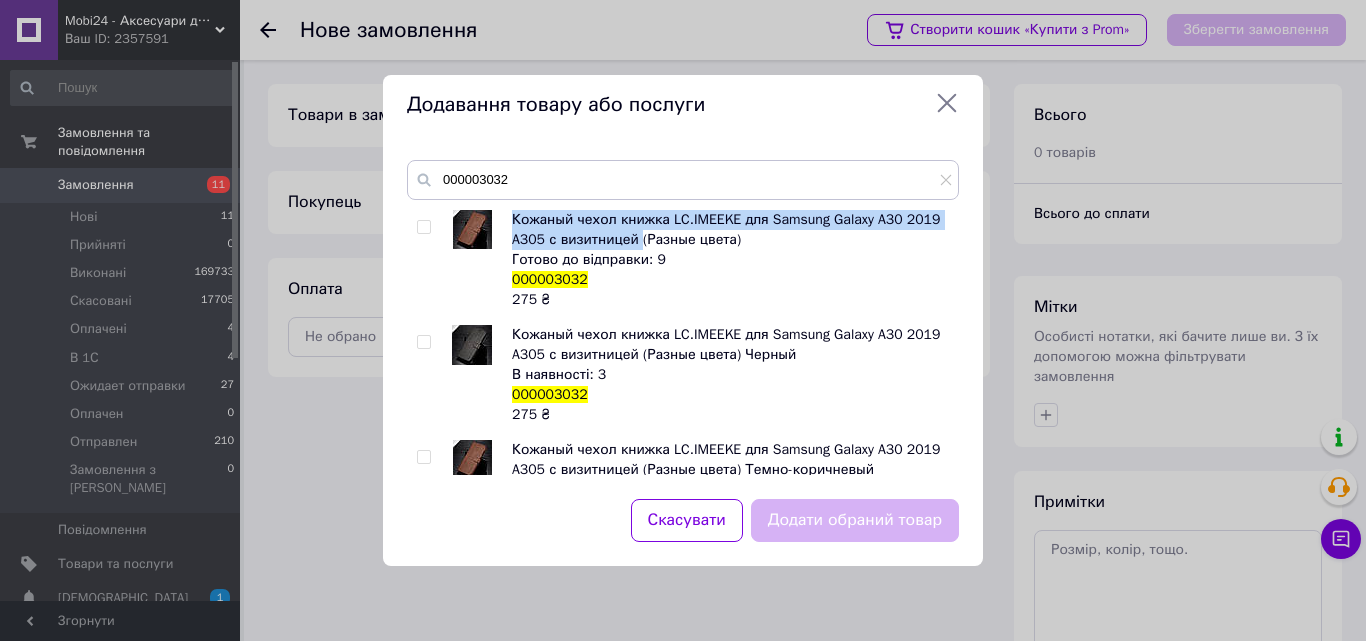 drag, startPoint x: 514, startPoint y: 215, endPoint x: 638, endPoint y: 245, distance: 127.57743 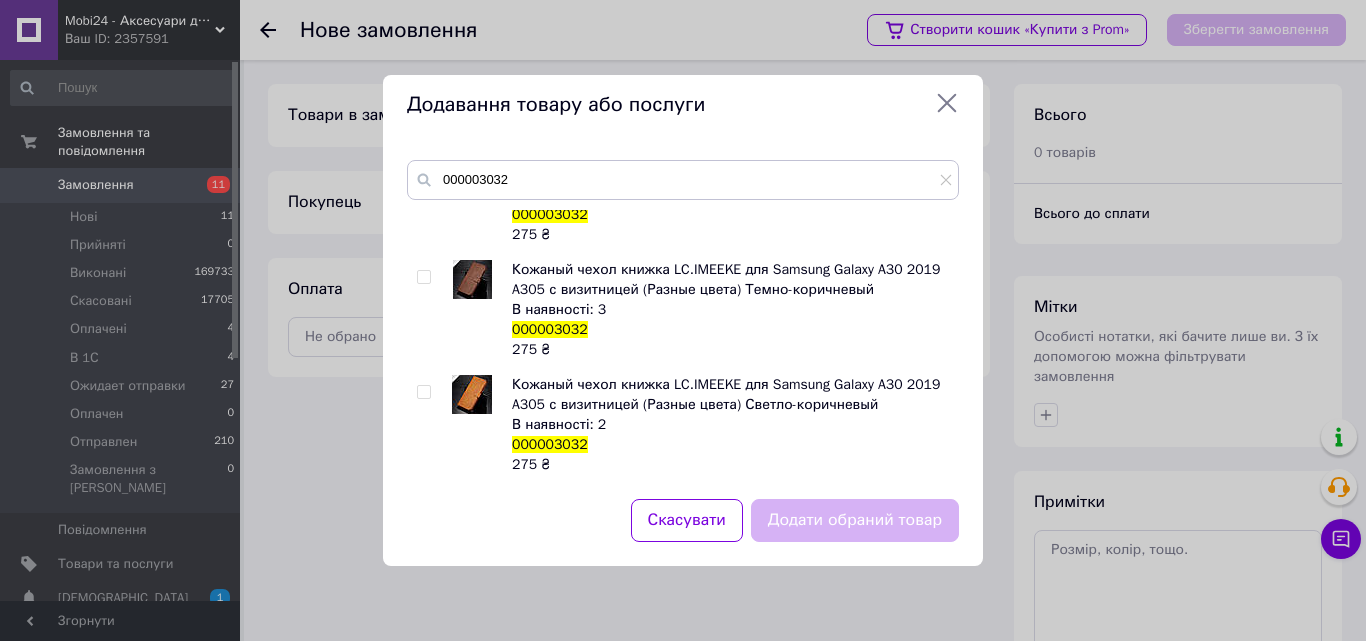 click 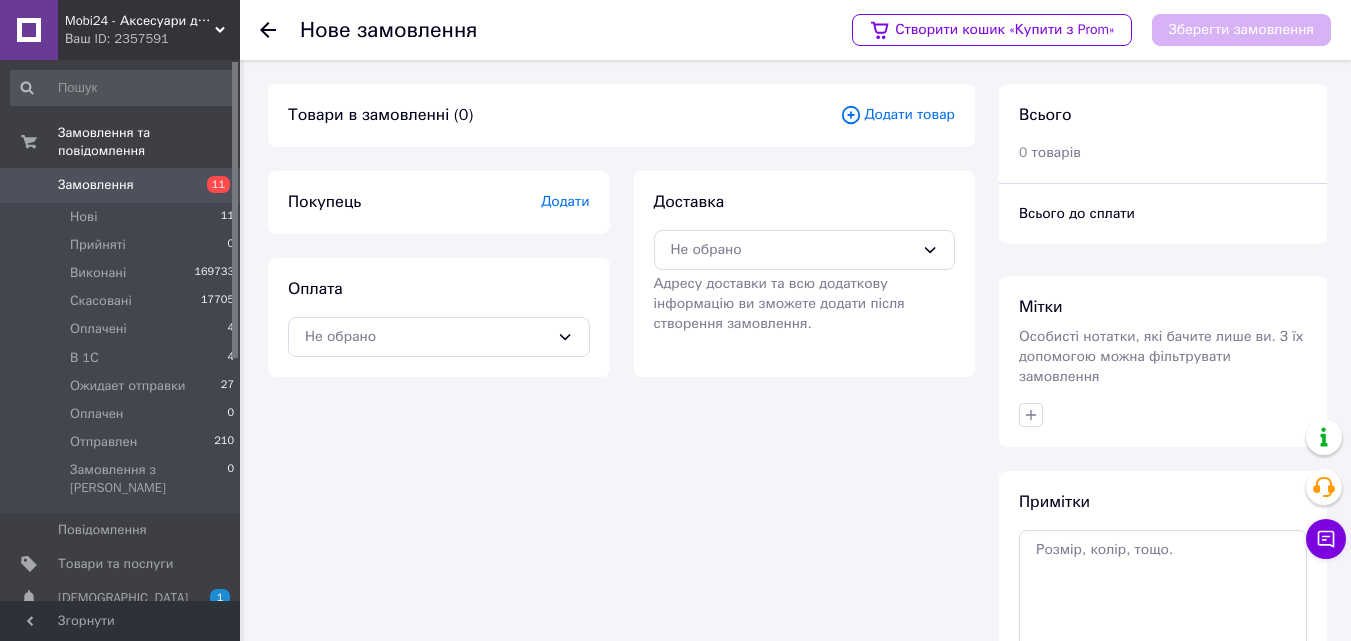 click 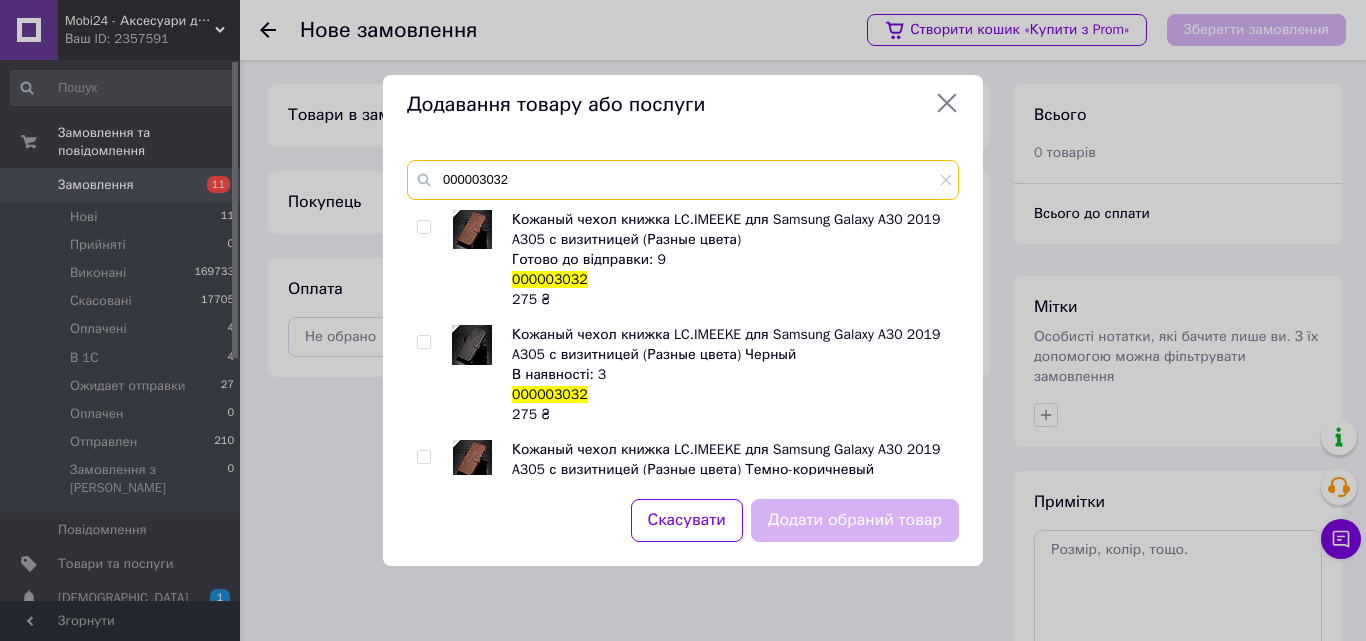 click on "000003032" at bounding box center [683, 180] 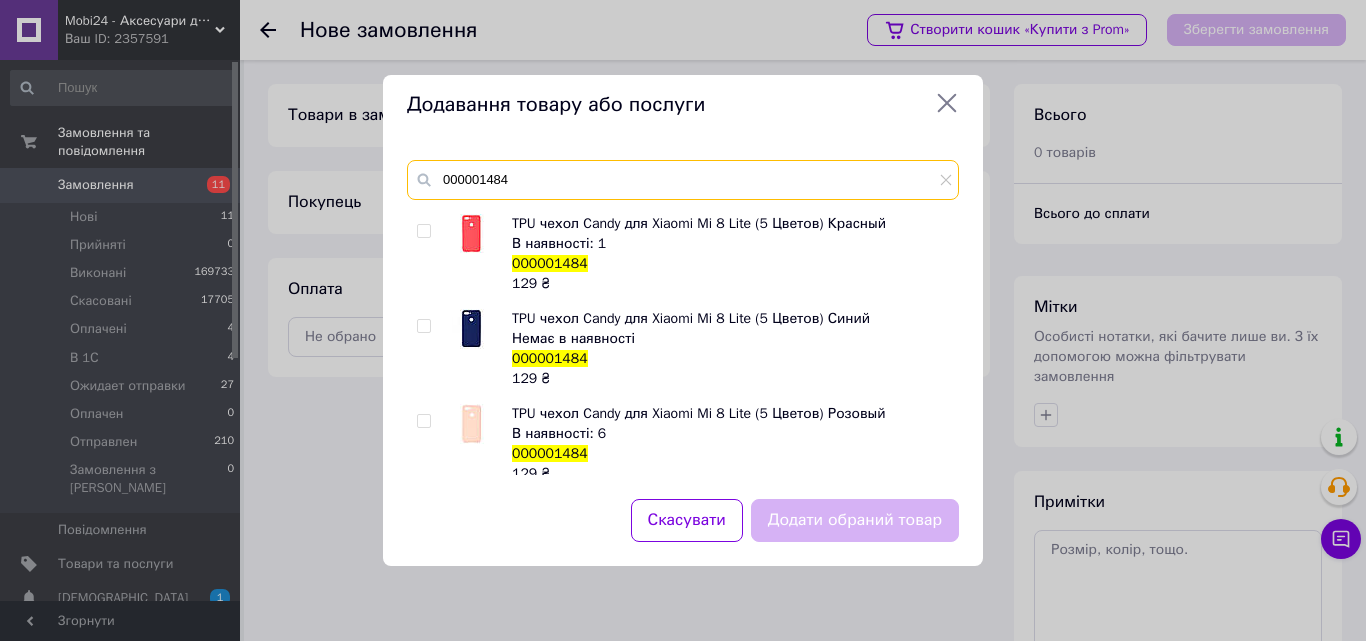 scroll, scrollTop: 195, scrollLeft: 0, axis: vertical 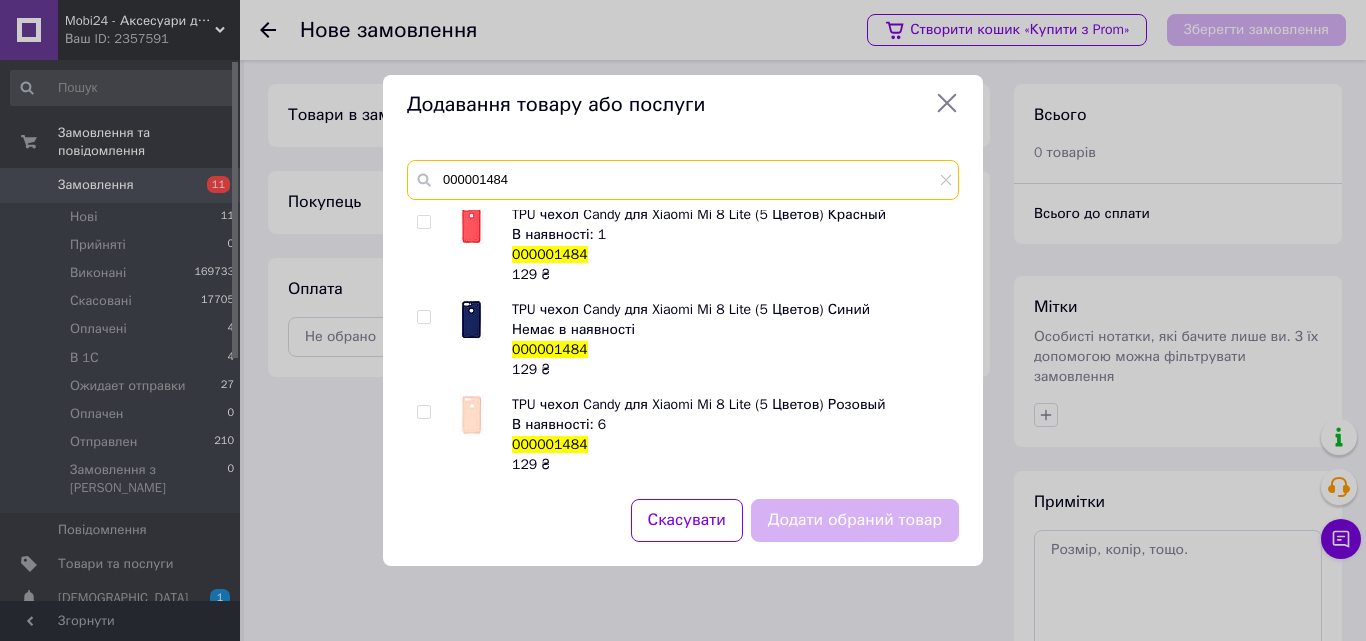 type on "000001484" 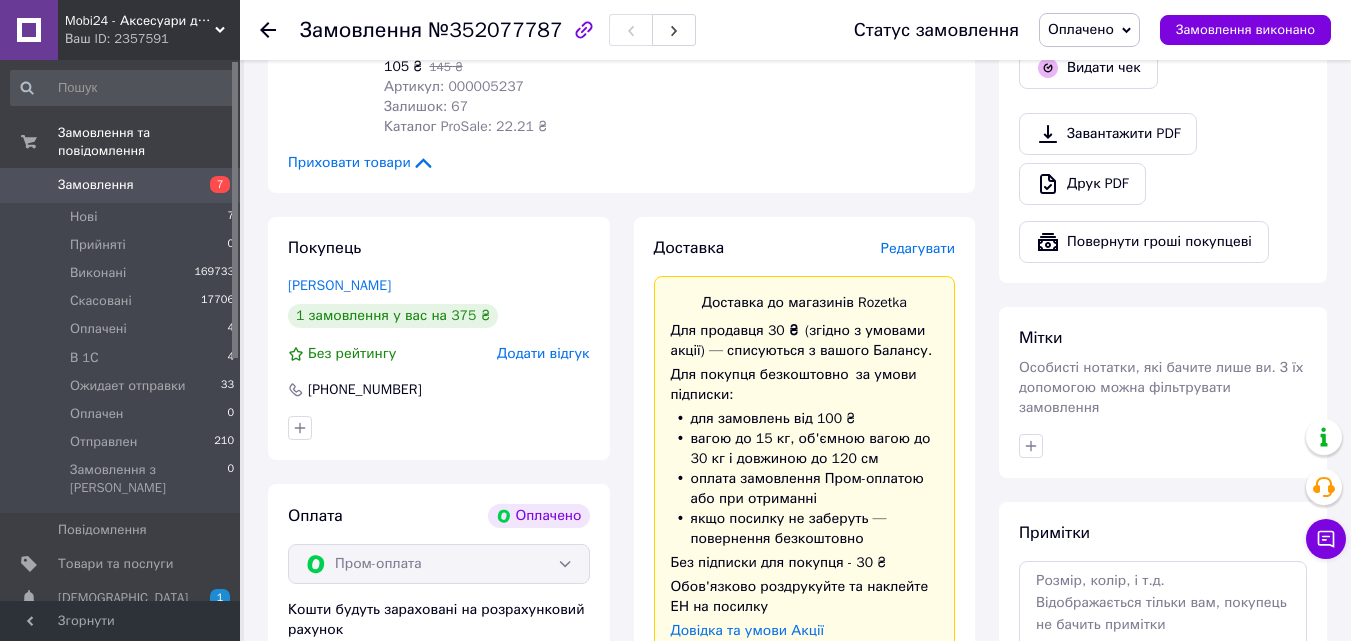 scroll, scrollTop: 1400, scrollLeft: 0, axis: vertical 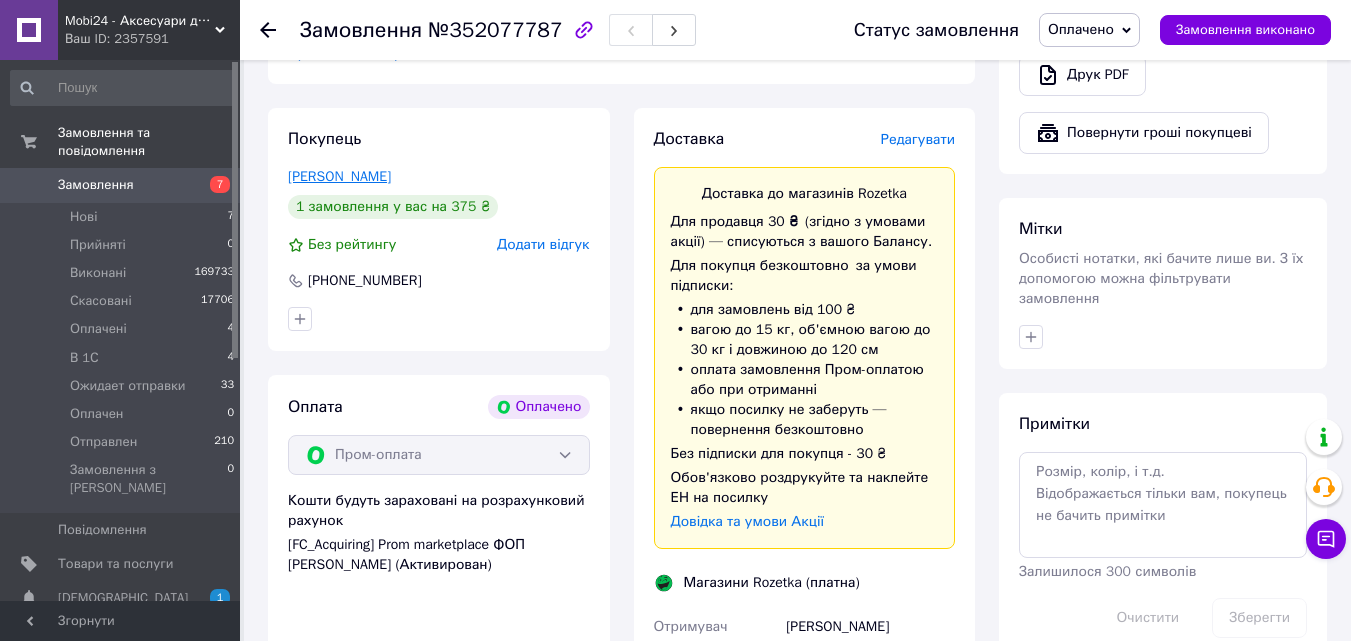 click on "[PERSON_NAME]" at bounding box center [339, 176] 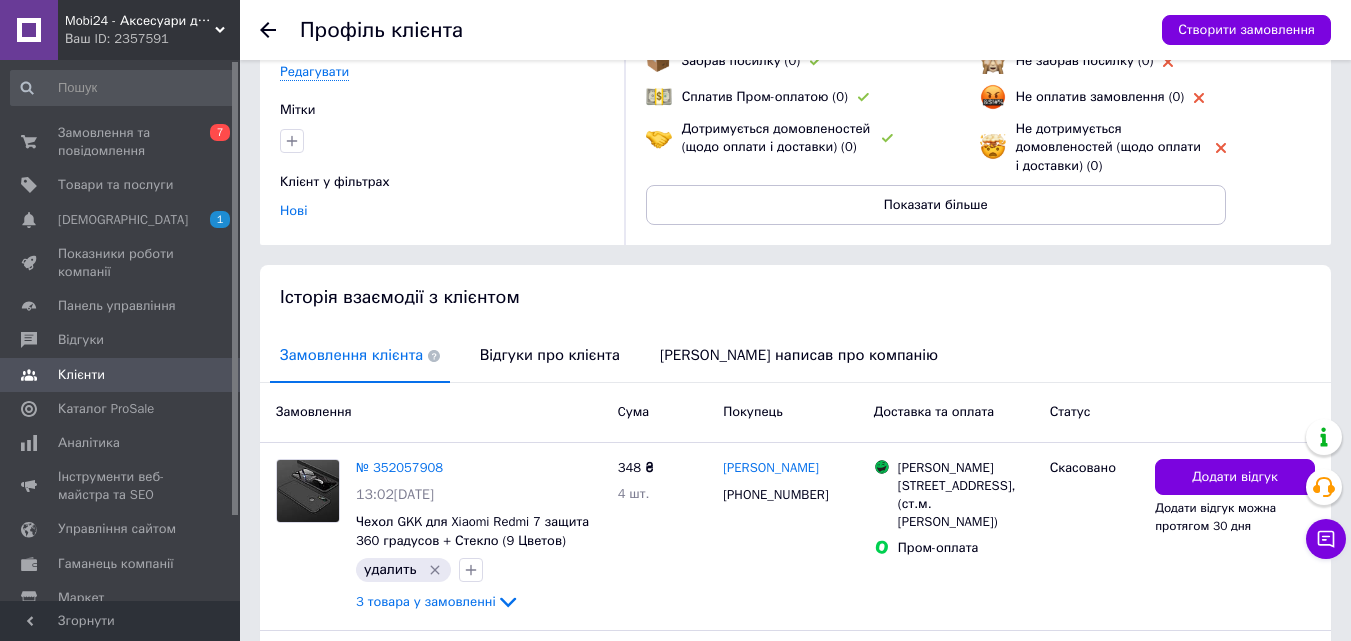 scroll, scrollTop: 448, scrollLeft: 0, axis: vertical 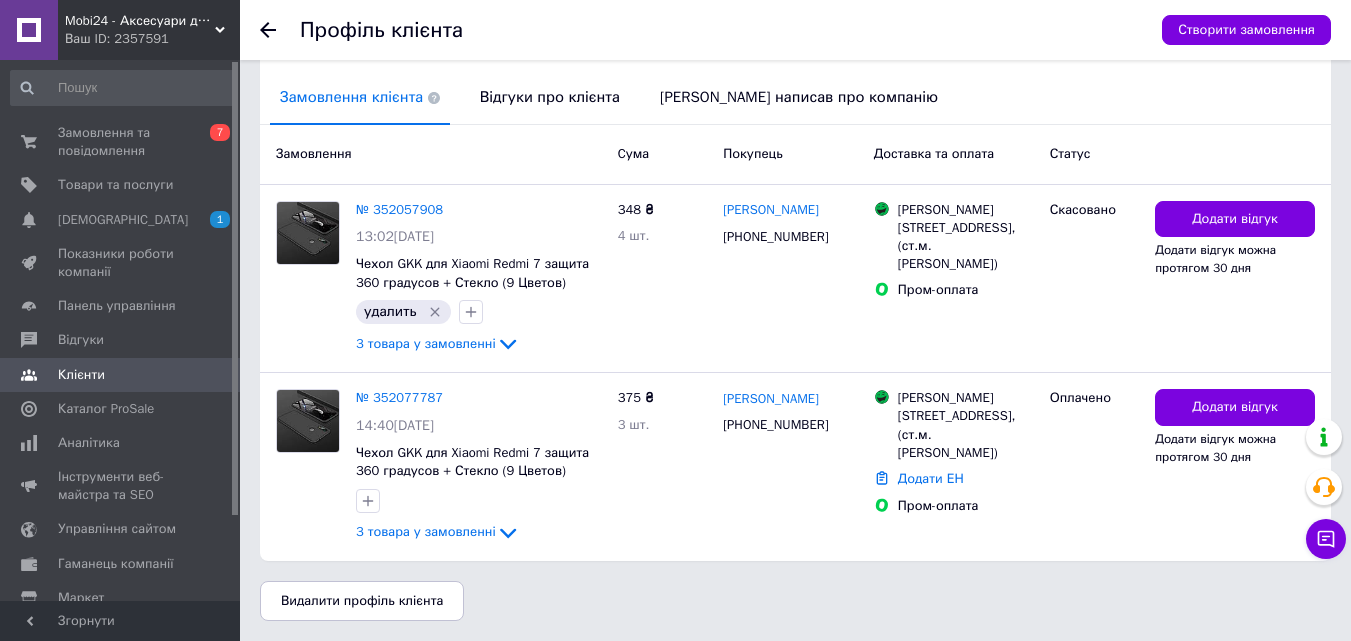 click 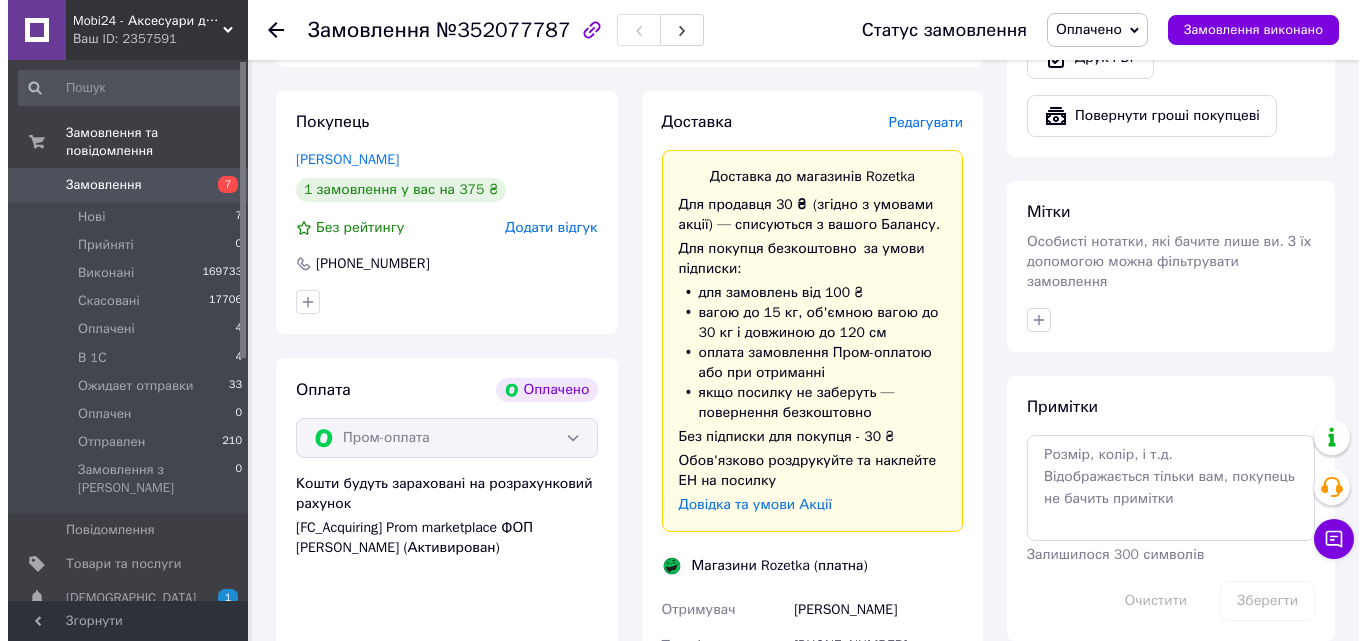 scroll, scrollTop: 1373, scrollLeft: 0, axis: vertical 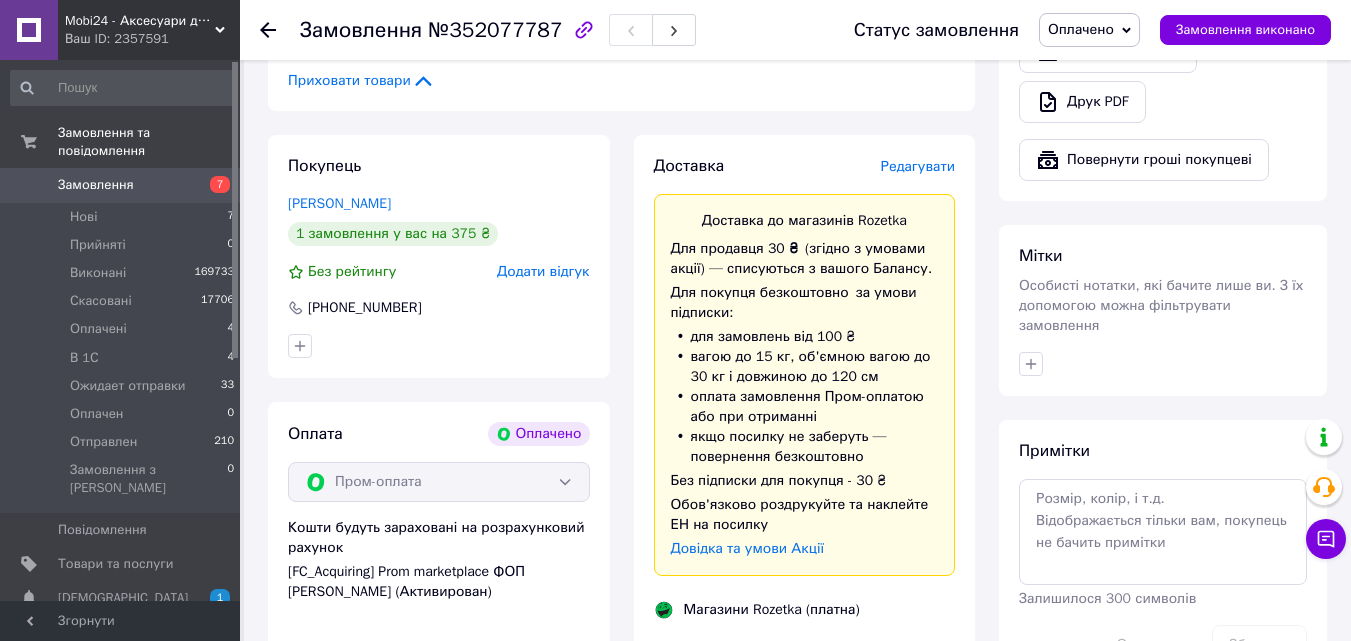 click on "Редагувати" at bounding box center [918, 166] 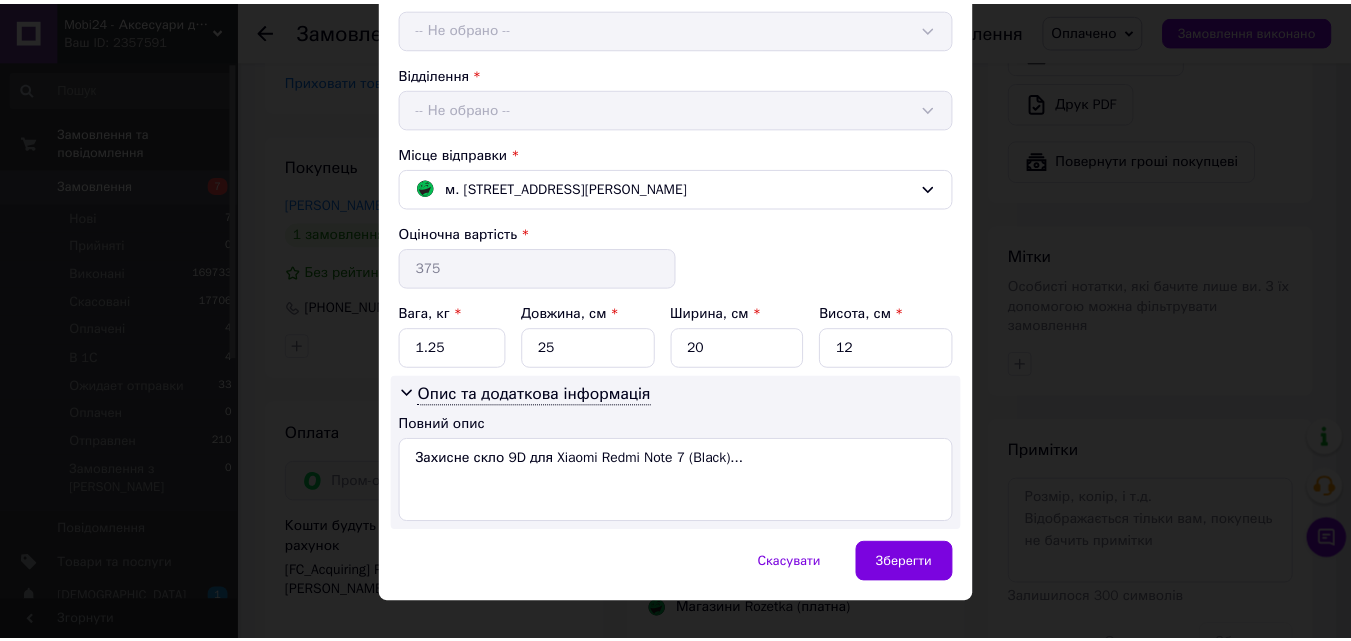 scroll, scrollTop: 599, scrollLeft: 0, axis: vertical 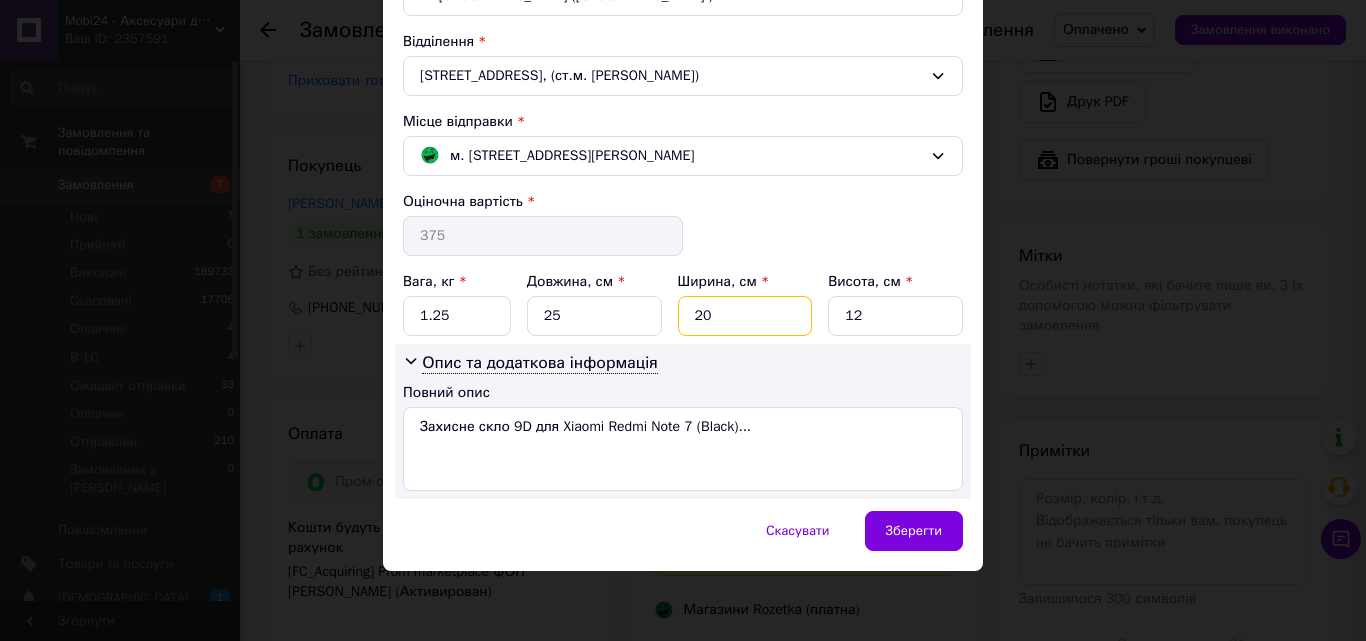 click on "20" at bounding box center [745, 316] 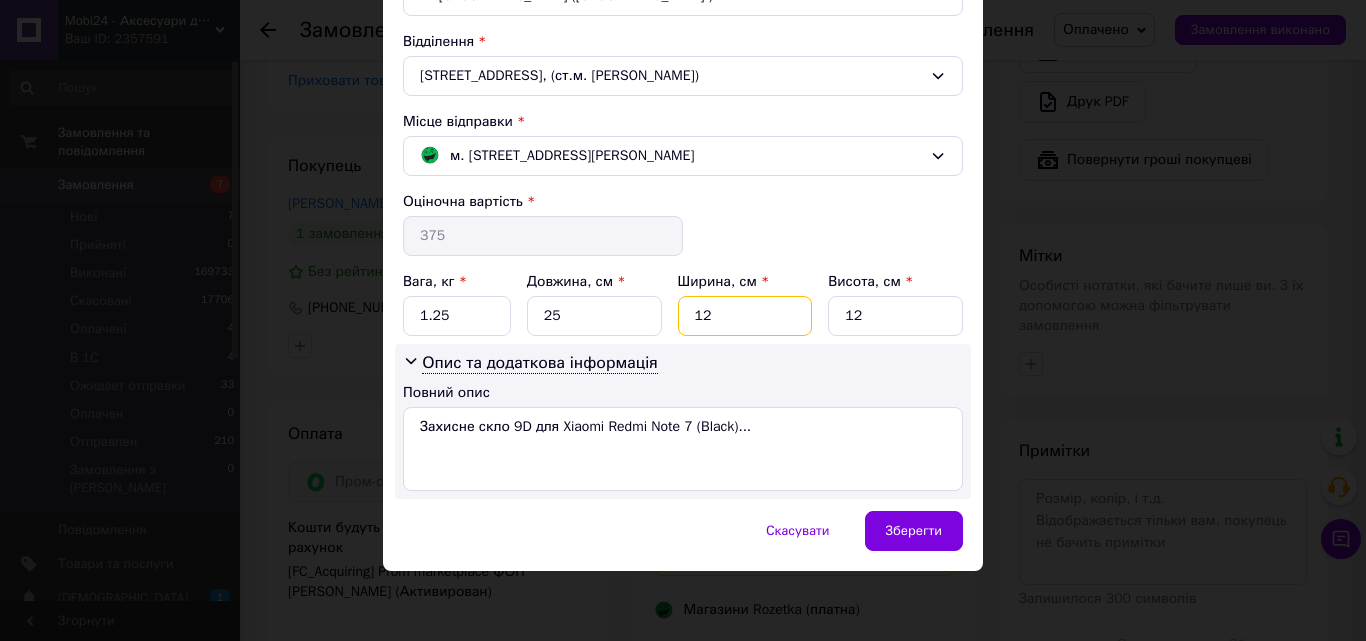 type on "12" 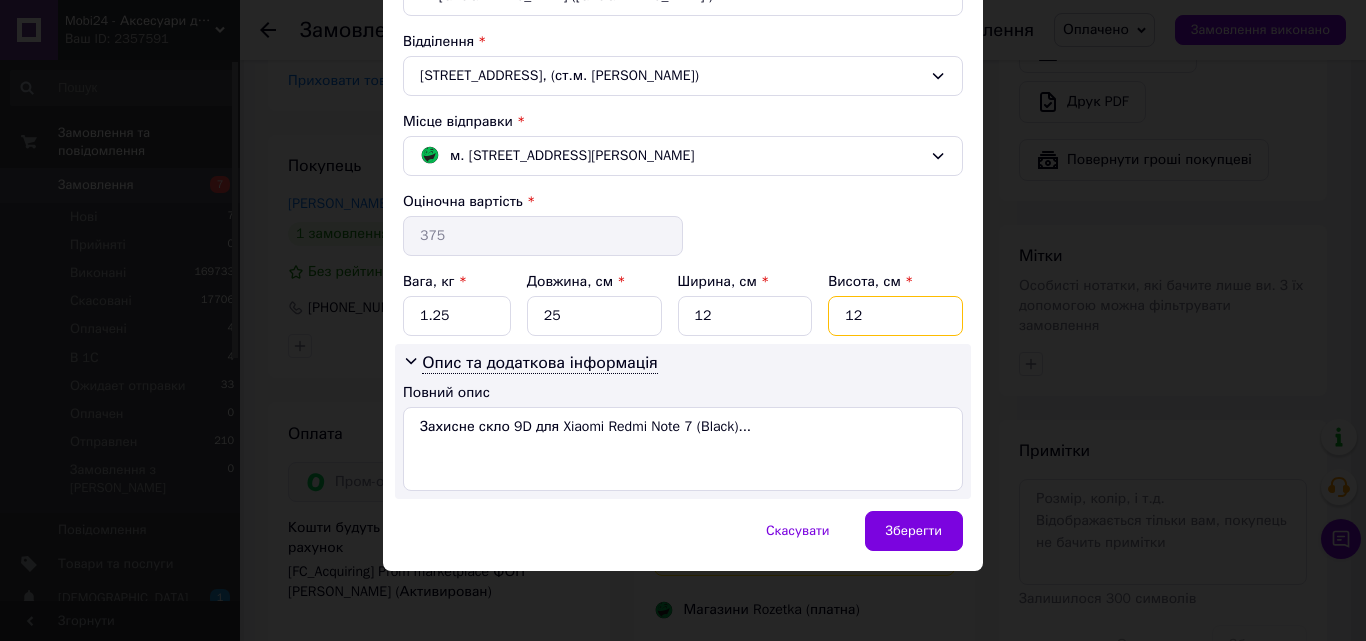 click on "12" at bounding box center (895, 316) 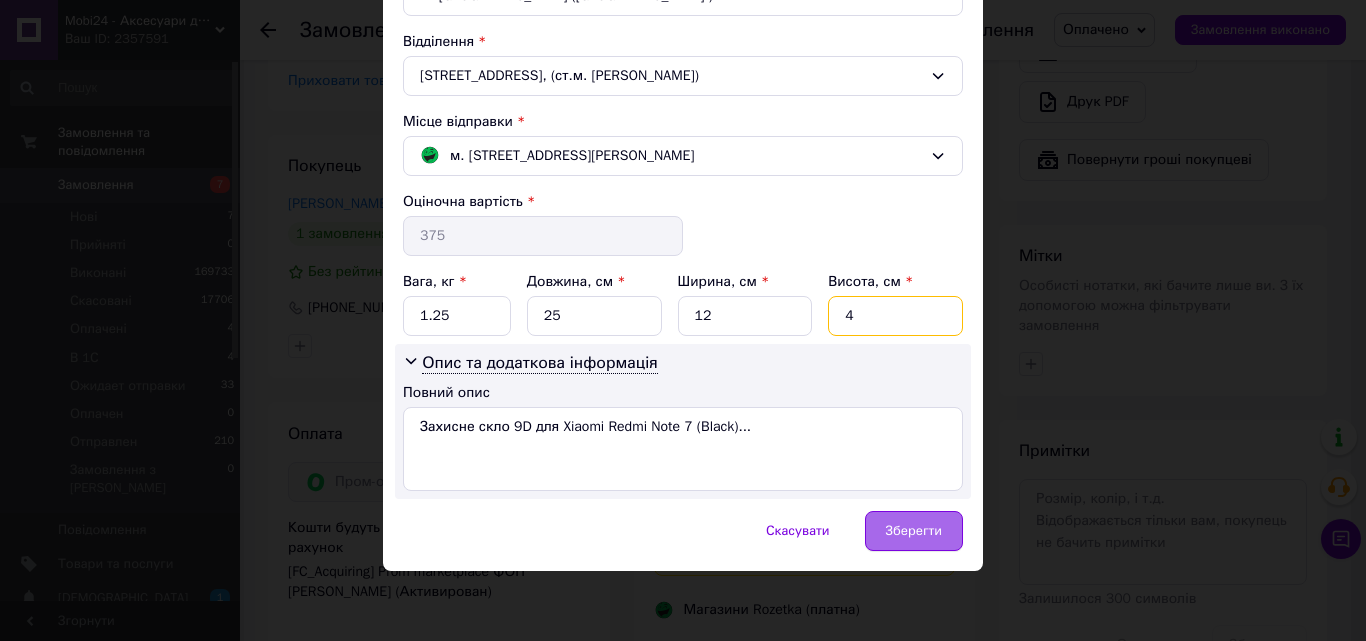 type on "4" 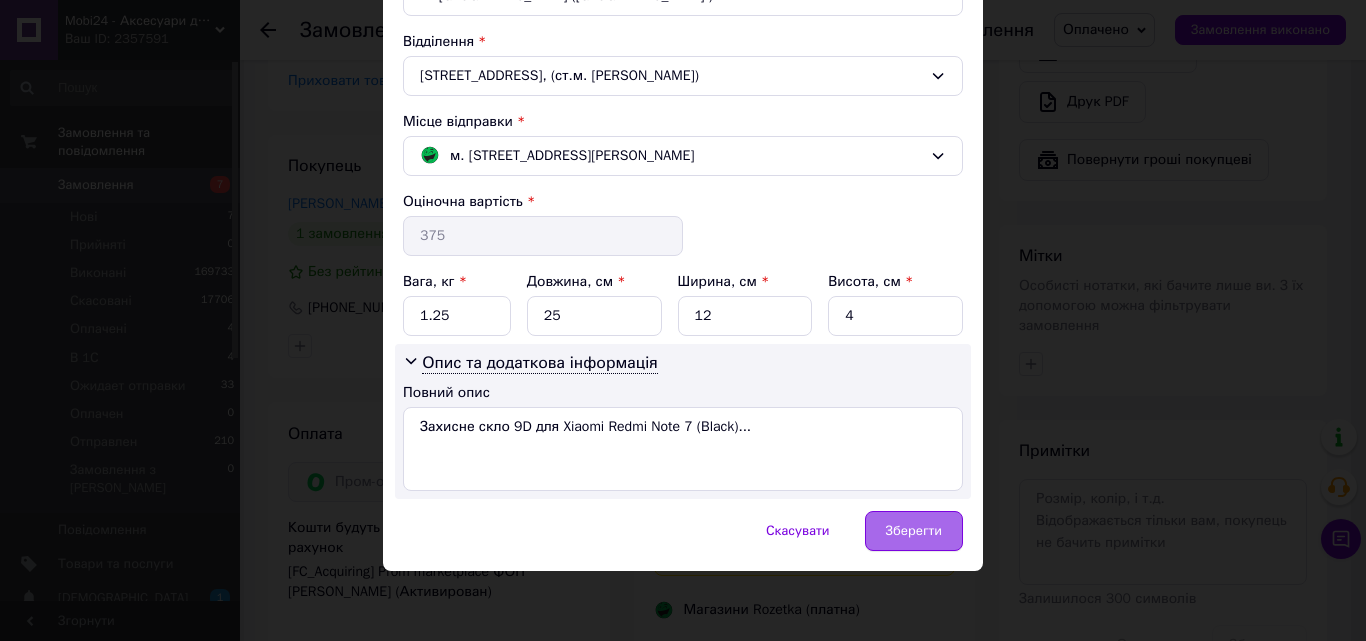 click on "Зберегти" at bounding box center (914, 531) 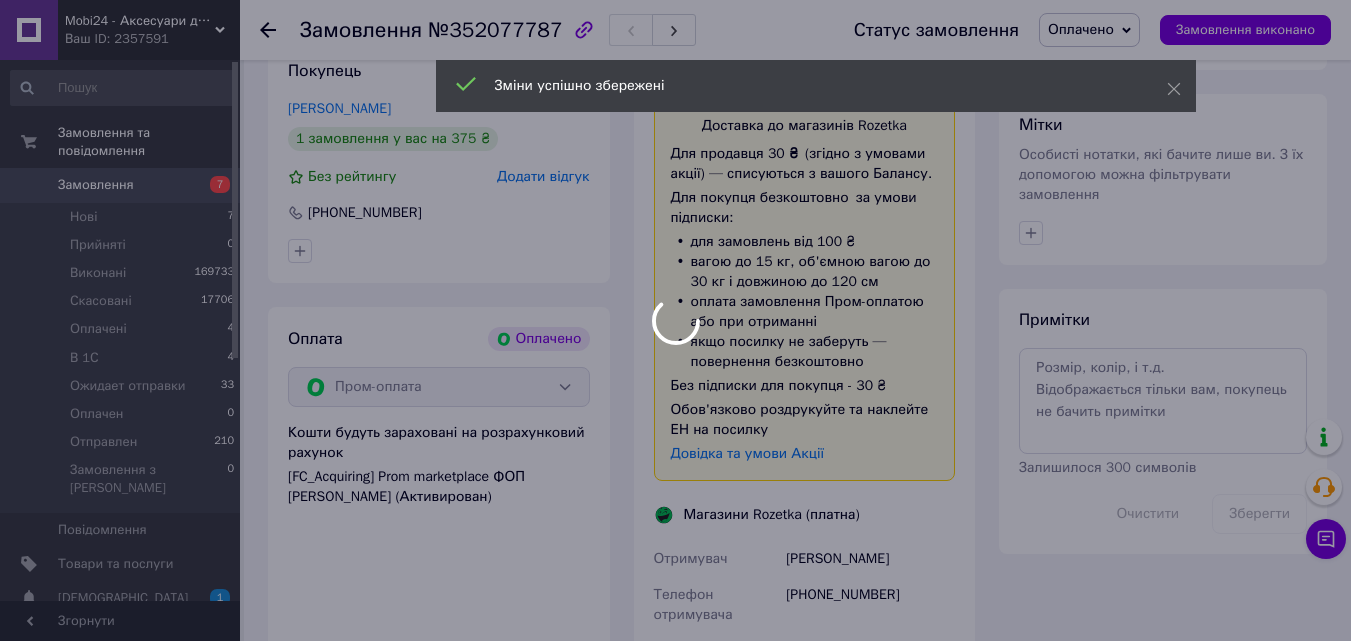 scroll, scrollTop: 1573, scrollLeft: 0, axis: vertical 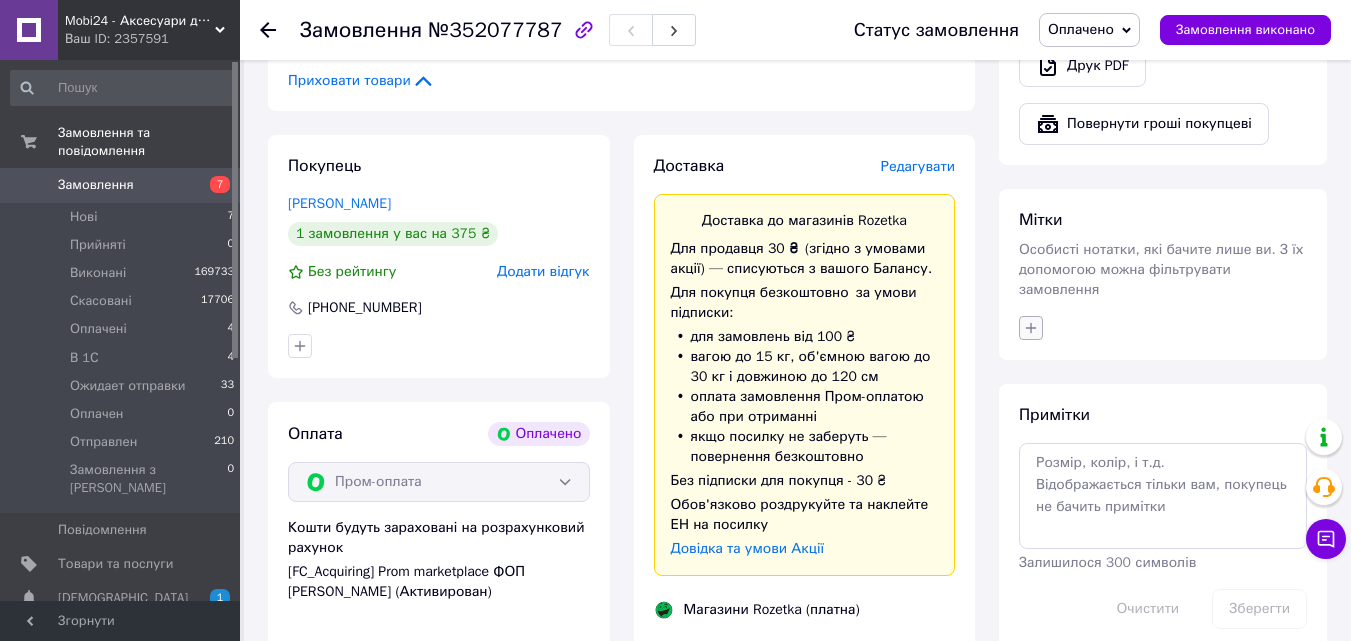 click 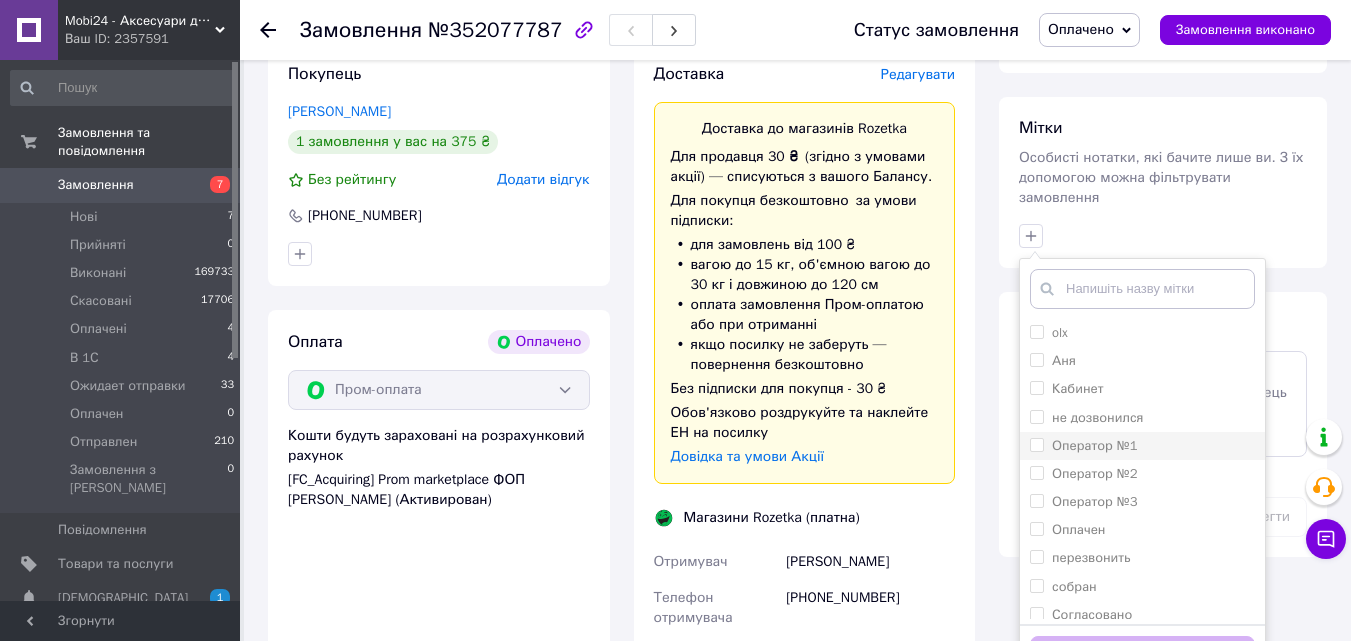 scroll, scrollTop: 1573, scrollLeft: 0, axis: vertical 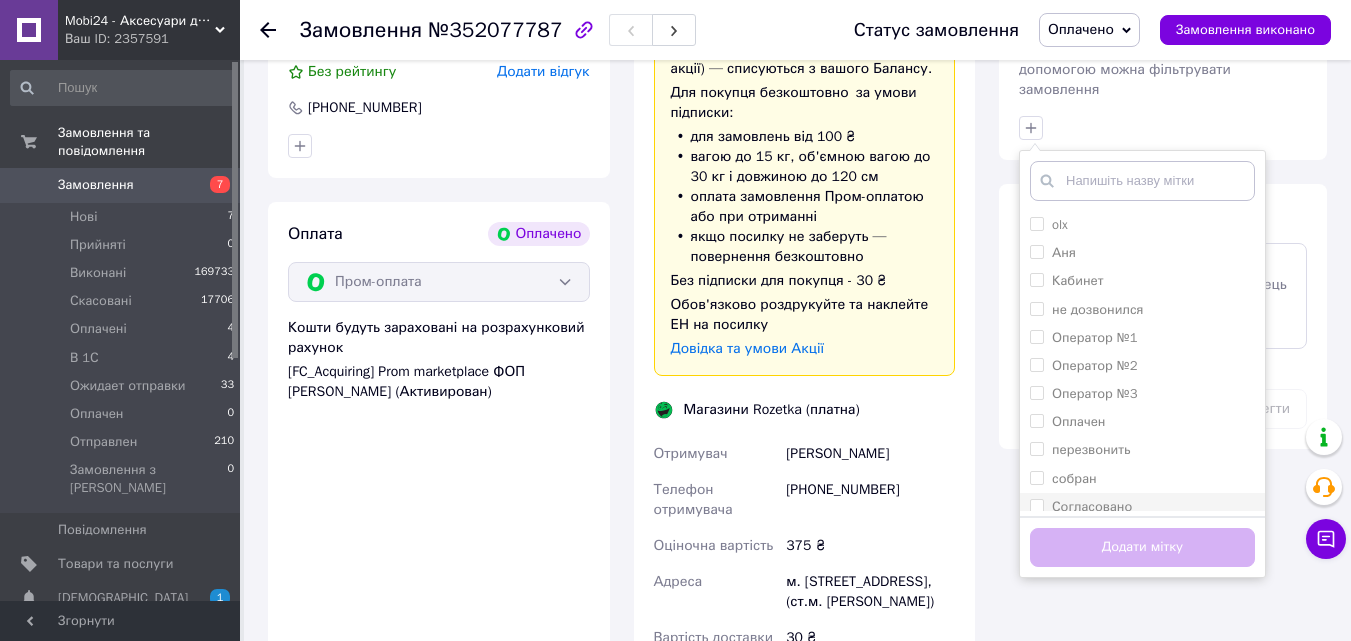 click on "Согласовано" at bounding box center [1036, 505] 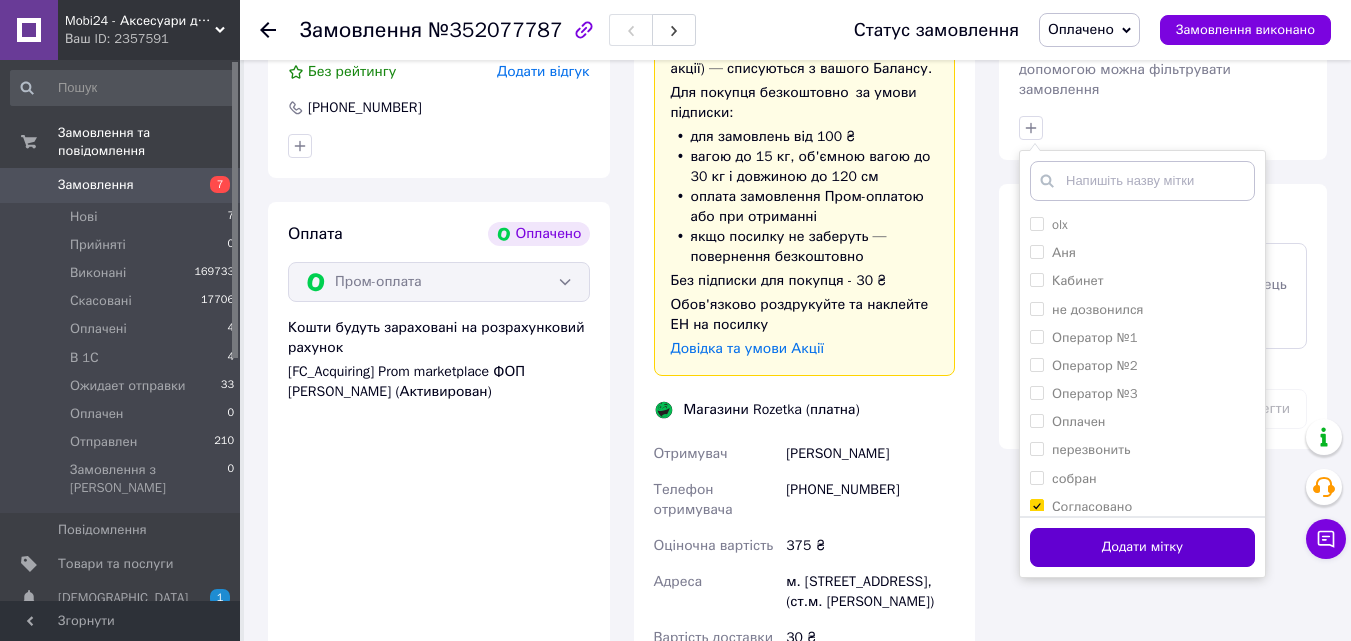 click on "Додати мітку" at bounding box center (1142, 547) 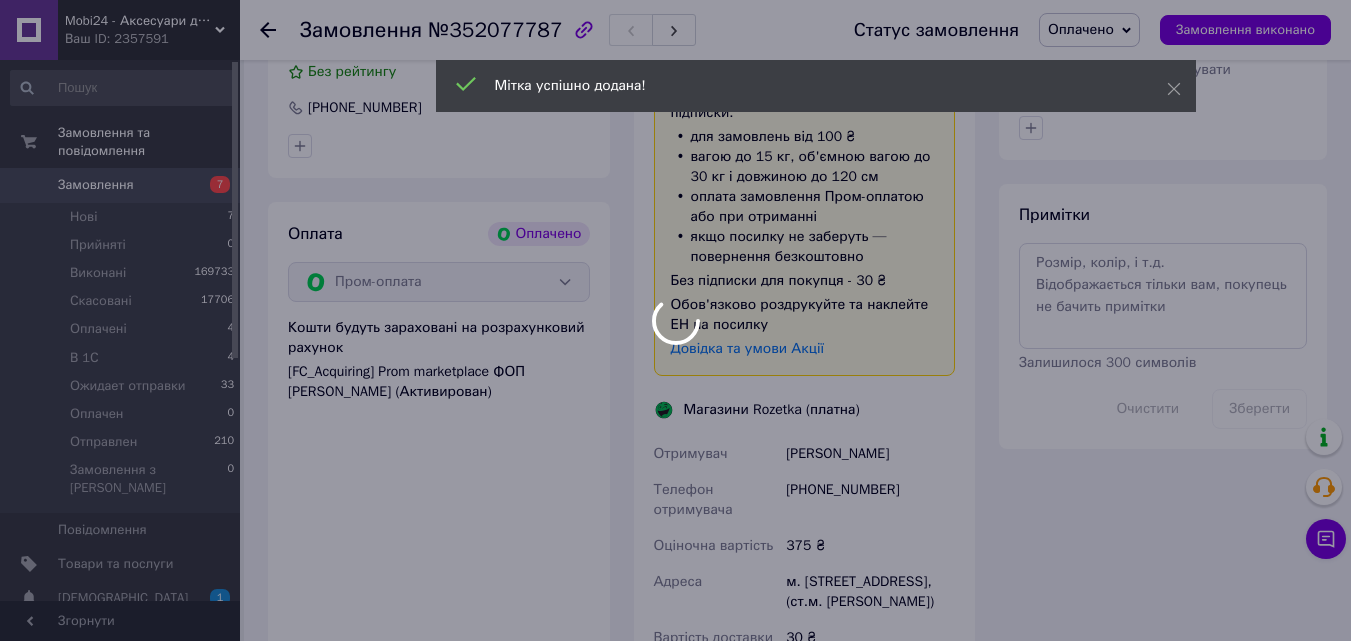 click at bounding box center (675, 320) 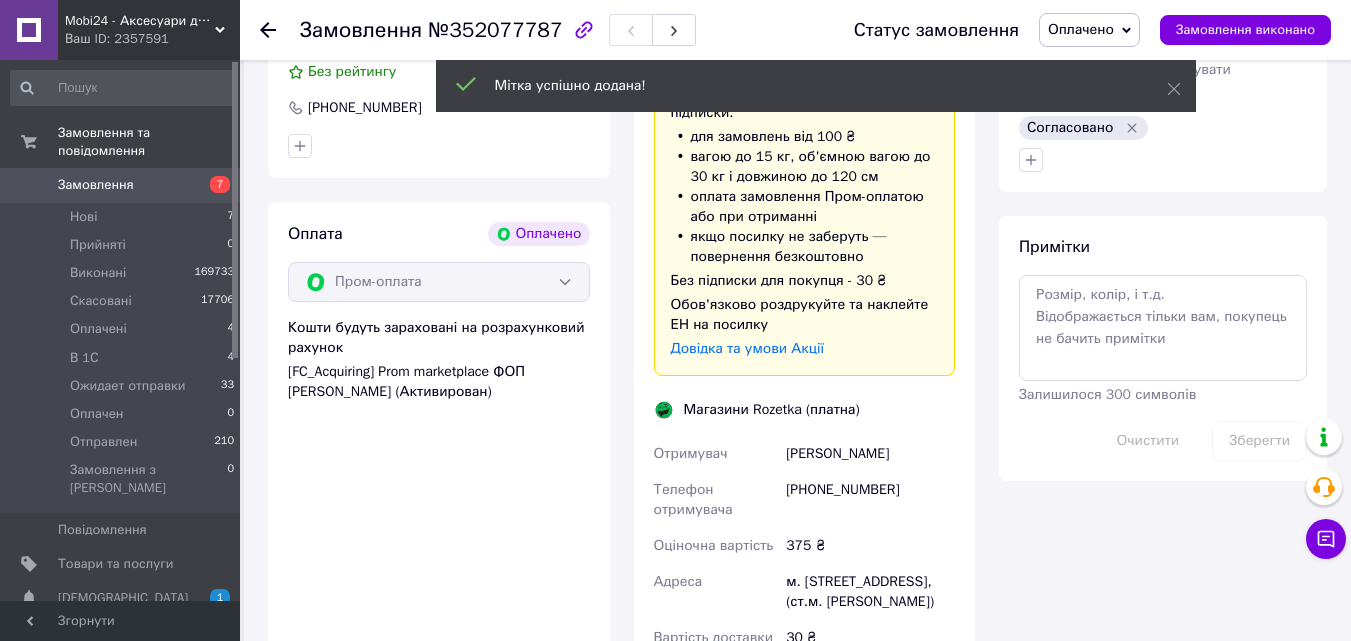 click on "Оплачено" at bounding box center [1089, 30] 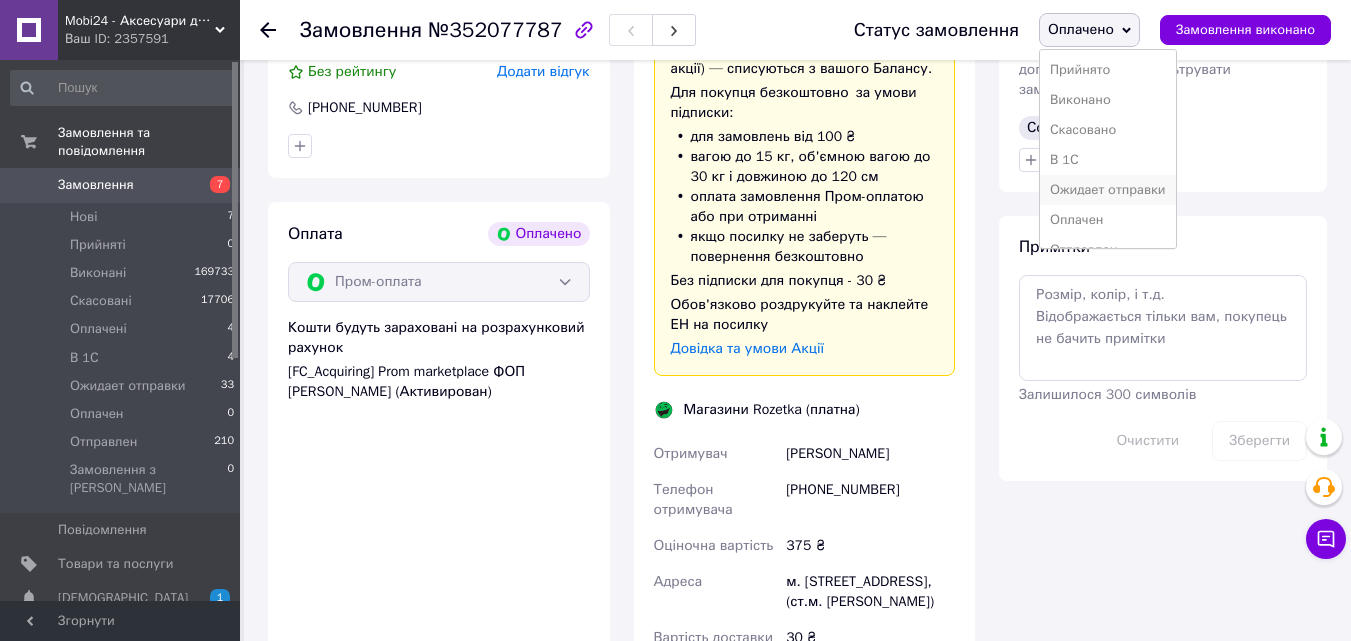 click on "Ожидает отправки" at bounding box center [1108, 190] 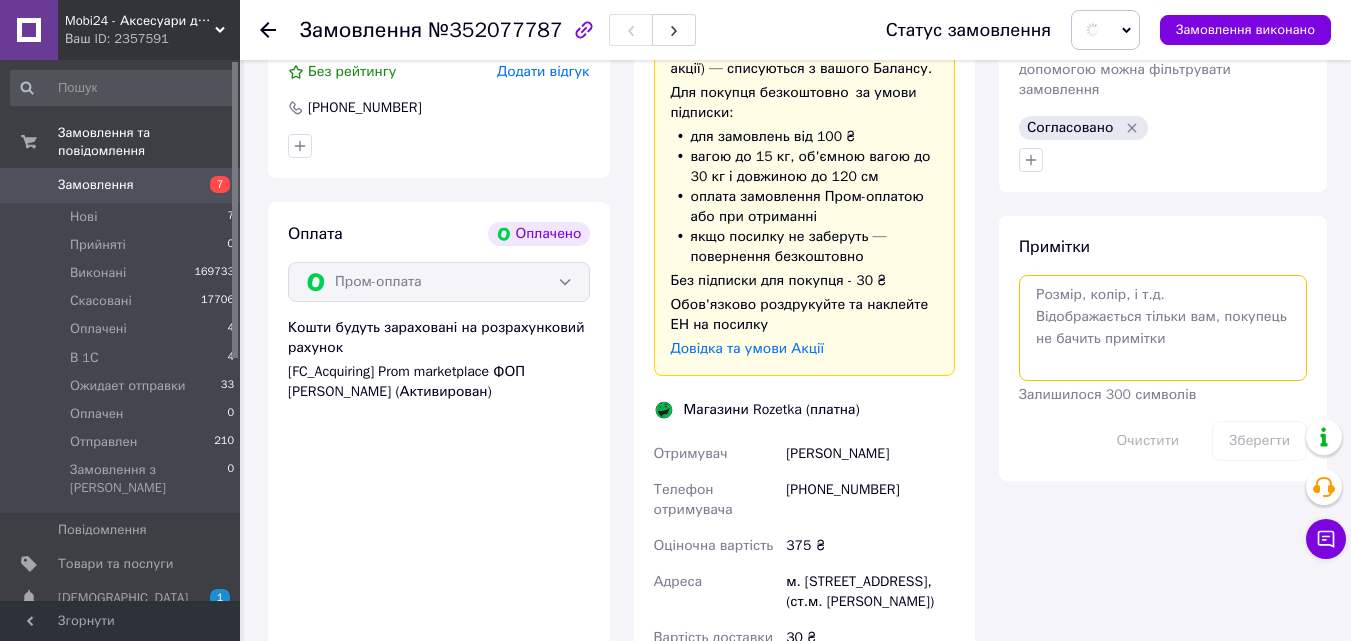 click at bounding box center [1163, 328] 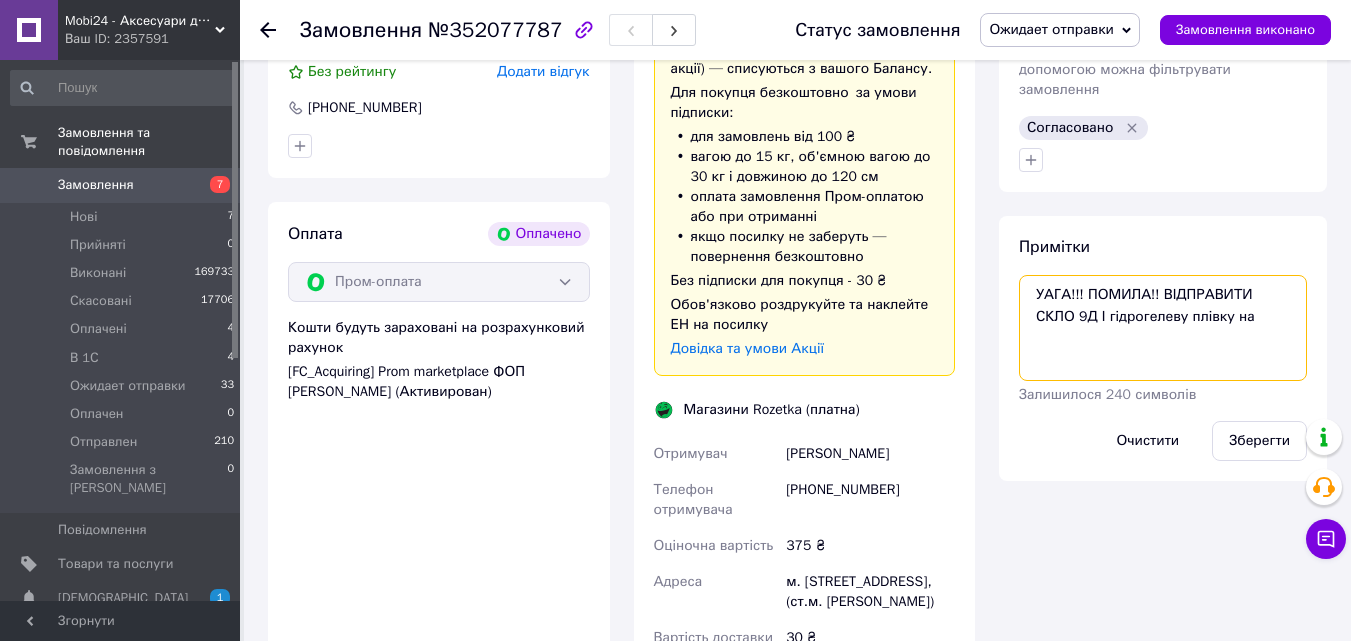 paste on "Xiaomi Redmi 7" 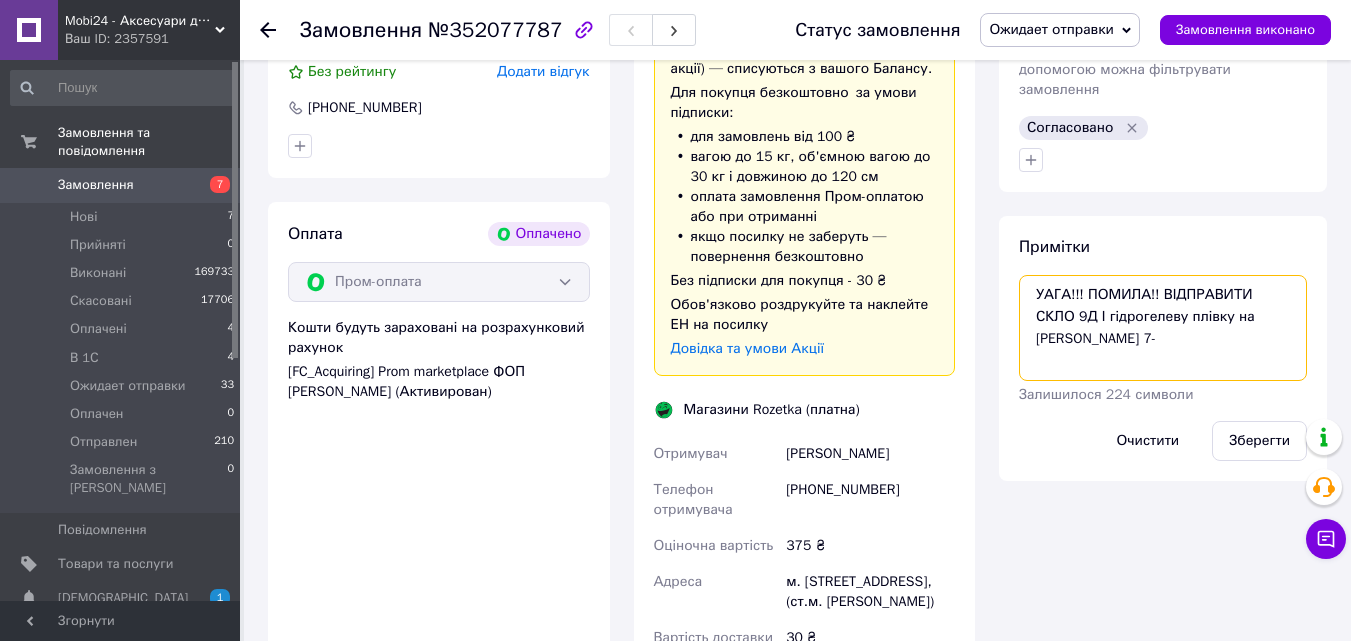 paste on "000002315" 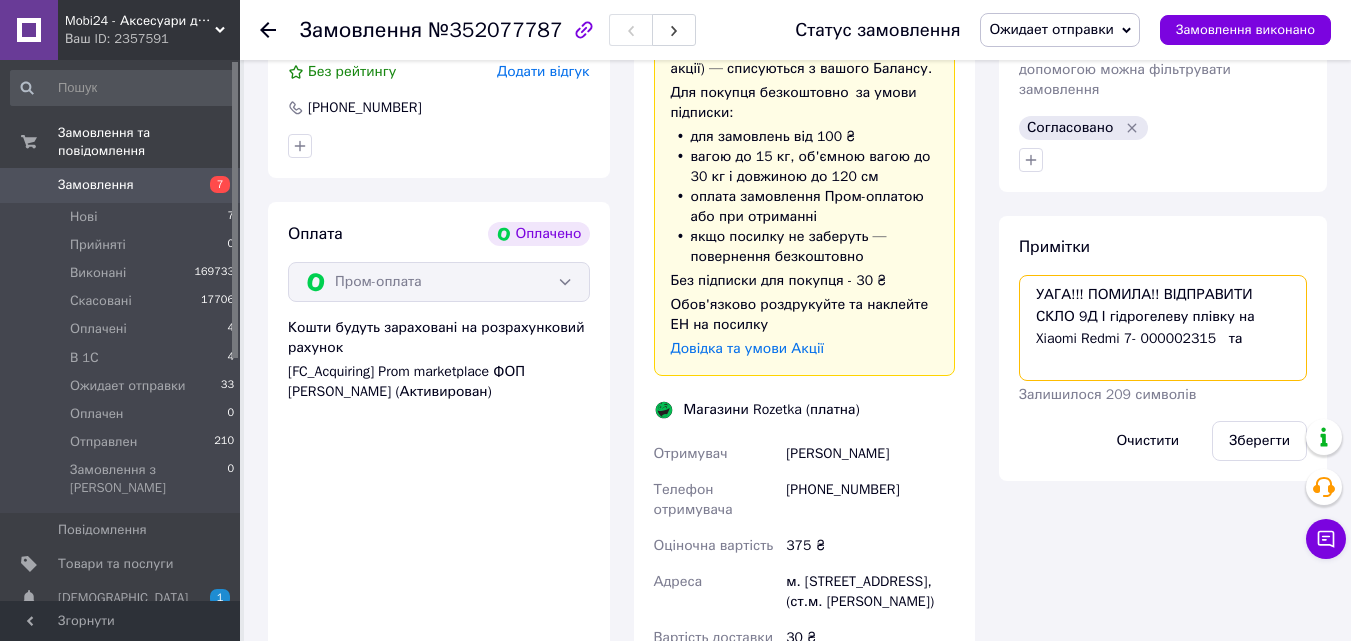 paste on "000005239" 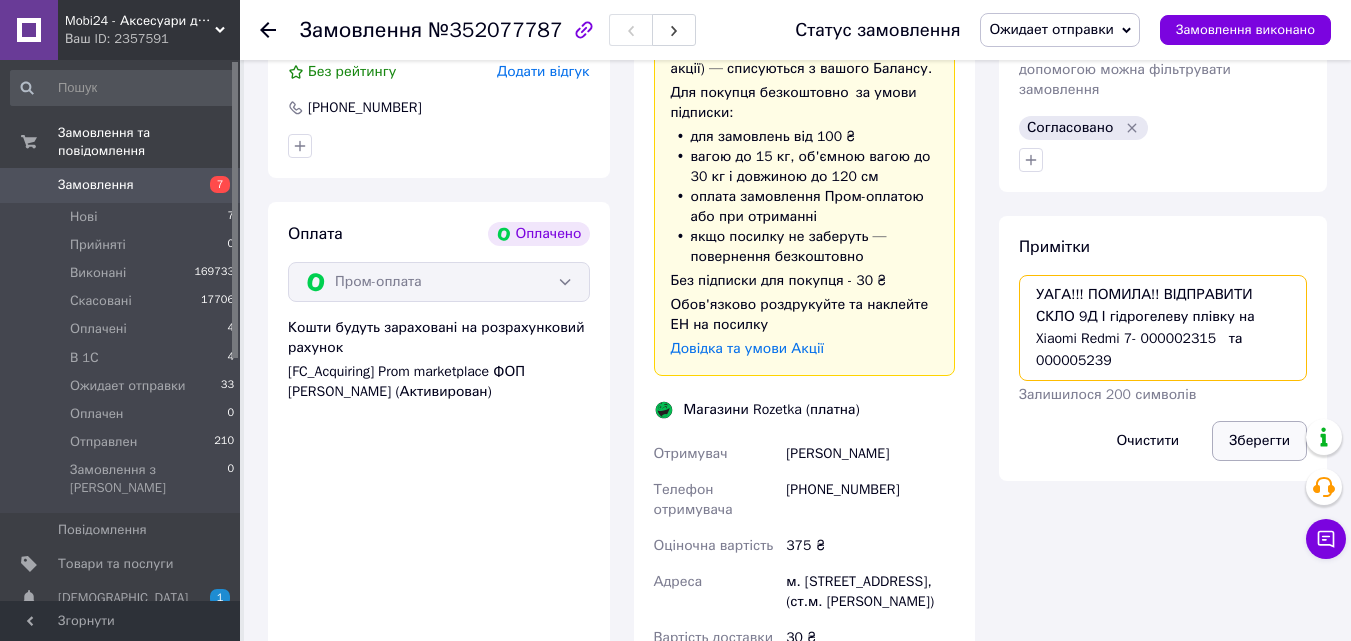 type on "УАГА!!! ПОМИЛА!! ВІДПРАВИТИ СКЛО 9Д І гідрогелеву плівку на Xiaomi Redmi 7- 000002315   та 000005239" 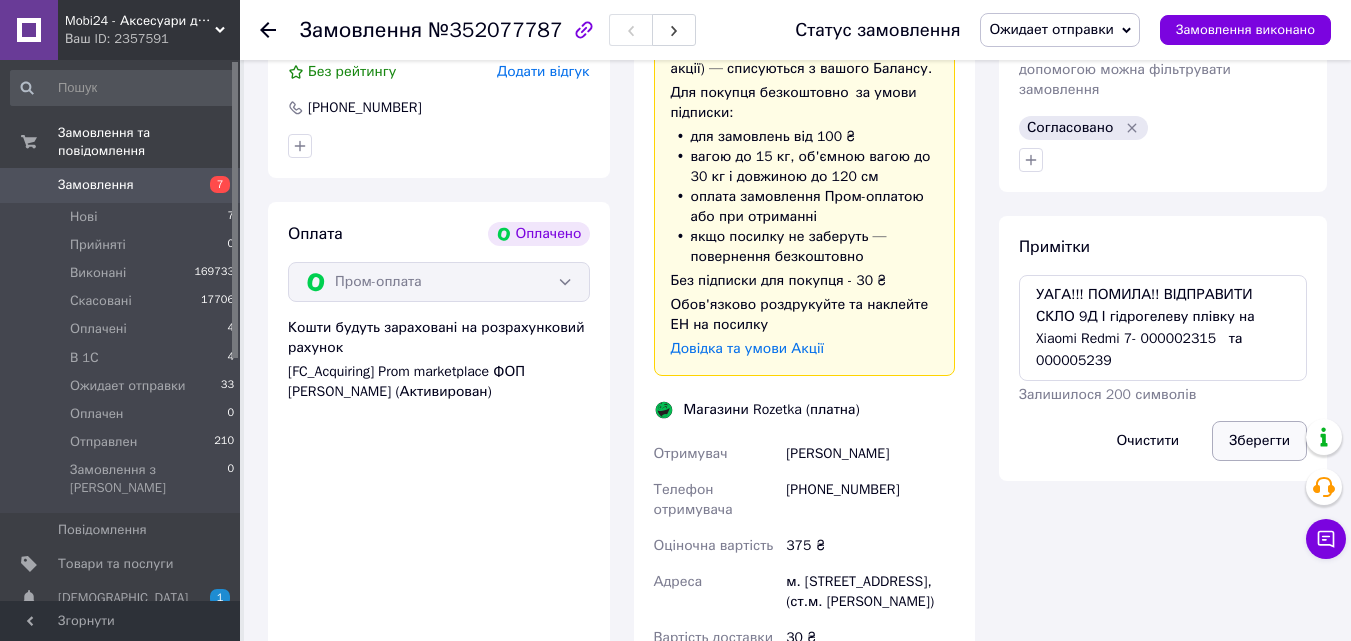 click on "Зберегти" at bounding box center (1259, 441) 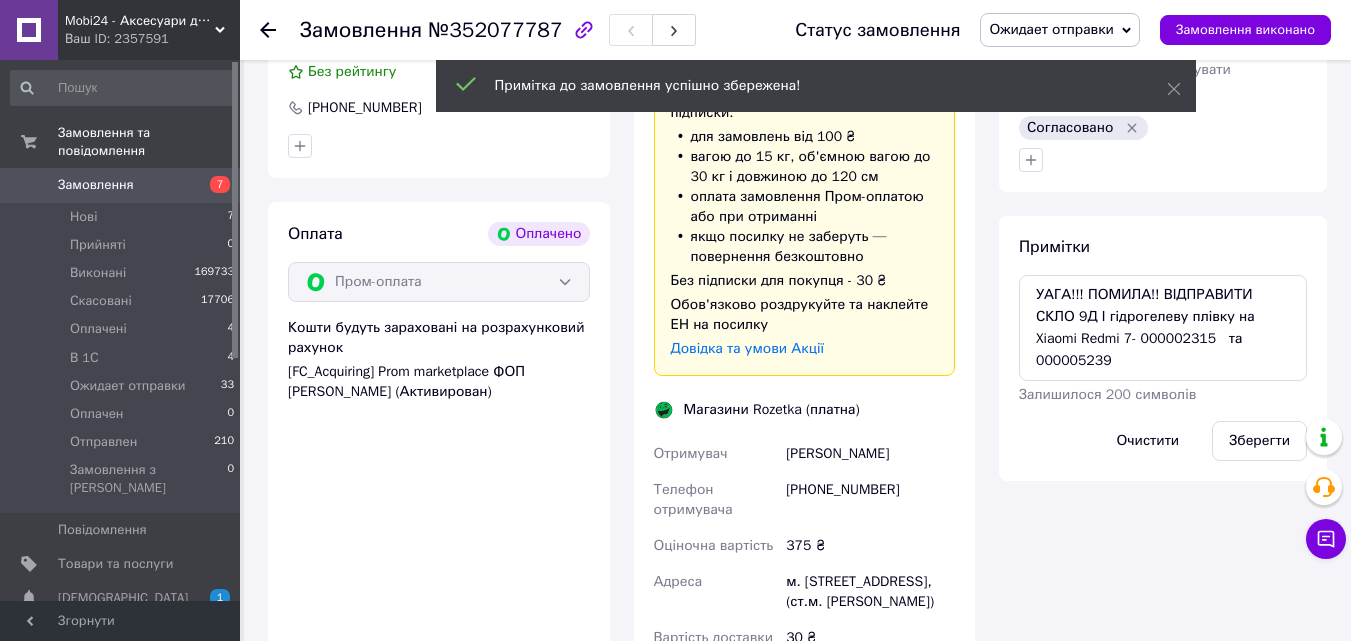 click on "Замовлення" at bounding box center (121, 185) 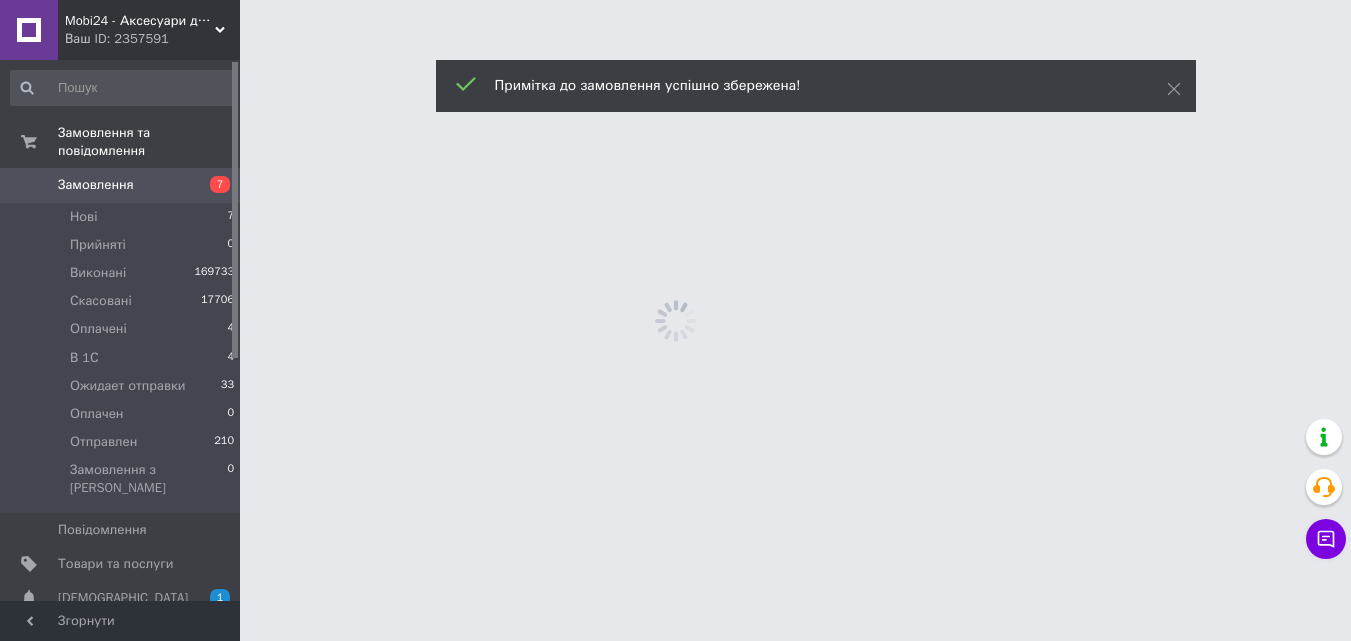 scroll, scrollTop: 0, scrollLeft: 0, axis: both 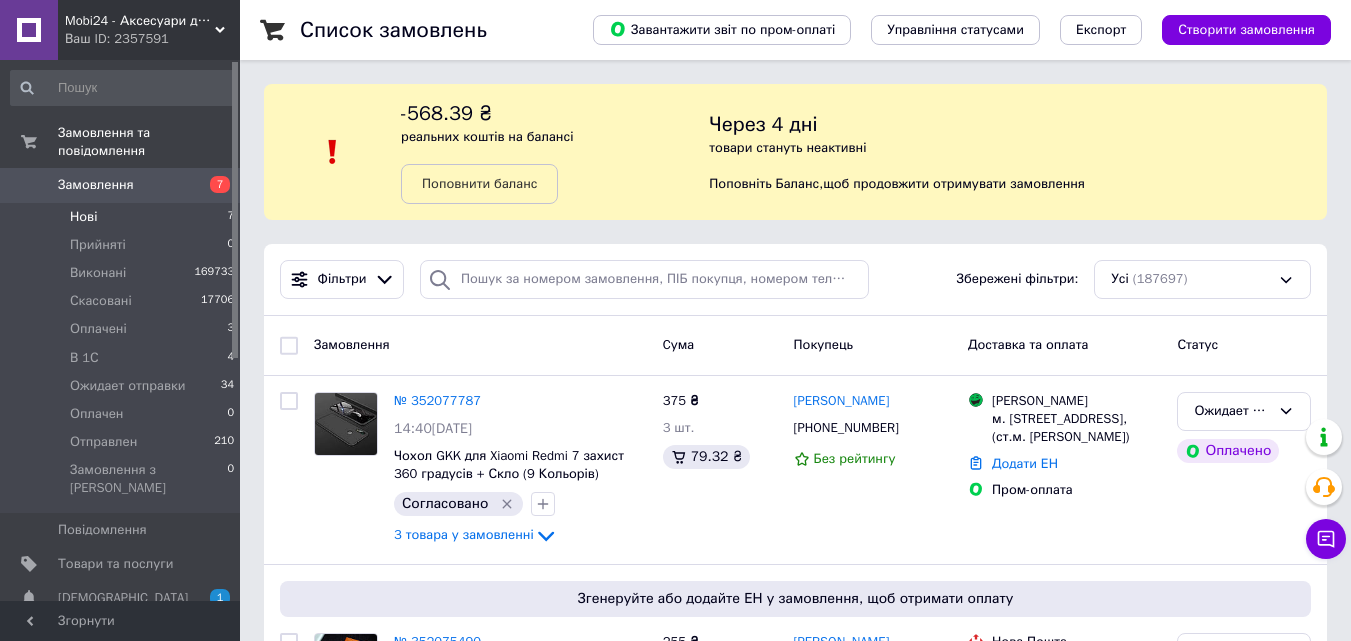click on "Нові 7" at bounding box center (123, 217) 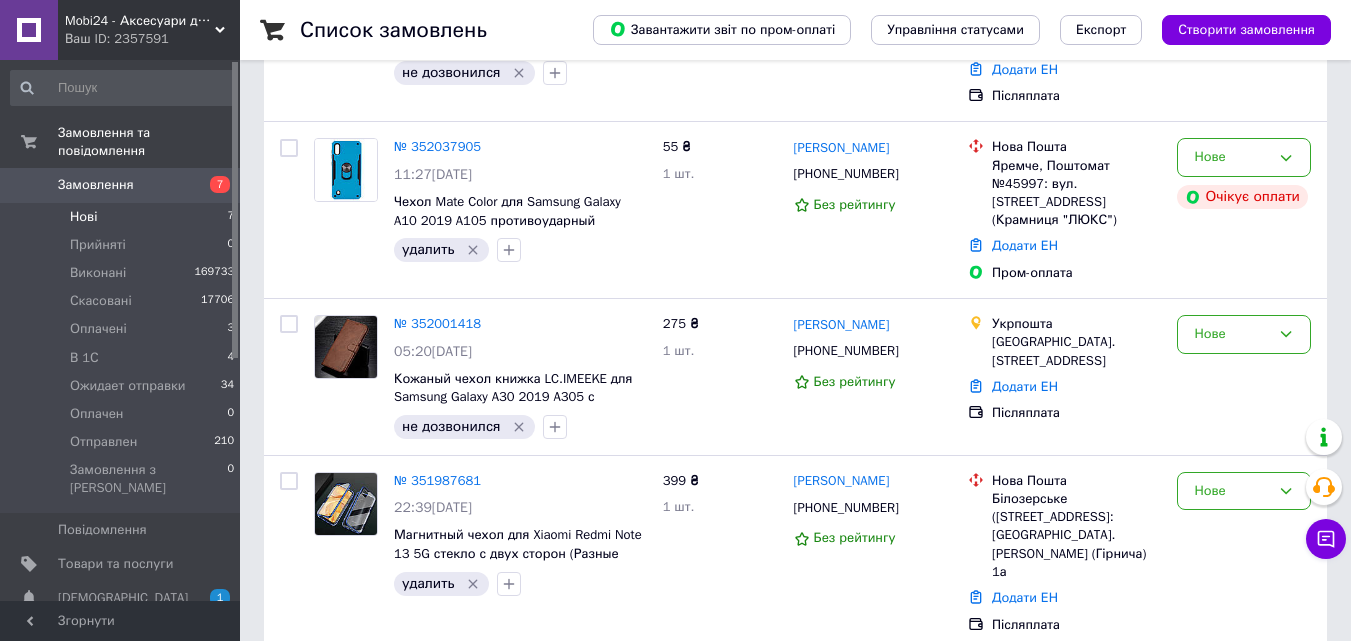 scroll, scrollTop: 954, scrollLeft: 0, axis: vertical 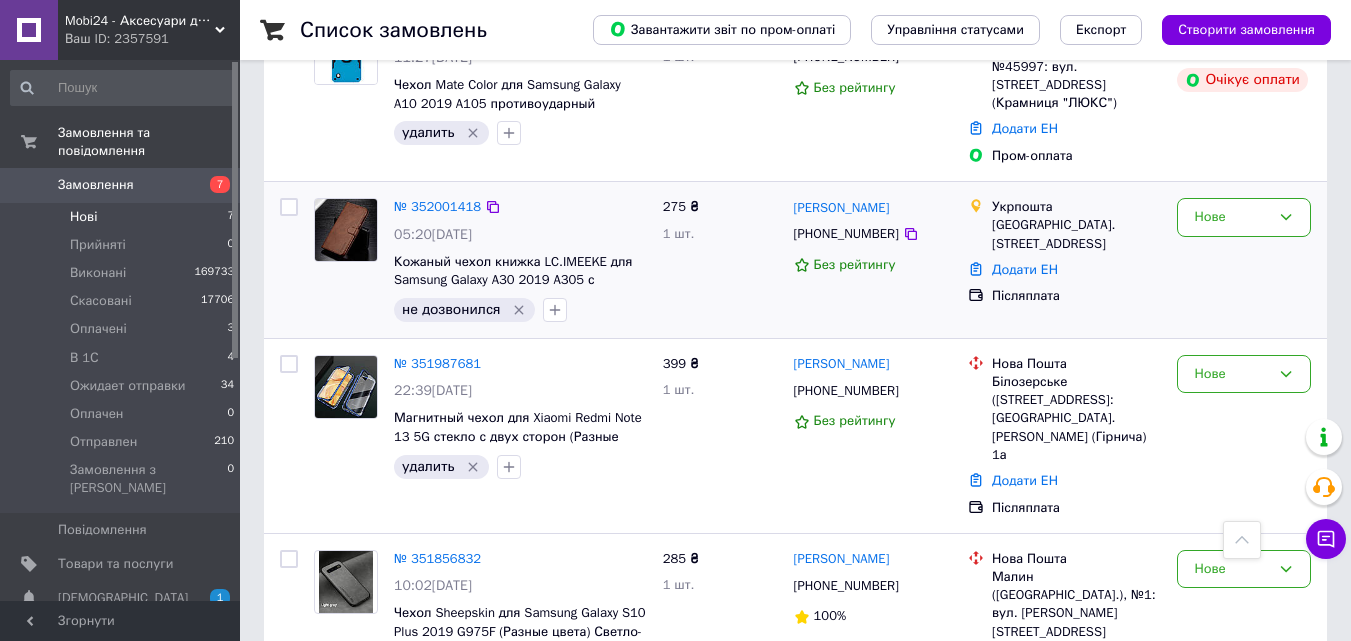 click at bounding box center [346, 230] 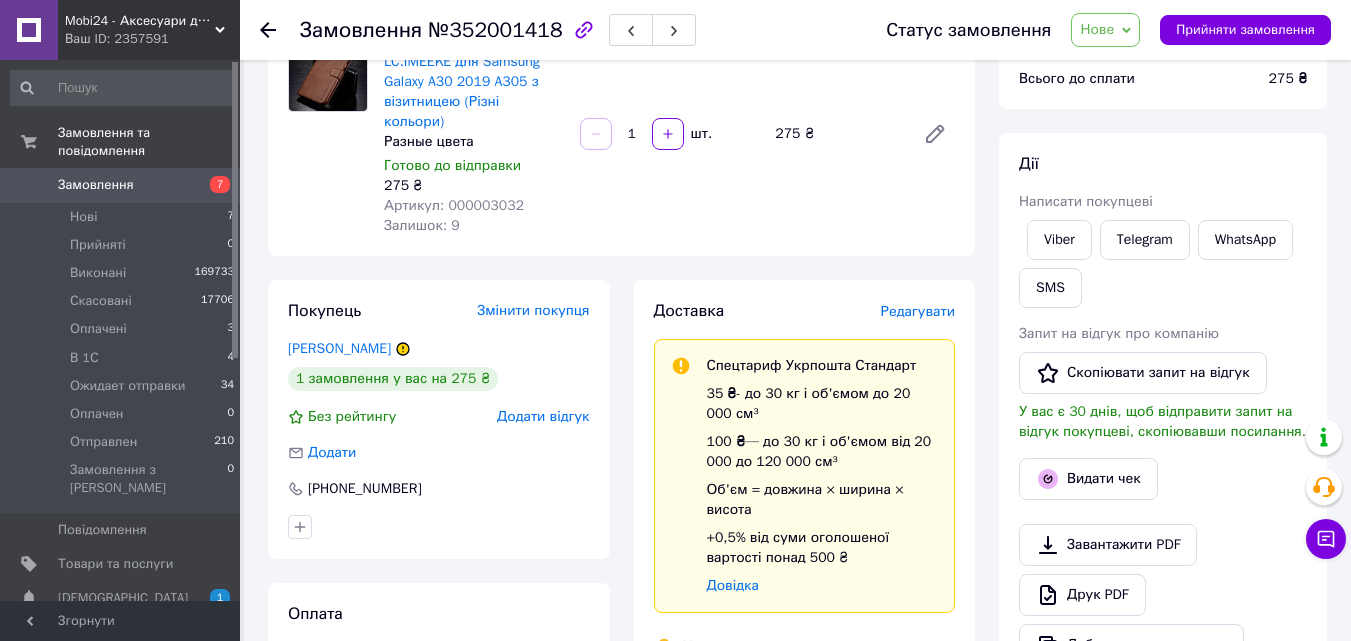 scroll, scrollTop: 200, scrollLeft: 0, axis: vertical 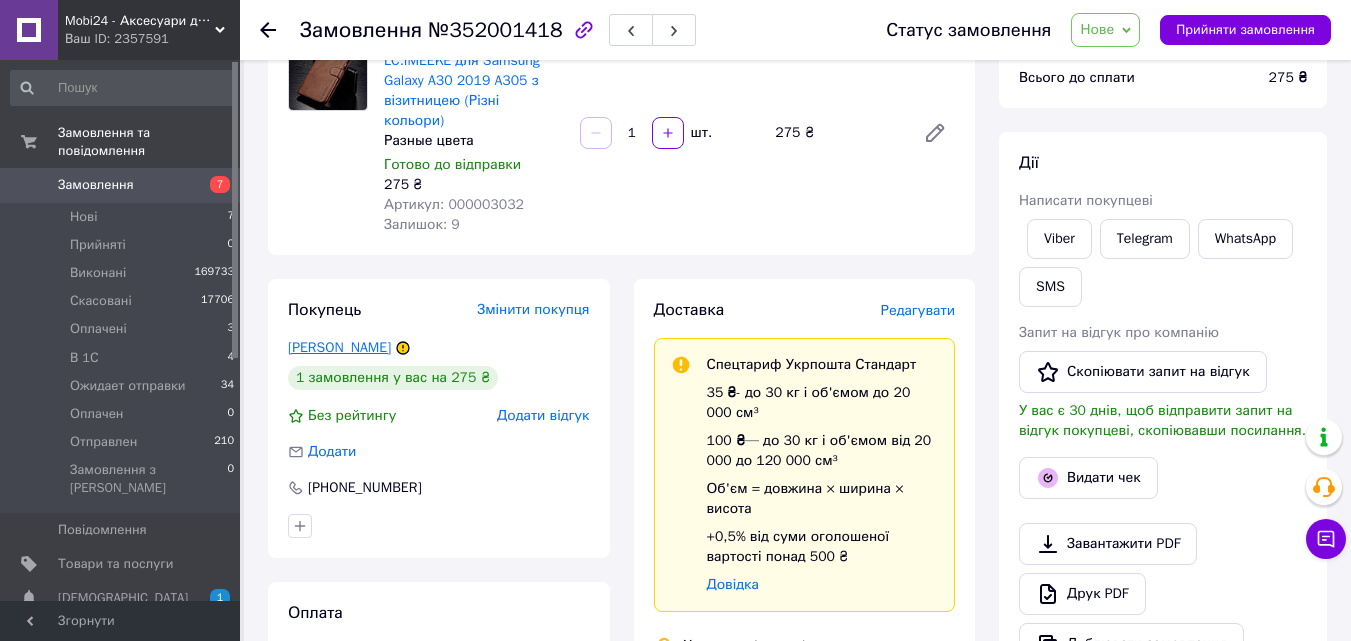 click on "[PERSON_NAME]" at bounding box center [339, 347] 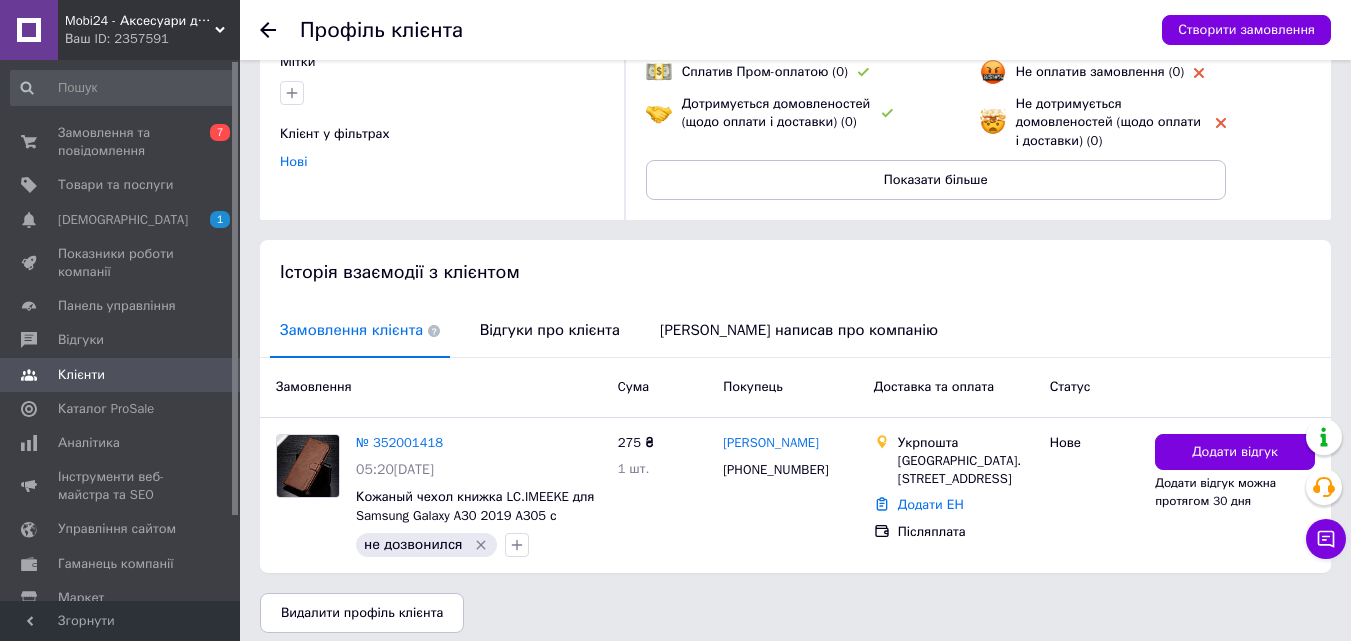 scroll, scrollTop: 0, scrollLeft: 0, axis: both 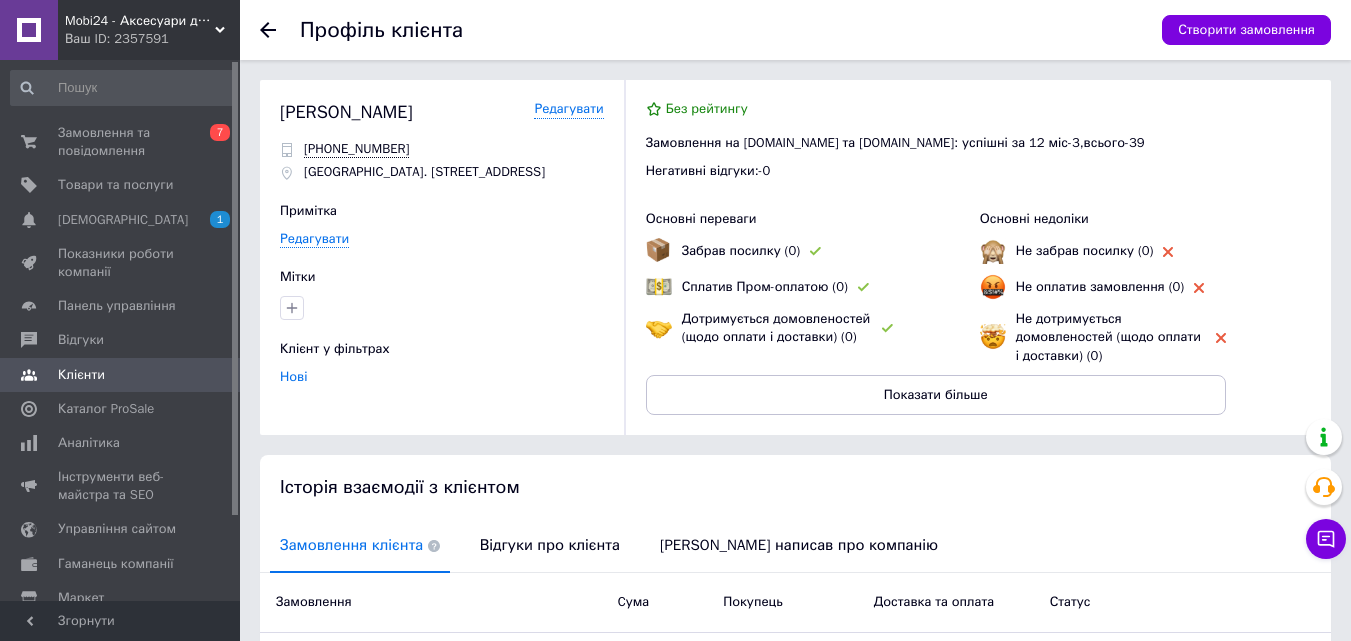click 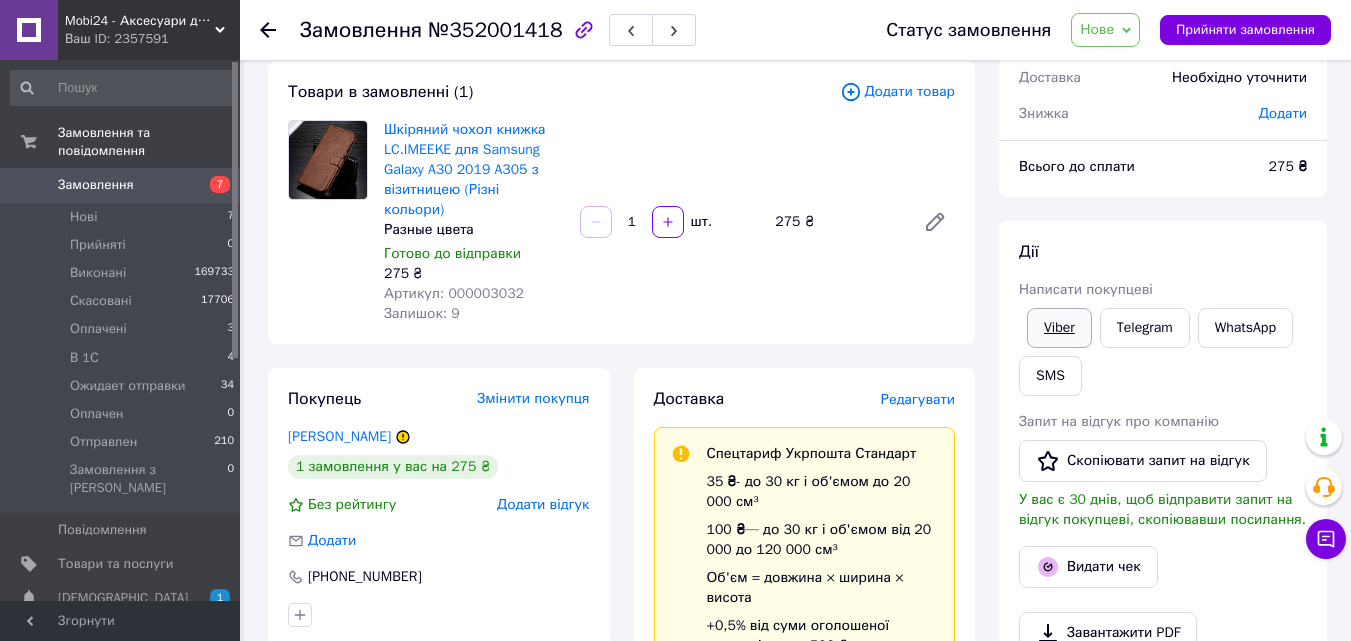 scroll, scrollTop: 100, scrollLeft: 0, axis: vertical 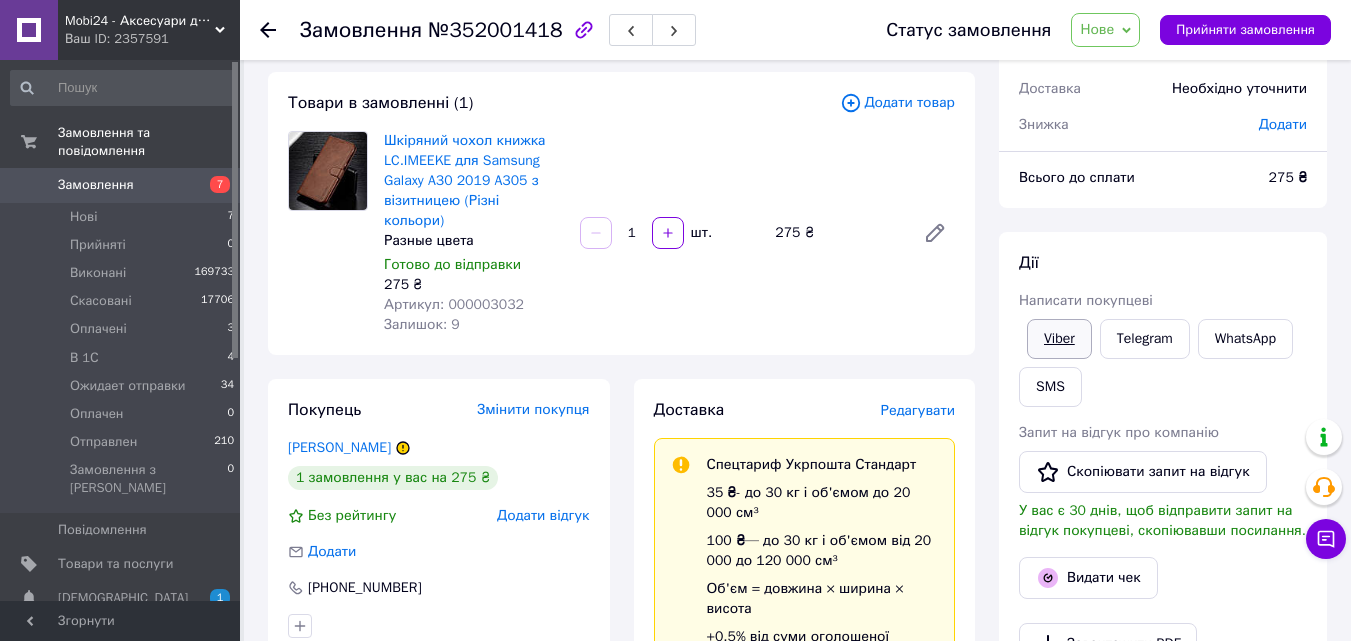 click on "Viber" at bounding box center (1059, 339) 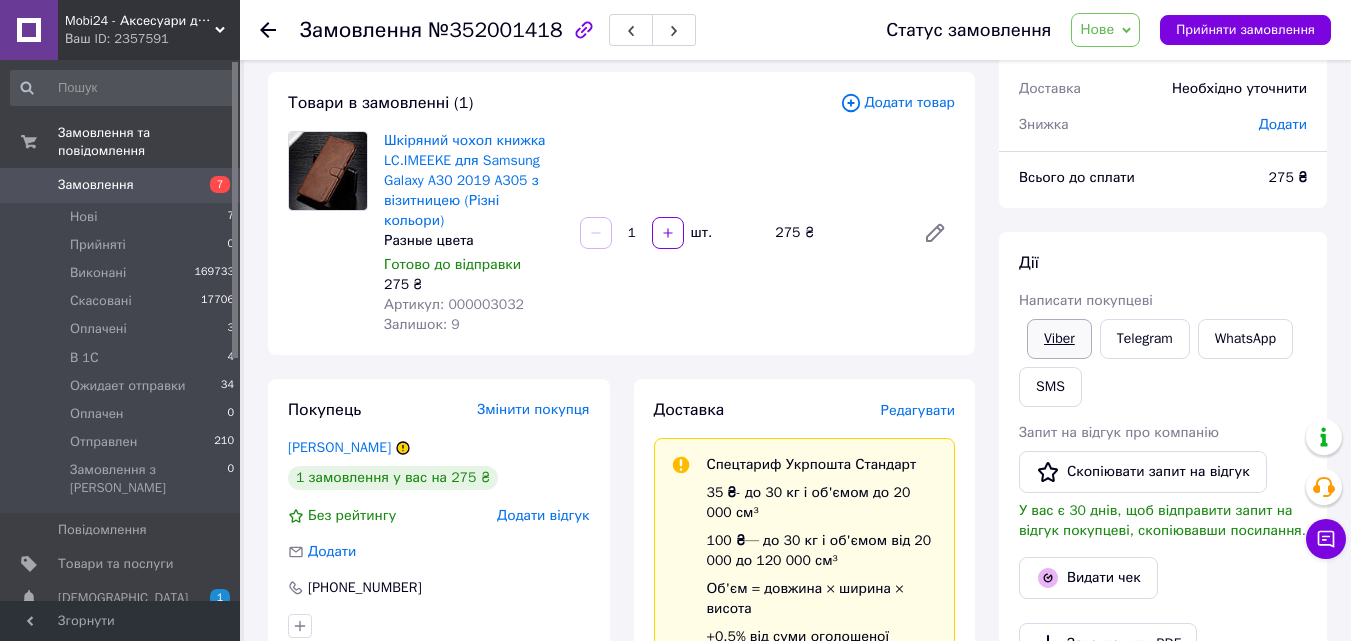click on "Viber" at bounding box center [1059, 339] 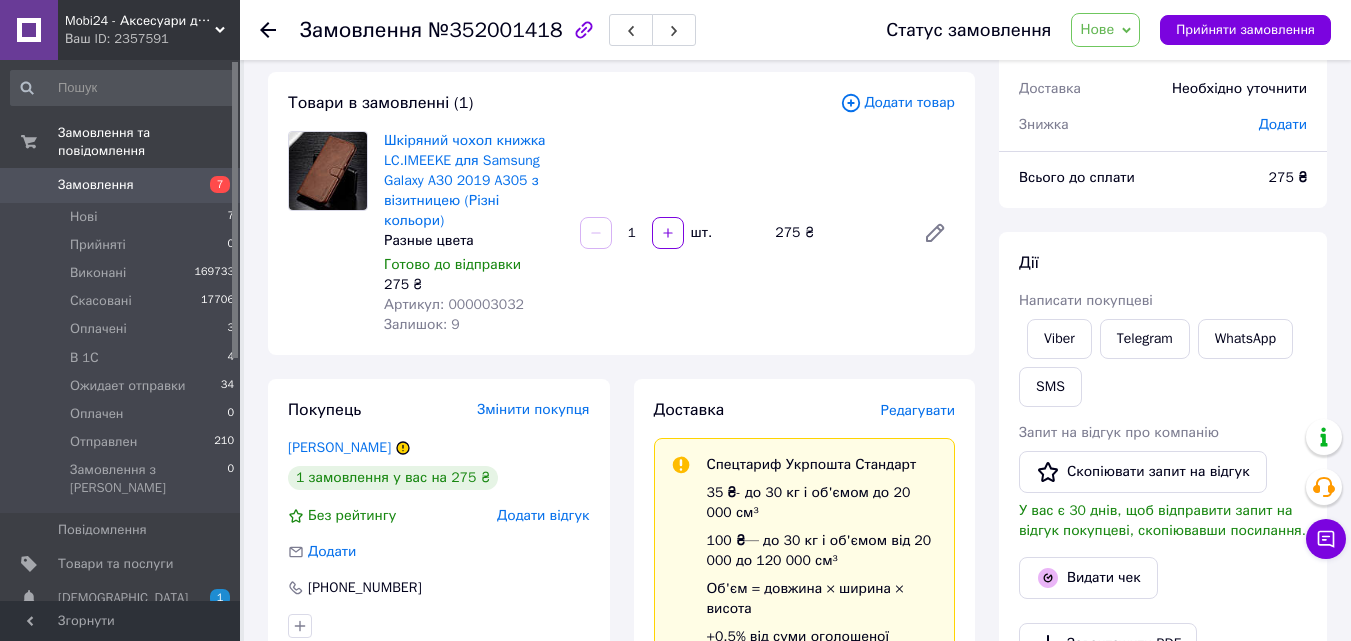 click on "Артикул: 000003032" at bounding box center (454, 304) 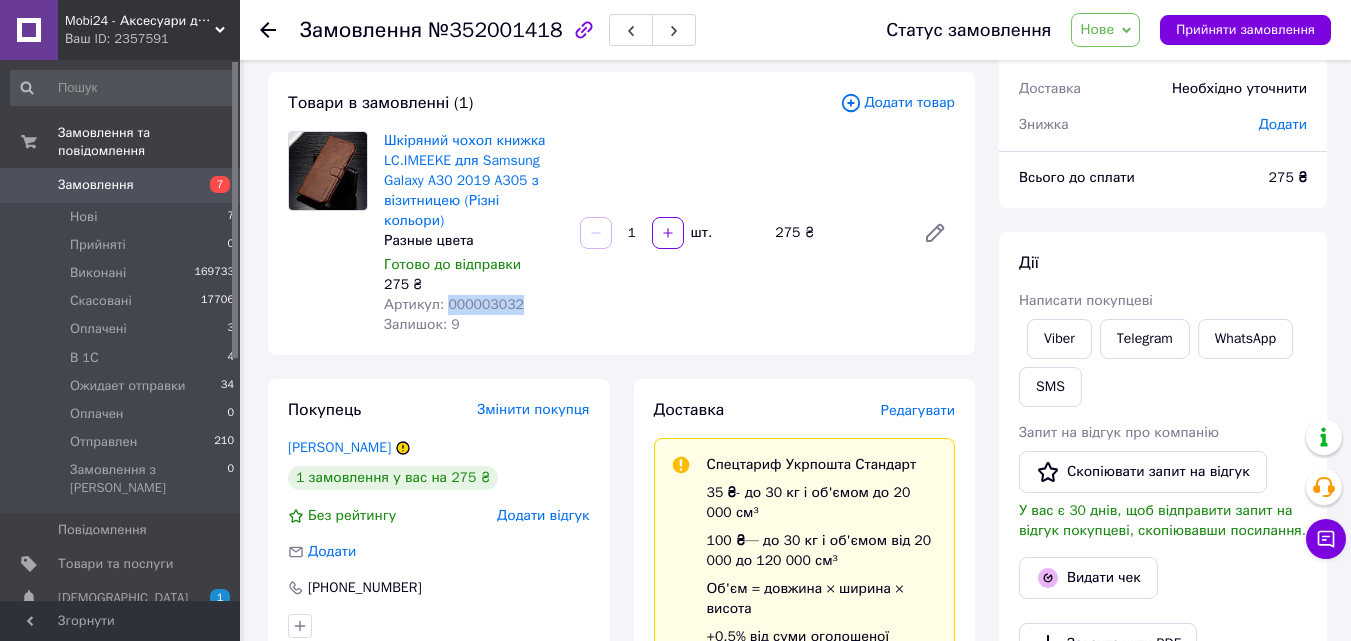 click on "Артикул: 000003032" at bounding box center (454, 304) 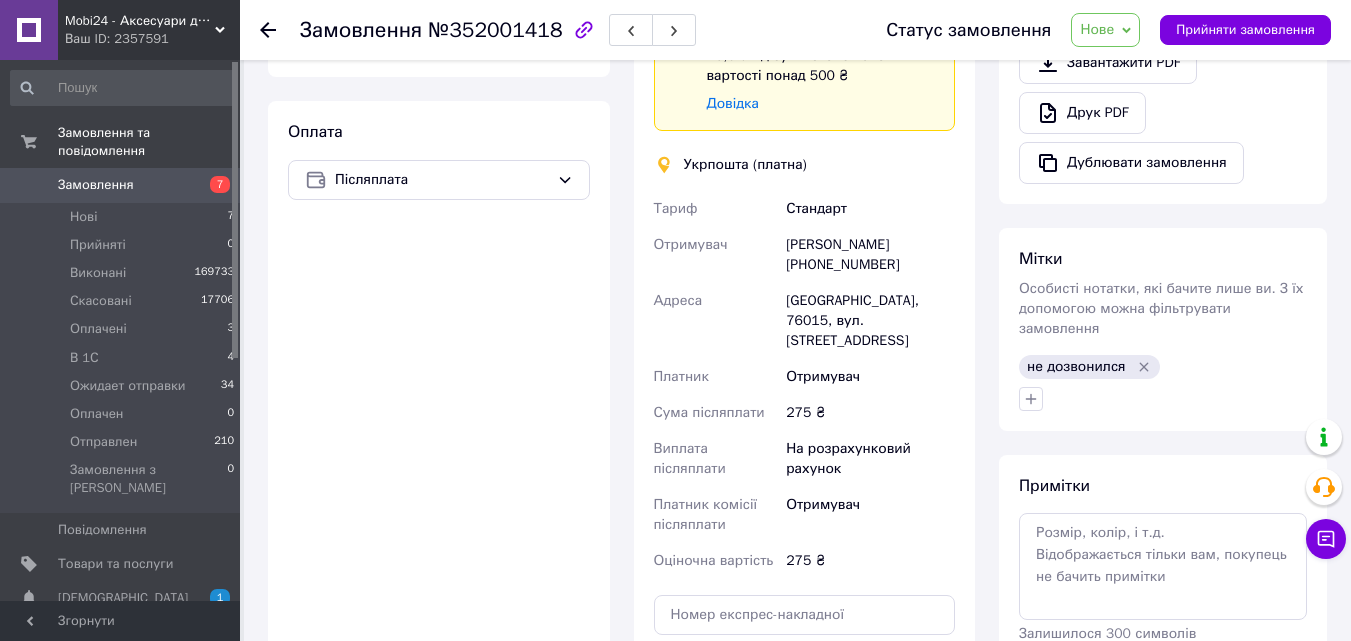 scroll, scrollTop: 800, scrollLeft: 0, axis: vertical 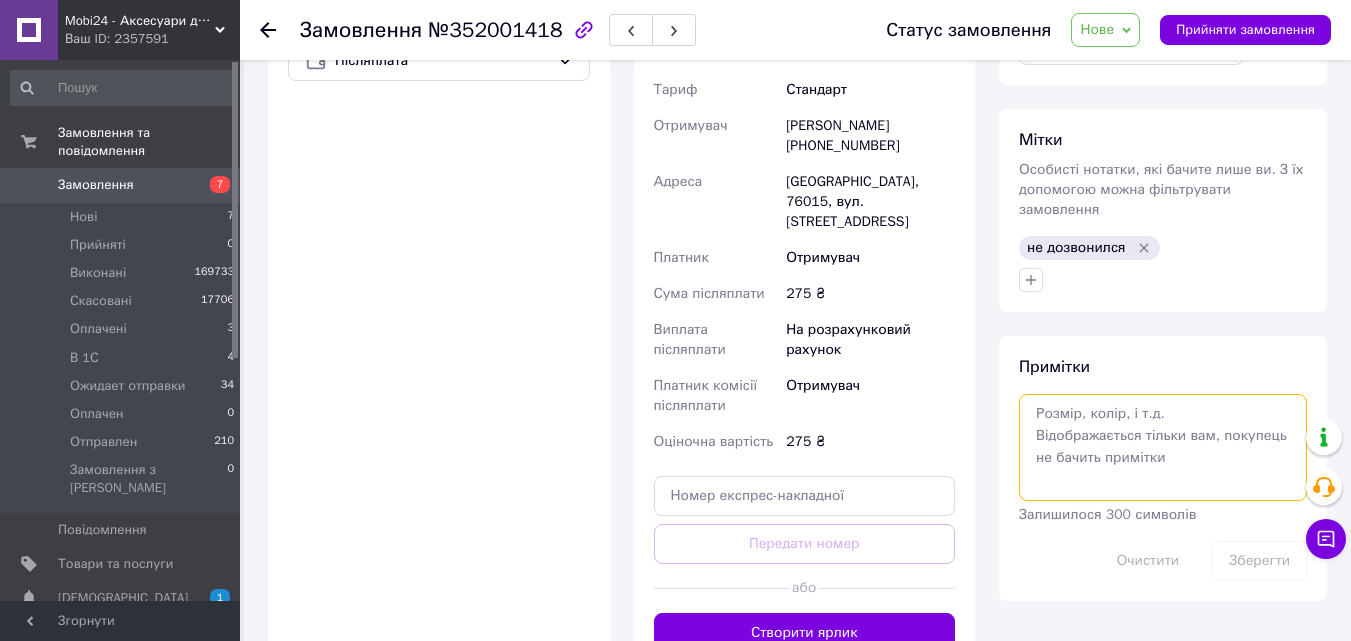 click at bounding box center [1163, 447] 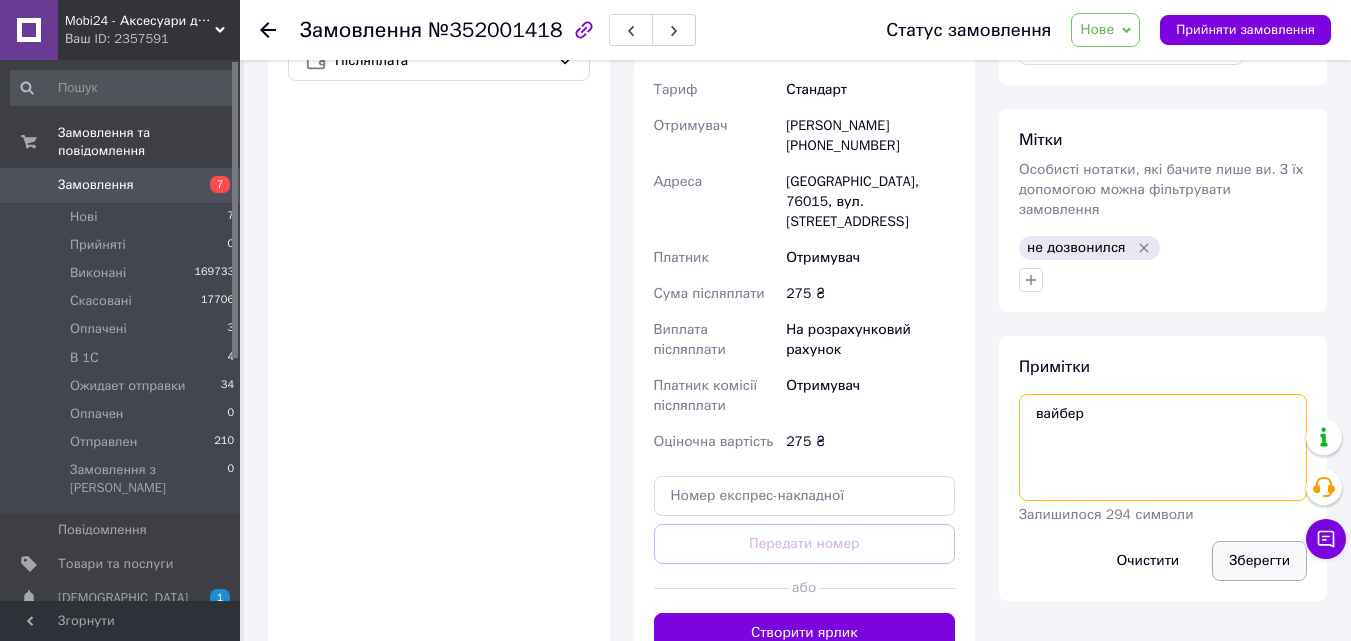 type on "вайбер" 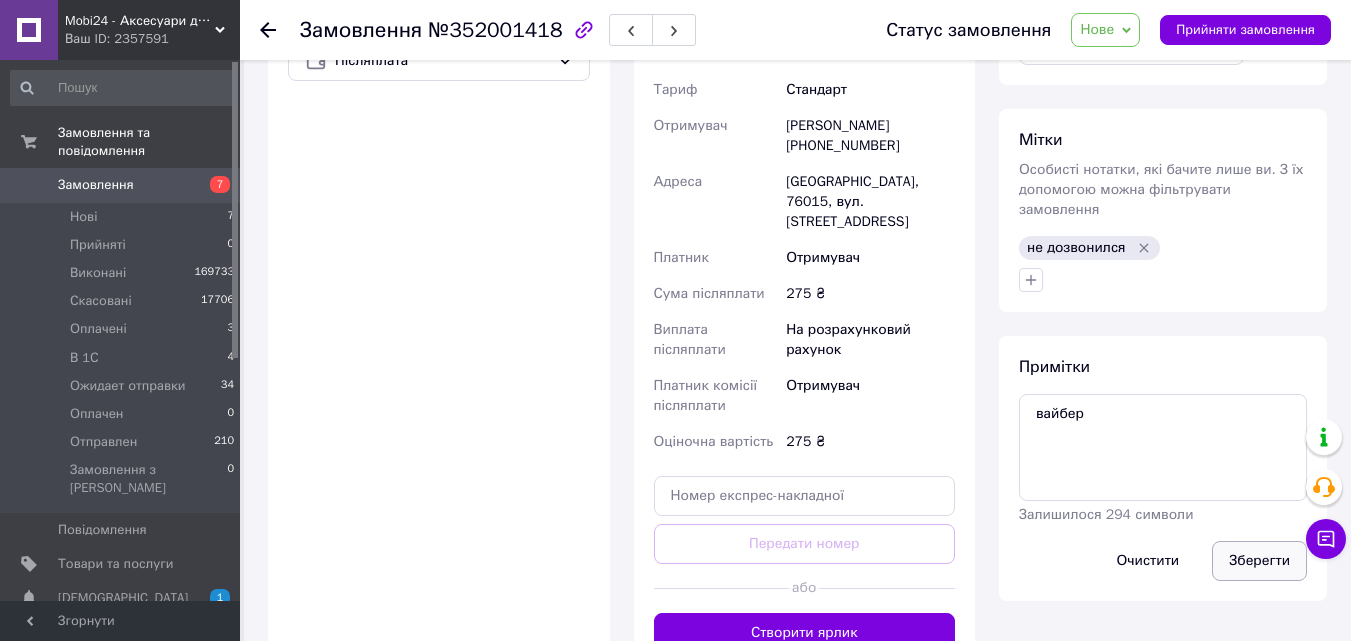 click on "Зберегти" at bounding box center [1259, 561] 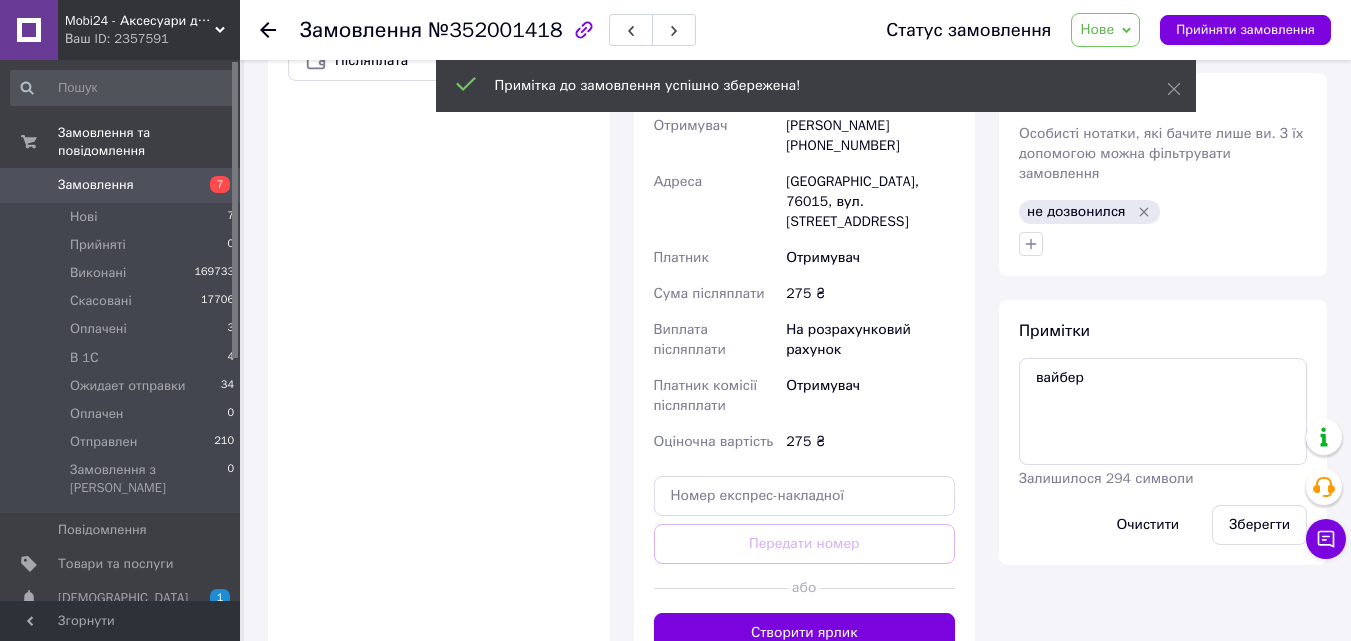 click on "Замовлення" at bounding box center [121, 185] 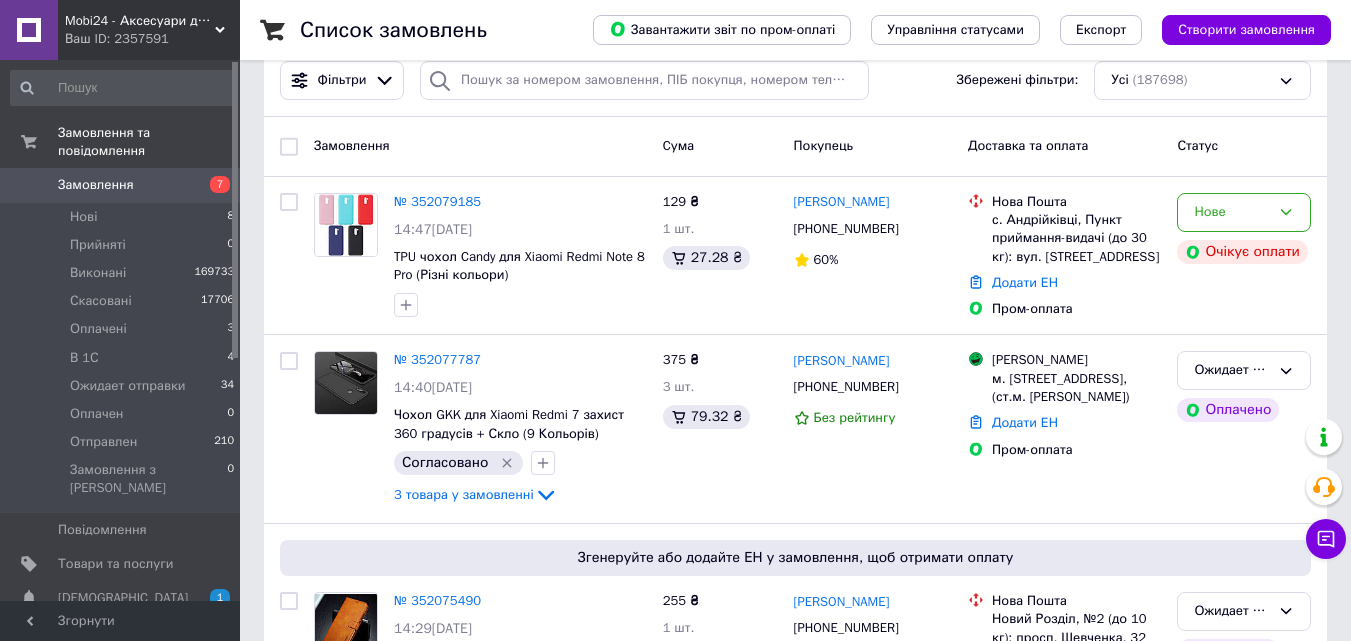 scroll, scrollTop: 200, scrollLeft: 0, axis: vertical 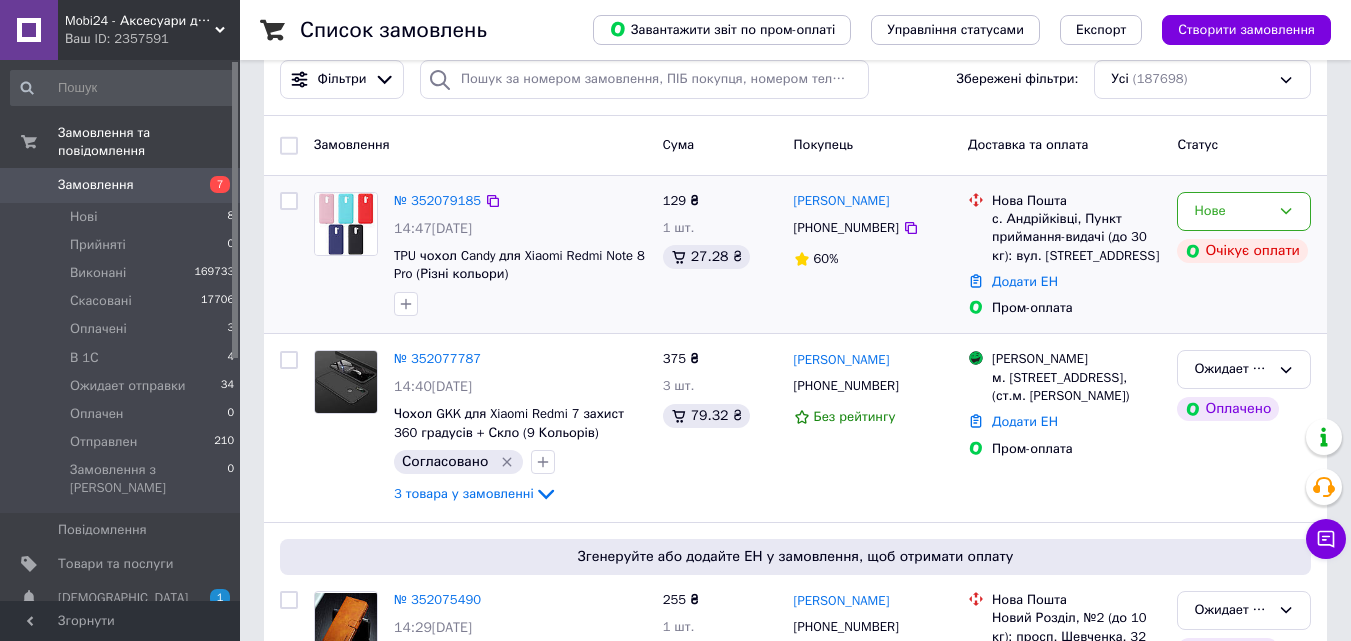 click at bounding box center (346, 223) 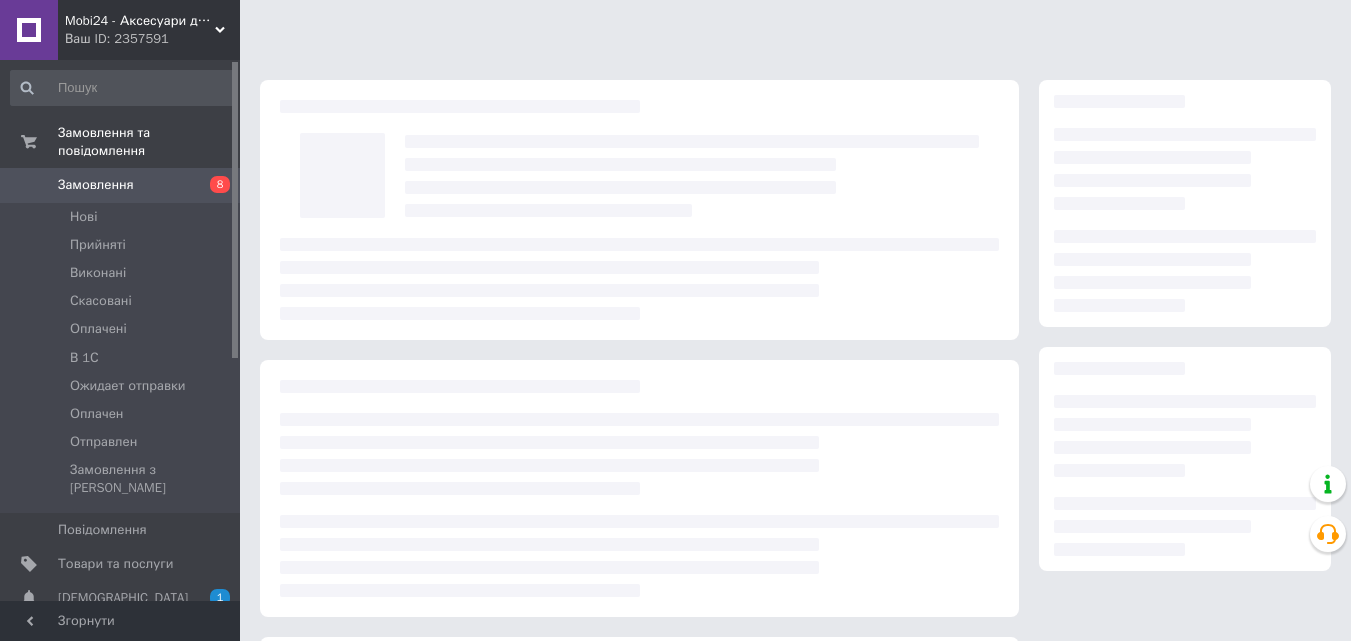scroll, scrollTop: 0, scrollLeft: 0, axis: both 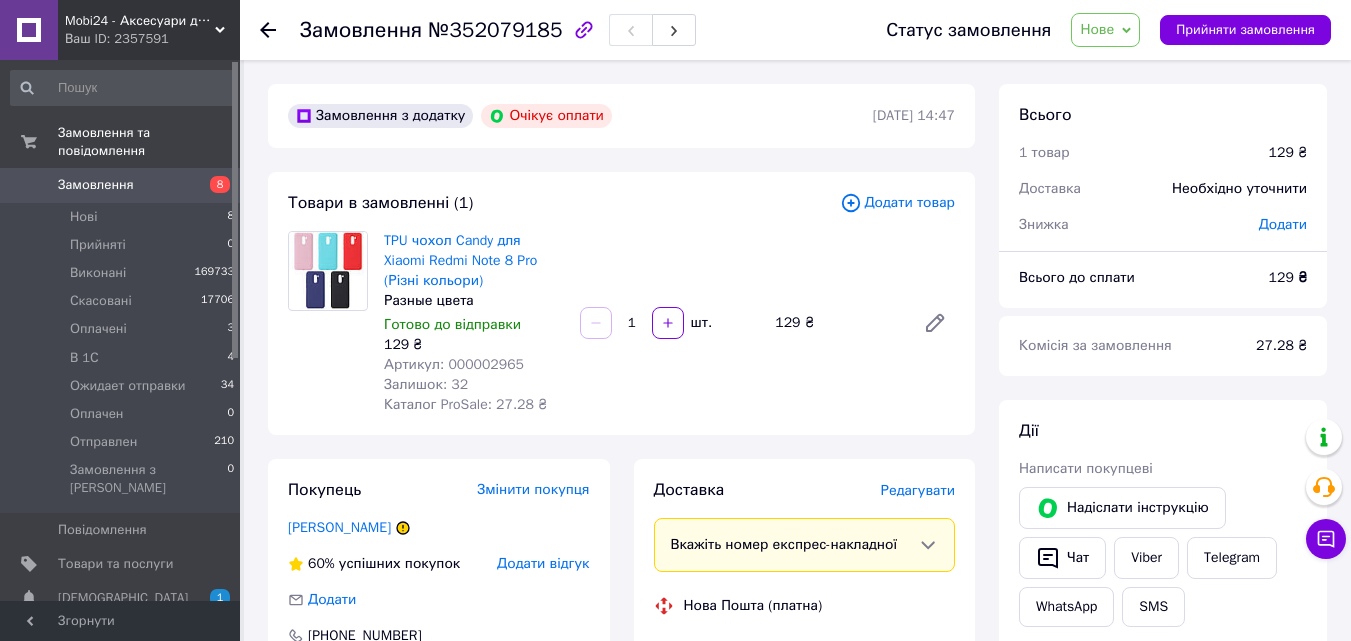 click on "Замовлення 8" at bounding box center [123, 185] 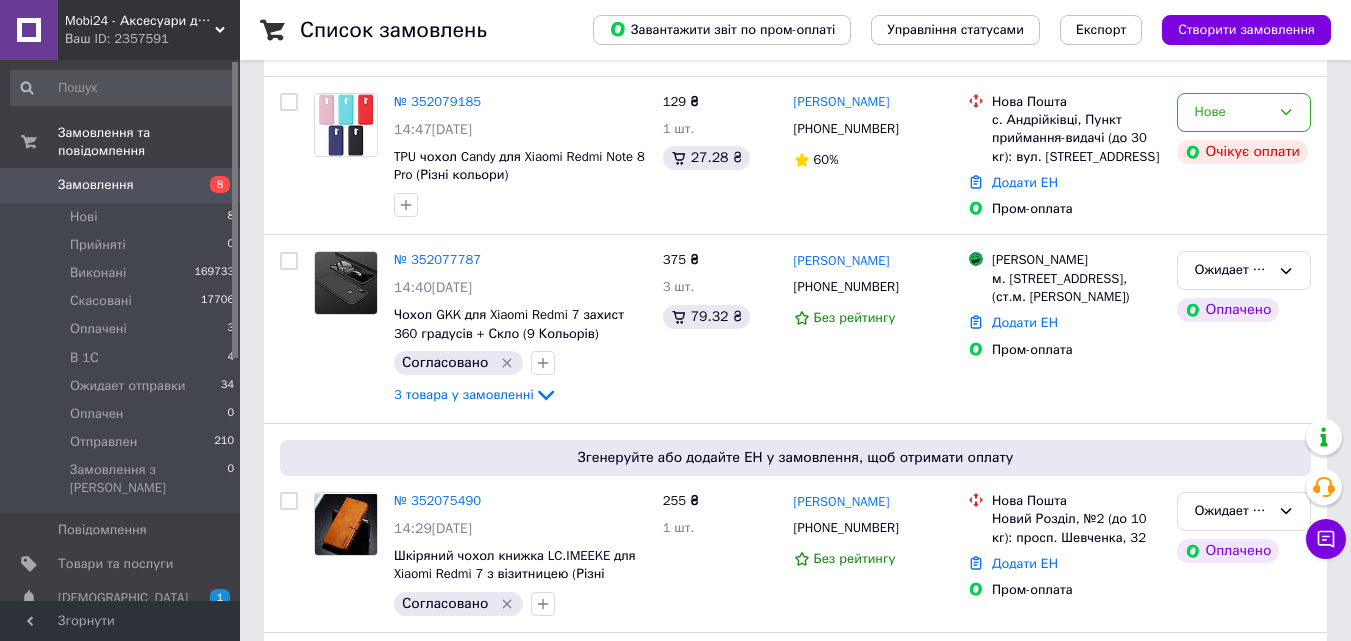 scroll, scrollTop: 300, scrollLeft: 0, axis: vertical 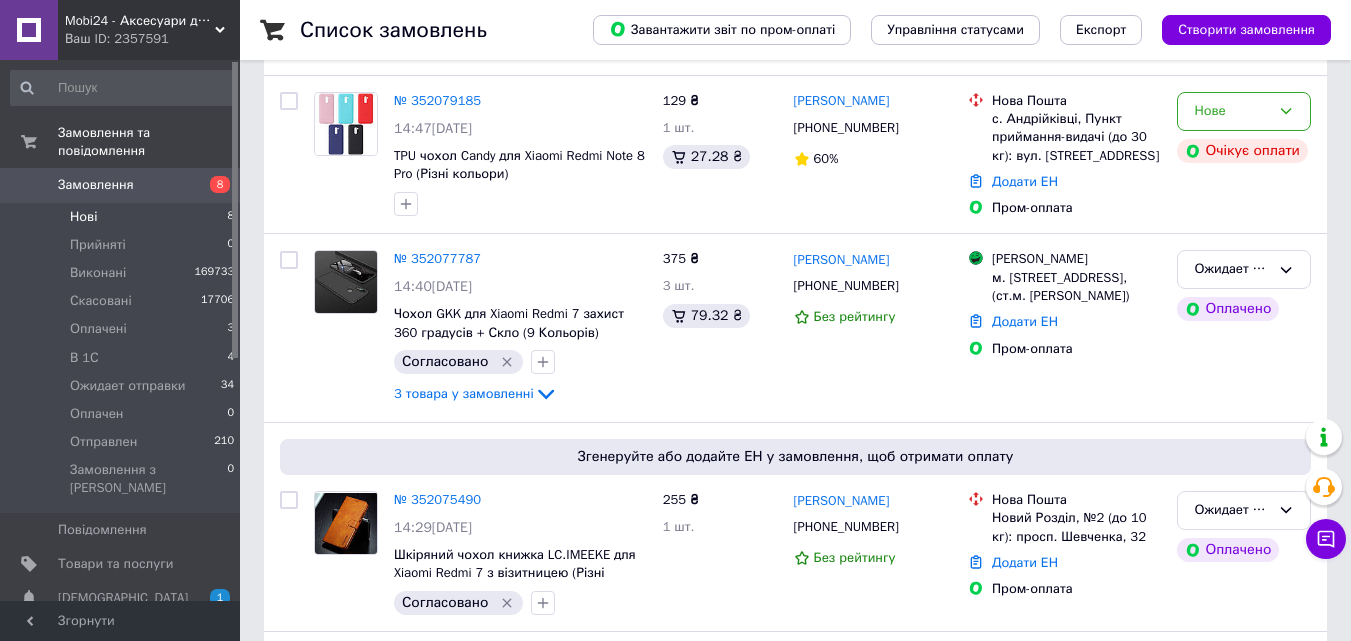 click on "Нові 8" at bounding box center (123, 217) 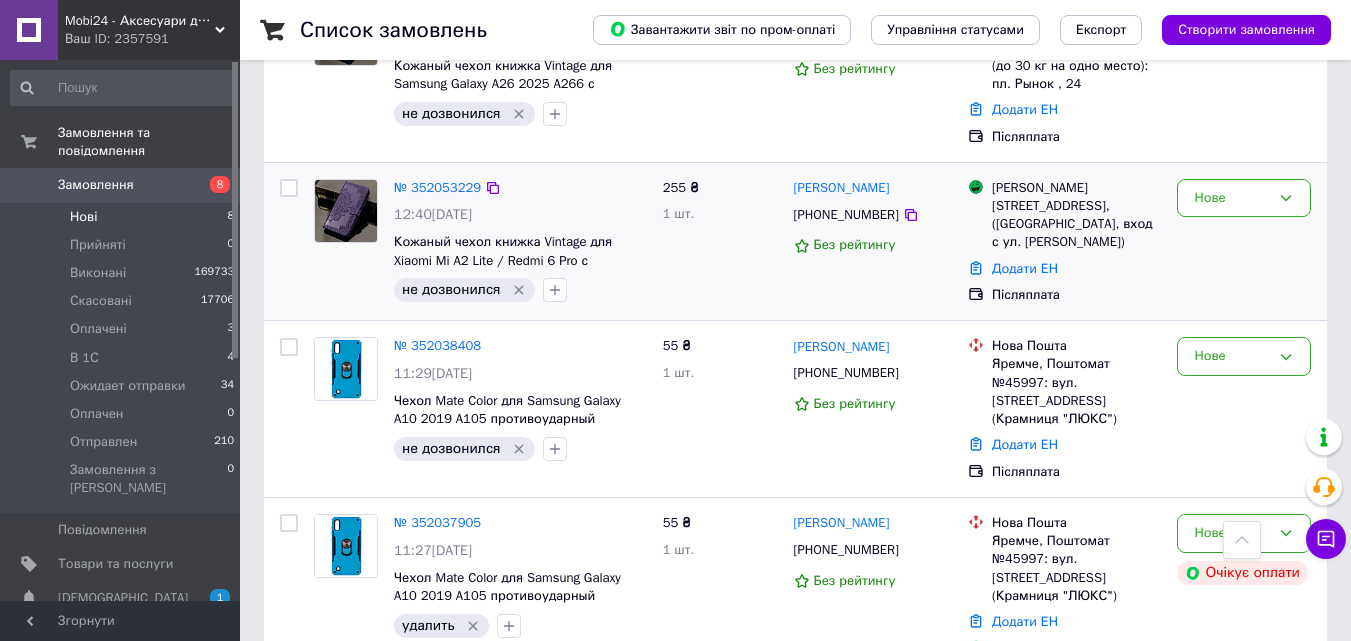 scroll, scrollTop: 612, scrollLeft: 0, axis: vertical 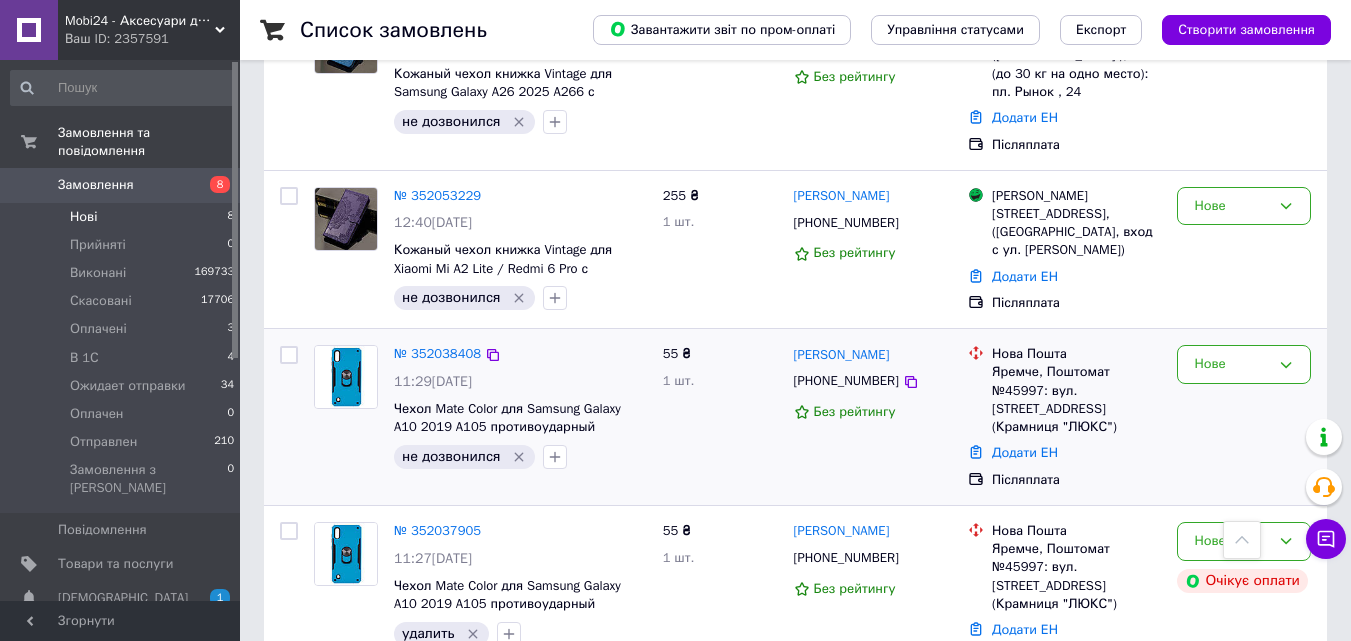 click at bounding box center [346, 377] 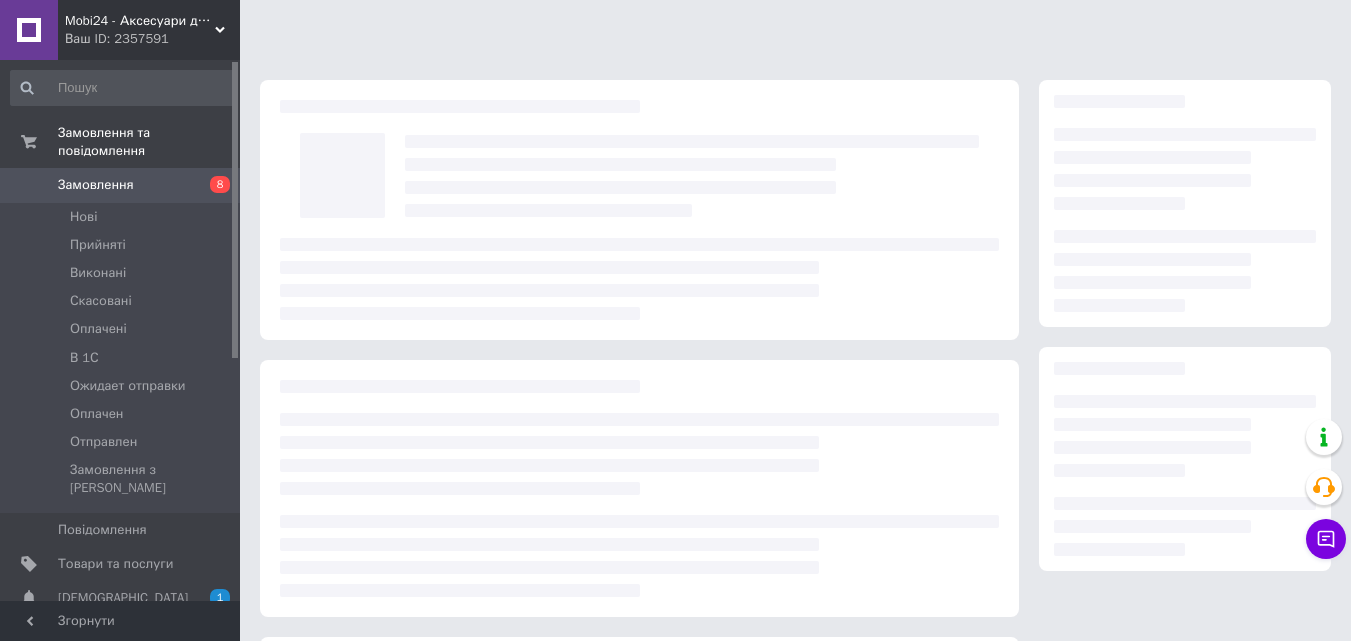 scroll, scrollTop: 0, scrollLeft: 0, axis: both 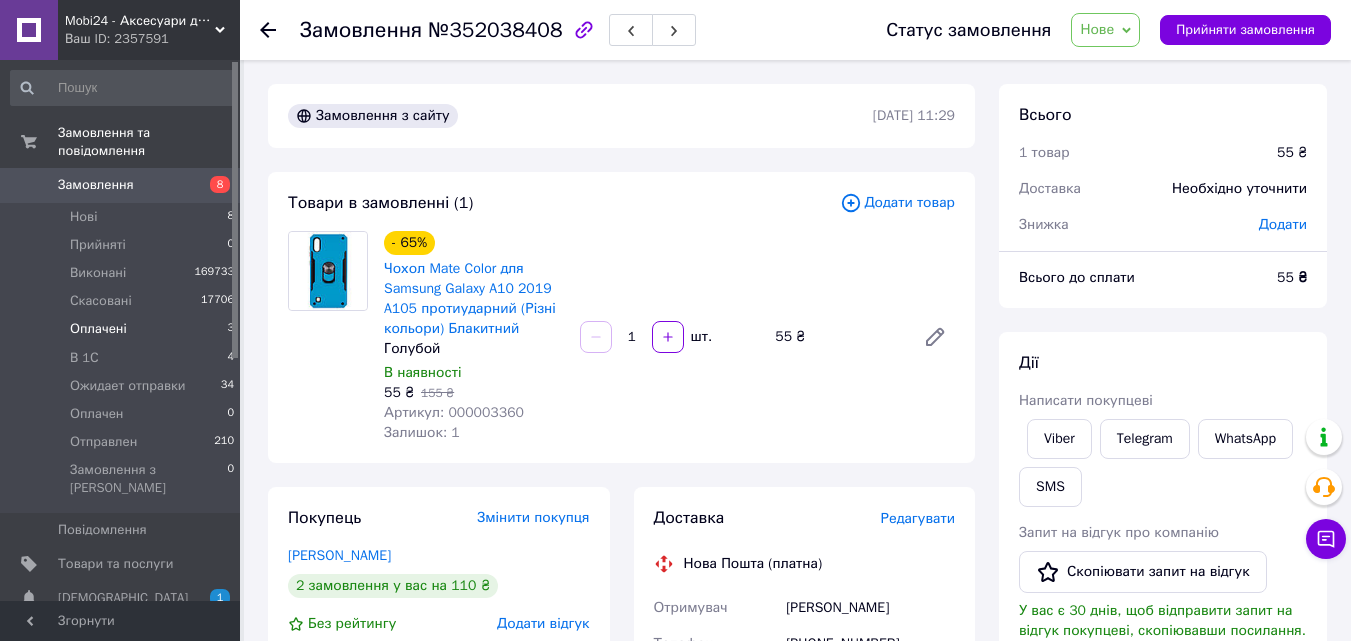 click on "Оплачені 3" at bounding box center (123, 329) 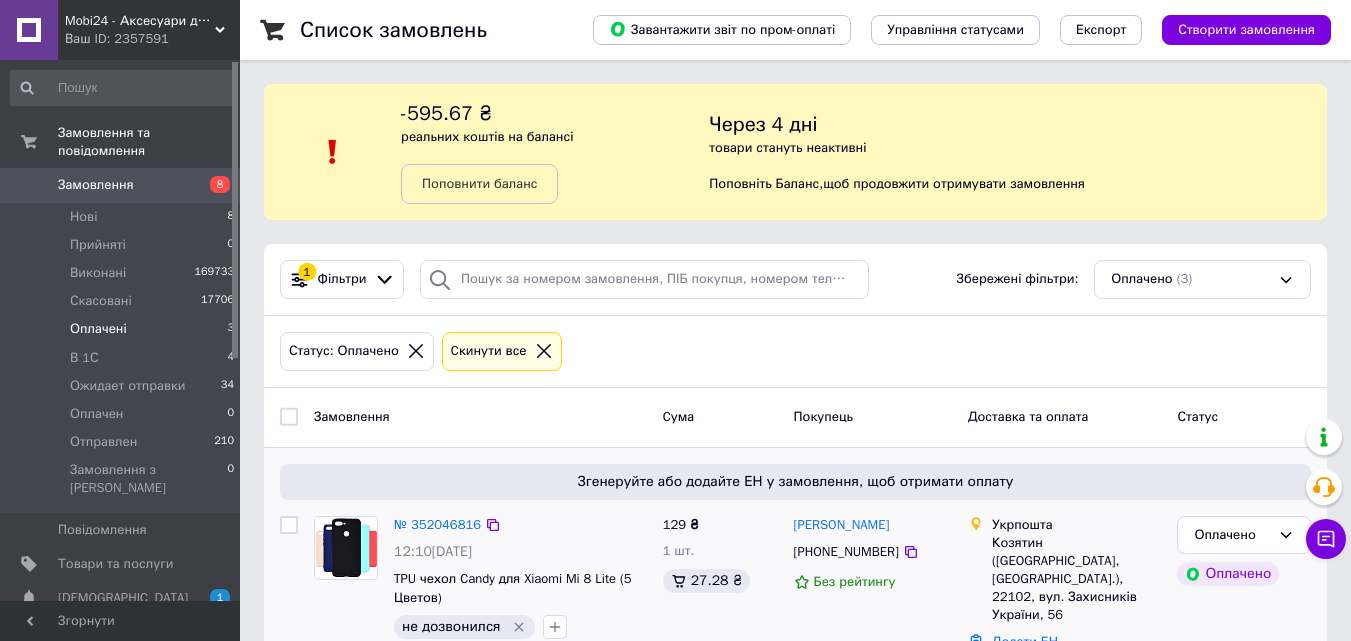 click at bounding box center [346, 548] 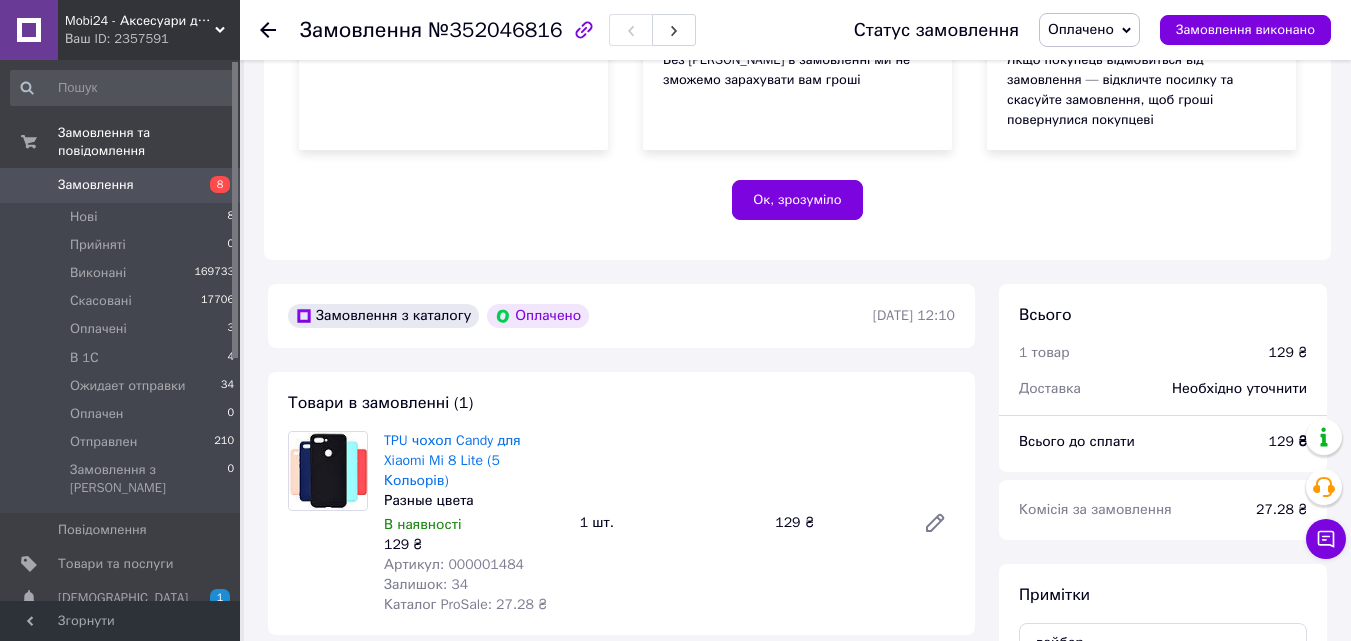 scroll, scrollTop: 400, scrollLeft: 0, axis: vertical 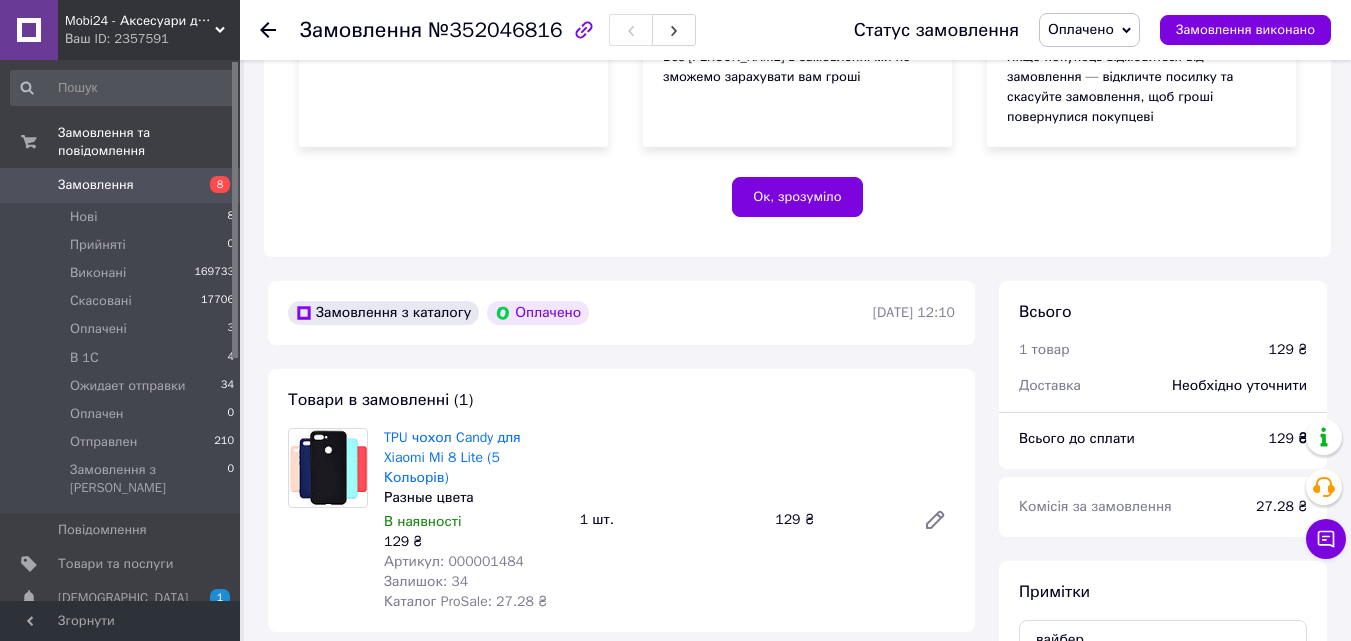 click on "Артикул: 000001484" at bounding box center (454, 561) 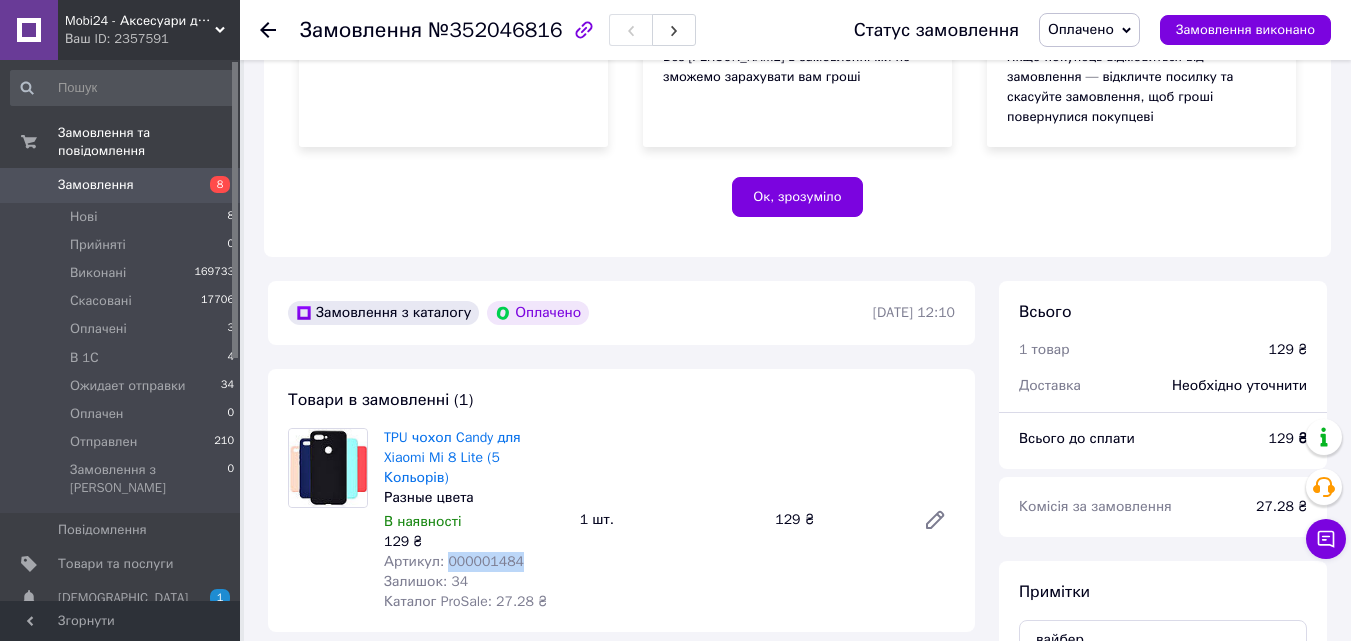 click on "Артикул: 000001484" at bounding box center (454, 561) 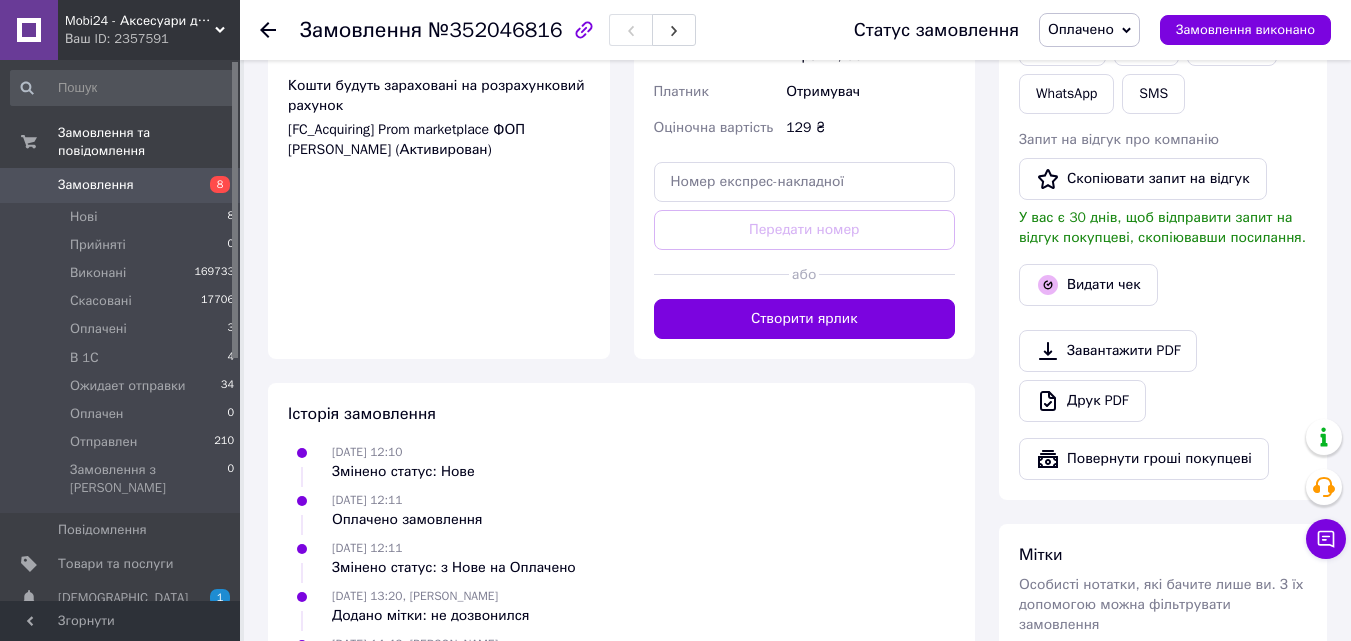 scroll, scrollTop: 1433, scrollLeft: 0, axis: vertical 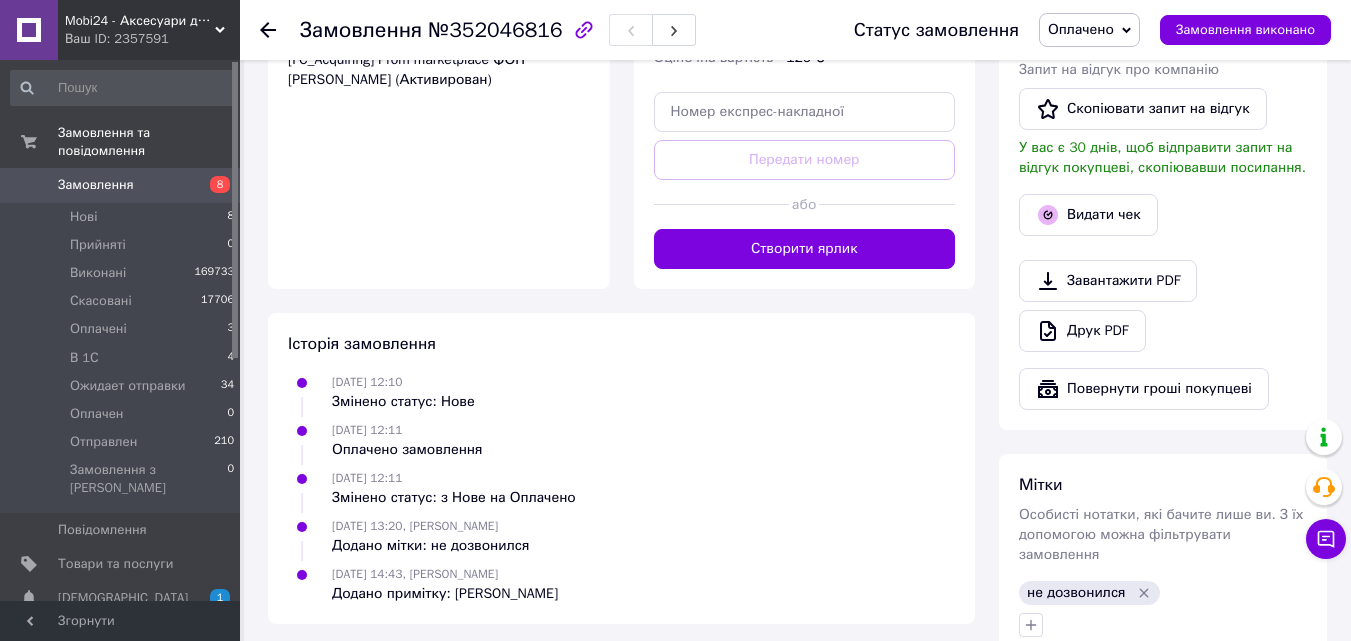 click on "Замовлення" at bounding box center (121, 185) 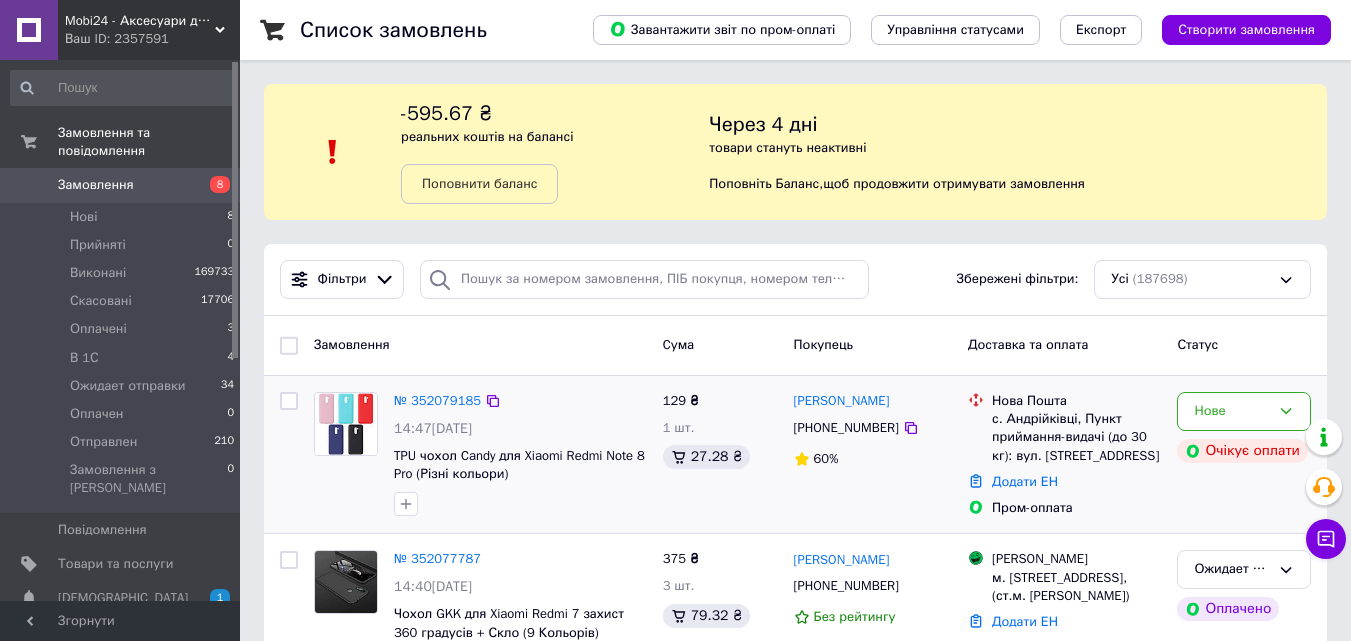 click at bounding box center [346, 423] 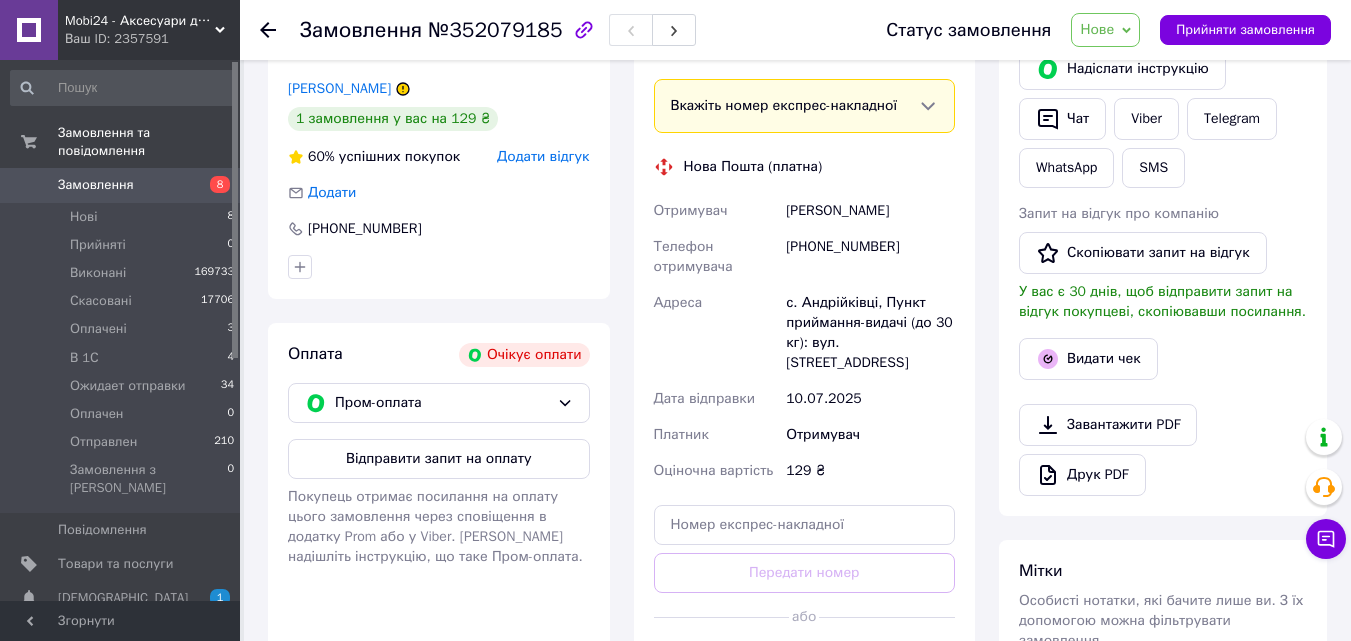 scroll, scrollTop: 200, scrollLeft: 0, axis: vertical 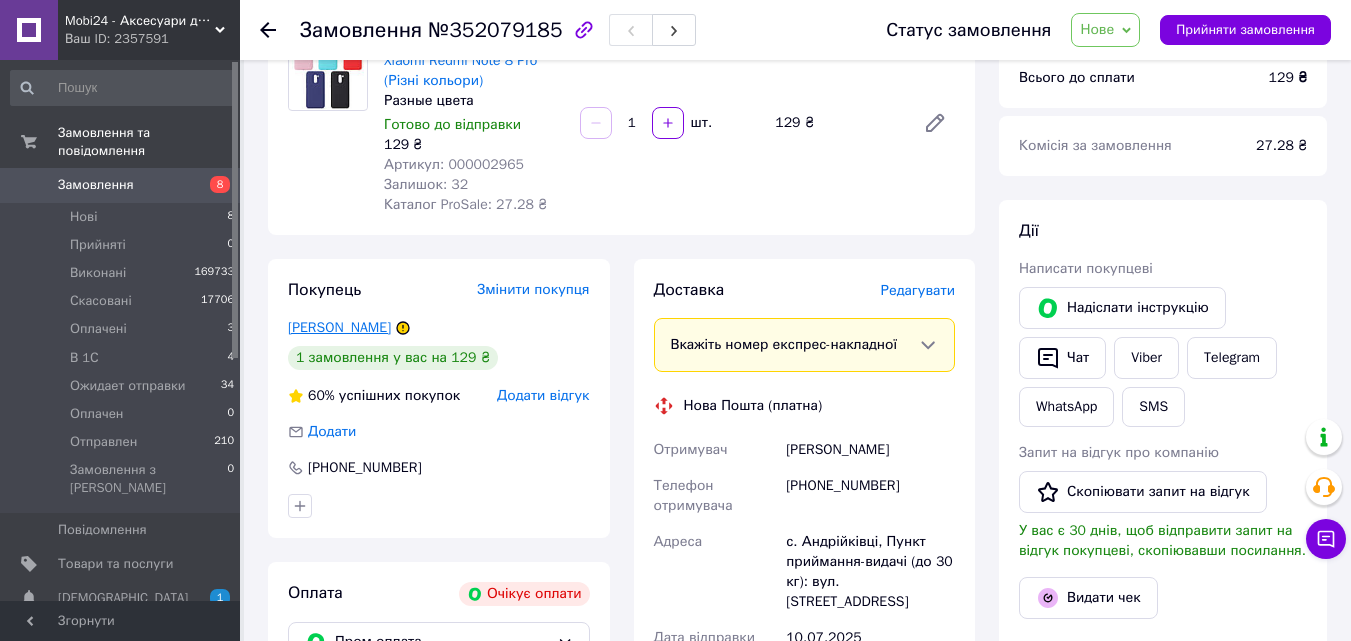 click on "[PERSON_NAME]" at bounding box center (339, 327) 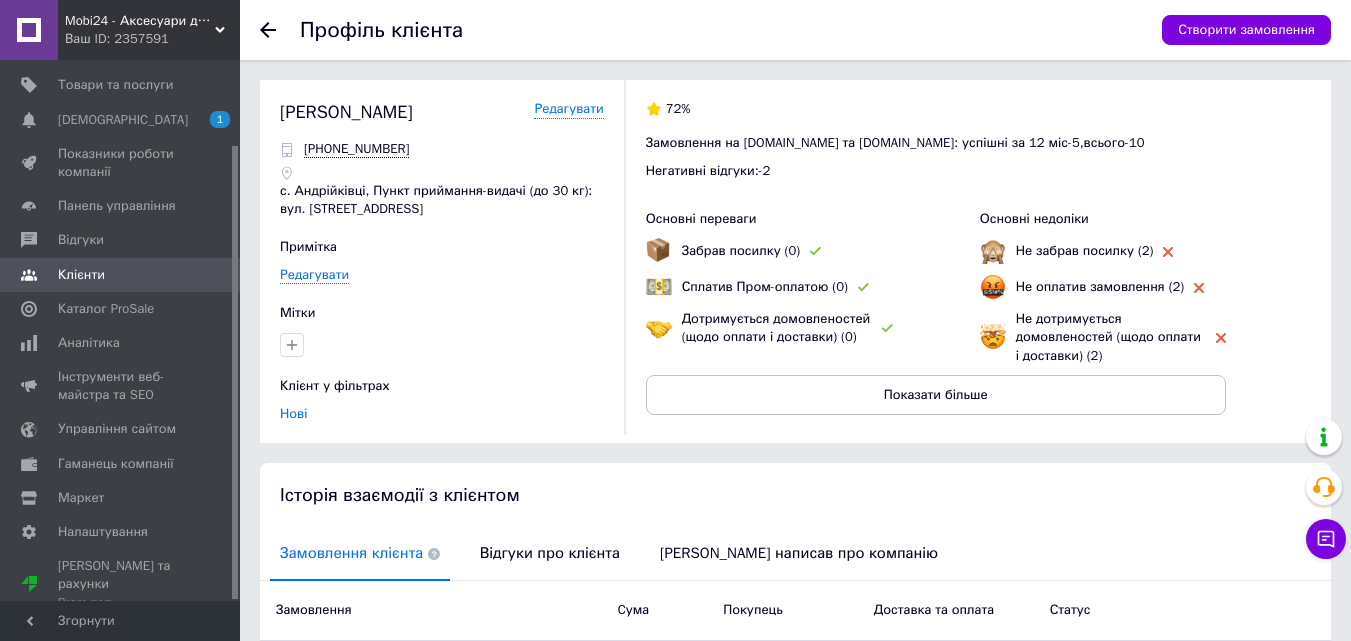 scroll, scrollTop: 101, scrollLeft: 0, axis: vertical 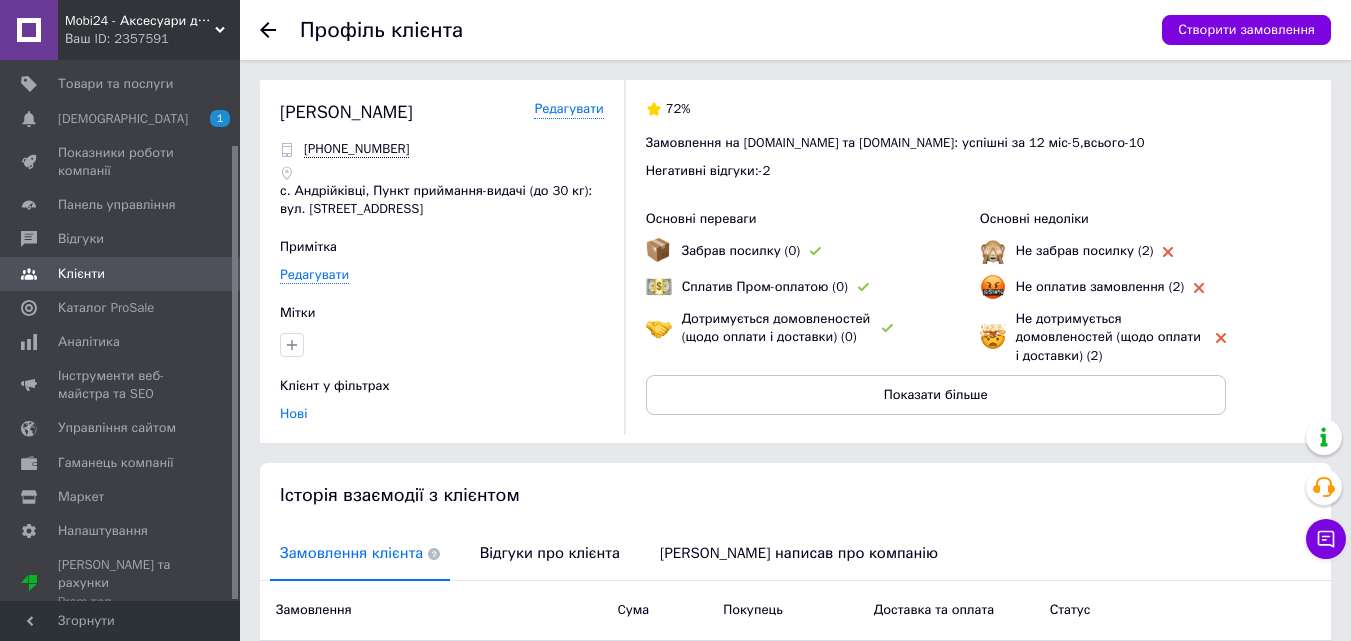 click 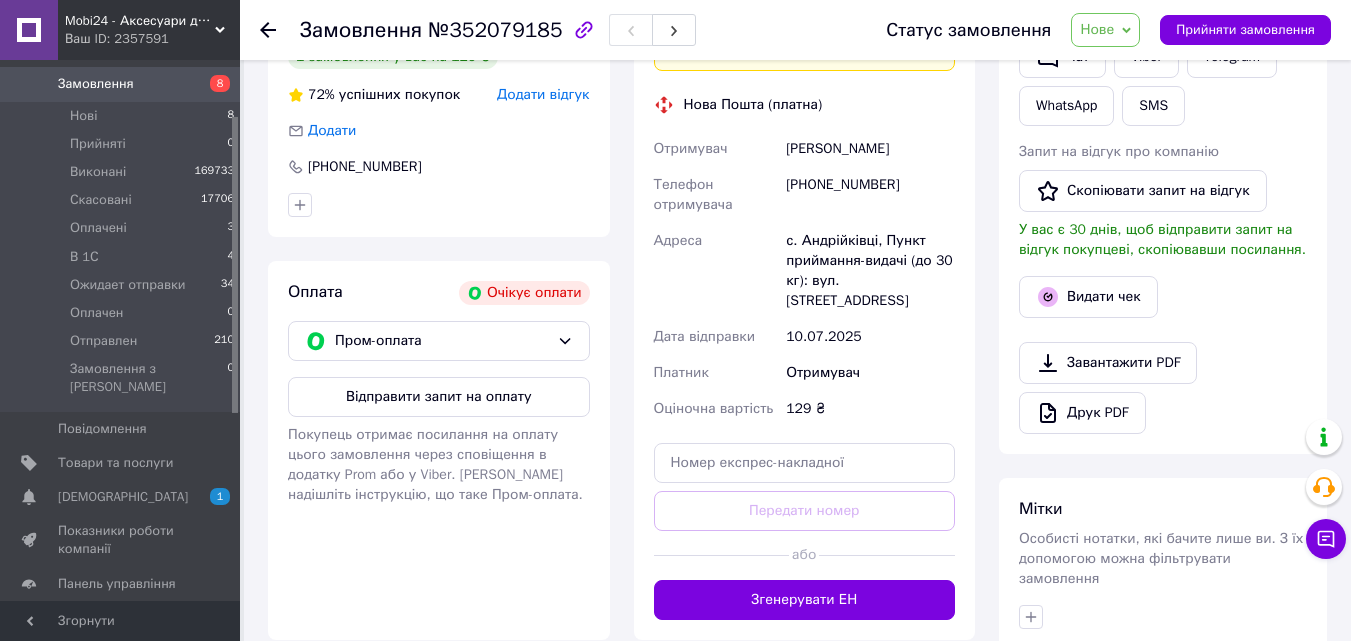 scroll, scrollTop: 700, scrollLeft: 0, axis: vertical 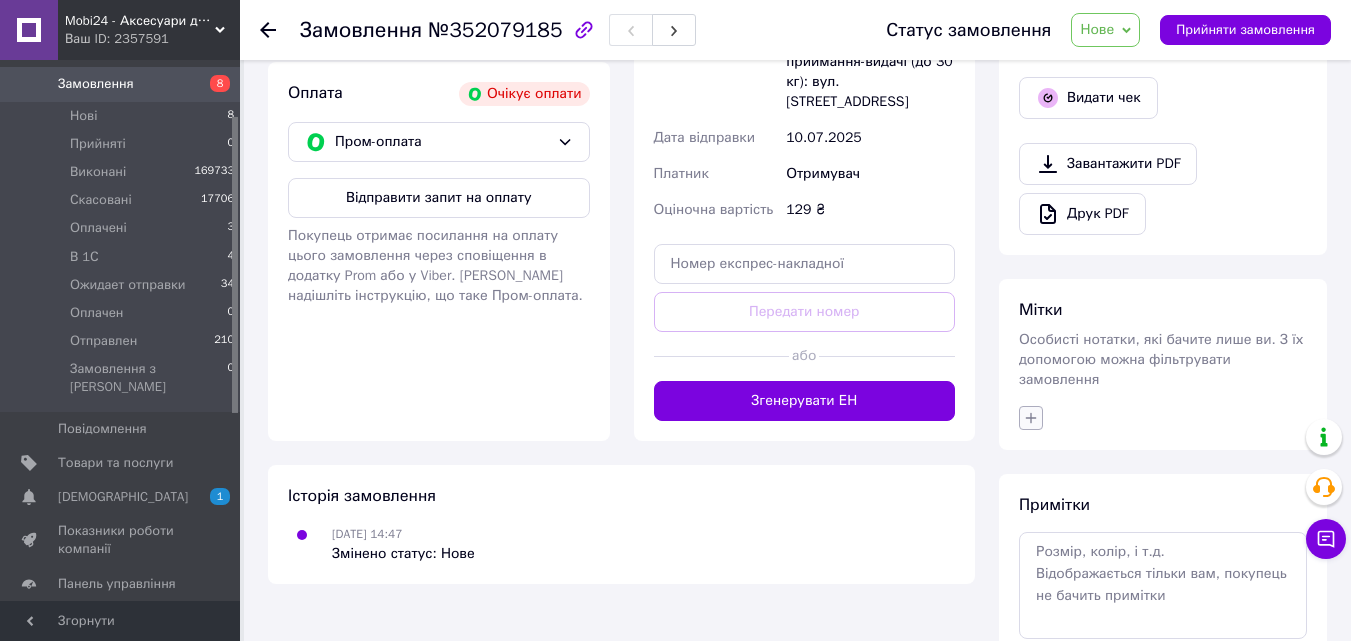 click 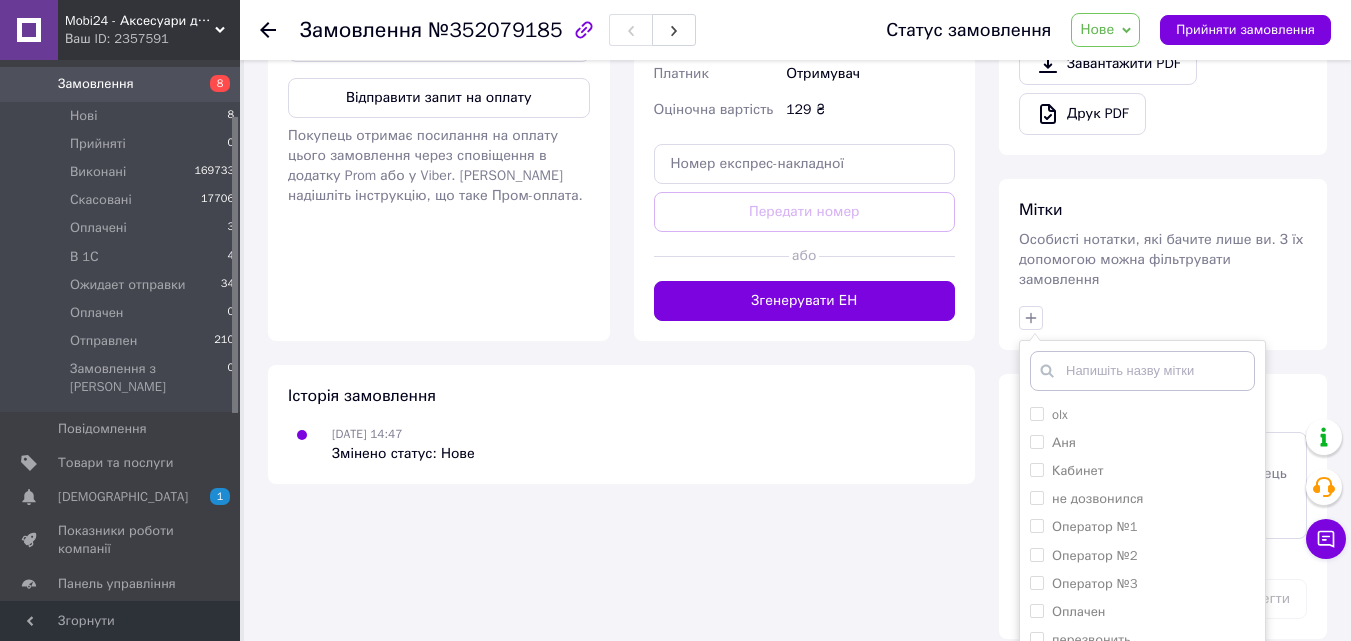 scroll, scrollTop: 906, scrollLeft: 0, axis: vertical 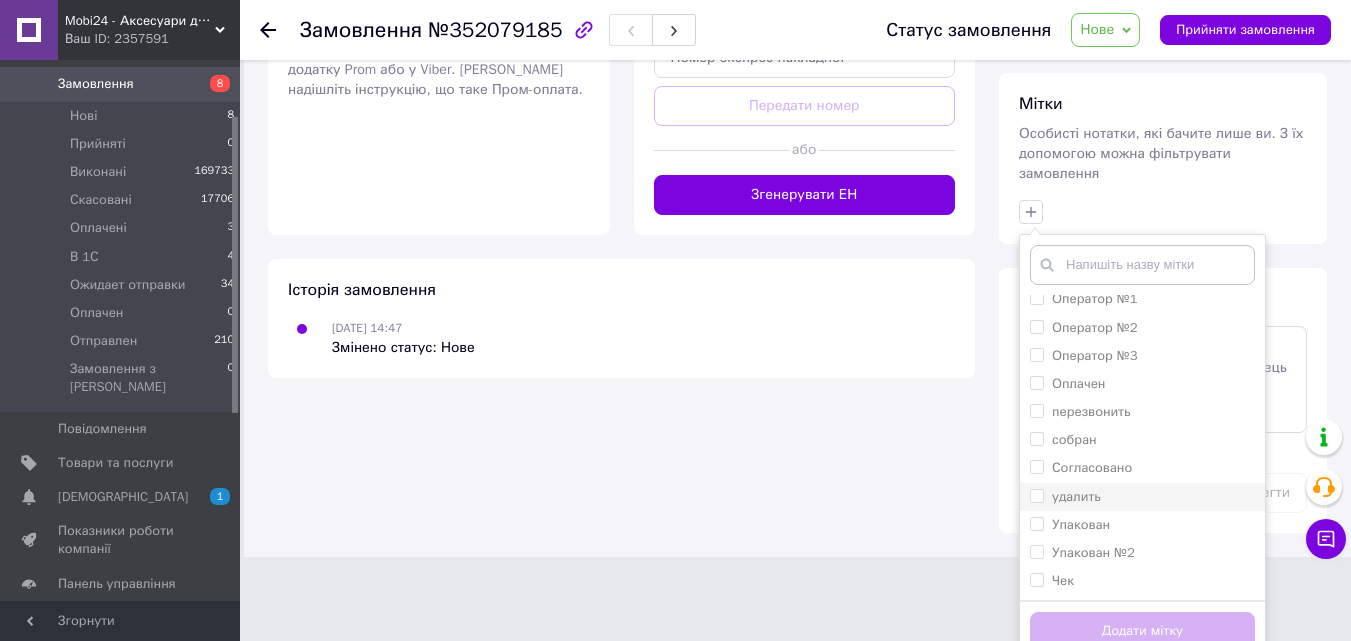 click on "удалить" at bounding box center (1036, 495) 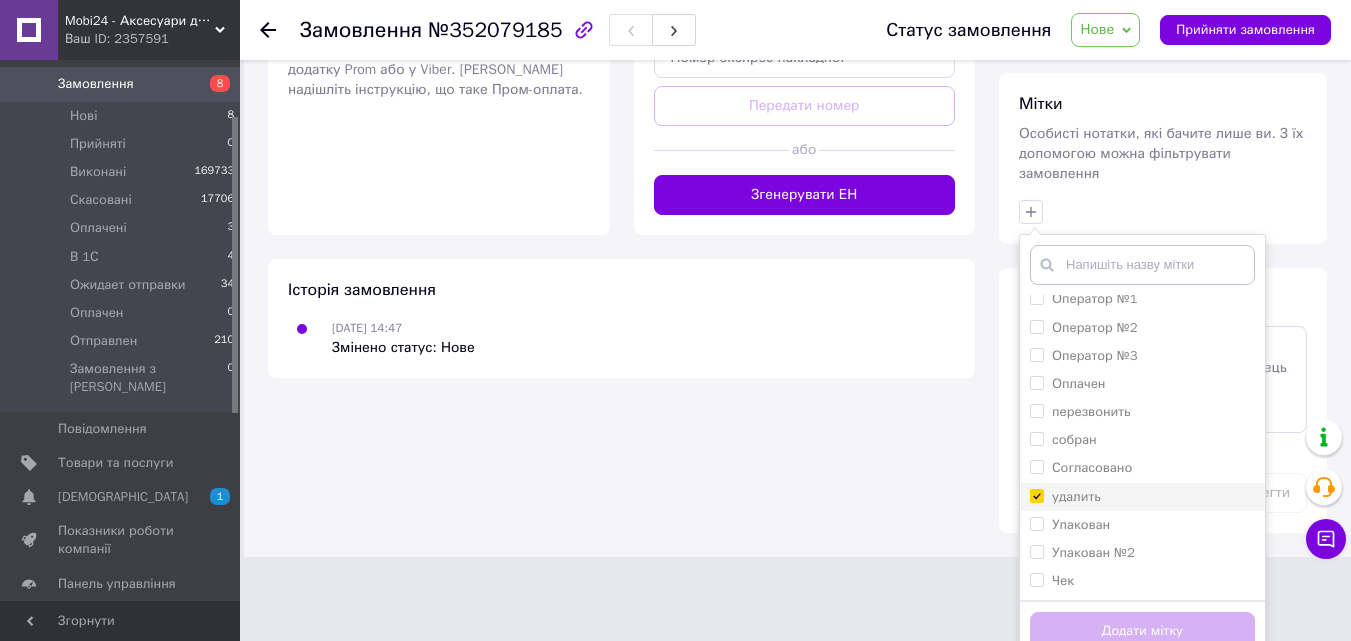 checkbox on "true" 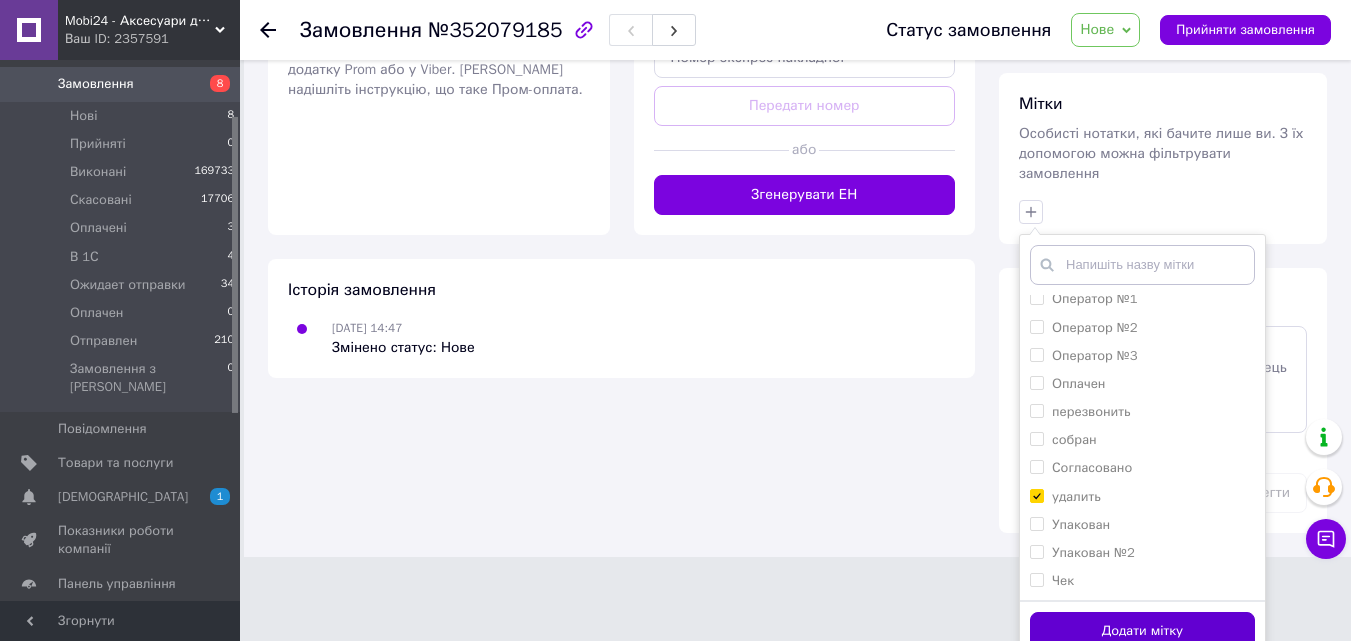 click on "Додати мітку" at bounding box center [1142, 631] 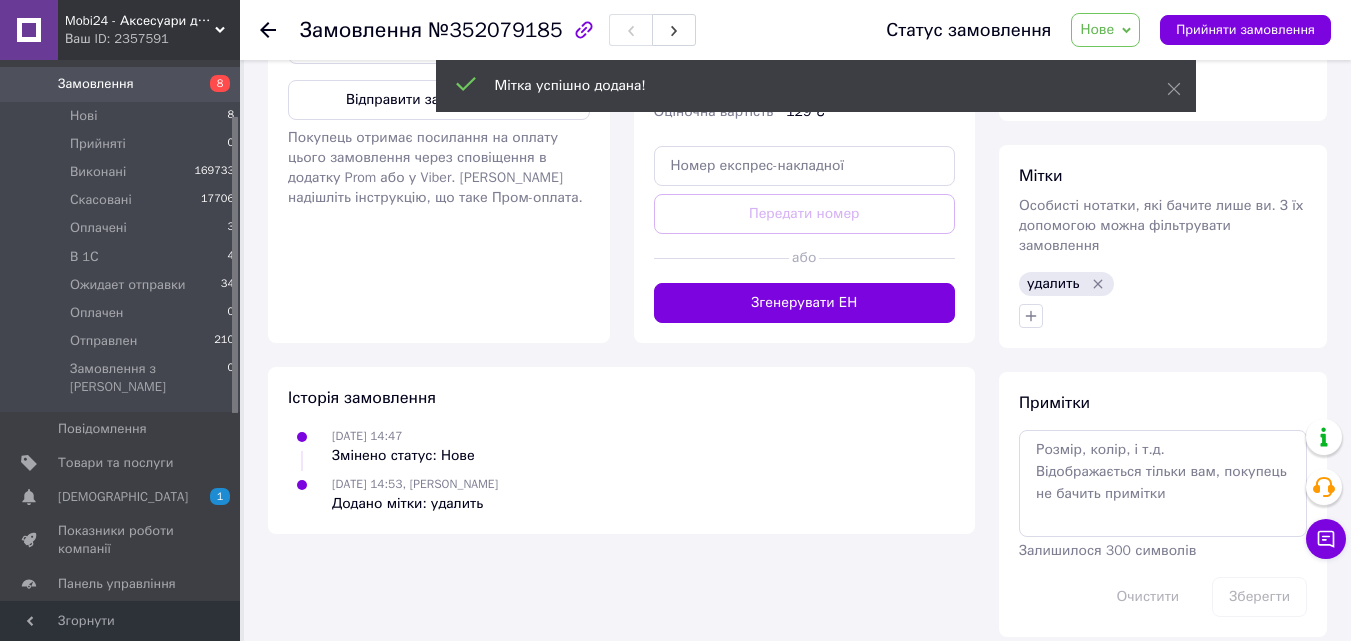 scroll, scrollTop: 834, scrollLeft: 0, axis: vertical 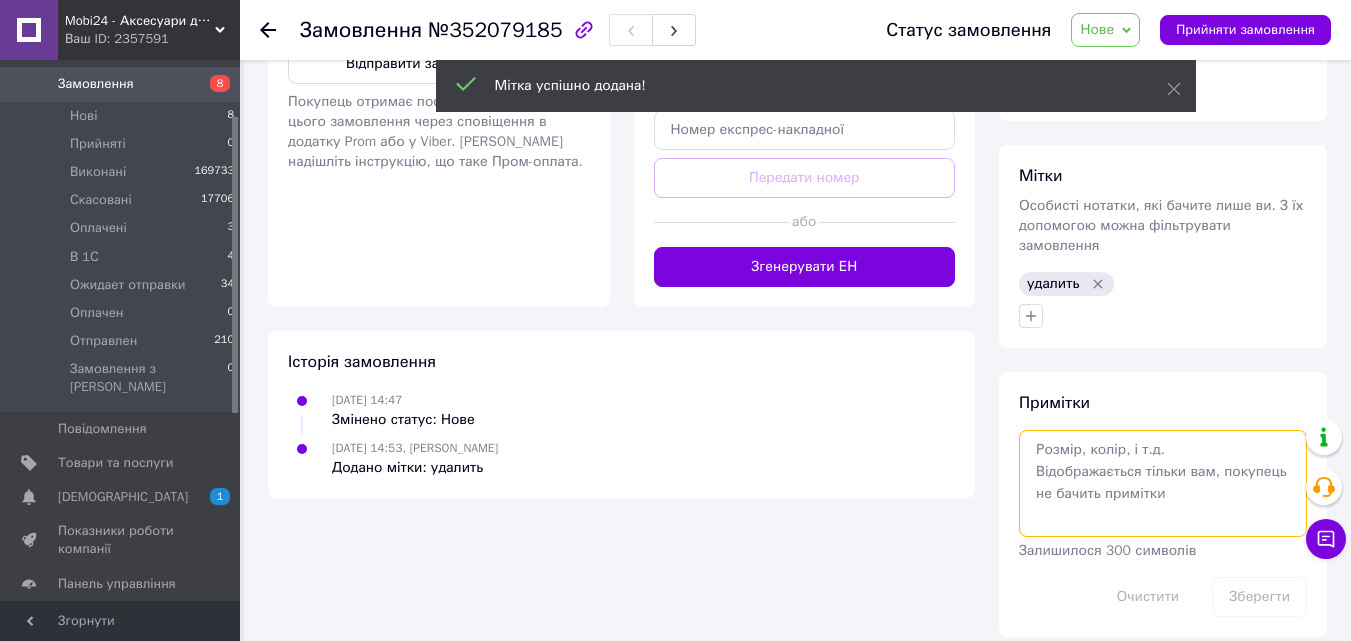 click at bounding box center (1163, 483) 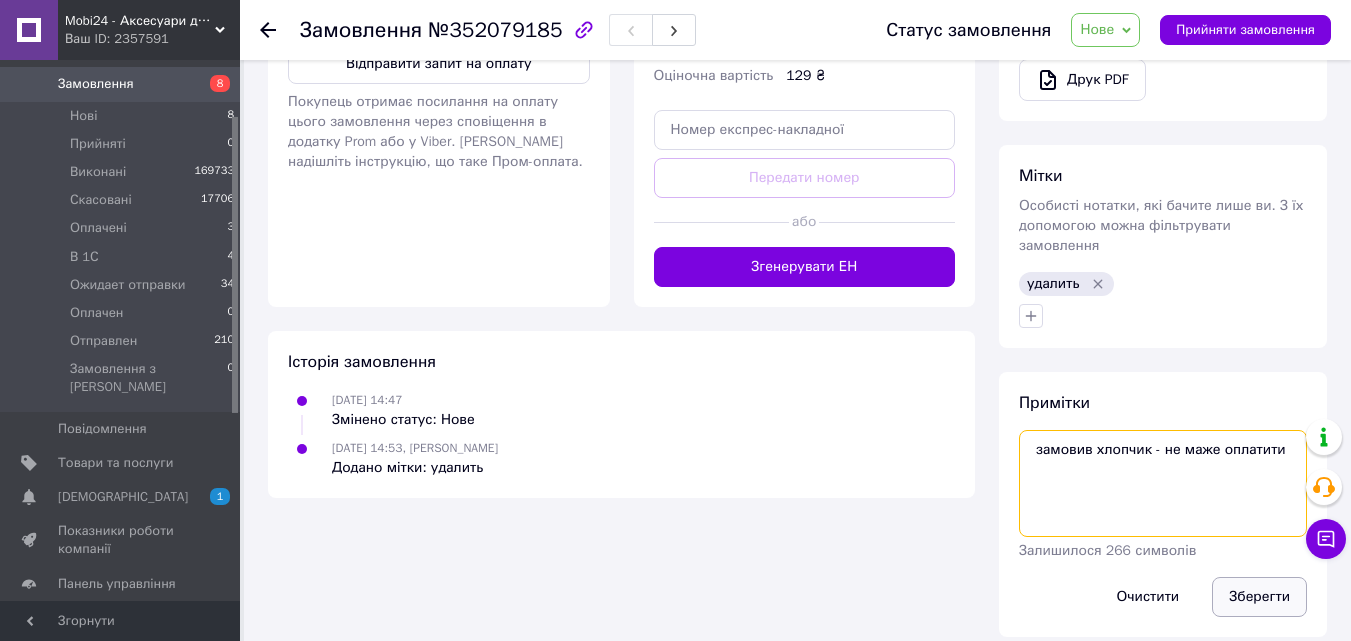 type on "замовив хлопчик - не маже оплатити" 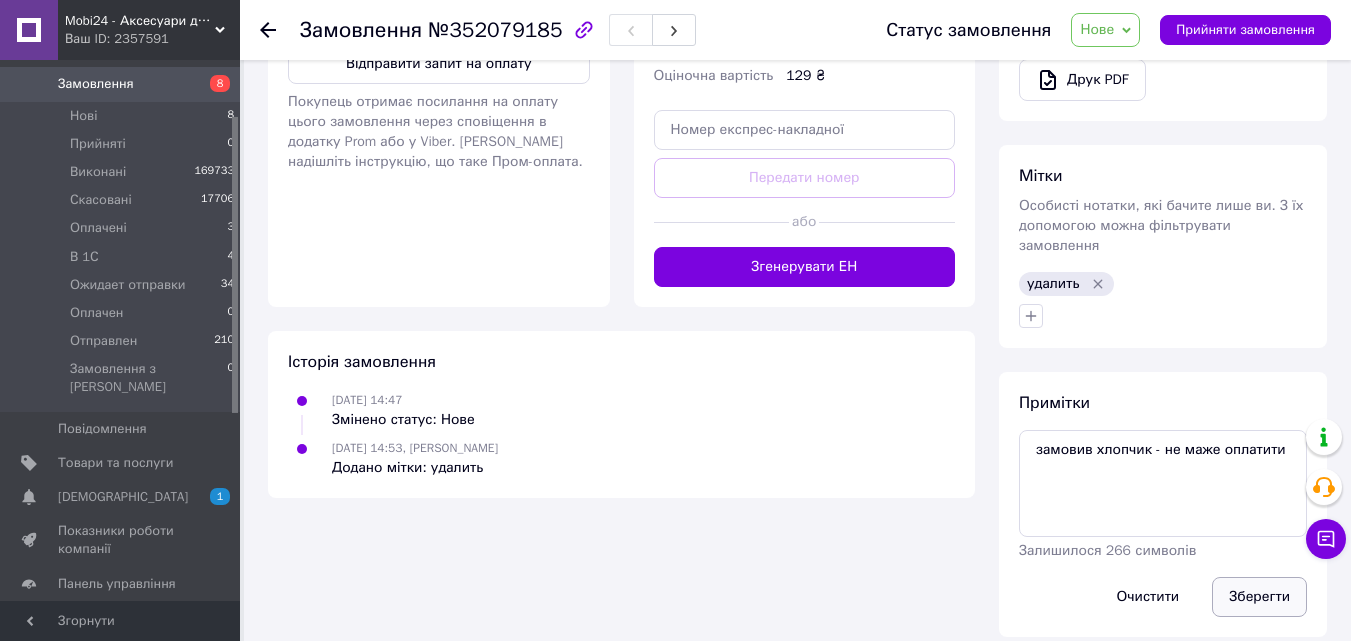 click on "Зберегти" at bounding box center (1259, 597) 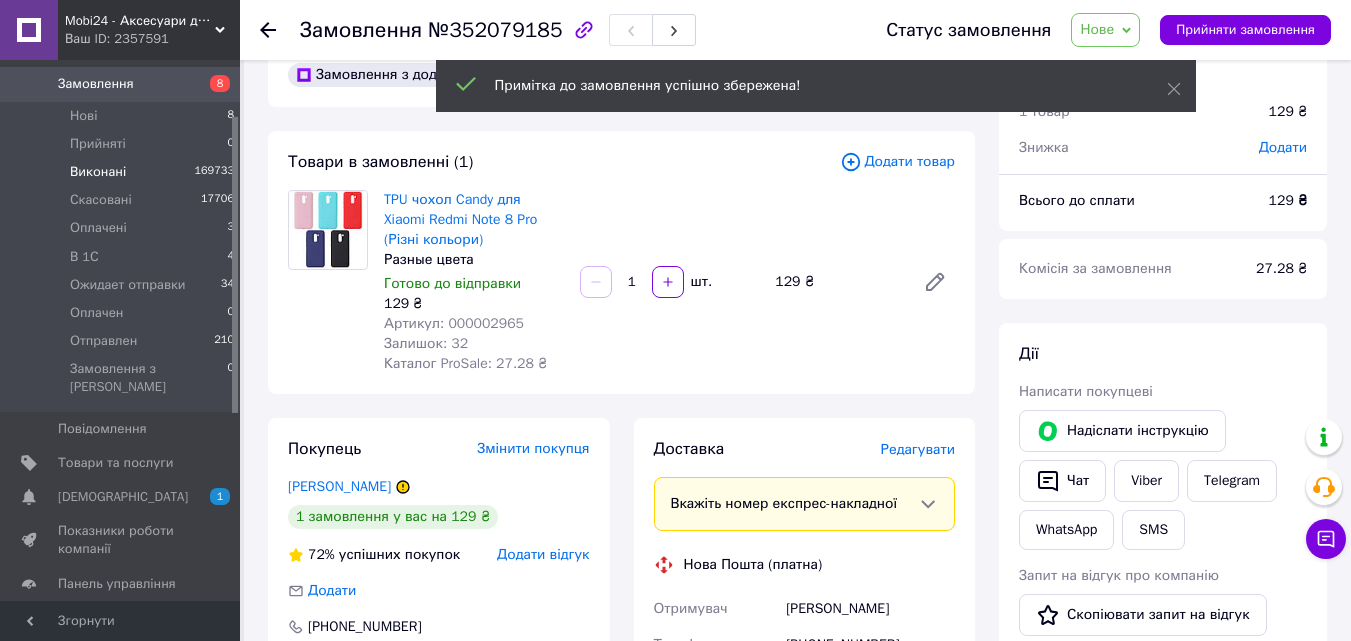scroll, scrollTop: 34, scrollLeft: 0, axis: vertical 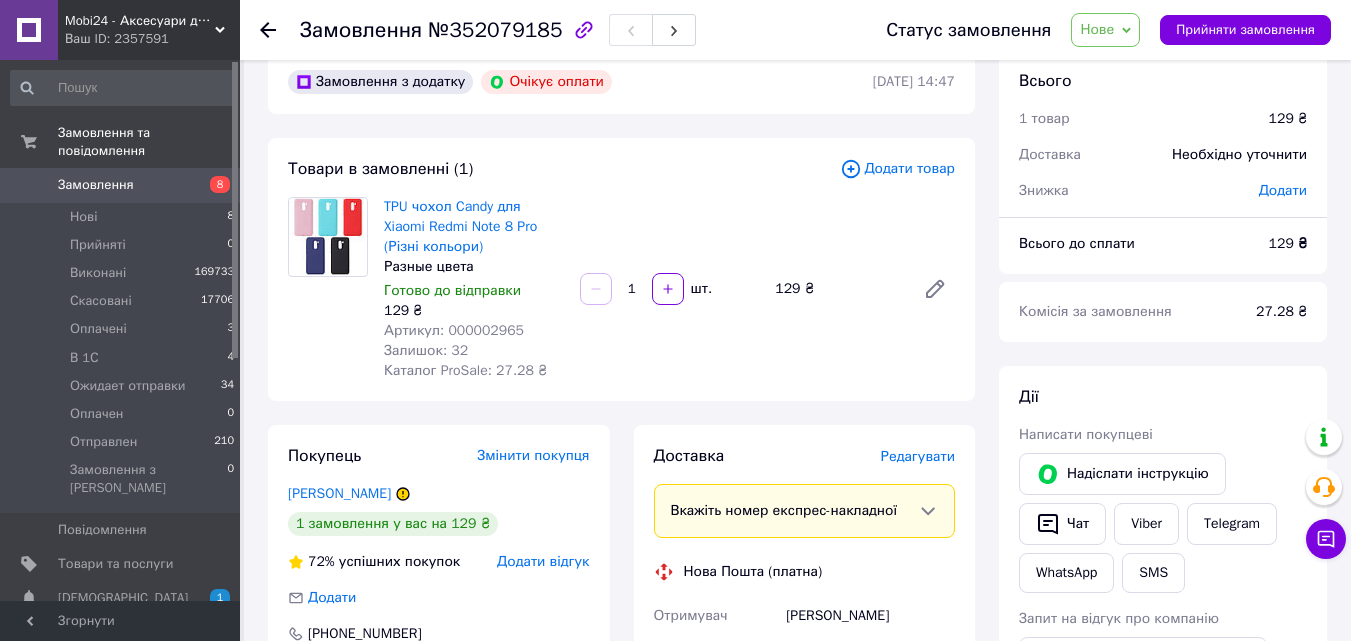 click on "8" at bounding box center (212, 185) 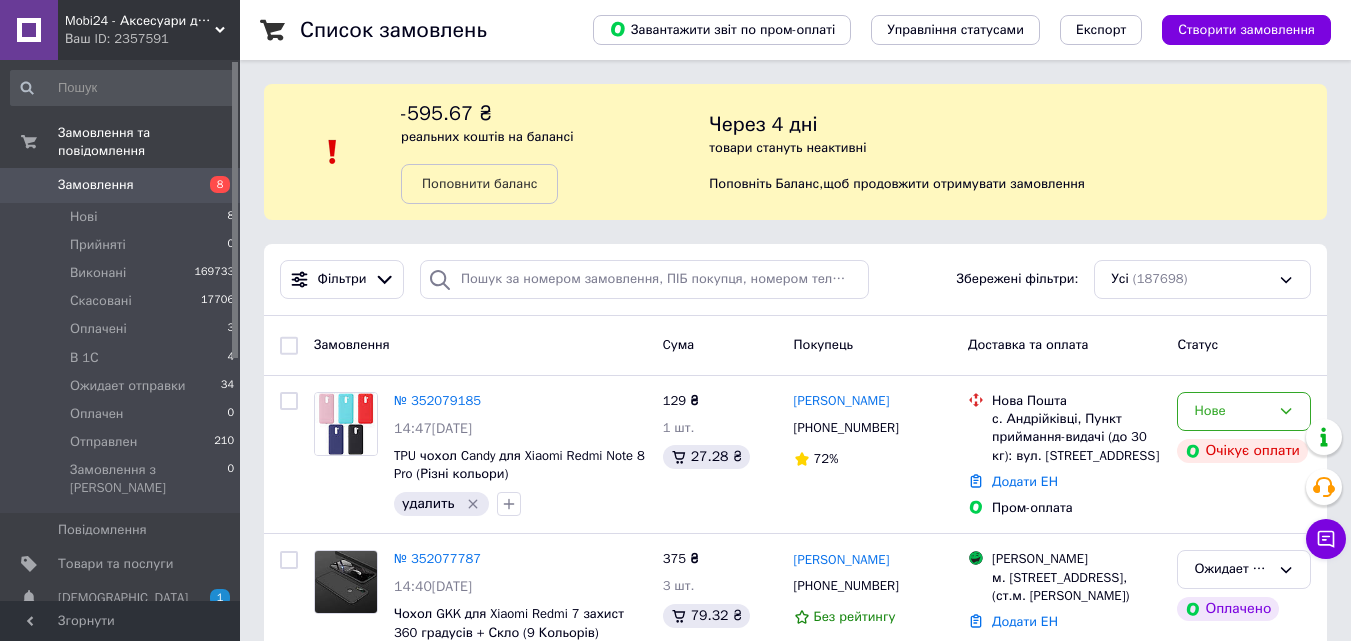 click on "8" at bounding box center (212, 185) 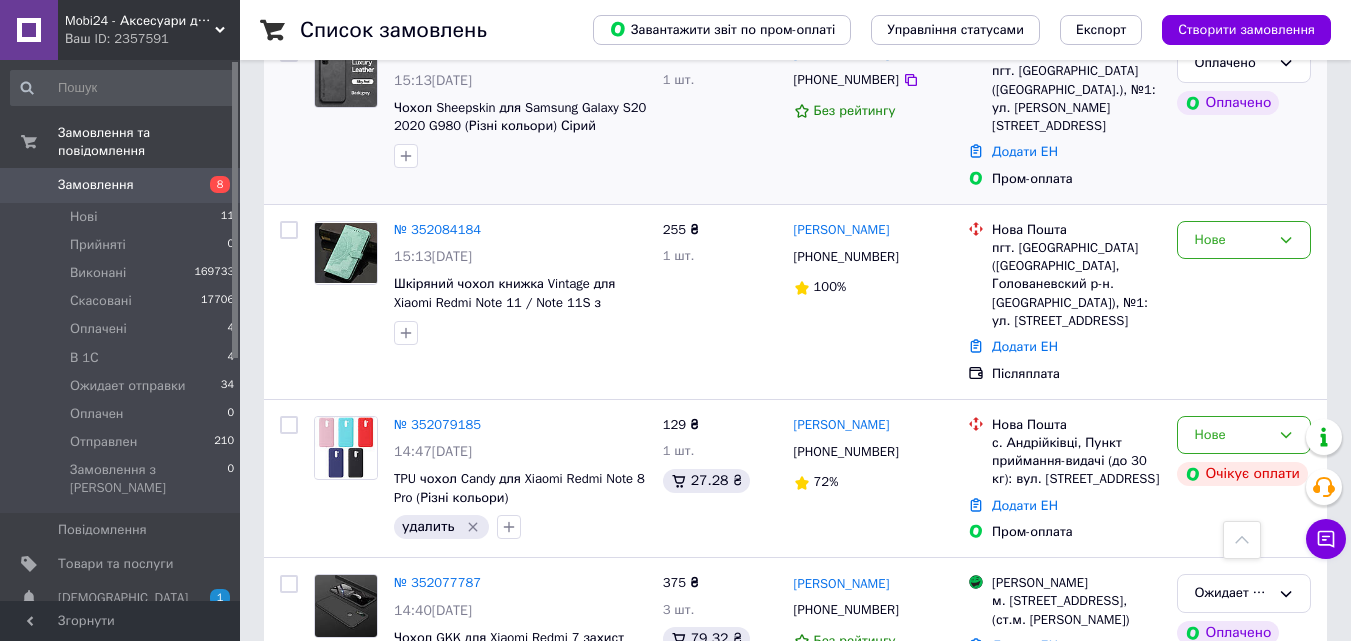 scroll, scrollTop: 700, scrollLeft: 0, axis: vertical 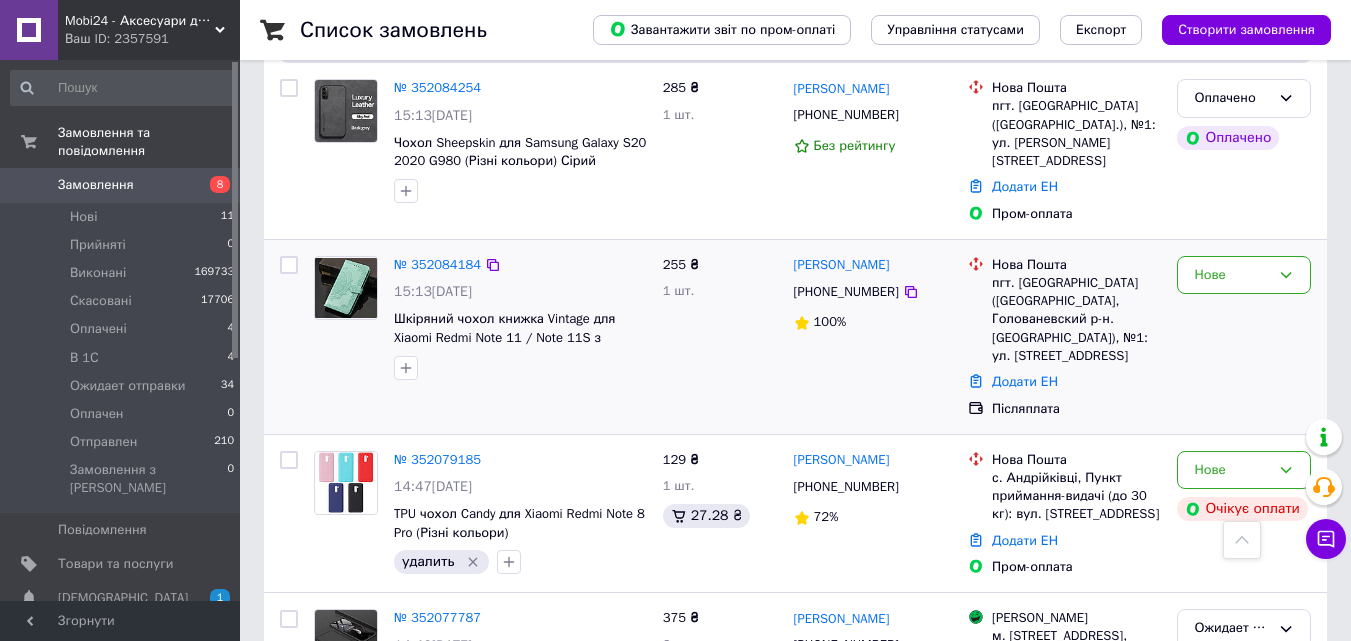 click at bounding box center (346, 288) 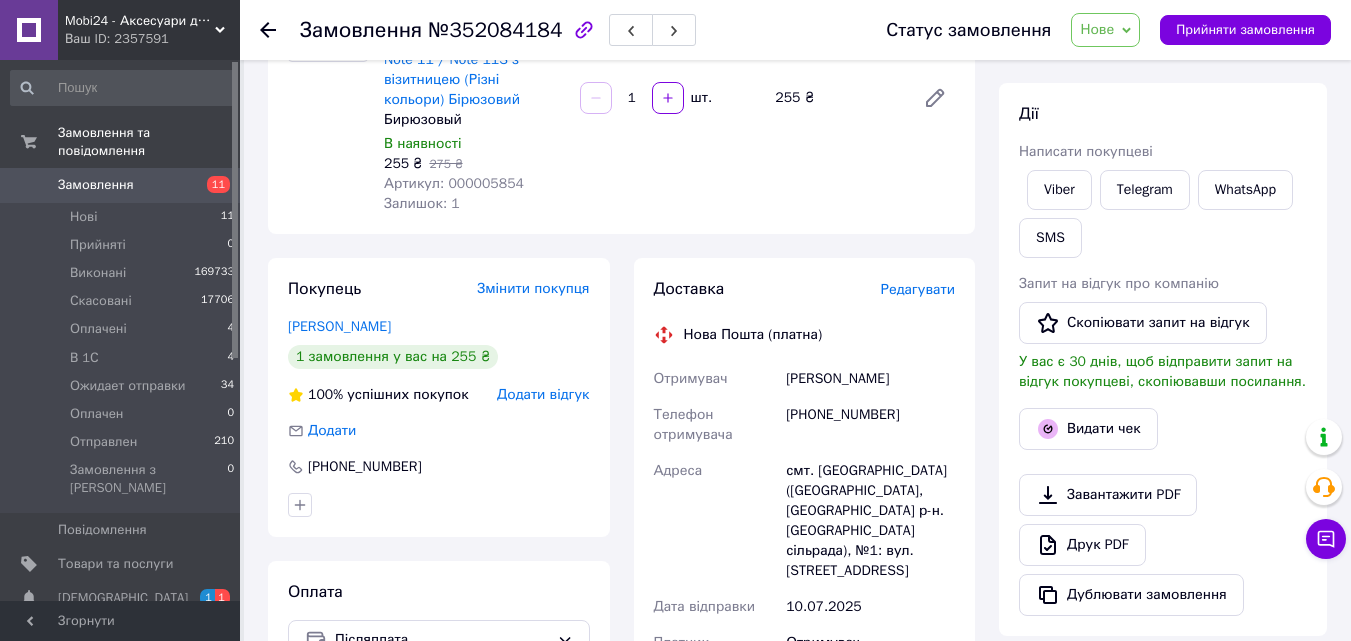 scroll, scrollTop: 200, scrollLeft: 0, axis: vertical 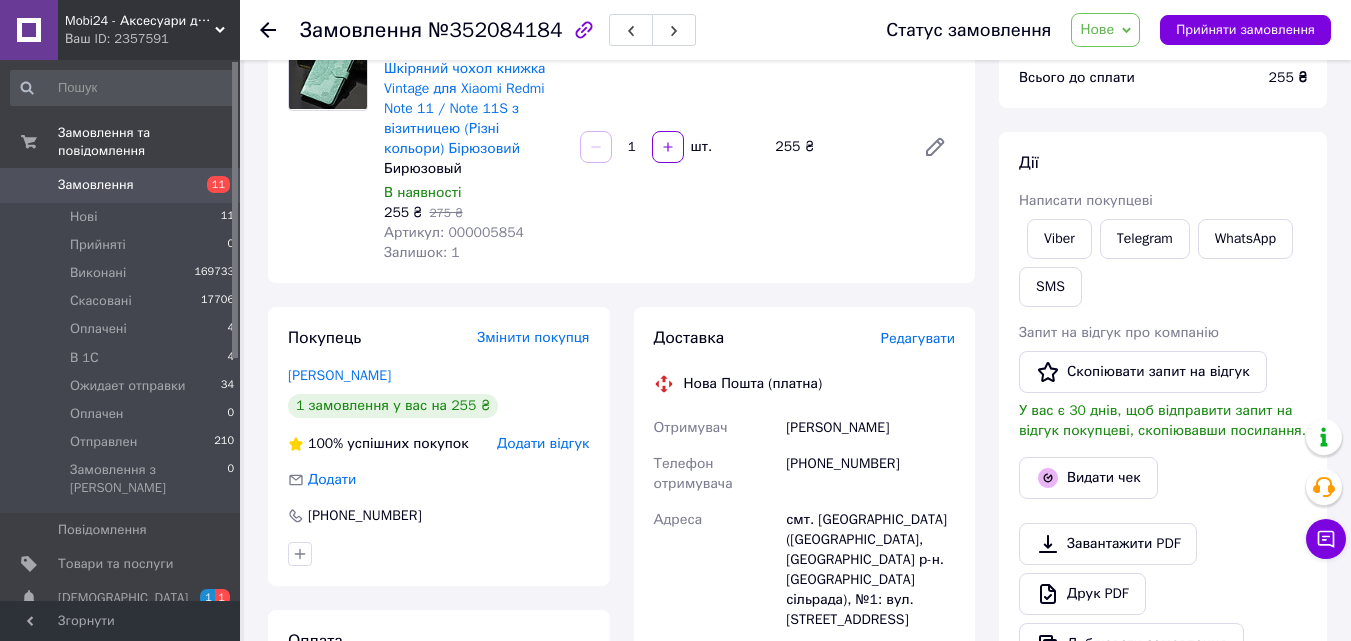 click on "Замовлення 11" at bounding box center [123, 185] 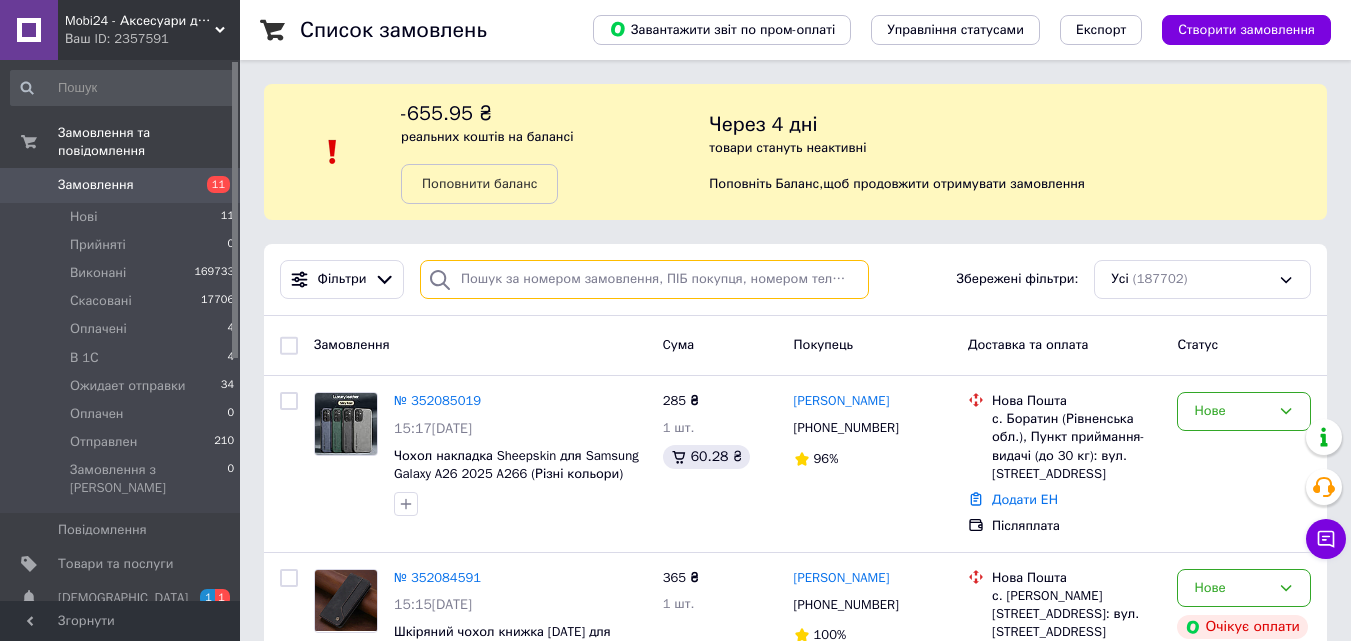 click at bounding box center (644, 279) 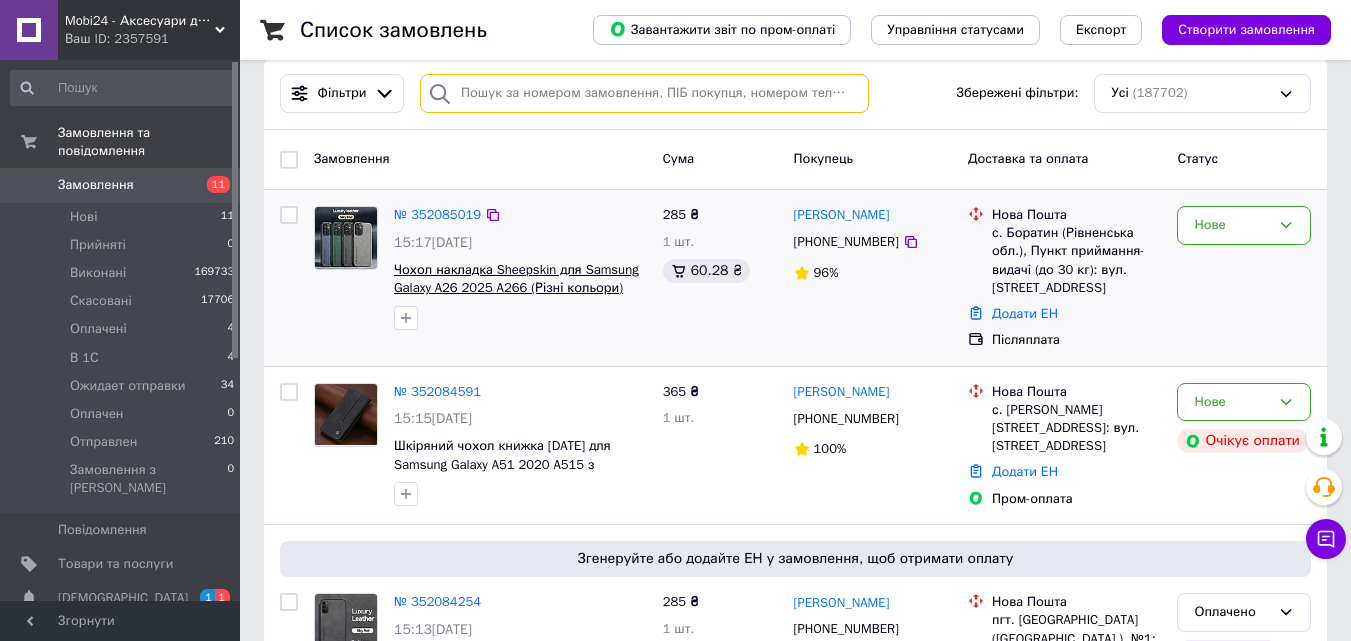 scroll, scrollTop: 200, scrollLeft: 0, axis: vertical 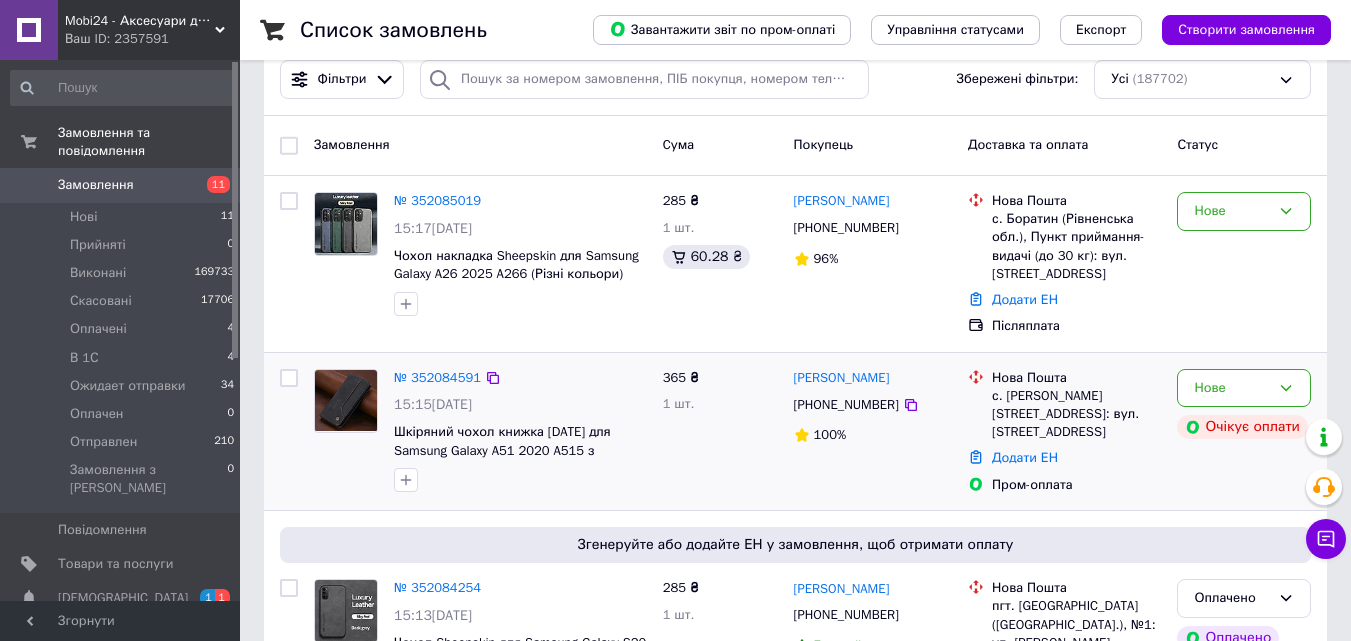 click at bounding box center [346, 400] 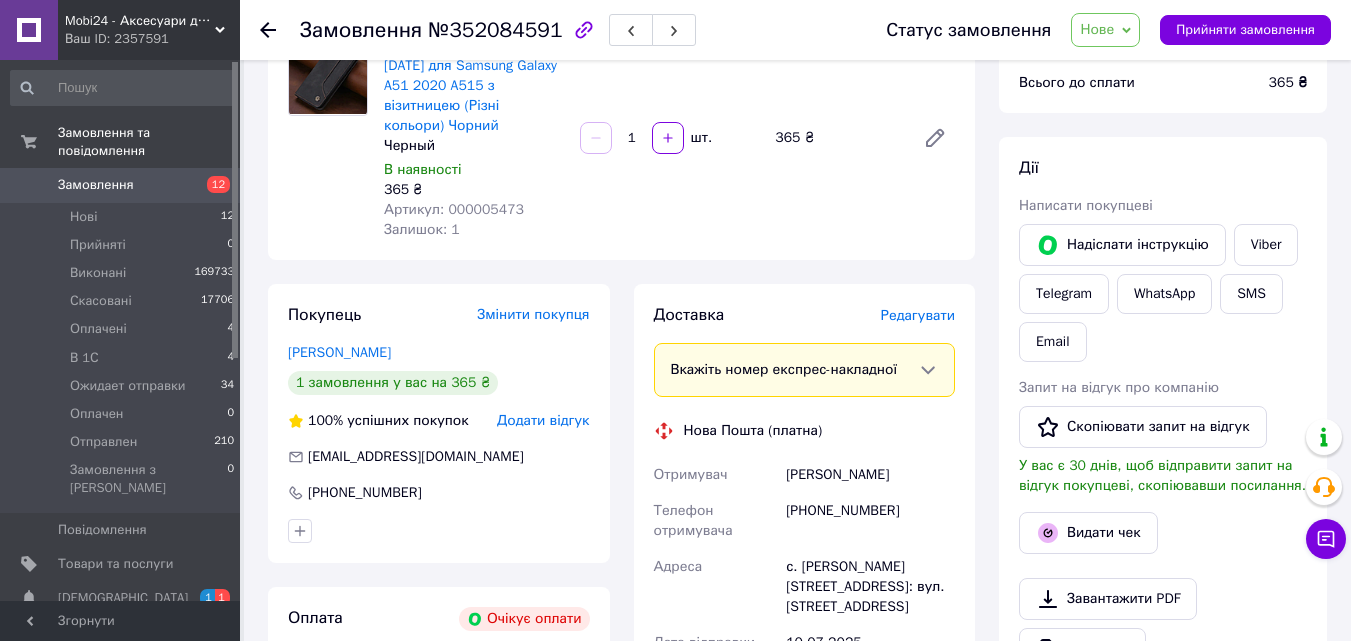 scroll, scrollTop: 500, scrollLeft: 0, axis: vertical 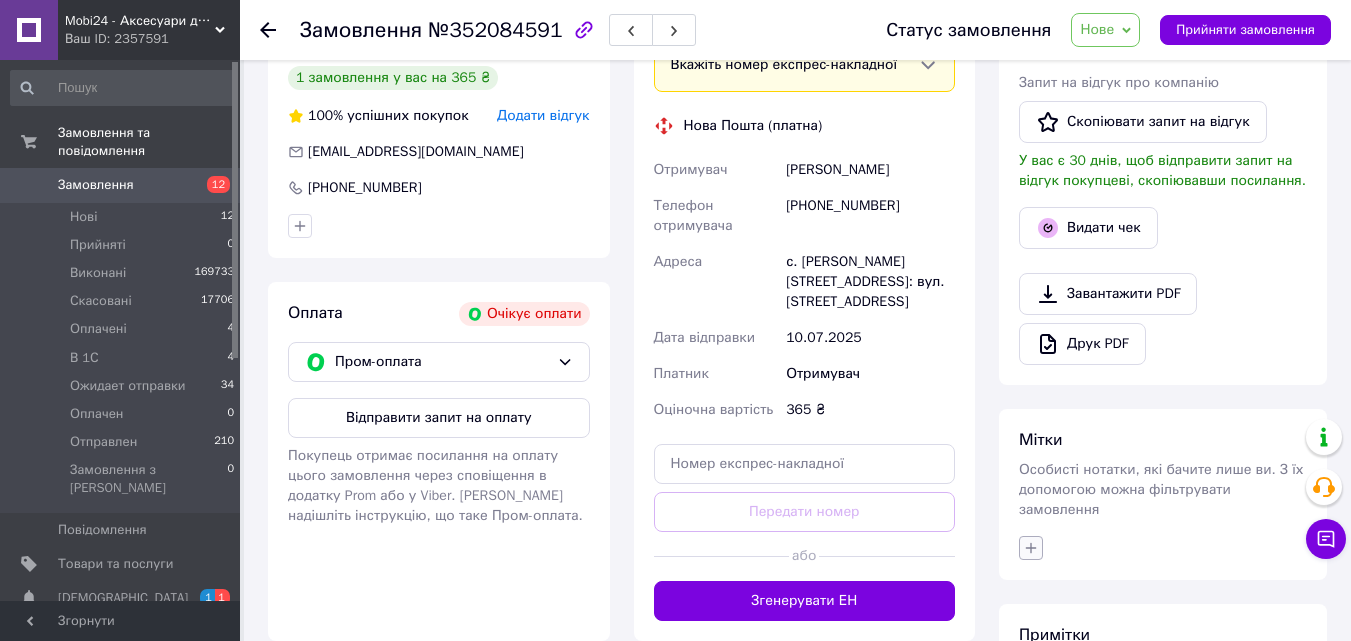 click 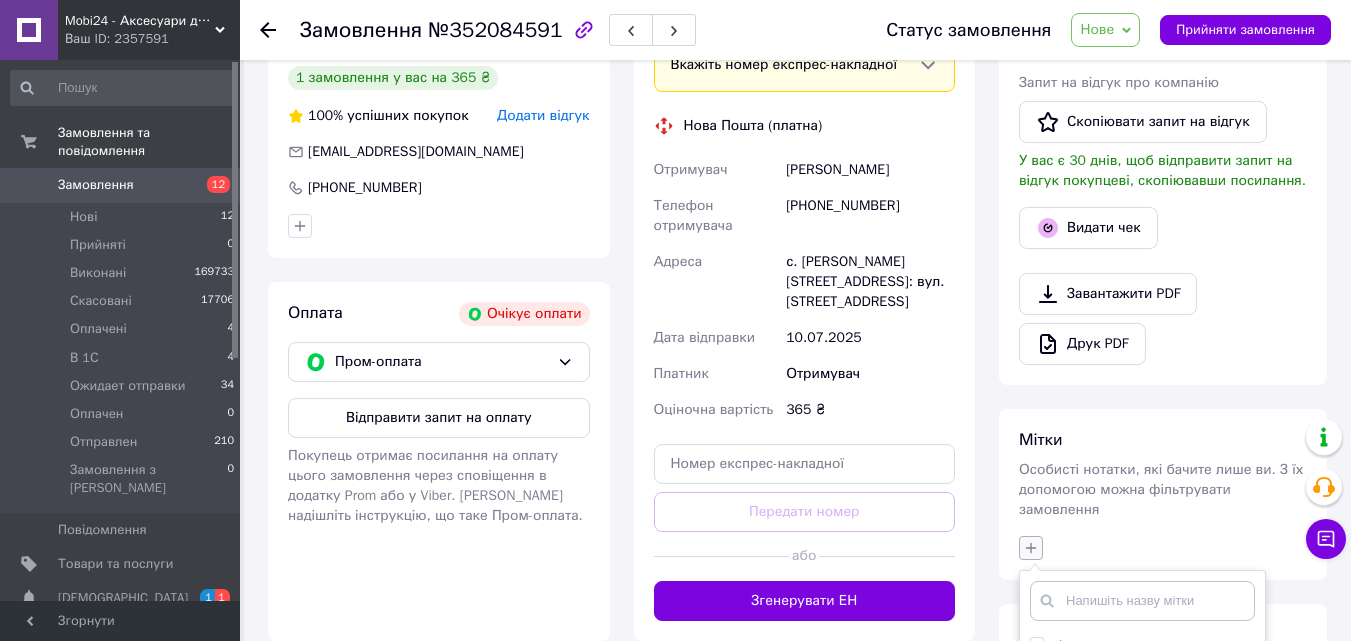 scroll, scrollTop: 836, scrollLeft: 0, axis: vertical 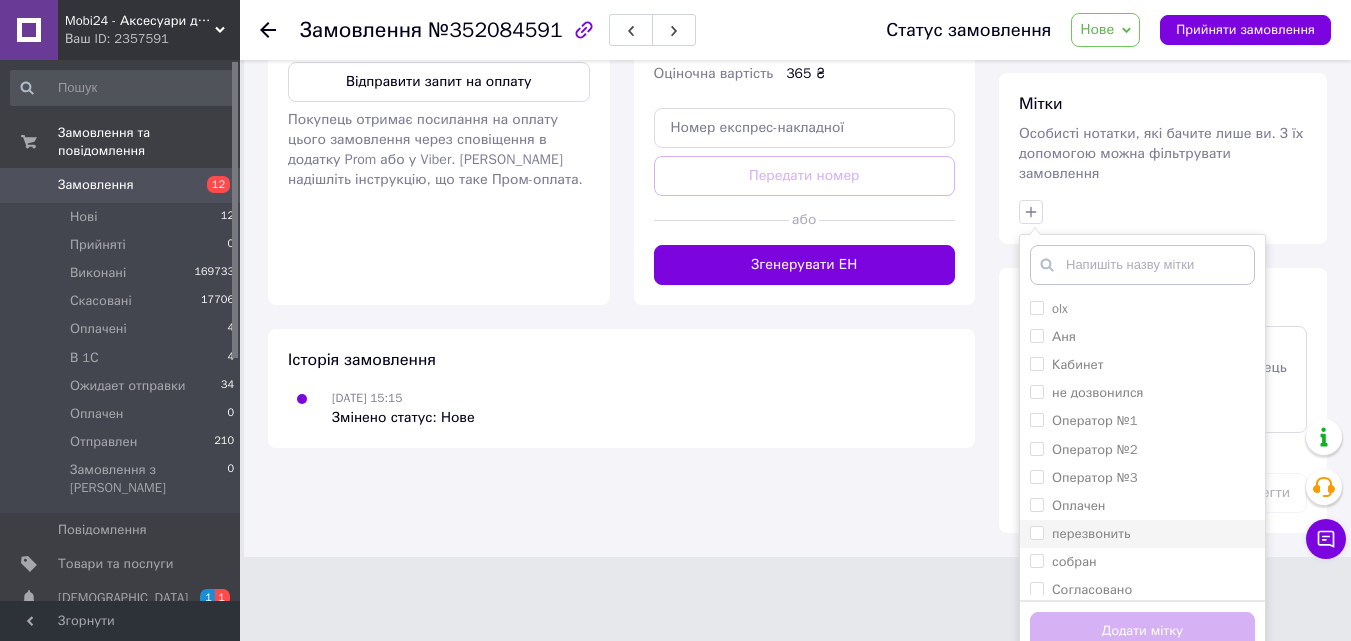 click on "перезвонить" at bounding box center [1142, 534] 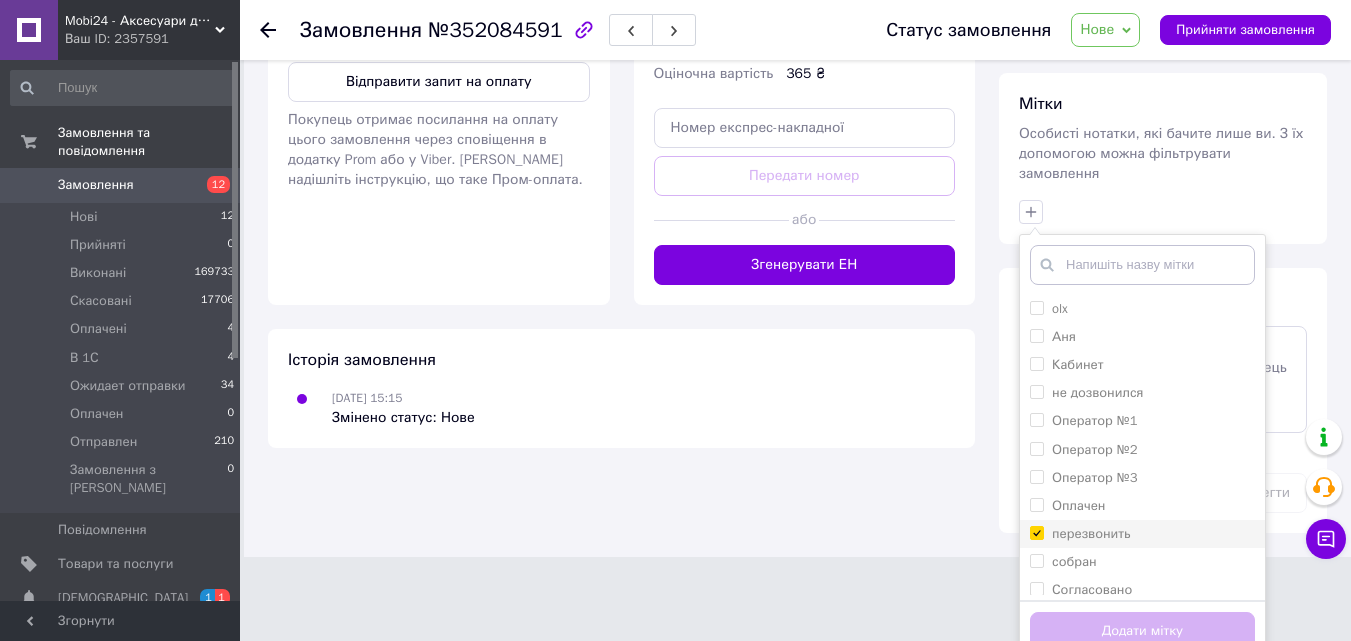 checkbox on "true" 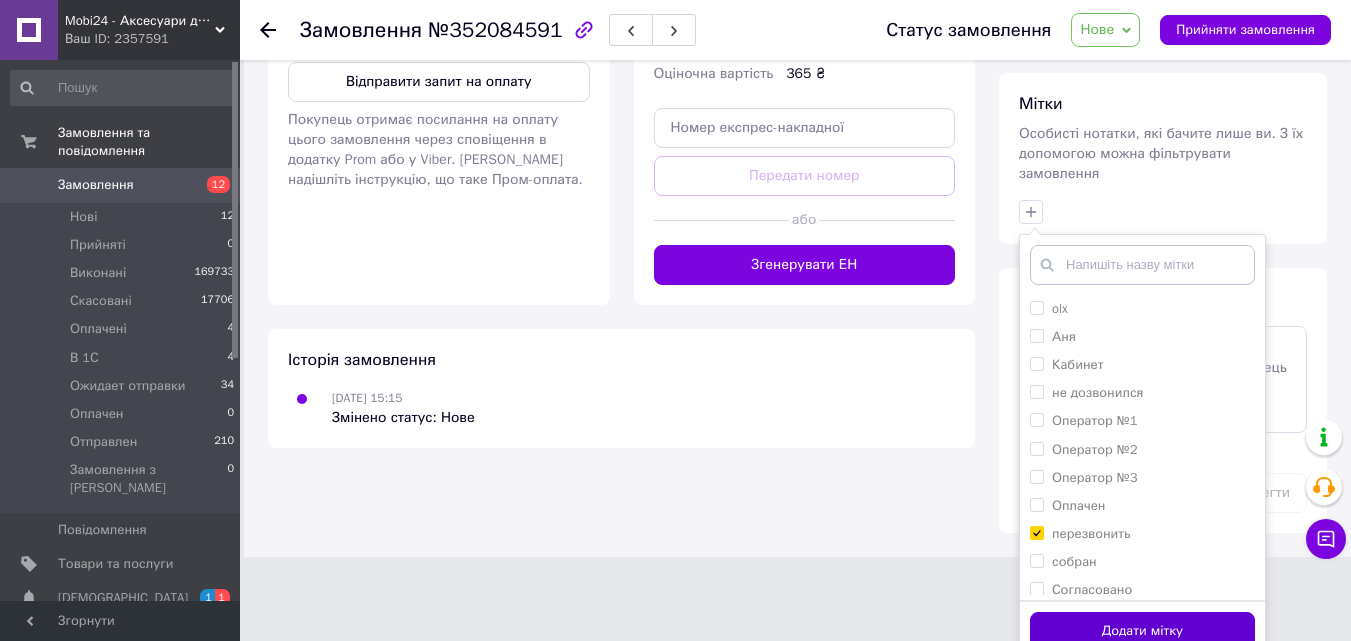 click on "Додати мітку" at bounding box center [1142, 631] 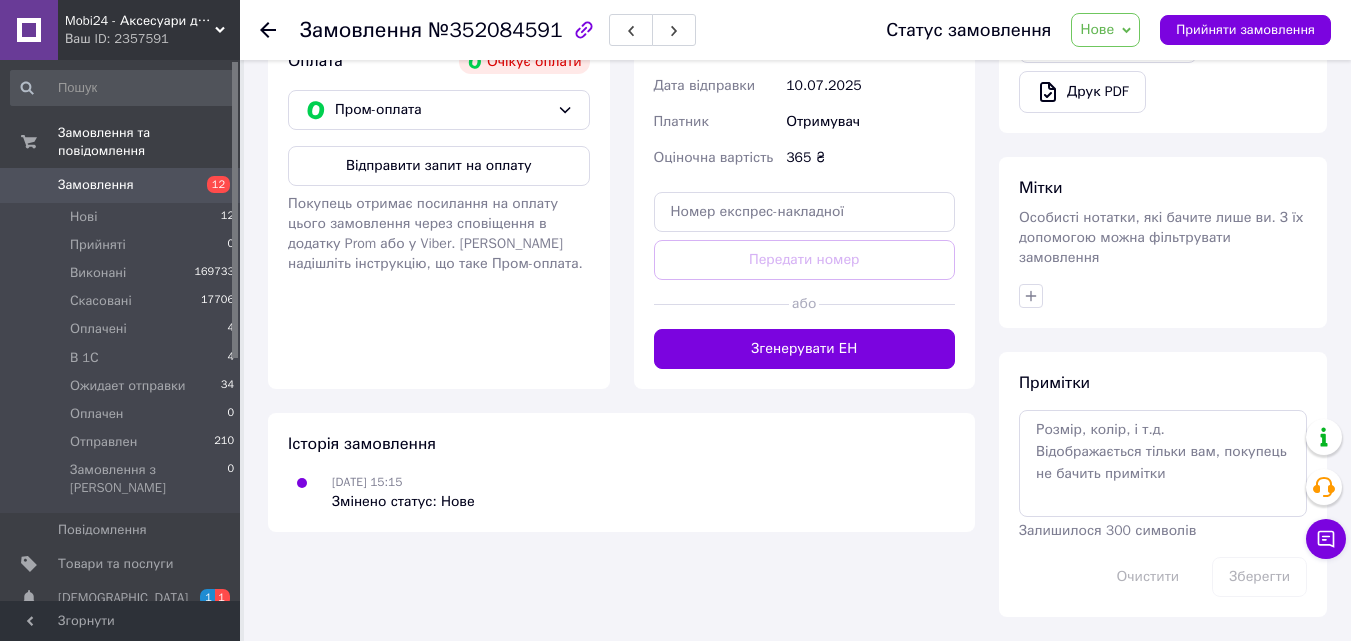 scroll, scrollTop: 732, scrollLeft: 0, axis: vertical 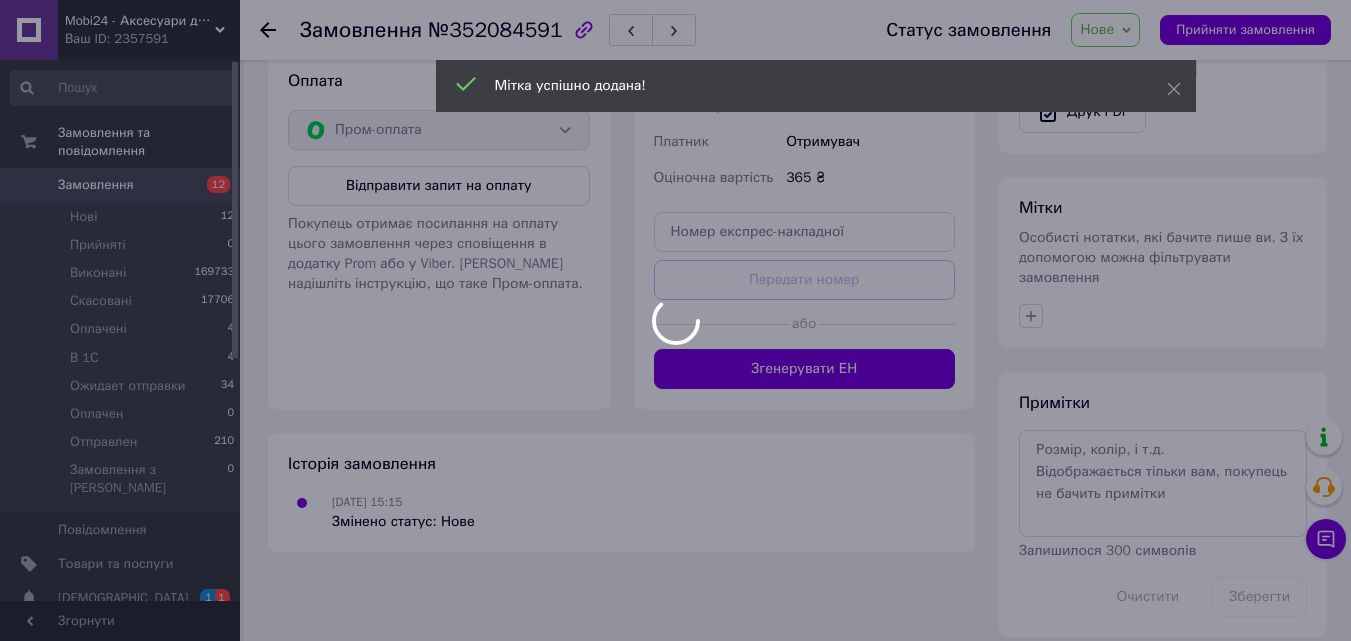 click on "Замовлення" at bounding box center (121, 185) 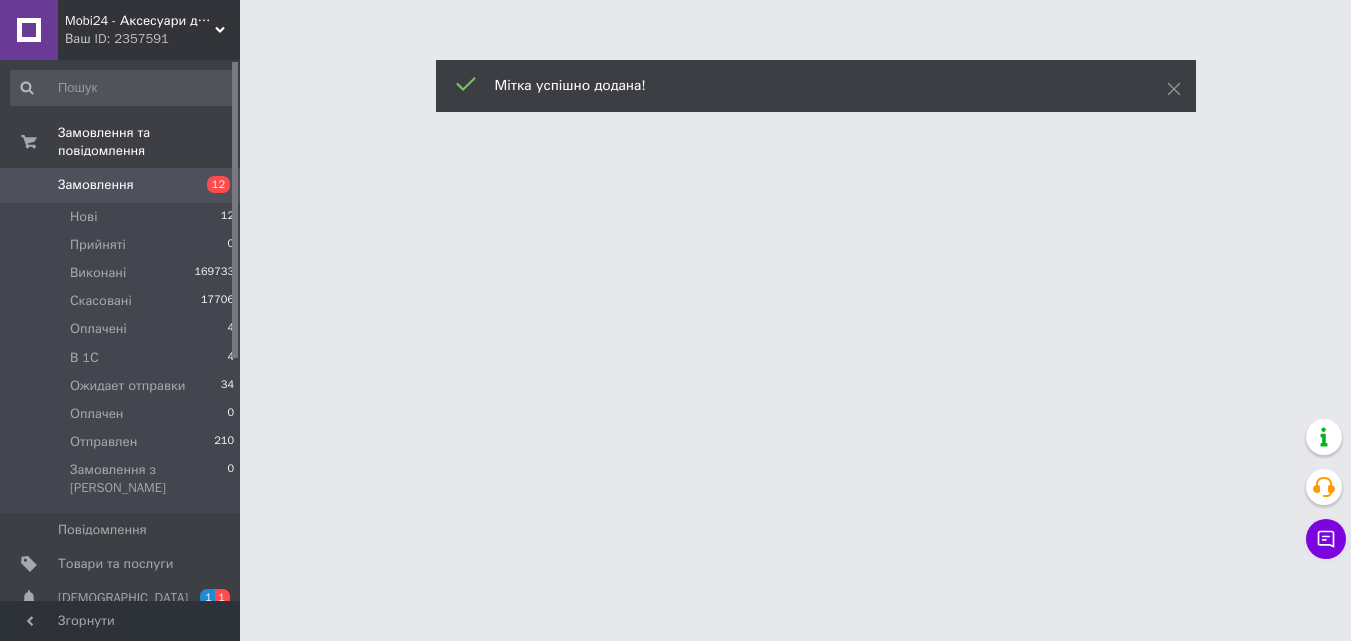 scroll, scrollTop: 0, scrollLeft: 0, axis: both 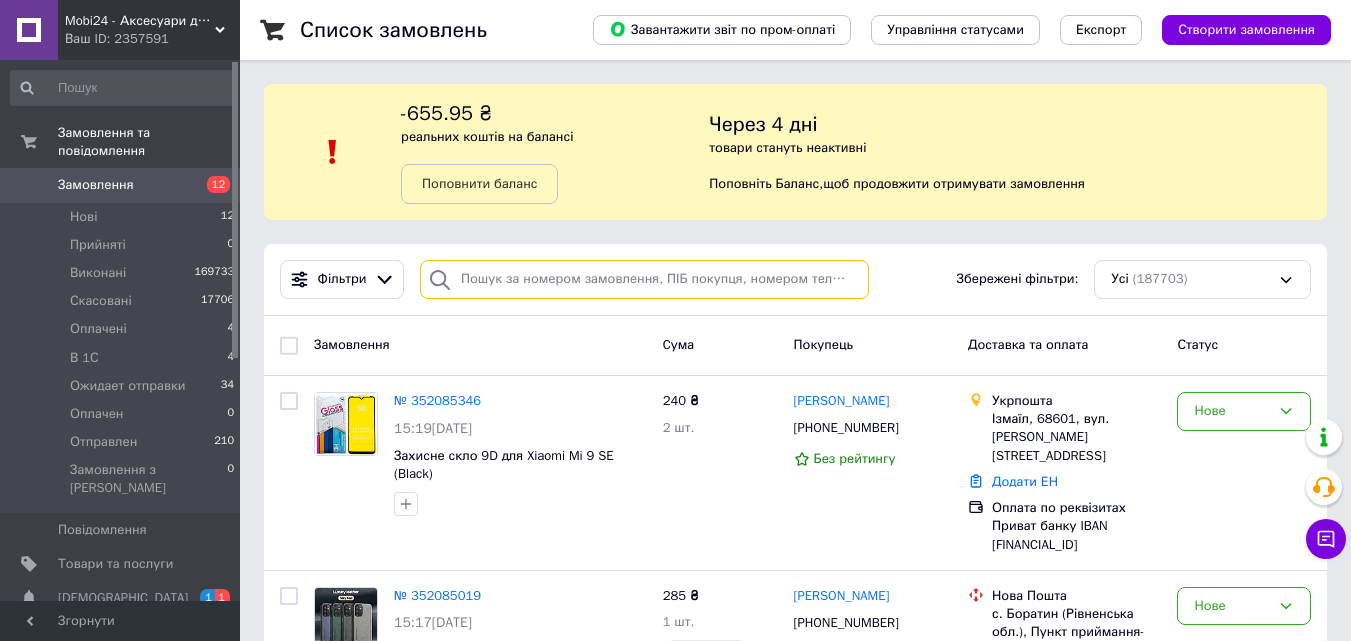 click at bounding box center [644, 279] 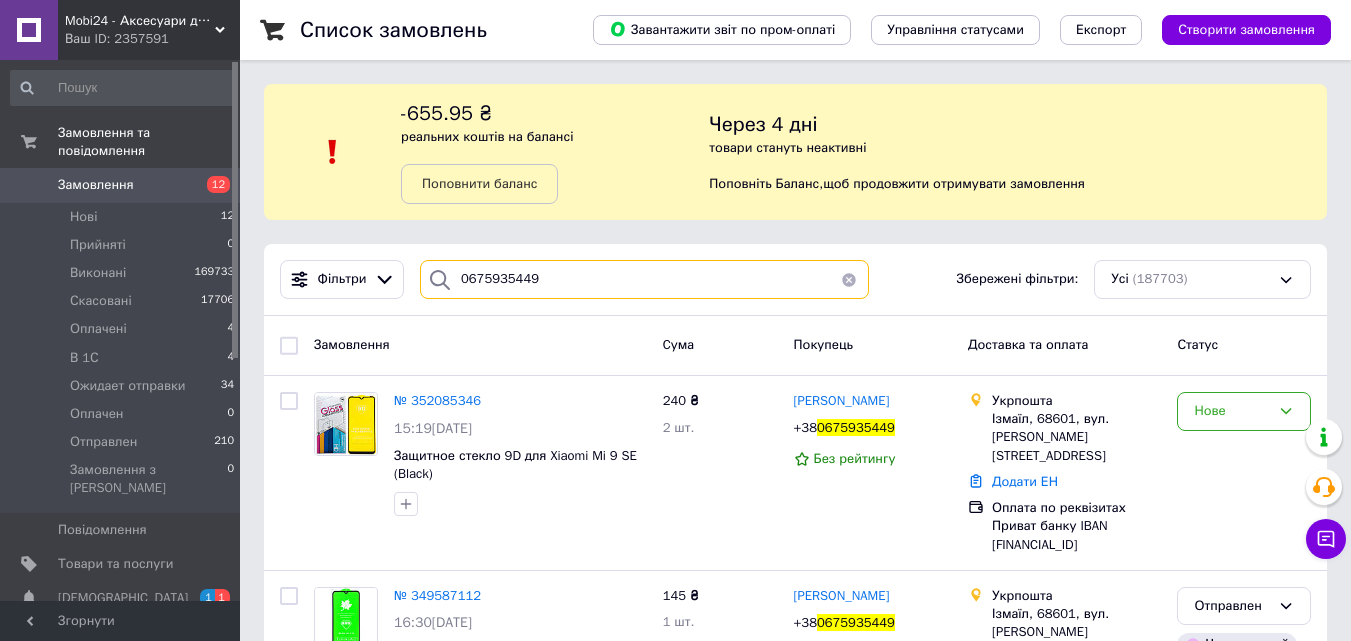 type on "0675935449" 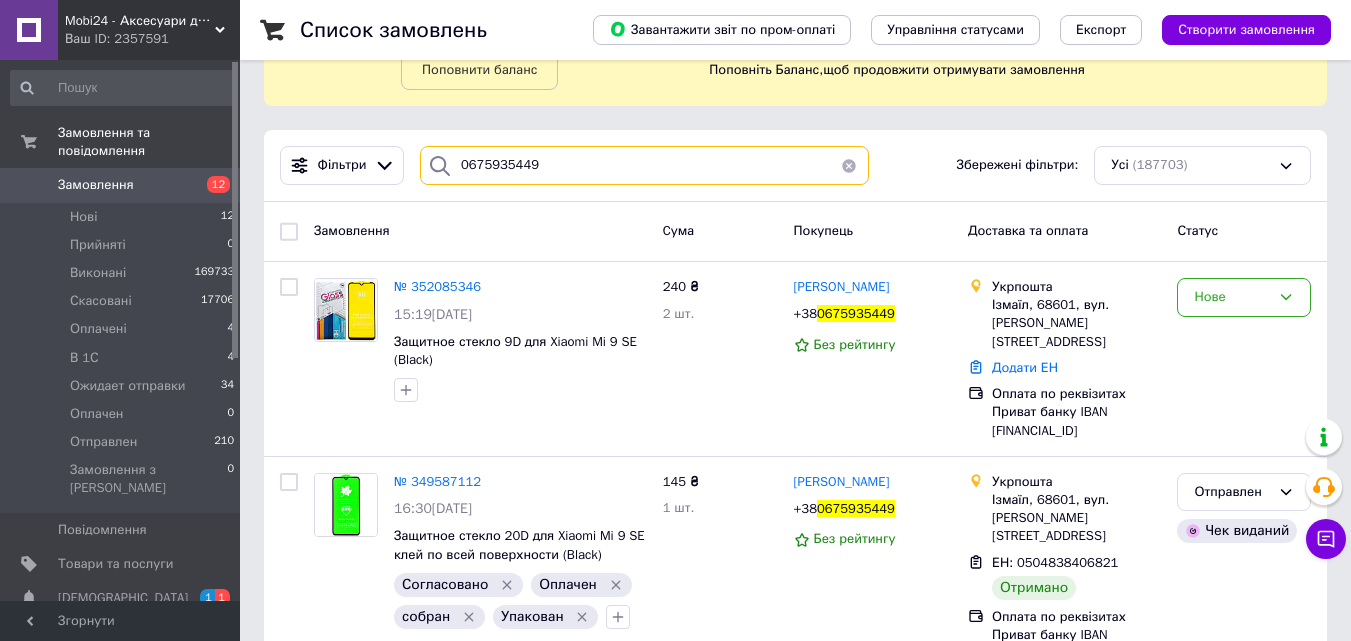 scroll, scrollTop: 139, scrollLeft: 0, axis: vertical 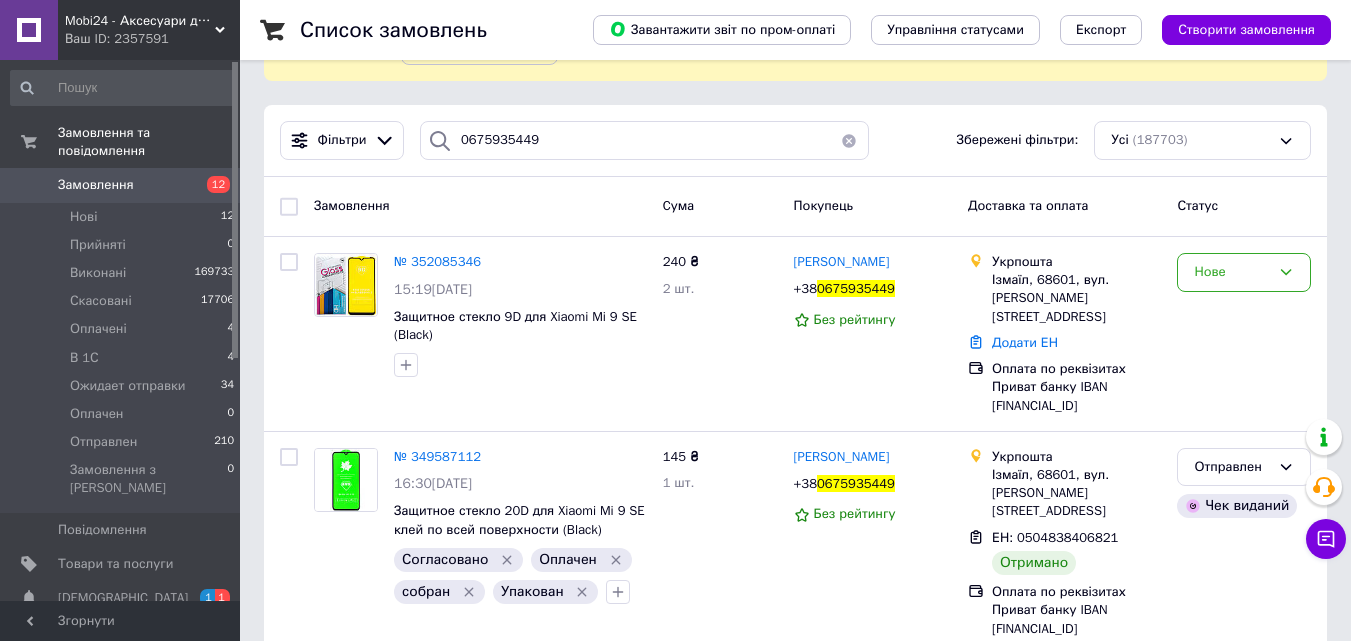click on "Замовлення 12" at bounding box center (123, 185) 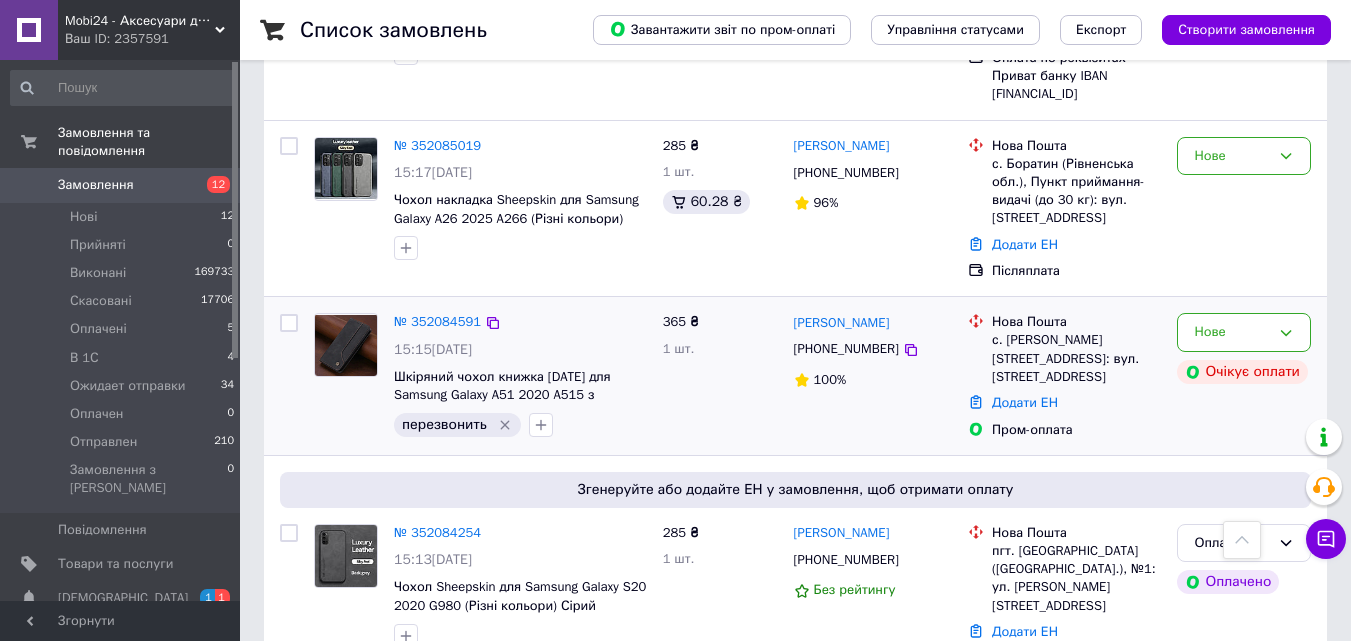 scroll, scrollTop: 800, scrollLeft: 0, axis: vertical 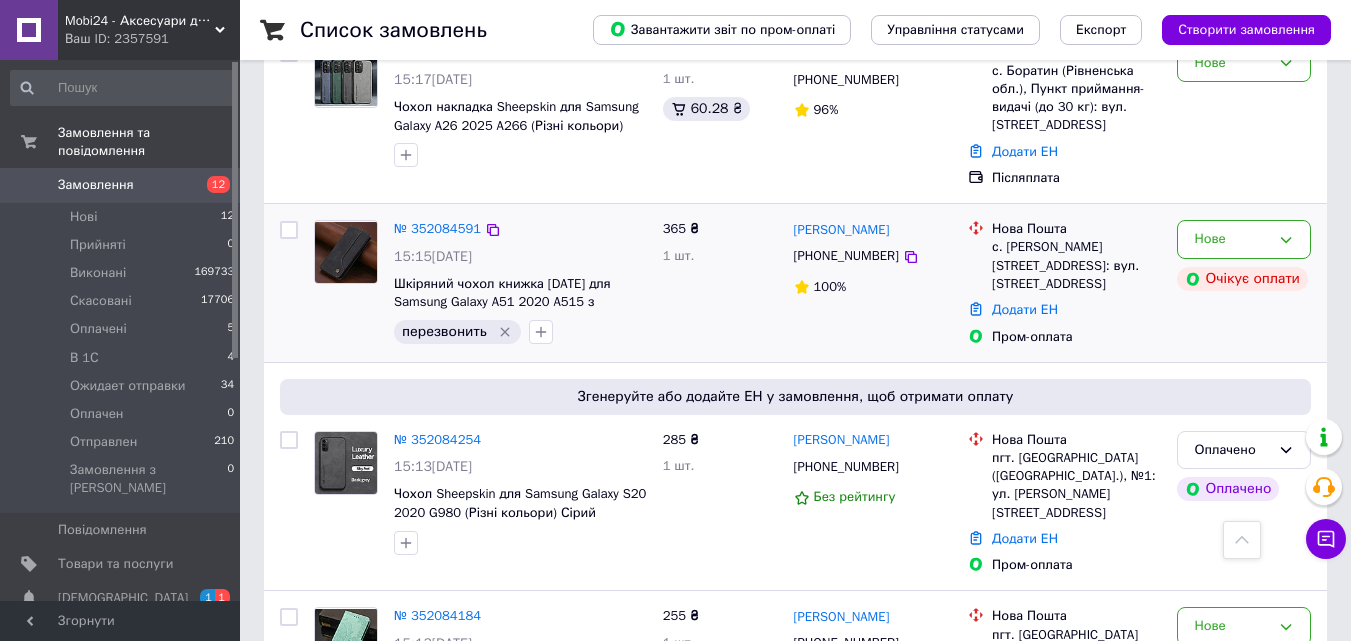 click at bounding box center (346, 252) 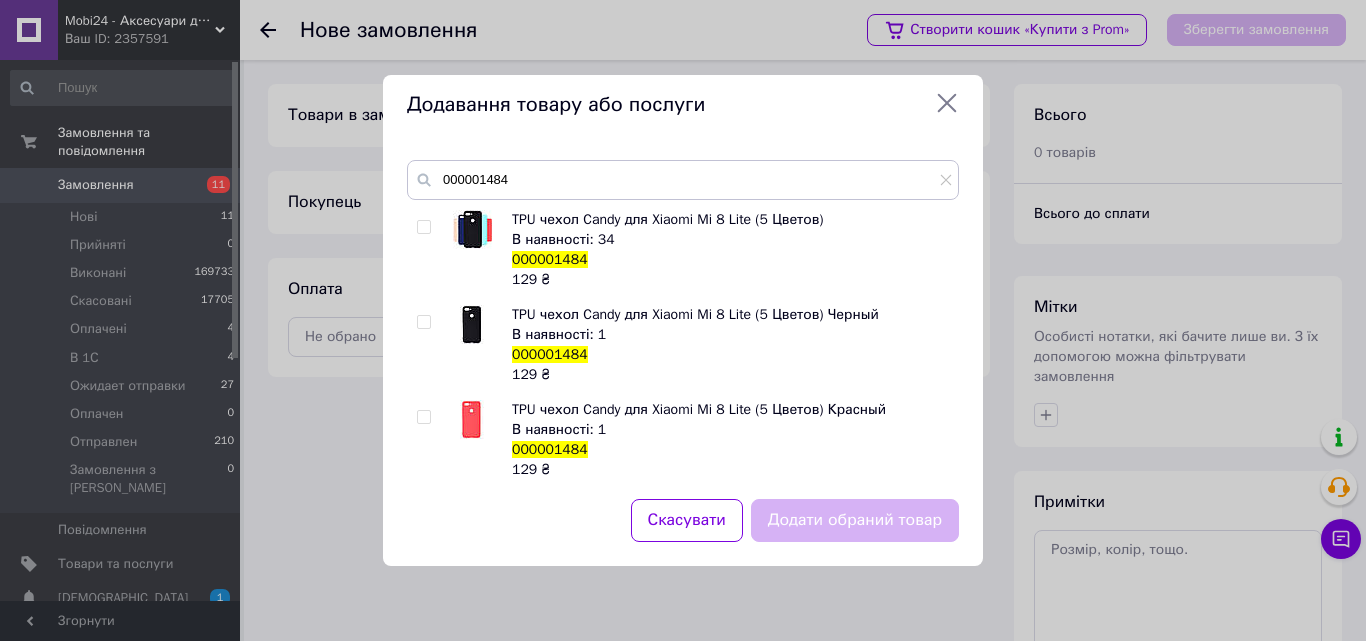 scroll, scrollTop: 0, scrollLeft: 0, axis: both 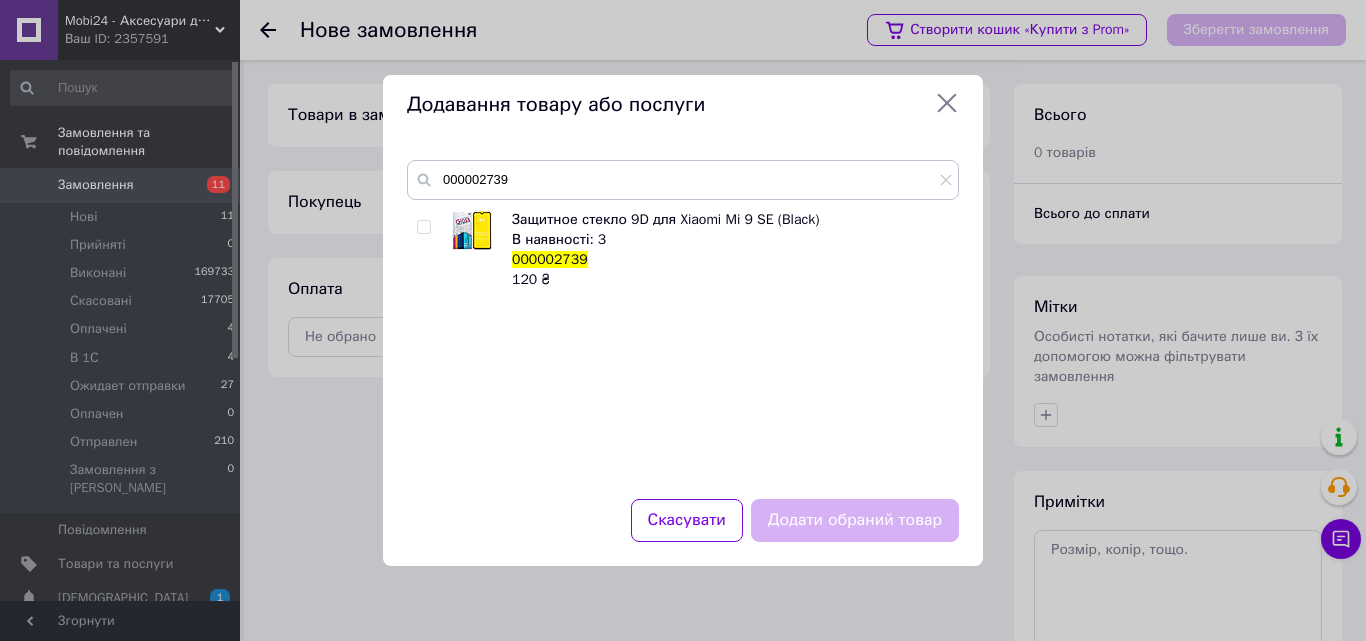 type on "000002739" 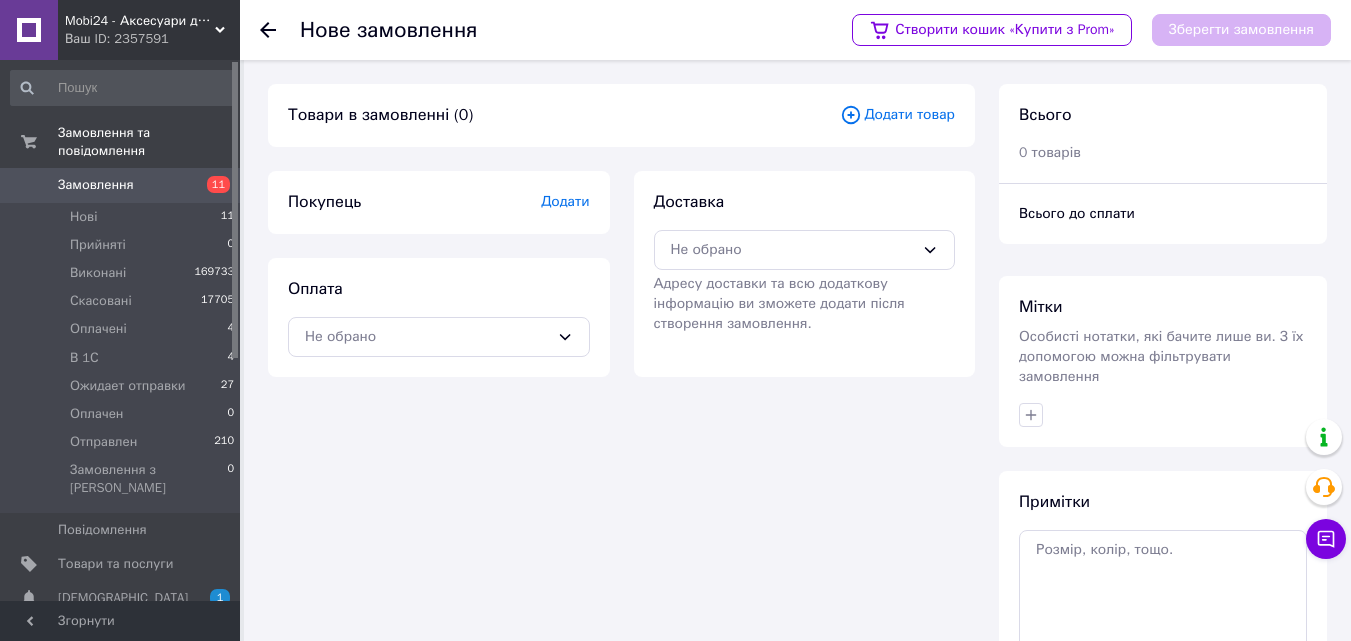 click 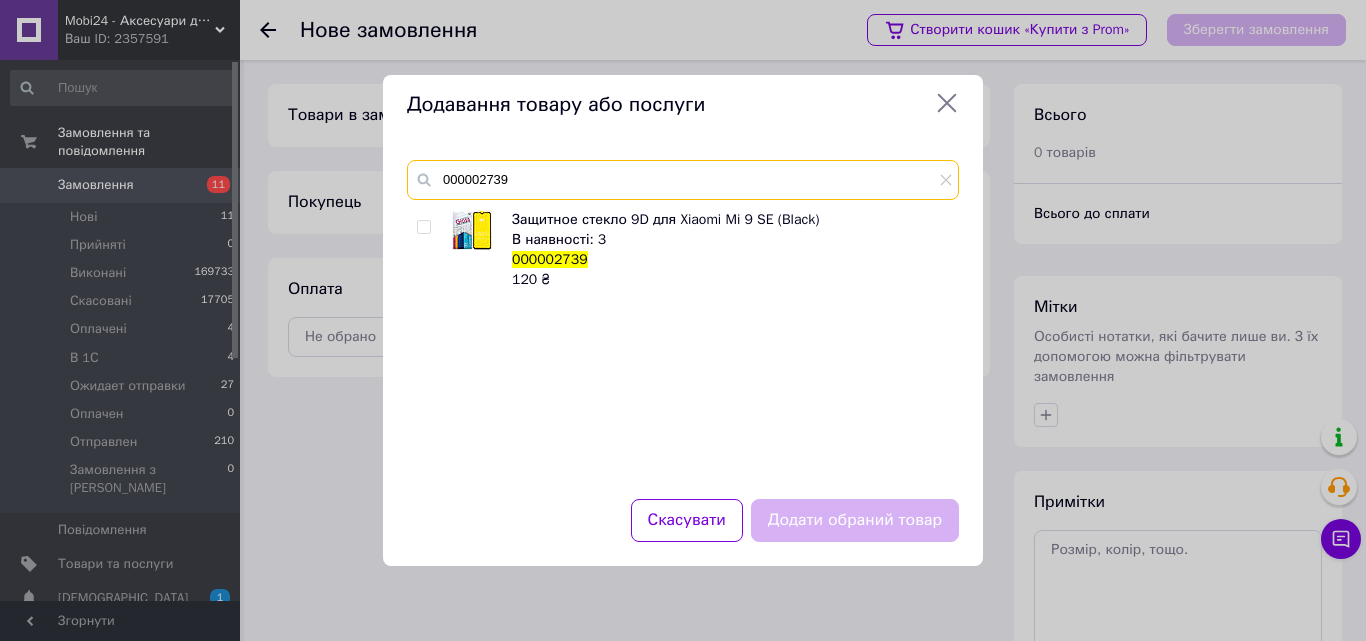 click on "000002739" at bounding box center (683, 180) 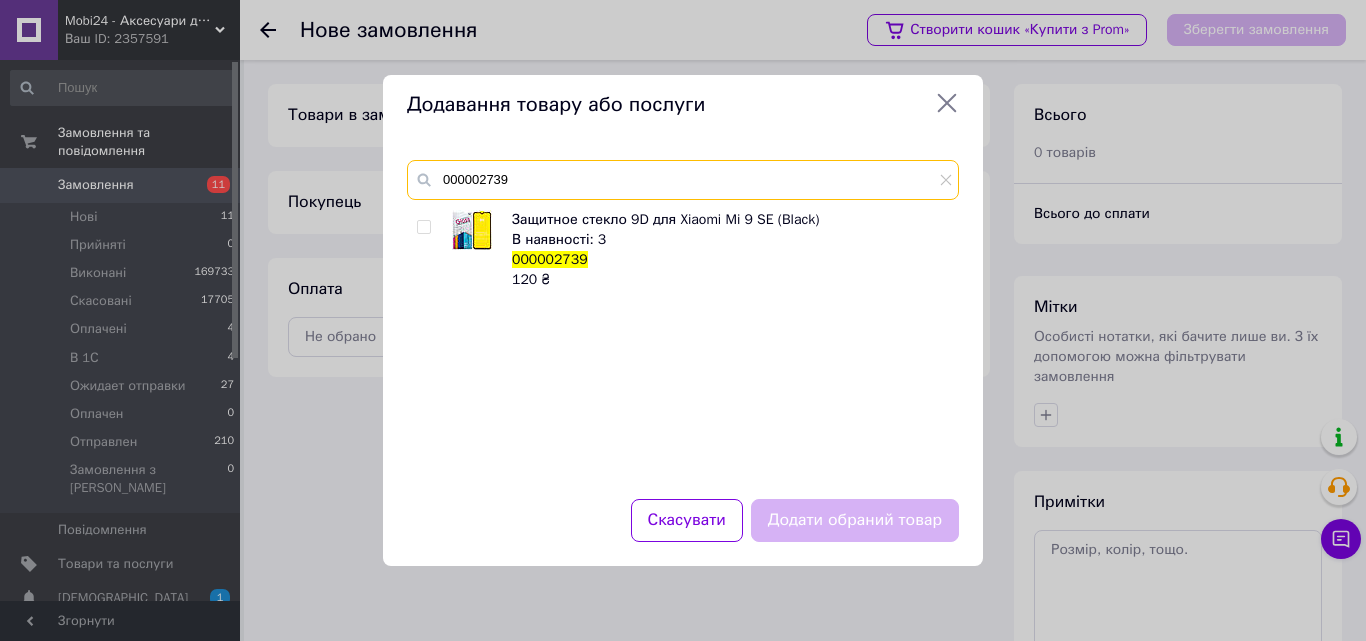 click on "000002739" at bounding box center [683, 180] 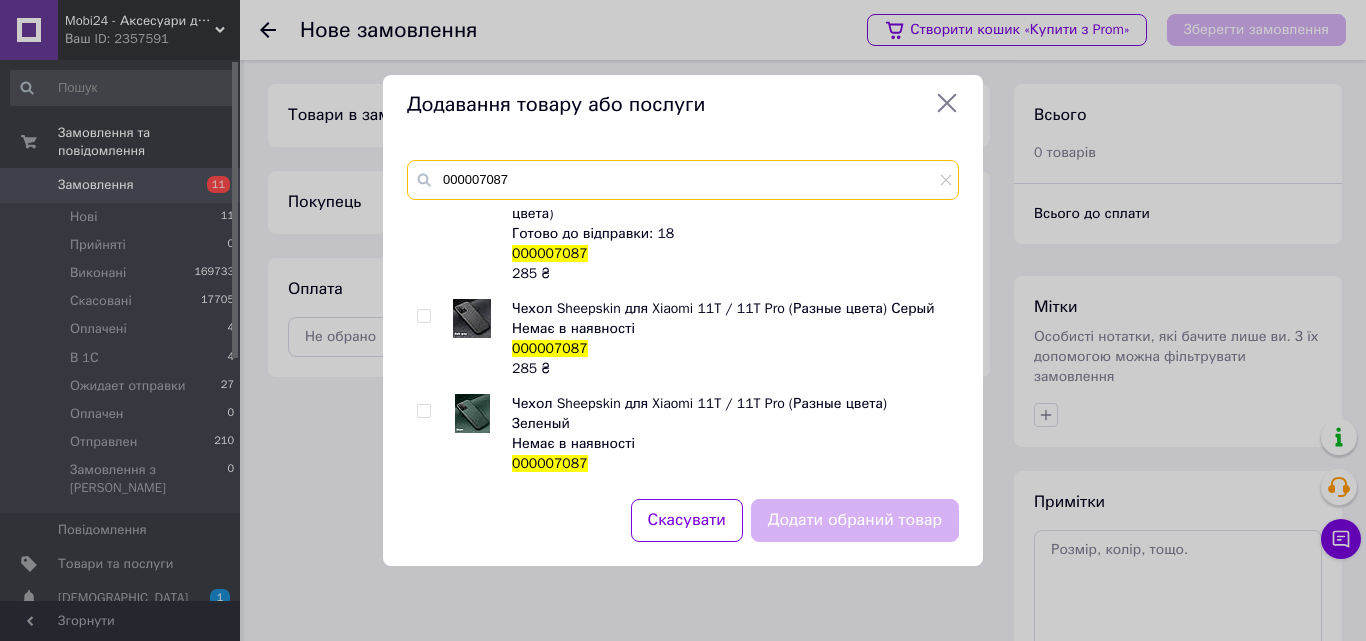 scroll, scrollTop: 0, scrollLeft: 0, axis: both 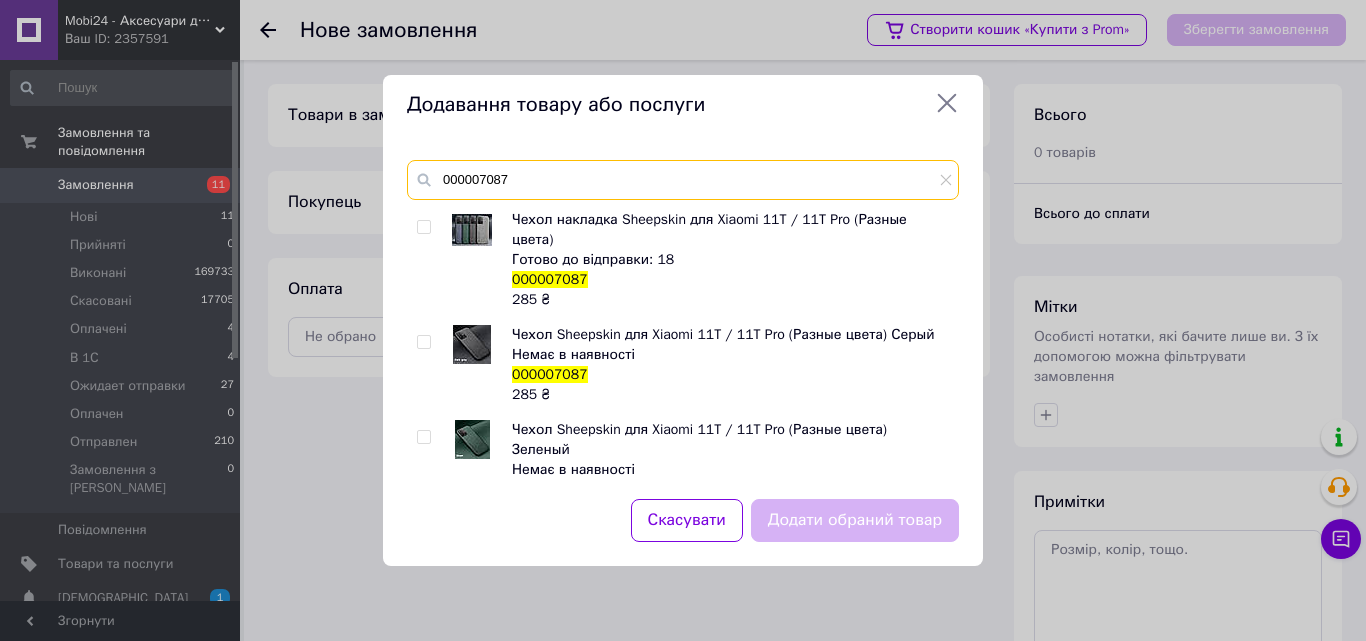 type on "000007087" 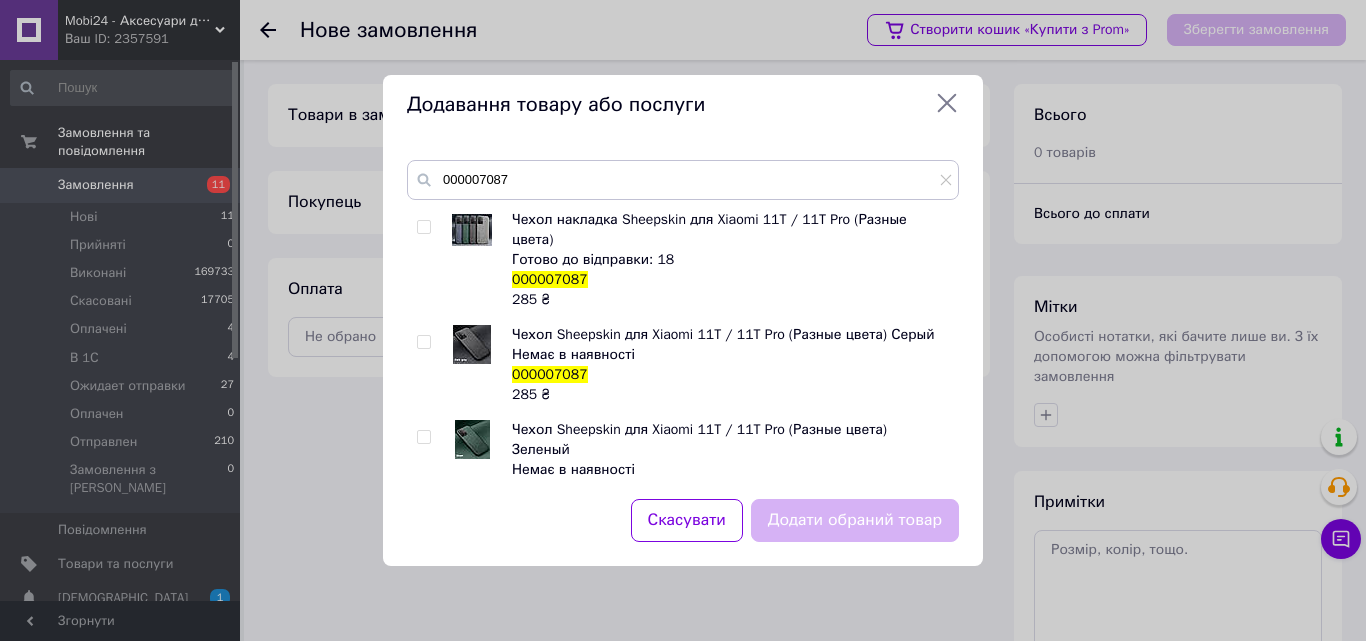 click on "Додавання товару або послуги" at bounding box center (683, 105) 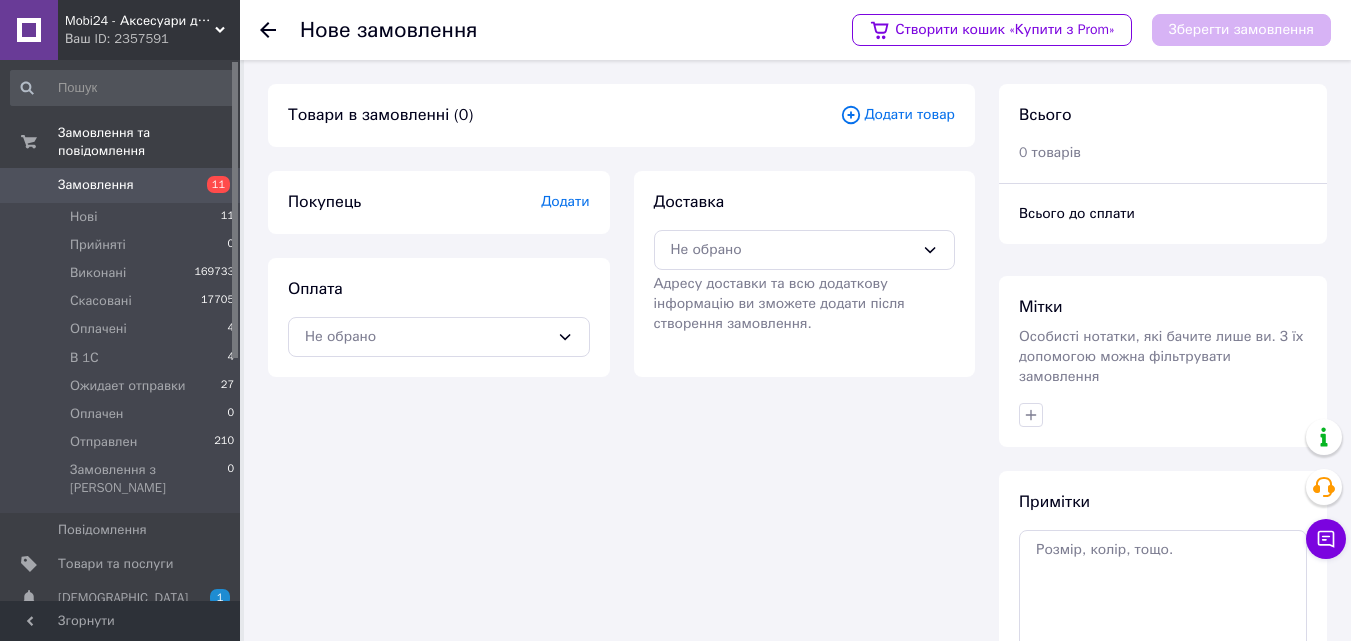 click 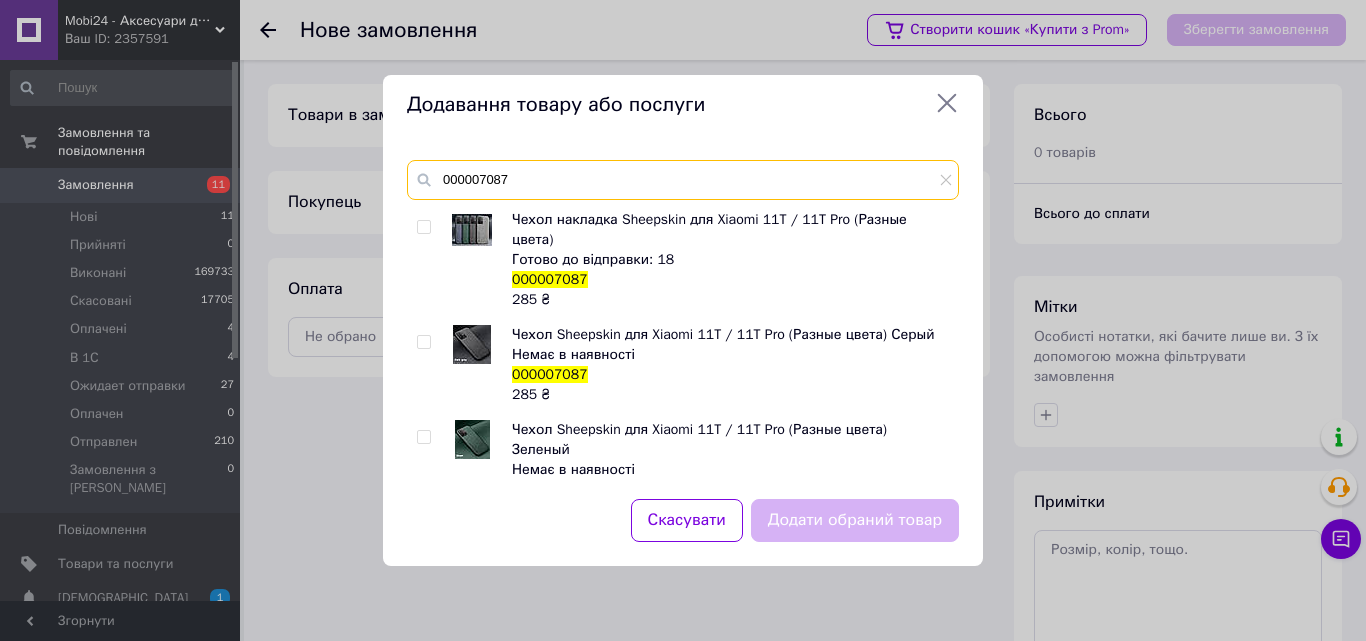 click on "000007087" at bounding box center (683, 180) 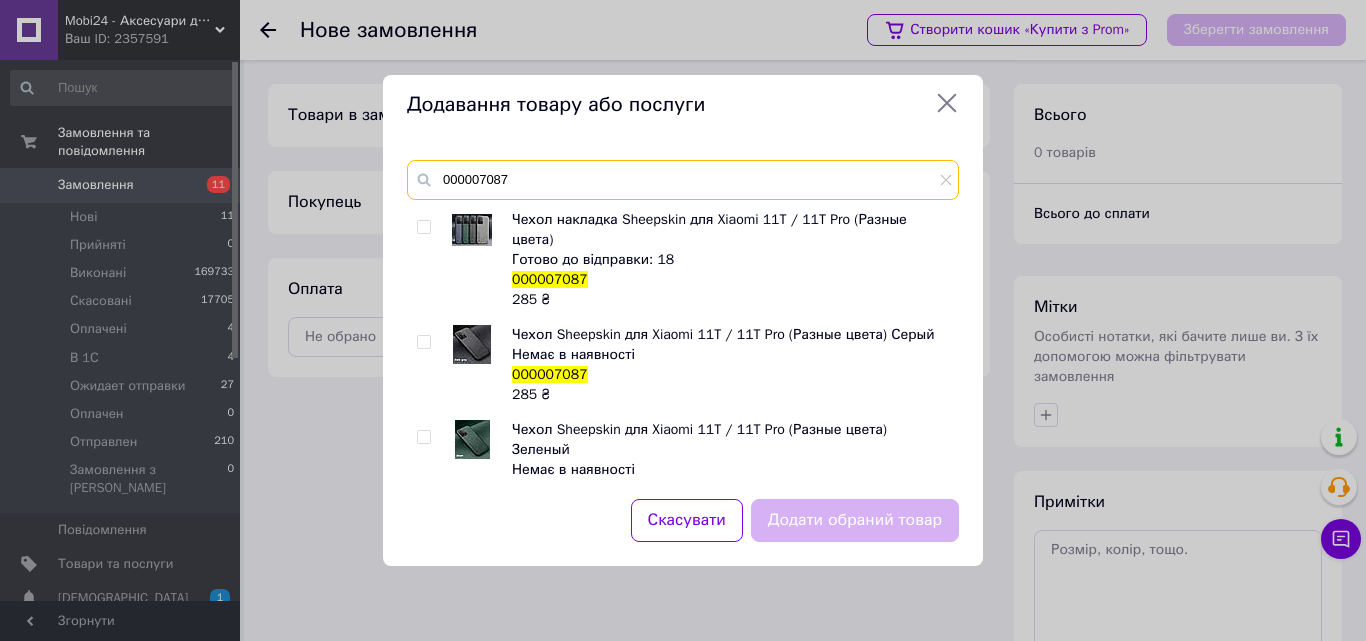 paste on "806" 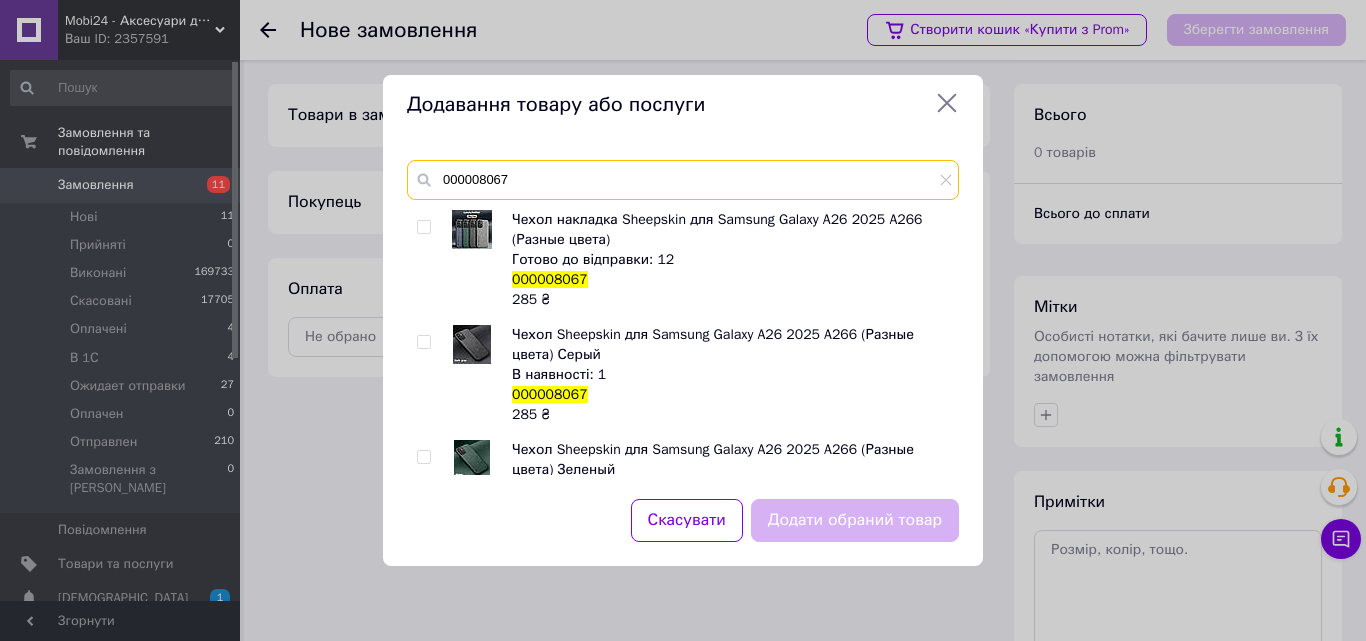 type on "000008067" 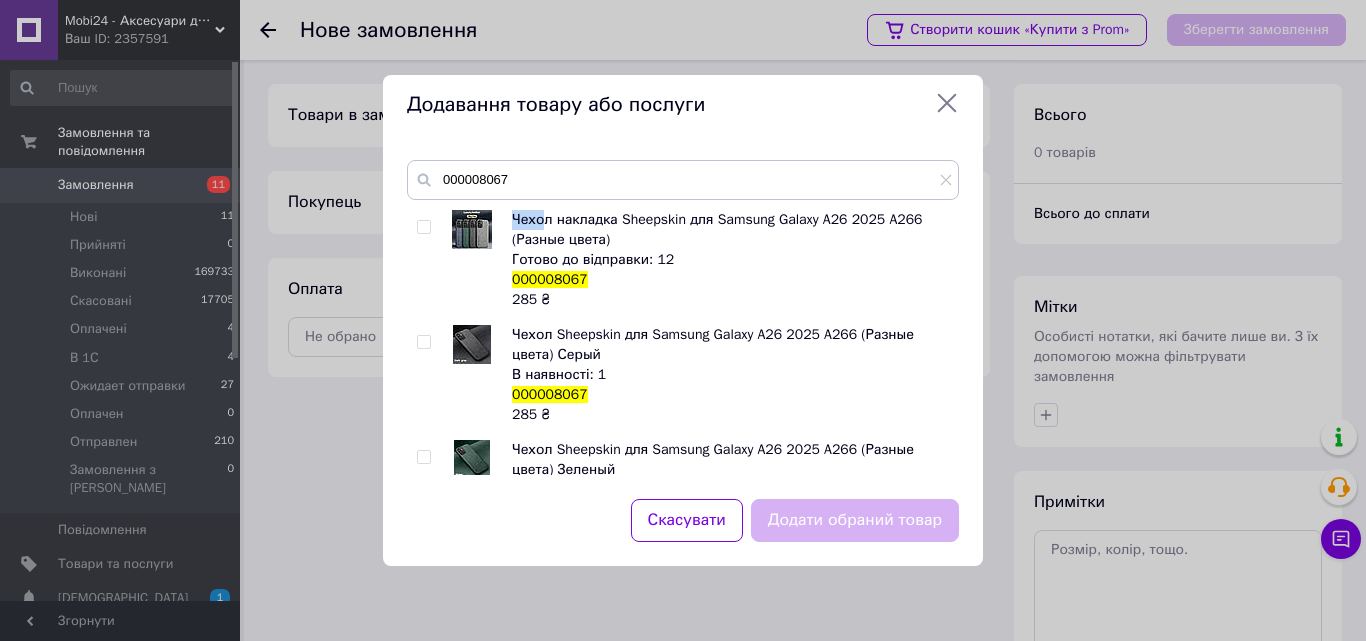 drag, startPoint x: 512, startPoint y: 214, endPoint x: 546, endPoint y: 219, distance: 34.36568 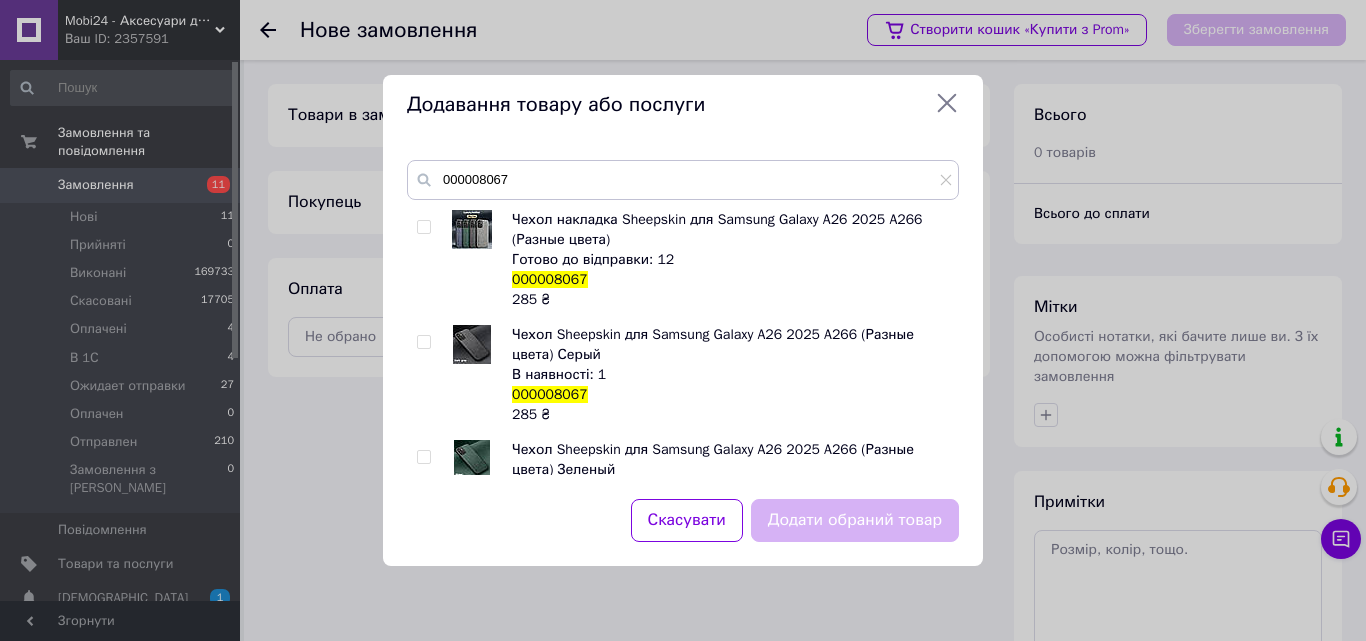 click on "Чехол накладка Sheepskin для Samsung Galaxy A26 2025 A266 (Разные цвета) Готово до відправки: 12 000008067 285   ₴" at bounding box center (730, 260) 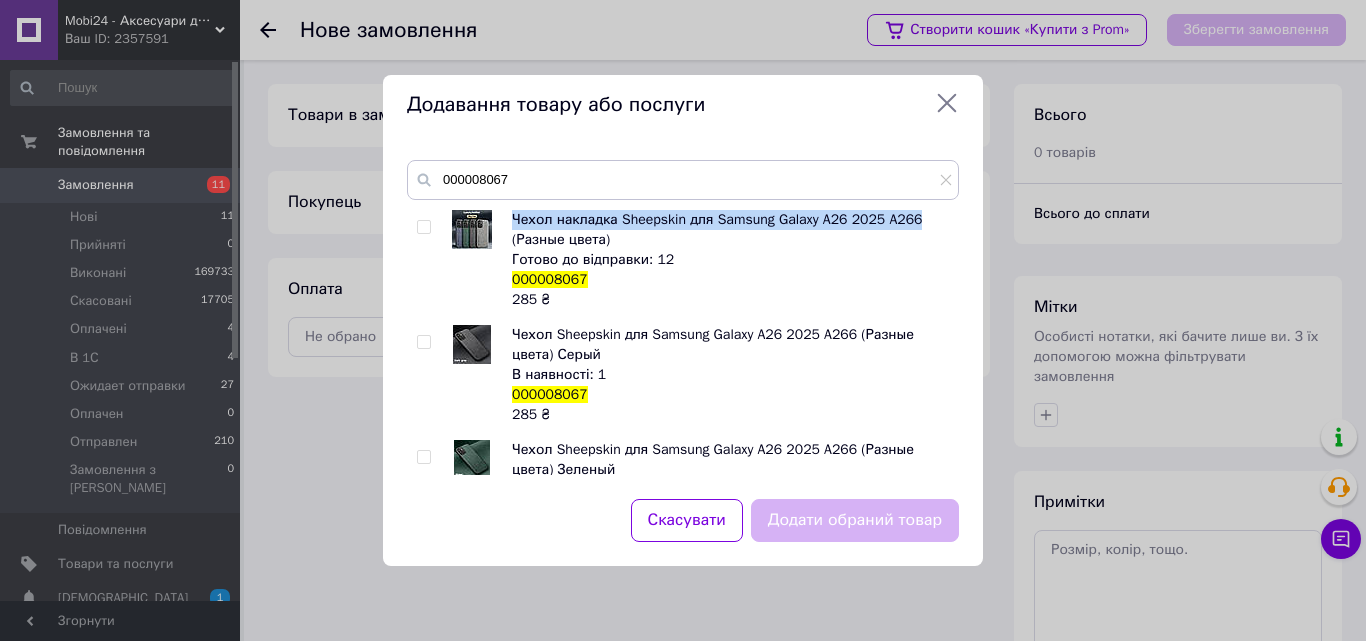 drag, startPoint x: 512, startPoint y: 216, endPoint x: 909, endPoint y: 224, distance: 397.0806 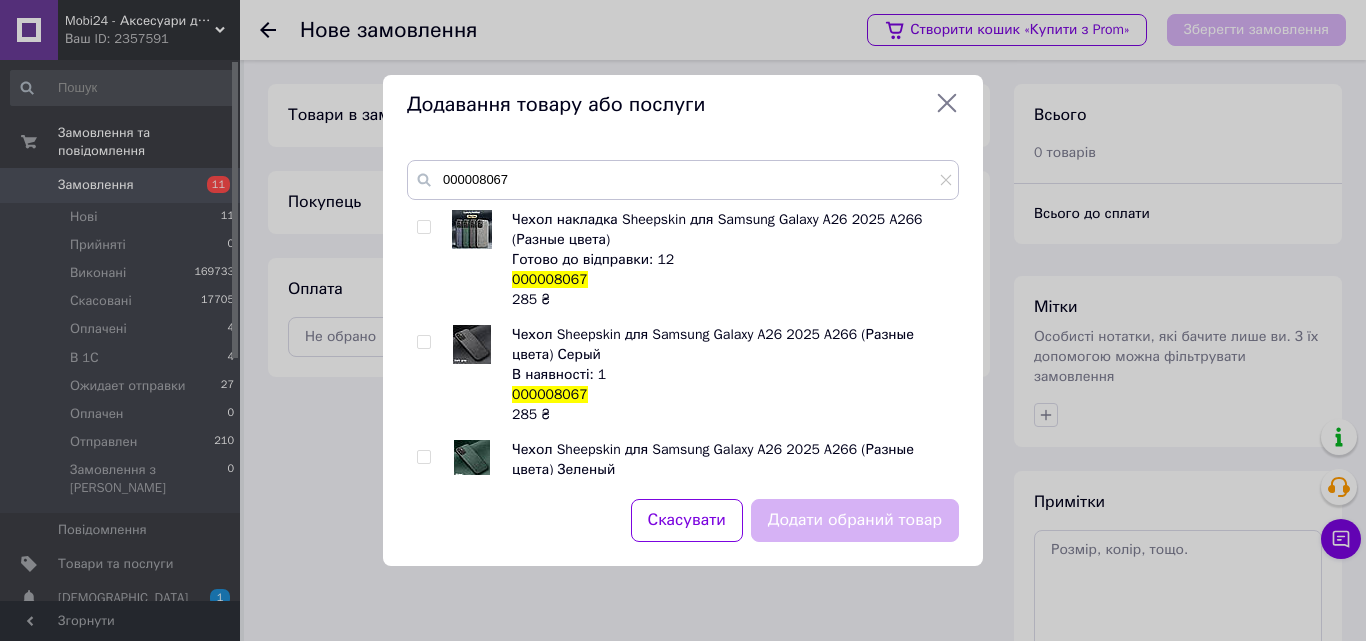 click 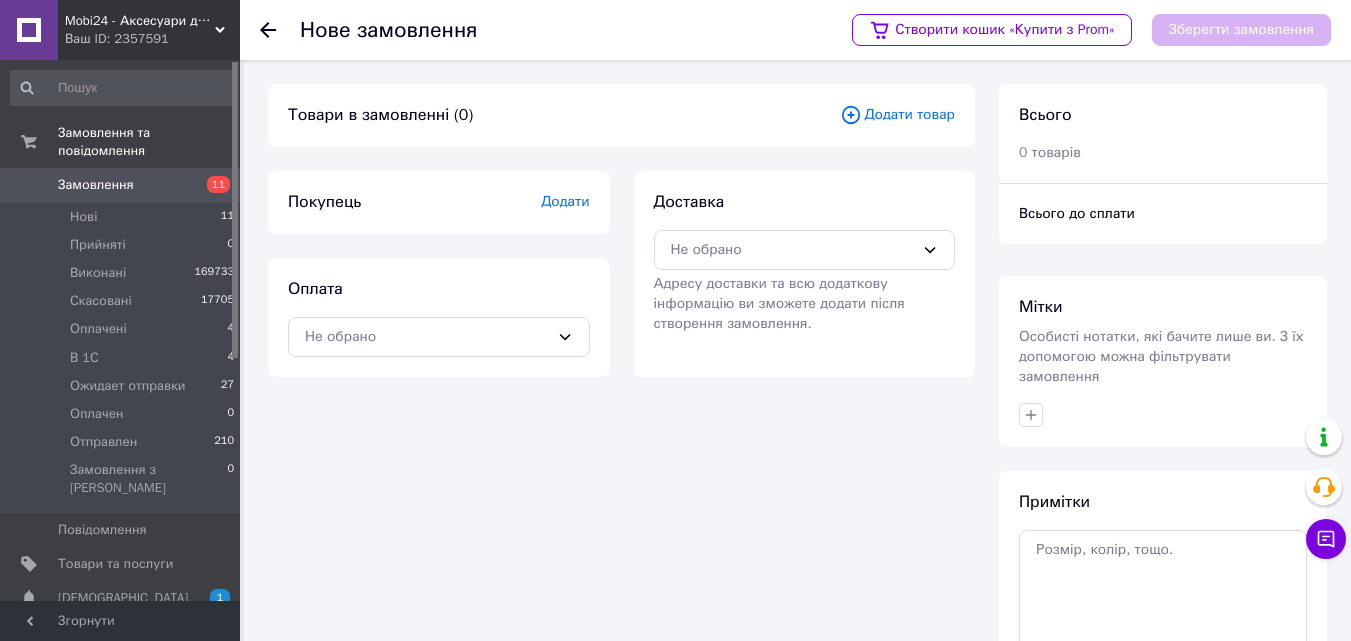 click 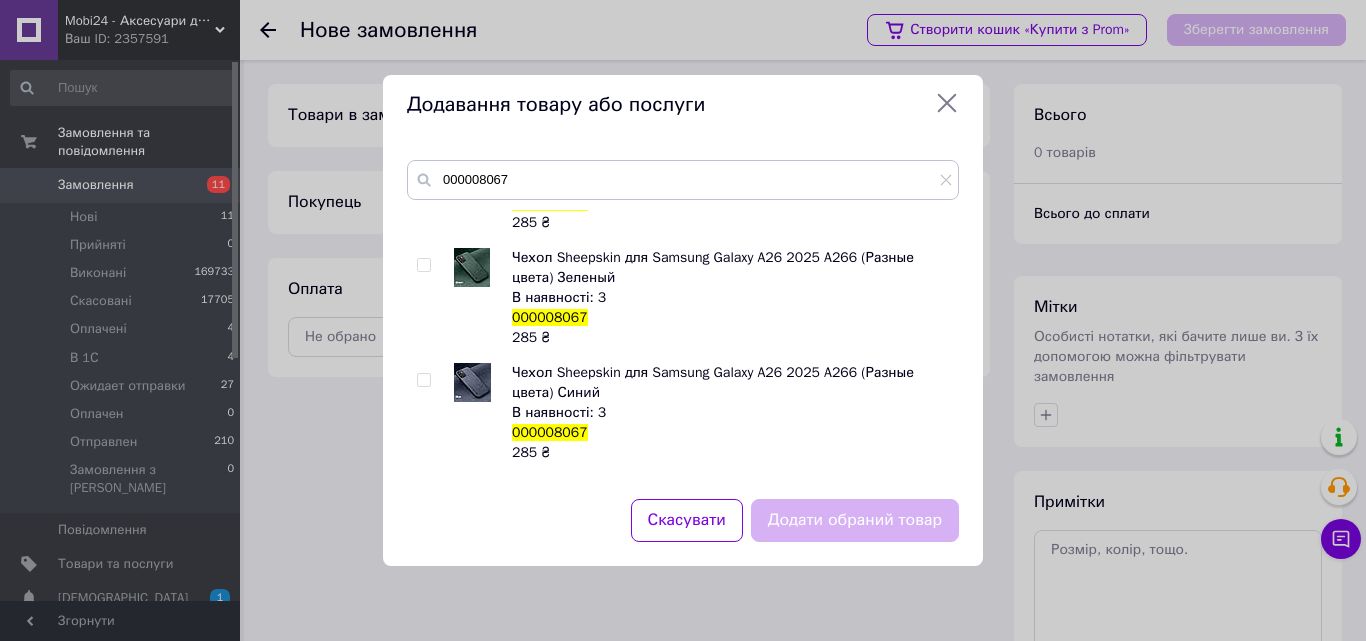 scroll, scrollTop: 295, scrollLeft: 0, axis: vertical 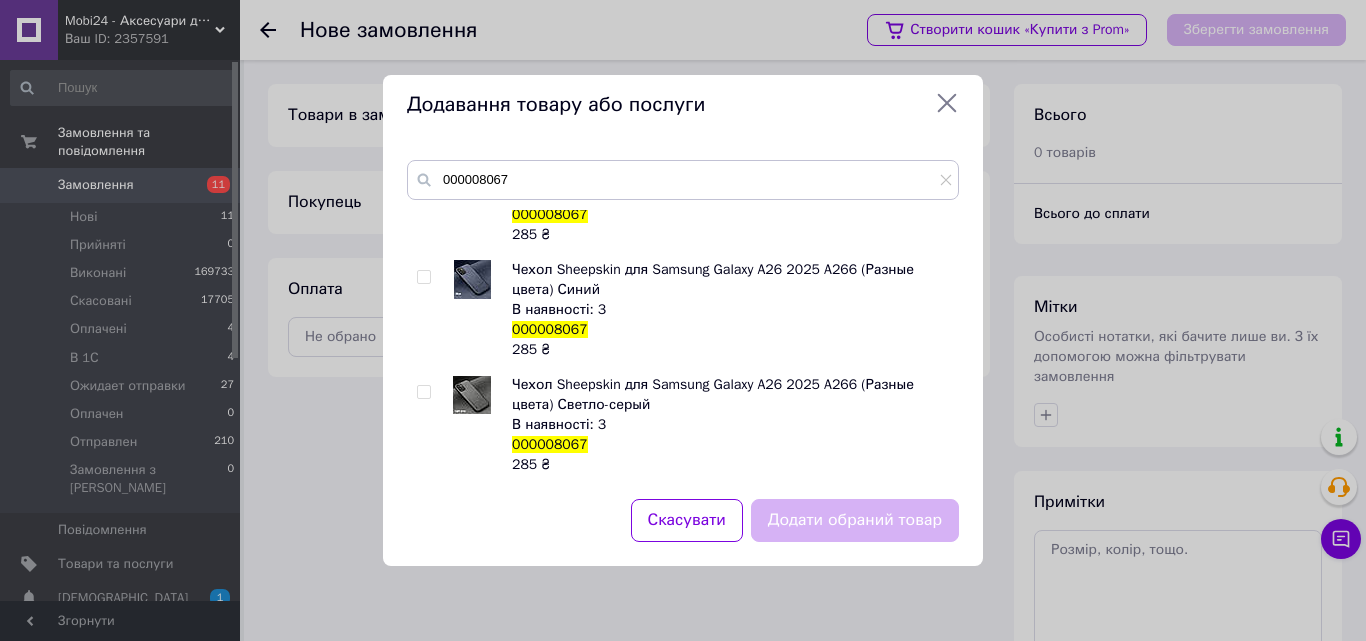 click 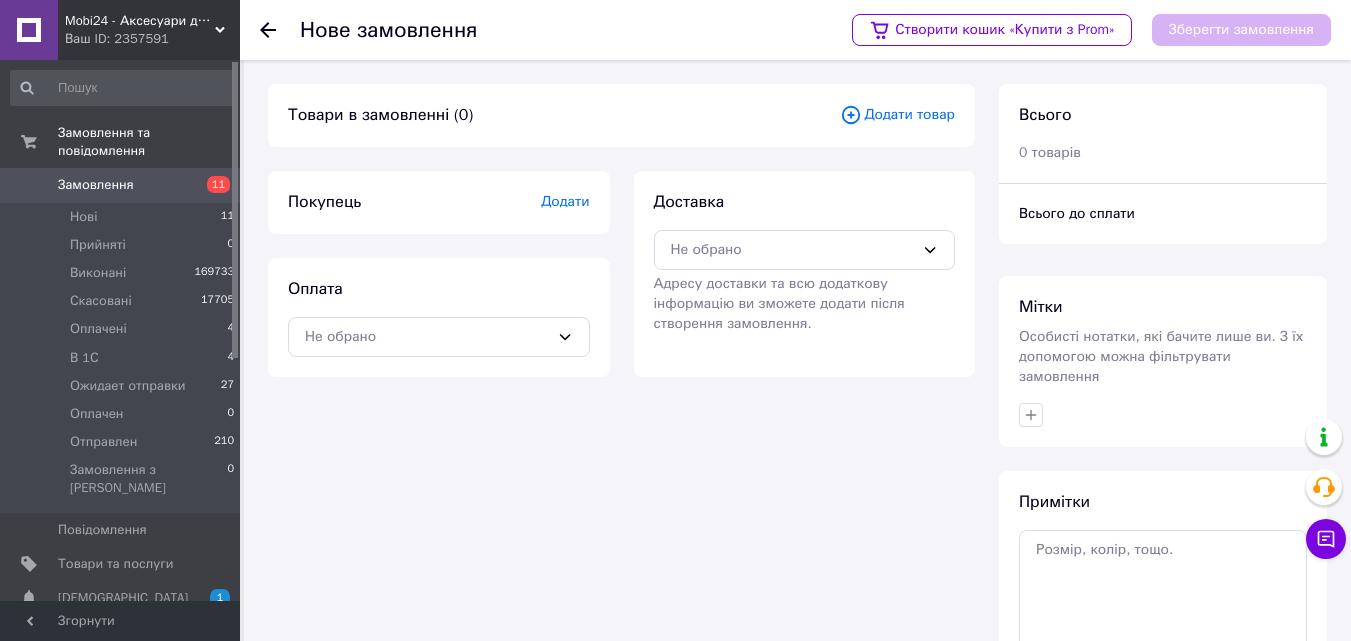 click 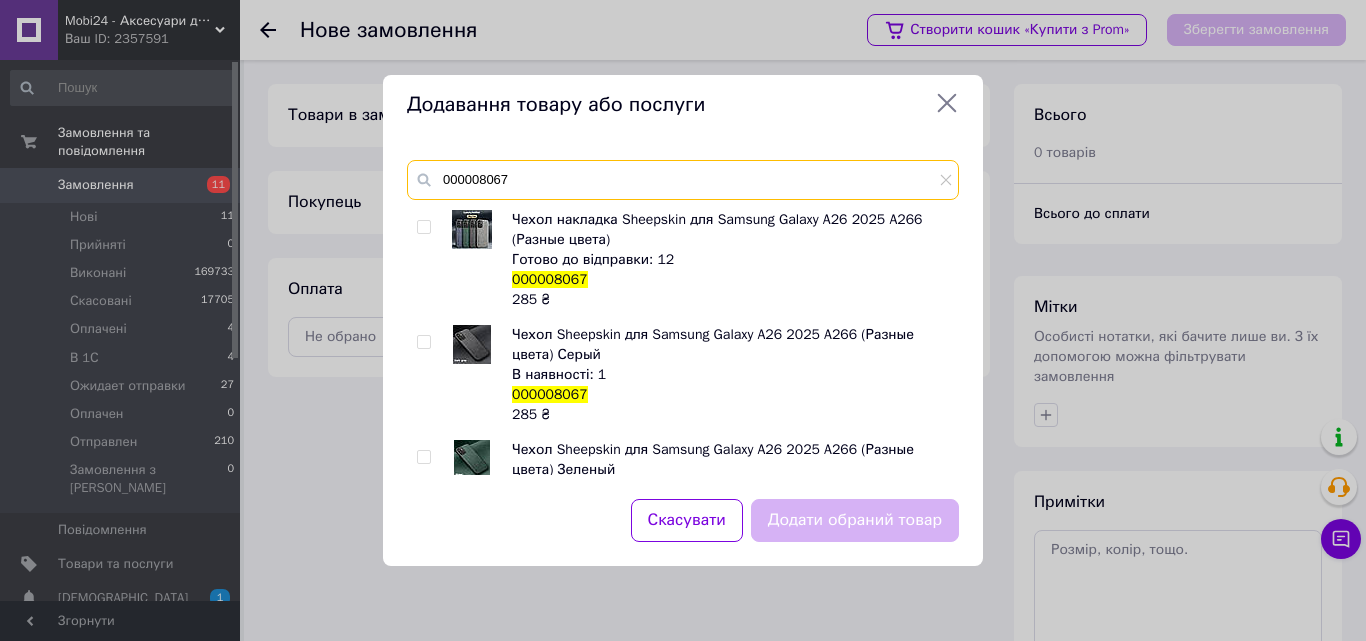click on "000008067" at bounding box center [683, 180] 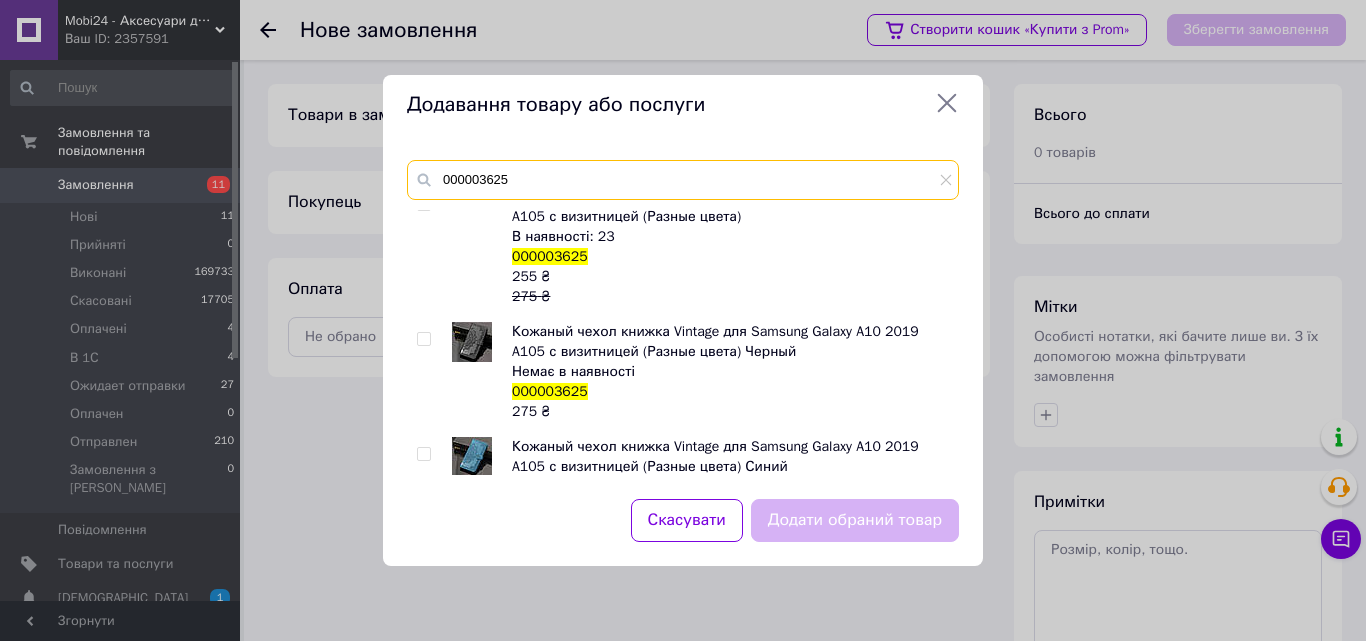scroll, scrollTop: 0, scrollLeft: 0, axis: both 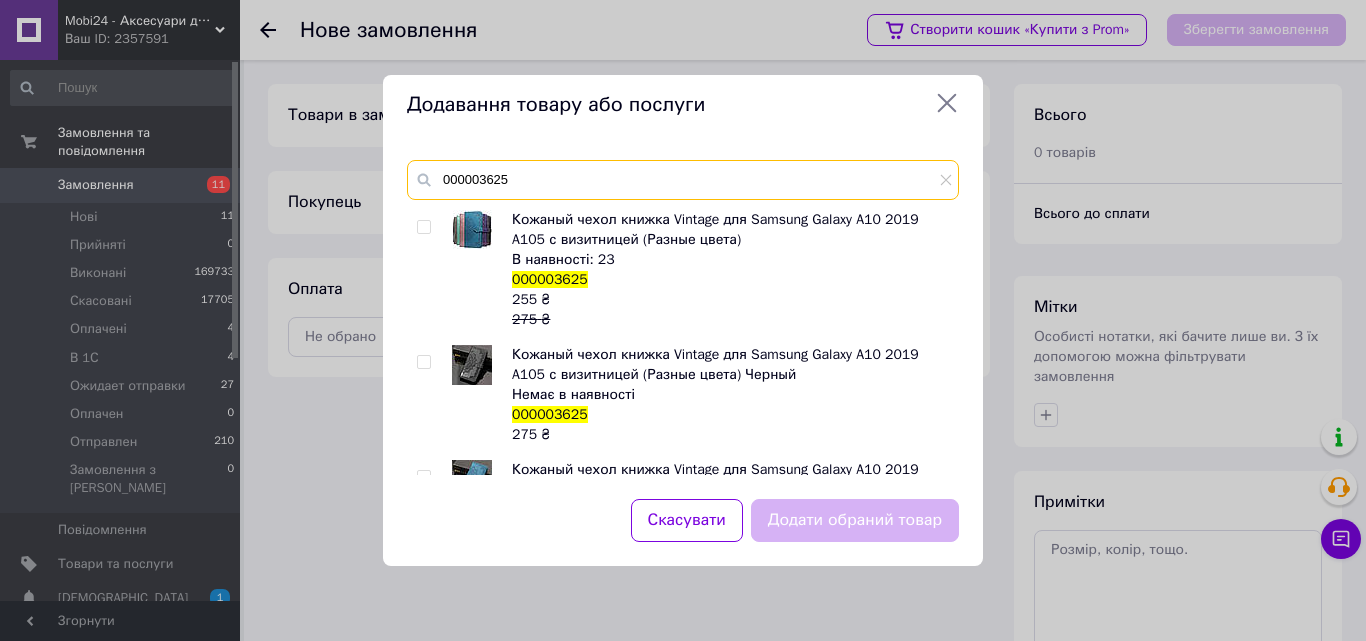 type on "000003625" 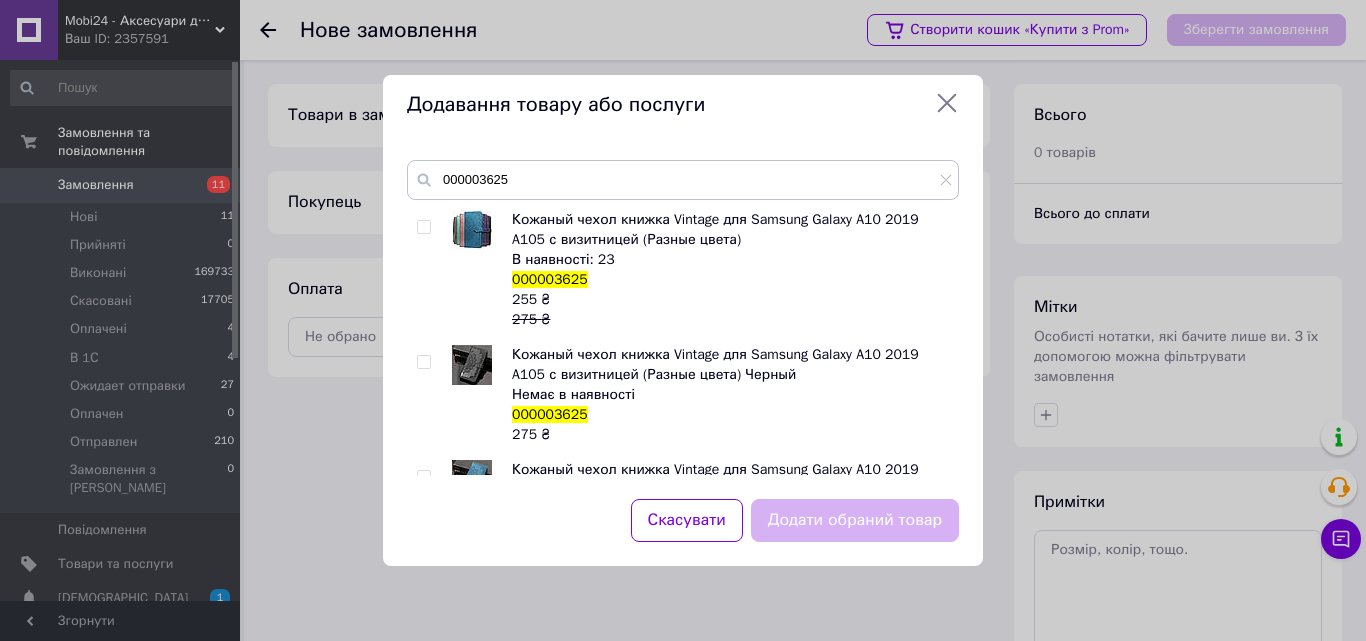 click 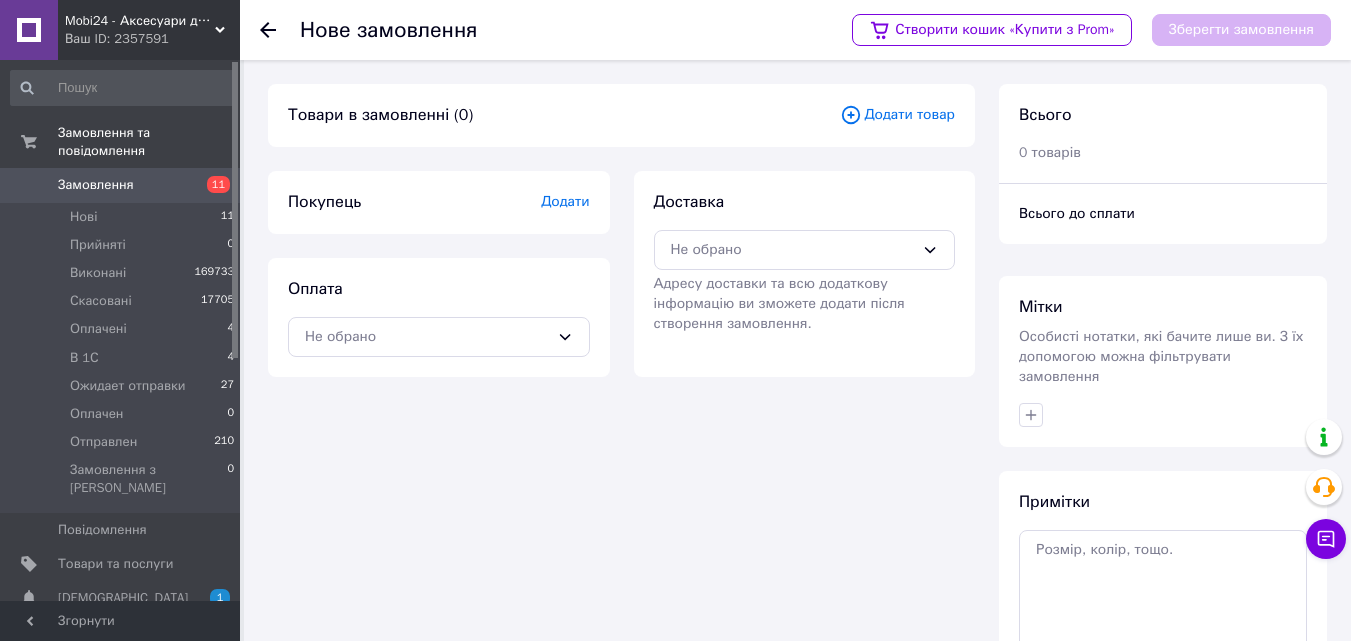 click 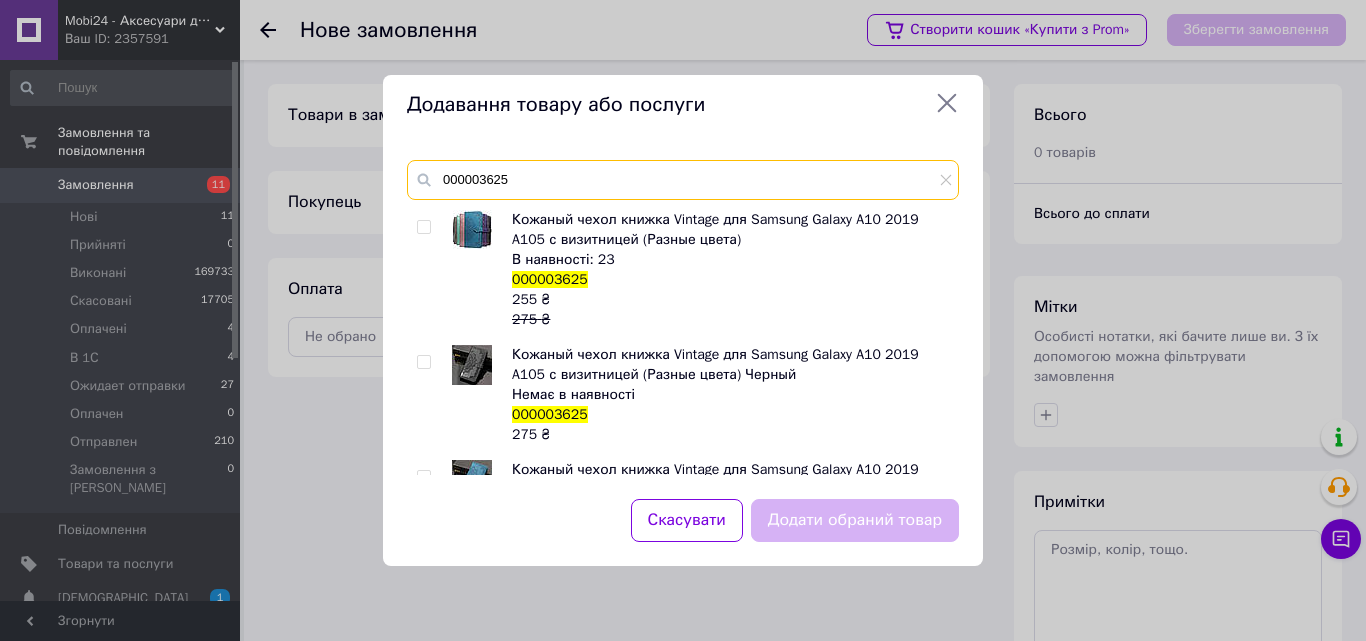 click on "000003625" at bounding box center (683, 180) 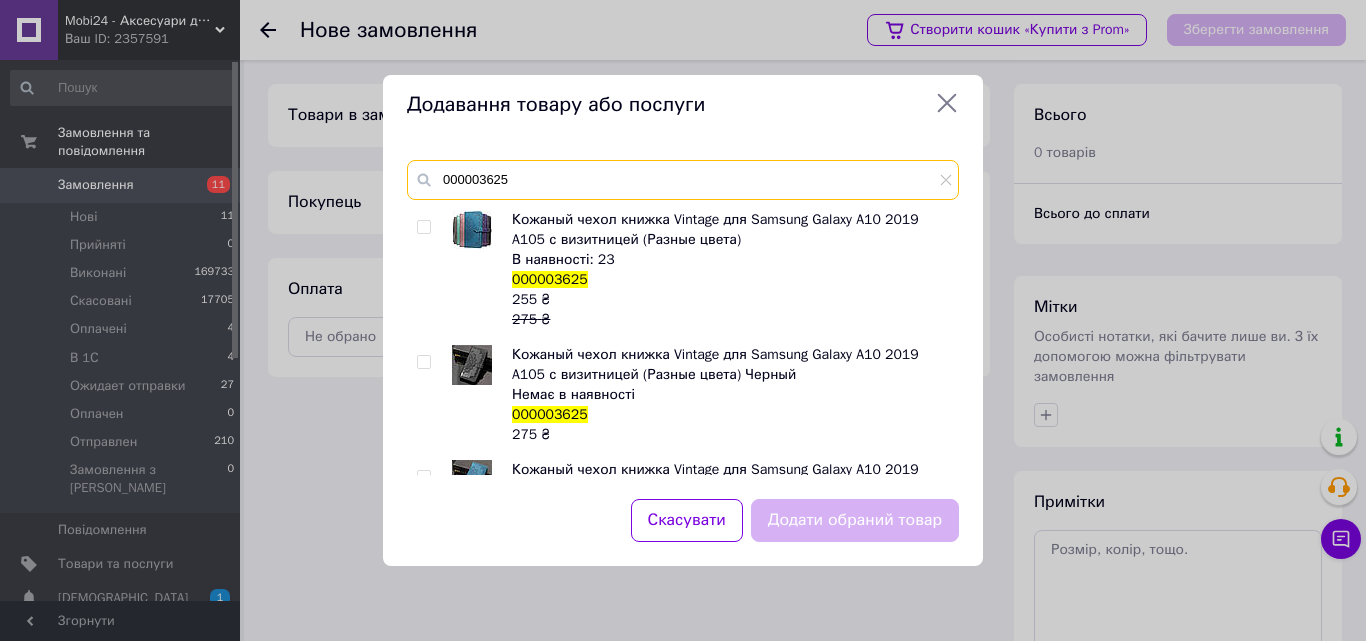 paste on "7087" 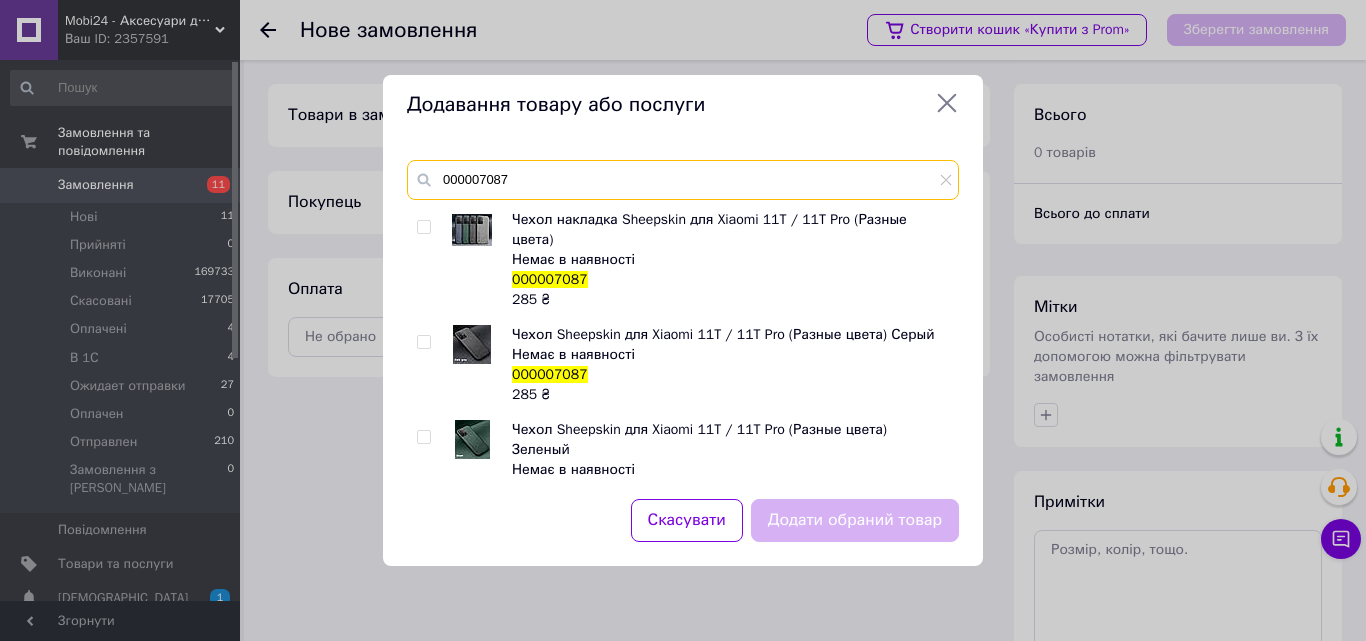 type on "000007087" 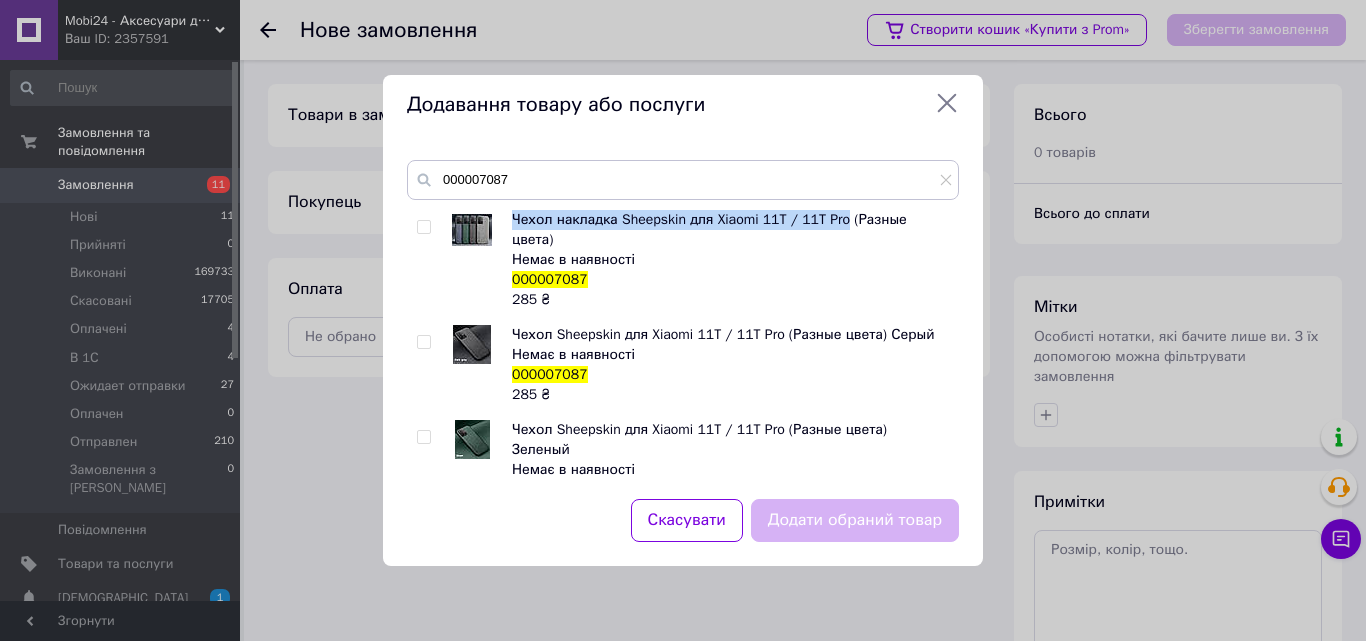 drag, startPoint x: 514, startPoint y: 219, endPoint x: 835, endPoint y: 217, distance: 321.00623 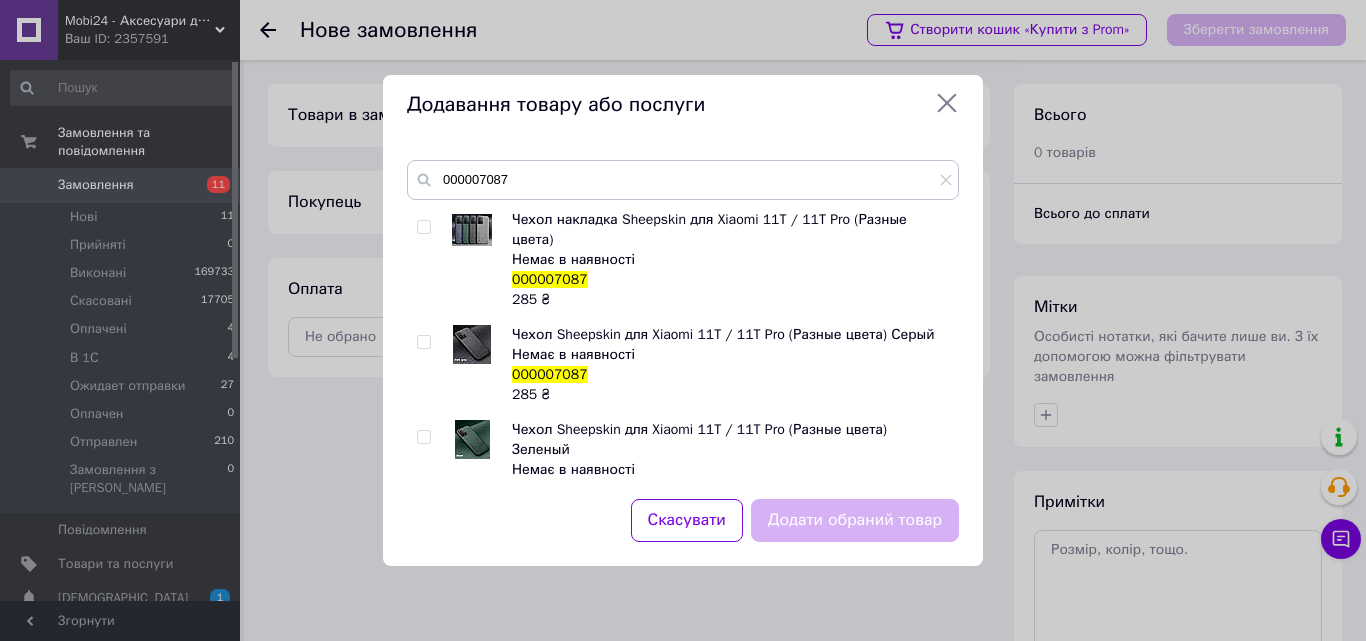 click 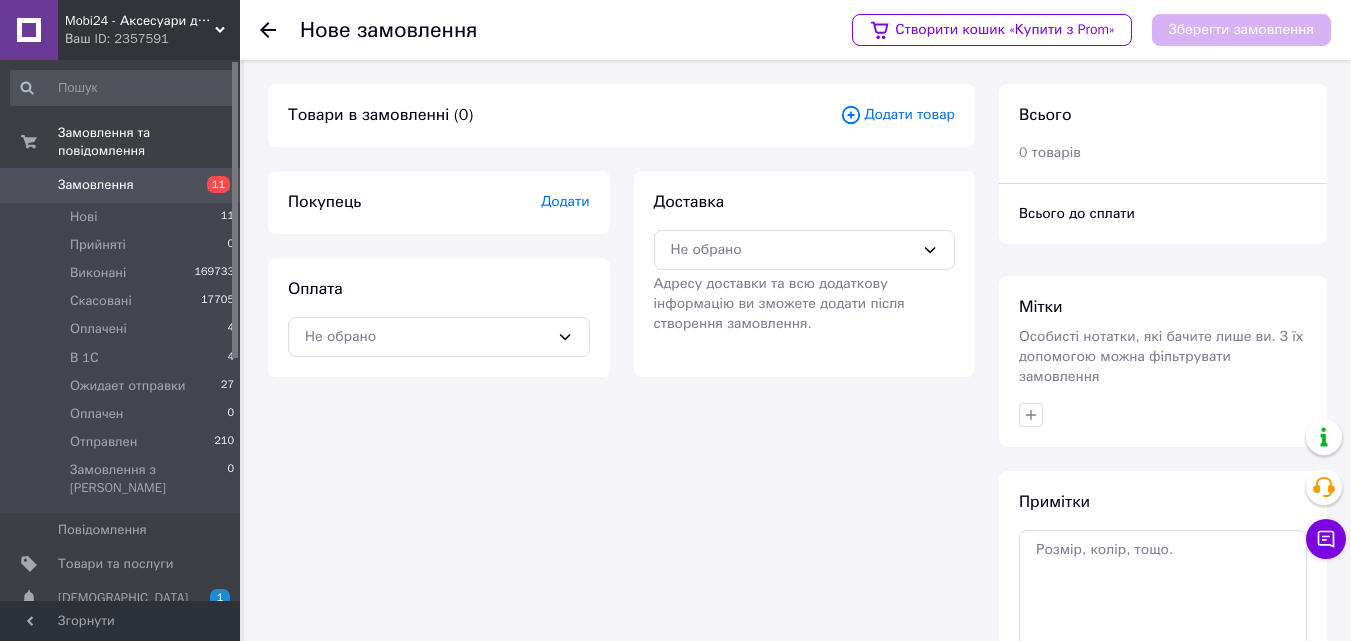 click 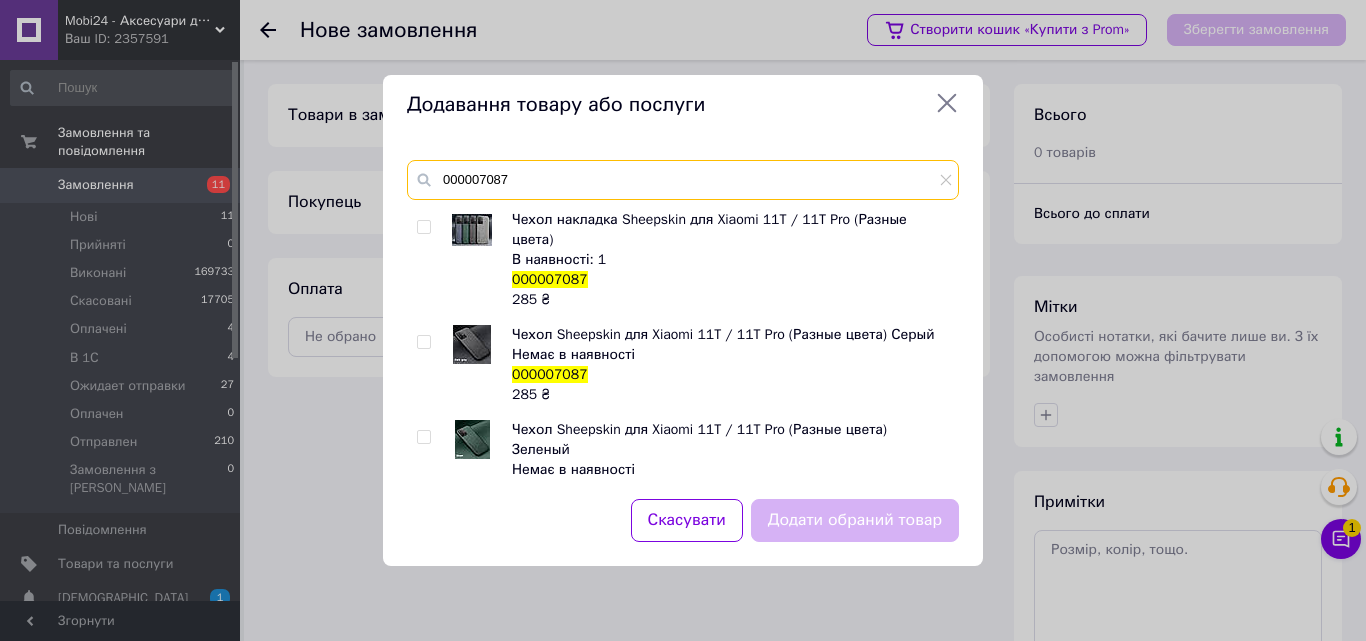 click on "000007087" at bounding box center [683, 180] 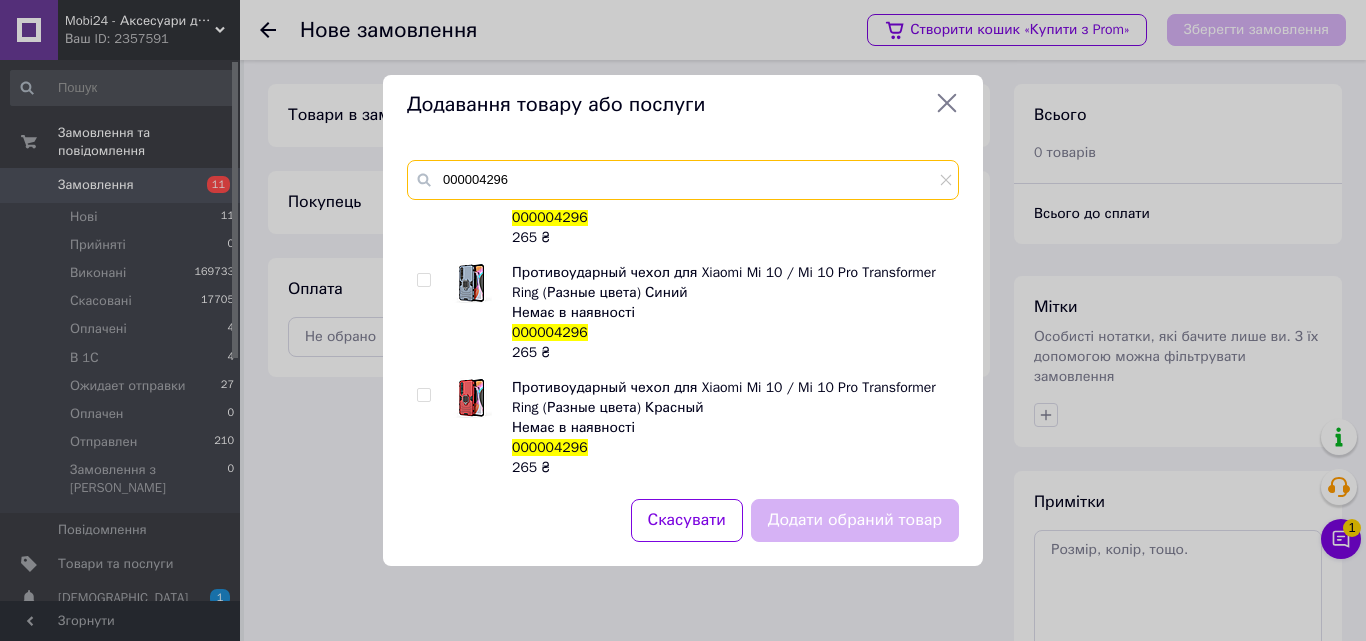 scroll, scrollTop: 180, scrollLeft: 0, axis: vertical 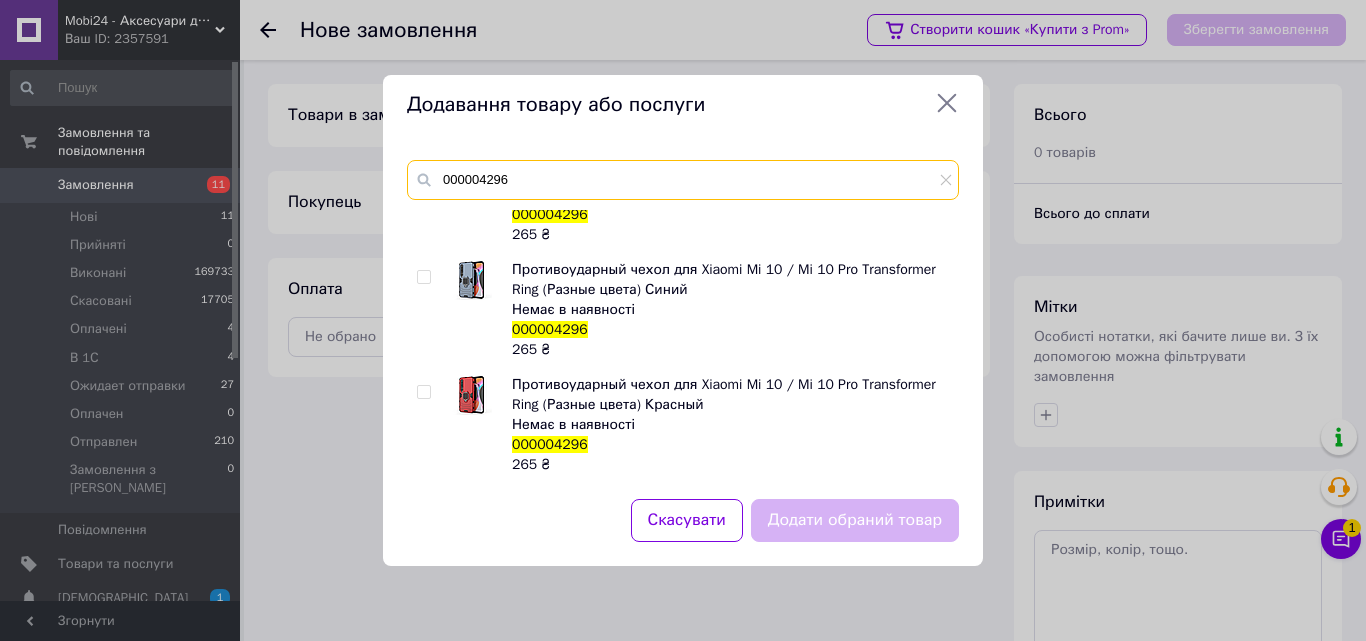 type on "000004296" 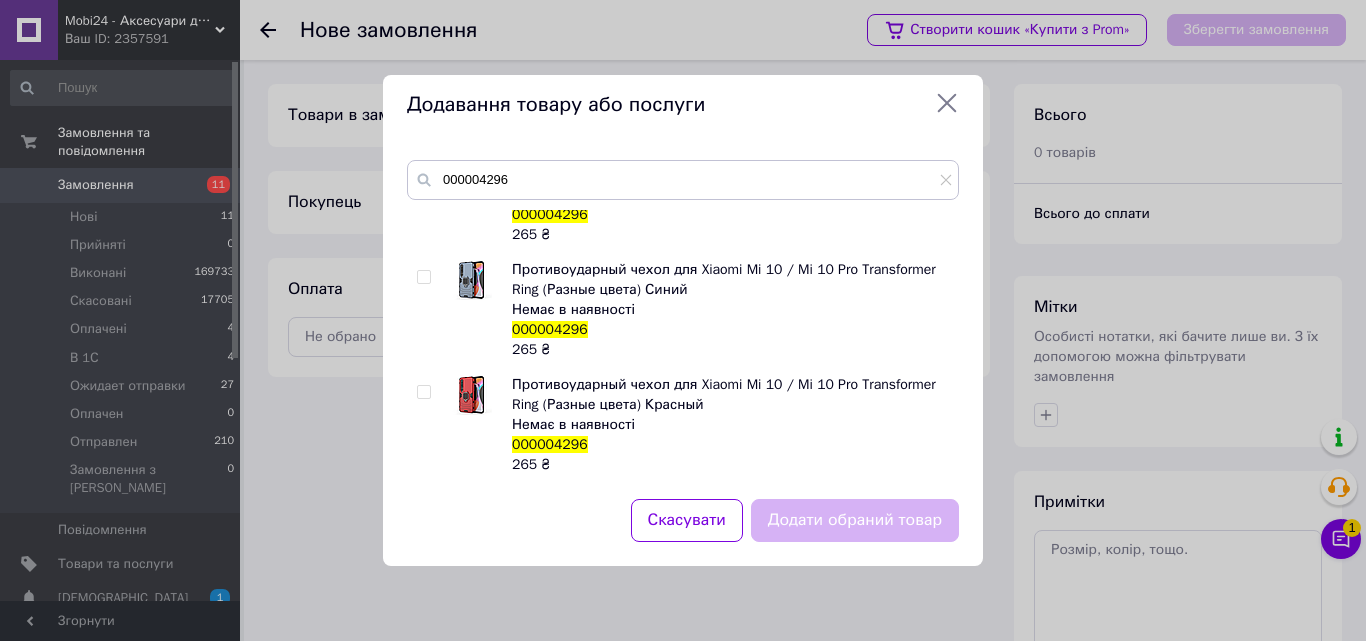 click 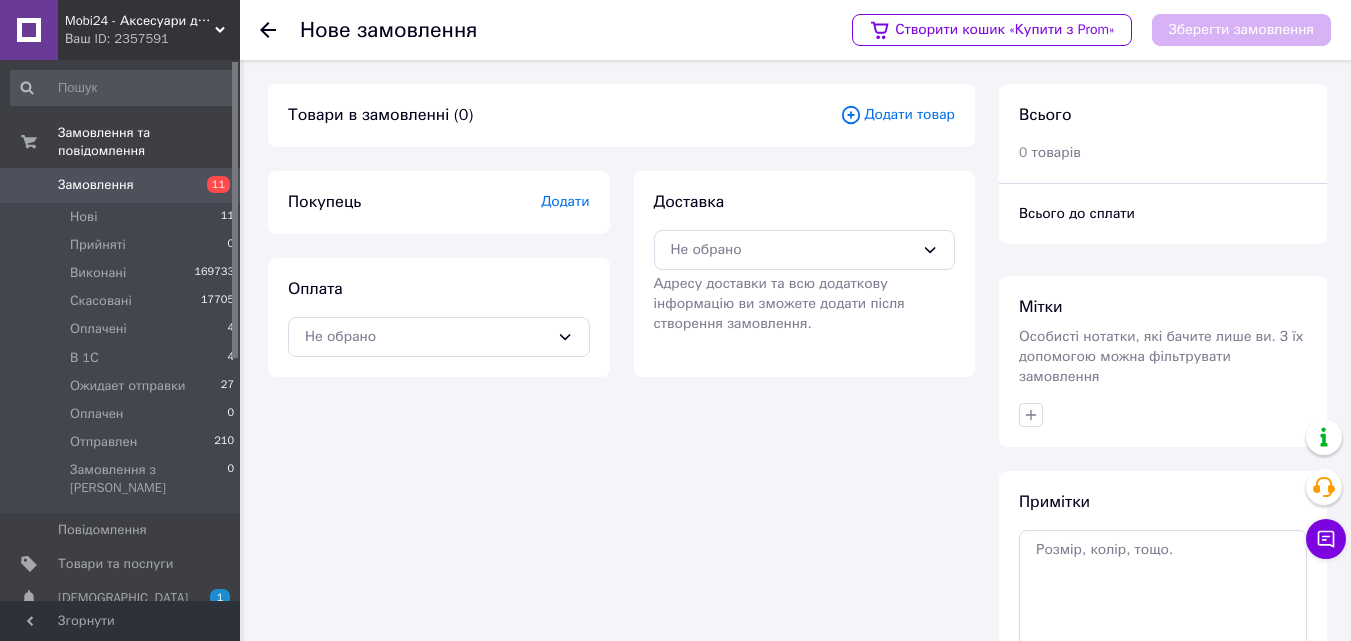 click 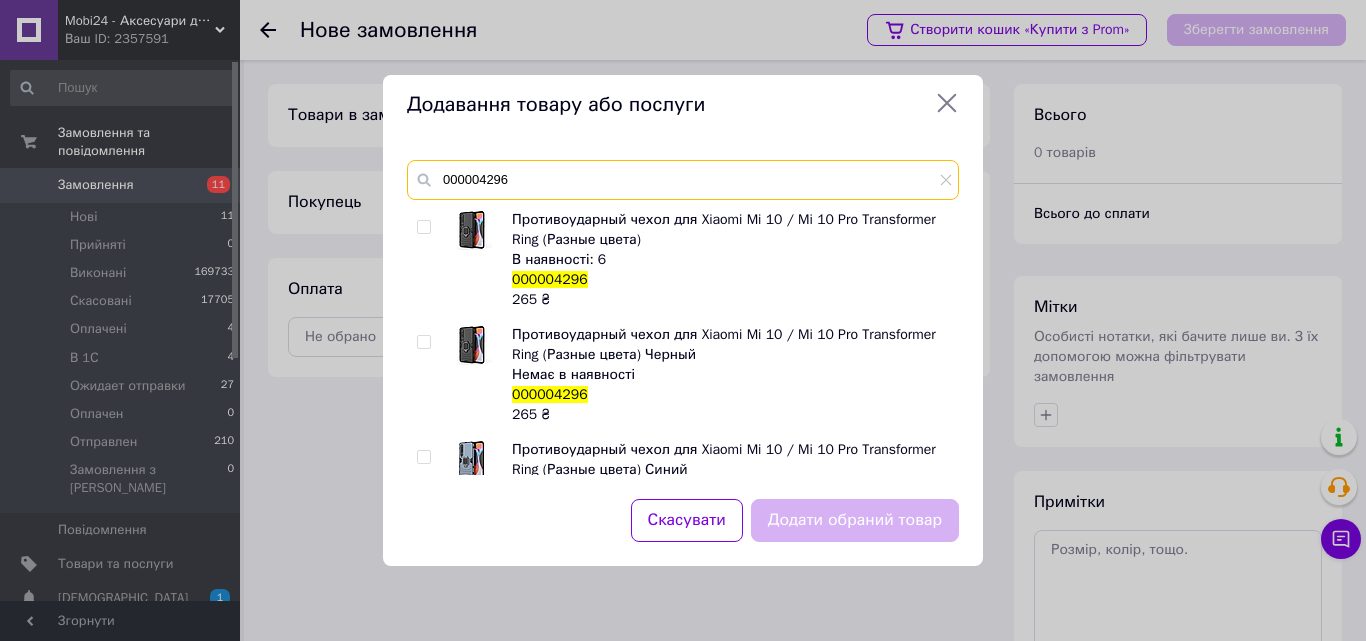 click on "000004296" at bounding box center (683, 180) 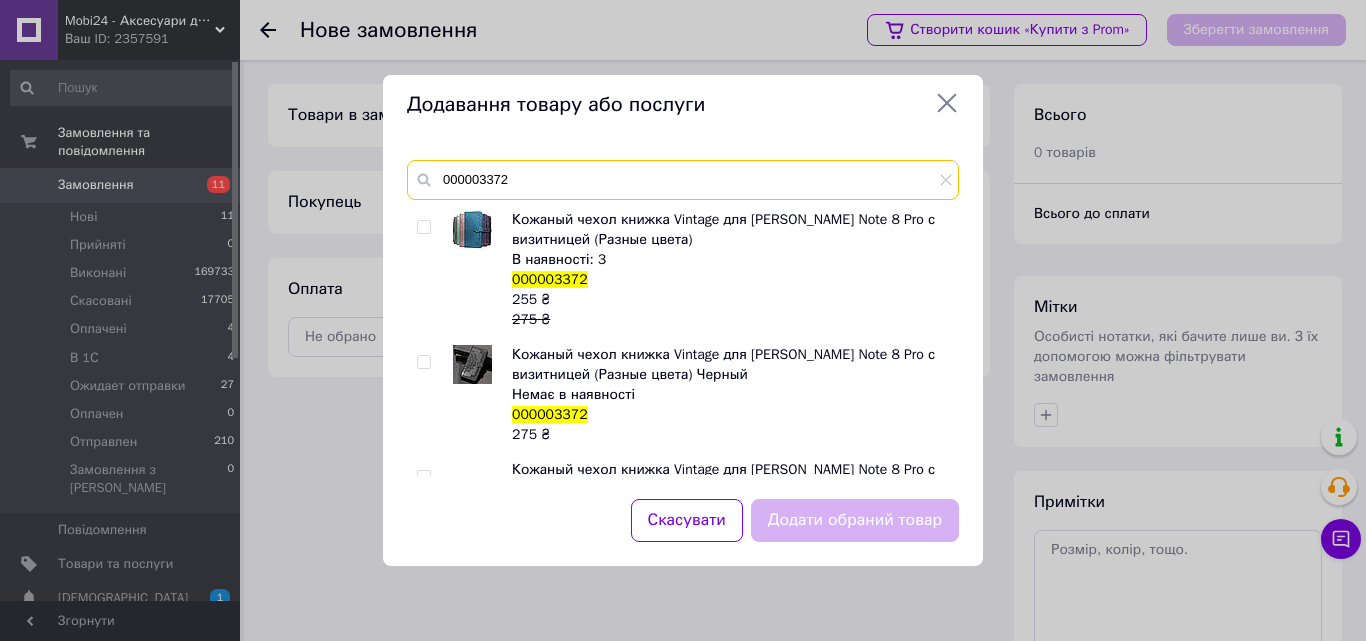 type on "000003372" 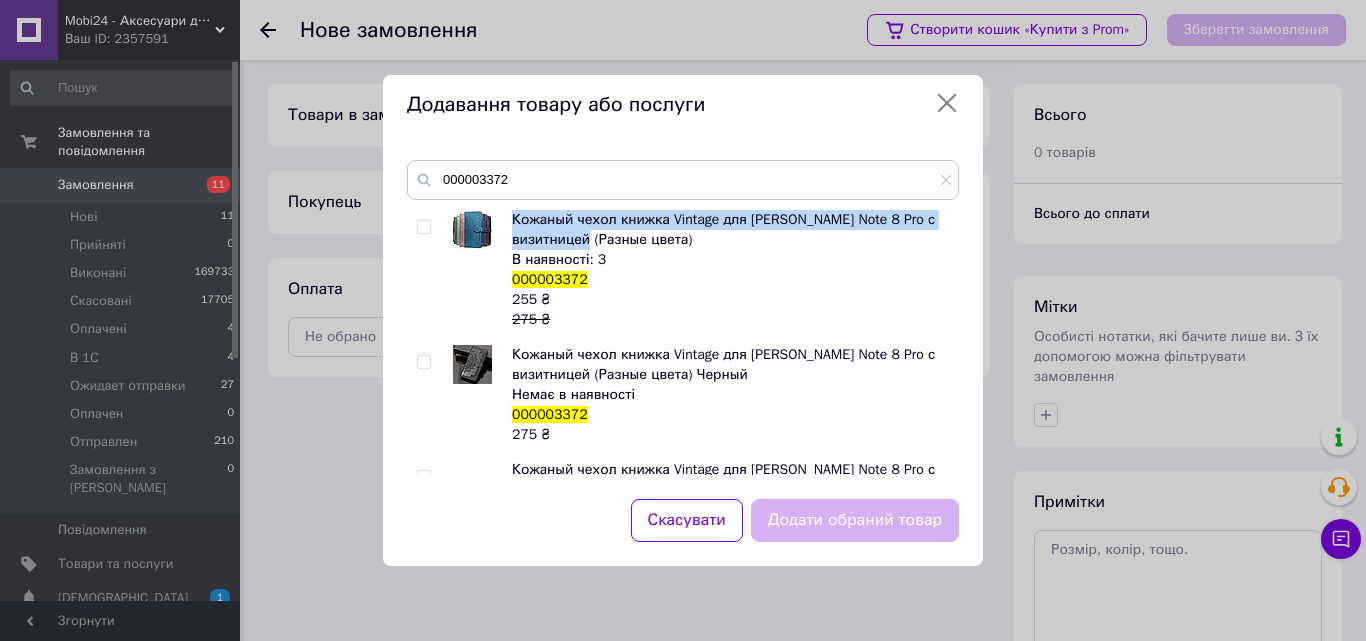 drag, startPoint x: 515, startPoint y: 216, endPoint x: 590, endPoint y: 243, distance: 79.71198 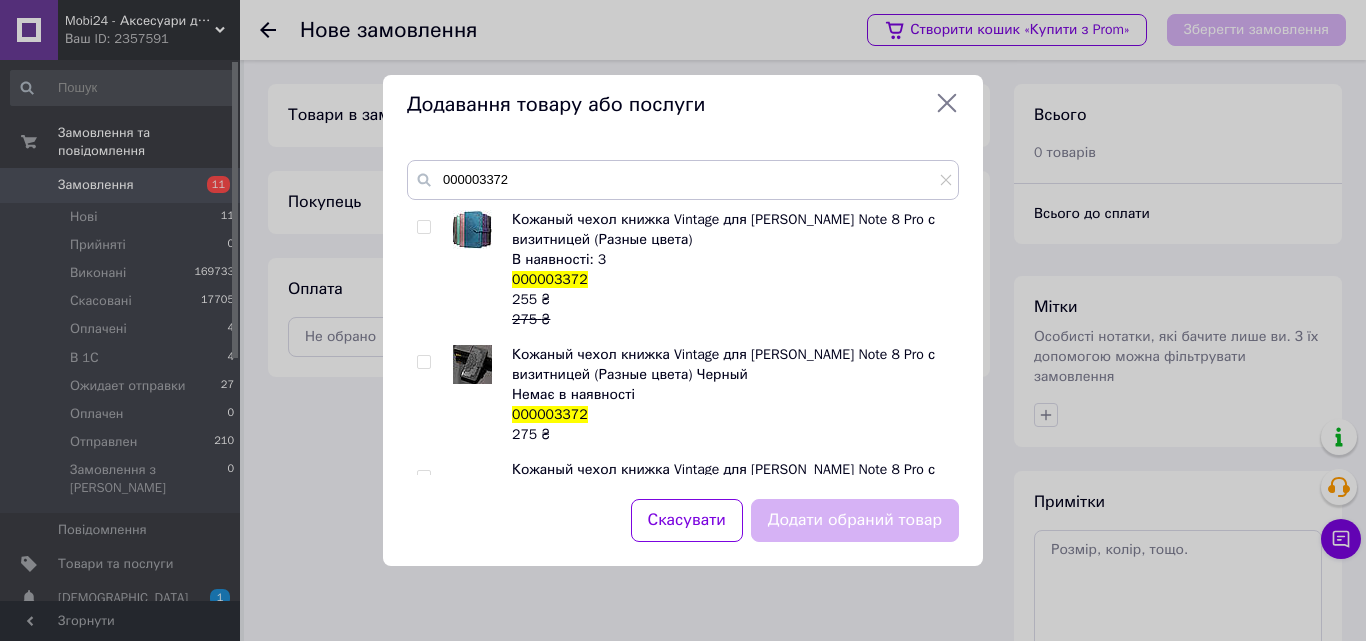 click 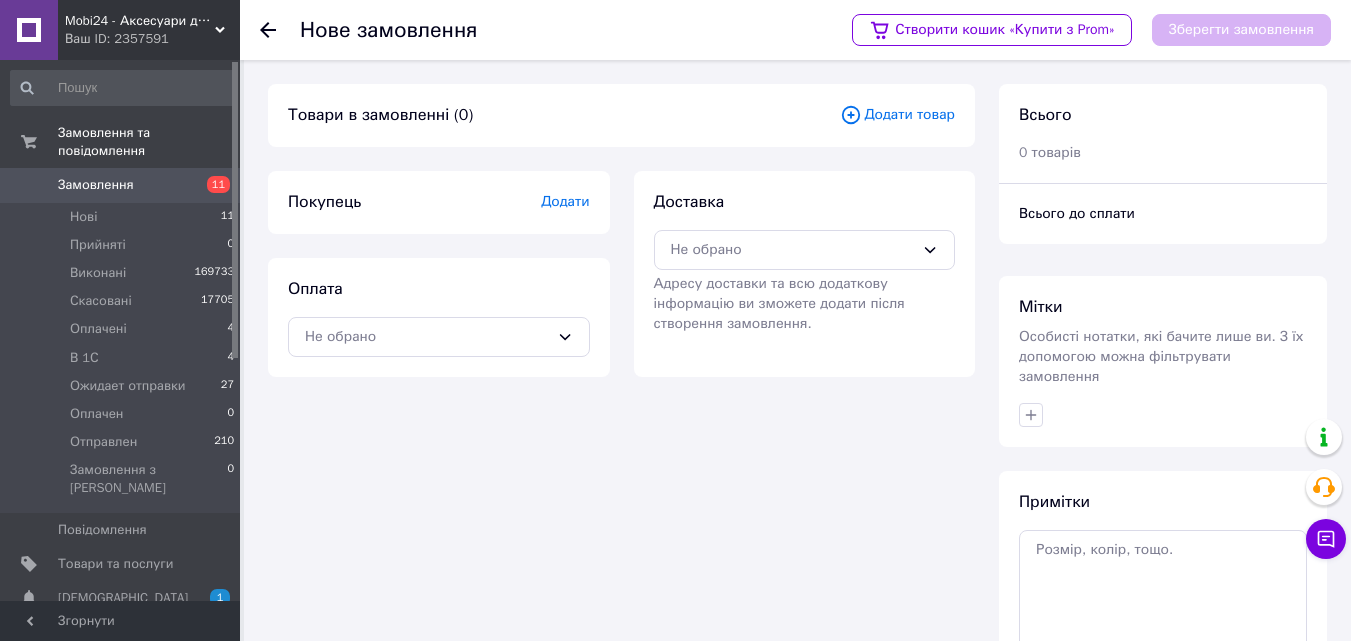 click 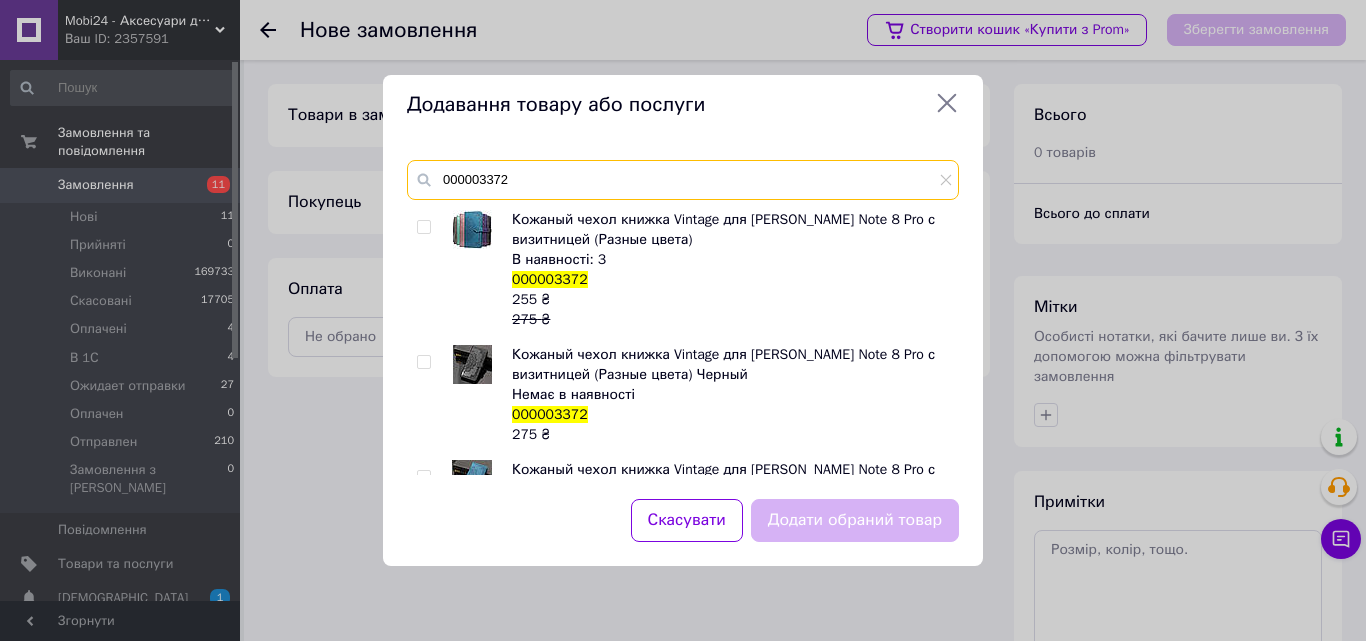 click on "000003372" at bounding box center [683, 180] 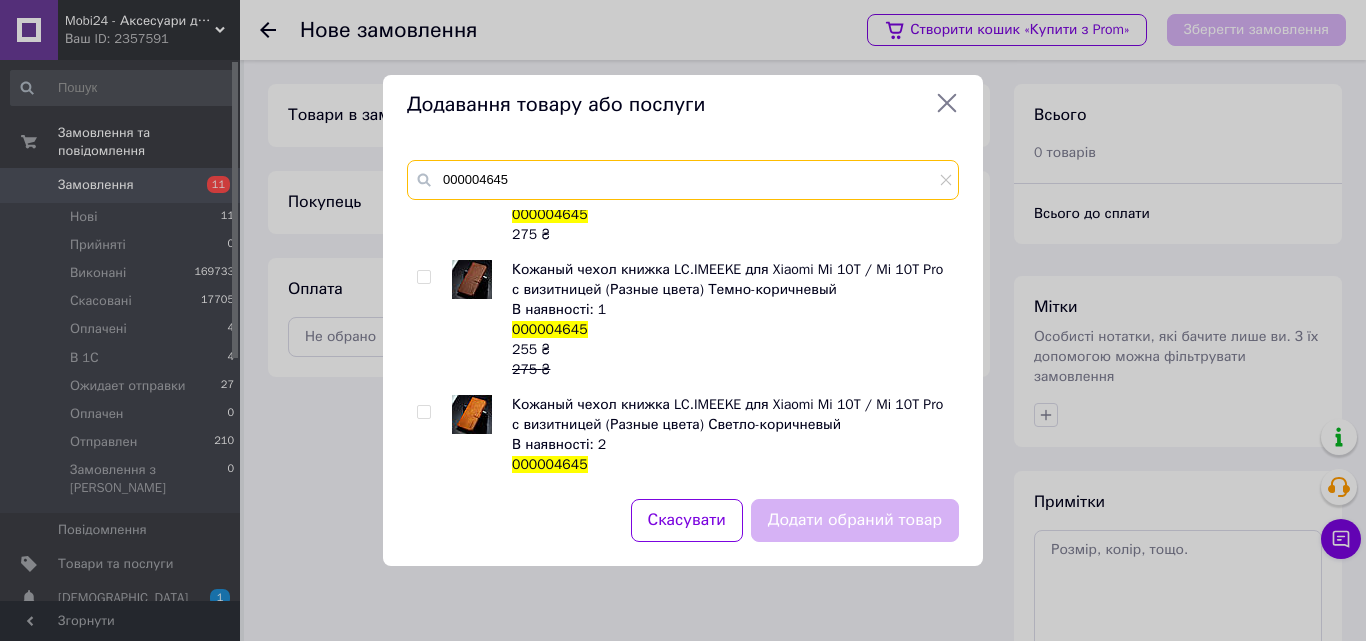 scroll, scrollTop: 240, scrollLeft: 0, axis: vertical 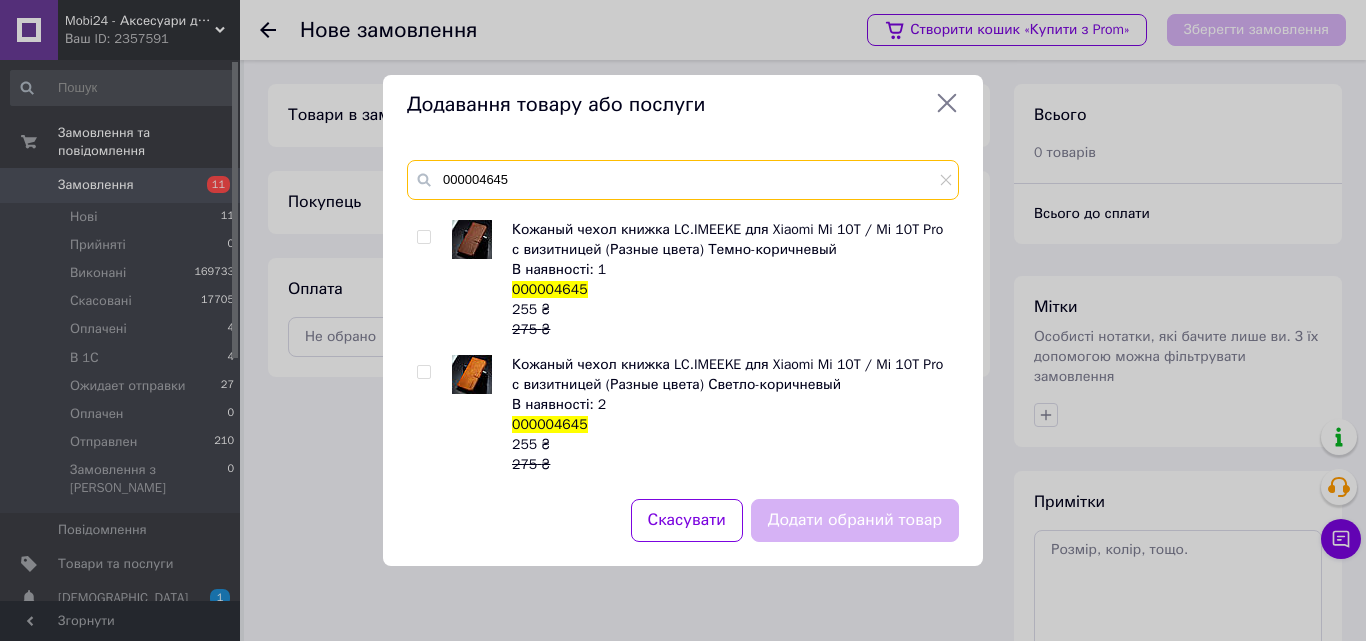 type on "000004645" 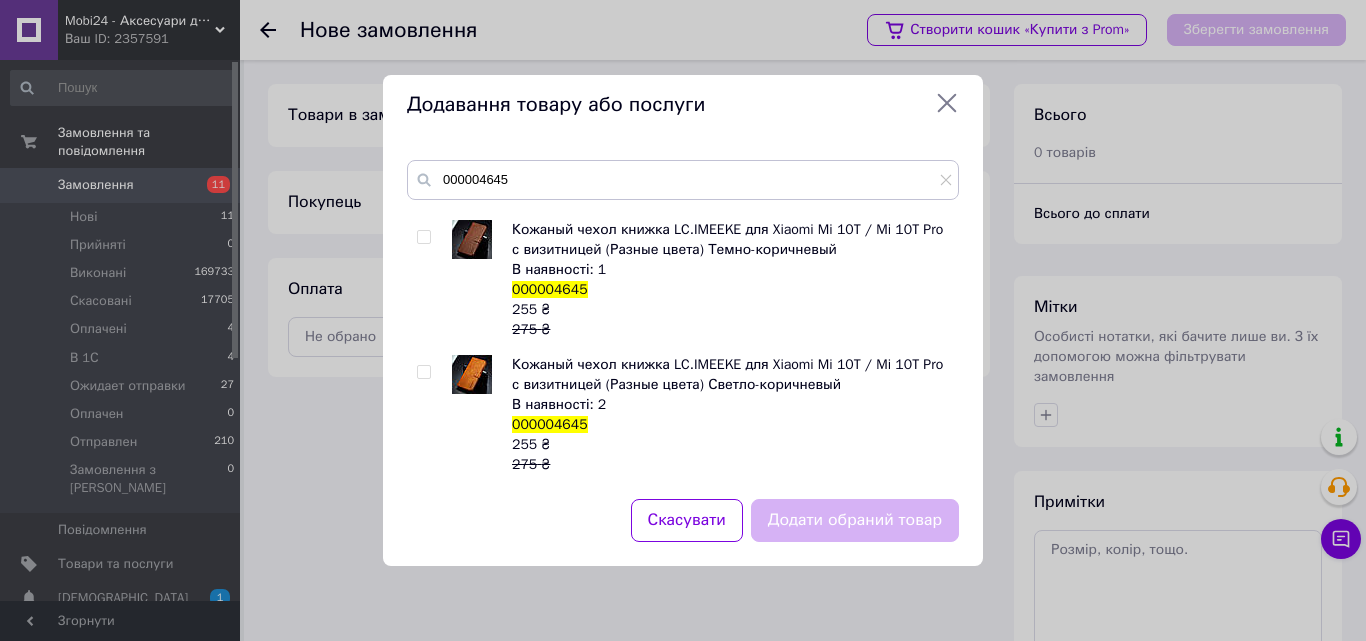 click 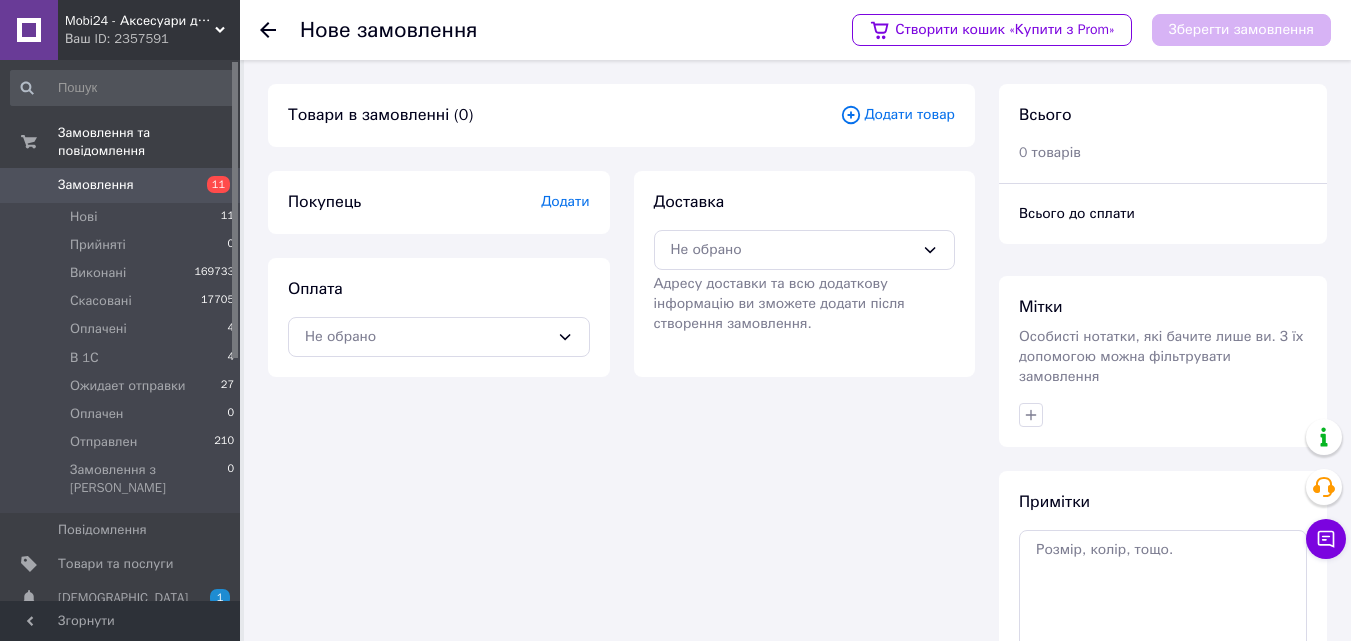click 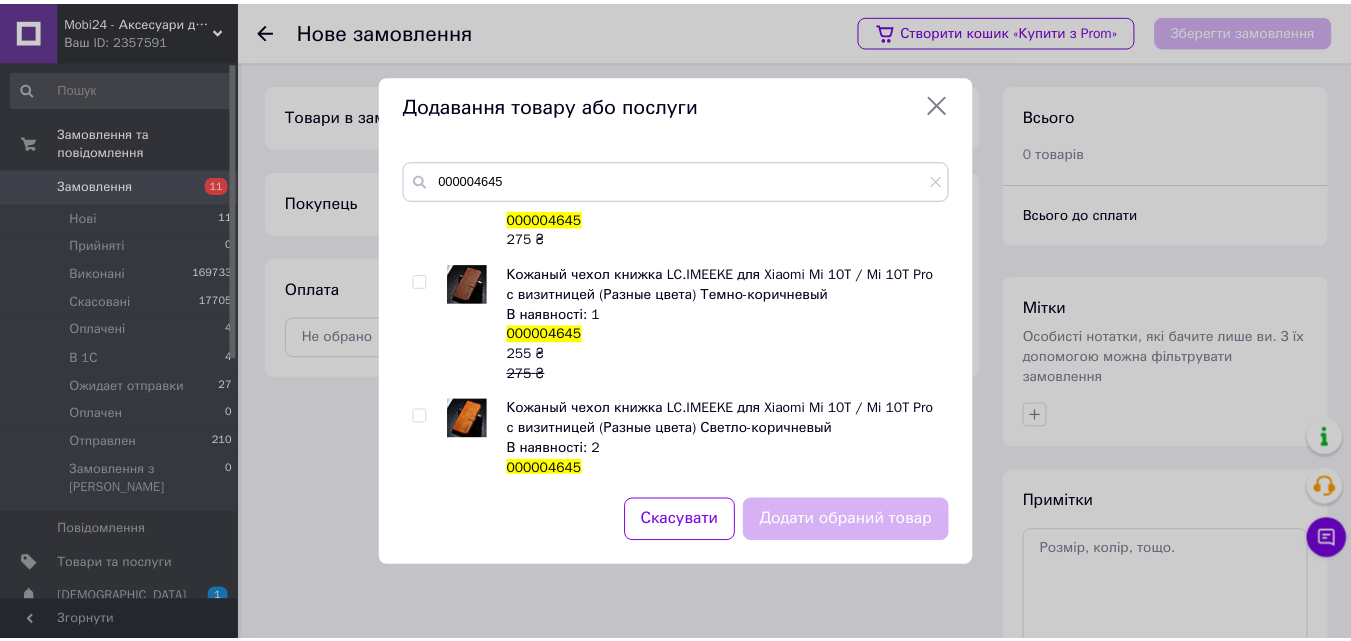 scroll, scrollTop: 200, scrollLeft: 0, axis: vertical 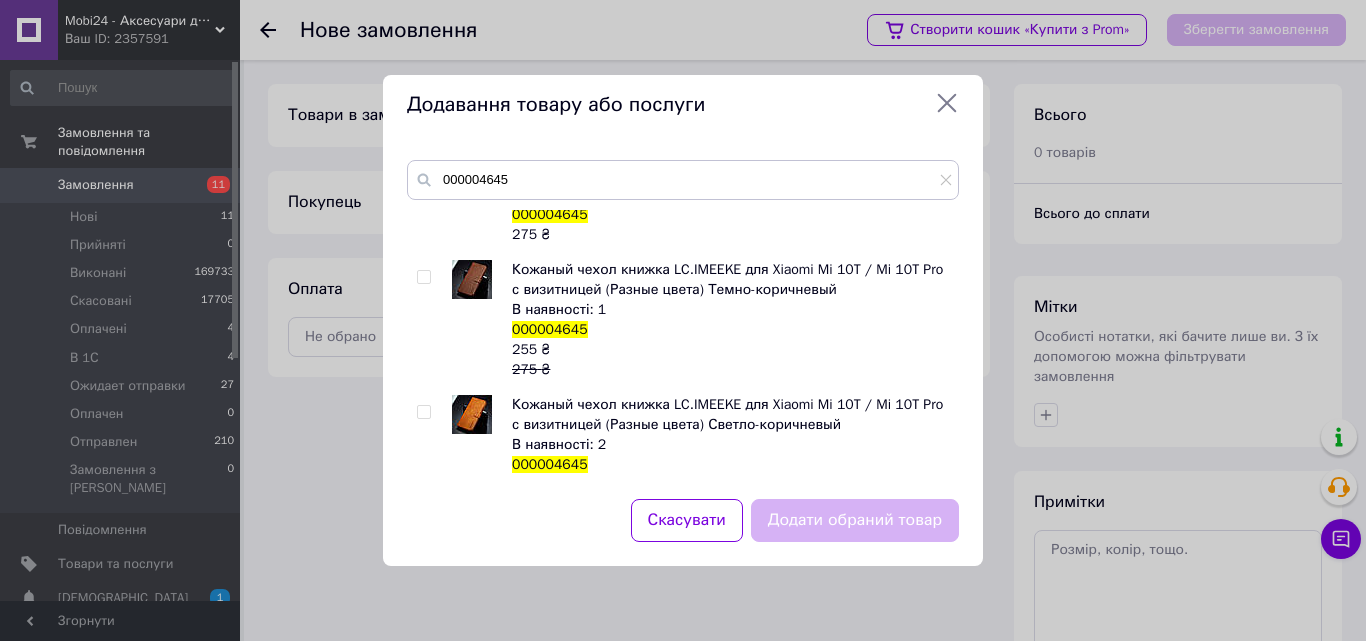 click at bounding box center [423, 277] 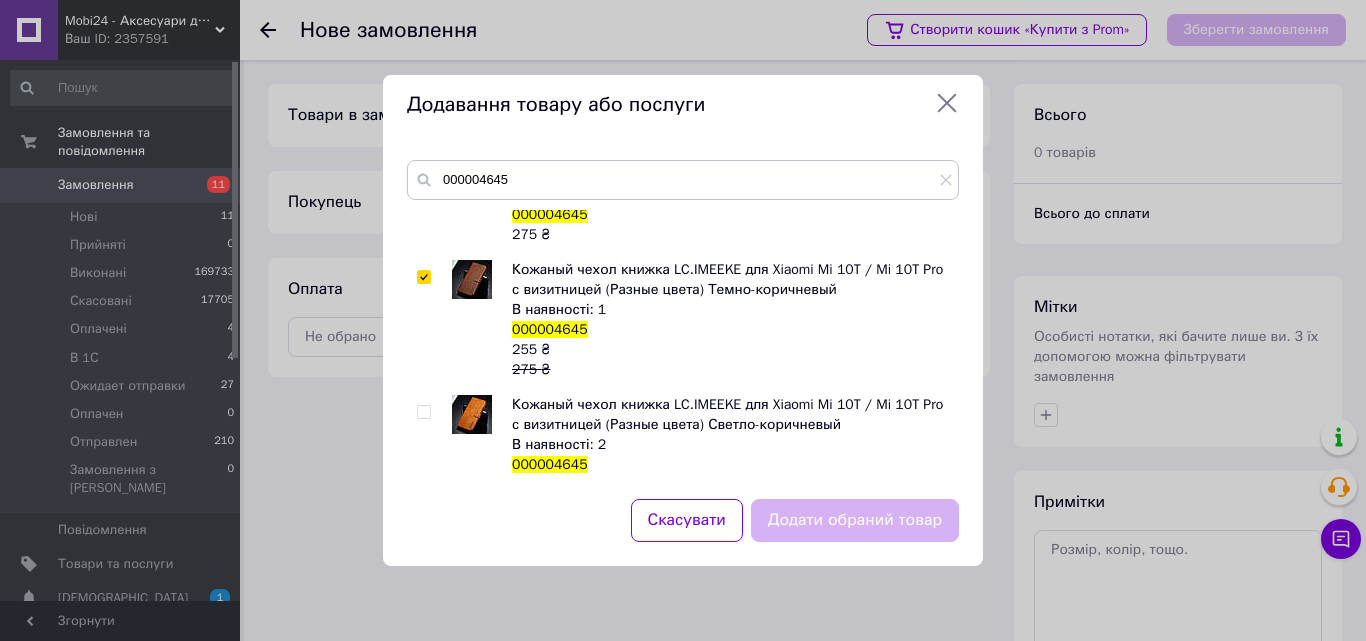 checkbox on "true" 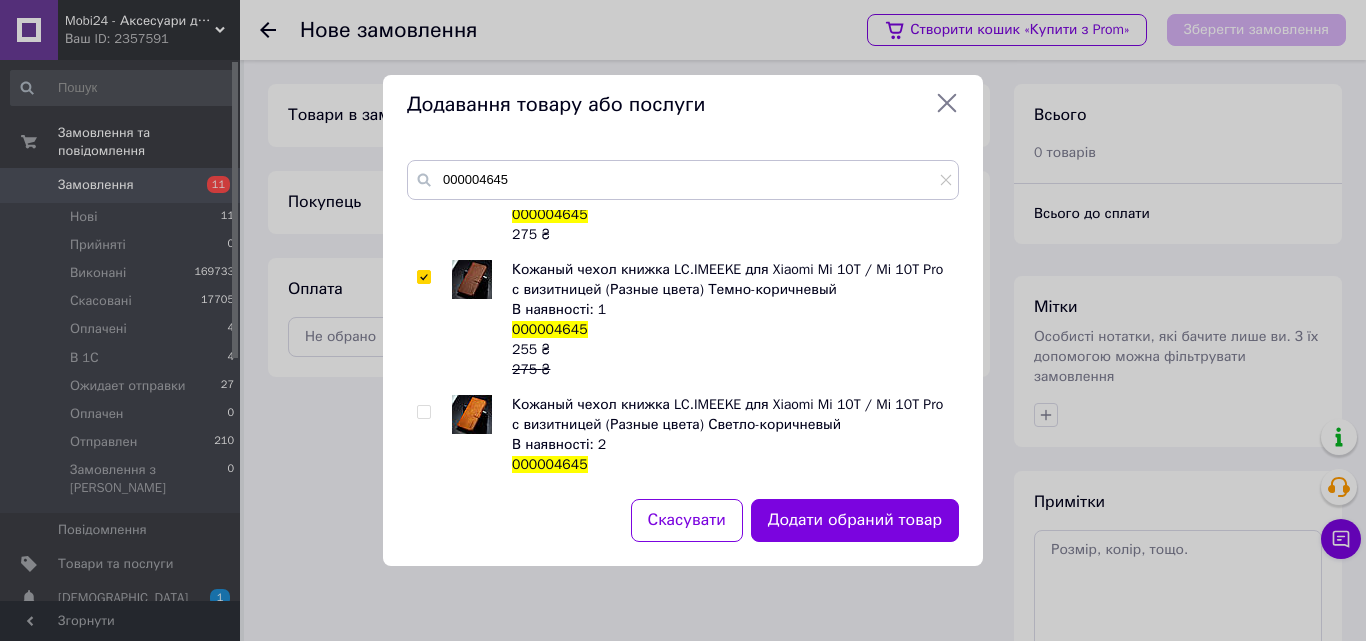 click on "Додати обраний товар" at bounding box center [855, 520] 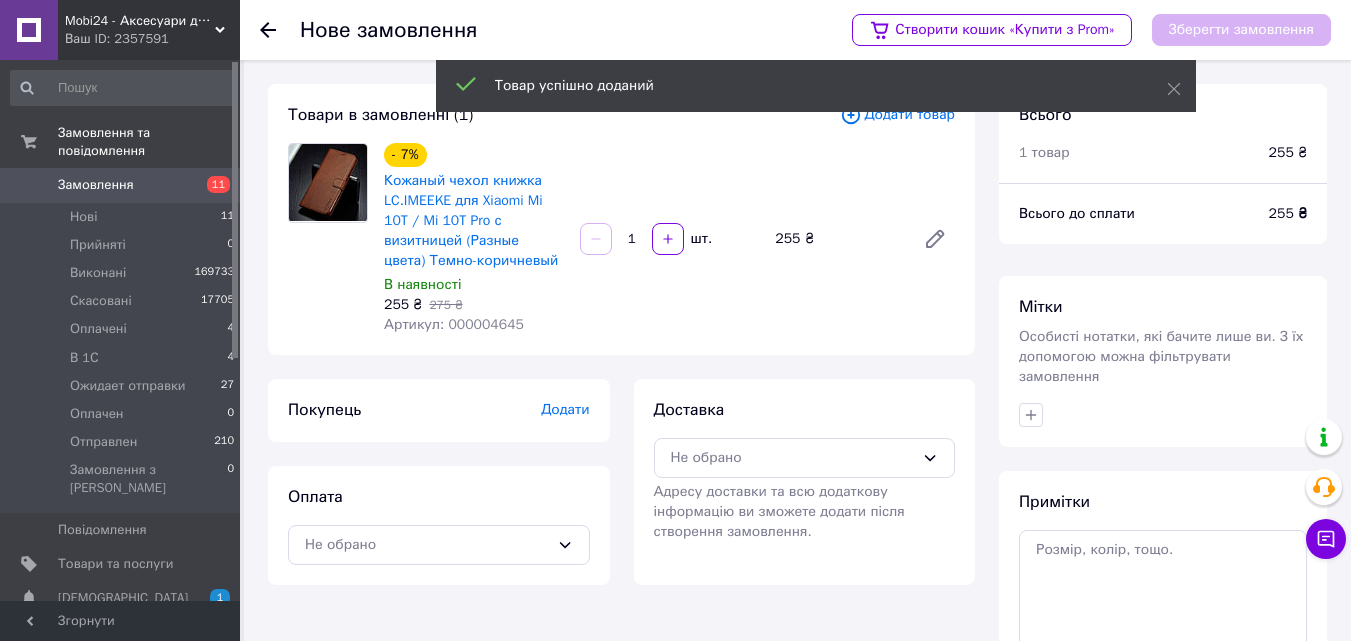 click on "Додати" at bounding box center [565, 409] 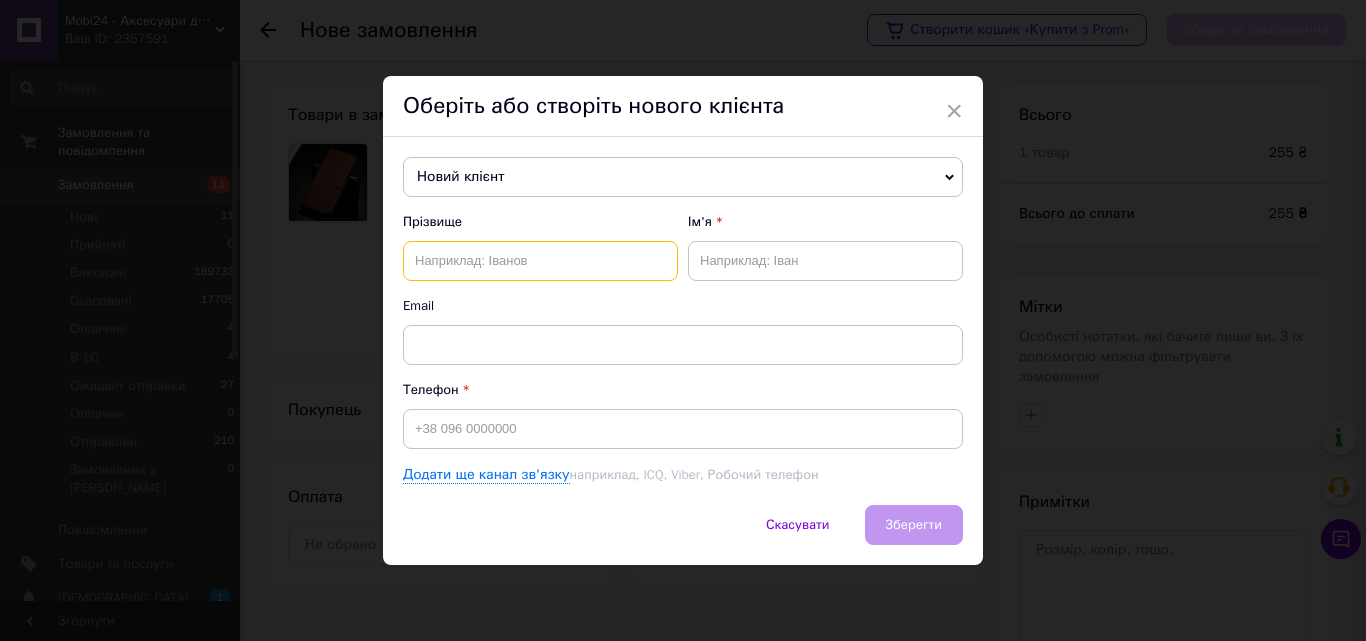 click at bounding box center (540, 261) 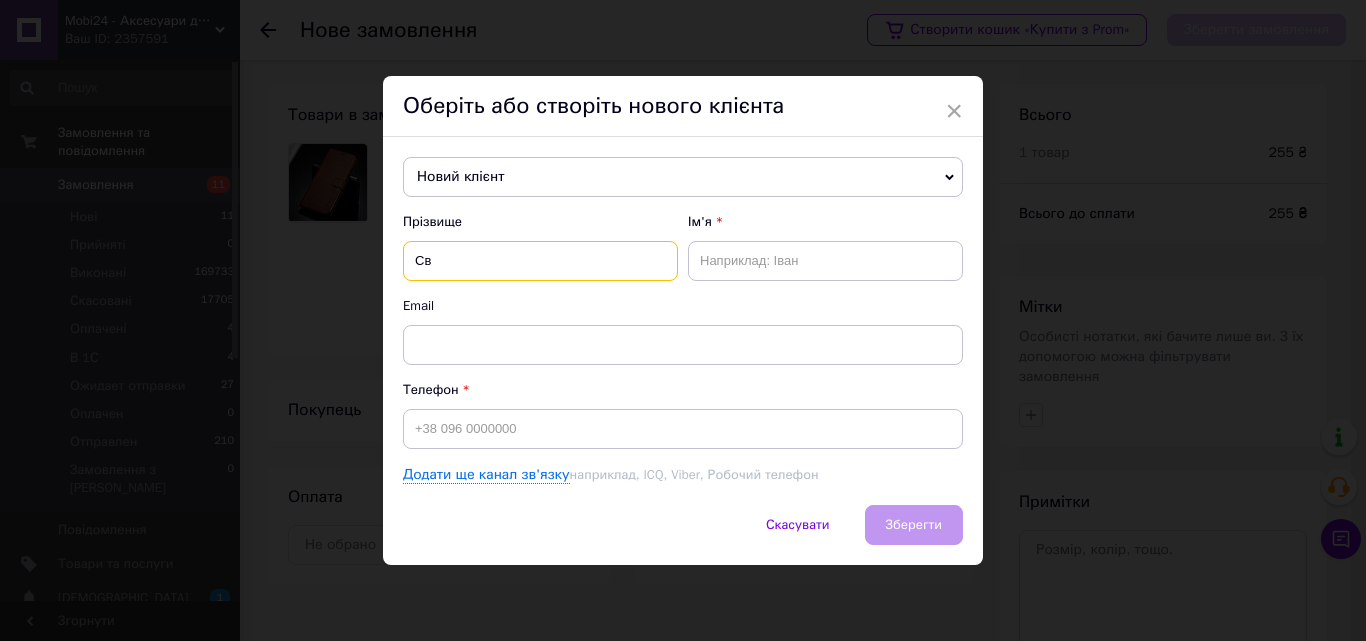 type on "С" 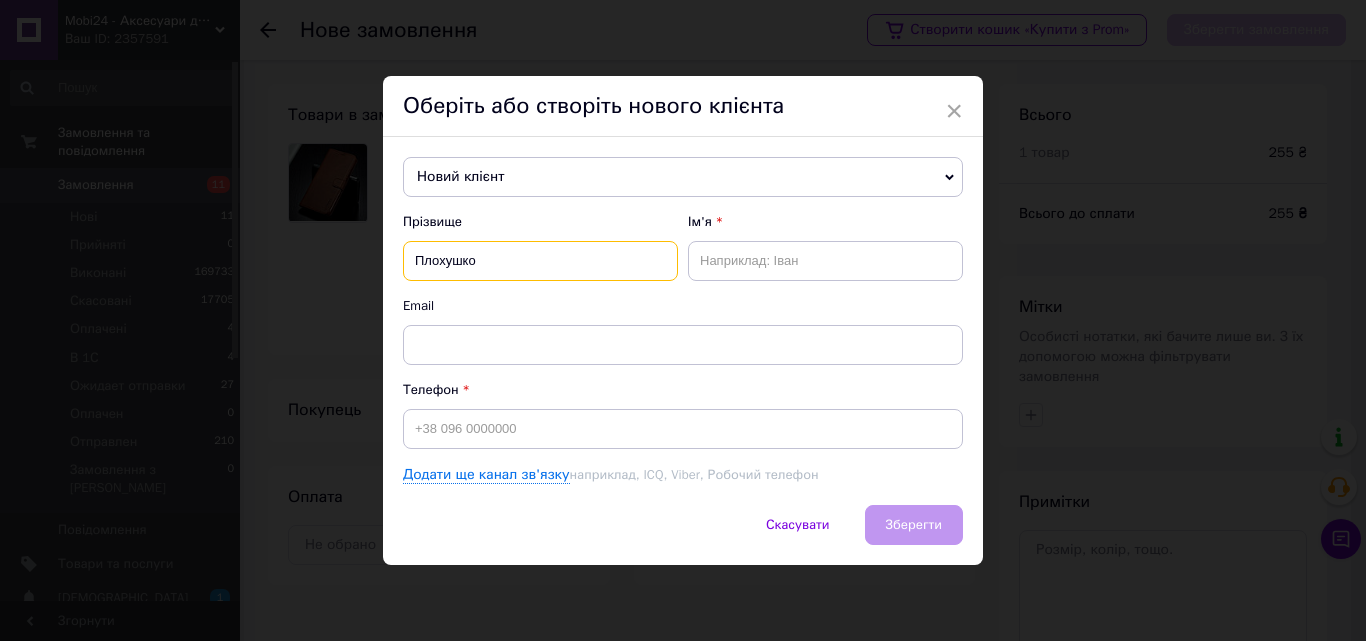 type on "Плохушко" 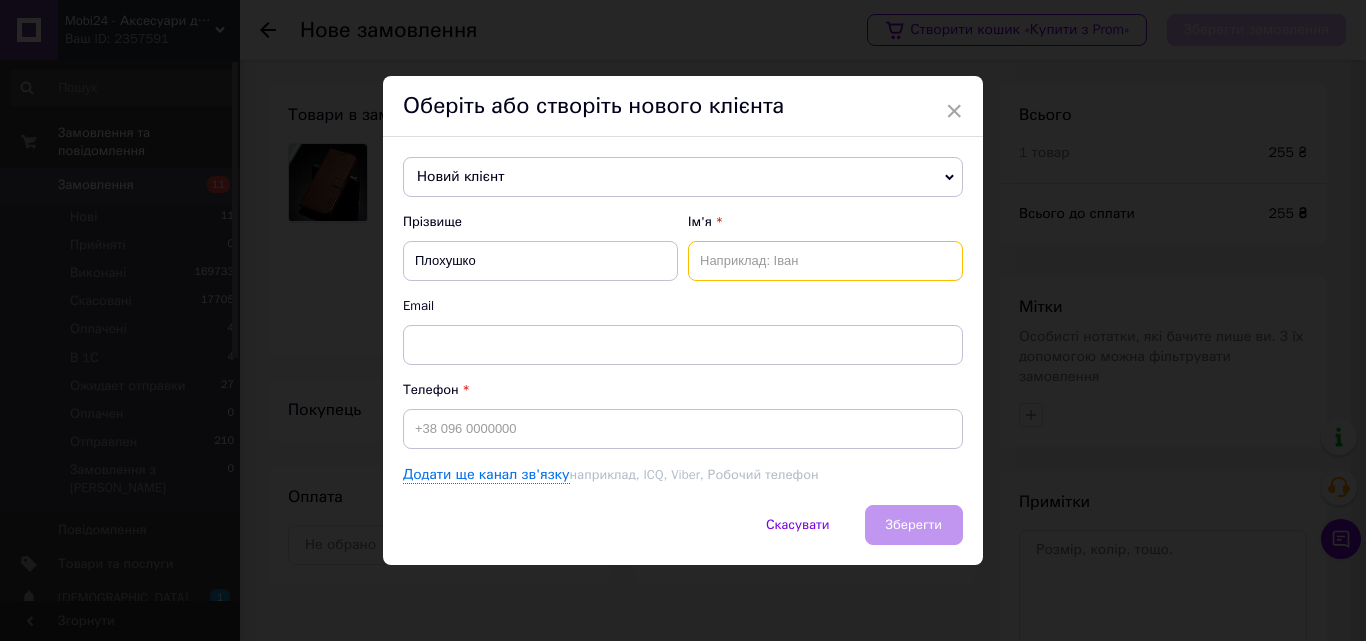 click at bounding box center [825, 261] 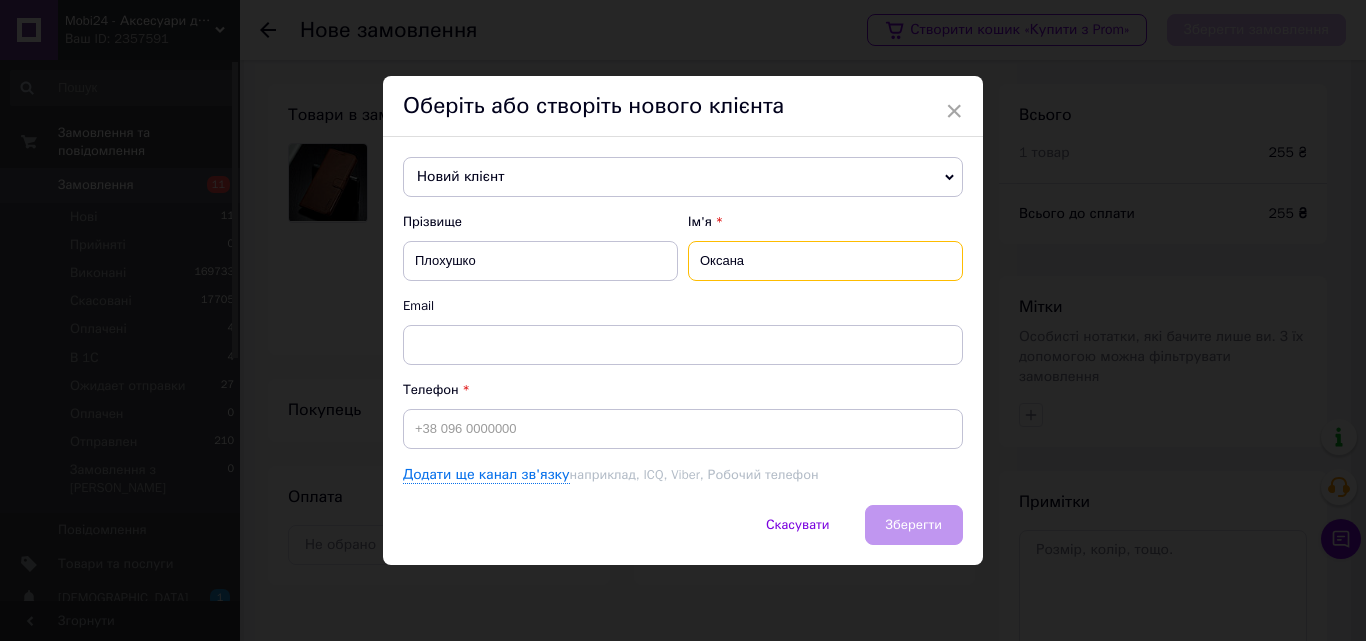 type on "Оксана" 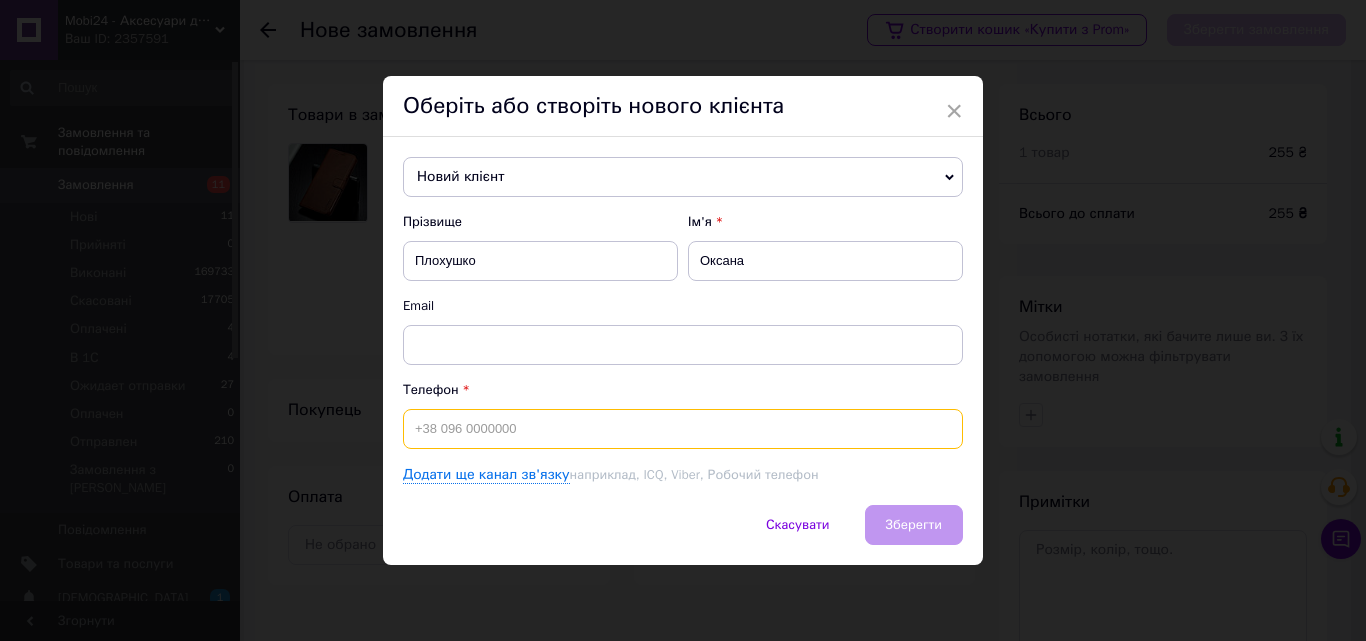 click at bounding box center (683, 429) 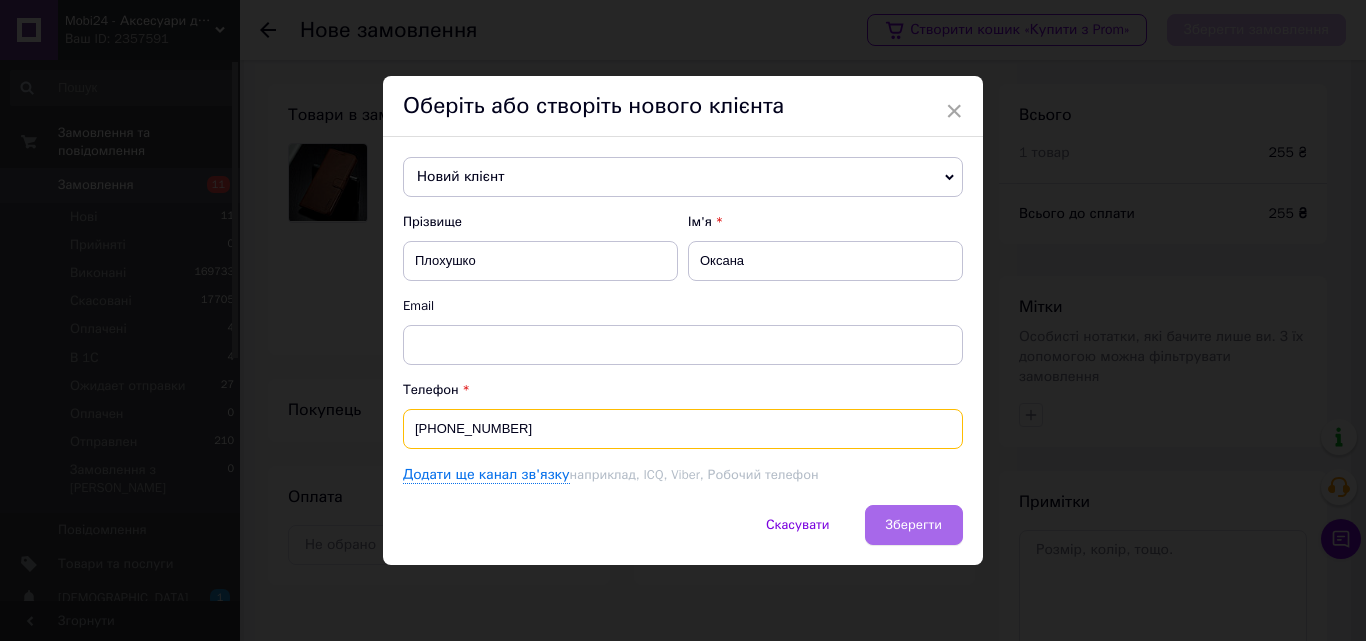 type on "+380668233913" 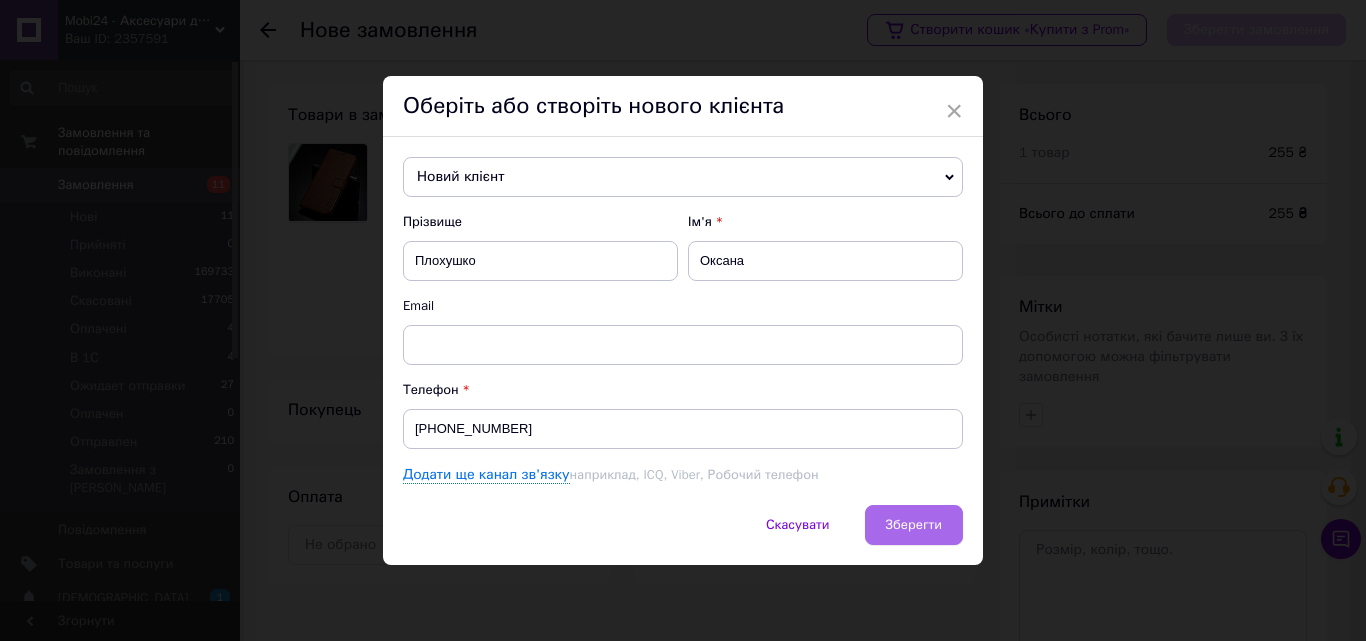 click on "Зберегти" at bounding box center [914, 524] 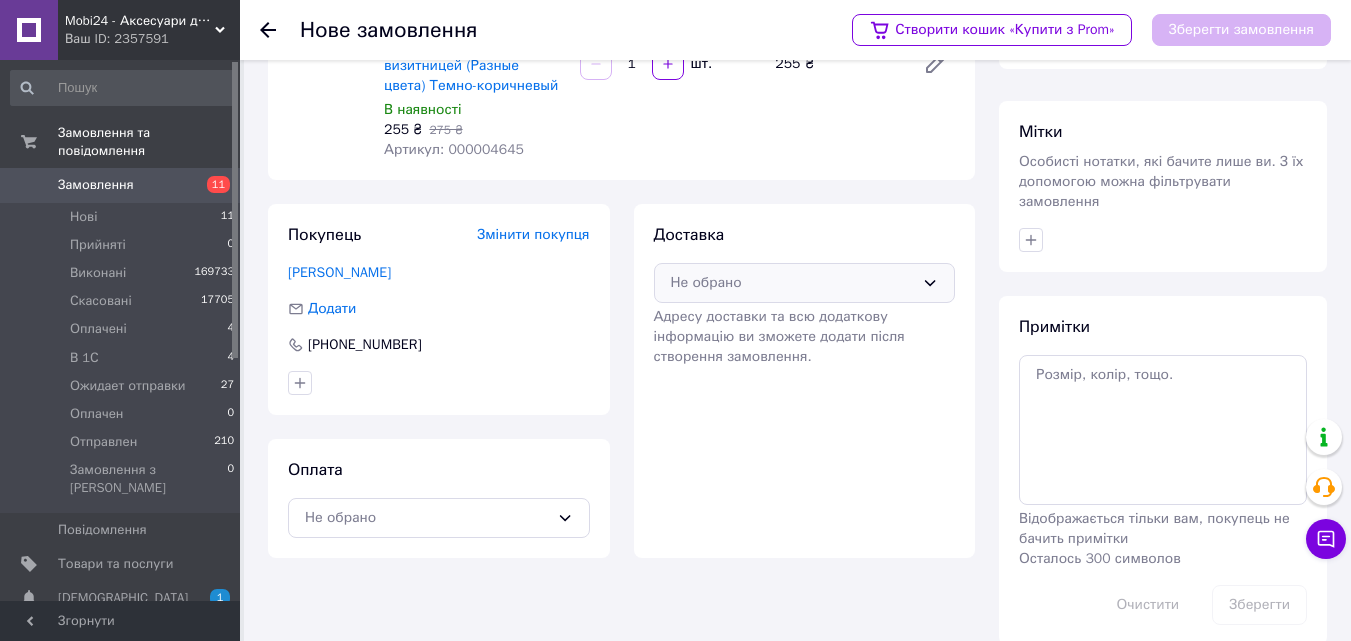 scroll, scrollTop: 183, scrollLeft: 0, axis: vertical 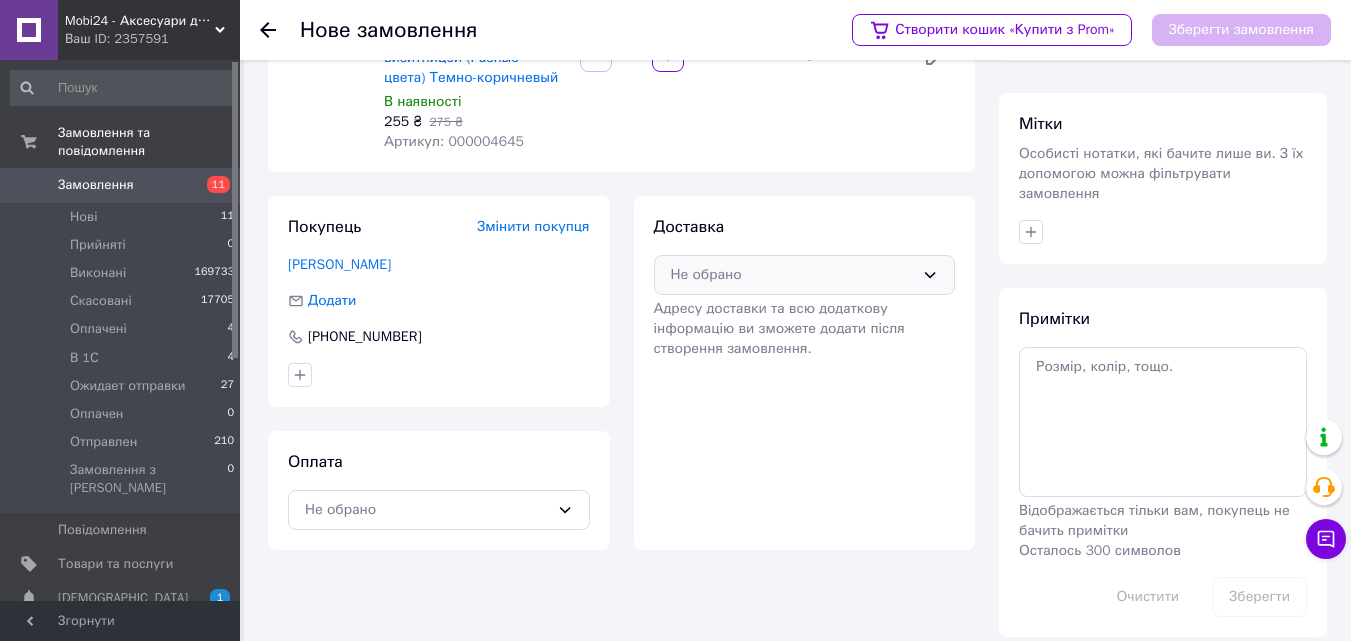 click on "Не обрано" at bounding box center (805, 275) 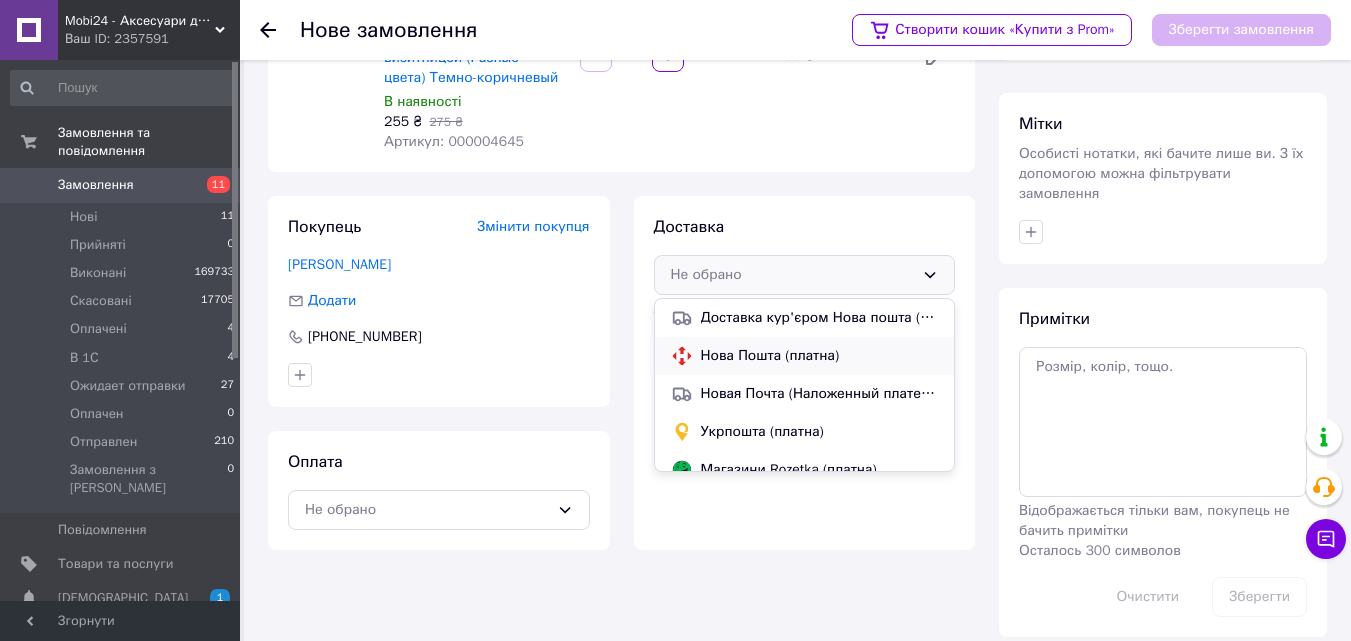 scroll, scrollTop: 18, scrollLeft: 0, axis: vertical 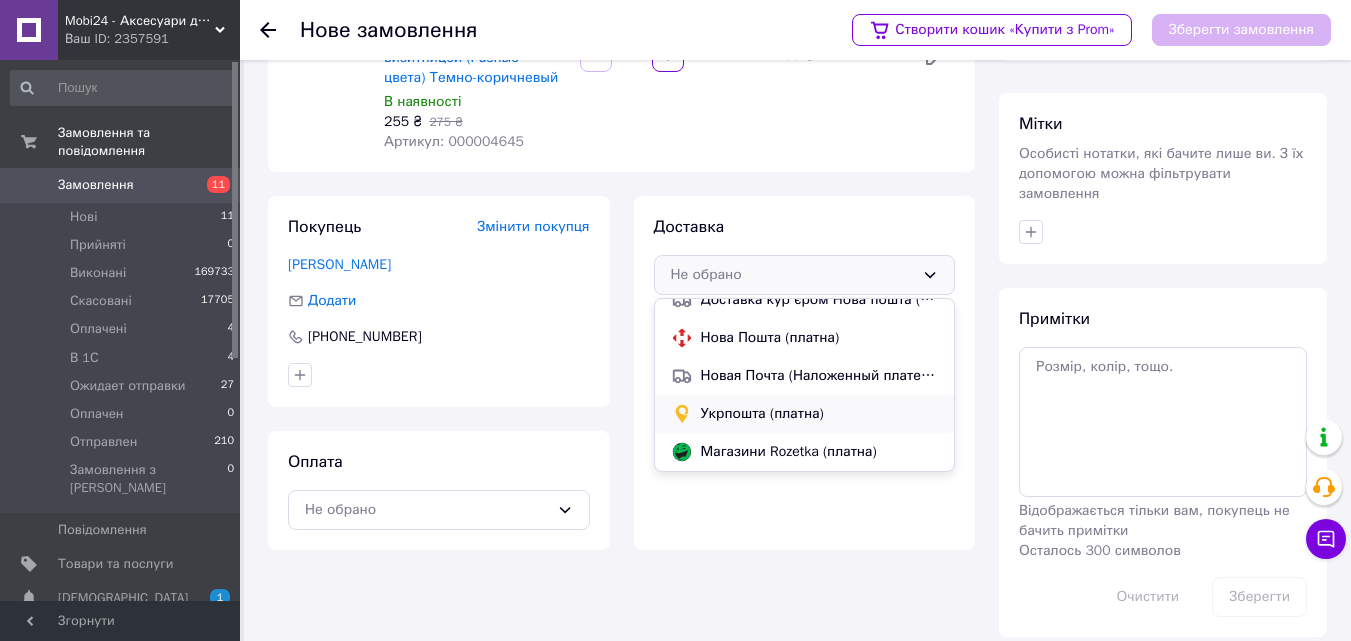 click on "Укрпошта (платна)" at bounding box center (820, 414) 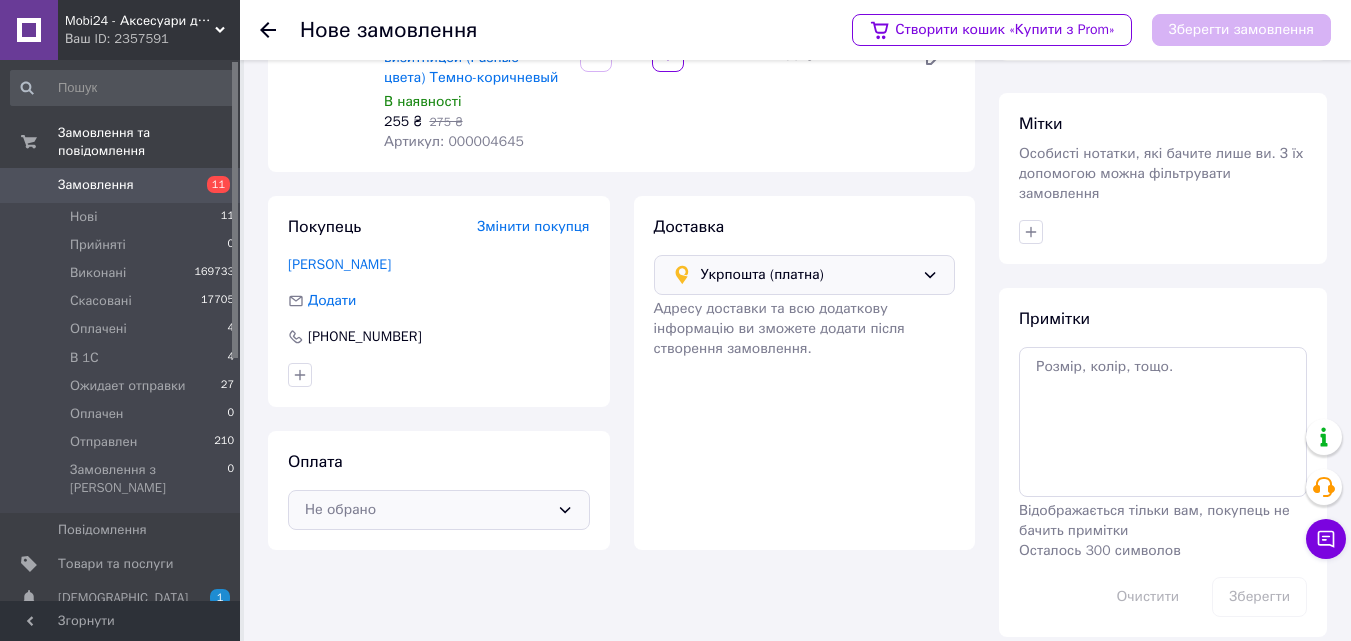 click 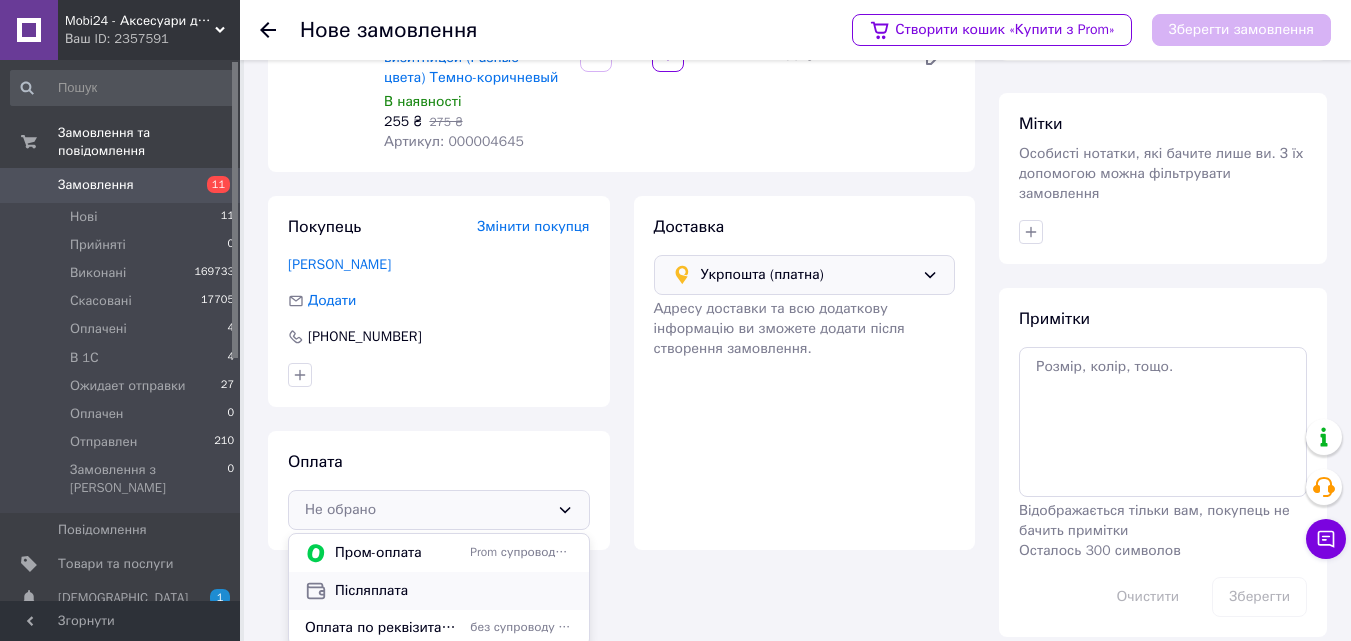 click on "Післяплата" at bounding box center (454, 591) 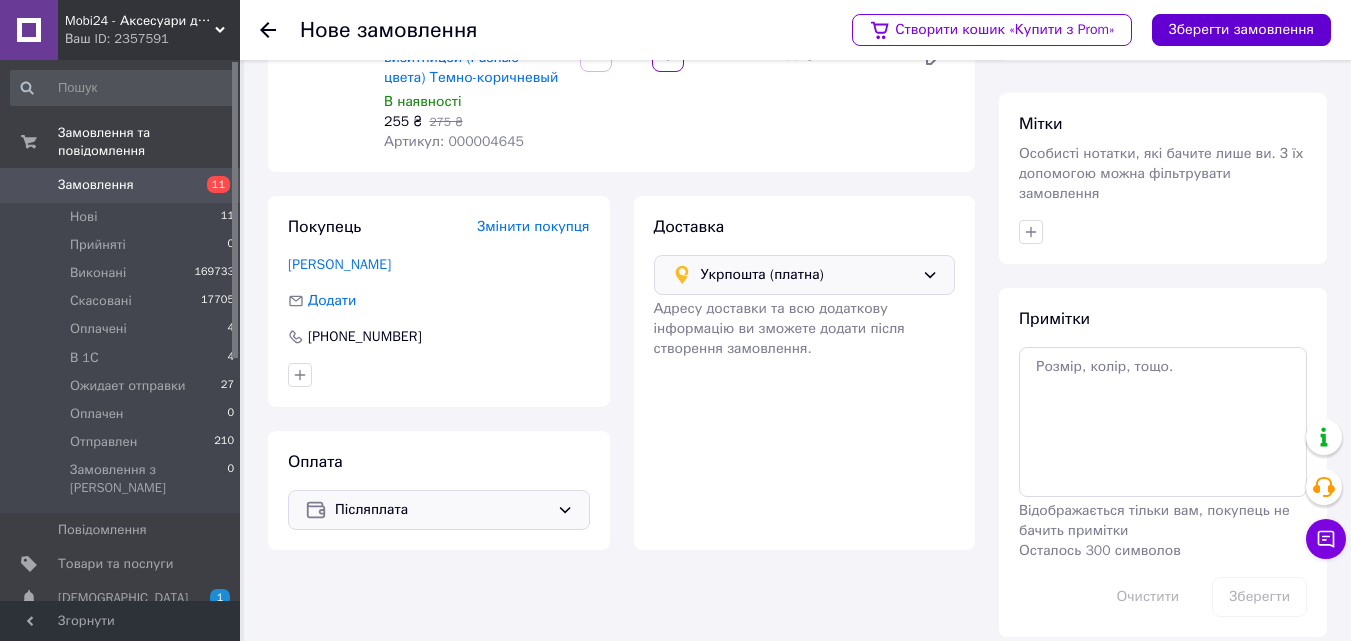 click on "Зберегти замовлення" at bounding box center [1241, 30] 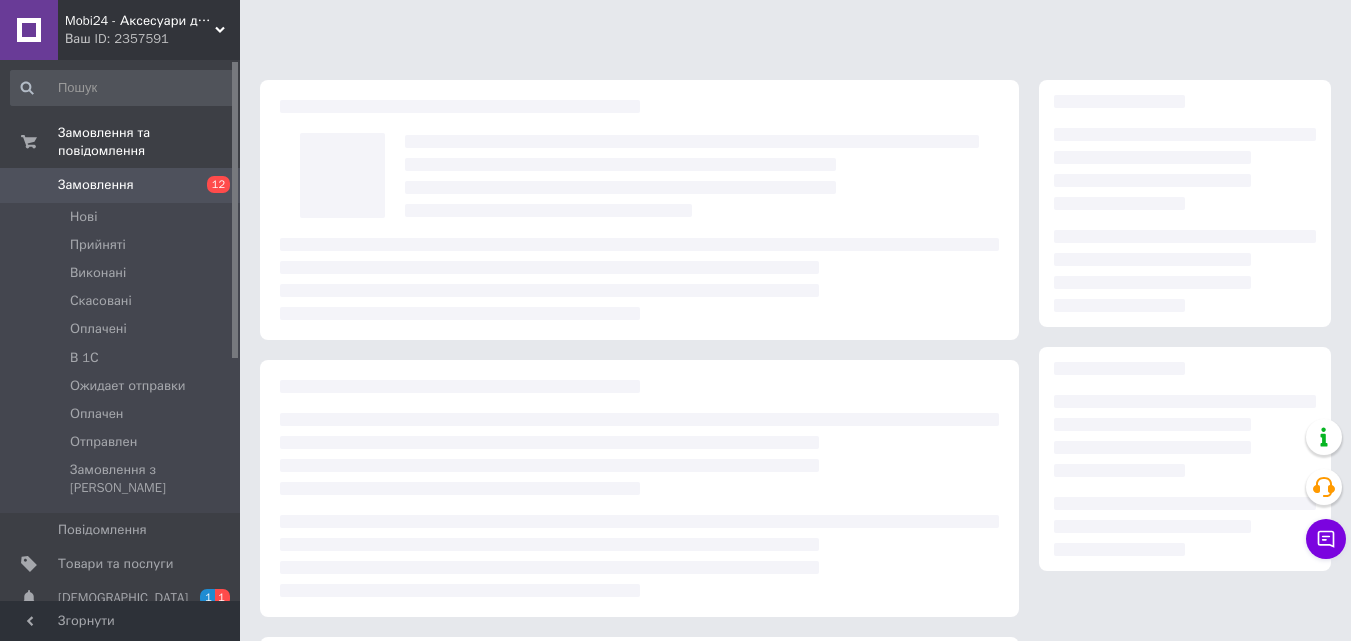scroll, scrollTop: 0, scrollLeft: 0, axis: both 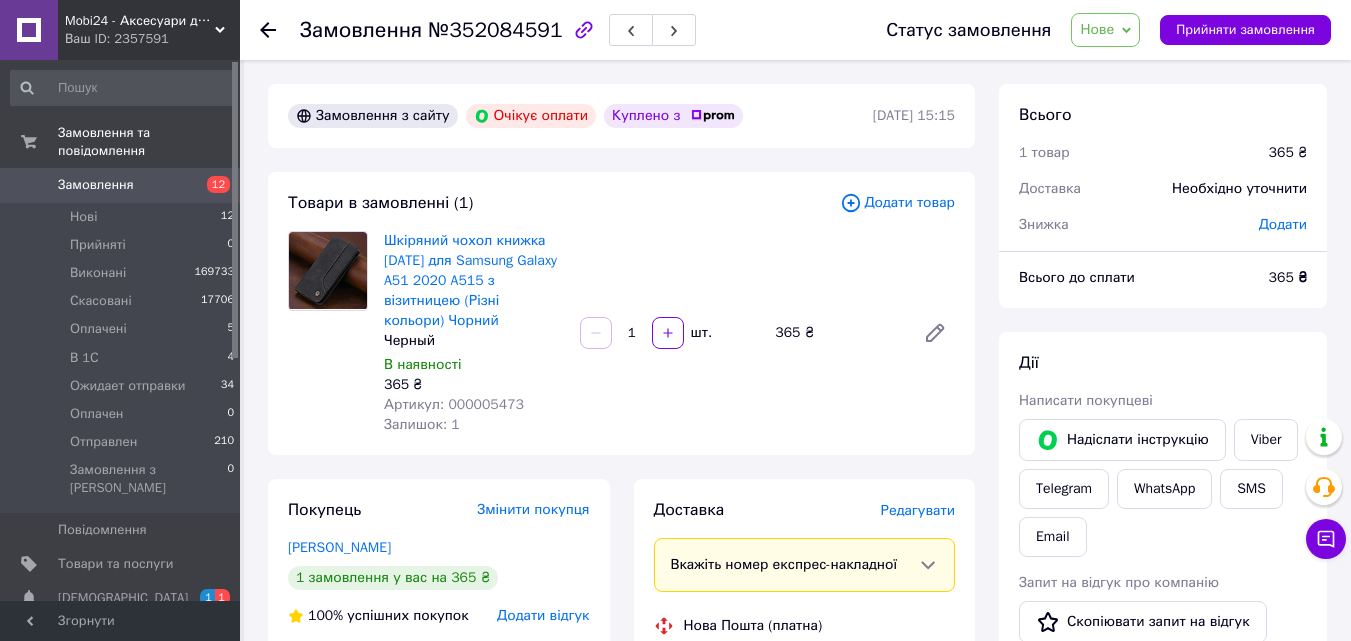 click on "Замовлення 12" at bounding box center (123, 185) 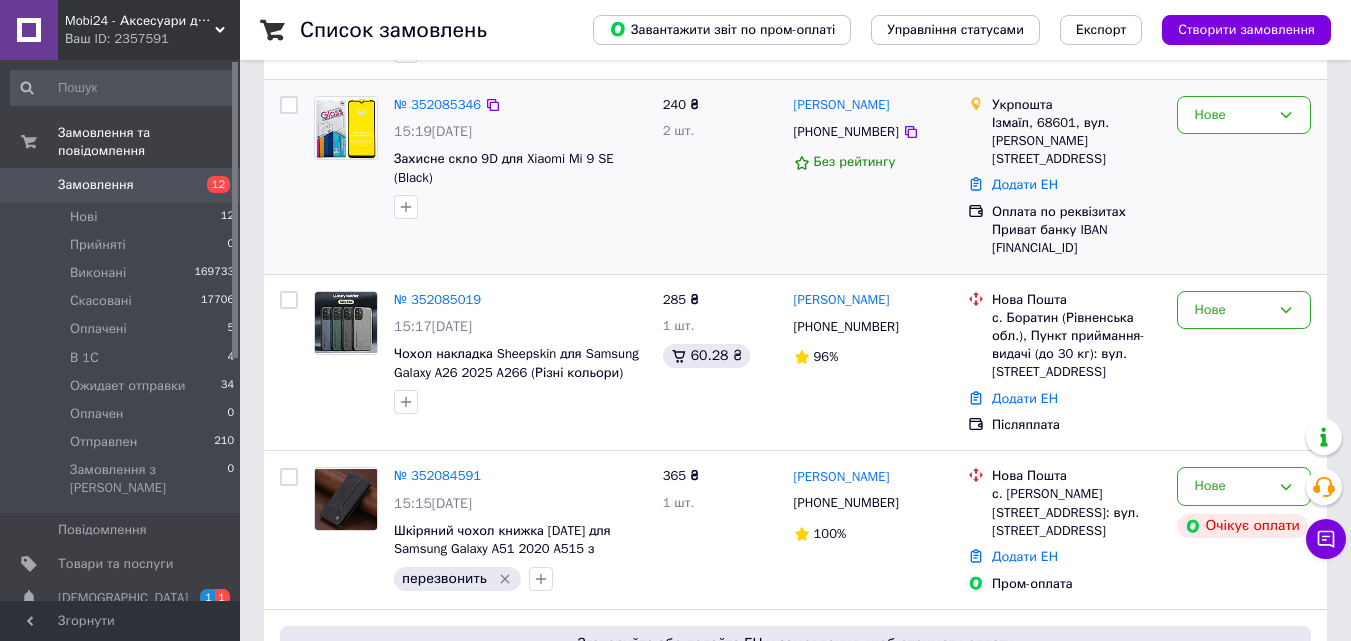 scroll, scrollTop: 600, scrollLeft: 0, axis: vertical 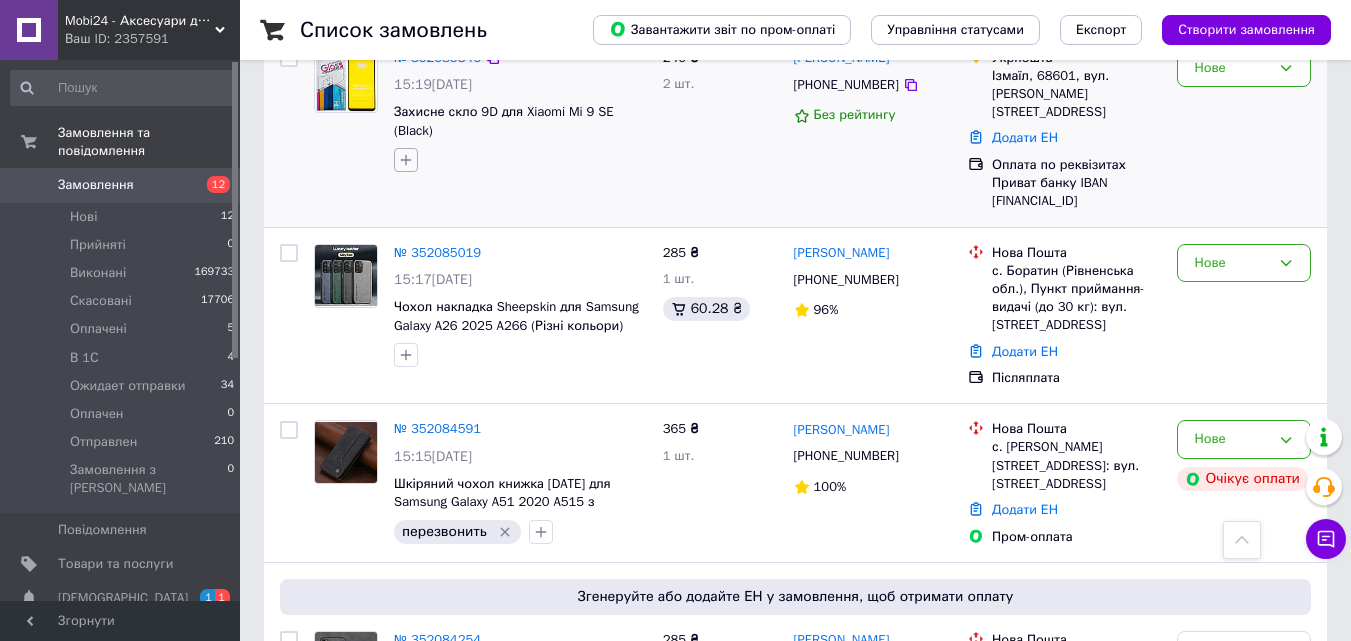 click 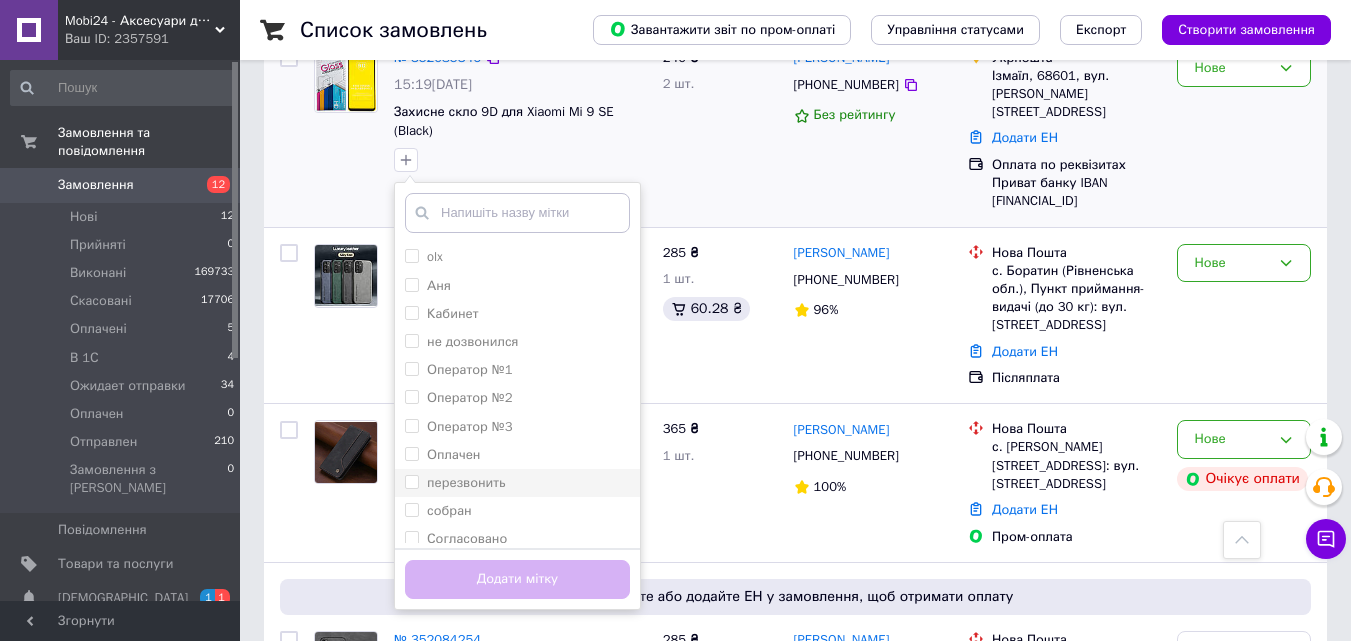 click on "перезвонить" at bounding box center [411, 481] 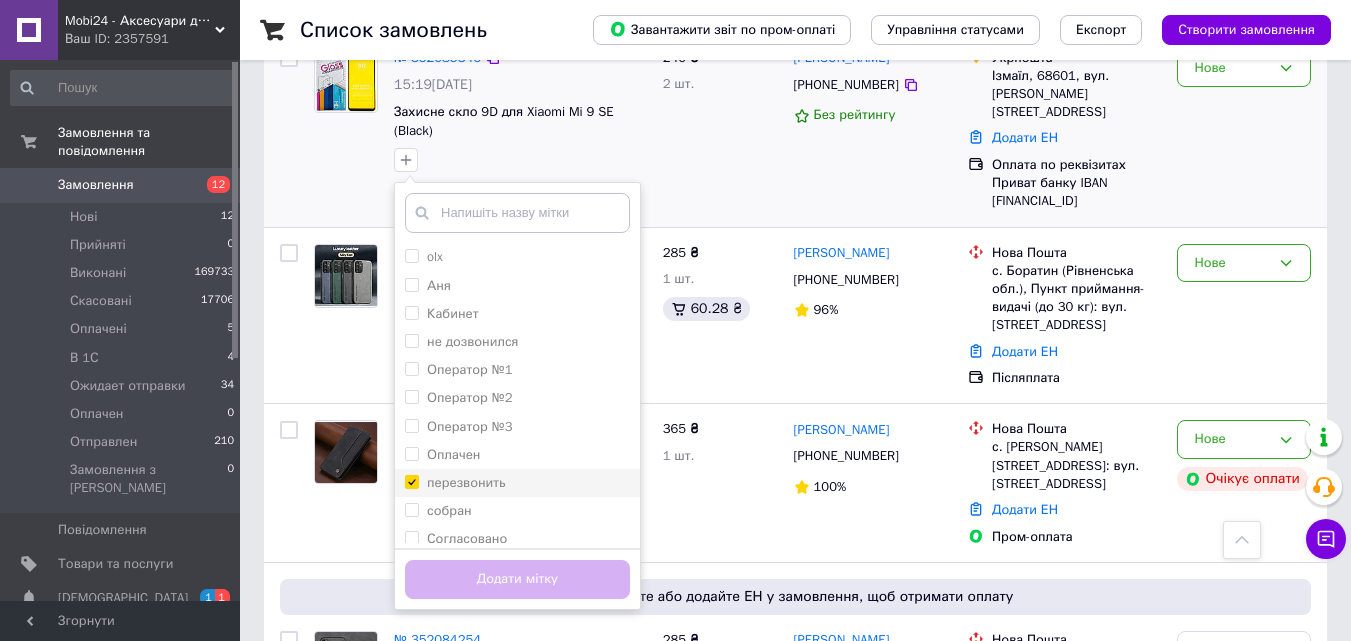 checkbox on "true" 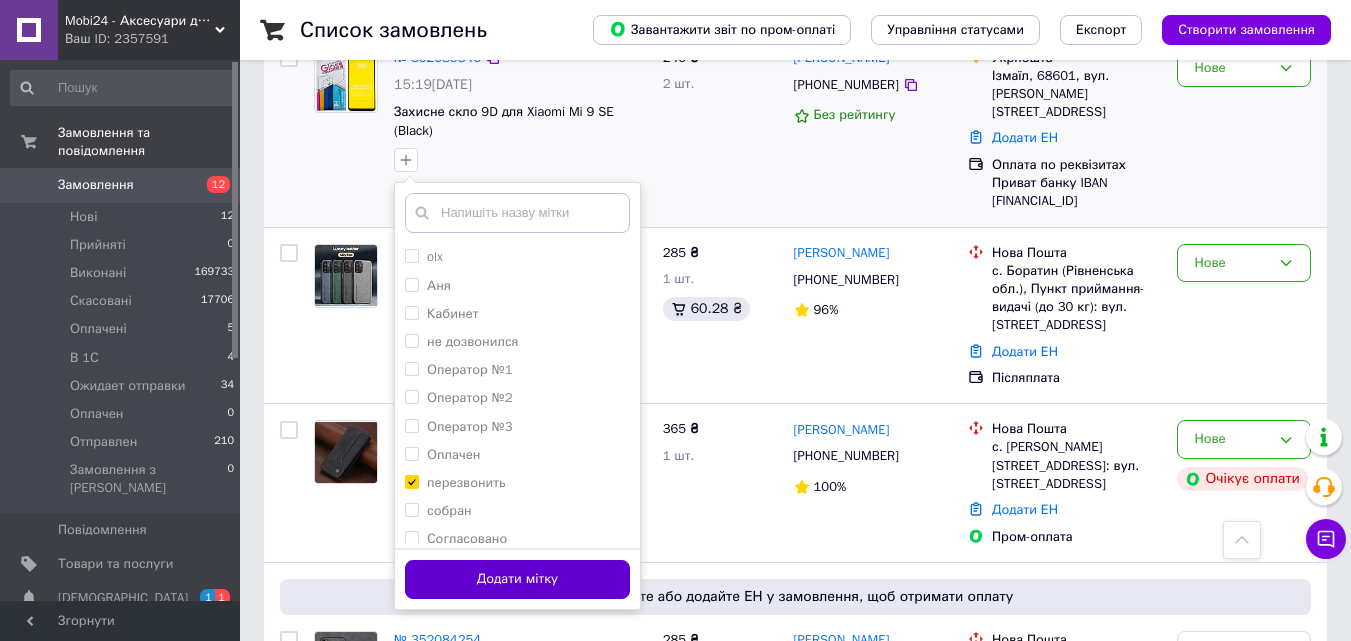 click on "Додати мітку" at bounding box center [517, 579] 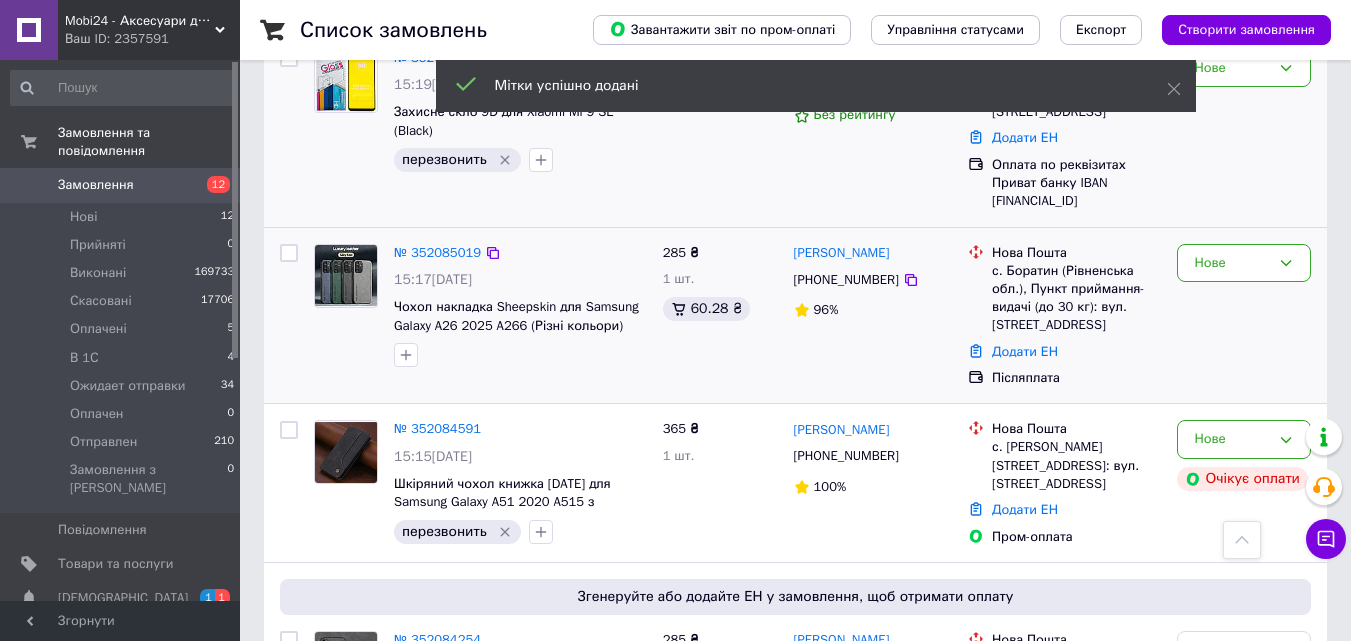 click at bounding box center (346, 275) 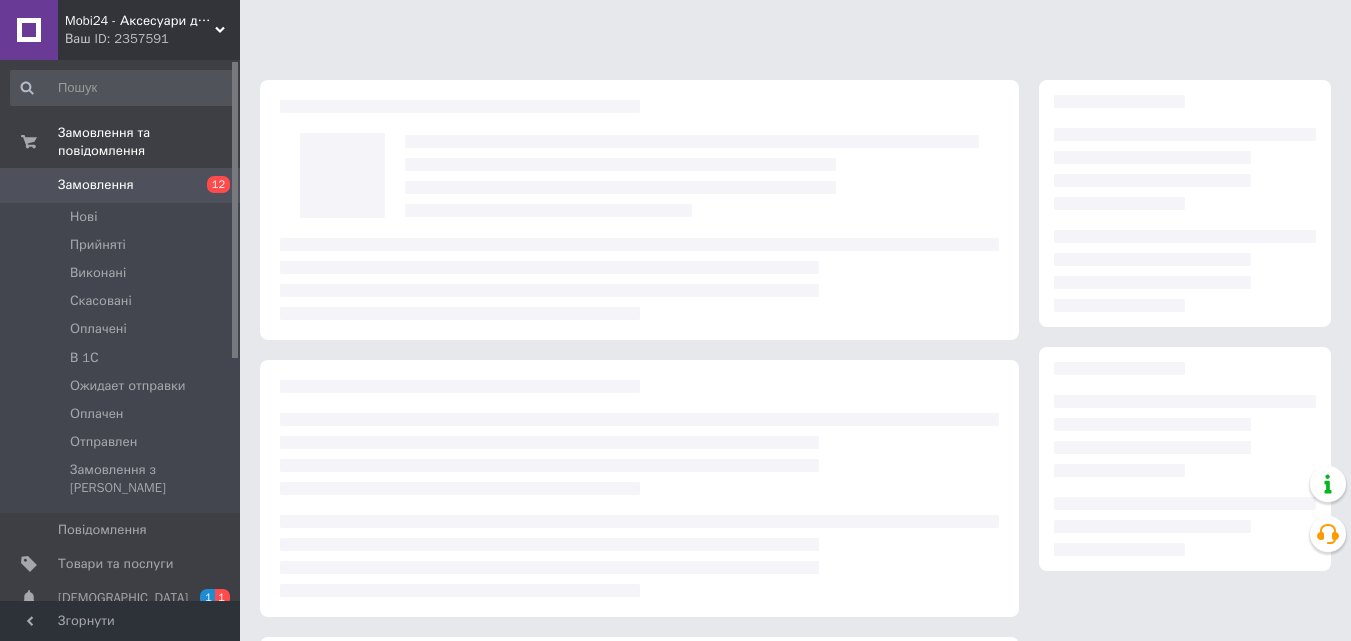 scroll, scrollTop: 0, scrollLeft: 0, axis: both 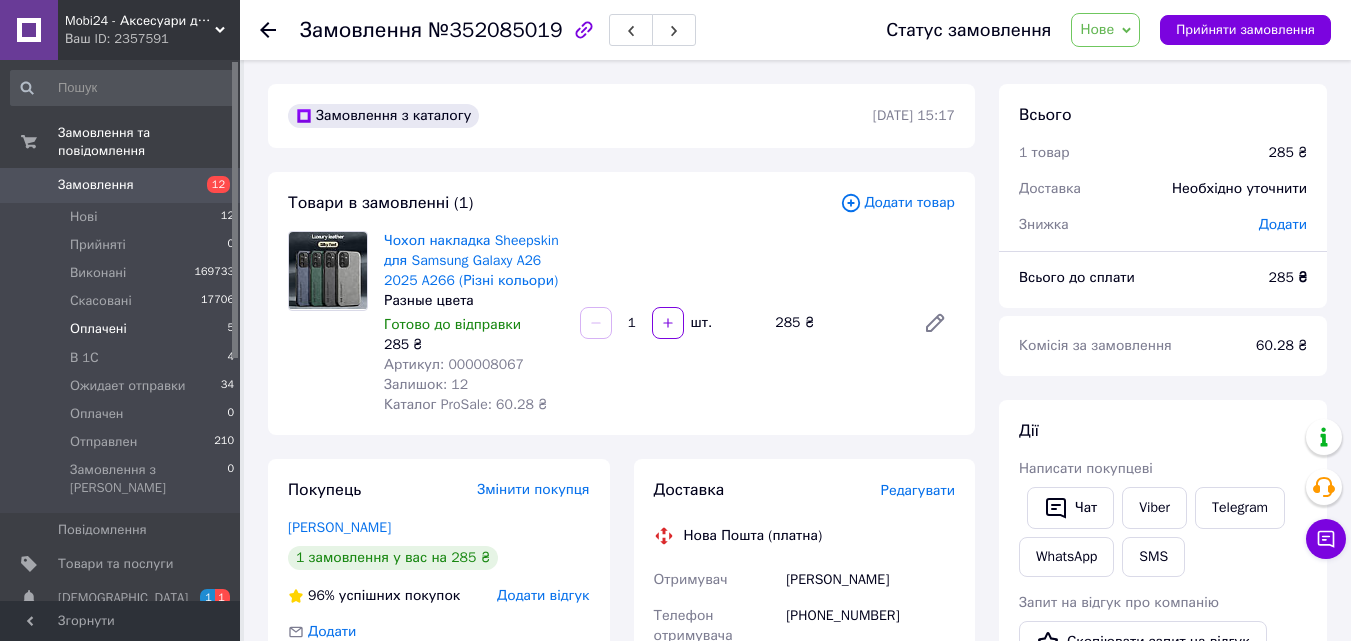 click on "Оплачені 5" at bounding box center [123, 329] 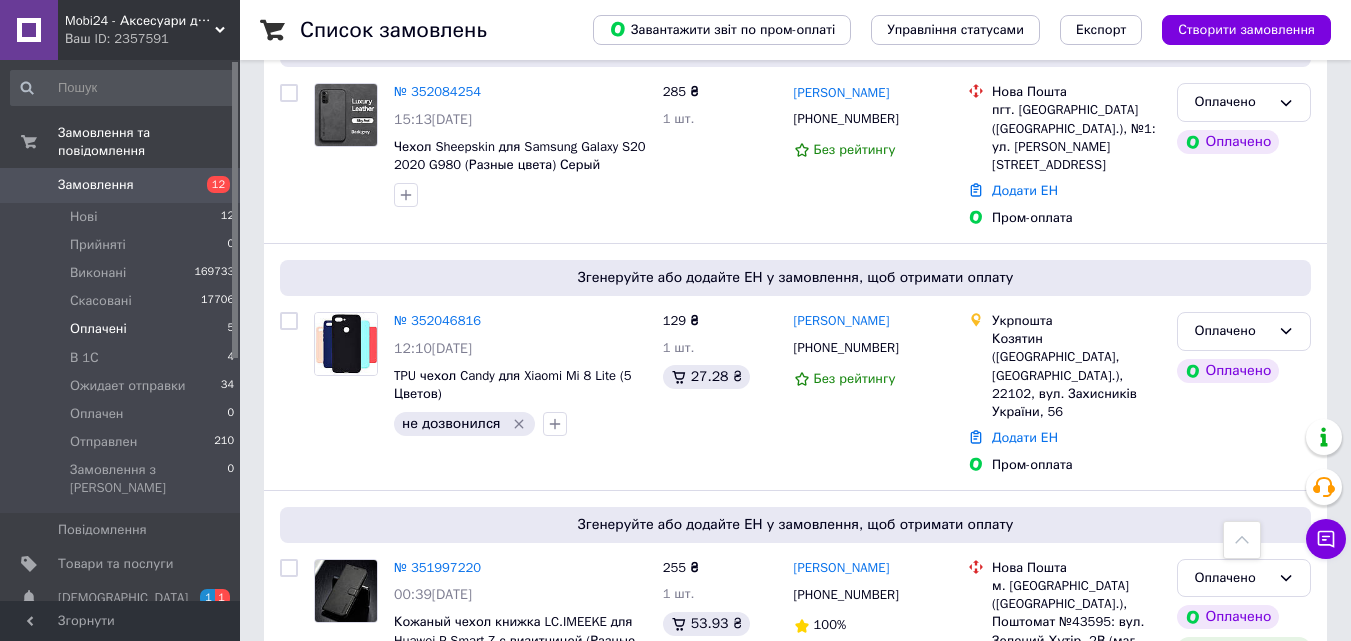 scroll, scrollTop: 700, scrollLeft: 0, axis: vertical 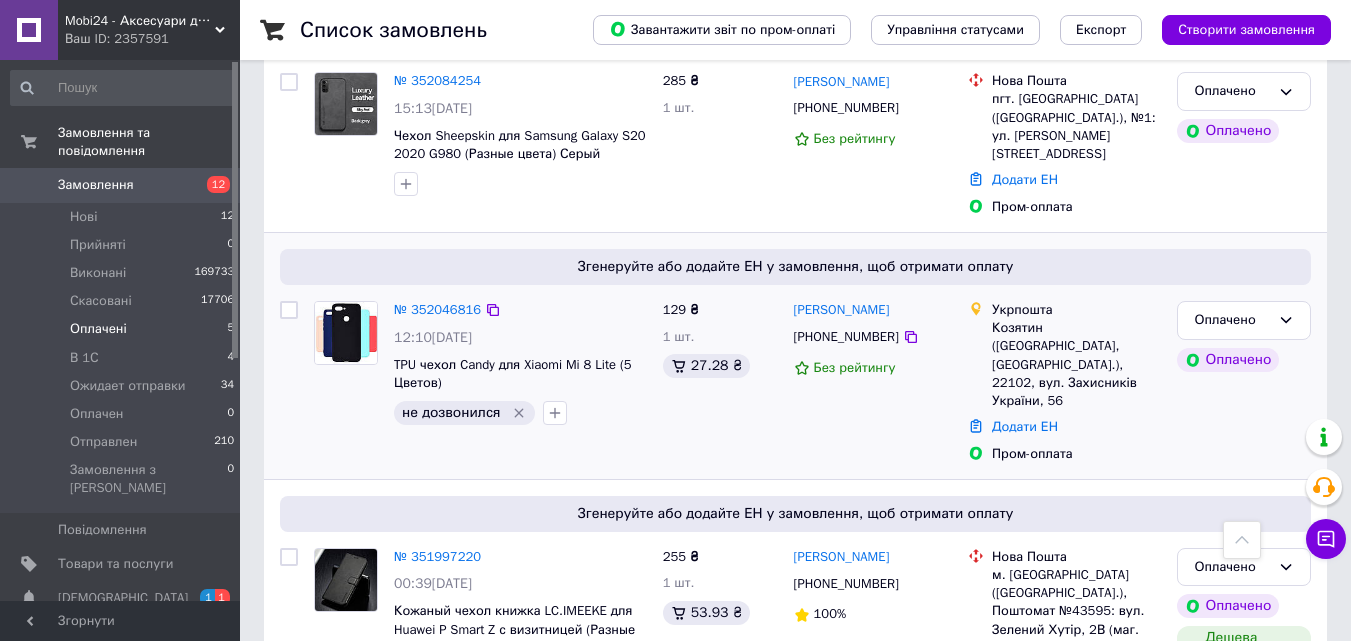 click at bounding box center (346, 333) 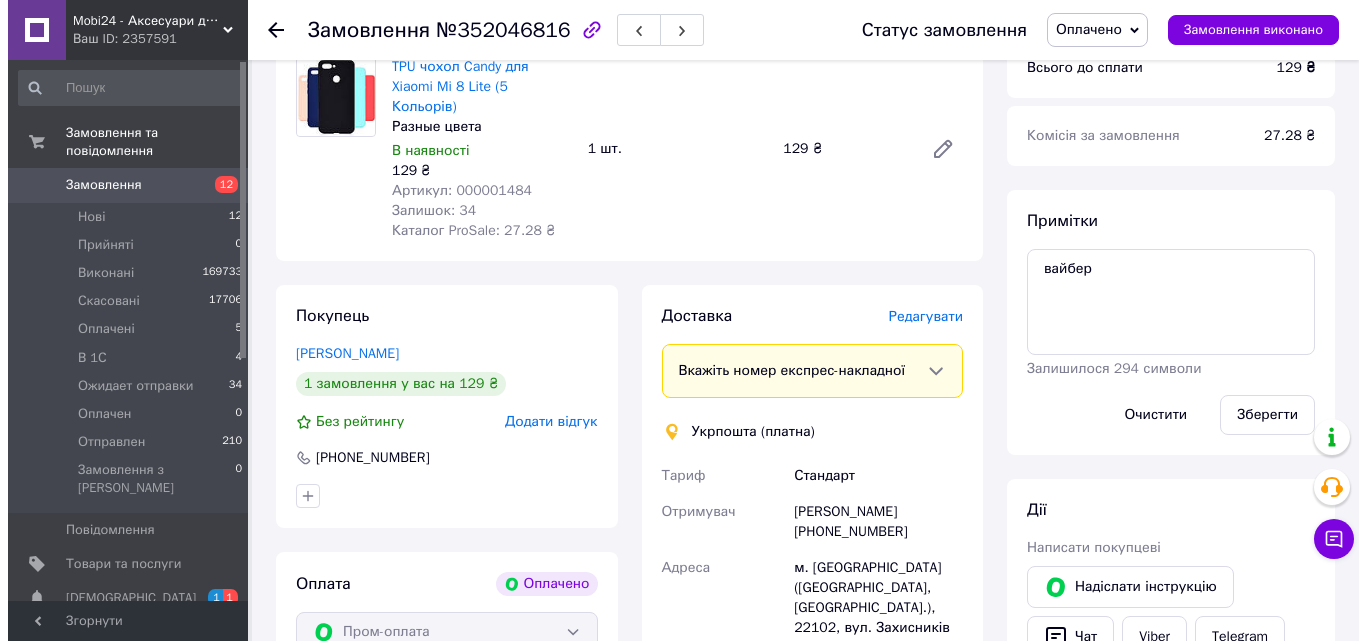 scroll, scrollTop: 800, scrollLeft: 0, axis: vertical 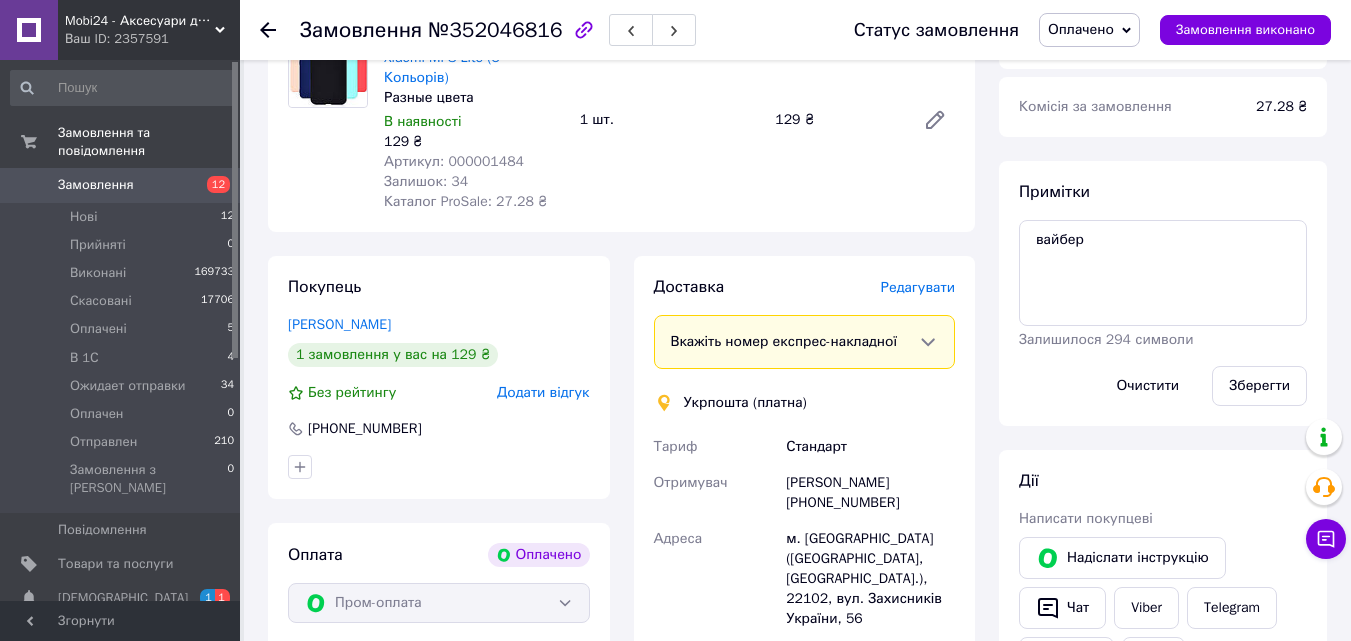 click on "Редагувати" at bounding box center [918, 287] 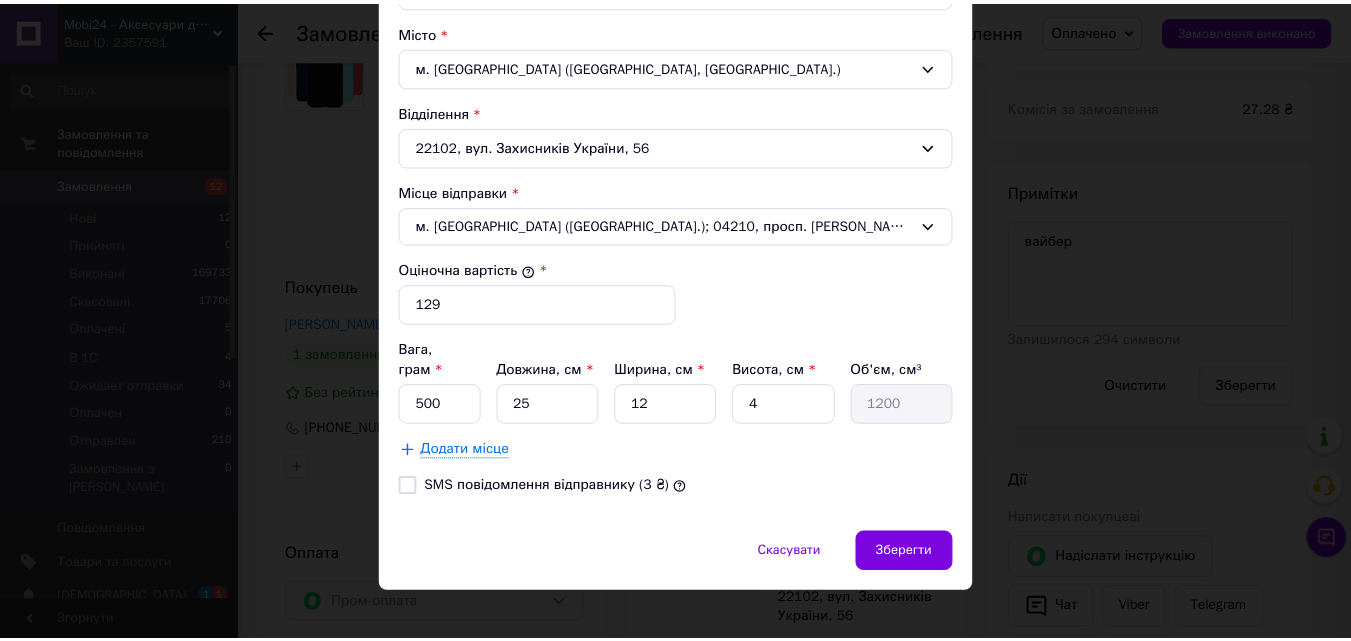 scroll, scrollTop: 610, scrollLeft: 0, axis: vertical 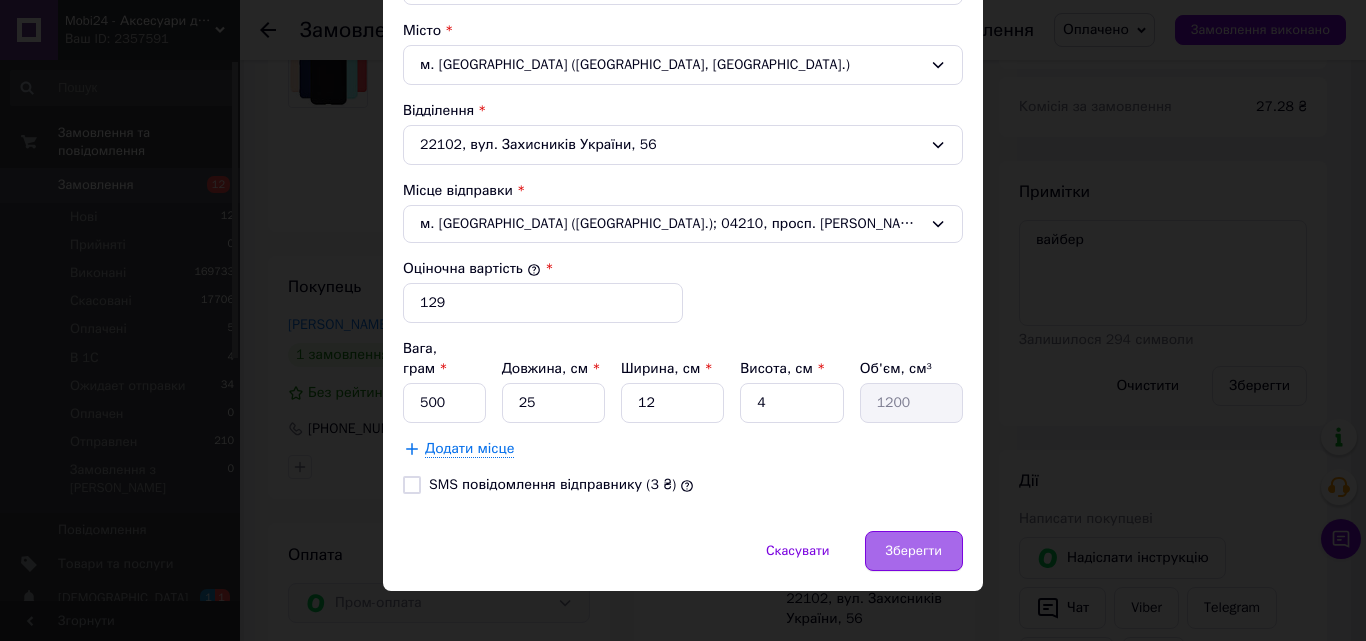 click on "Зберегти" at bounding box center [914, 551] 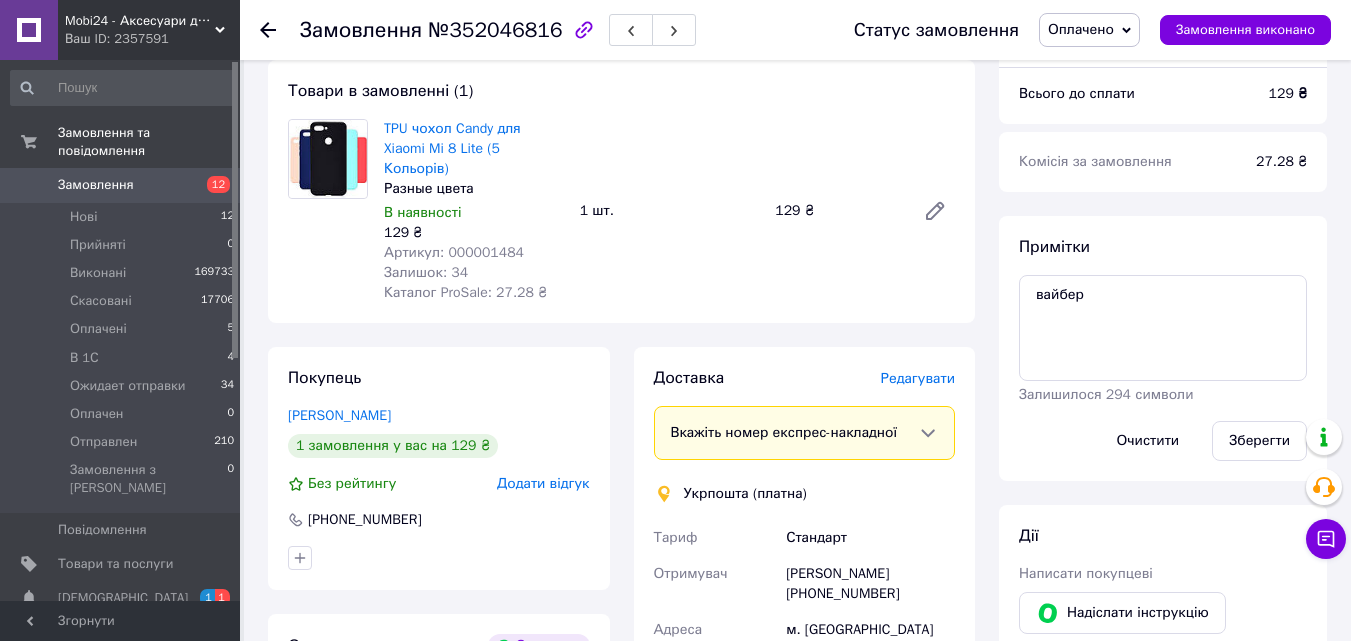 scroll, scrollTop: 428, scrollLeft: 0, axis: vertical 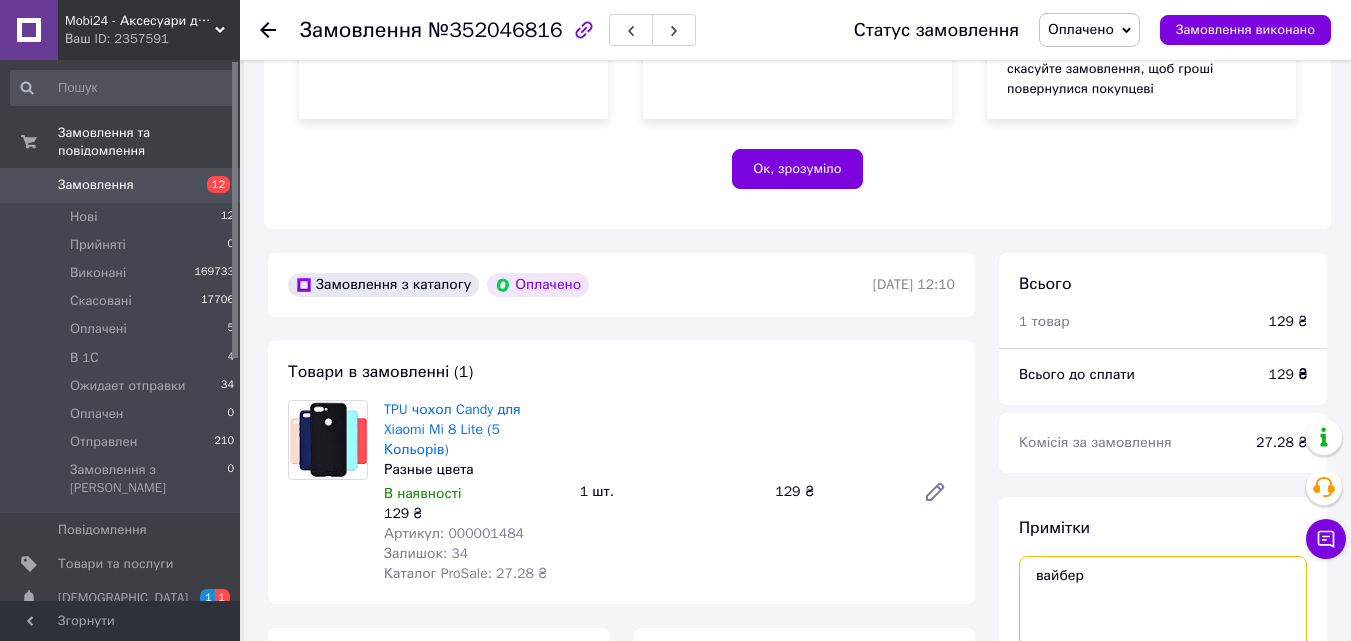 click on "вайбер" at bounding box center [1163, 609] 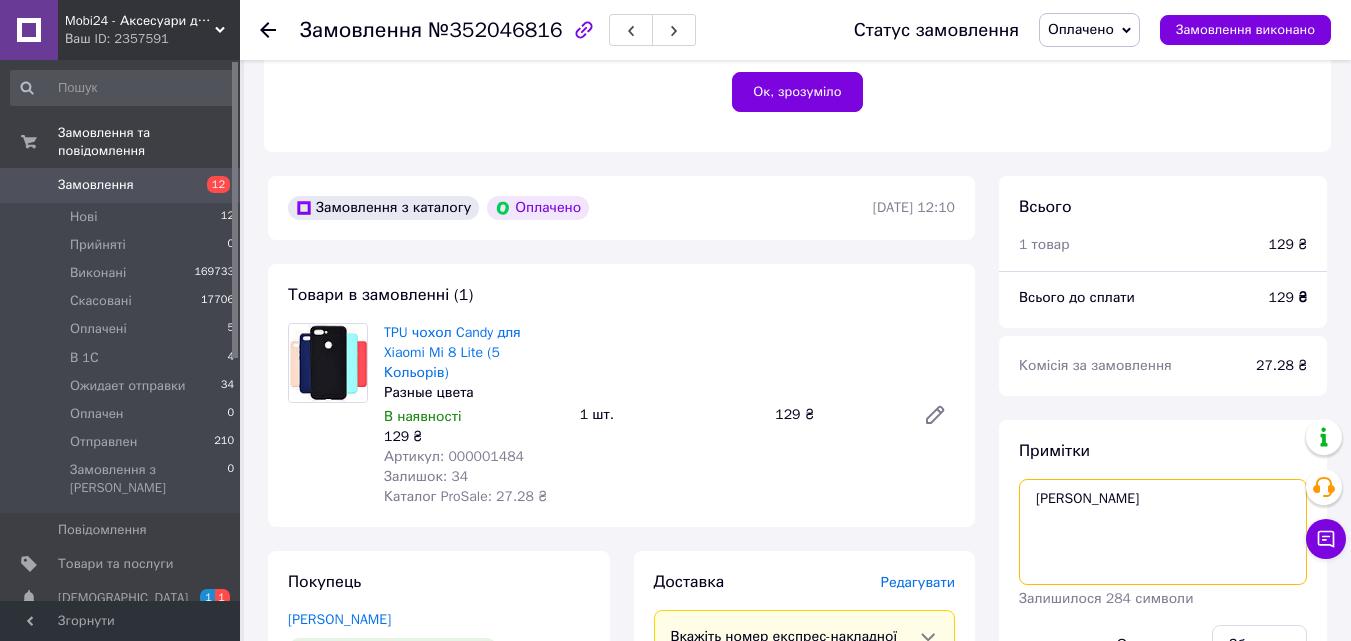 scroll, scrollTop: 828, scrollLeft: 0, axis: vertical 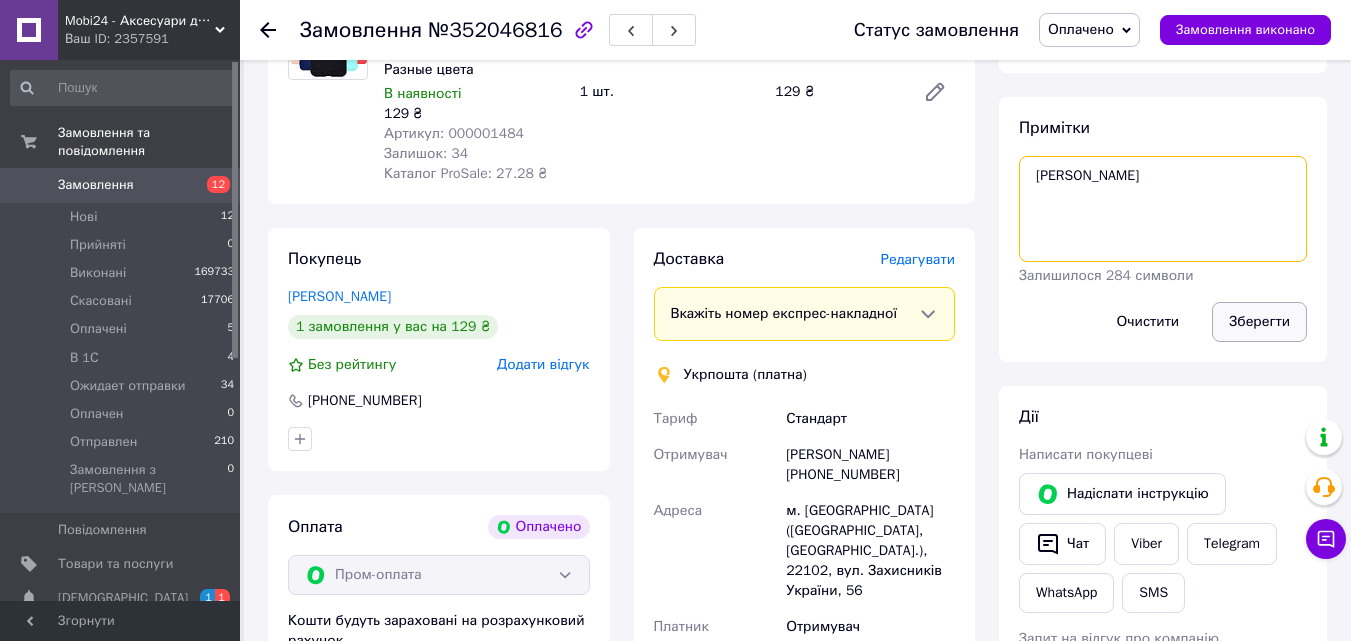 type on "[PERSON_NAME]" 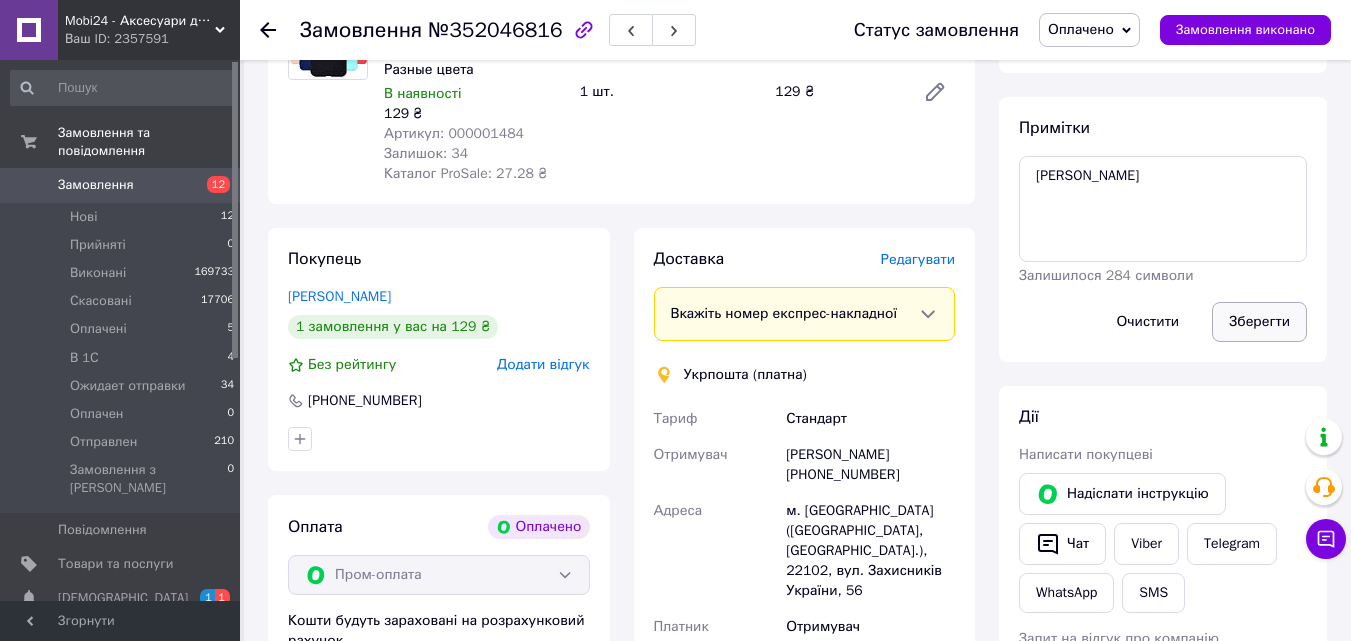 click on "Зберегти" at bounding box center (1259, 322) 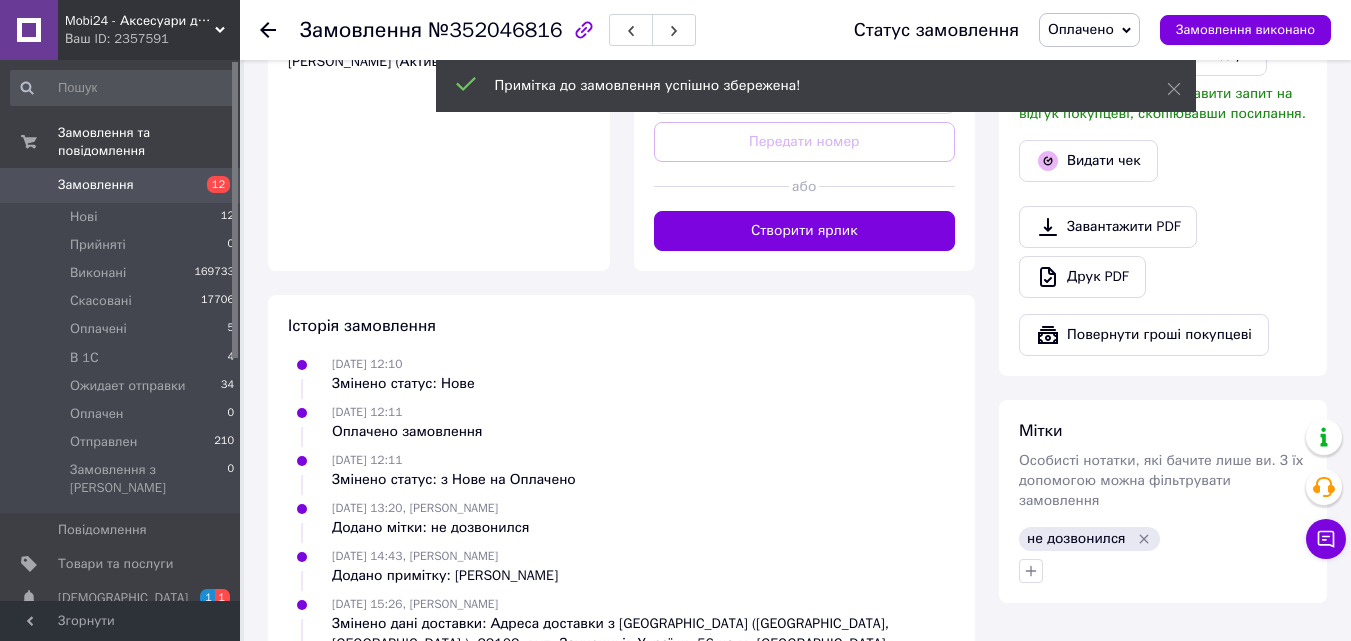 scroll, scrollTop: 1576, scrollLeft: 0, axis: vertical 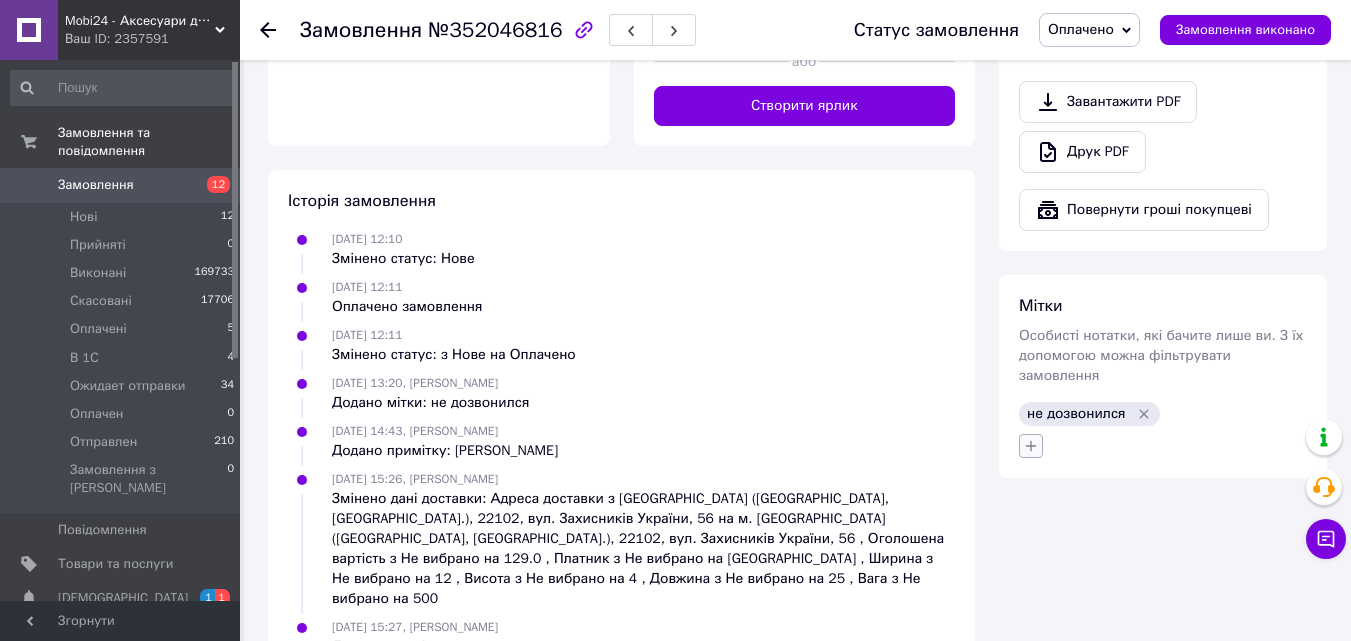 click 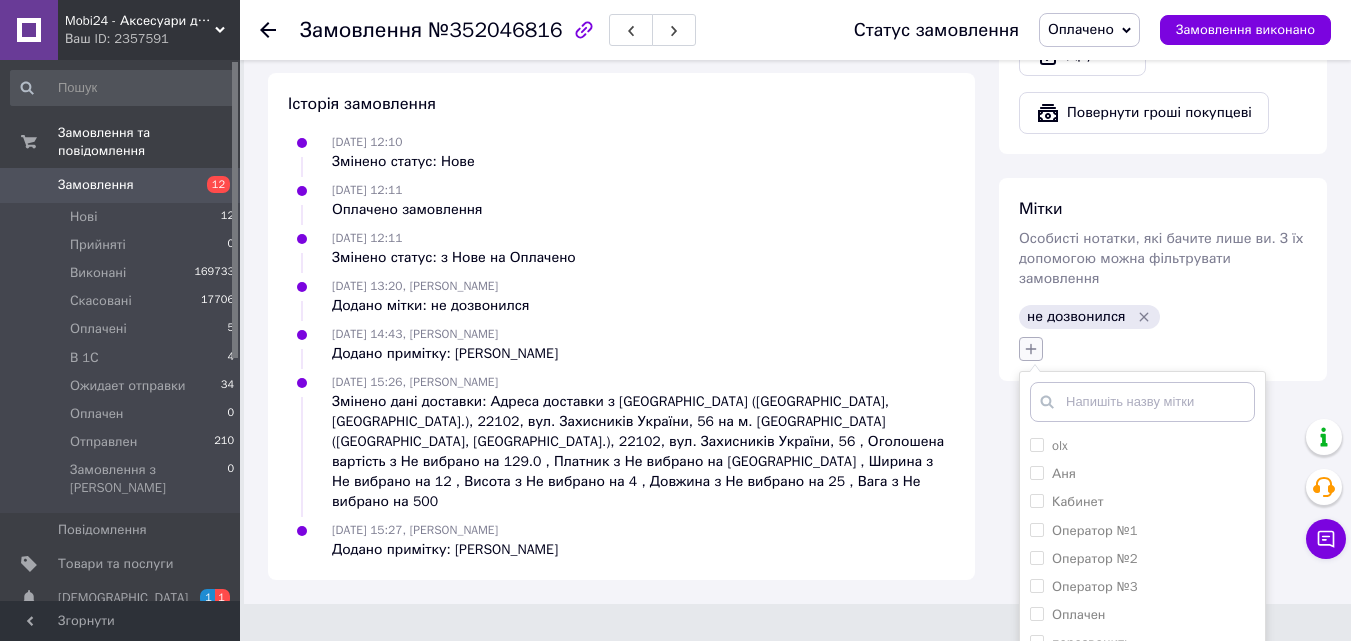 scroll, scrollTop: 1791, scrollLeft: 0, axis: vertical 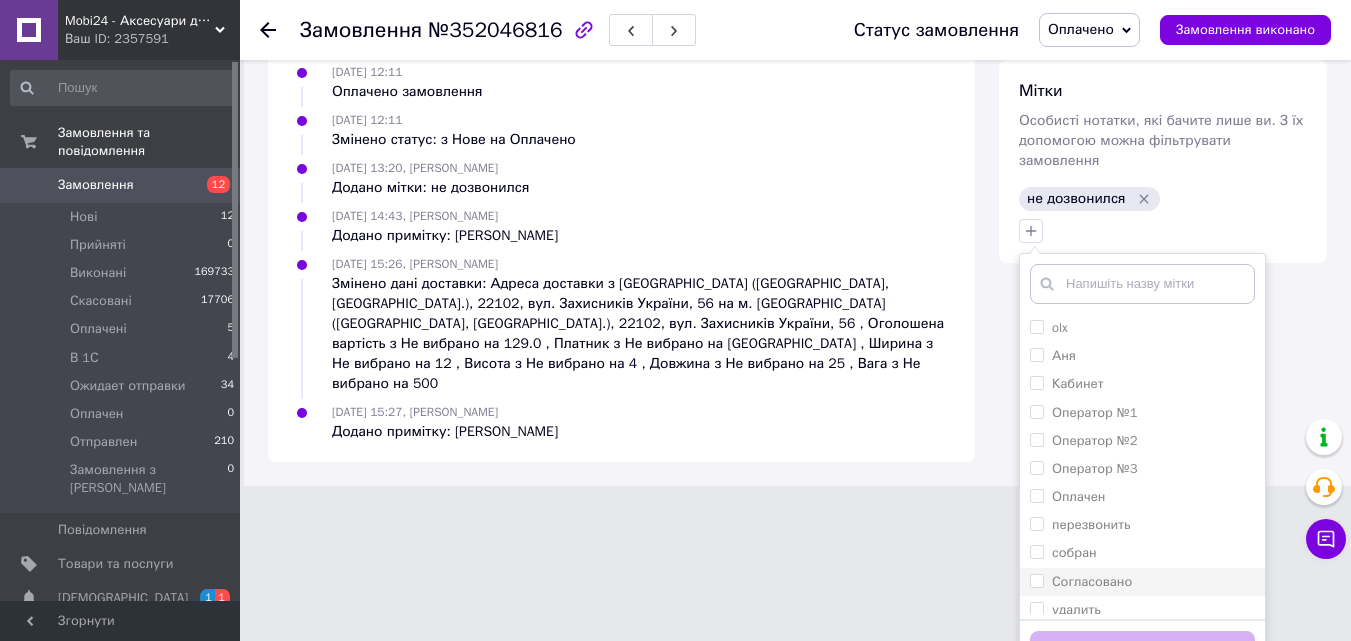 click on "Согласовано" at bounding box center (1036, 580) 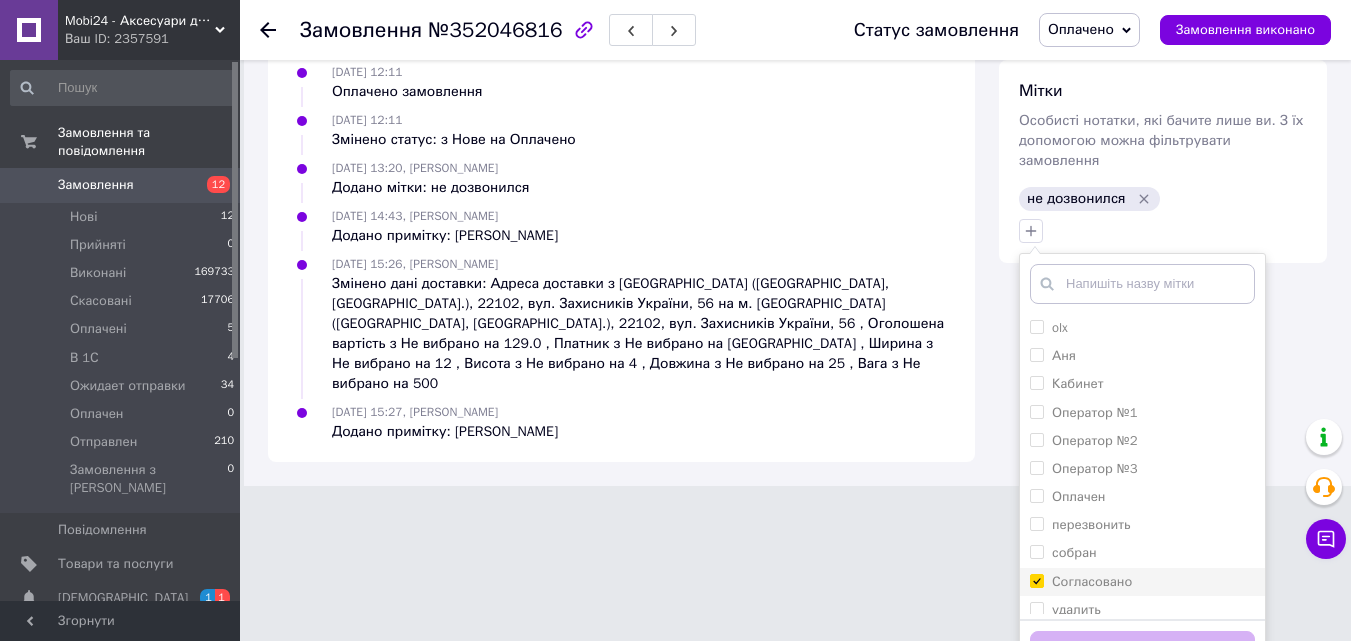checkbox on "true" 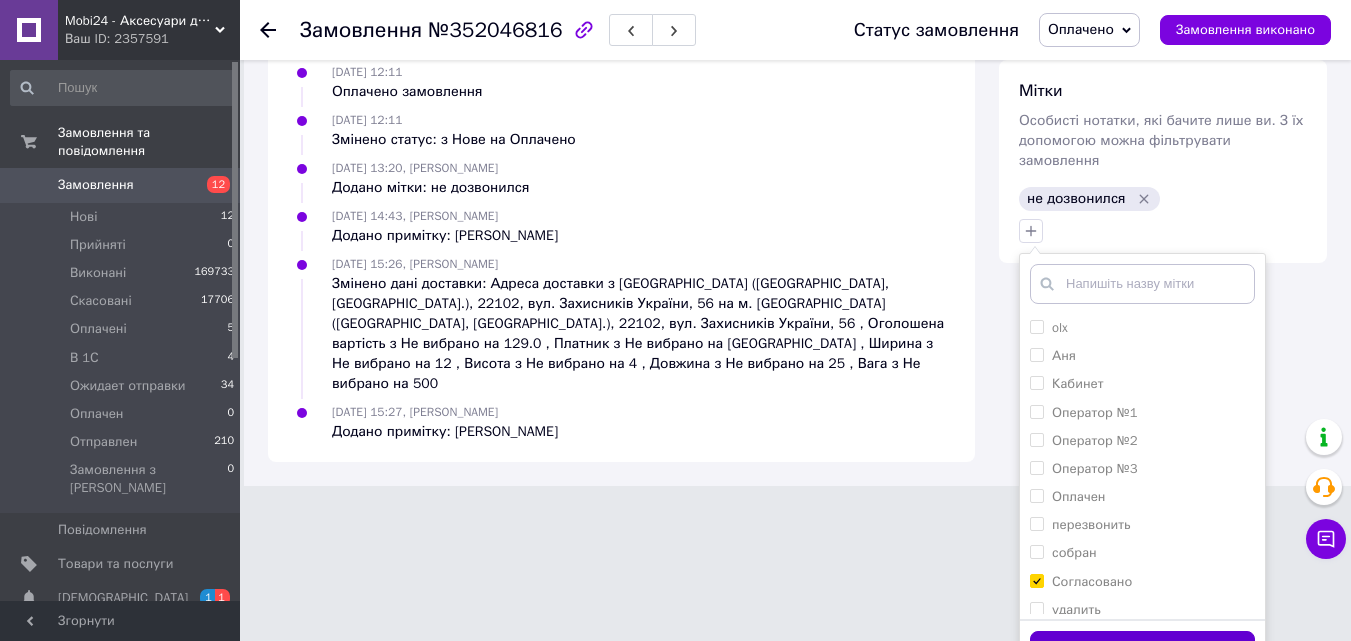 click on "Додати мітку" at bounding box center [1142, 650] 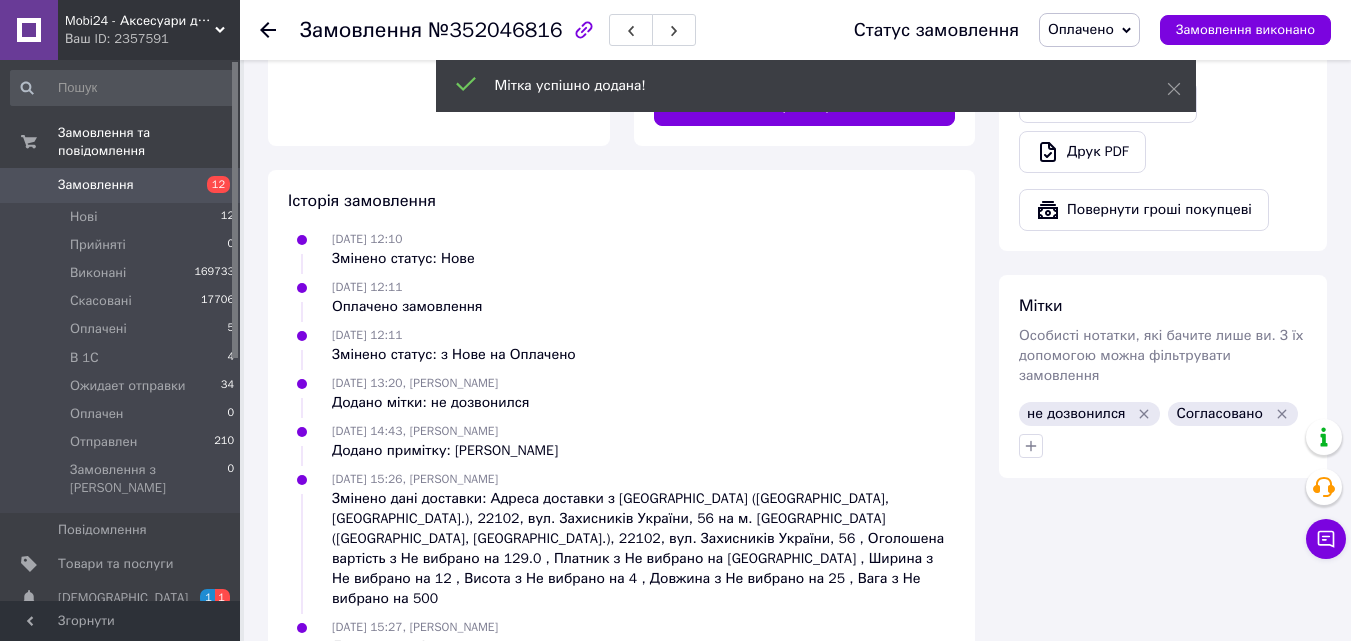 scroll, scrollTop: 1624, scrollLeft: 0, axis: vertical 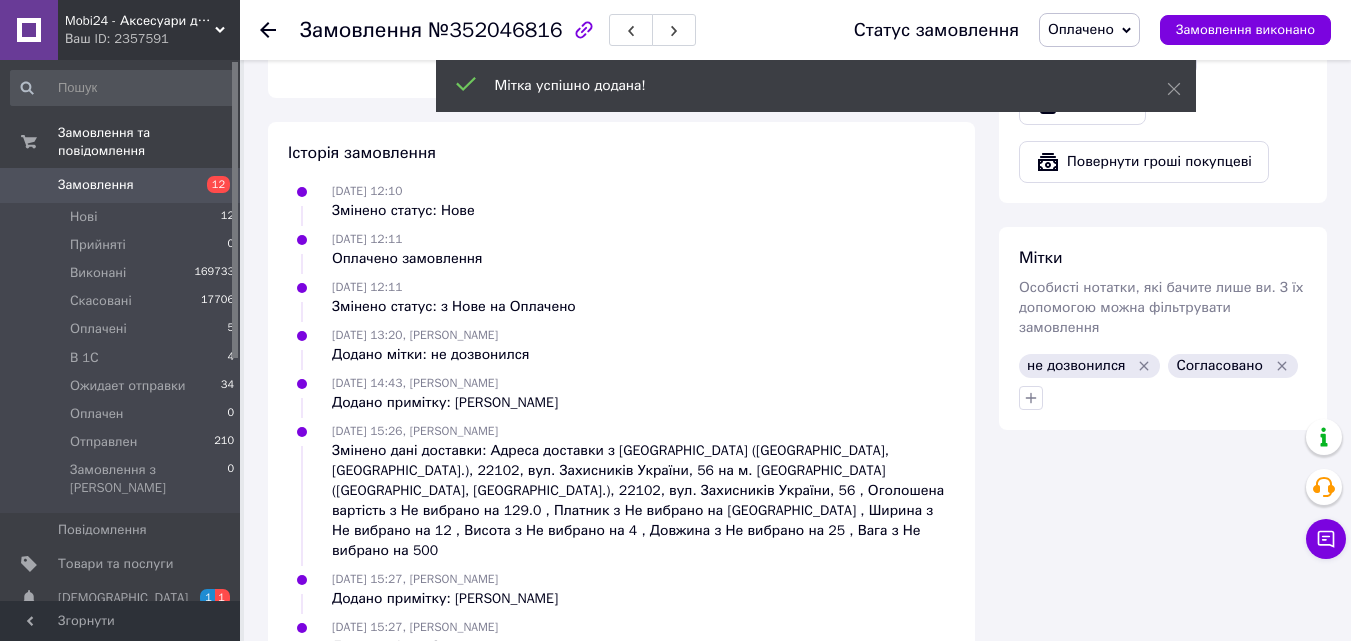 click 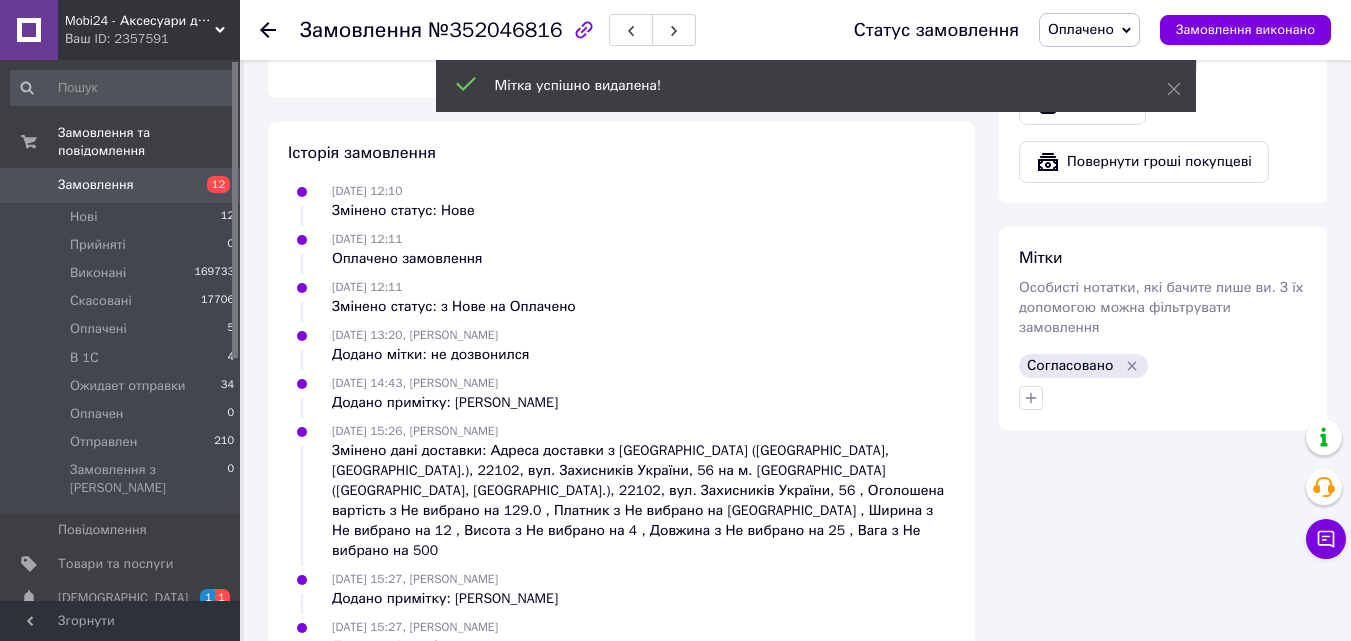 click 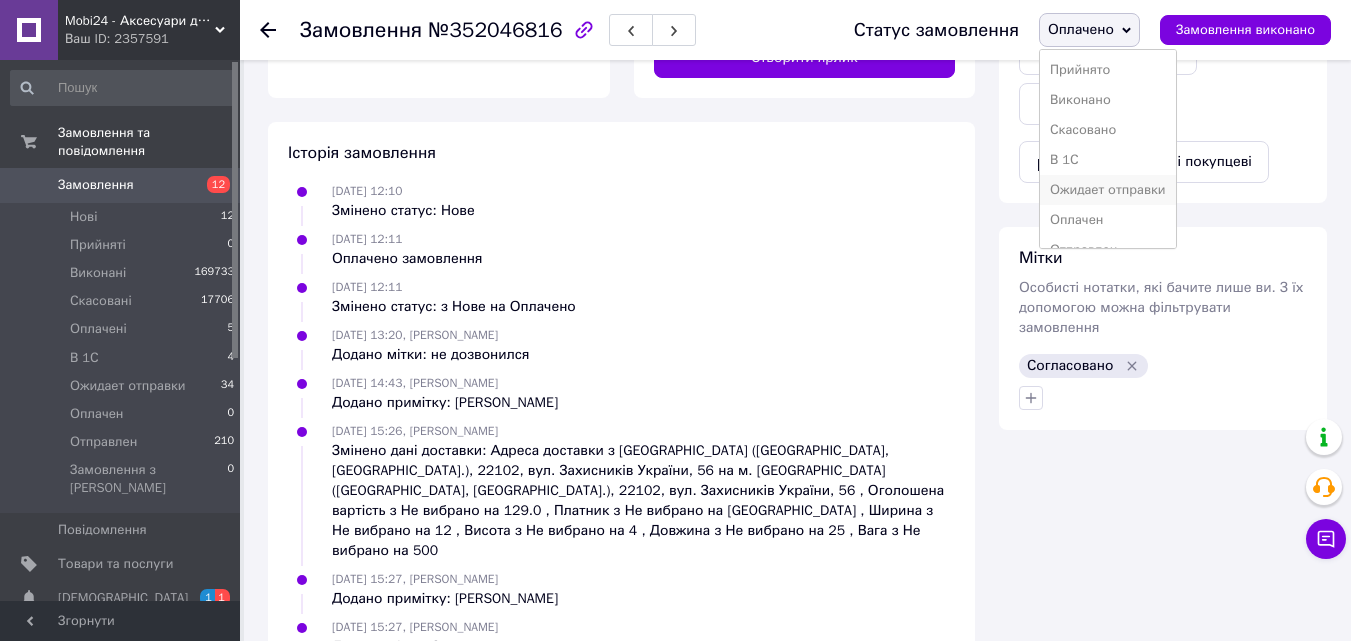click on "Ожидает отправки" at bounding box center [1108, 190] 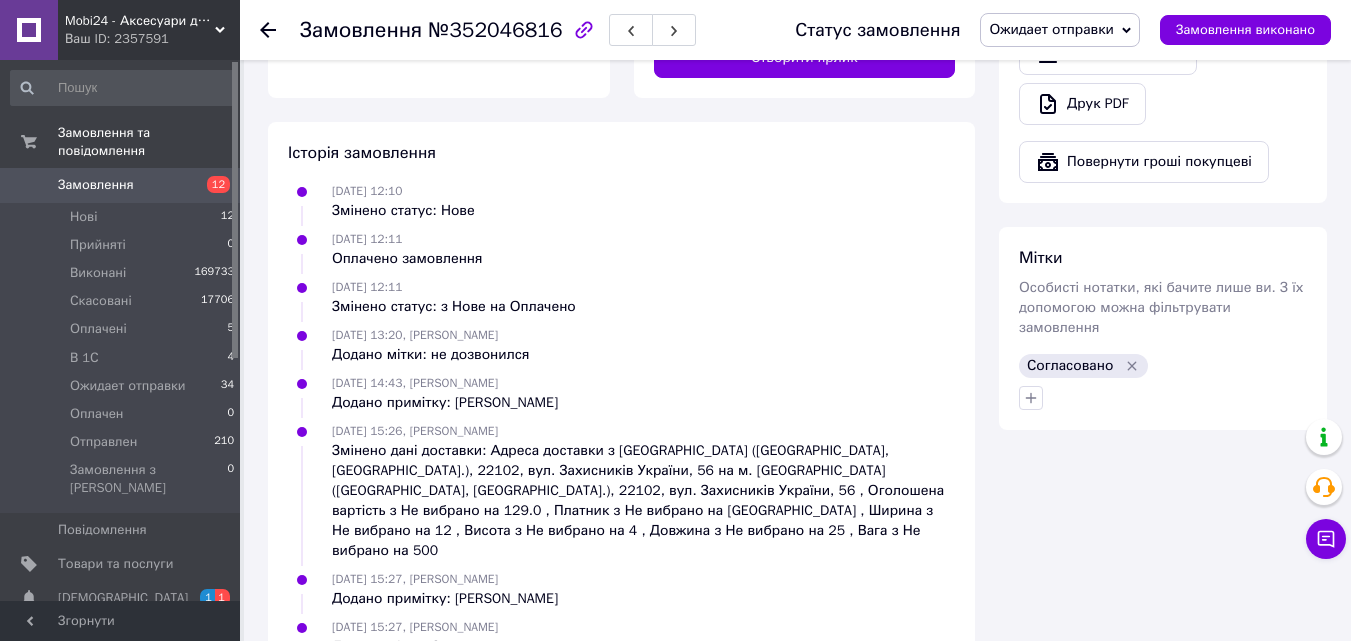 click on "Замовлення" at bounding box center (121, 185) 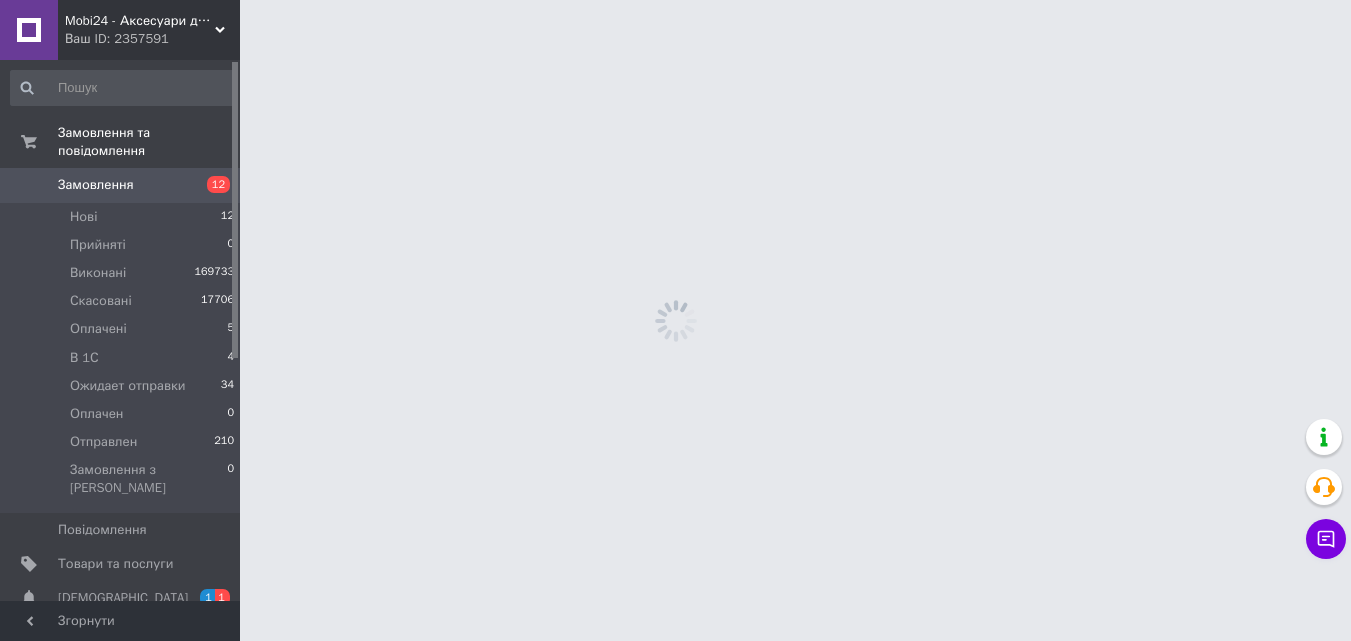 scroll, scrollTop: 0, scrollLeft: 0, axis: both 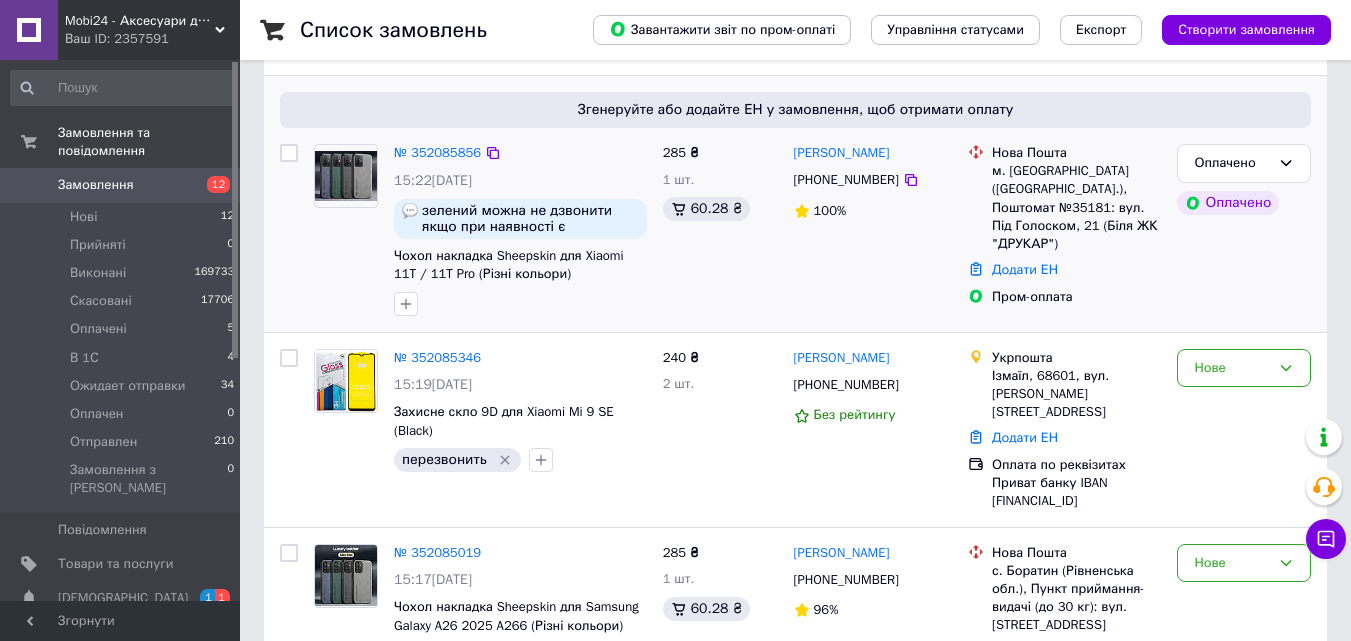 click at bounding box center (346, 176) 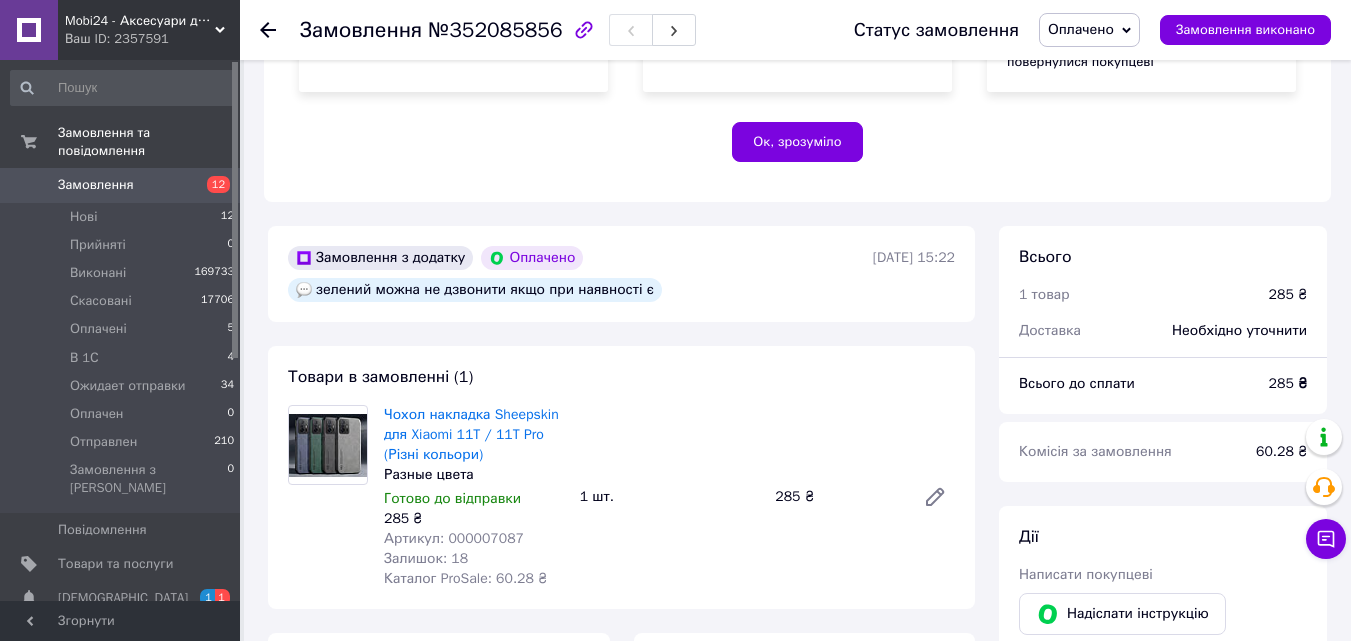 scroll, scrollTop: 755, scrollLeft: 0, axis: vertical 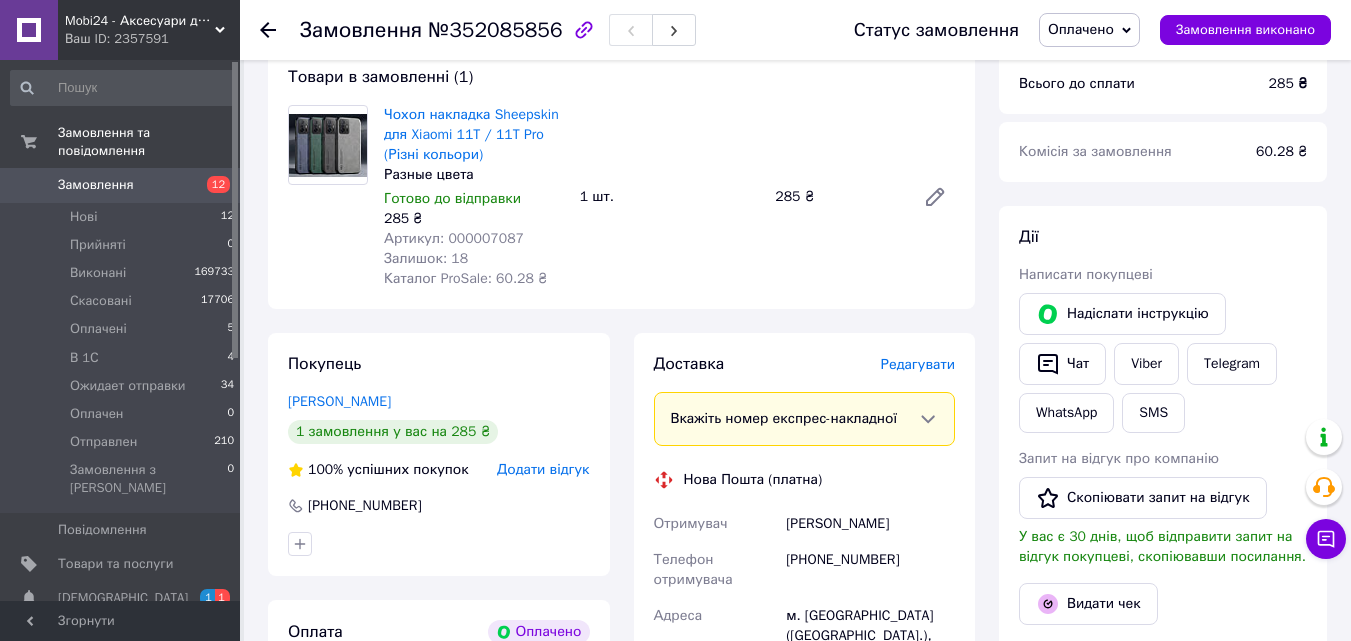 click on "Артикул: 000007087" at bounding box center (454, 238) 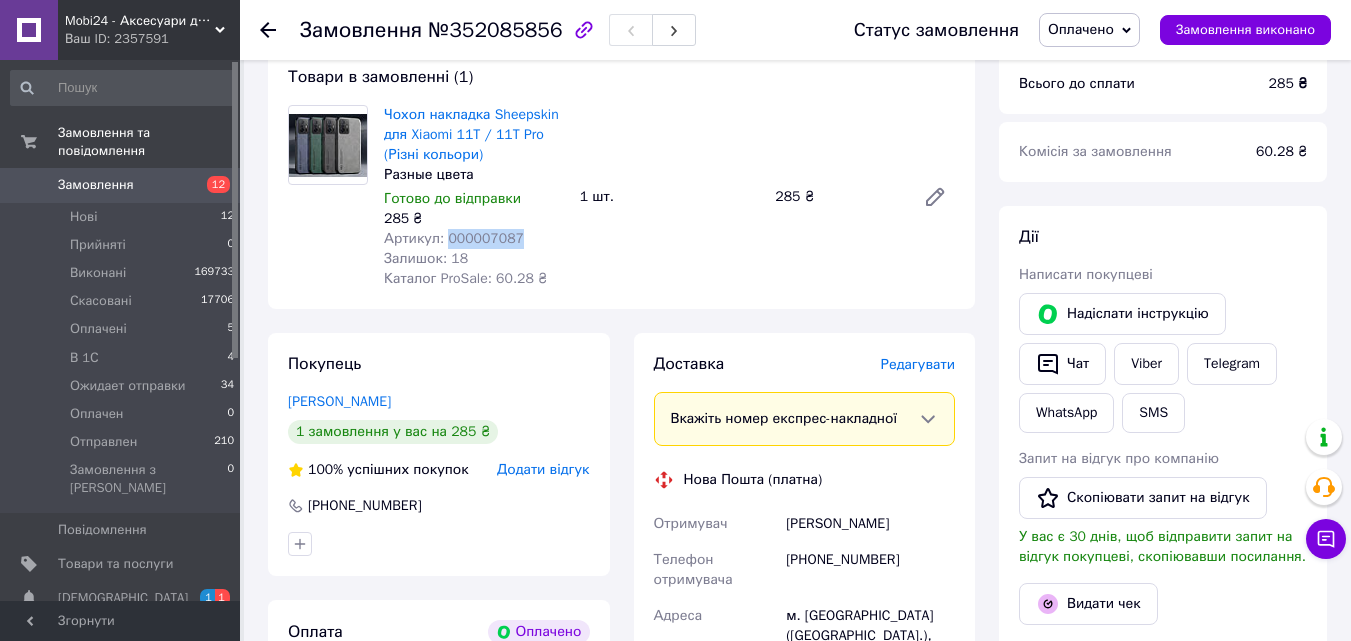 click on "Артикул: 000007087" at bounding box center [454, 238] 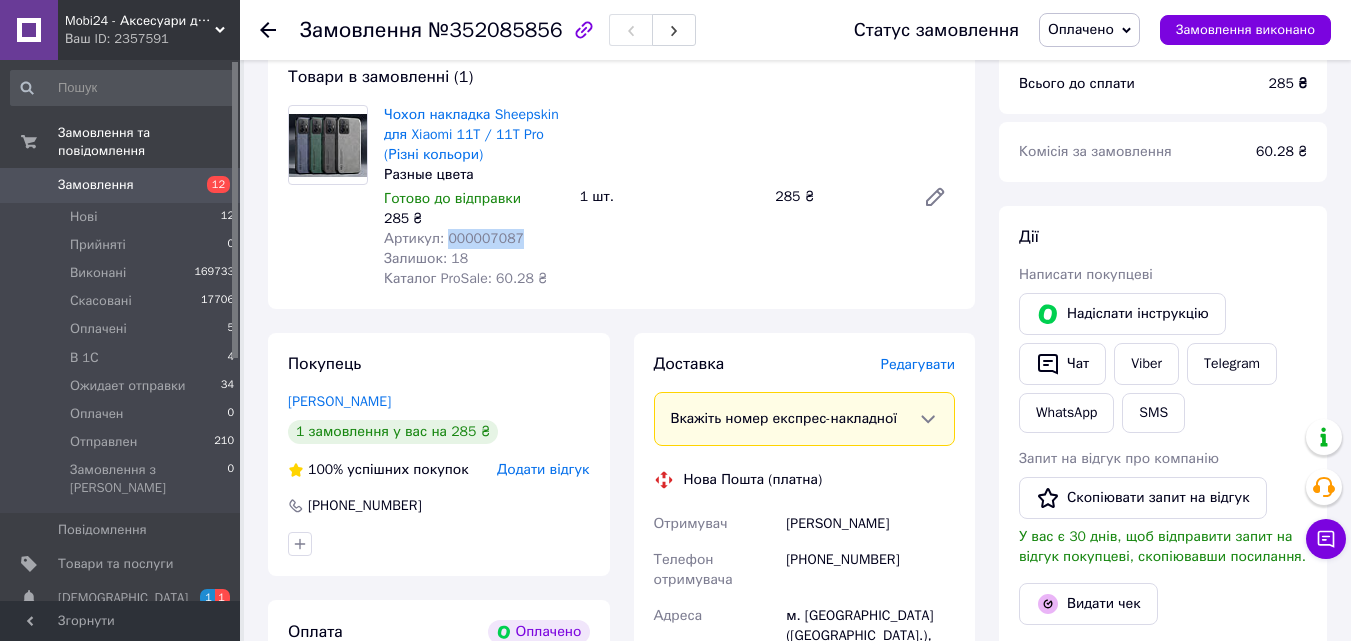 click on "Замовлення" at bounding box center [121, 185] 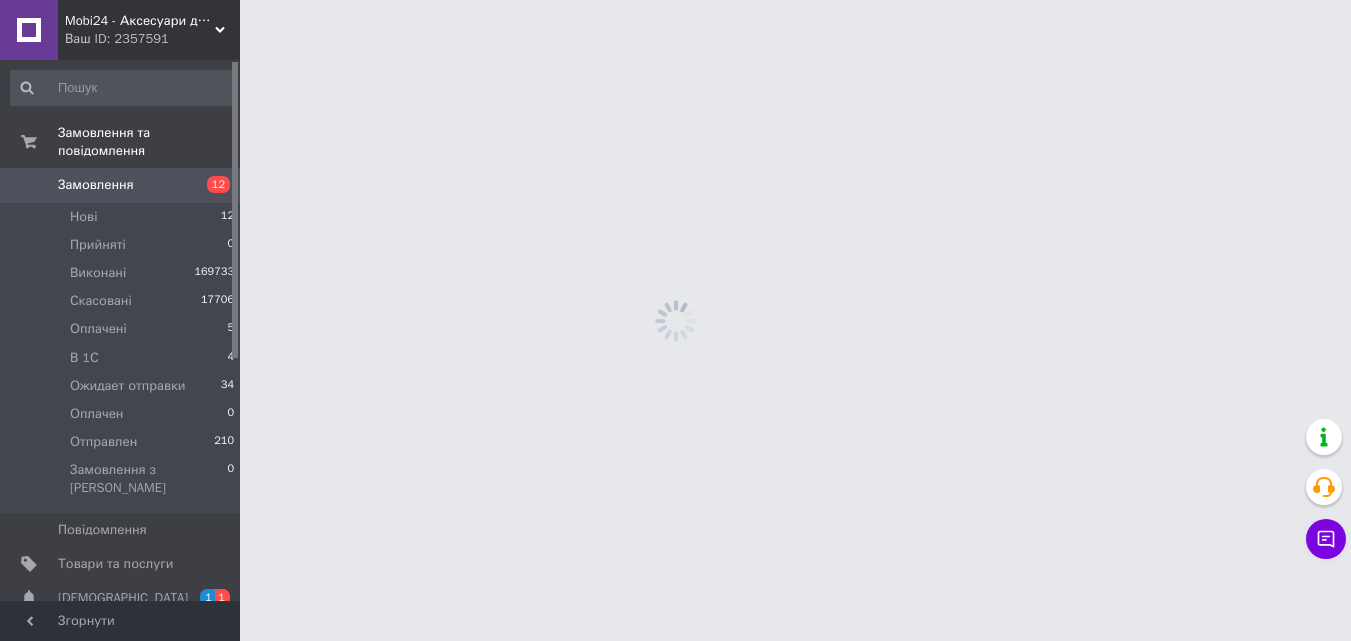 scroll, scrollTop: 0, scrollLeft: 0, axis: both 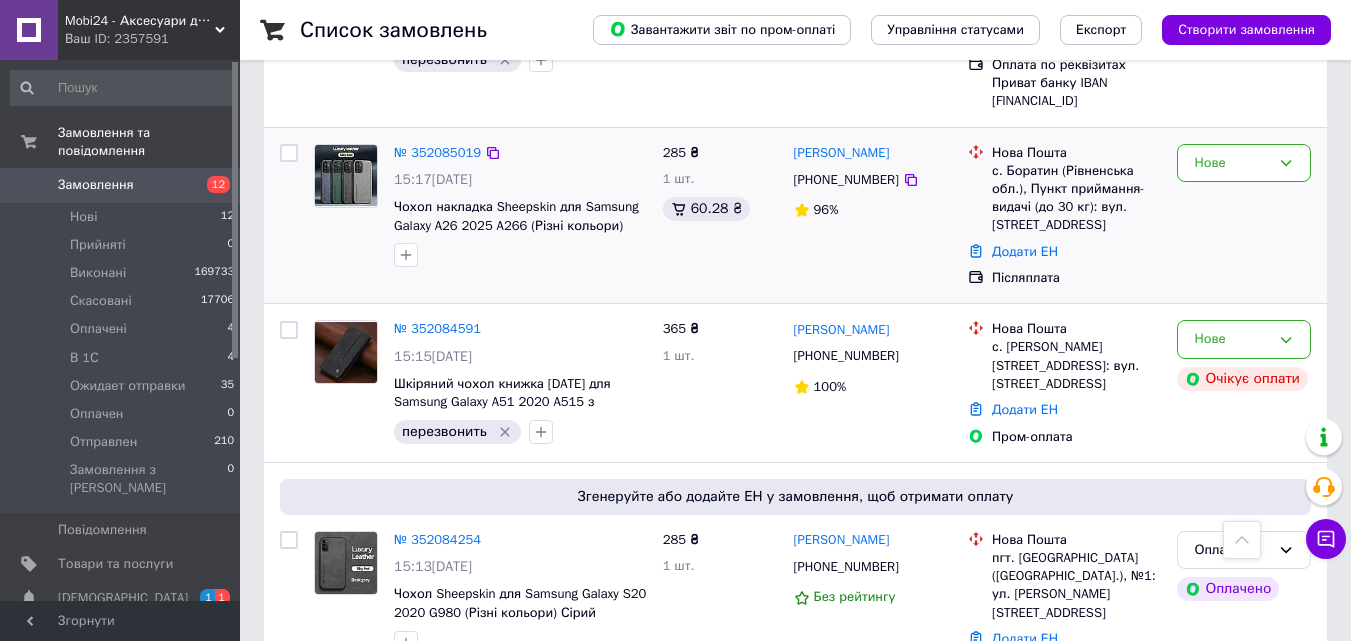 click at bounding box center [346, 175] 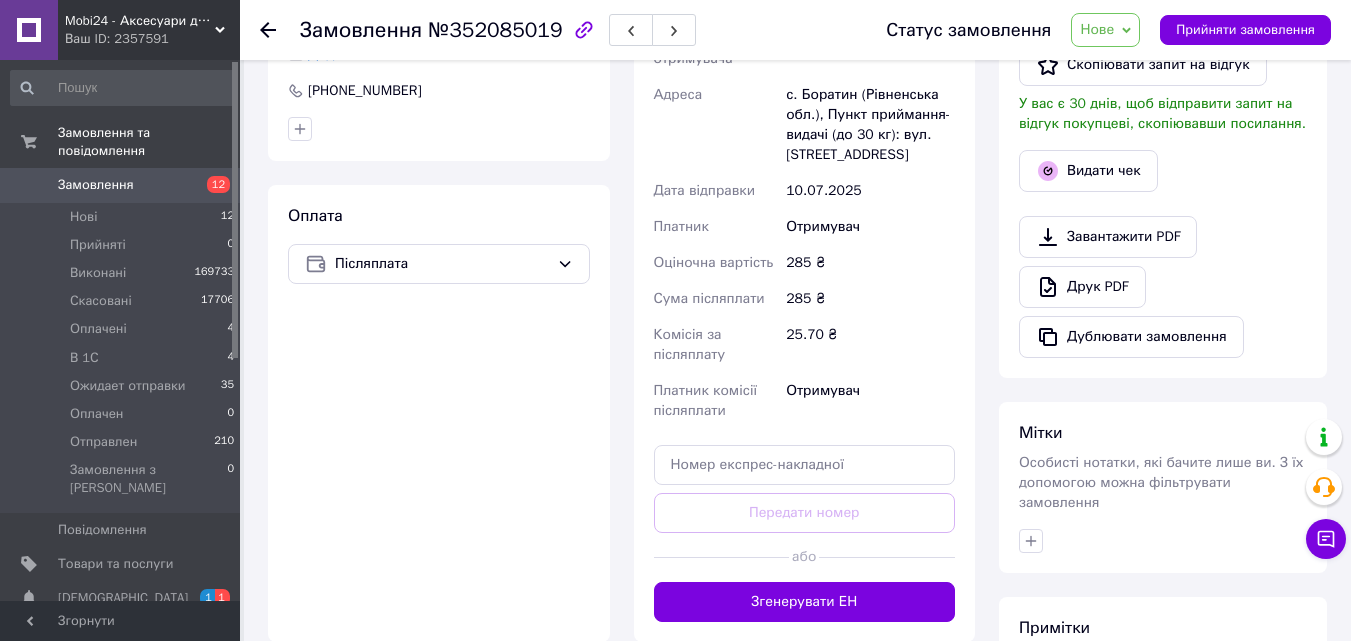 scroll, scrollTop: 600, scrollLeft: 0, axis: vertical 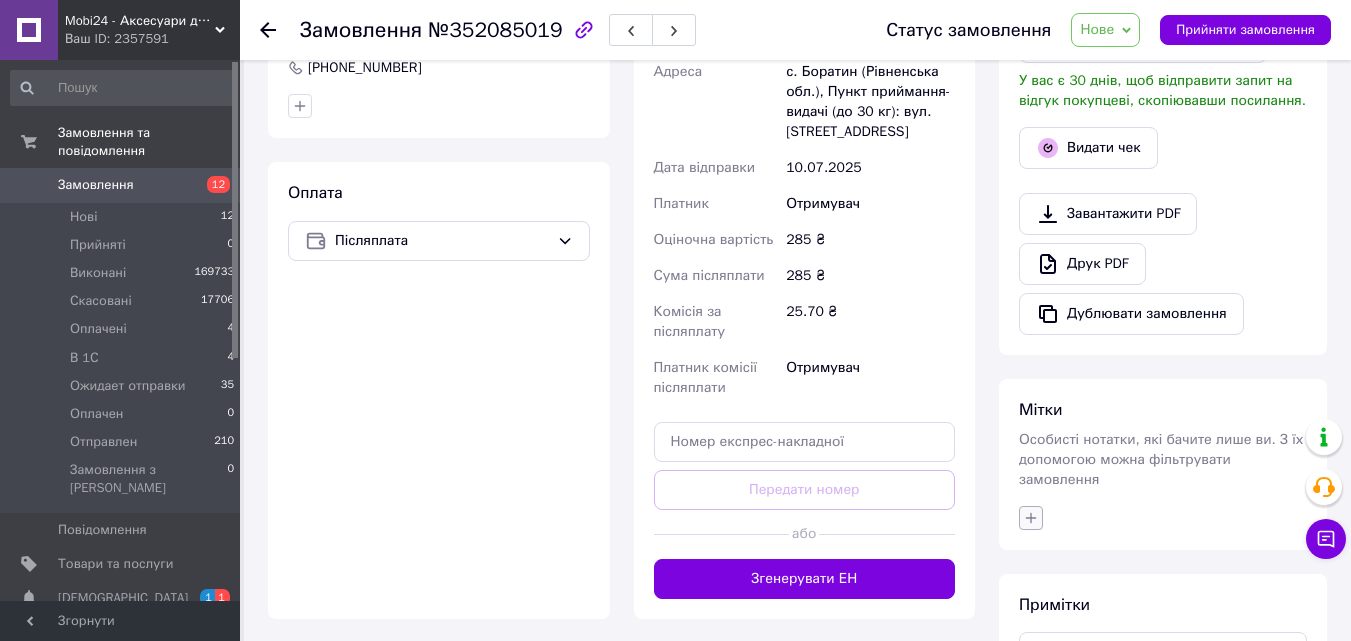 click 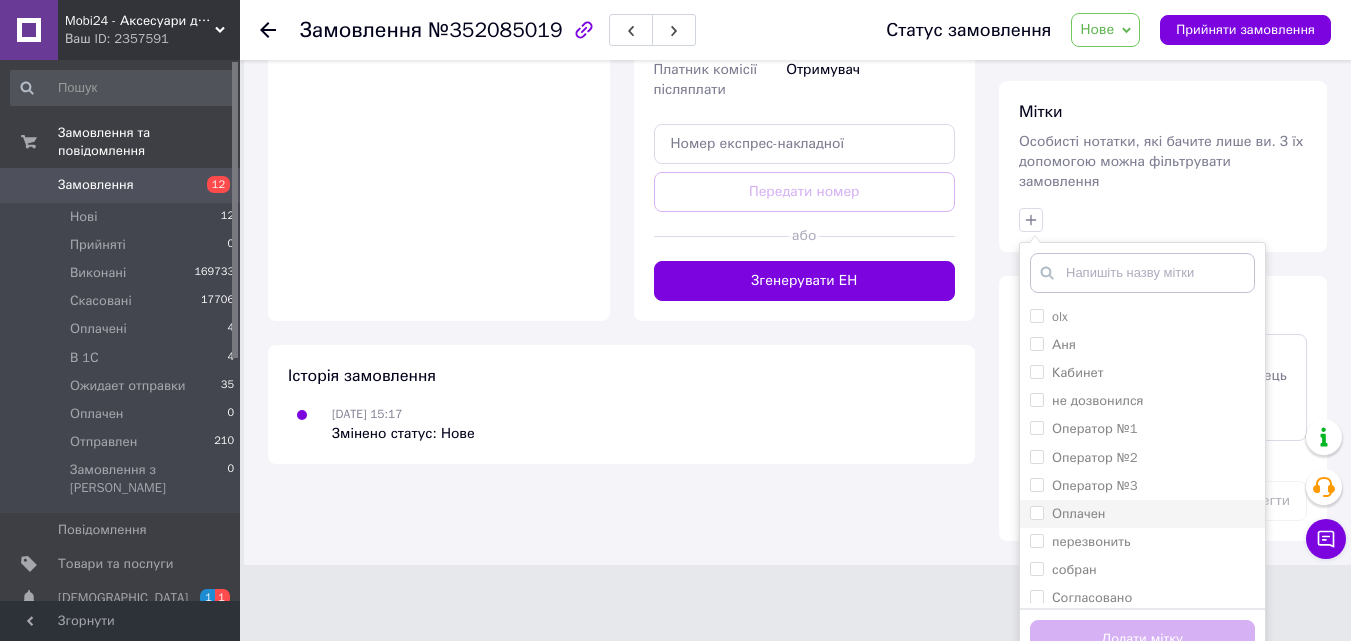 scroll, scrollTop: 906, scrollLeft: 0, axis: vertical 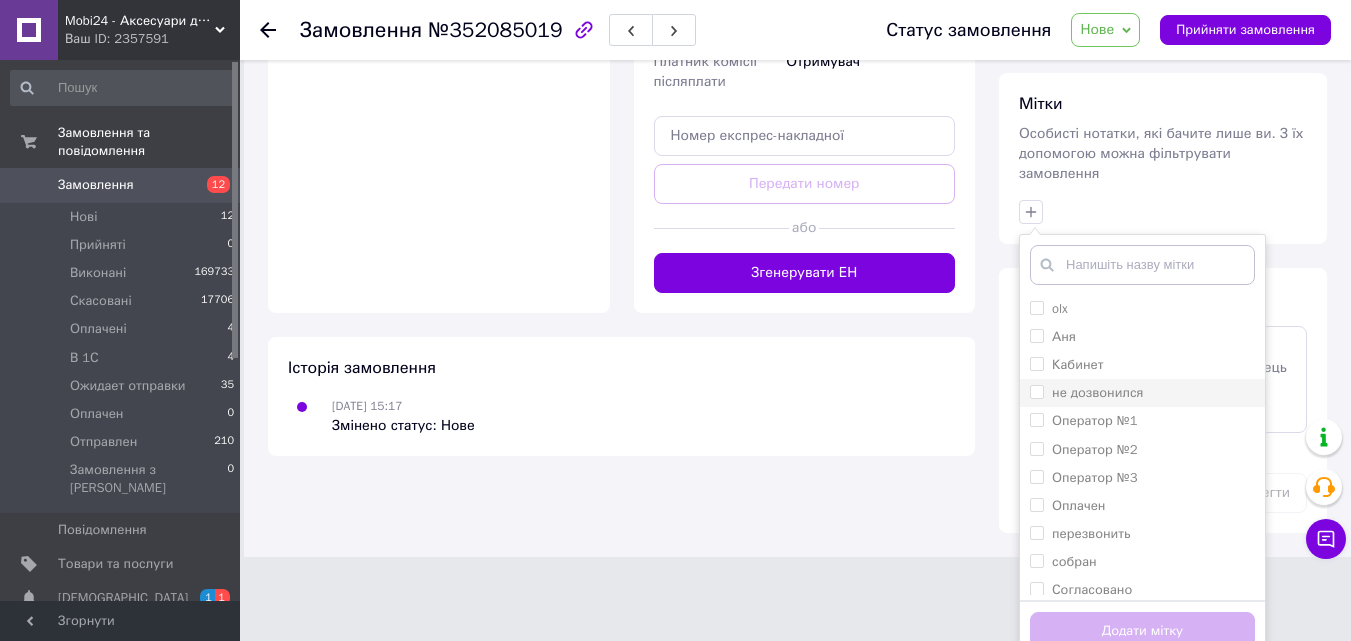 click on "не дозвонился" at bounding box center (1036, 391) 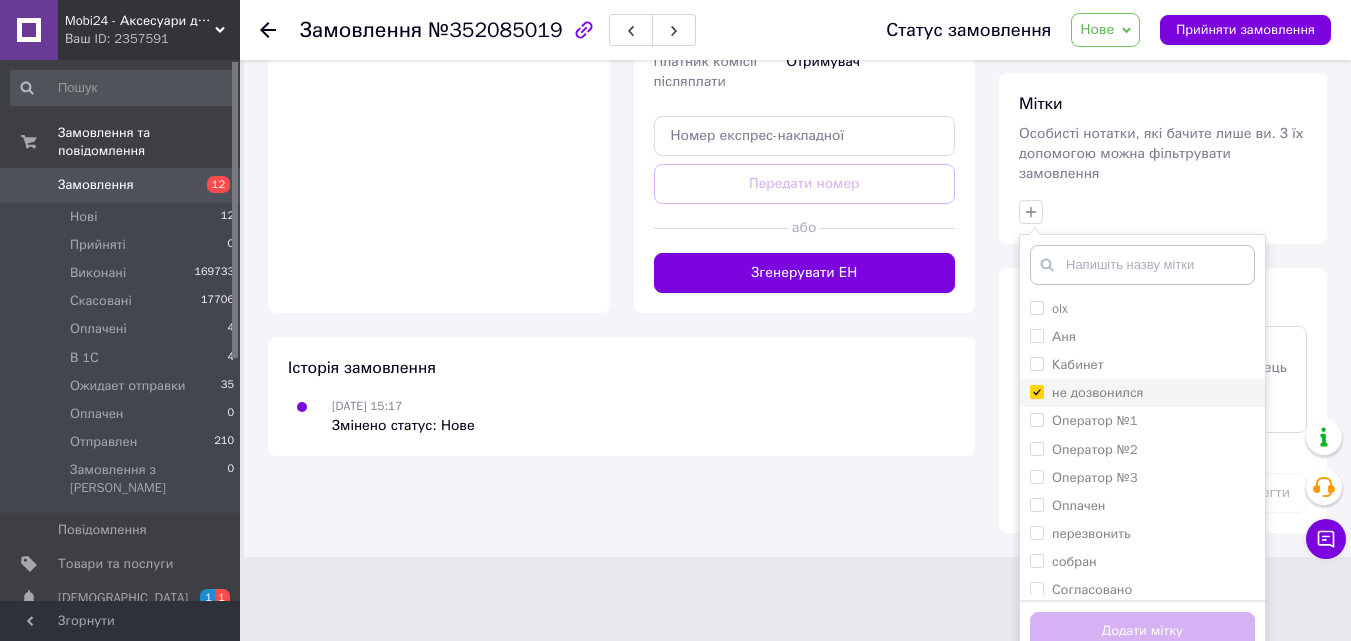 checkbox on "true" 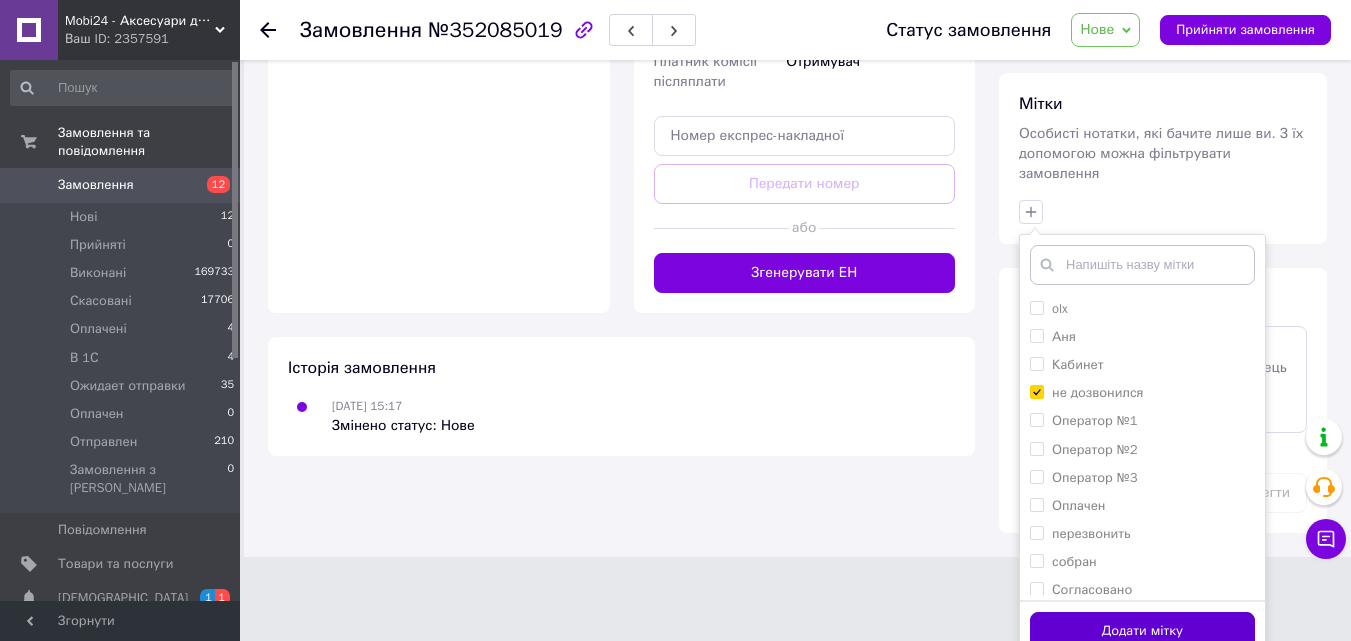 click on "Додати мітку" at bounding box center [1142, 631] 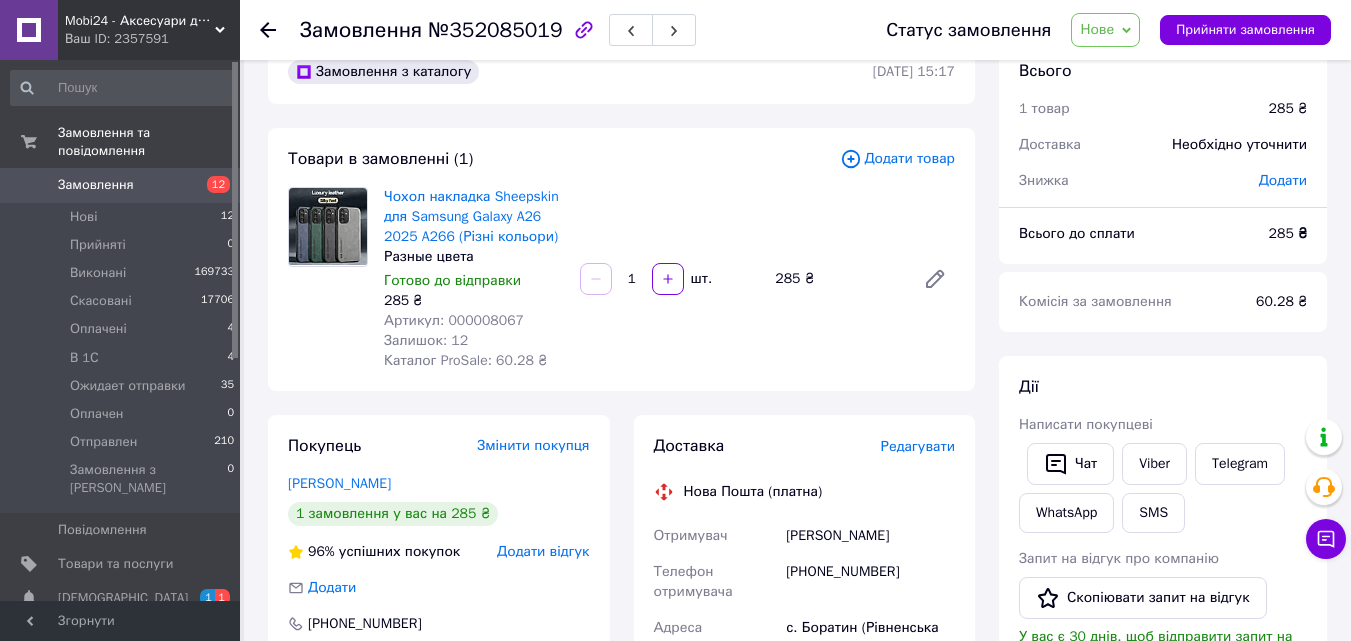 scroll, scrollTop: 34, scrollLeft: 0, axis: vertical 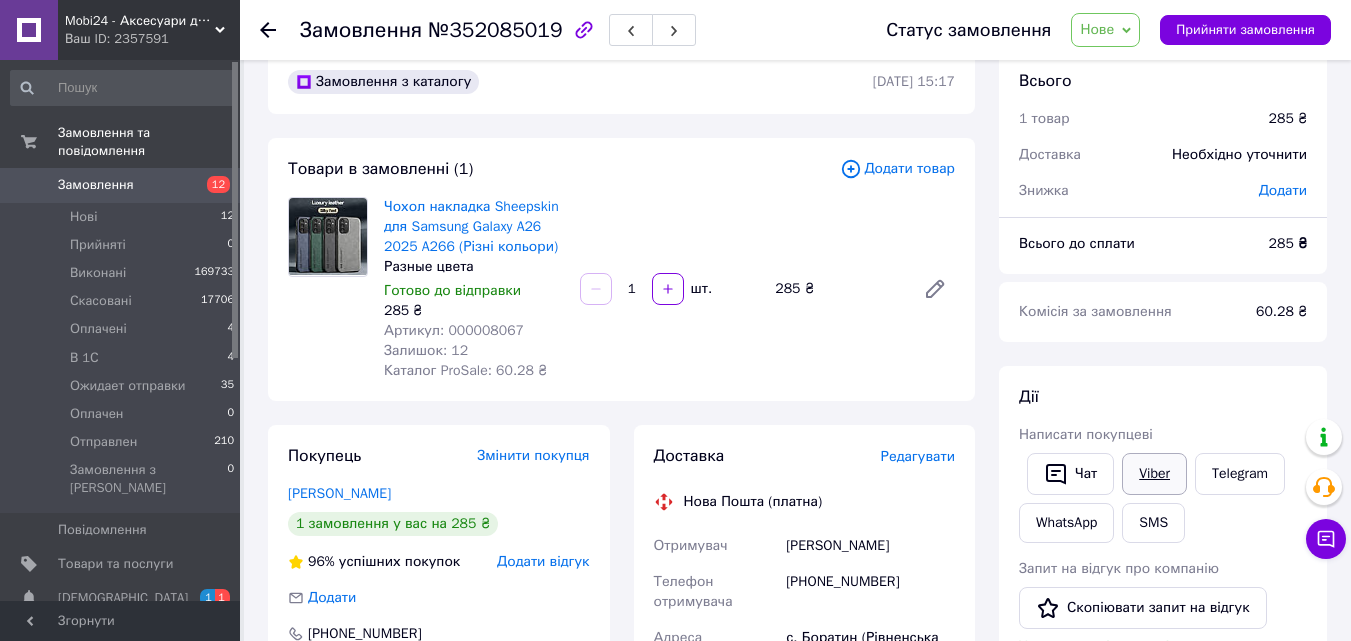 click on "Viber" at bounding box center [1154, 474] 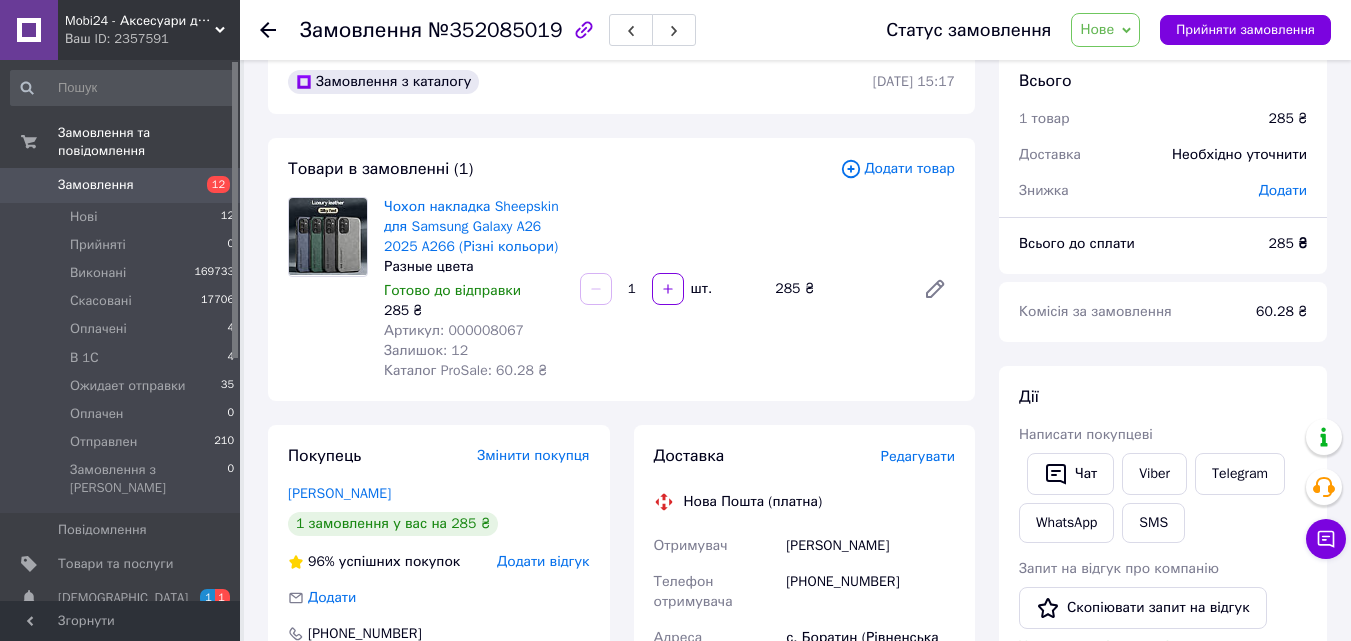 click on "Артикул: 000008067" at bounding box center [454, 330] 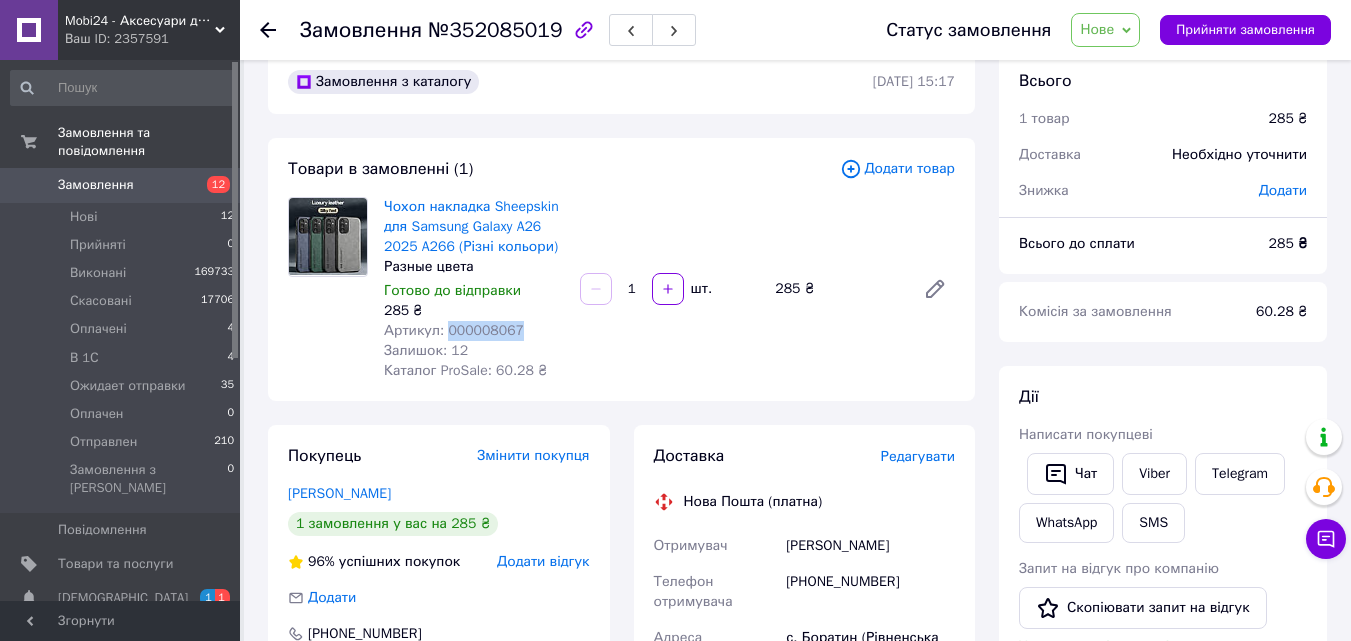 click on "Артикул: 000008067" at bounding box center [454, 330] 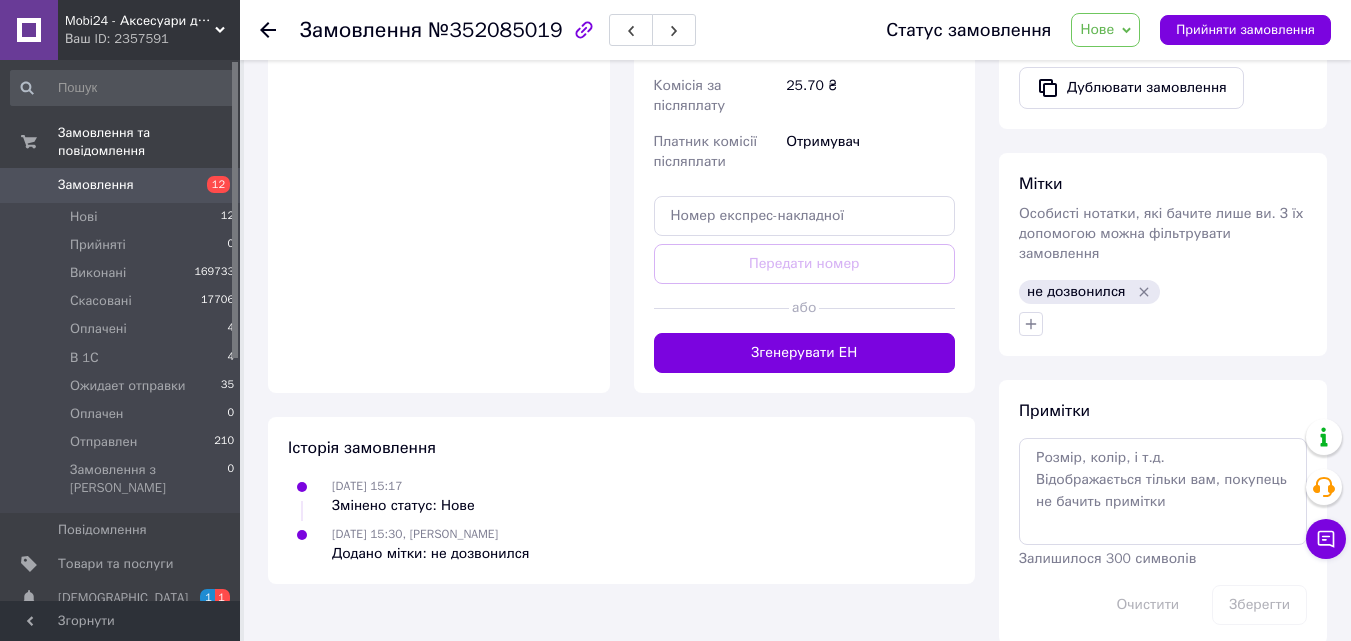 scroll, scrollTop: 834, scrollLeft: 0, axis: vertical 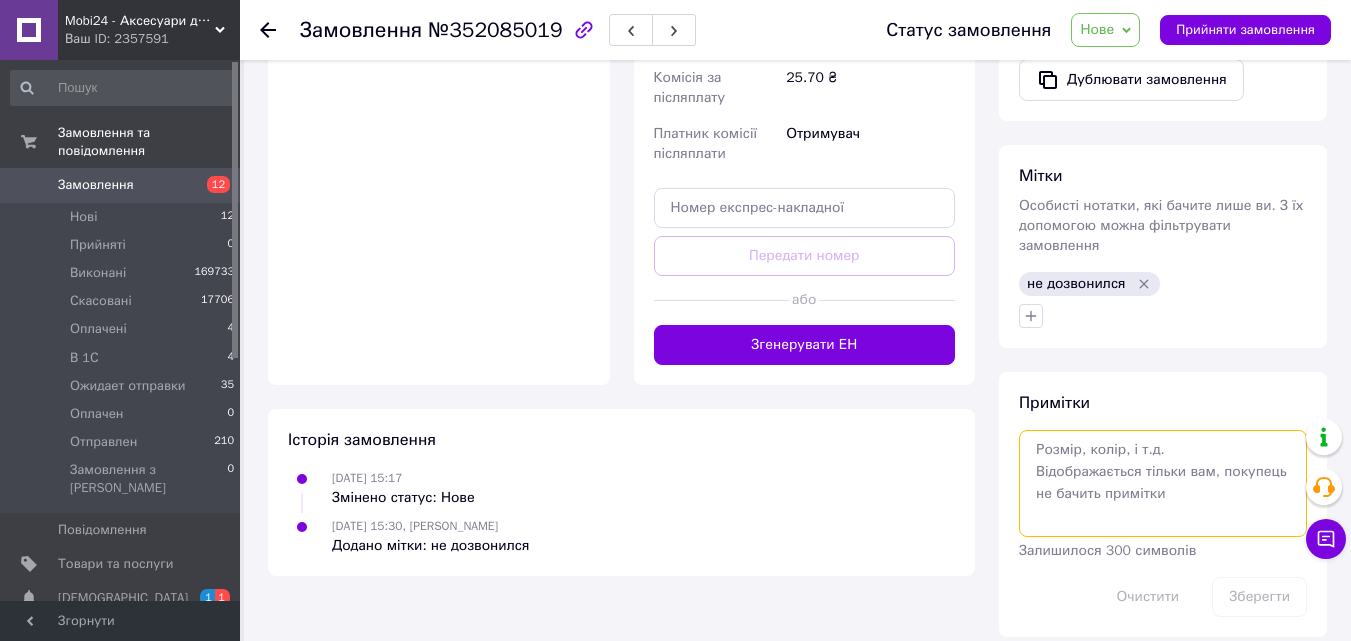 click at bounding box center (1163, 483) 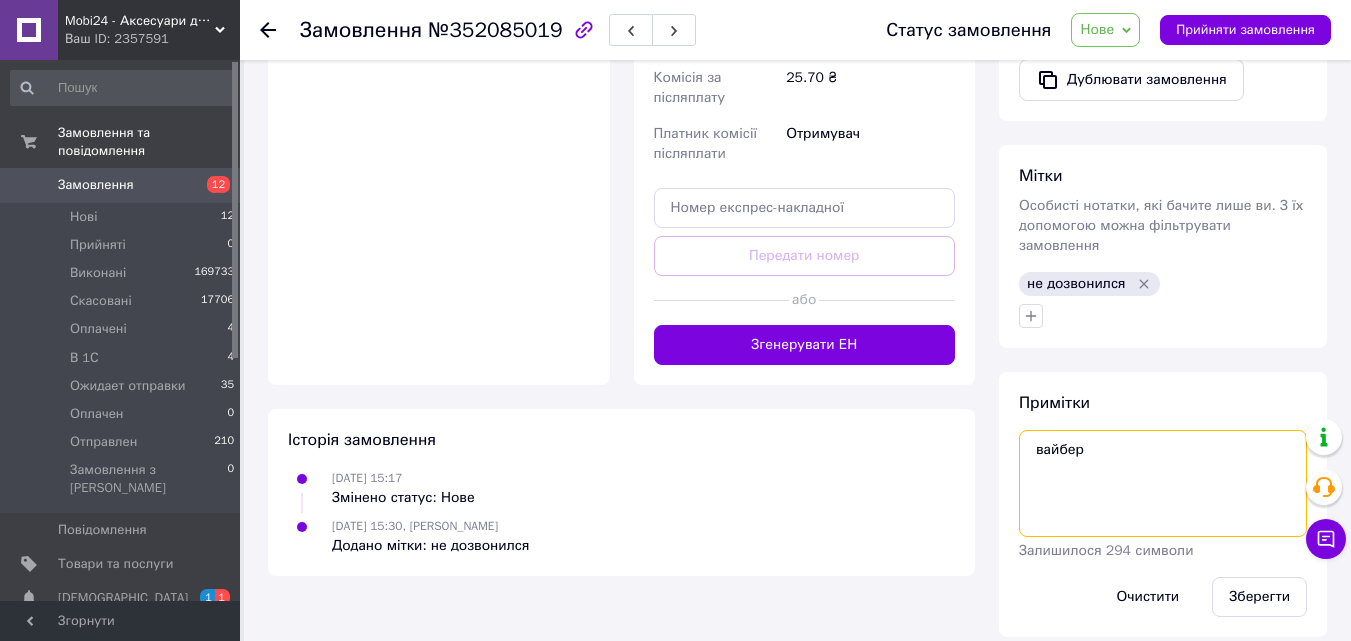 type on "вайбер" 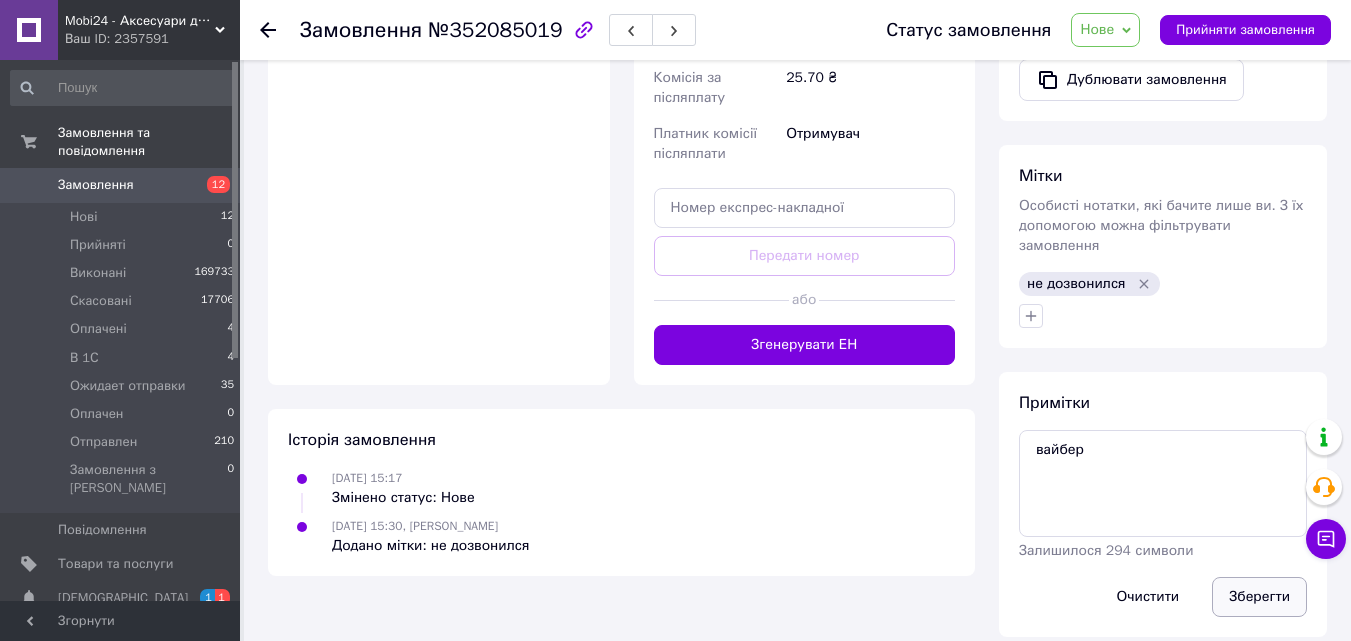 click on "Зберегти" at bounding box center (1259, 597) 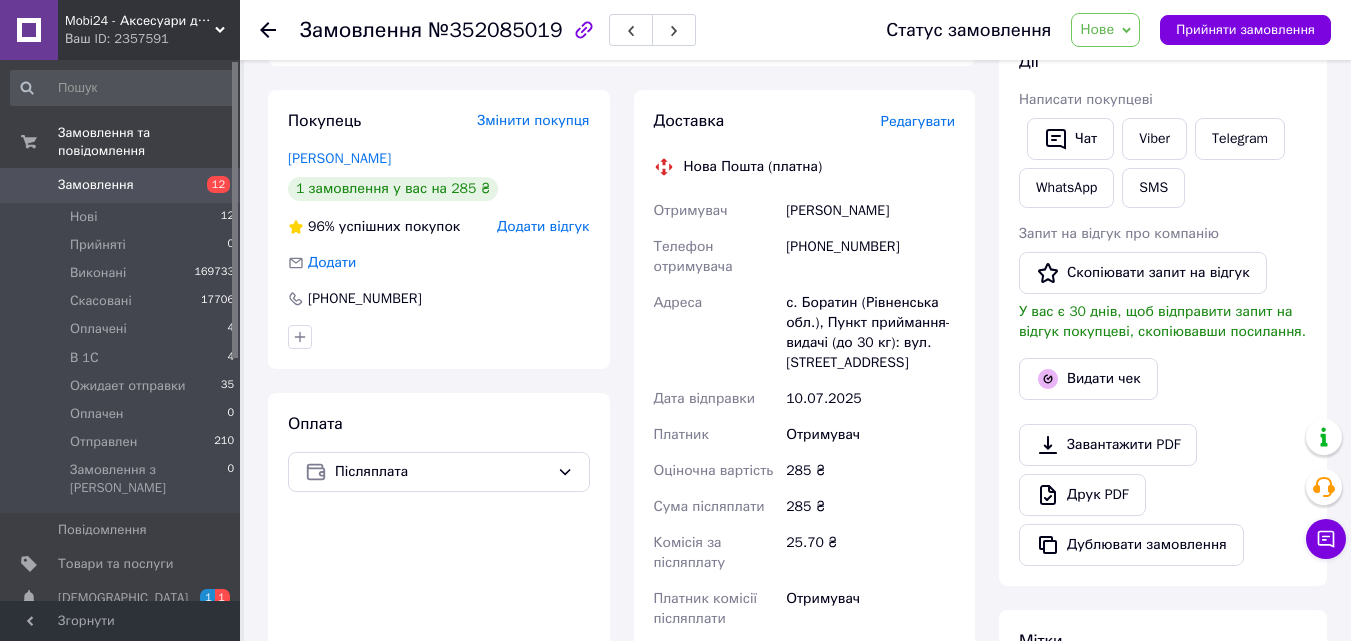 scroll, scrollTop: 334, scrollLeft: 0, axis: vertical 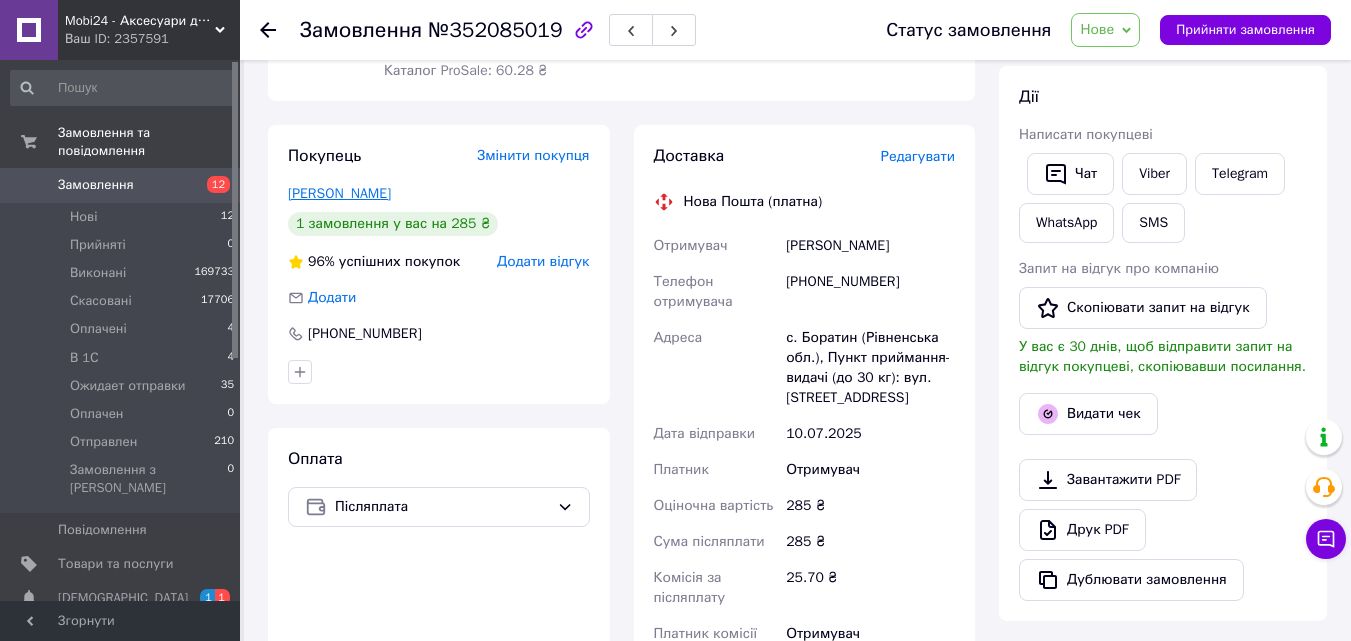 click on "Ляшко Юрій" at bounding box center [339, 193] 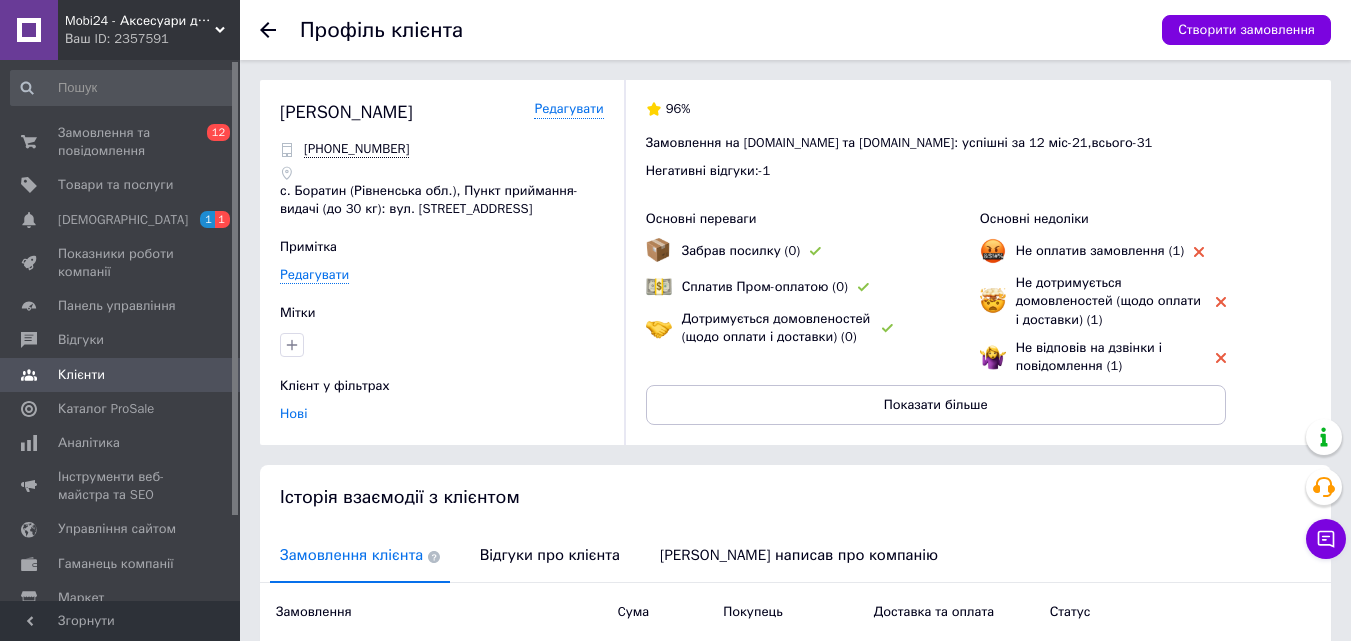 scroll, scrollTop: 276, scrollLeft: 0, axis: vertical 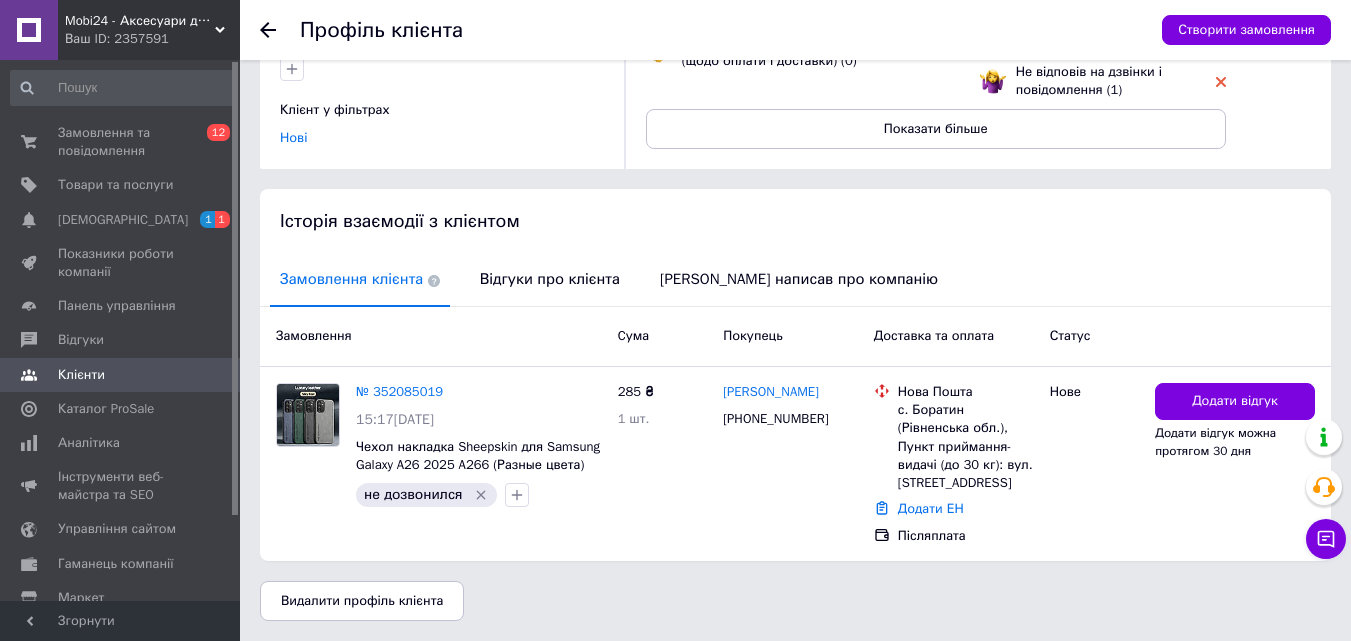 click 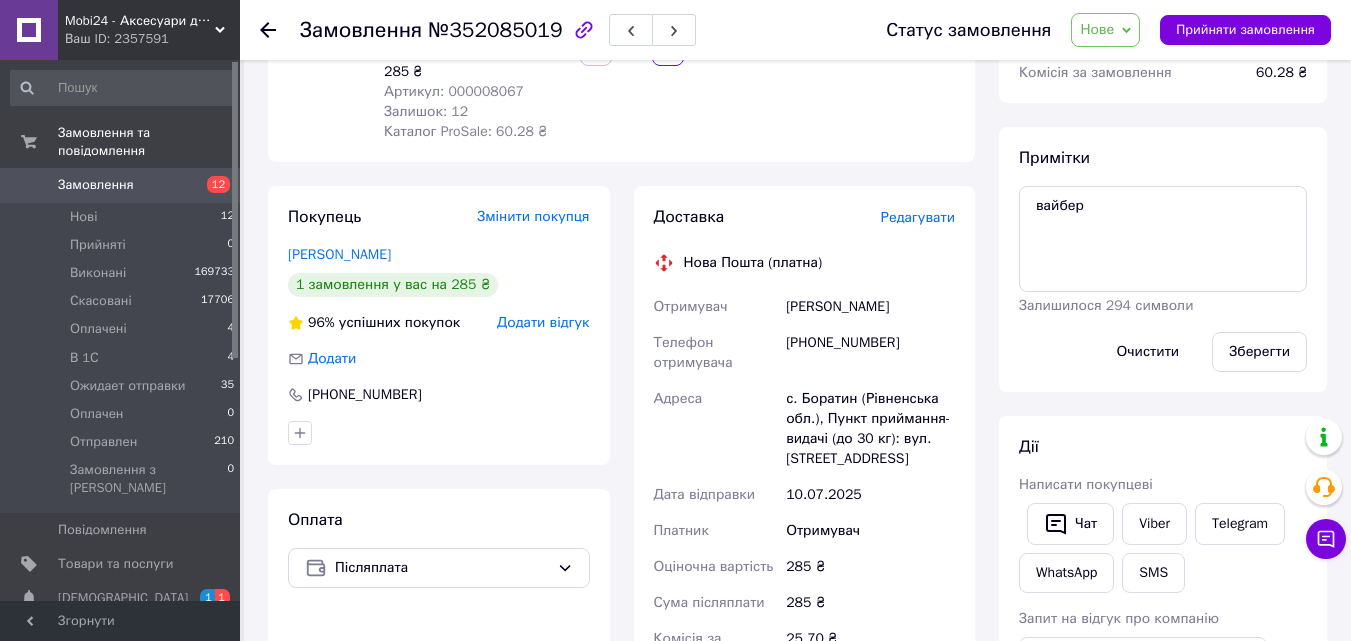 scroll, scrollTop: 0, scrollLeft: 0, axis: both 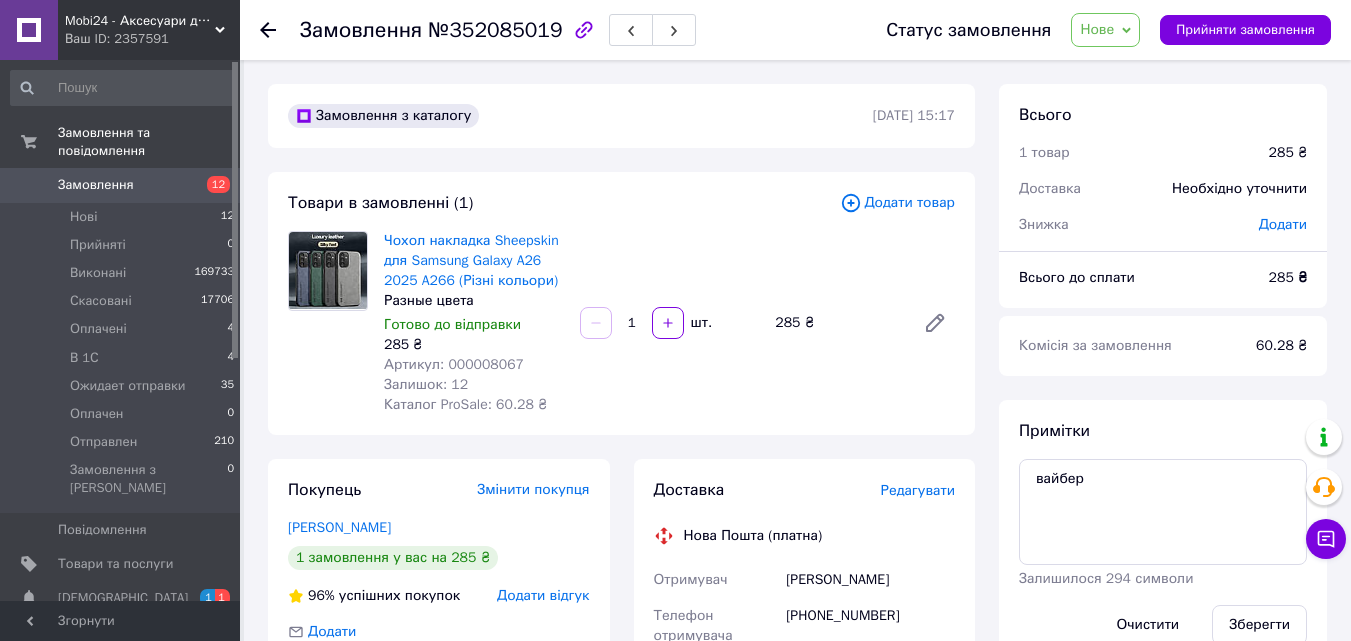 click on "Артикул: 000008067" at bounding box center [454, 364] 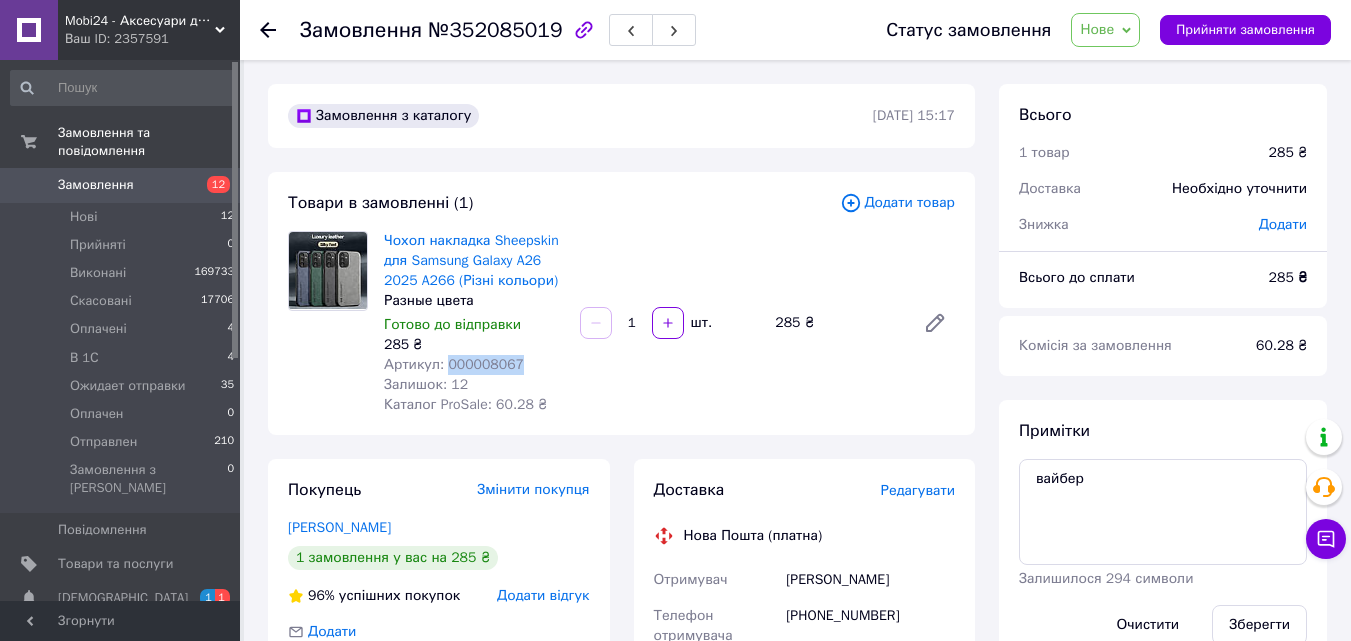 click on "Артикул: 000008067" at bounding box center (454, 364) 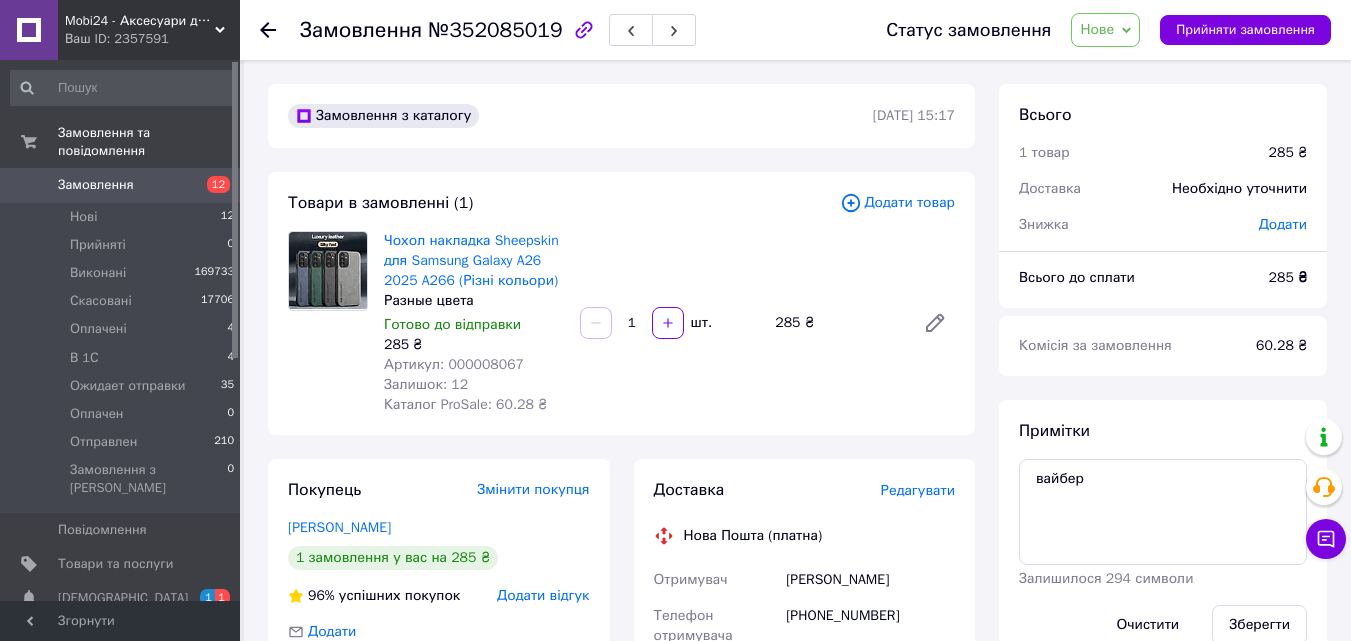 click 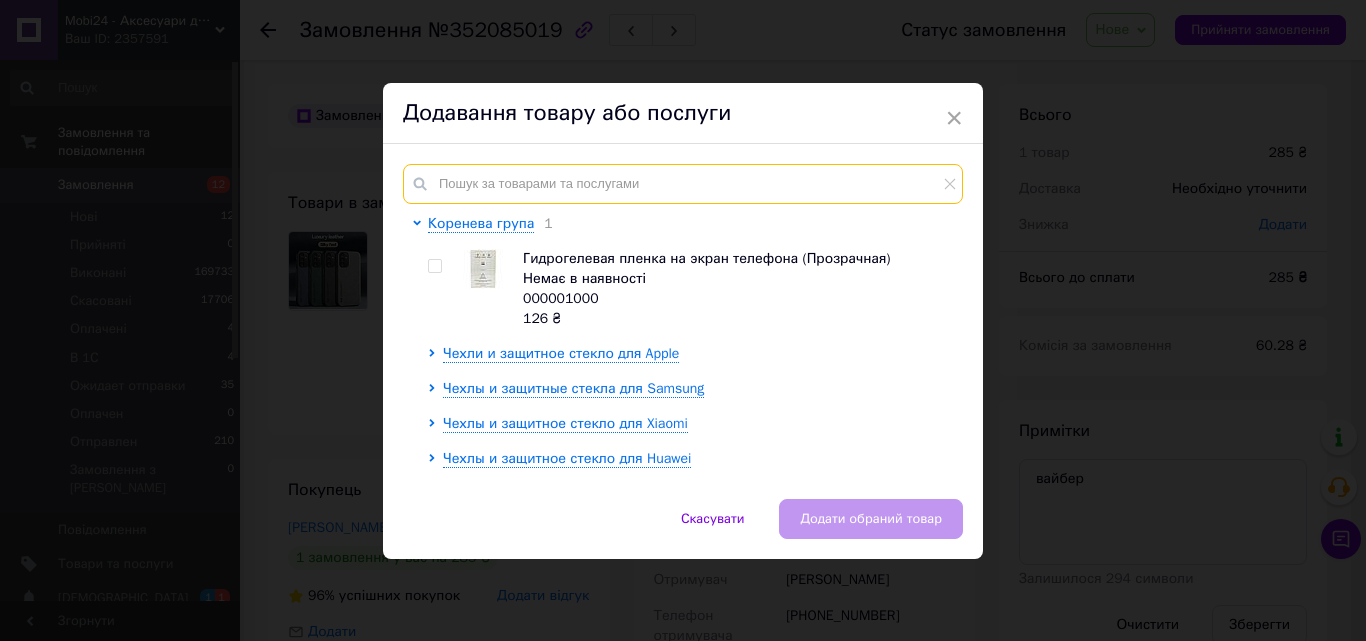 paste on "000008067" 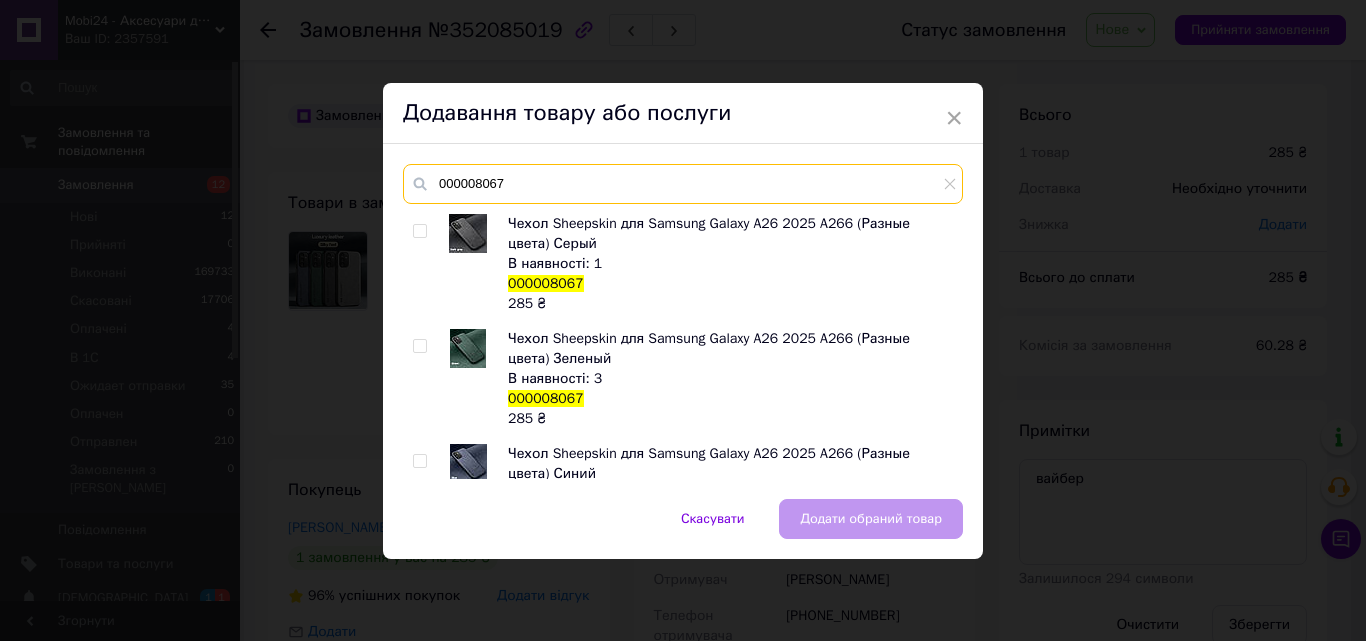 type on "000008067" 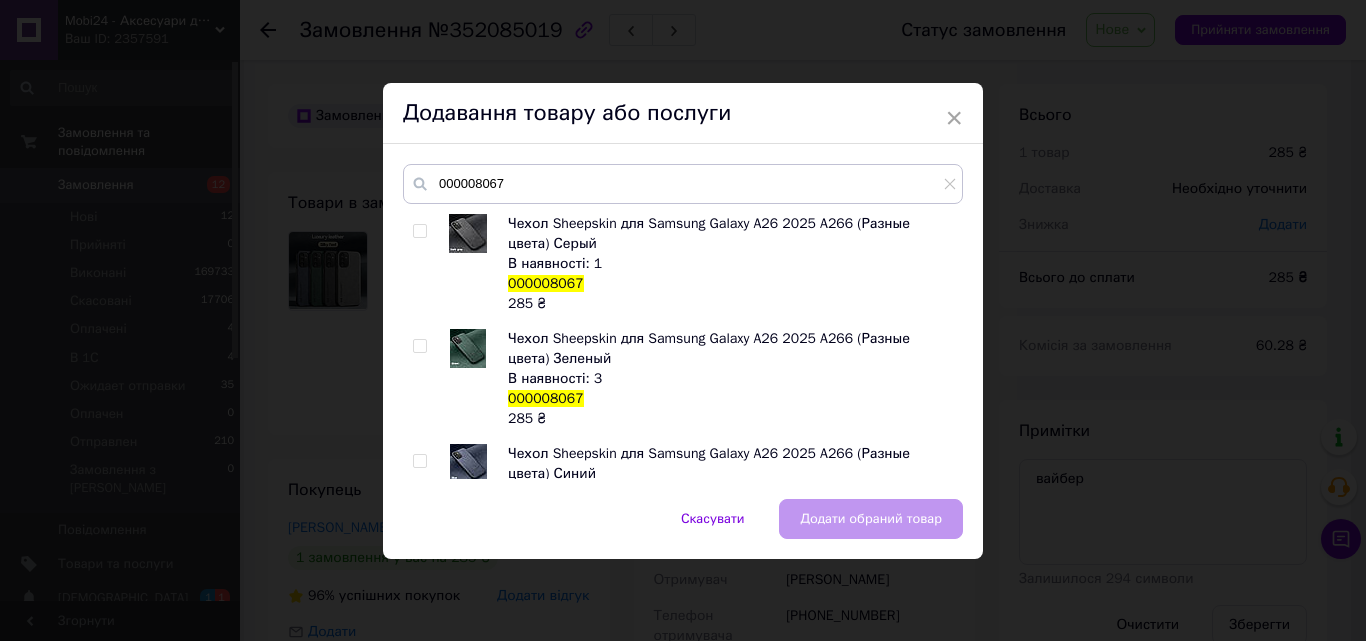 click at bounding box center [419, 346] 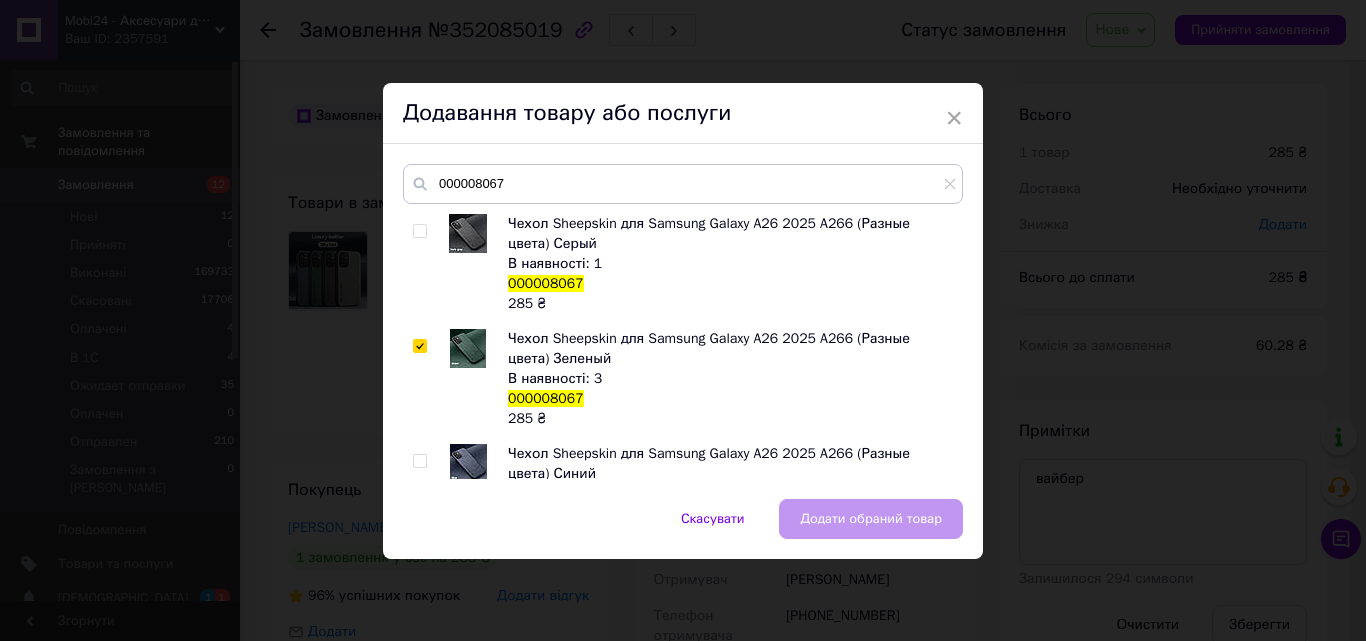 checkbox on "true" 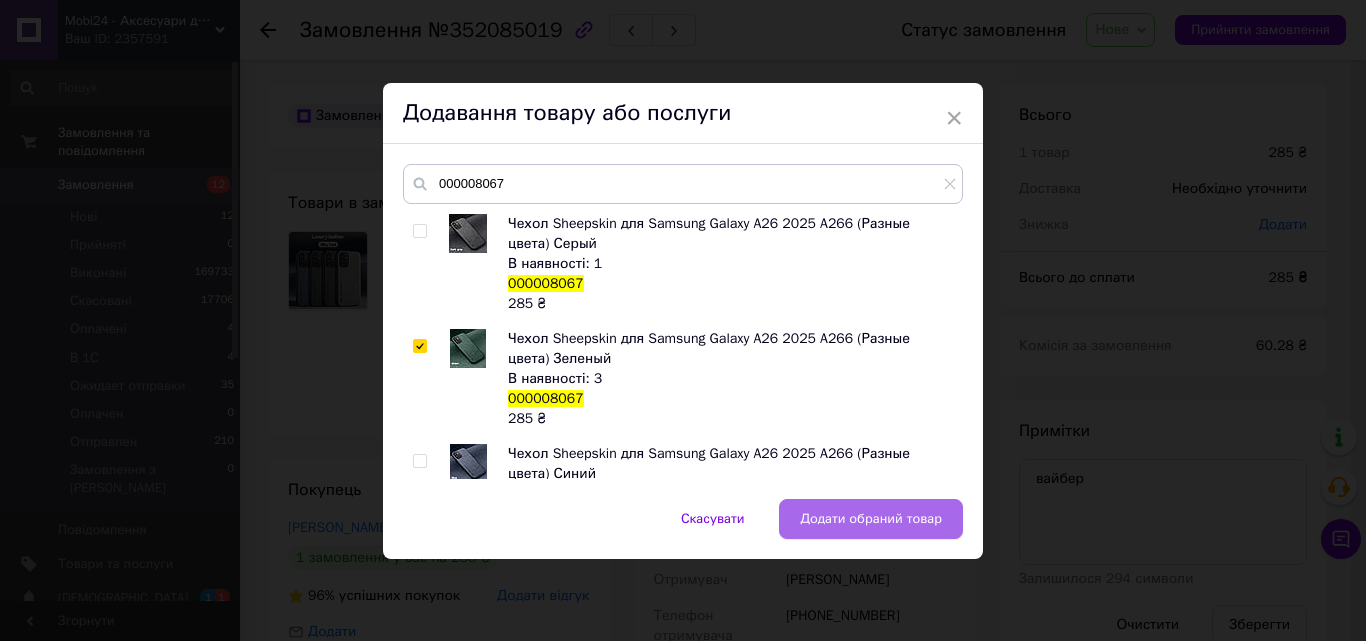 click on "Додати обраний товар" at bounding box center (871, 519) 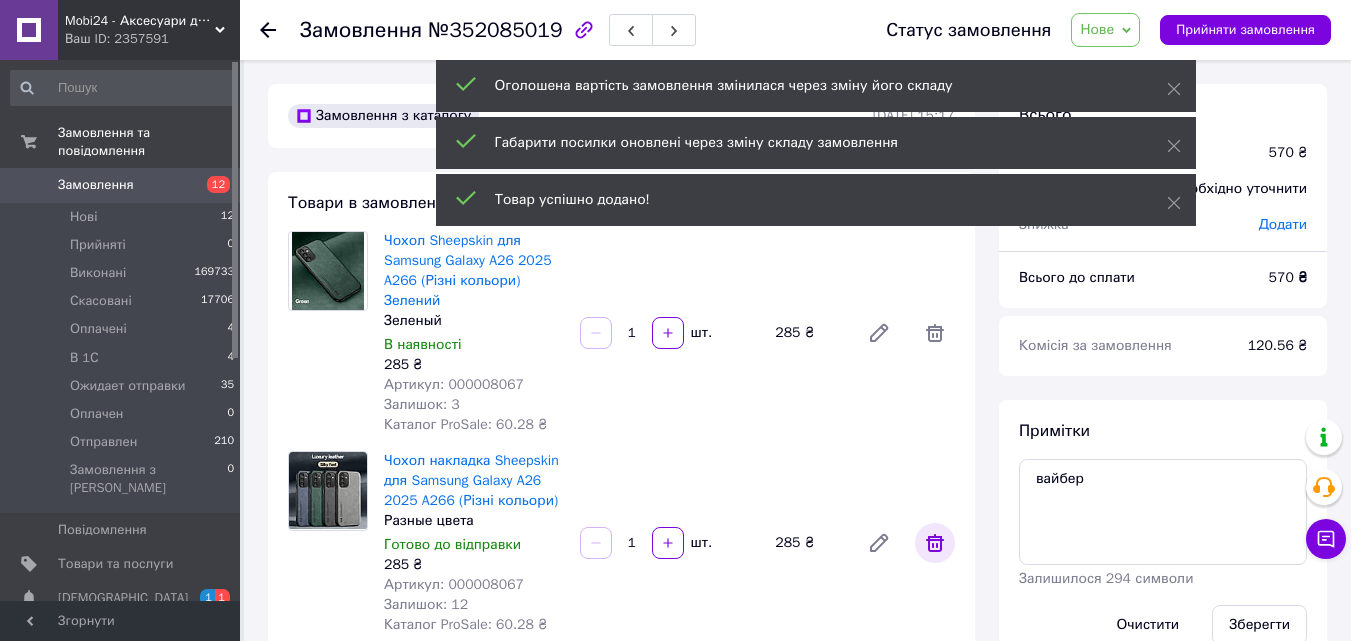 click 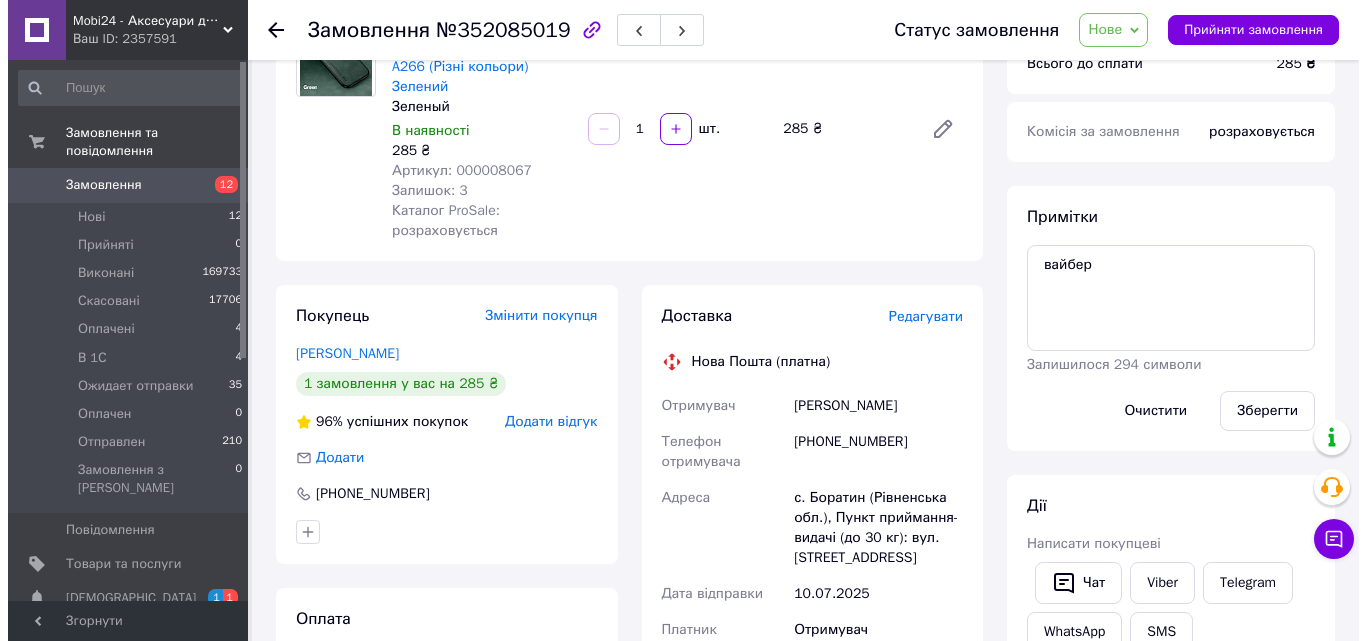 scroll, scrollTop: 400, scrollLeft: 0, axis: vertical 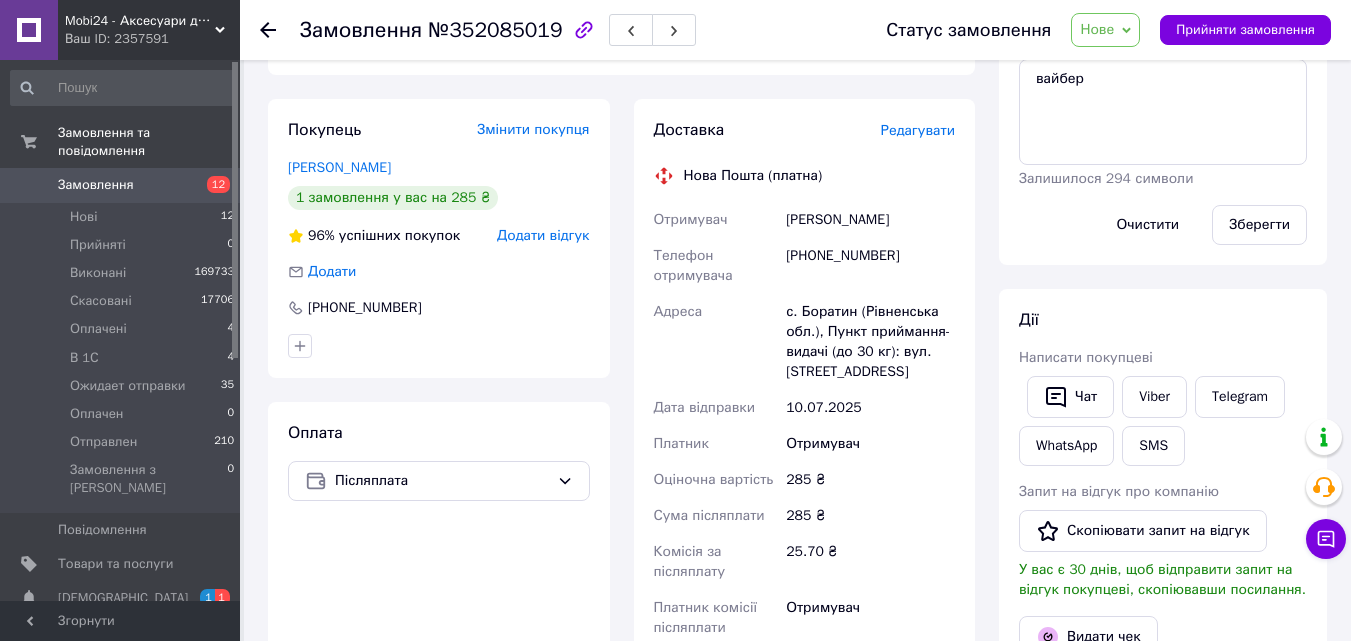 click on "Редагувати" at bounding box center (918, 130) 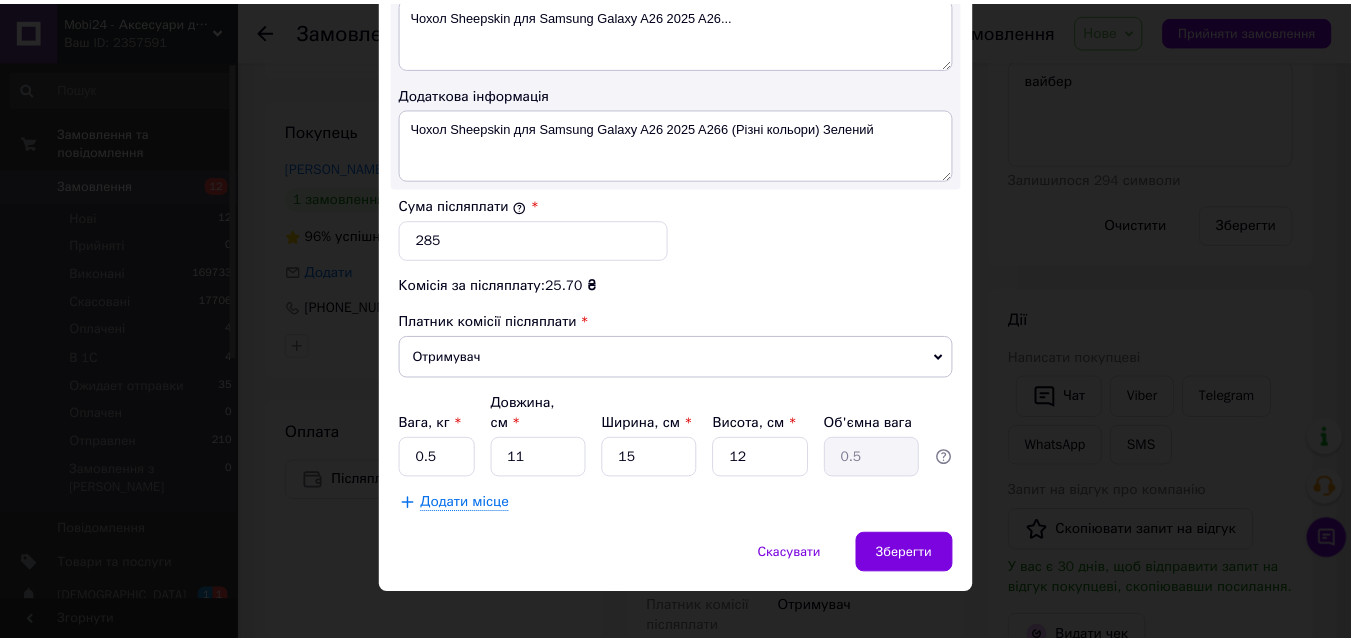 scroll, scrollTop: 1129, scrollLeft: 0, axis: vertical 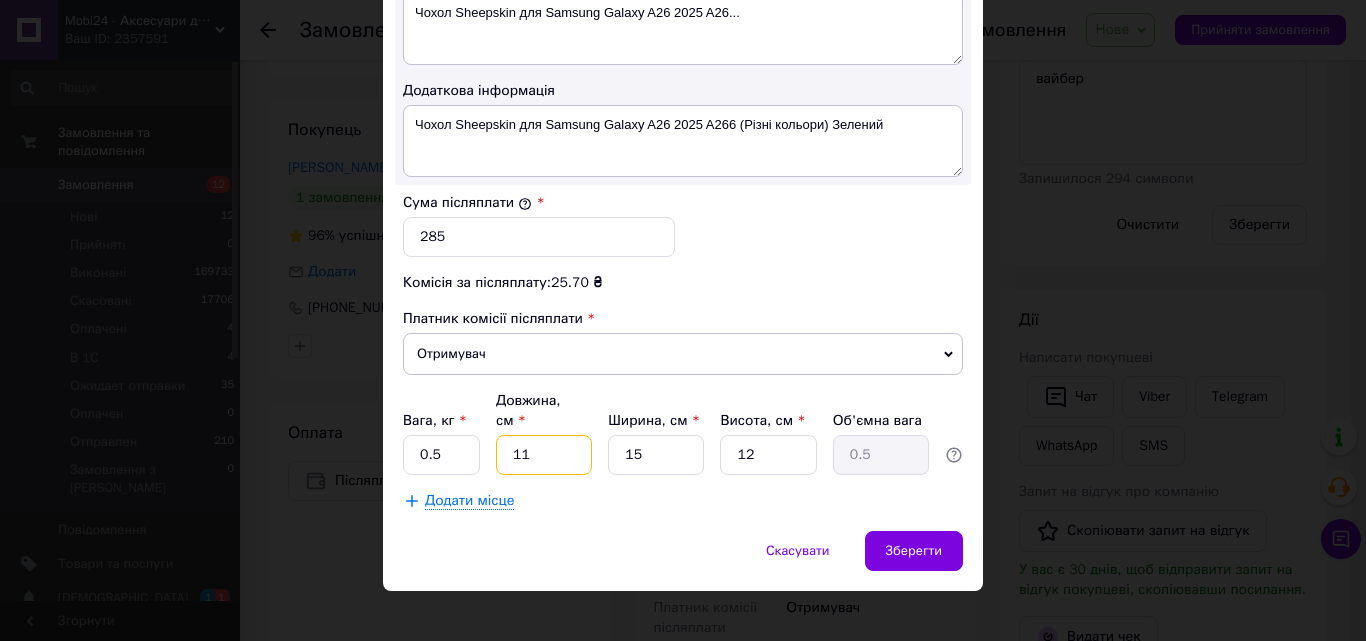 click on "11" at bounding box center [544, 455] 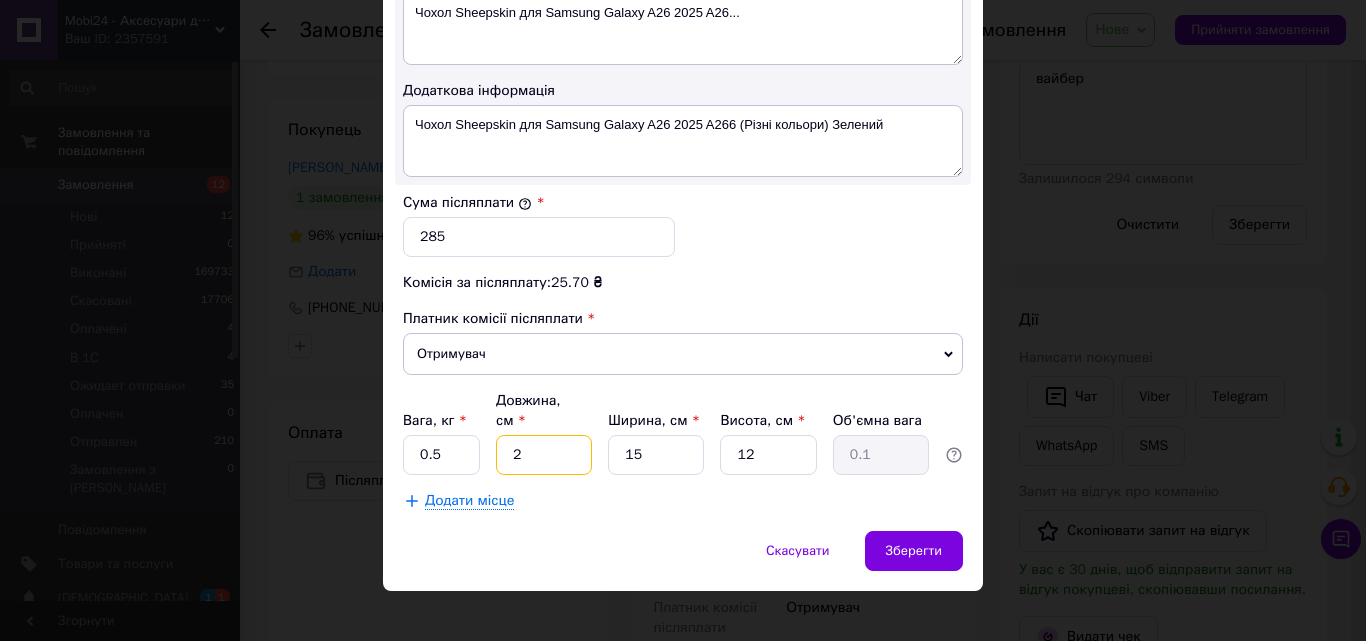 type on "22" 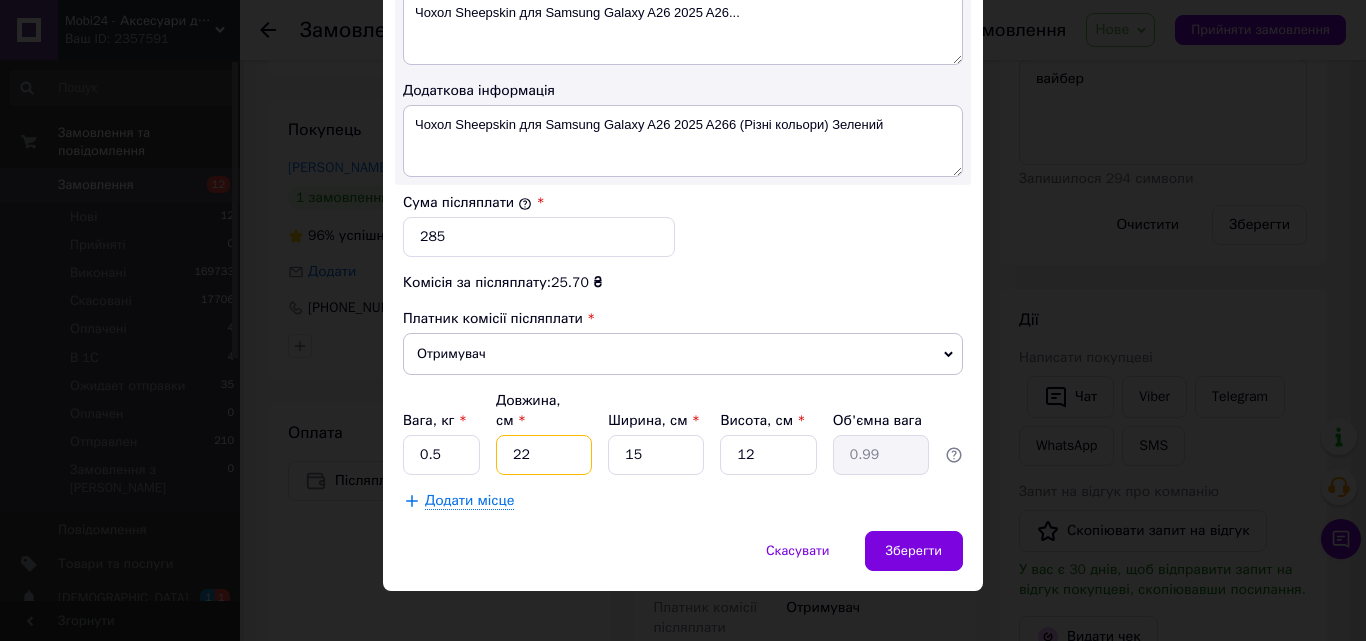 type on "2" 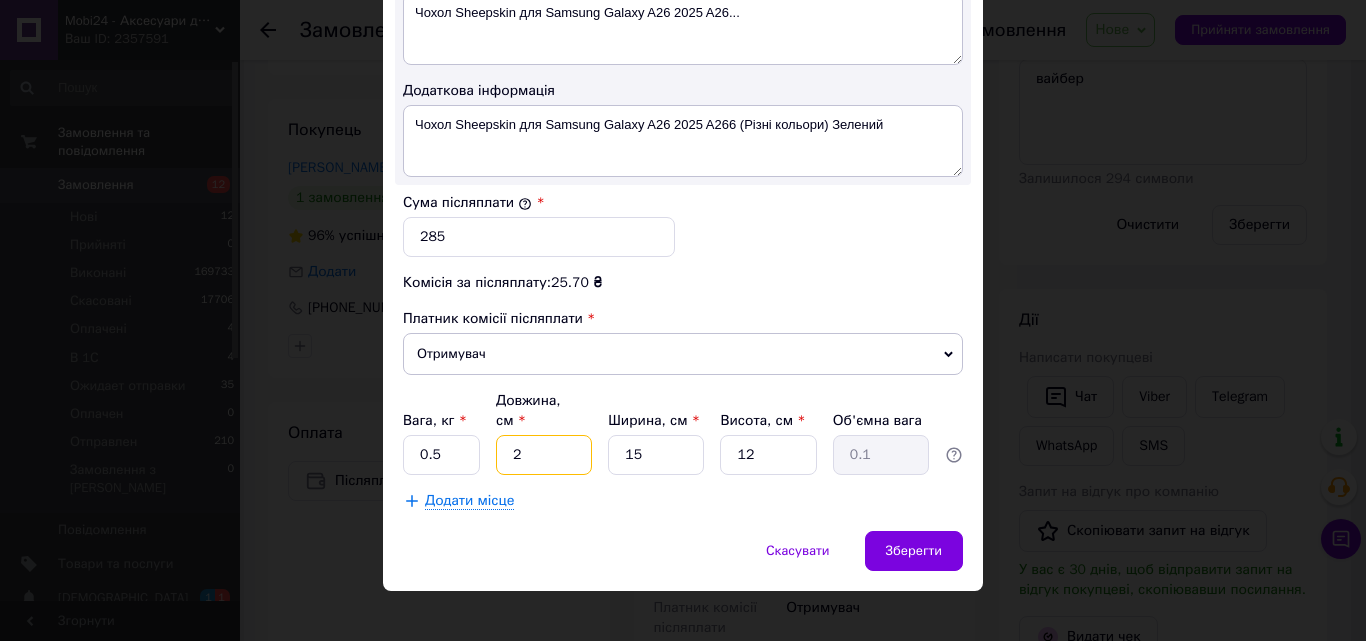 type on "25" 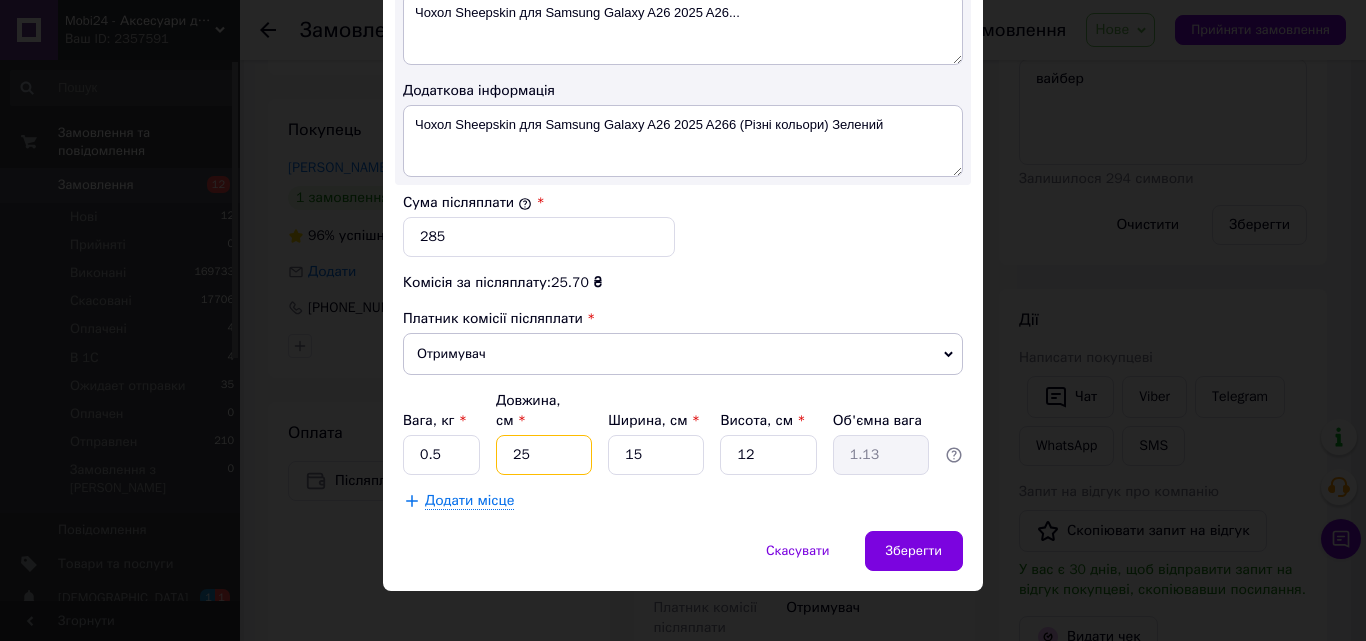 type on "25" 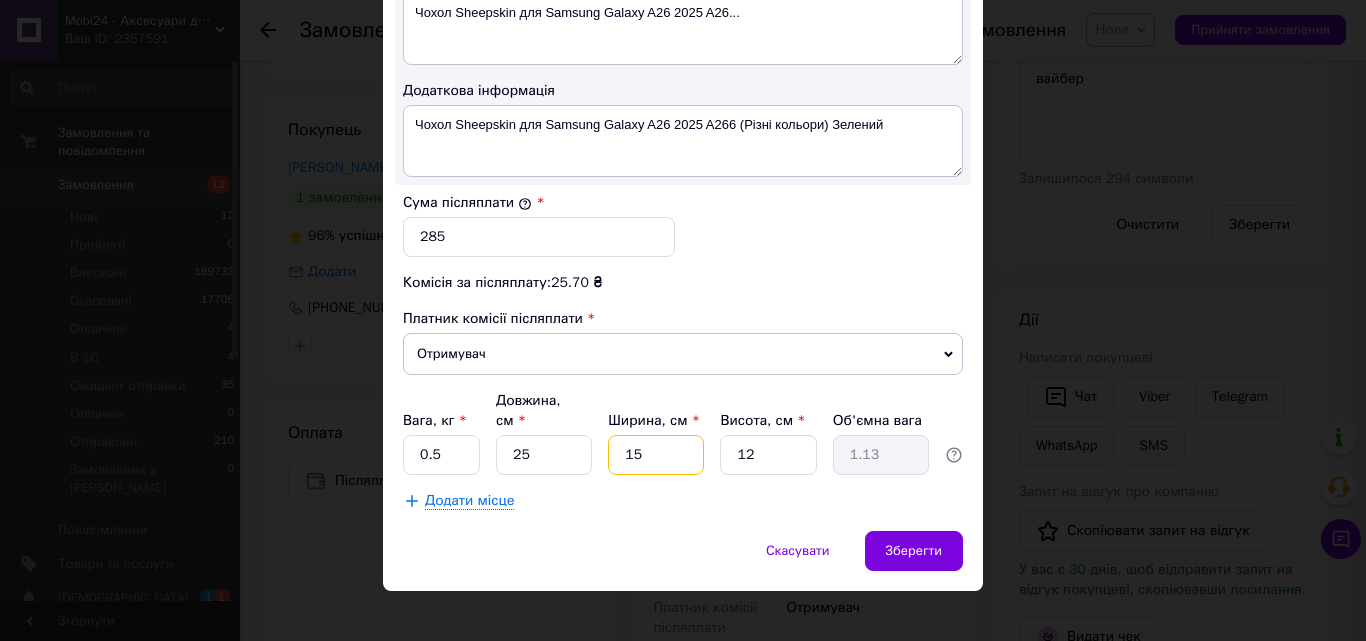 click on "15" at bounding box center [656, 455] 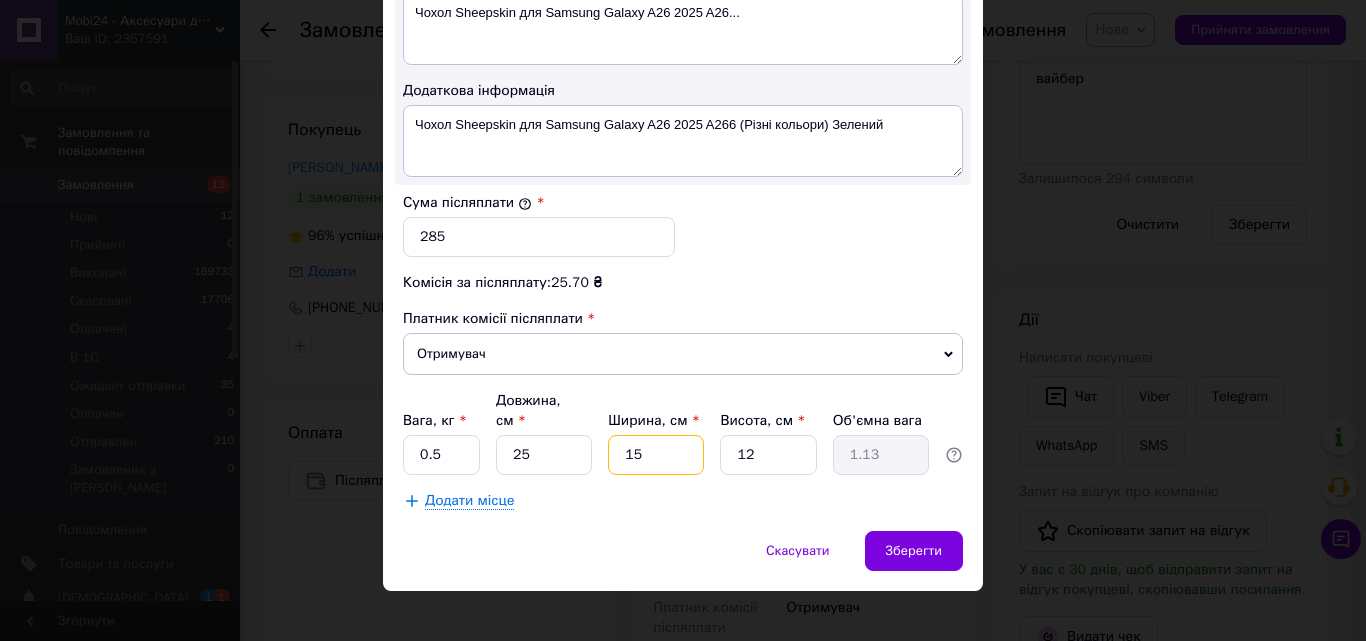 type on "1" 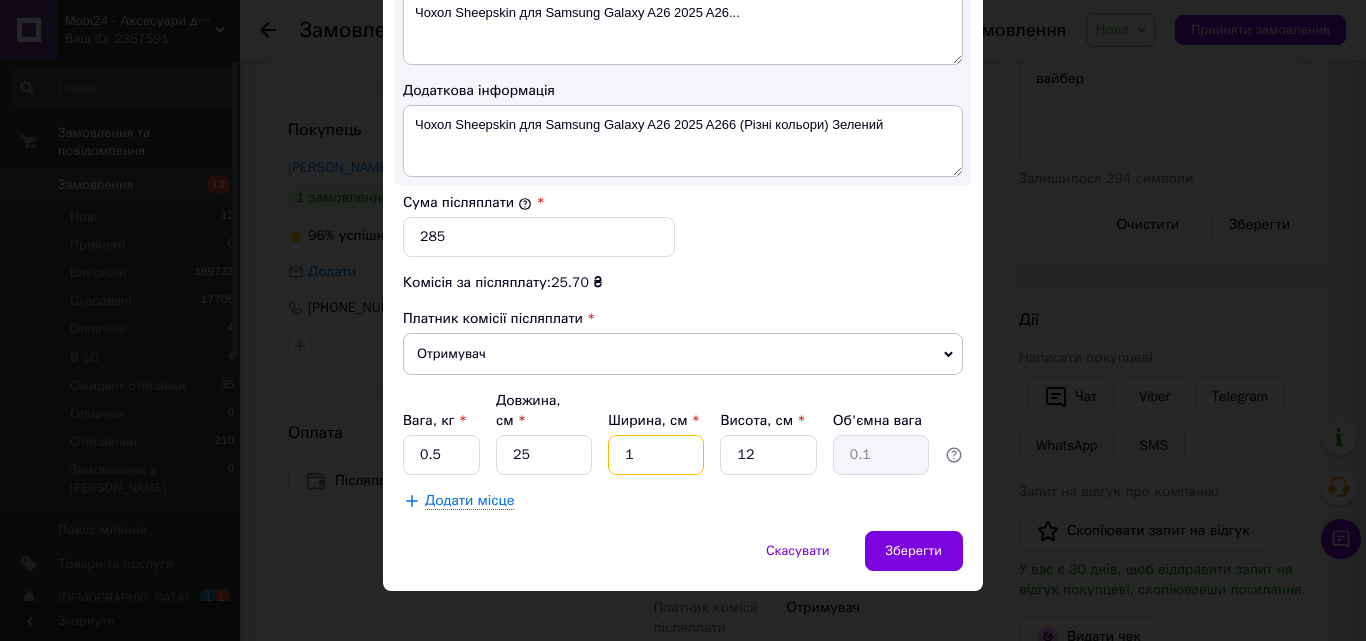 type on "12" 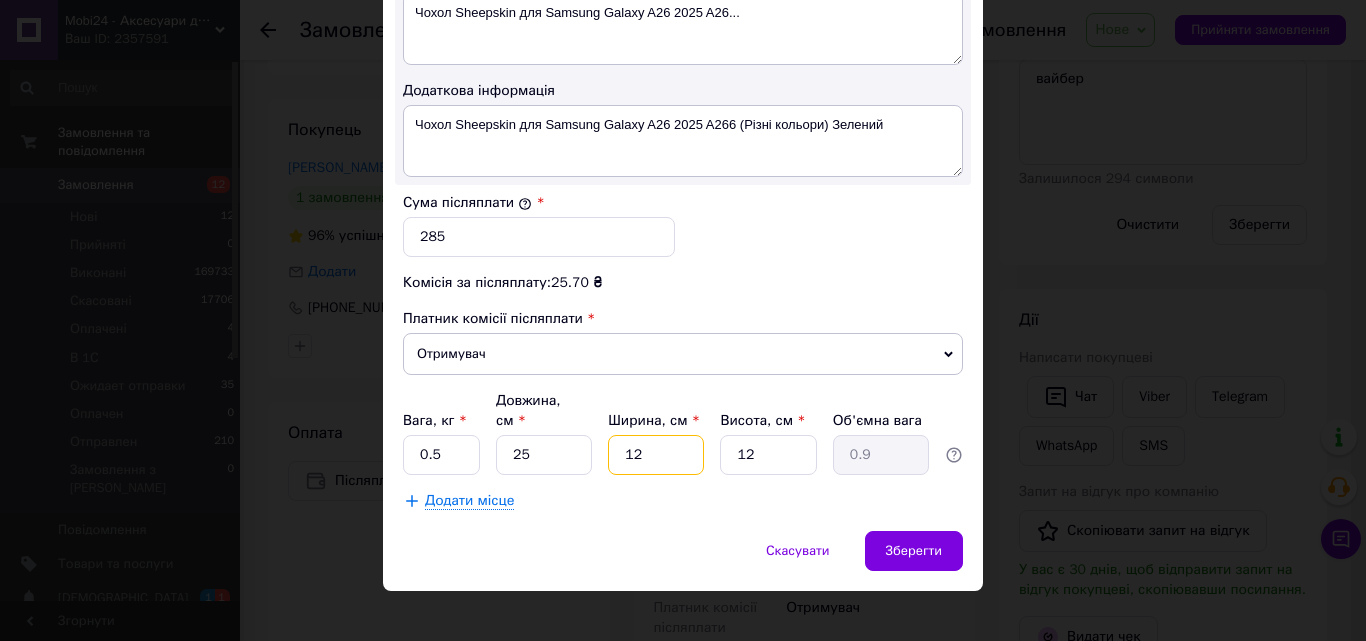 type on "12" 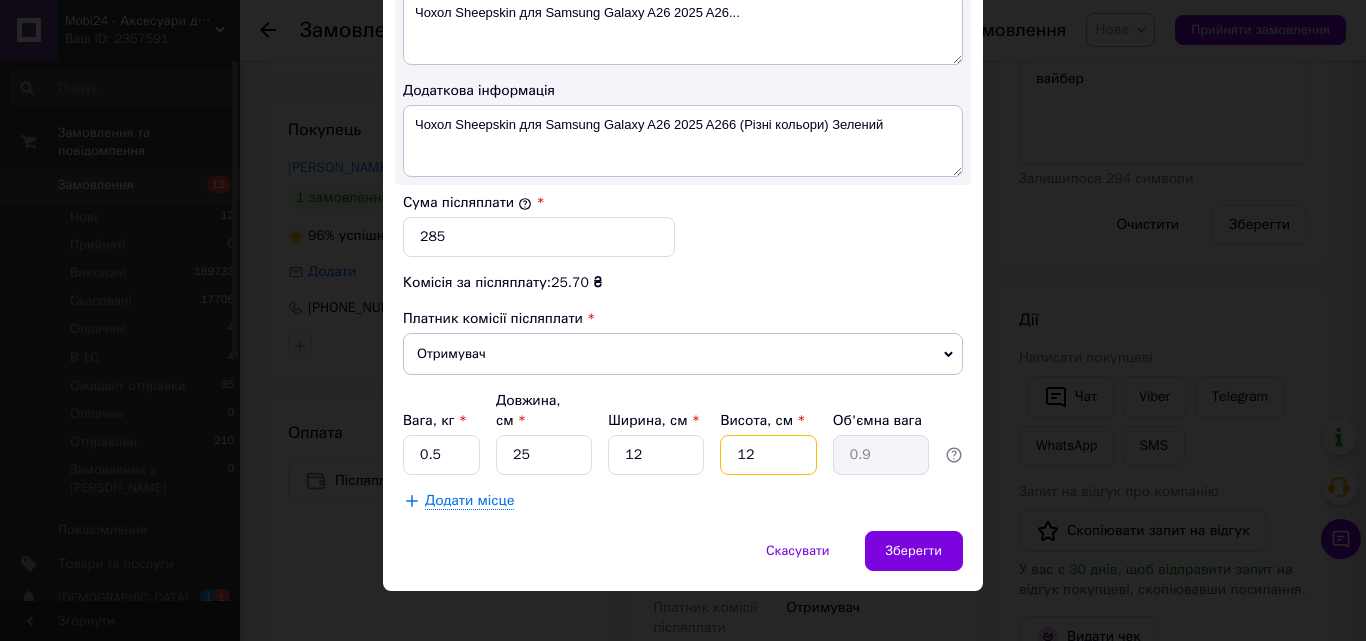 click on "12" at bounding box center [768, 455] 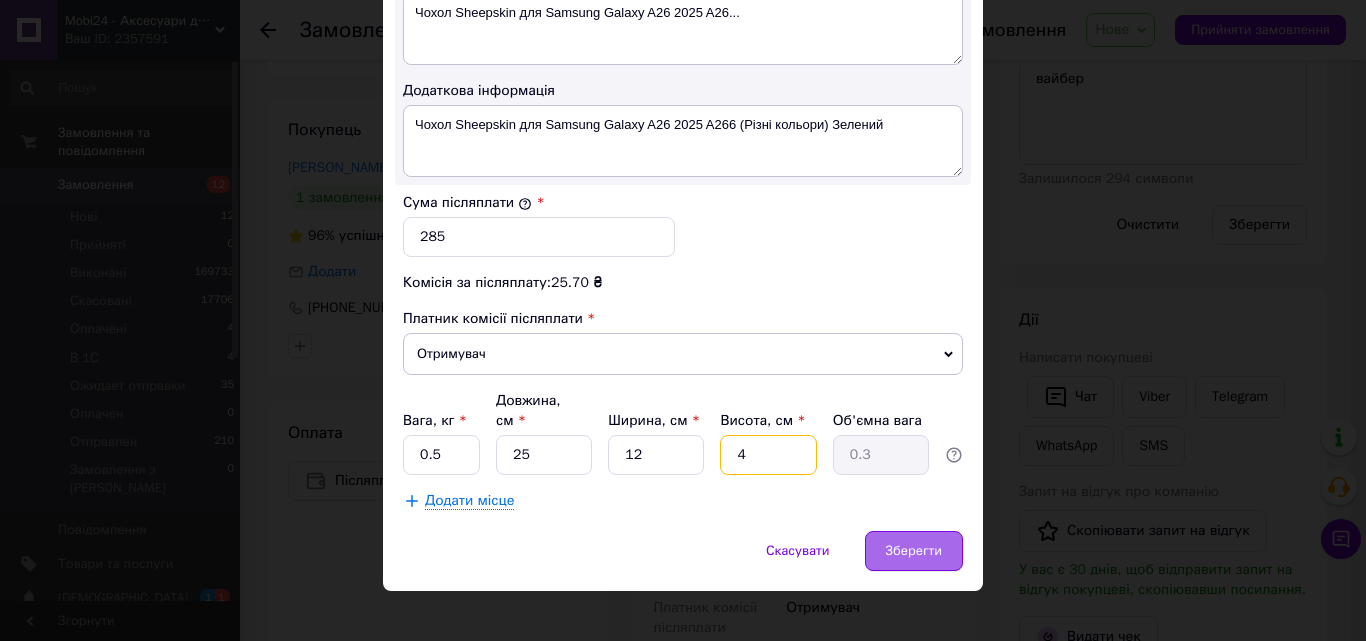 type on "4" 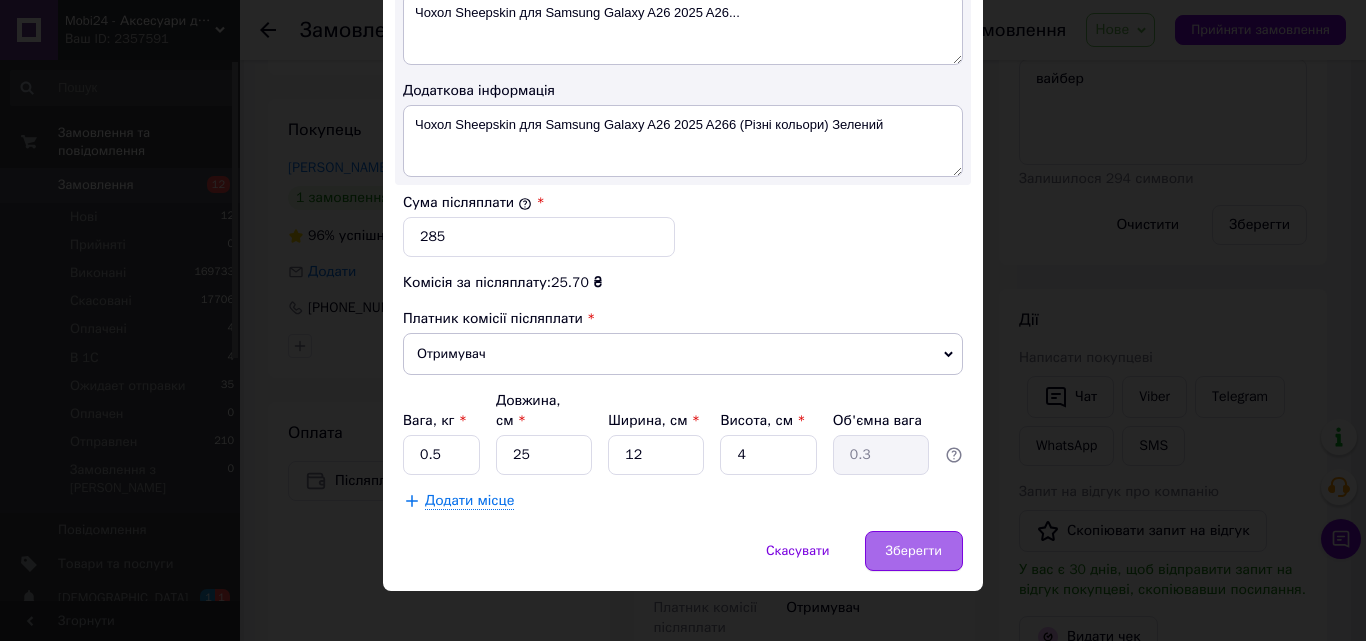 click on "Зберегти" at bounding box center (914, 551) 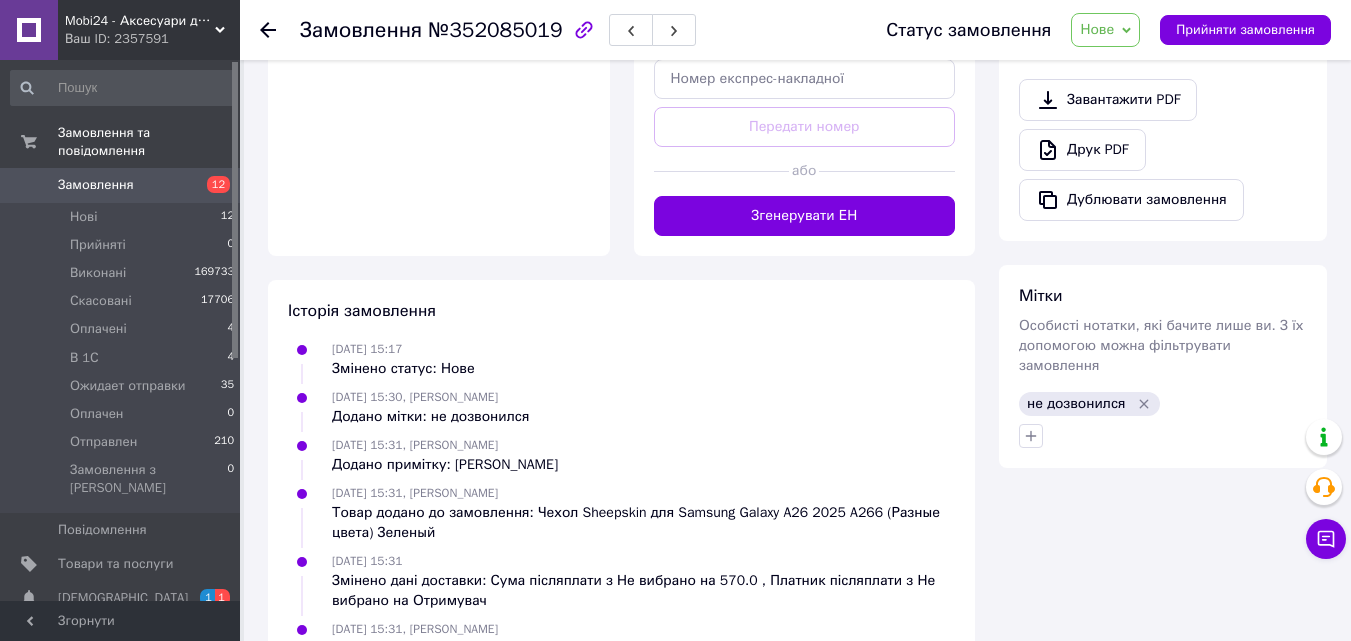 scroll, scrollTop: 1100, scrollLeft: 0, axis: vertical 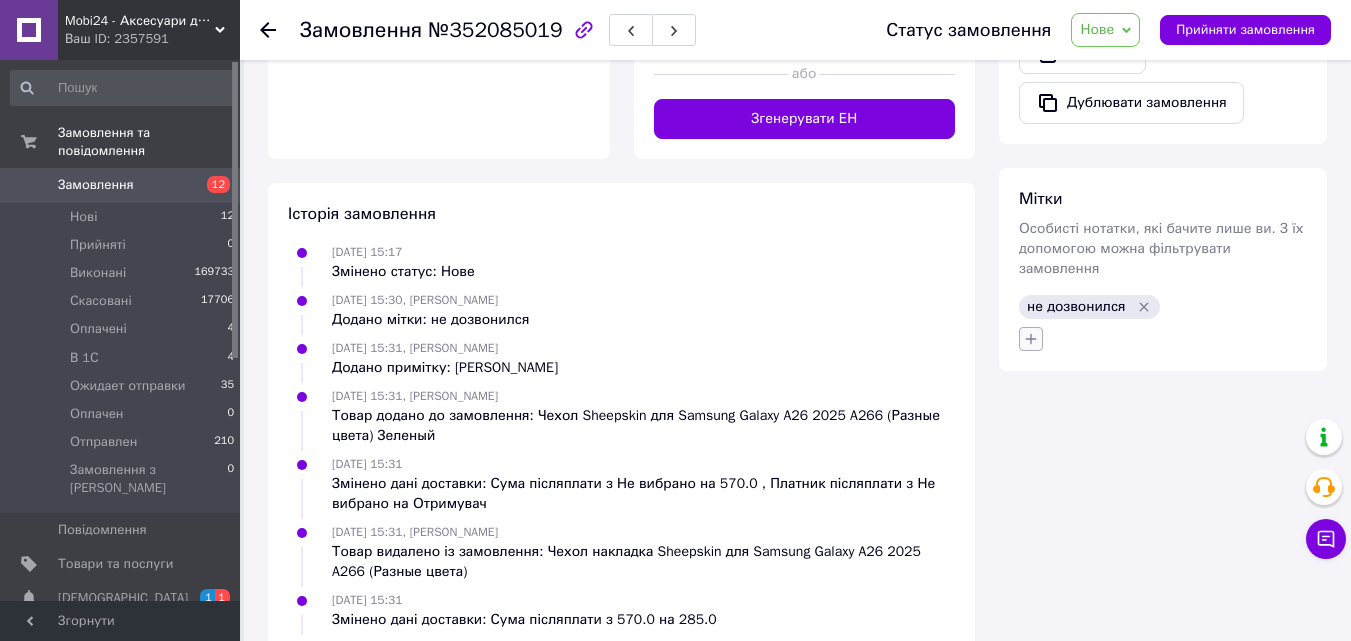 click 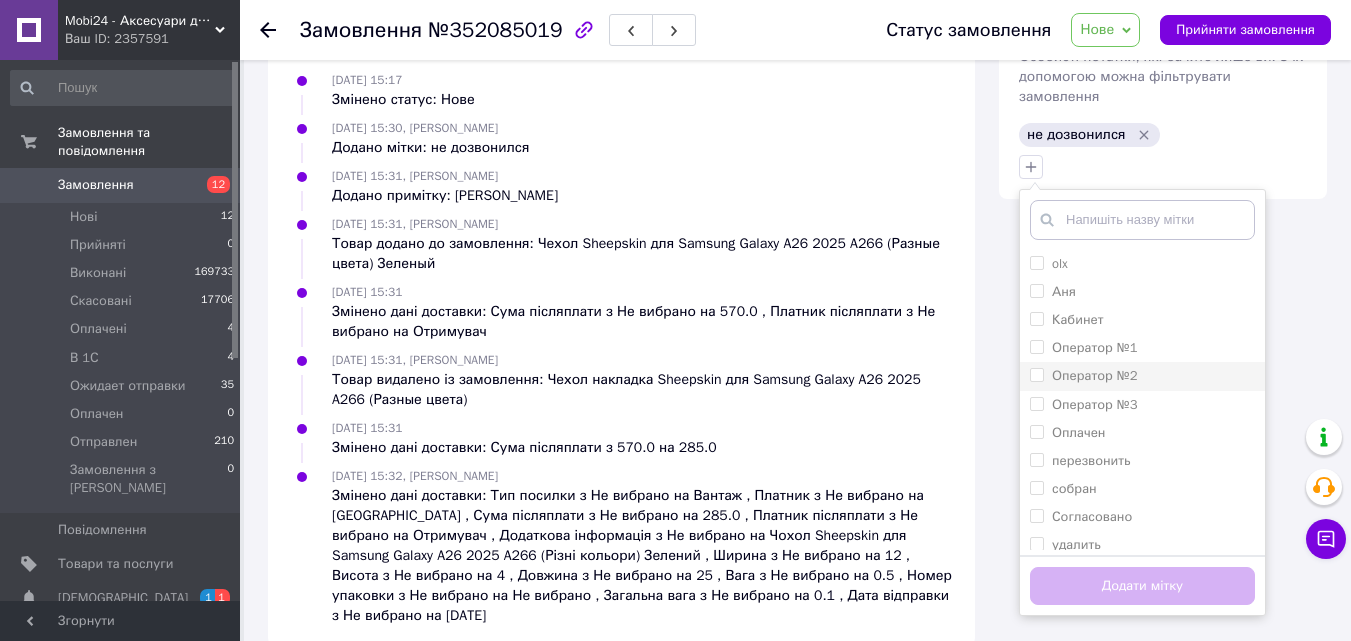 scroll, scrollTop: 1281, scrollLeft: 0, axis: vertical 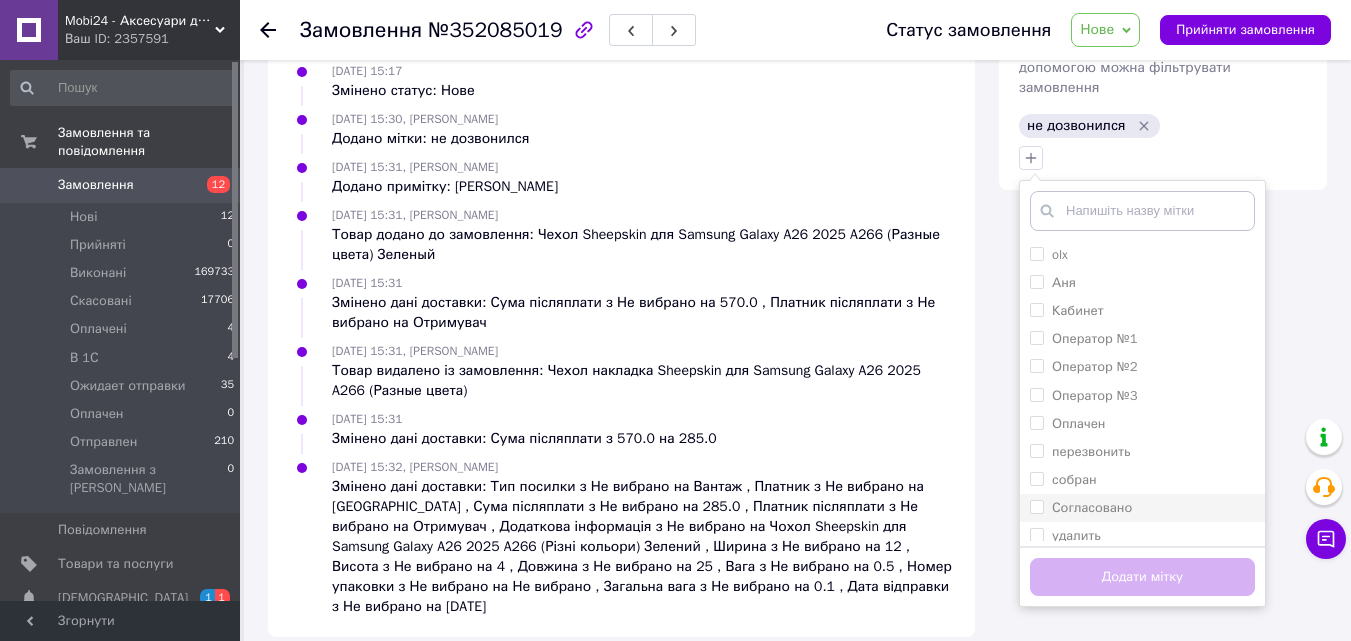 click on "Согласовано" at bounding box center (1036, 506) 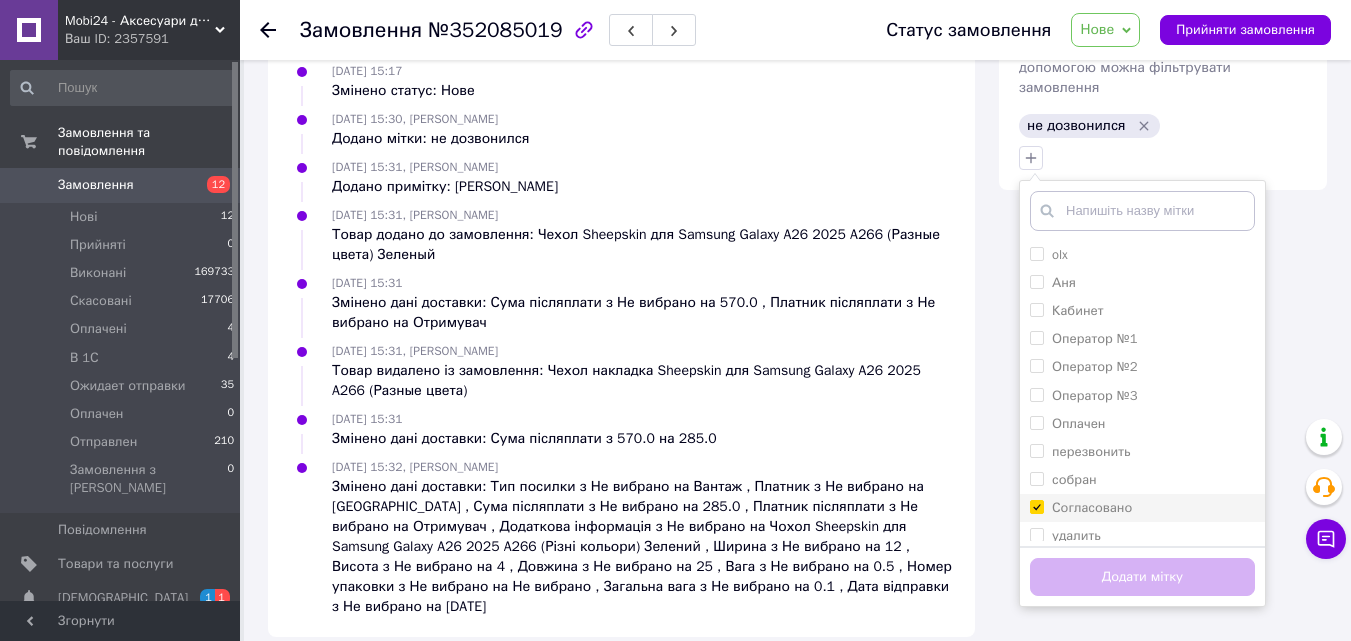 checkbox on "true" 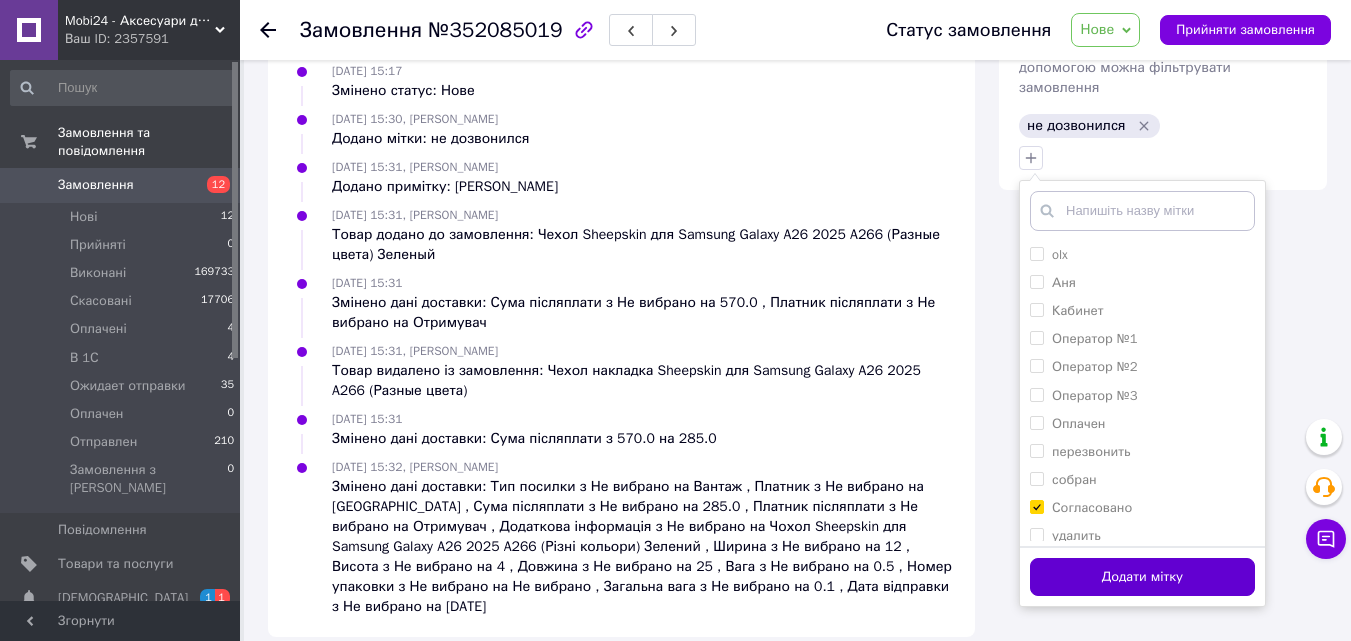 click on "Додати мітку" at bounding box center [1142, 577] 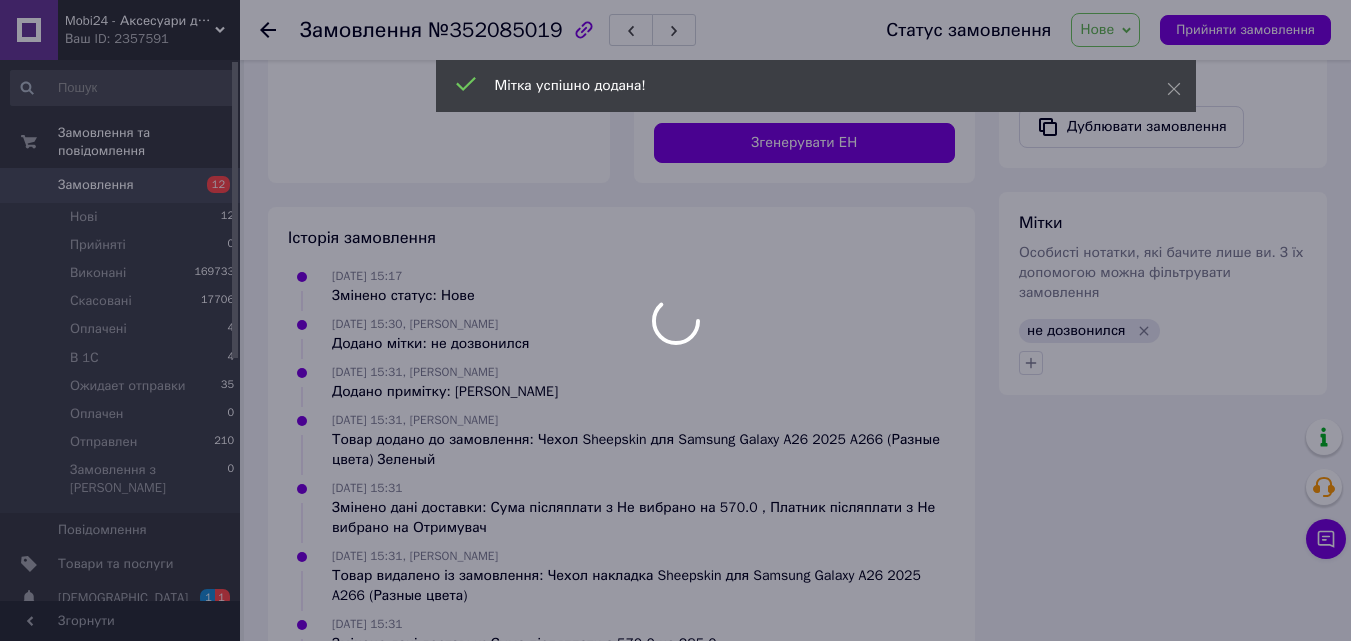 scroll, scrollTop: 881, scrollLeft: 0, axis: vertical 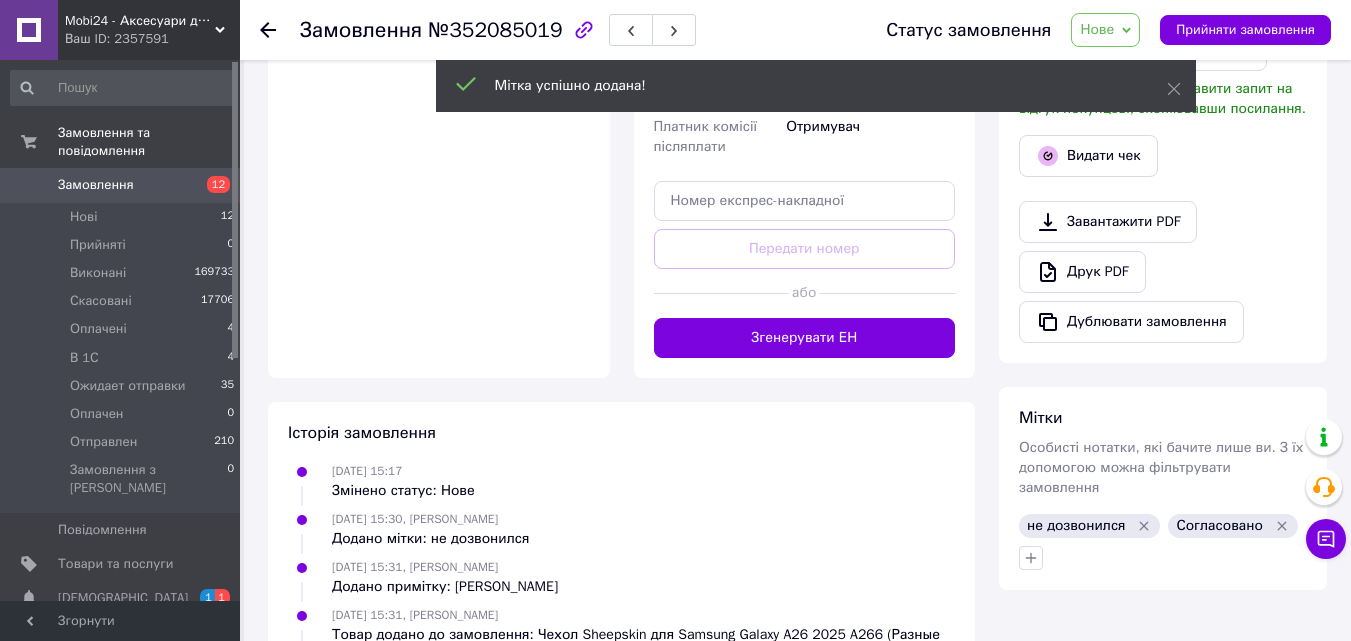 click on "Особисті нотатки, які бачите лише ви. З їх допомогою можна фільтрувати замовлення" at bounding box center (1161, 467) 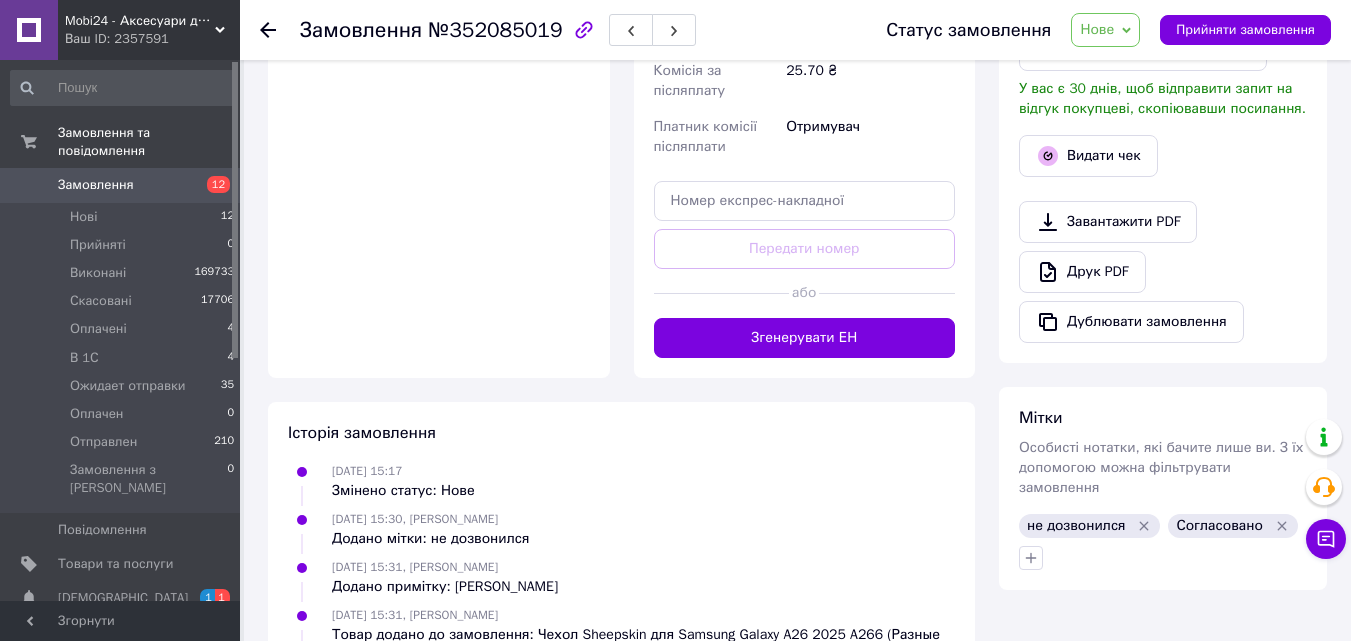 click 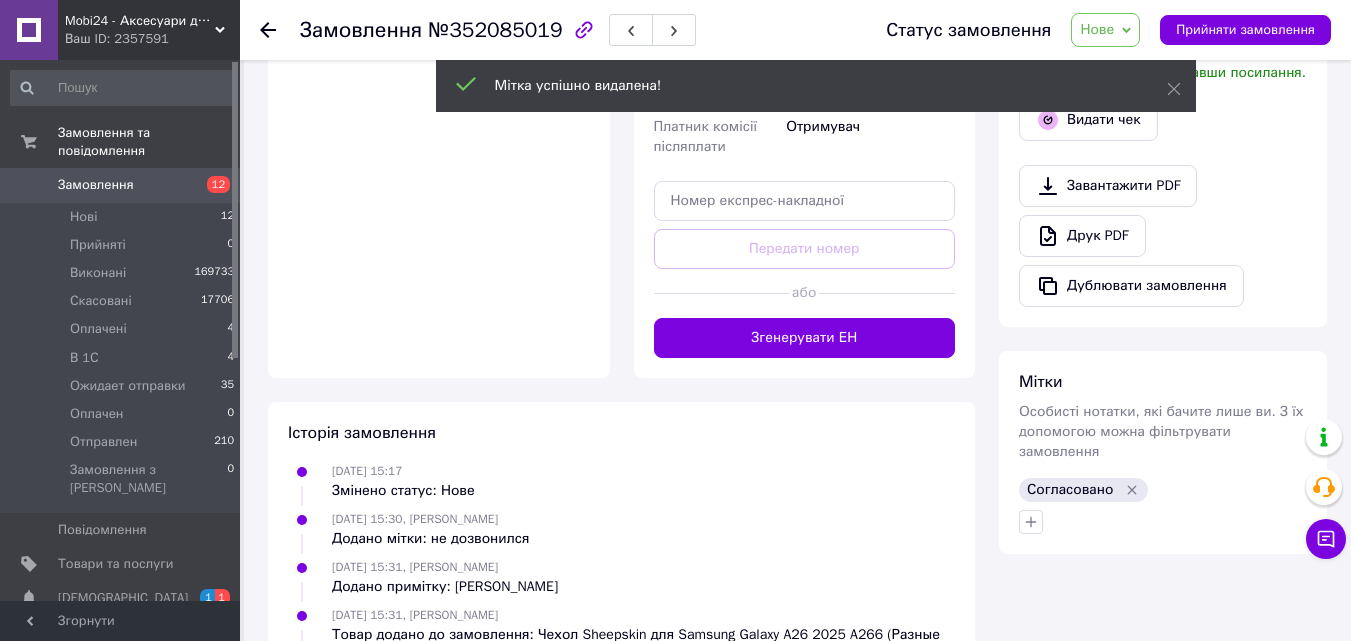 scroll, scrollTop: 32, scrollLeft: 0, axis: vertical 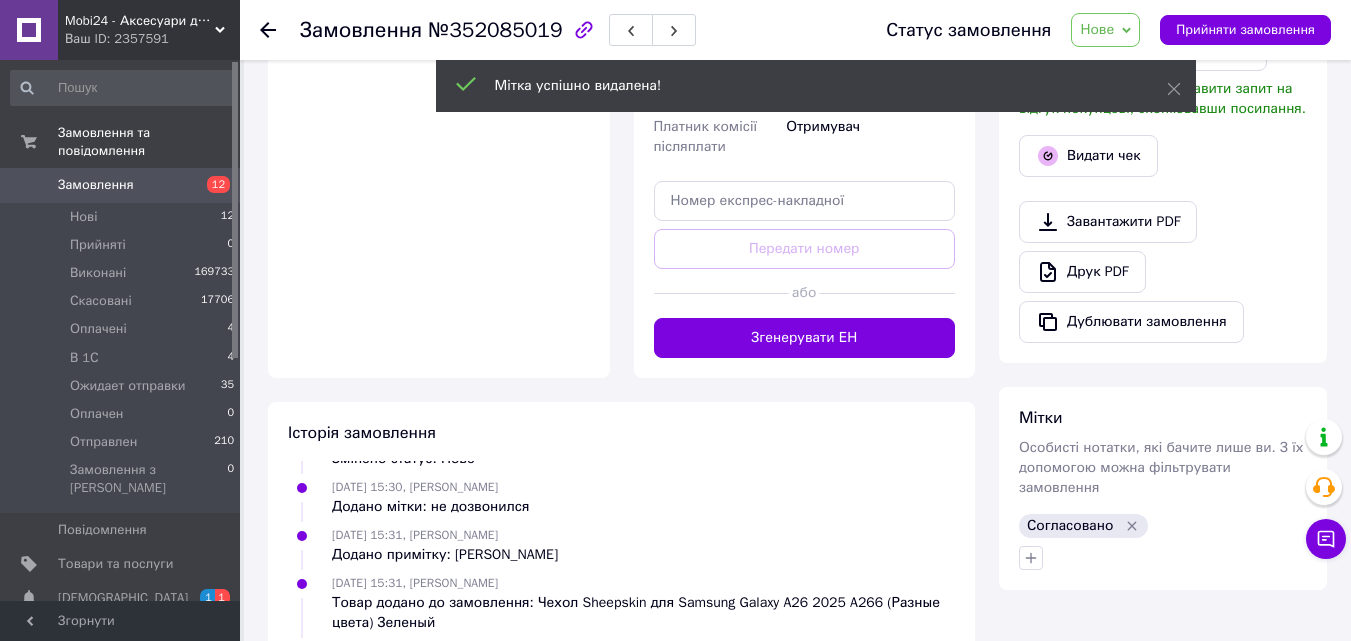 click on "Нове" at bounding box center [1105, 30] 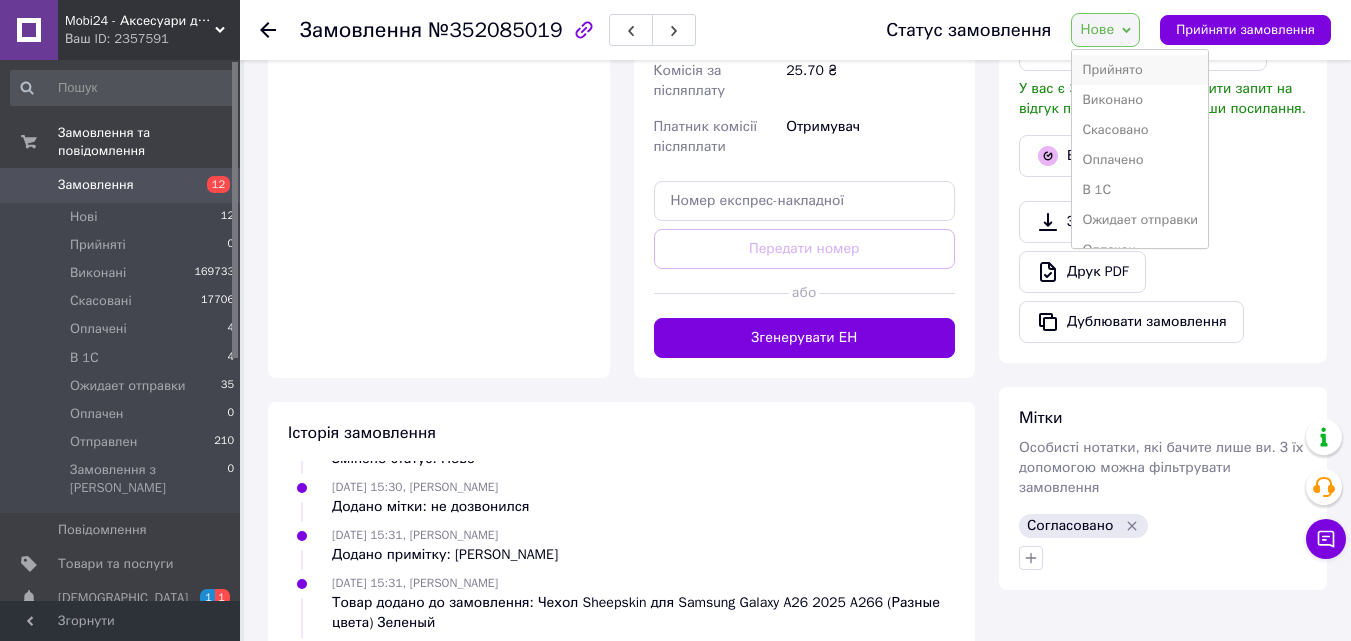 click on "Прийнято" at bounding box center [1140, 70] 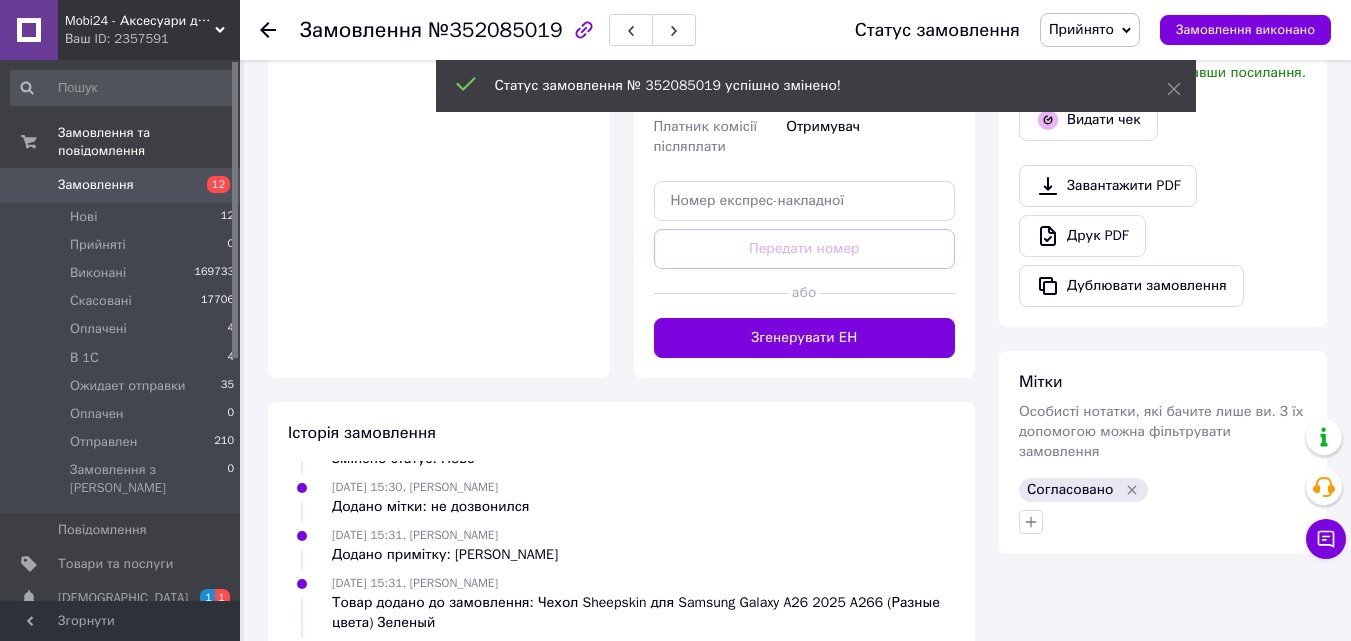 scroll, scrollTop: 80, scrollLeft: 0, axis: vertical 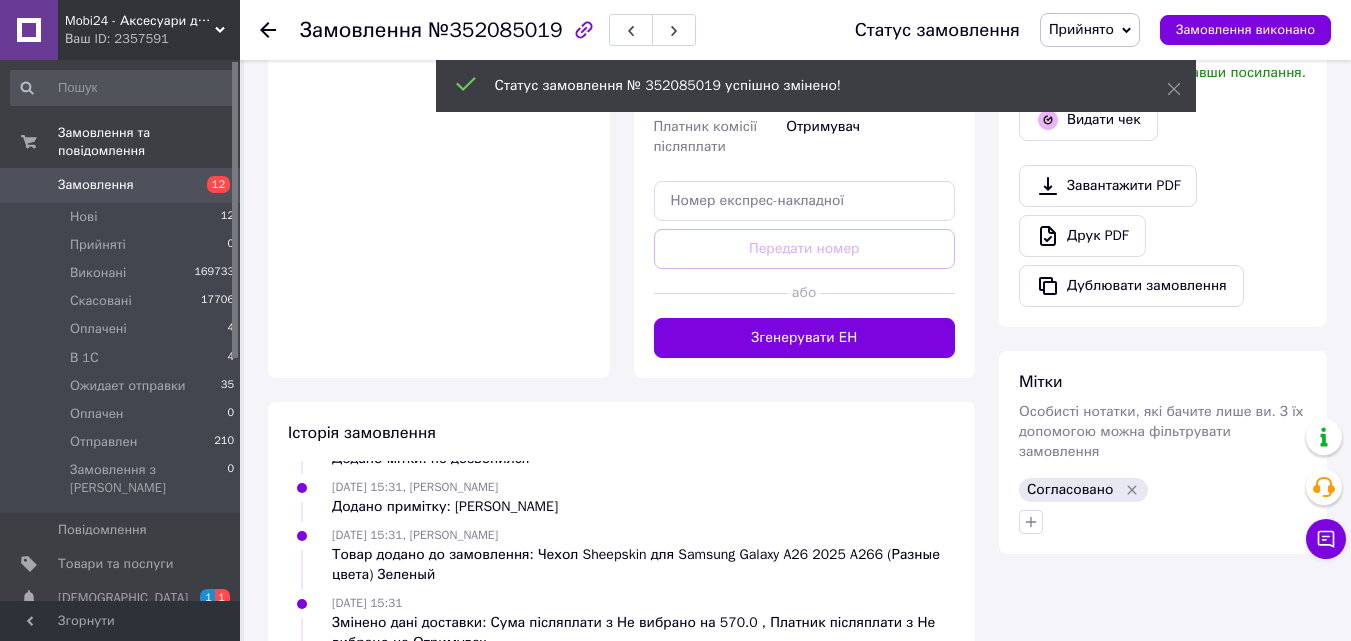 click 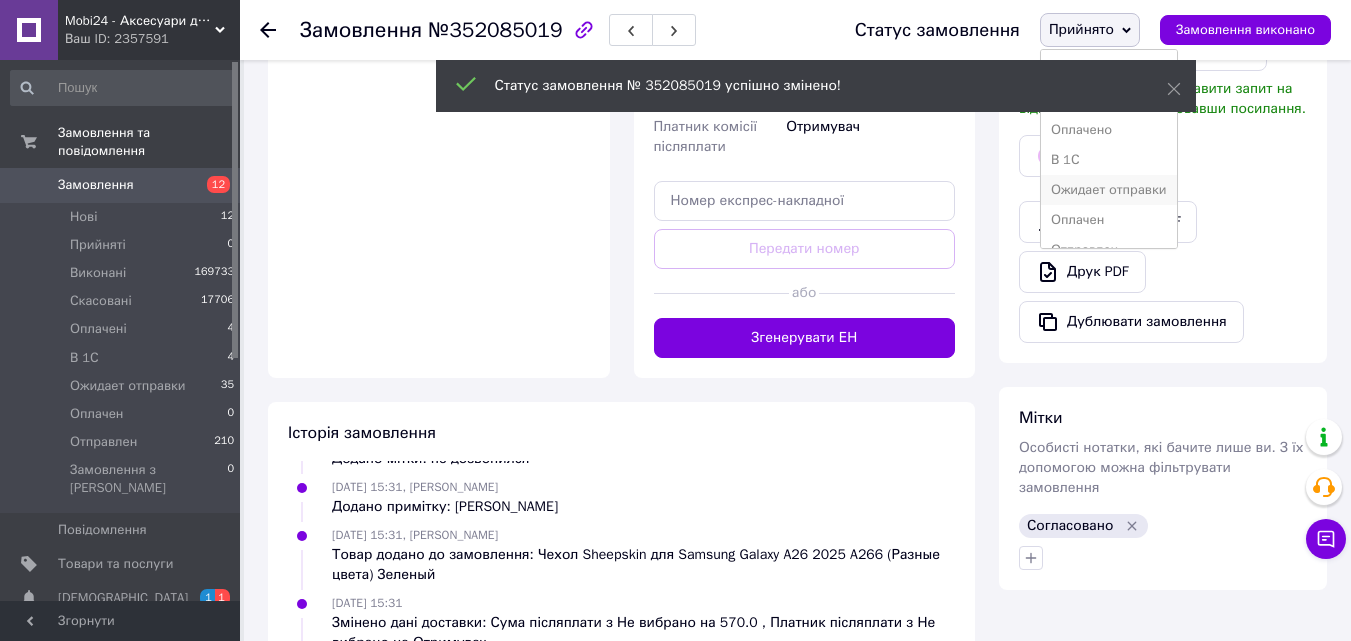 click on "Ожидает отправки" at bounding box center (1109, 190) 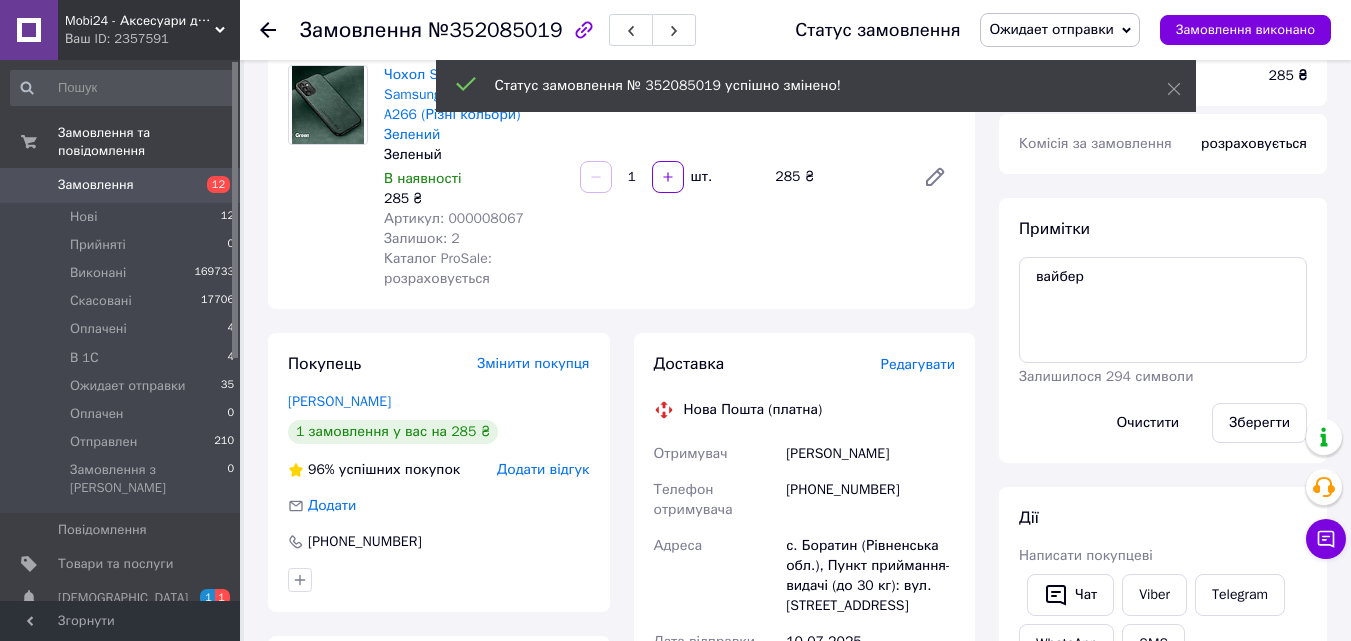 scroll, scrollTop: 81, scrollLeft: 0, axis: vertical 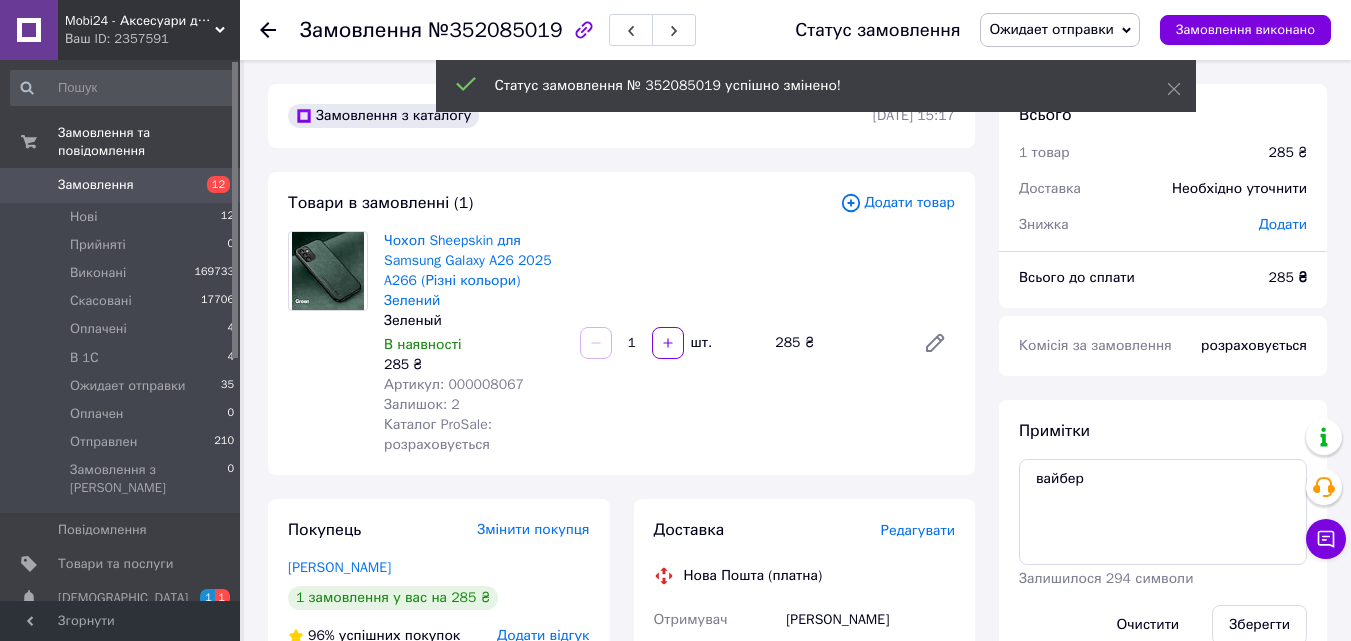 click on "Замовлення" at bounding box center (121, 185) 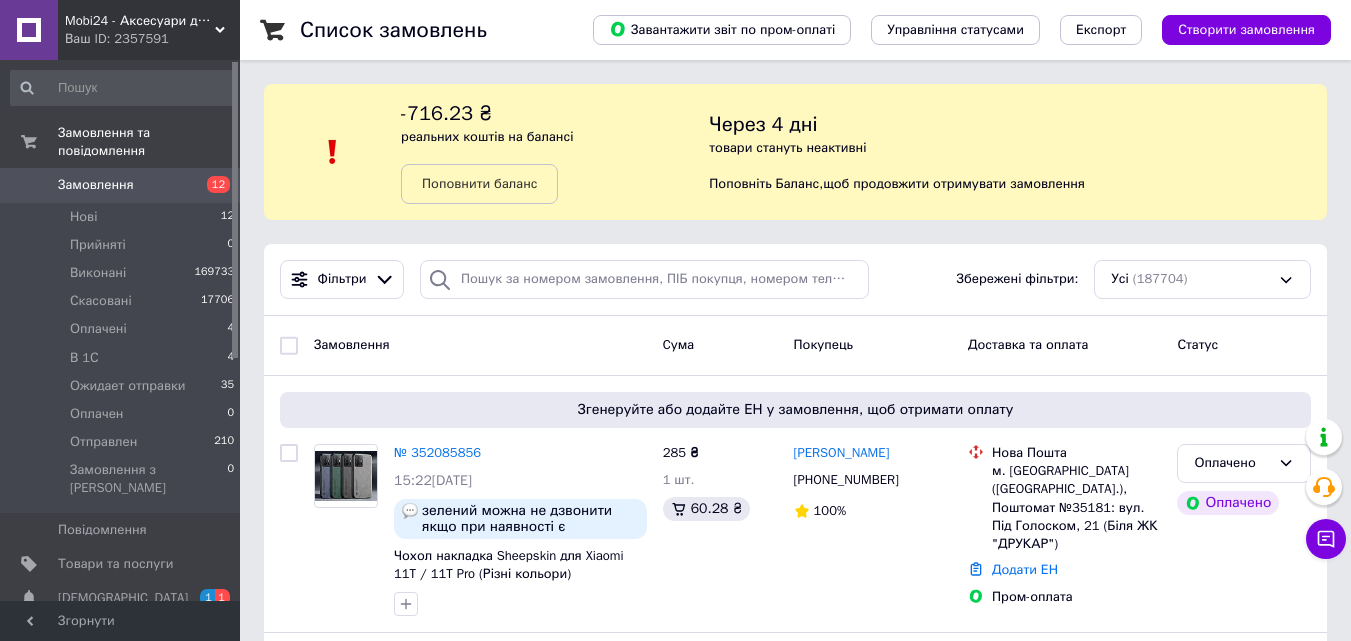click on "Замовлення 12" at bounding box center [123, 185] 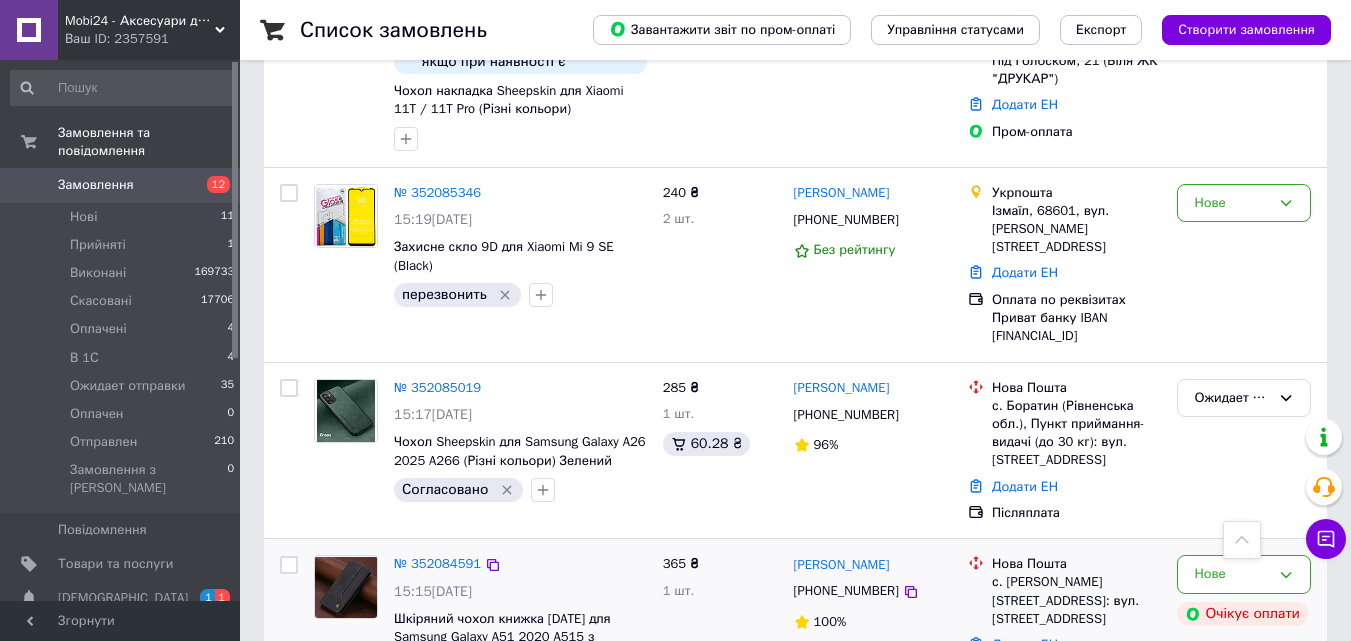 scroll, scrollTop: 500, scrollLeft: 0, axis: vertical 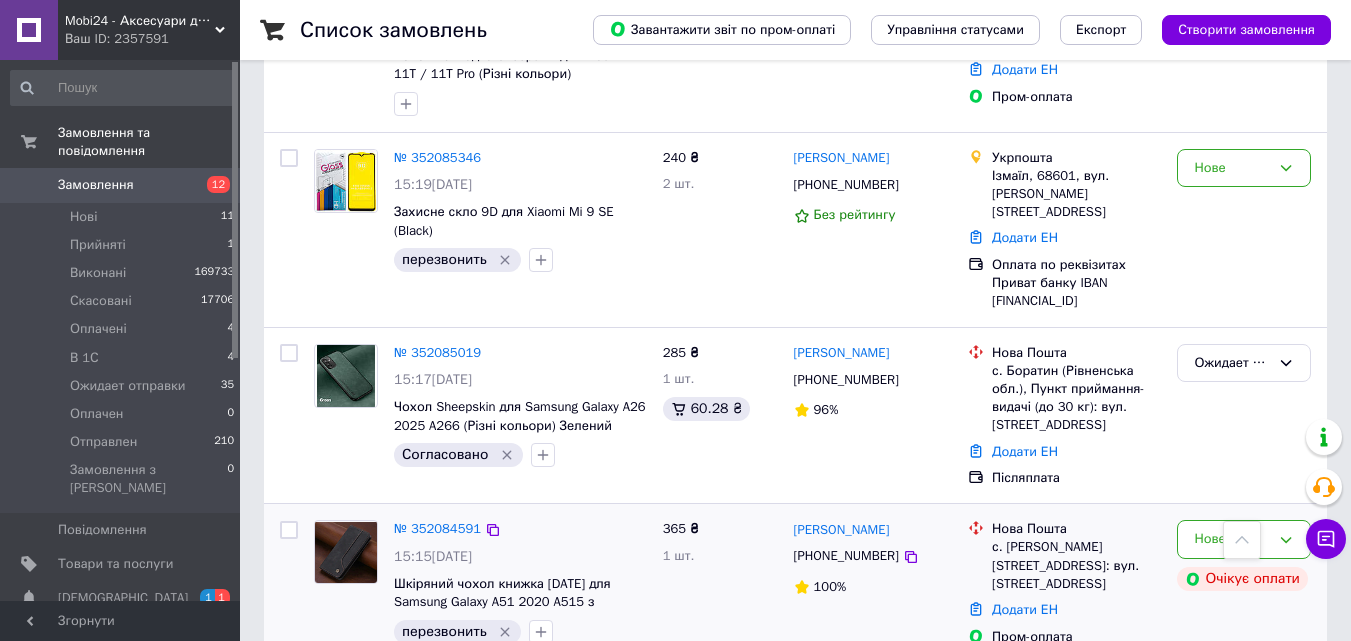 click at bounding box center [346, 552] 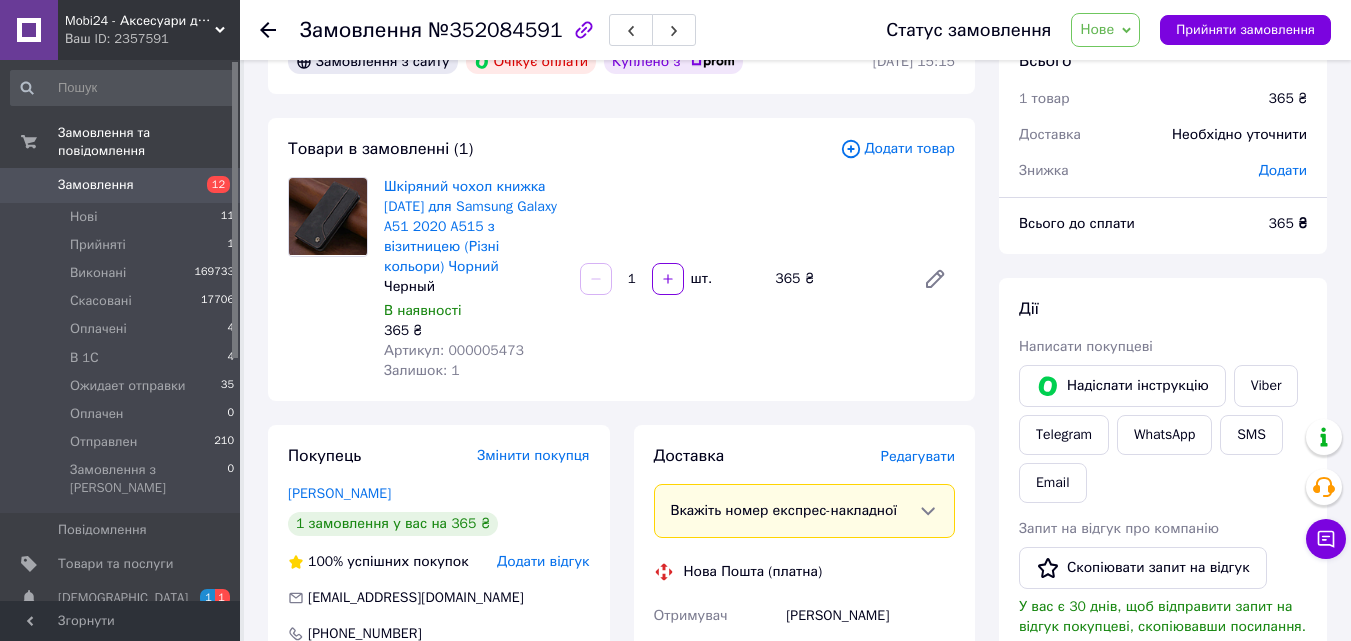 scroll, scrollTop: 100, scrollLeft: 0, axis: vertical 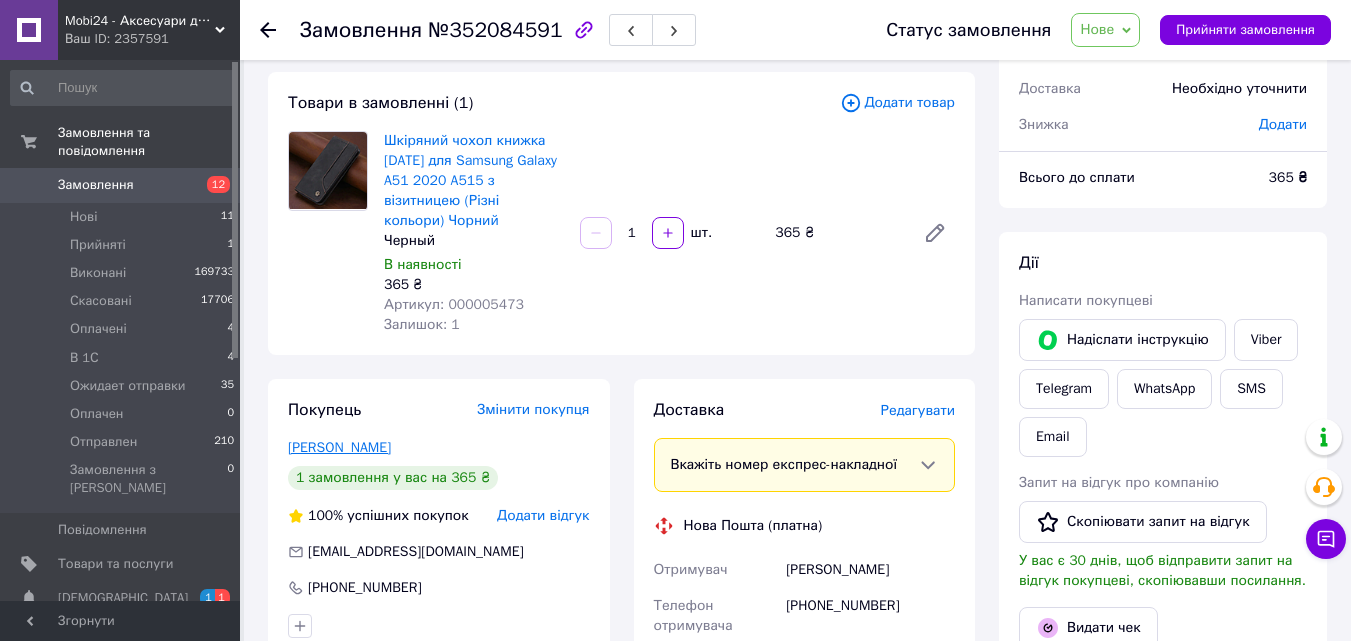 click on "[PERSON_NAME]" at bounding box center (339, 447) 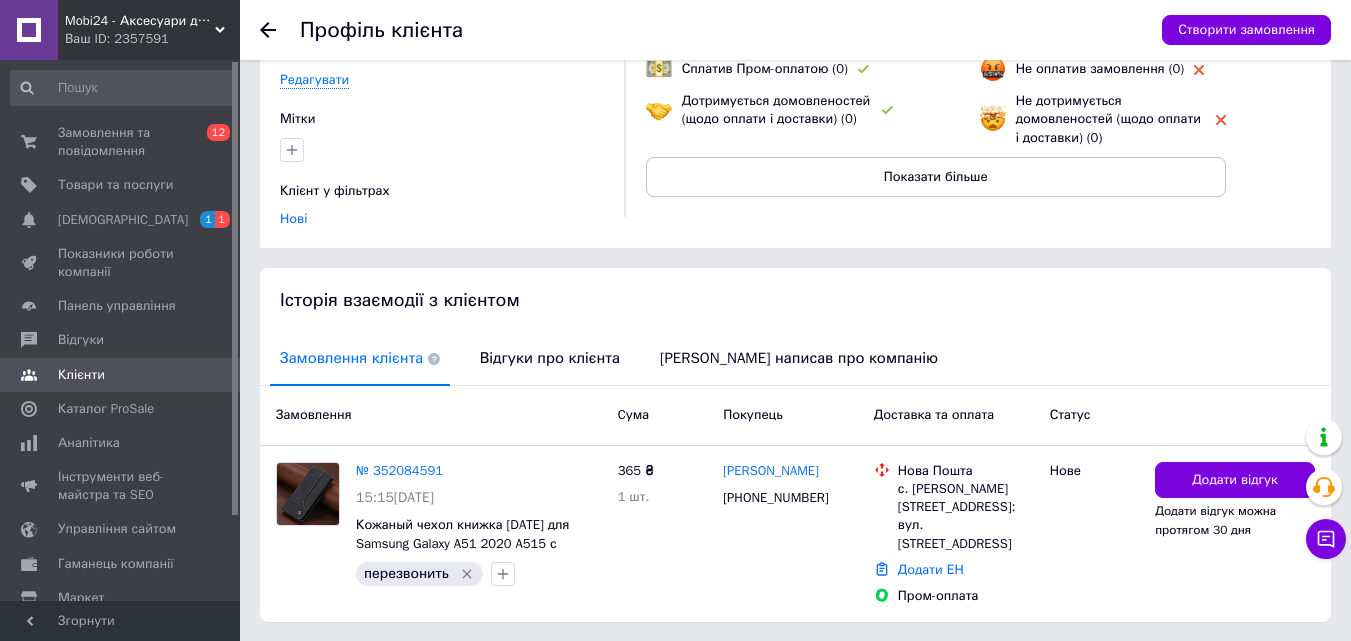 scroll, scrollTop: 229, scrollLeft: 0, axis: vertical 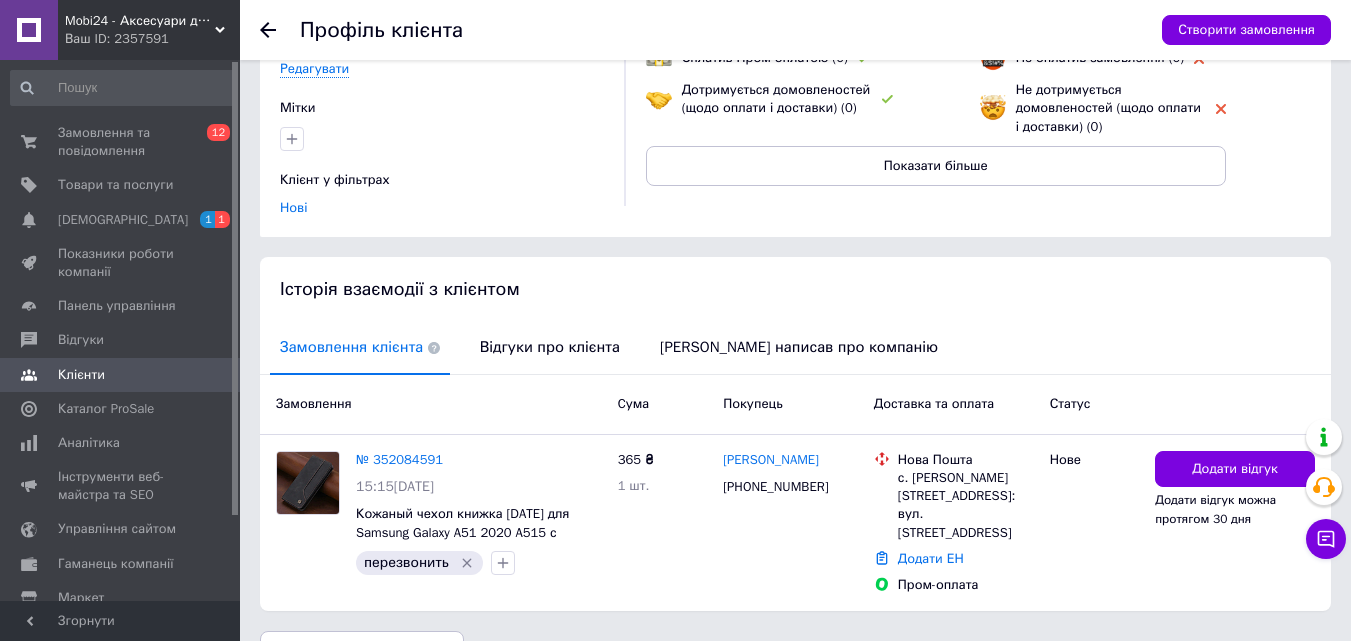 click 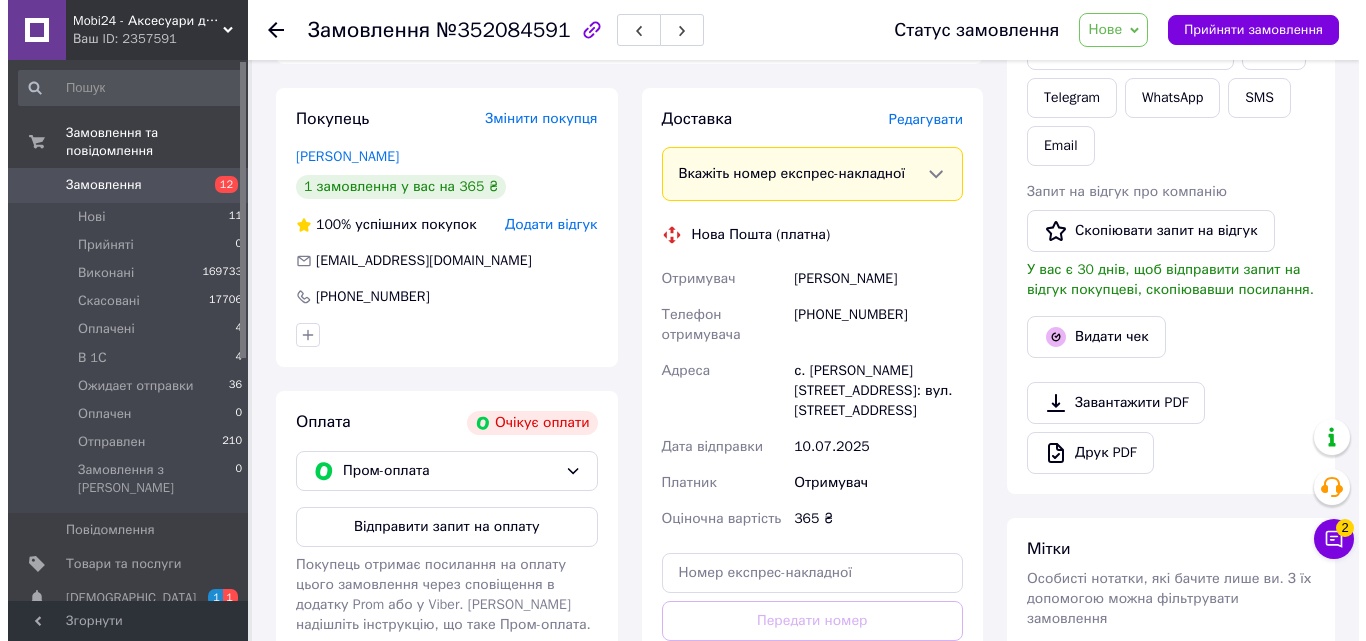 scroll, scrollTop: 400, scrollLeft: 0, axis: vertical 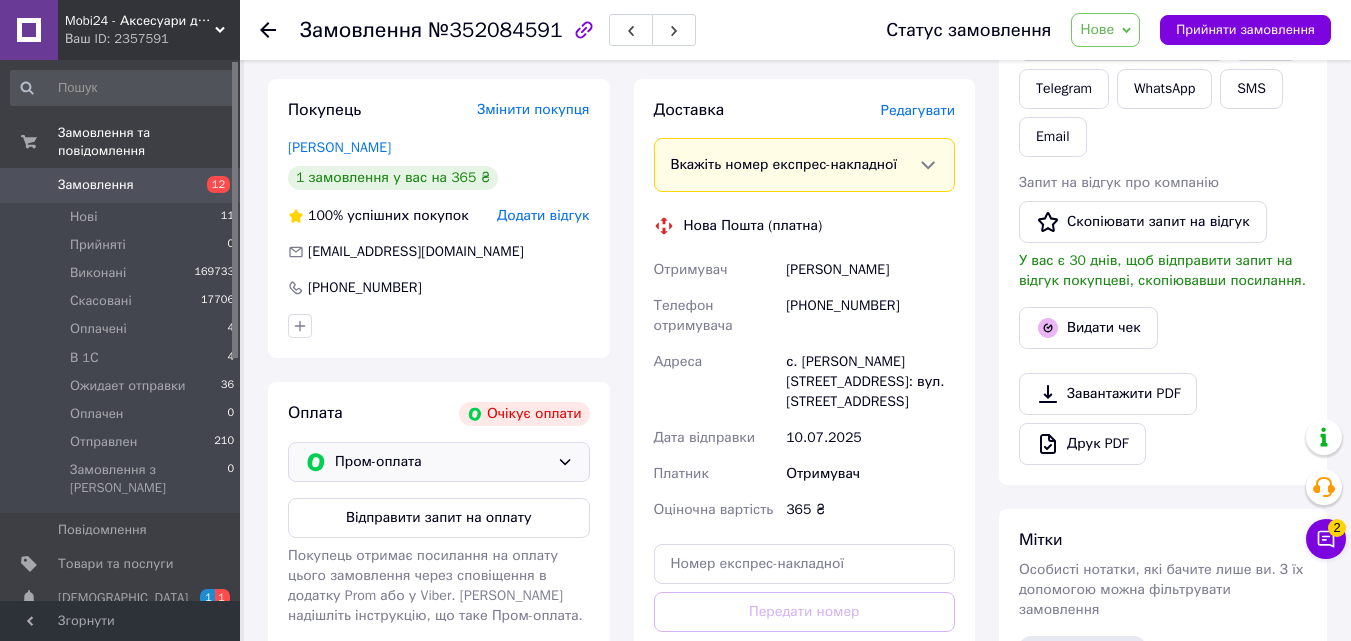 click 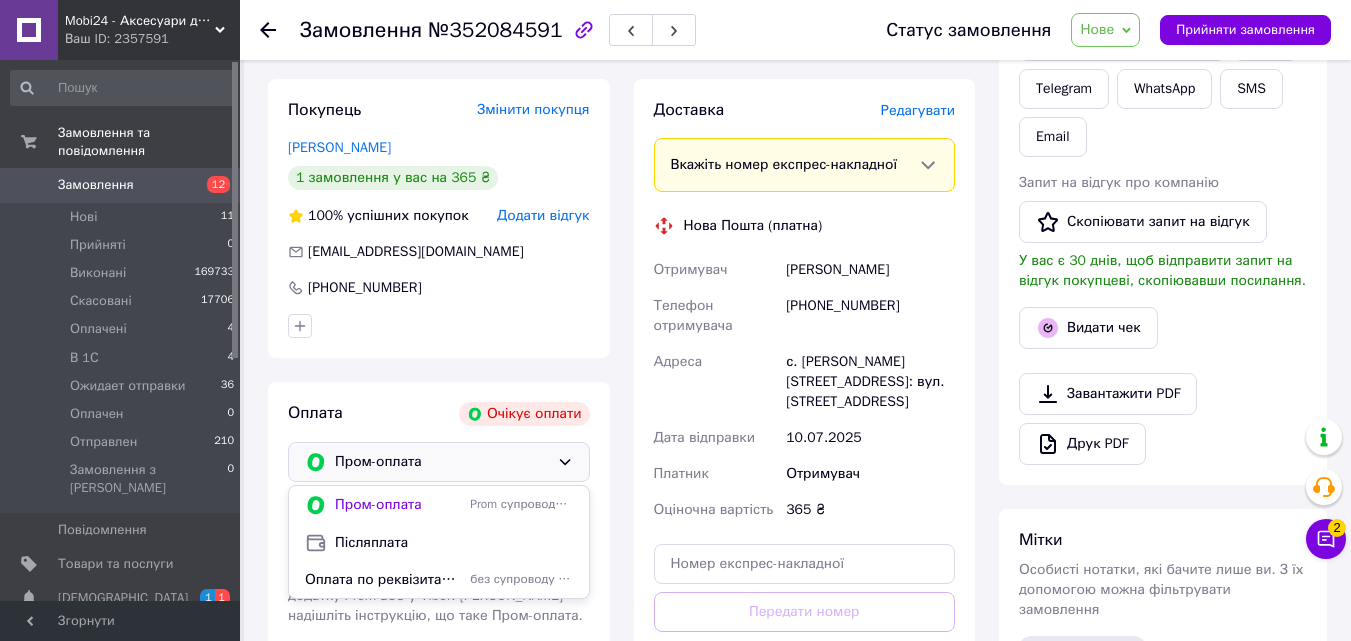 click on "[PHONE_NUMBER]" at bounding box center [439, 288] 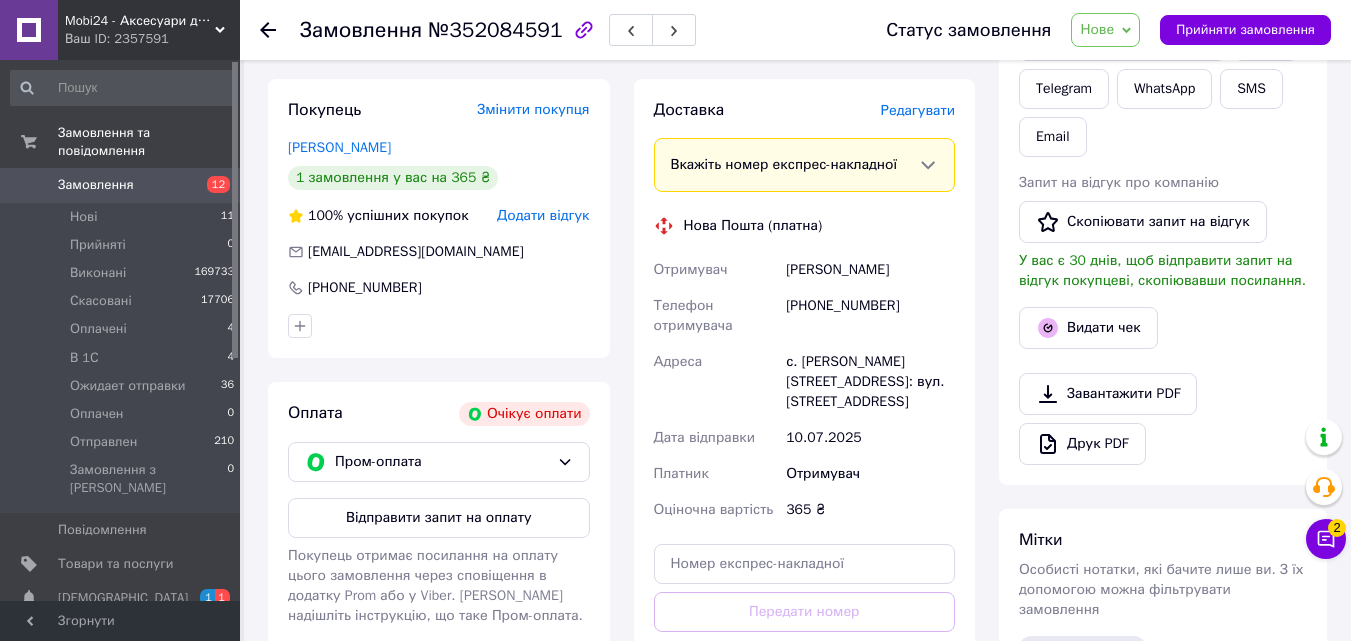 click on "Редагувати" at bounding box center (918, 110) 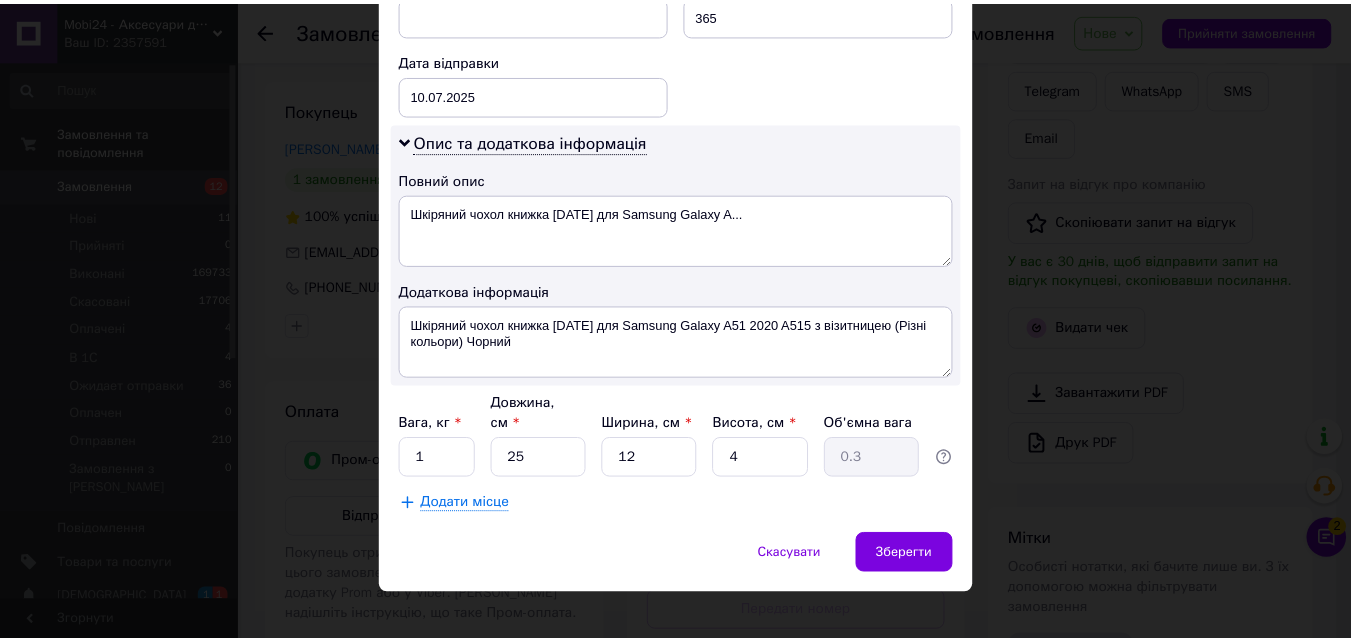 scroll, scrollTop: 931, scrollLeft: 0, axis: vertical 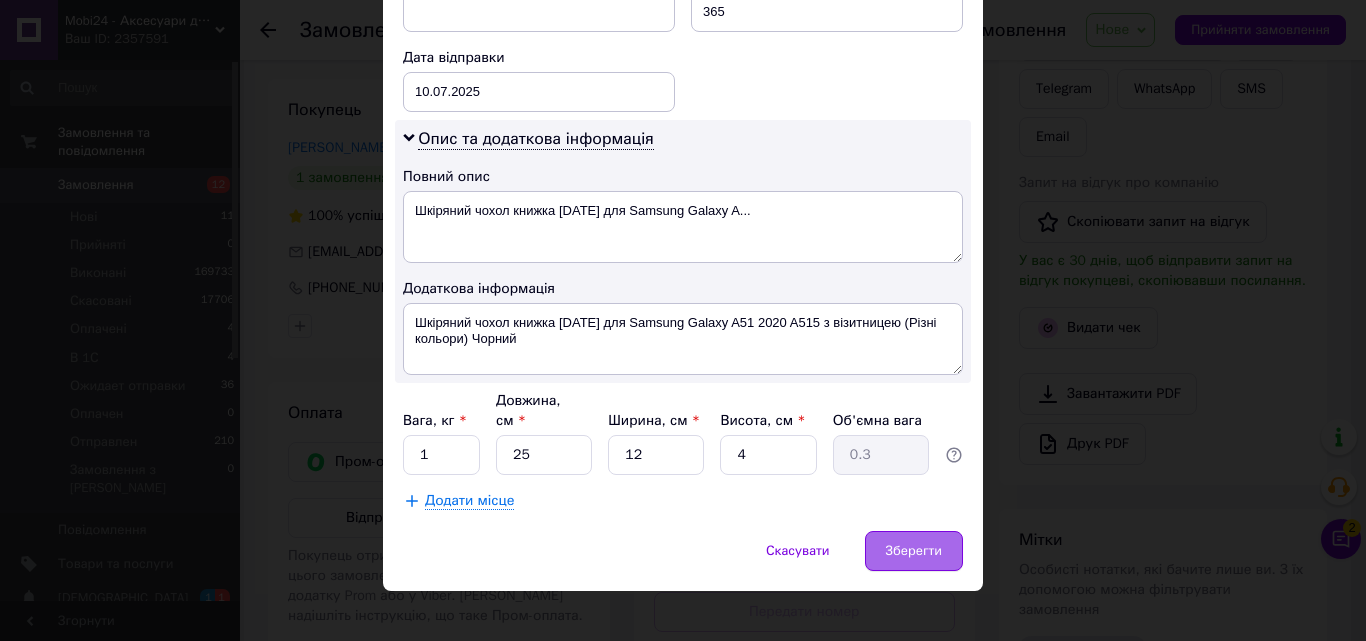 click on "Зберегти" at bounding box center (914, 551) 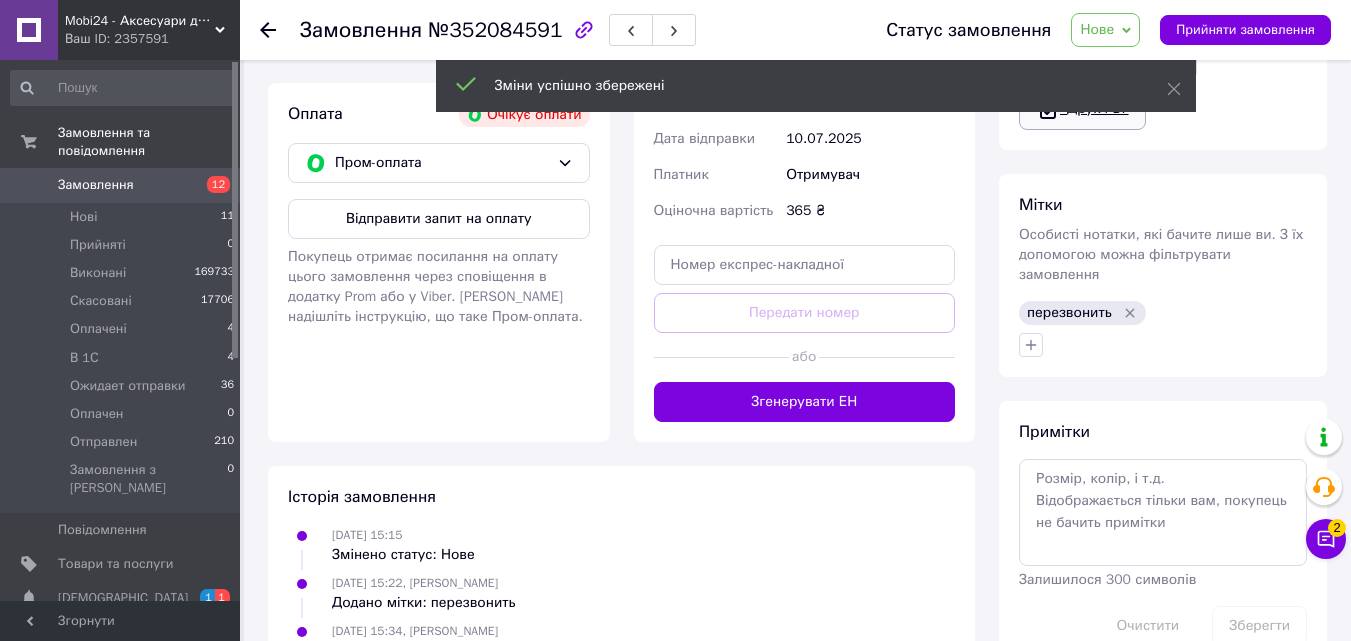 scroll, scrollTop: 700, scrollLeft: 0, axis: vertical 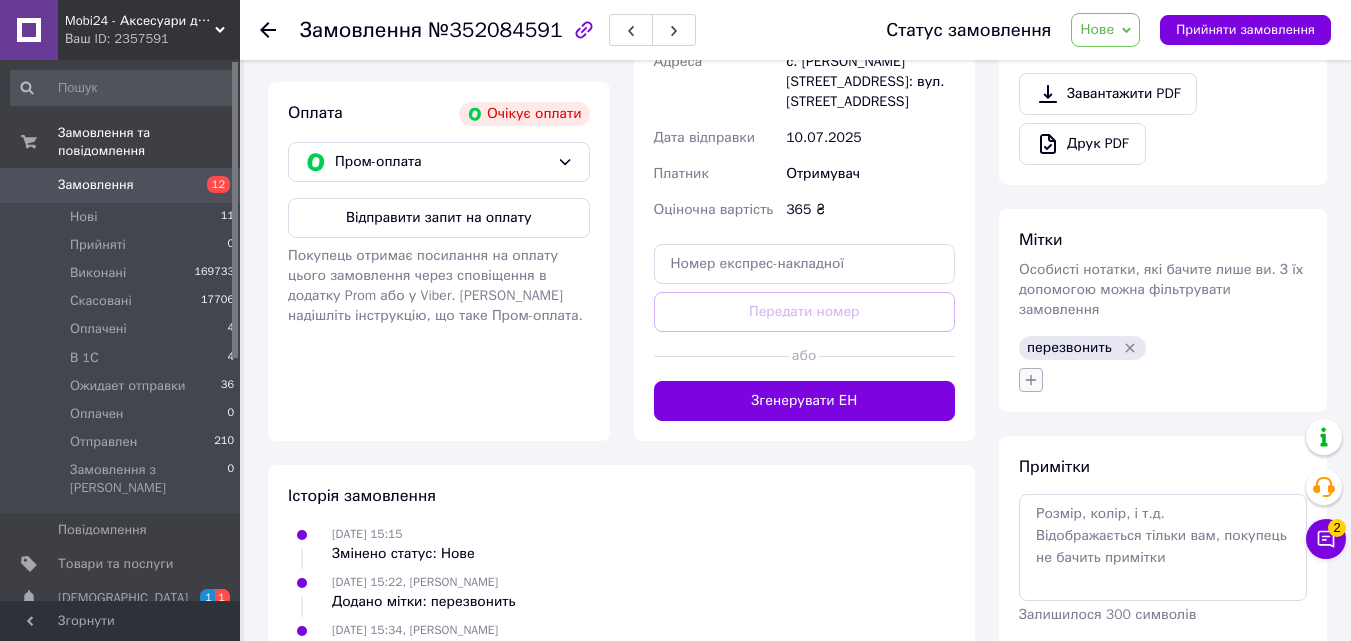 click 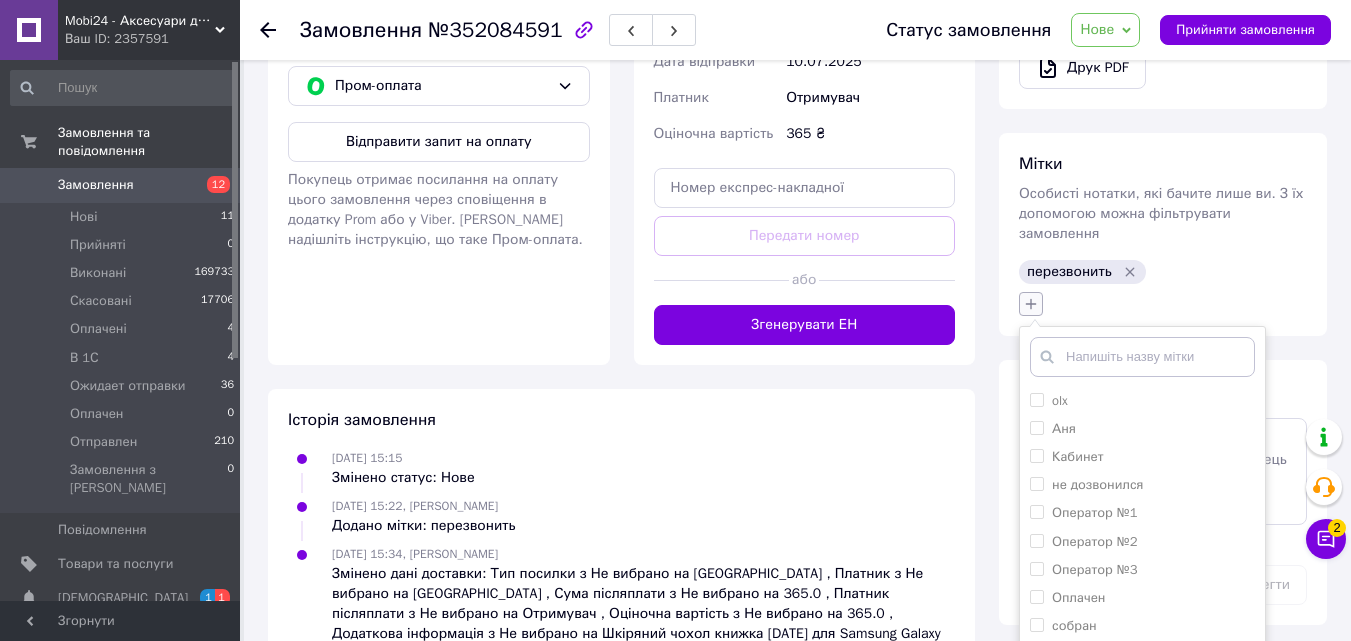 scroll, scrollTop: 868, scrollLeft: 0, axis: vertical 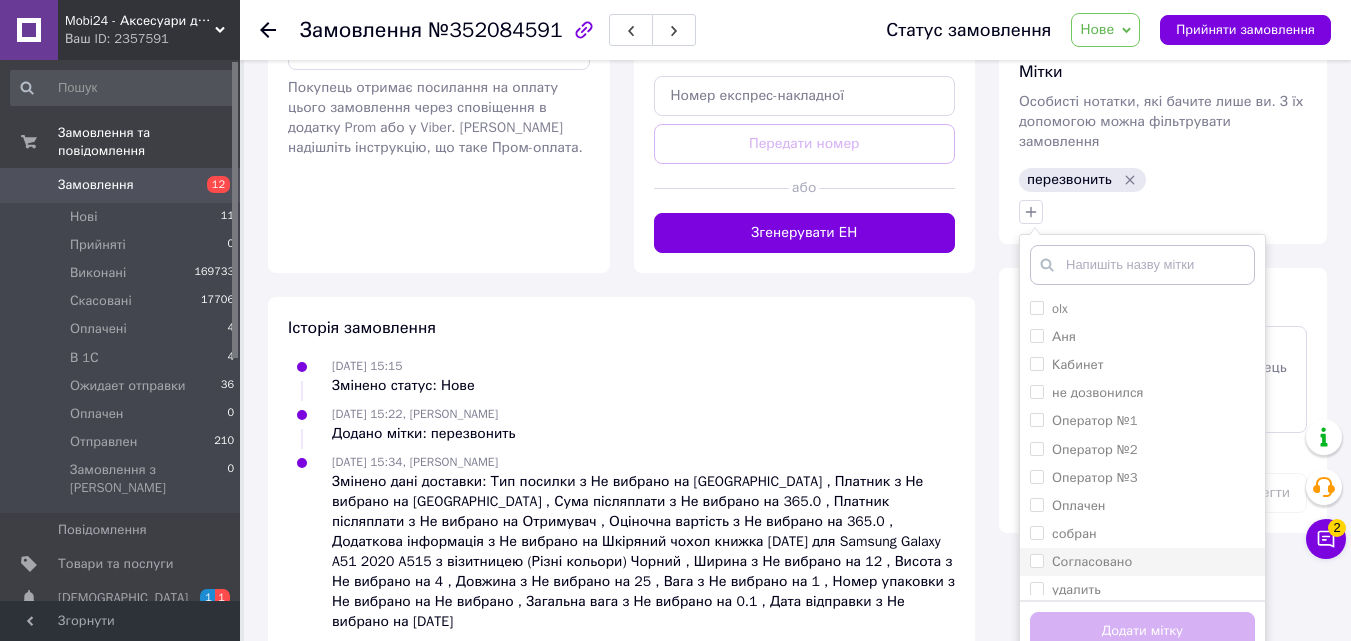 click on "Согласовано" at bounding box center [1142, 562] 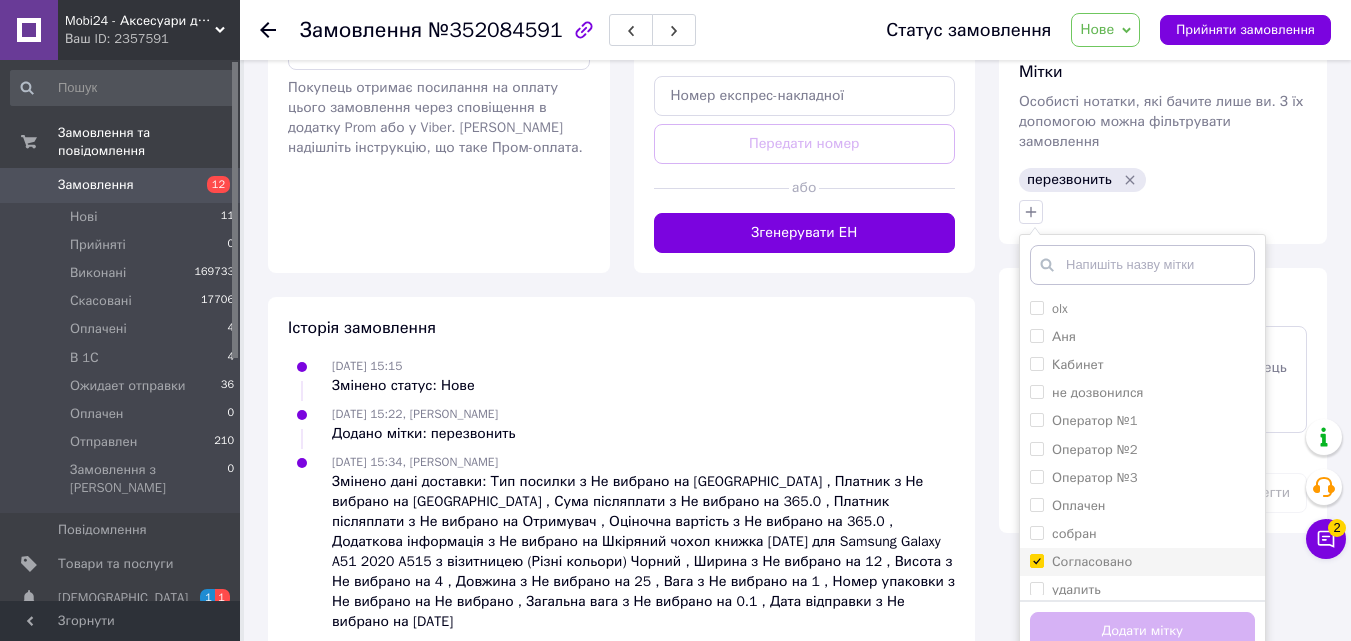 checkbox on "true" 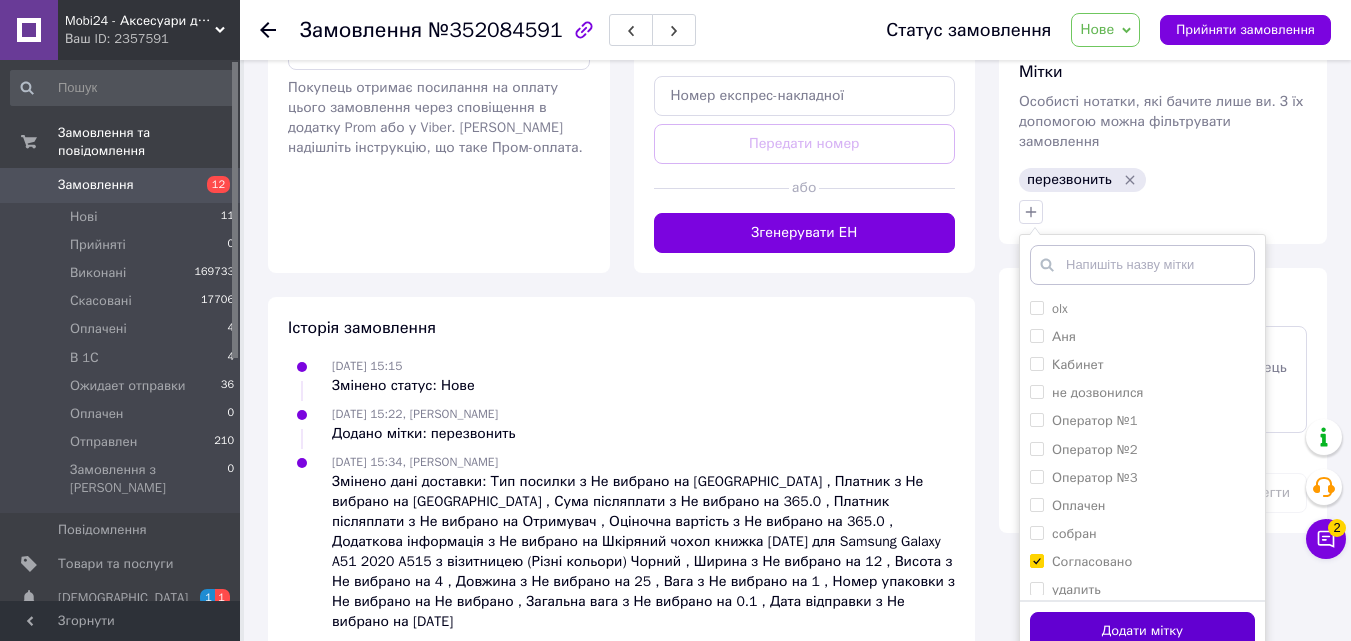 click on "Додати мітку" at bounding box center [1142, 631] 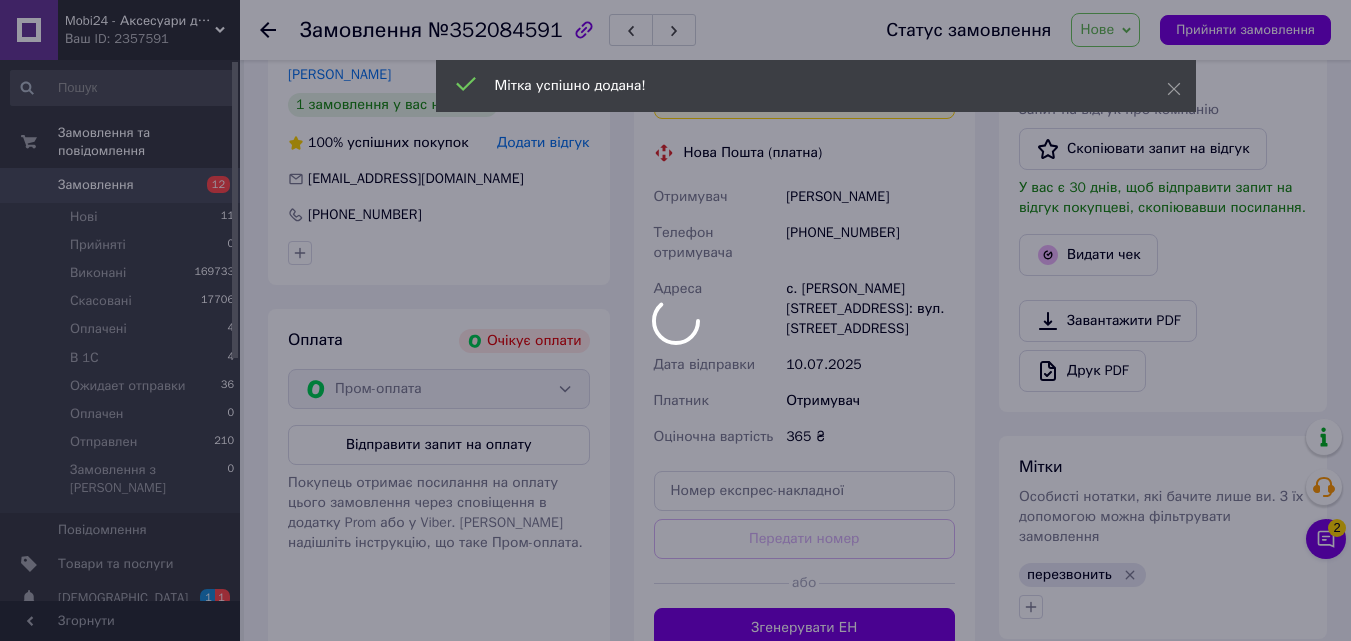 scroll, scrollTop: 463, scrollLeft: 0, axis: vertical 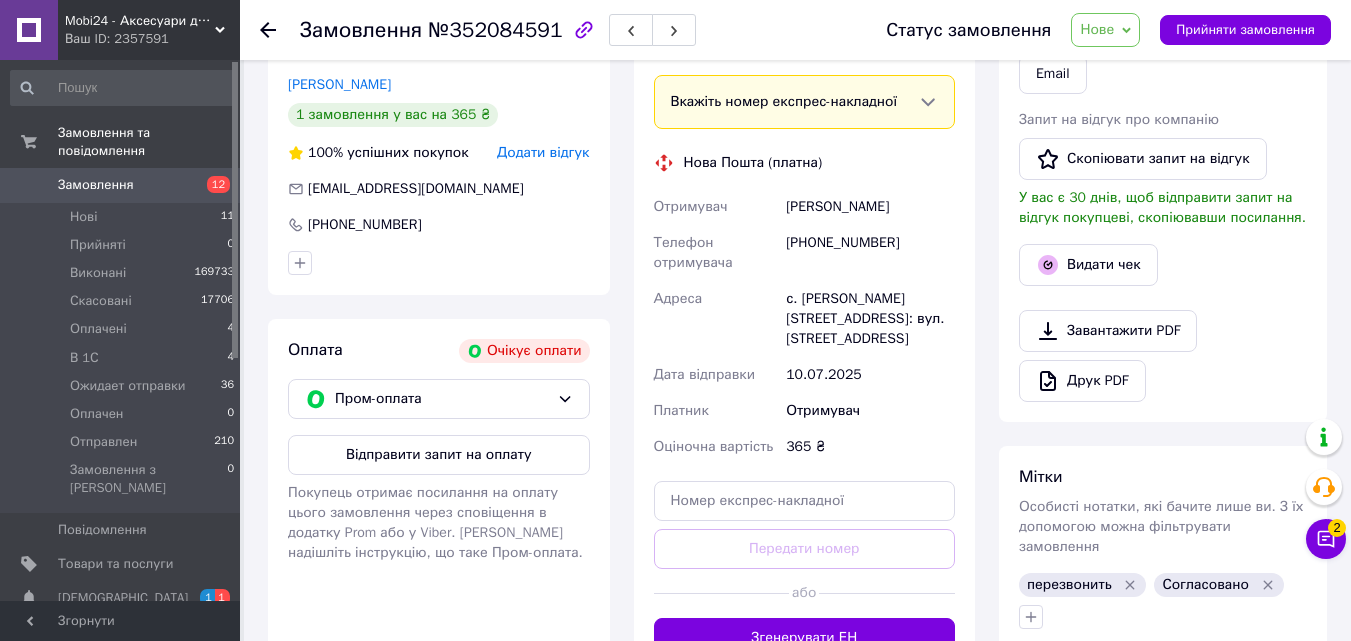 click 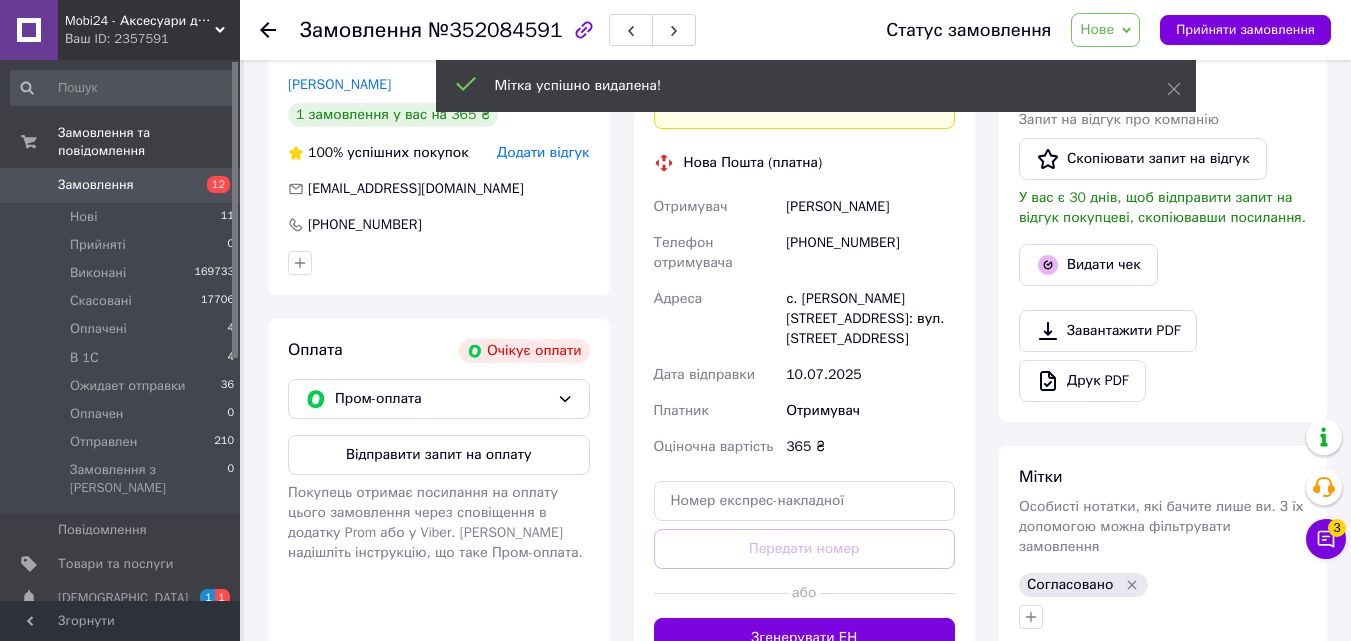click on "Нове" at bounding box center [1105, 30] 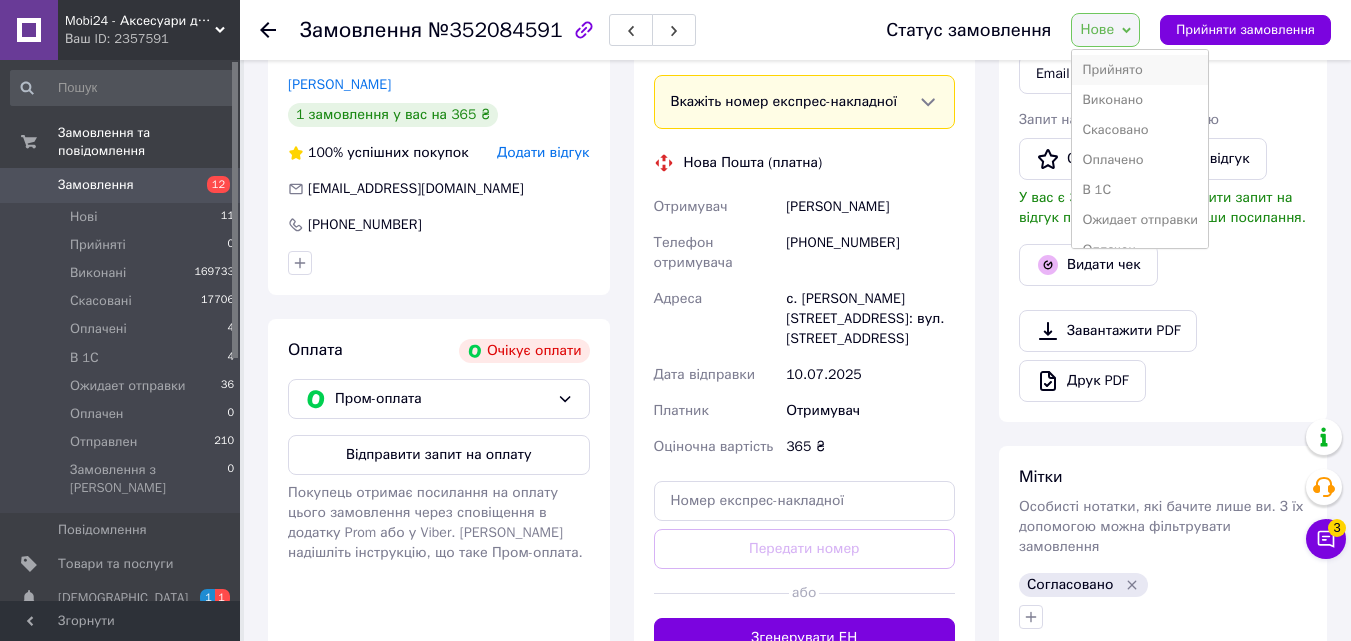 click on "Прийнято" at bounding box center [1140, 70] 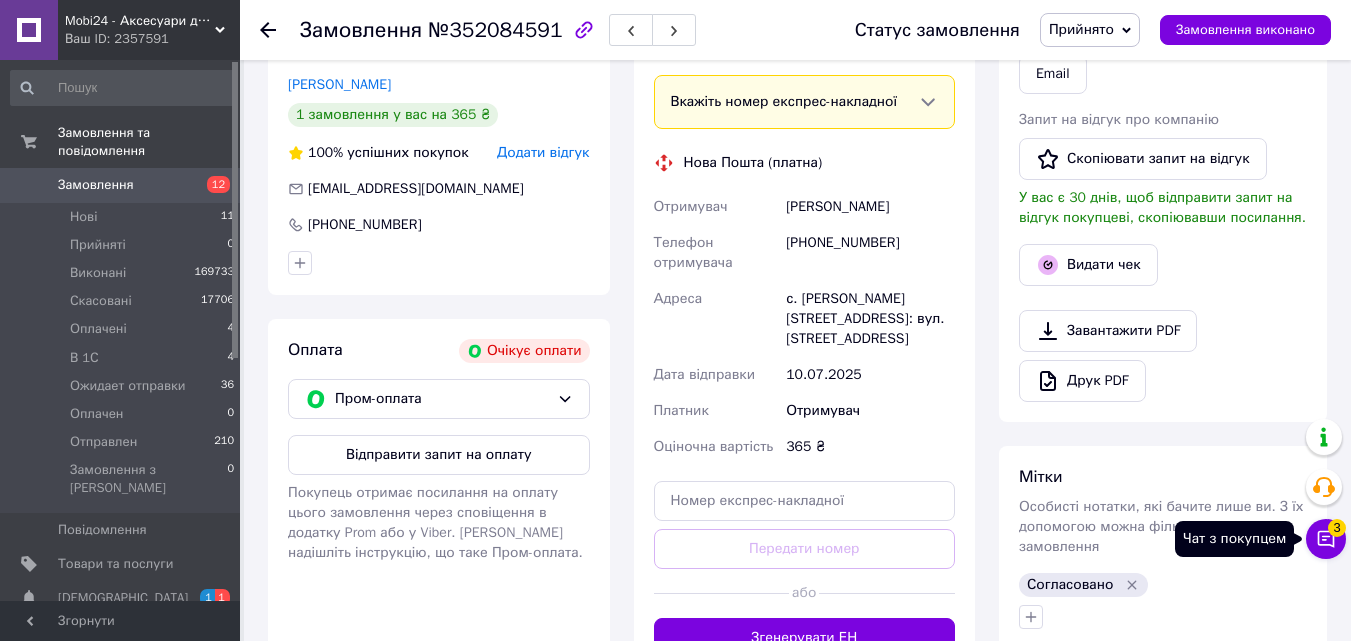 click 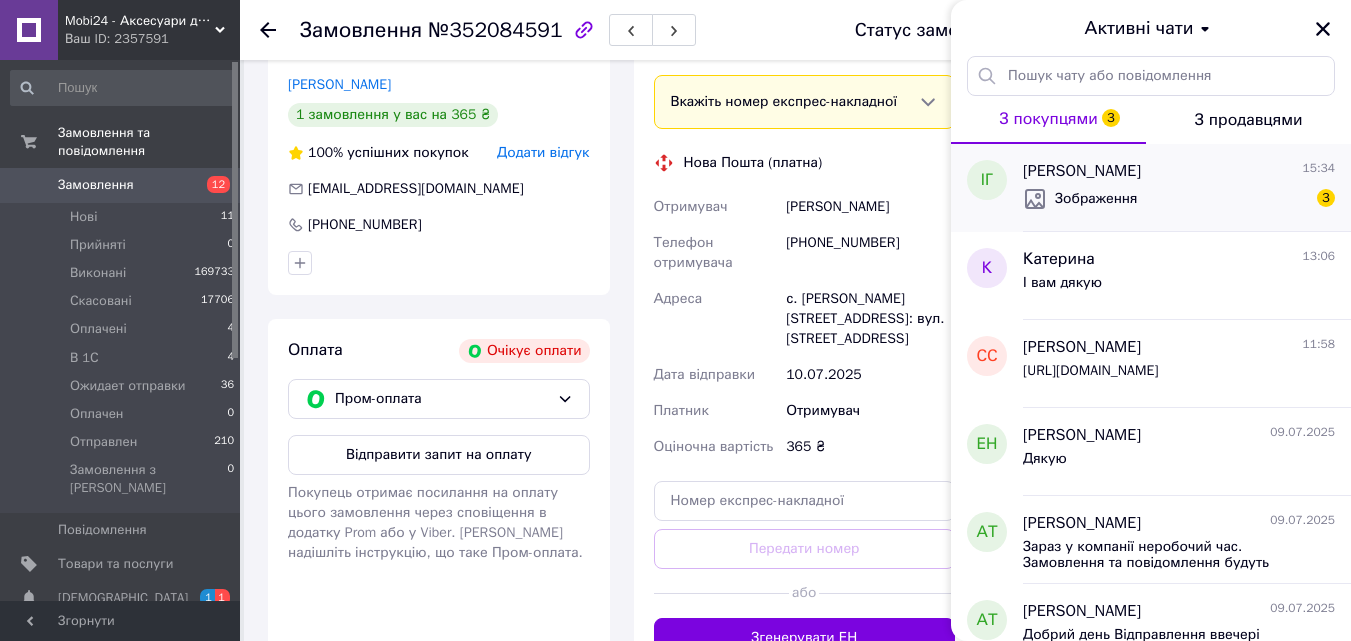 click on "Зображення 3" at bounding box center (1179, 199) 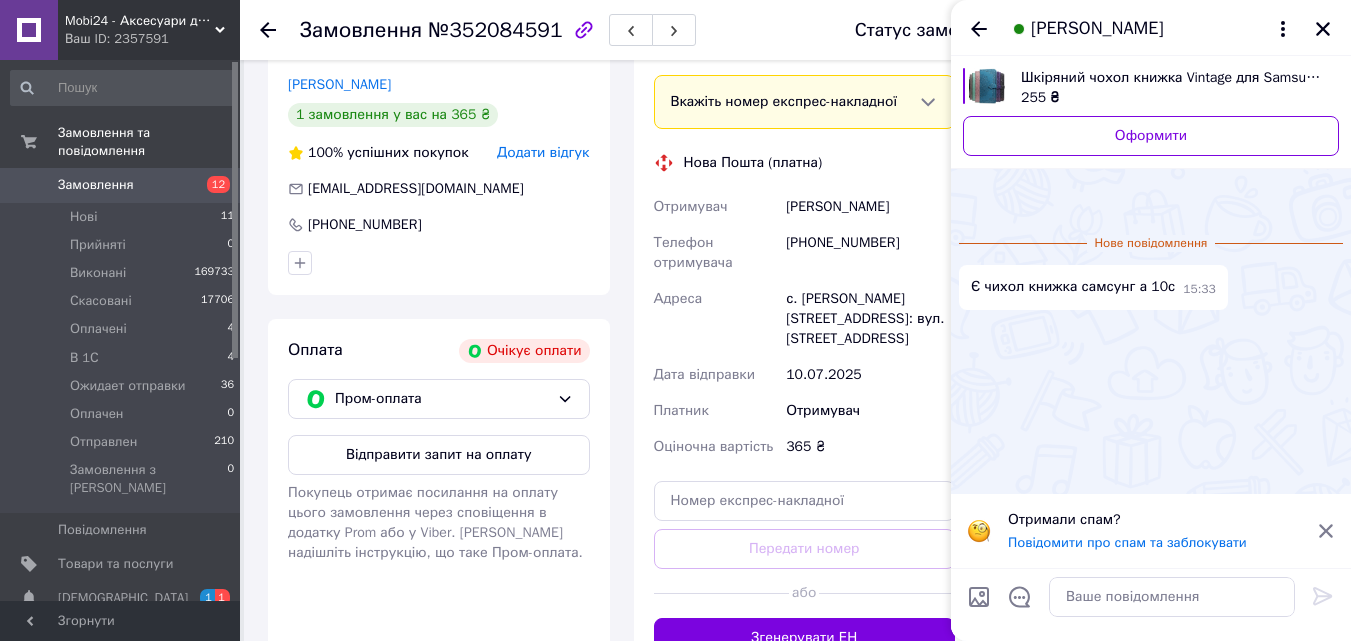 scroll, scrollTop: 131, scrollLeft: 0, axis: vertical 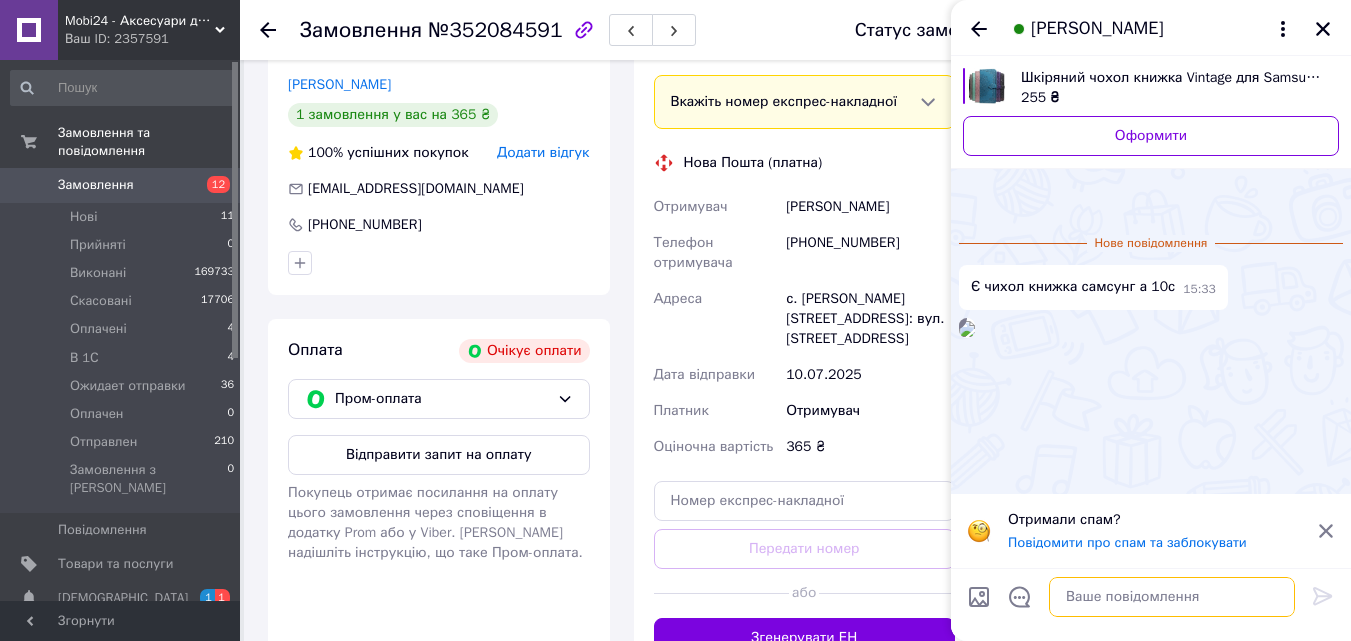 click at bounding box center (1172, 597) 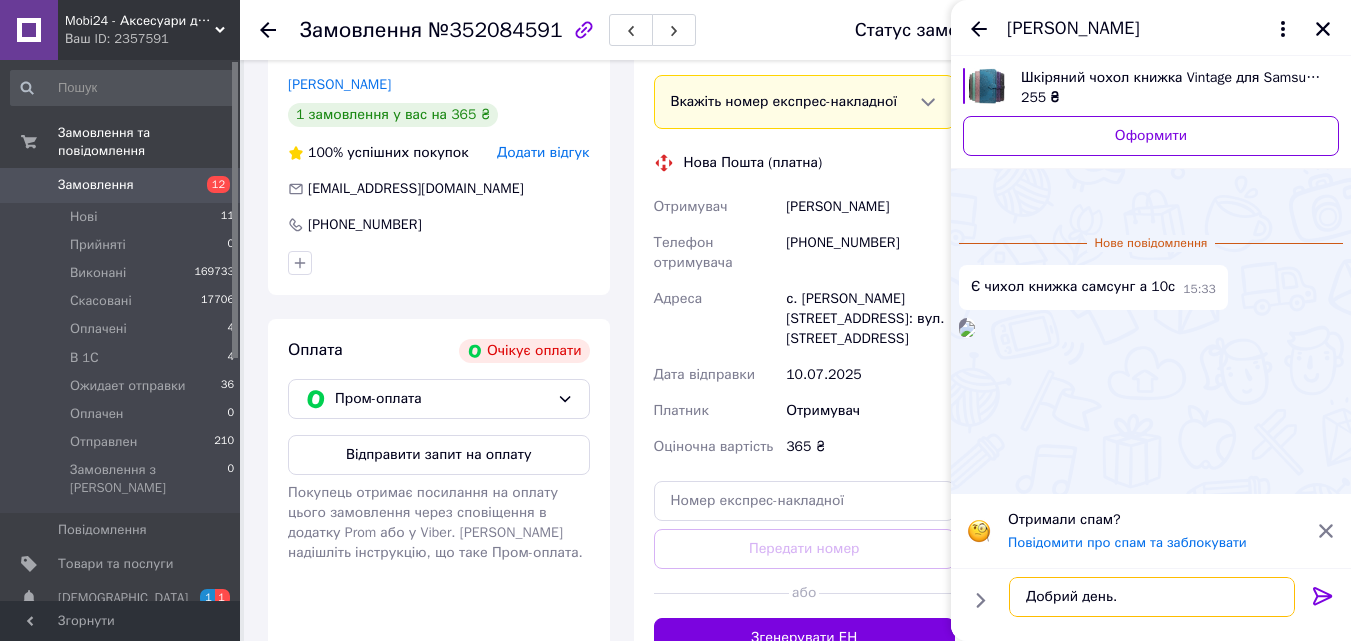 type on "Добрий день." 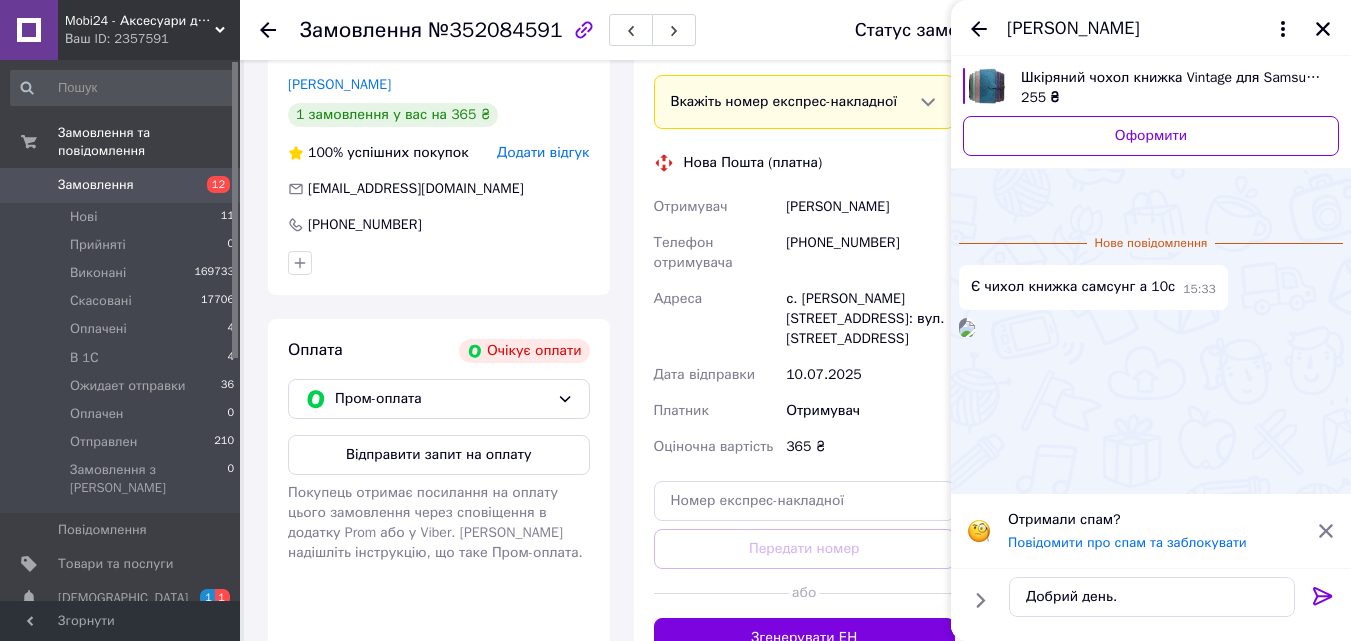 click at bounding box center (967, 329) 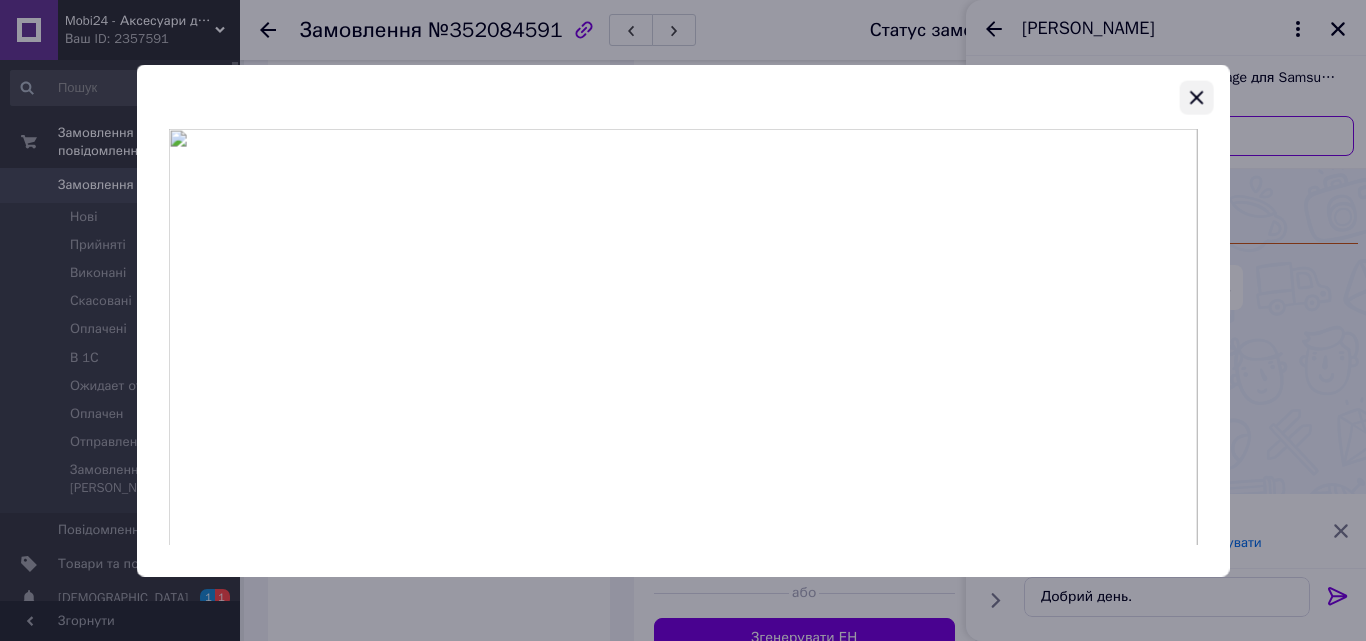click 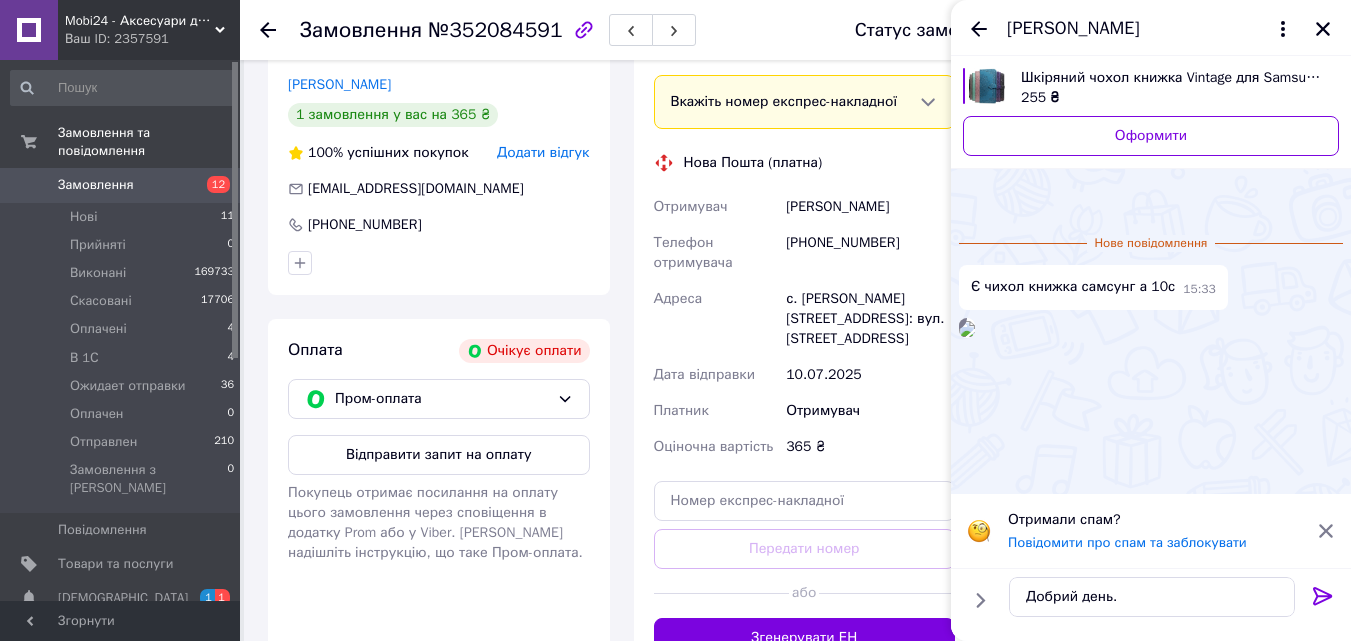 click 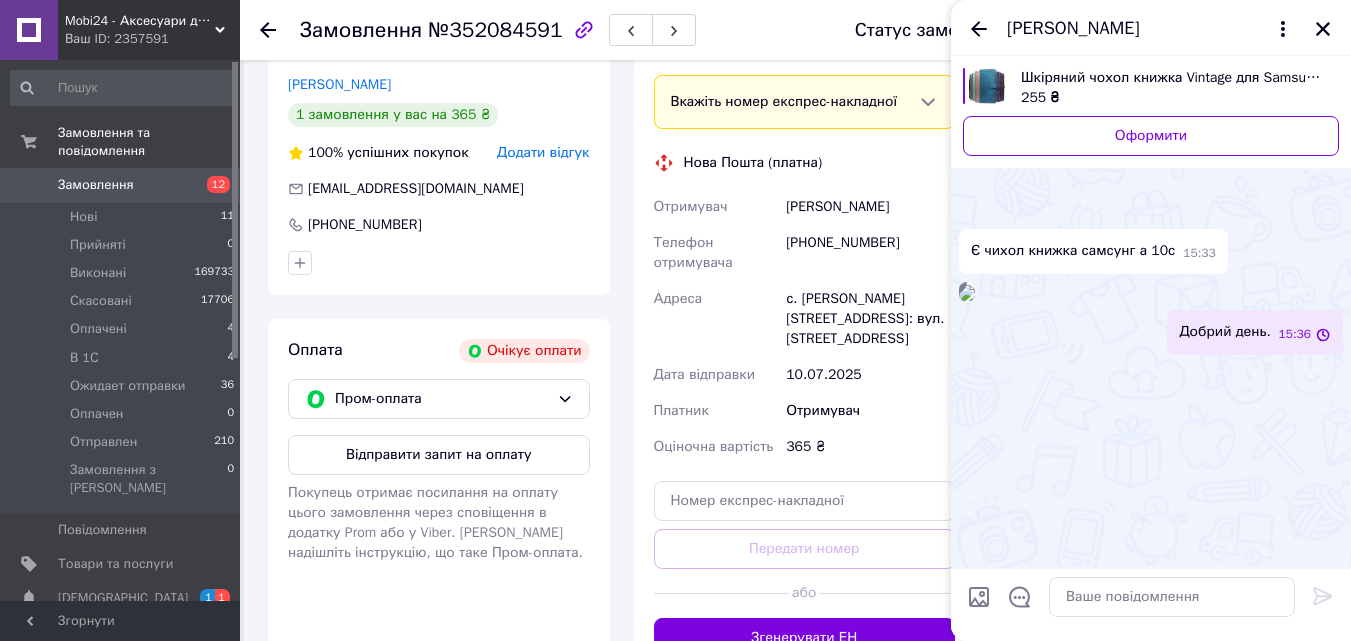 scroll, scrollTop: 75, scrollLeft: 0, axis: vertical 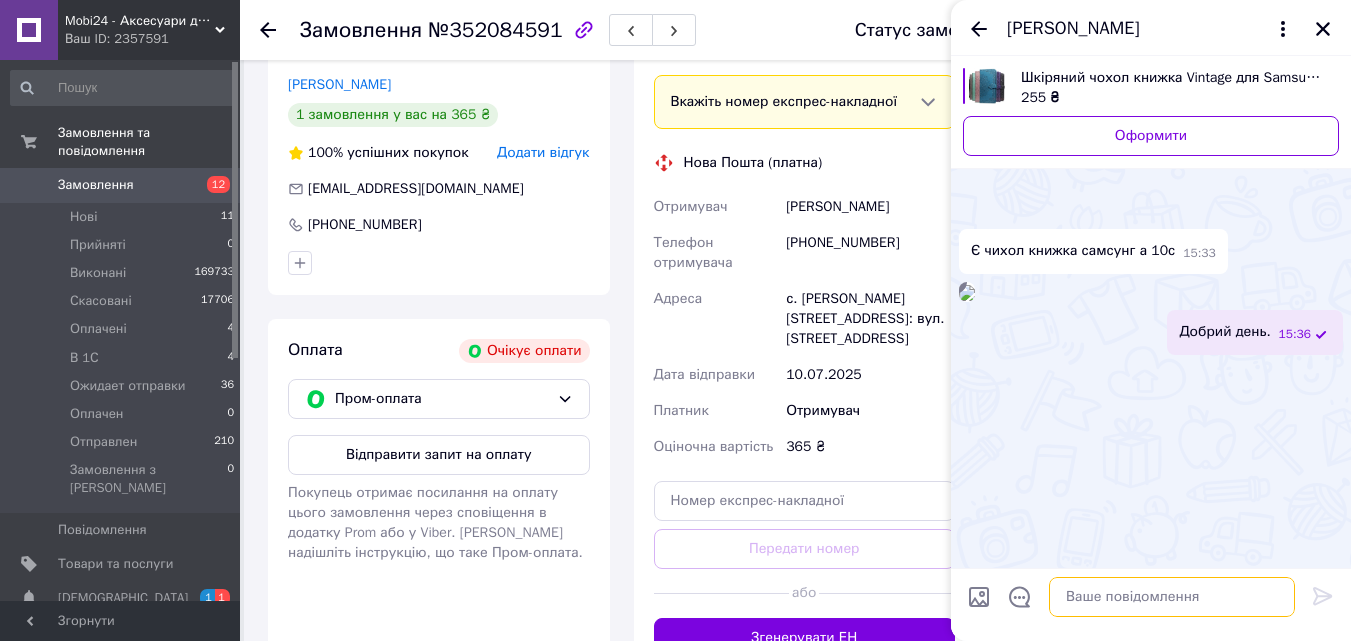 paste on "ШКІРЯНИЙ ЧОХОЛ КНИЖКА VINTAGE ДЛЯ SAMSUNG GALAXY A10 2019 A105 З ВІЗИТНИЦЕЮ (РІЗНІ КОЛЬОРИ) Детальніше: https://mobi24.net.ua/ua/p1180208122-kozhanyj-chehol-knizhka.html" 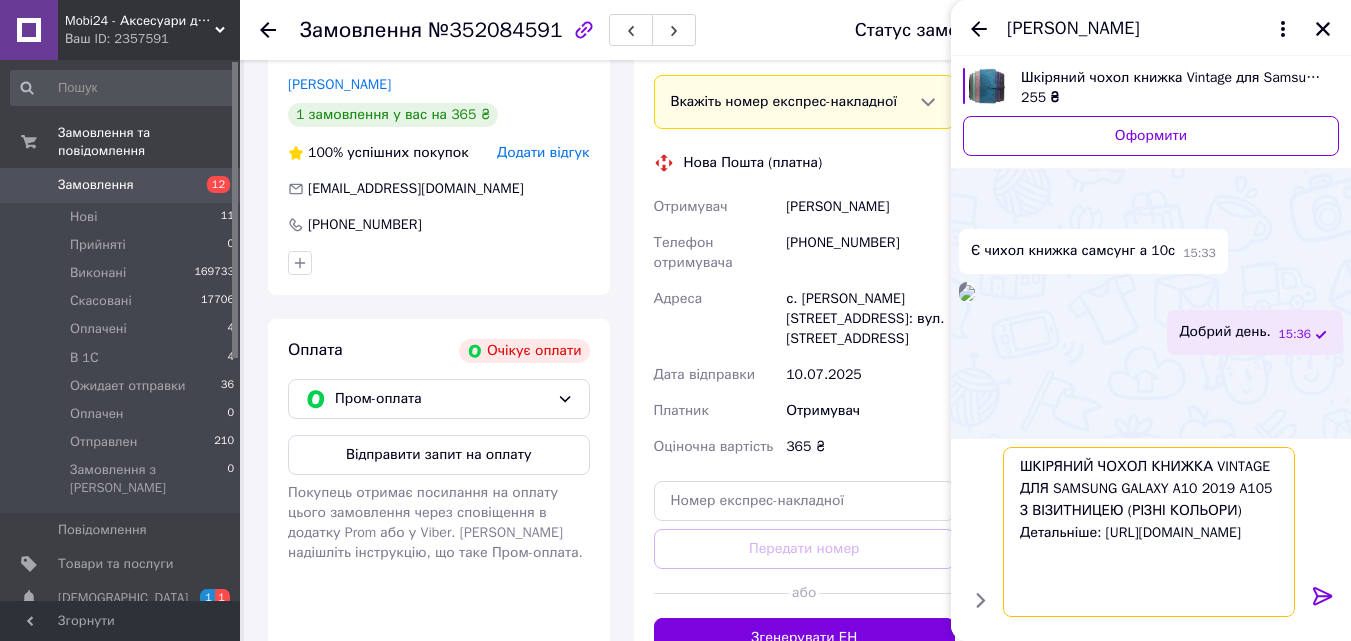 scroll, scrollTop: 0, scrollLeft: 0, axis: both 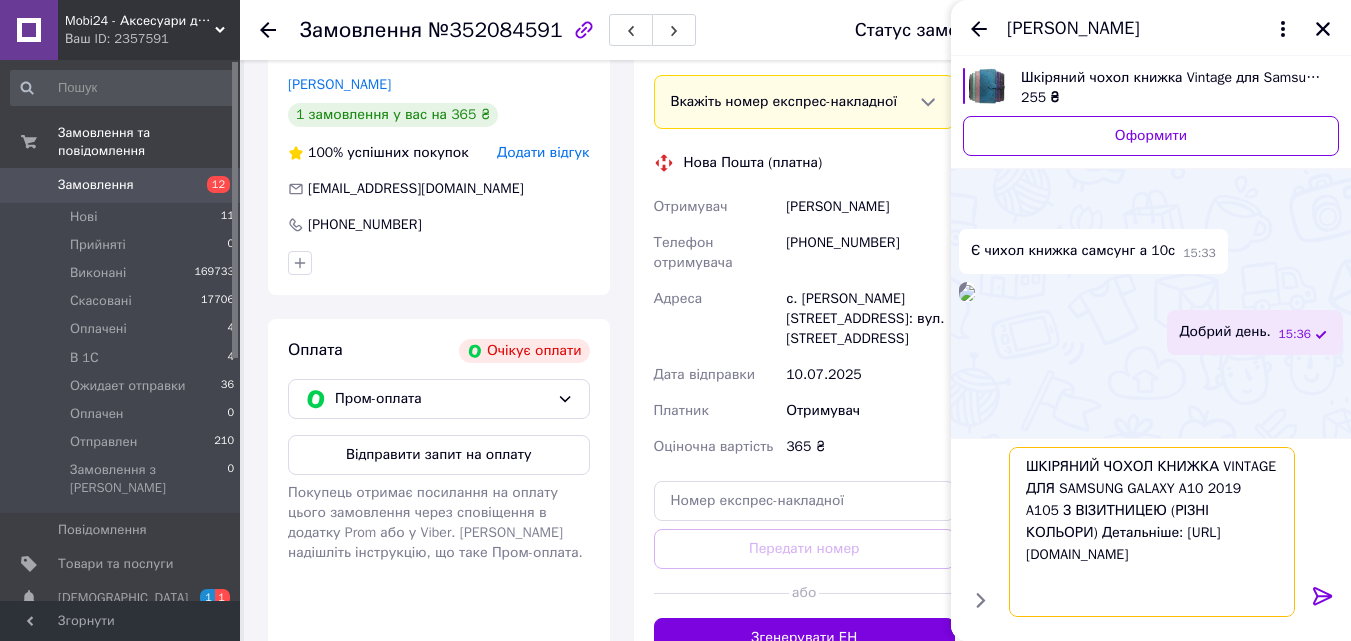 type on "ШКІРЯНИЙ ЧОХОЛ КНИЖКА VINTAGE ДЛЯ SAMSUNG GALAXY A10 2019 A105 З ВІЗИТНИЦЕЮ (РІЗНІ КОЛЬОРИ) Детальніше: https://mobi24.net.ua/ua/p1180208122-kozhanyj-chehol-knizhka.html" 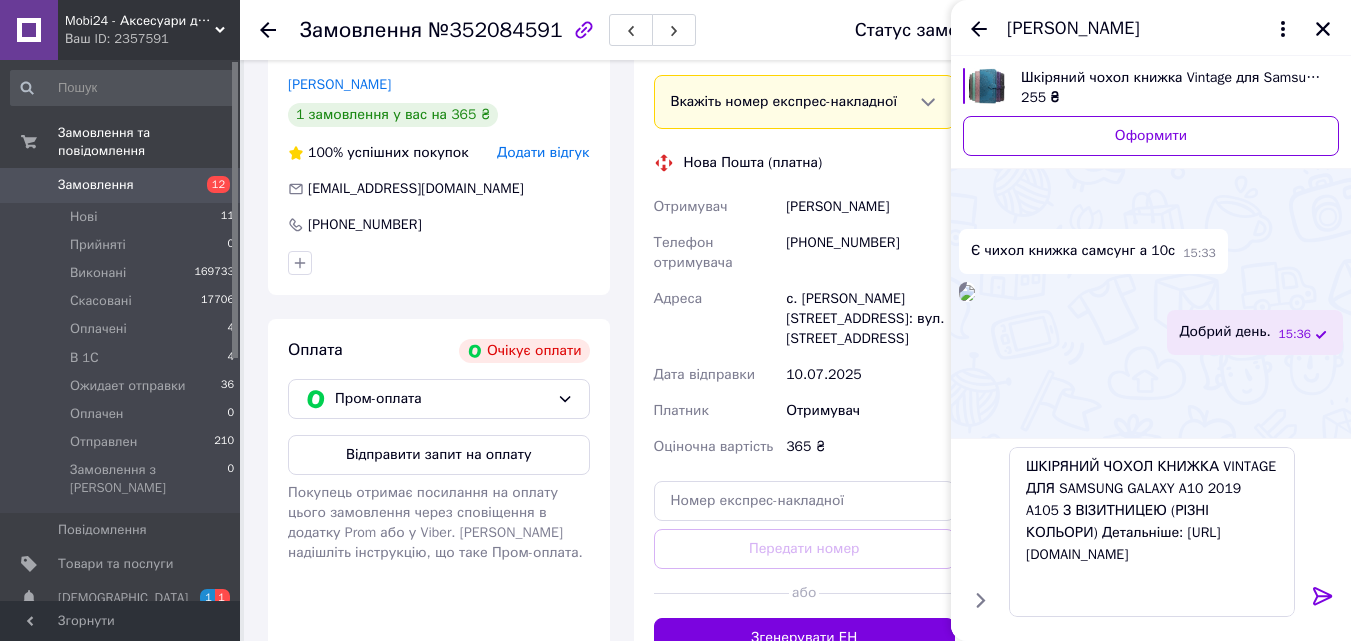 click 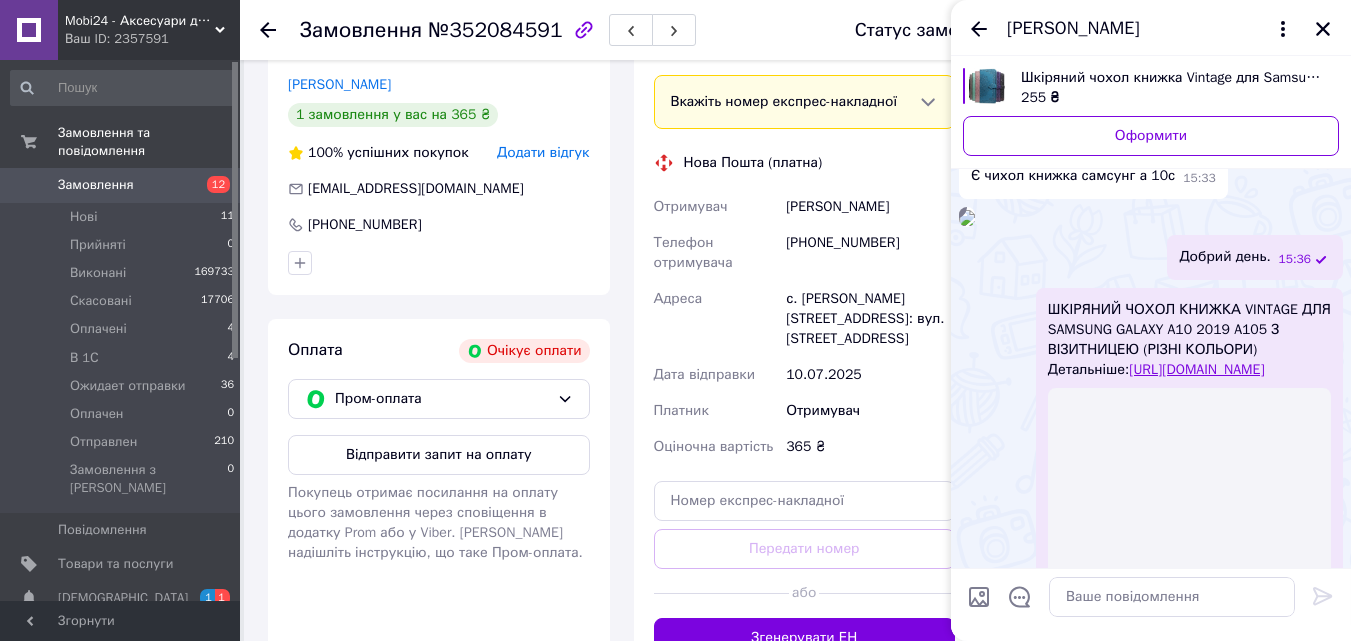scroll, scrollTop: 474, scrollLeft: 0, axis: vertical 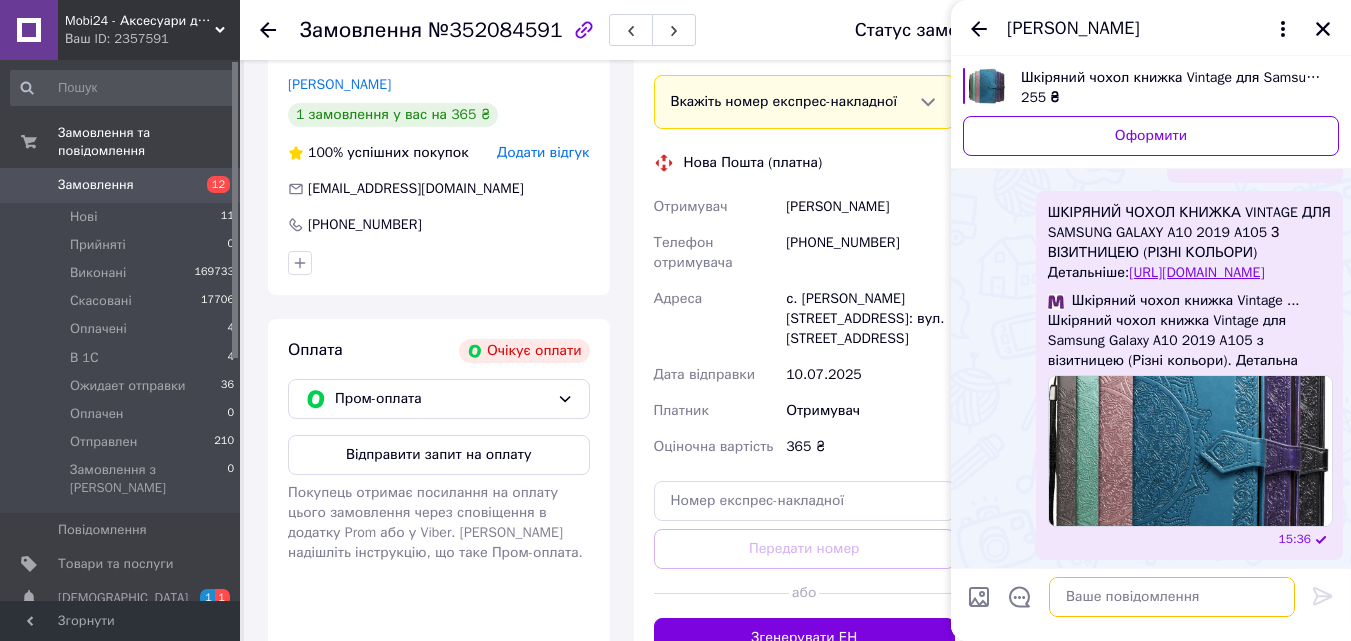 click at bounding box center [1172, 597] 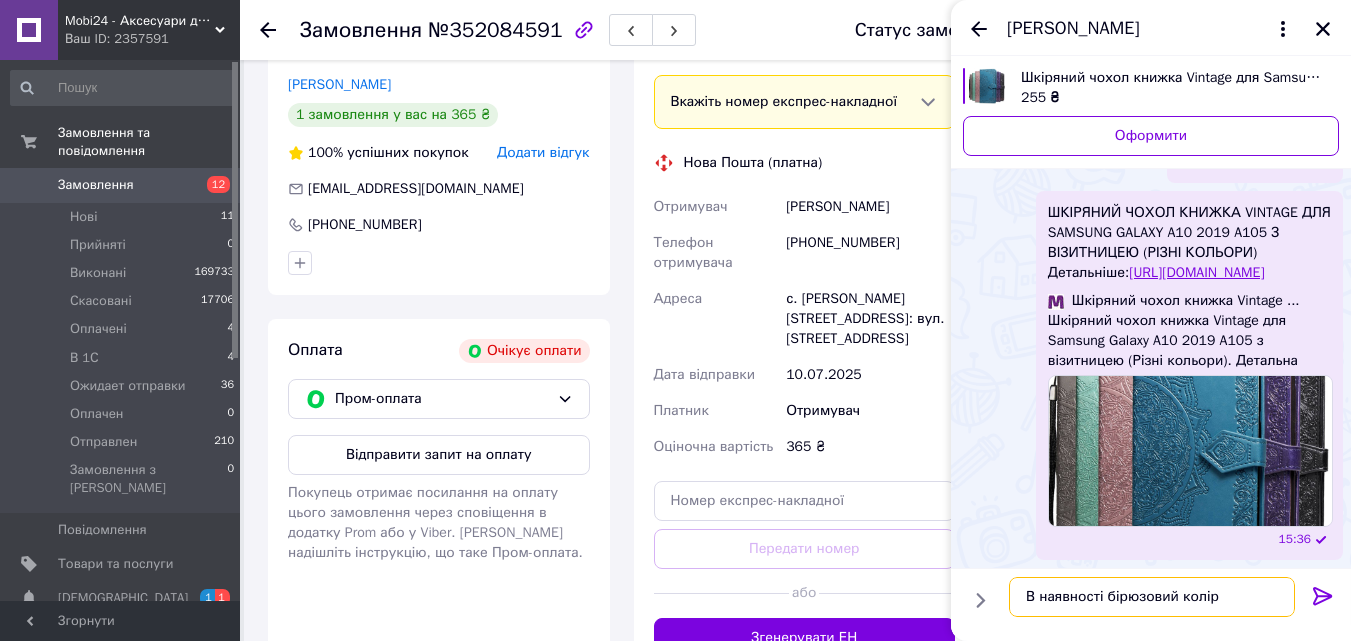 type on "В наявності бірюзовий колір" 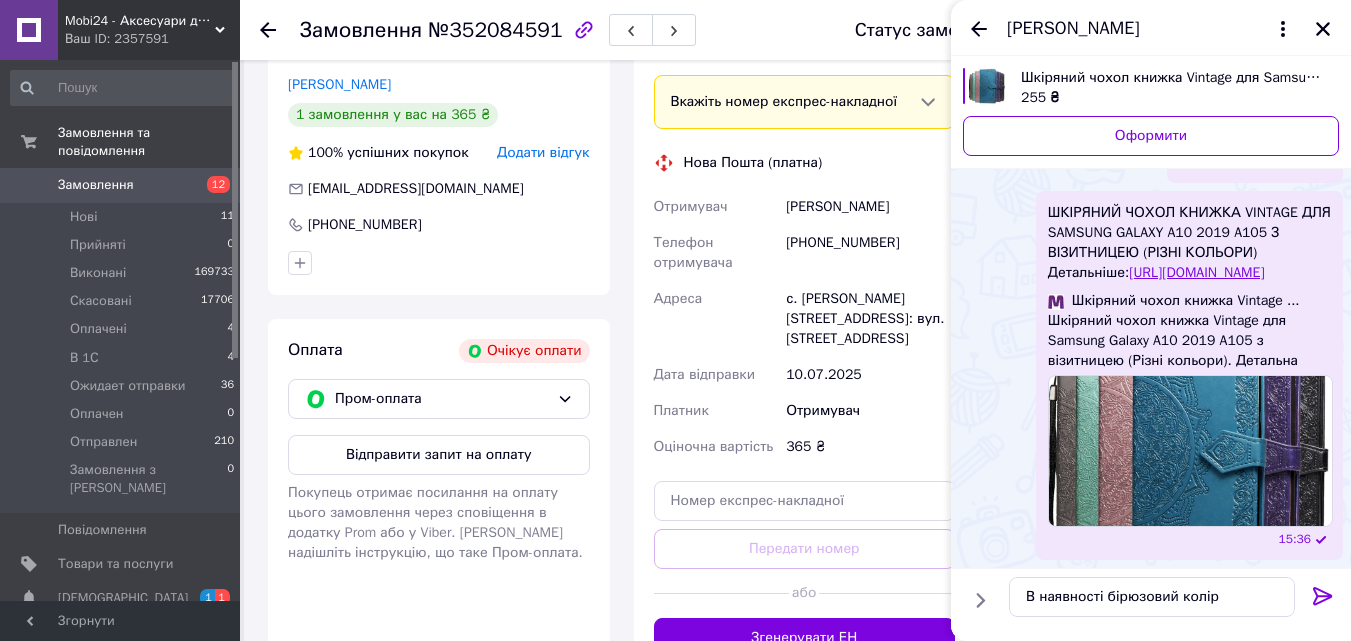 click 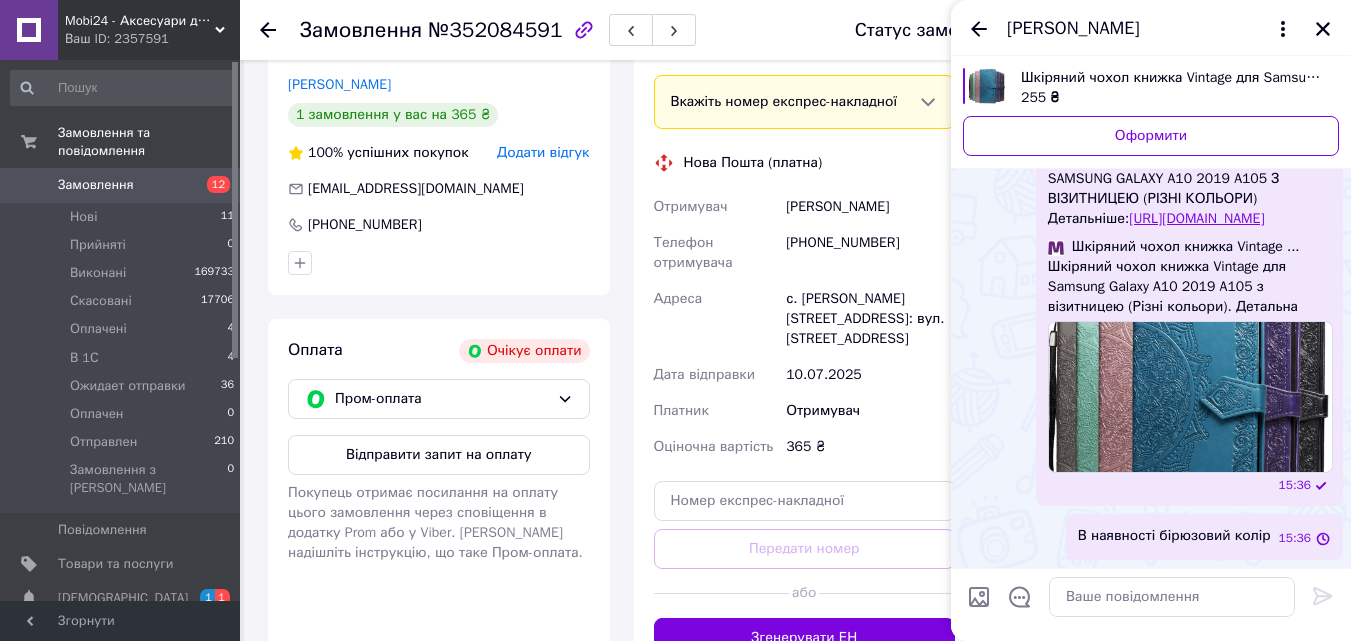 scroll, scrollTop: 546, scrollLeft: 0, axis: vertical 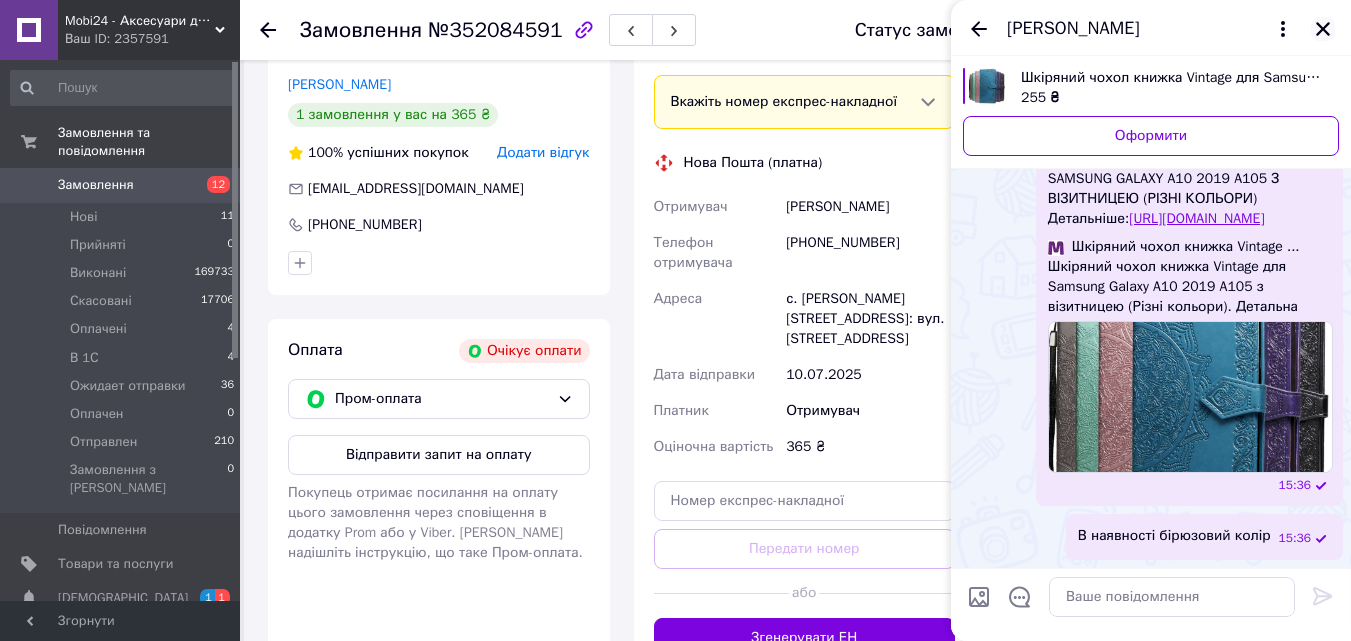 click 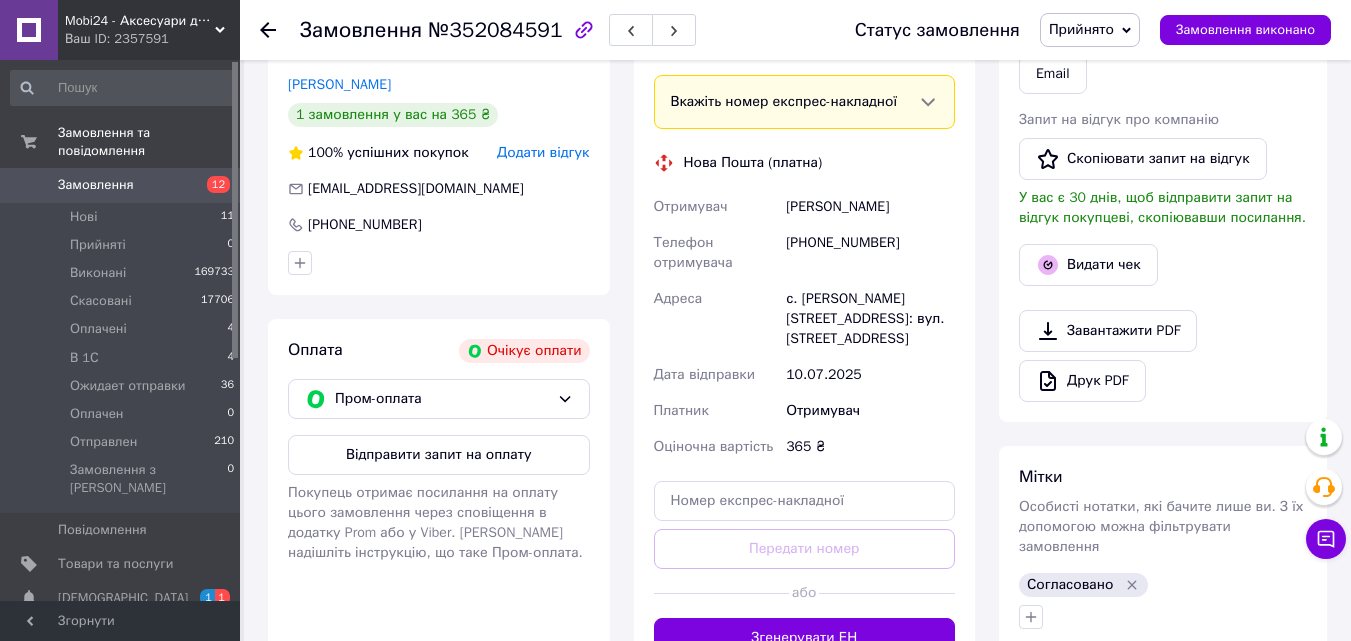 click on "Замовлення" at bounding box center [121, 185] 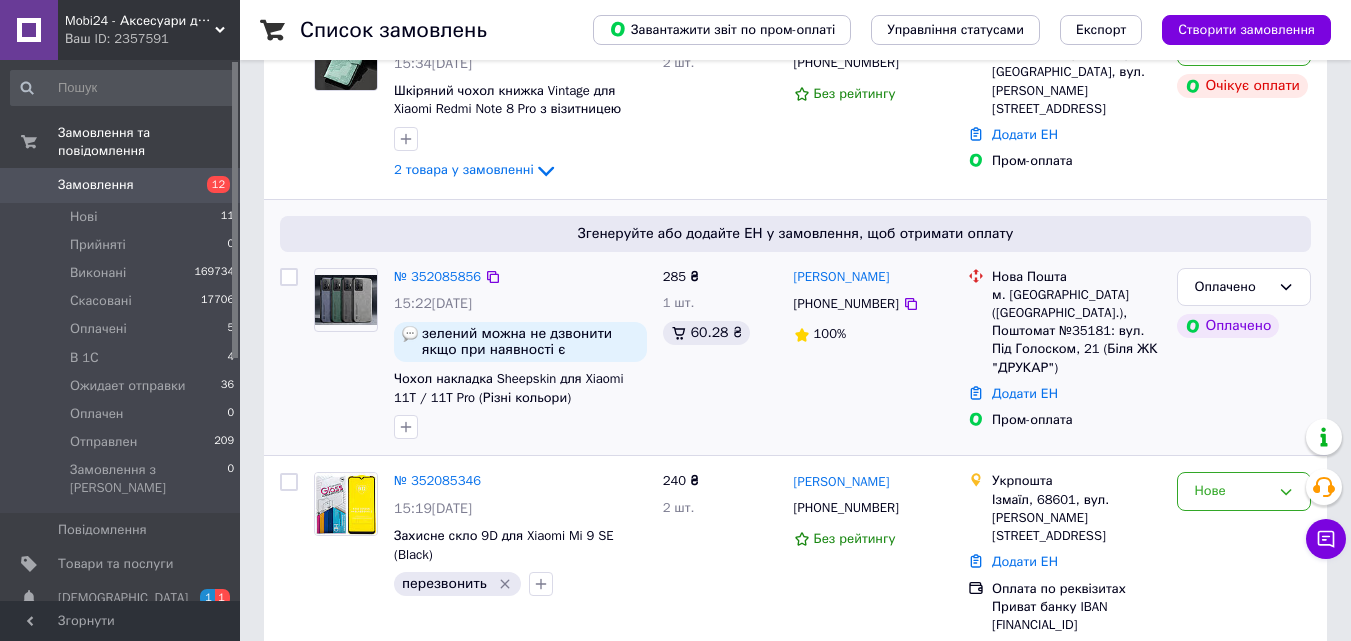 scroll, scrollTop: 400, scrollLeft: 0, axis: vertical 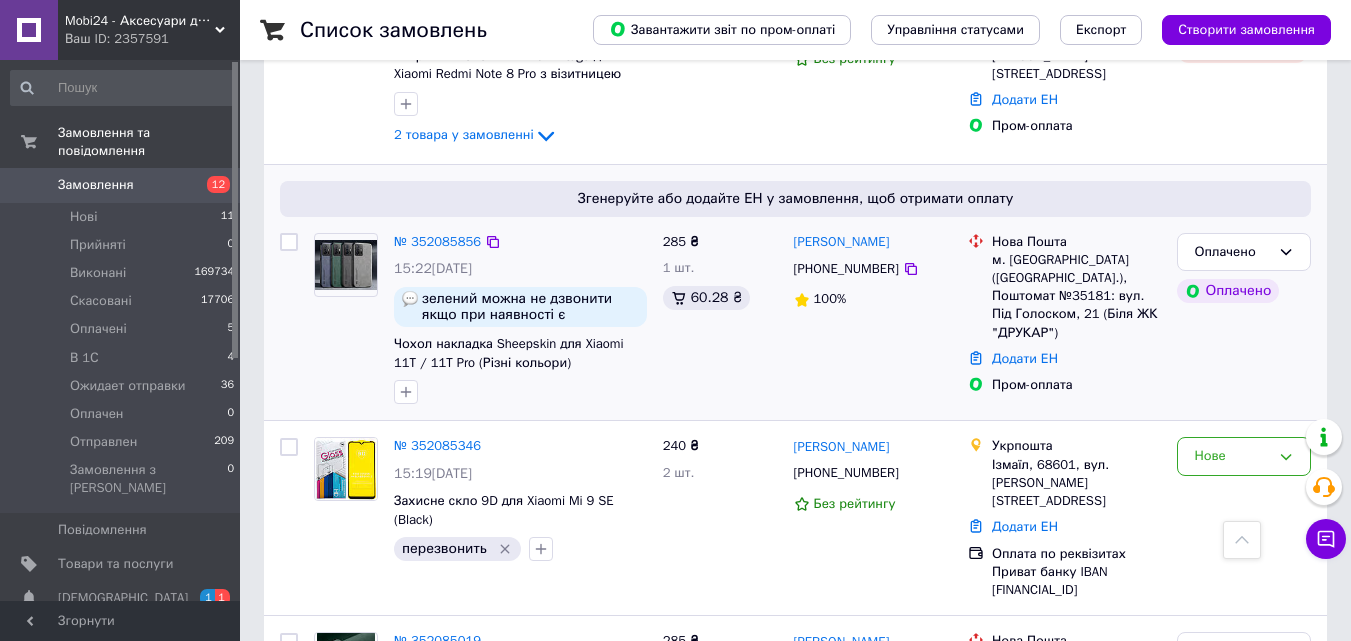 click at bounding box center (346, 265) 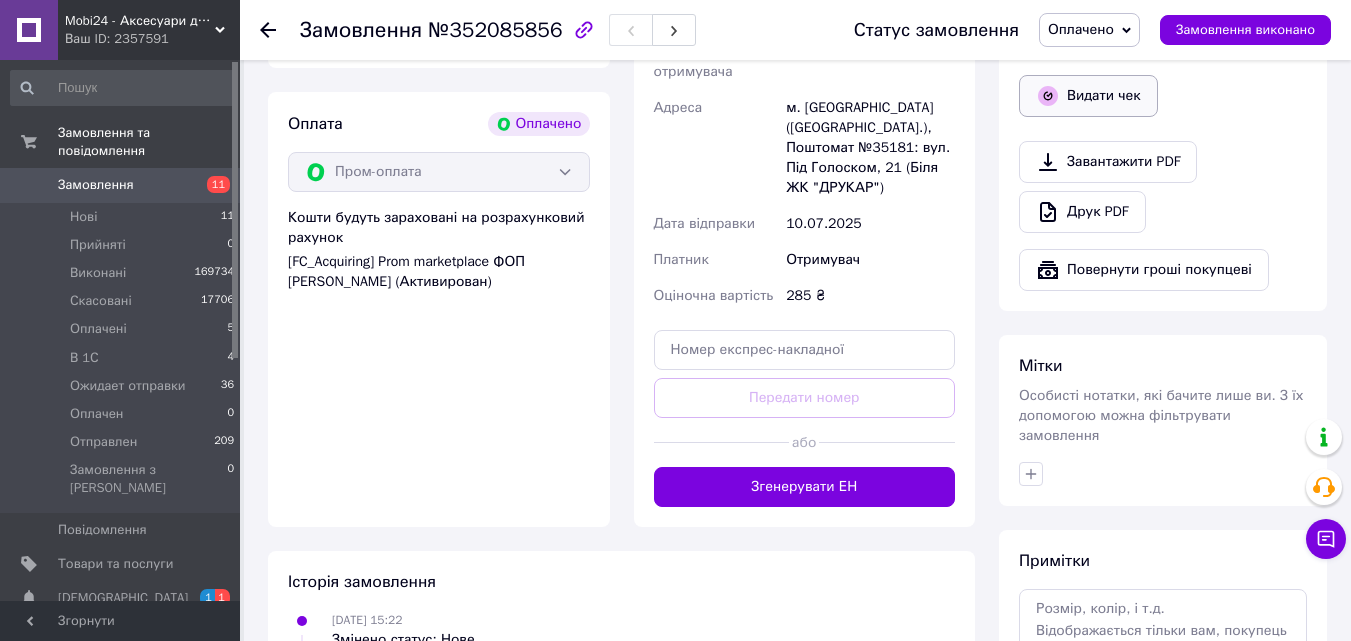 scroll, scrollTop: 1400, scrollLeft: 0, axis: vertical 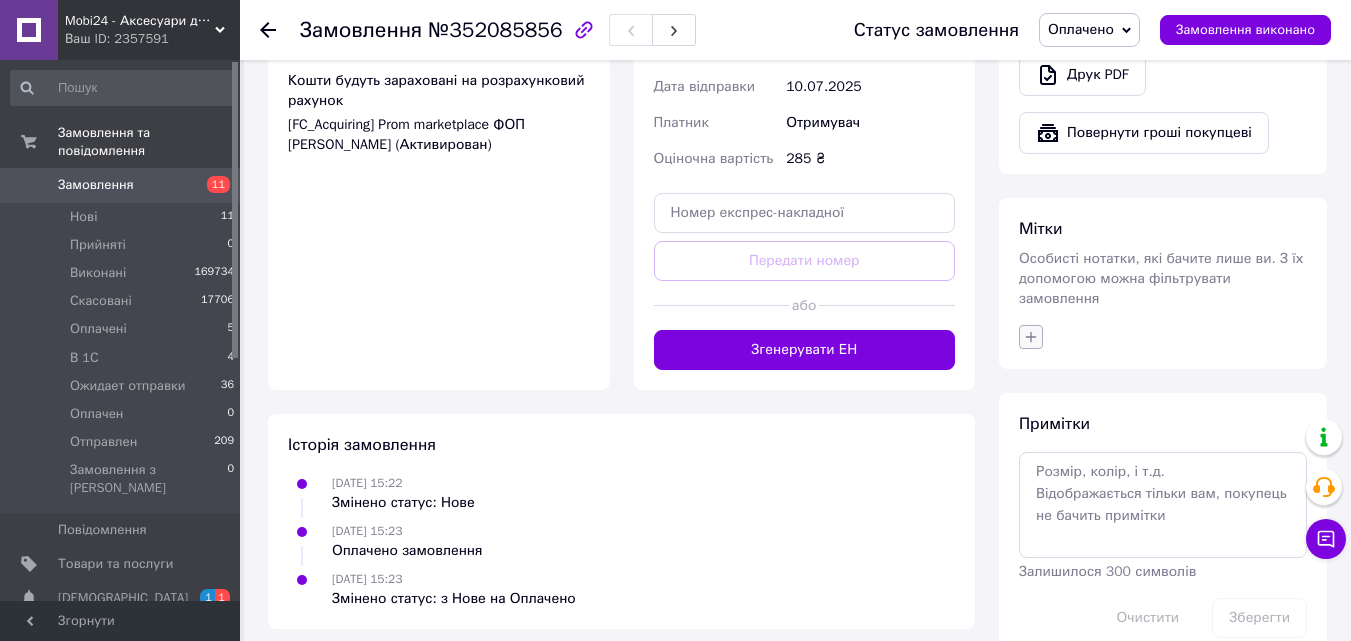 click 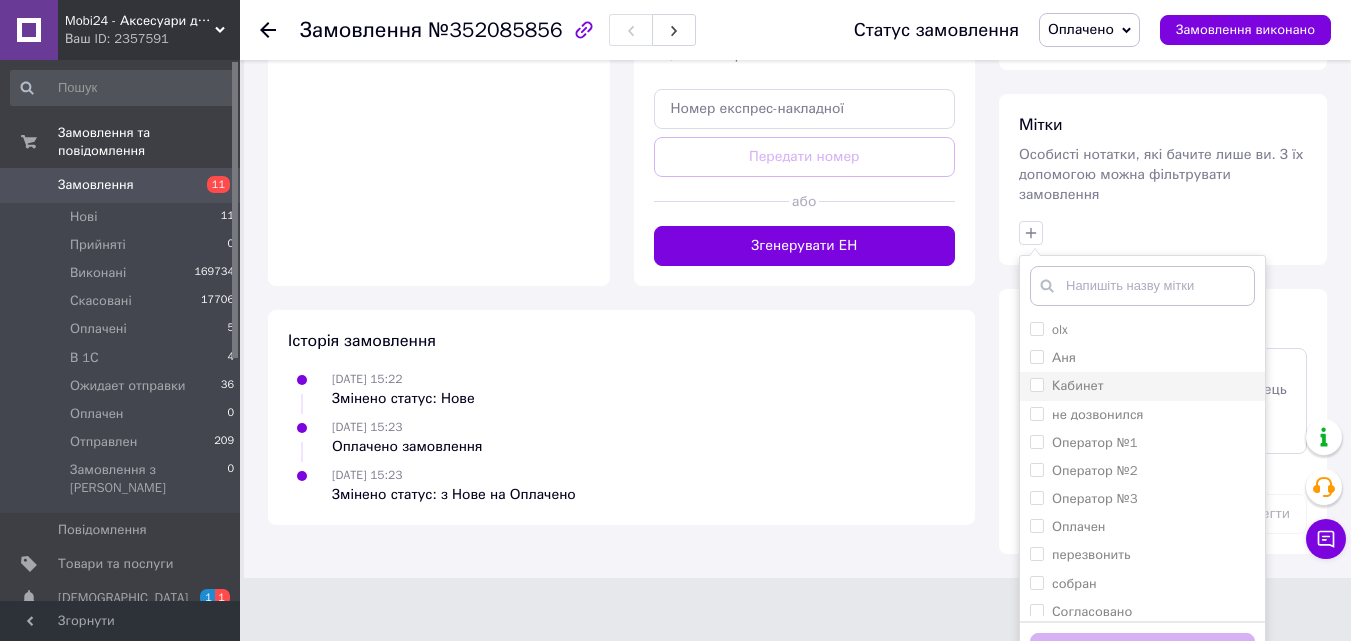 scroll, scrollTop: 1506, scrollLeft: 0, axis: vertical 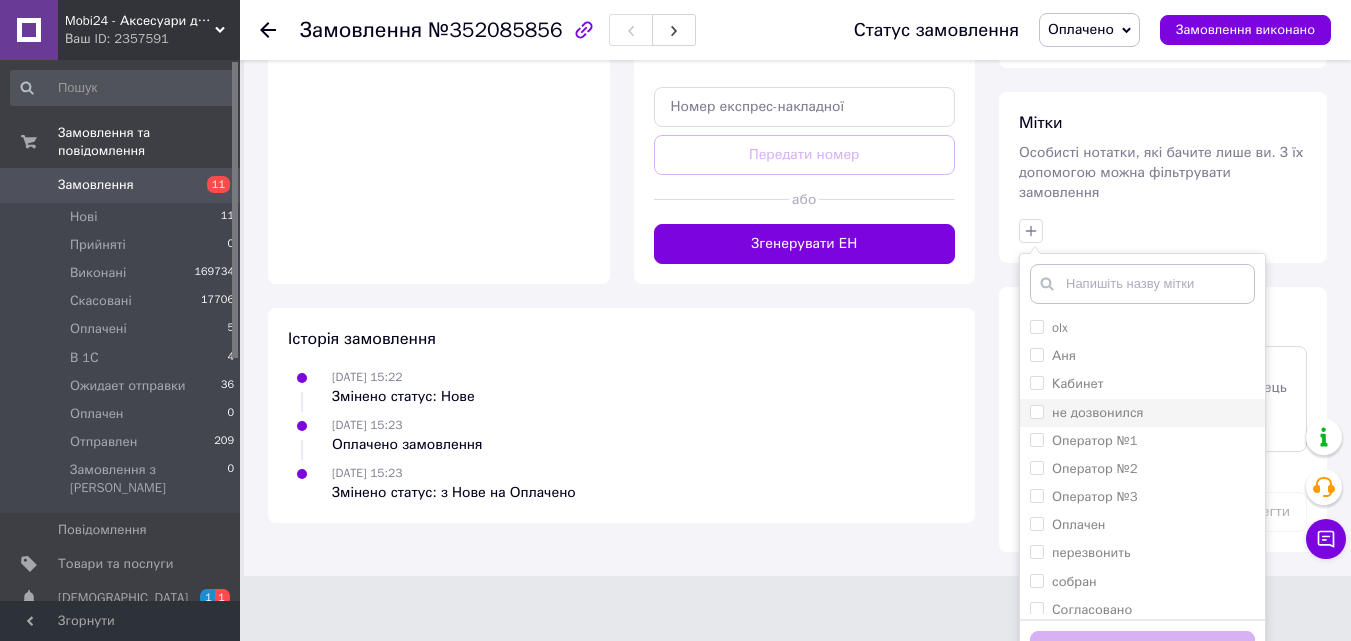 click on "не дозвонился" at bounding box center (1036, 411) 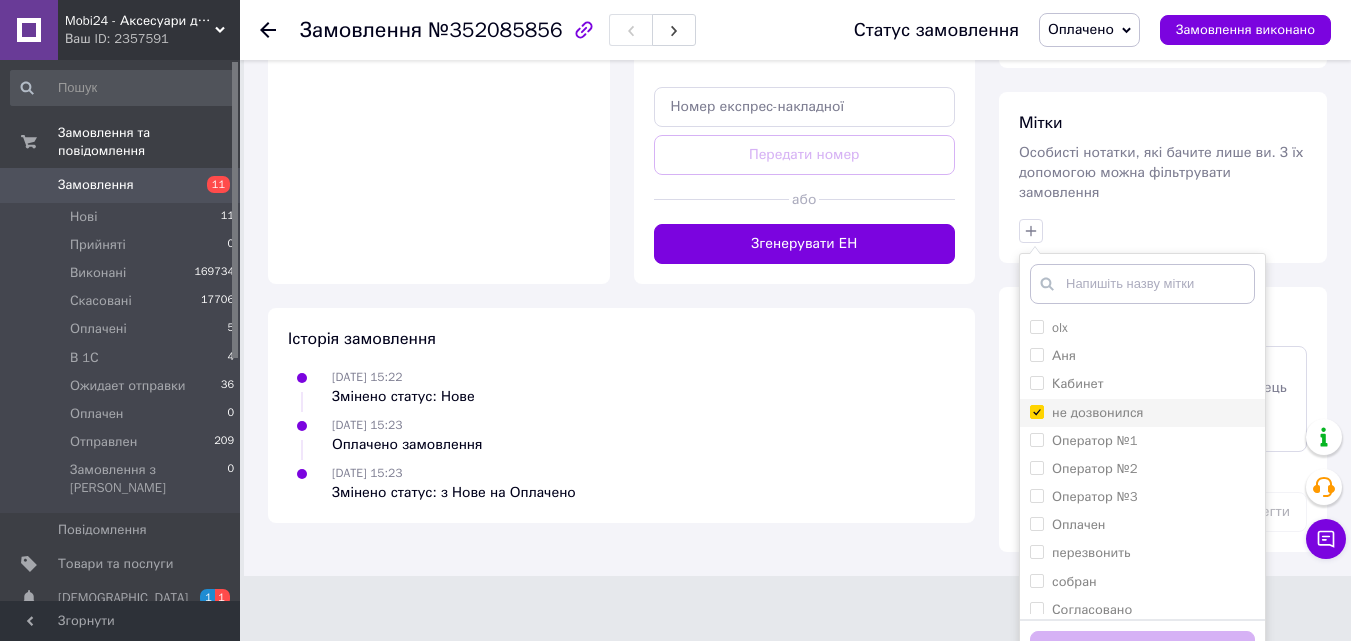 checkbox on "true" 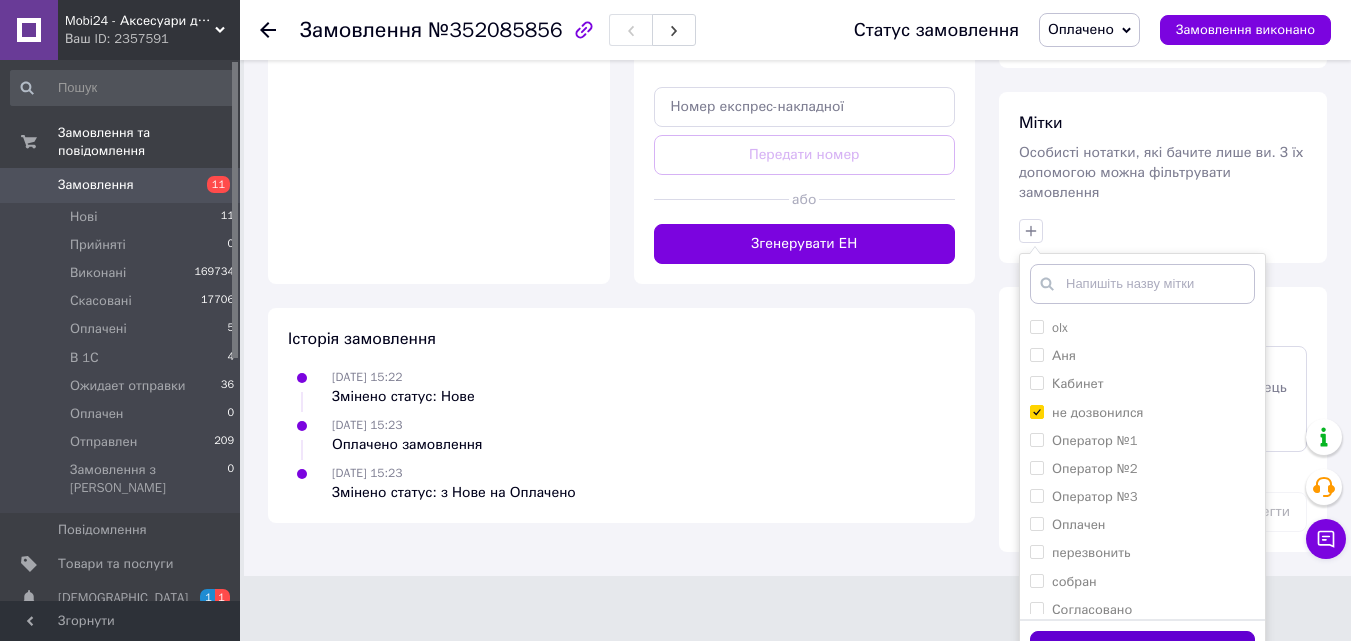 click on "Додати мітку" at bounding box center [1142, 650] 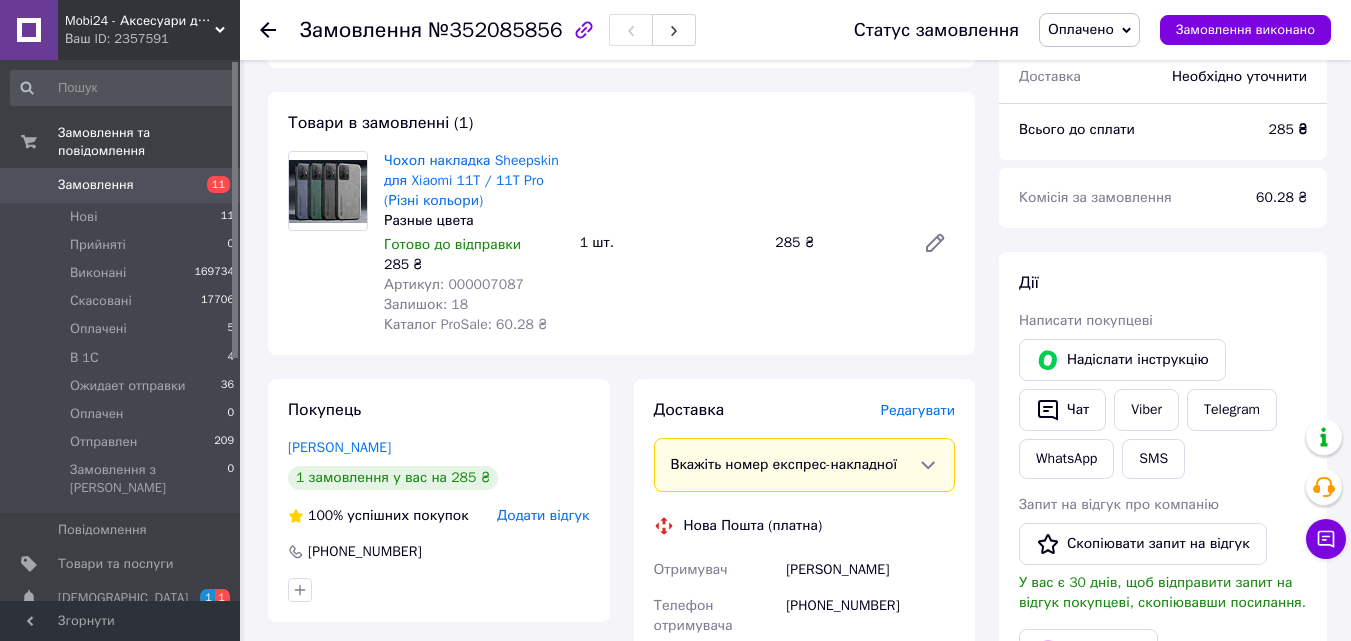 scroll, scrollTop: 701, scrollLeft: 0, axis: vertical 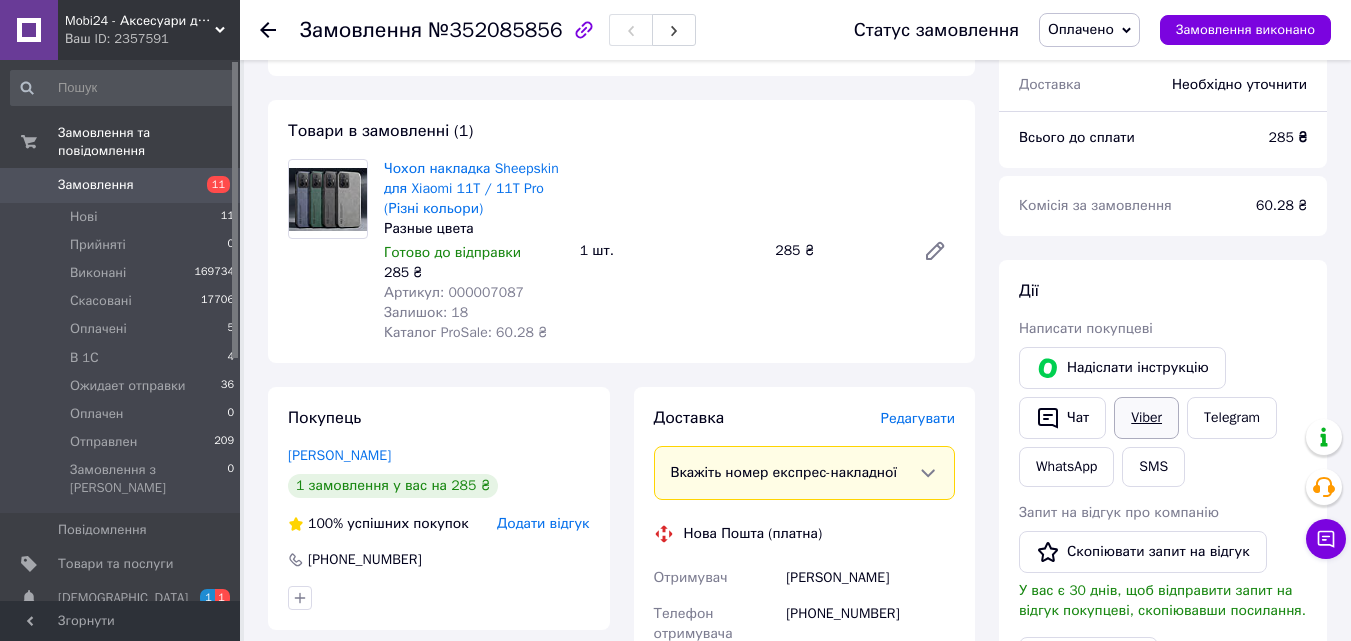click on "Viber" at bounding box center [1146, 418] 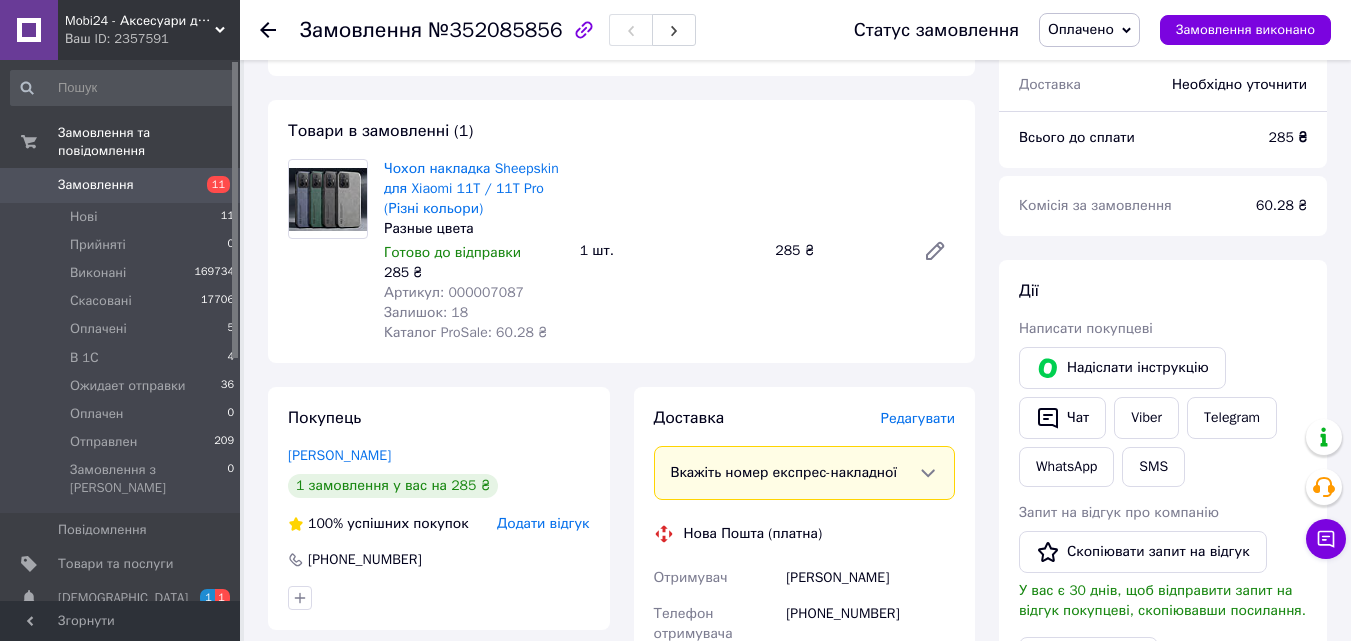click on "Артикул: 000007087" at bounding box center (454, 292) 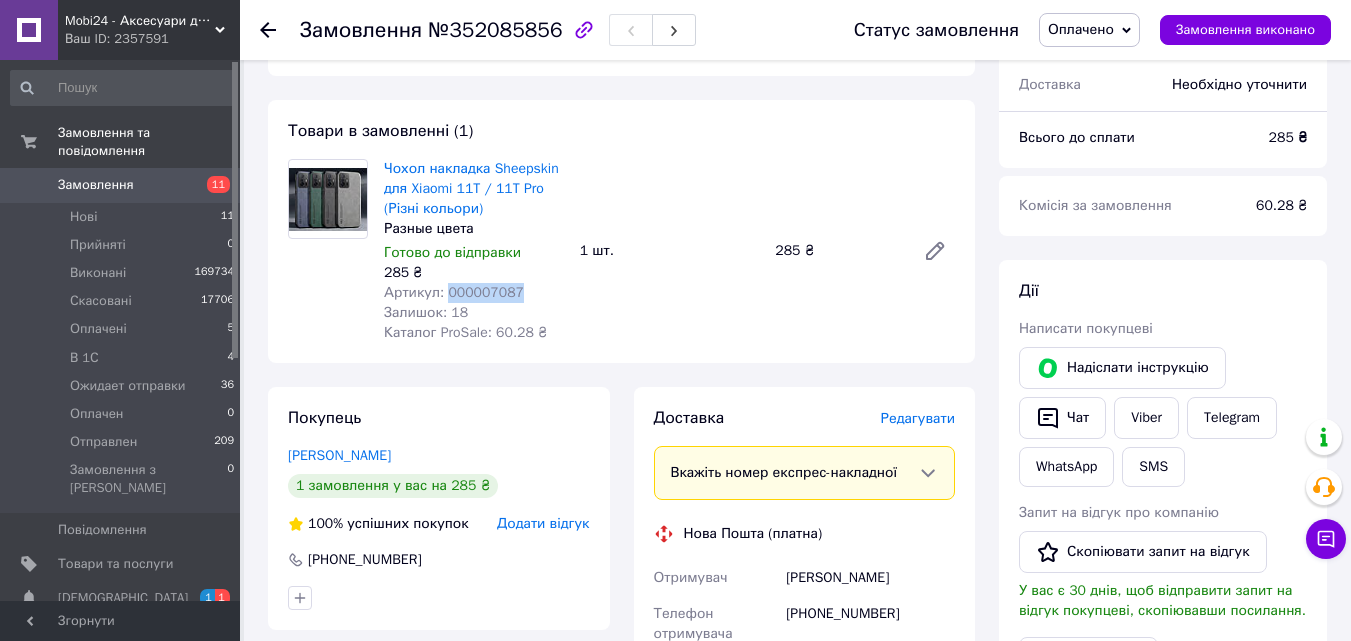 click on "Артикул: 000007087" at bounding box center (454, 292) 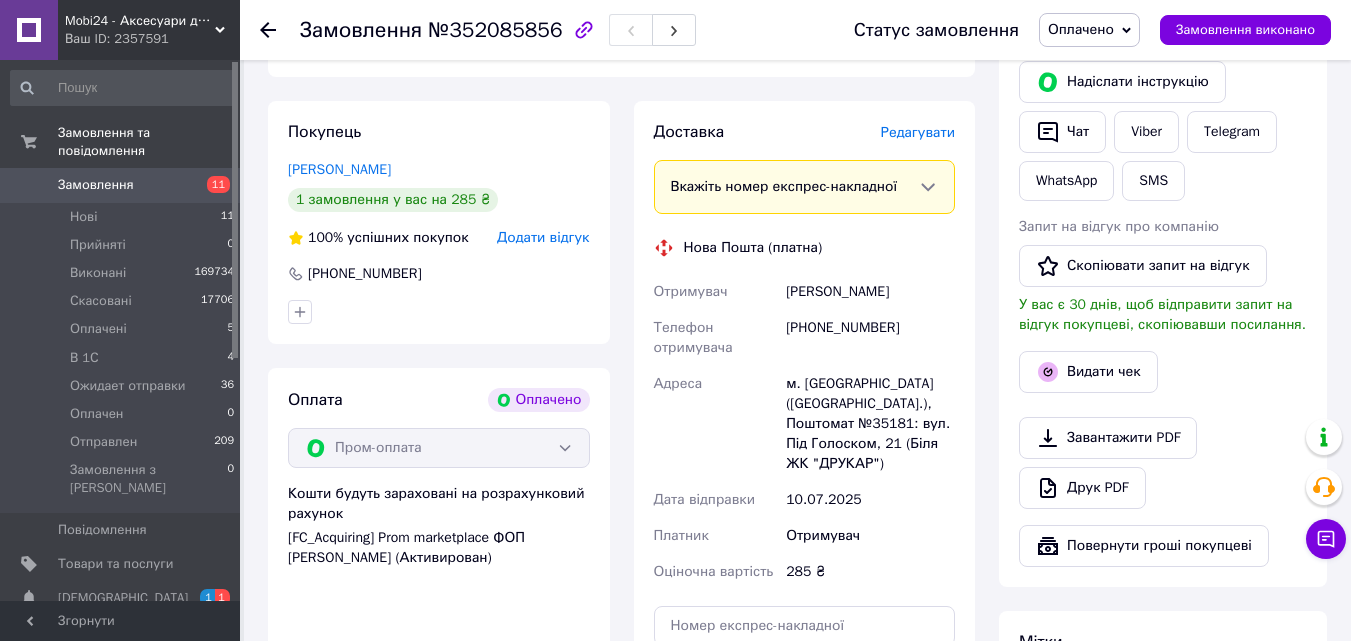 scroll, scrollTop: 1101, scrollLeft: 0, axis: vertical 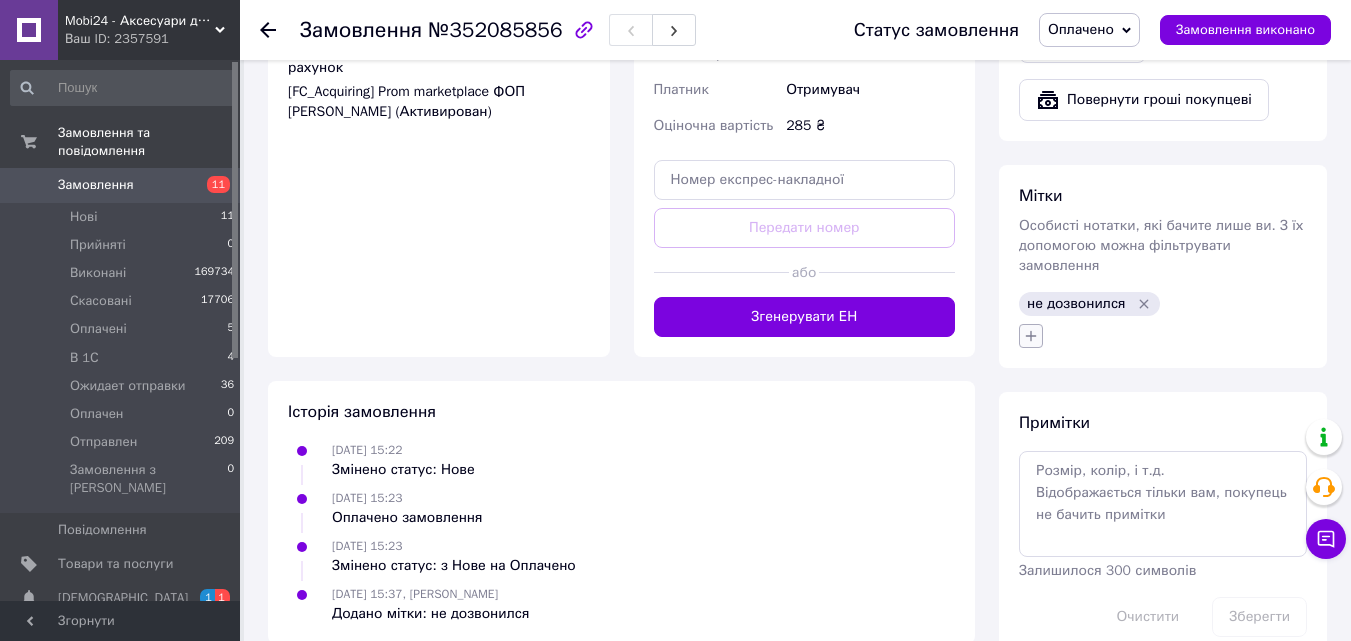 click 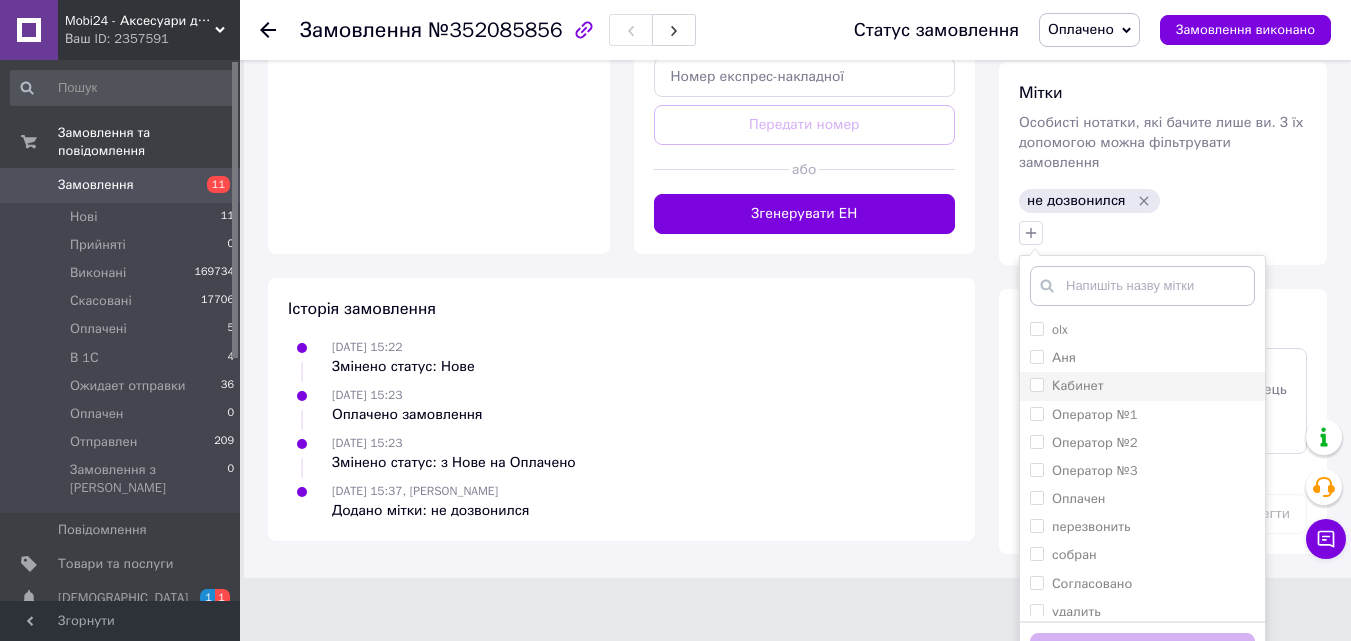 scroll, scrollTop: 1538, scrollLeft: 0, axis: vertical 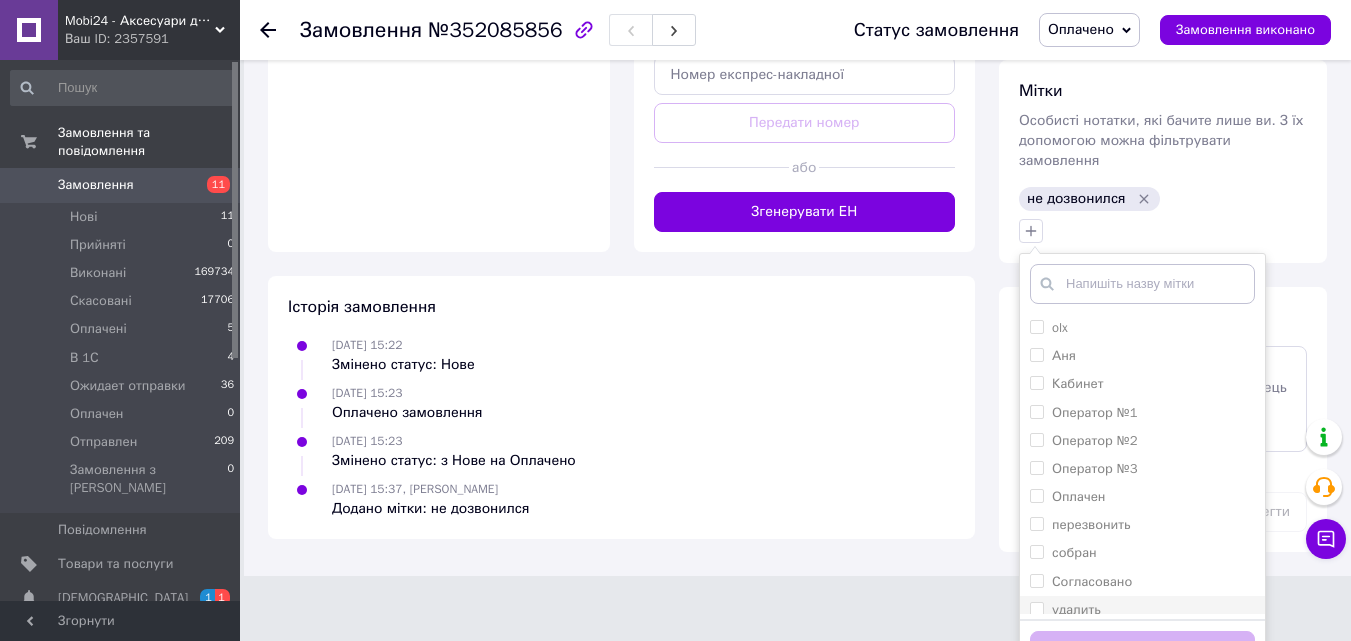 click on "удалить" at bounding box center [1036, 608] 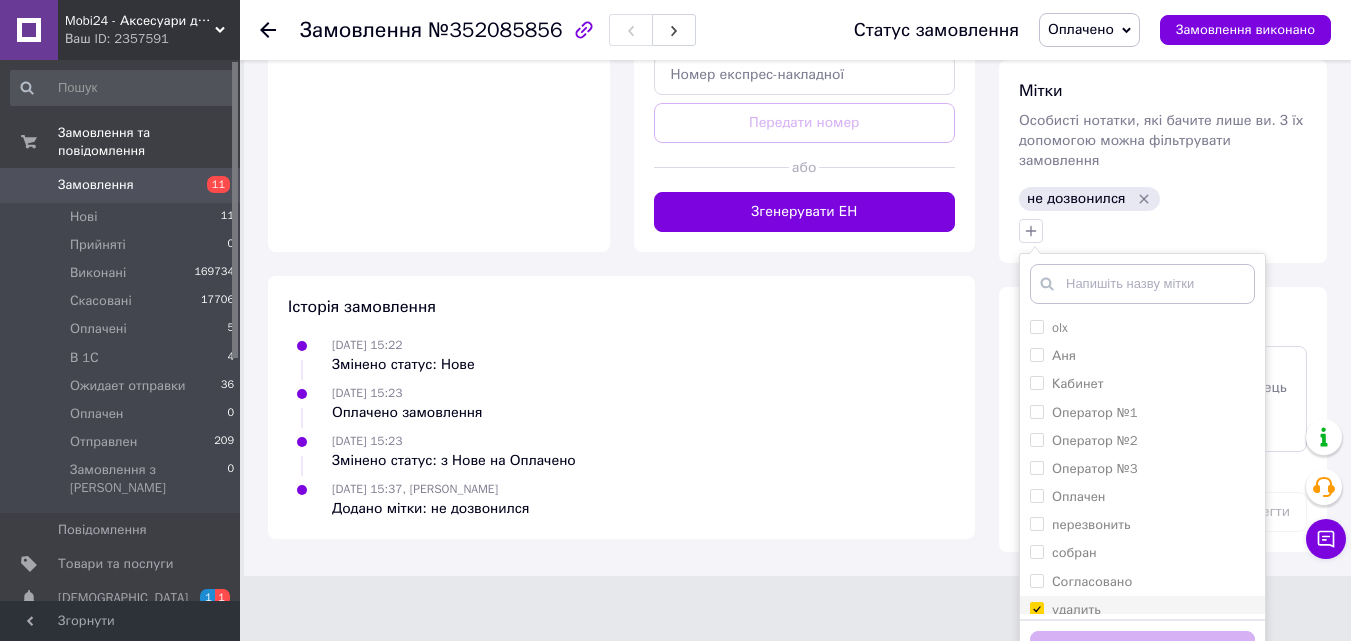 checkbox on "true" 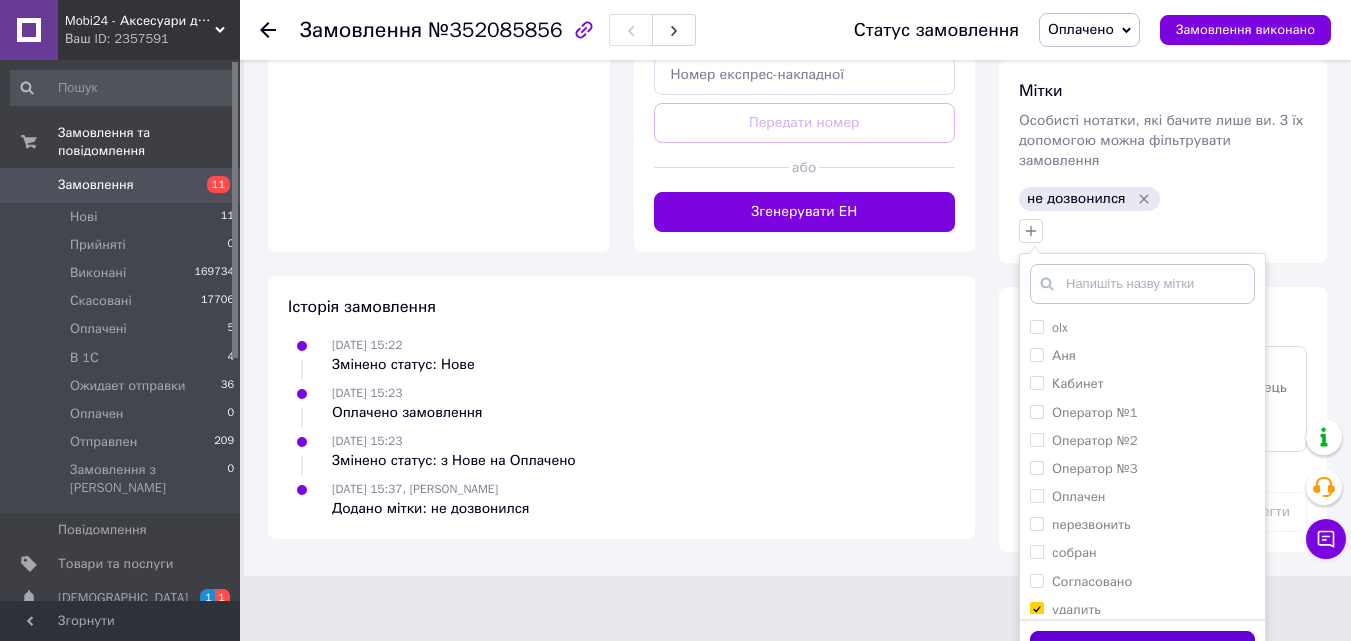 click on "Додати мітку" at bounding box center (1142, 650) 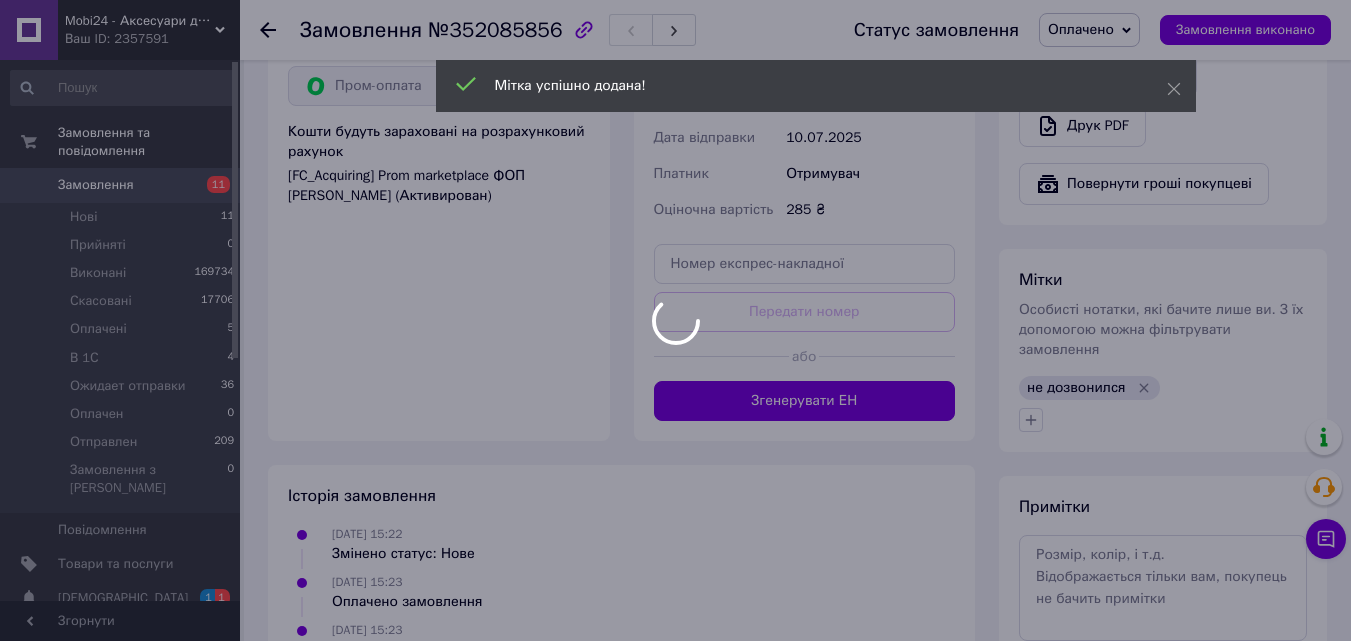 scroll, scrollTop: 1233, scrollLeft: 0, axis: vertical 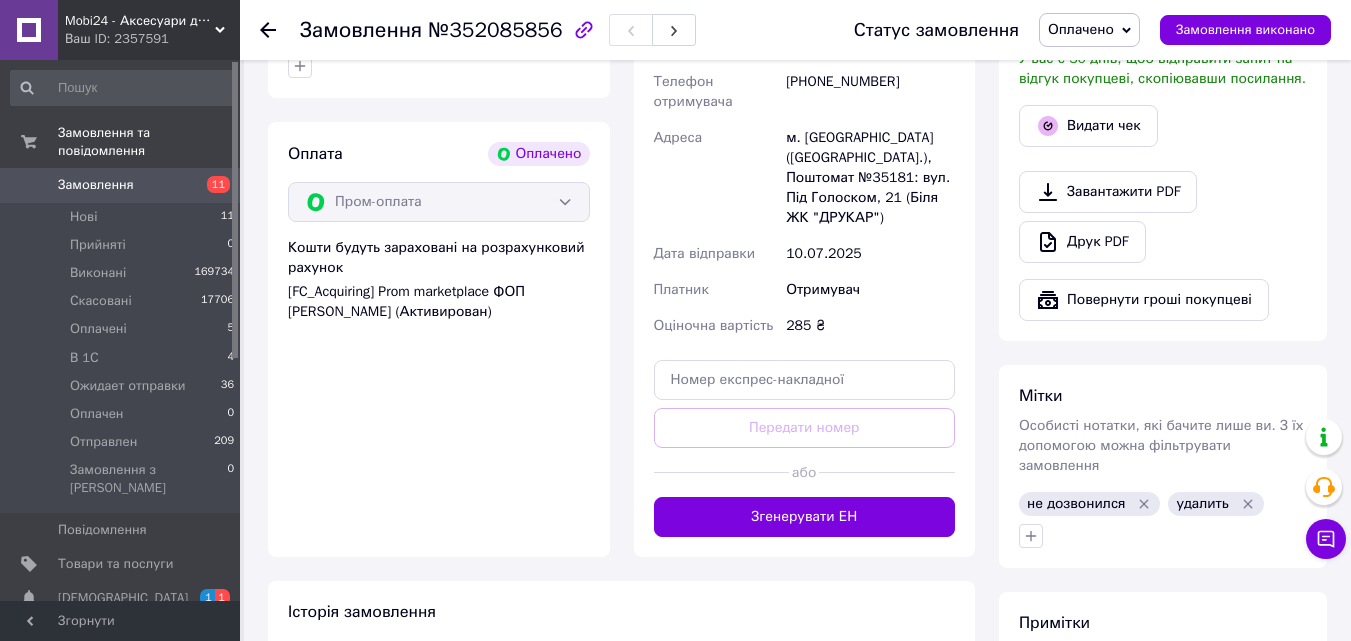 click on "Особисті нотатки, які бачите лише ви. З їх допомогою можна фільтрувати замовлення" at bounding box center [1161, 445] 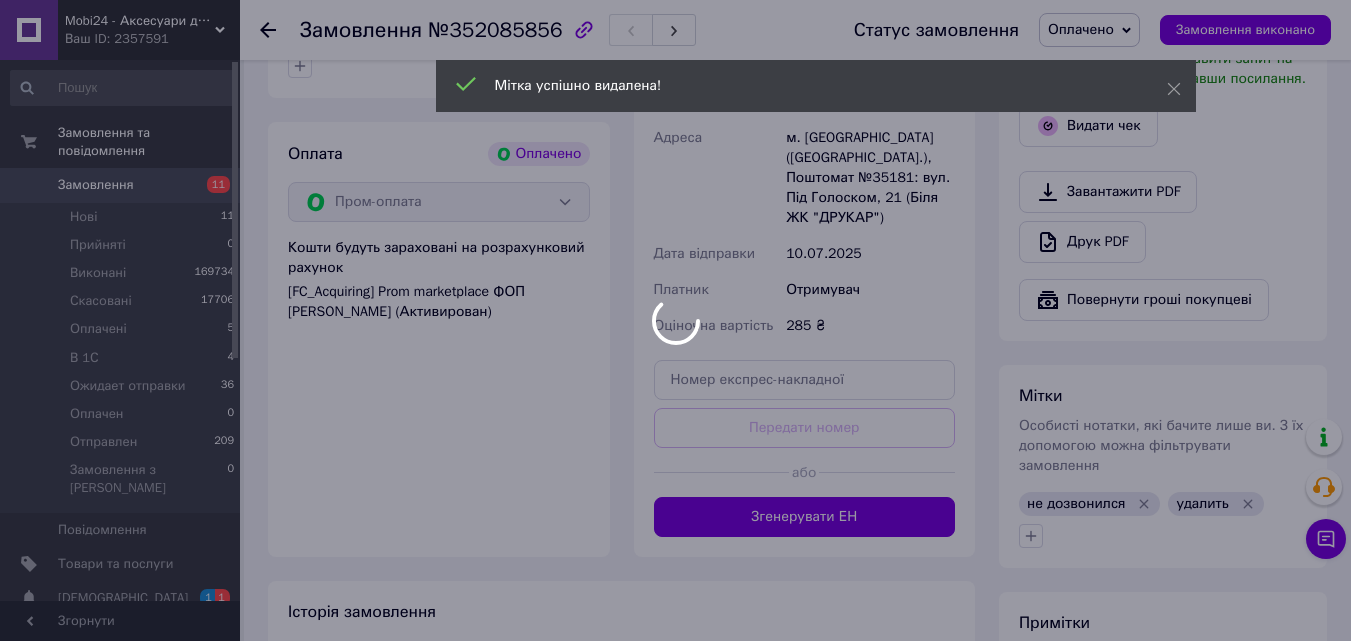 click 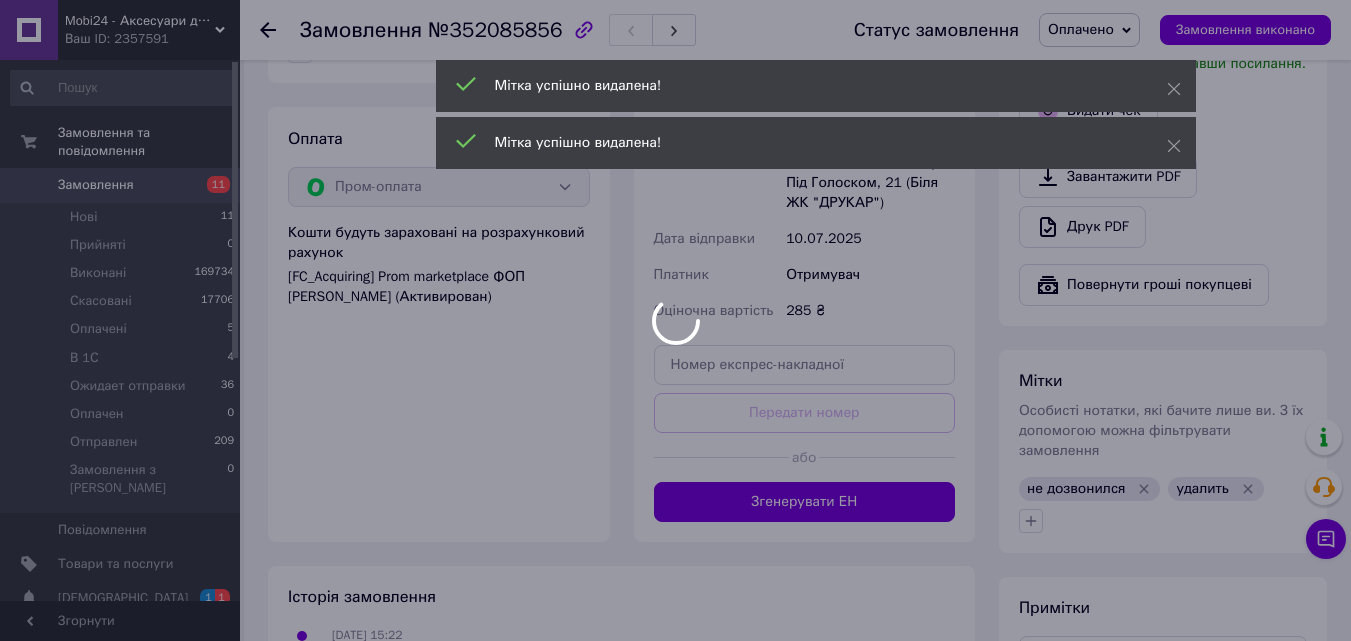 scroll, scrollTop: 1468, scrollLeft: 0, axis: vertical 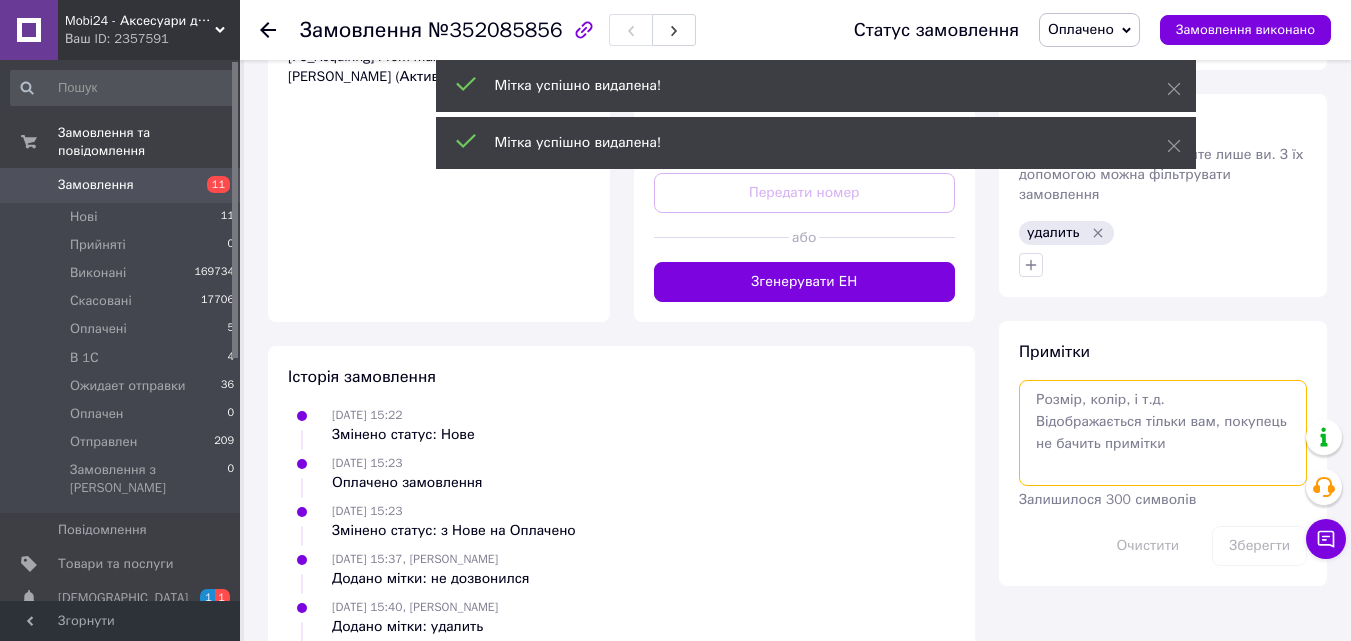 click at bounding box center [1163, 433] 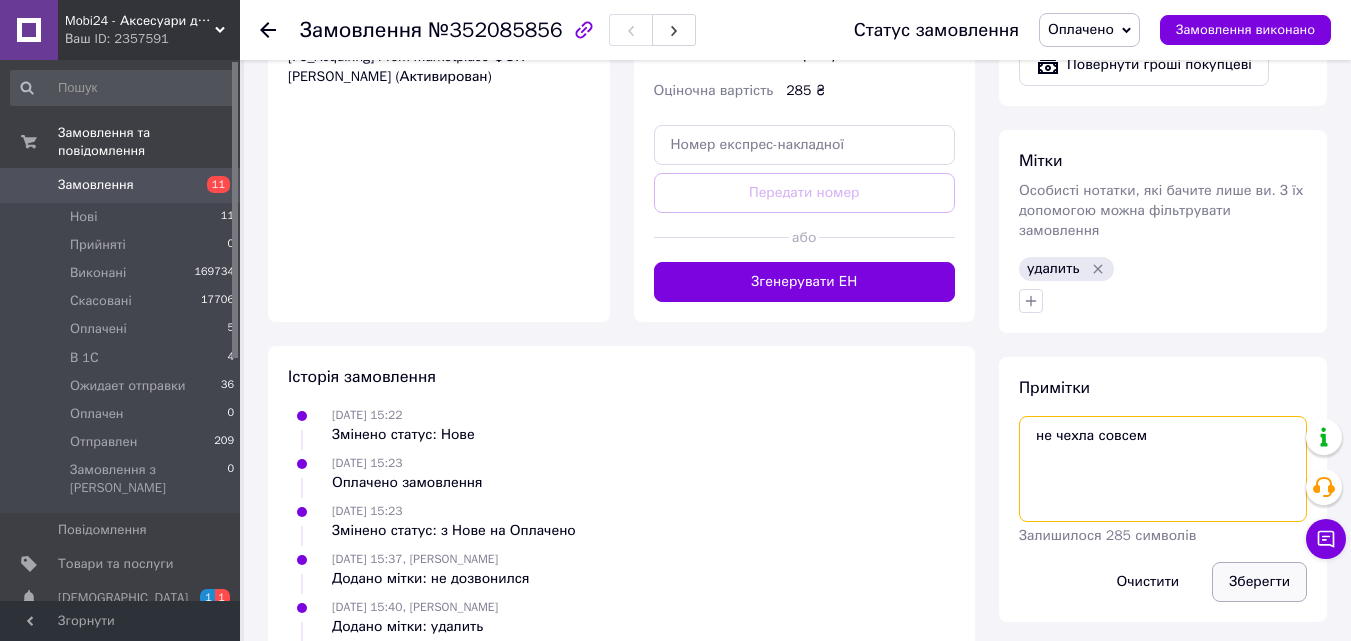 type on "не чехла совсем" 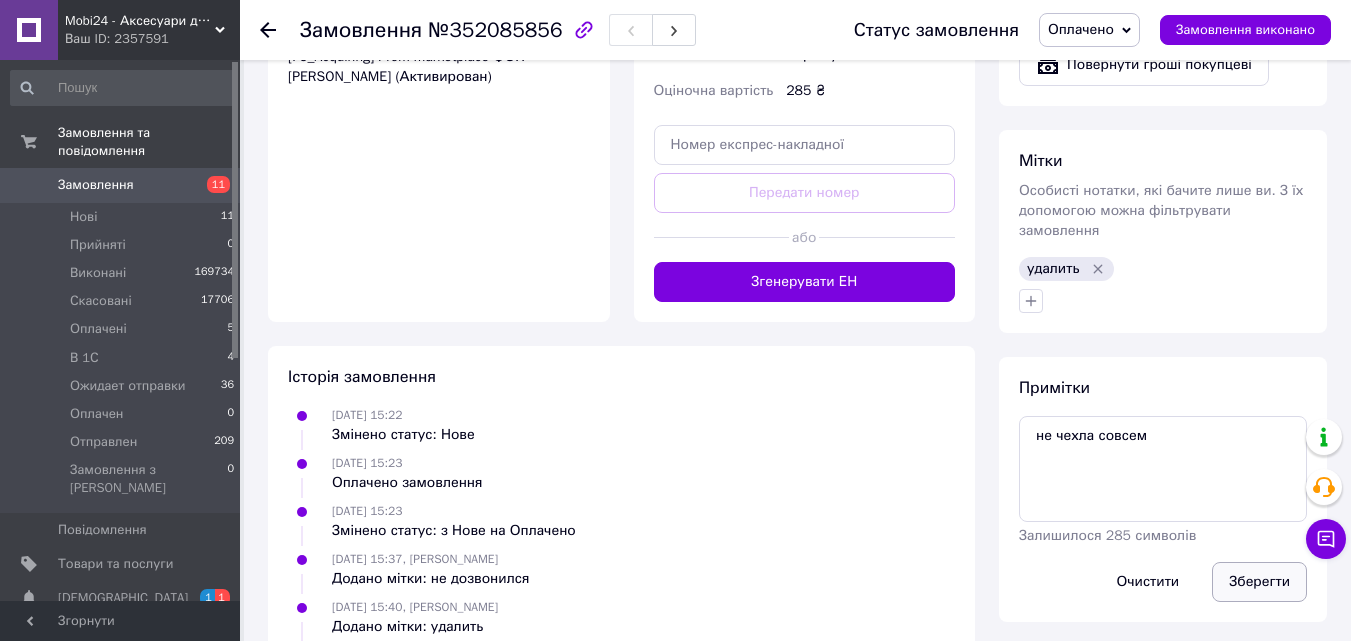 click on "Зберегти" at bounding box center (1259, 582) 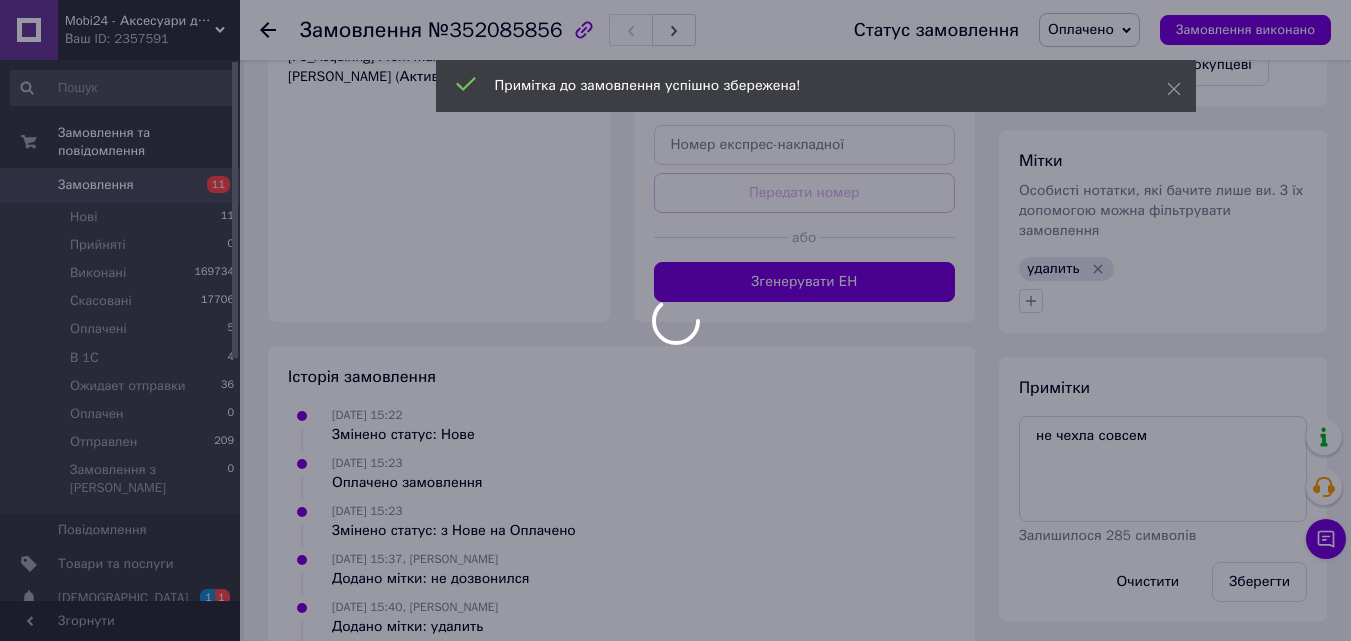 click on "Замовлення" at bounding box center (121, 185) 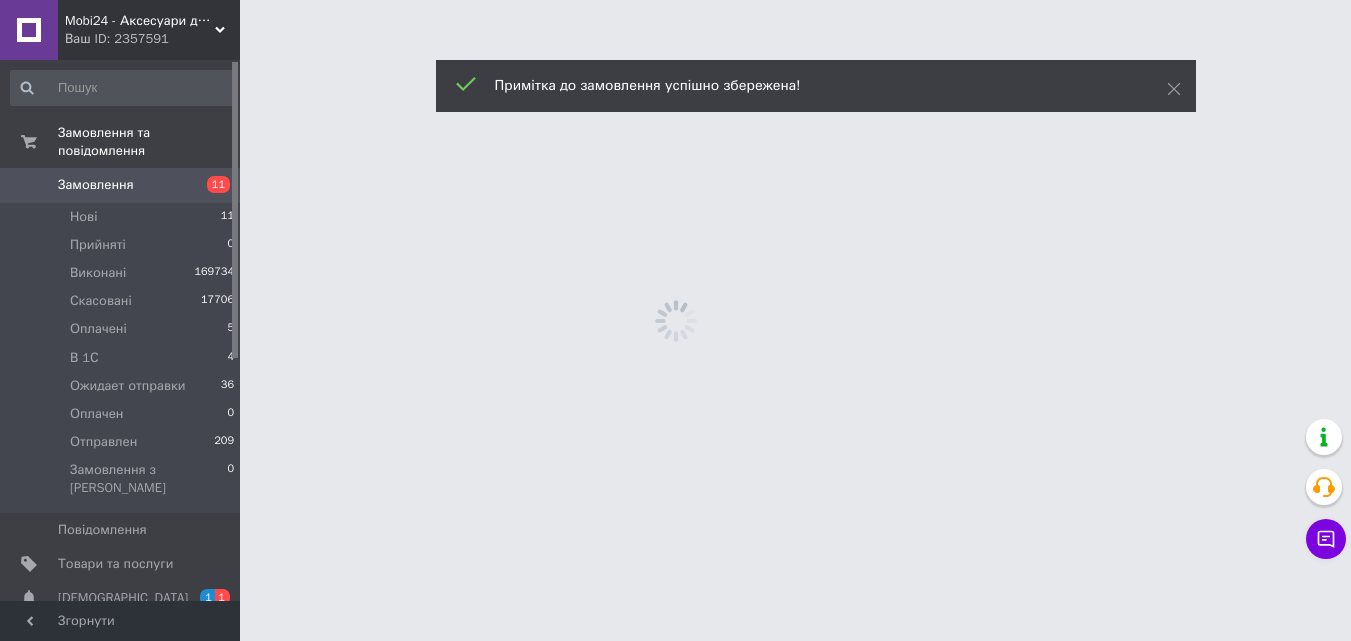 scroll, scrollTop: 0, scrollLeft: 0, axis: both 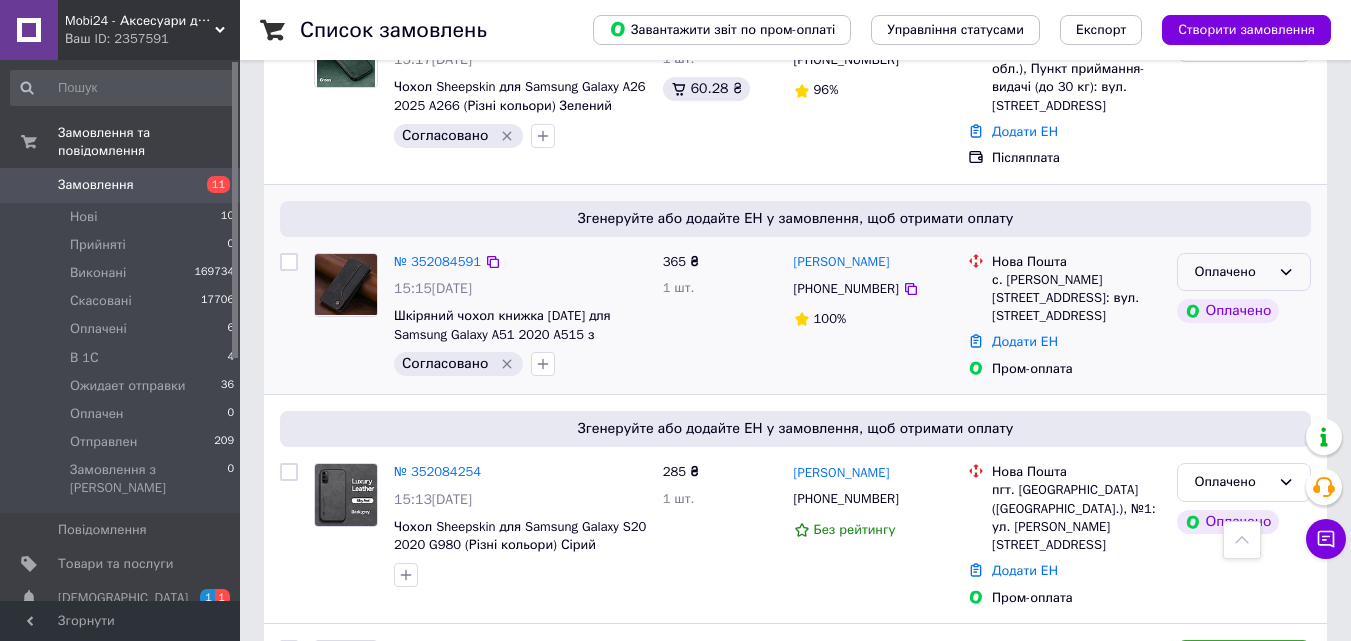 click 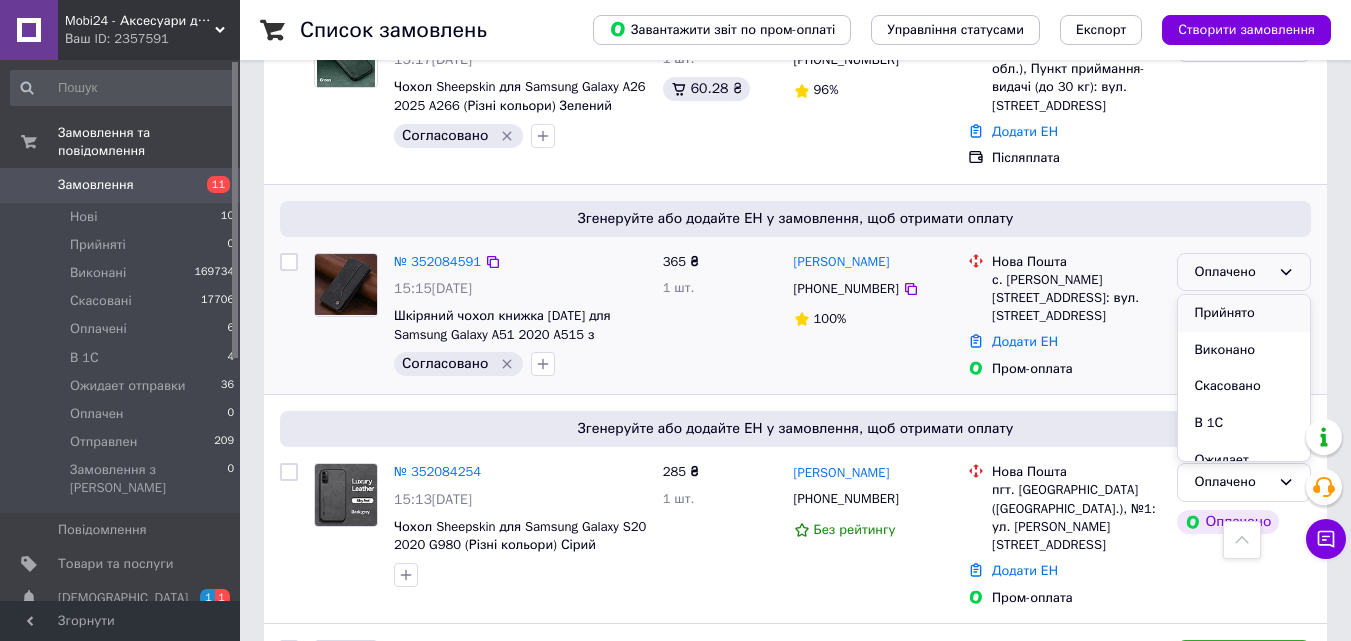 scroll, scrollTop: 111, scrollLeft: 0, axis: vertical 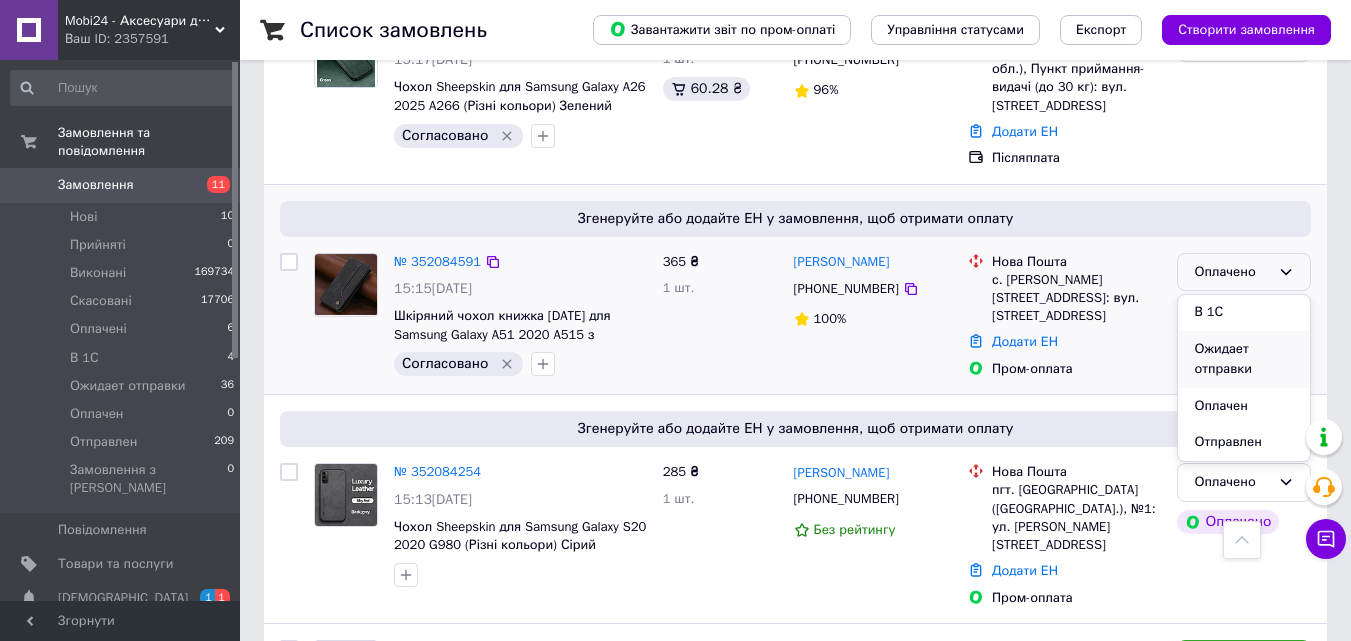 click on "Ожидает отправки" at bounding box center (1244, 359) 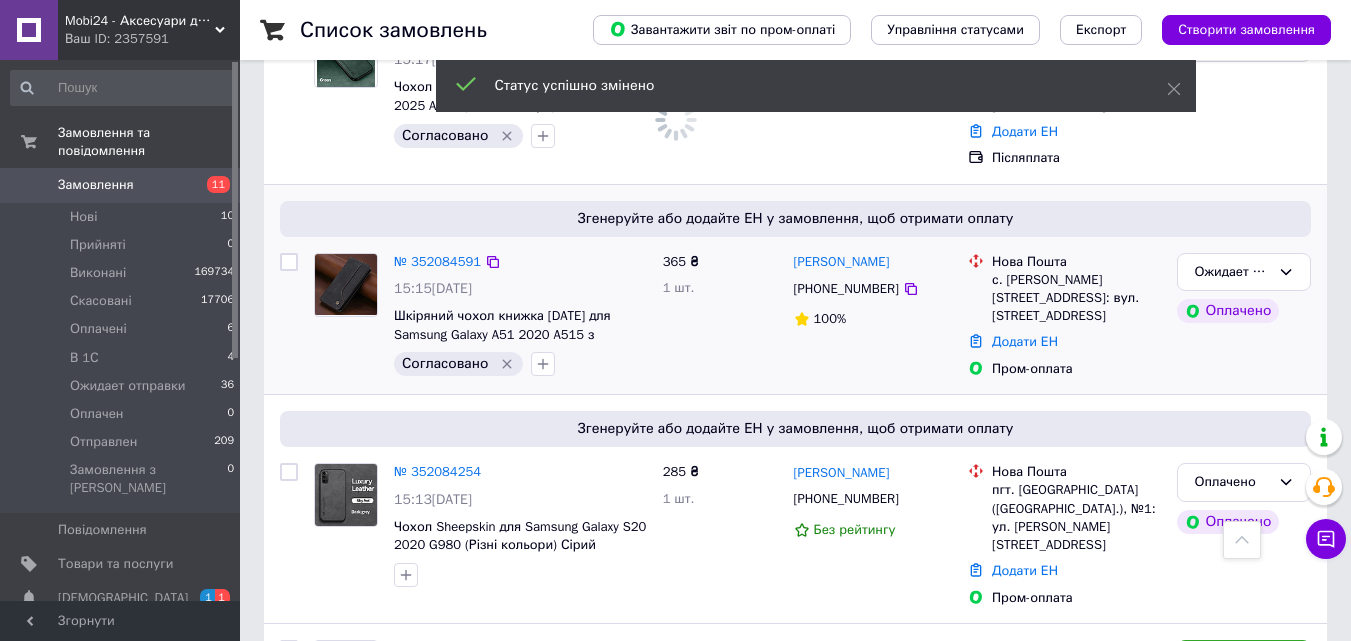 click at bounding box center [346, 284] 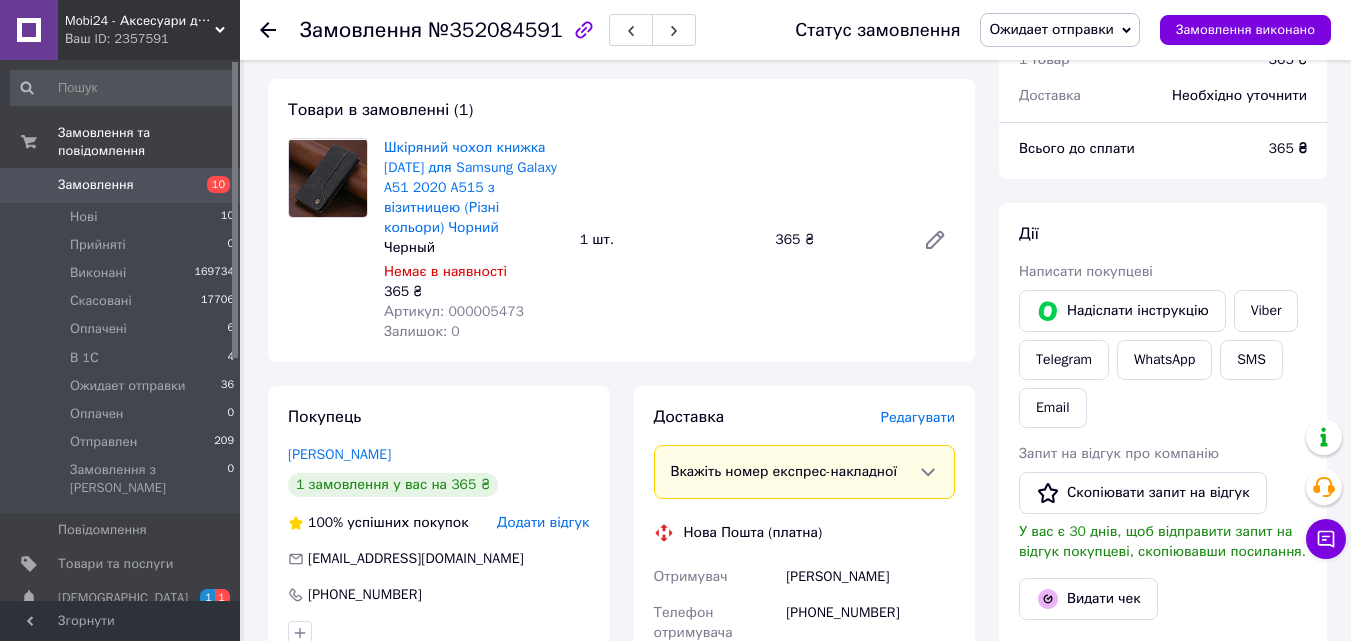 scroll, scrollTop: 700, scrollLeft: 0, axis: vertical 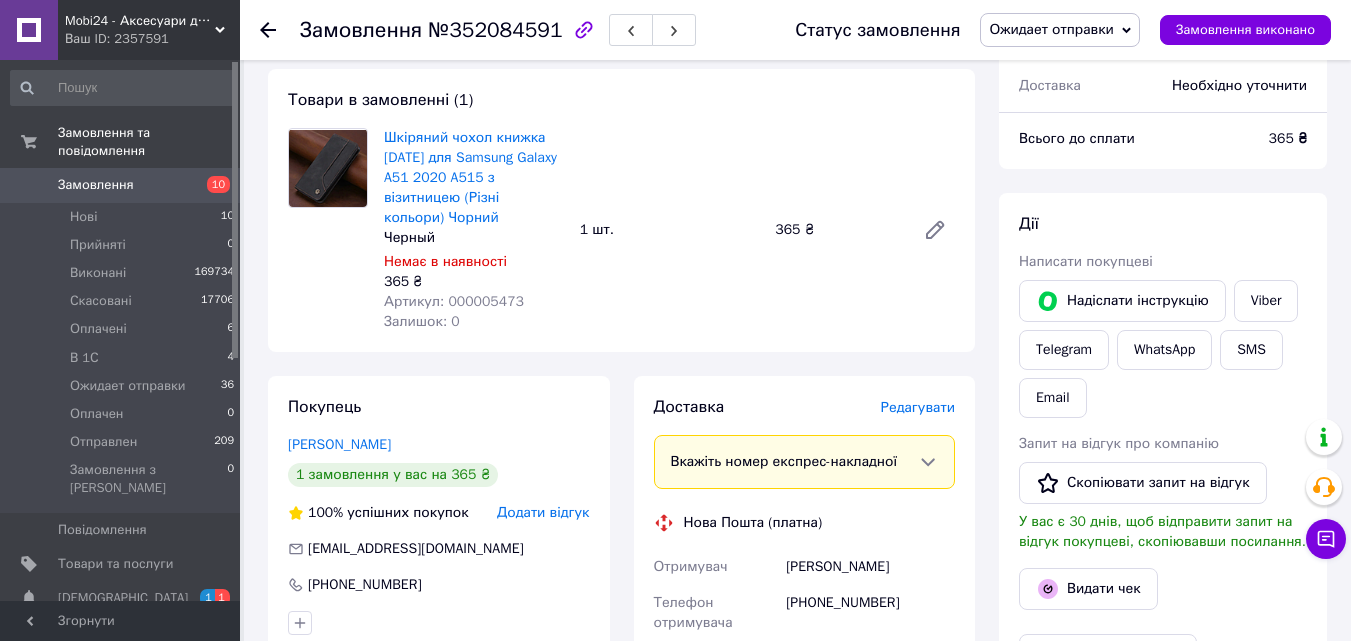 click on "Замовлення" at bounding box center [121, 185] 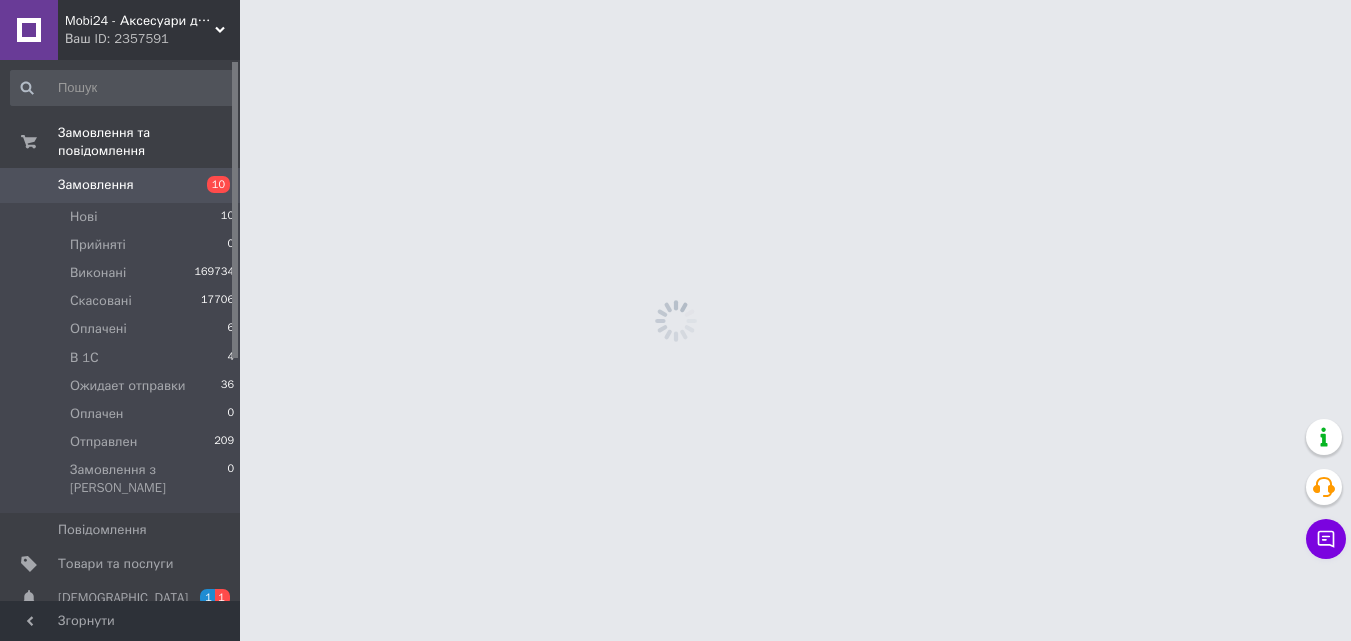 scroll, scrollTop: 0, scrollLeft: 0, axis: both 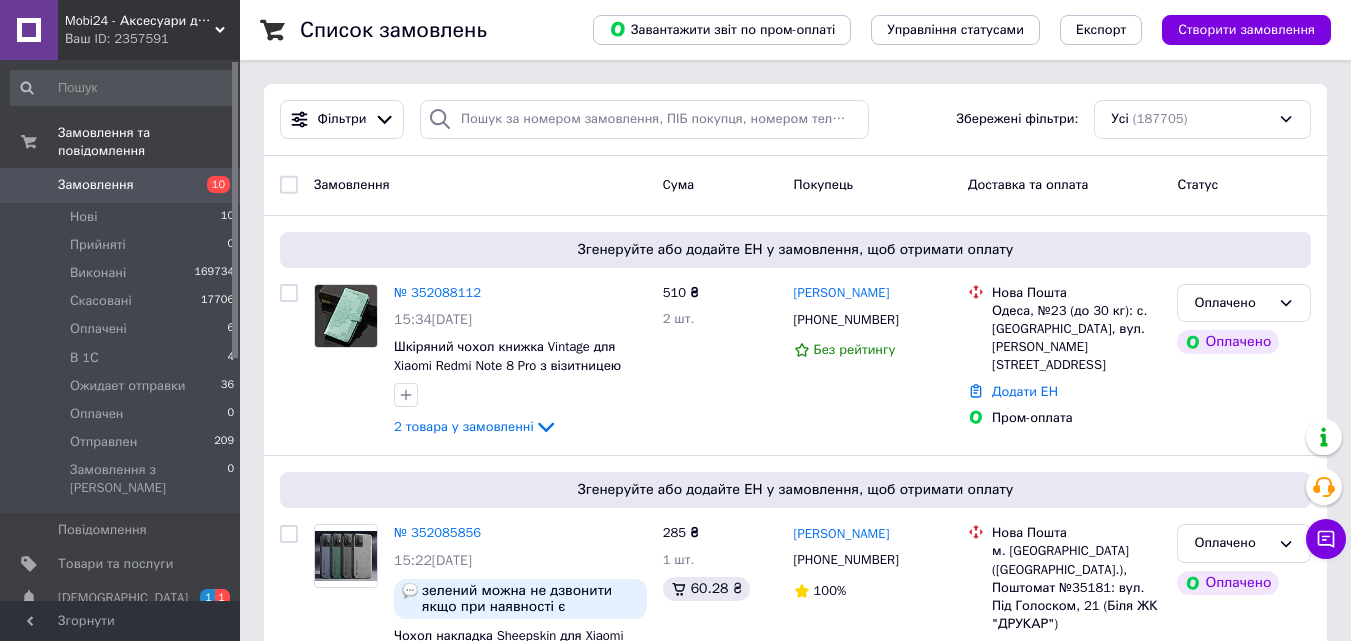 click on "Замовлення 10" at bounding box center [123, 185] 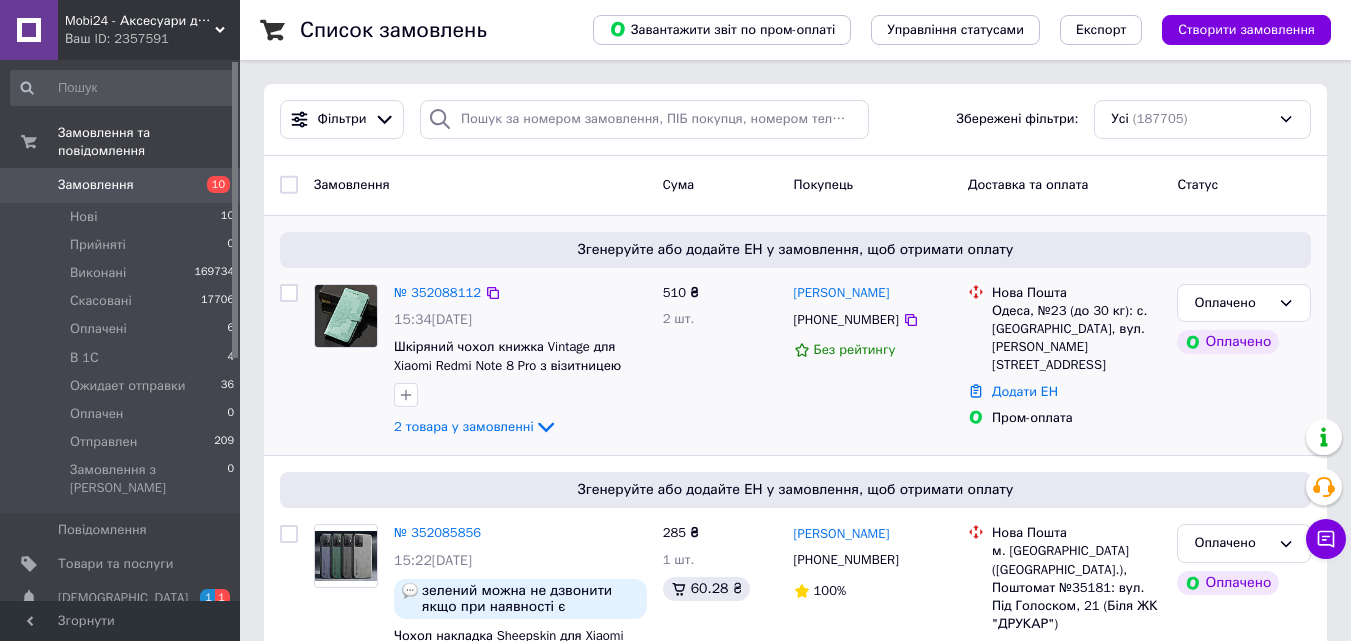 click at bounding box center (346, 316) 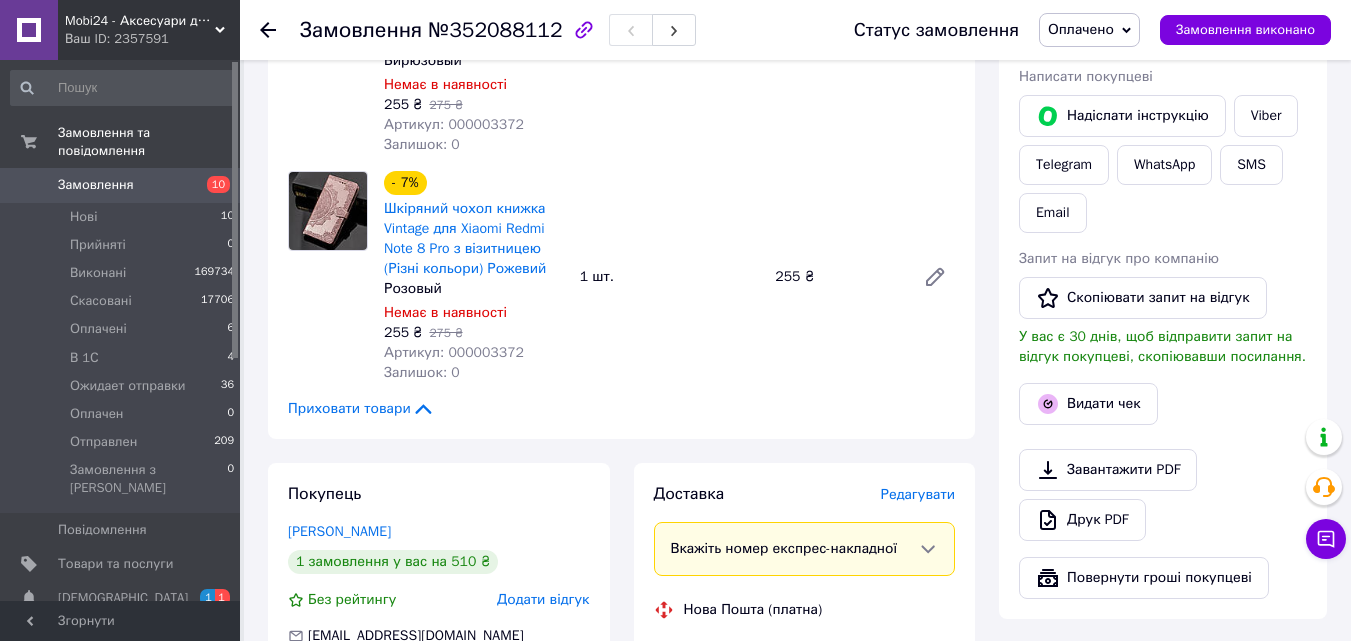 scroll, scrollTop: 1100, scrollLeft: 0, axis: vertical 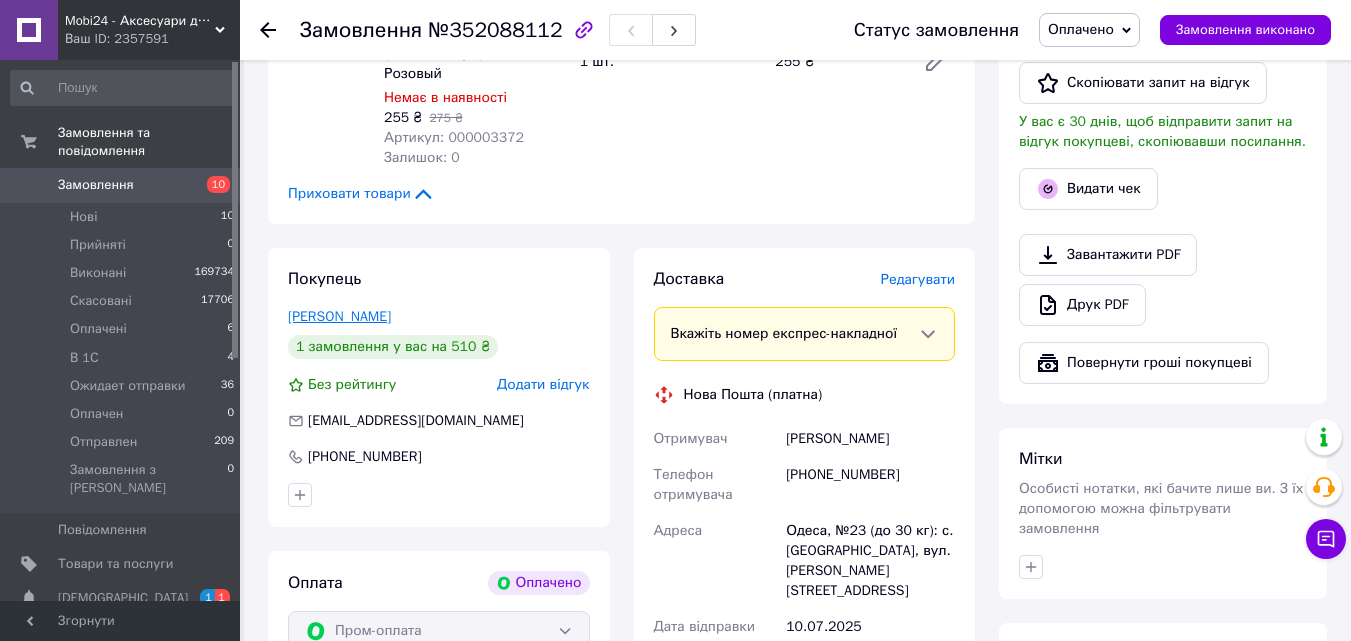 click on "Новак Ольга" at bounding box center (339, 316) 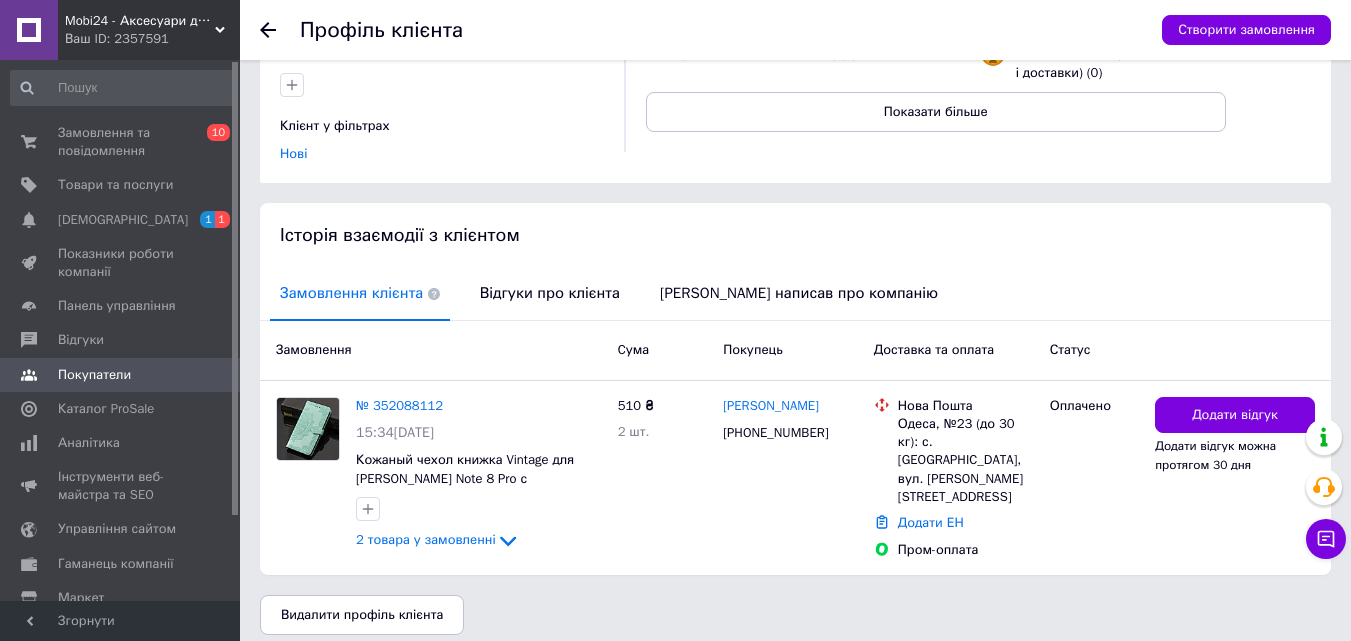 scroll, scrollTop: 291, scrollLeft: 0, axis: vertical 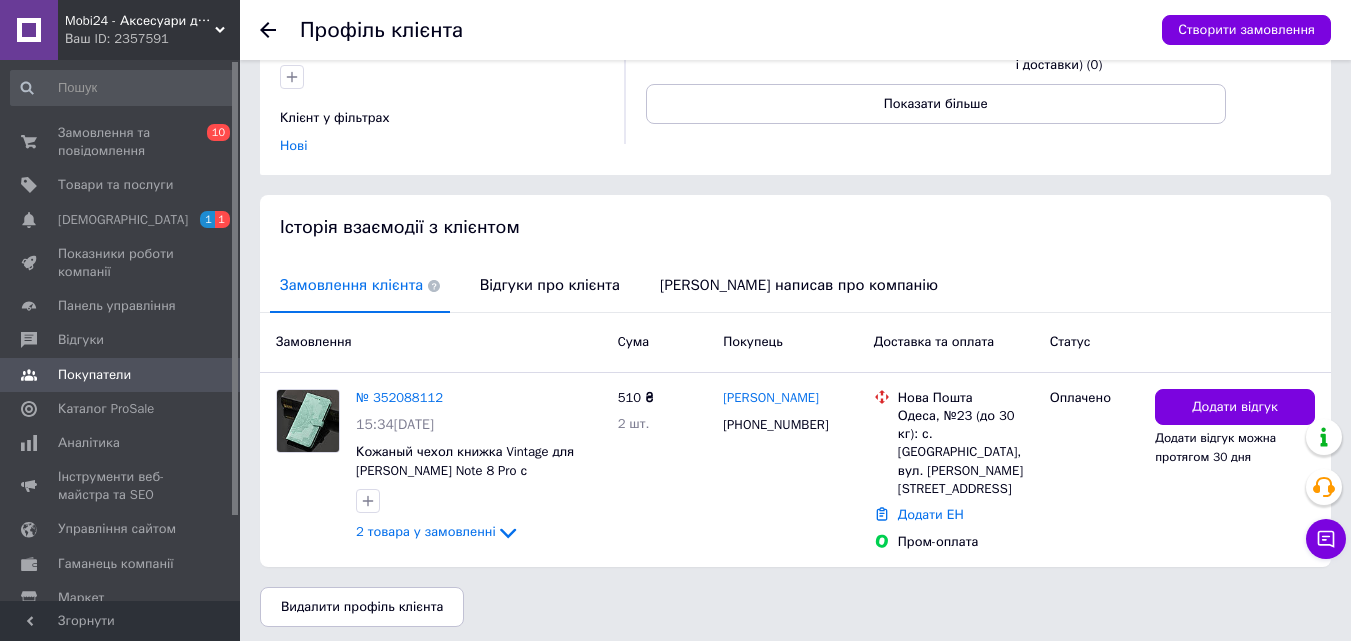 click 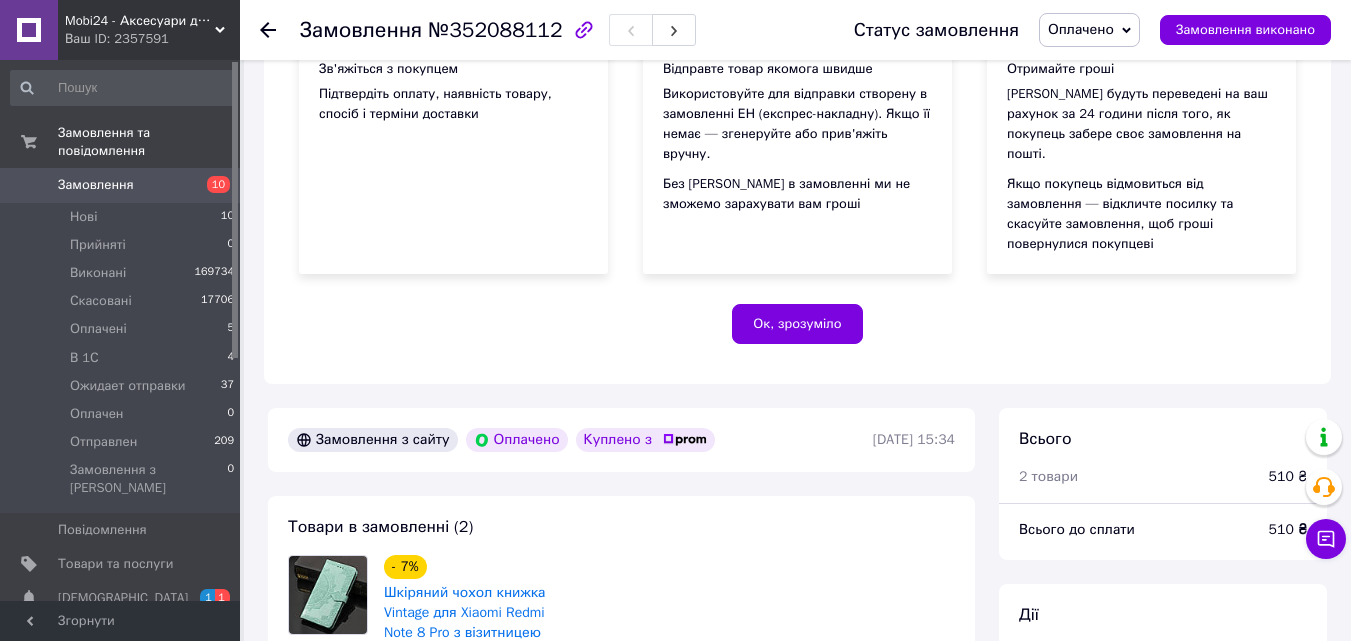 click on "10" at bounding box center (212, 185) 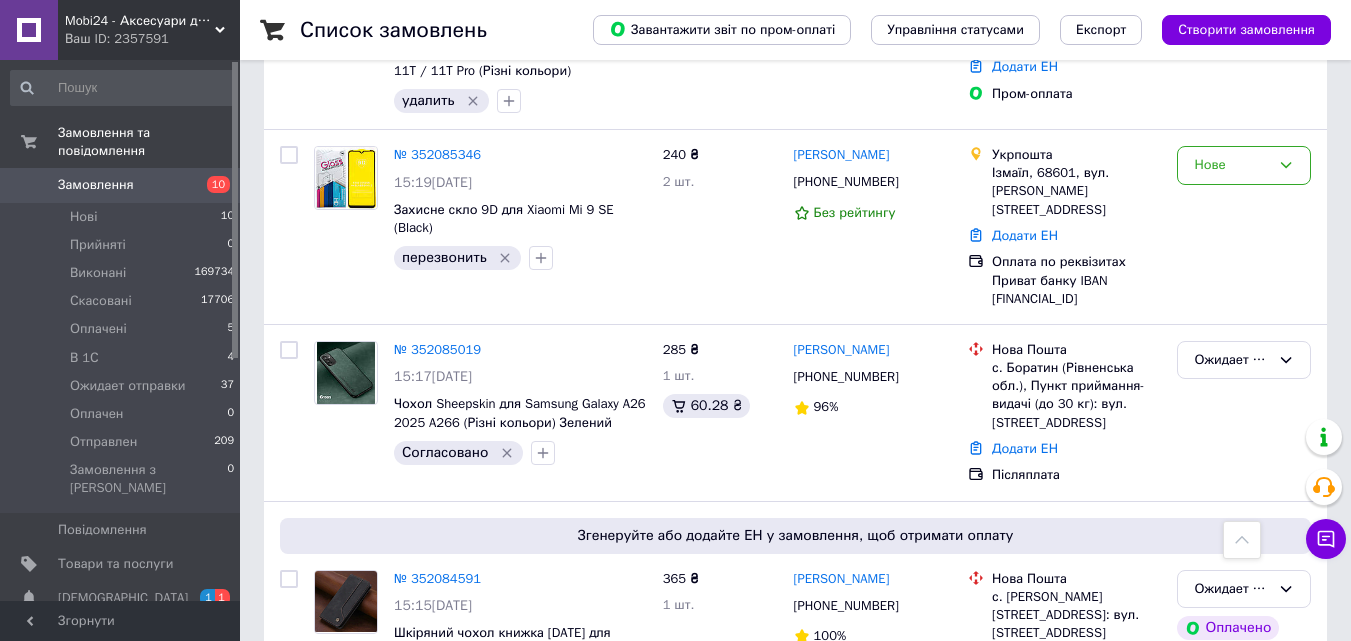 scroll, scrollTop: 600, scrollLeft: 0, axis: vertical 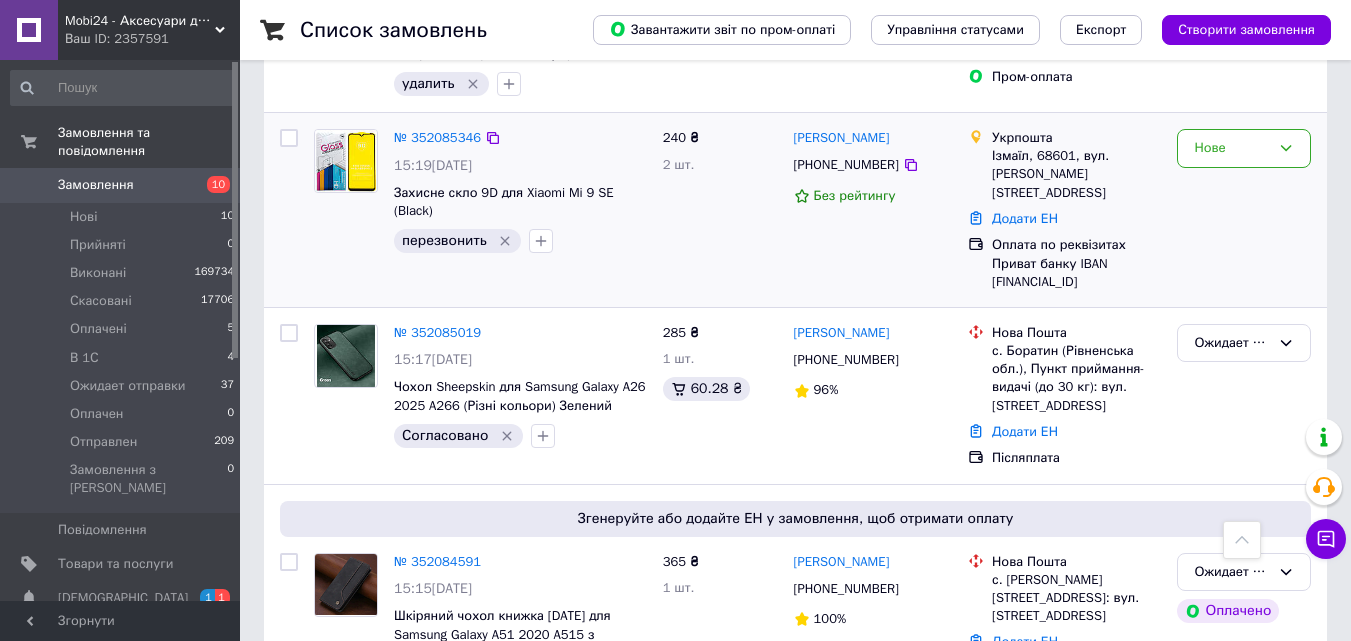 click at bounding box center [346, 161] 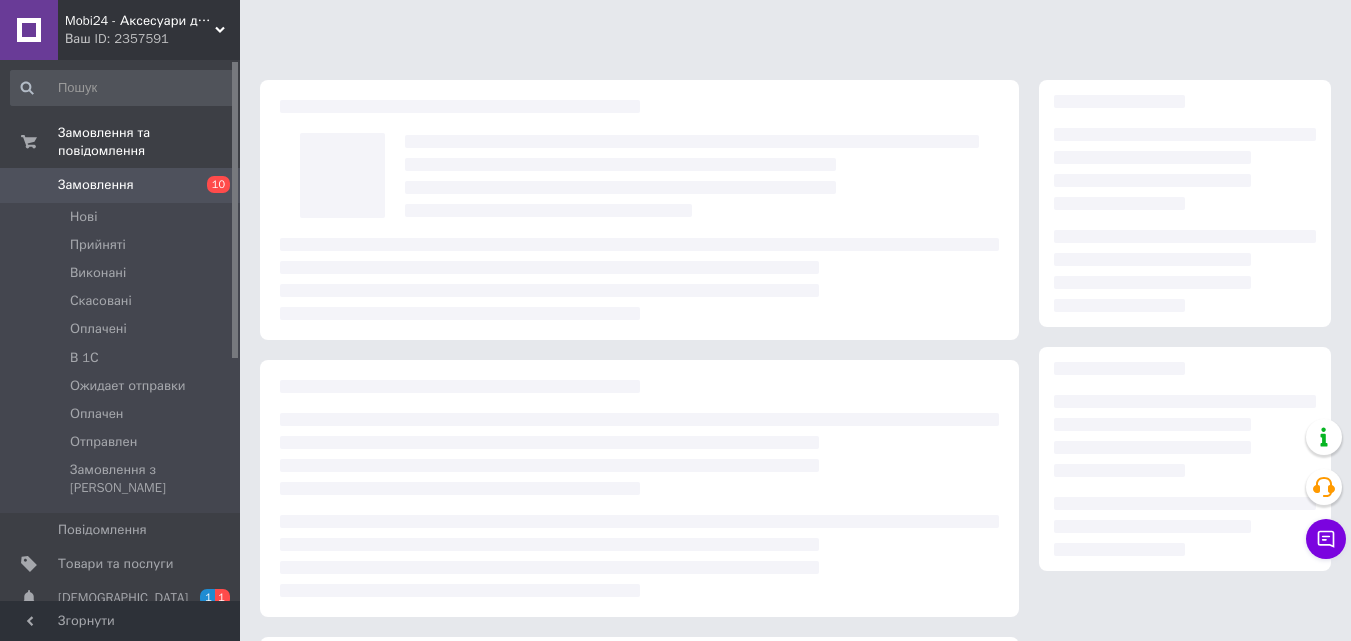 scroll, scrollTop: 0, scrollLeft: 0, axis: both 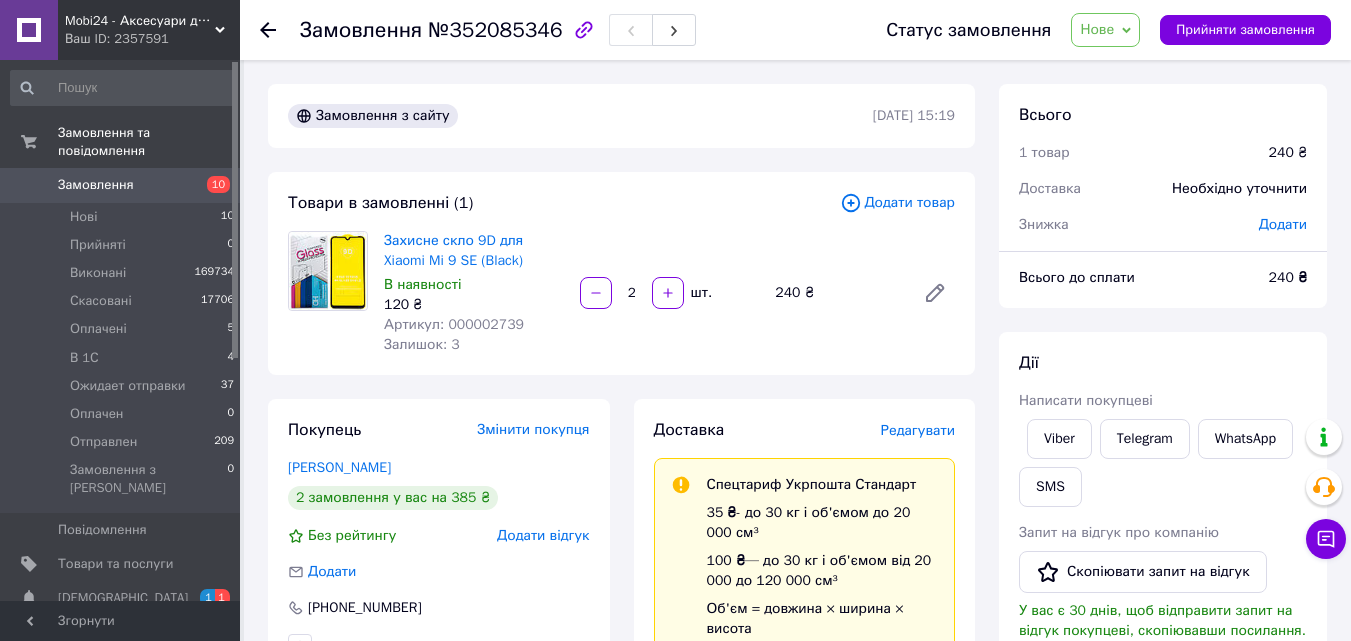 click on "Замовлення" at bounding box center [121, 185] 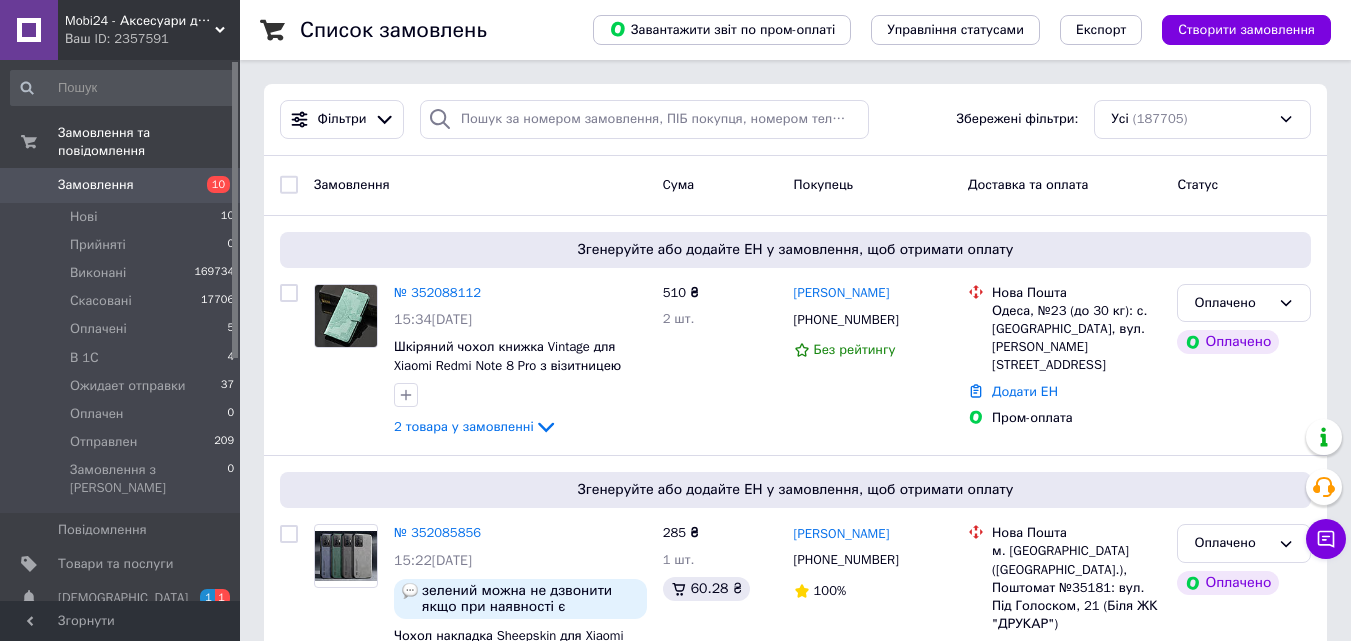 click on "Замовлення" at bounding box center (121, 185) 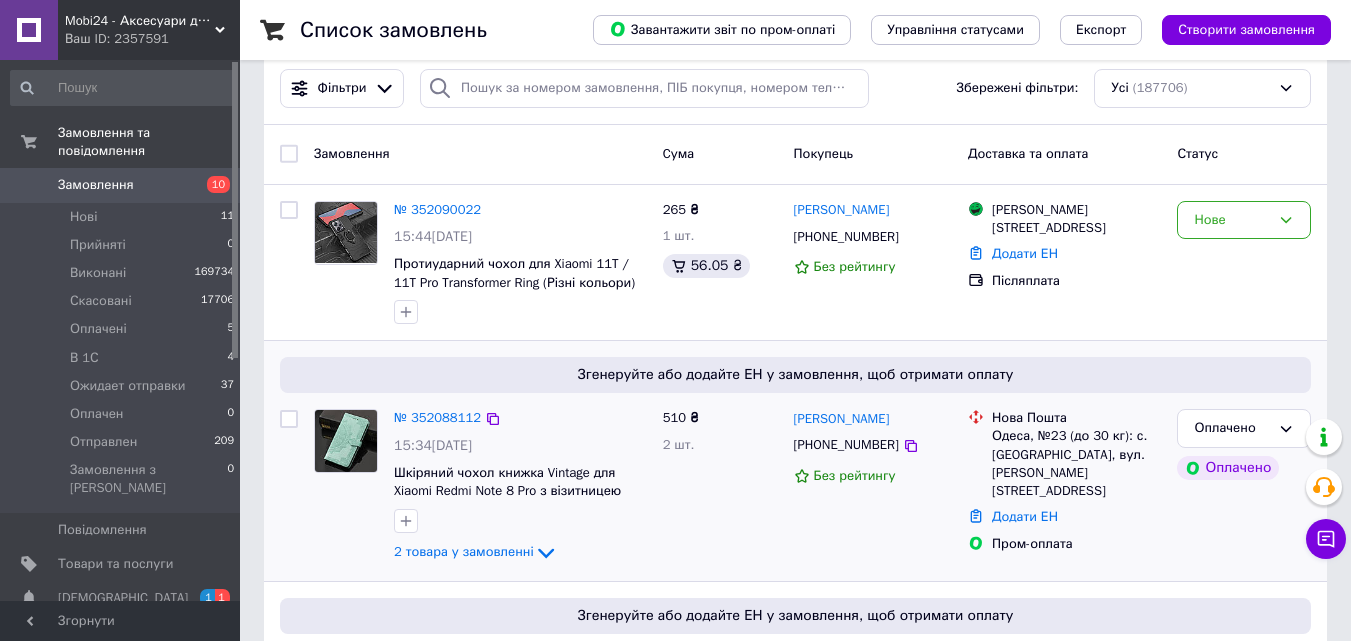 scroll, scrollTop: 0, scrollLeft: 0, axis: both 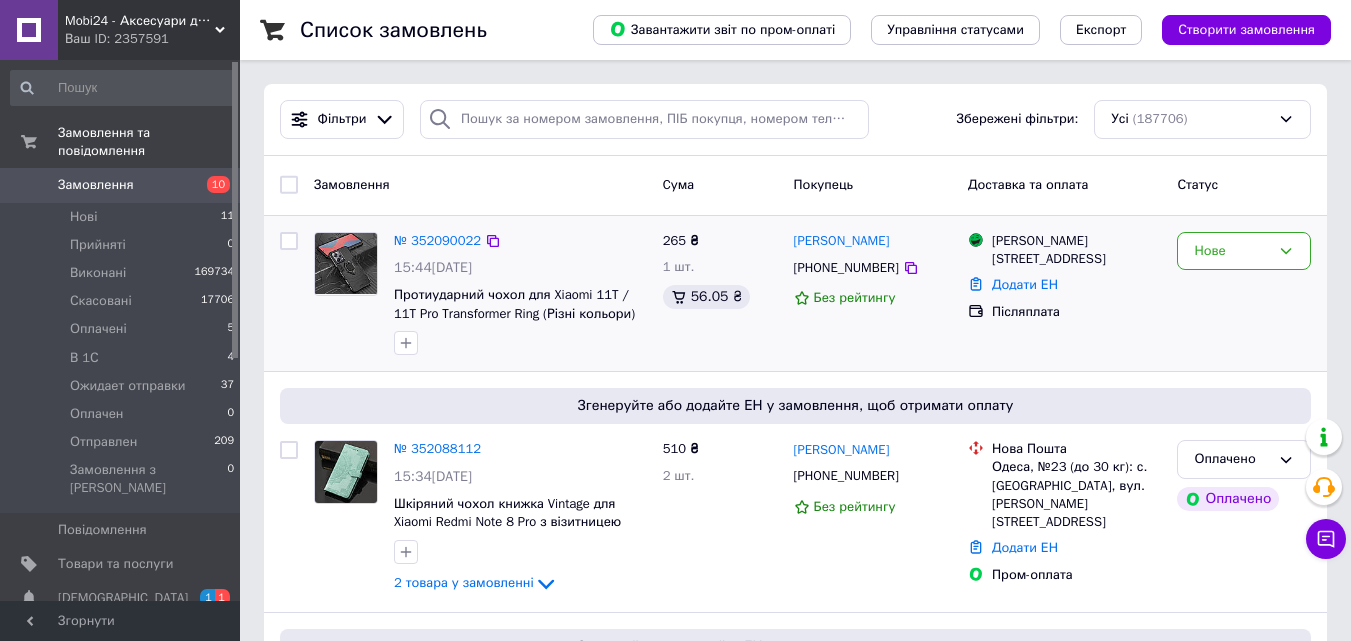 click at bounding box center [346, 263] 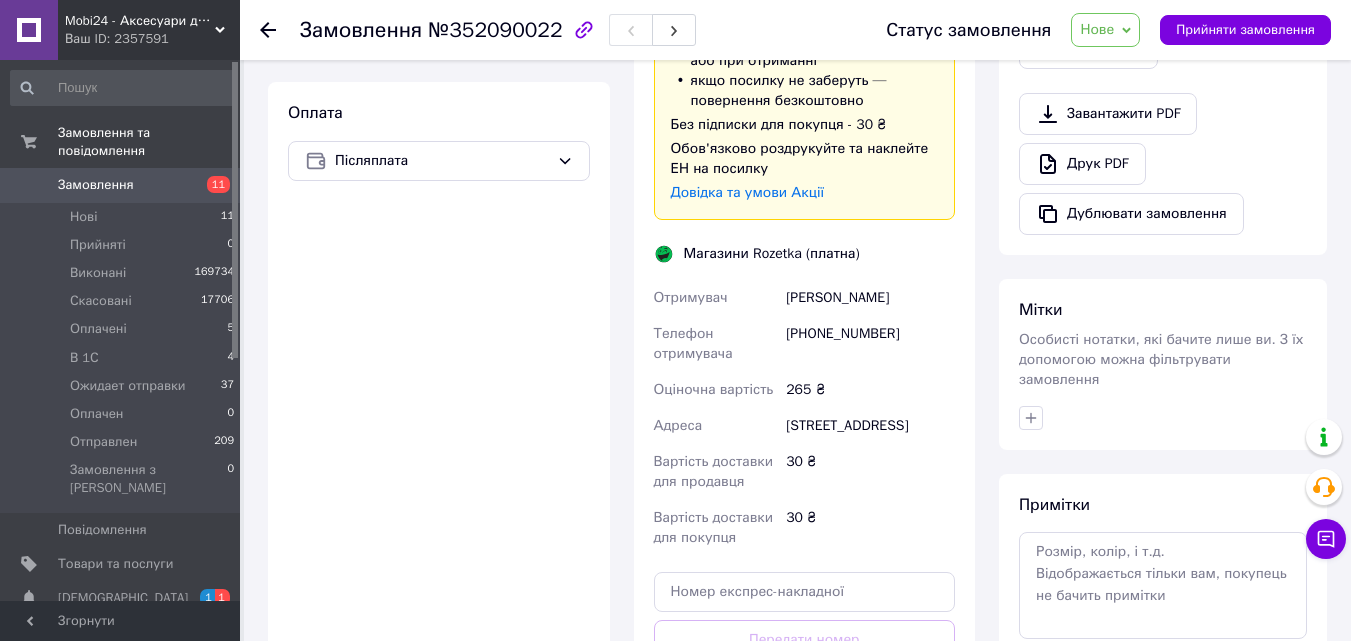scroll, scrollTop: 400, scrollLeft: 0, axis: vertical 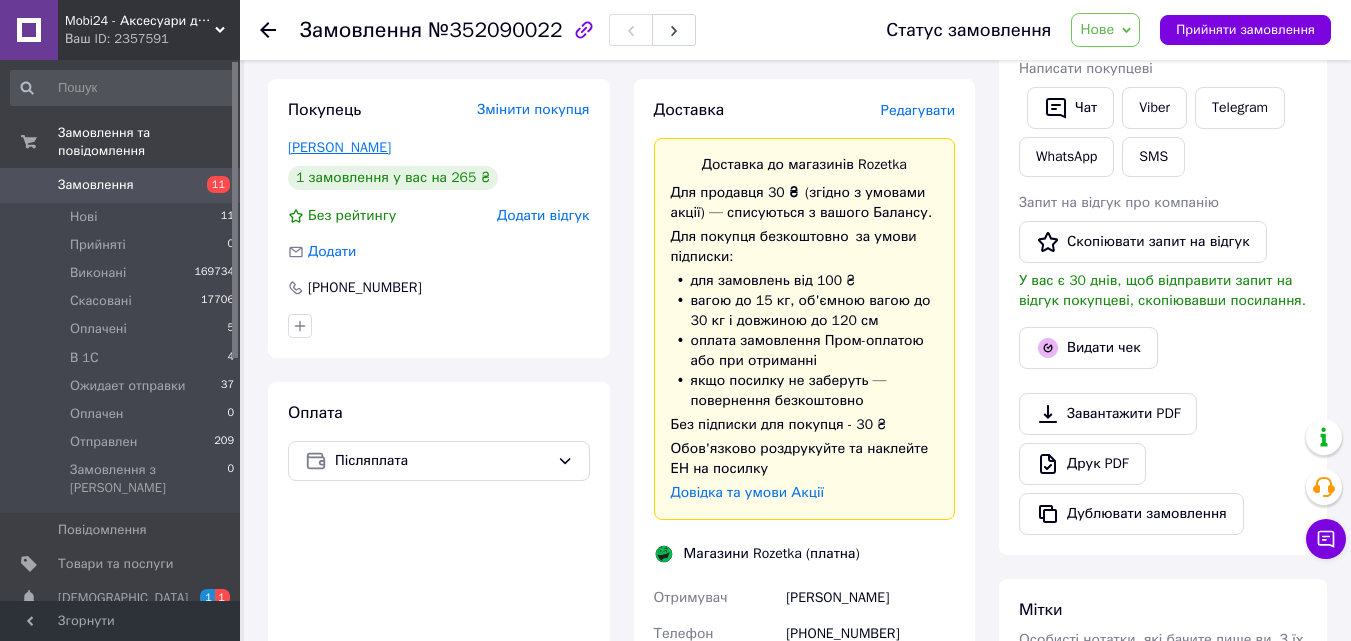 click on "[PERSON_NAME]" at bounding box center [339, 147] 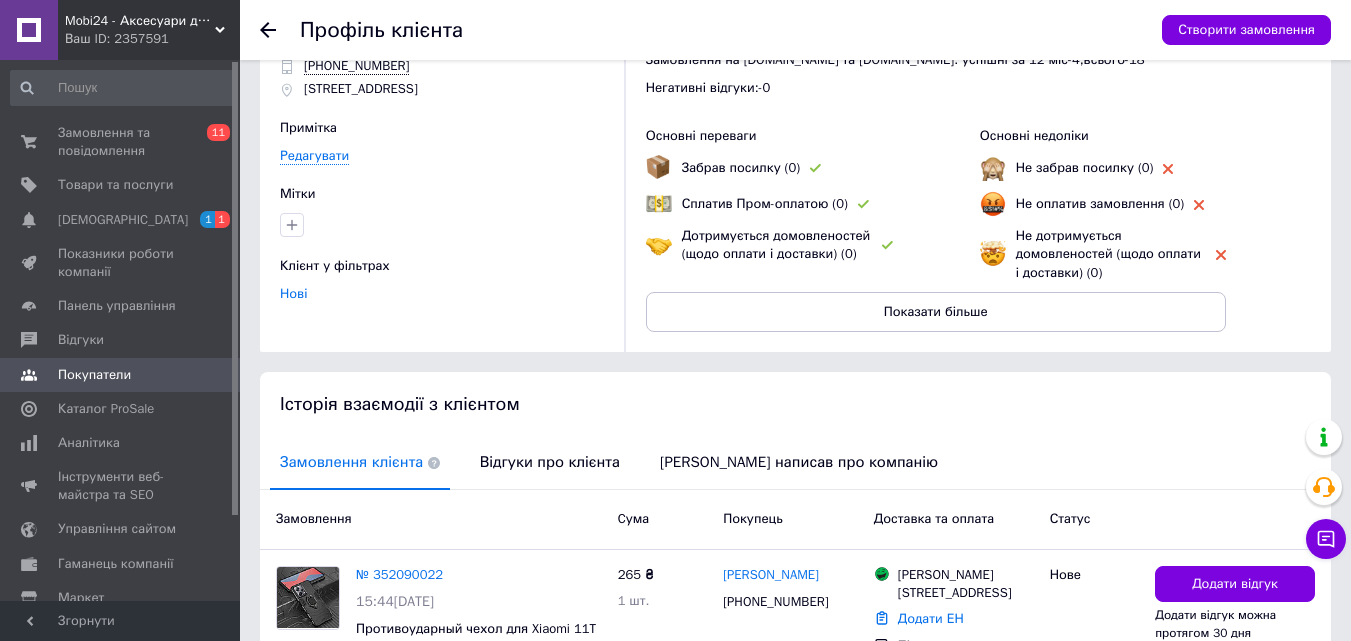 scroll, scrollTop: 229, scrollLeft: 0, axis: vertical 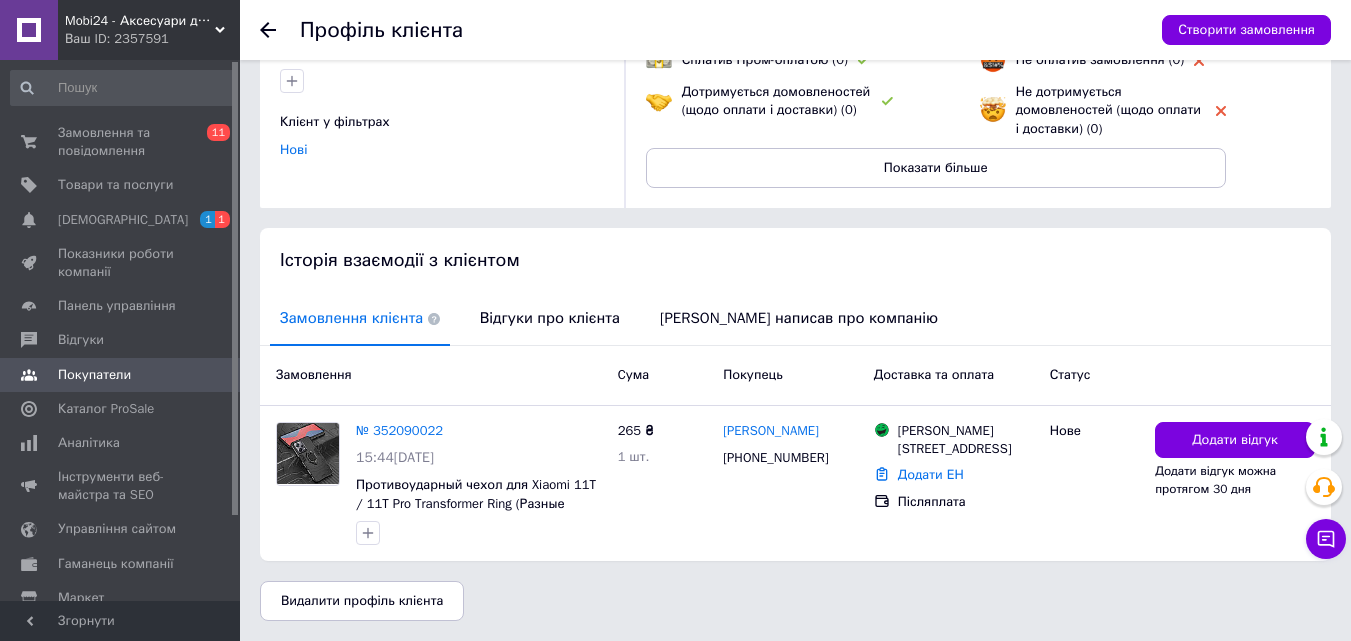 click 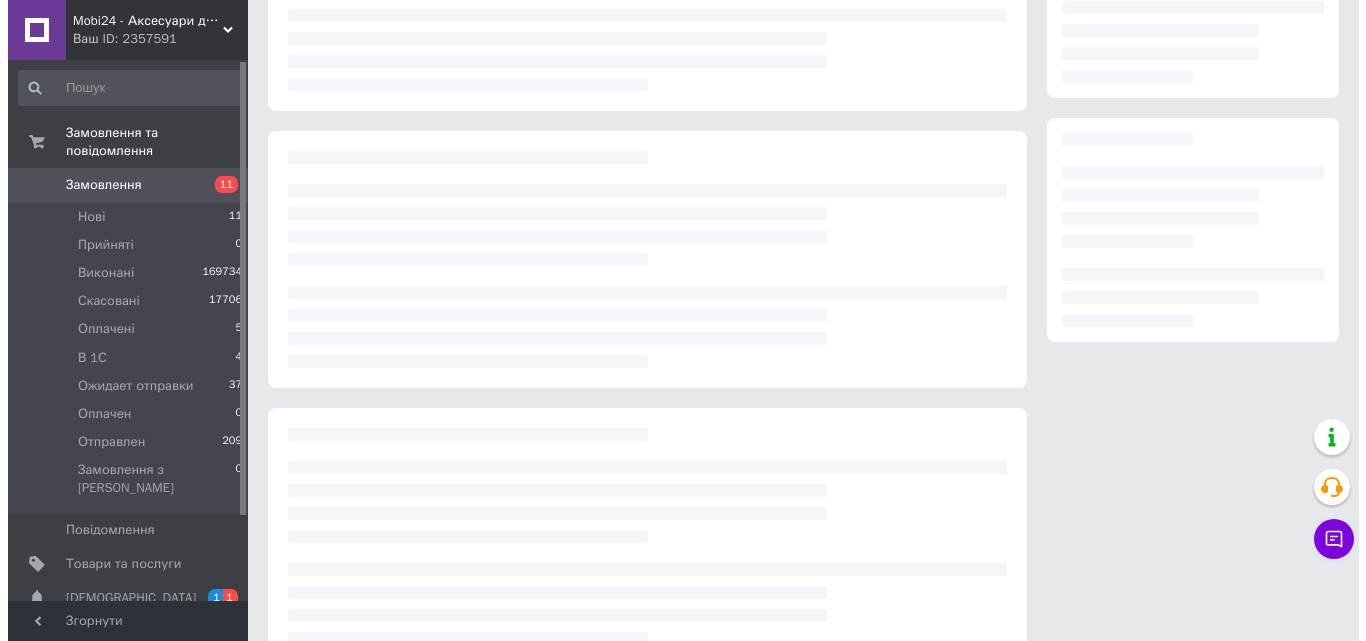 scroll, scrollTop: 273, scrollLeft: 0, axis: vertical 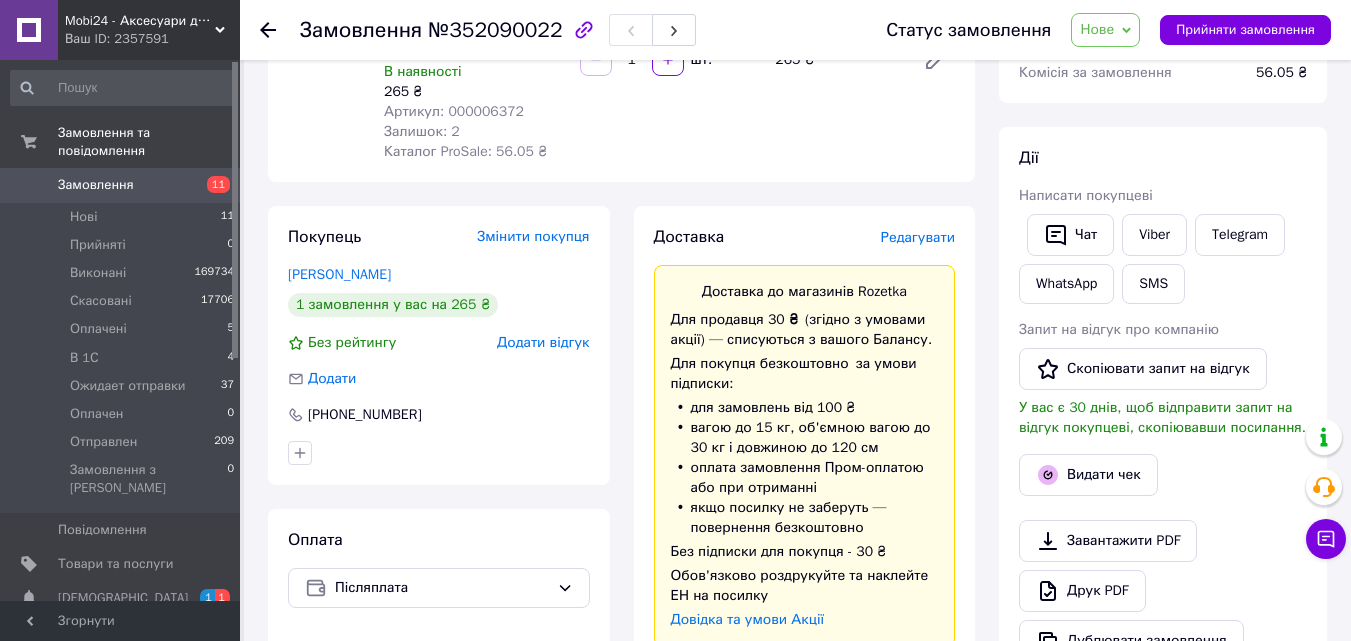 click on "Редагувати" at bounding box center (918, 237) 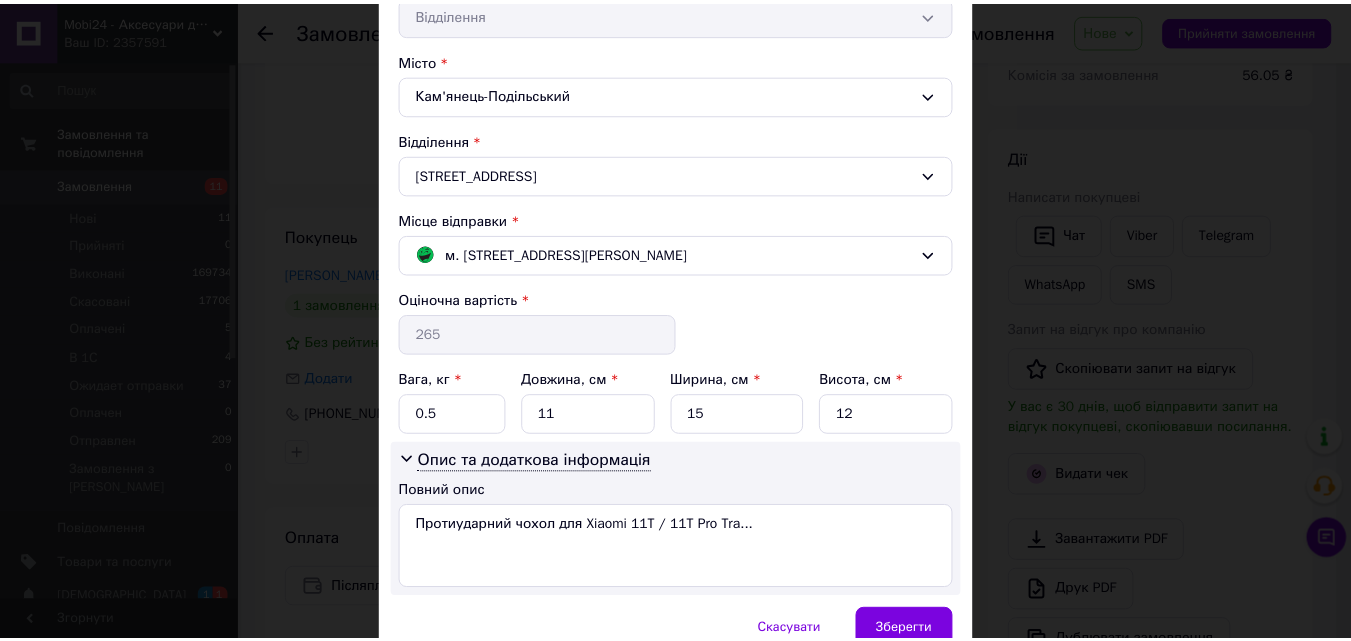 scroll, scrollTop: 599, scrollLeft: 0, axis: vertical 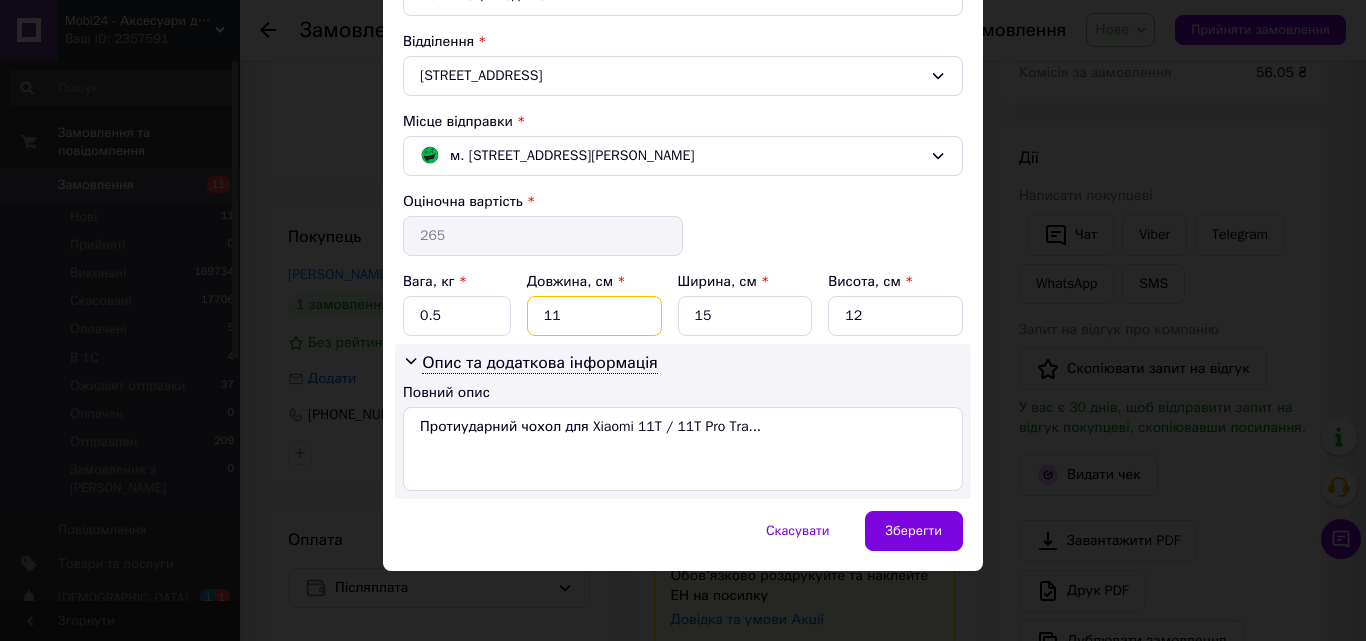 click on "11" at bounding box center [594, 316] 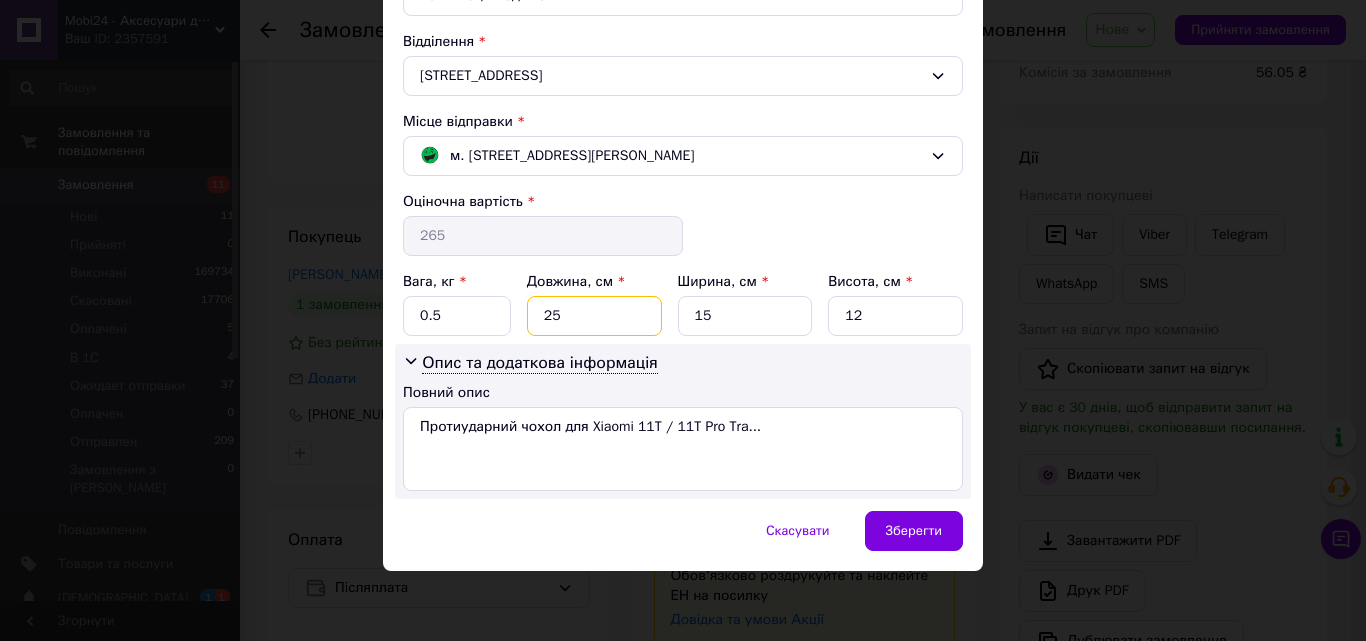 type on "25" 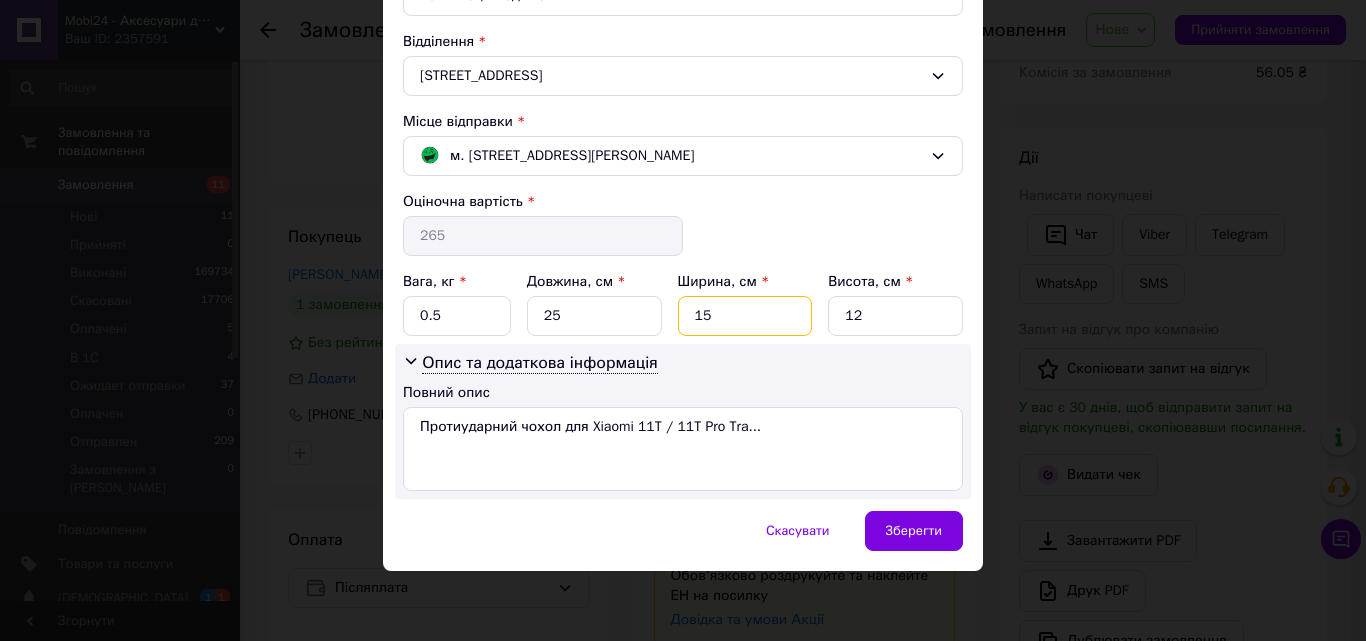 click on "15" at bounding box center (745, 316) 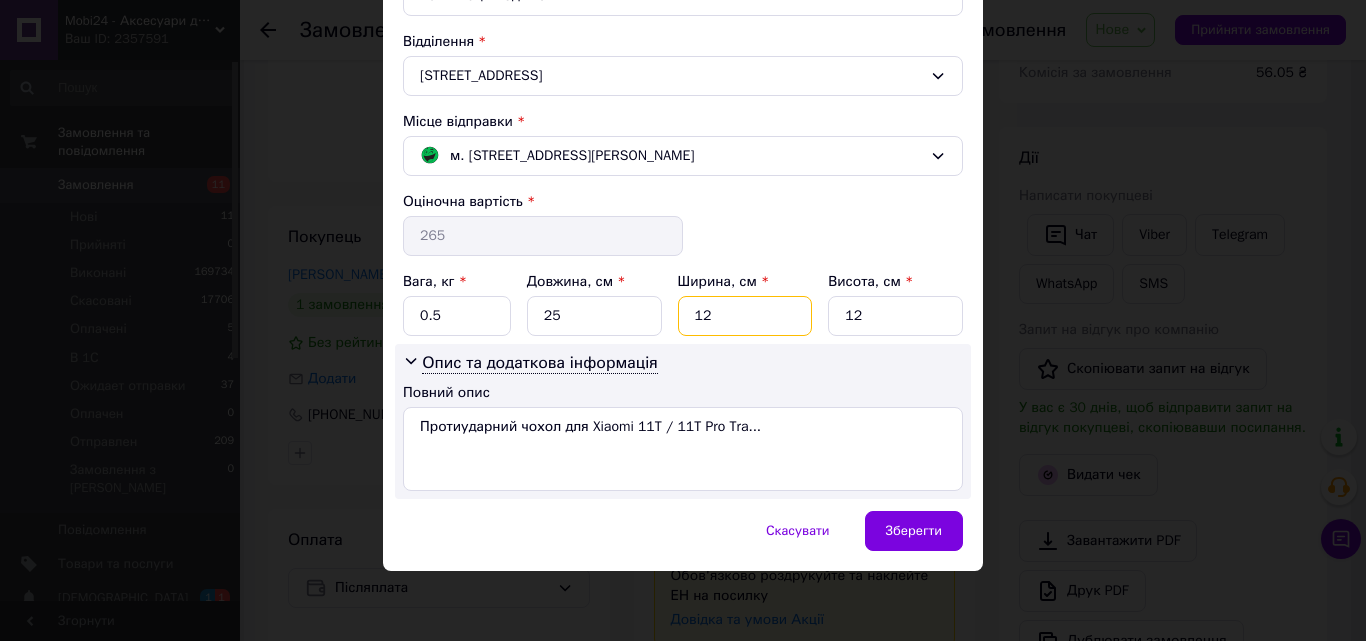 type on "12" 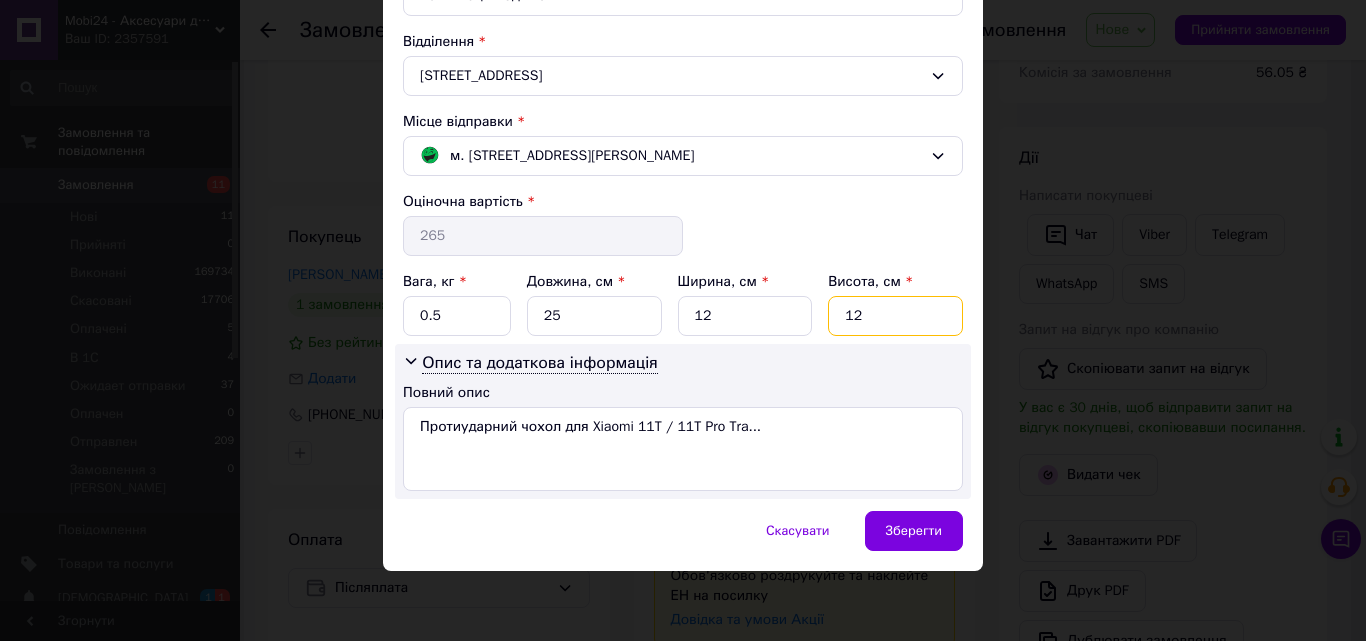 click on "12" at bounding box center (895, 316) 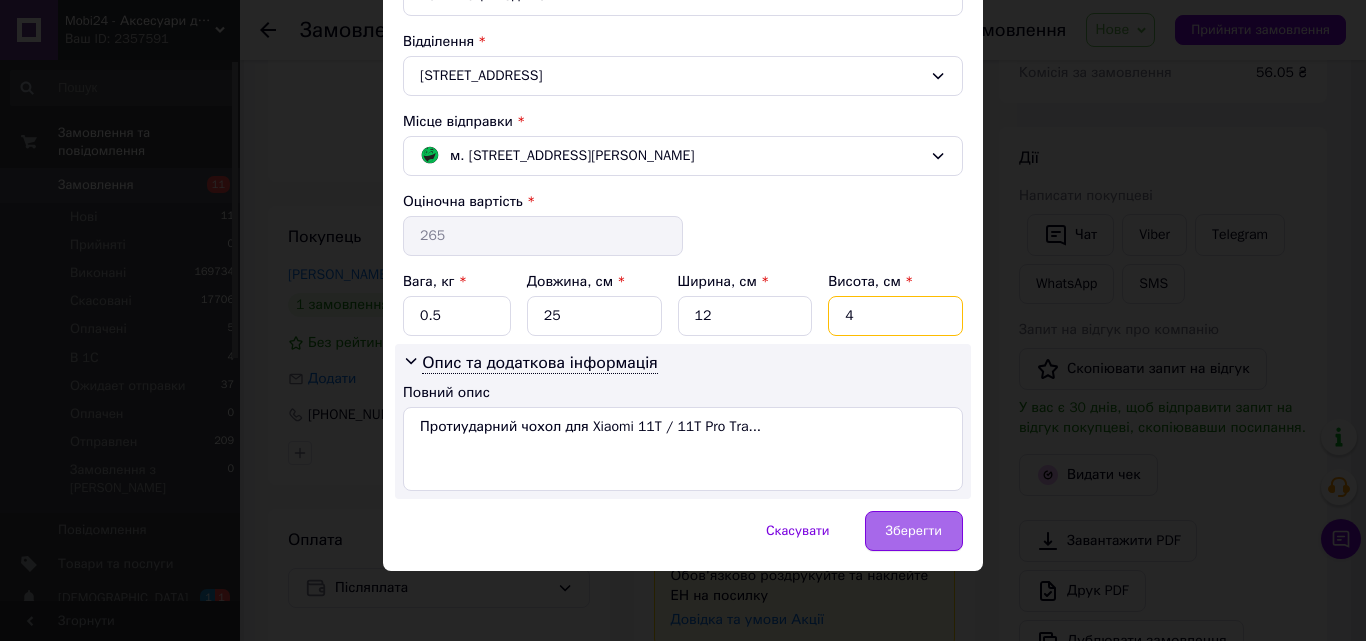 type on "4" 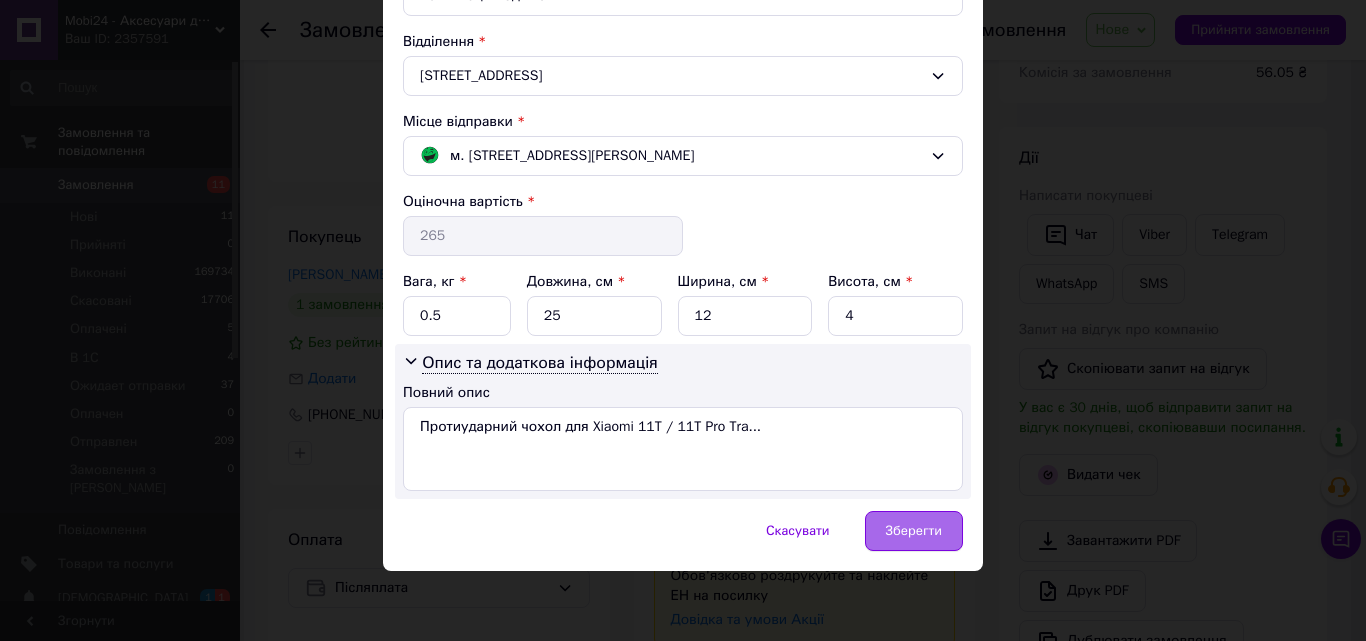 click on "Зберегти" at bounding box center [914, 531] 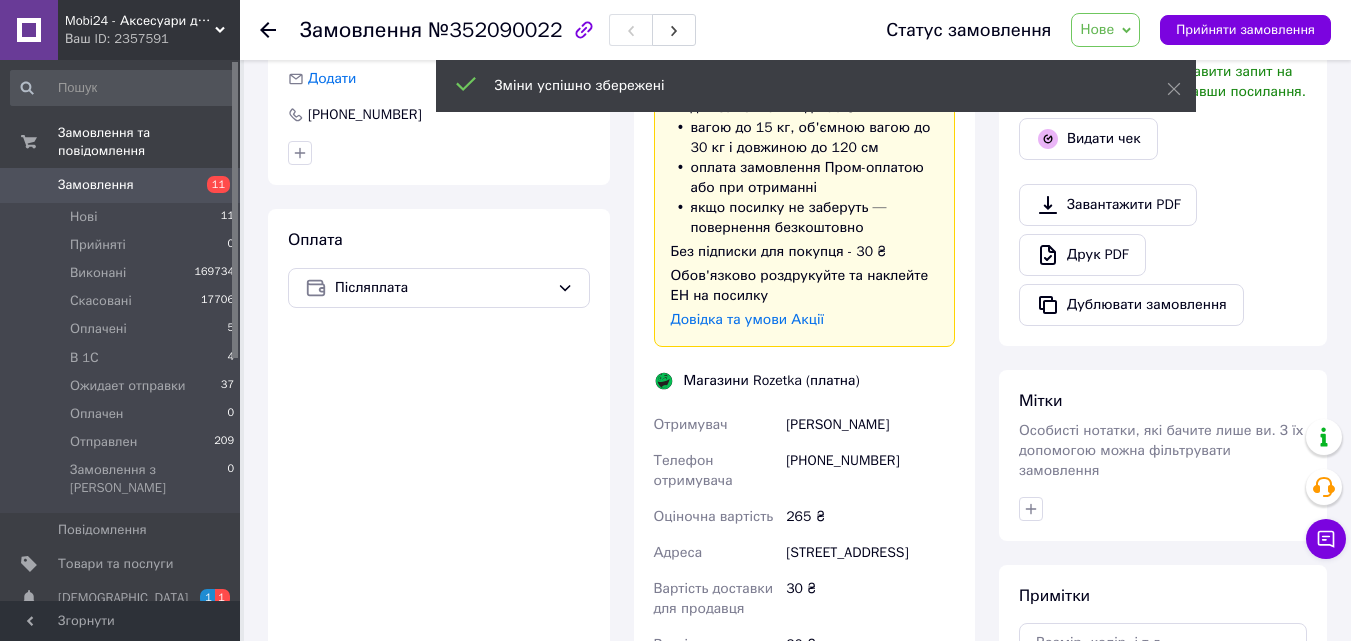 scroll, scrollTop: 773, scrollLeft: 0, axis: vertical 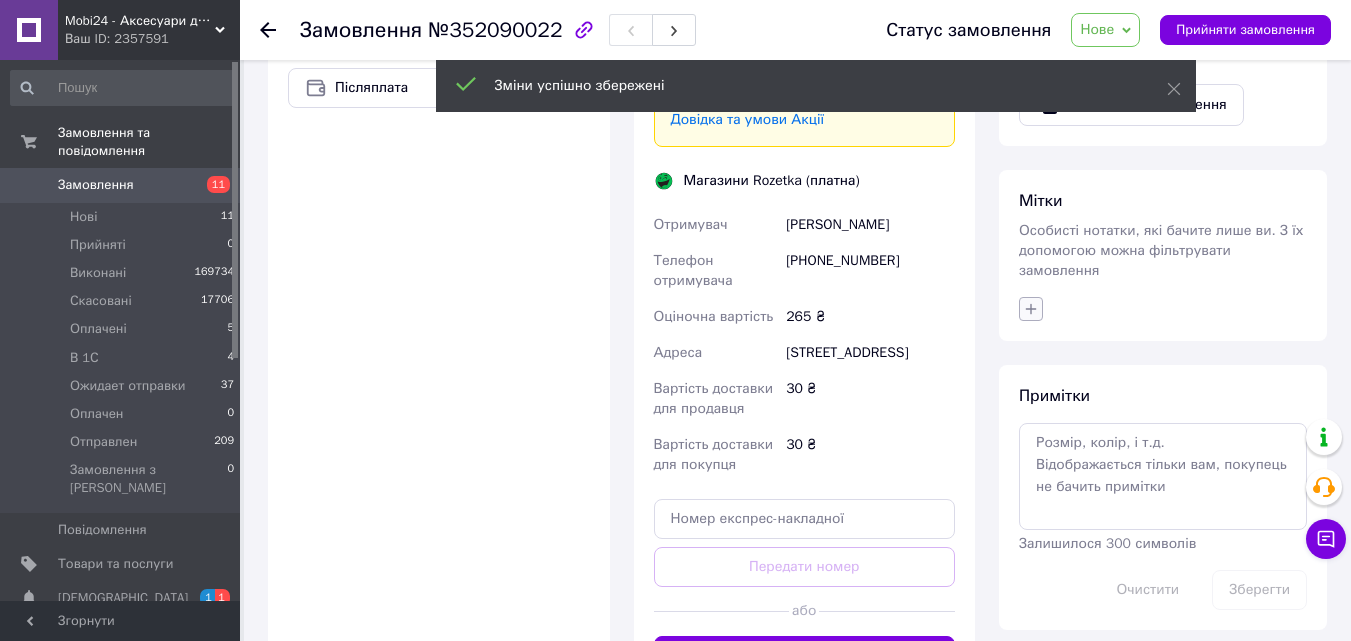 click 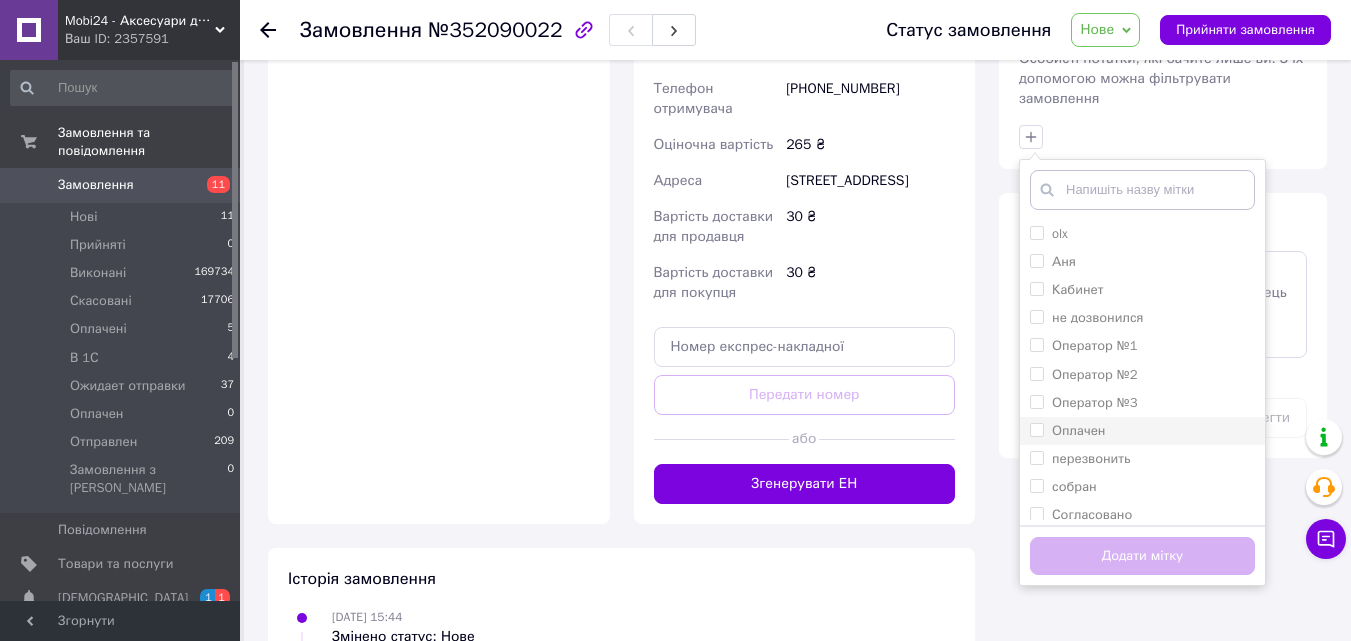 scroll, scrollTop: 973, scrollLeft: 0, axis: vertical 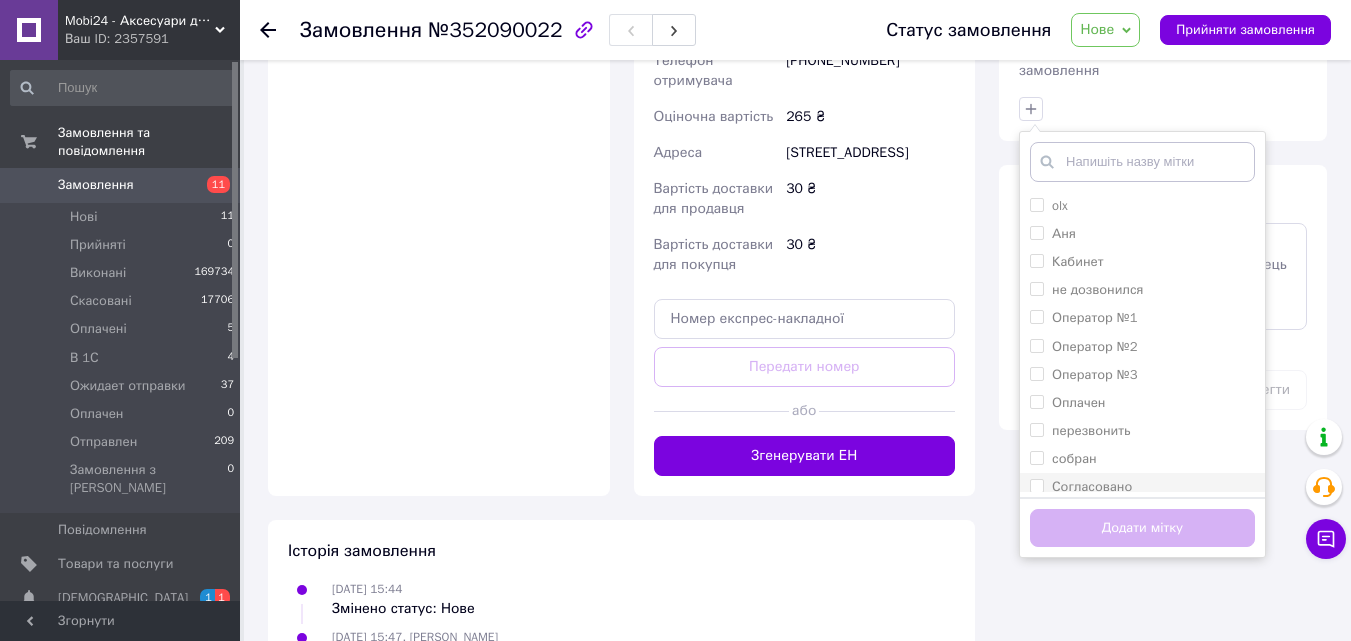 click on "Согласовано" at bounding box center (1036, 485) 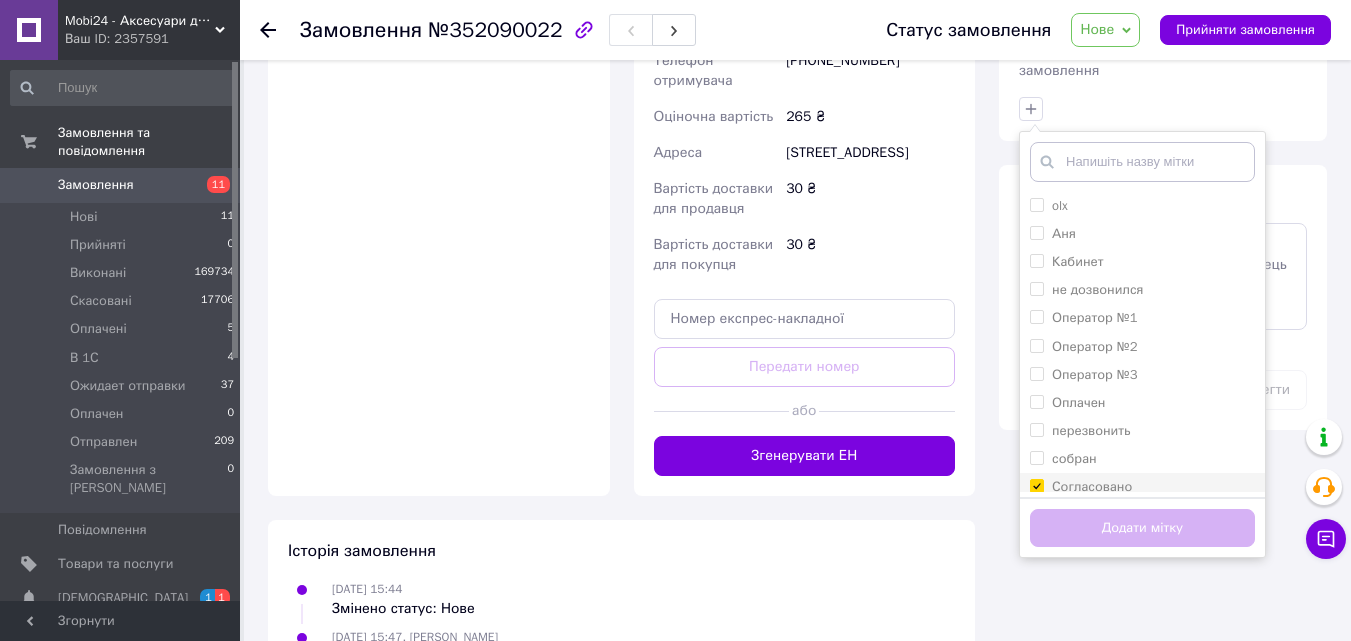 checkbox on "true" 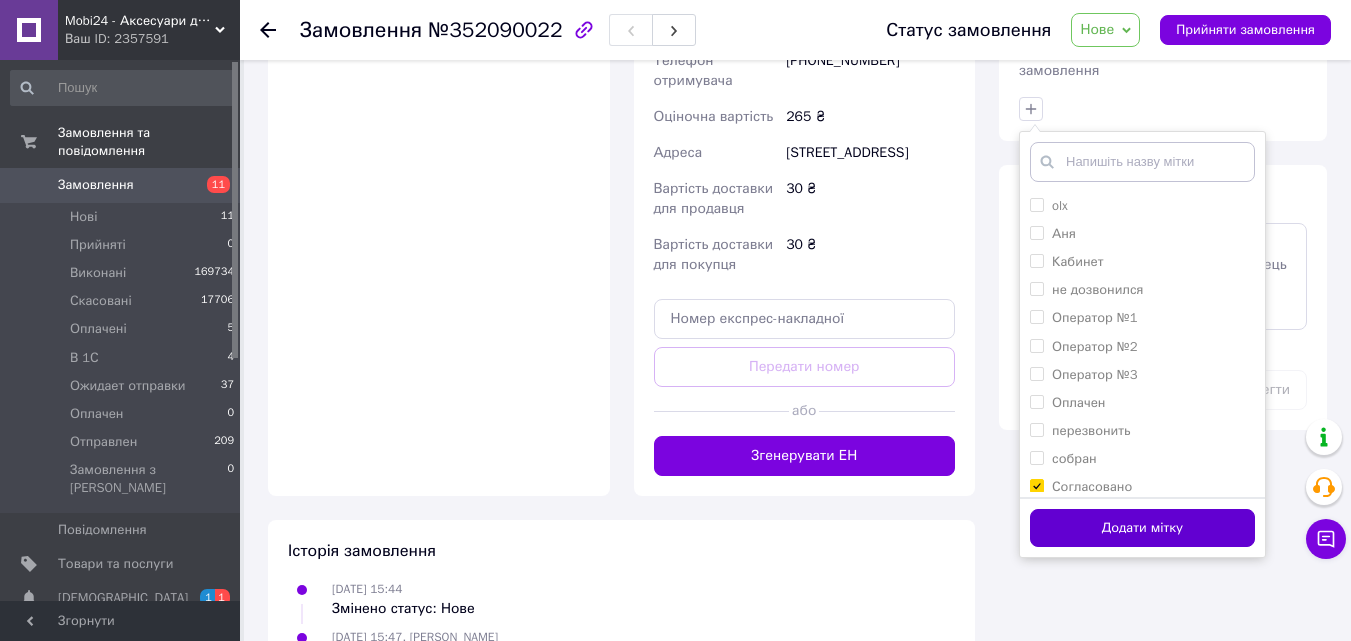 click on "Додати мітку" at bounding box center [1142, 528] 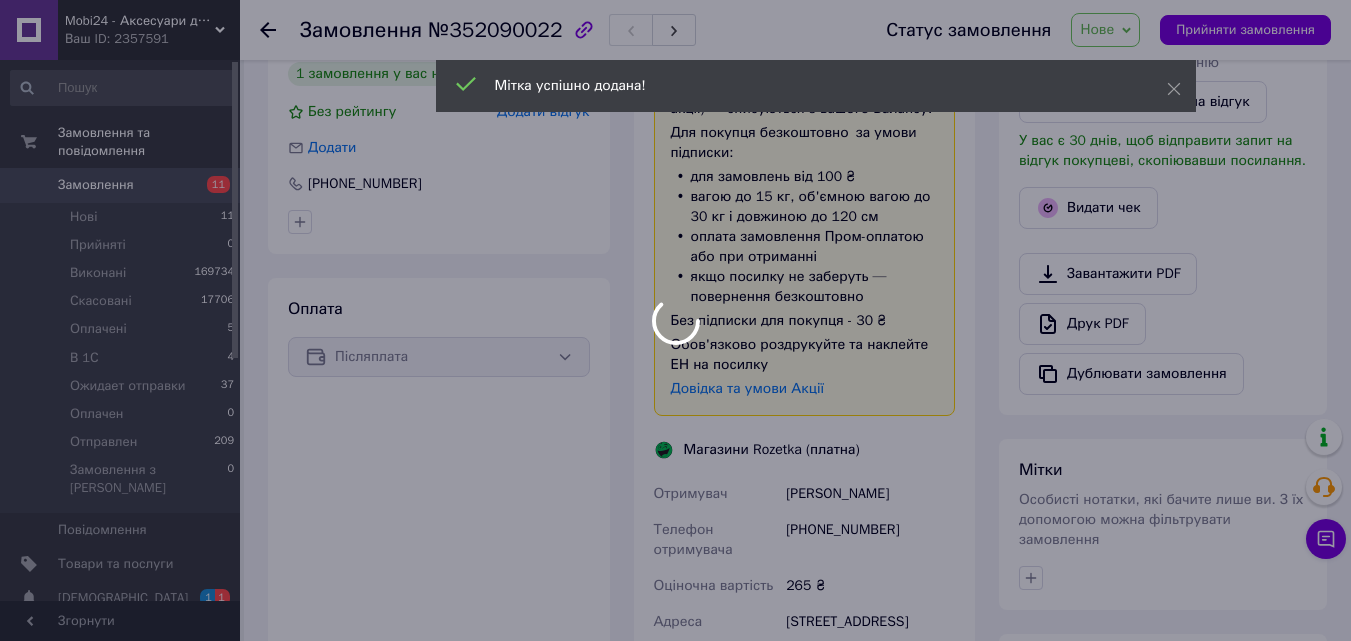 scroll, scrollTop: 473, scrollLeft: 0, axis: vertical 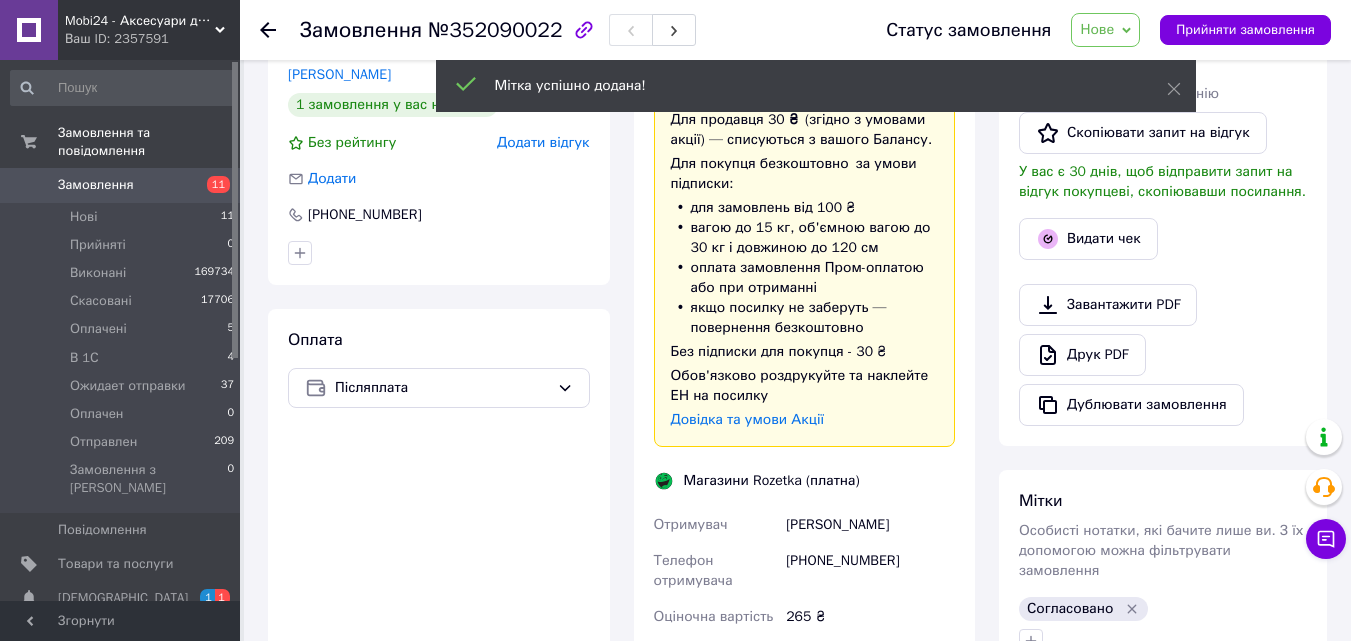 click on "Нове" at bounding box center [1105, 30] 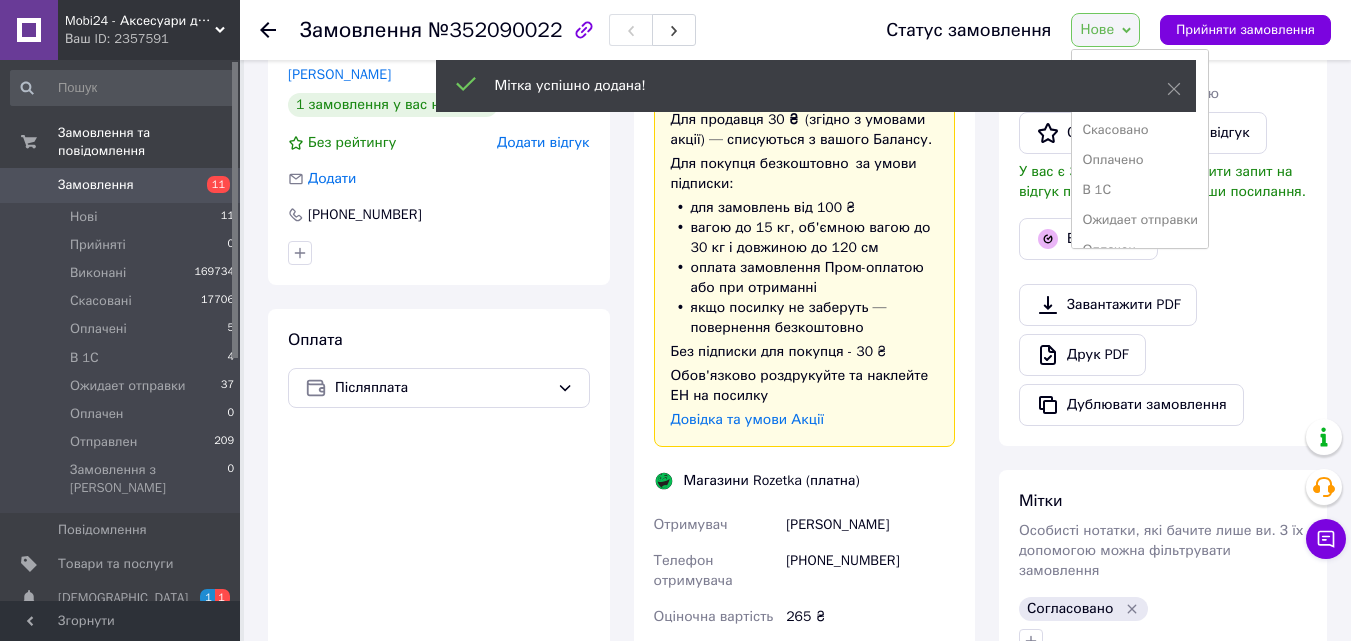 click on "Нове" at bounding box center [1105, 30] 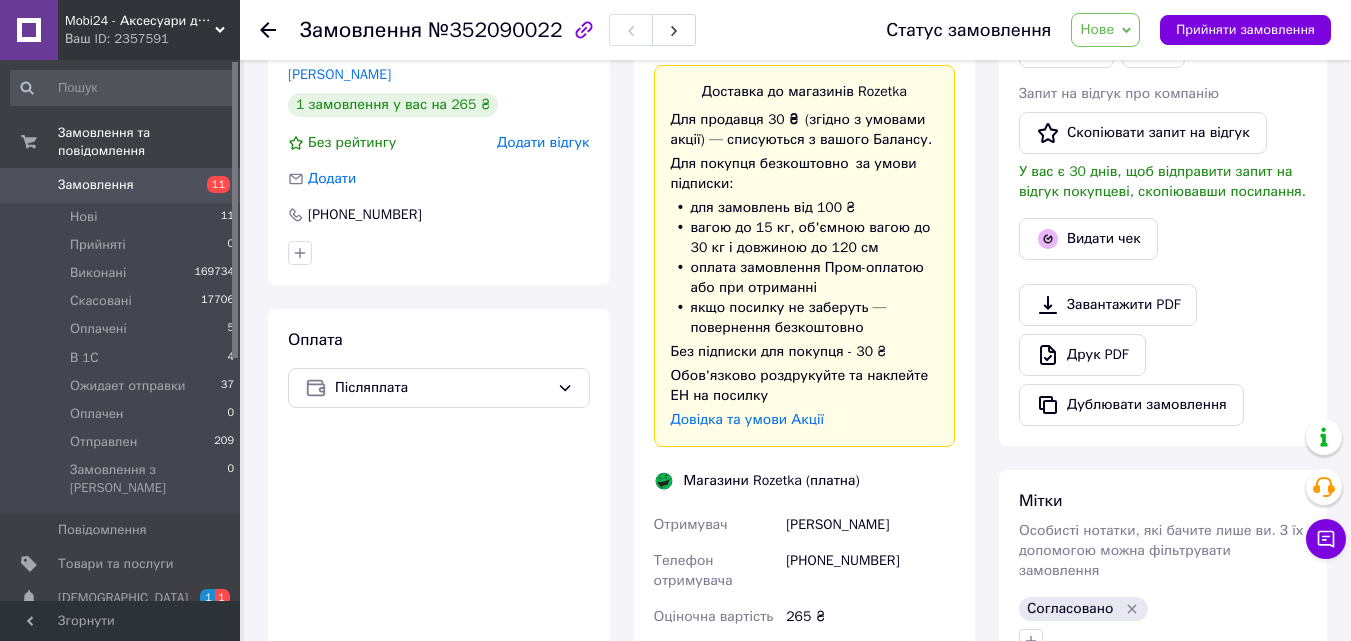 click on "Нове" at bounding box center [1105, 30] 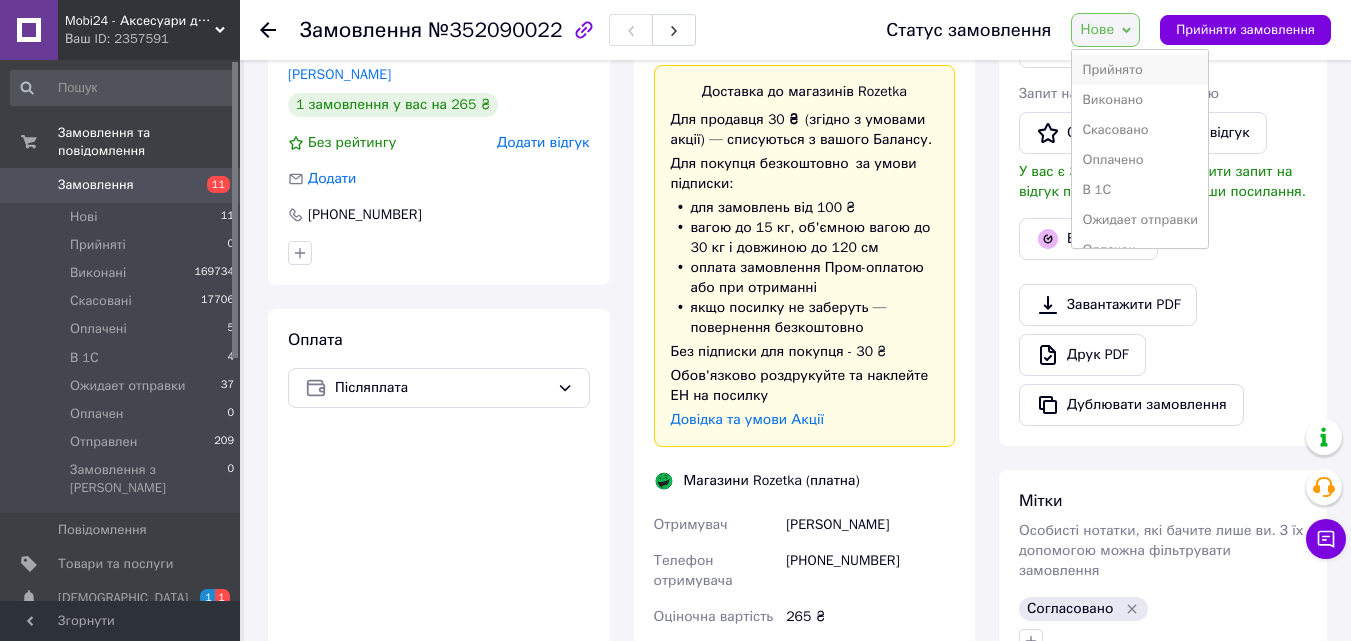 click on "Прийнято" at bounding box center (1140, 70) 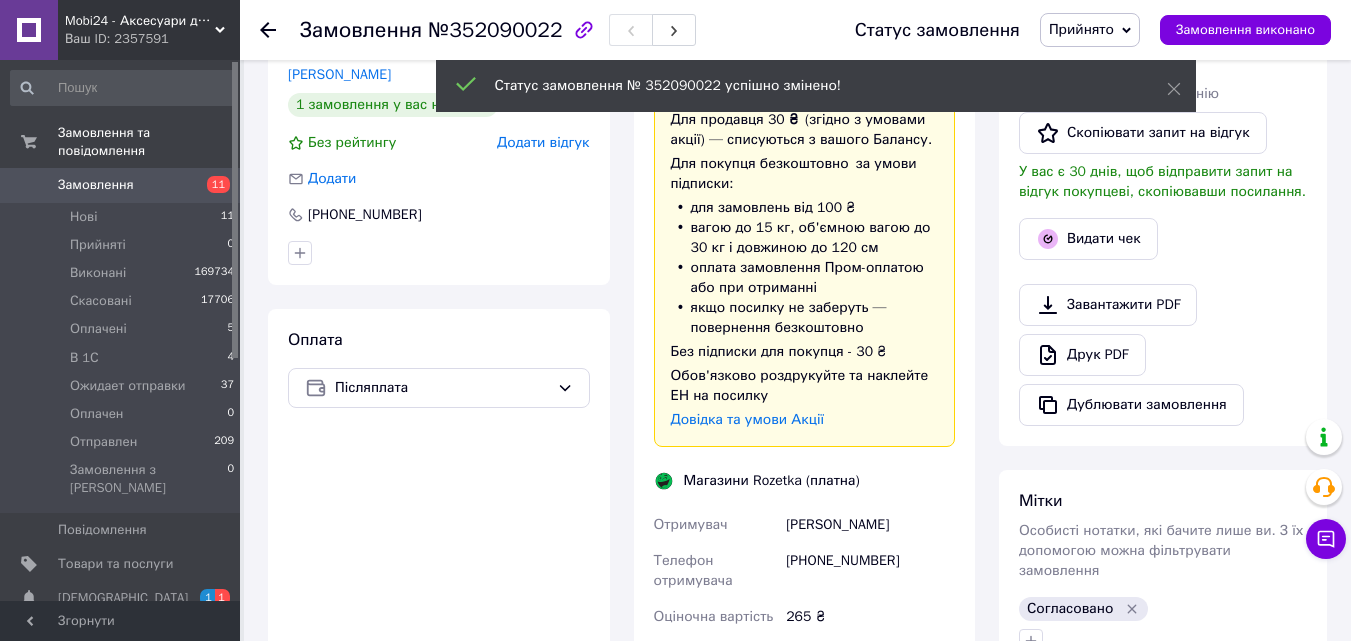 click on "Прийнято" at bounding box center (1090, 30) 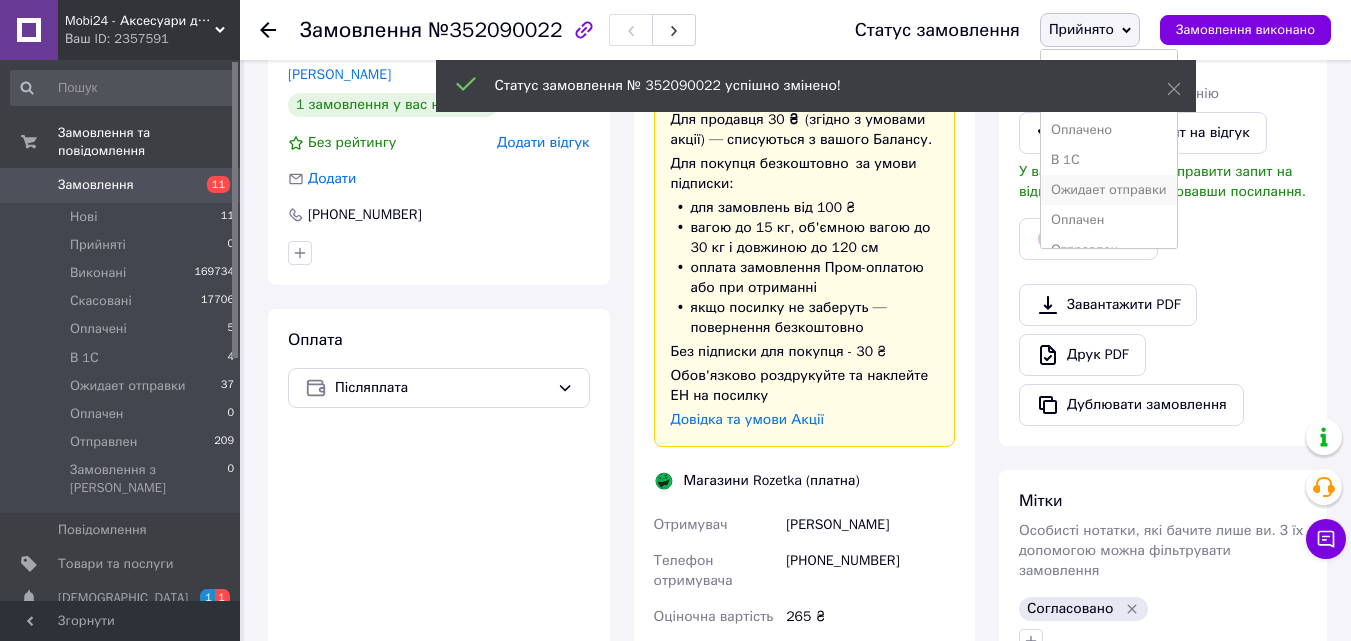click on "Ожидает отправки" at bounding box center [1109, 190] 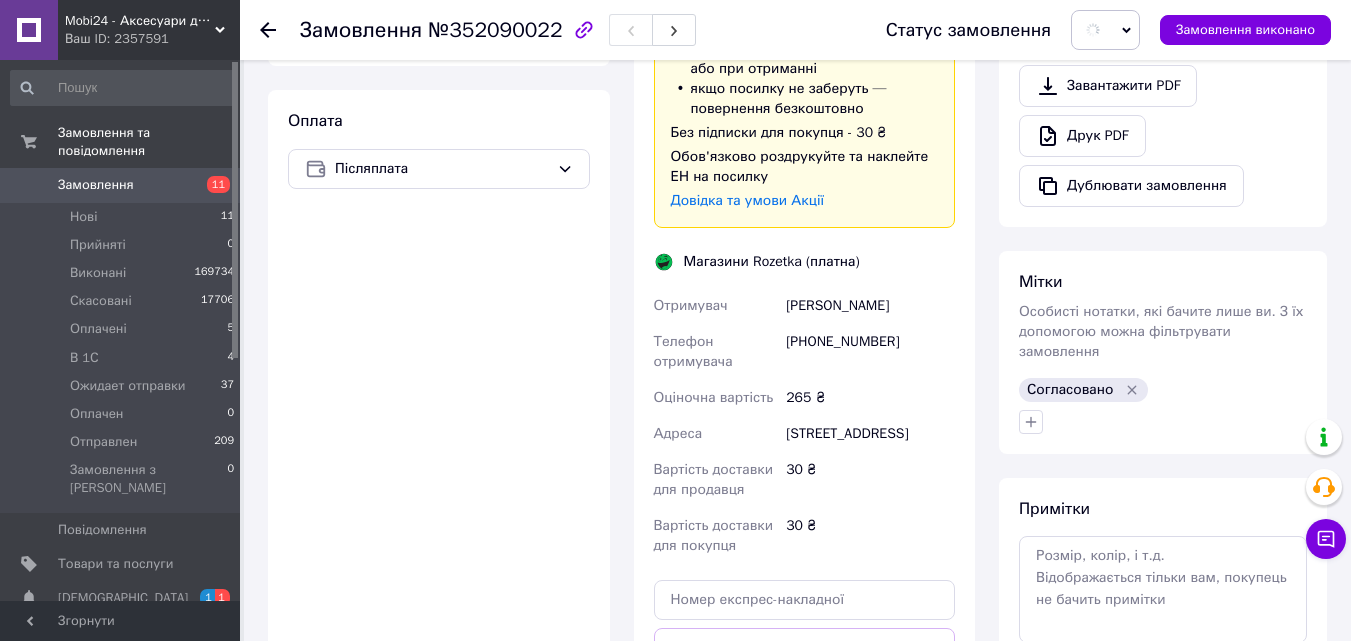 scroll, scrollTop: 773, scrollLeft: 0, axis: vertical 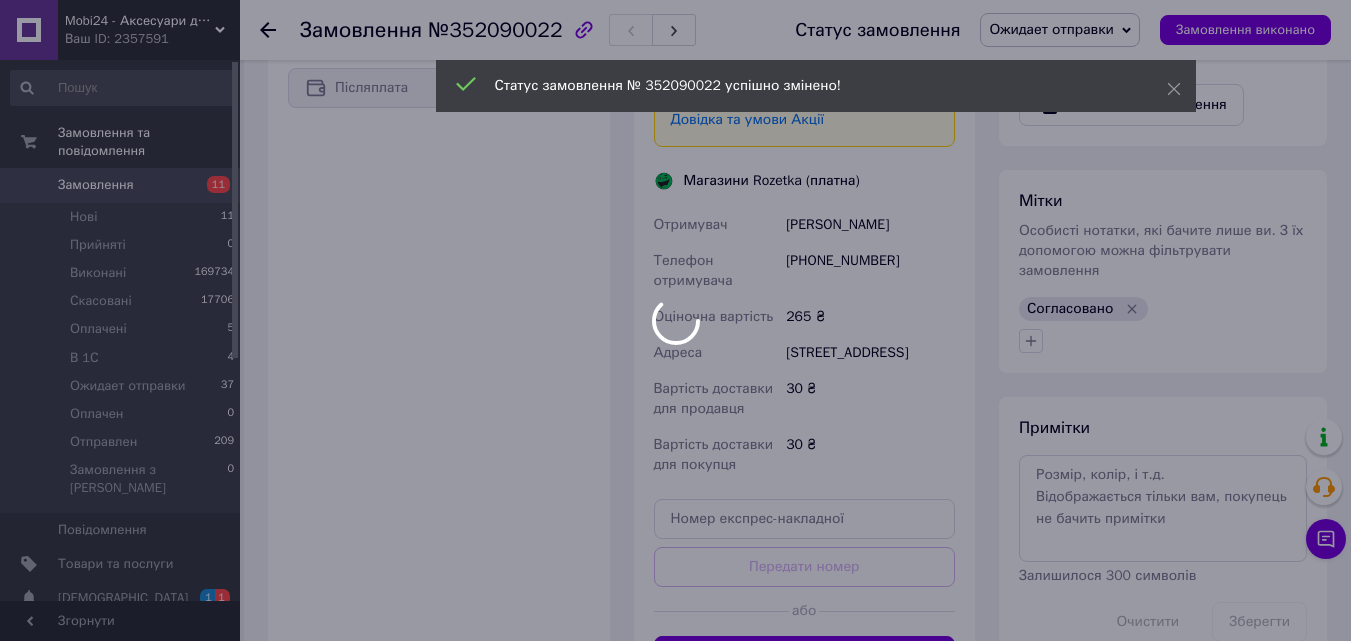 click at bounding box center (675, 320) 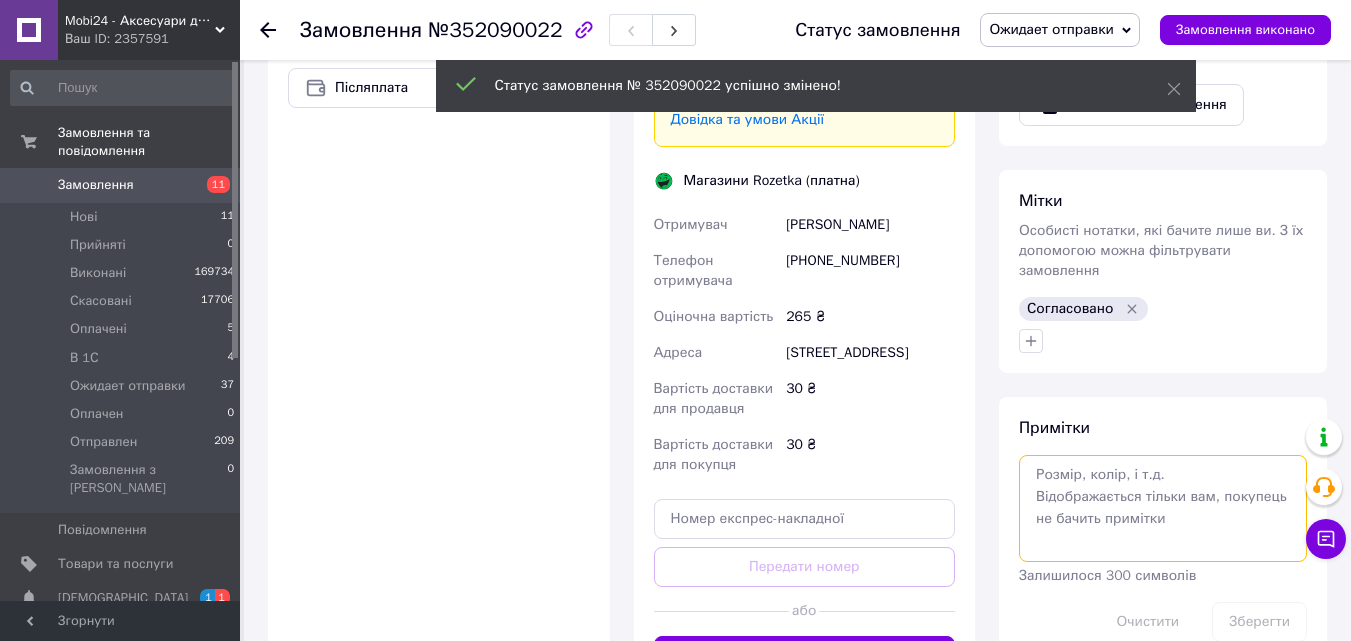 click at bounding box center (1163, 508) 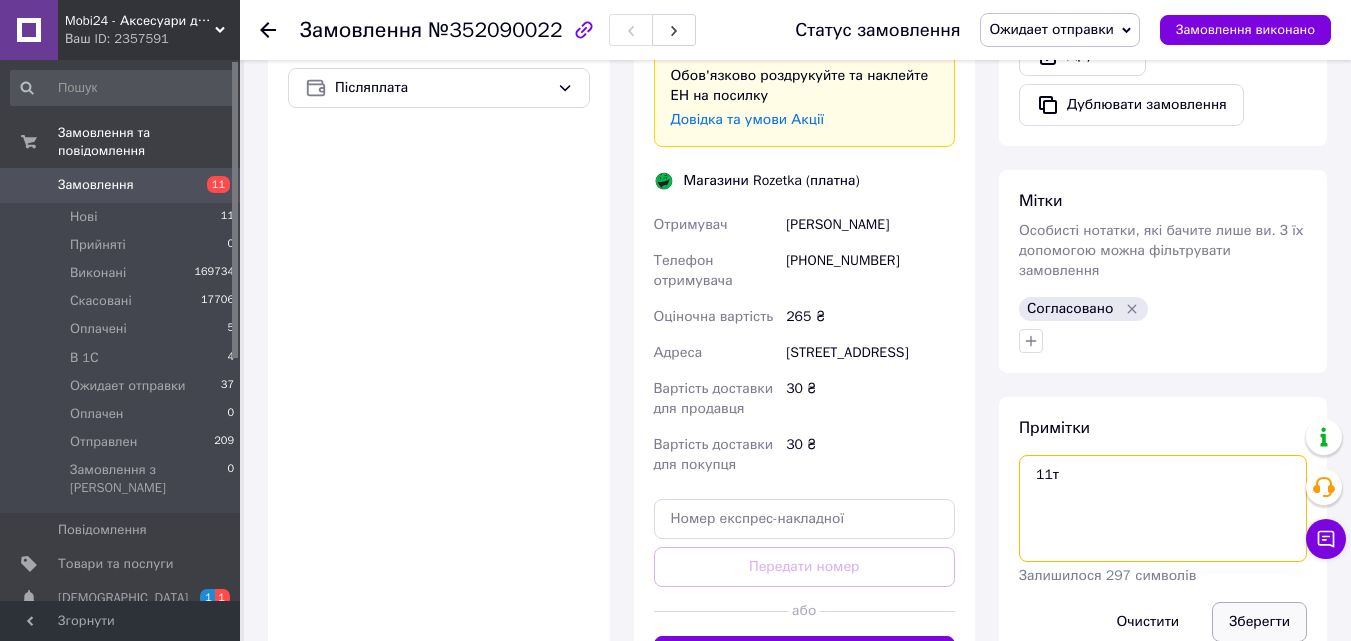 type on "11т" 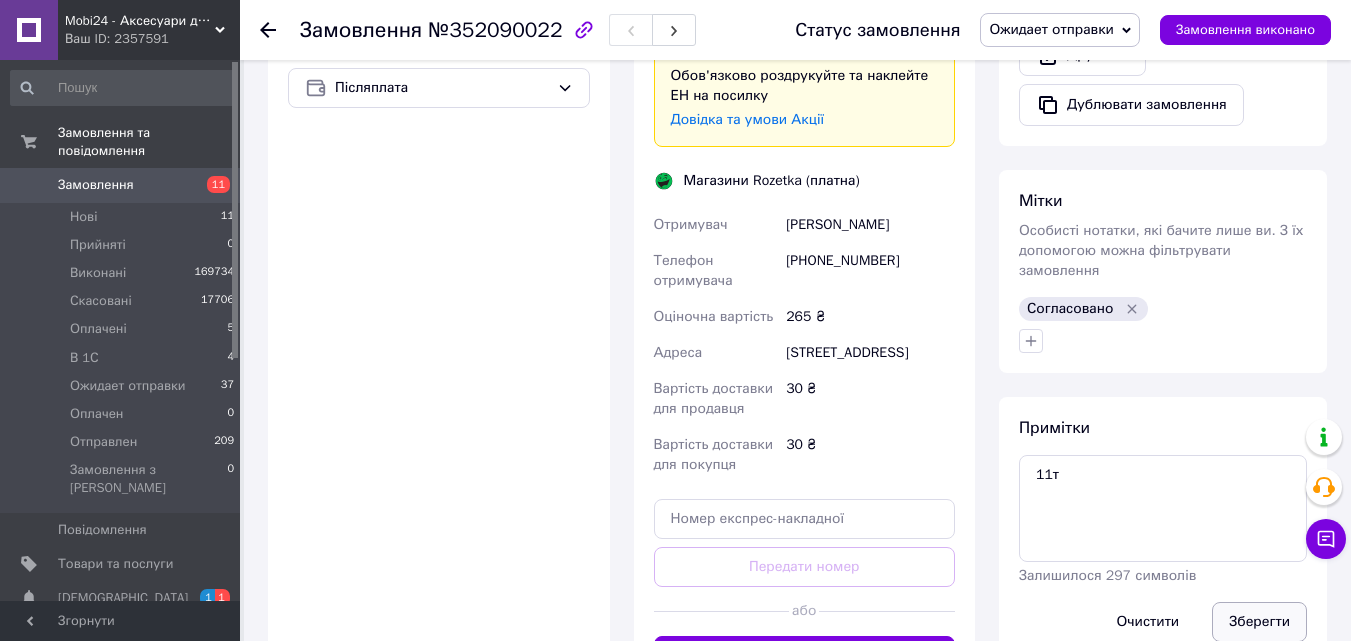 click on "Зберегти" at bounding box center (1259, 622) 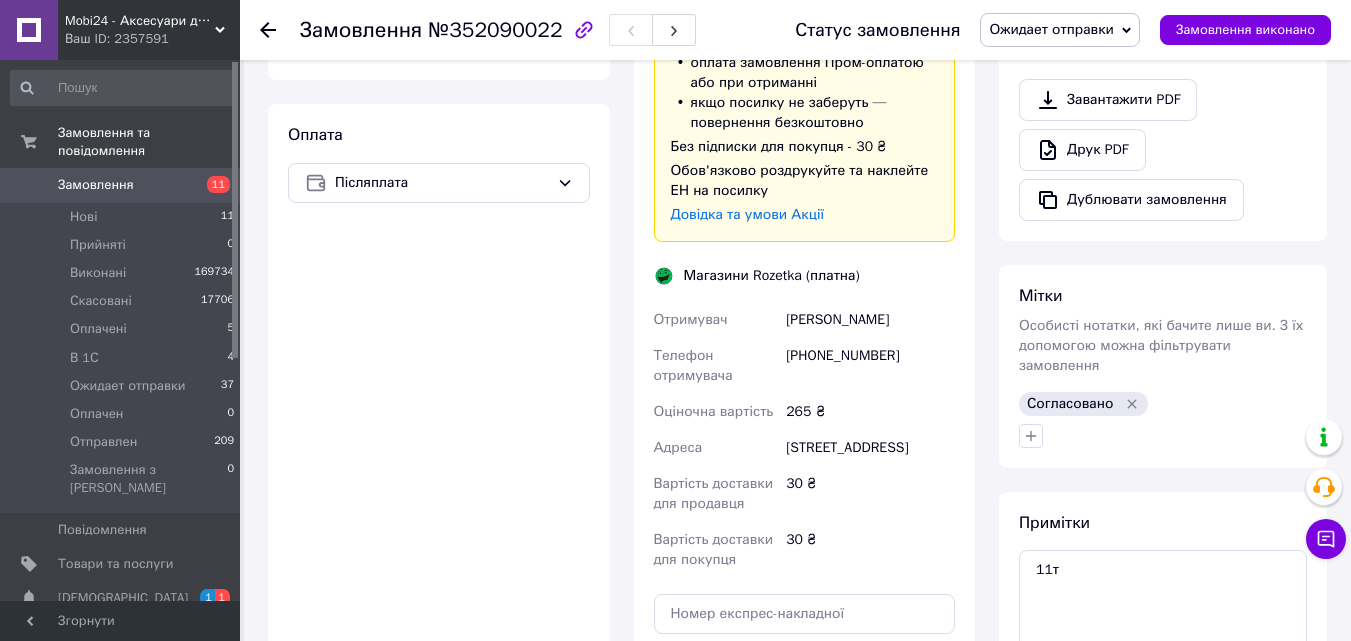 scroll, scrollTop: 973, scrollLeft: 0, axis: vertical 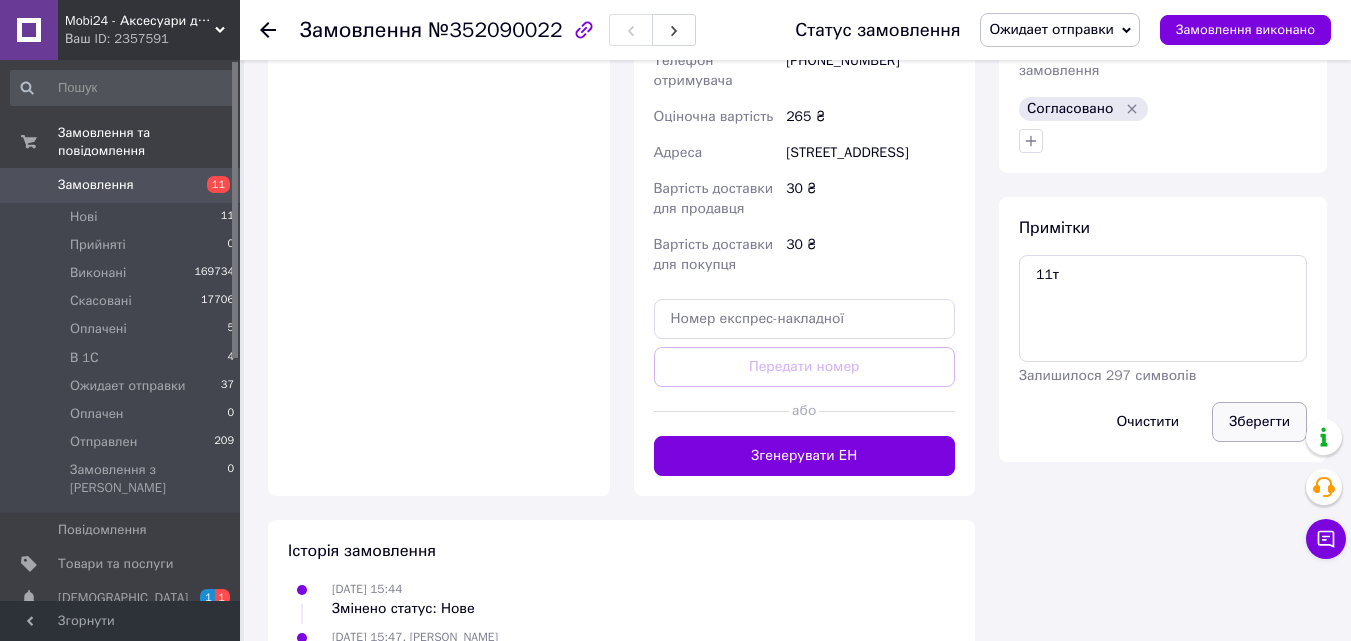 click on "Зберегти" at bounding box center (1259, 422) 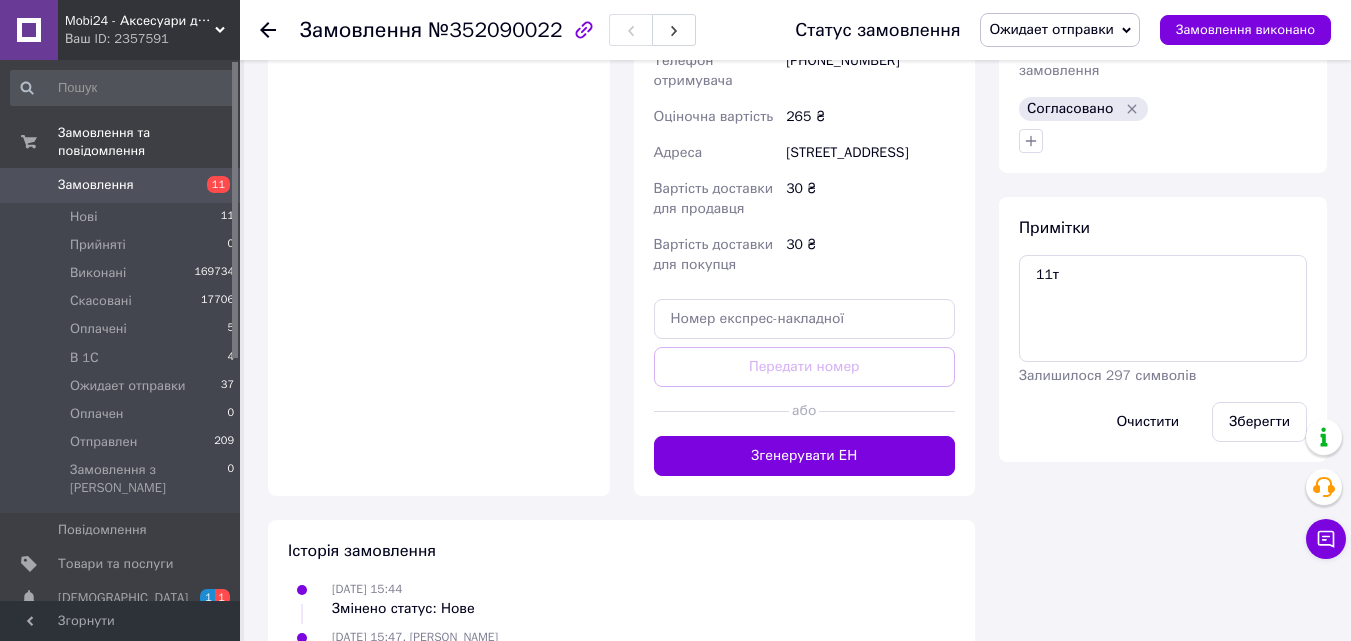click on "Замовлення" at bounding box center (121, 185) 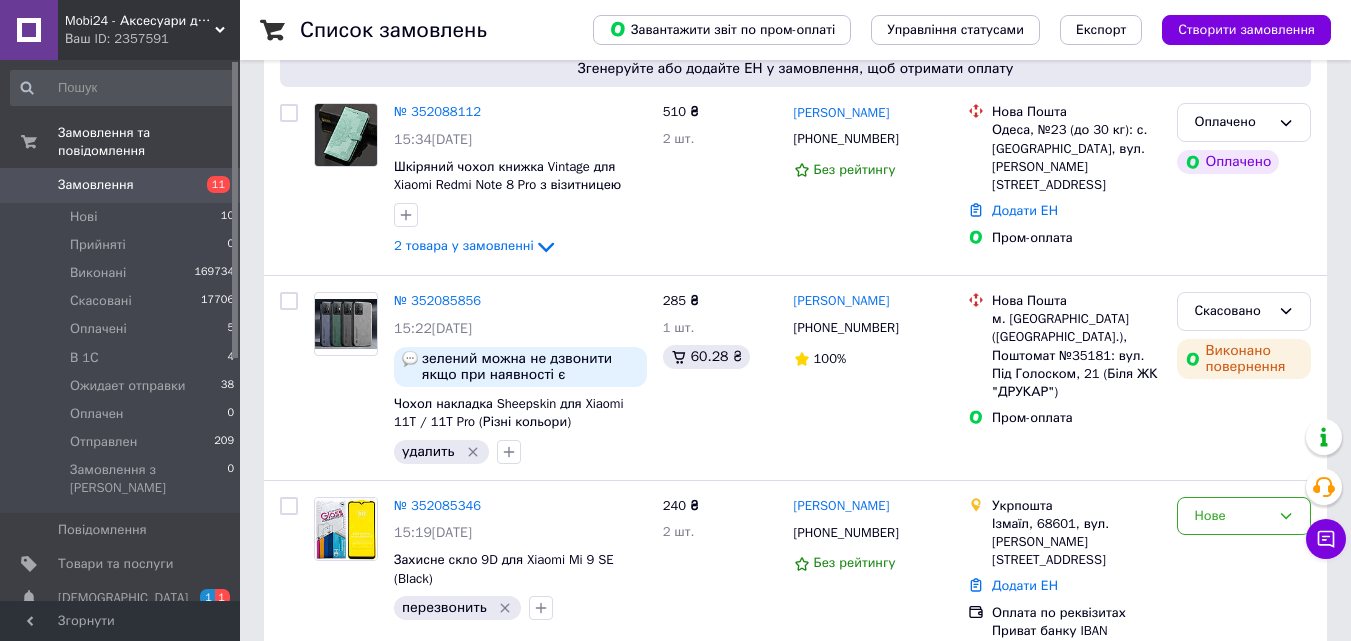 scroll, scrollTop: 400, scrollLeft: 0, axis: vertical 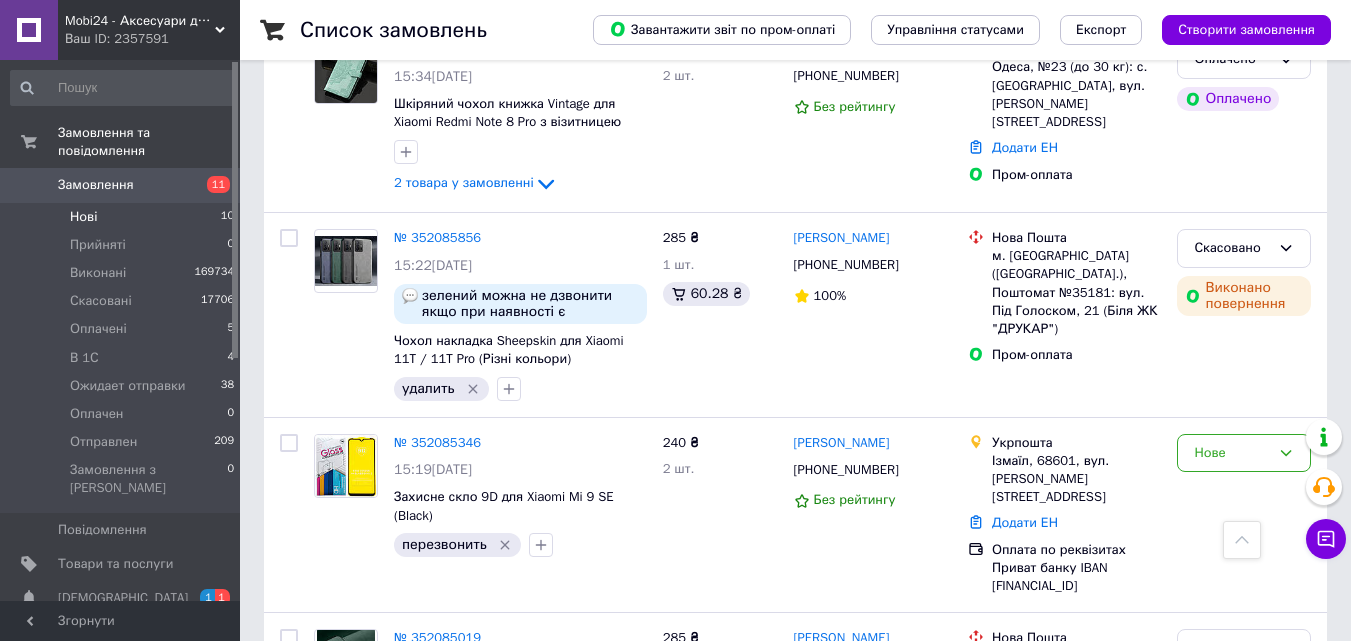 click on "Нові 10" at bounding box center [123, 217] 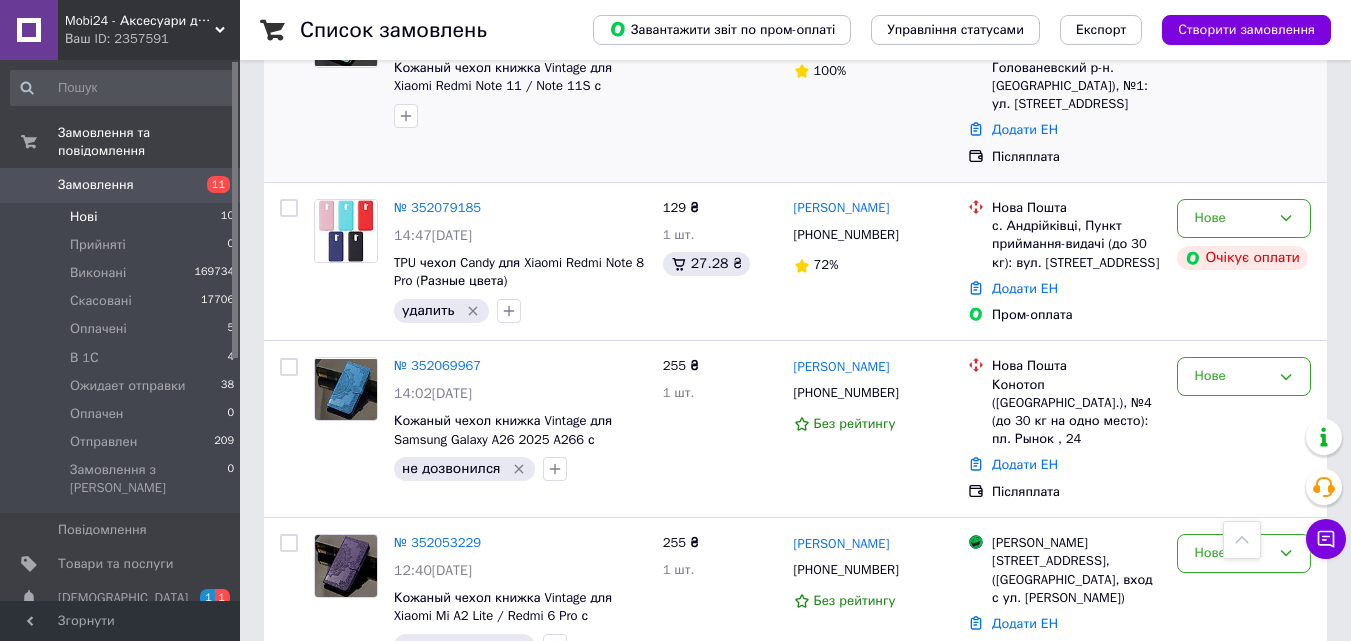 scroll, scrollTop: 700, scrollLeft: 0, axis: vertical 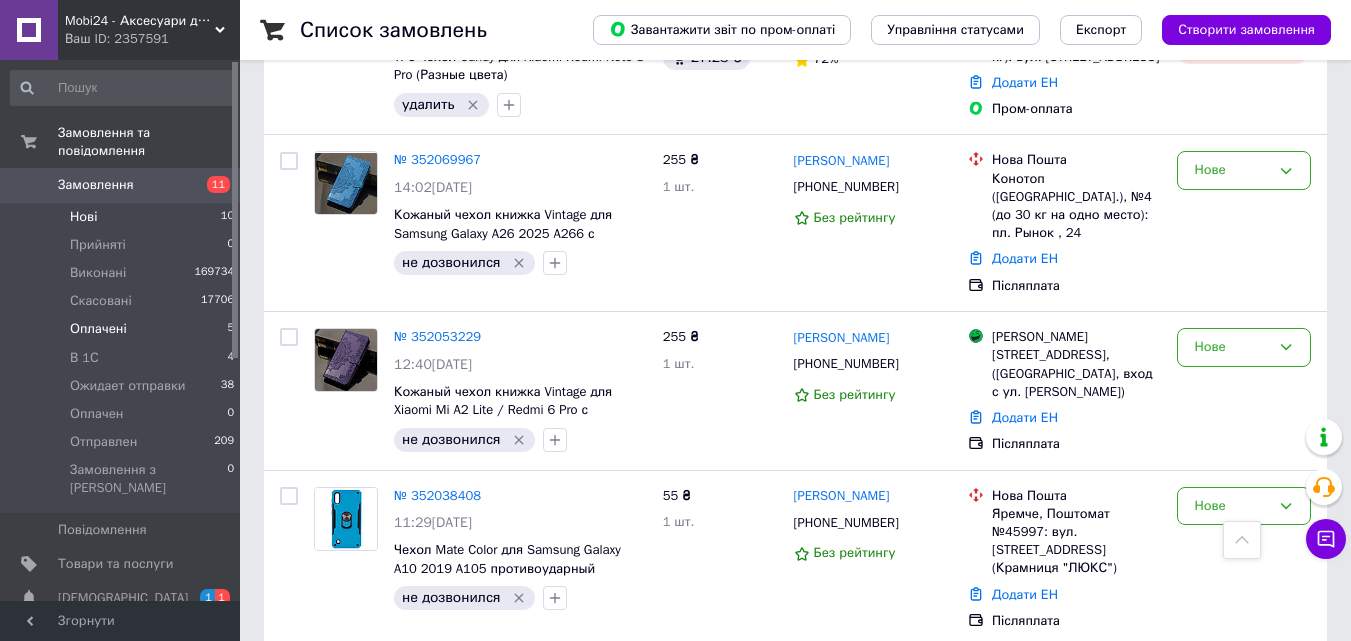 click on "Оплачені 5" at bounding box center (123, 329) 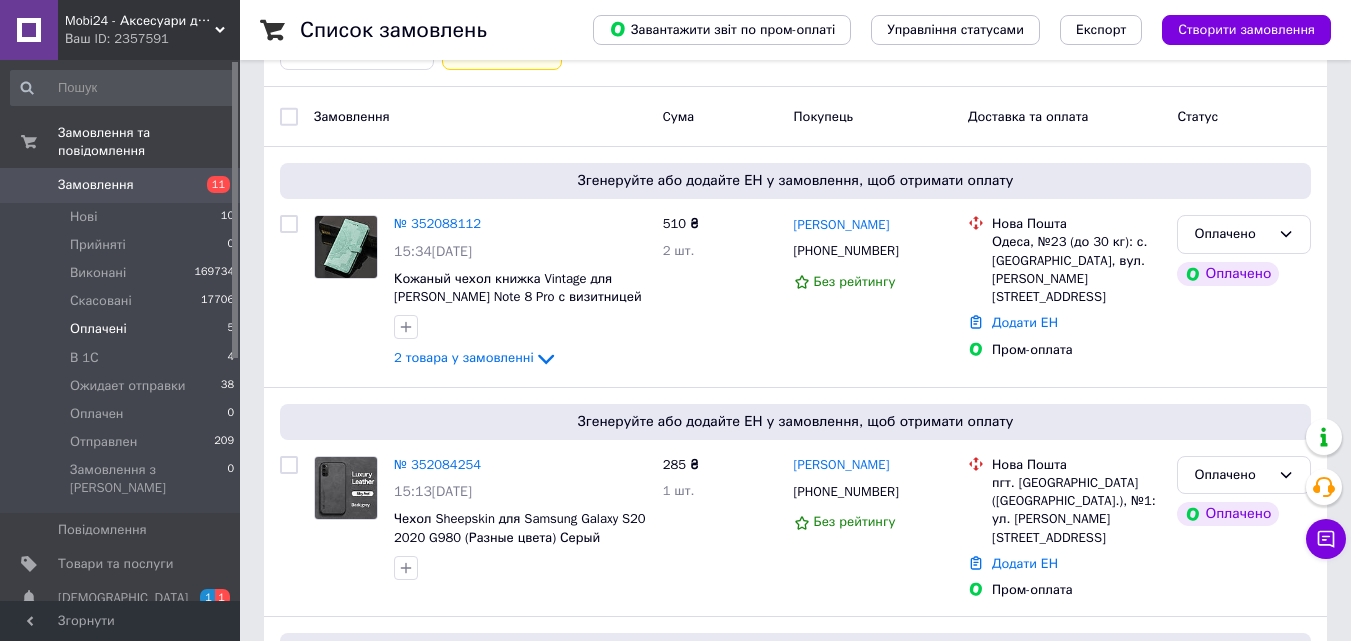 scroll, scrollTop: 400, scrollLeft: 0, axis: vertical 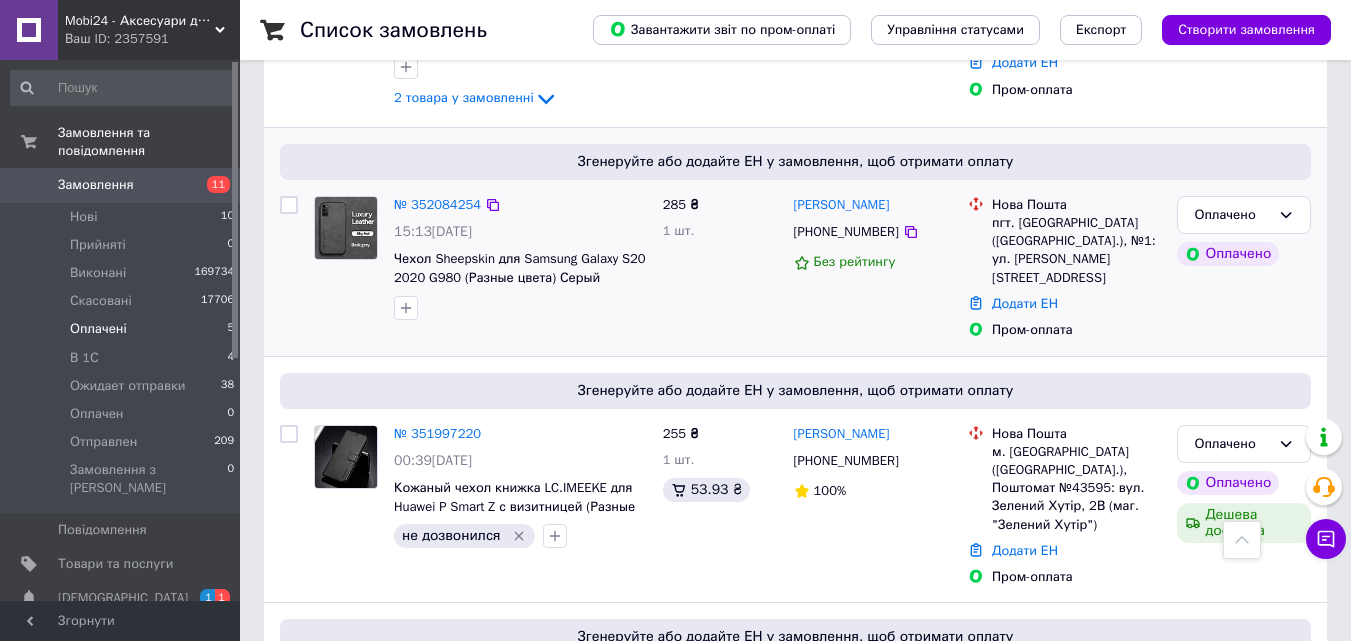 click at bounding box center (346, 228) 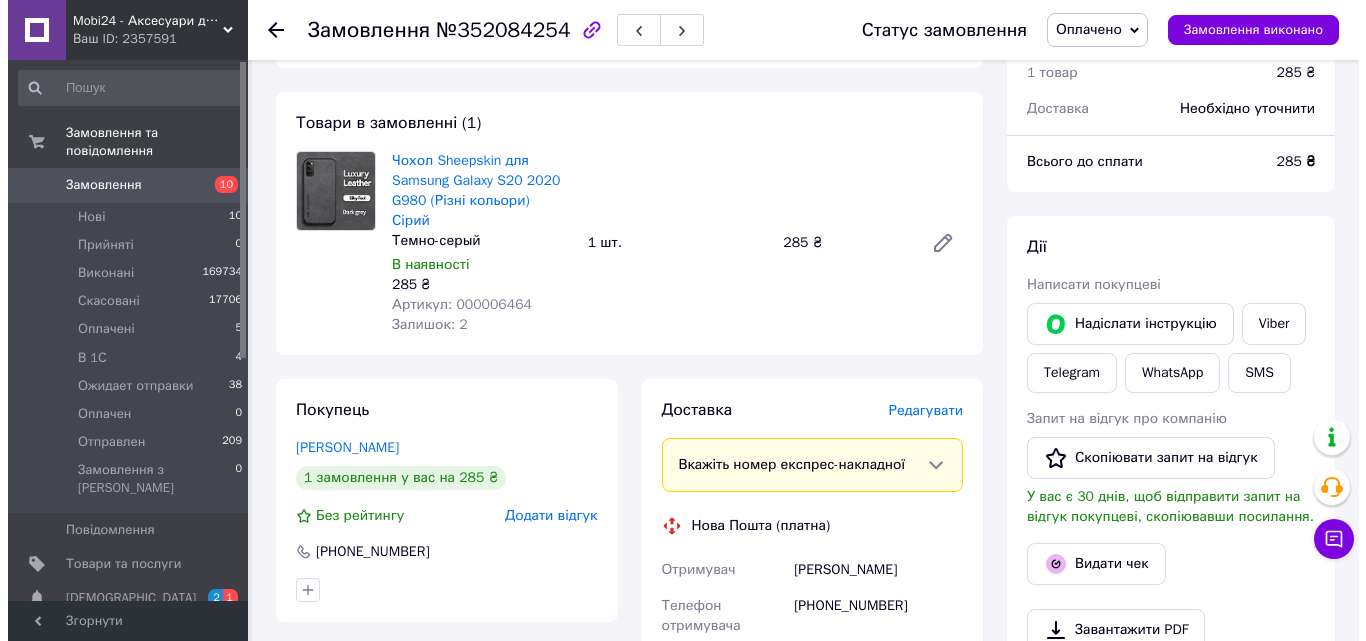 scroll, scrollTop: 900, scrollLeft: 0, axis: vertical 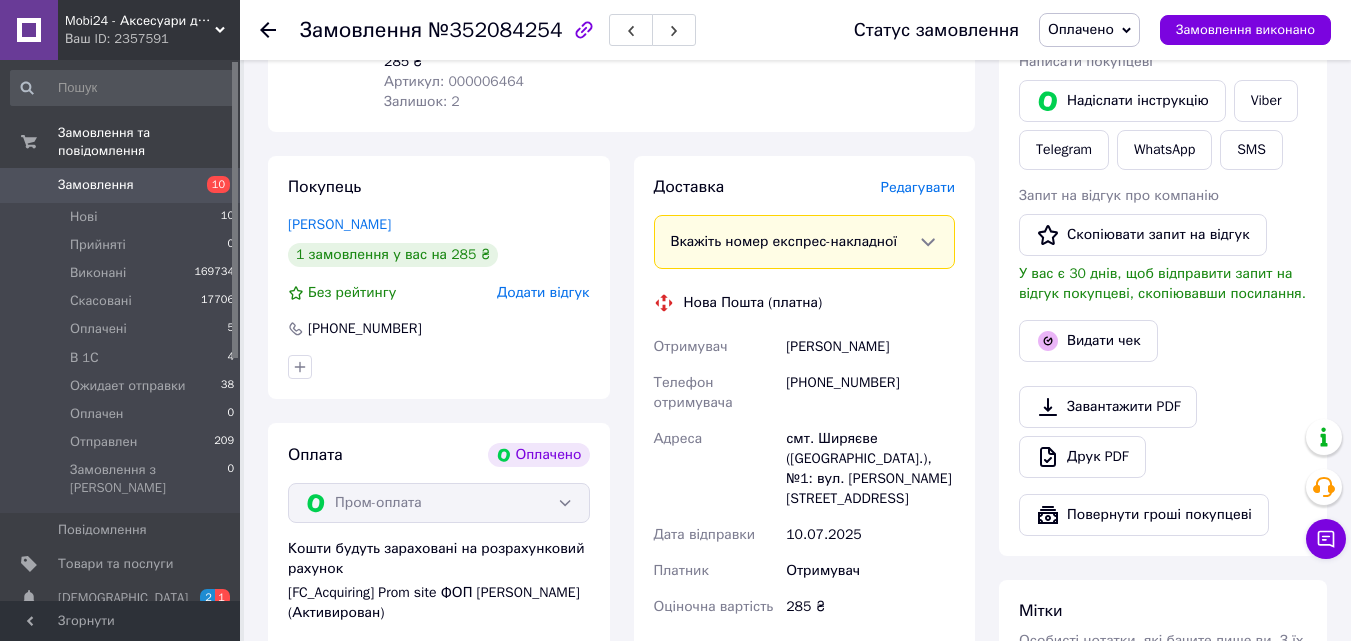click on "Редагувати" at bounding box center (918, 187) 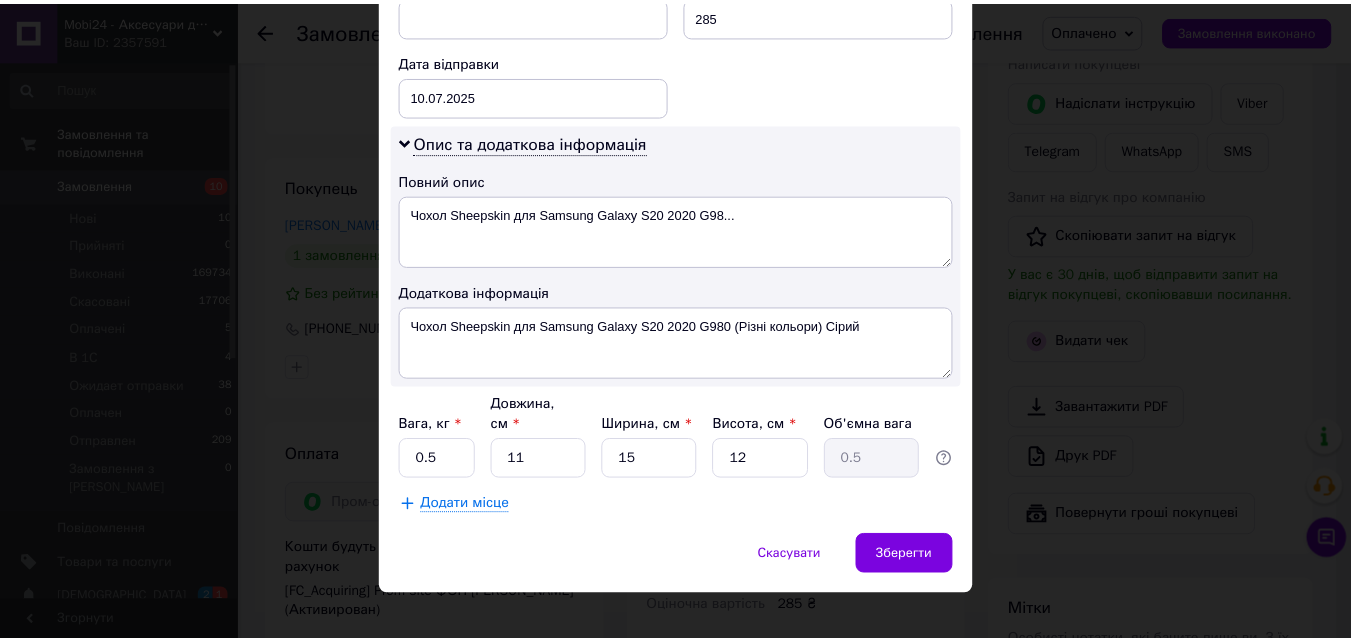 scroll, scrollTop: 931, scrollLeft: 0, axis: vertical 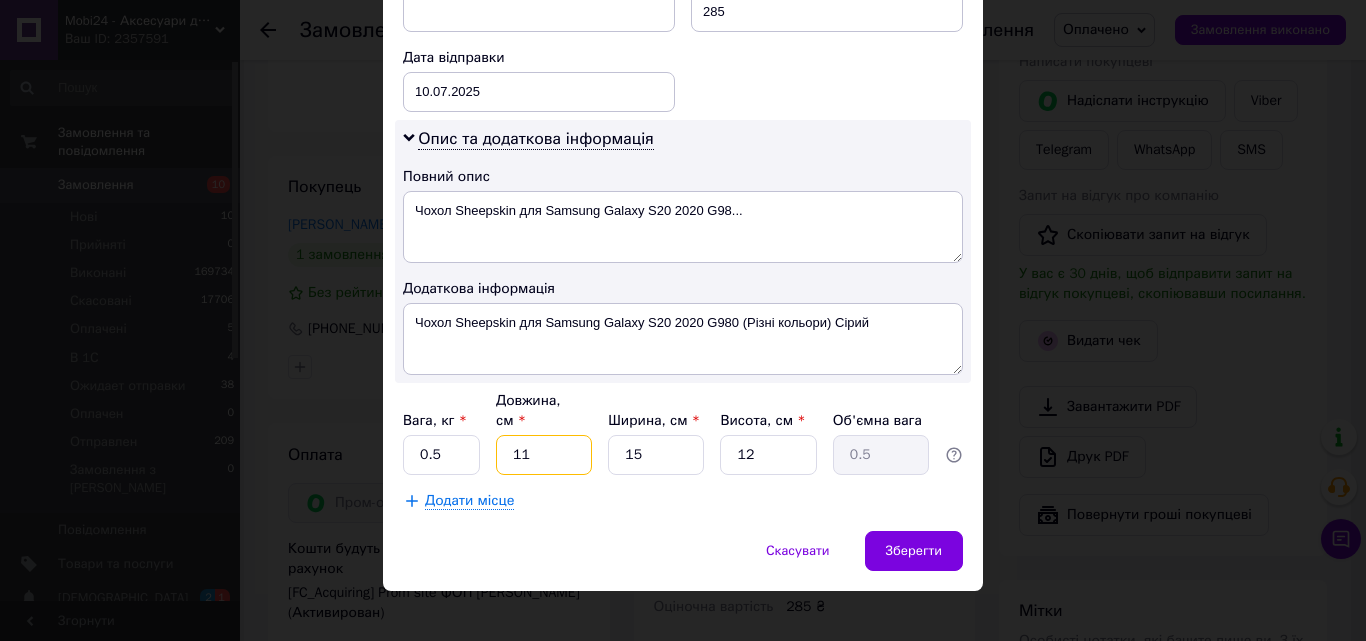 click on "11" at bounding box center (544, 455) 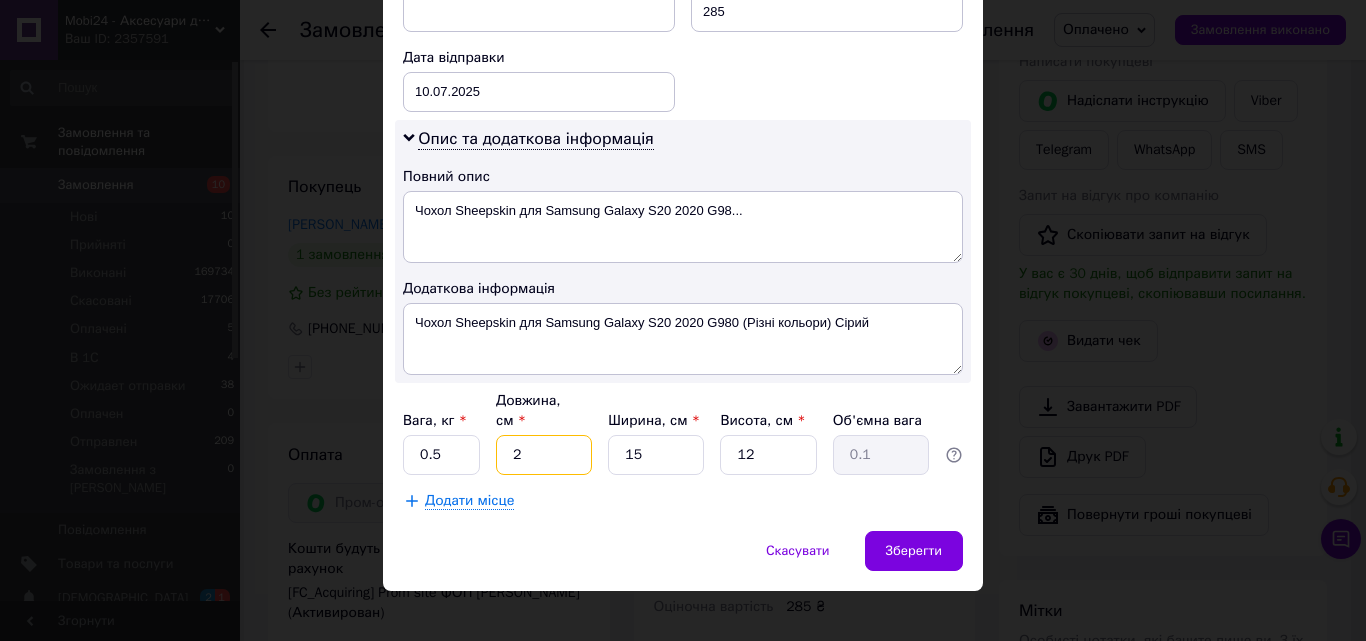 type on "25" 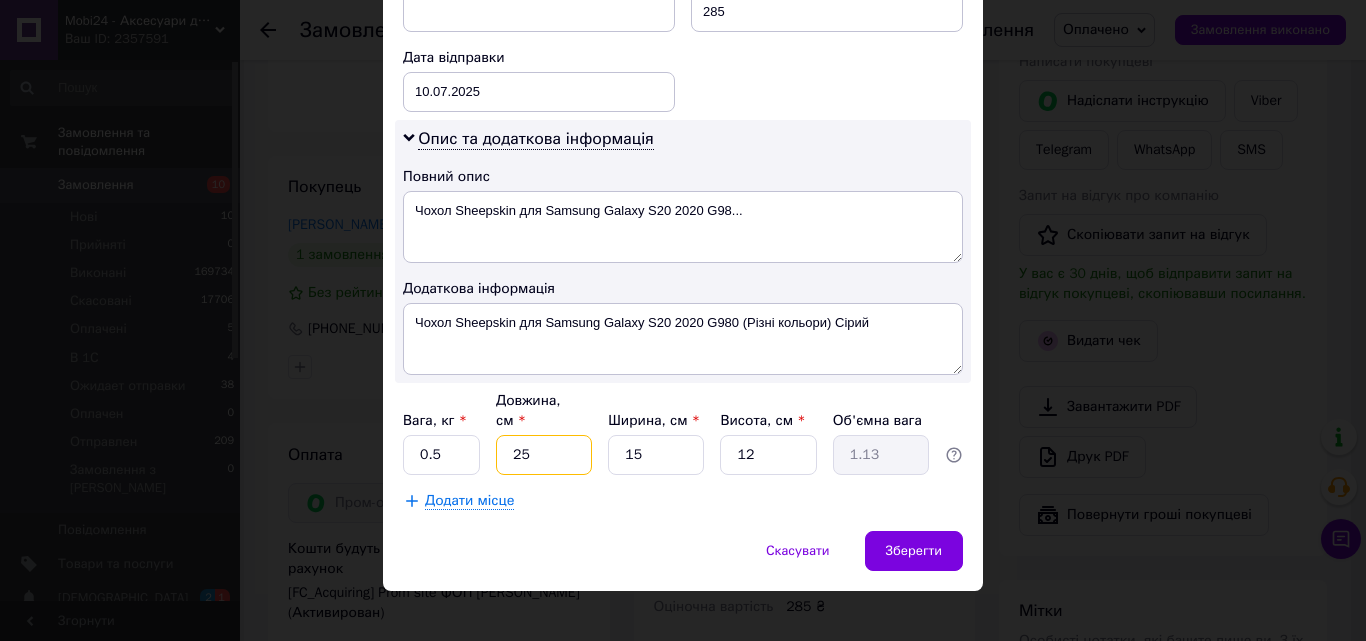 type on "25" 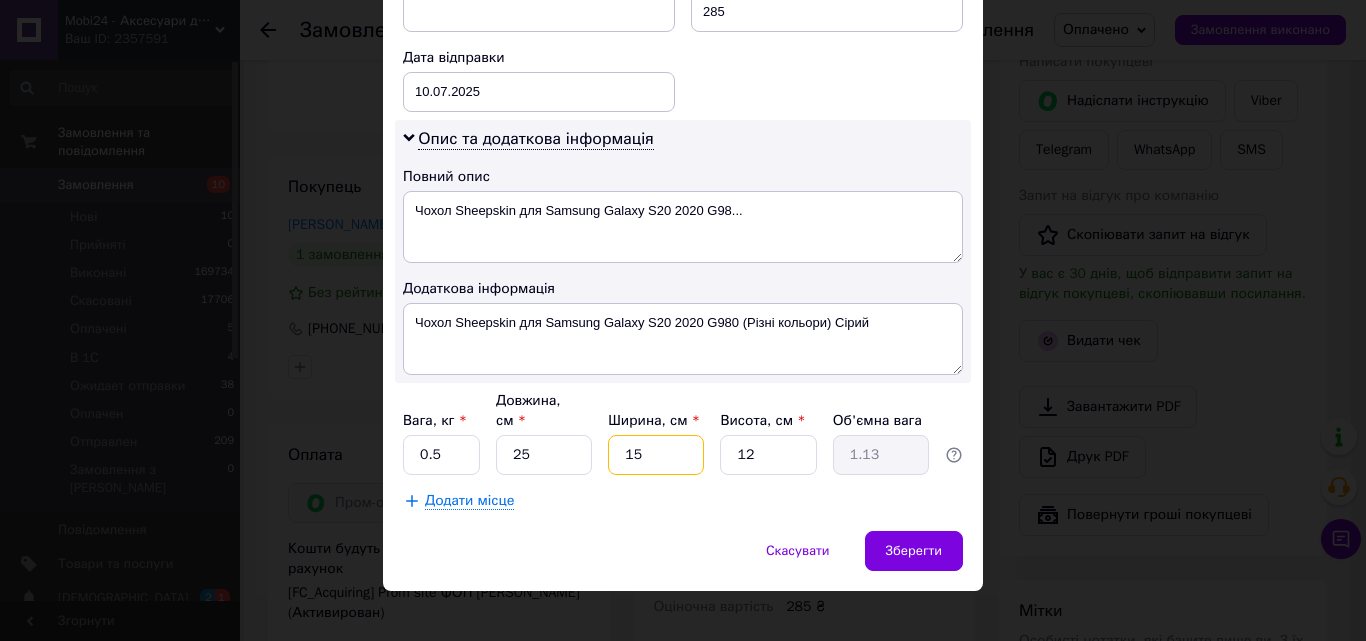 click on "15" at bounding box center (656, 455) 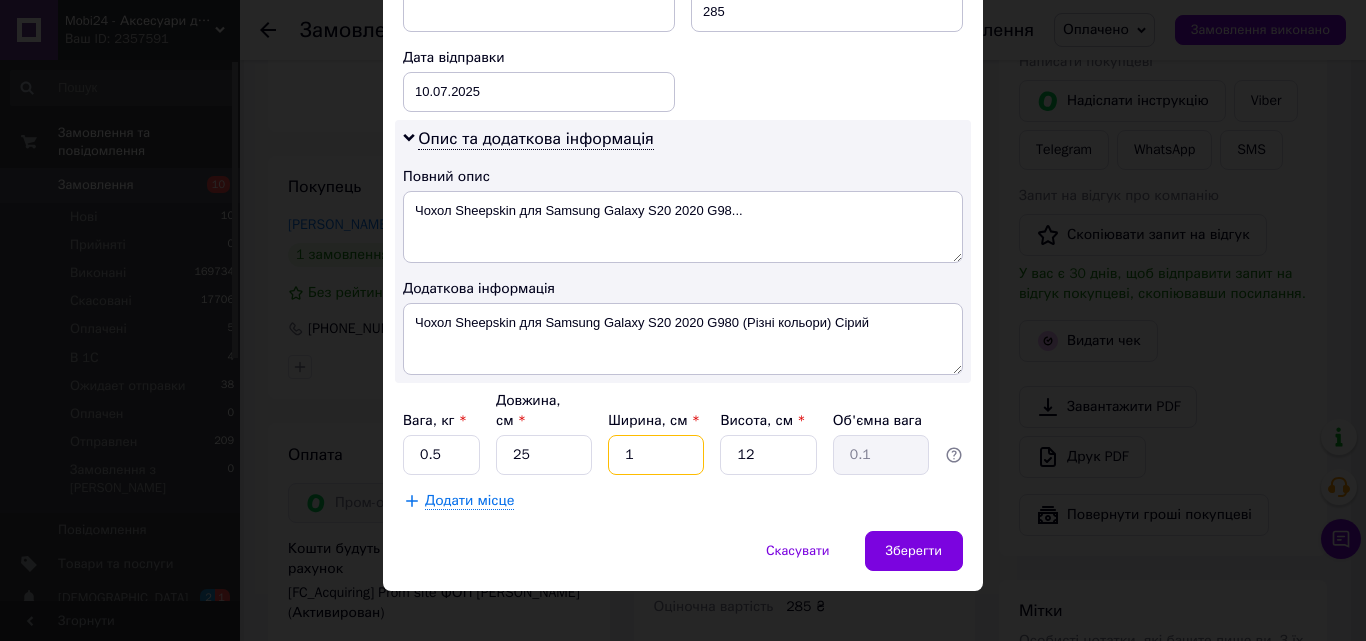 type on "12" 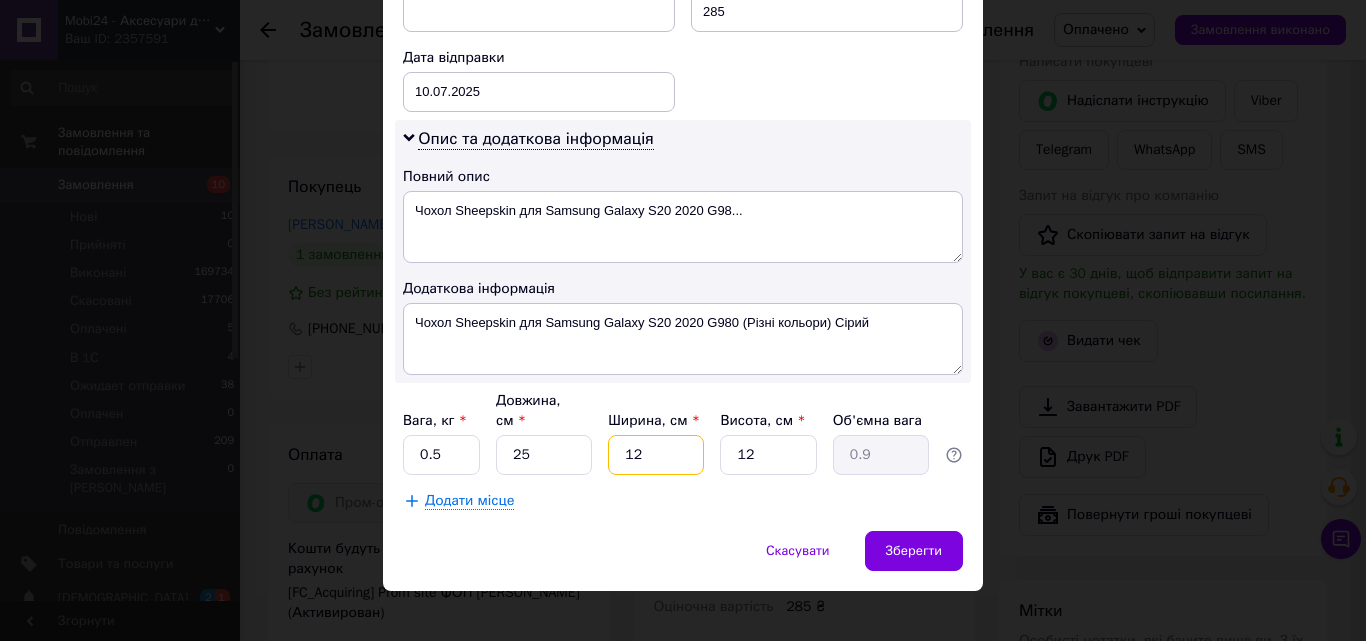 type on "12" 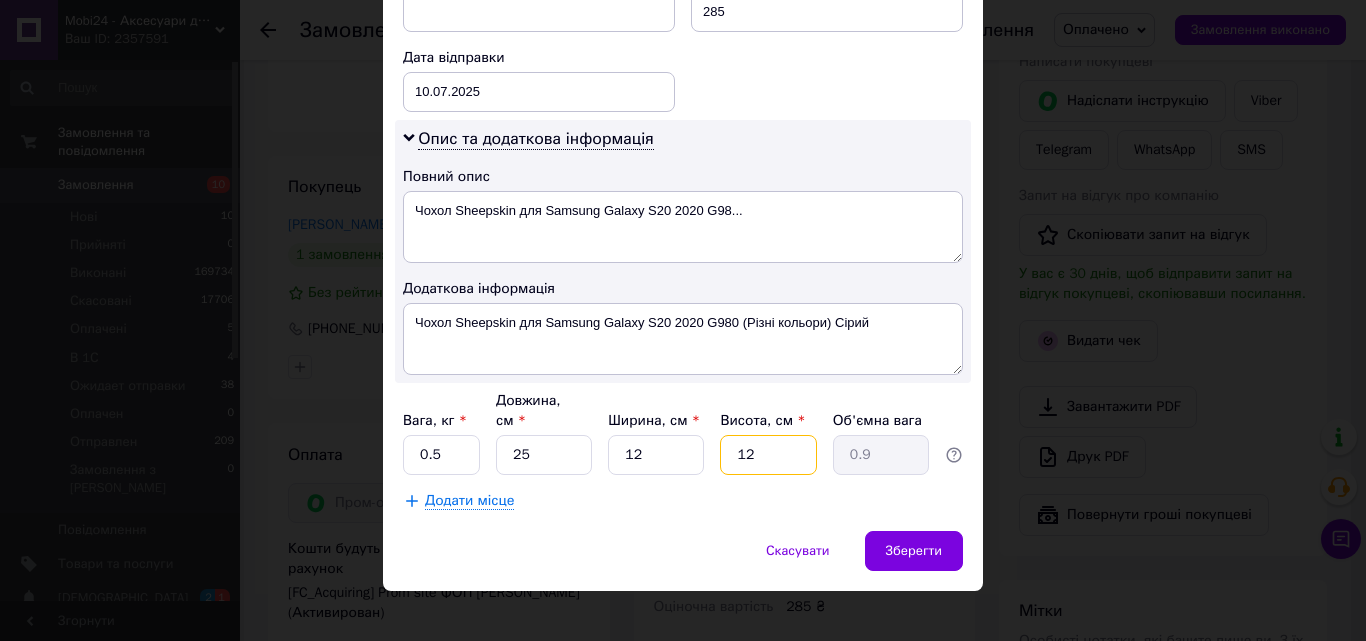 click on "12" at bounding box center (768, 455) 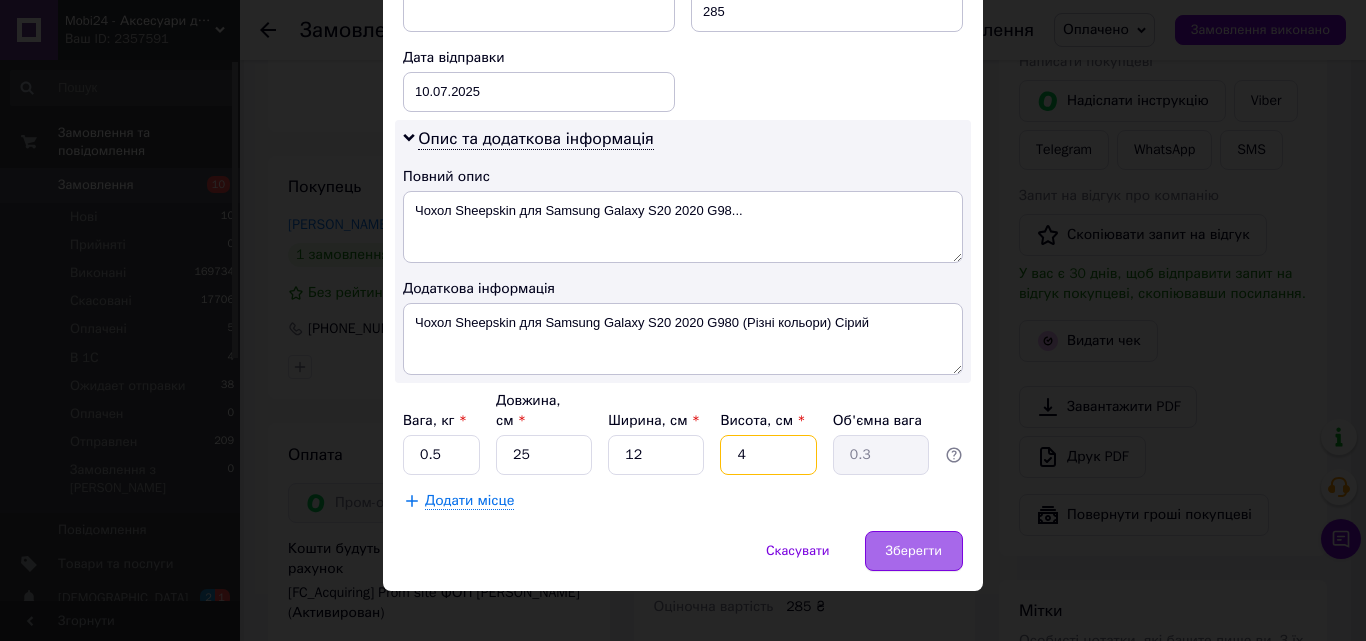 type on "4" 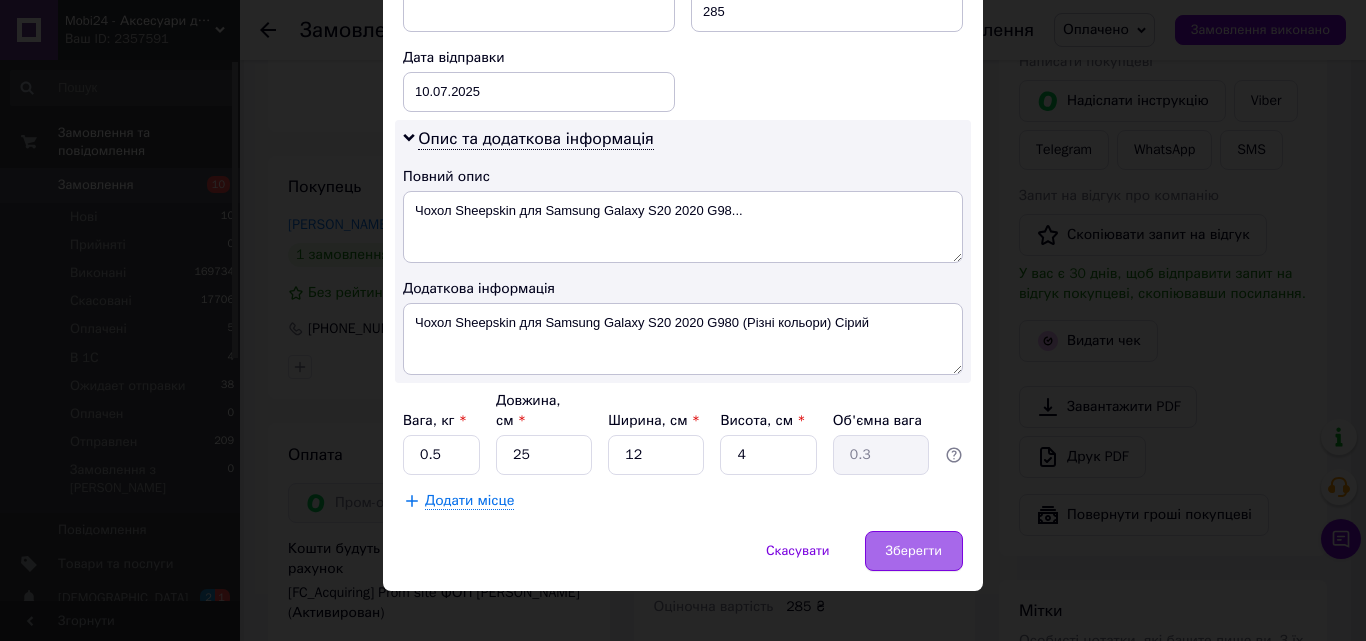 click on "Зберегти" at bounding box center (914, 551) 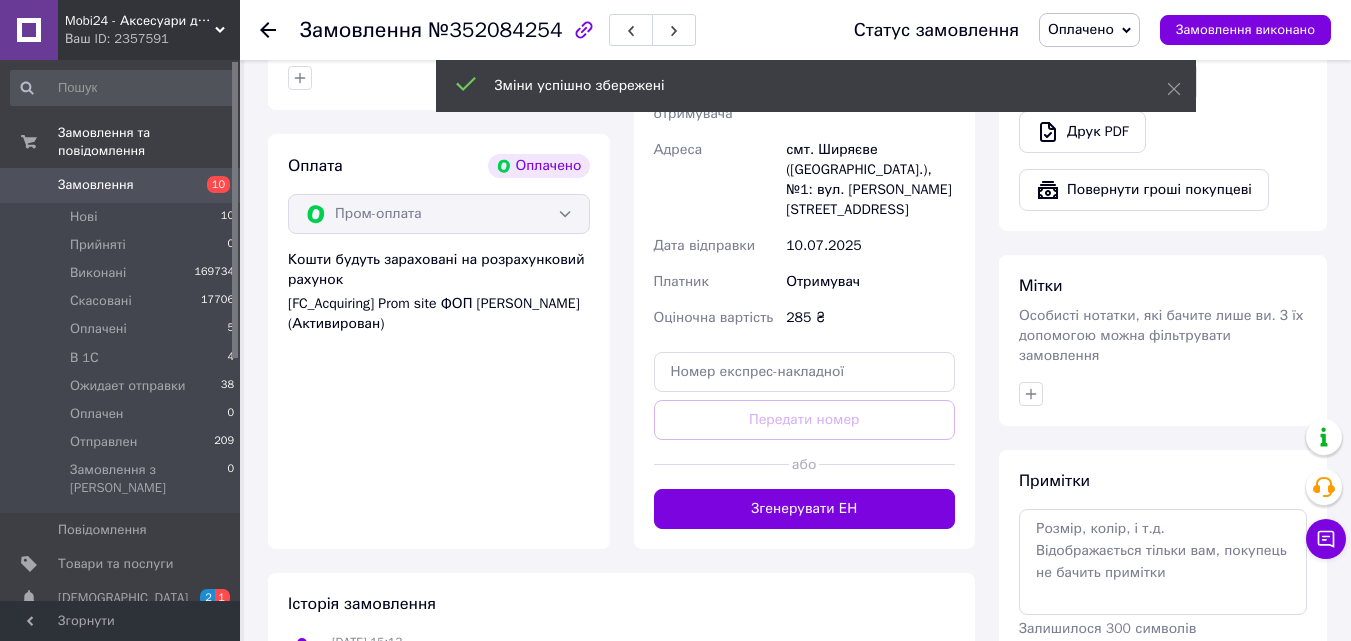 scroll, scrollTop: 1200, scrollLeft: 0, axis: vertical 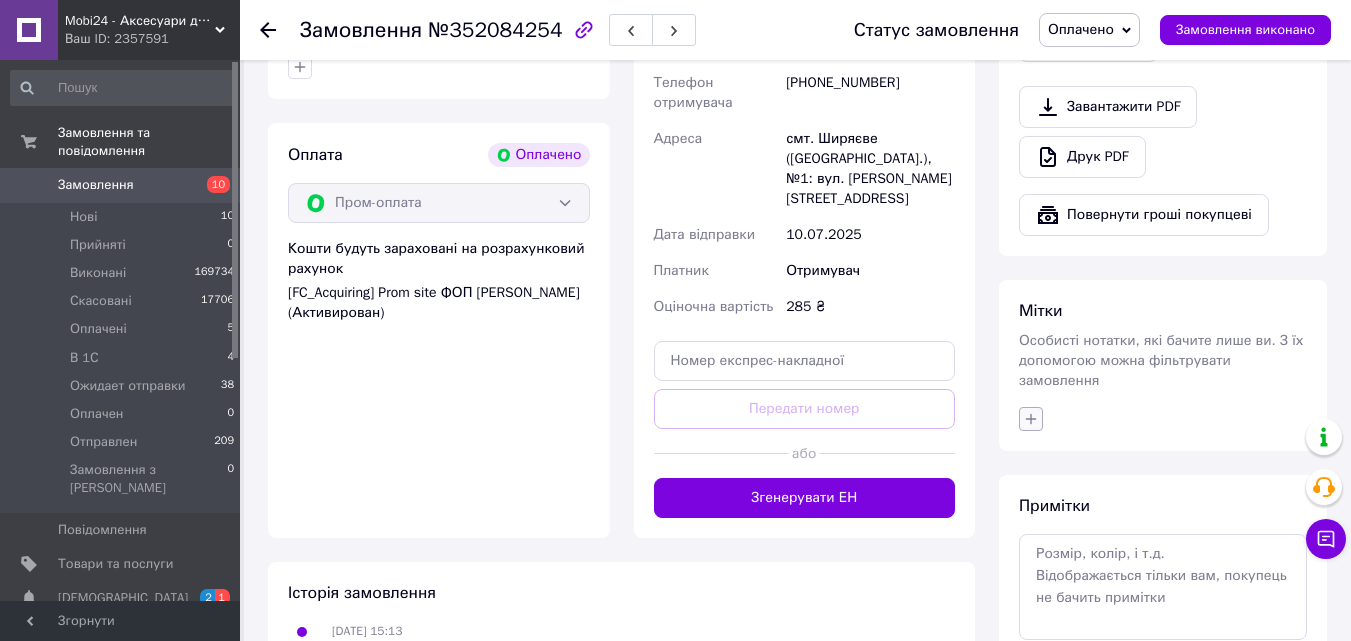 click 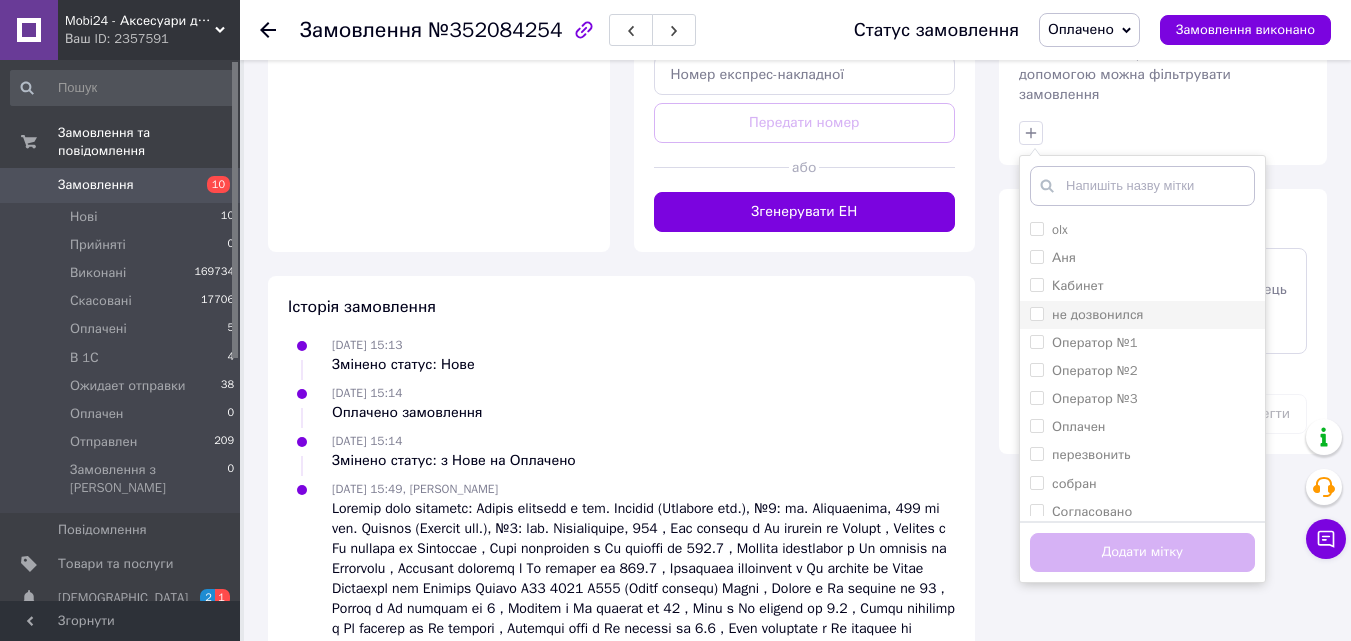 scroll, scrollTop: 1488, scrollLeft: 0, axis: vertical 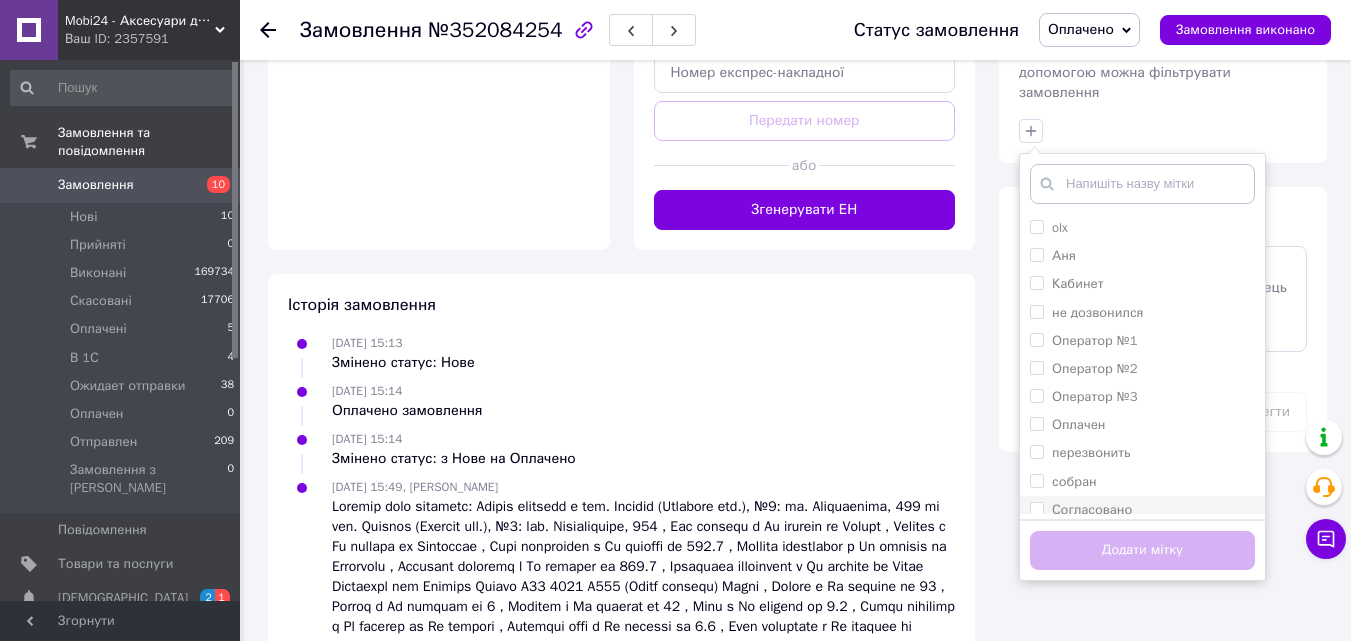 click on "Согласовано" at bounding box center (1036, 508) 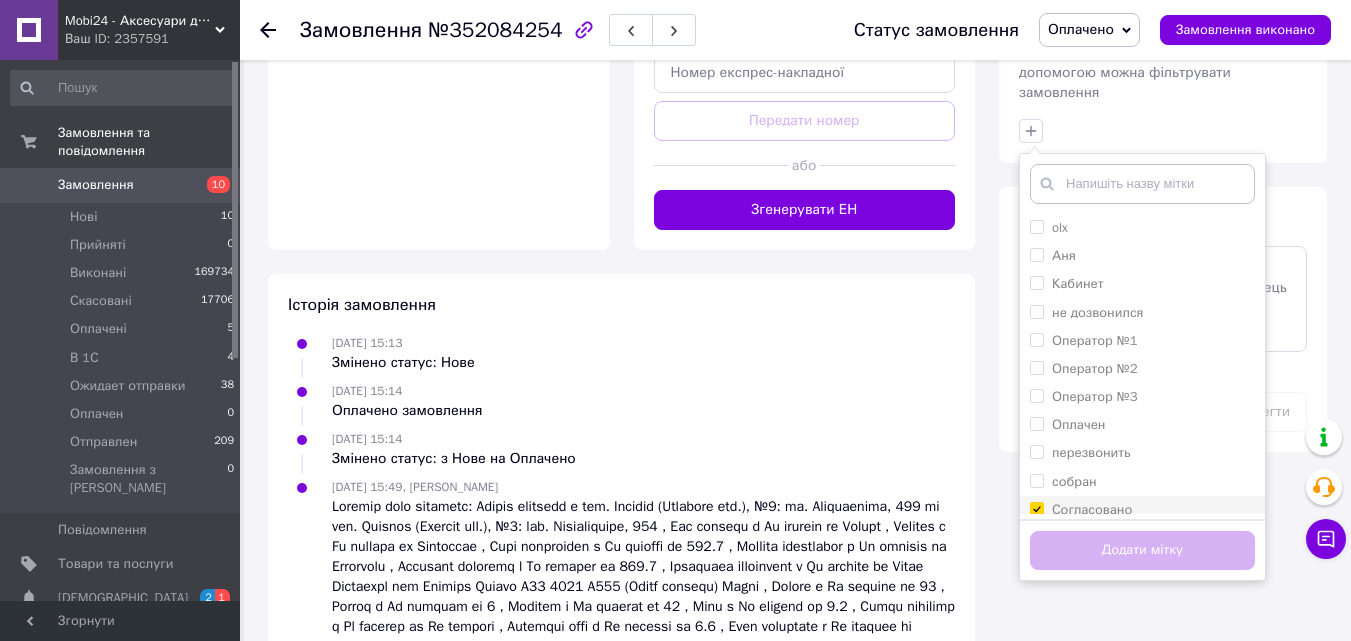 checkbox on "true" 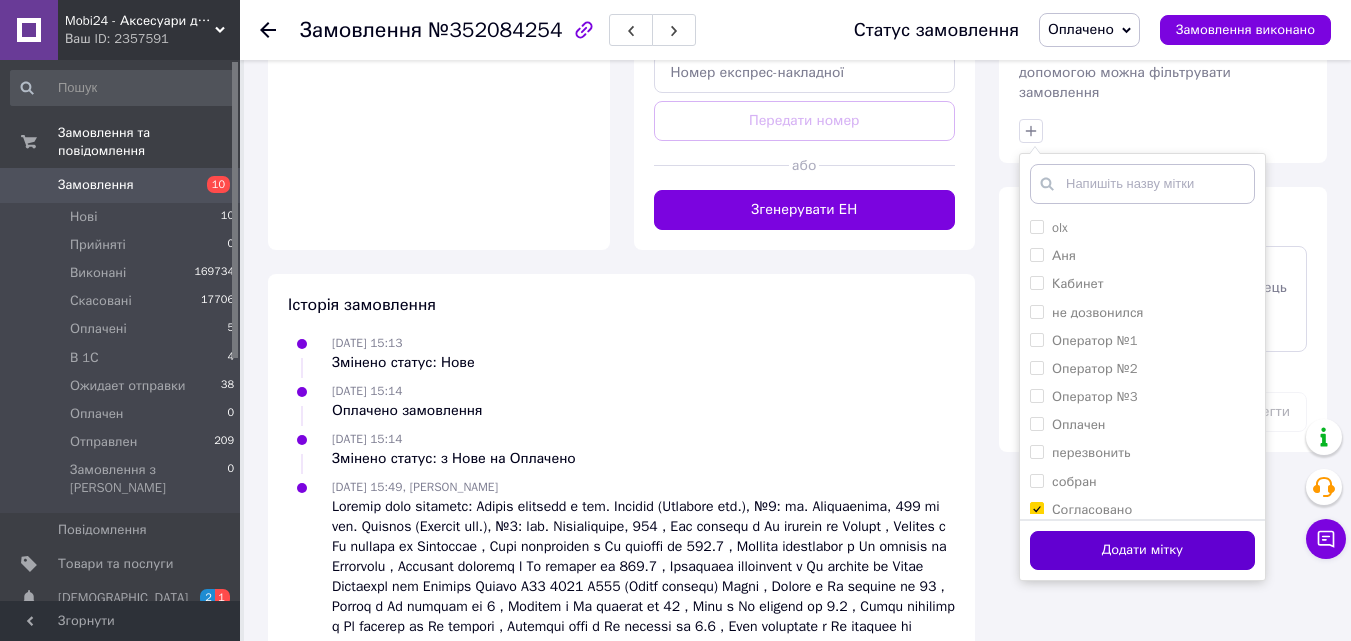 click on "Додати мітку" at bounding box center (1142, 550) 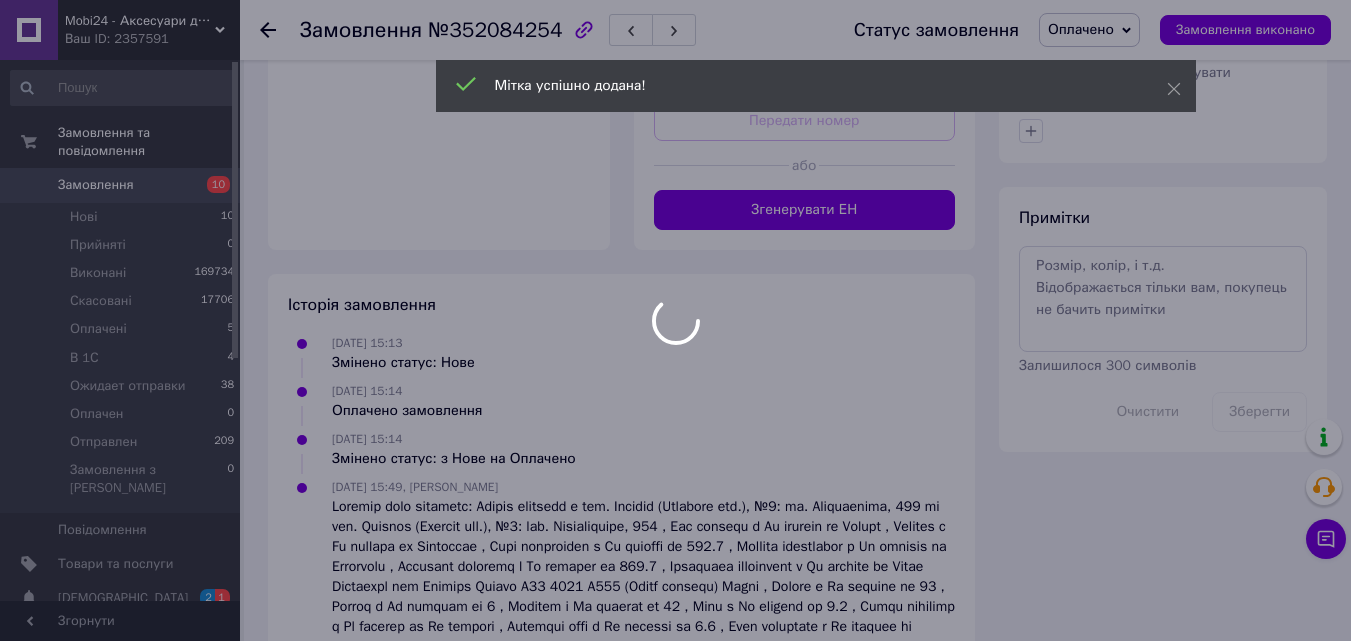 scroll, scrollTop: 1088, scrollLeft: 0, axis: vertical 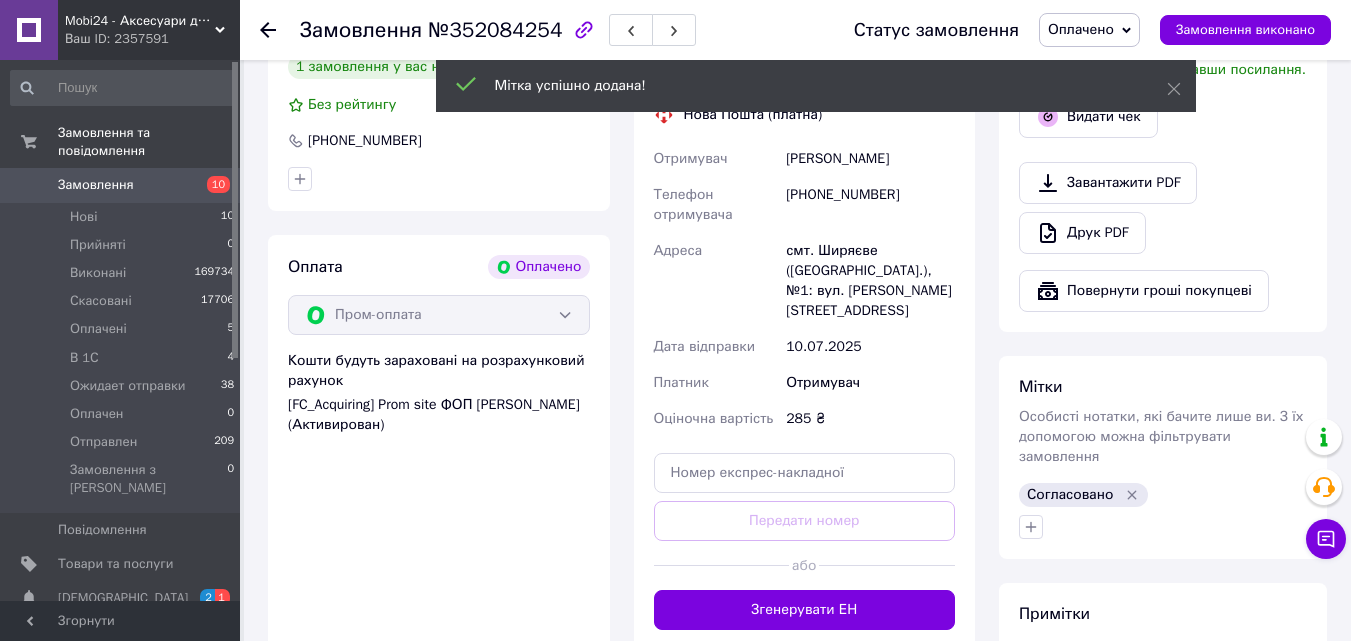 click 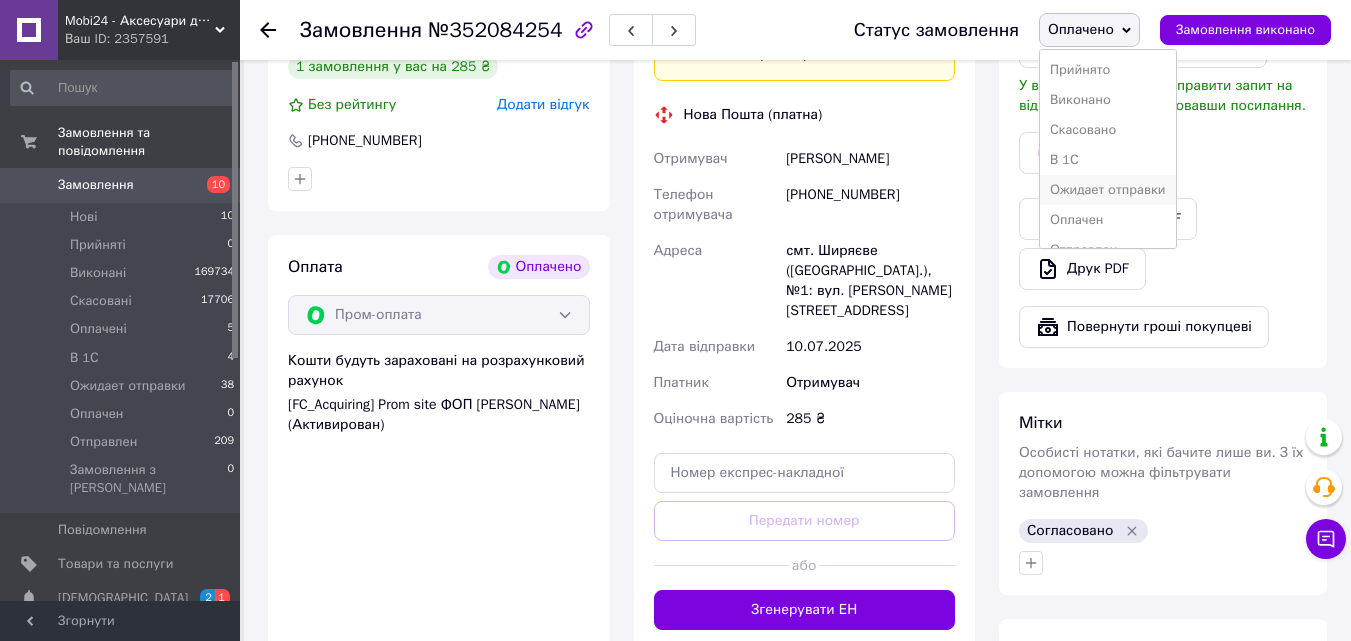 click on "Ожидает отправки" at bounding box center [1108, 190] 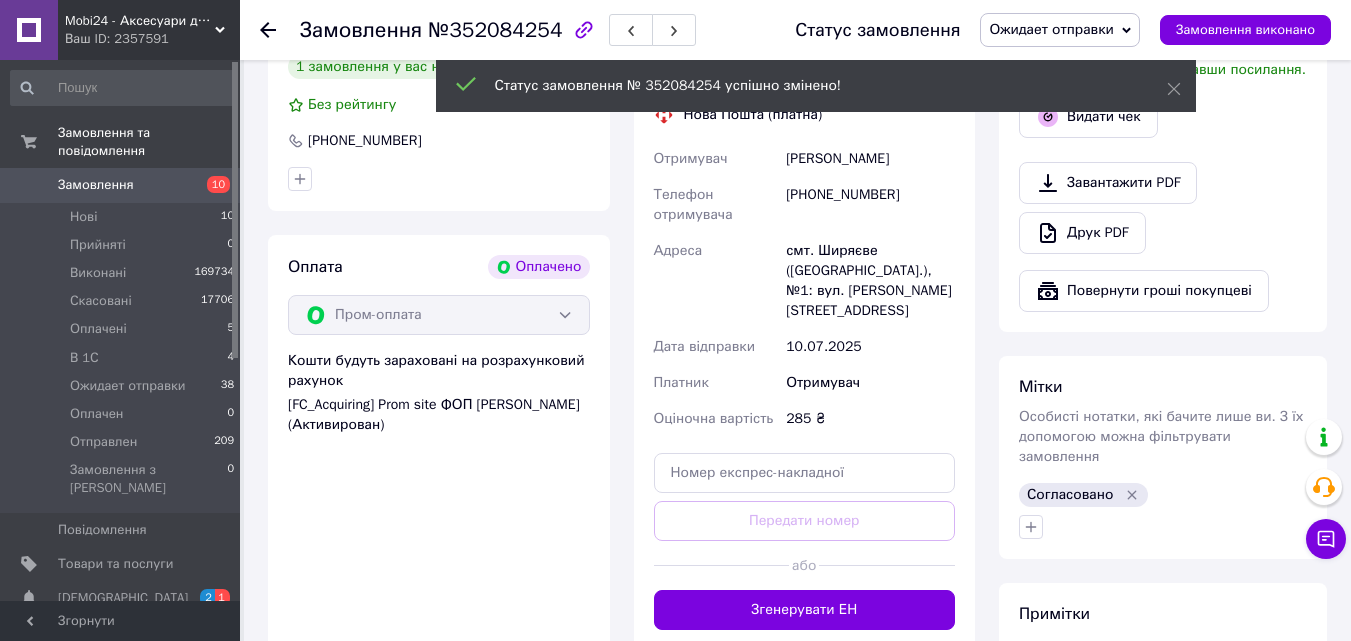 click on "Замовлення 10" at bounding box center (123, 185) 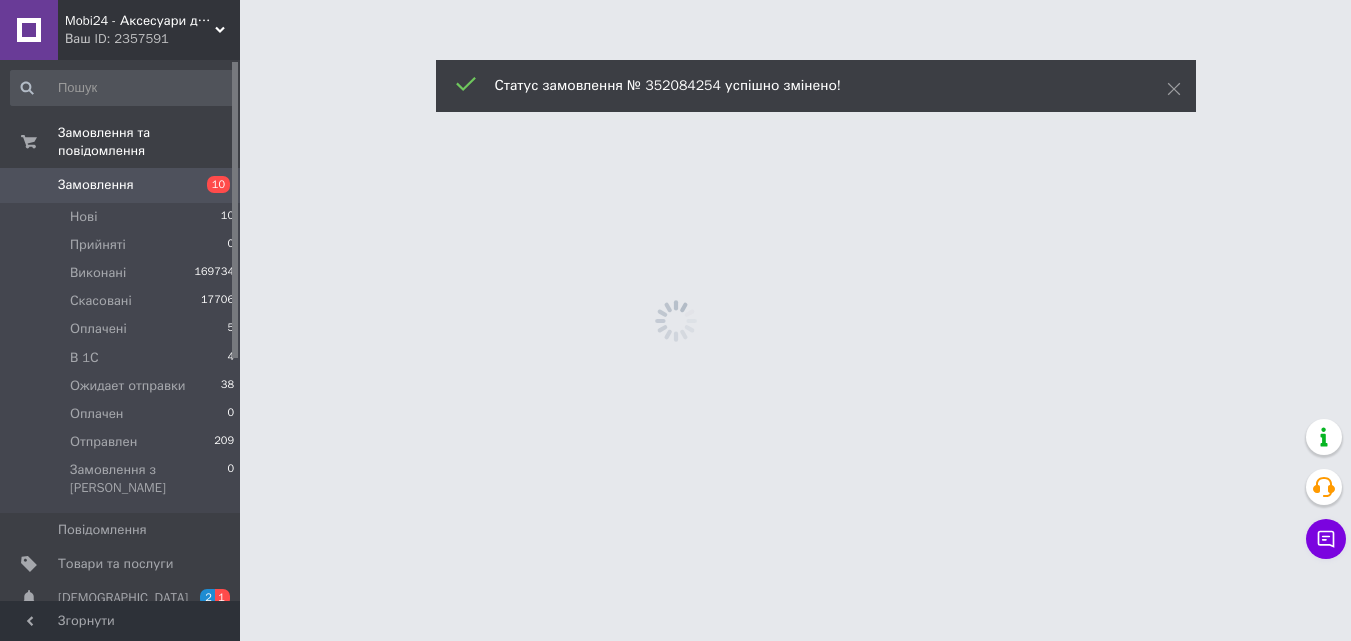 scroll, scrollTop: 0, scrollLeft: 0, axis: both 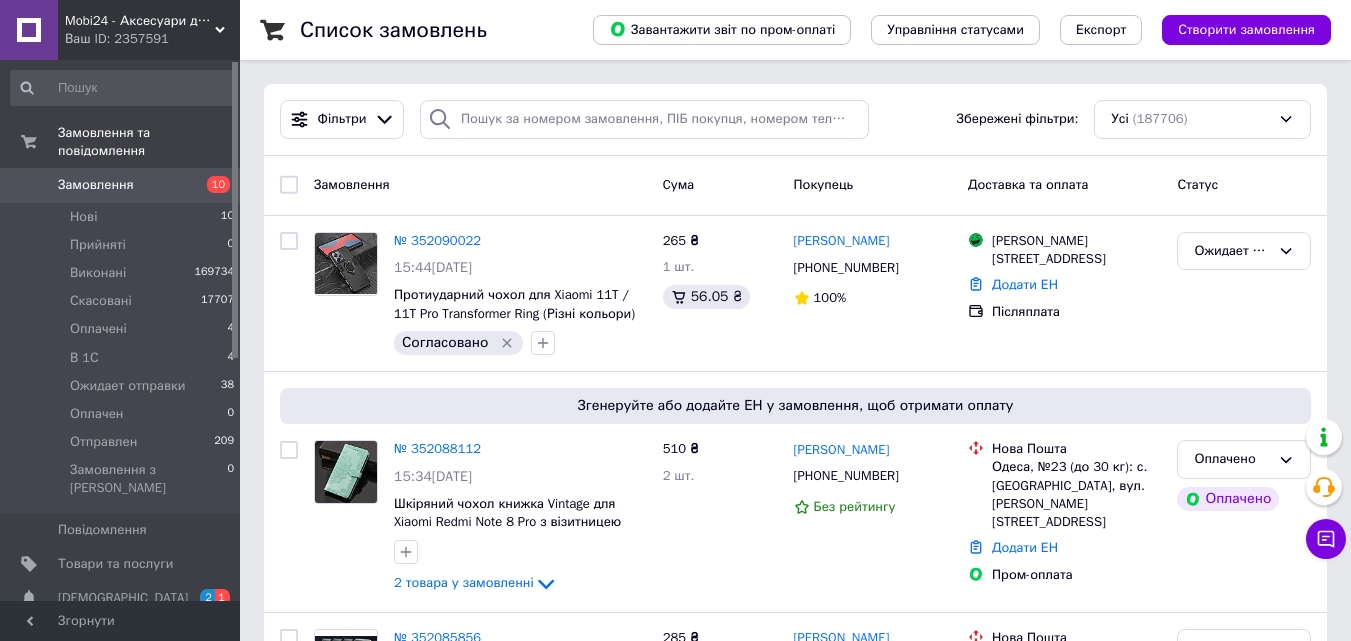 click on "Замовлення" at bounding box center (121, 185) 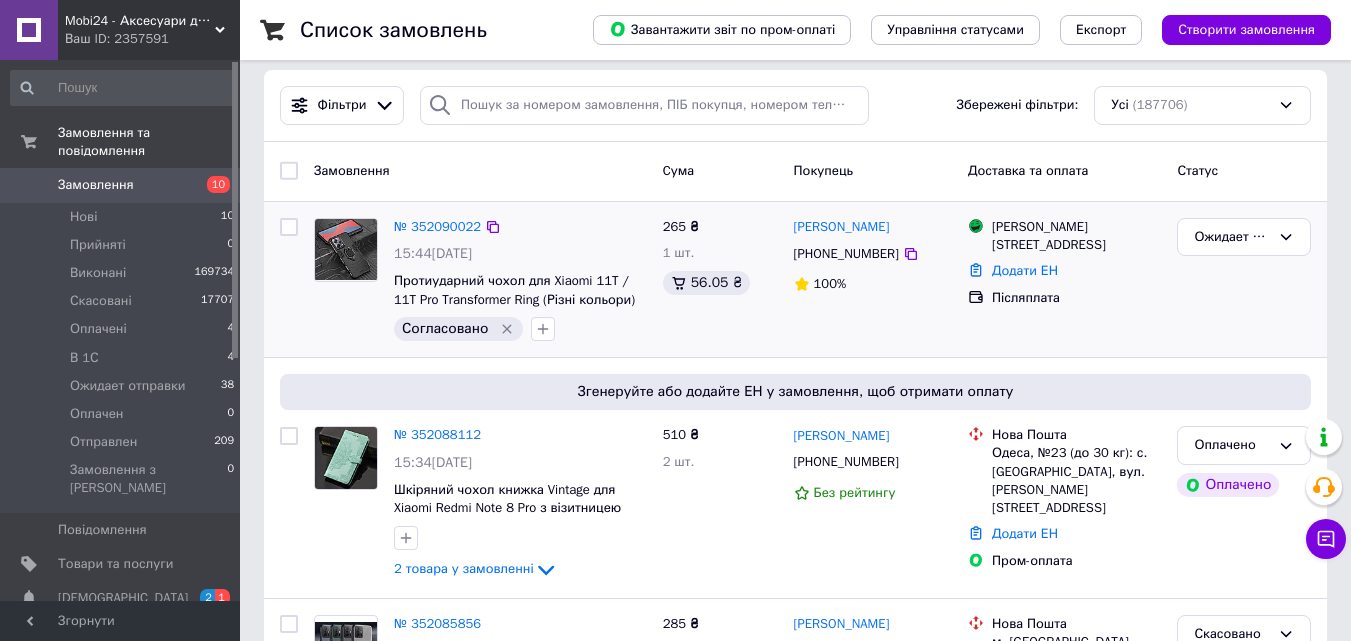 scroll, scrollTop: 200, scrollLeft: 0, axis: vertical 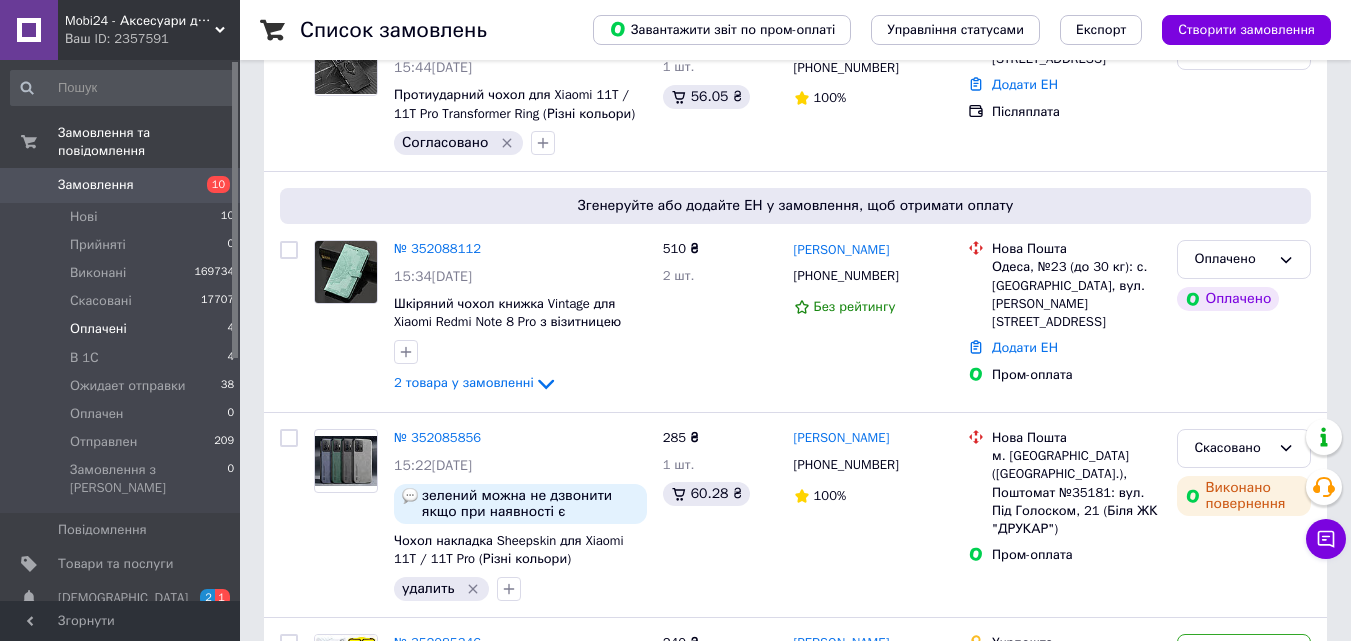 click on "Оплачені 4" at bounding box center (123, 329) 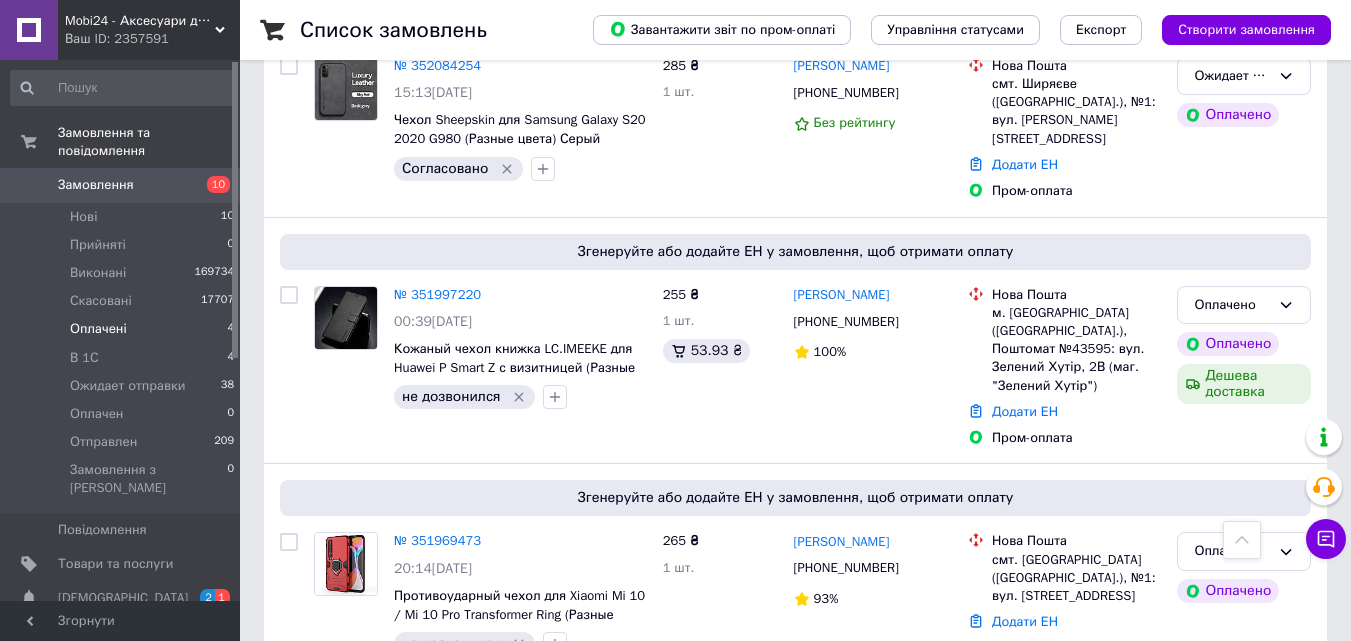 scroll, scrollTop: 560, scrollLeft: 0, axis: vertical 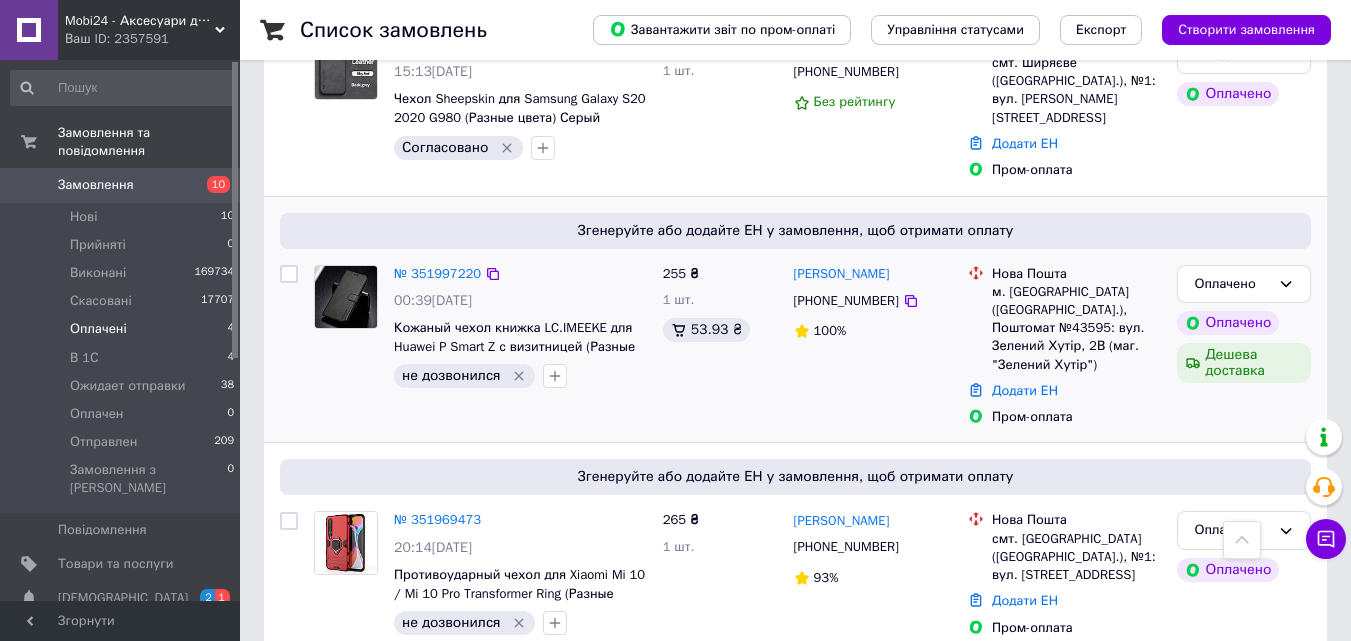 click at bounding box center [346, 297] 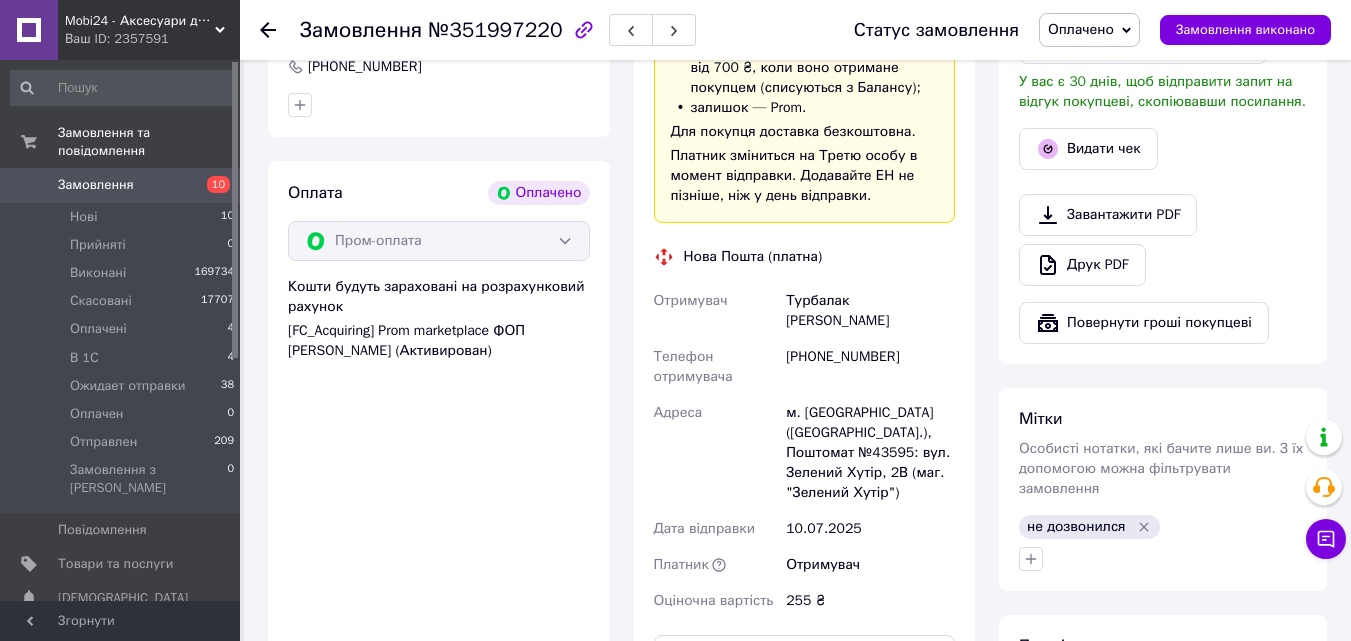 scroll, scrollTop: 900, scrollLeft: 0, axis: vertical 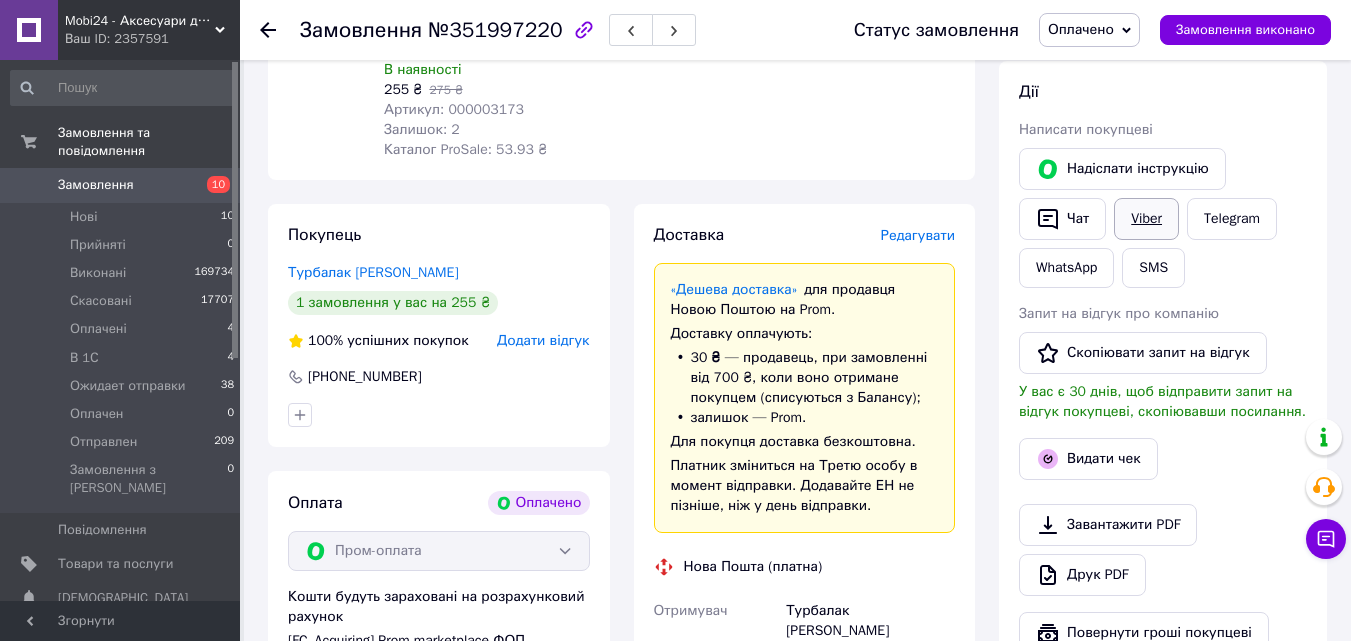 click on "Viber" at bounding box center [1146, 219] 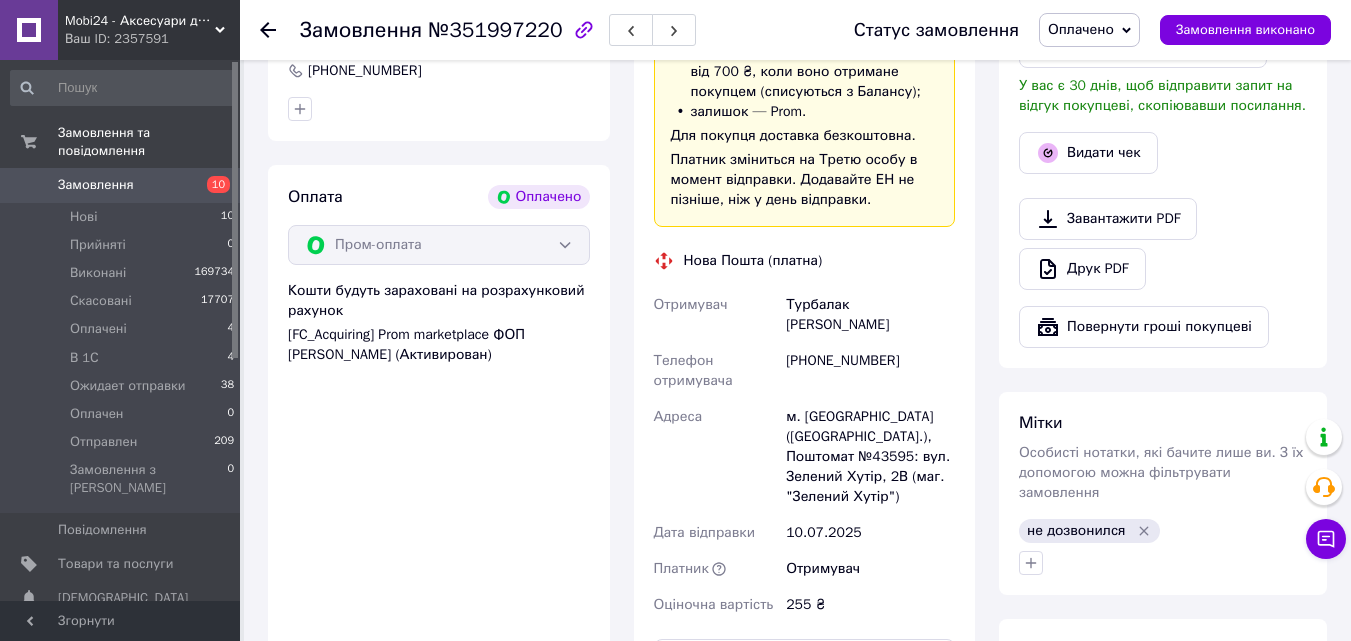 scroll, scrollTop: 1400, scrollLeft: 0, axis: vertical 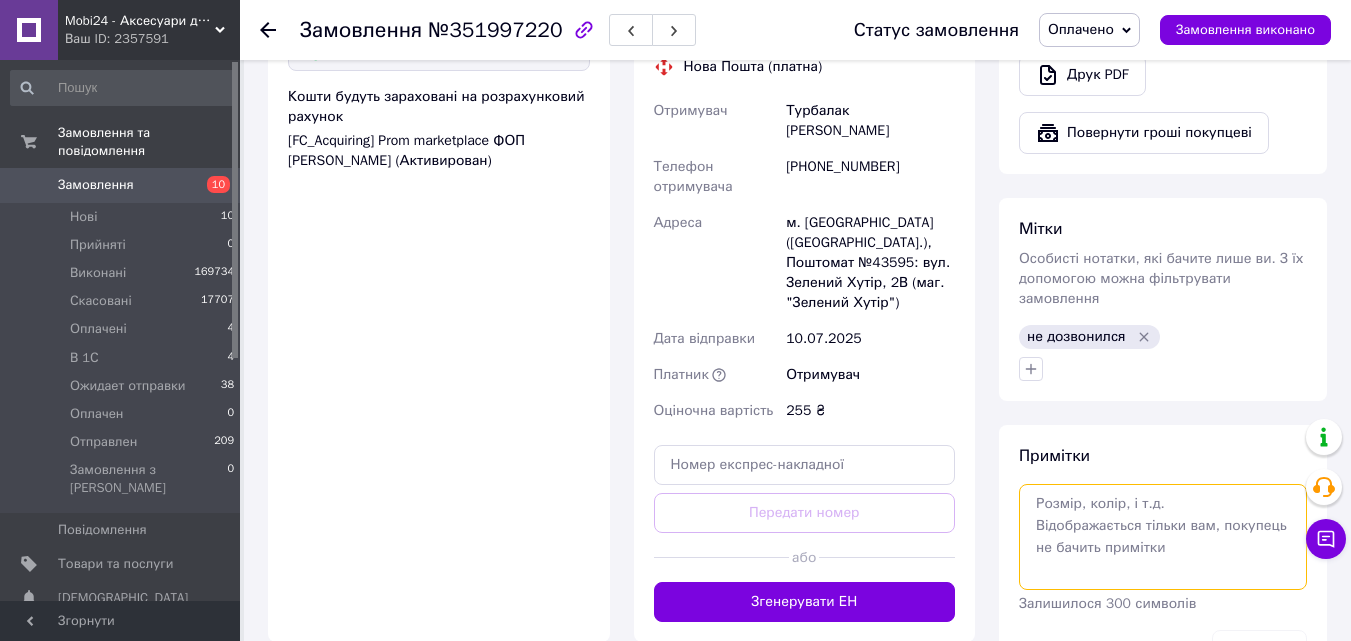 click at bounding box center (1163, 537) 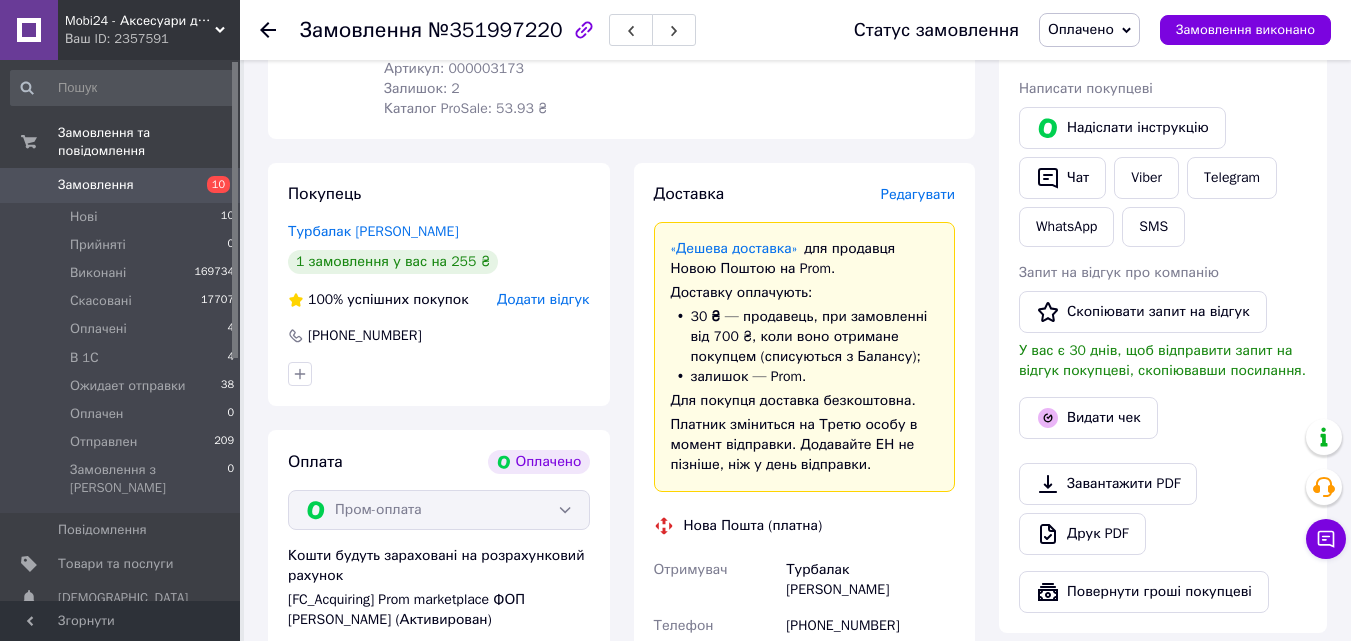 scroll, scrollTop: 900, scrollLeft: 0, axis: vertical 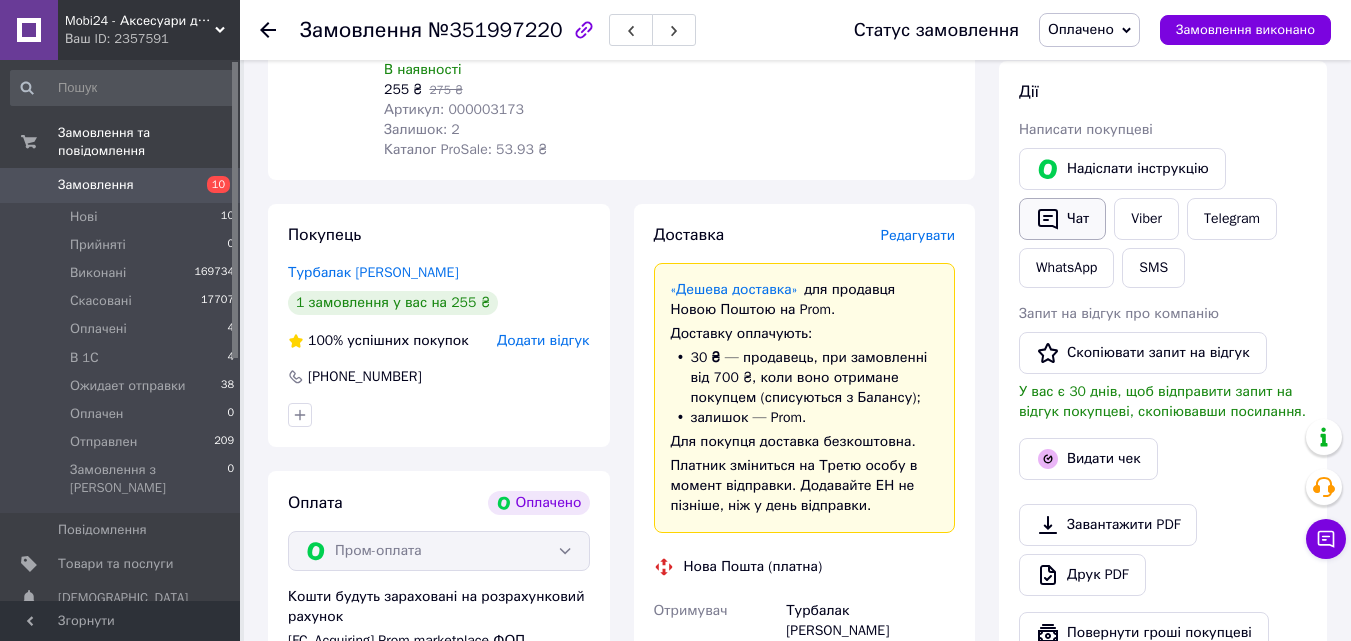 type on "нет вайбера" 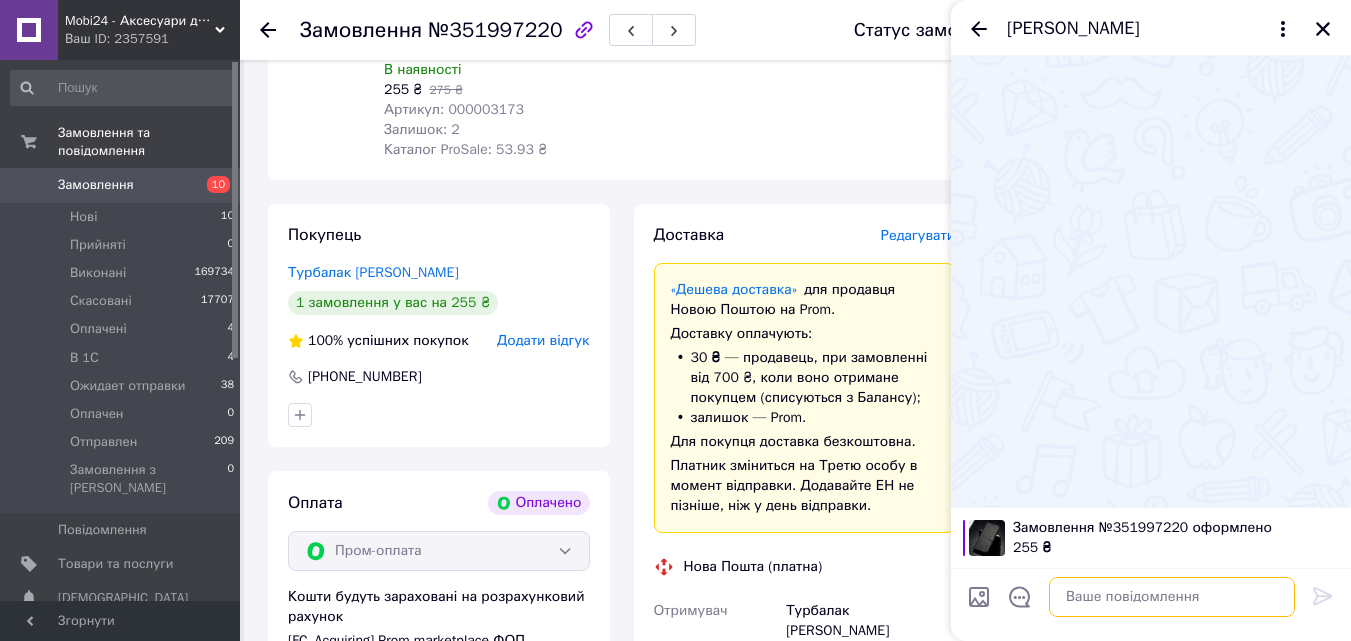 paste on "Добрий день.  Вас вітає інтернет магазин Mobi24.  Ваше замовлення Чехол накладка Sheepskin для Xiaomi 11T / 11T Pro" 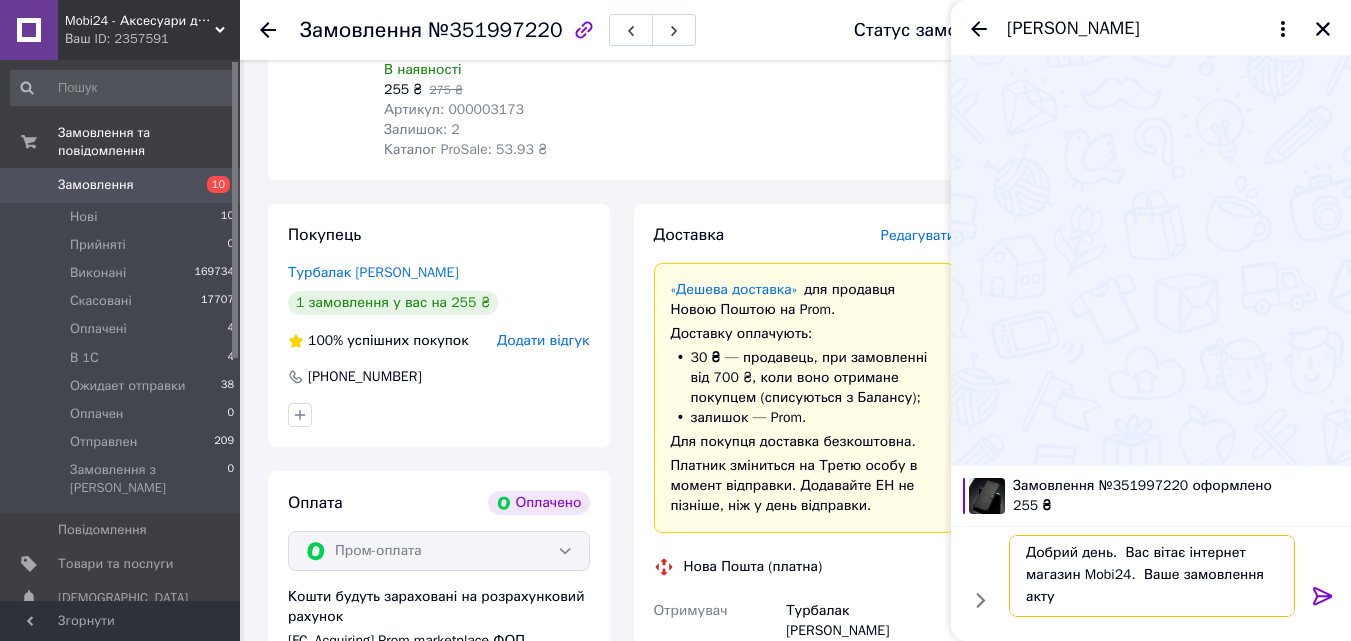 scroll, scrollTop: 2, scrollLeft: 0, axis: vertical 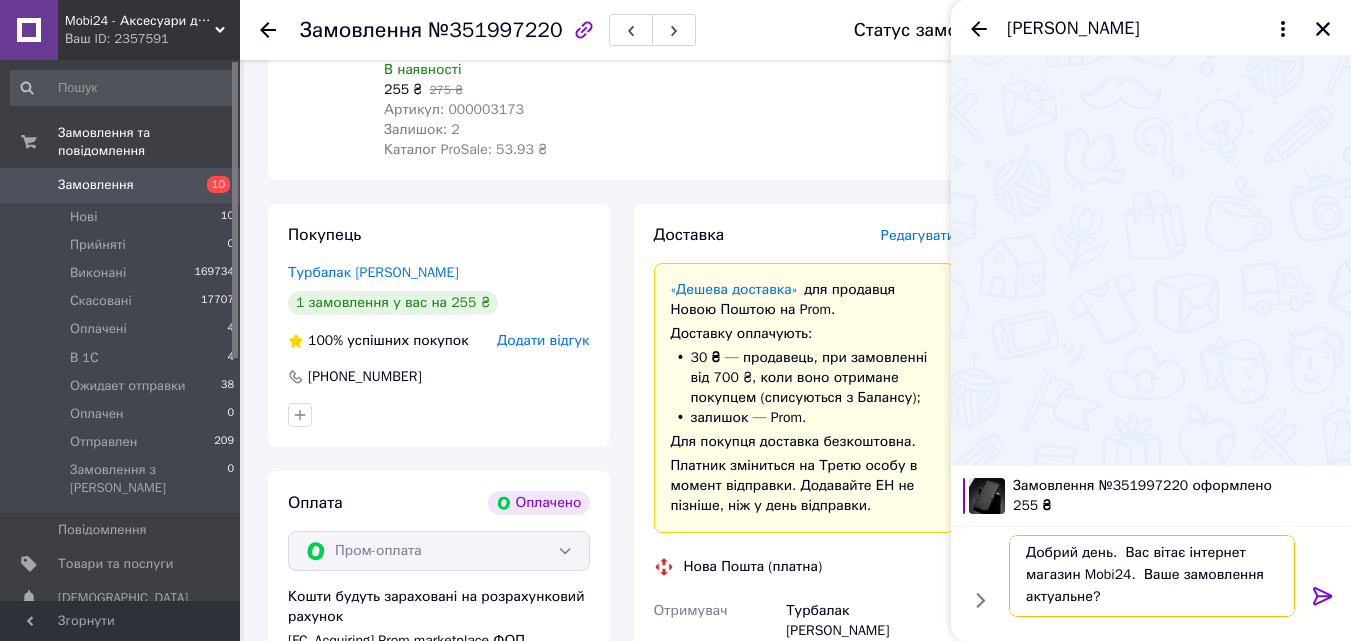 type on "Добрий день.  Вас вітає інтернет магазин Mobi24.  Ваше замовлення актуальне?" 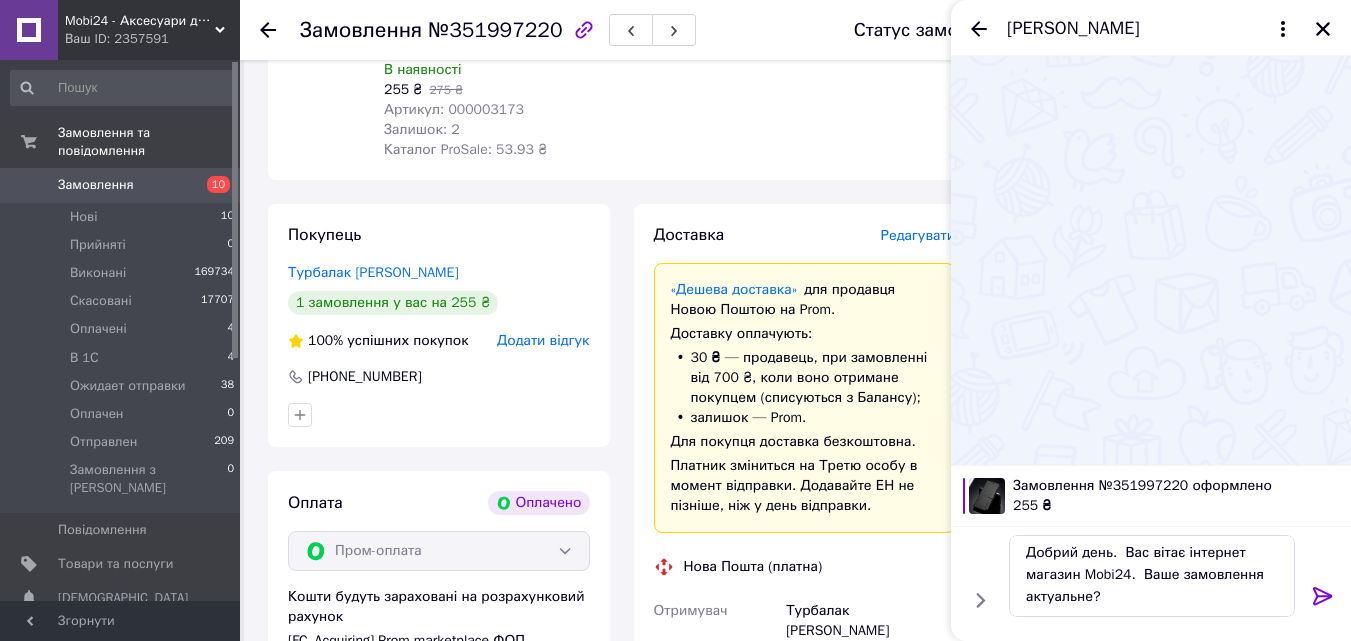 click 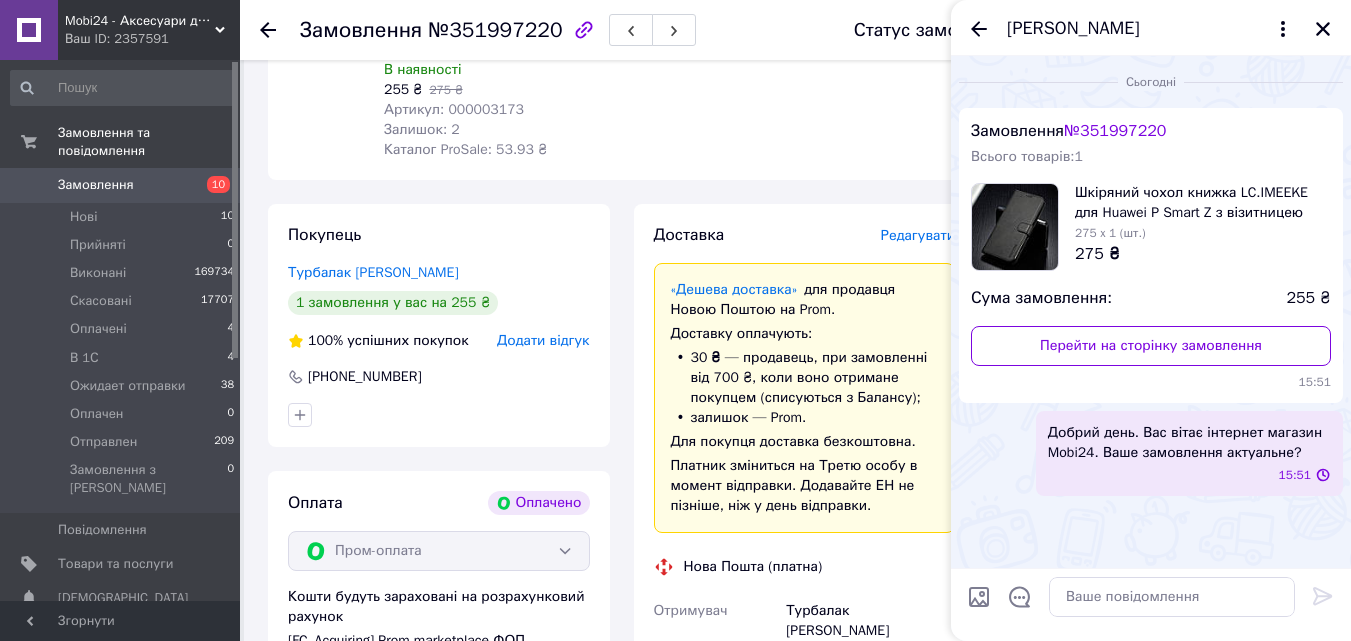 scroll, scrollTop: 0, scrollLeft: 0, axis: both 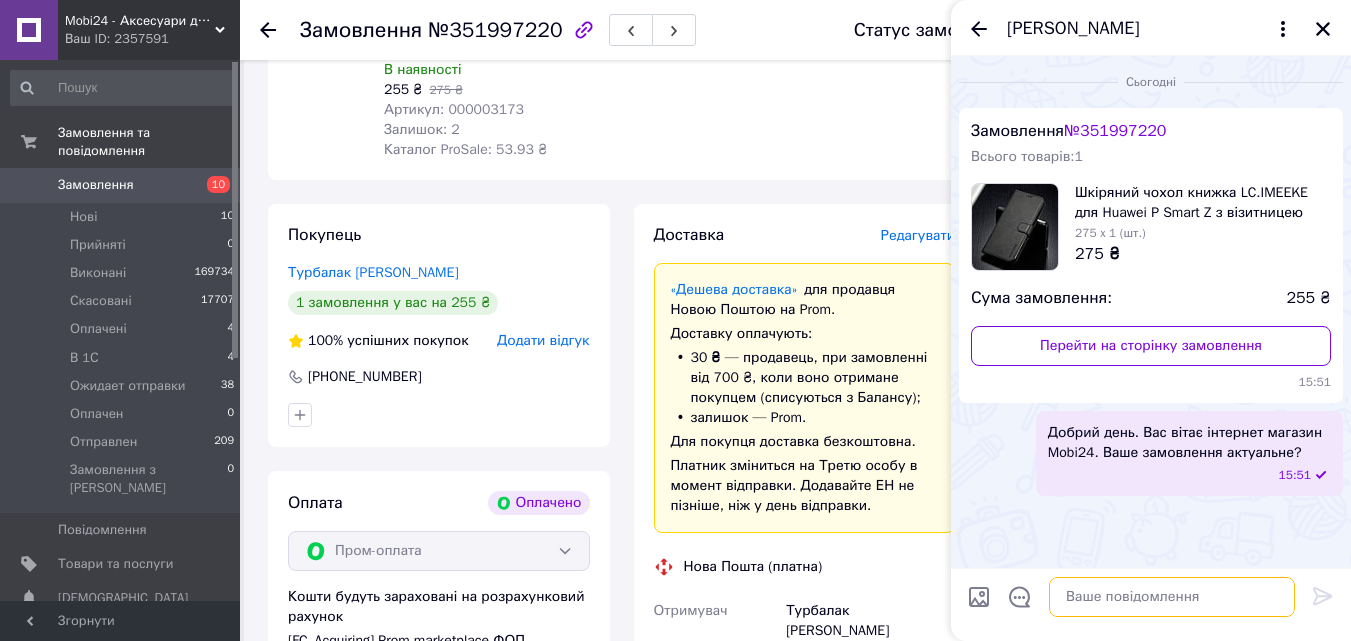 paste on "Модель телефону вказана вірно?" 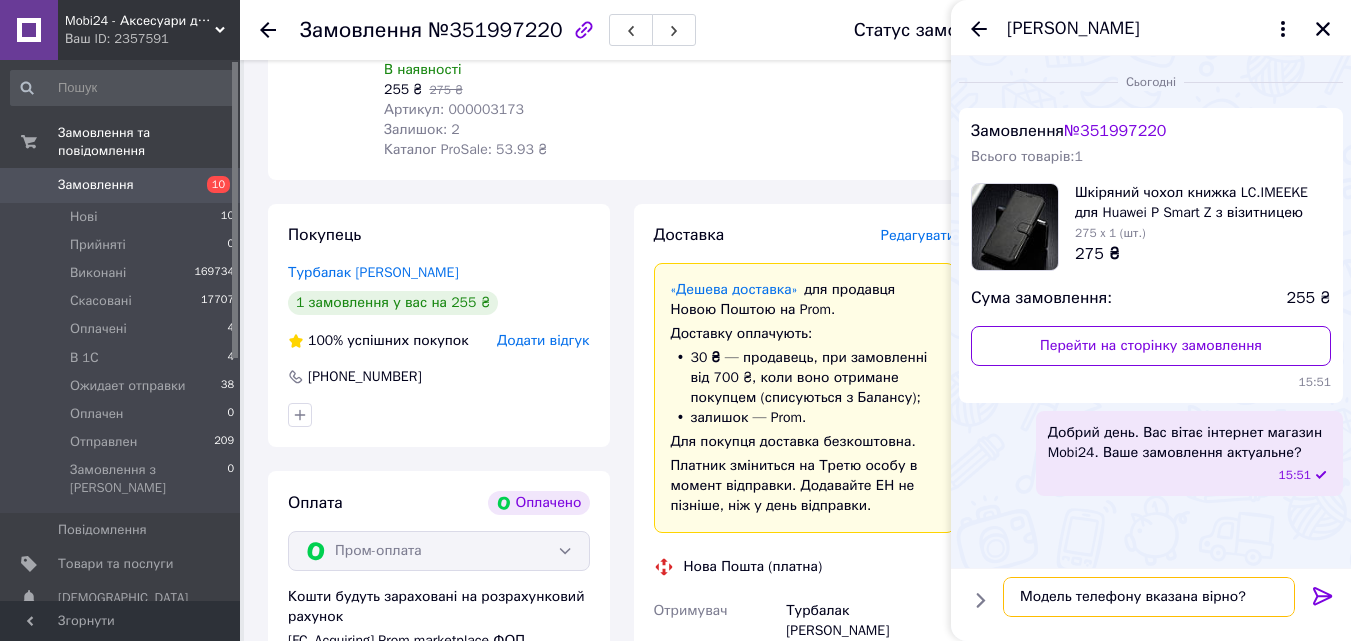 scroll, scrollTop: 0, scrollLeft: 0, axis: both 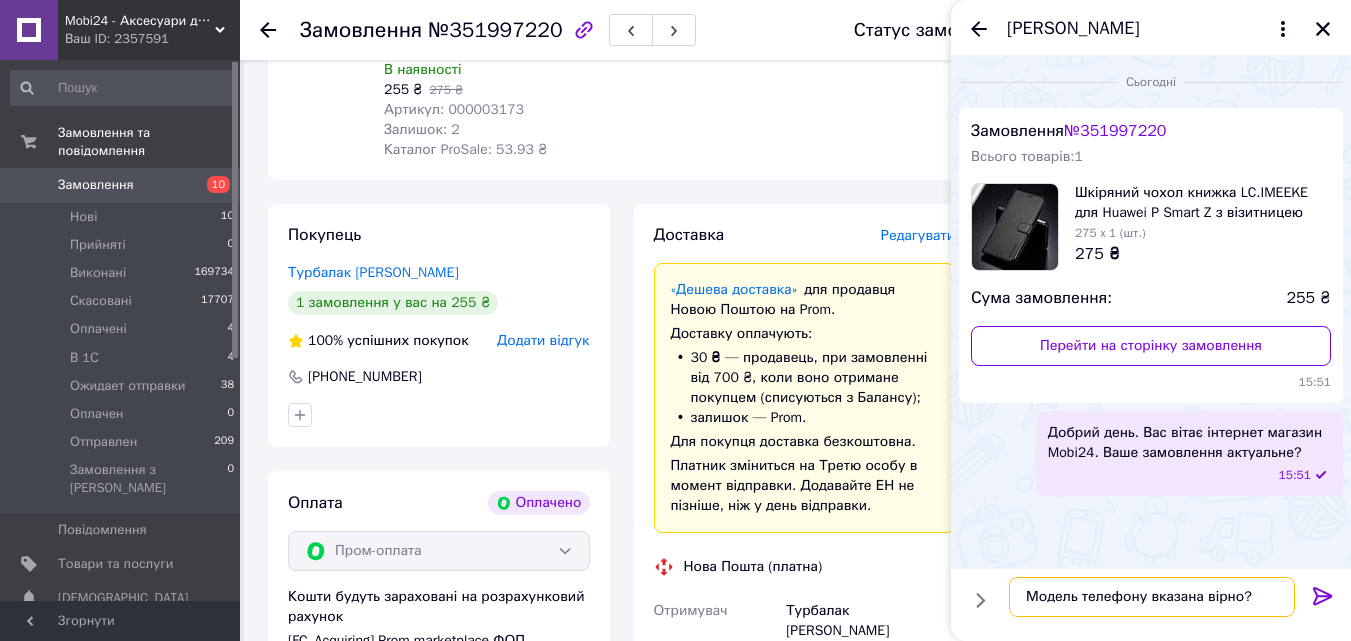 type on "Модель телефону вказана вірно?" 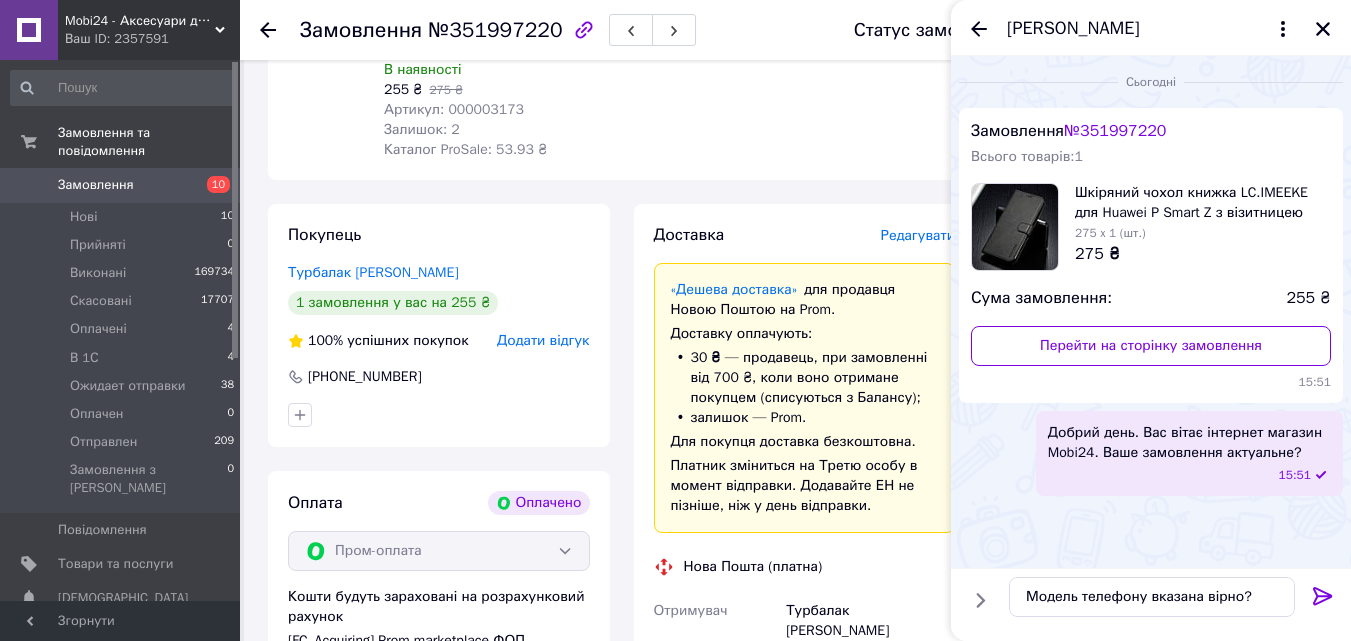 click 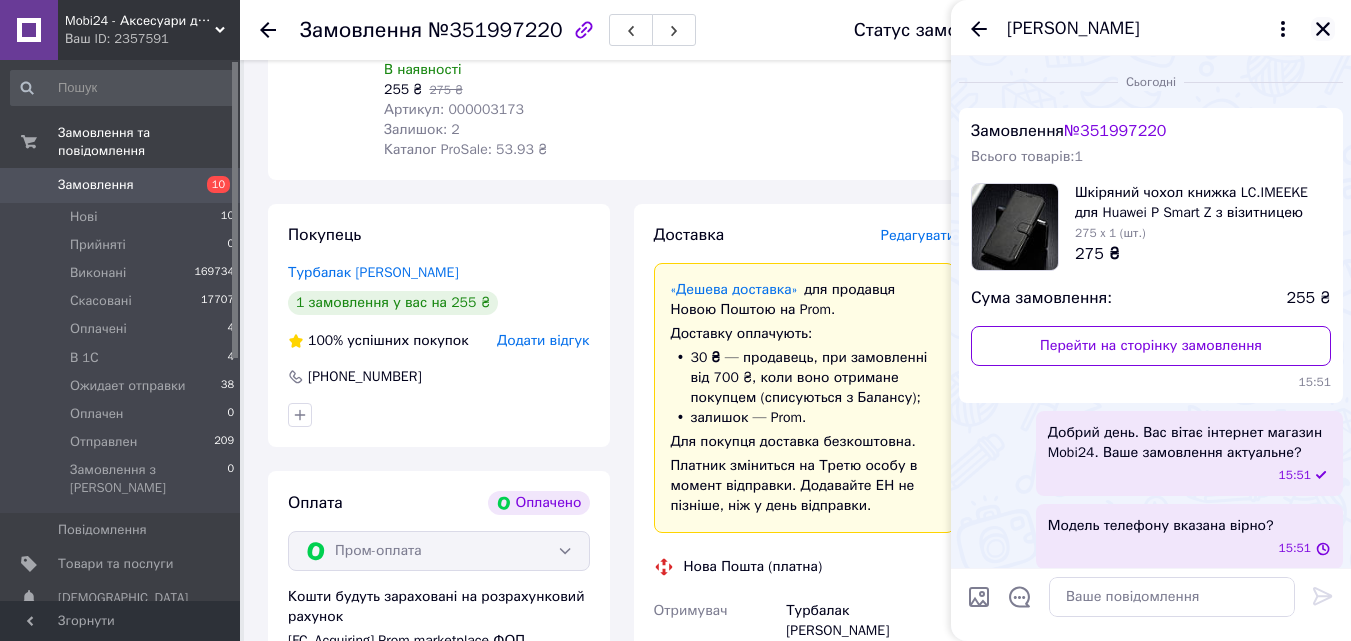 click 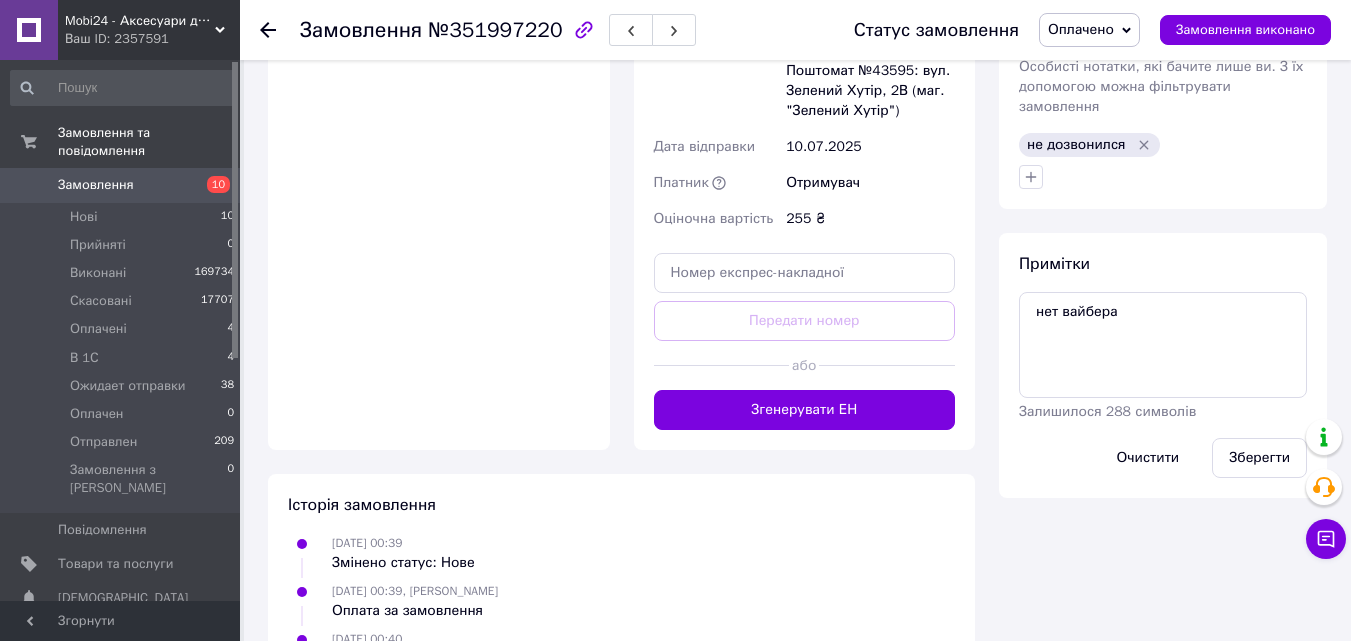 scroll, scrollTop: 1600, scrollLeft: 0, axis: vertical 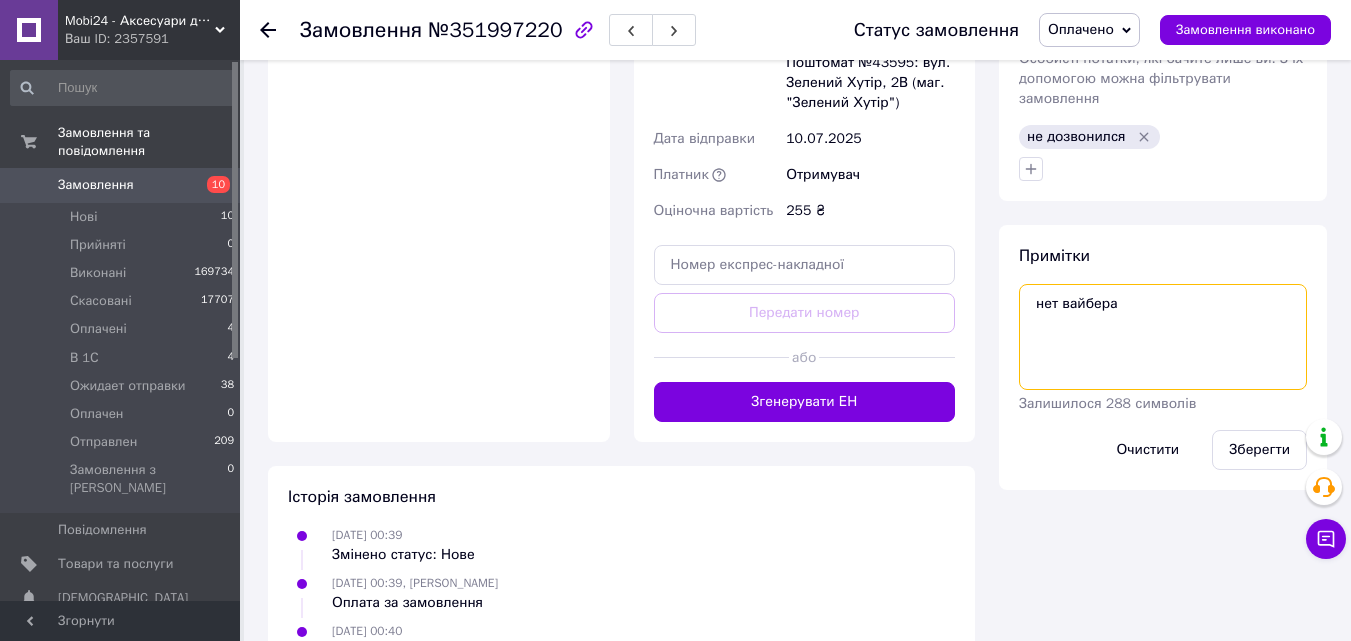 click on "нет вайбера" at bounding box center [1163, 337] 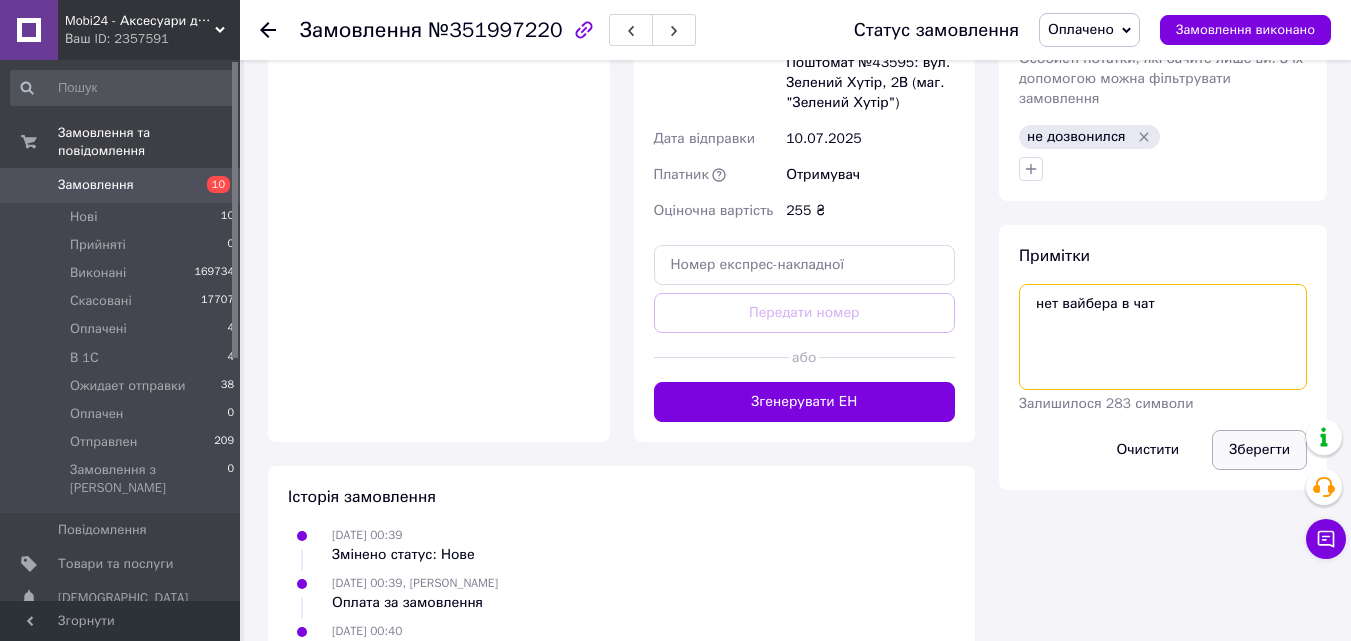 type on "нет вайбера в чат" 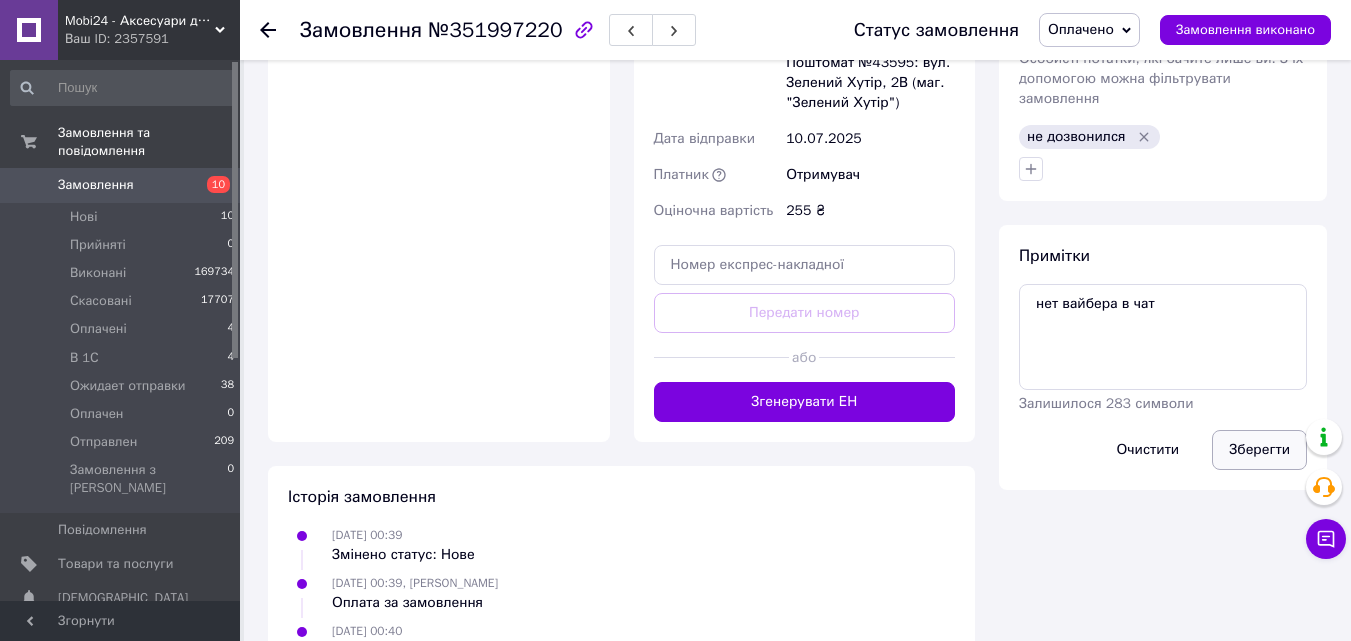 click on "Зберегти" at bounding box center (1259, 450) 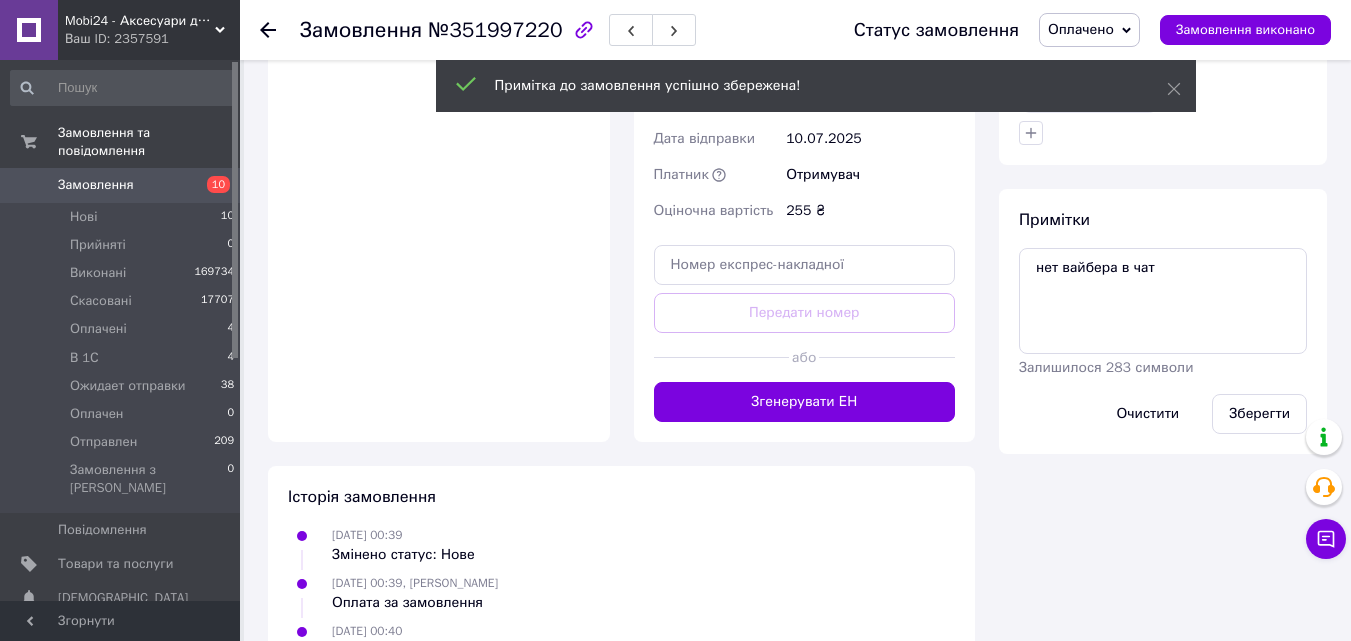 click on "Замовлення 10" at bounding box center [123, 185] 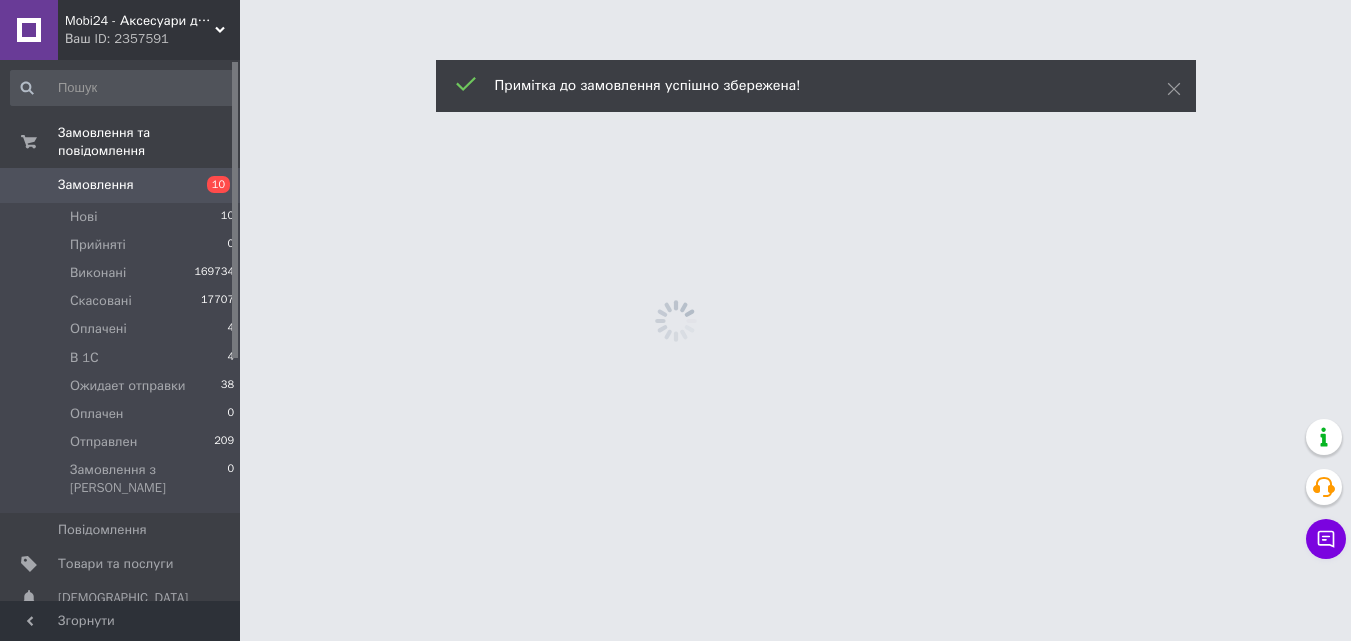scroll, scrollTop: 0, scrollLeft: 0, axis: both 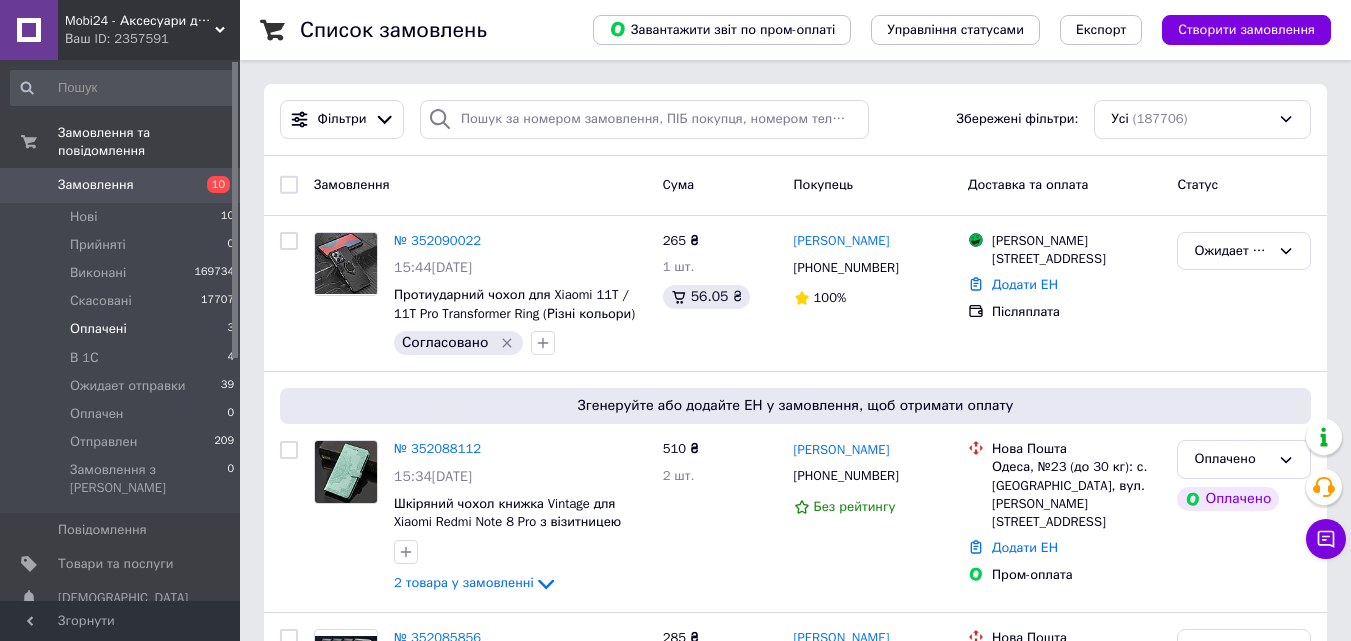 drag, startPoint x: 194, startPoint y: 311, endPoint x: 217, endPoint y: 316, distance: 23.537205 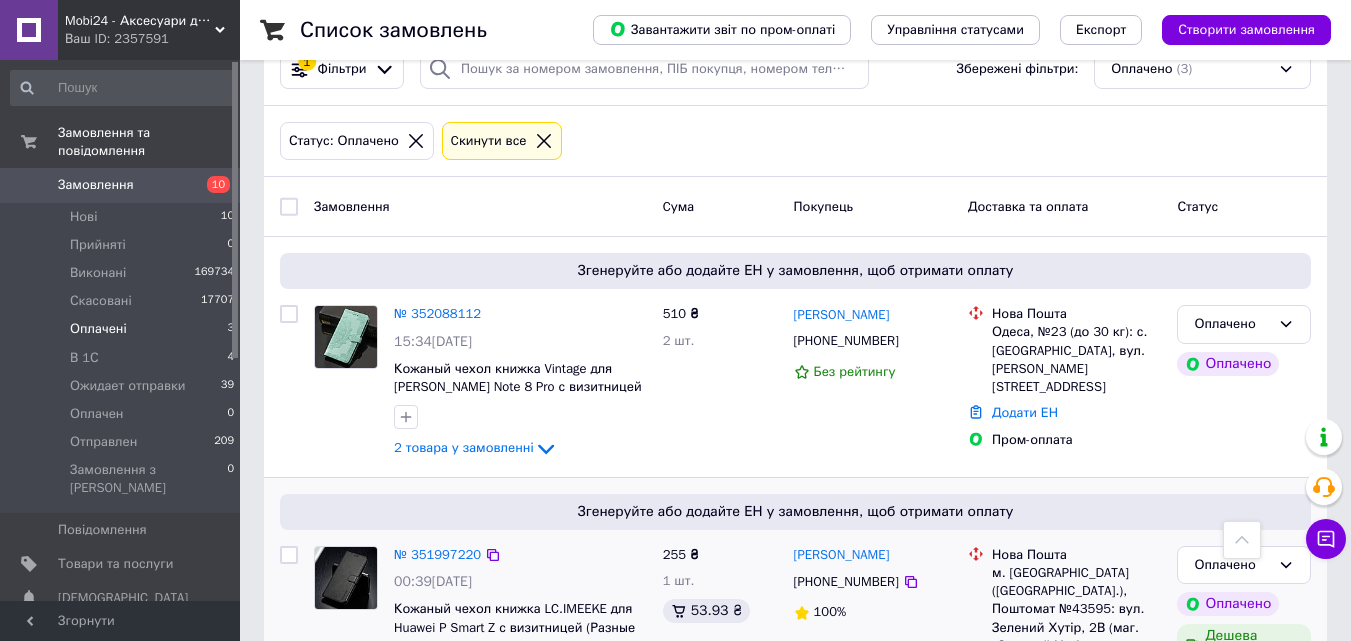 scroll, scrollTop: 49, scrollLeft: 0, axis: vertical 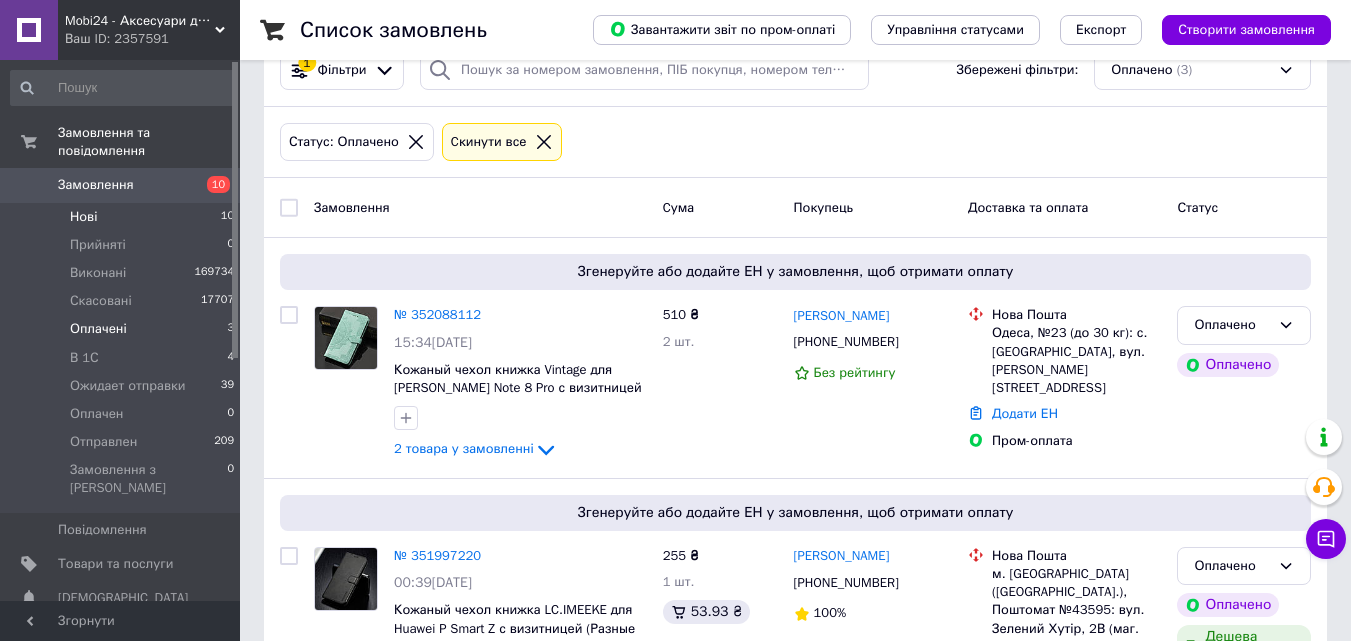 click on "Нові 10" at bounding box center (123, 217) 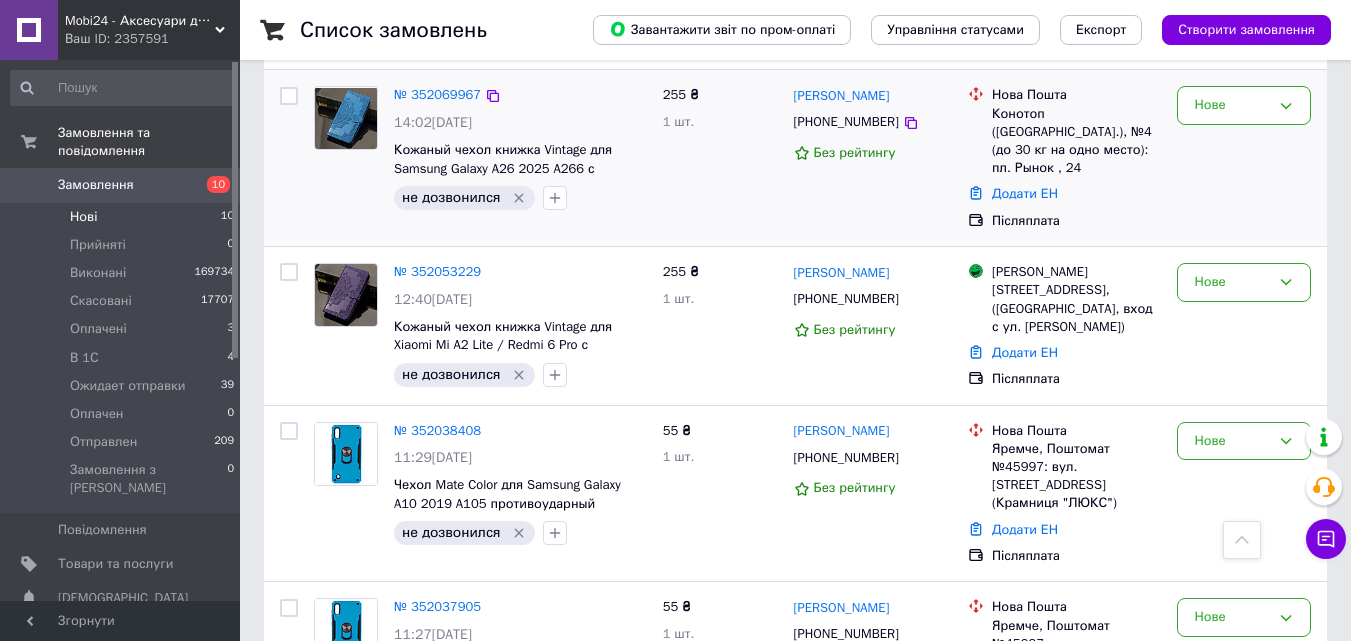 scroll, scrollTop: 800, scrollLeft: 0, axis: vertical 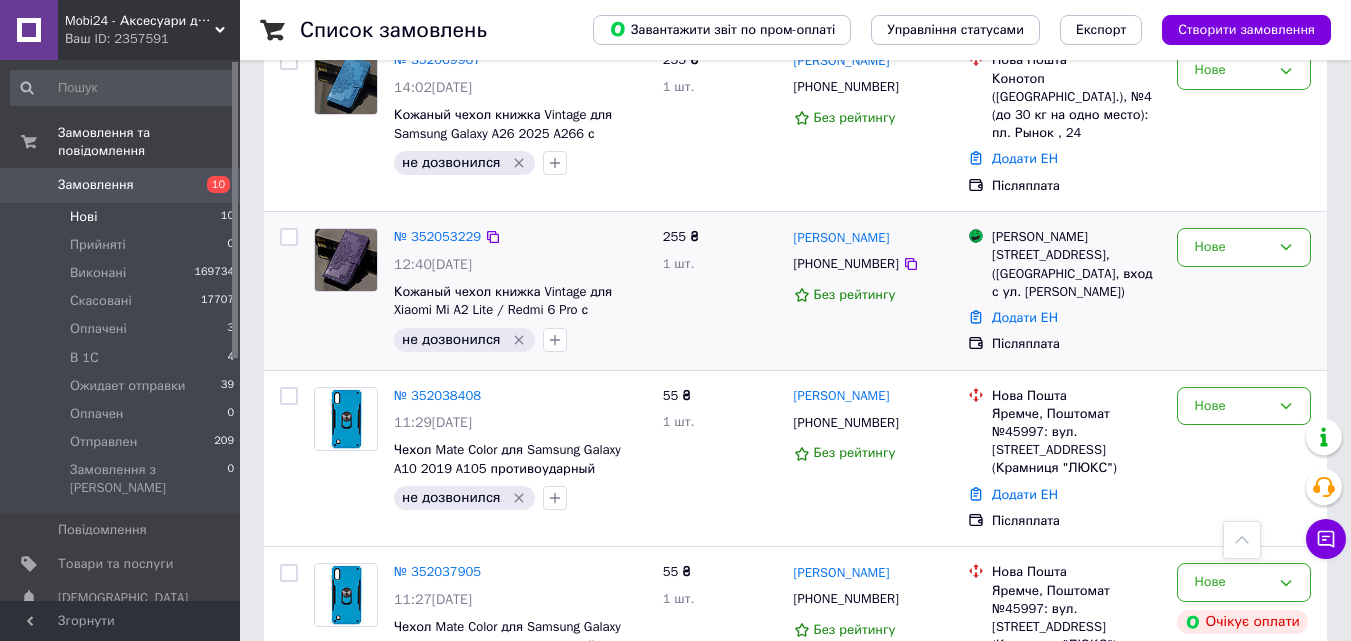 click at bounding box center (346, 260) 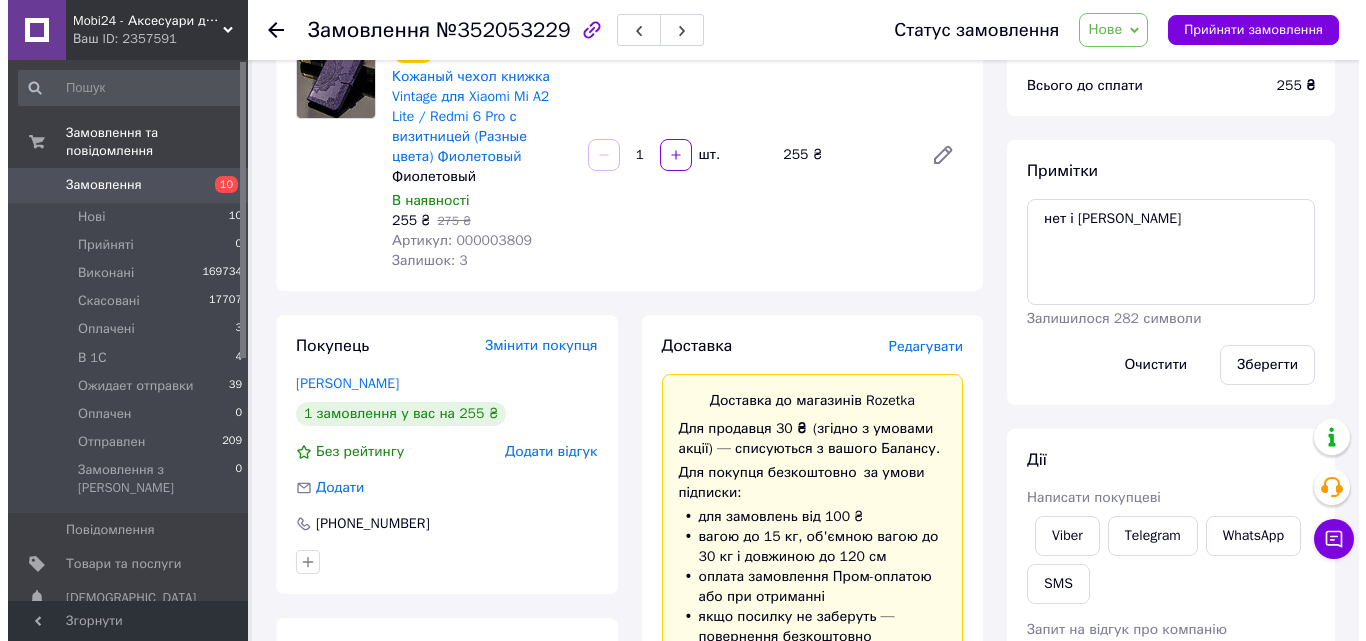 scroll, scrollTop: 300, scrollLeft: 0, axis: vertical 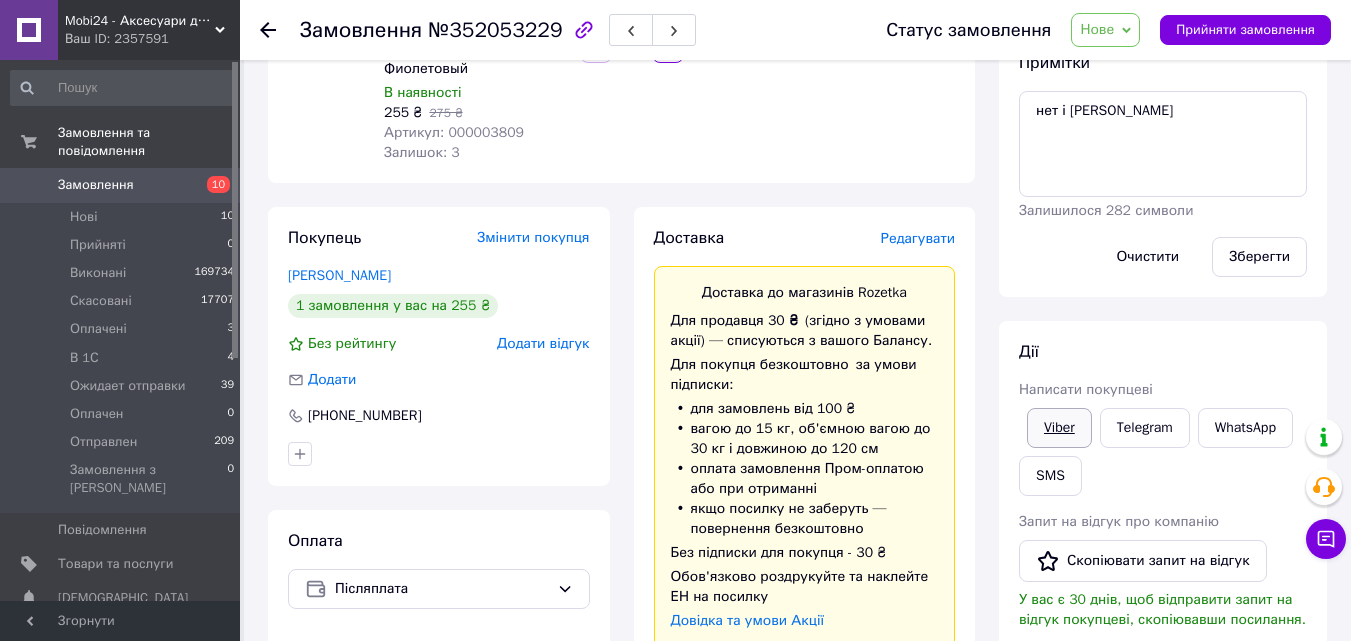 click on "Viber" at bounding box center [1059, 428] 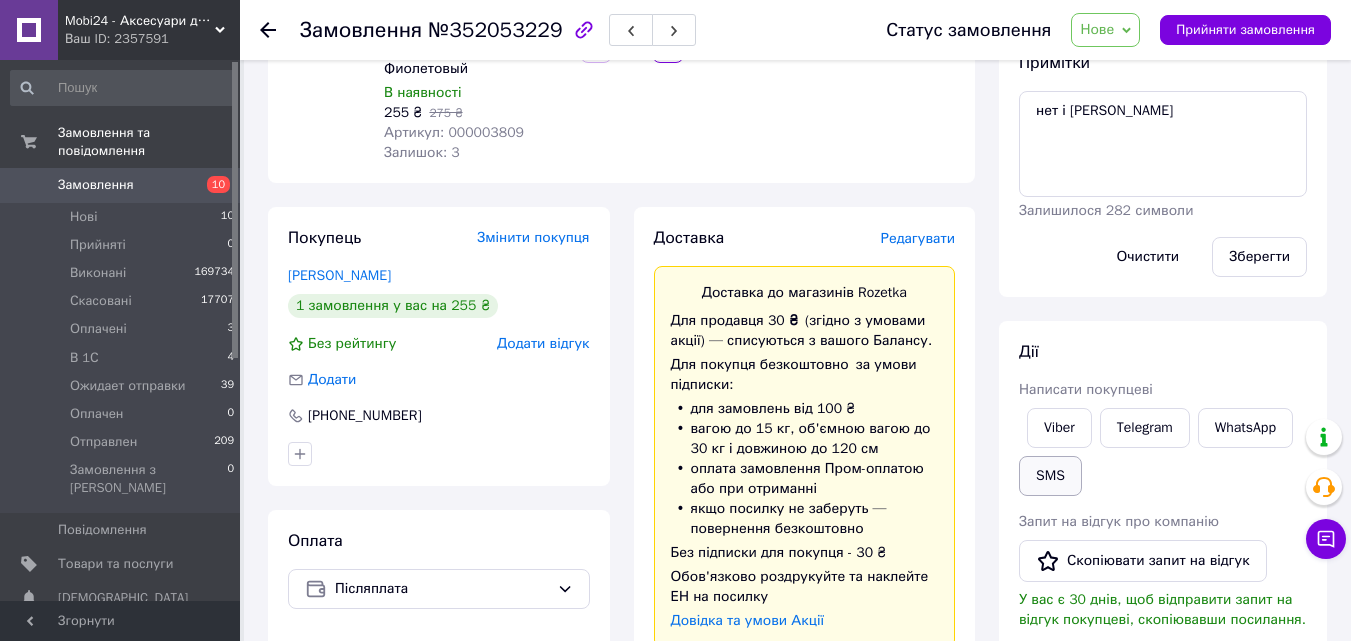 click on "SMS" at bounding box center (1050, 476) 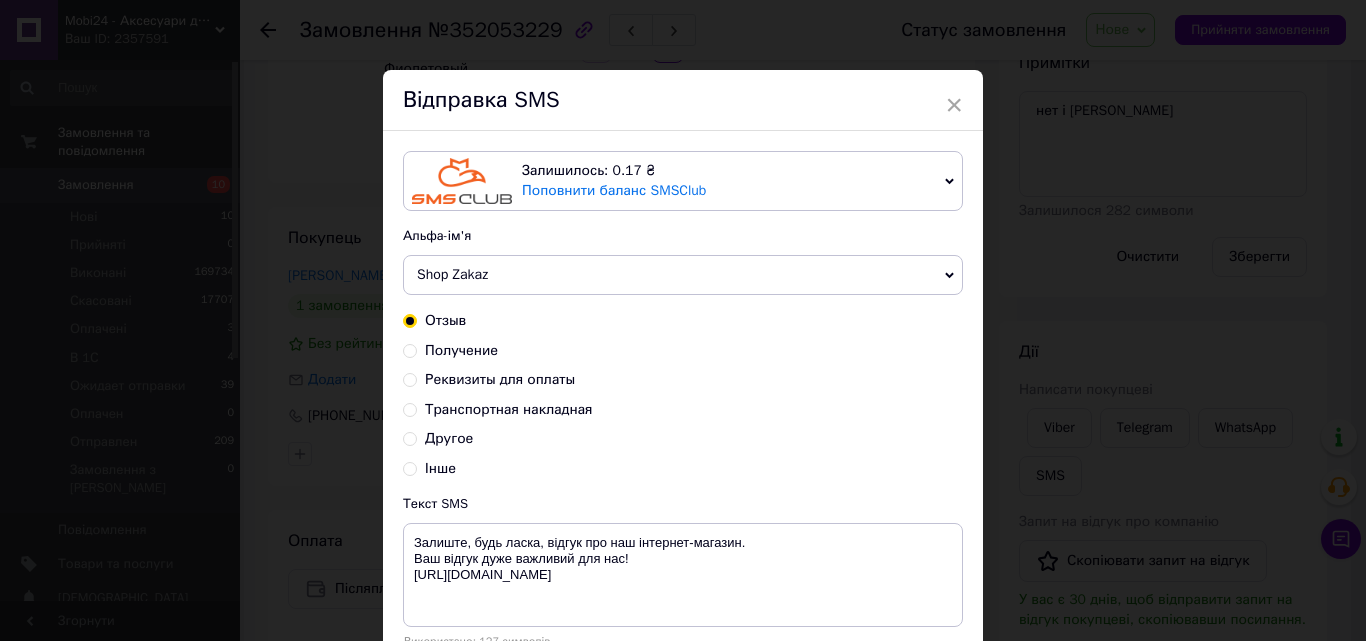 click on "Інше" at bounding box center (410, 467) 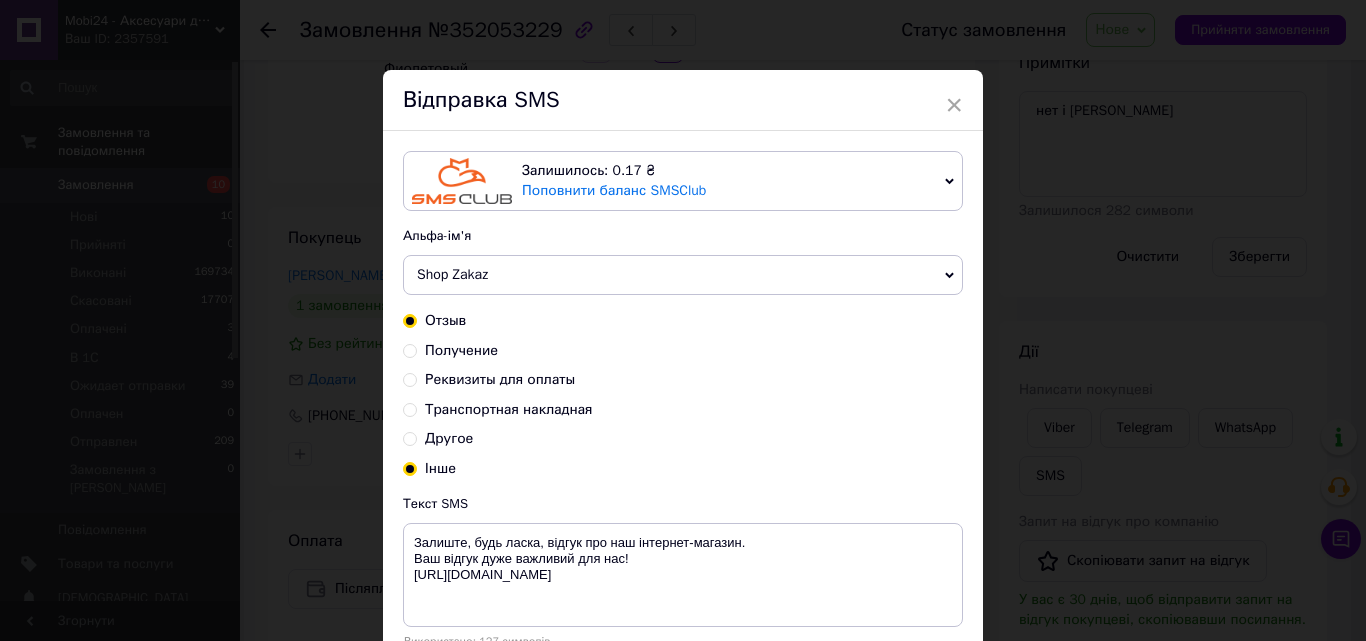 radio on "true" 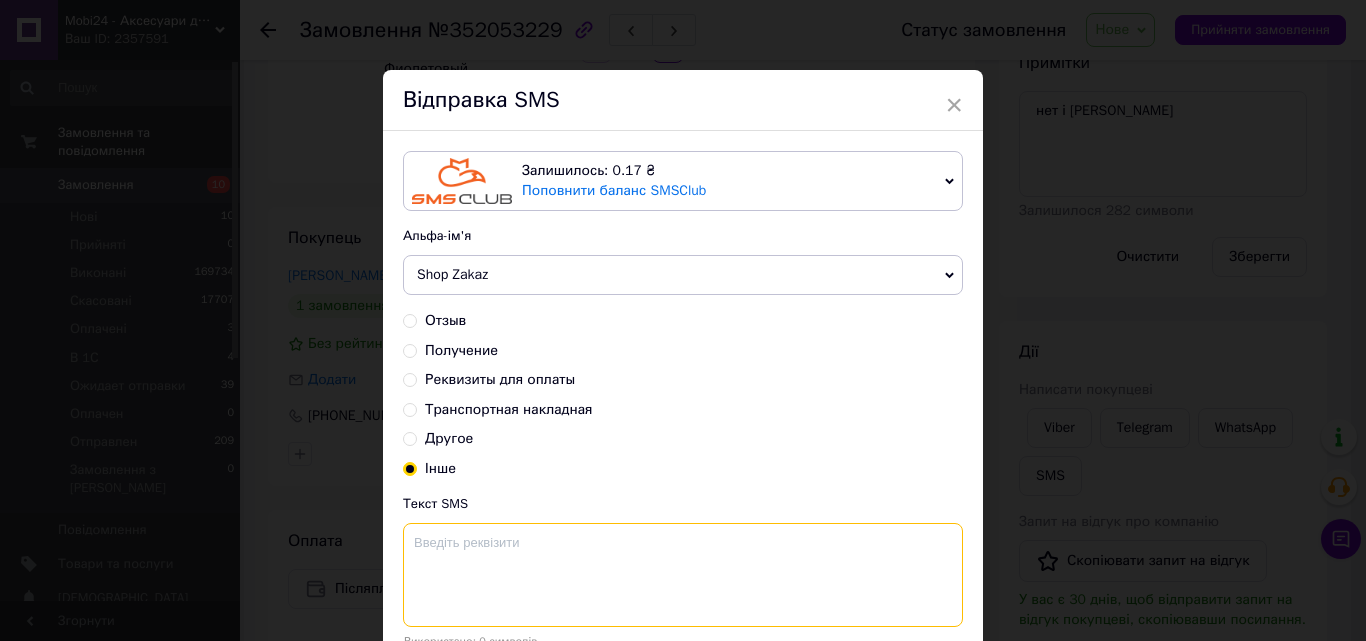 paste on "Добрий день! Вас турбує інтернет магазин. Ви зробили в нас замовлення. Ми не можемо до Вас додзвонитися. Зв’яжіться з нами для уточнення  tel:[PHONE_NUMBER]" 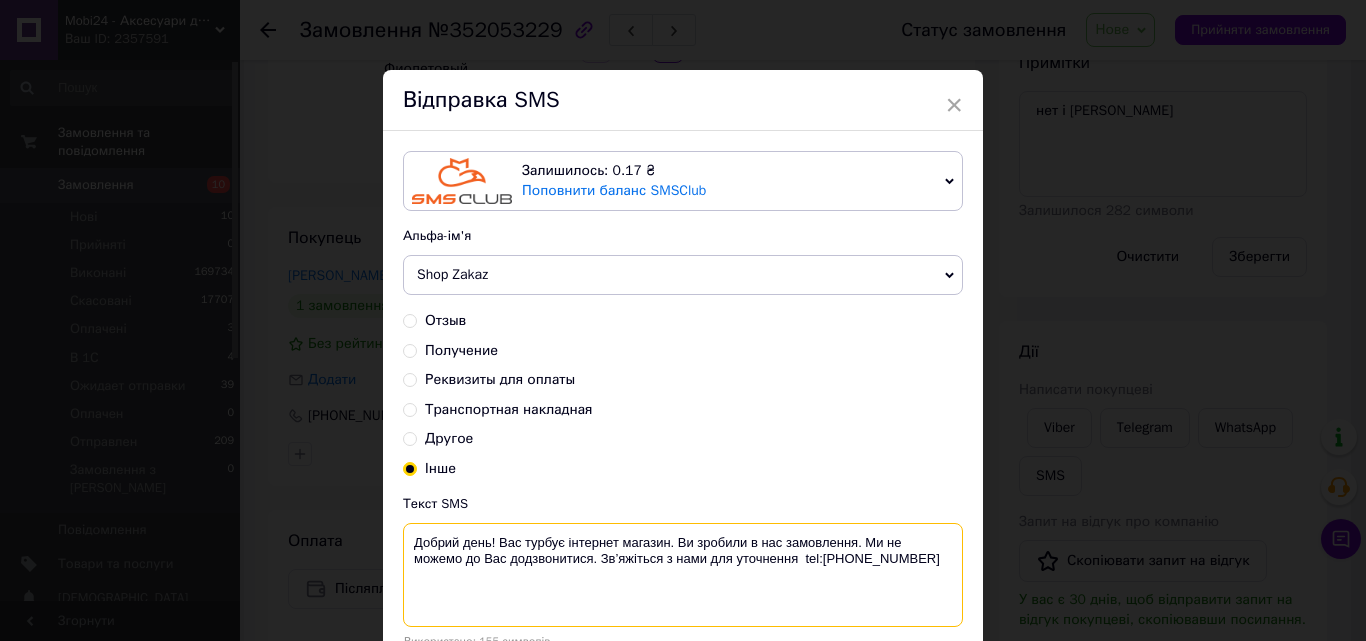 click on "Добрий день! Вас турбує інтернет магазин. Ви зробили в нас замовлення. Ми не можемо до Вас додзвонитися. Зв’яжіться з нами для уточнення  tel:[PHONE_NUMBER]" at bounding box center (683, 575) 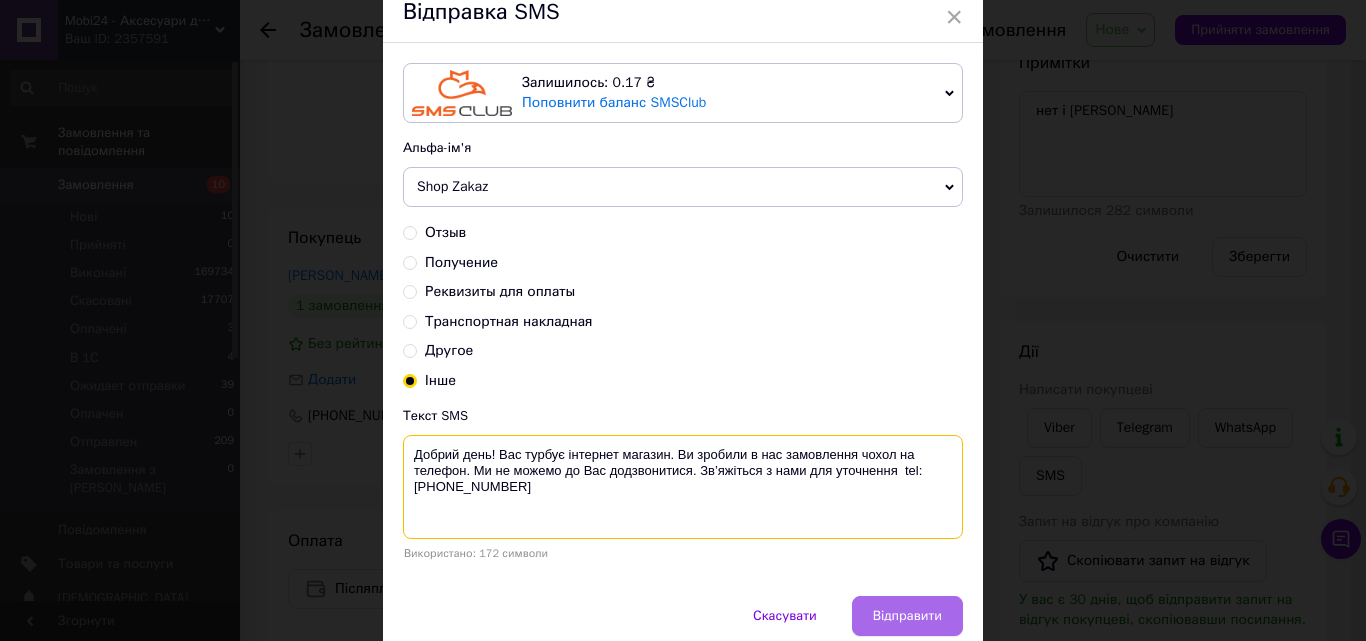 scroll, scrollTop: 171, scrollLeft: 0, axis: vertical 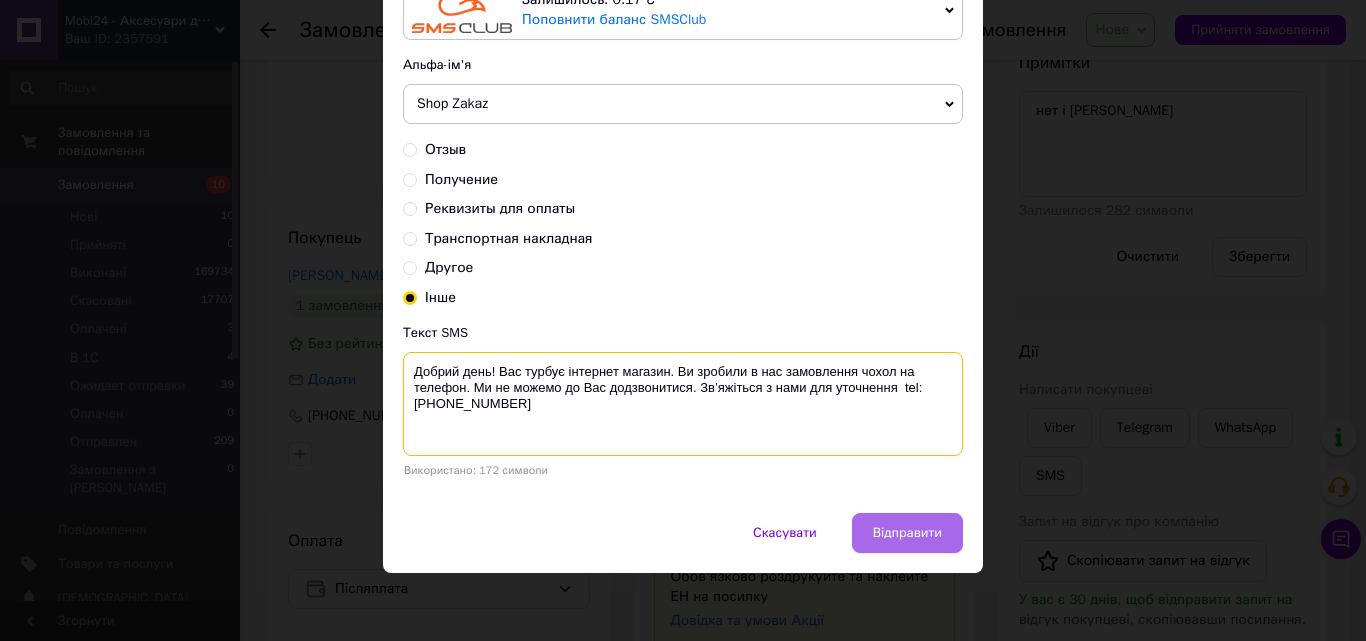 type on "Добрий день! Вас турбує інтернет магазин. Ви зробили в нас замовлення чохол на телефон. Ми не можемо до Вас додзвонитися. Зв’яжіться з нами для уточнення  tel:[PHONE_NUMBER]" 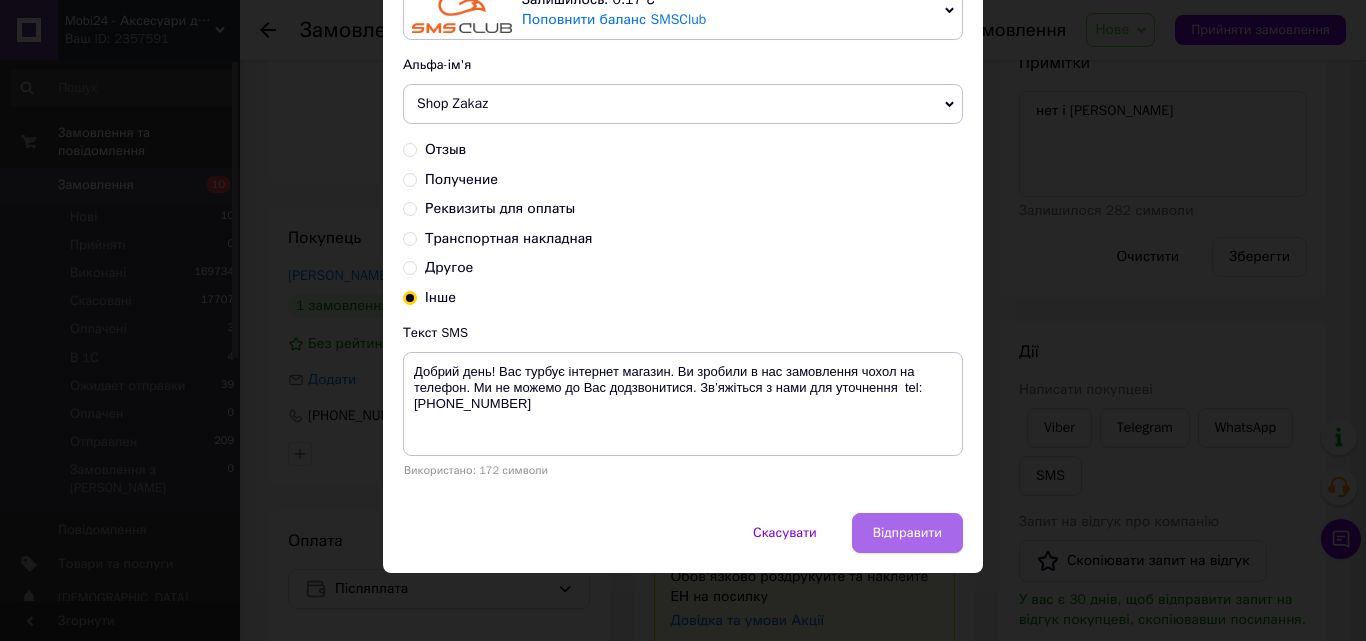 click on "Відправити" at bounding box center [907, 533] 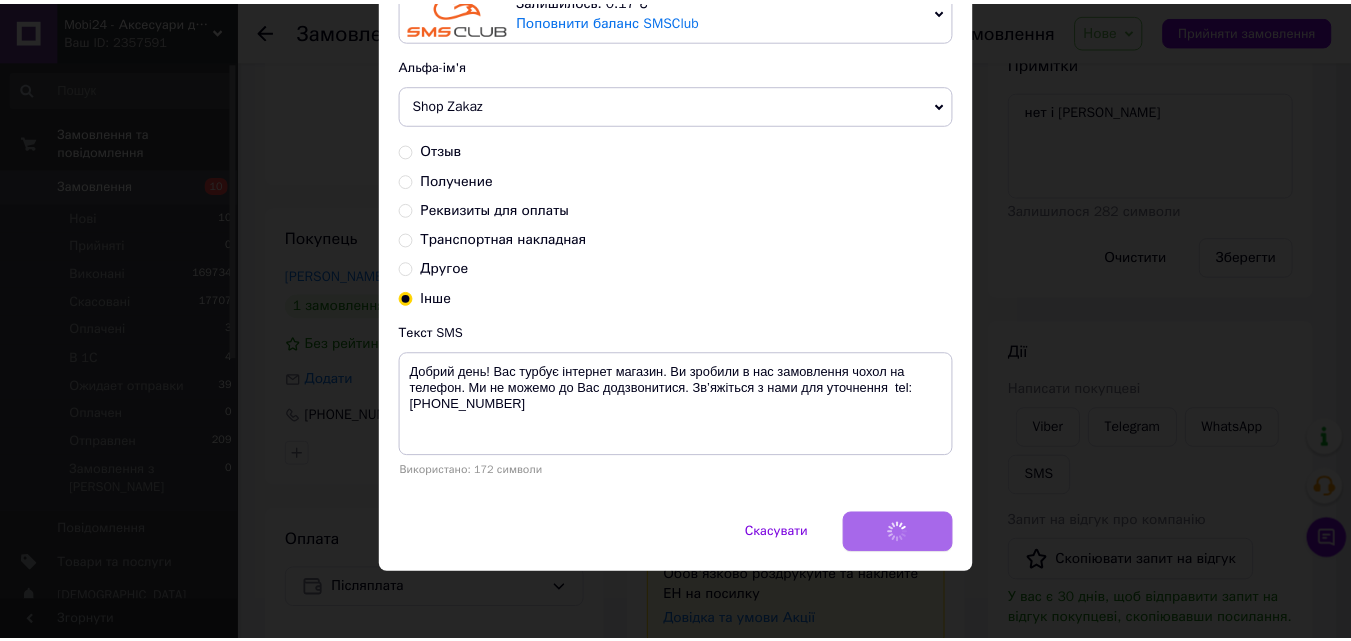 scroll, scrollTop: 0, scrollLeft: 0, axis: both 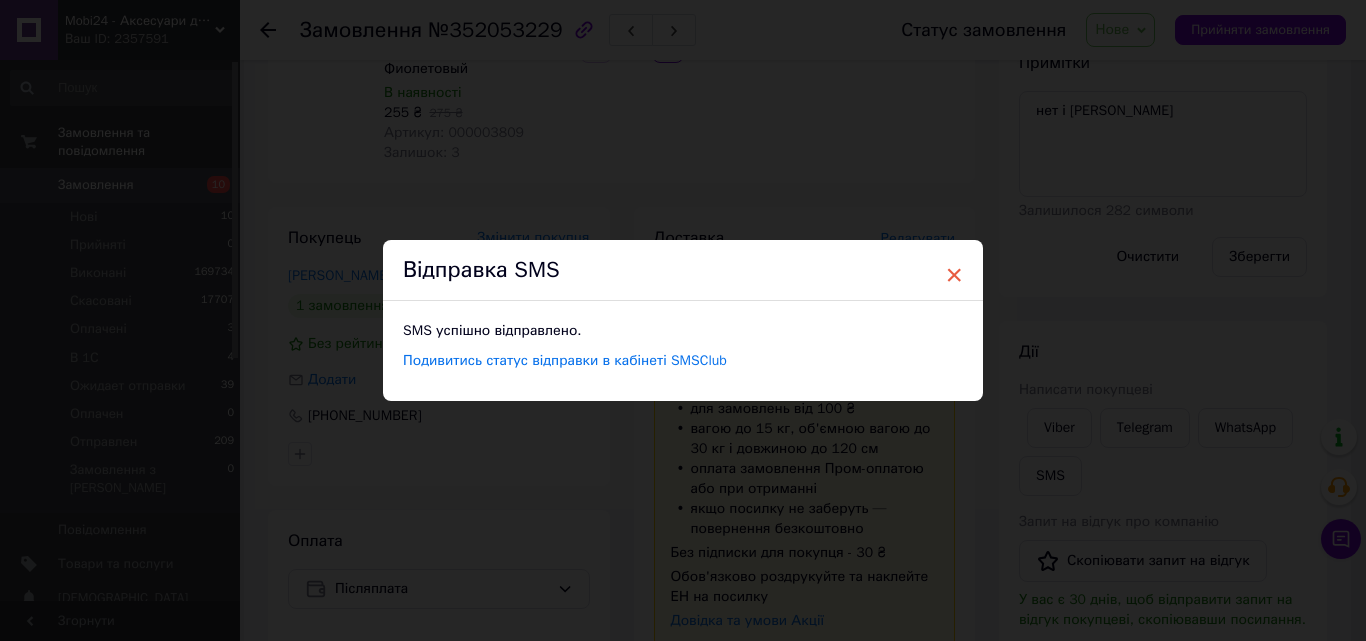 click on "×" at bounding box center [954, 275] 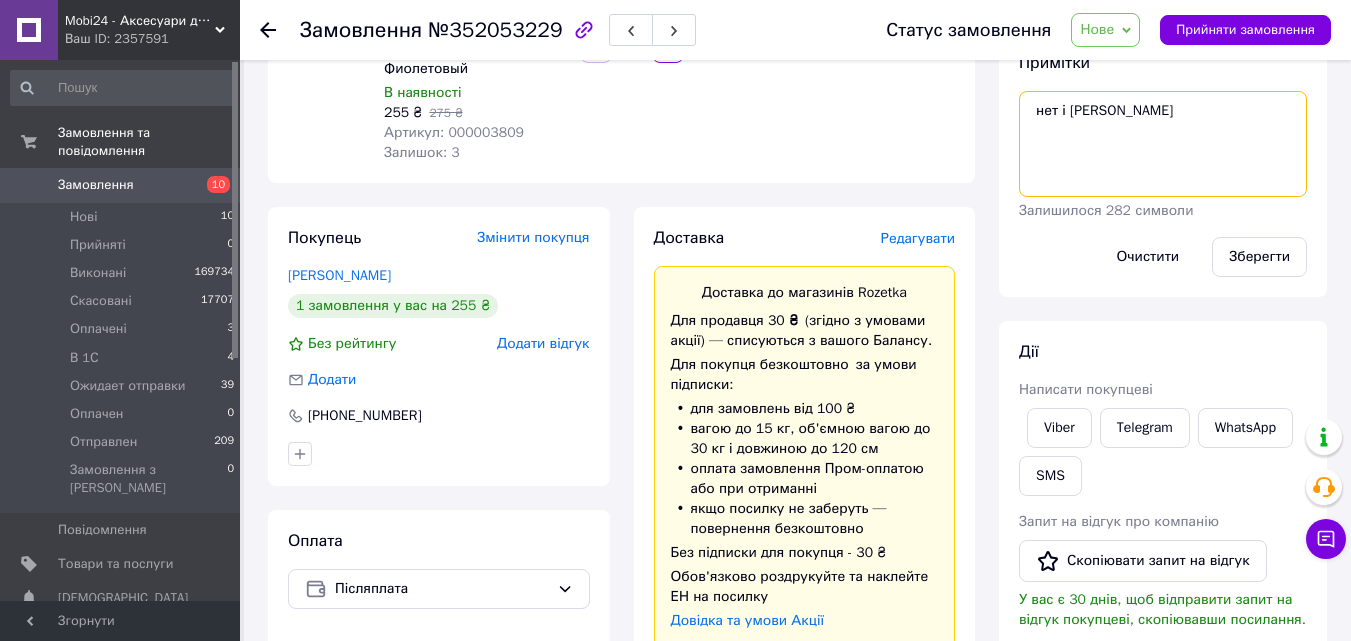 click on "нет і [PERSON_NAME]" at bounding box center [1163, 144] 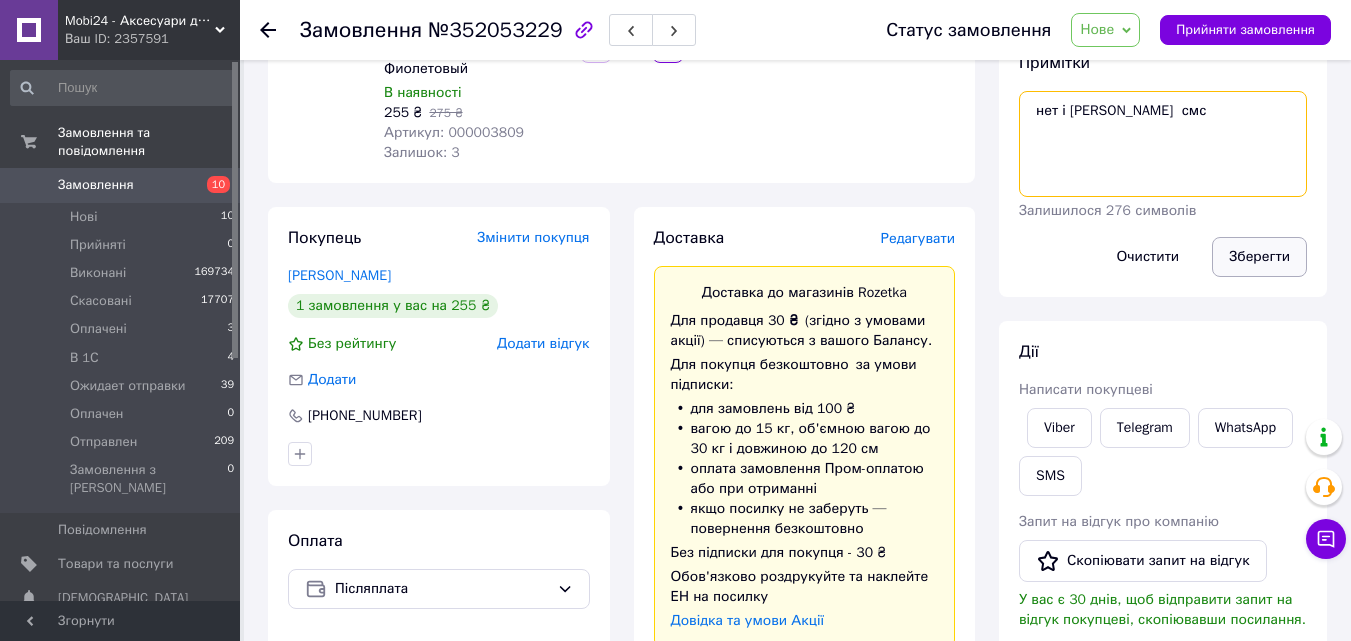 type on "нет і [PERSON_NAME]  смс" 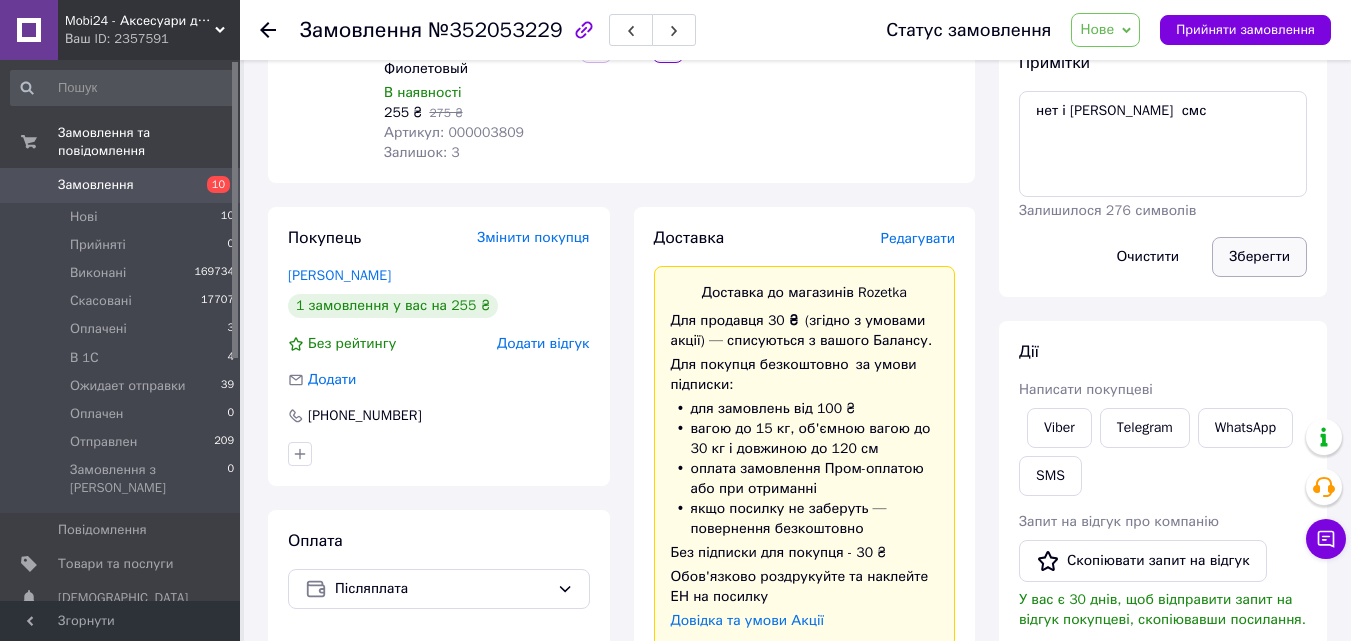 click on "Зберегти" at bounding box center (1259, 257) 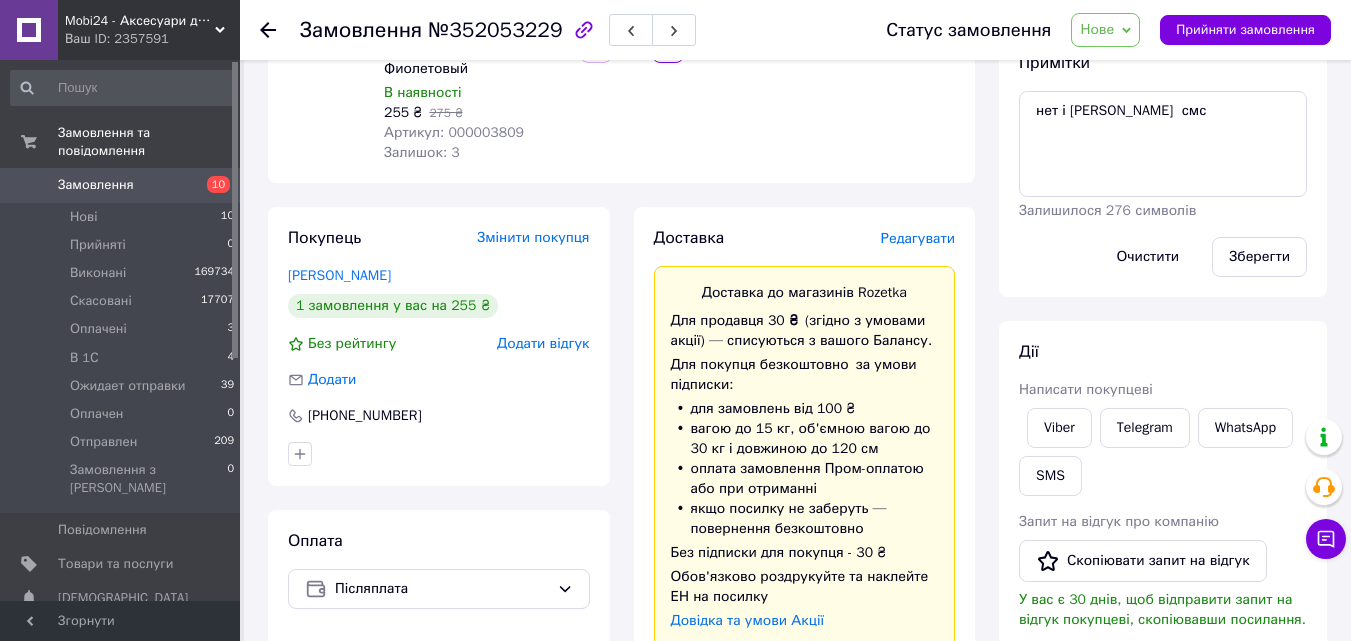 click on "Замовлення" at bounding box center (121, 185) 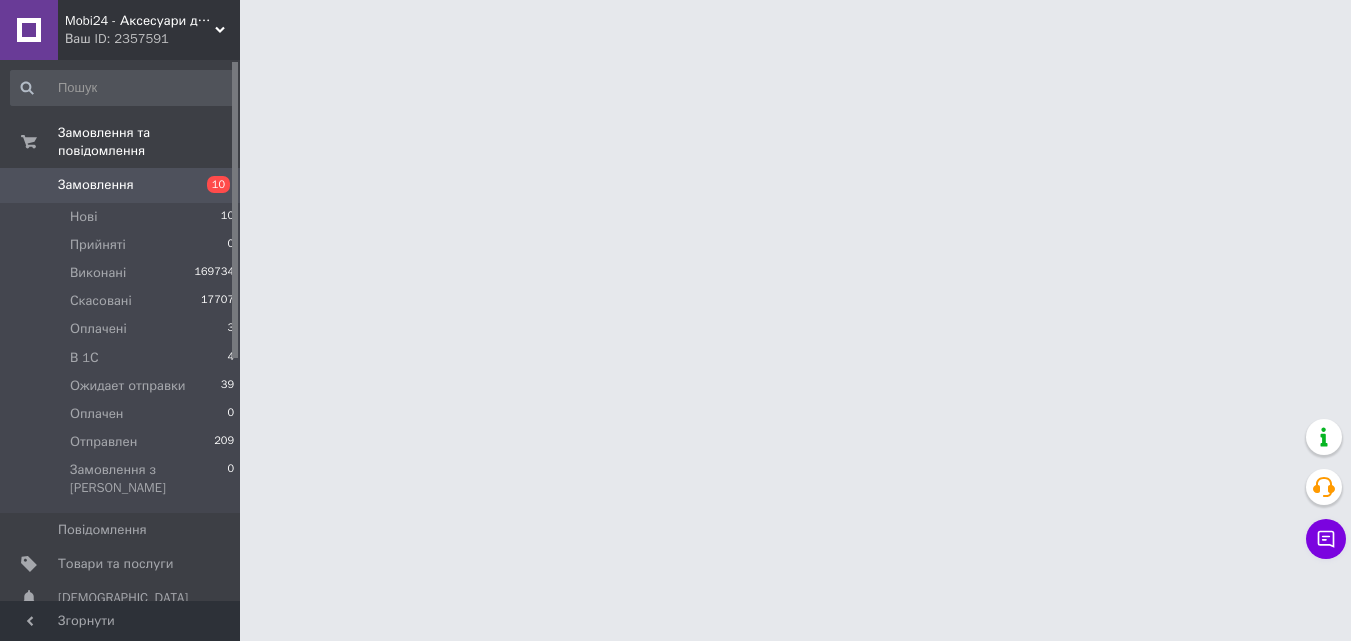 scroll, scrollTop: 0, scrollLeft: 0, axis: both 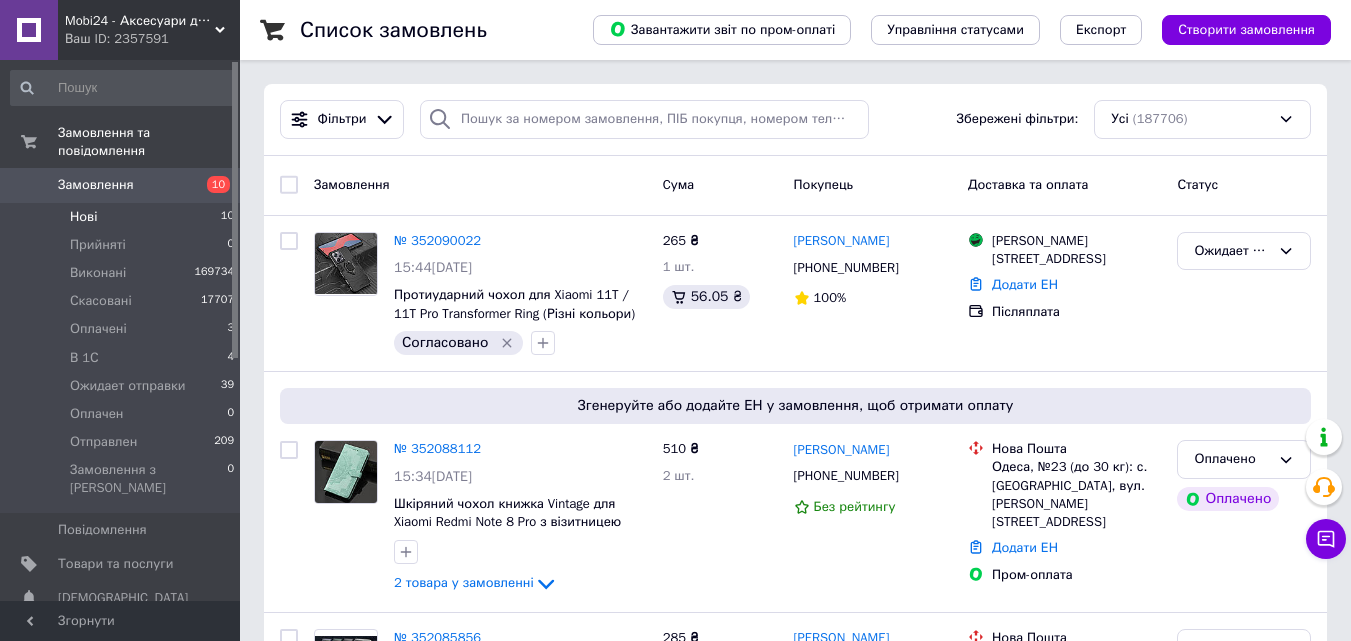 click on "Нові 10" at bounding box center [123, 217] 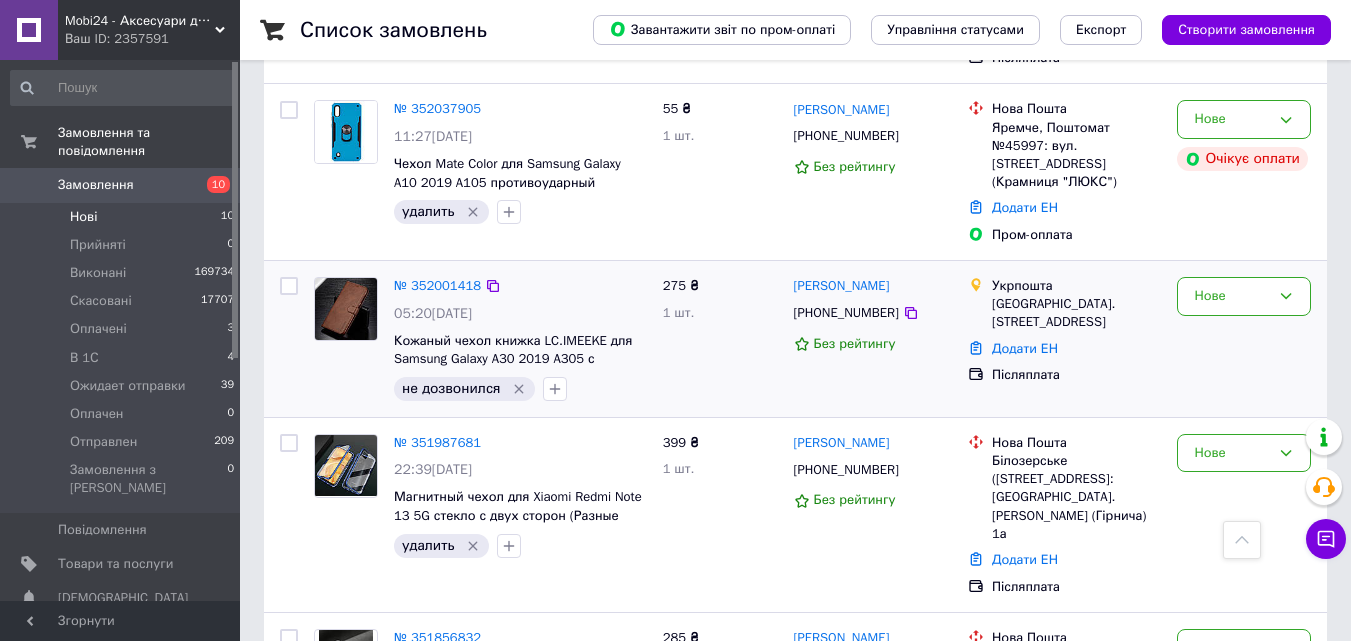 scroll, scrollTop: 1323, scrollLeft: 0, axis: vertical 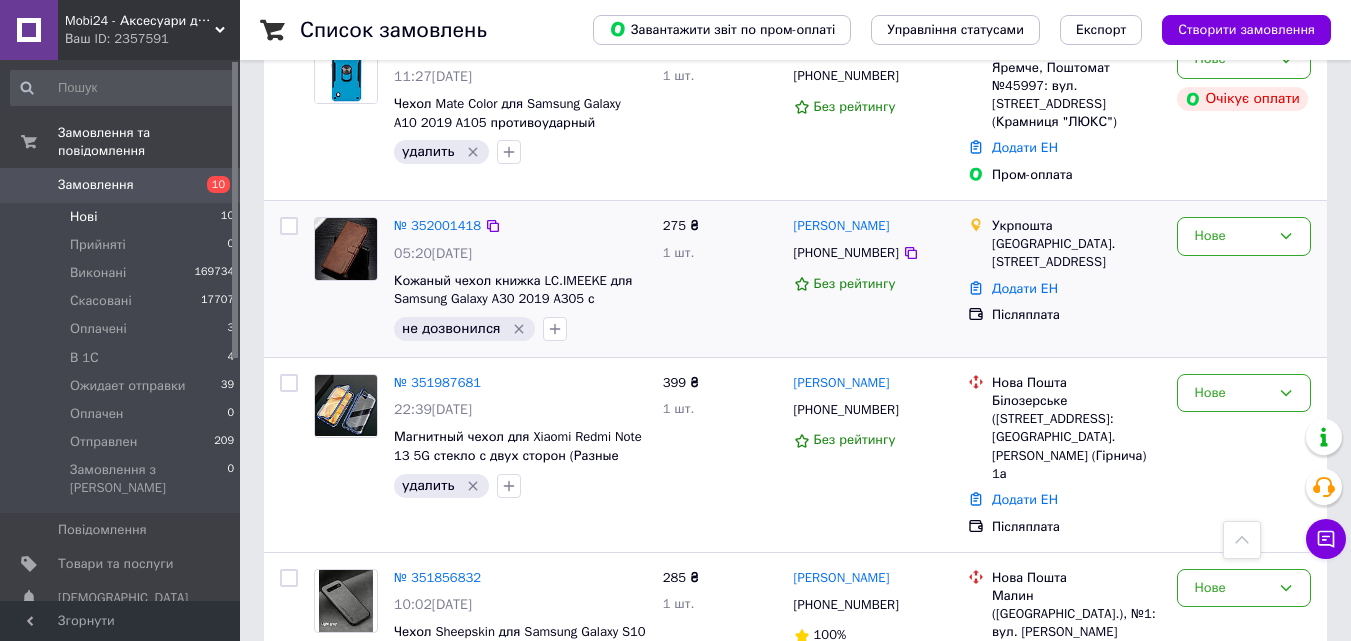 click at bounding box center [346, 249] 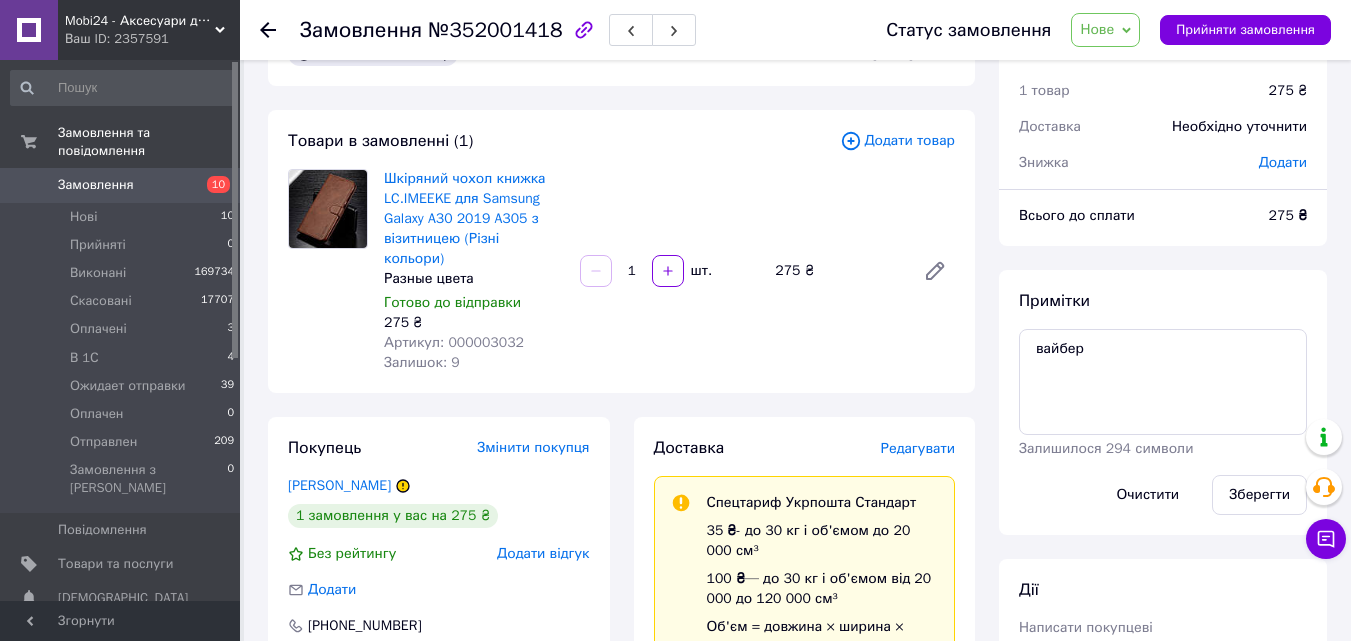 scroll, scrollTop: 300, scrollLeft: 0, axis: vertical 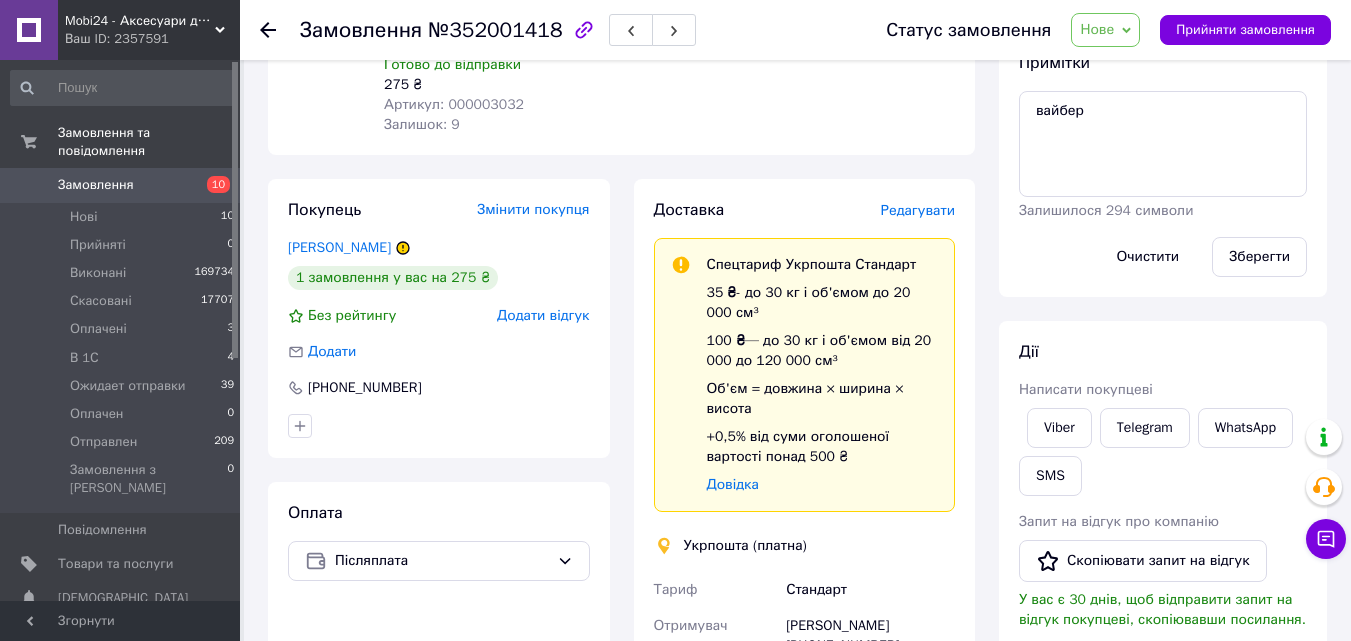 click on "Замовлення" at bounding box center (121, 185) 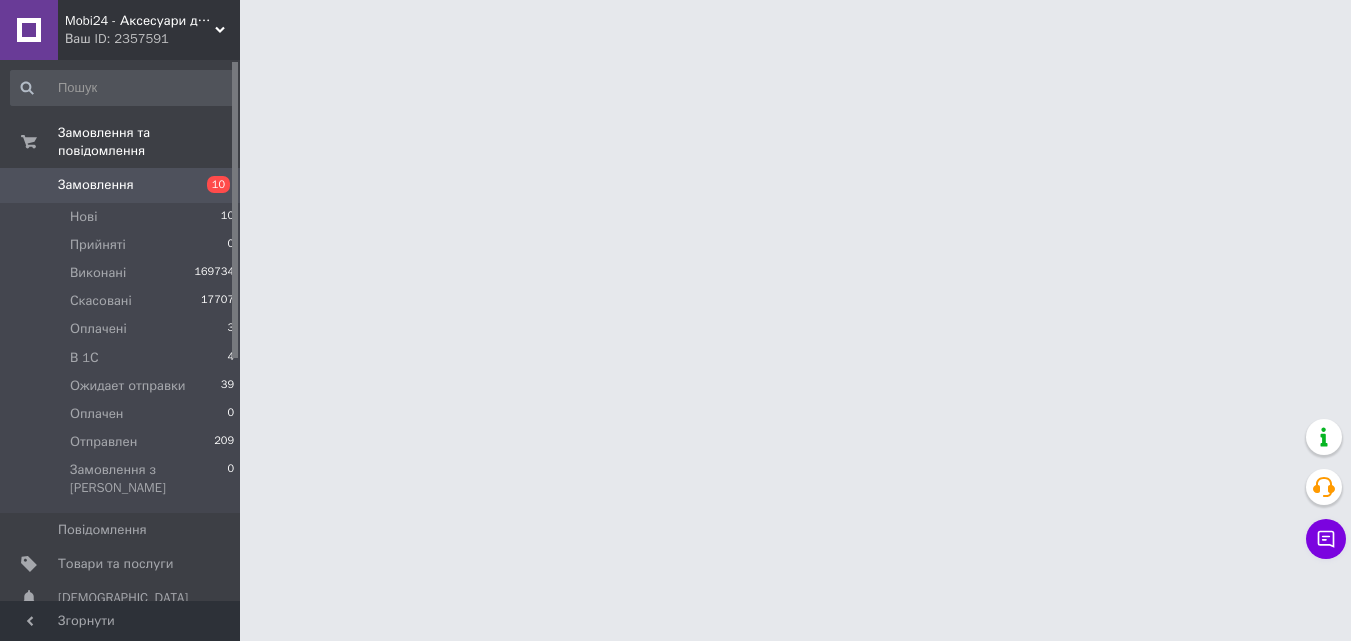 scroll, scrollTop: 0, scrollLeft: 0, axis: both 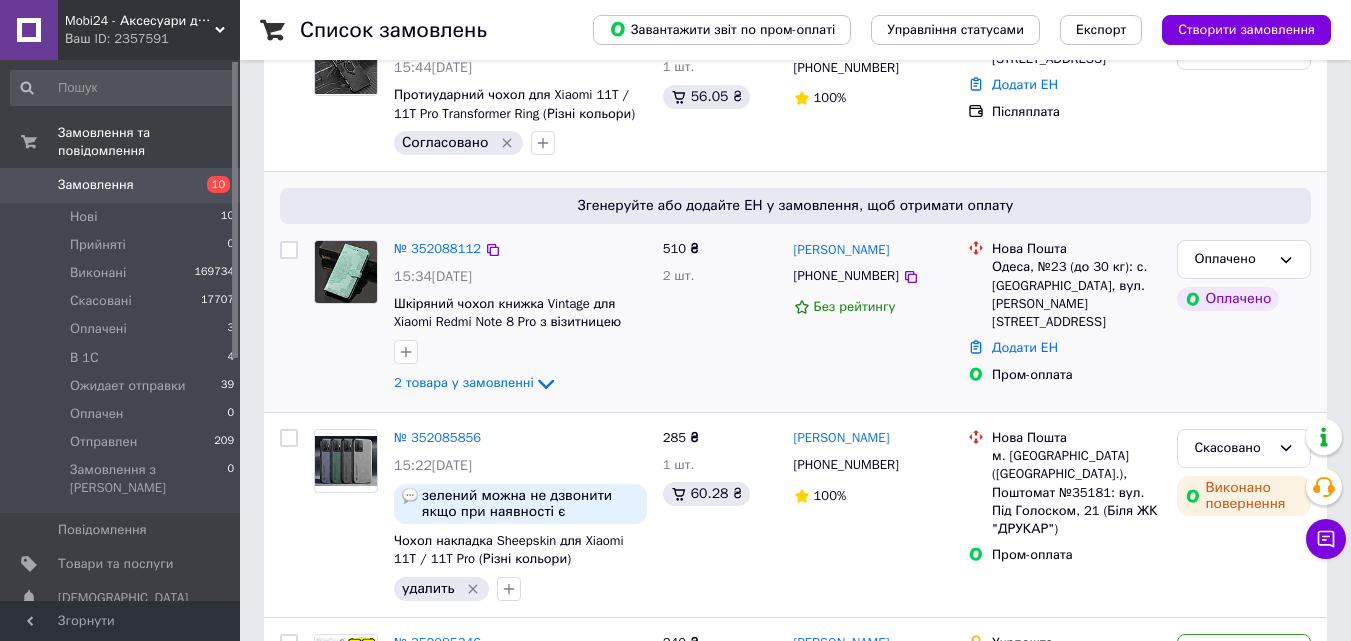 click at bounding box center (346, 272) 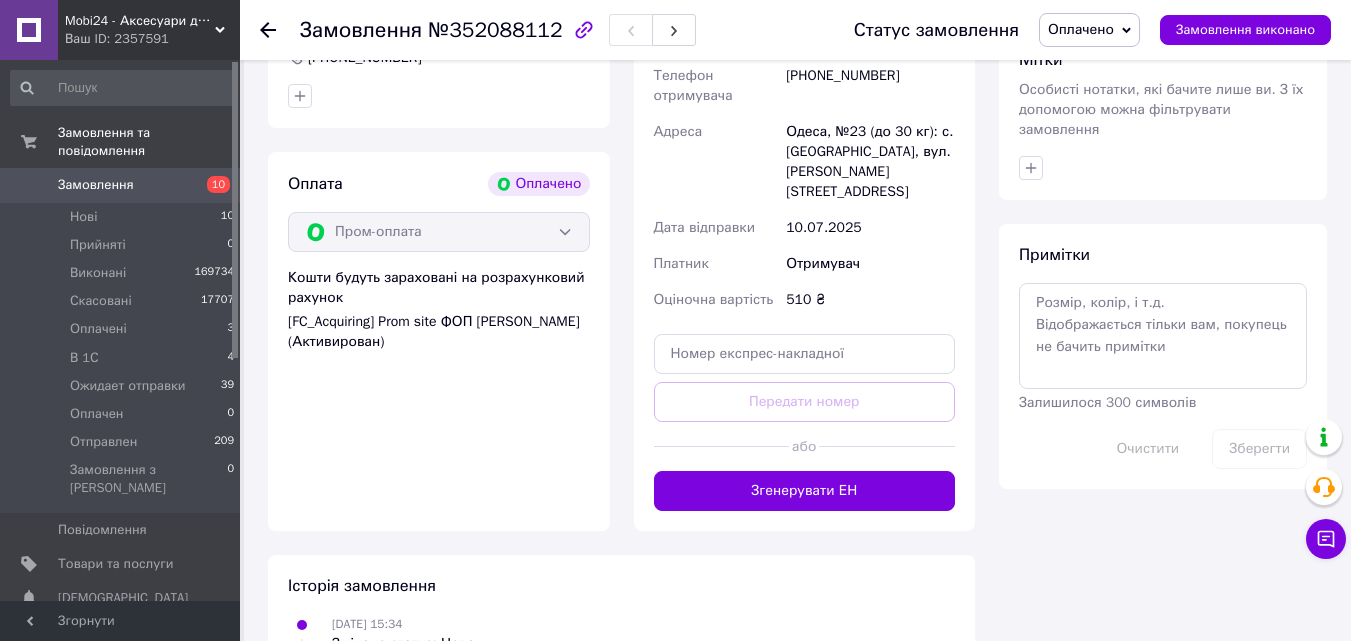 scroll, scrollTop: 1500, scrollLeft: 0, axis: vertical 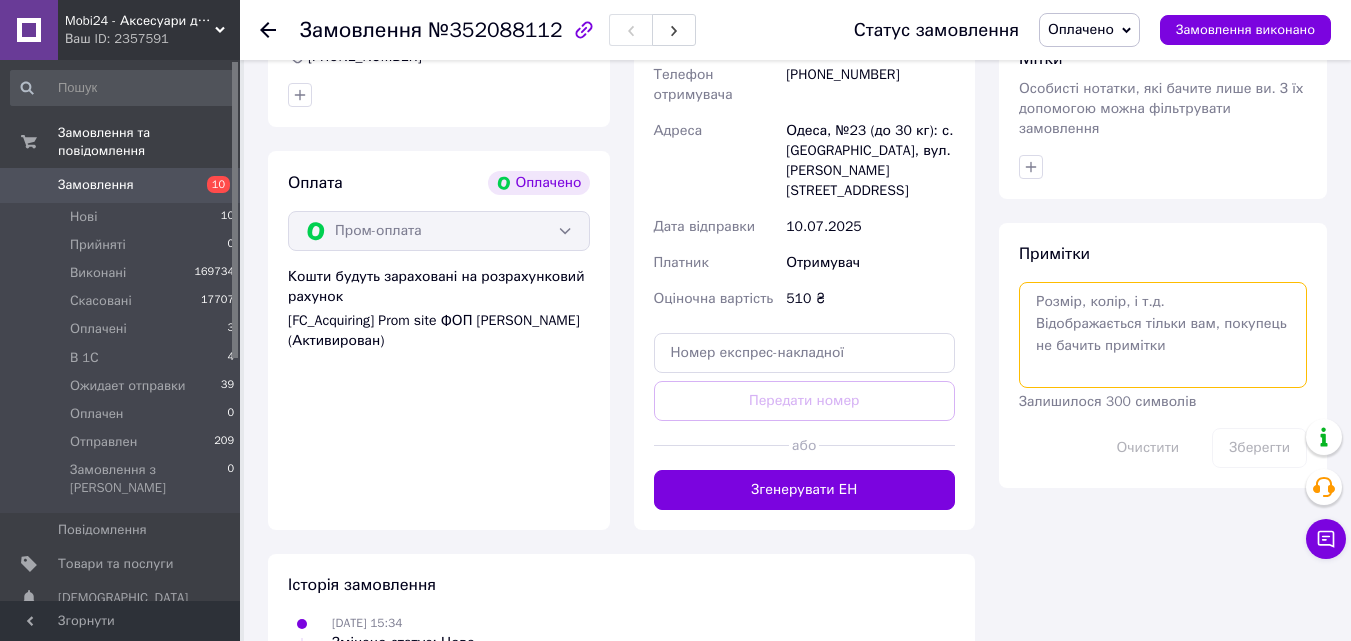 click at bounding box center (1163, 335) 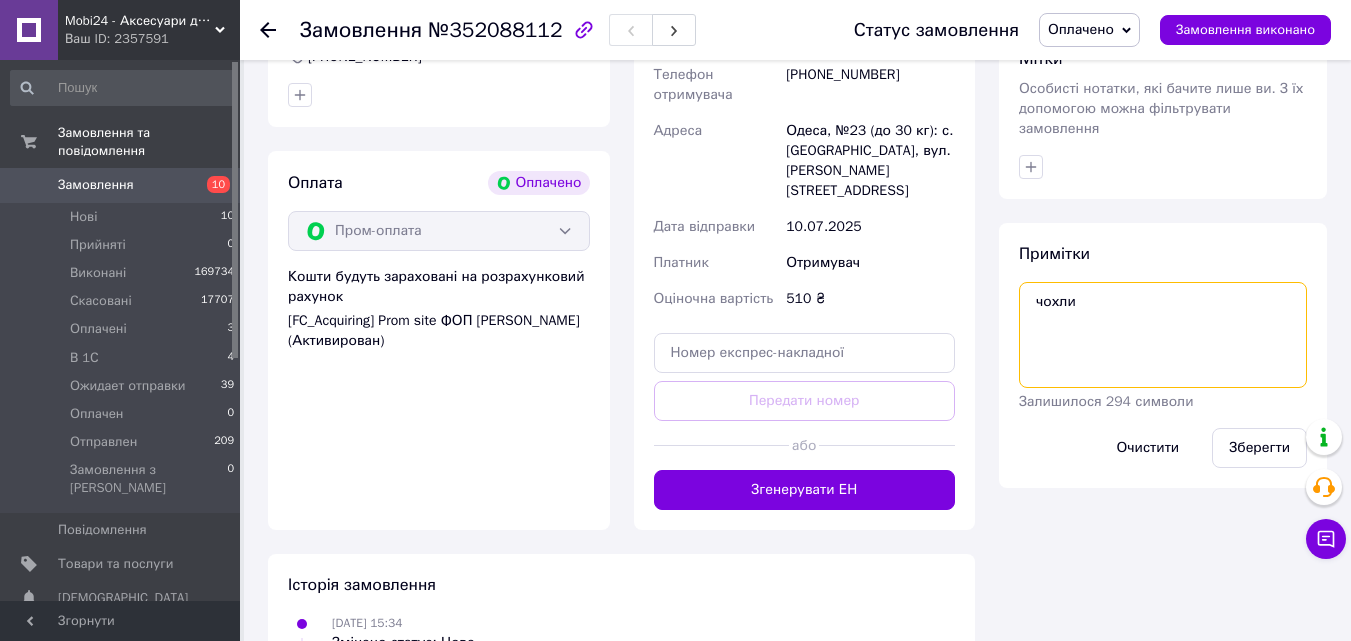 click on "чохли" at bounding box center (1163, 335) 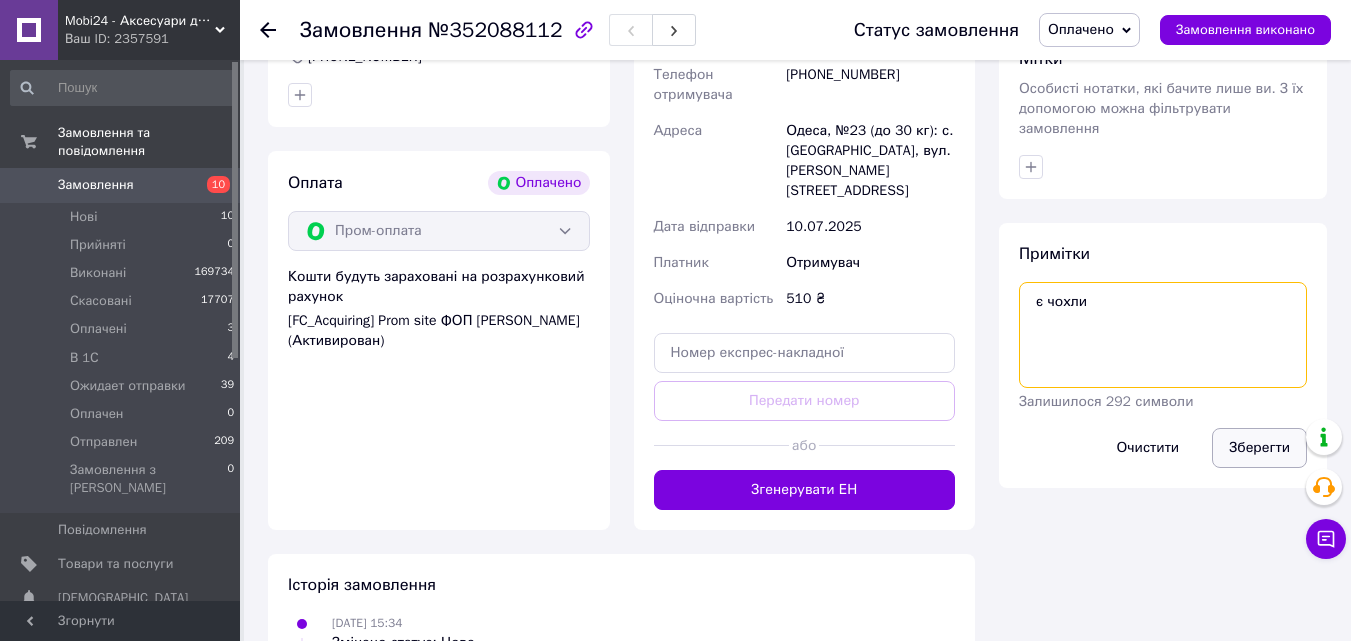 type on "є чохли" 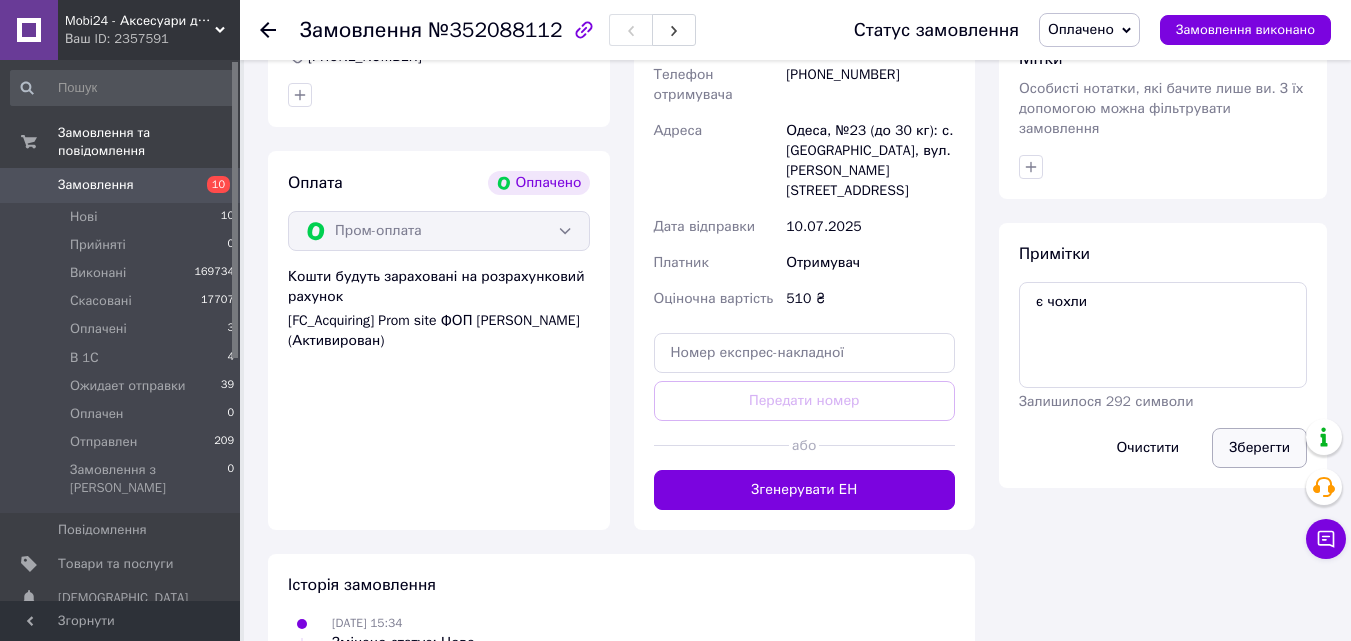 click on "Зберегти" at bounding box center [1259, 448] 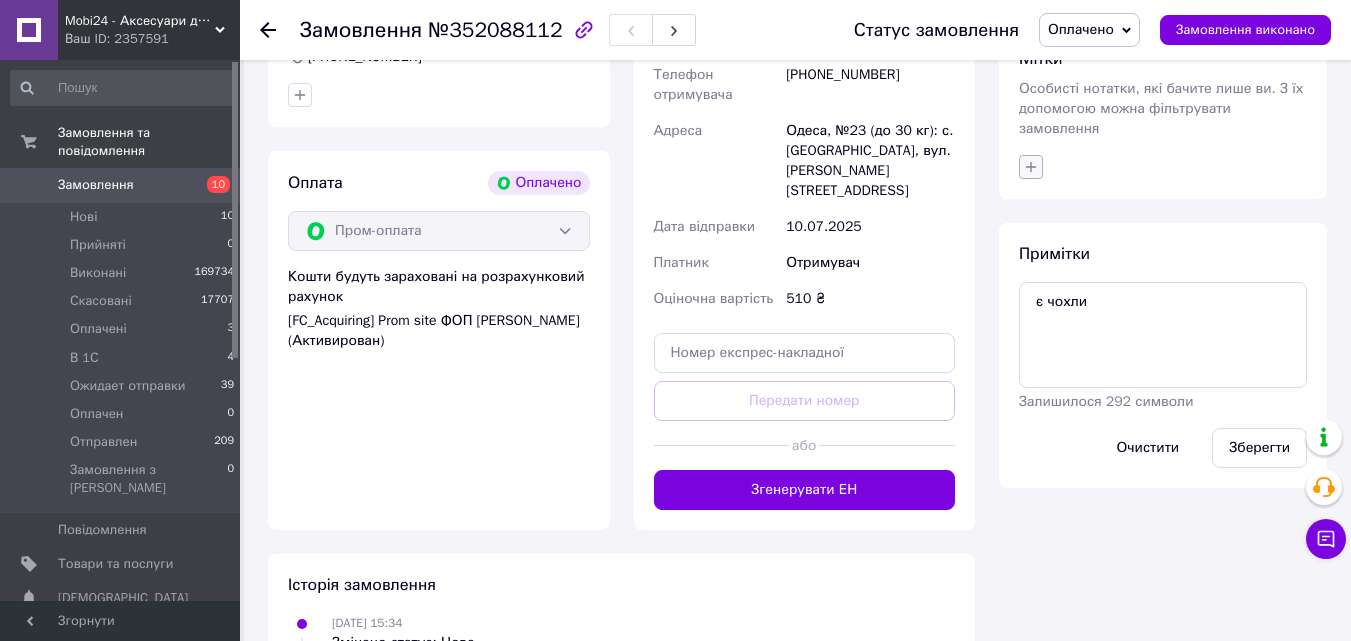click 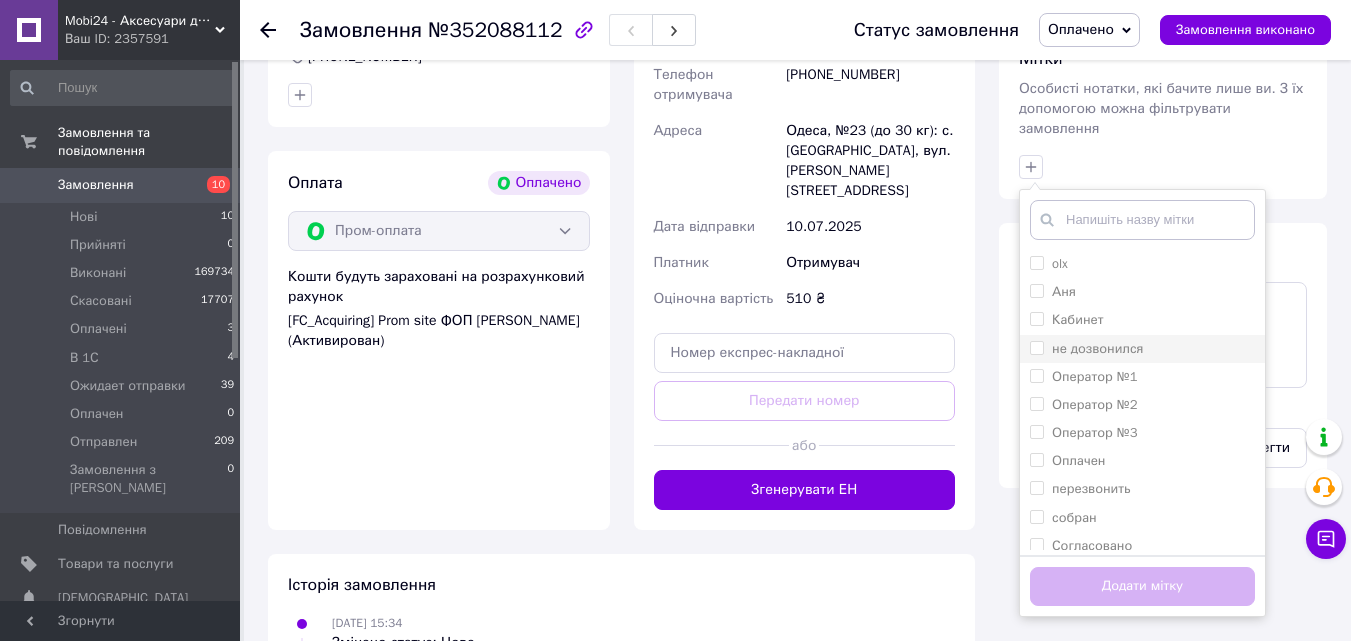 click on "не дозвонился" at bounding box center (1036, 347) 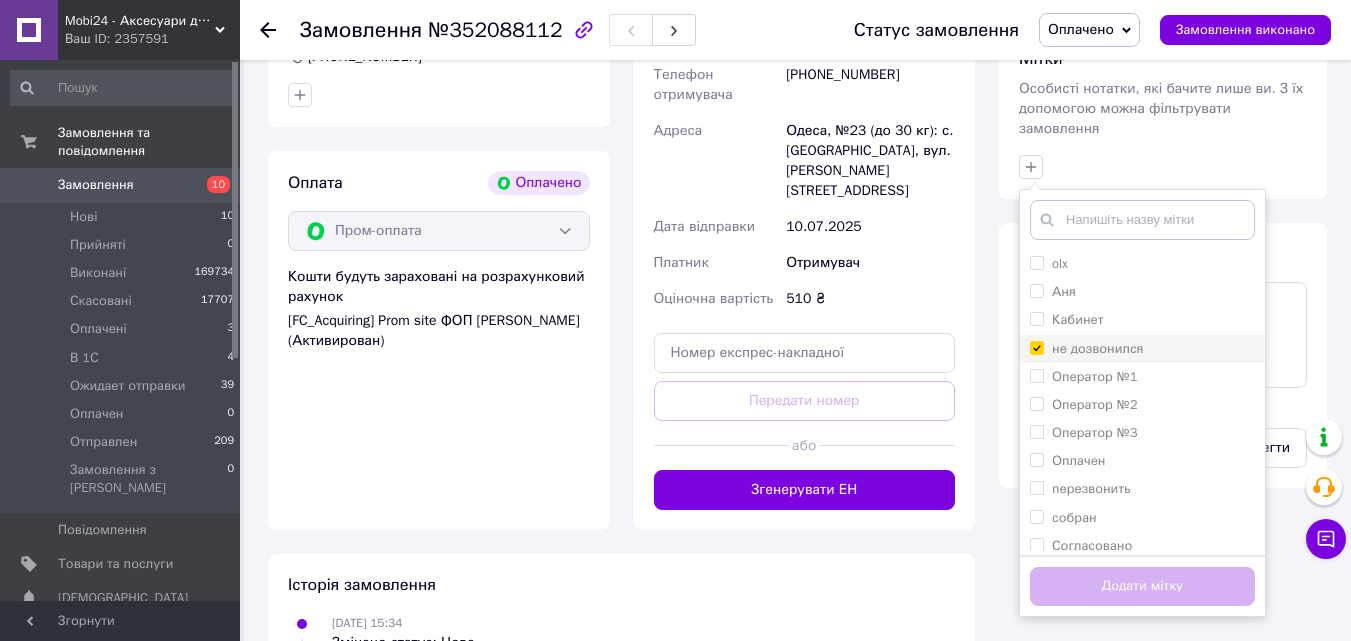 checkbox on "true" 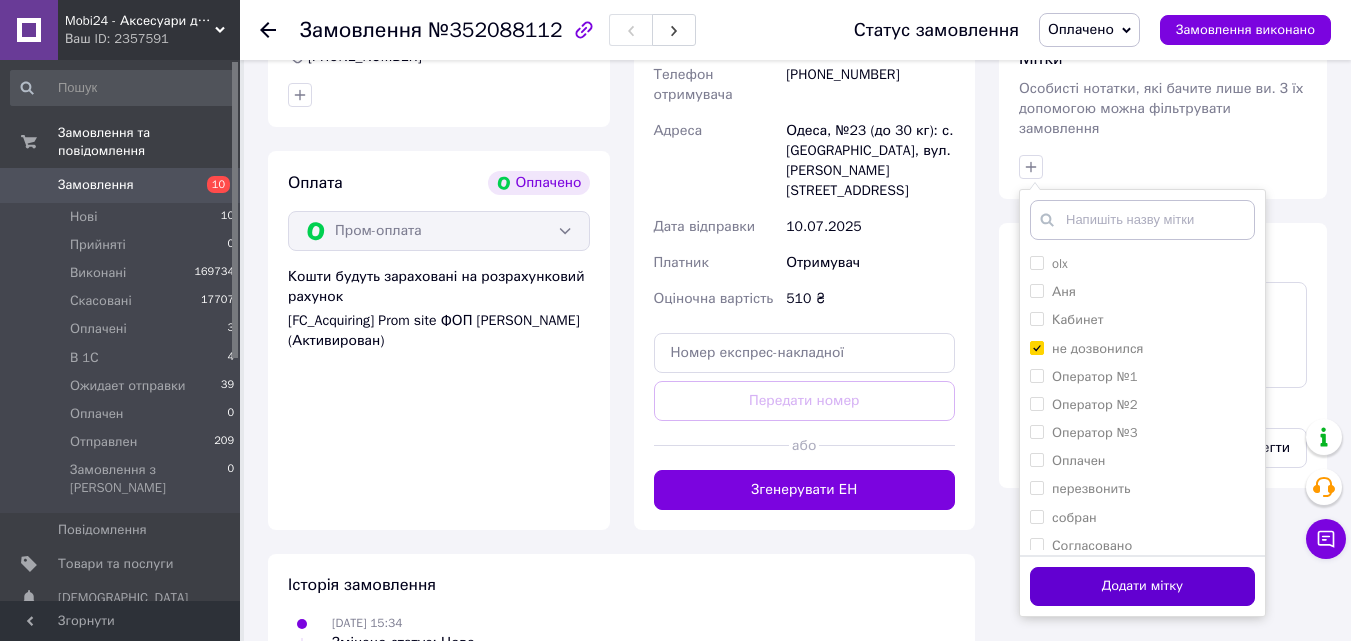 click on "Додати мітку" at bounding box center [1142, 586] 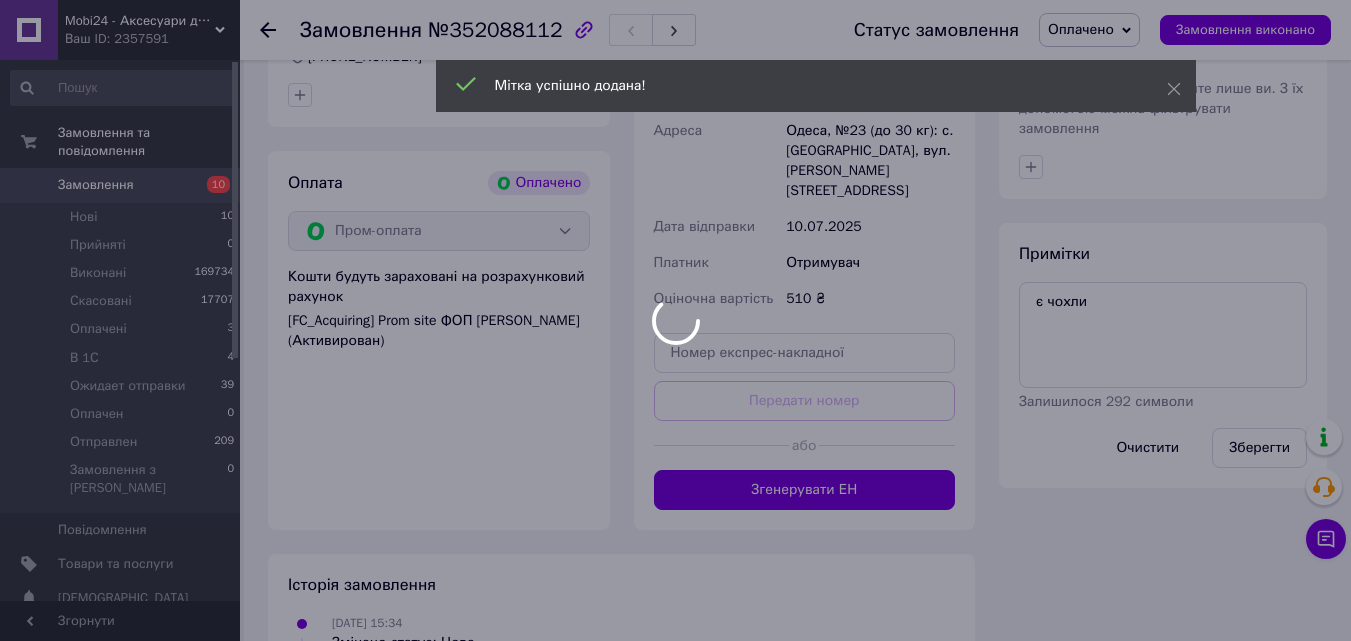 click on "Mobi24 - Аксесуари для смартфонів Ваш ID: 2357591 Сайт Mobi24 - Аксесуари для смартфонів Кабінет покупця Перевірити стан системи Сторінка на порталі Довідка Вийти Замовлення та повідомлення Замовлення 10 Нові 10 Прийняті 0 Виконані 169734 Скасовані 17707 Оплачені 3 В 1С 4 Ожидает отправки 39 Оплачен 0 Отправлен 209 Замовлення з Розетки 0 Повідомлення 0 Товари та послуги Сповіщення 0 0 Показники роботи компанії Панель управління Відгуки Покупатели Каталог ProSale Аналітика Інструменти веб-майстра та SEO Управління сайтом Маркет Prom топ" at bounding box center (675, -330) 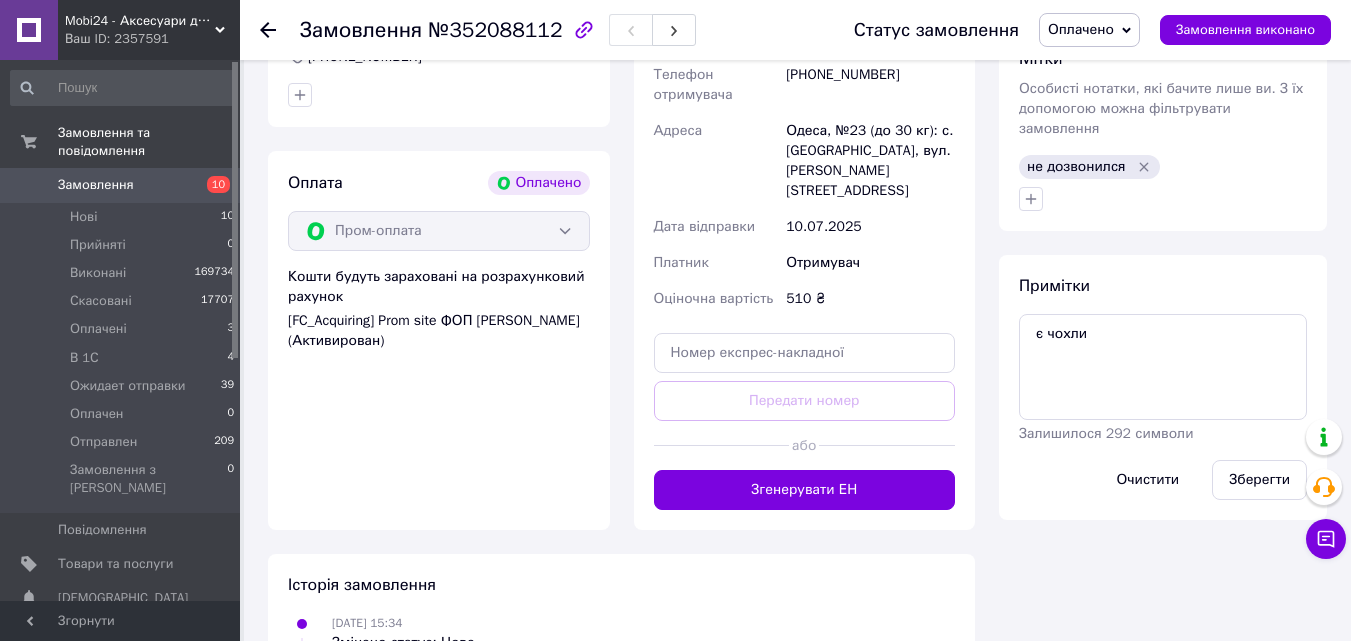 click on "Замовлення" at bounding box center [121, 185] 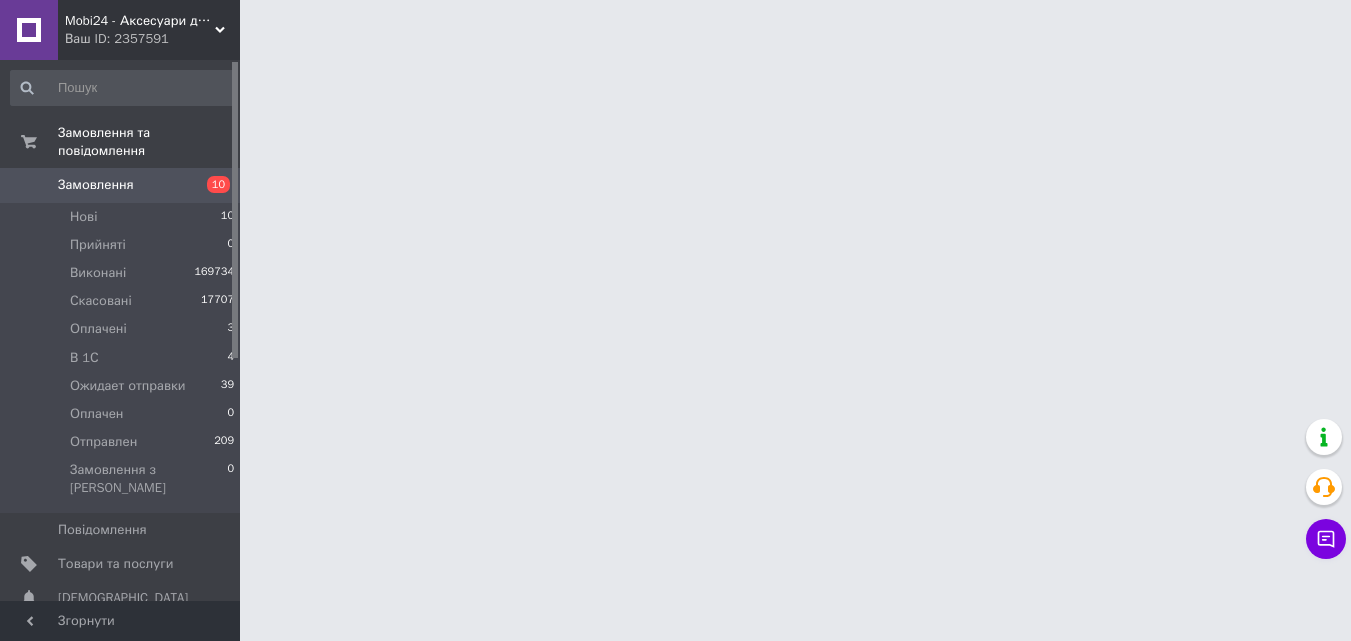 scroll, scrollTop: 0, scrollLeft: 0, axis: both 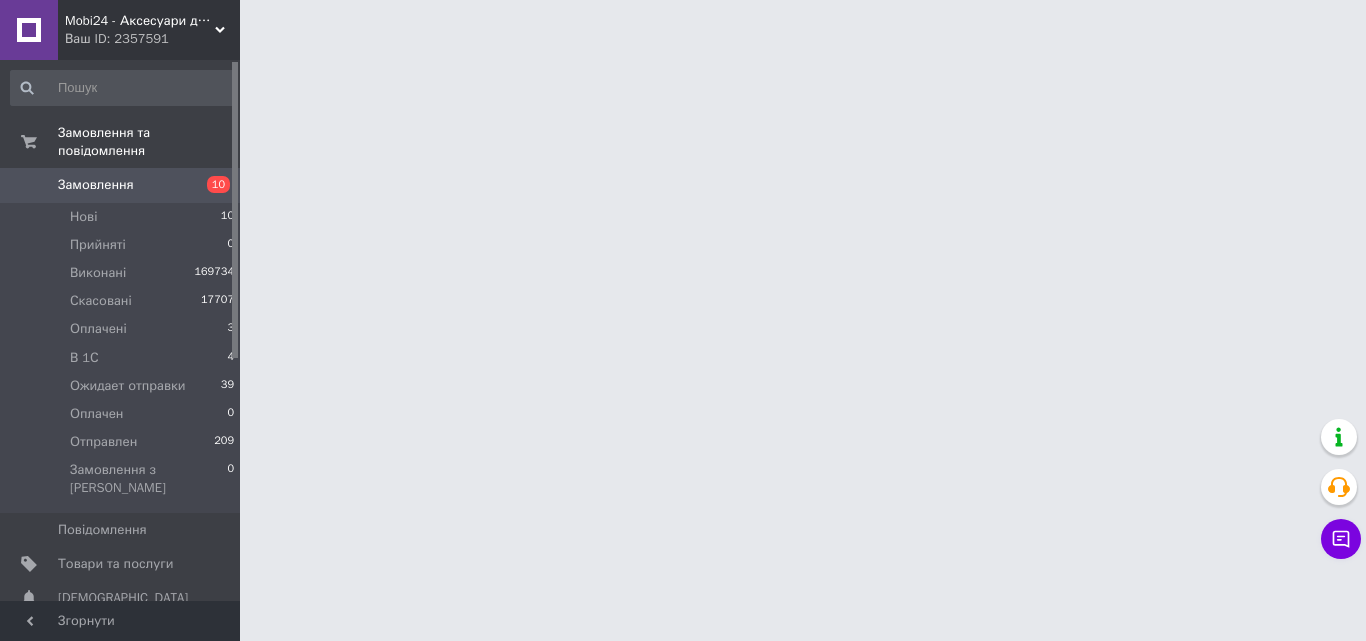 click on "Замовлення" at bounding box center (121, 185) 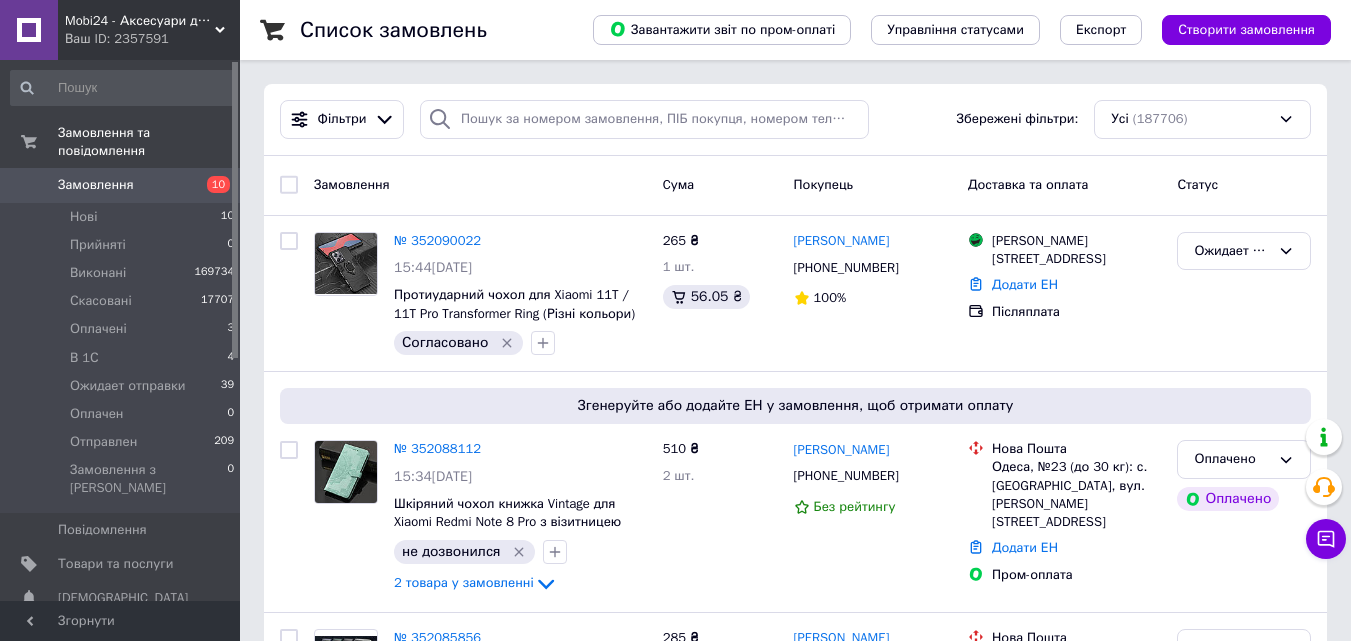 click on "Замовлення" at bounding box center (480, 185) 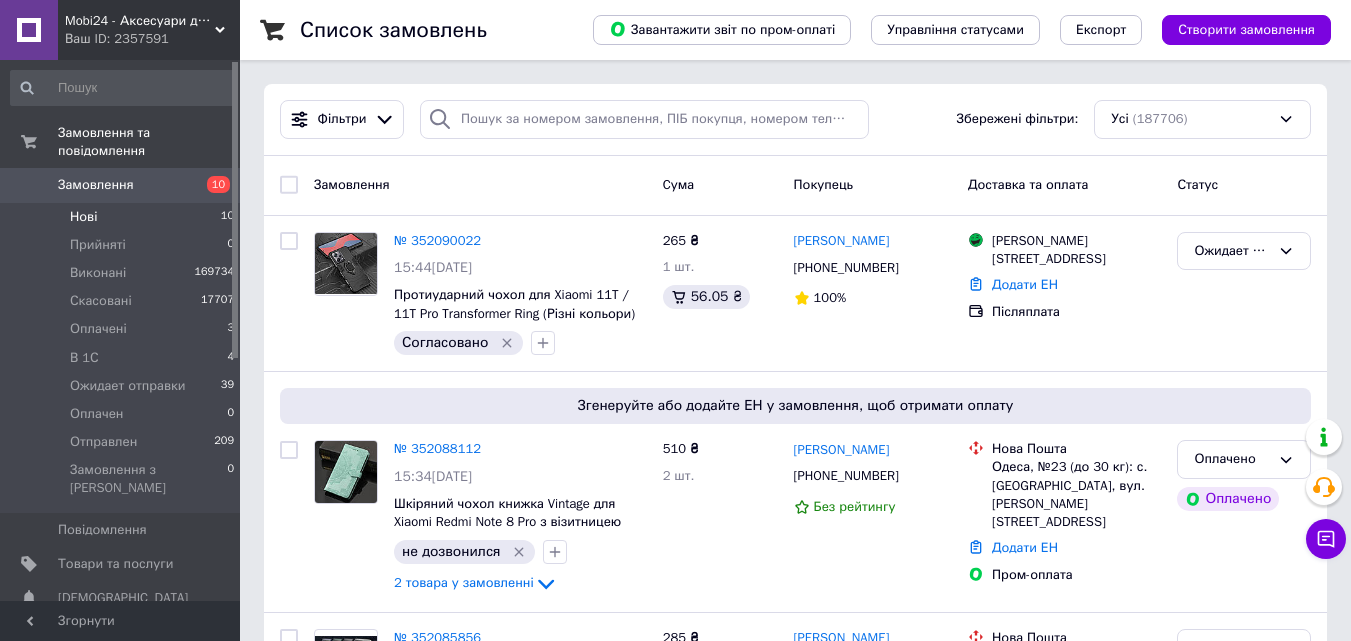 click on "Нові 10" at bounding box center (123, 217) 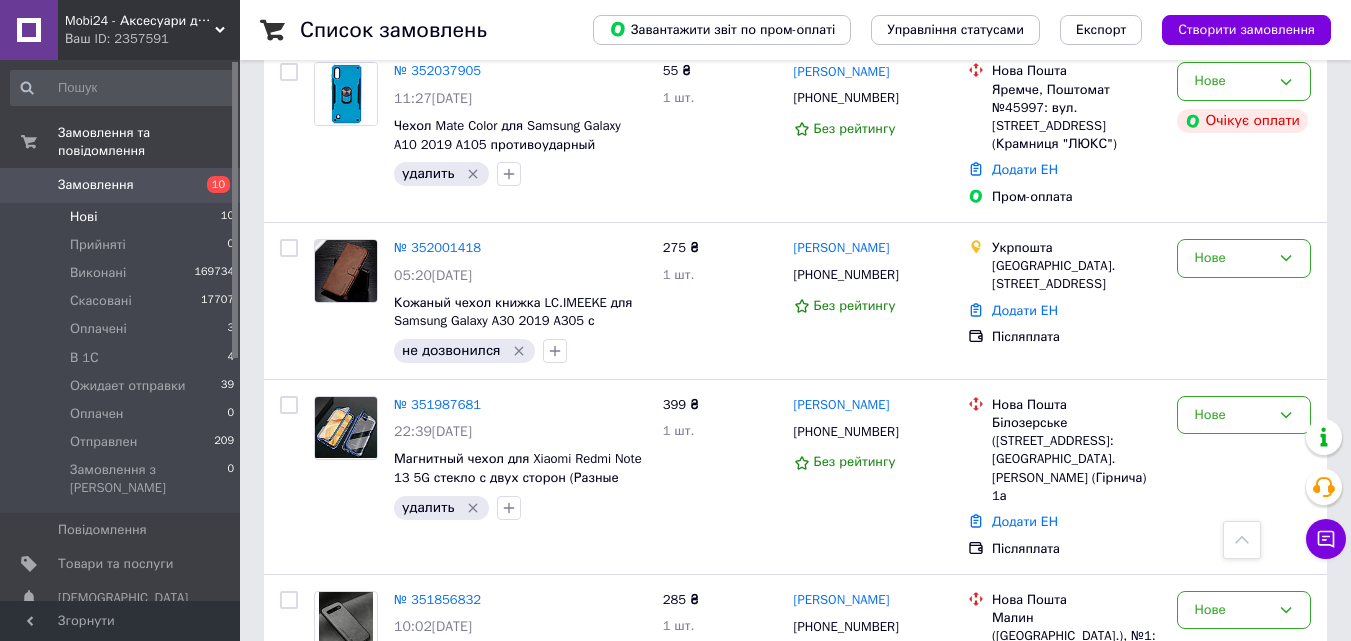 scroll, scrollTop: 1323, scrollLeft: 0, axis: vertical 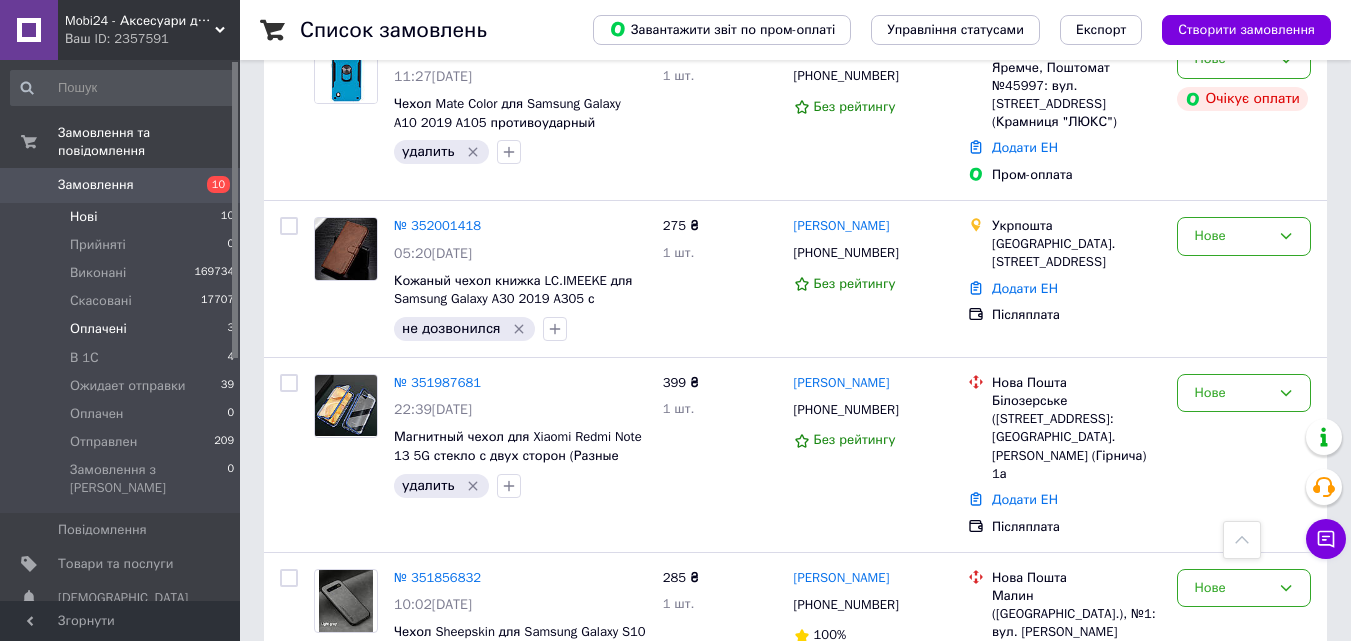 click on "Оплачені 3" at bounding box center (123, 329) 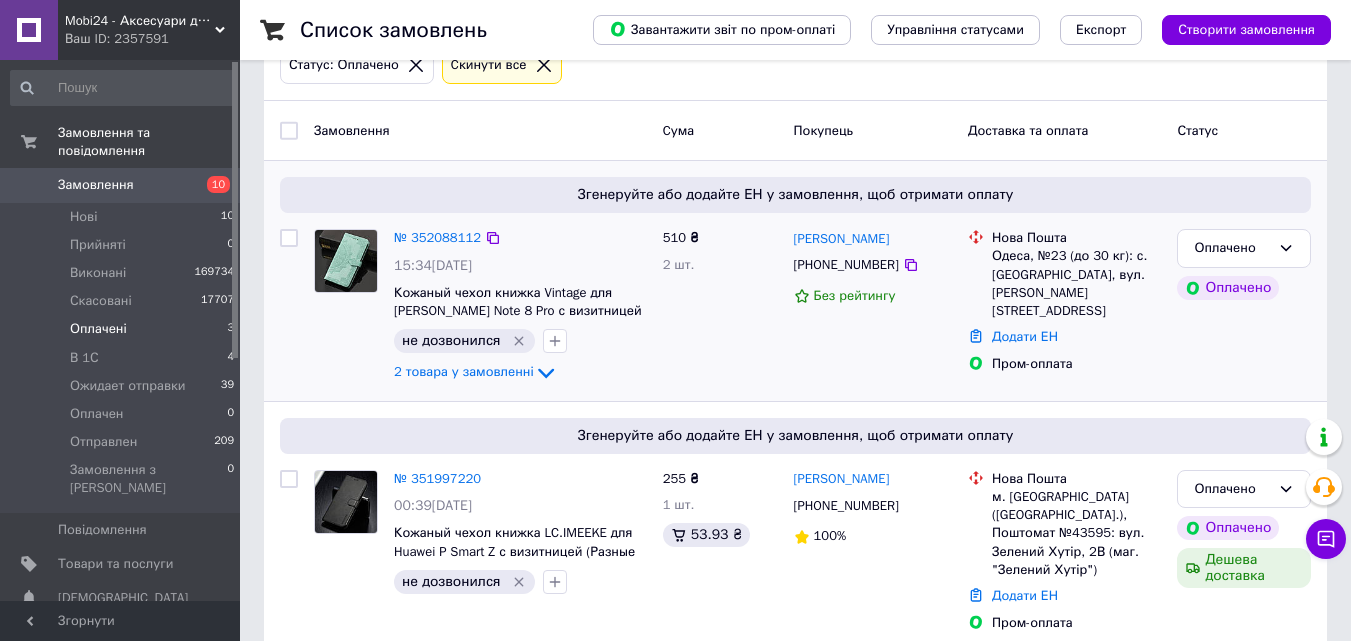 scroll, scrollTop: 349, scrollLeft: 0, axis: vertical 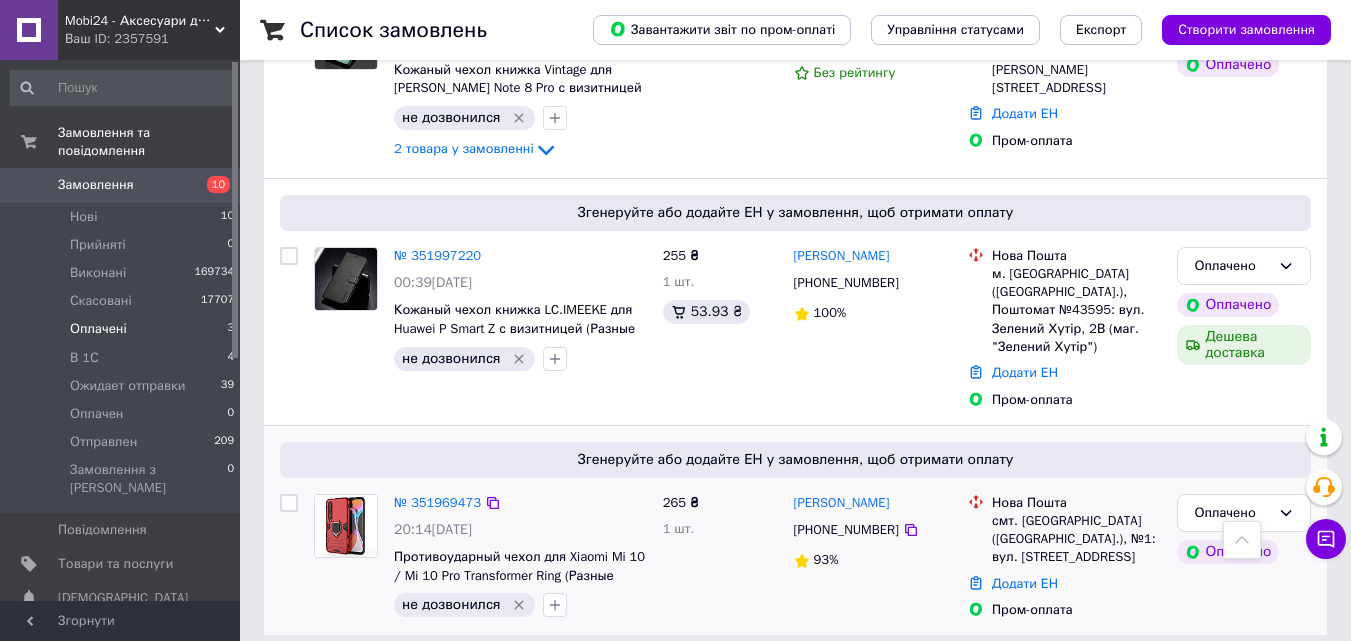 click at bounding box center (346, 526) 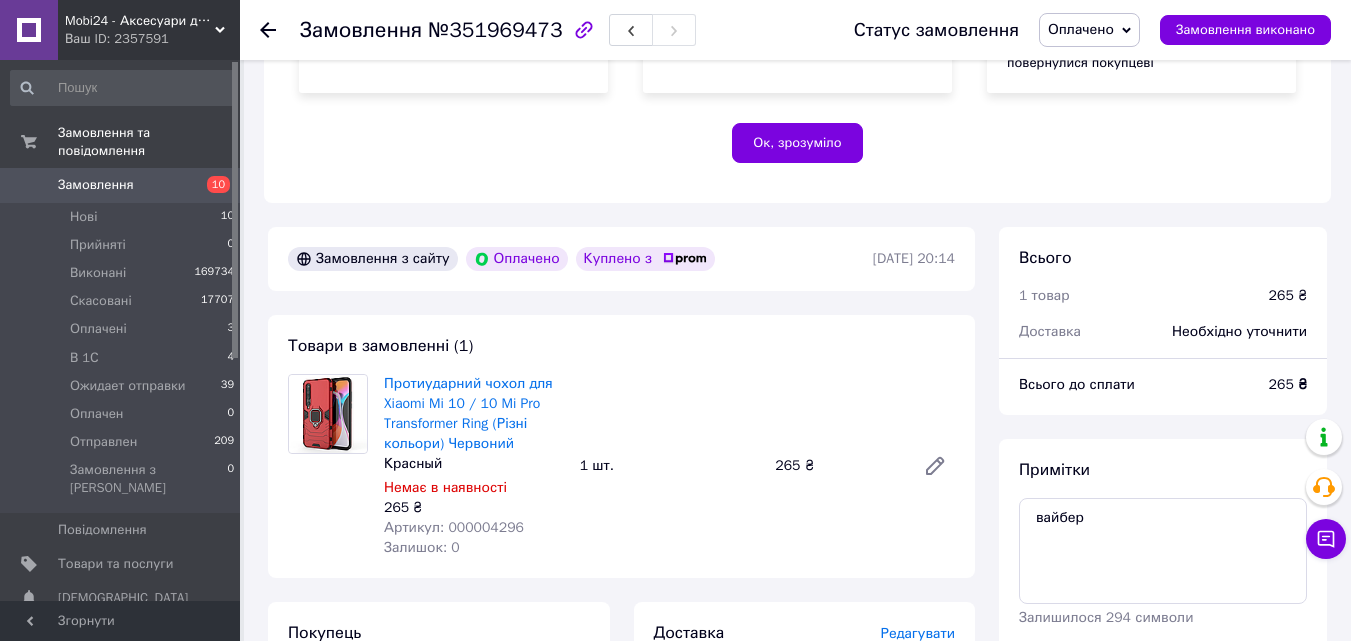 scroll, scrollTop: 500, scrollLeft: 0, axis: vertical 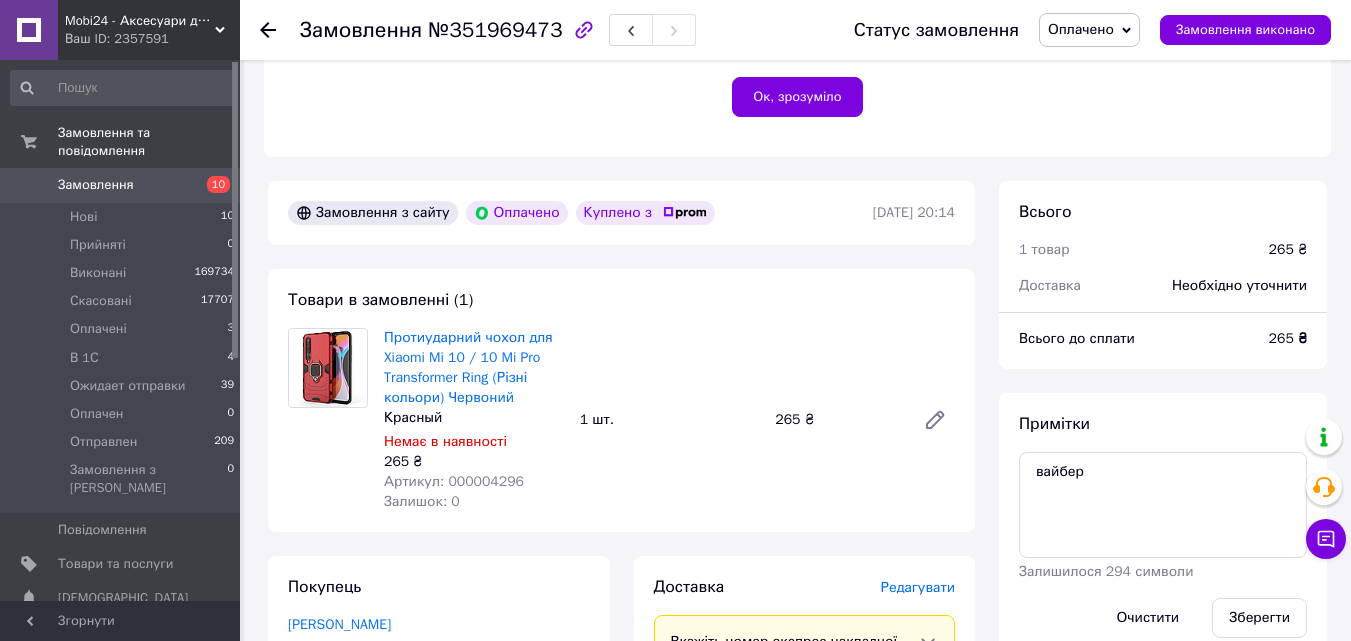 click on "Артикул: 000004296" at bounding box center [454, 481] 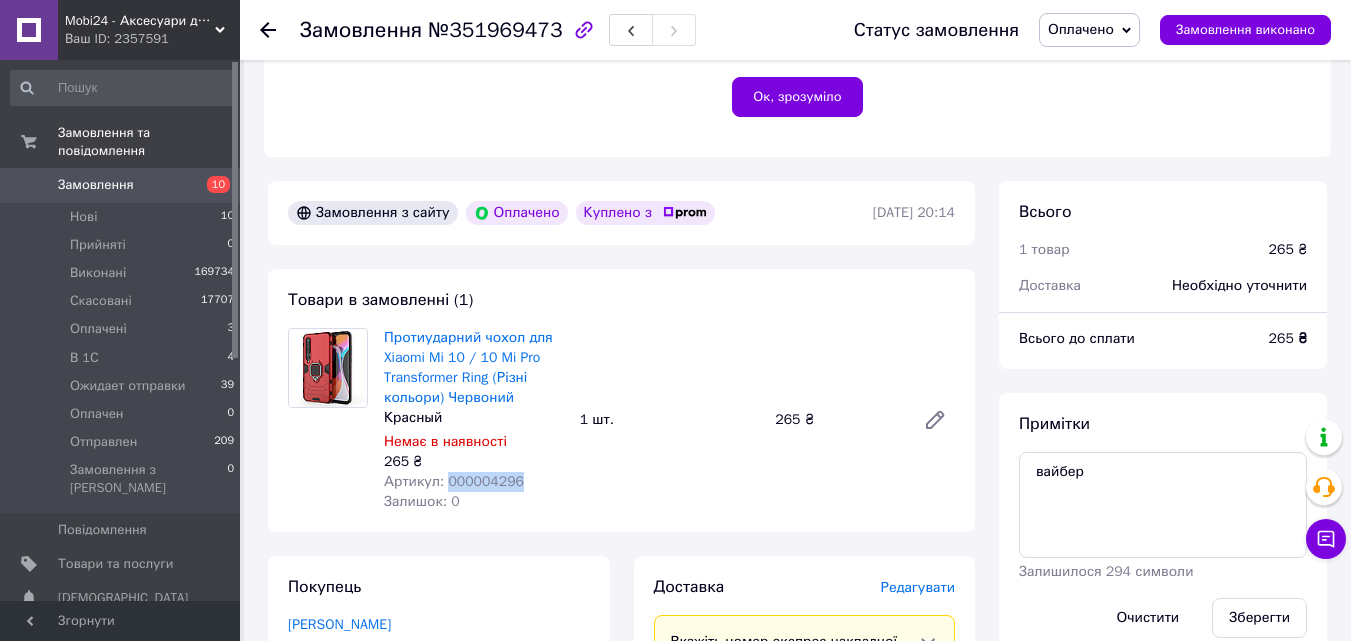 click on "Артикул: 000004296" at bounding box center (454, 481) 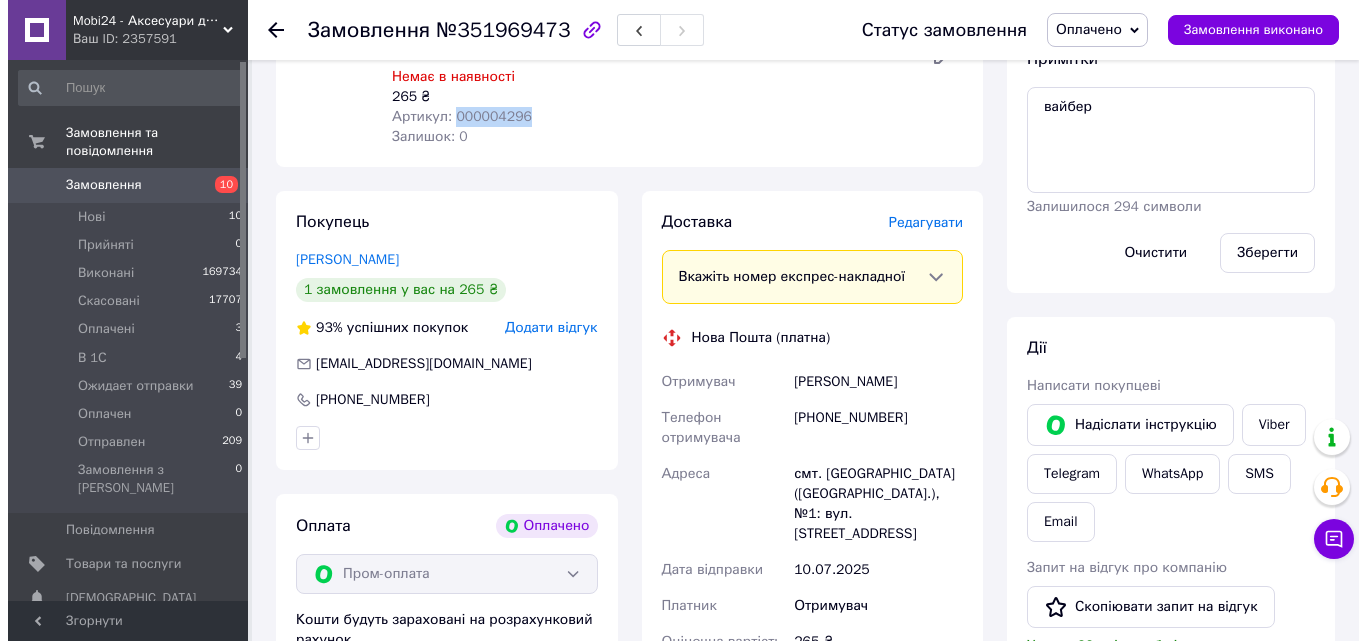 scroll, scrollTop: 900, scrollLeft: 0, axis: vertical 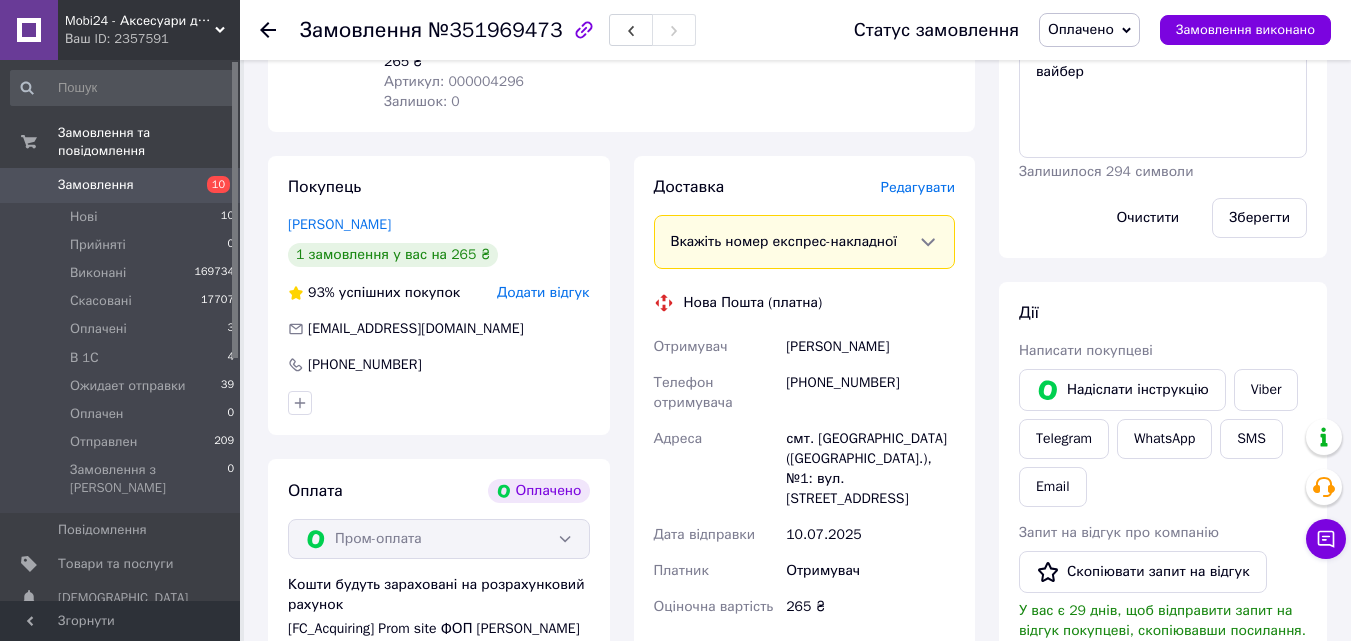click on "Редагувати" at bounding box center [918, 187] 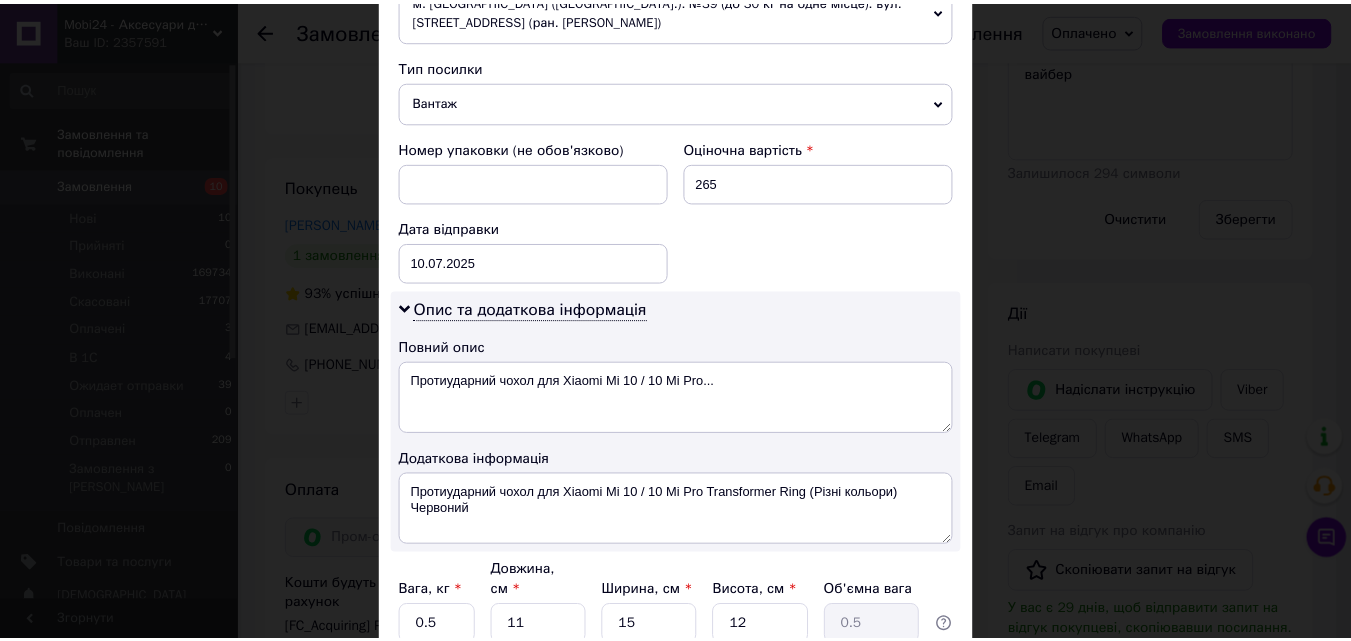 scroll, scrollTop: 931, scrollLeft: 0, axis: vertical 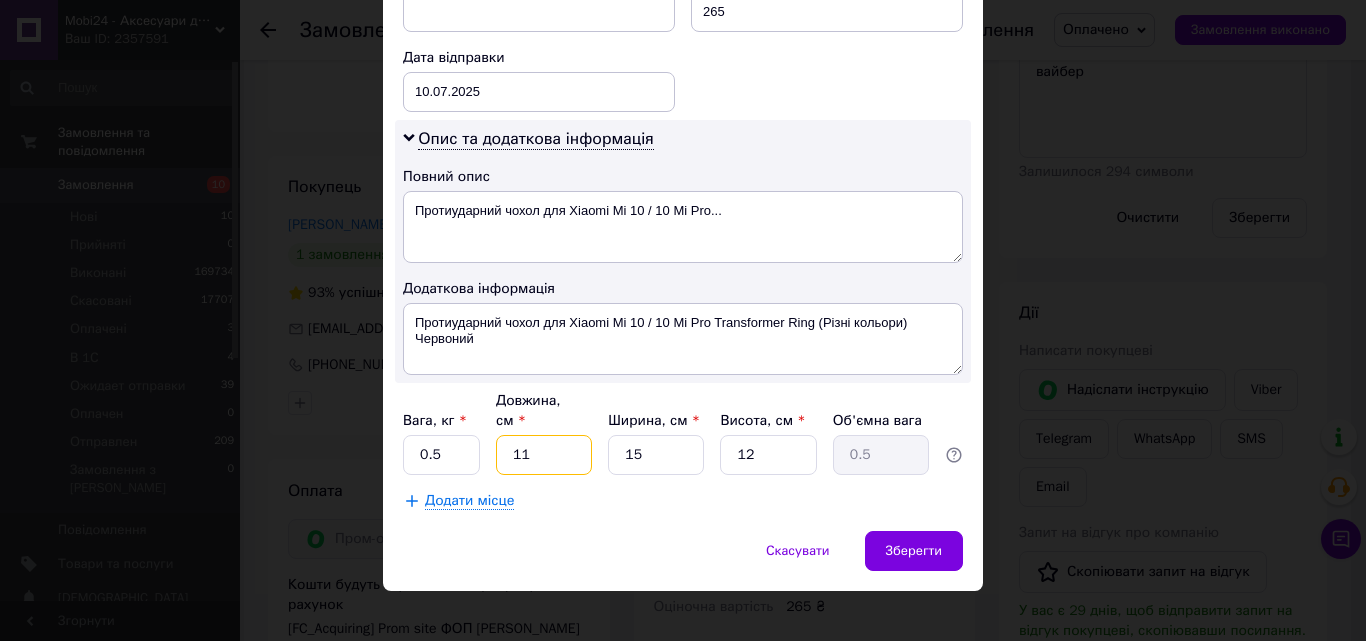 click on "11" at bounding box center [544, 455] 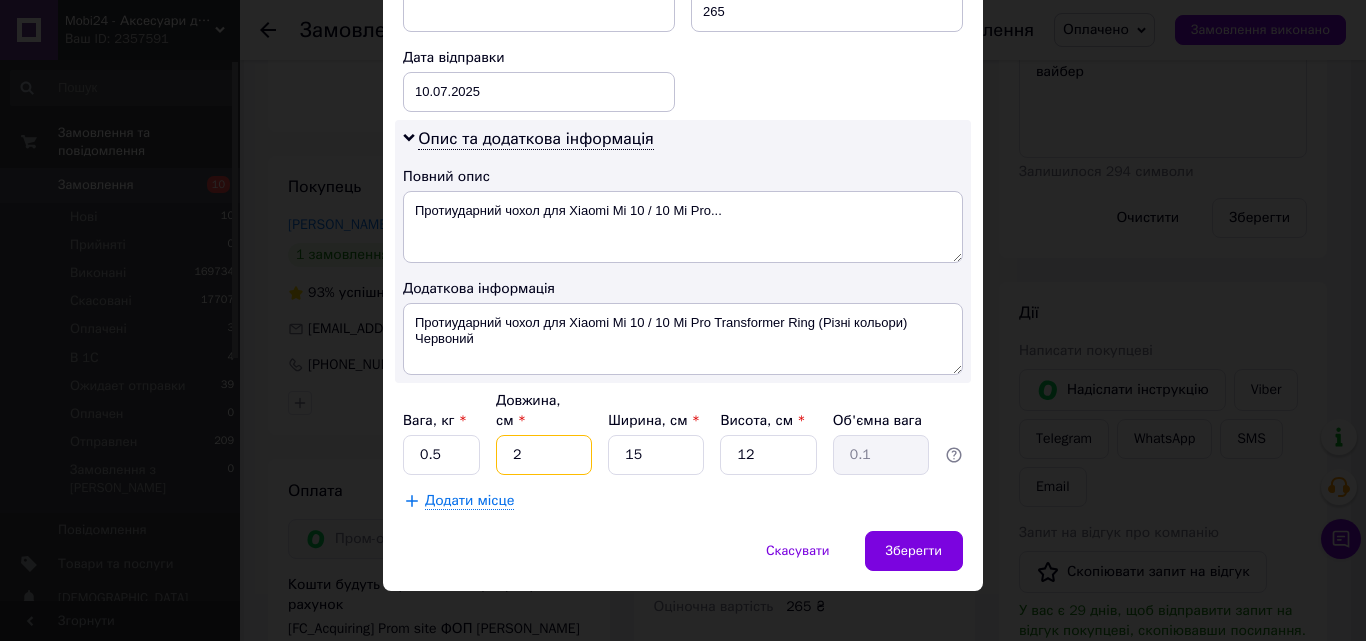 type on "25" 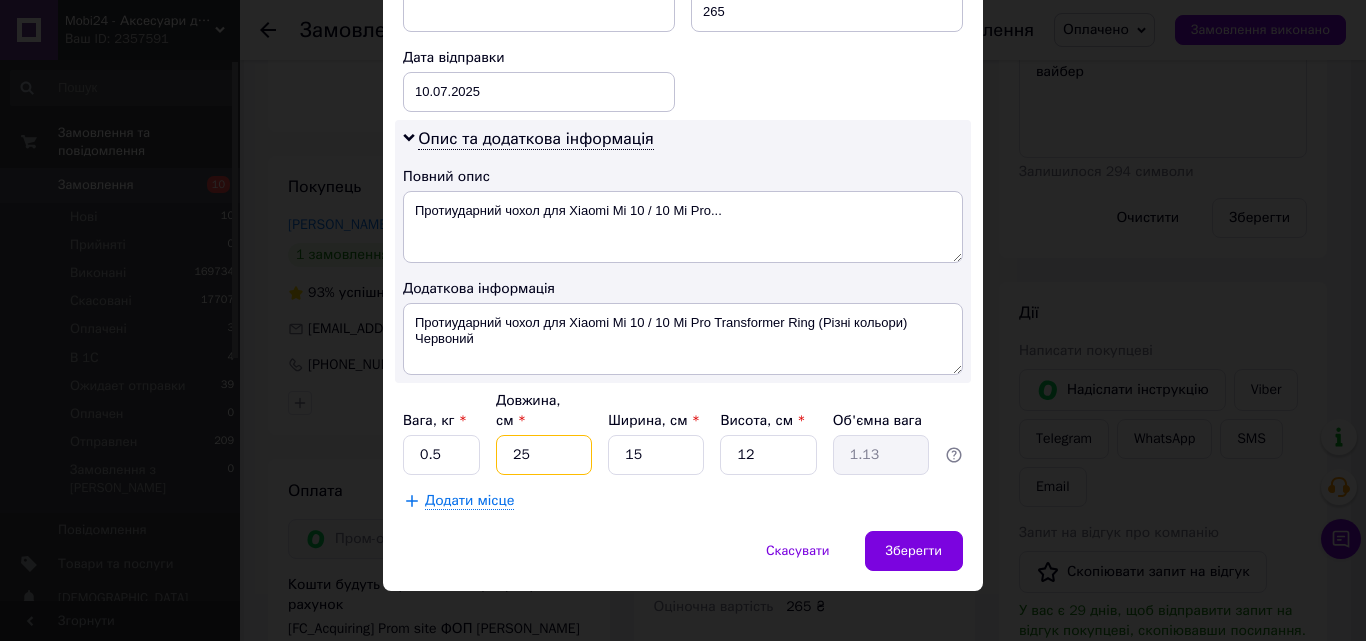 type on "25" 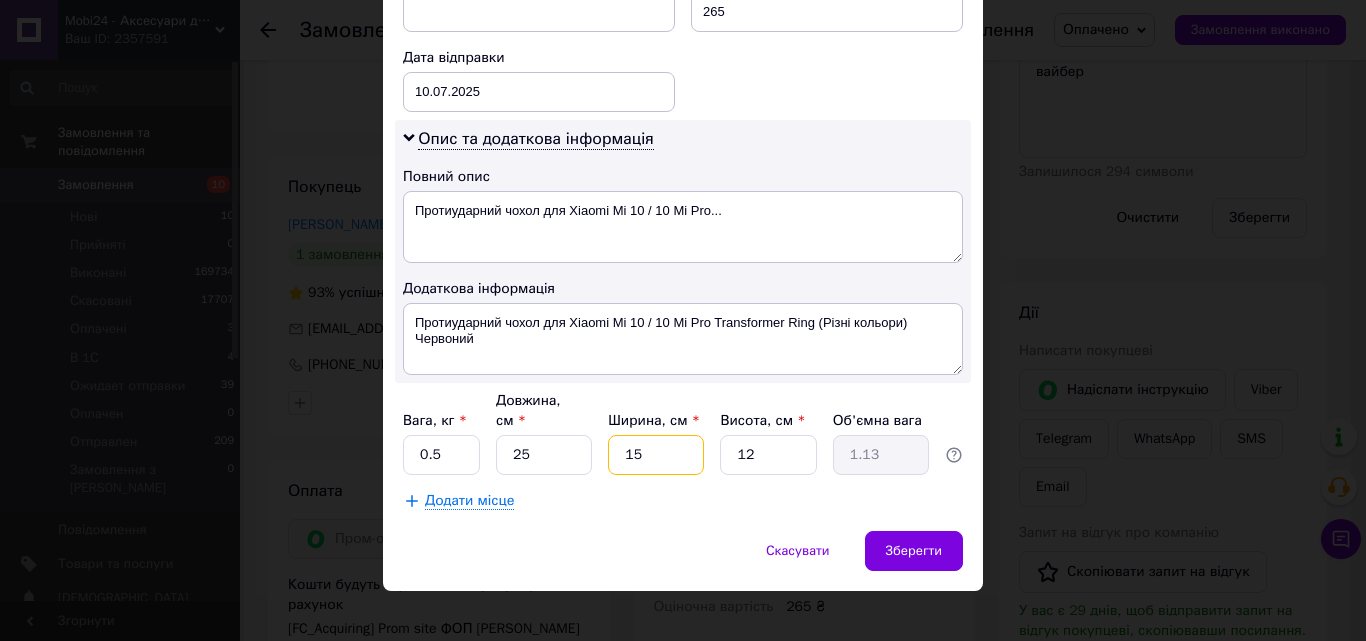 click on "15" at bounding box center (656, 455) 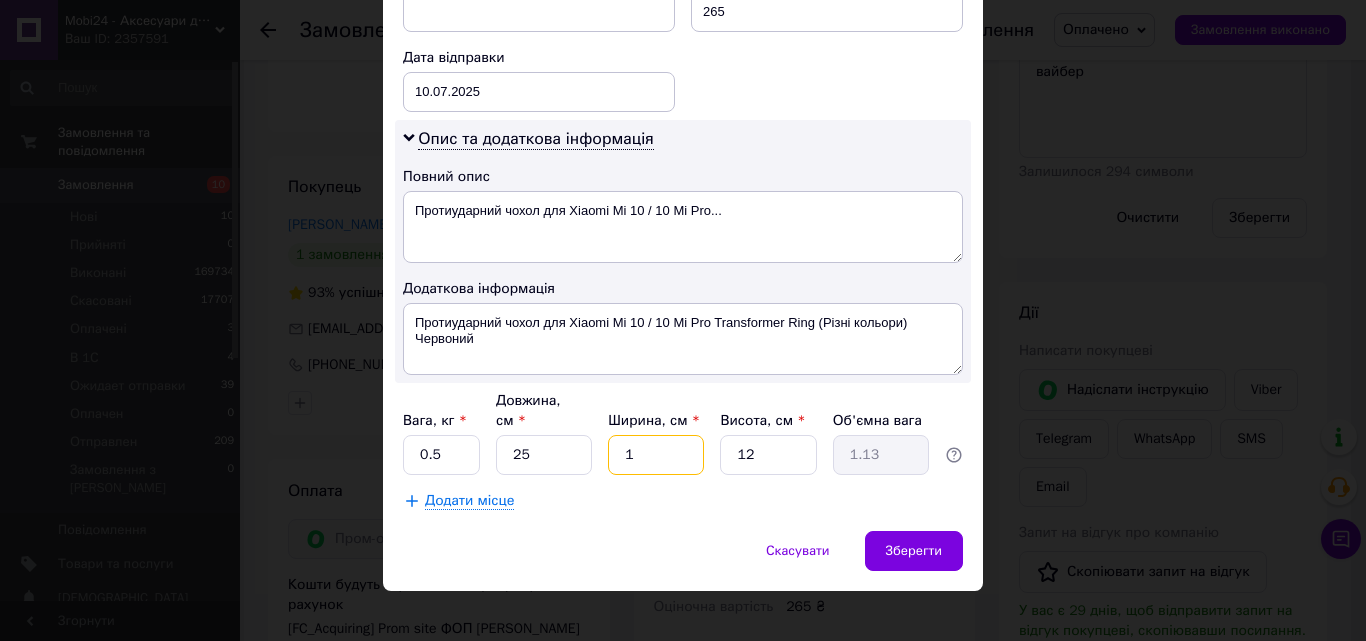 type on "0.1" 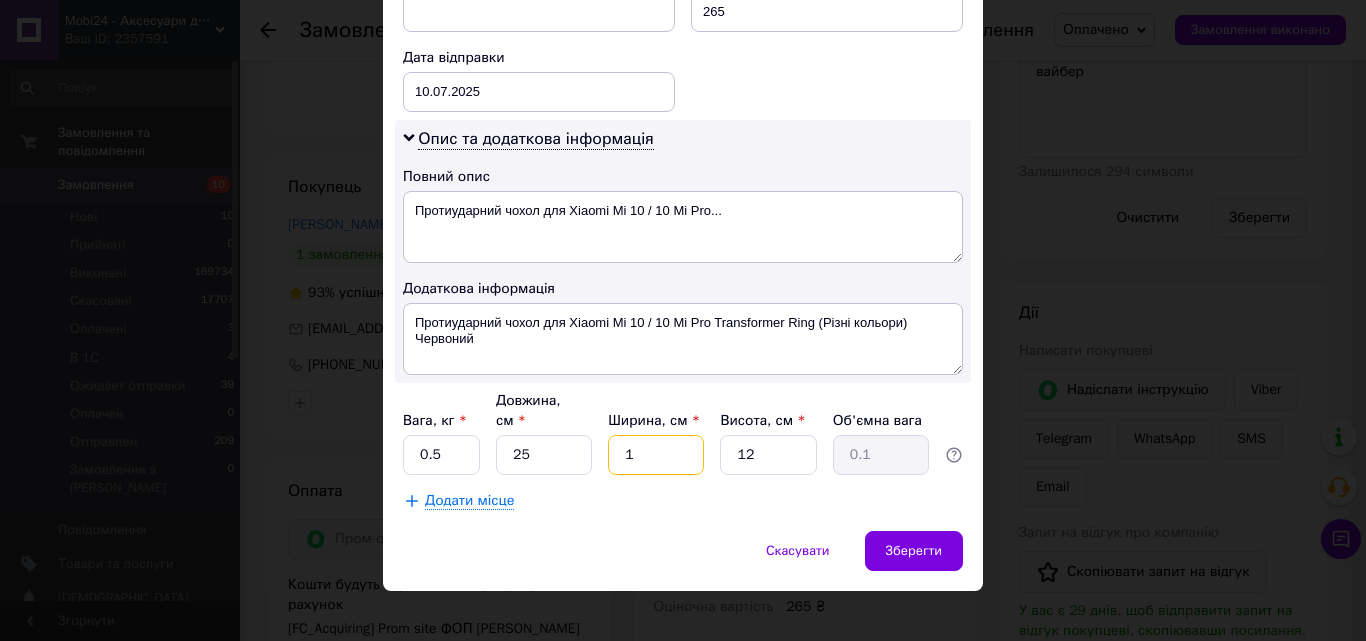 type on "12" 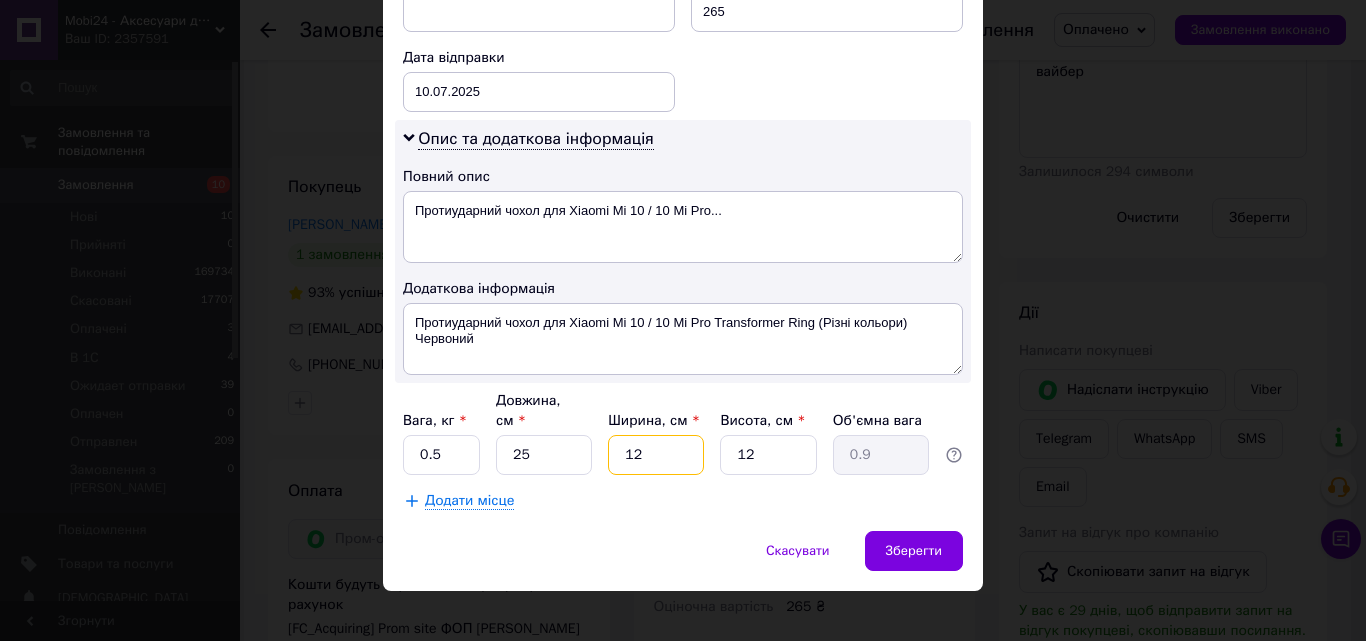 type on "12" 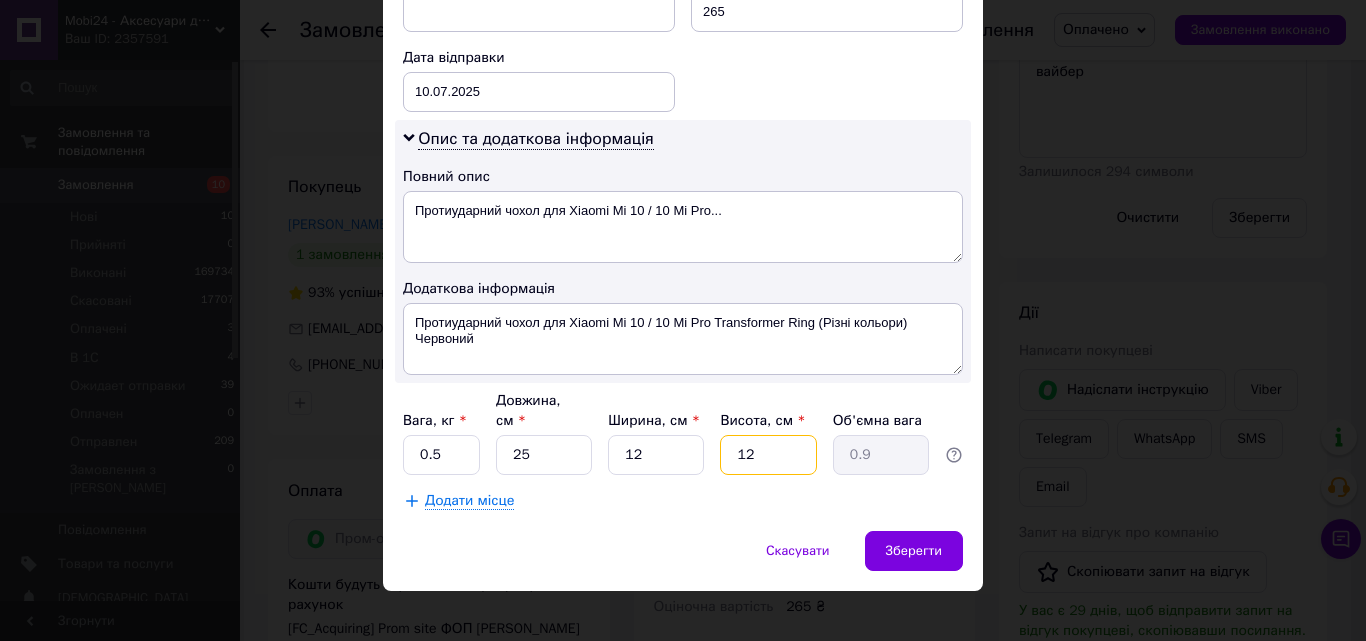 click on "12" at bounding box center [768, 455] 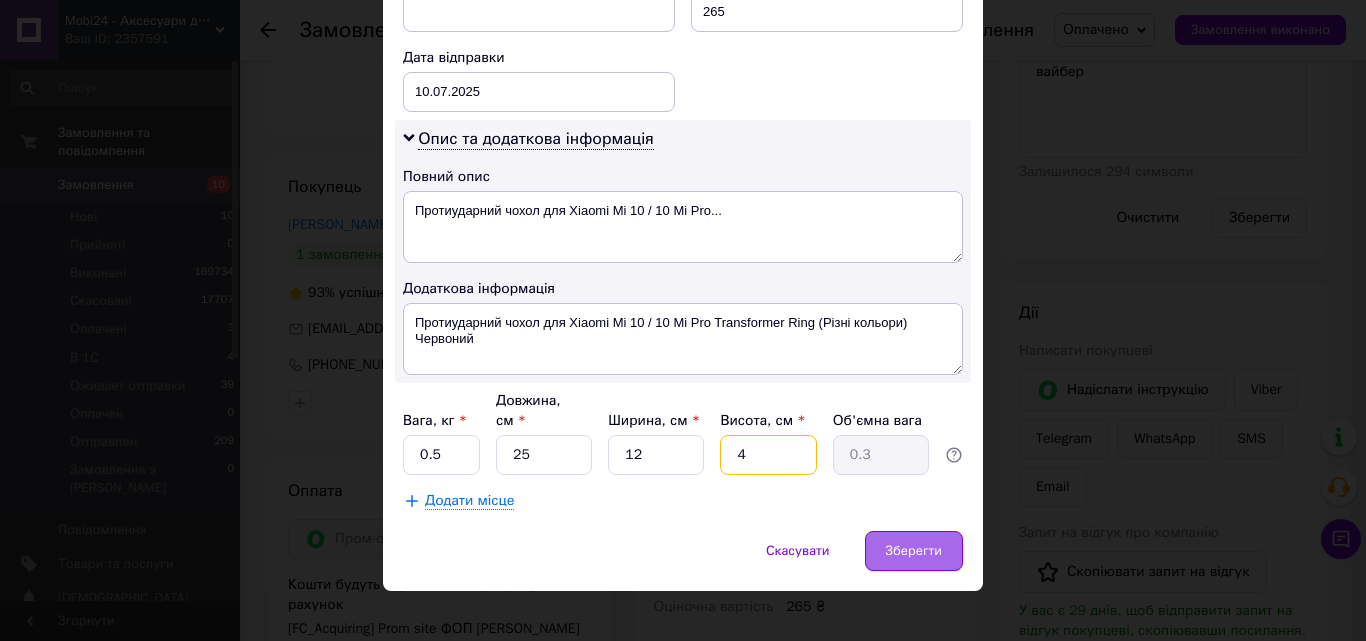 type on "4" 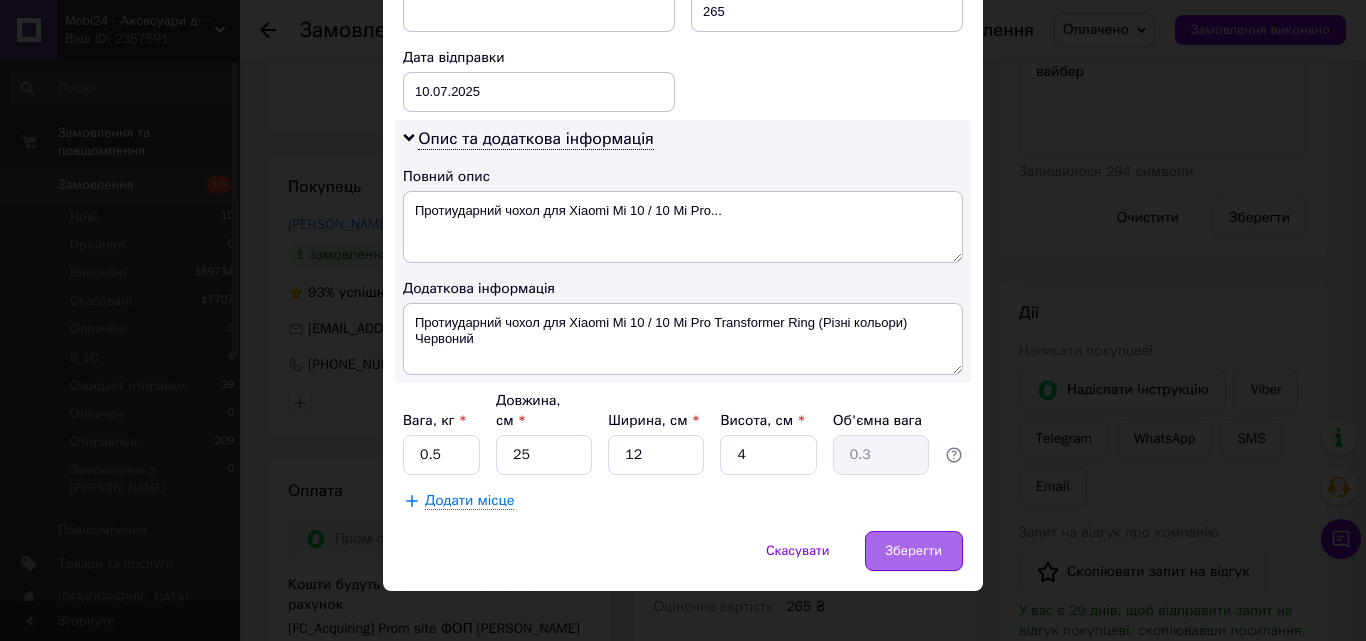 click on "Зберегти" at bounding box center (914, 551) 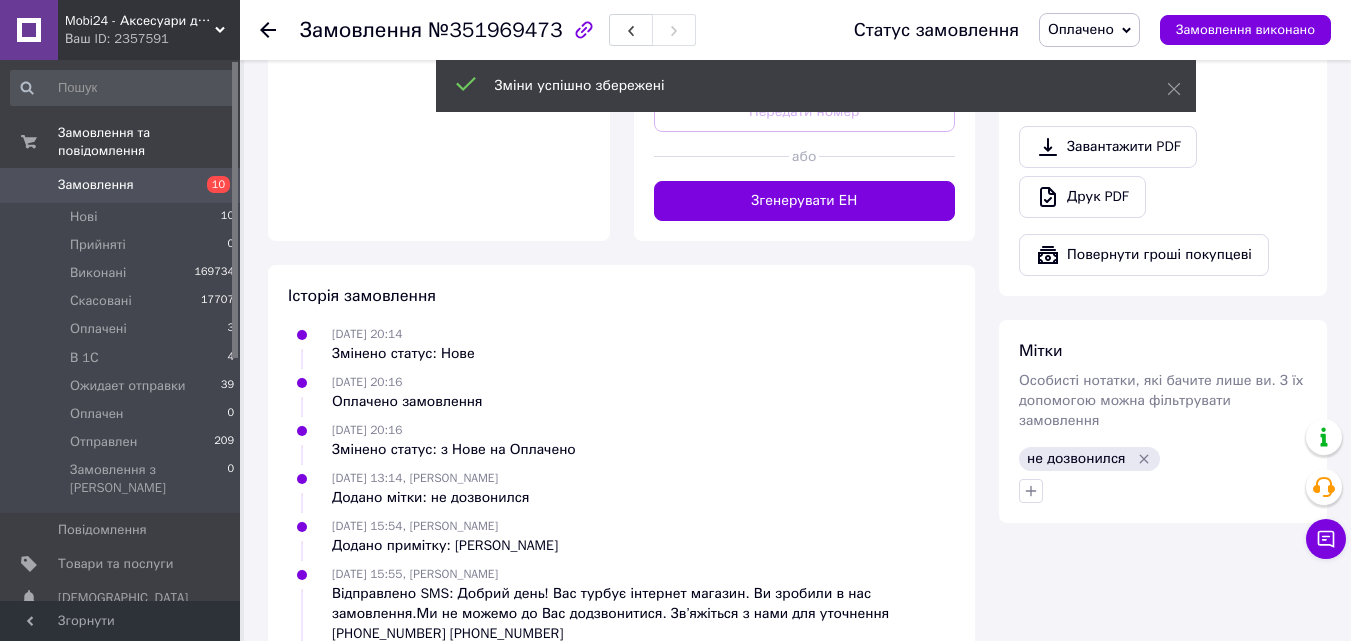 scroll, scrollTop: 1600, scrollLeft: 0, axis: vertical 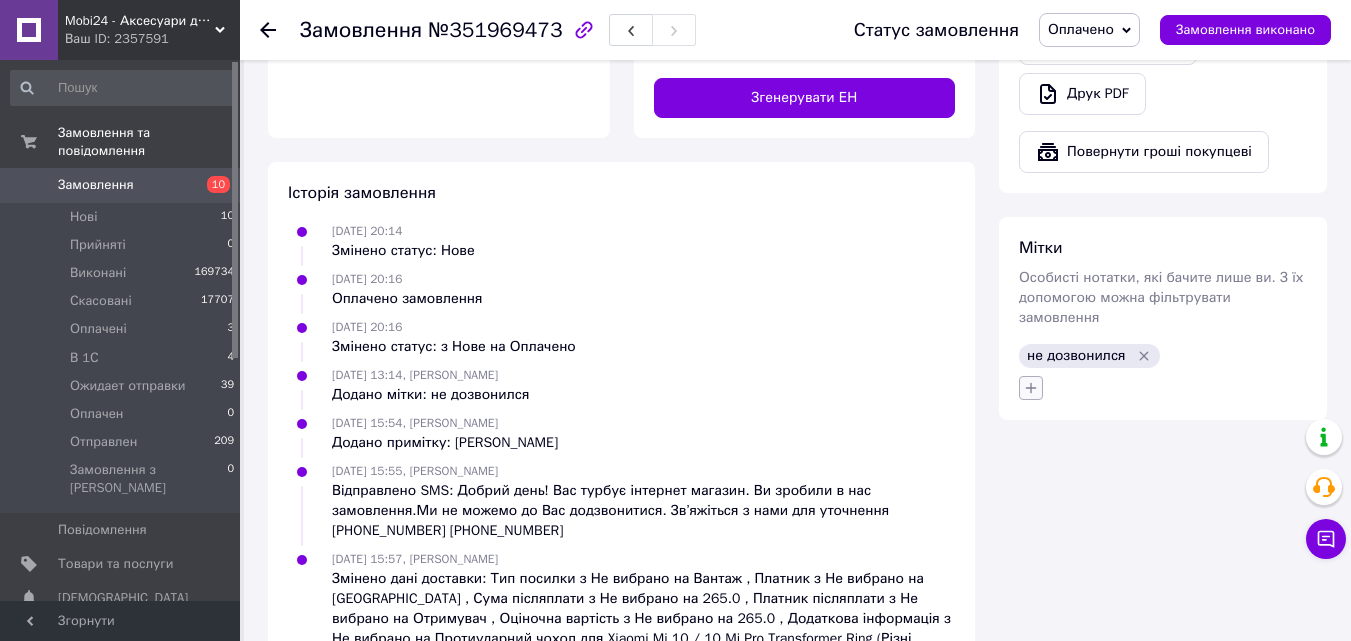 click 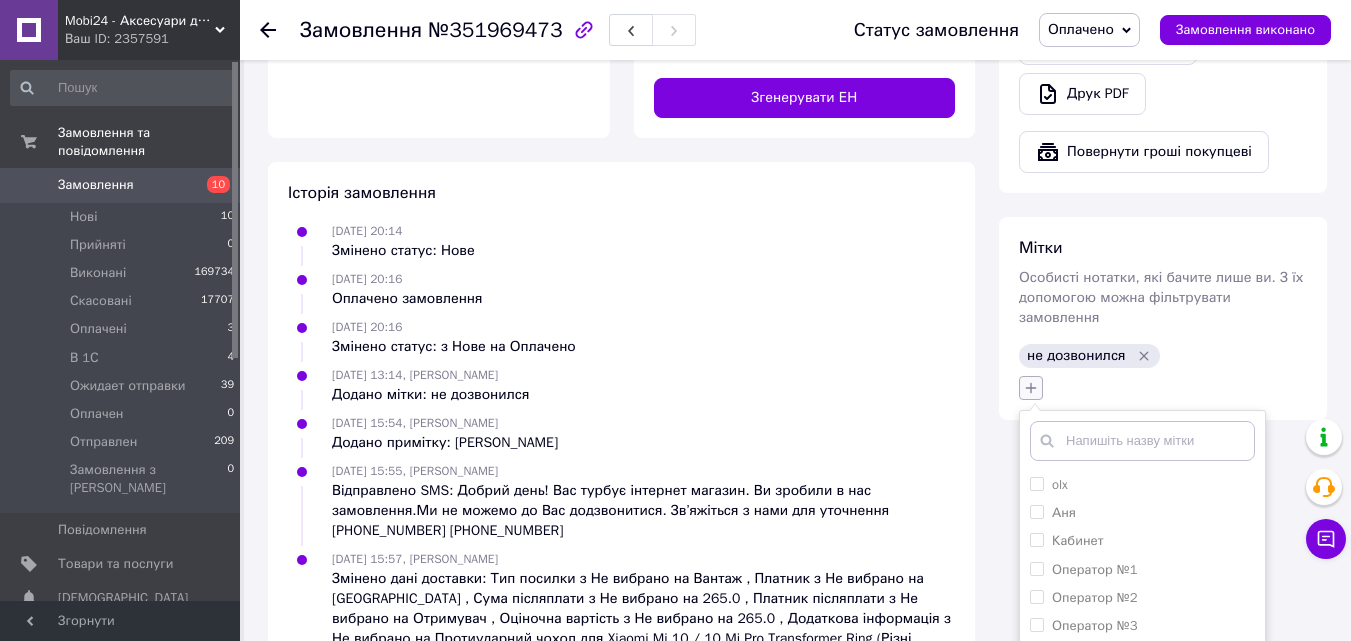 scroll, scrollTop: 1757, scrollLeft: 0, axis: vertical 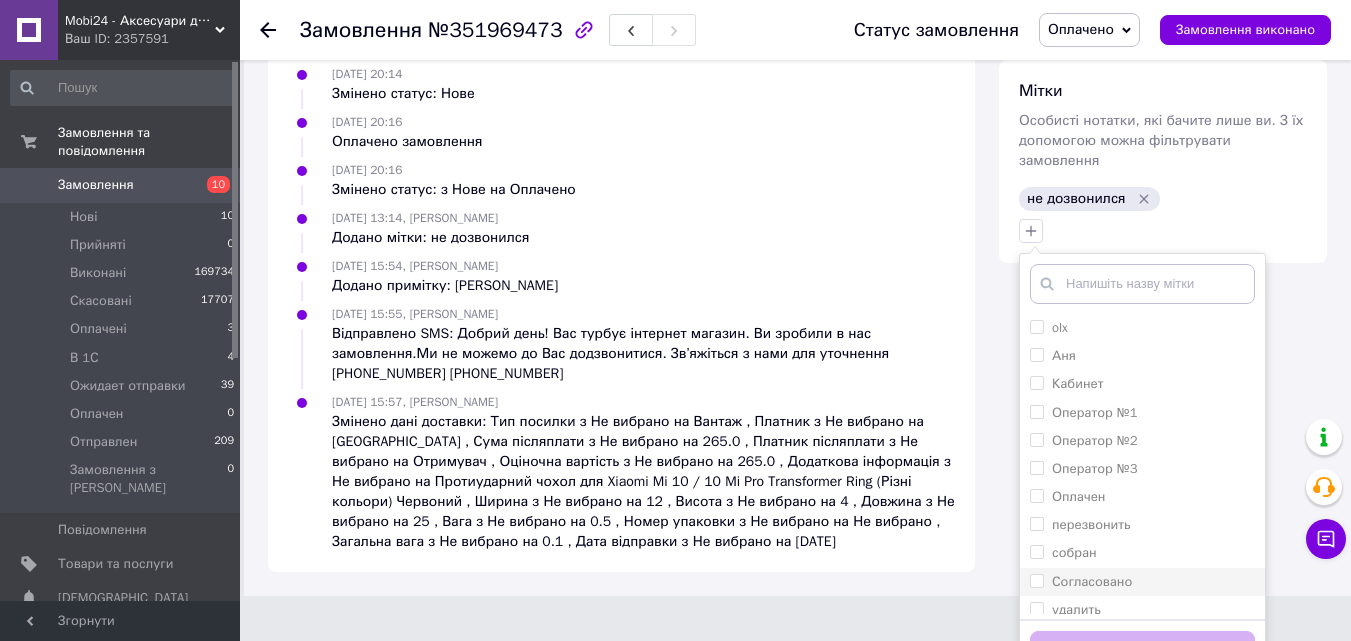 click on "Согласовано" at bounding box center (1036, 580) 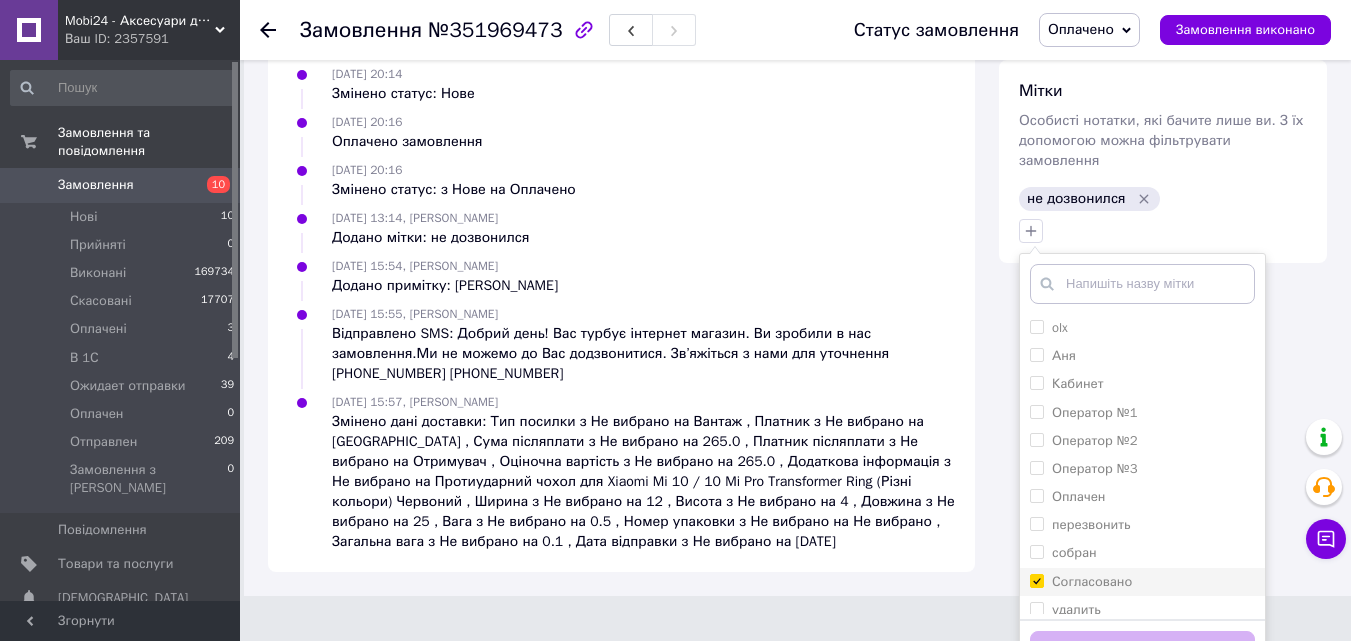 checkbox on "true" 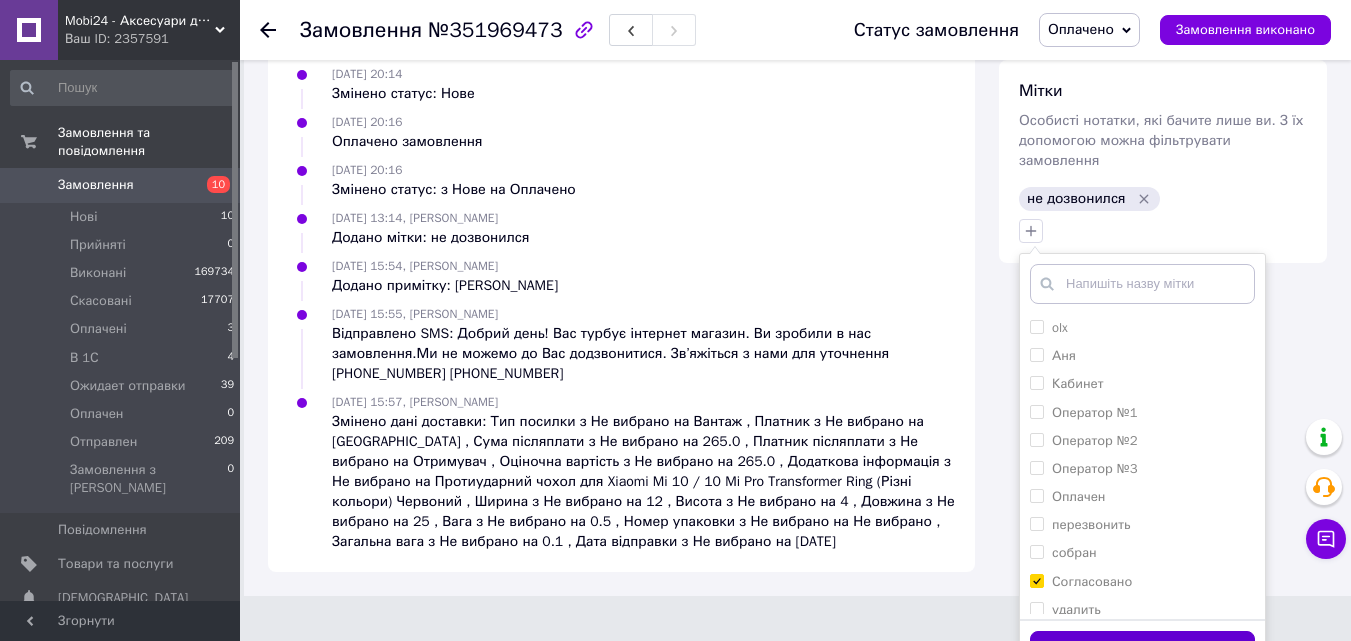 click on "Додати мітку" at bounding box center (1142, 650) 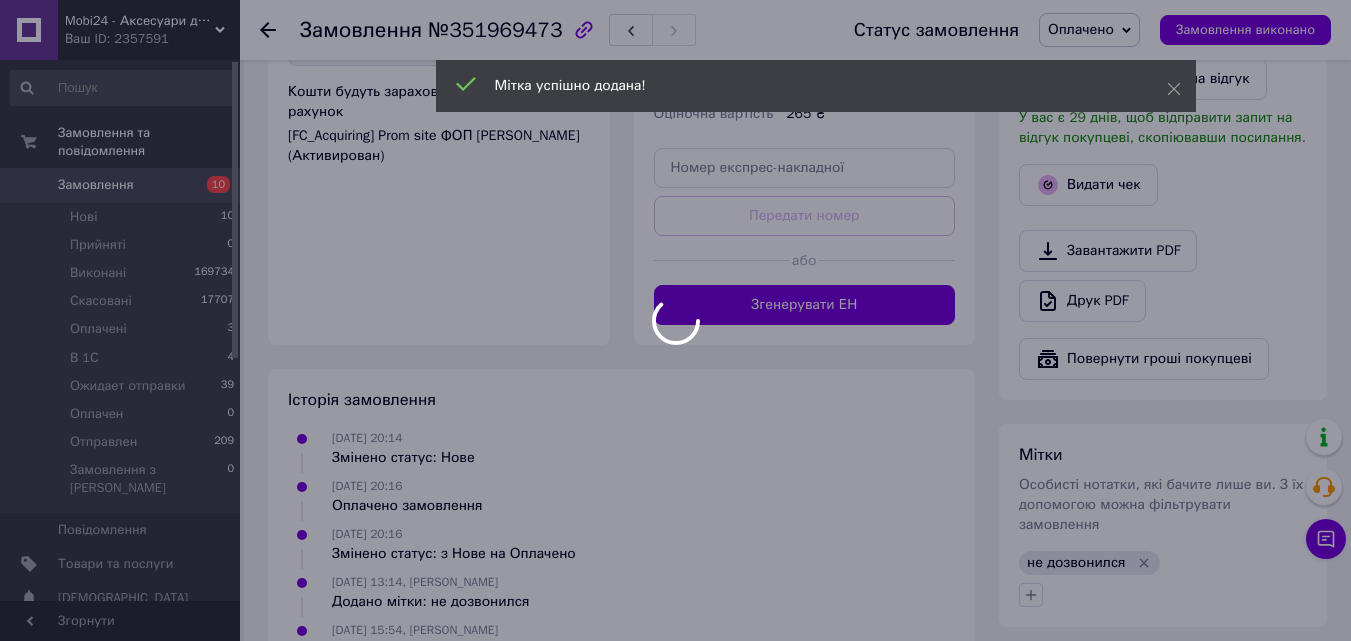 scroll, scrollTop: 1392, scrollLeft: 0, axis: vertical 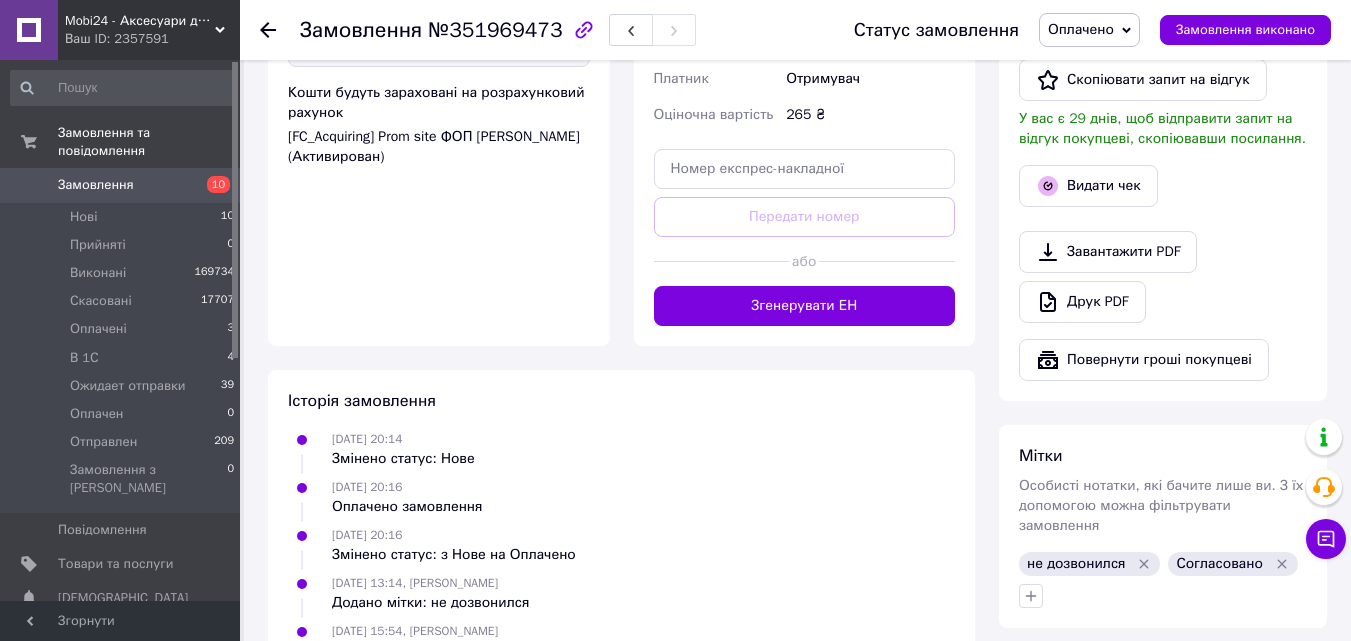 click 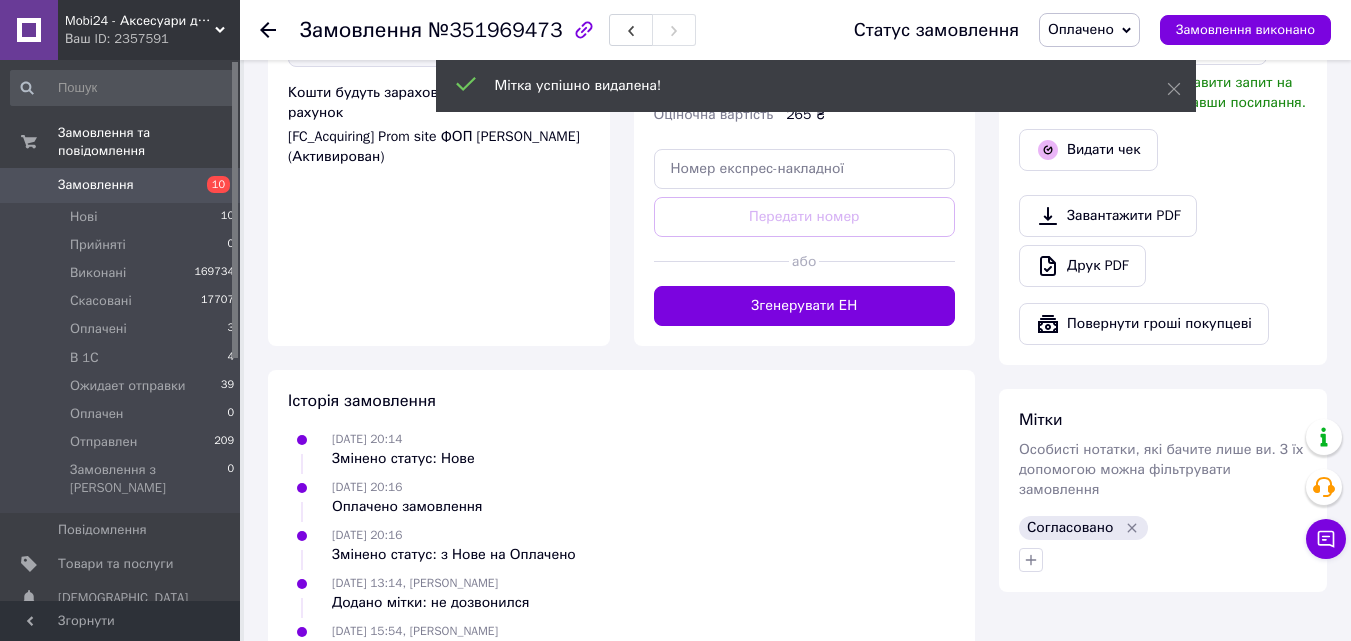 click 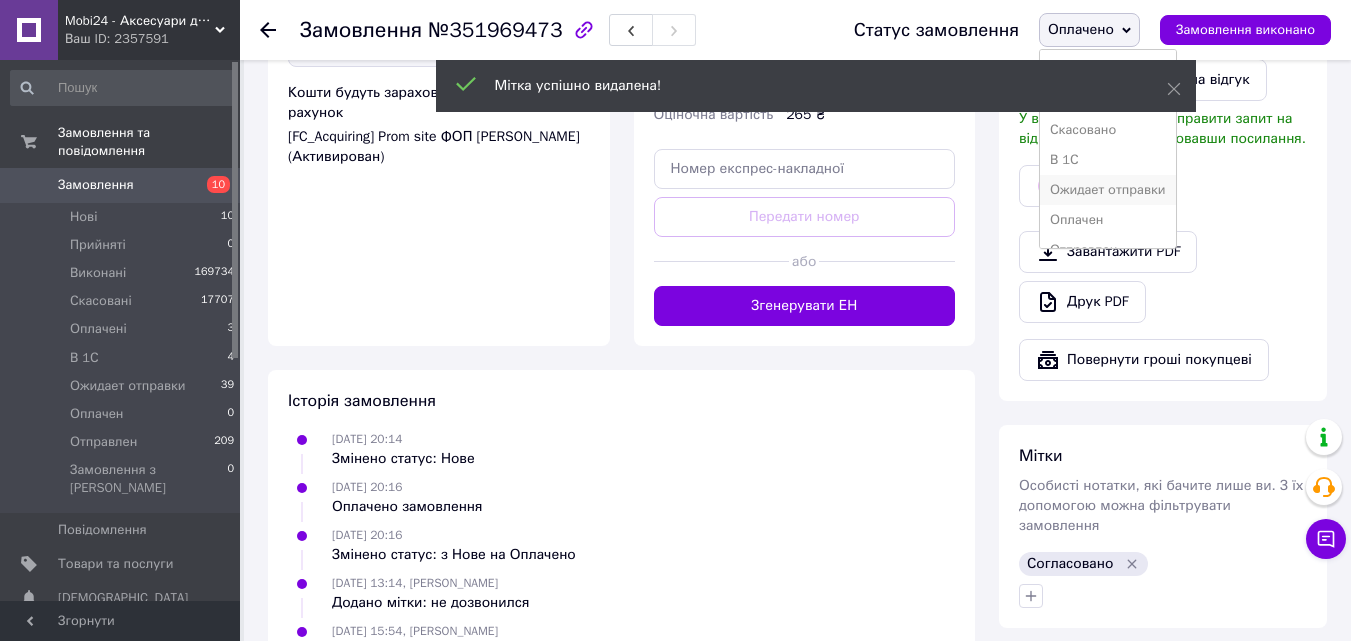 click on "Ожидает отправки" at bounding box center (1108, 190) 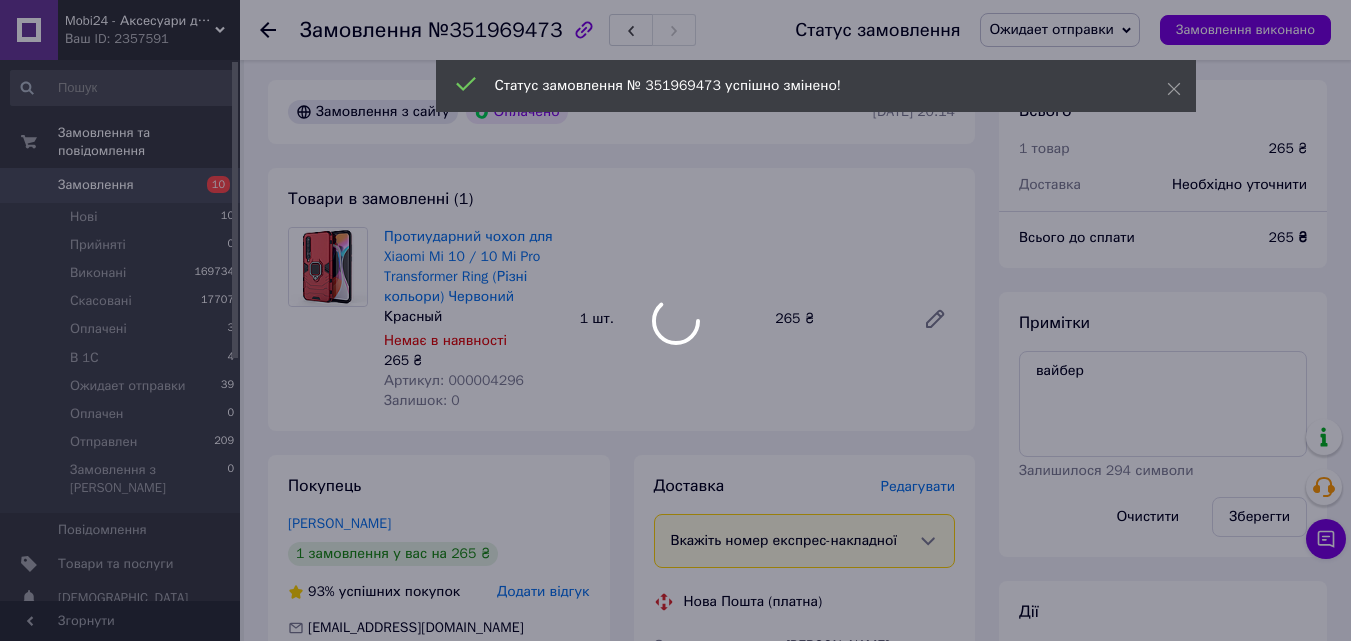 scroll, scrollTop: 592, scrollLeft: 0, axis: vertical 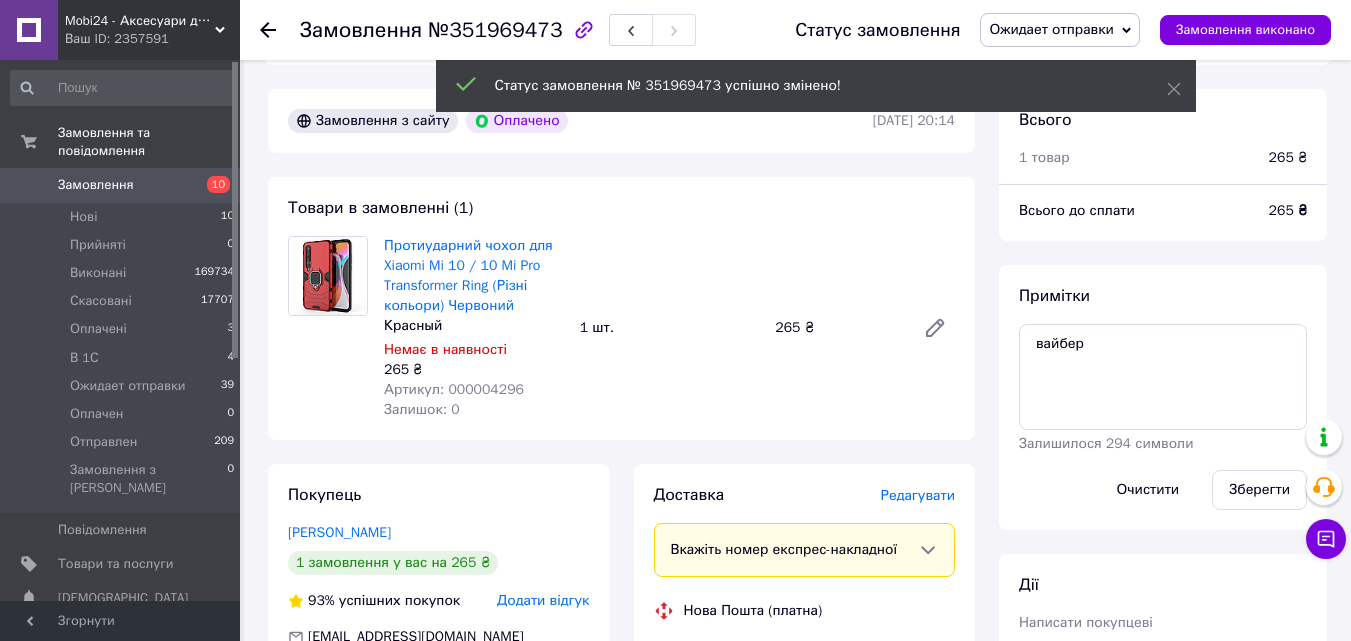 click on "10" at bounding box center [212, 185] 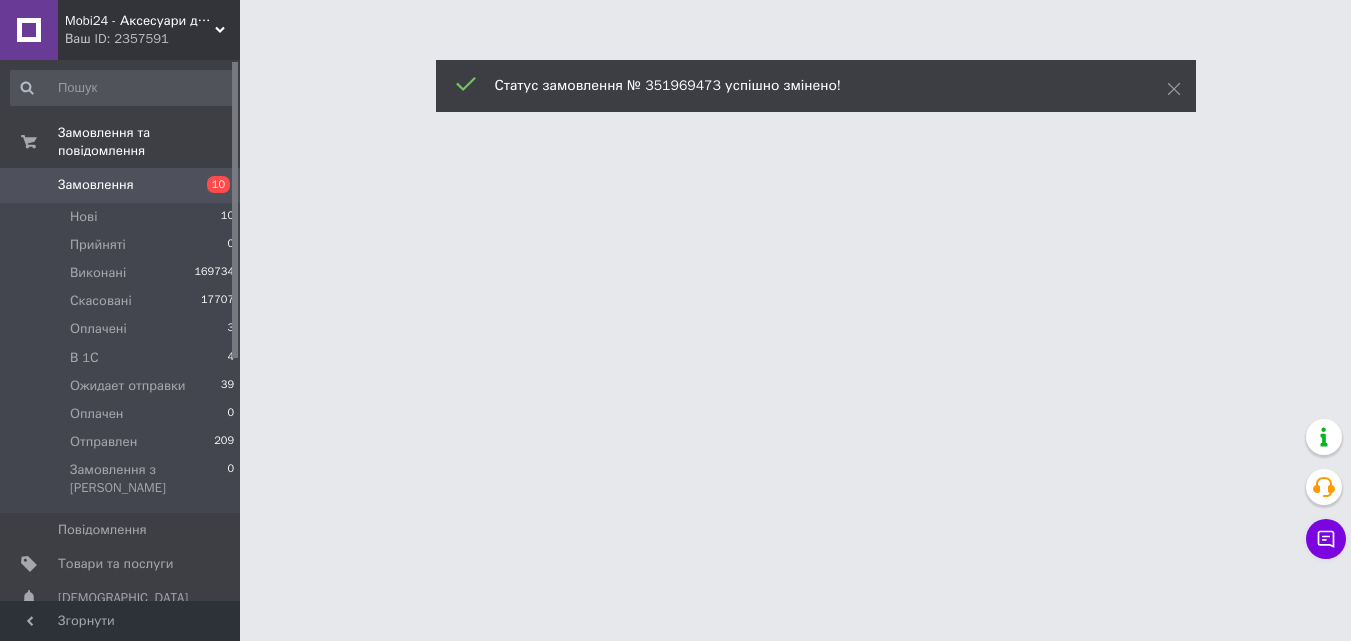 scroll, scrollTop: 0, scrollLeft: 0, axis: both 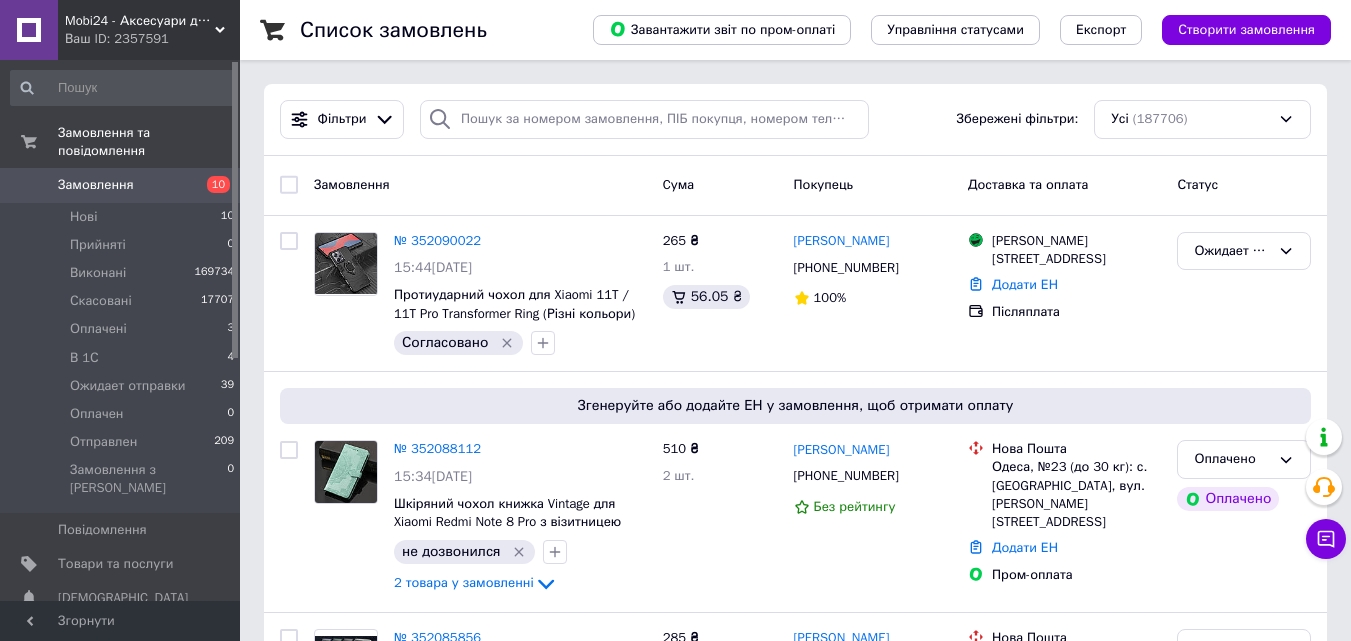 click on "Замовлення 10" at bounding box center [123, 185] 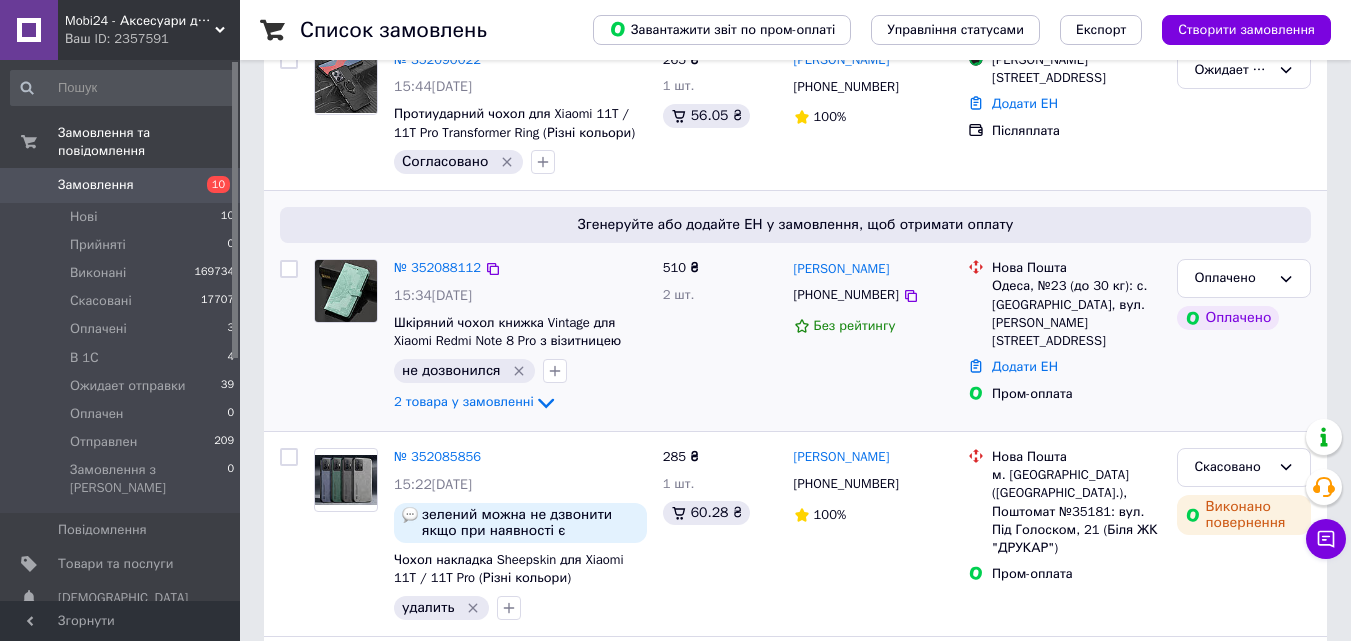 scroll, scrollTop: 200, scrollLeft: 0, axis: vertical 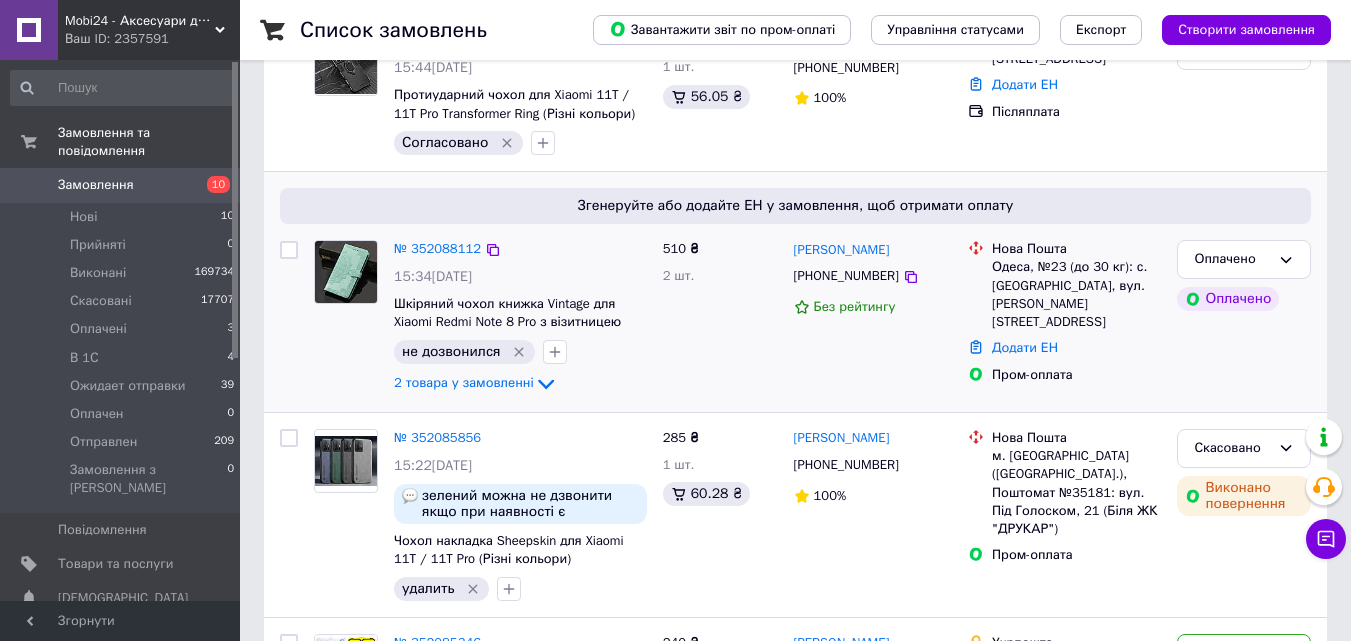 click at bounding box center [346, 272] 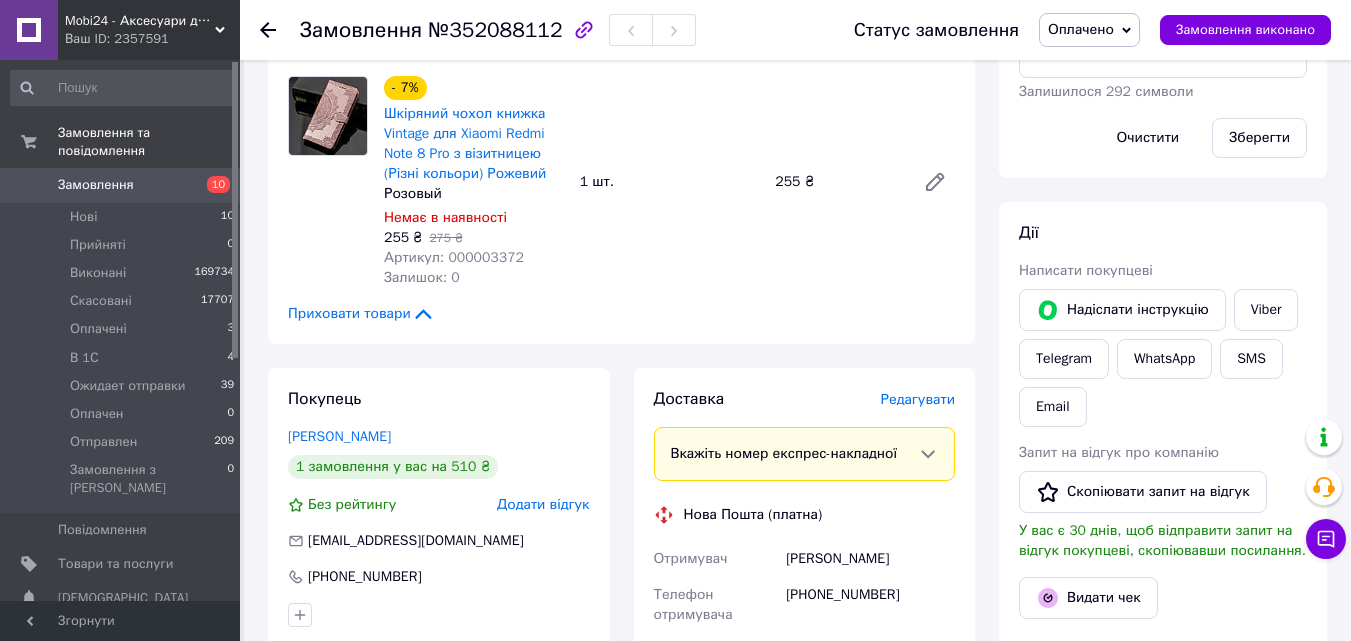 scroll, scrollTop: 1000, scrollLeft: 0, axis: vertical 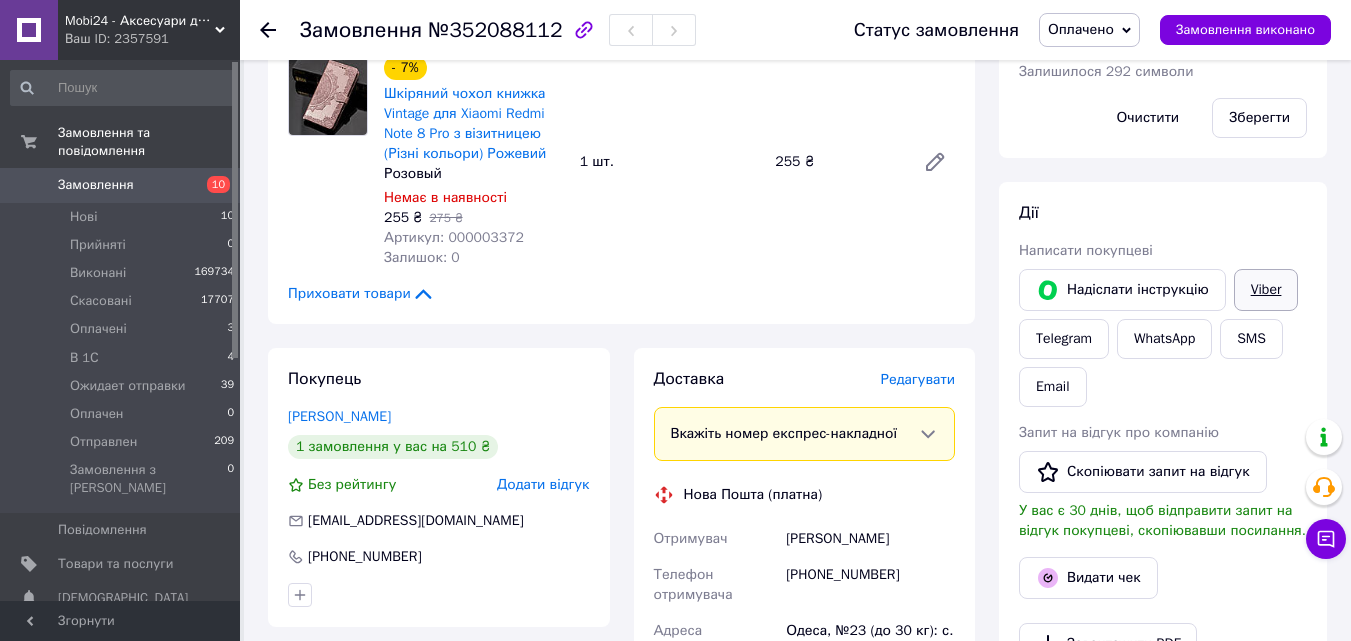 click on "Viber" at bounding box center [1266, 290] 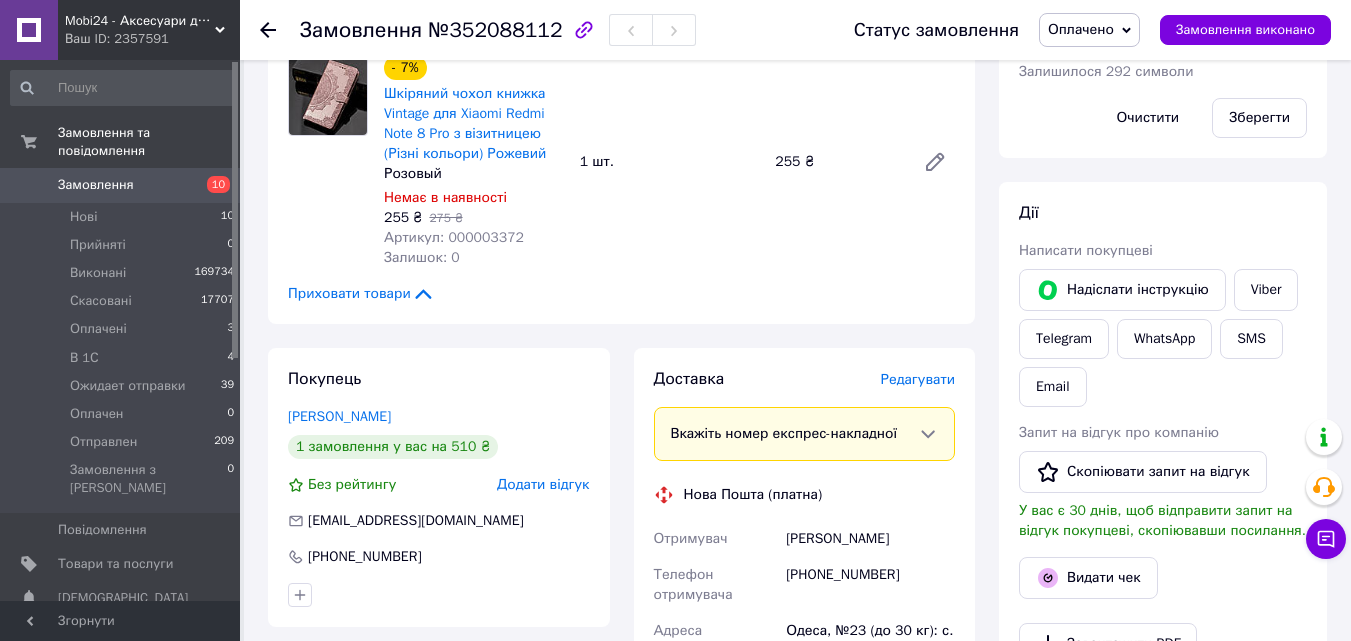 click on "Артикул: 000003372" at bounding box center [454, 237] 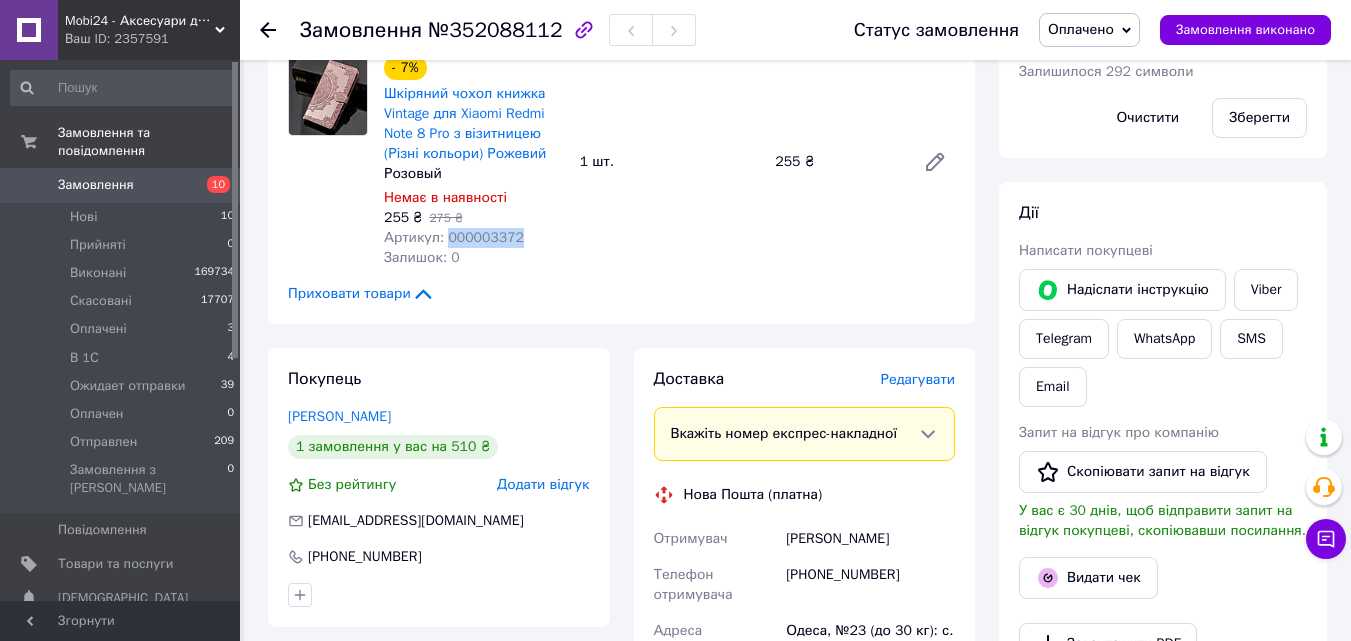 click on "Артикул: 000003372" at bounding box center (454, 237) 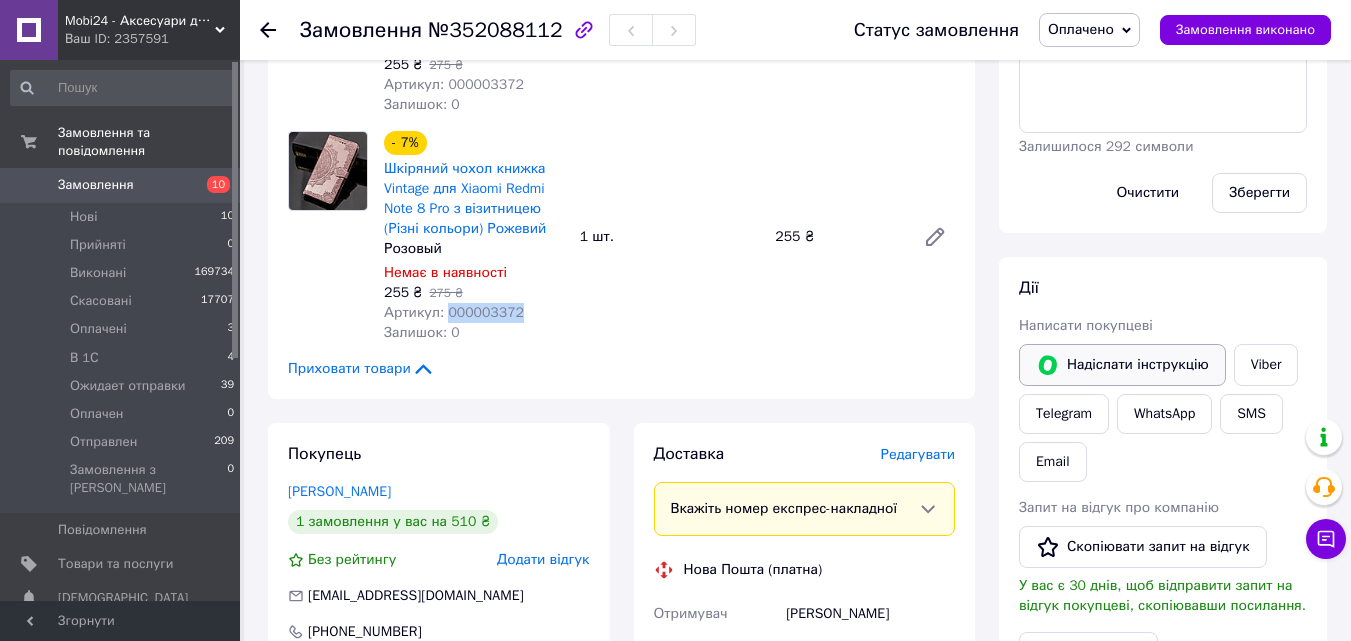 scroll, scrollTop: 800, scrollLeft: 0, axis: vertical 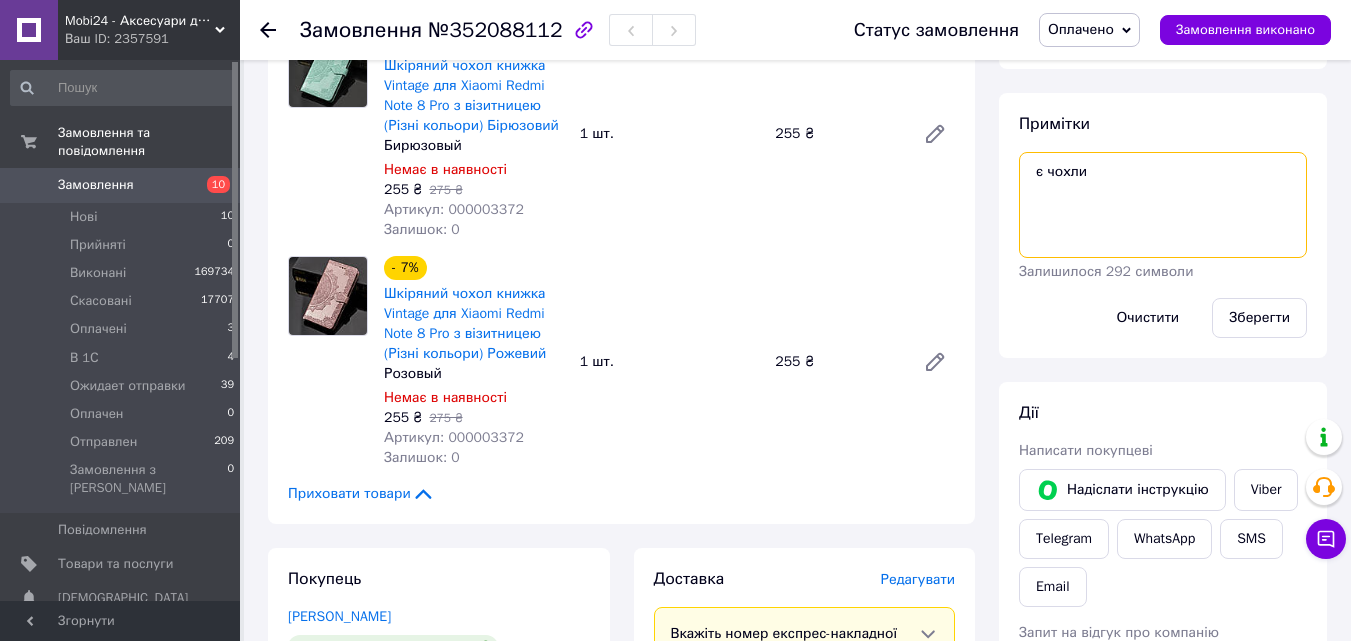 click on "є чохли" at bounding box center [1163, 205] 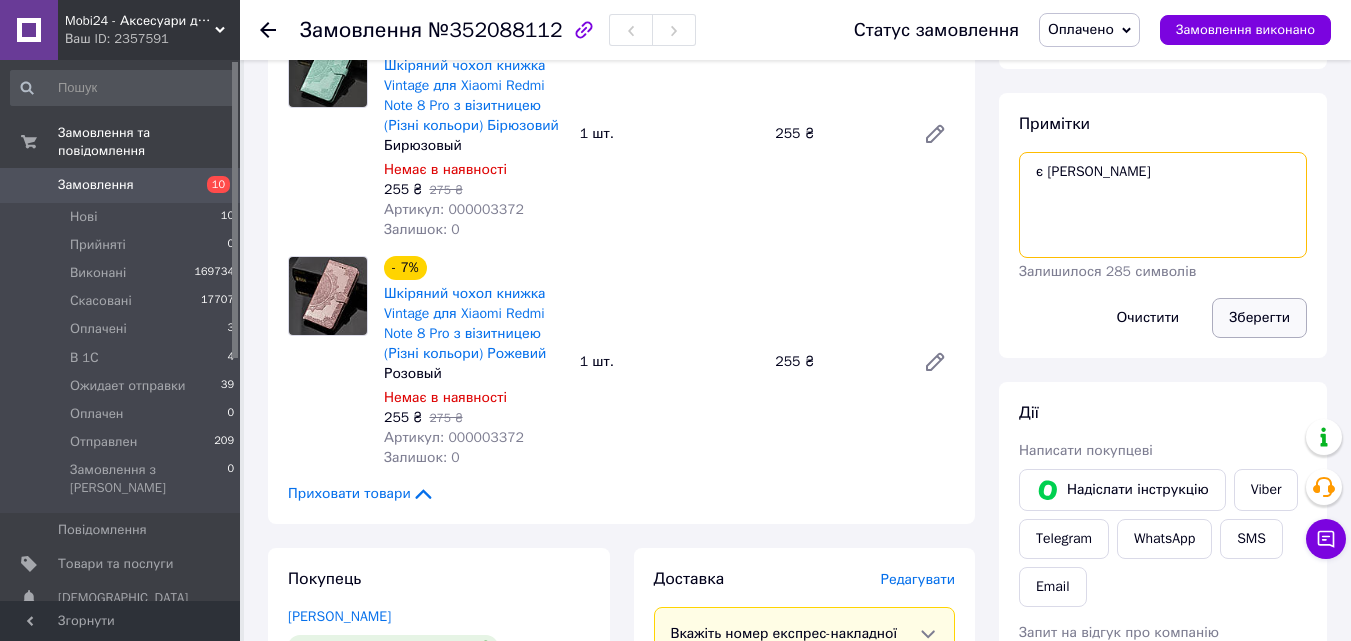 type on "є [PERSON_NAME]" 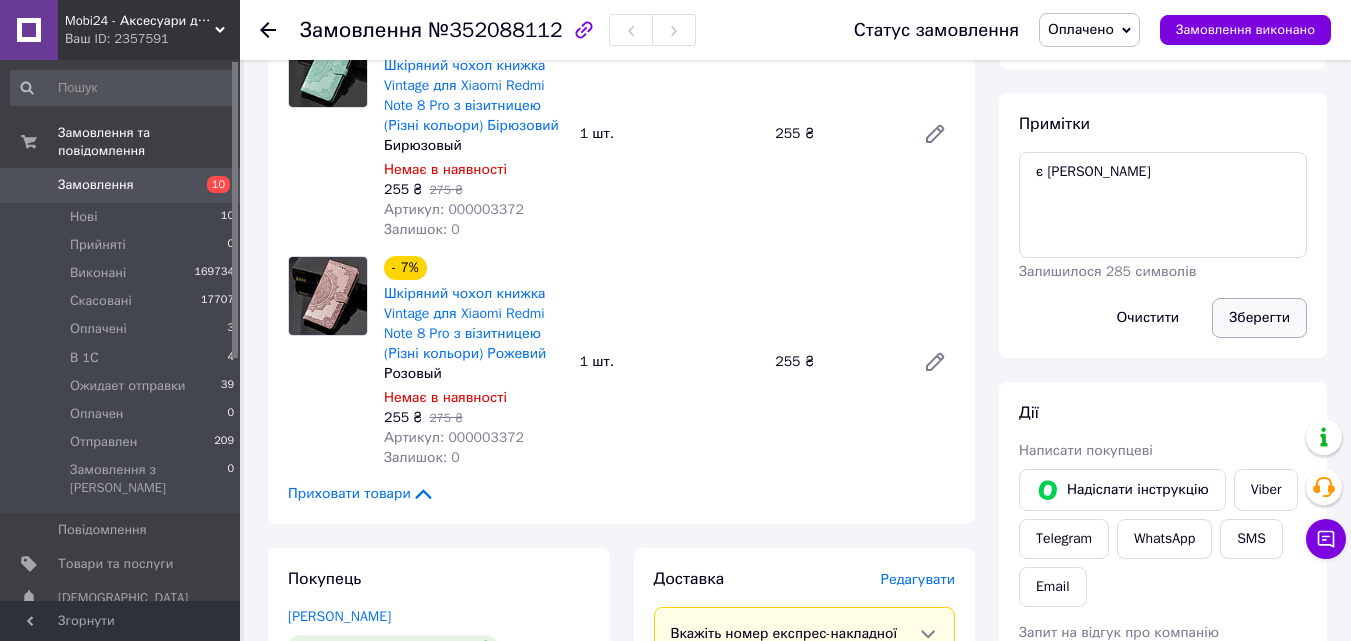 click on "Зберегти" at bounding box center [1259, 318] 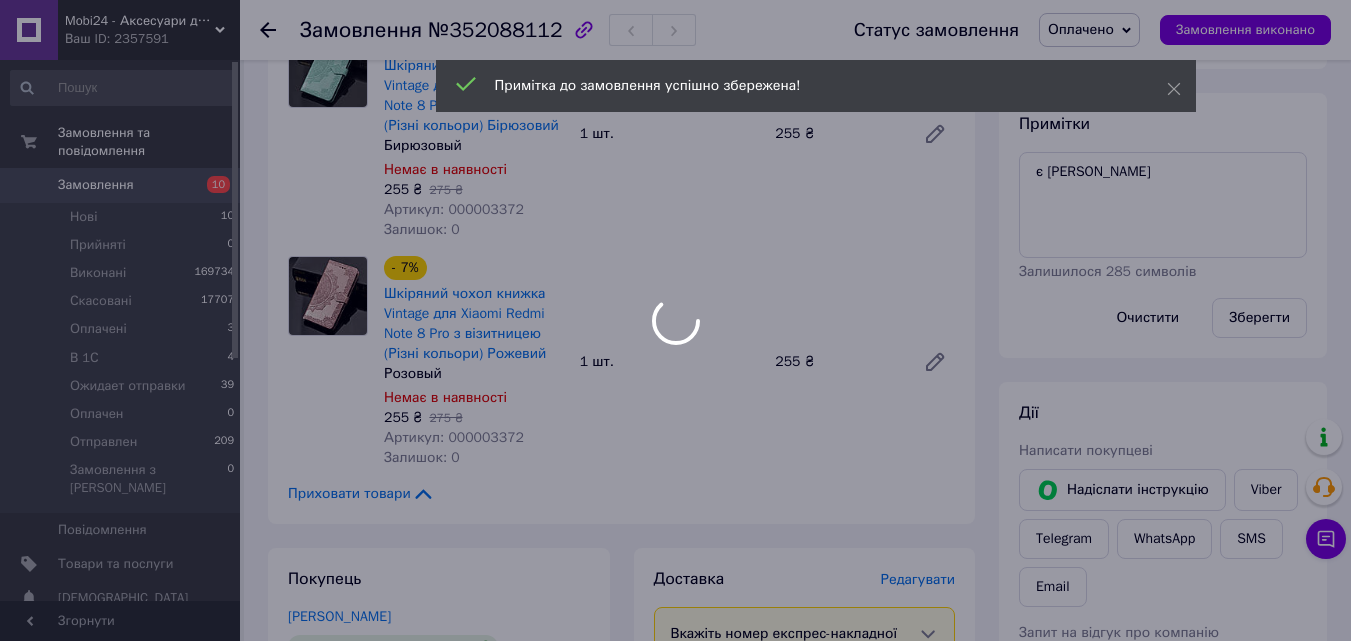 click at bounding box center [675, 320] 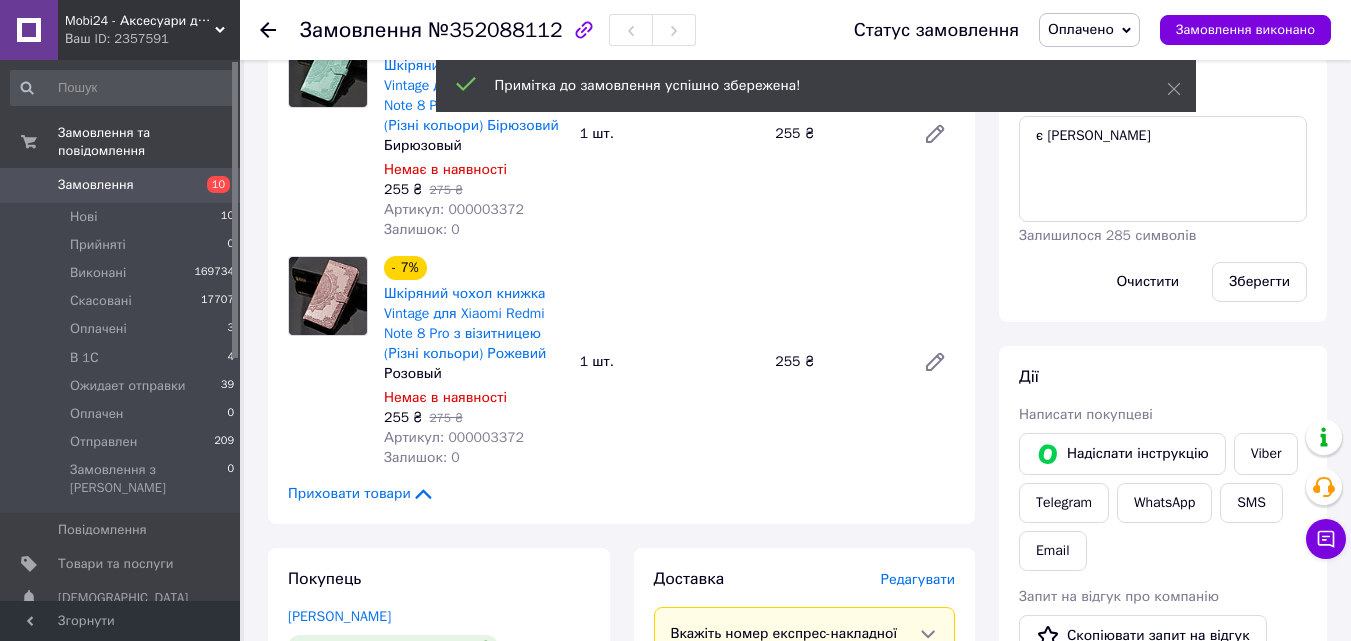click on "10" at bounding box center (212, 185) 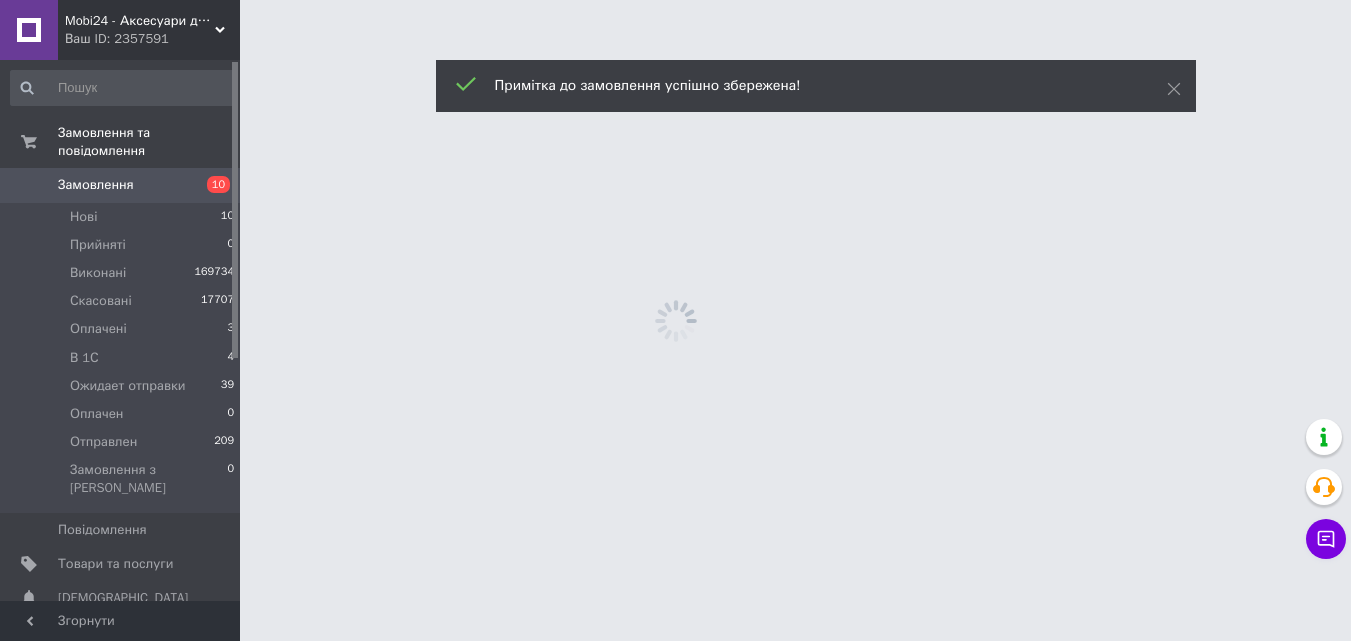 scroll, scrollTop: 0, scrollLeft: 0, axis: both 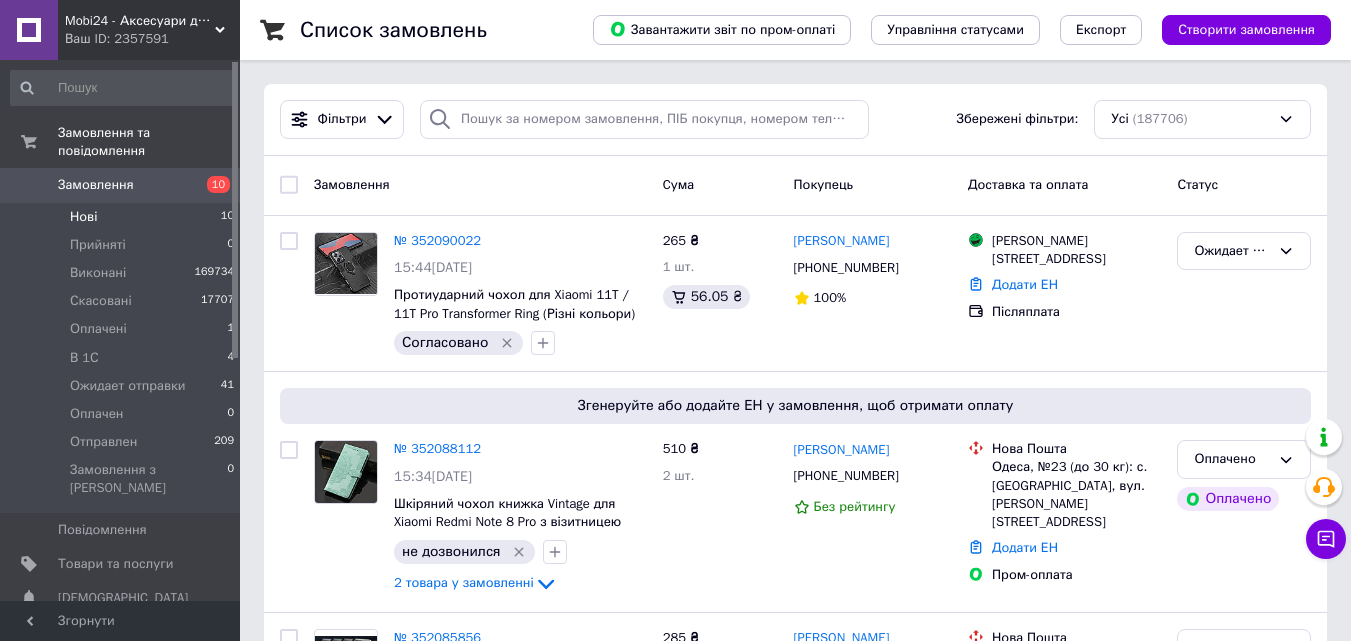 click on "Нові 10" at bounding box center [123, 217] 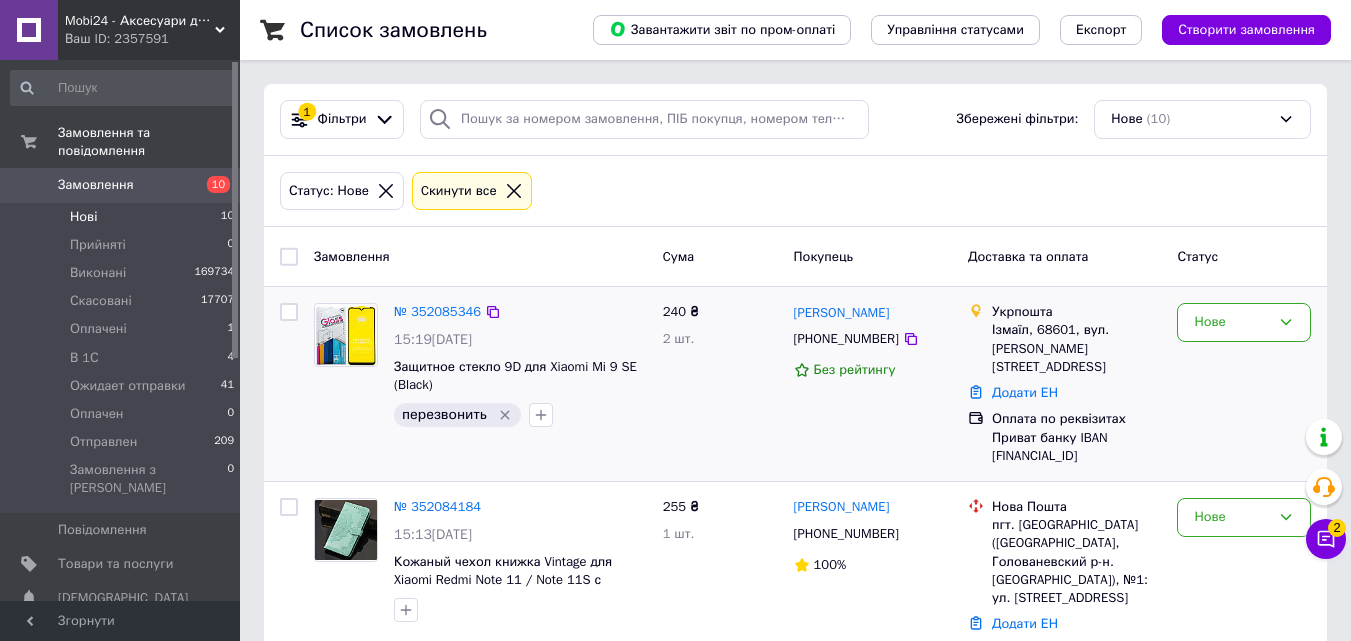 scroll, scrollTop: 100, scrollLeft: 0, axis: vertical 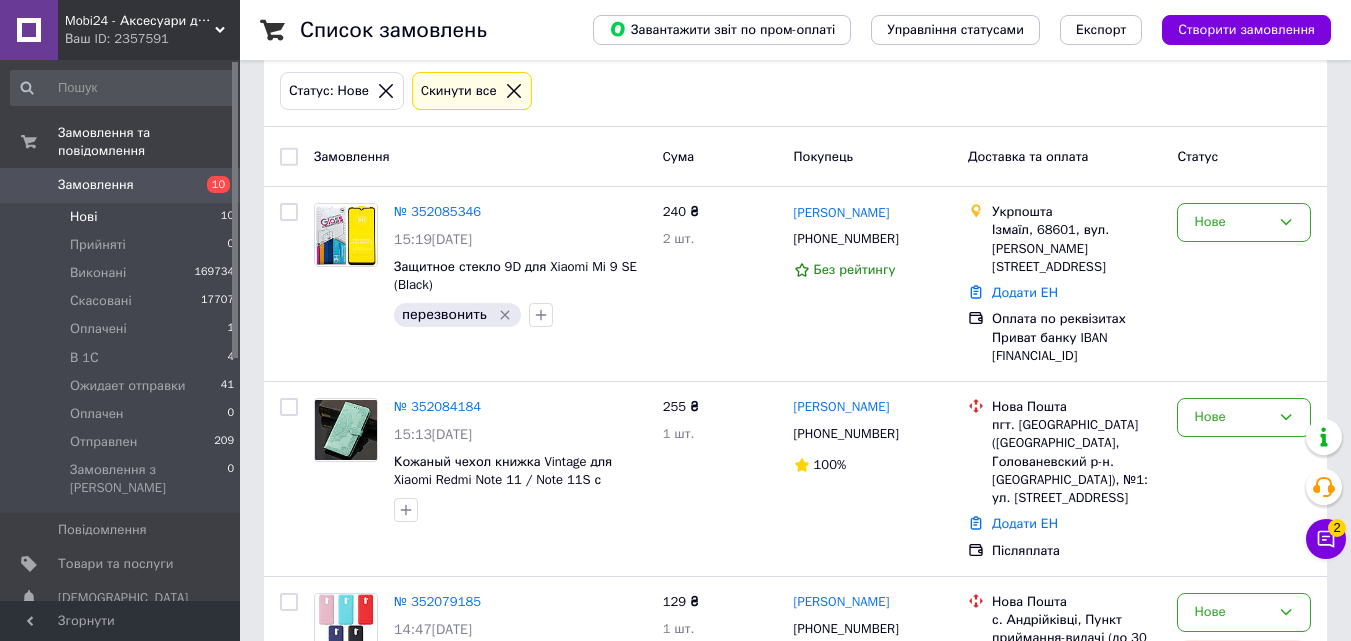 click on "Нові 10" at bounding box center (123, 217) 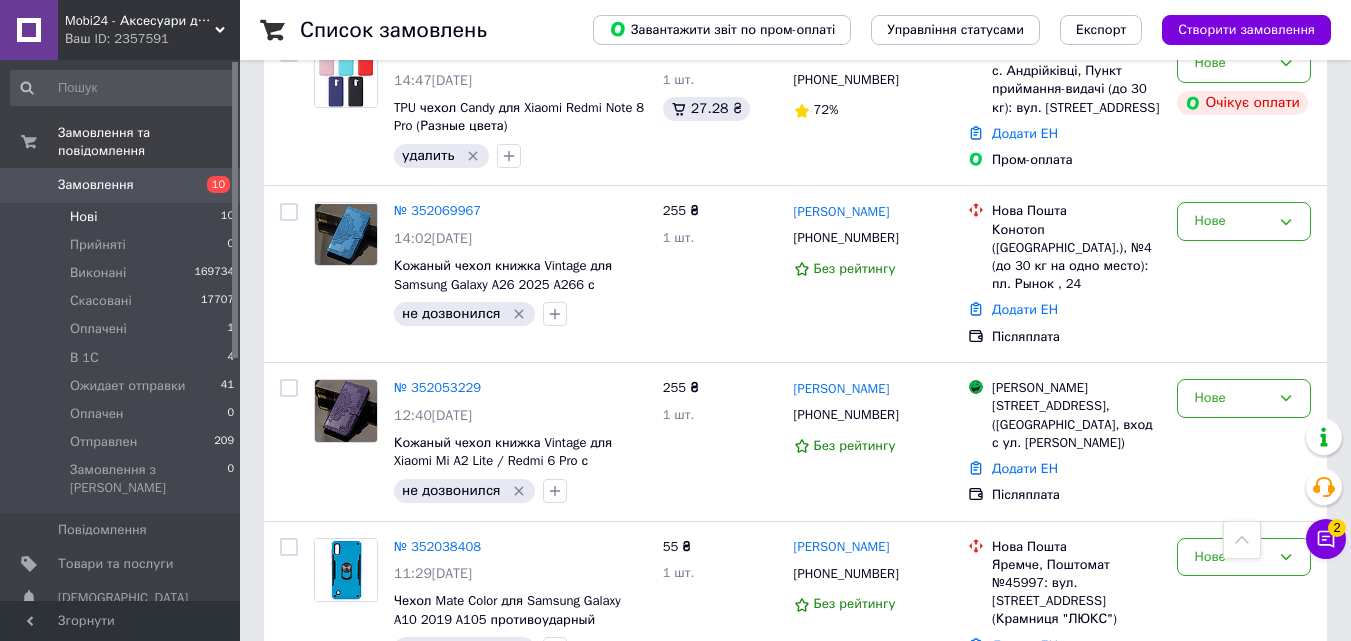 scroll, scrollTop: 800, scrollLeft: 0, axis: vertical 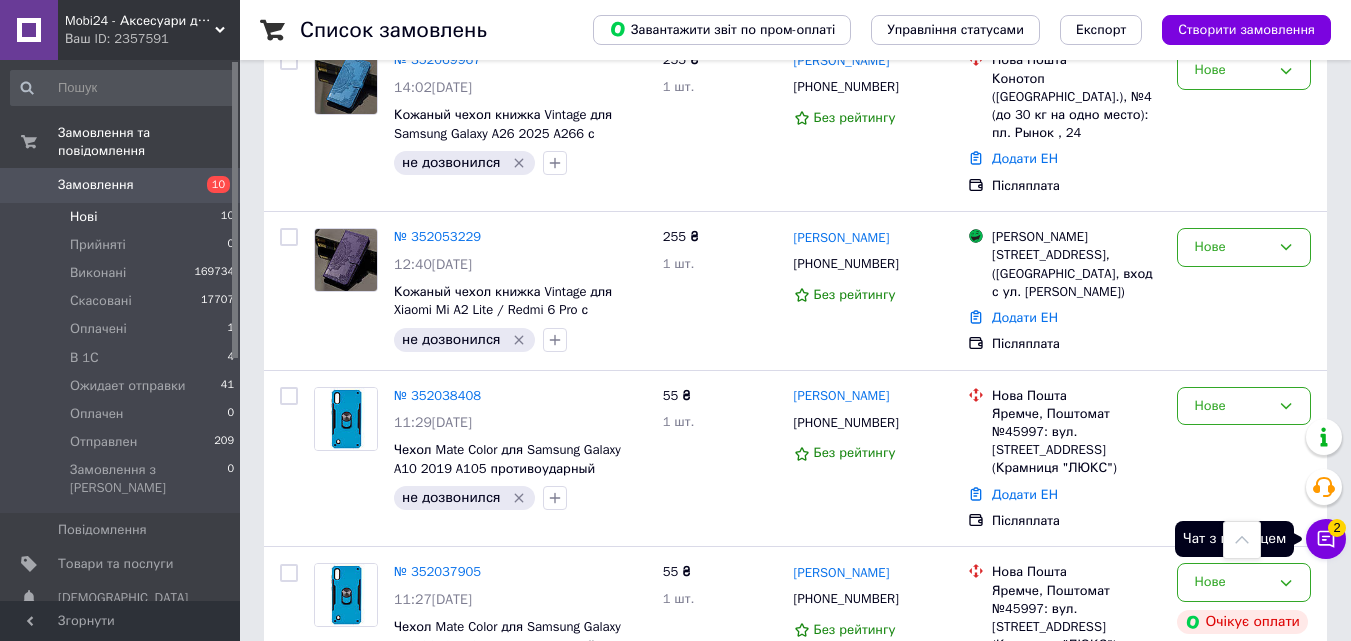 click on "Чат з покупцем 2" at bounding box center (1326, 539) 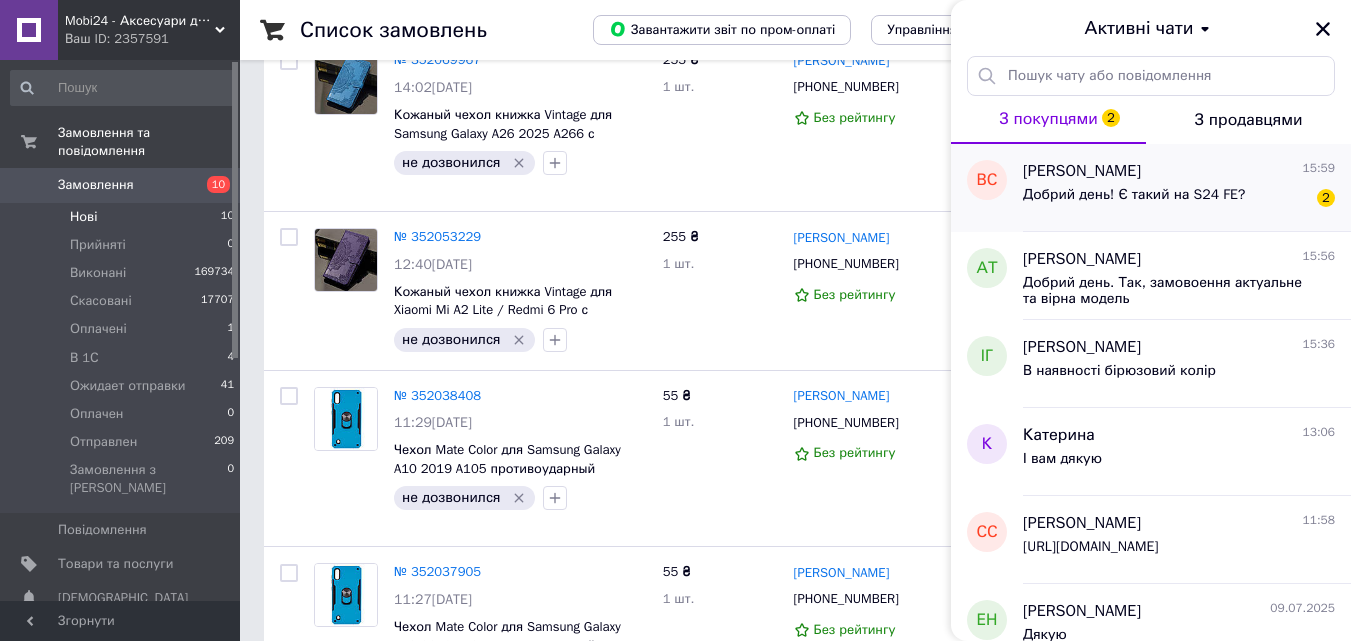 click on "Добрий день! Є такий на S24 FE?" at bounding box center (1134, 195) 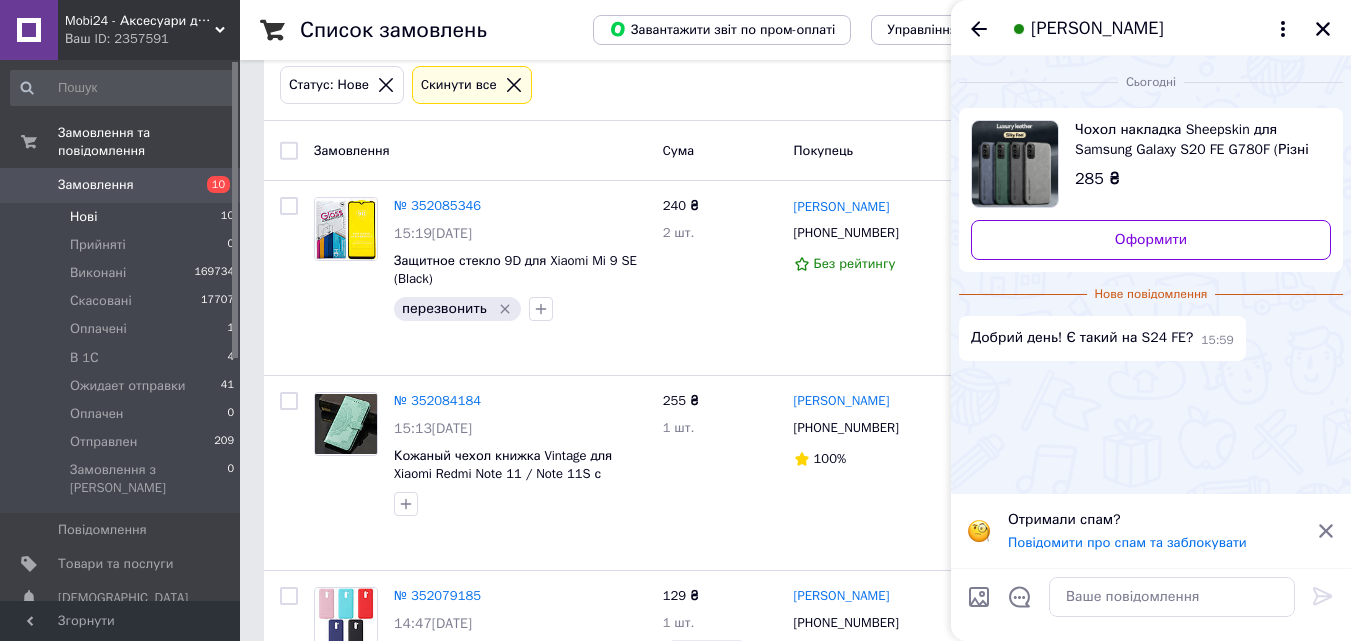 scroll, scrollTop: 100, scrollLeft: 0, axis: vertical 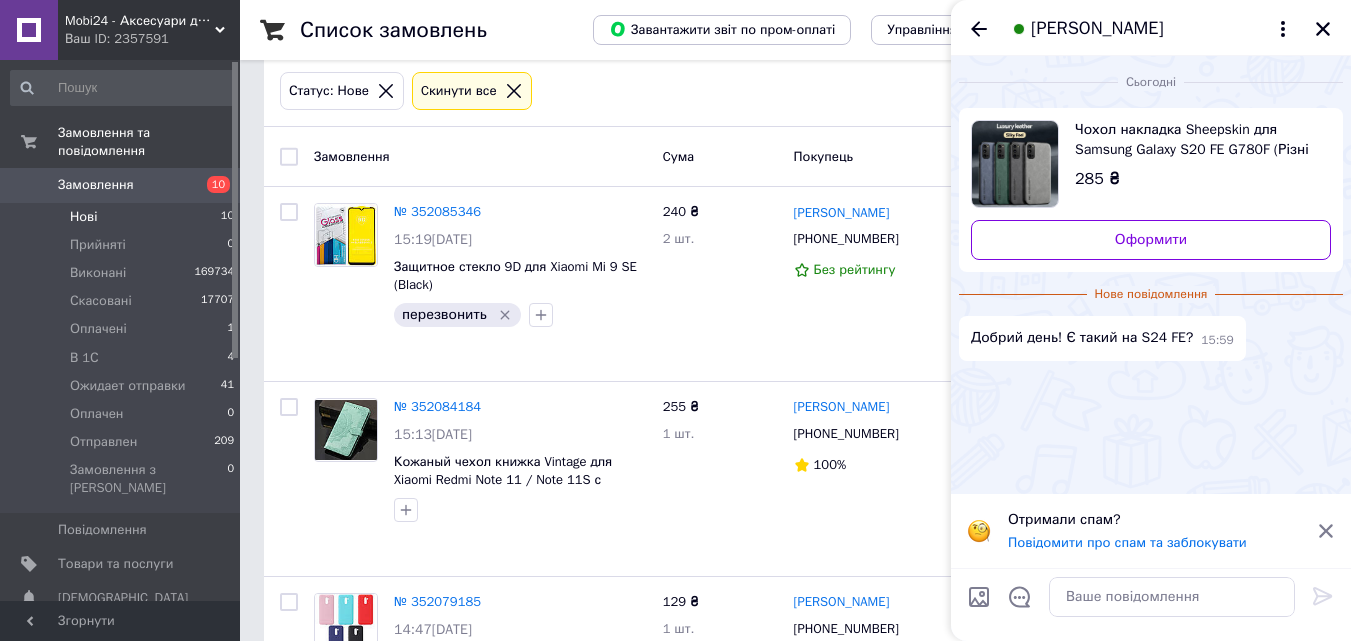 click on "Замовлення 10" at bounding box center (123, 185) 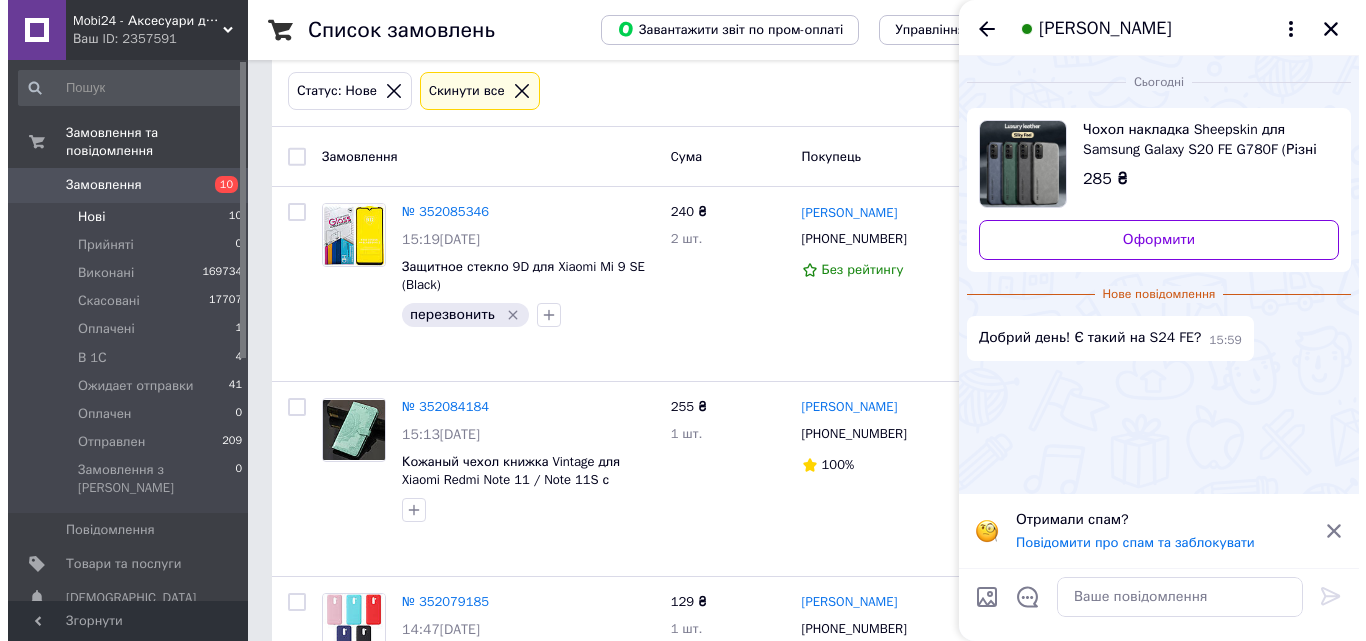scroll, scrollTop: 0, scrollLeft: 0, axis: both 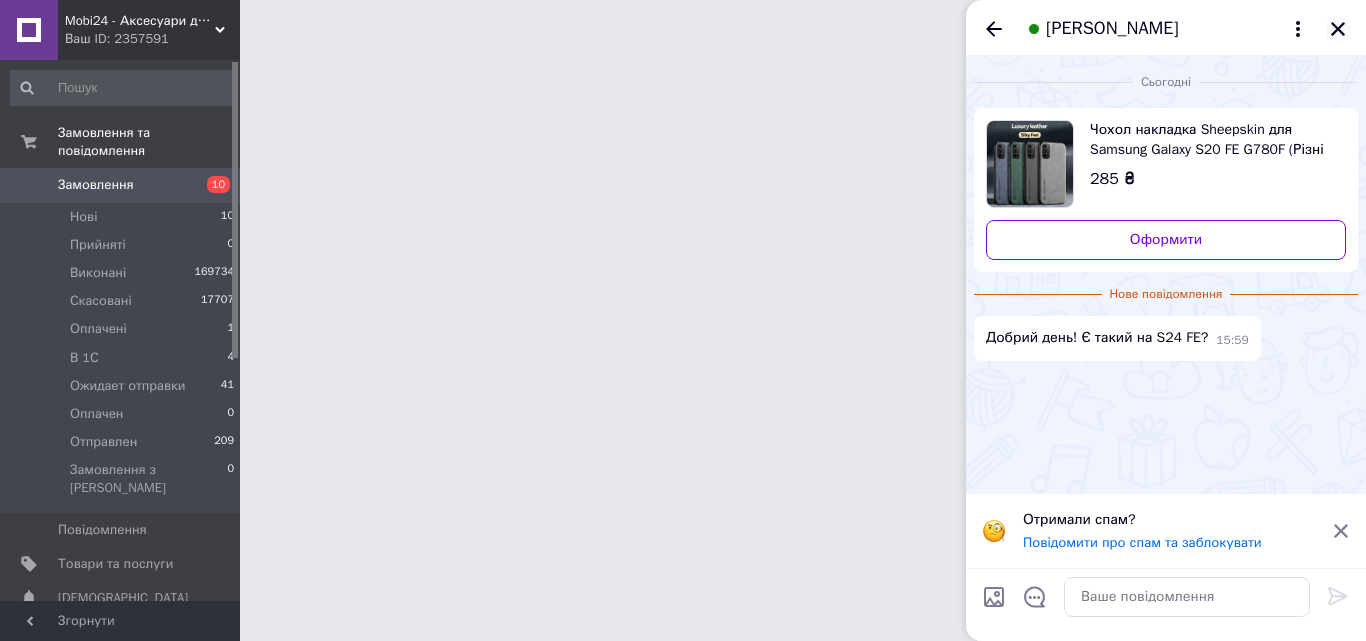click 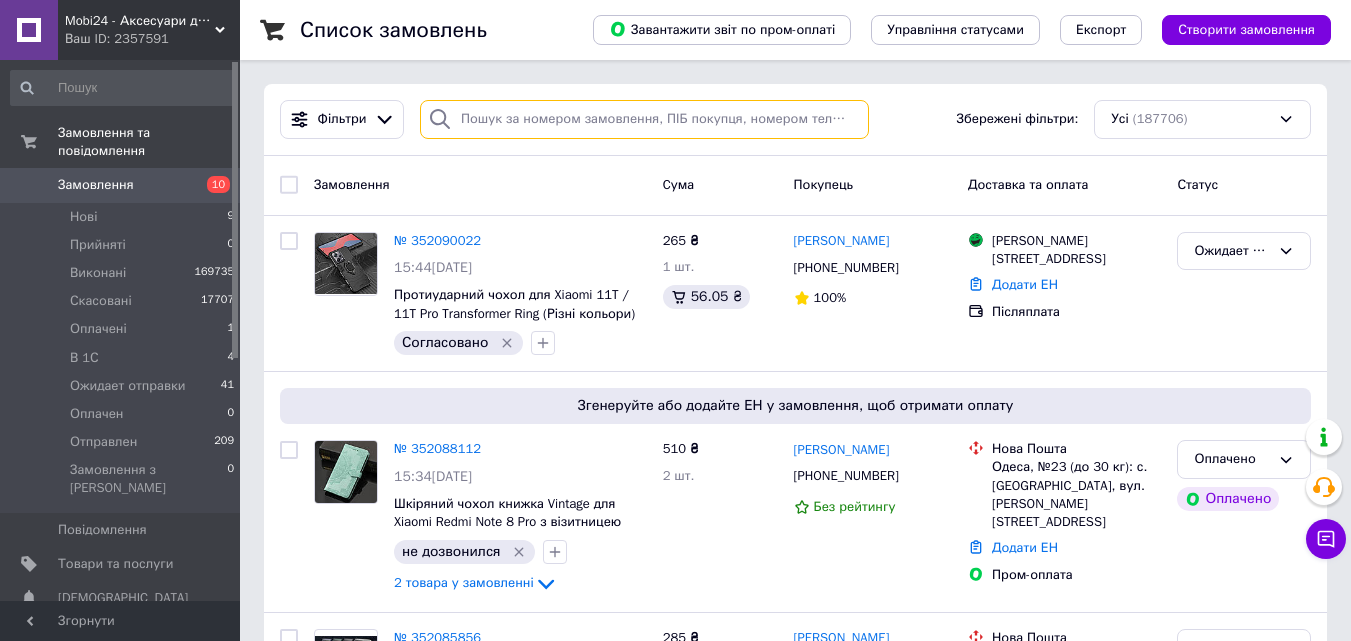 click at bounding box center [644, 119] 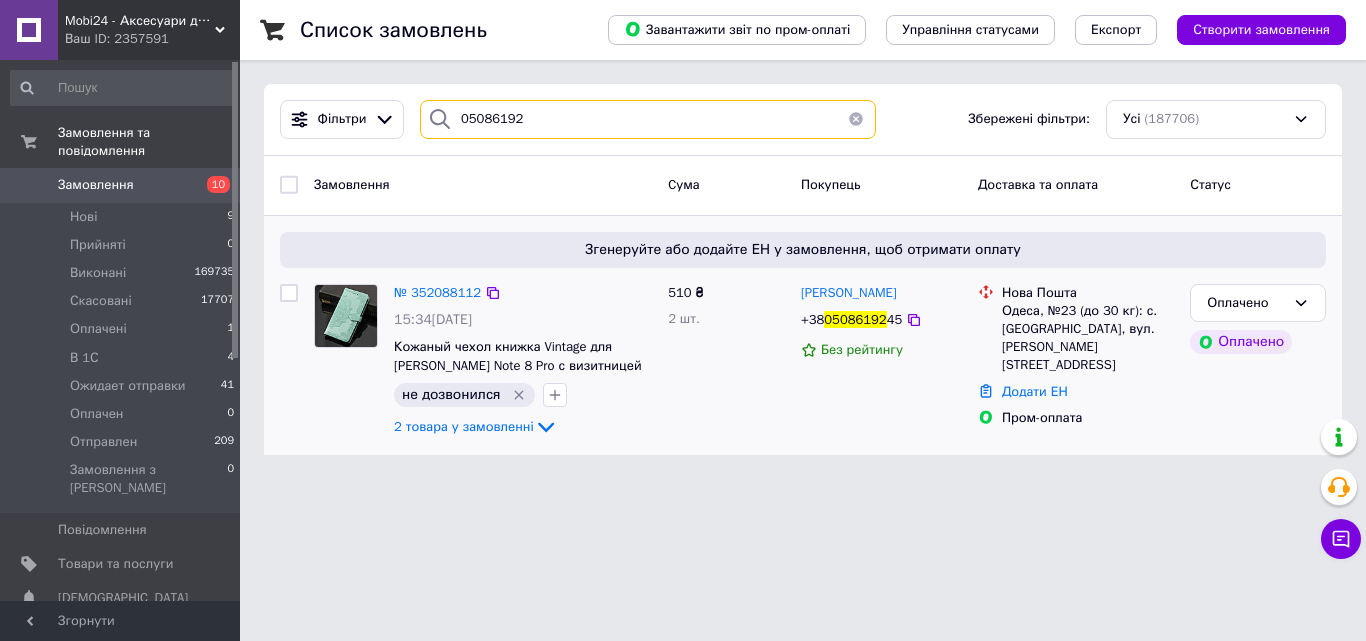 type on "05086192" 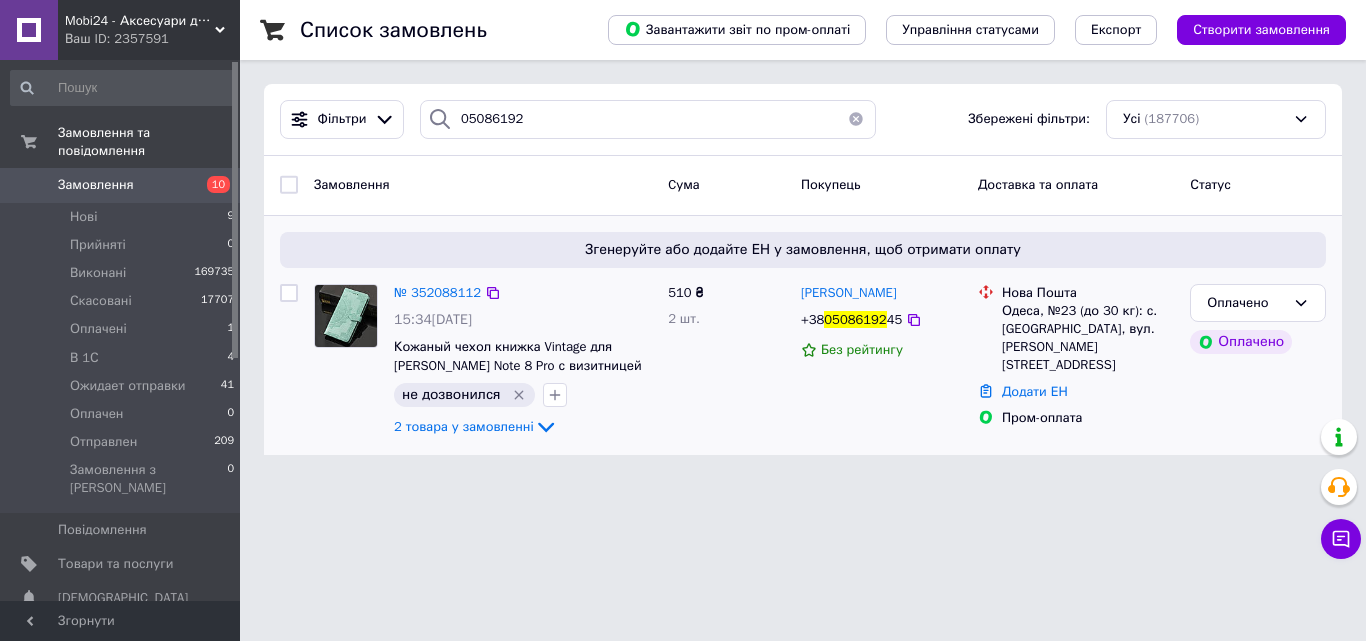 click at bounding box center (346, 316) 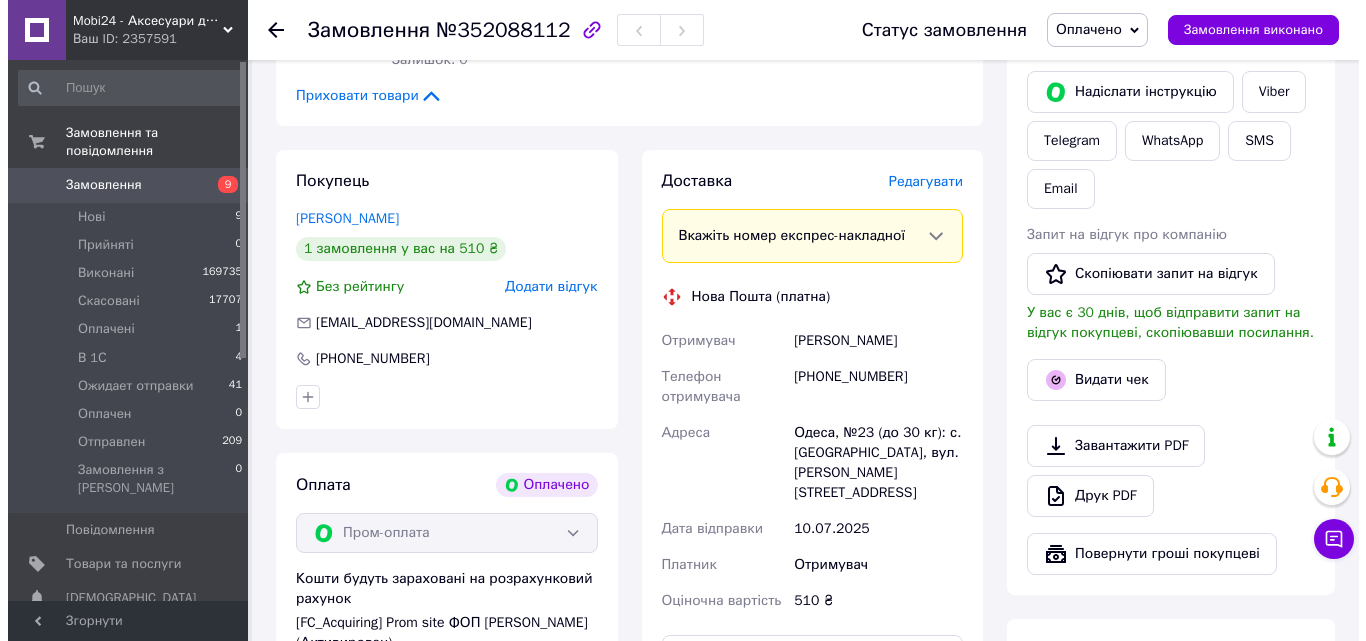 scroll, scrollTop: 1200, scrollLeft: 0, axis: vertical 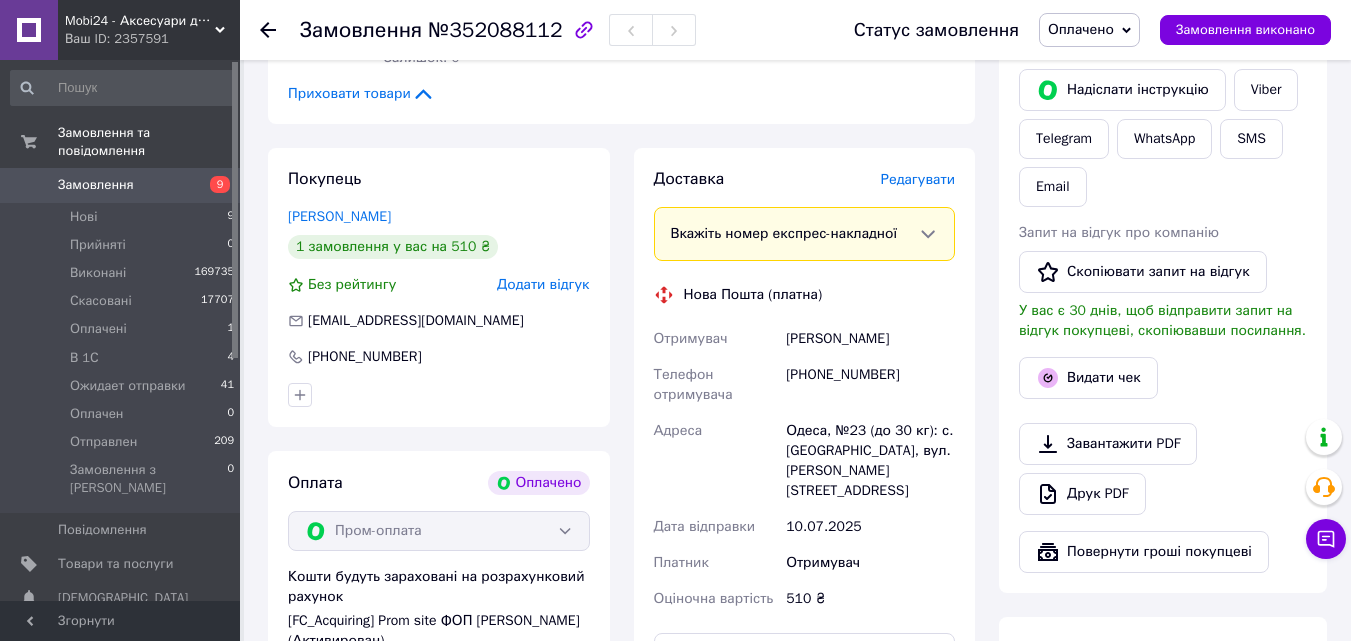 click on "Редагувати" at bounding box center [918, 179] 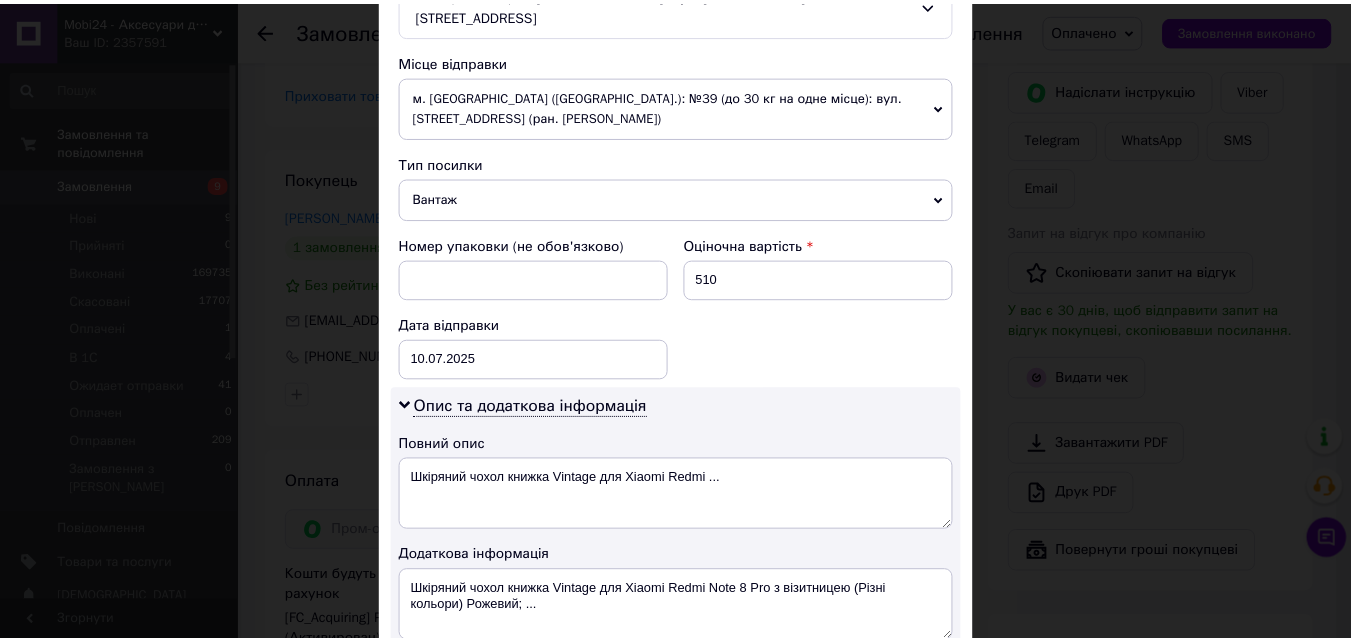 scroll, scrollTop: 931, scrollLeft: 0, axis: vertical 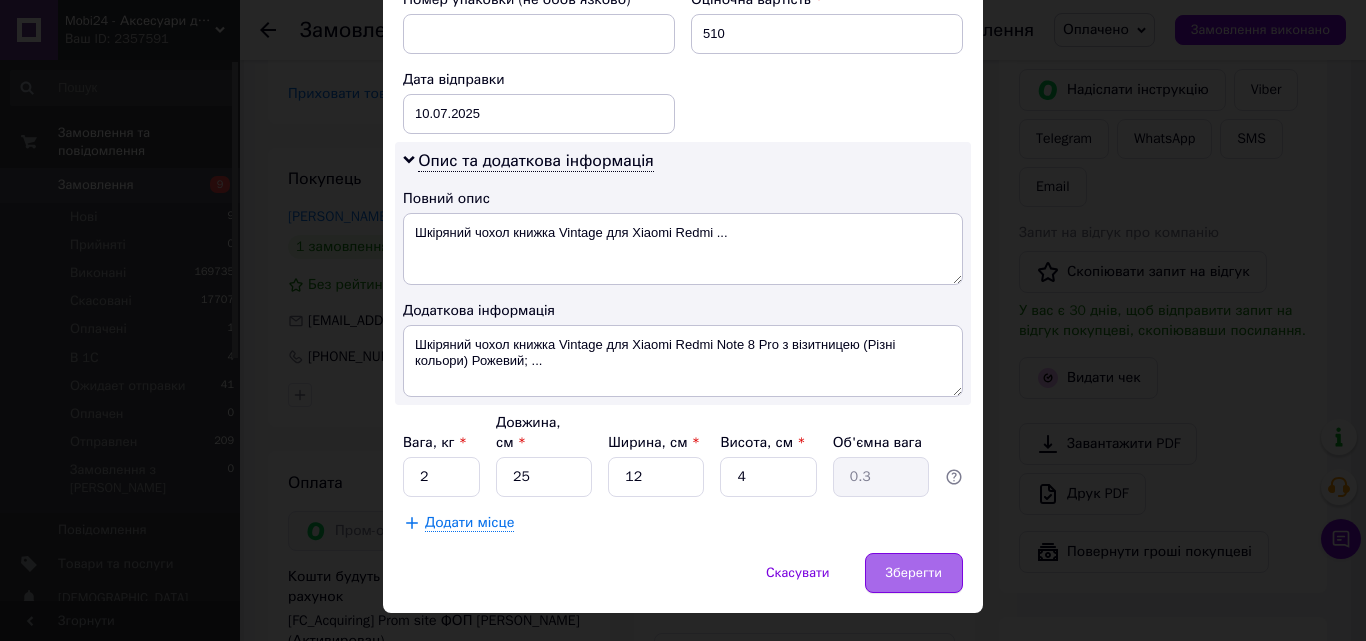 click on "Зберегти" at bounding box center [914, 573] 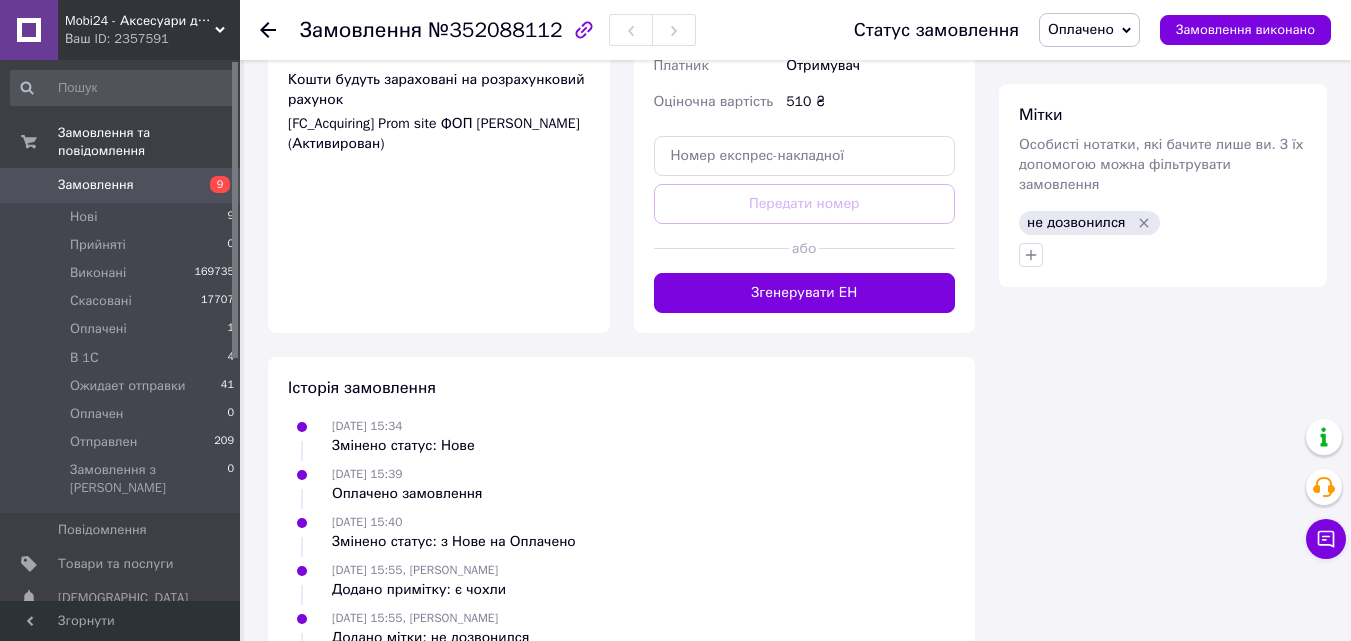 scroll, scrollTop: 1700, scrollLeft: 0, axis: vertical 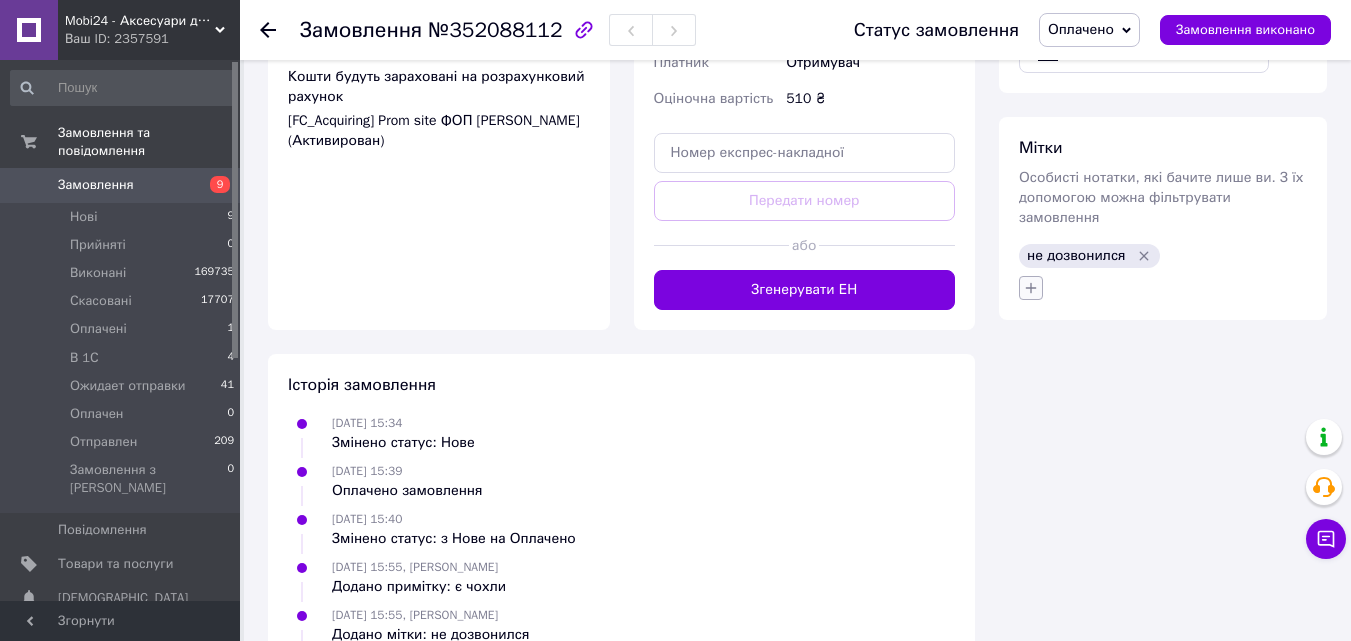 click 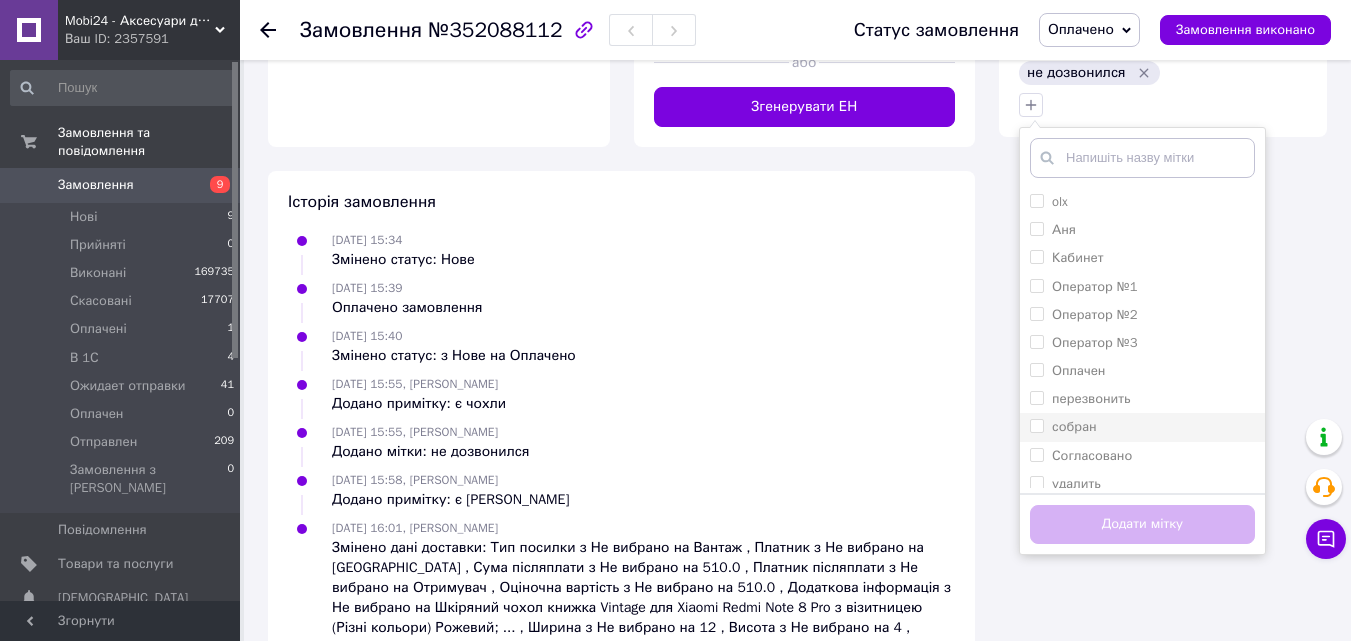 scroll, scrollTop: 1924, scrollLeft: 0, axis: vertical 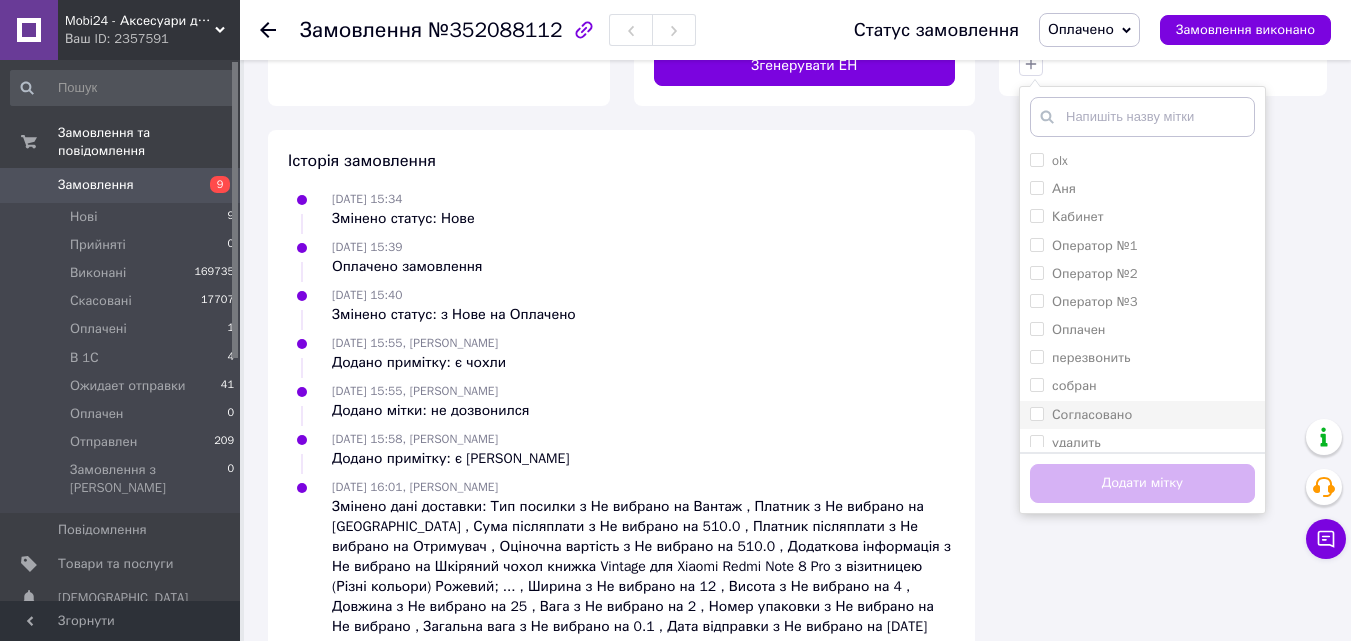 click on "Согласовано" at bounding box center [1036, 413] 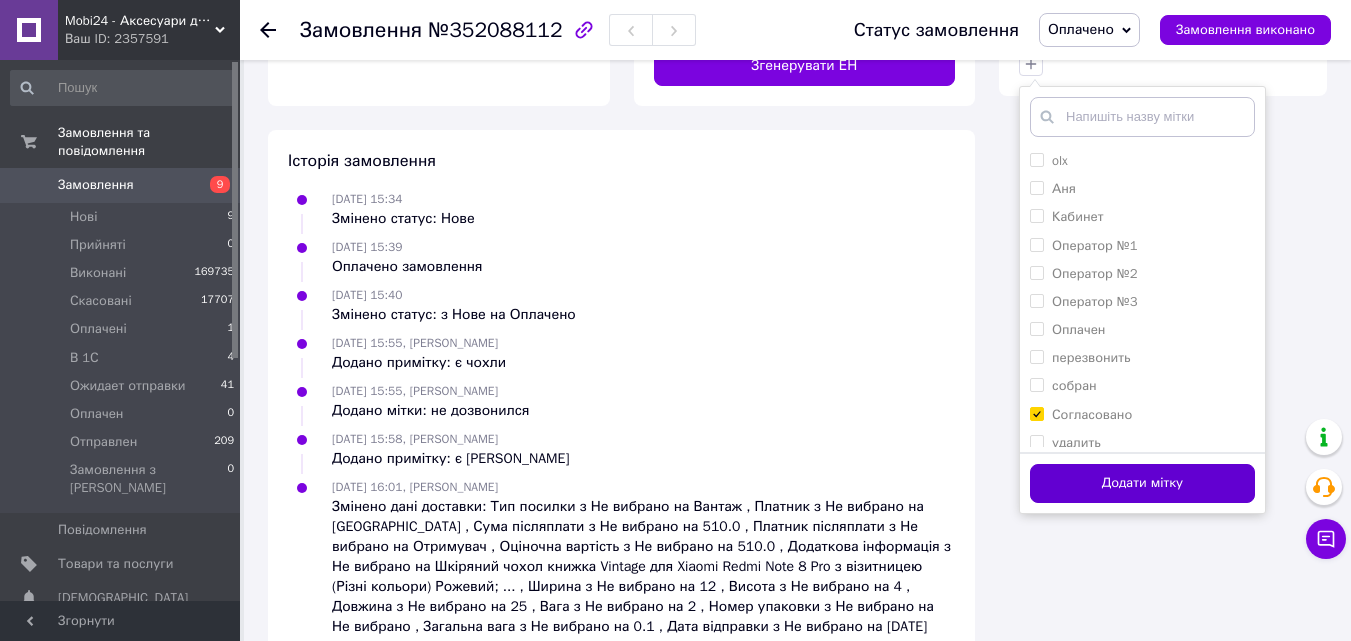 click on "Додати мітку" at bounding box center (1142, 483) 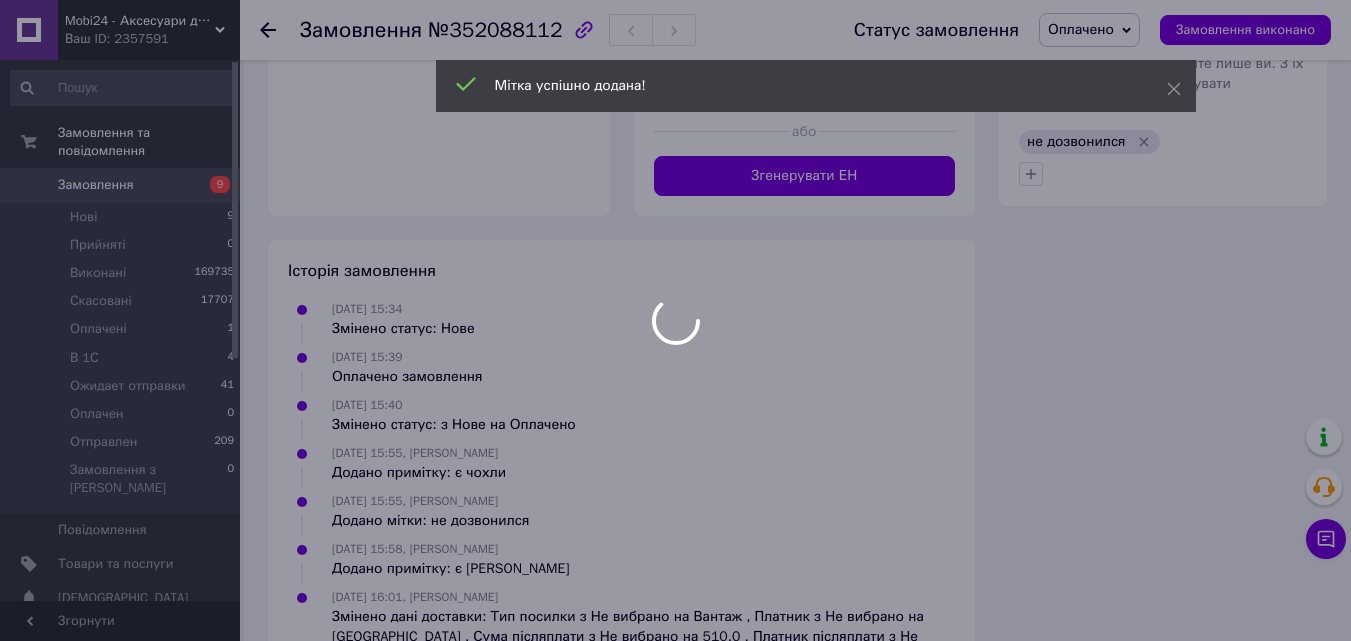 scroll, scrollTop: 1624, scrollLeft: 0, axis: vertical 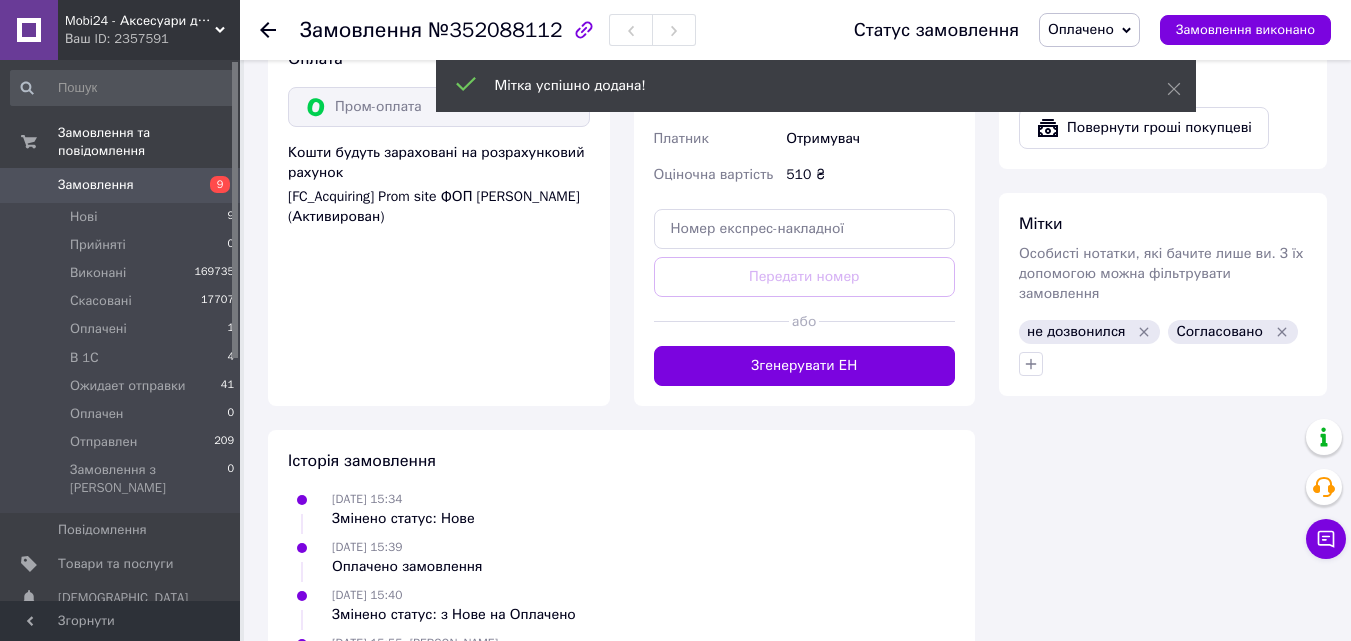 click 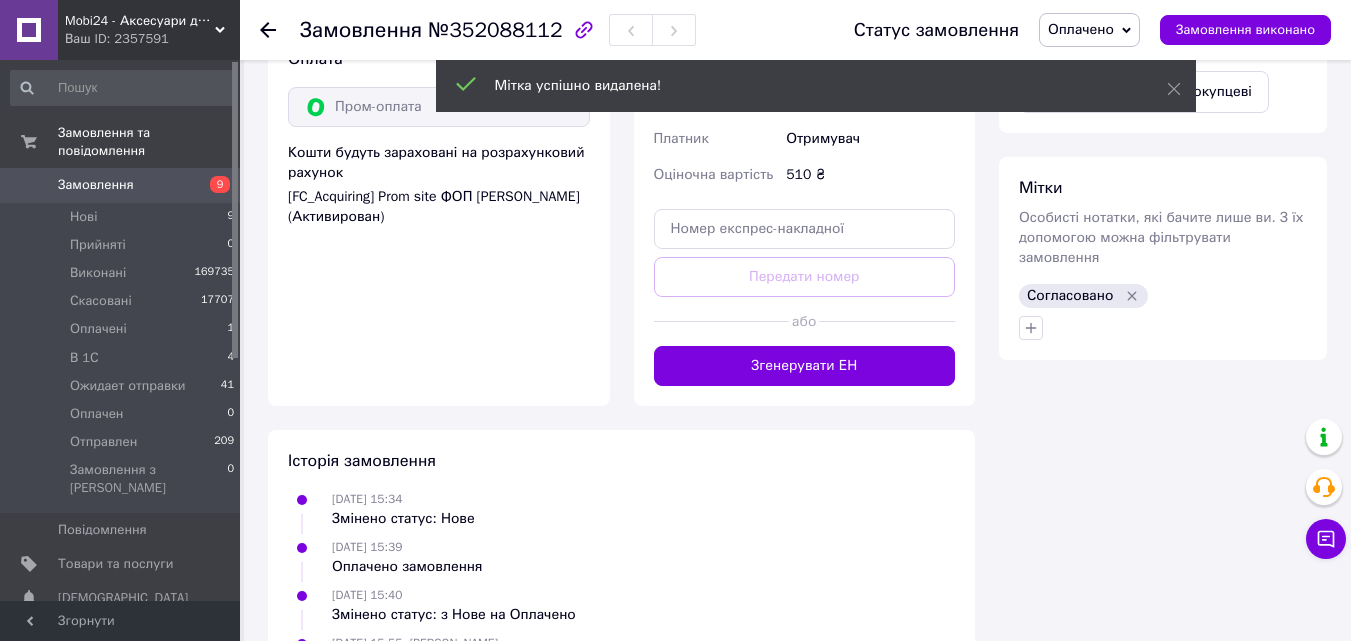 click on "Оплачено" at bounding box center (1089, 30) 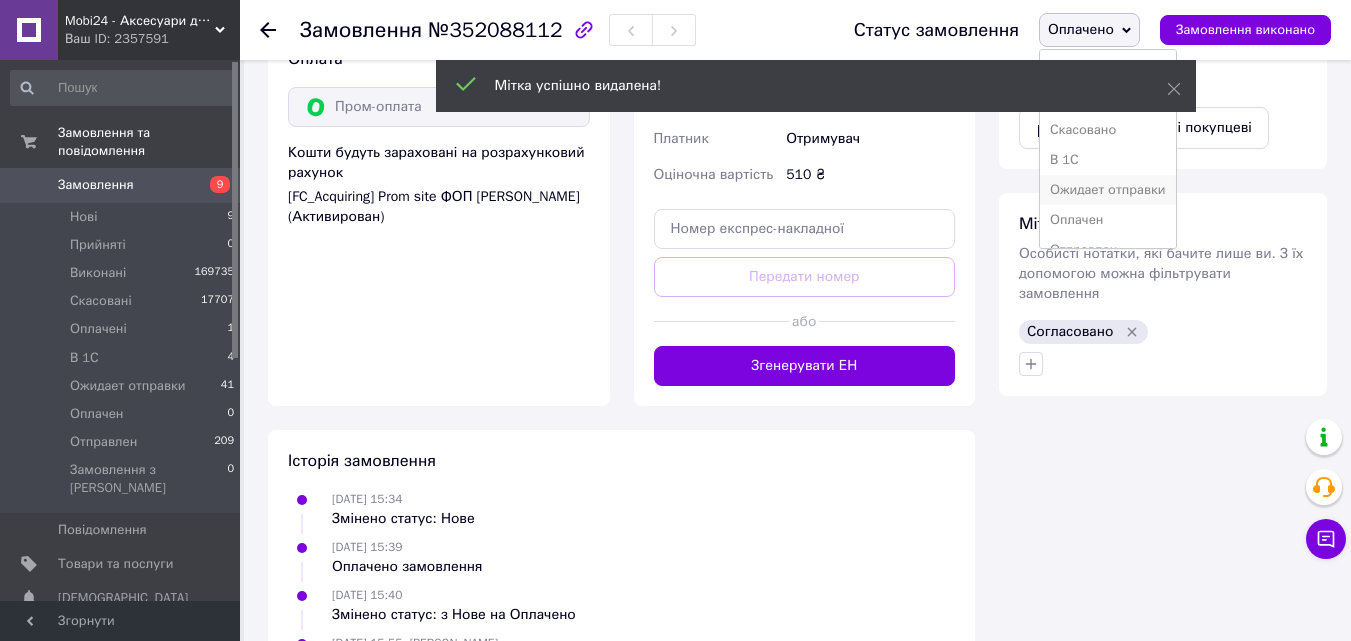 click on "Ожидает отправки" at bounding box center (1108, 190) 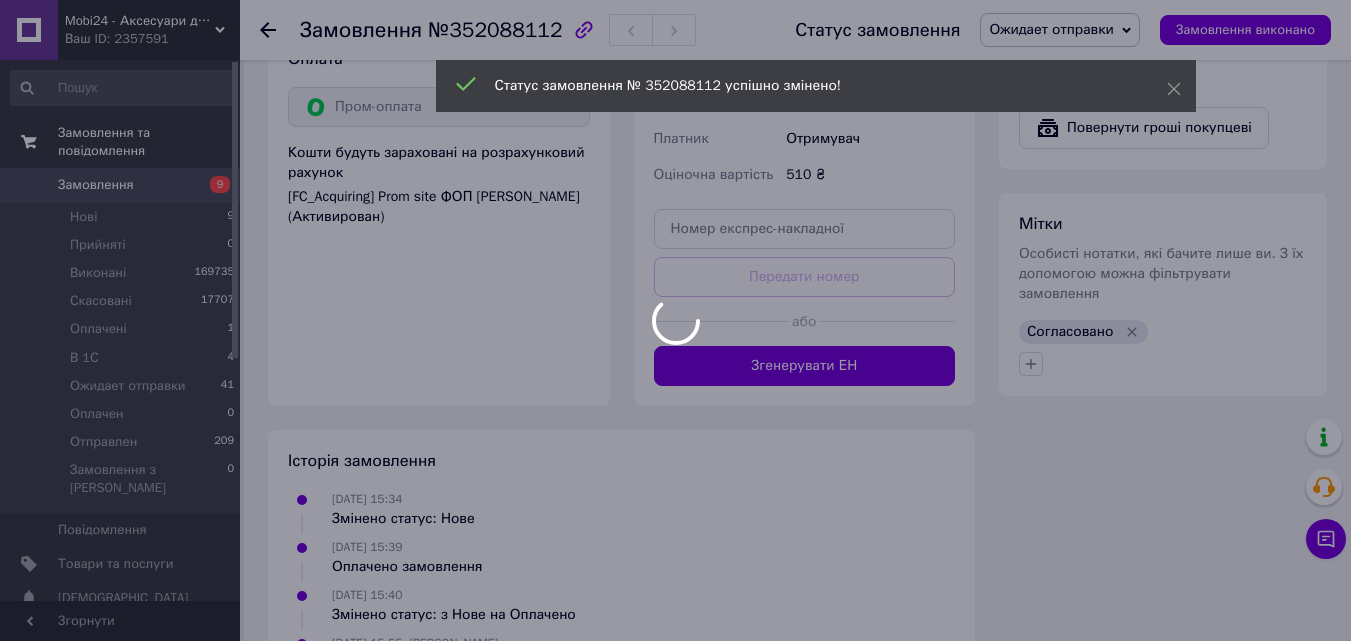 click on "Mobi24 - Аксесуари для смартфонів Ваш ID: 2357591 Сайт Mobi24 - Аксесуари для смартфонів Кабінет покупця Перевірити стан системи Сторінка на порталі Довідка Вийти Замовлення та повідомлення Замовлення 9 Нові 9 Прийняті 0 Виконані 169735 Скасовані 17707 Оплачені 1 В 1С 4 Ожидает отправки 41 Оплачен 0 Отправлен 209 Замовлення з Розетки 0 Повідомлення 0 Товари та послуги Сповіщення 0 0 Показники роботи компанії Панель управління Відгуки Покупатели Каталог ProSale Аналітика Інструменти веб-майстра та SEO Управління сайтом Маркет Prom топ 1" at bounding box center (675, -274) 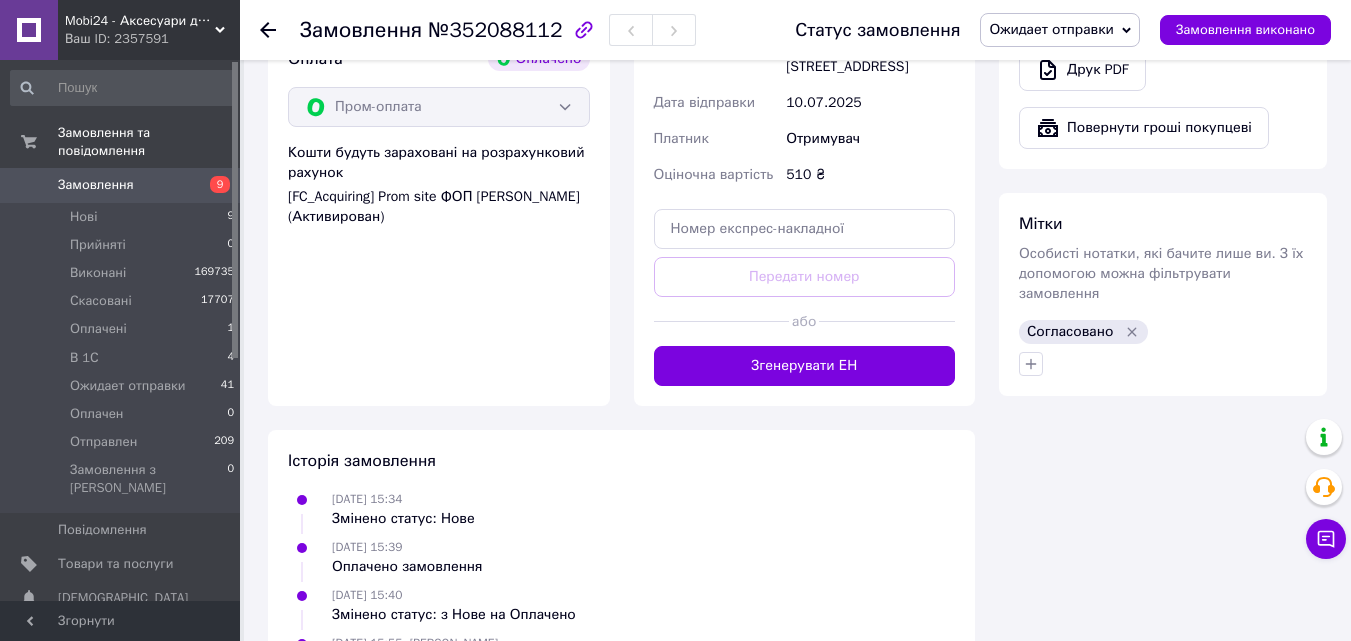 click on "Замовлення" at bounding box center [121, 185] 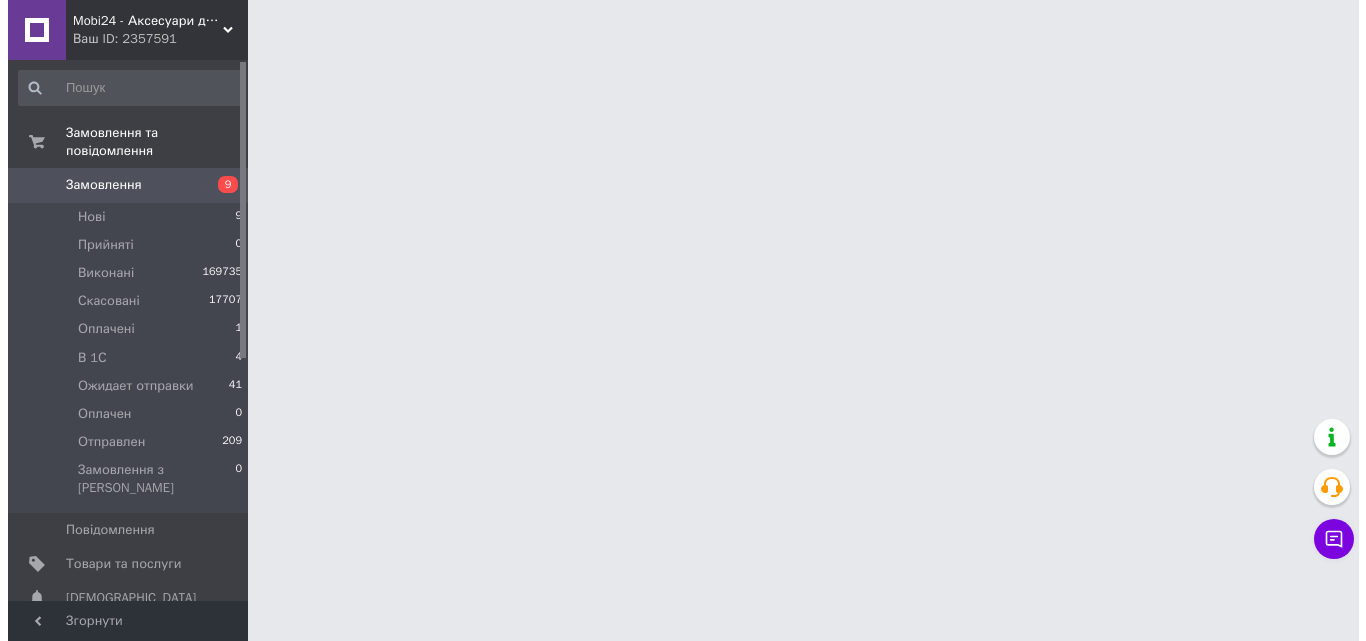 scroll, scrollTop: 0, scrollLeft: 0, axis: both 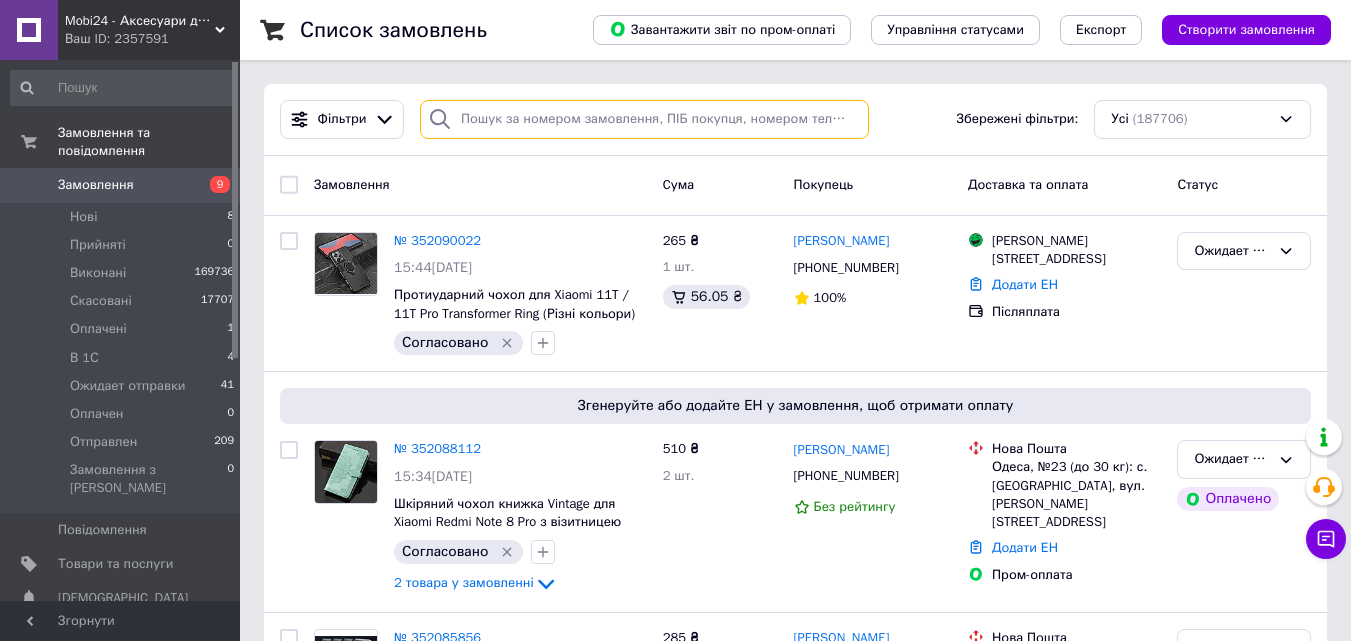 click at bounding box center (644, 119) 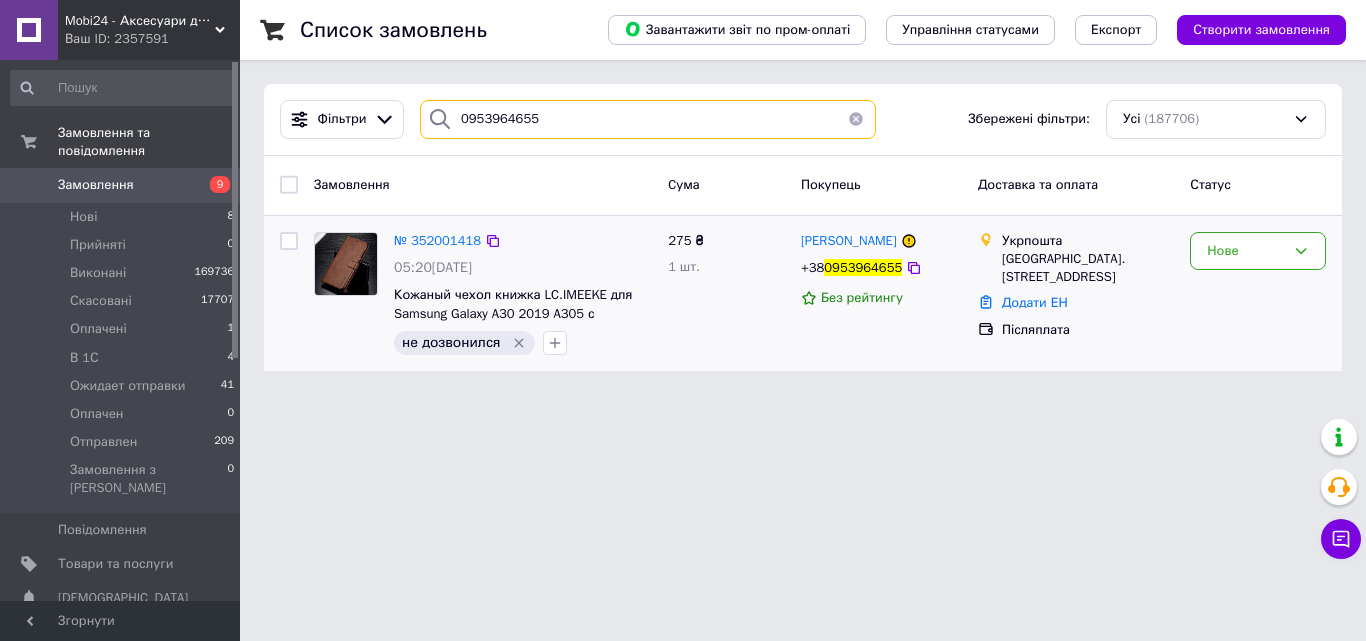 type on "0953964655" 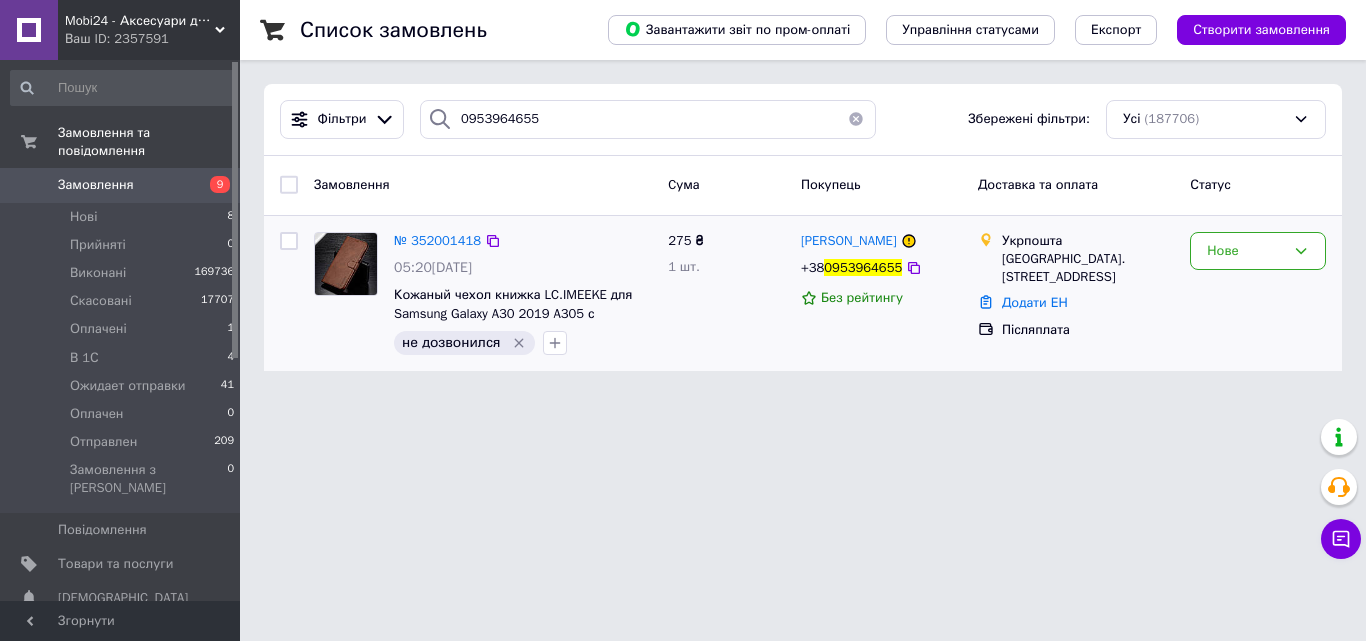 click at bounding box center [346, 264] 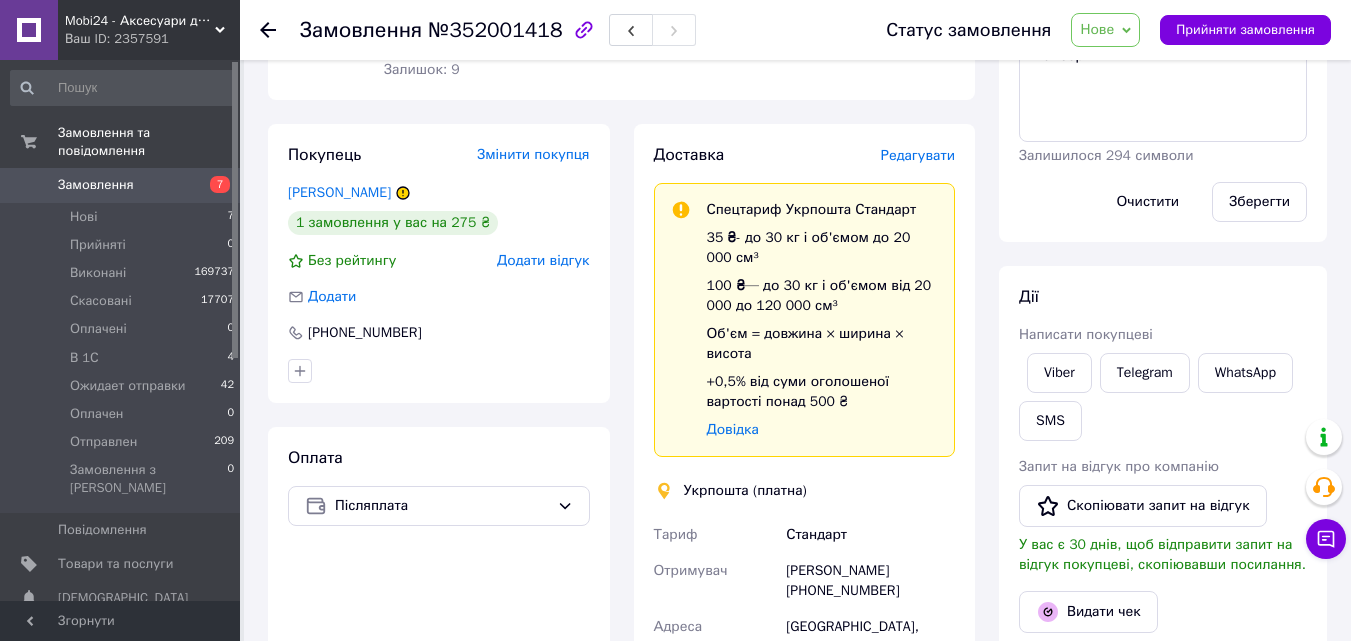 scroll, scrollTop: 400, scrollLeft: 0, axis: vertical 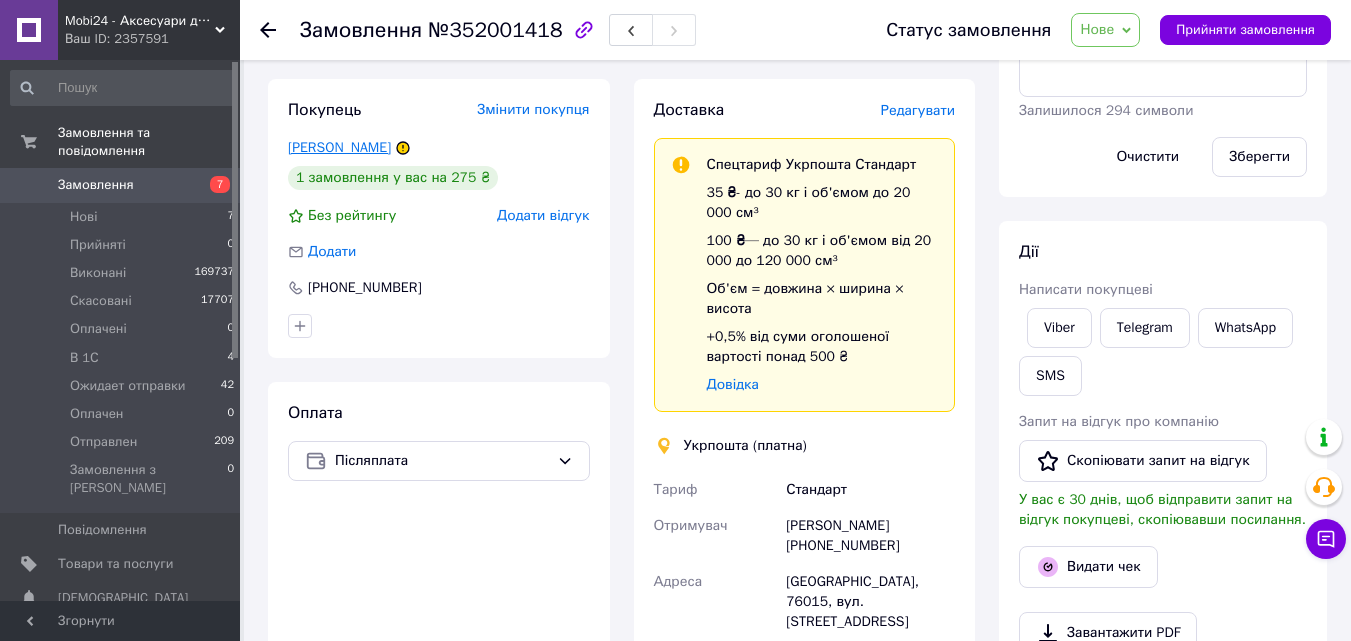 click on "[PERSON_NAME]" at bounding box center [339, 147] 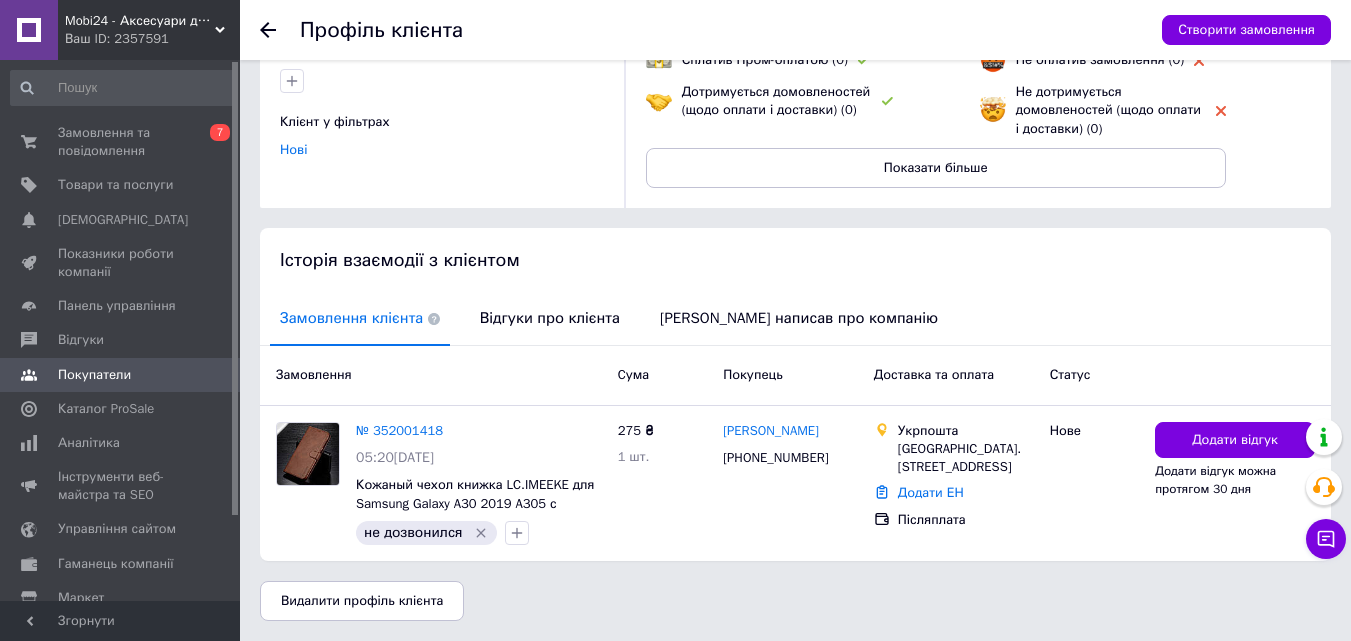 scroll, scrollTop: 229, scrollLeft: 0, axis: vertical 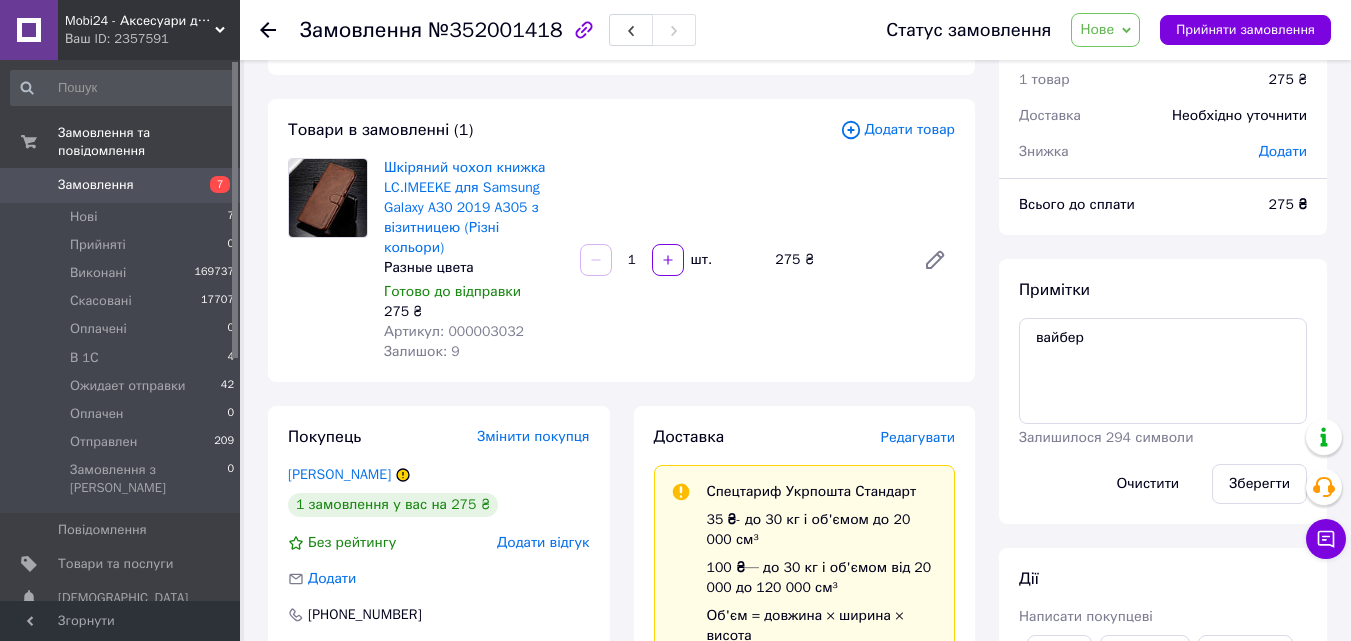 click on "Артикул: 000003032" at bounding box center (454, 331) 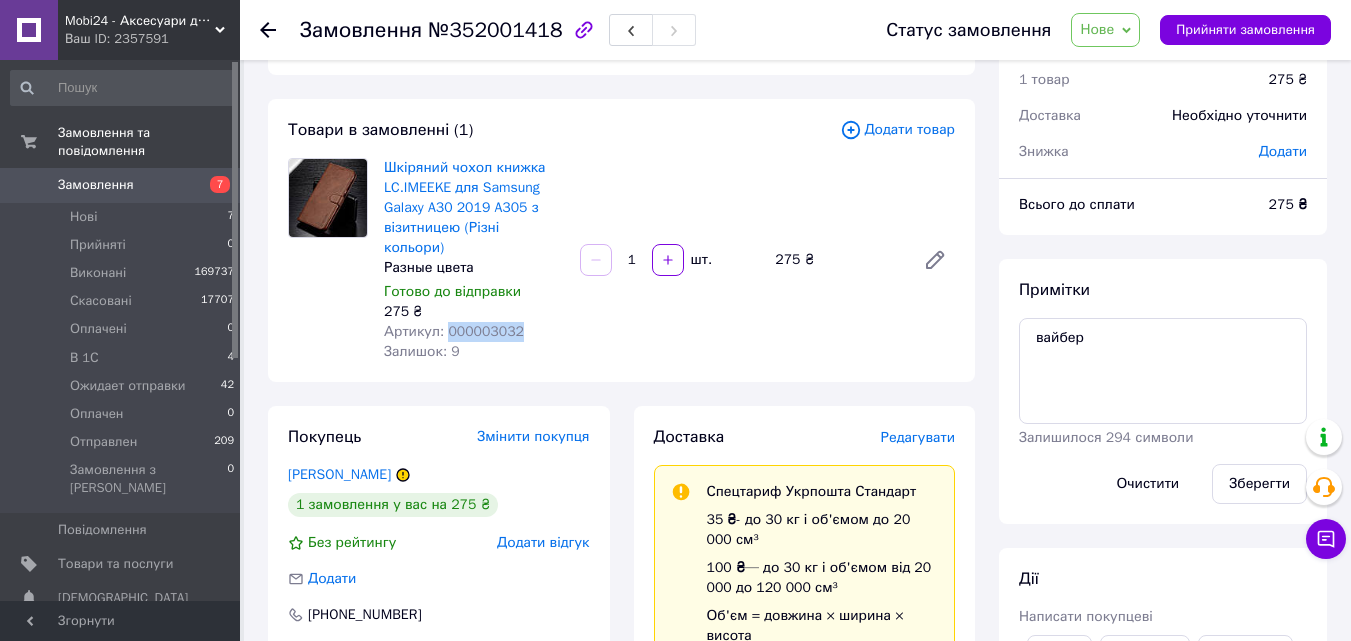 click on "Артикул: 000003032" at bounding box center (454, 331) 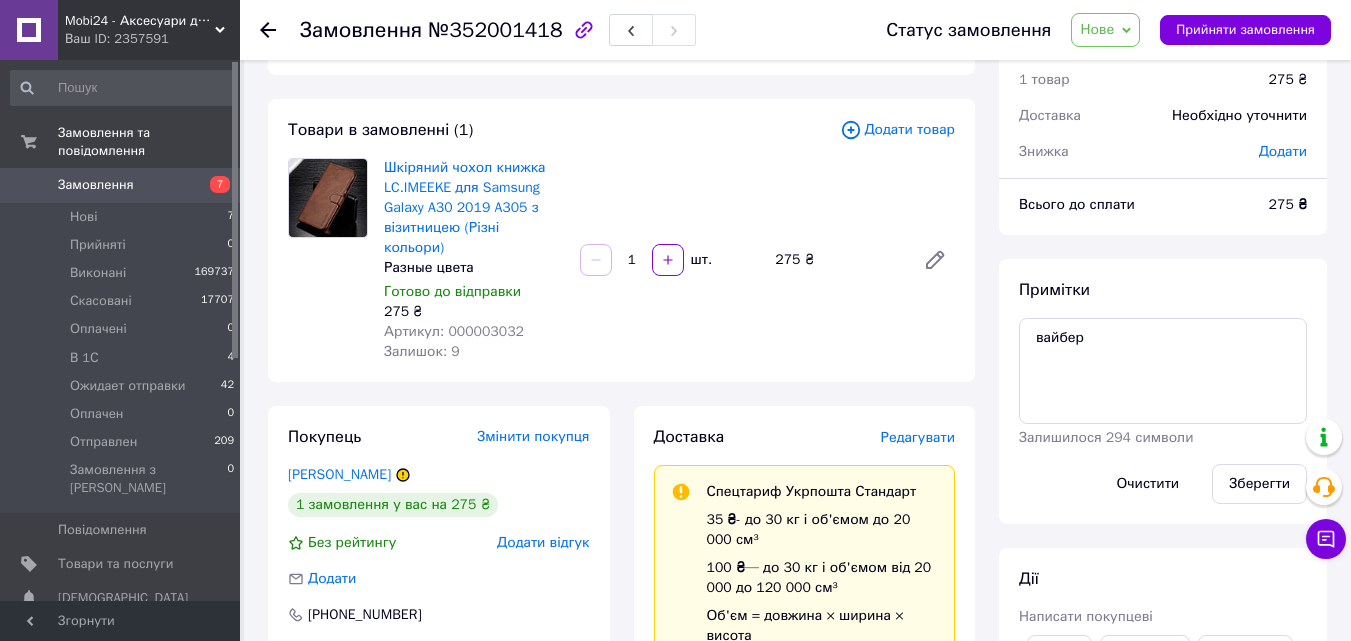 click 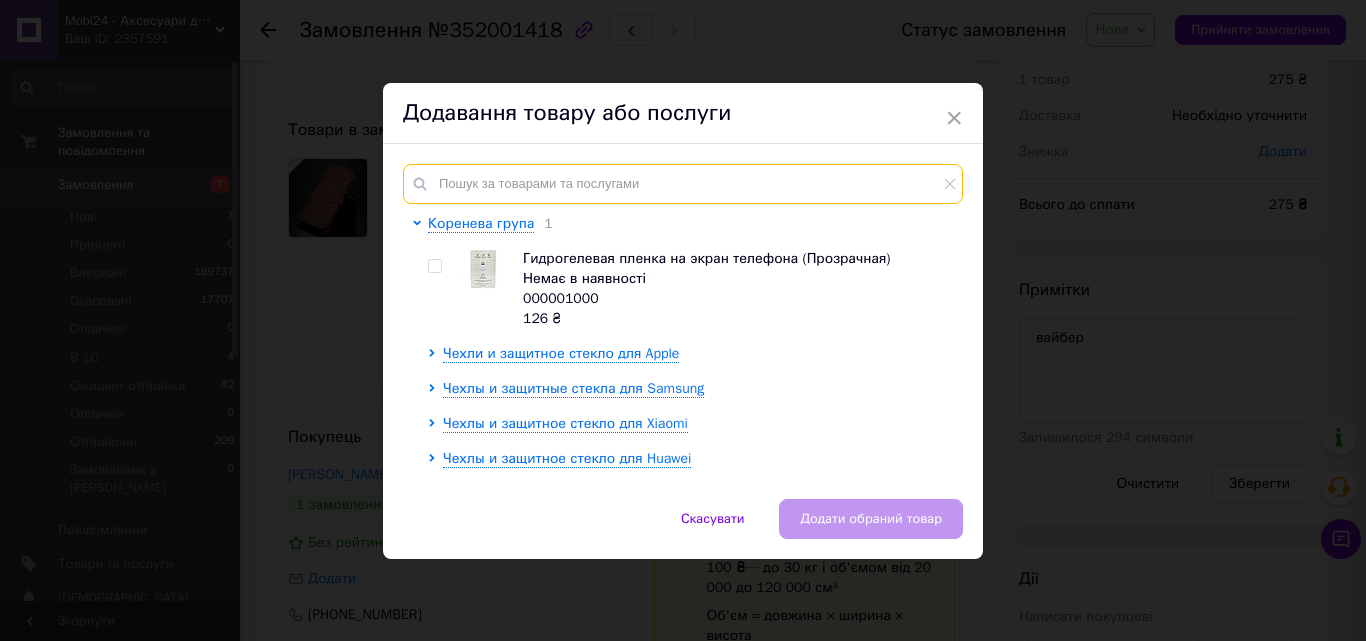 paste on "000003032" 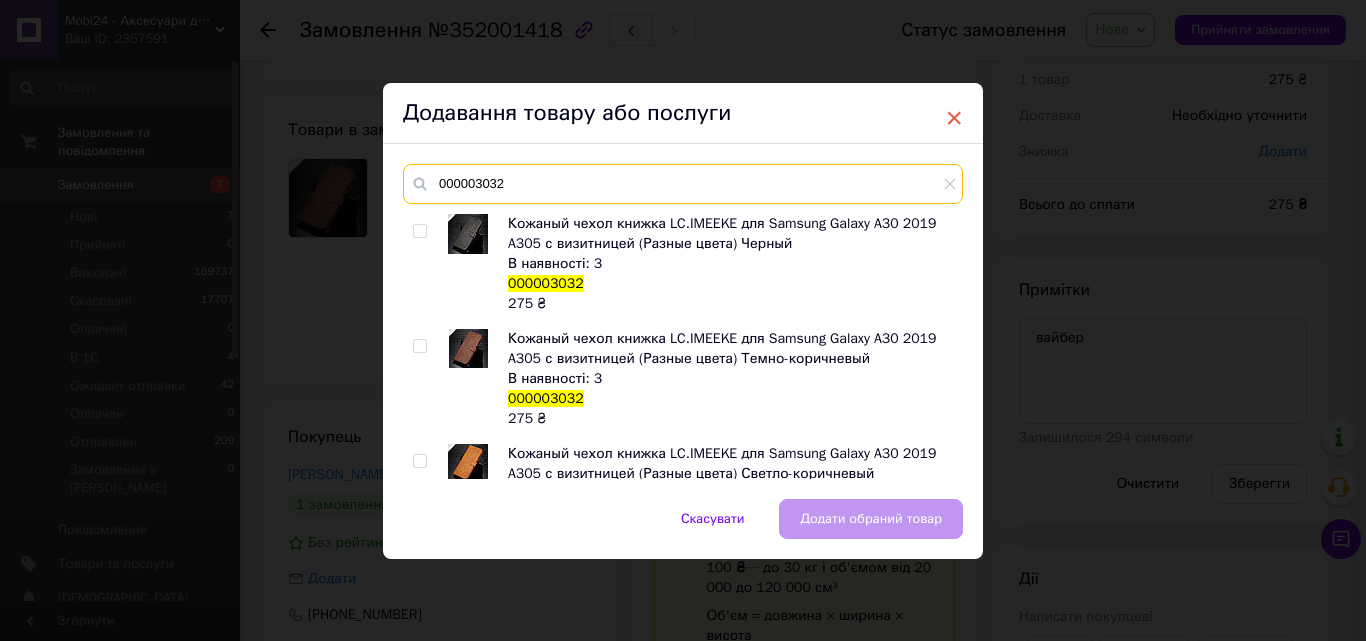 type on "000003032" 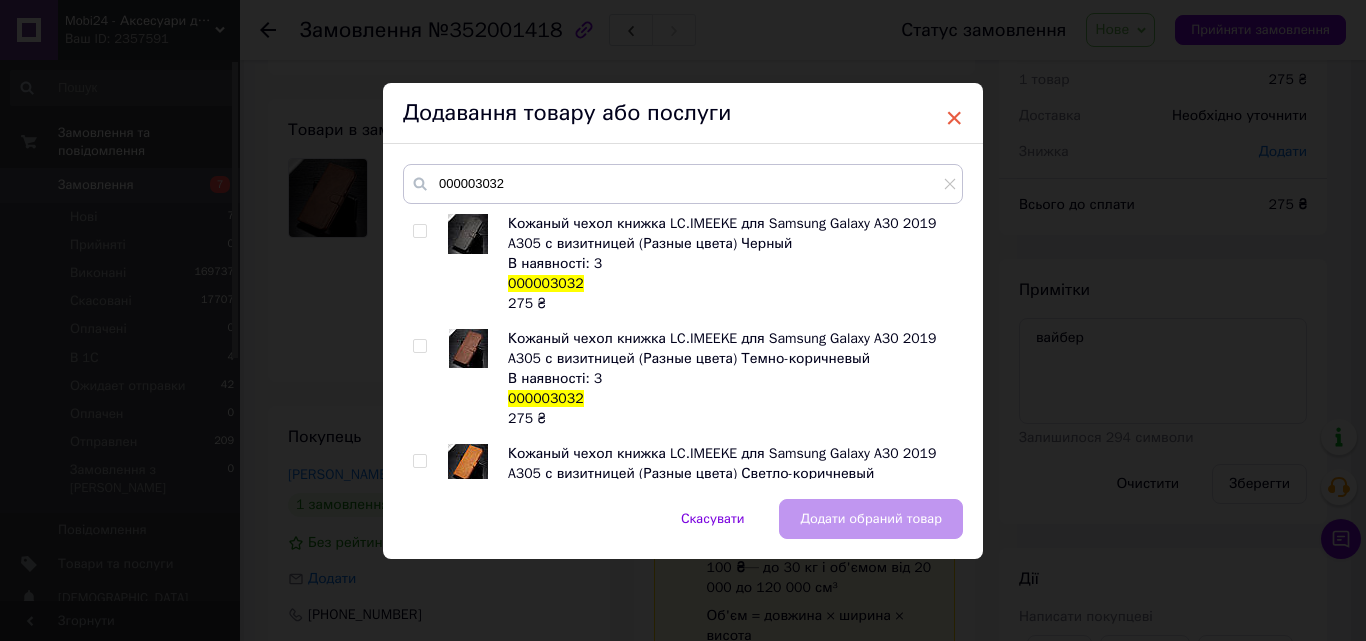 click on "×" at bounding box center [954, 118] 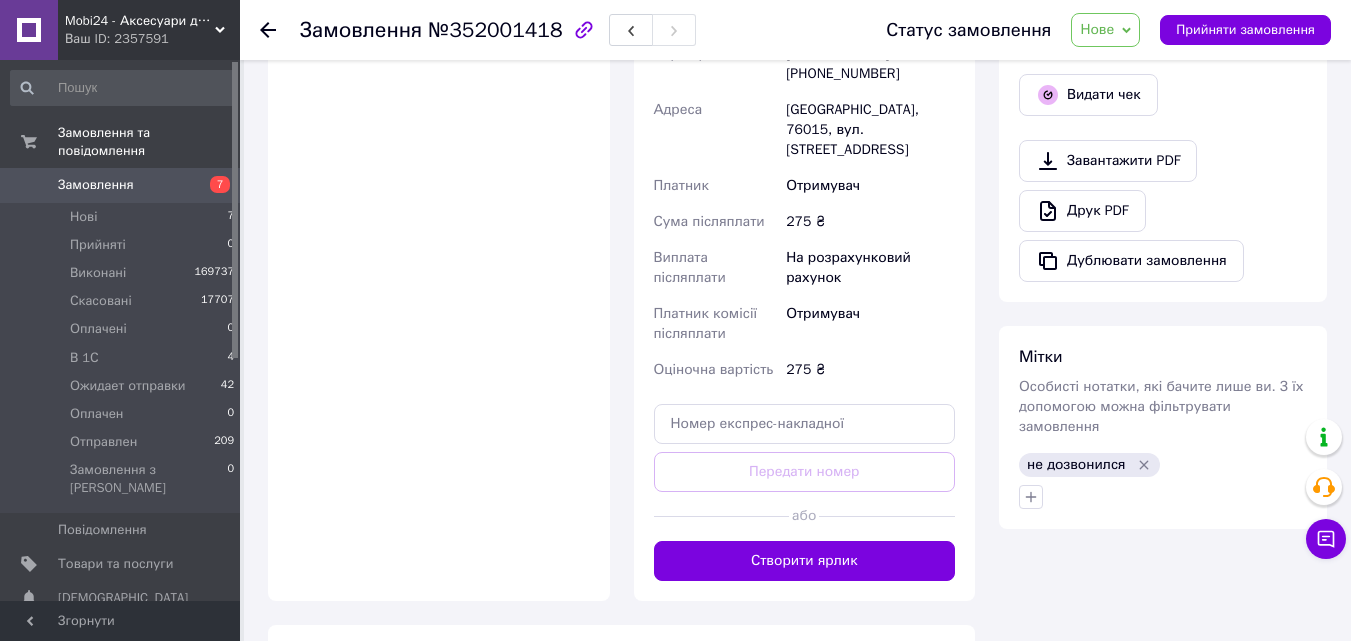scroll, scrollTop: 873, scrollLeft: 0, axis: vertical 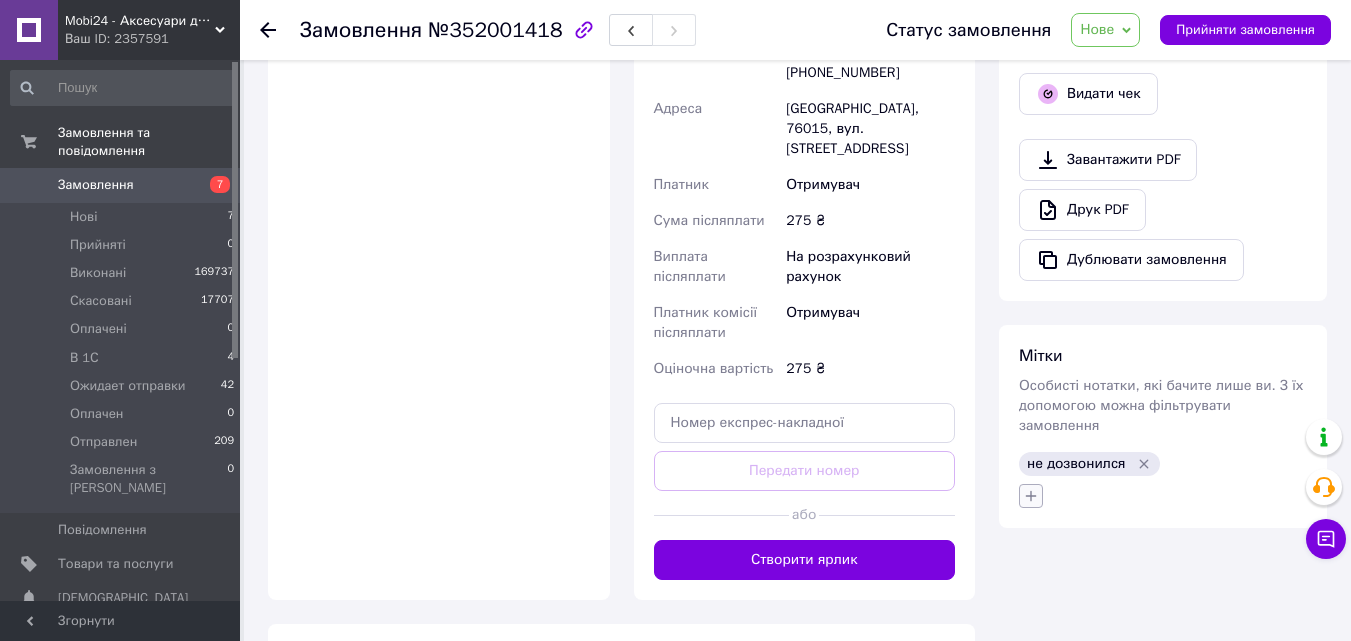 click 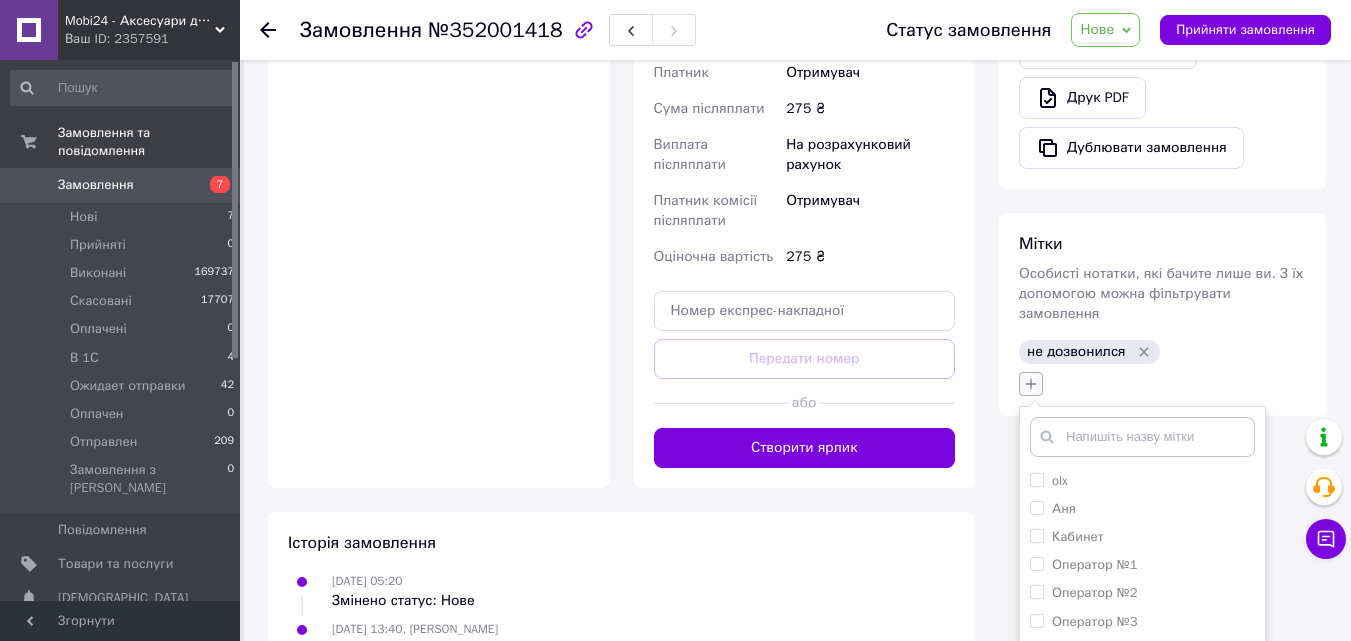 scroll, scrollTop: 1157, scrollLeft: 0, axis: vertical 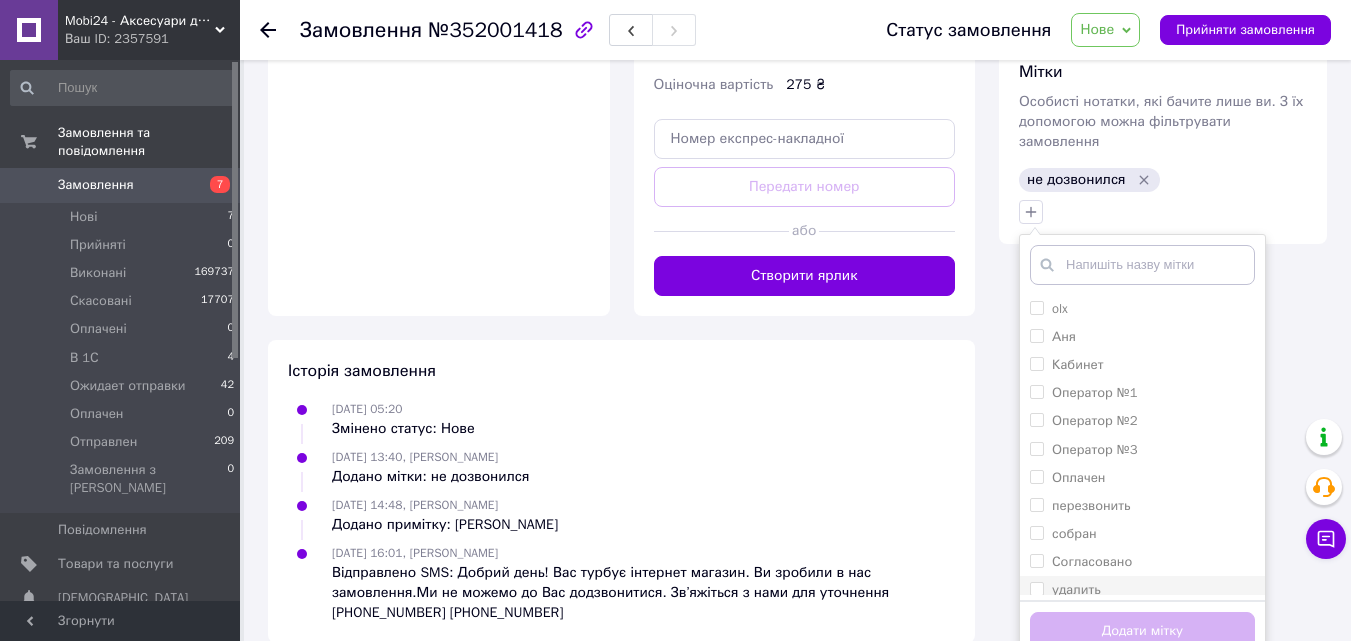 click on "удалить" at bounding box center (1036, 588) 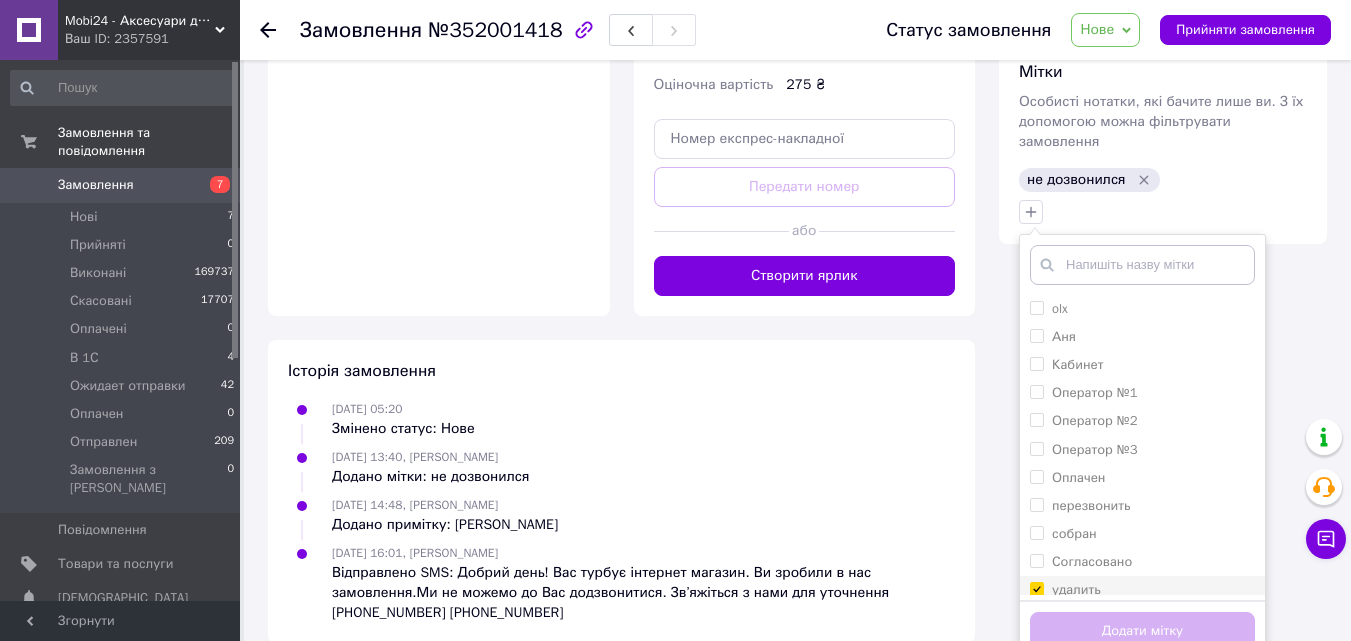 checkbox on "true" 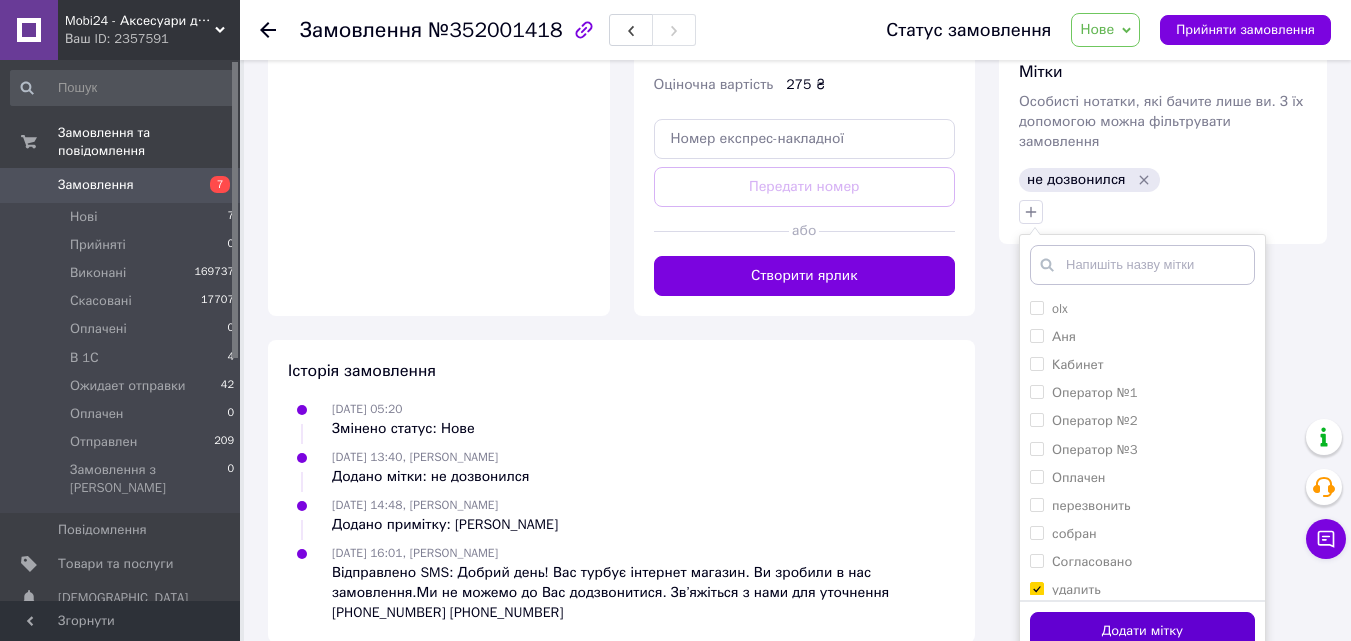 click on "Додати мітку" at bounding box center [1142, 631] 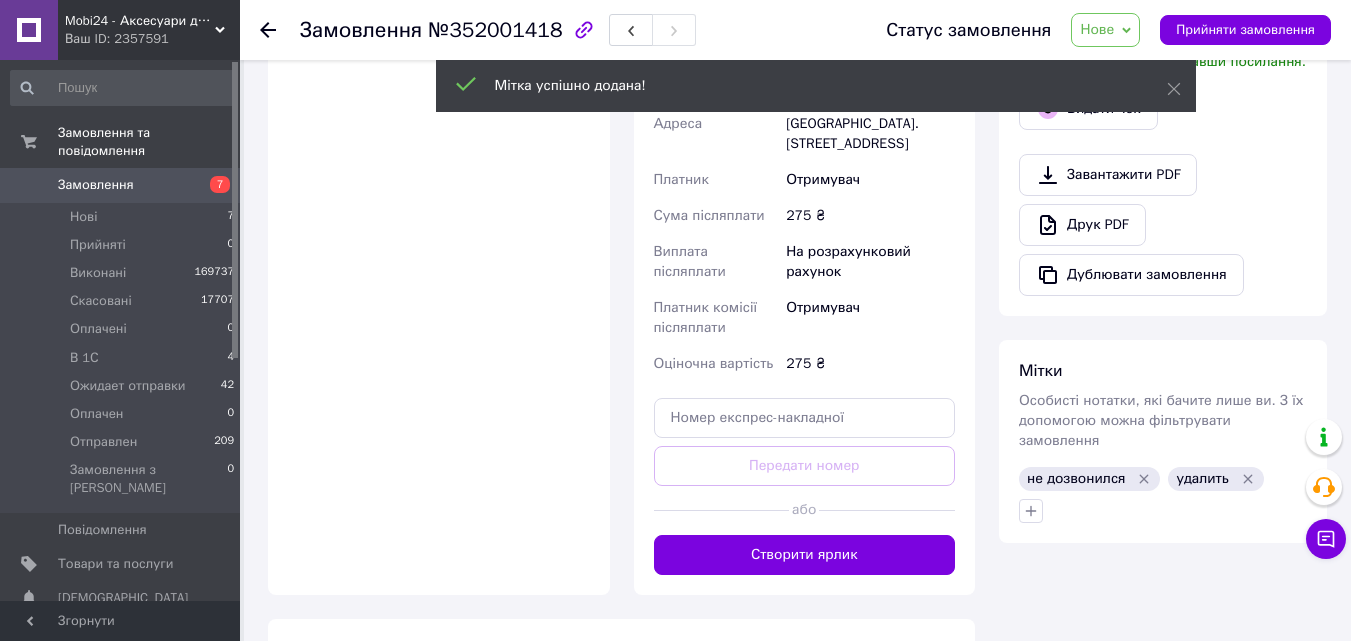 scroll, scrollTop: 857, scrollLeft: 0, axis: vertical 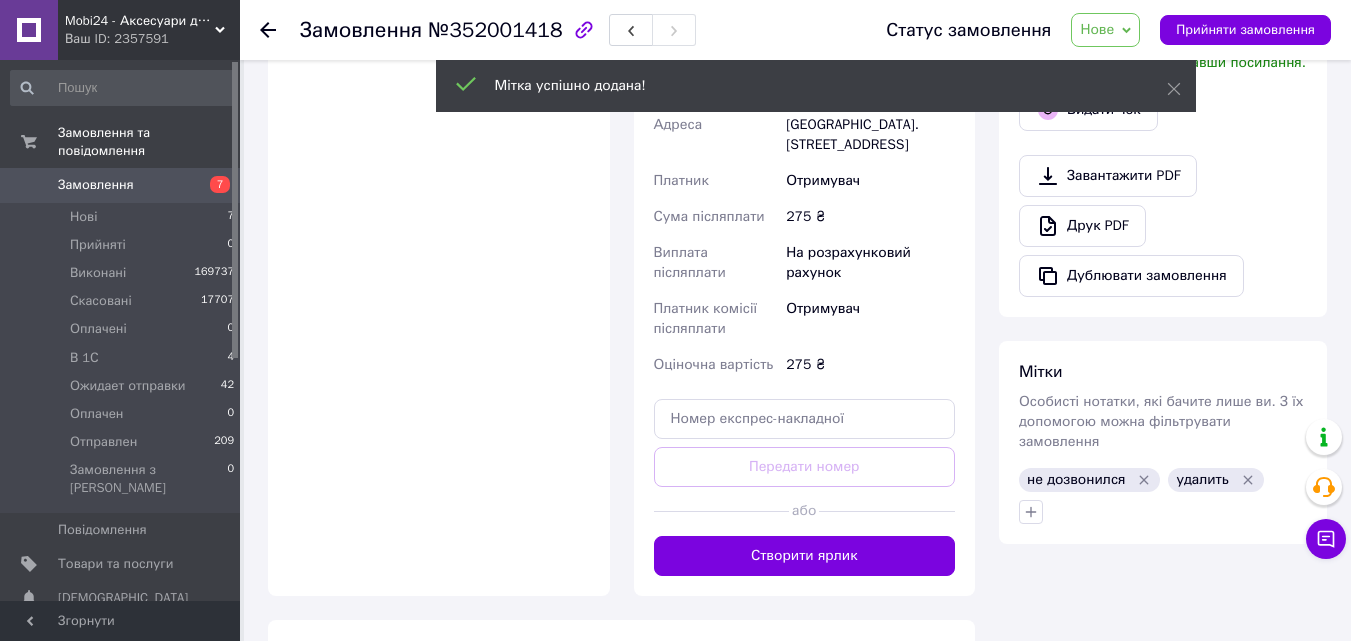 click 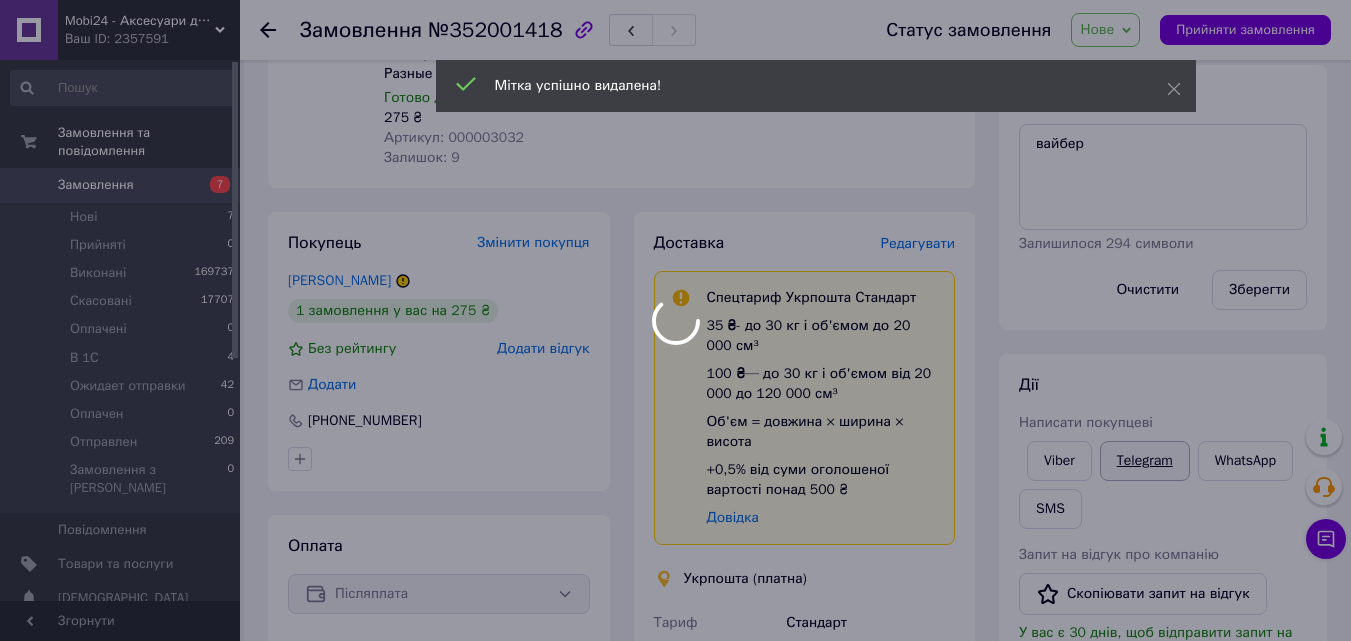 scroll, scrollTop: 157, scrollLeft: 0, axis: vertical 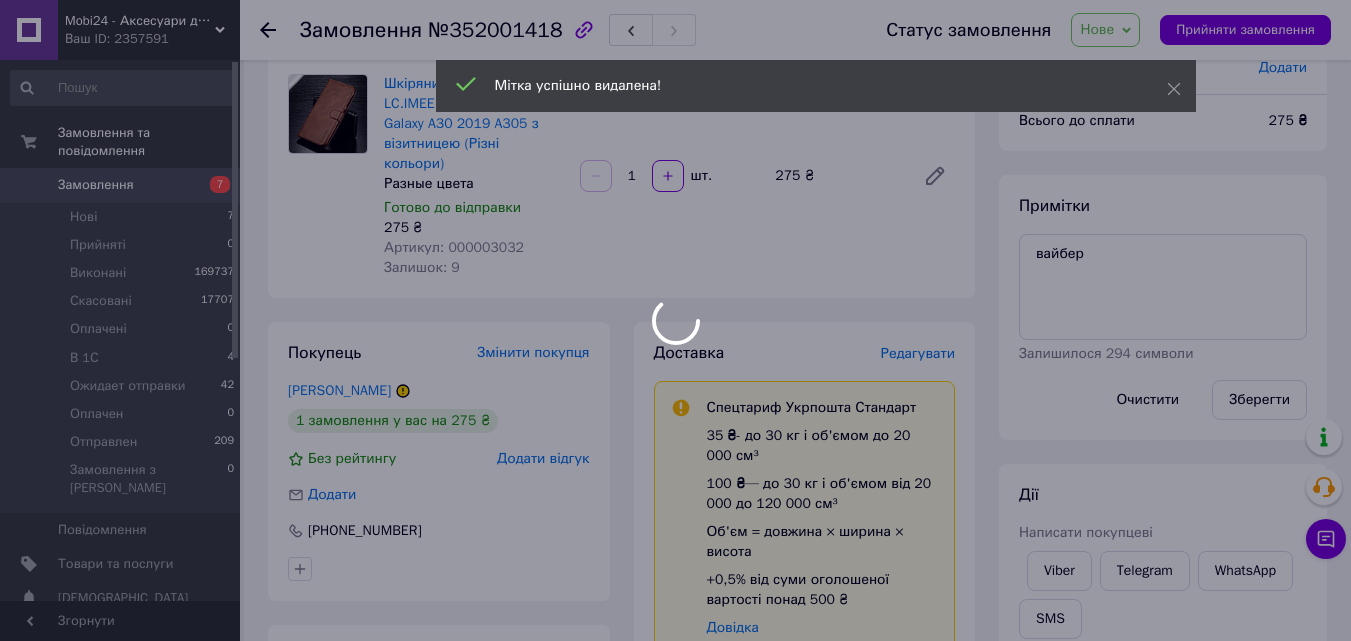 click on "Mobi24 - Аксесуари для смартфонів Ваш ID: 2357591 Сайт Mobi24 - Аксесуари для смартфонів Кабінет покупця Перевірити стан системи Сторінка на порталі Довідка Вийти Замовлення та повідомлення Замовлення 7 Нові 7 Прийняті 0 Виконані 169737 Скасовані 17707 Оплачені 0 В 1С 4 Ожидает отправки 42 Оплачен 0 Отправлен 209 Замовлення з Розетки 0 Повідомлення 0 Товари та послуги Сповіщення 0 0 Показники роботи компанії Панель управління Відгуки Покупатели Каталог ProSale Аналітика Інструменти веб-майстра та SEO Управління сайтом Маркет Prom топ 1" at bounding box center (675, 769) 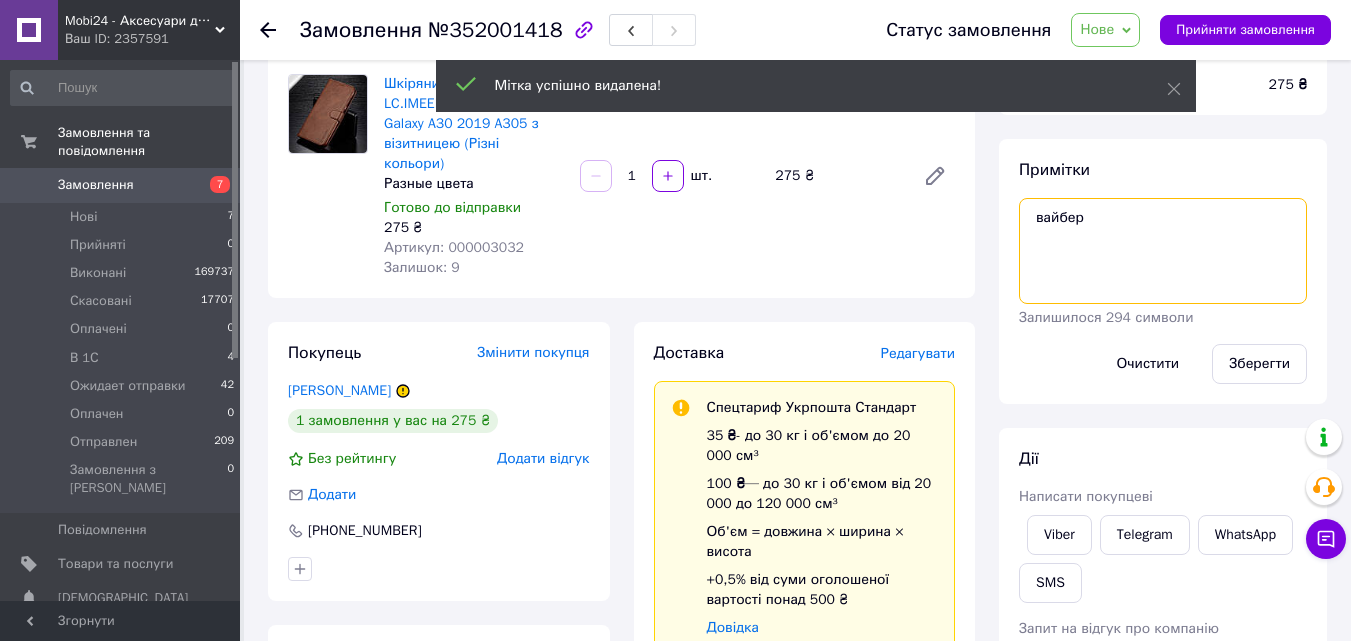 click on "вайбер" at bounding box center (1163, 251) 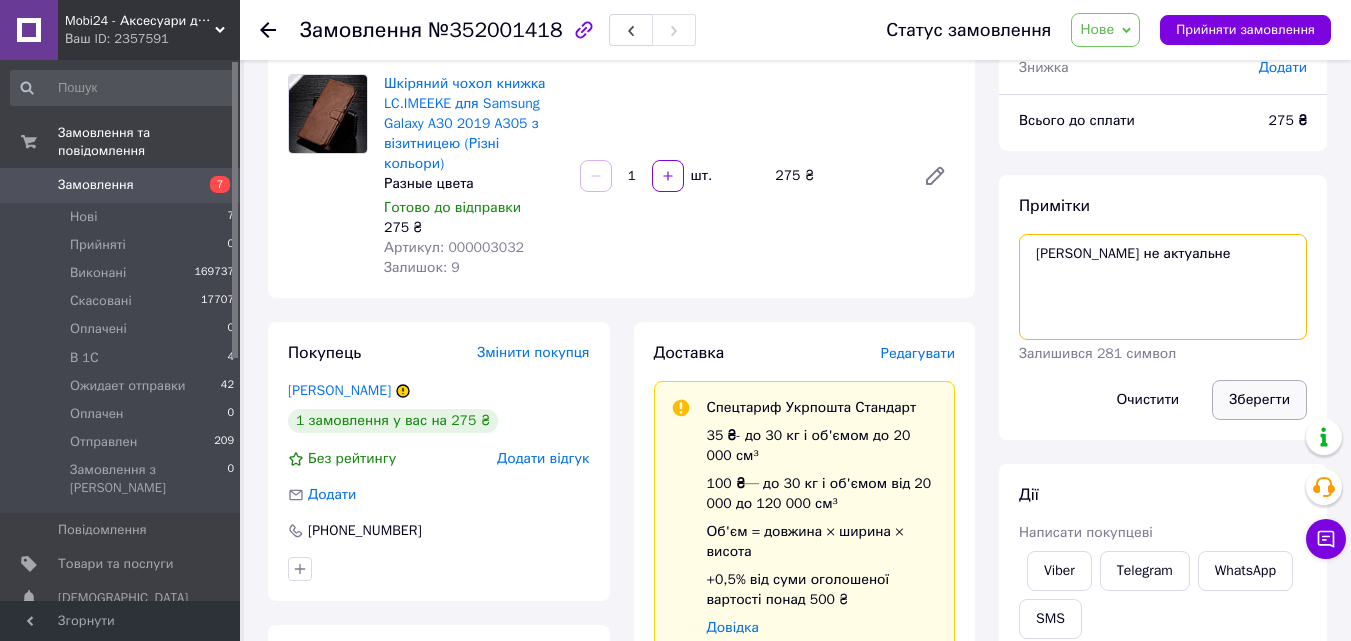 type on "вайбер не актуальне" 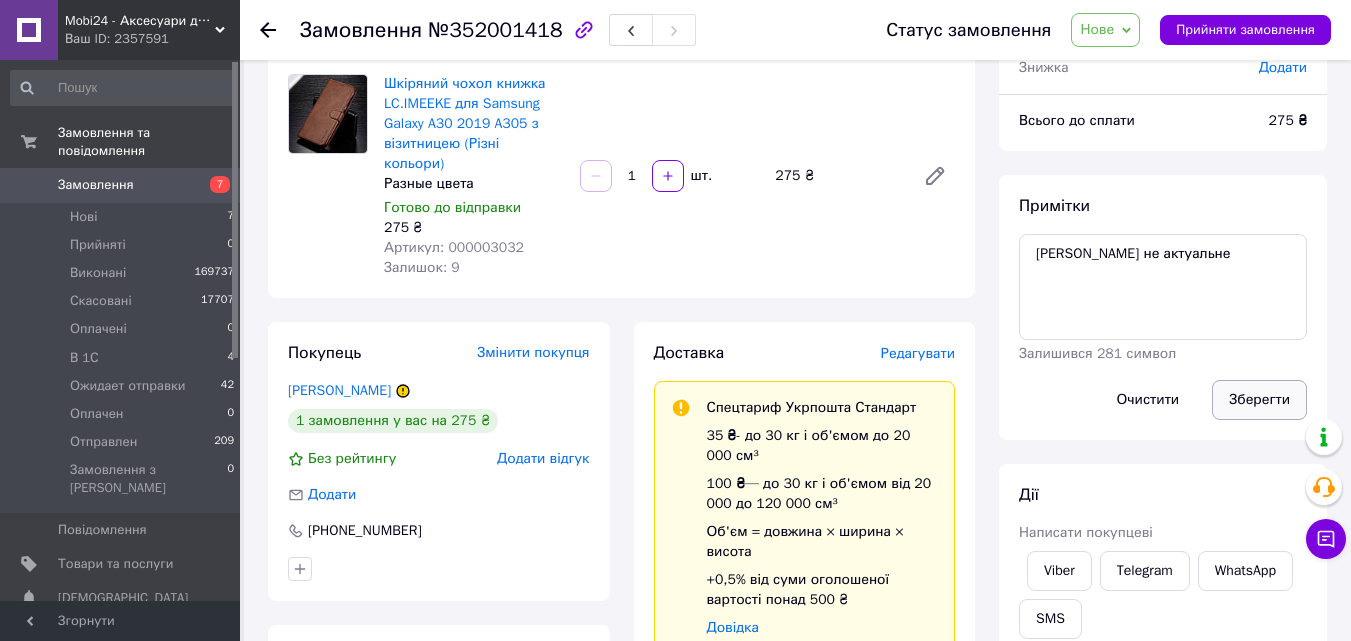 click on "Зберегти" at bounding box center [1259, 400] 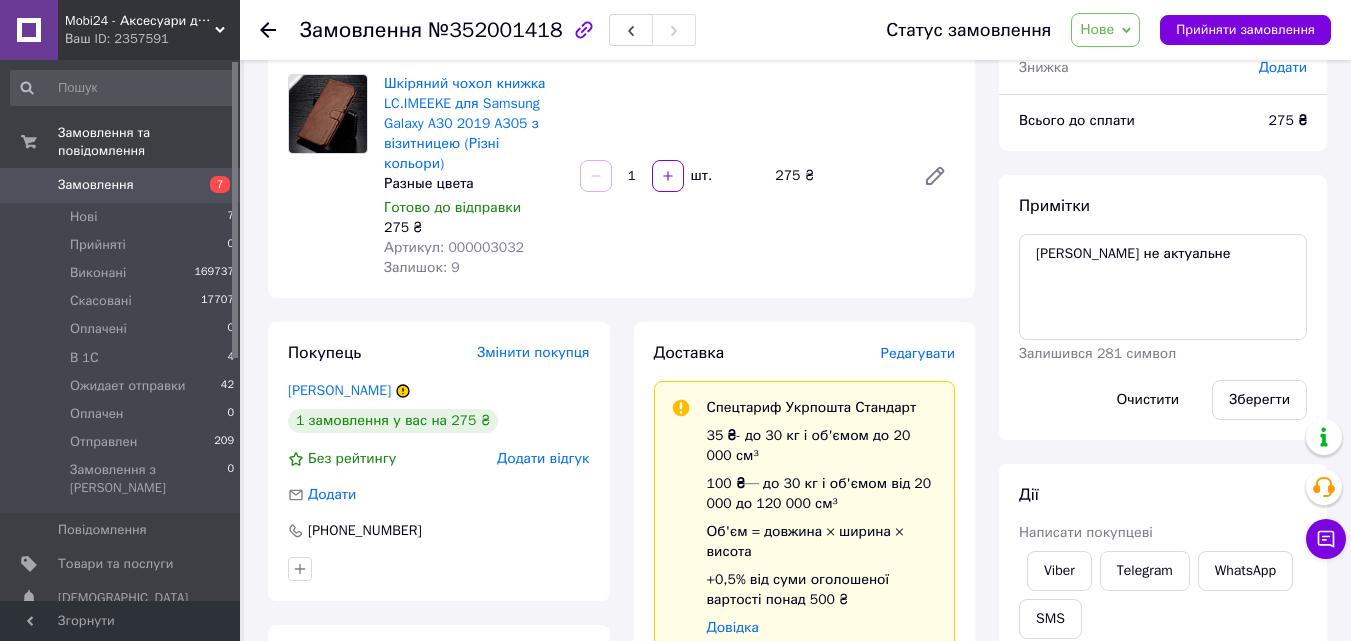 drag, startPoint x: 1248, startPoint y: 409, endPoint x: 787, endPoint y: 349, distance: 464.88815 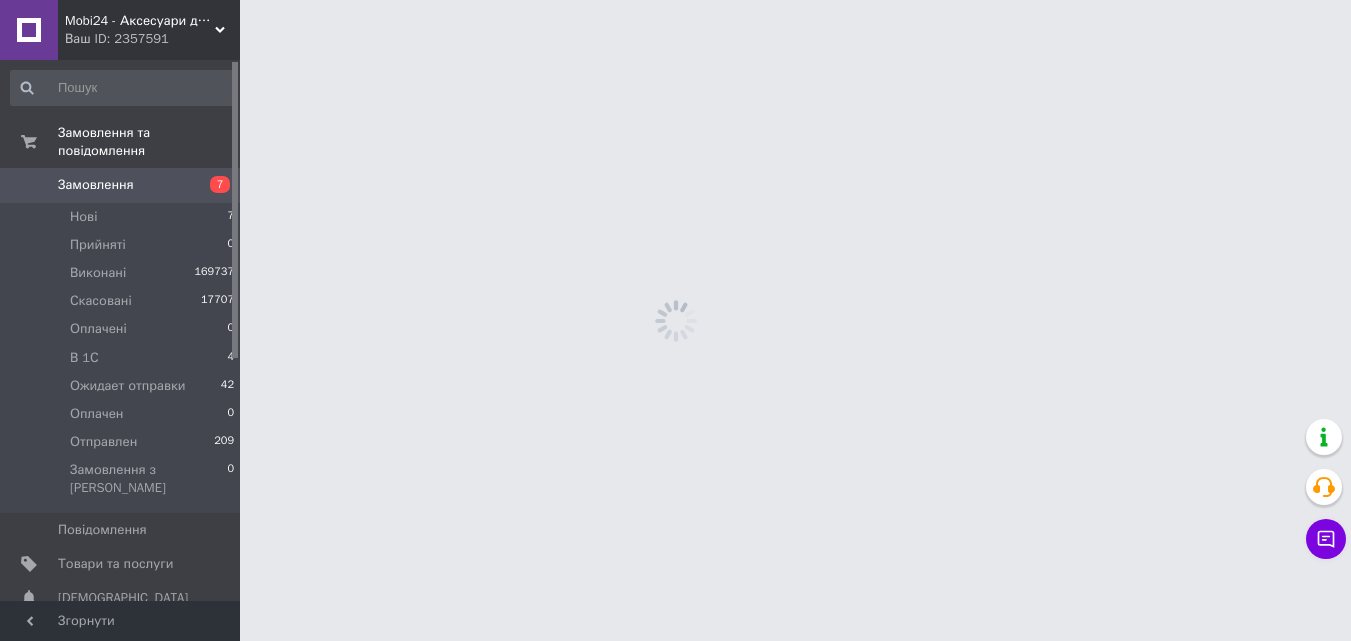 scroll, scrollTop: 0, scrollLeft: 0, axis: both 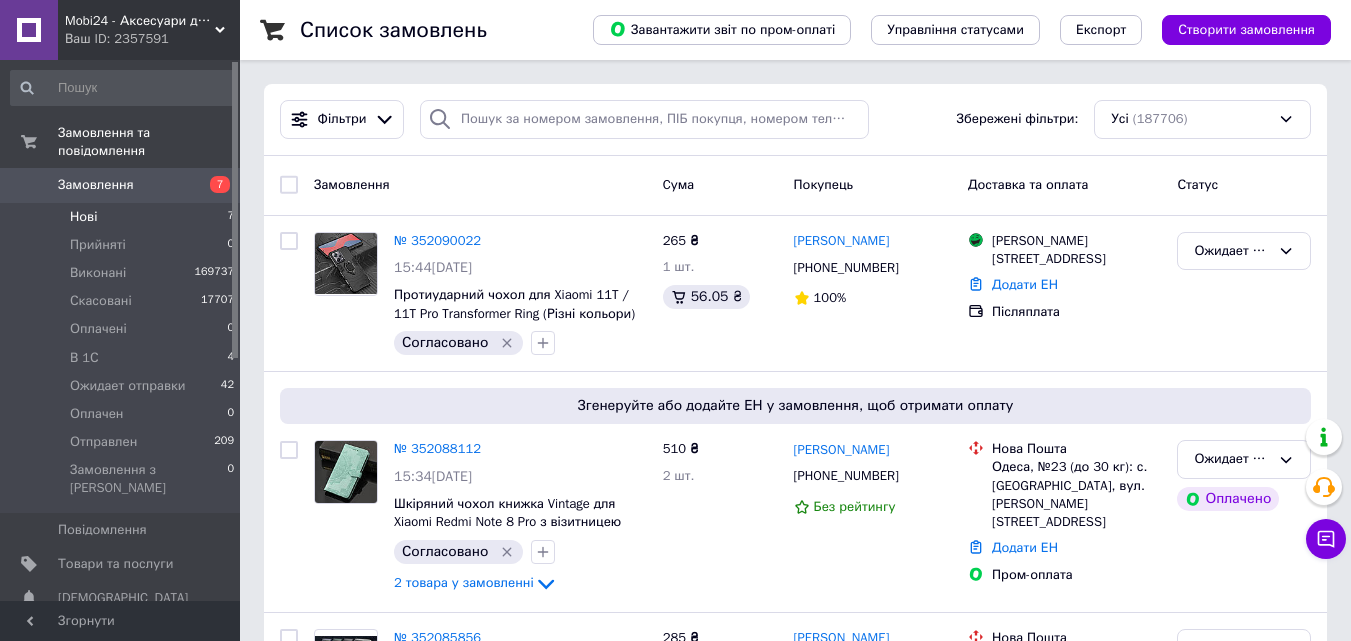 click on "Нові 7" at bounding box center [123, 217] 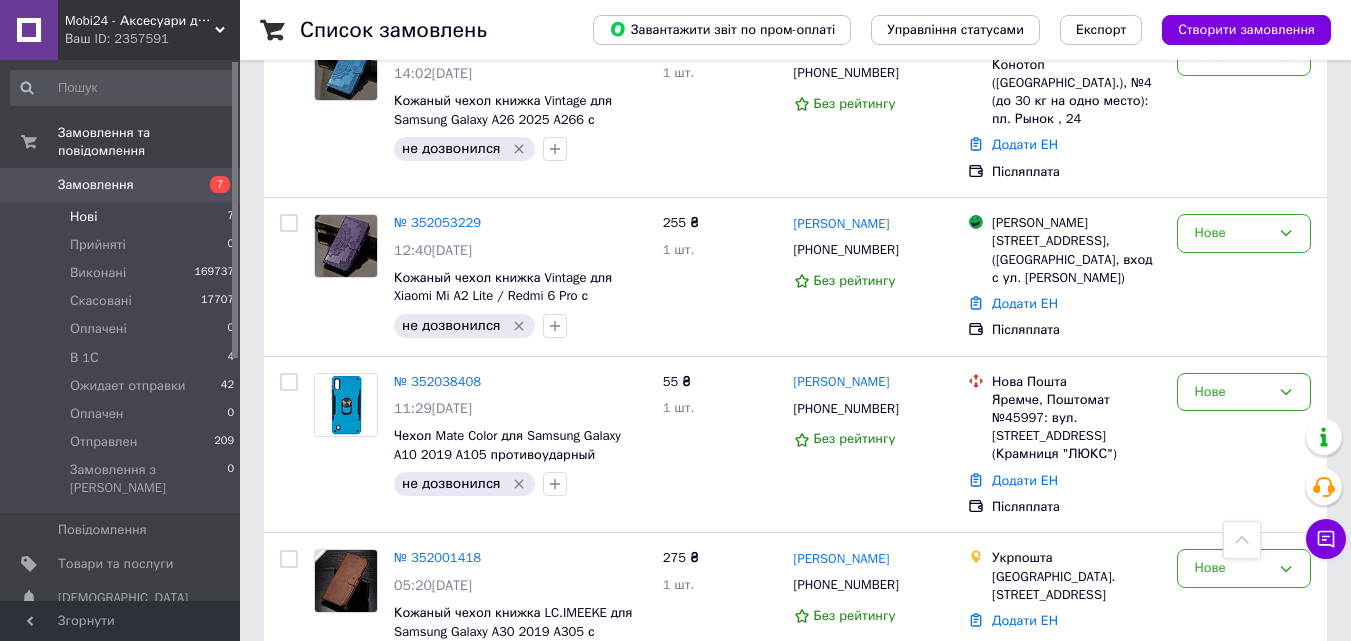 scroll, scrollTop: 832, scrollLeft: 0, axis: vertical 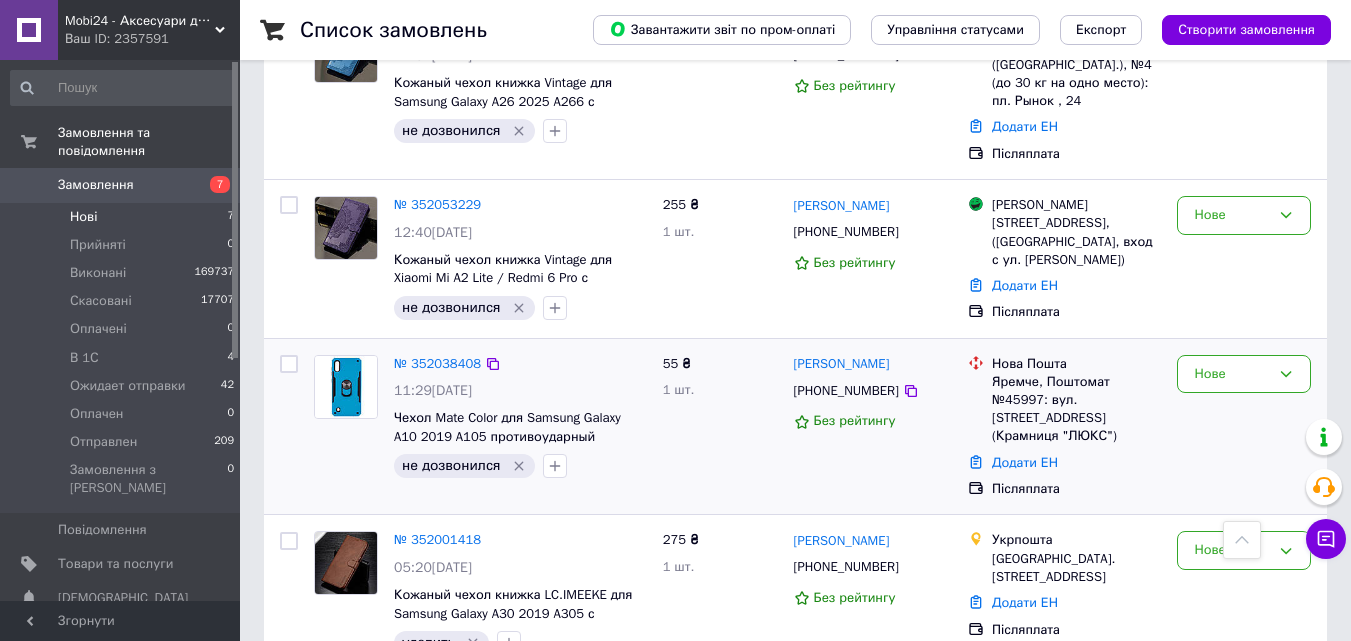 click at bounding box center (346, 387) 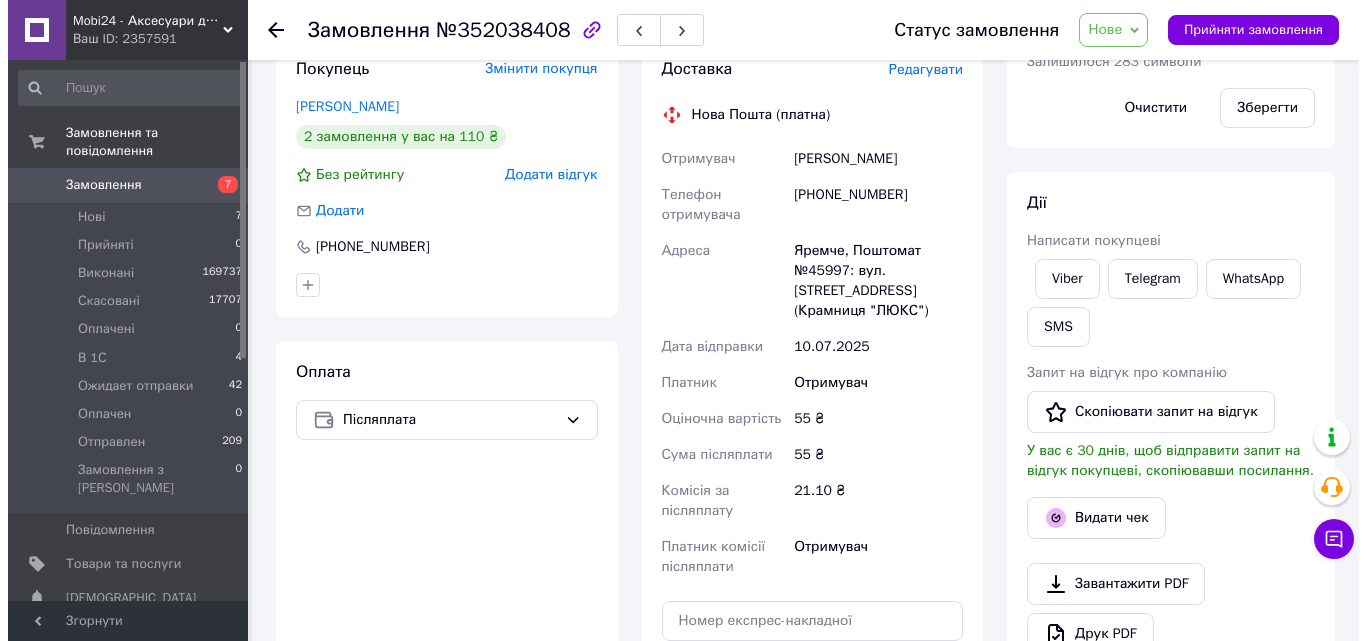 scroll, scrollTop: 349, scrollLeft: 0, axis: vertical 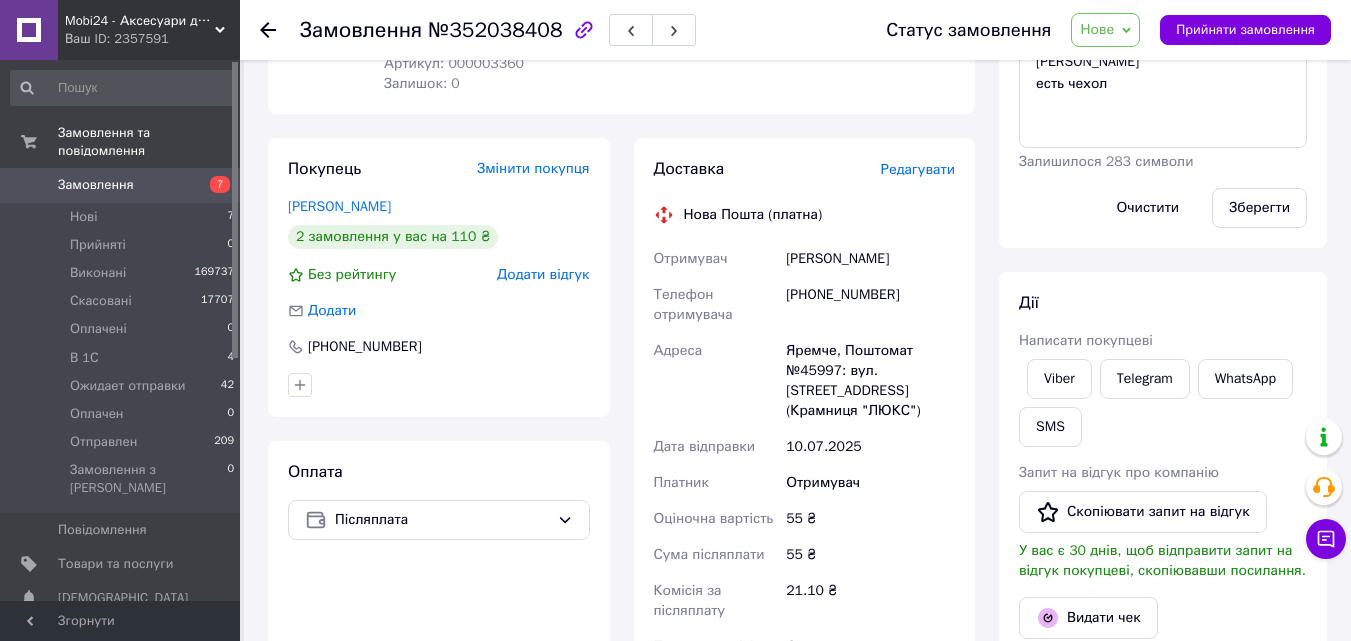 click on "Редагувати" at bounding box center [918, 169] 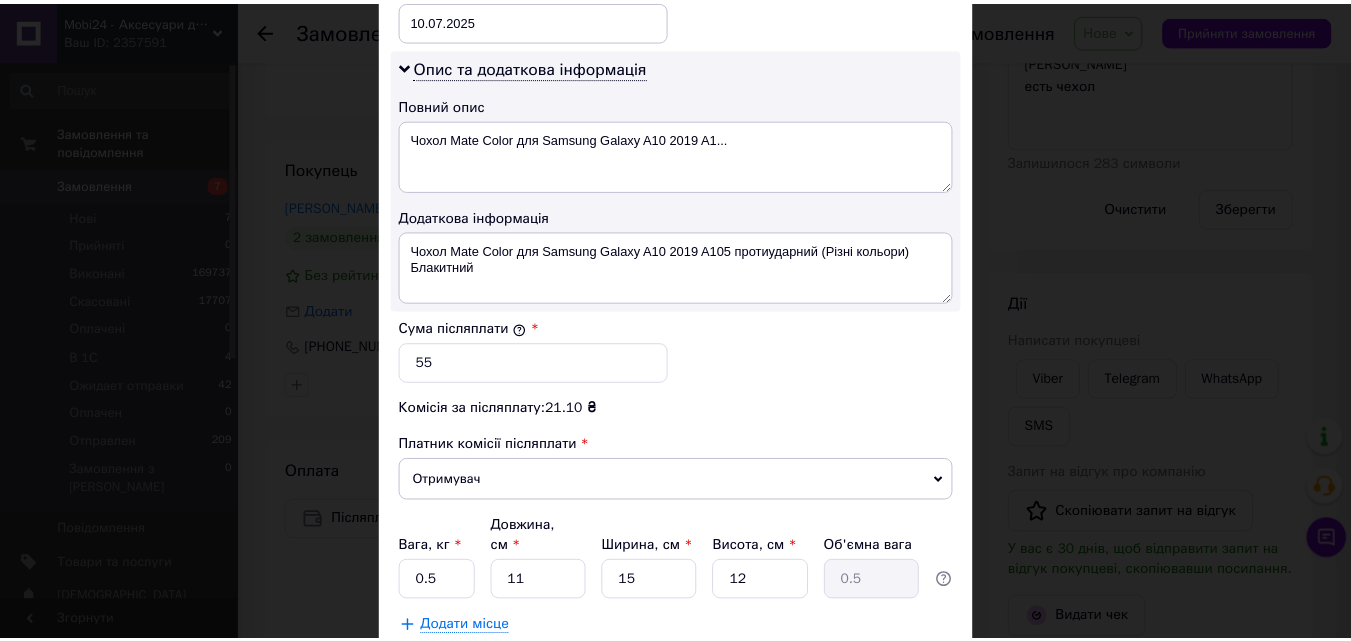scroll, scrollTop: 1129, scrollLeft: 0, axis: vertical 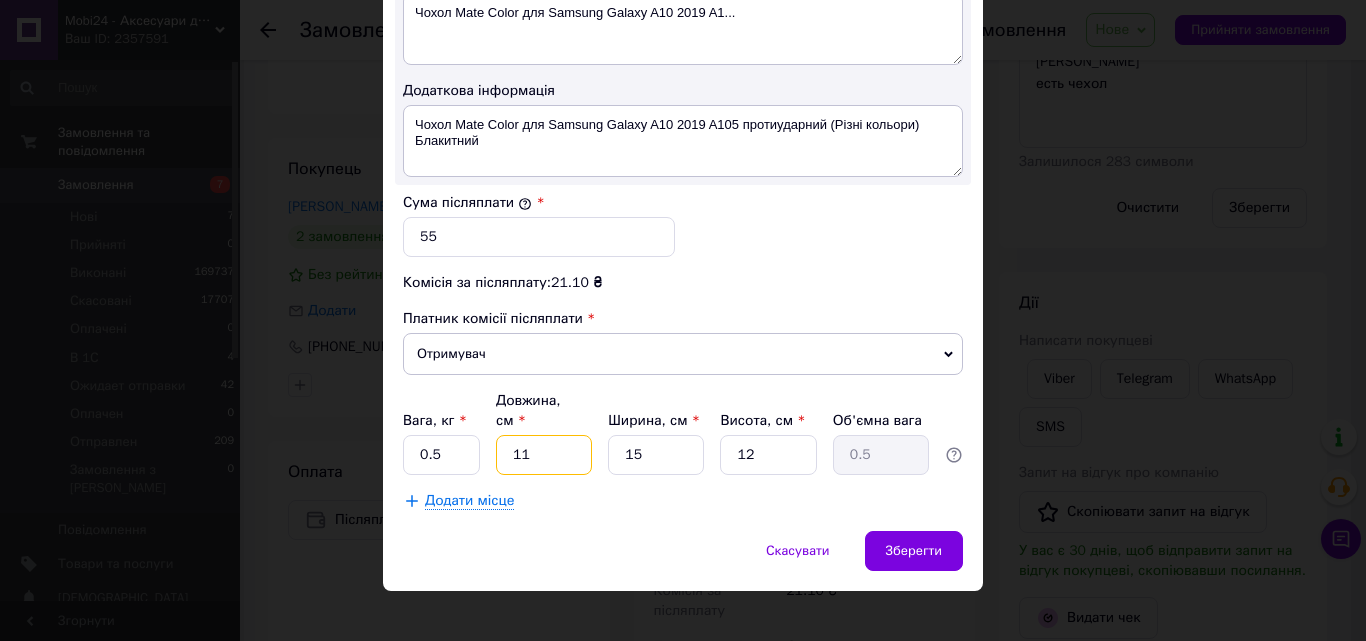 click on "11" at bounding box center (544, 455) 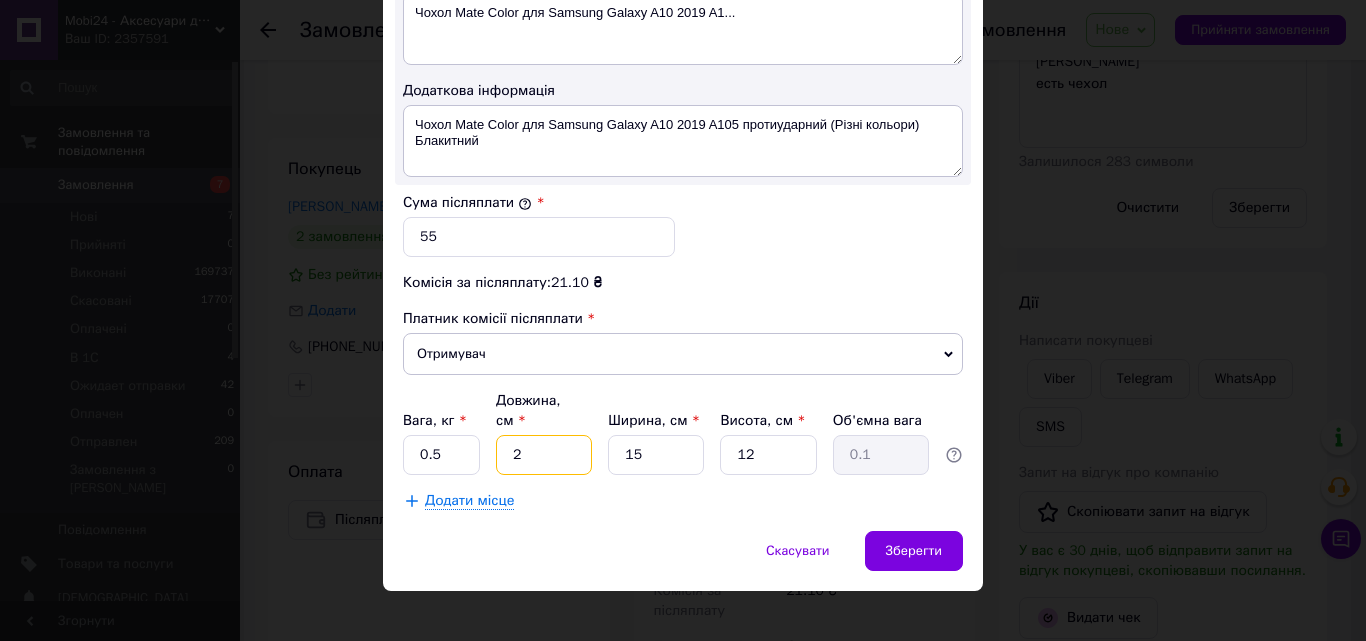 type on "25" 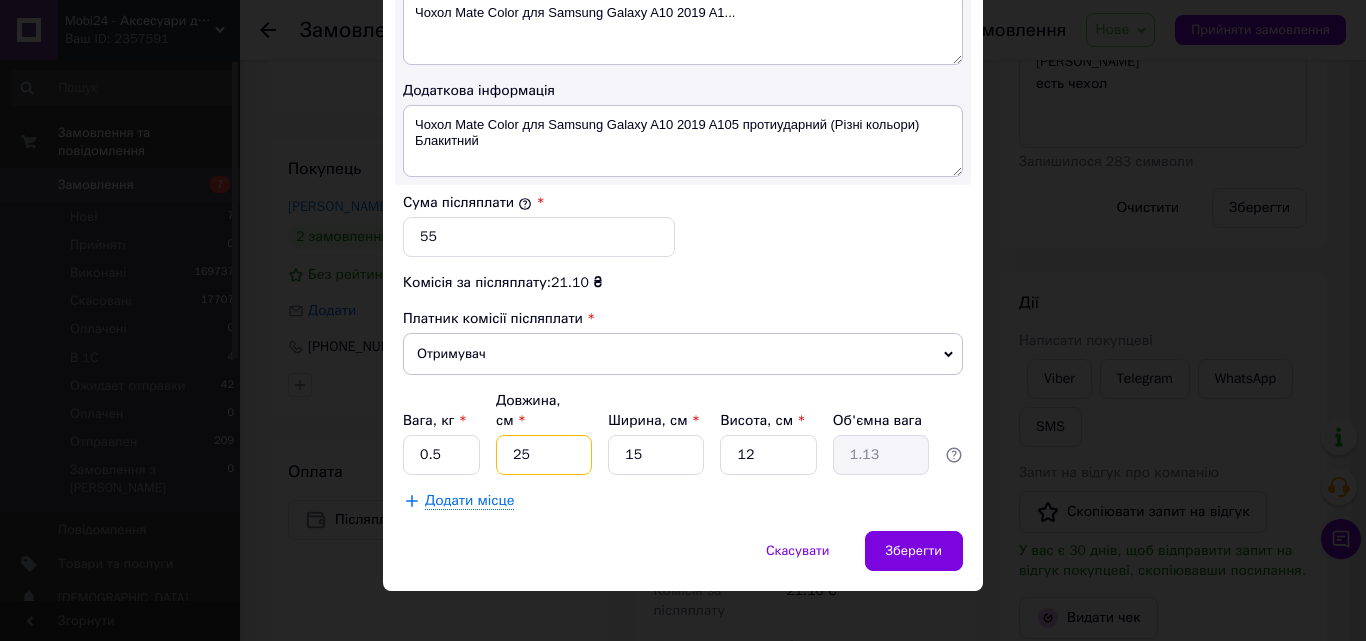 type on "25" 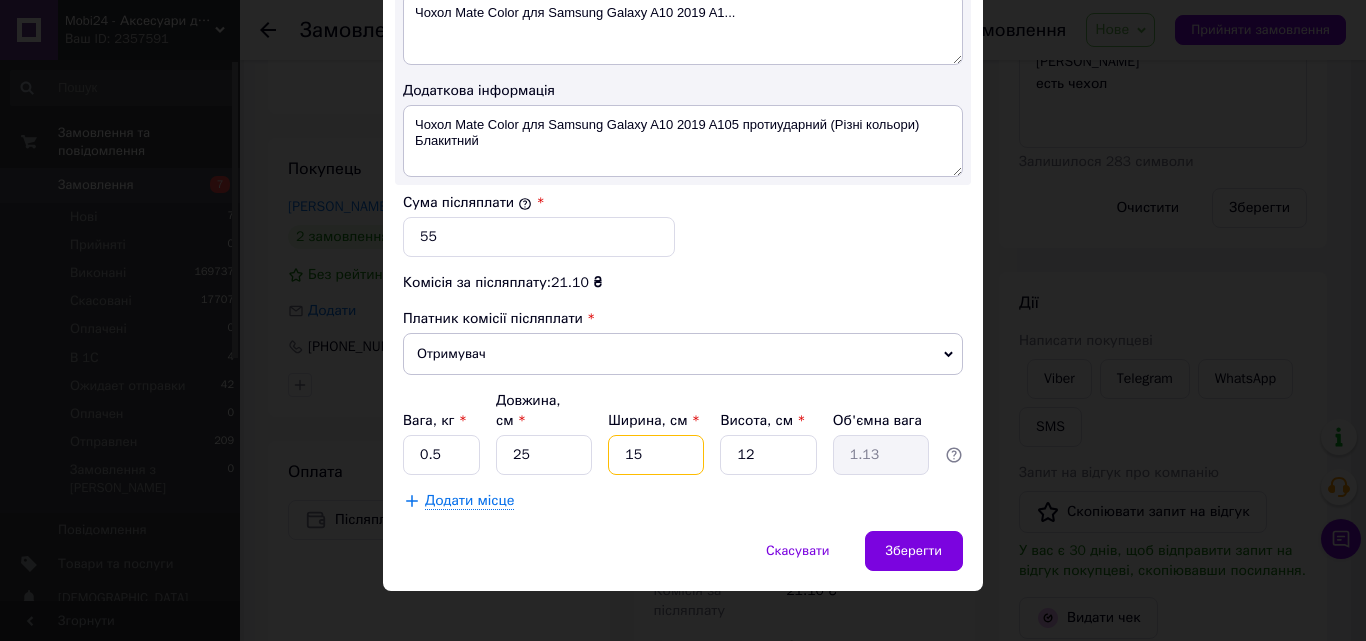 click on "15" at bounding box center (656, 455) 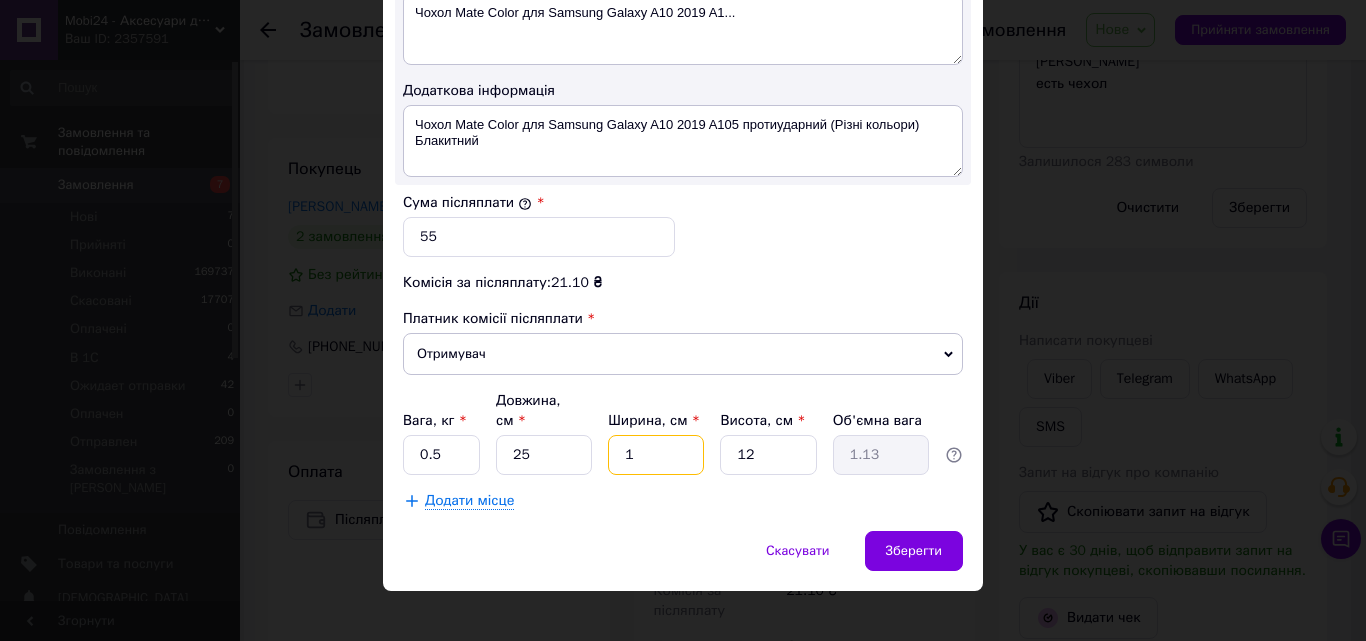 type on "0.1" 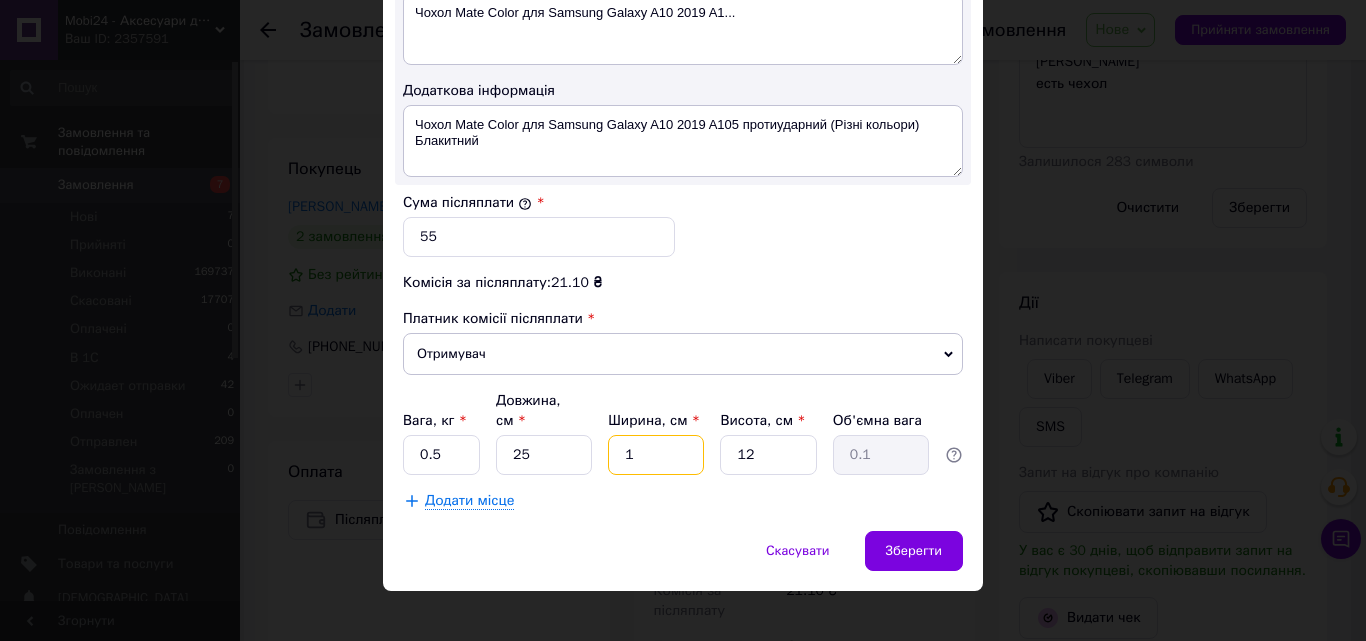 type on "12" 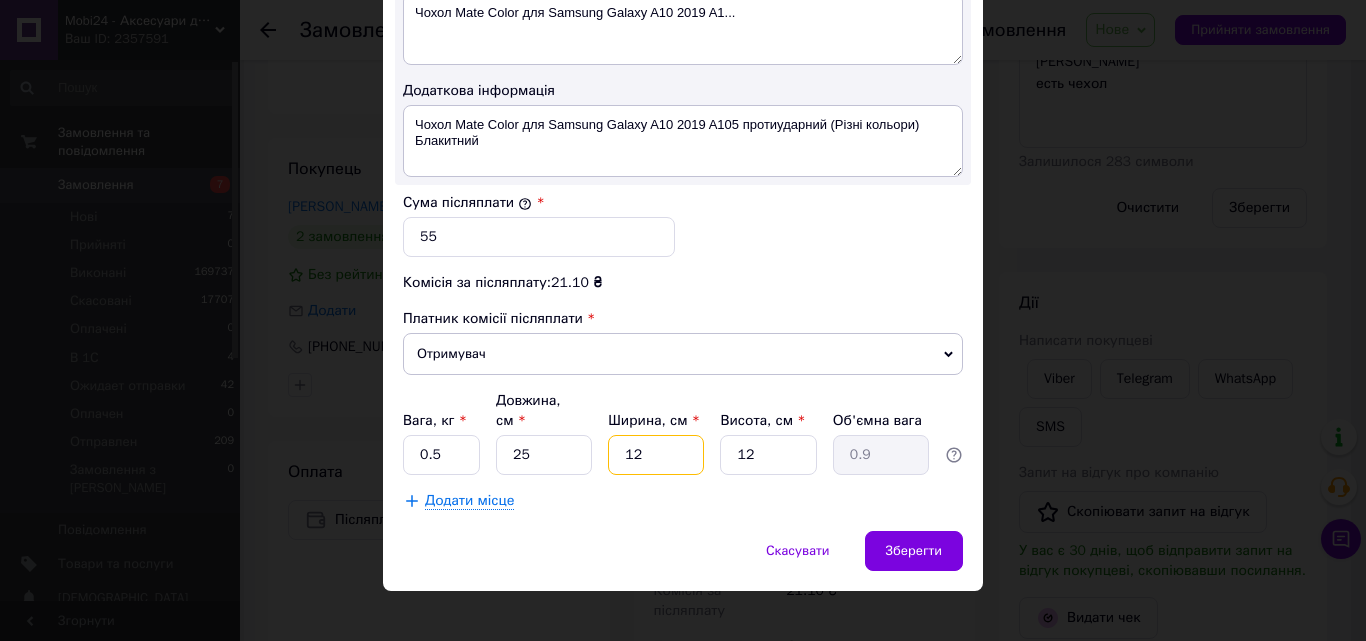 type on "12" 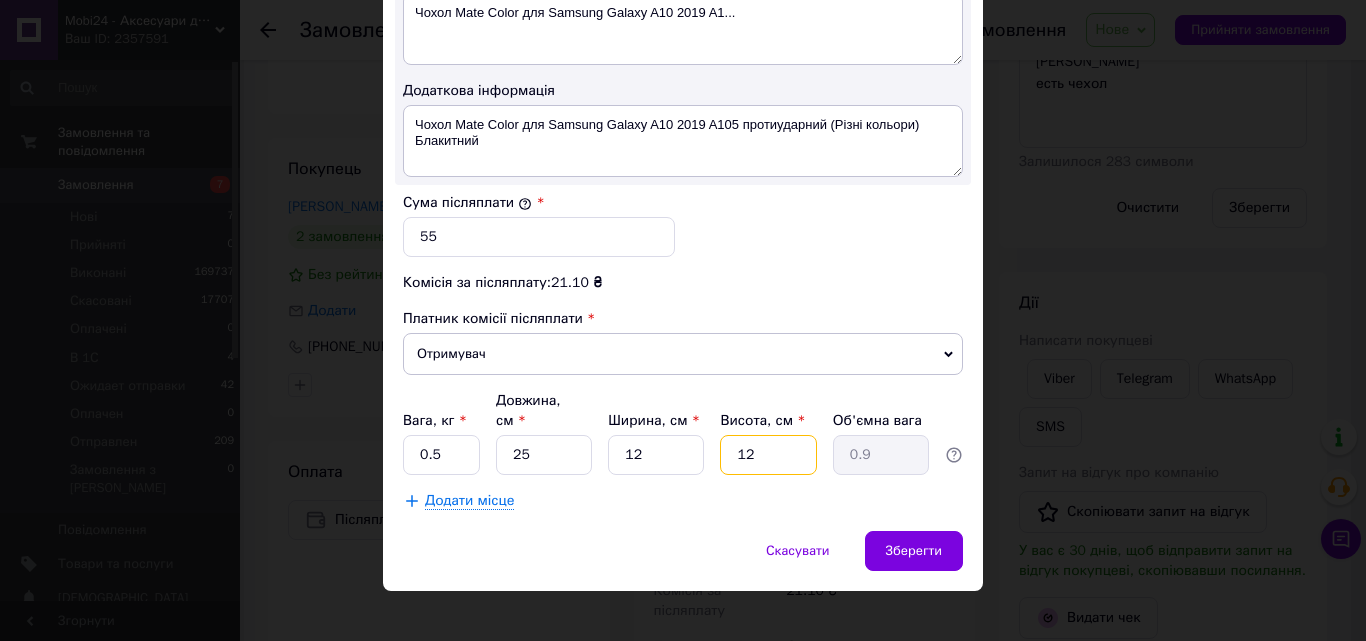 click on "12" at bounding box center [768, 455] 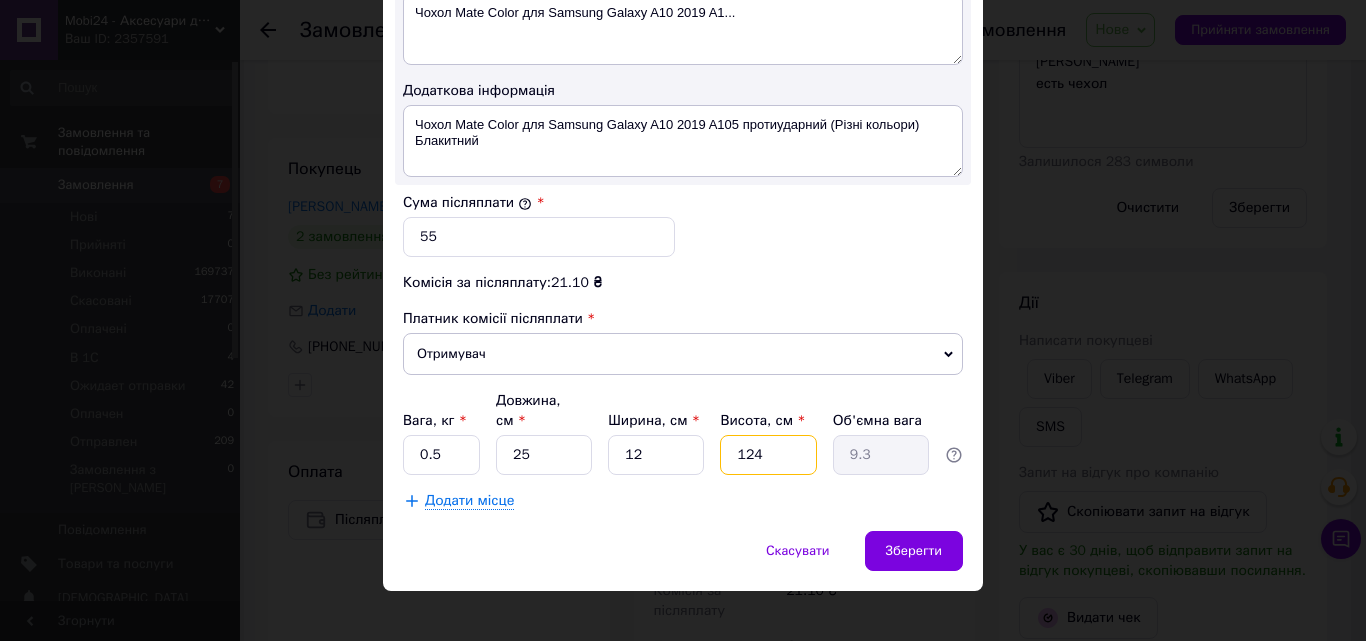 type on "12" 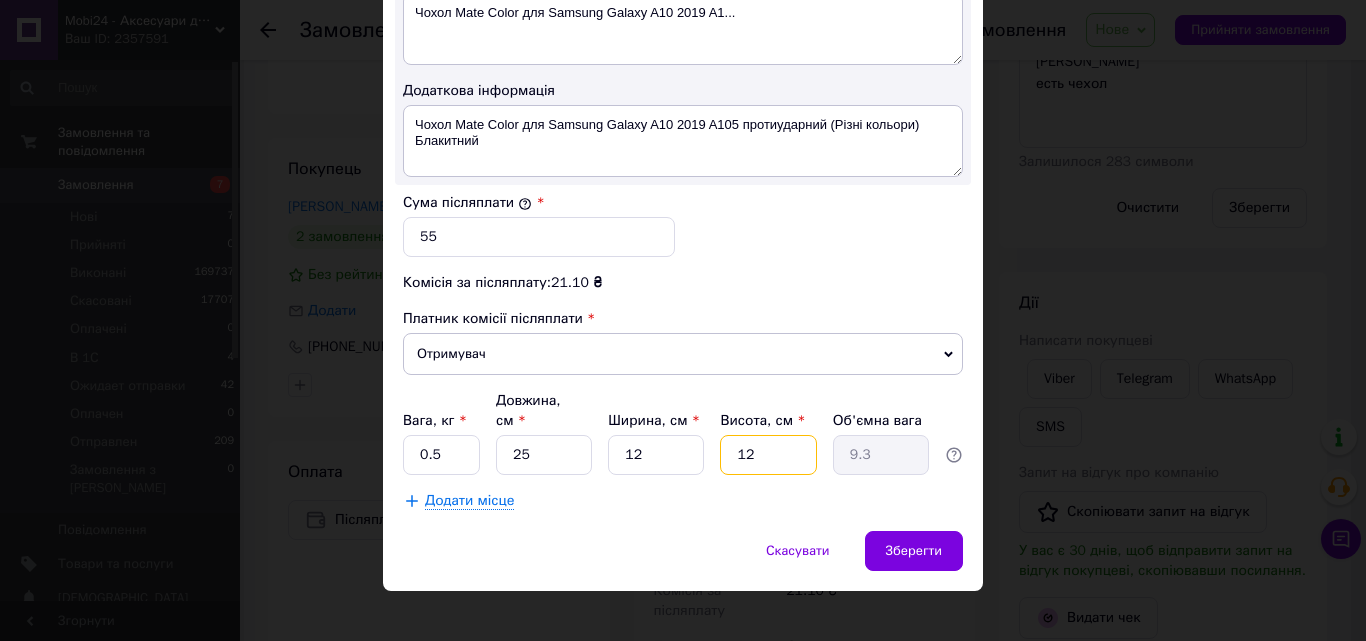 type on "0.9" 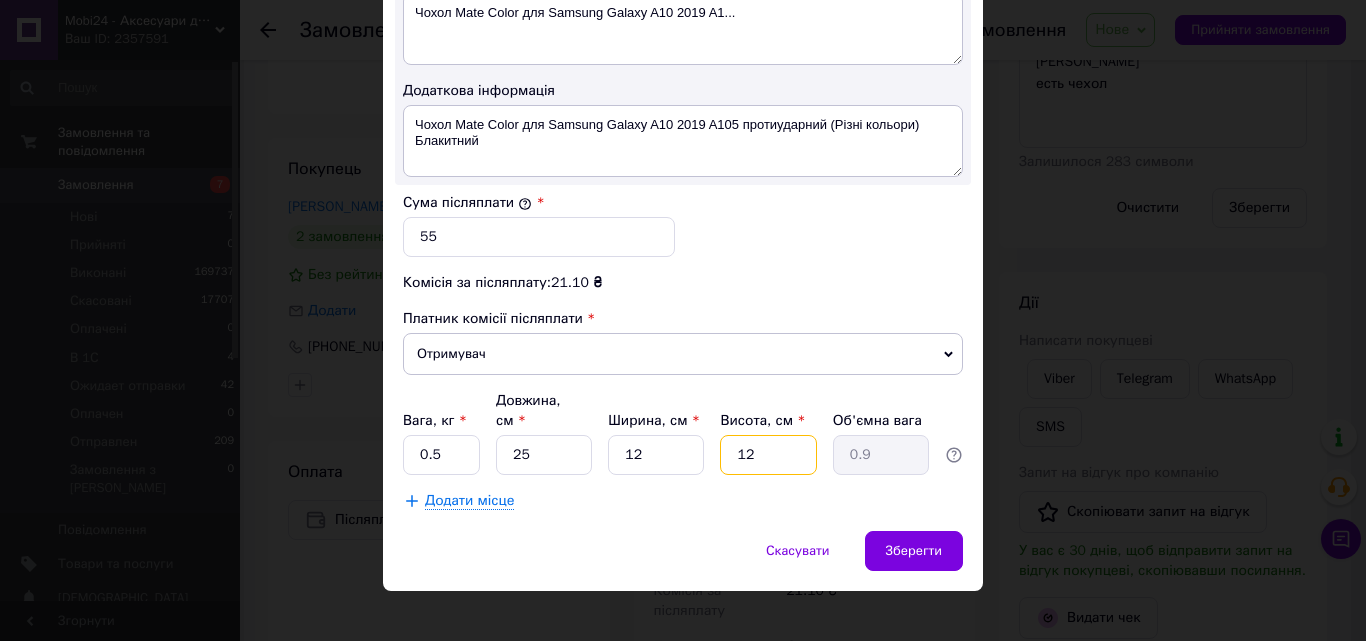 type on "1" 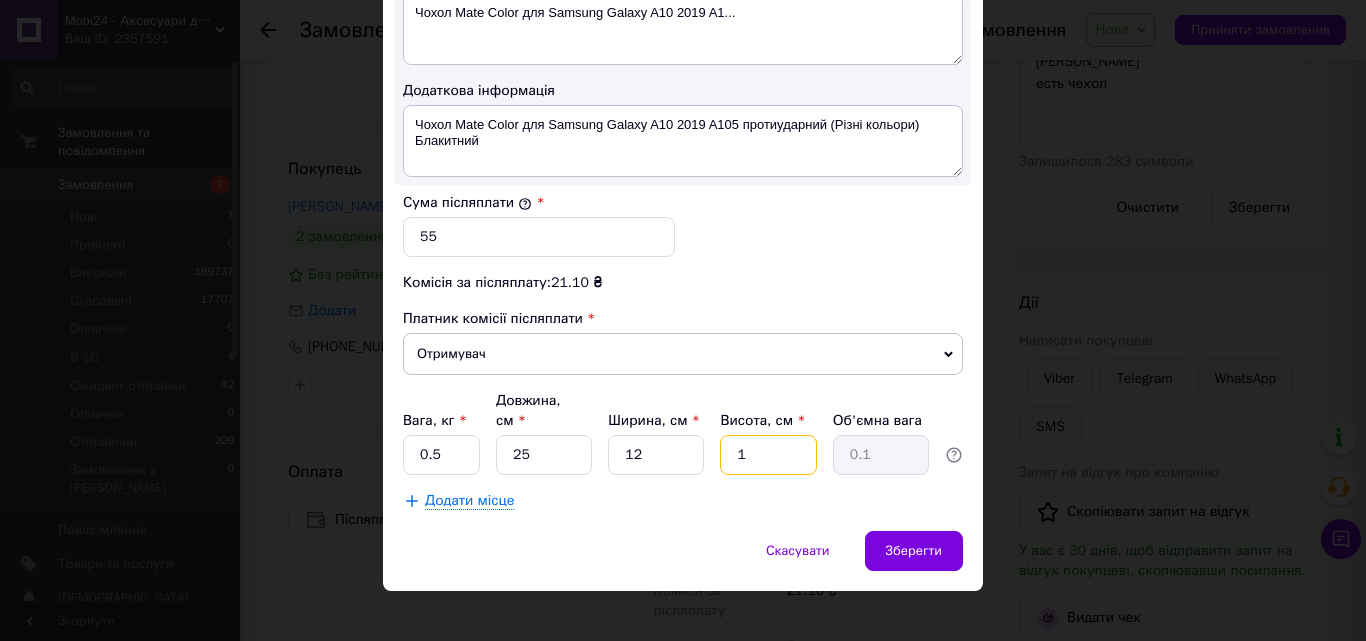 type on "14" 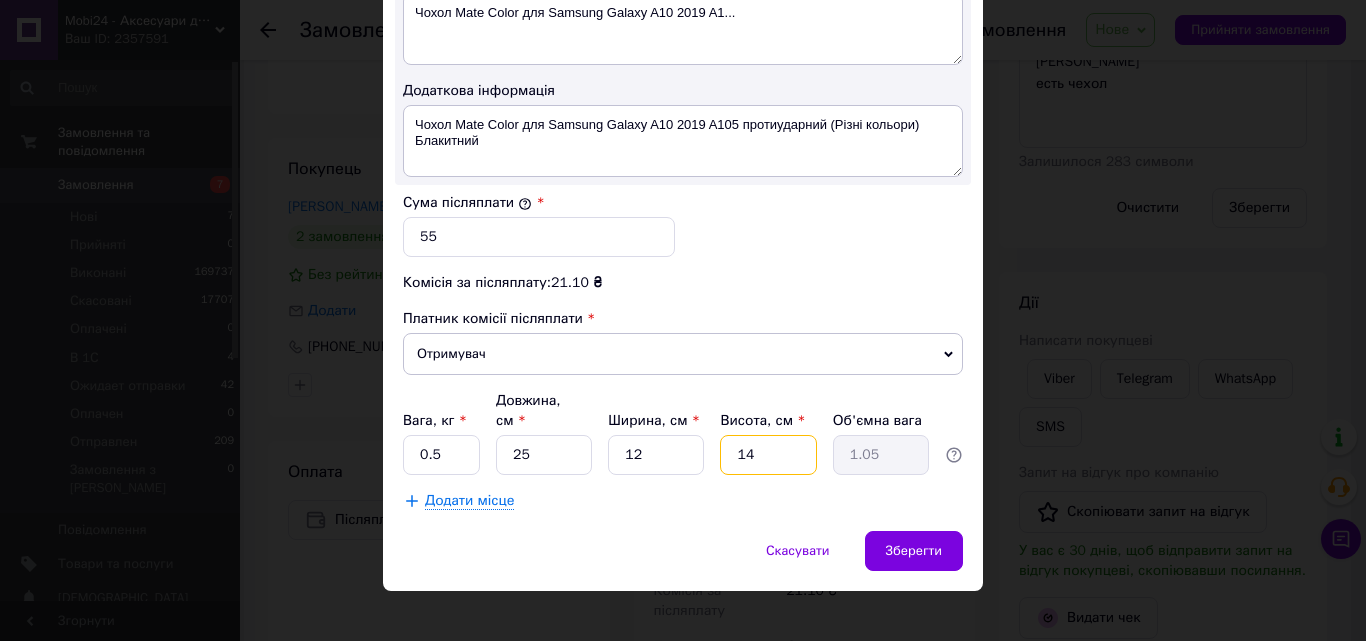 type on "1" 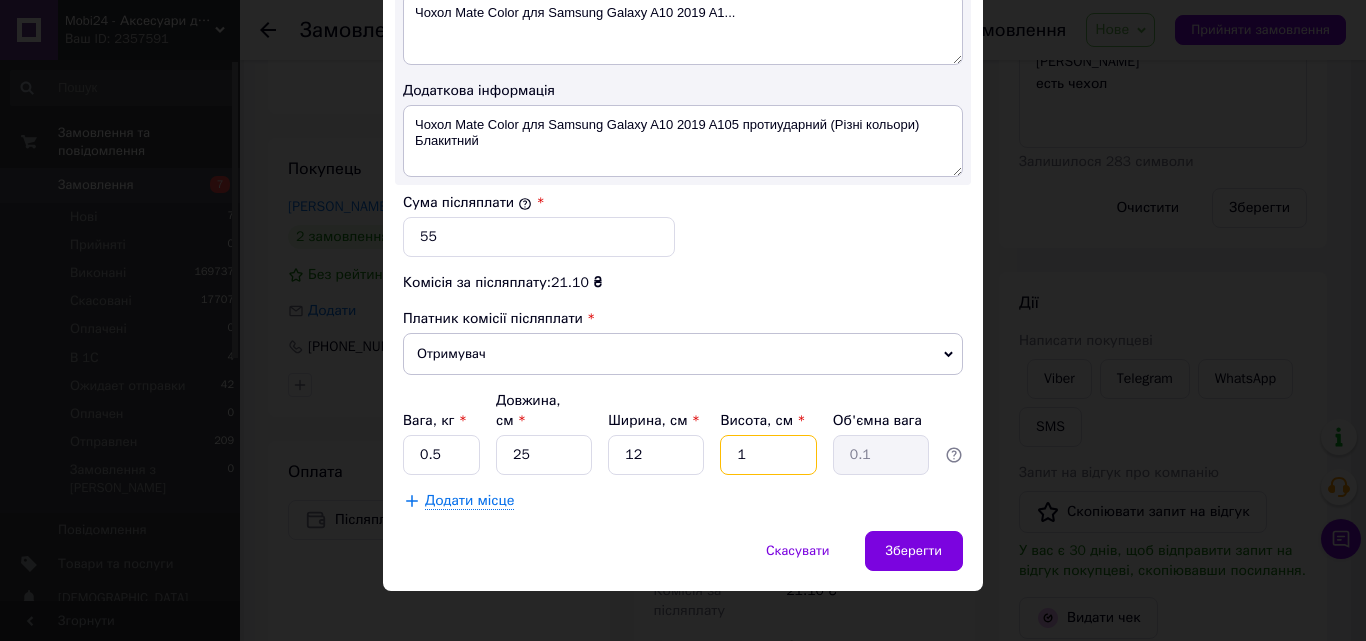 type 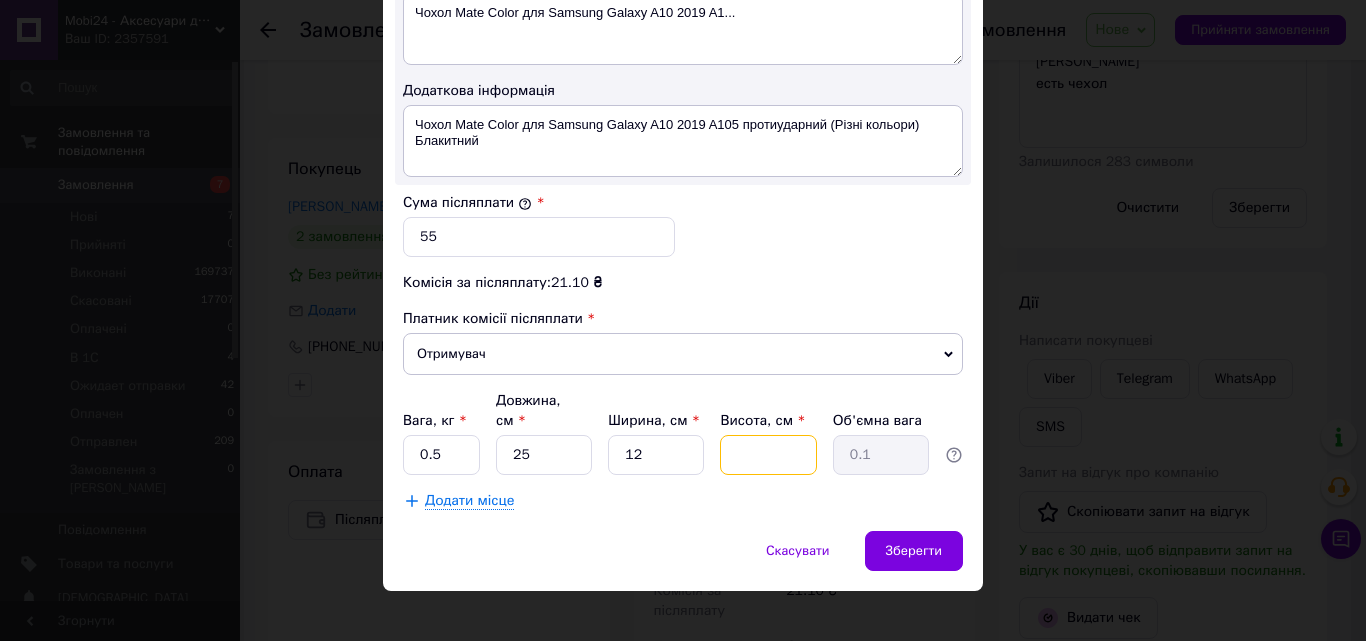type 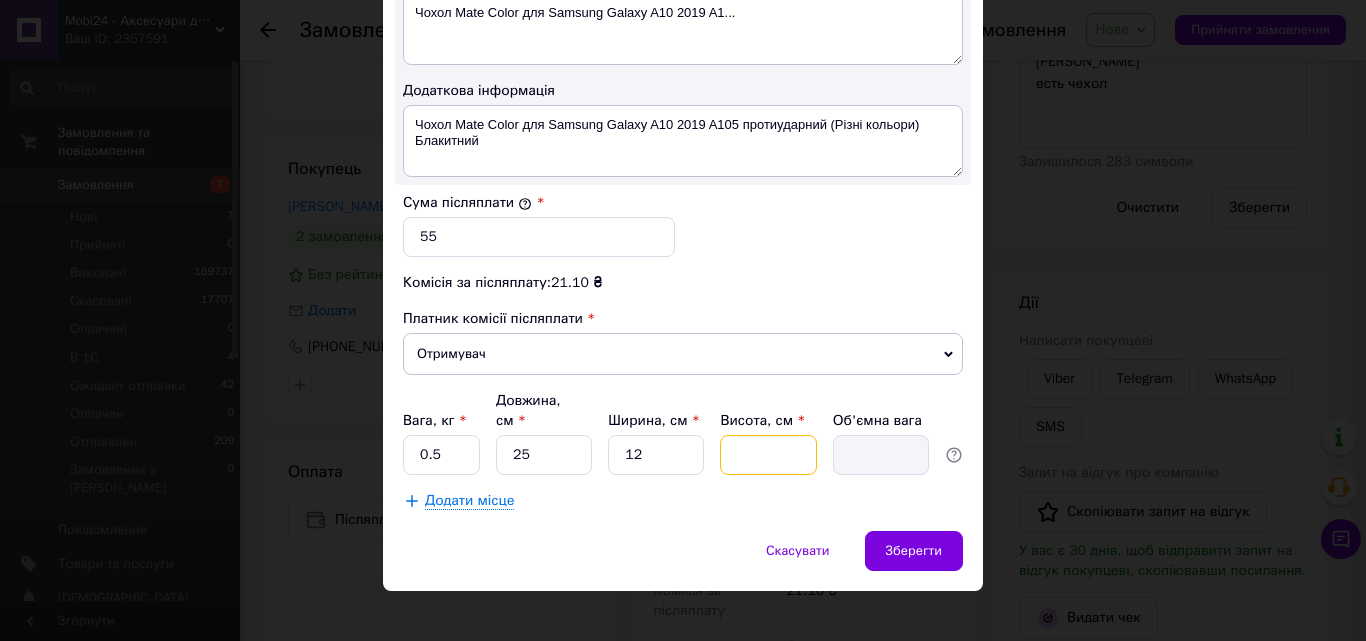 type on "4" 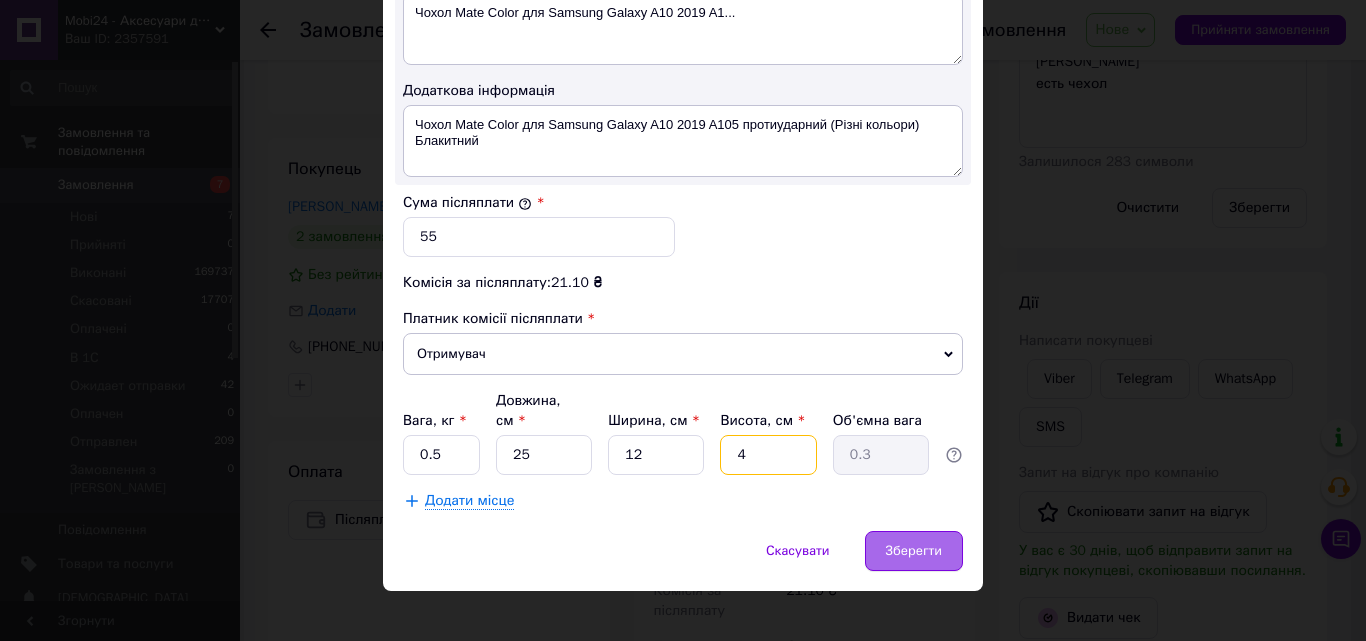 type on "4" 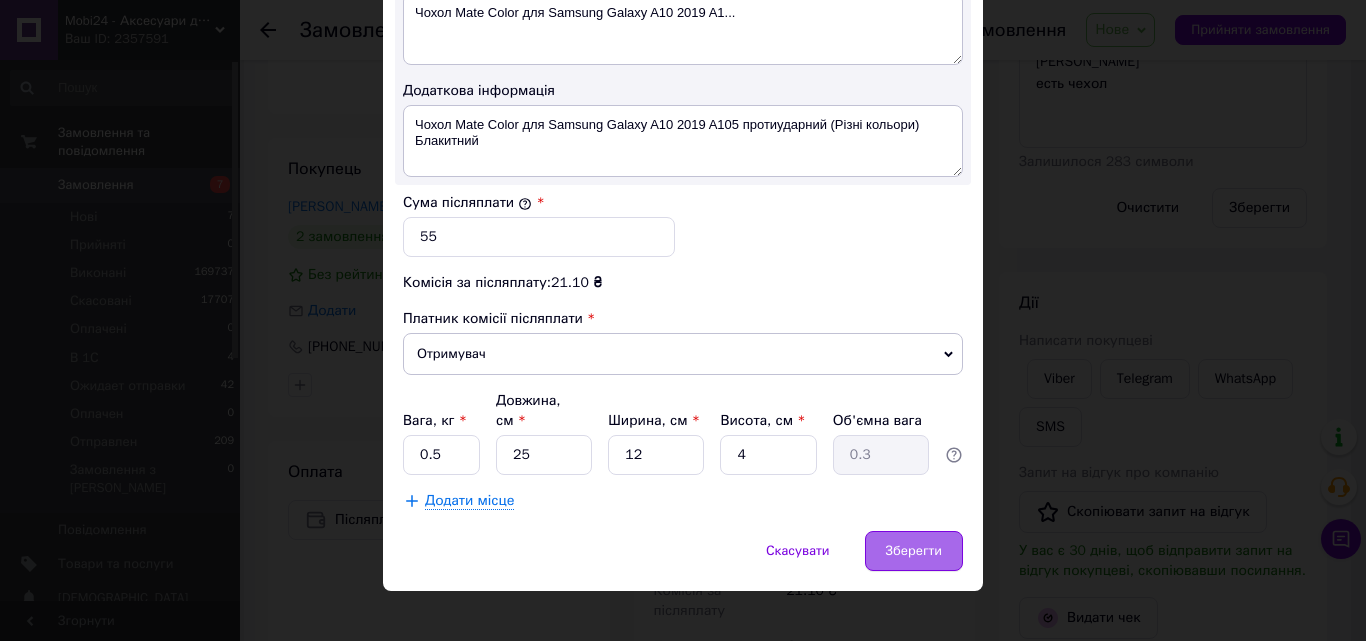 click on "Зберегти" at bounding box center [914, 551] 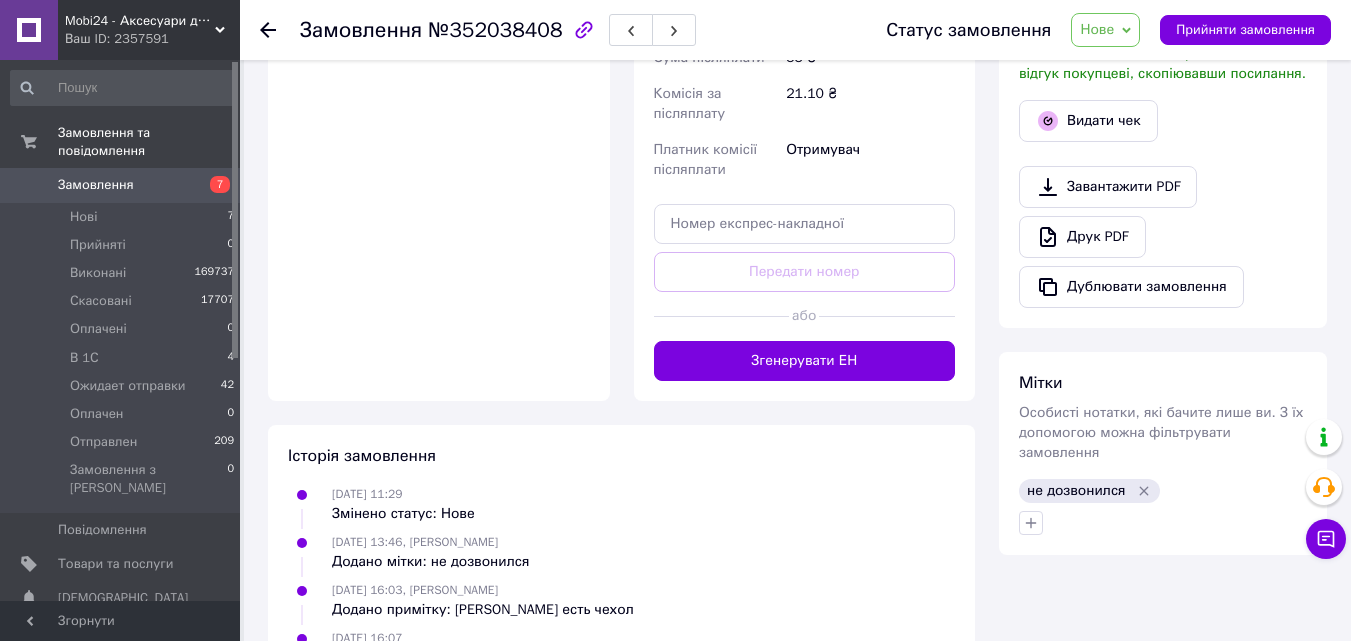 scroll, scrollTop: 849, scrollLeft: 0, axis: vertical 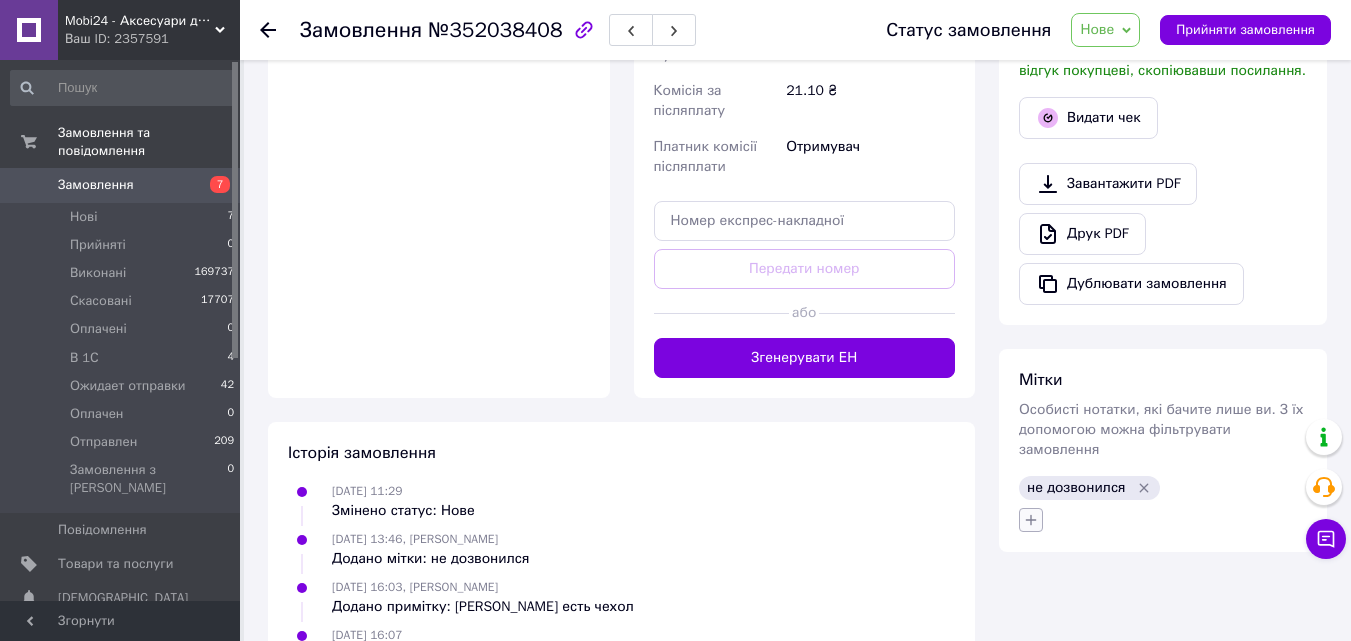 click 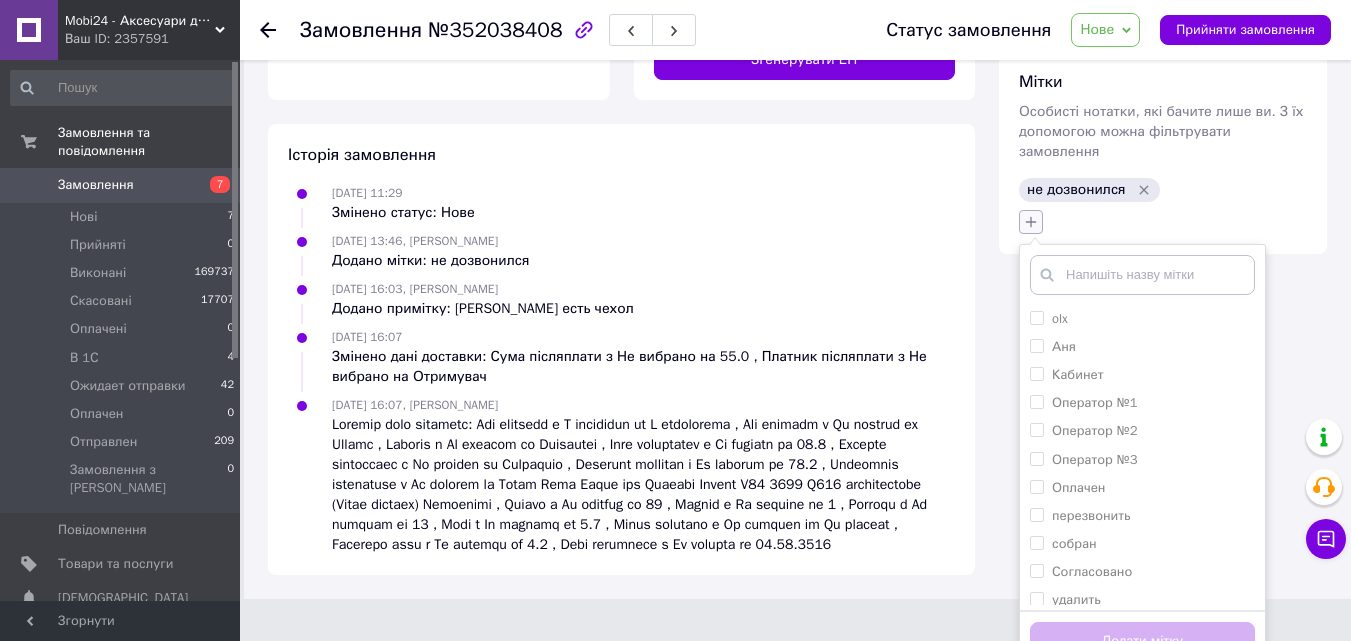 scroll, scrollTop: 1149, scrollLeft: 0, axis: vertical 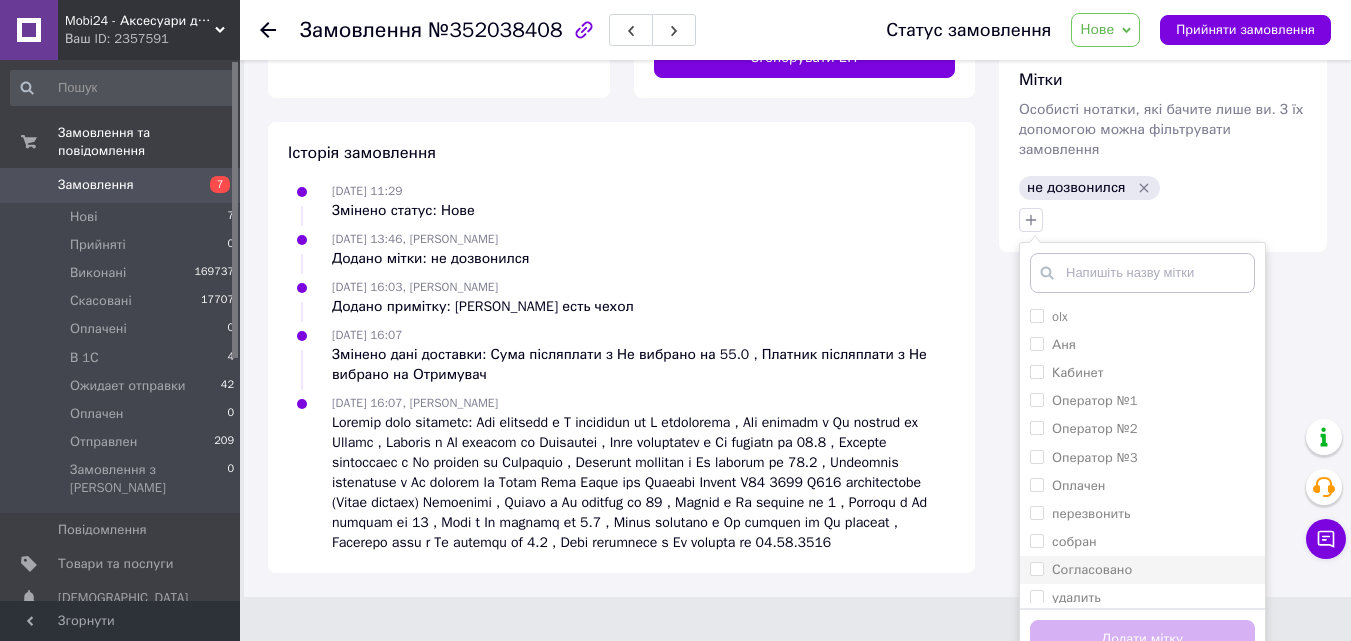 click on "Согласовано" at bounding box center (1036, 568) 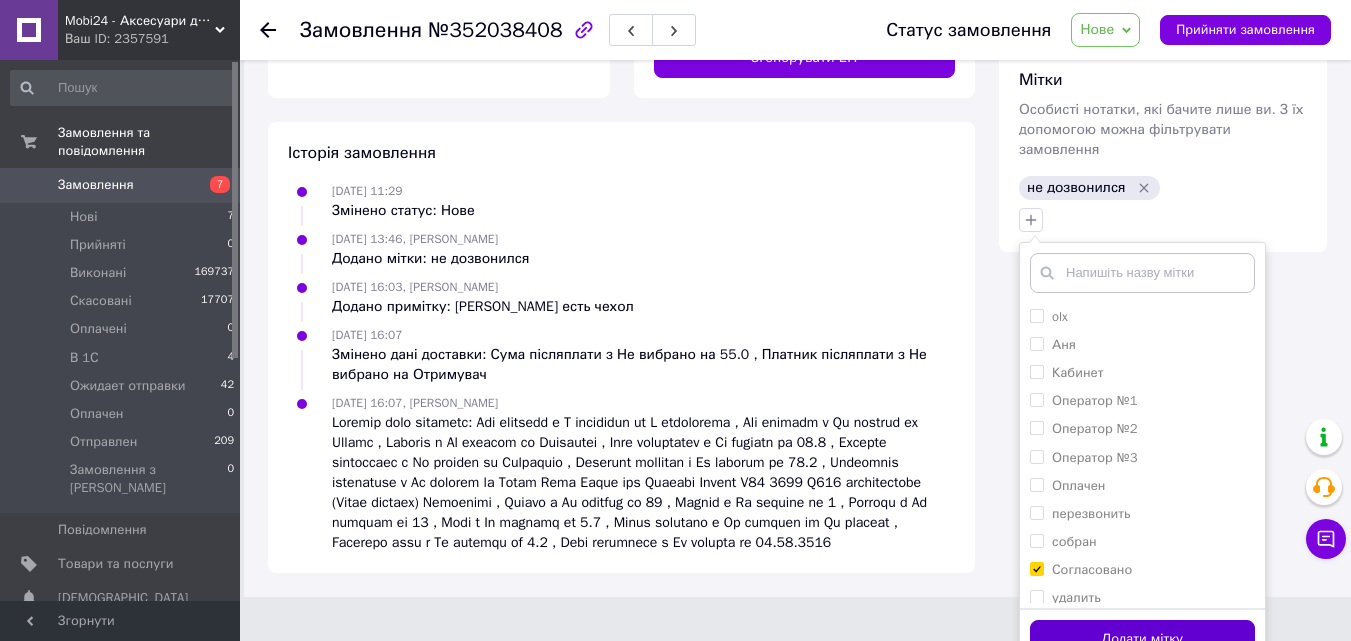 click on "Додати мітку" at bounding box center [1142, 639] 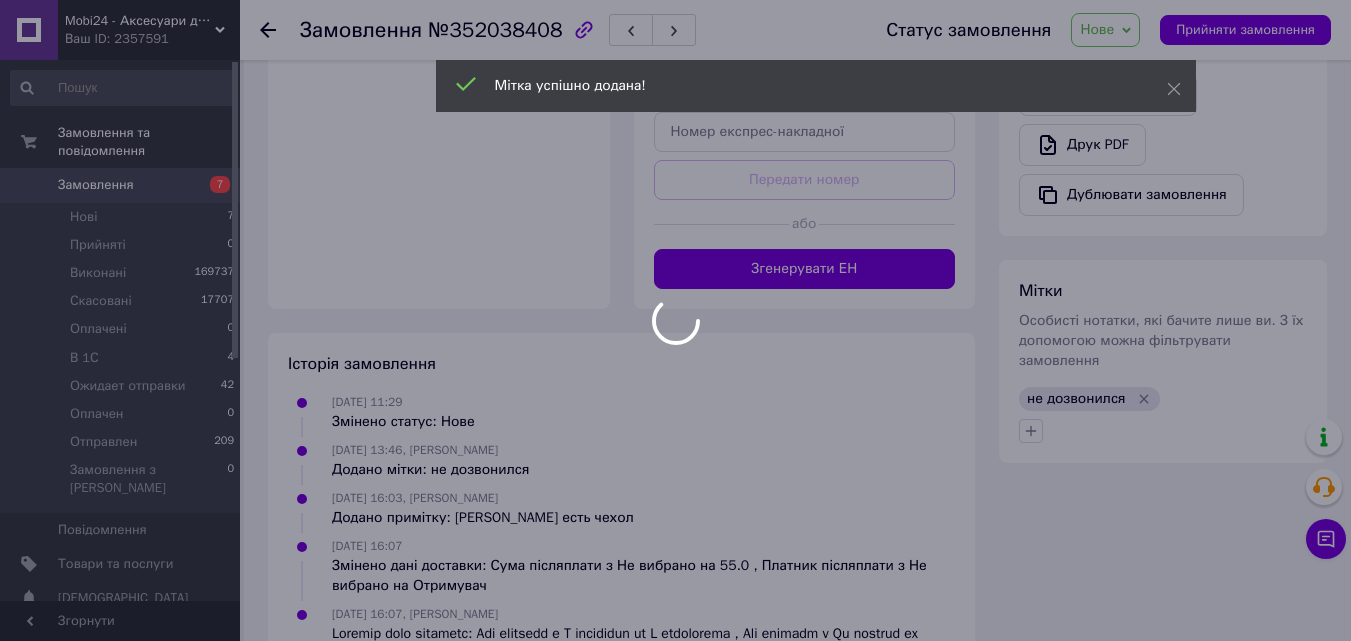 scroll, scrollTop: 685, scrollLeft: 0, axis: vertical 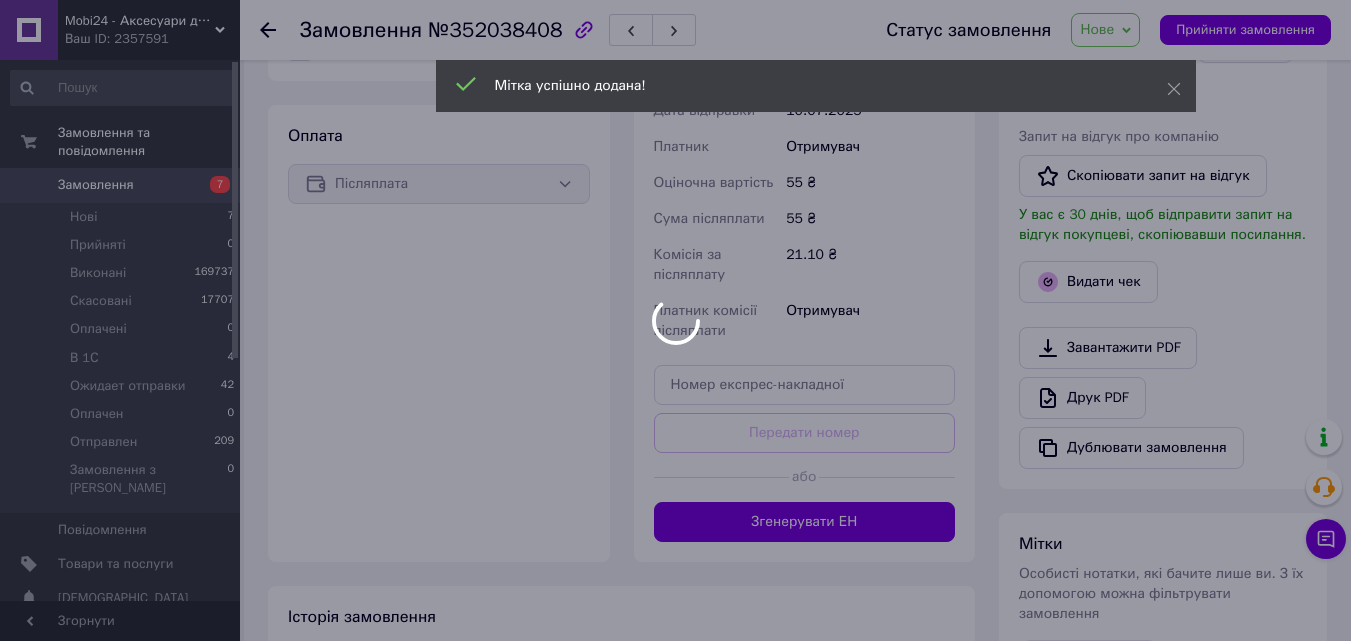 click at bounding box center [675, 320] 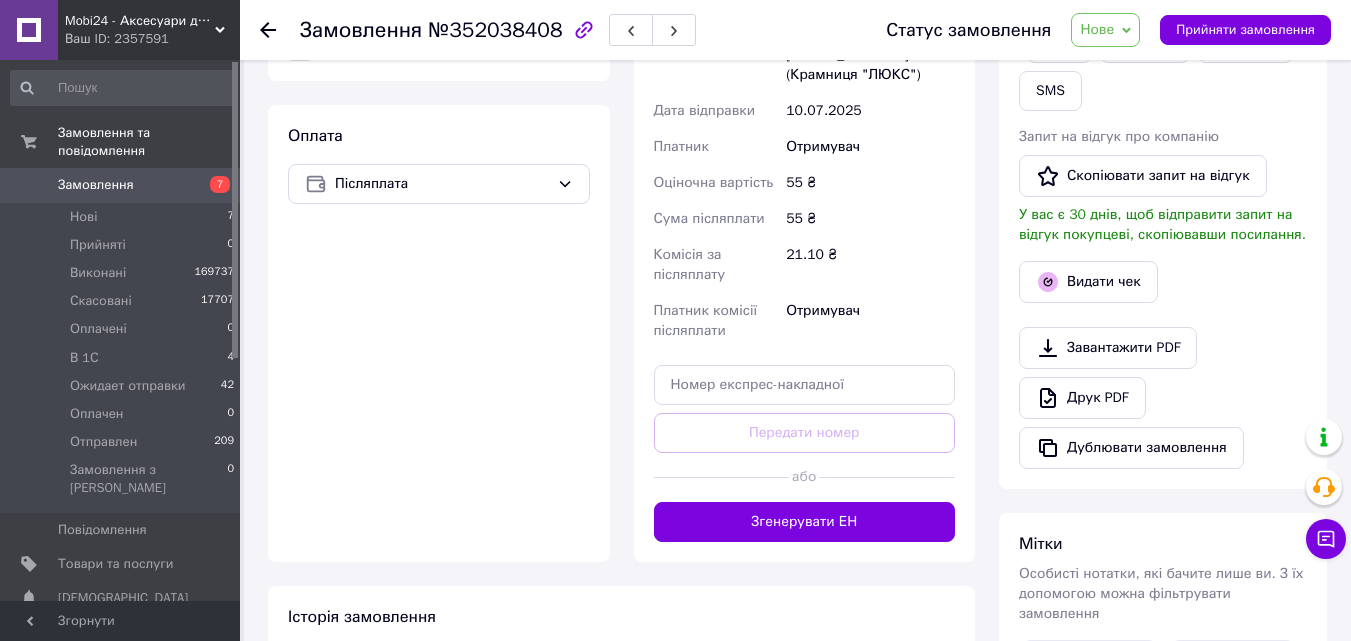click on "Нове" at bounding box center (1105, 30) 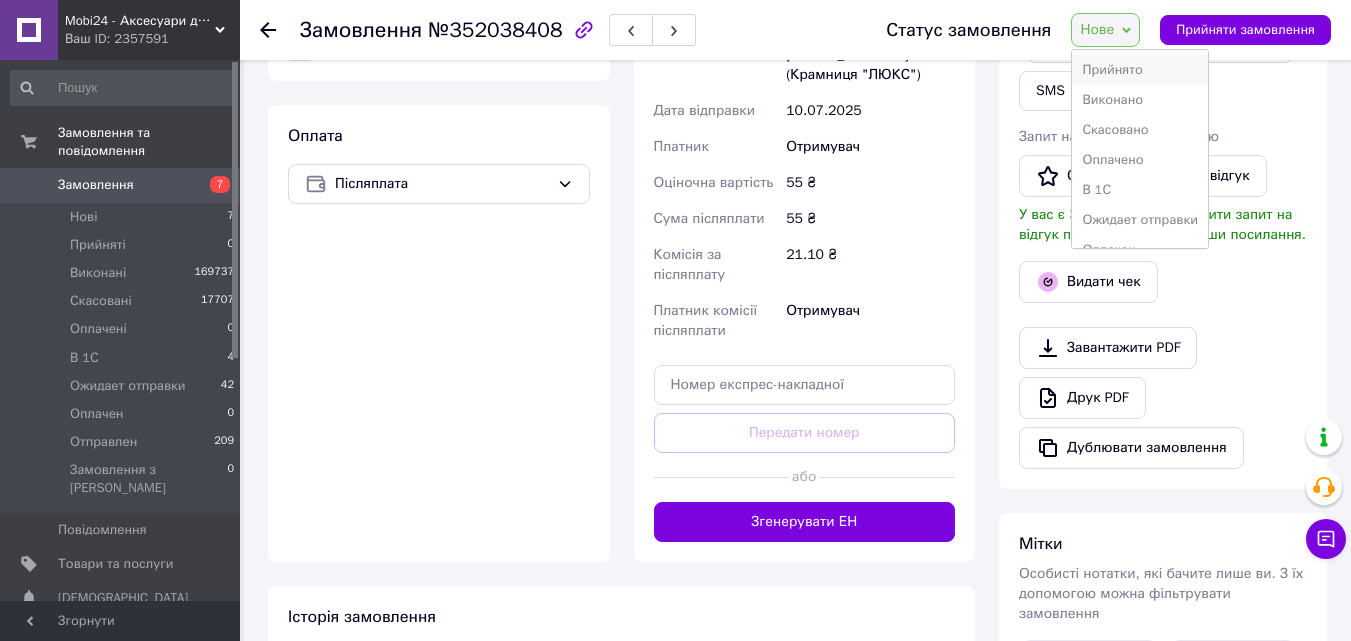 click on "Прийнято" at bounding box center [1140, 70] 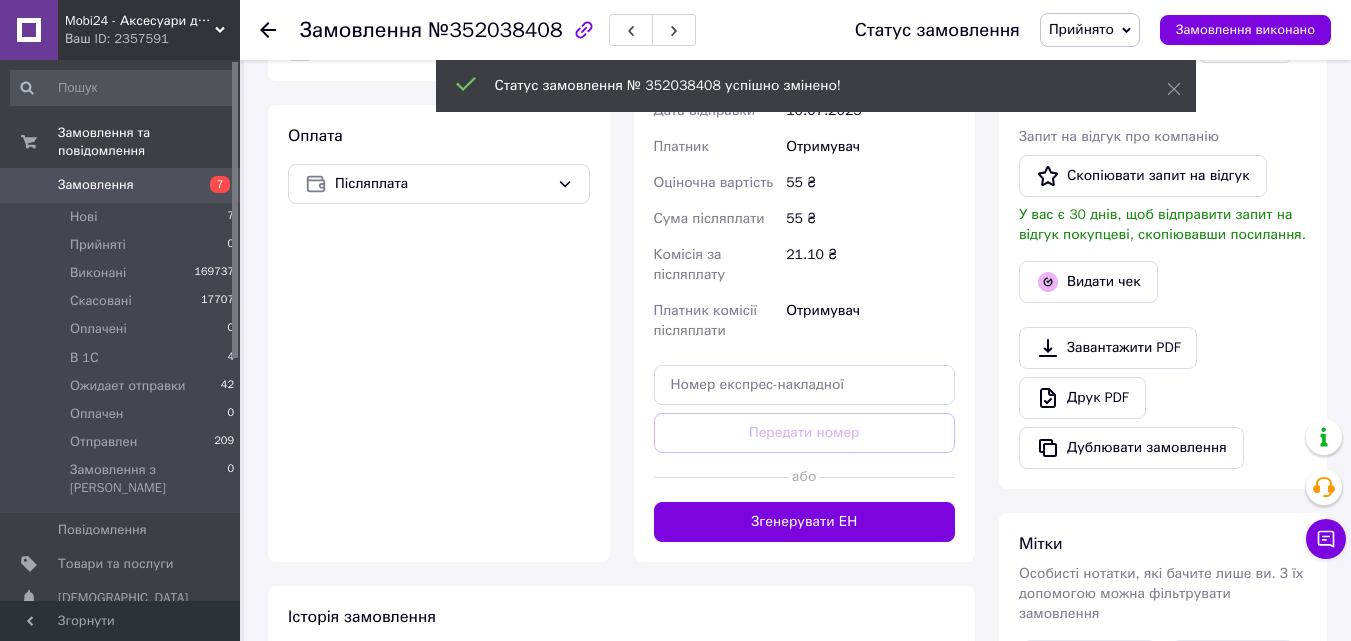 click on "Прийнято" at bounding box center [1090, 30] 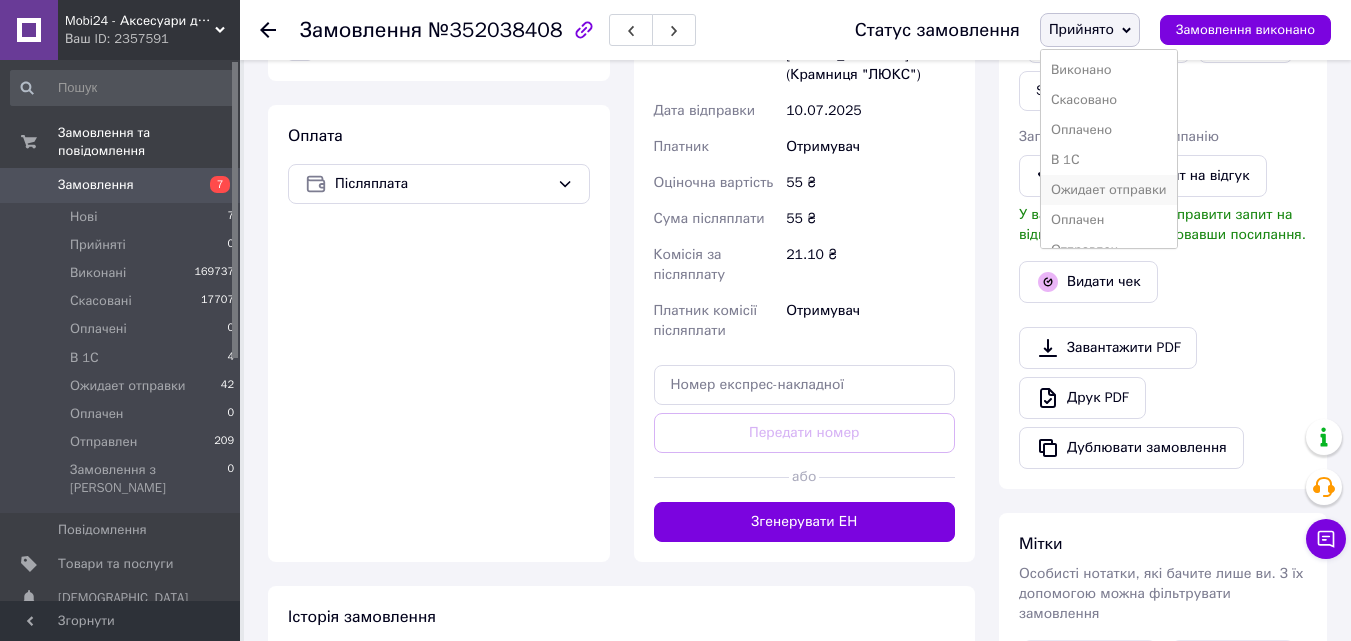 click on "Ожидает отправки" at bounding box center [1109, 190] 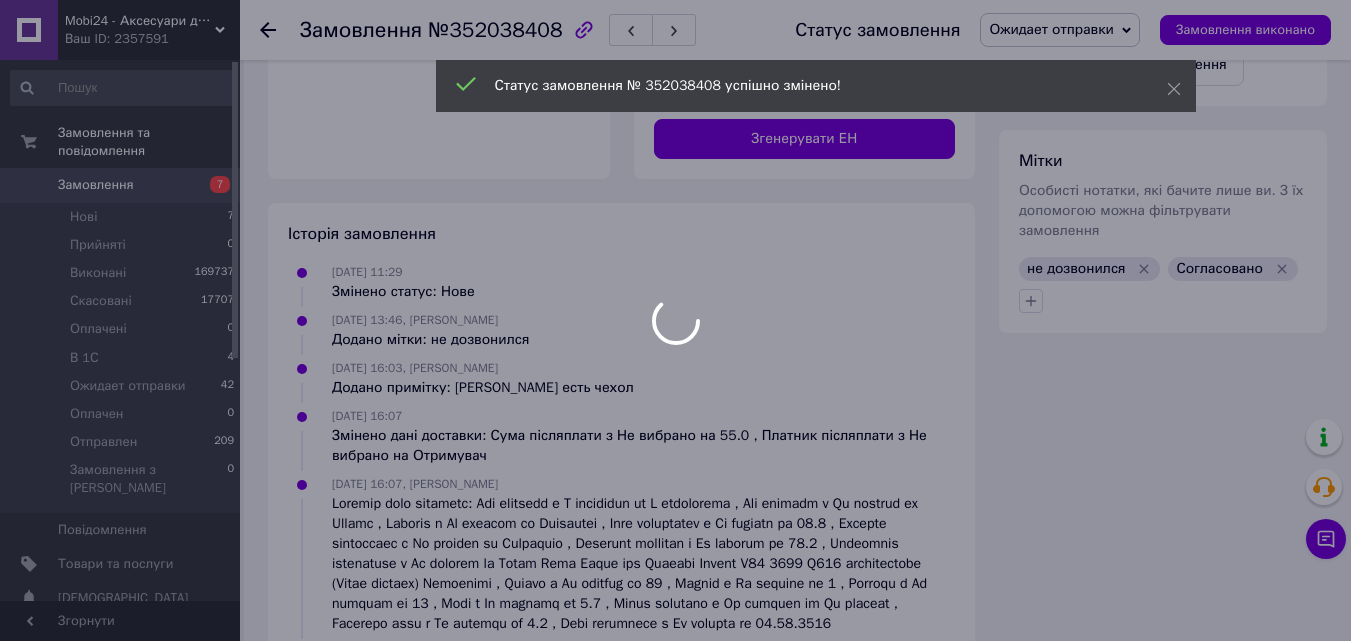 scroll, scrollTop: 1085, scrollLeft: 0, axis: vertical 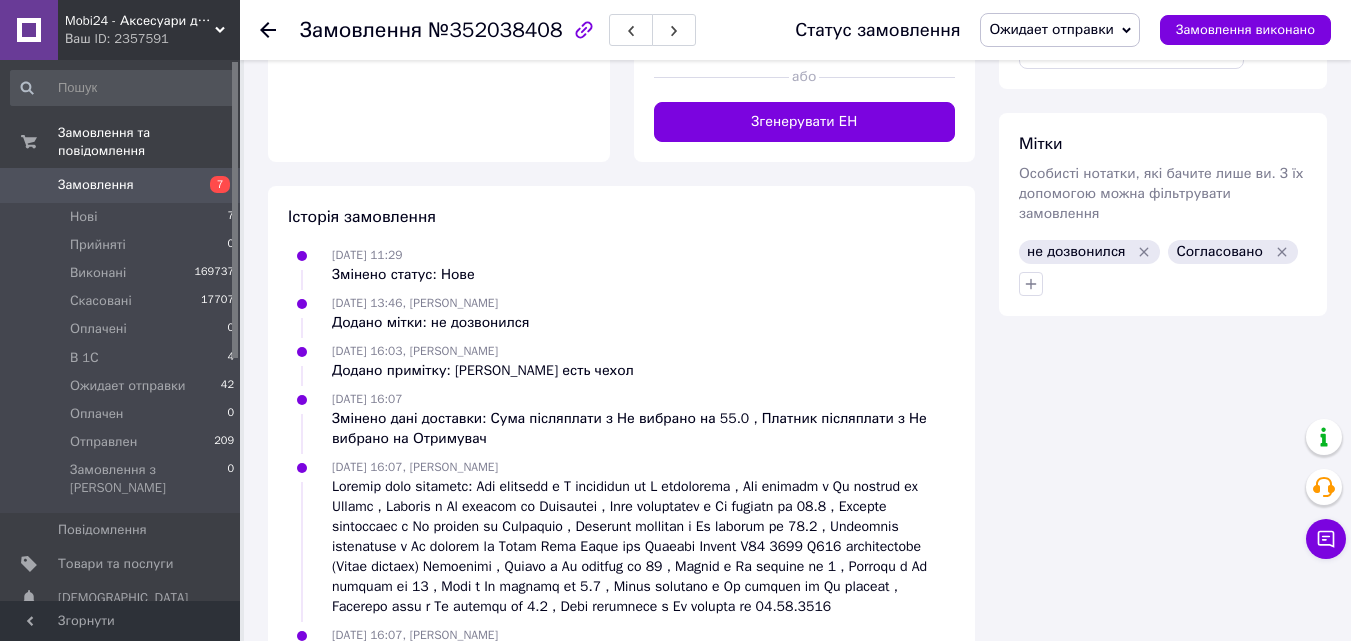 click 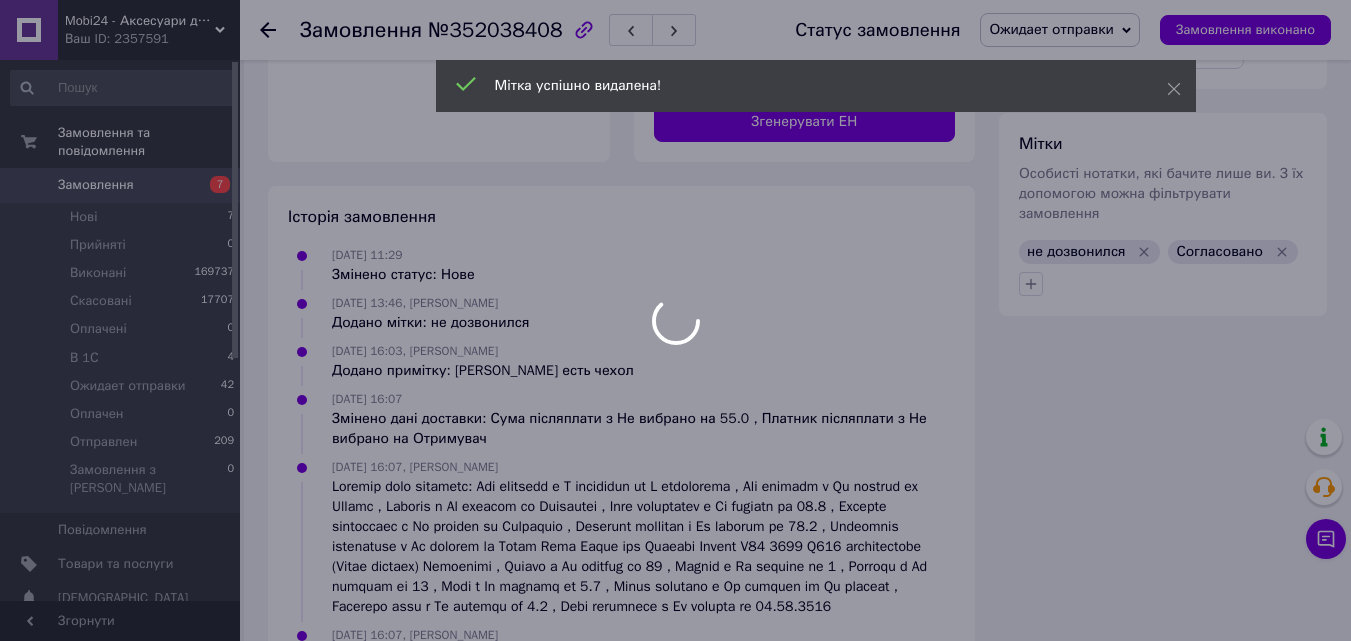 click on "Mobi24 - Аксесуари для смартфонів Ваш ID: 2357591 Сайт Mobi24 - Аксесуари для смартфонів Кабінет покупця Перевірити стан системи Сторінка на порталі Довідка Вийти Замовлення та повідомлення Замовлення 7 Нові 7 Прийняті 0 Виконані 169737 Скасовані 17707 Оплачені 0 В 1С 4 Ожидает отправки 42 Оплачен 0 Отправлен 209 Замовлення з Розетки 0 Повідомлення 0 Товари та послуги Сповіщення 0 0 Показники роботи компанії Панель управління Відгуки Покупатели Каталог ProSale Аналітика Інструменти веб-майстра та SEO Управління сайтом Маркет Prom топ 1" at bounding box center [675, -140] 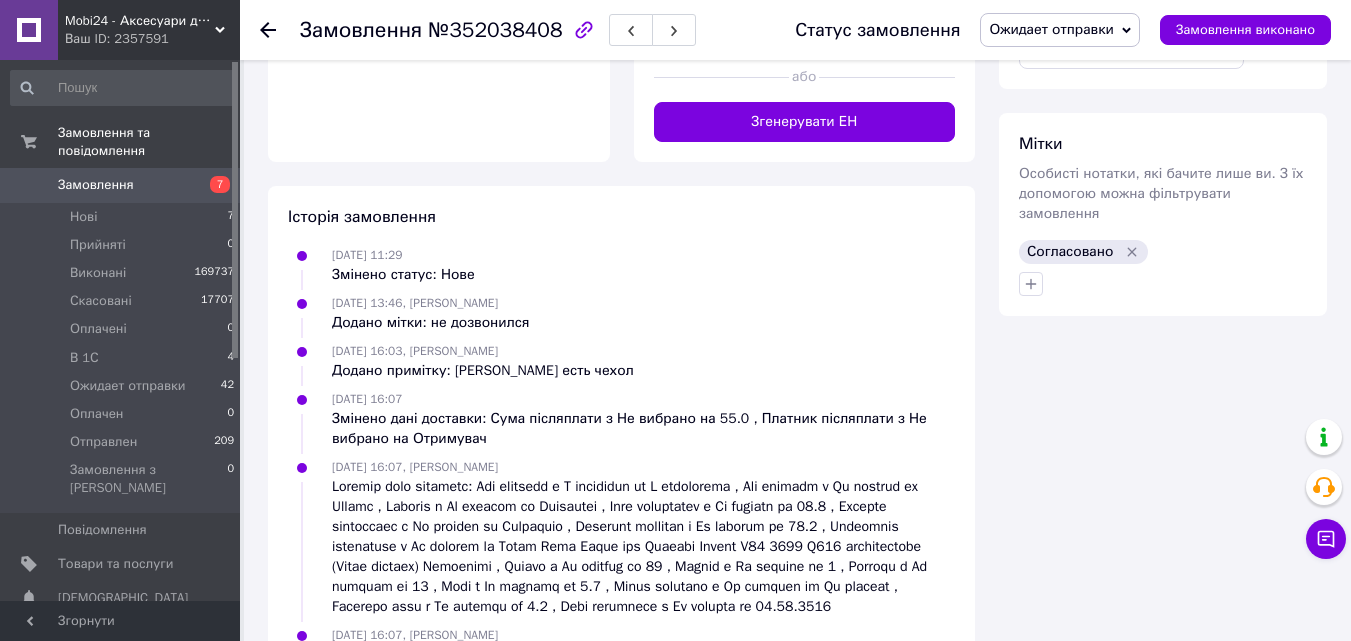 click on "Замовлення 7" at bounding box center (123, 185) 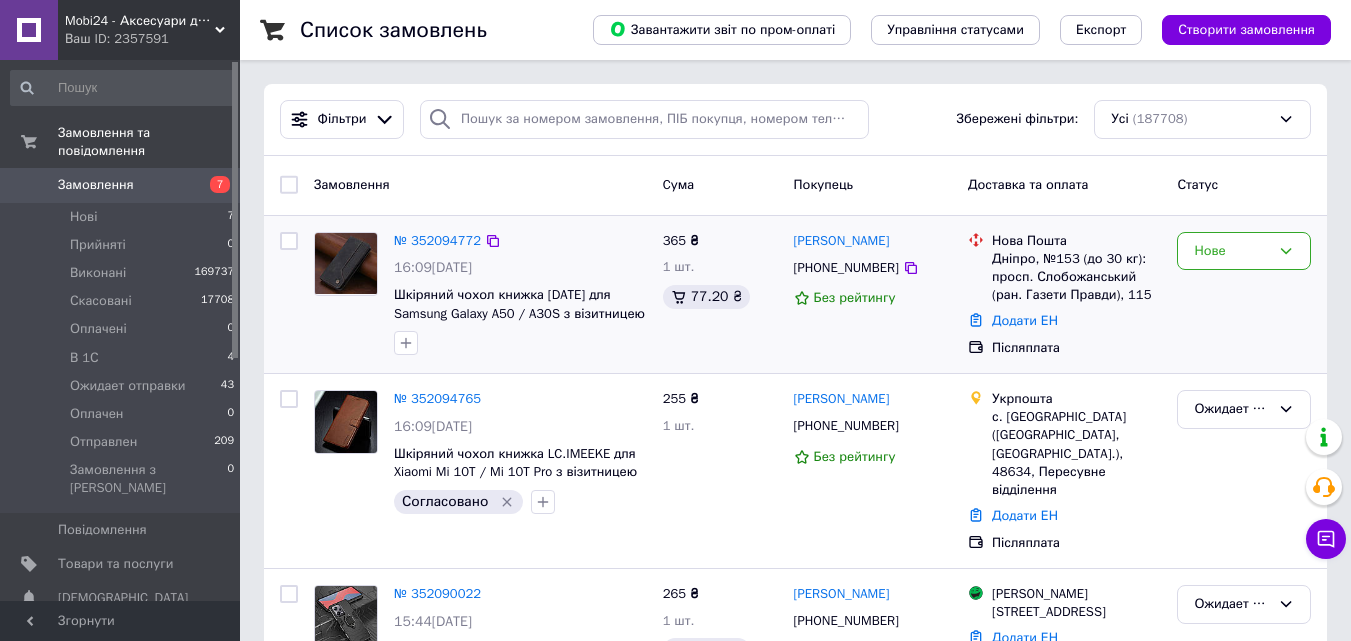 click at bounding box center [346, 263] 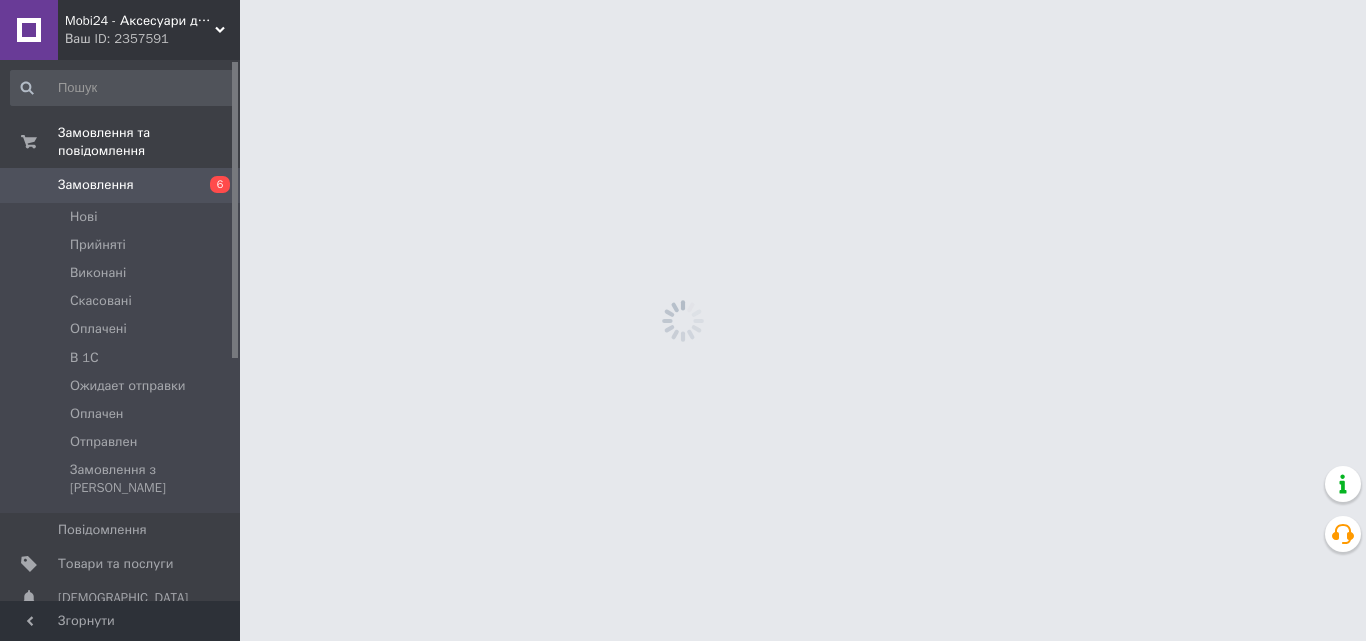 scroll, scrollTop: 183, scrollLeft: 0, axis: vertical 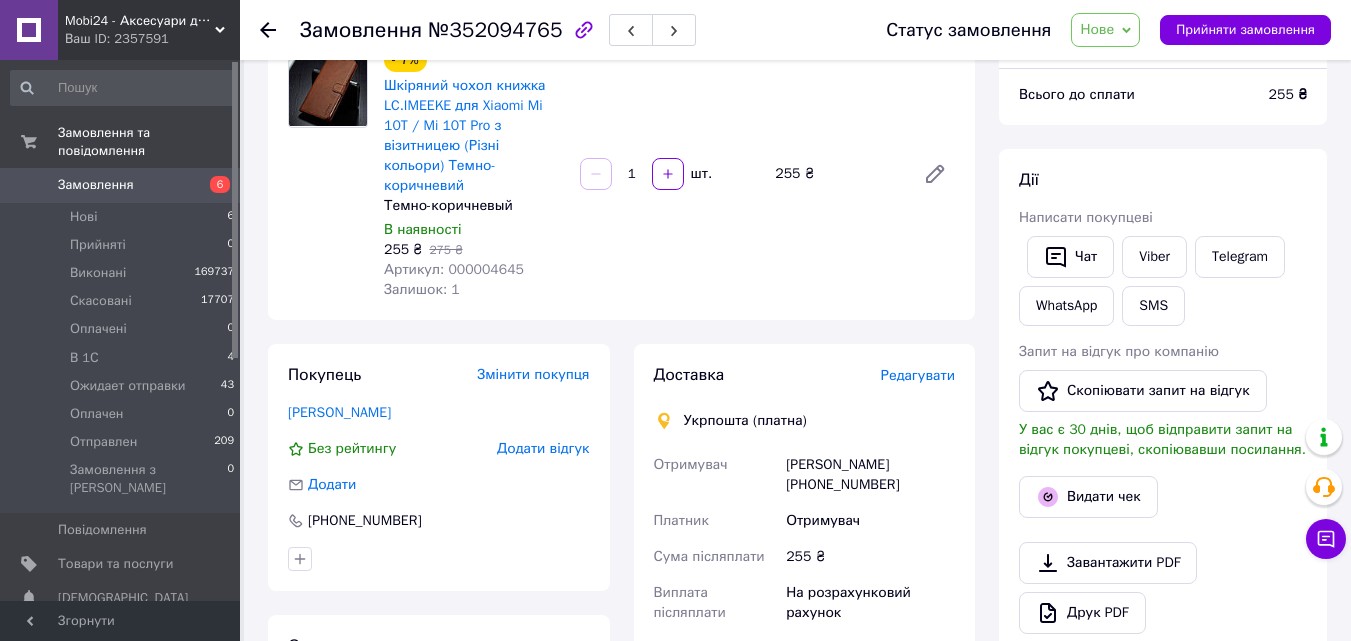click on "Редагувати" at bounding box center (918, 375) 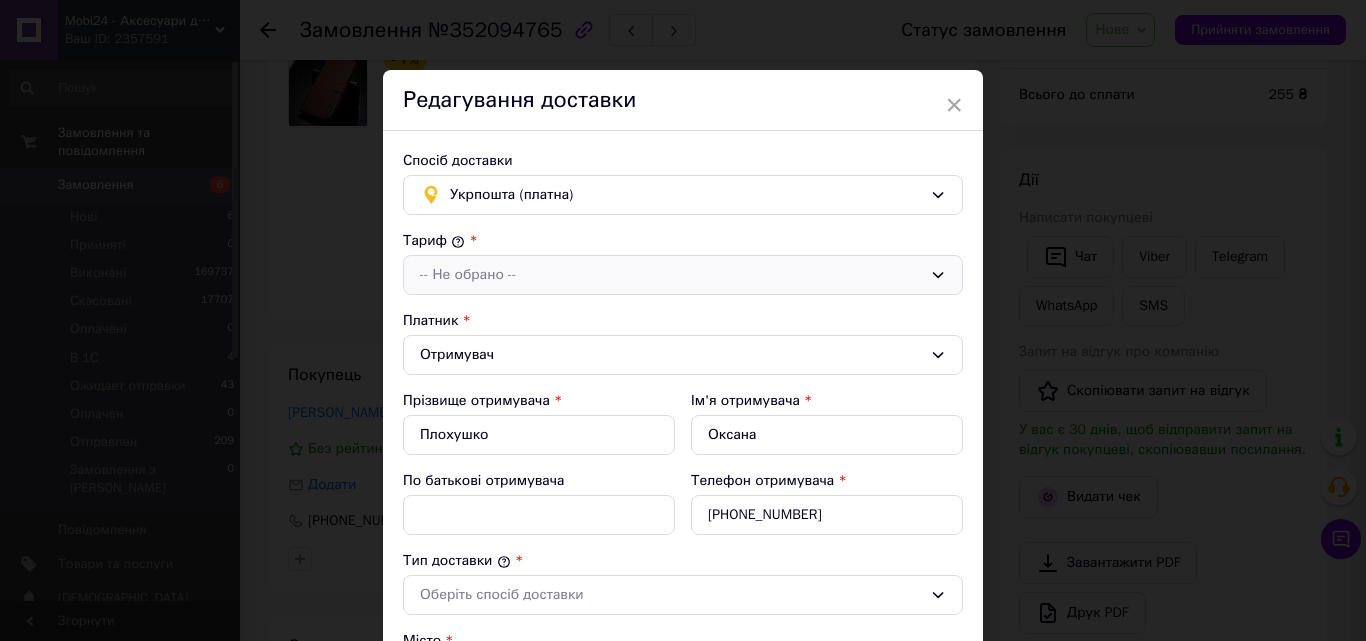 click on "-- Не обрано --" at bounding box center (683, 275) 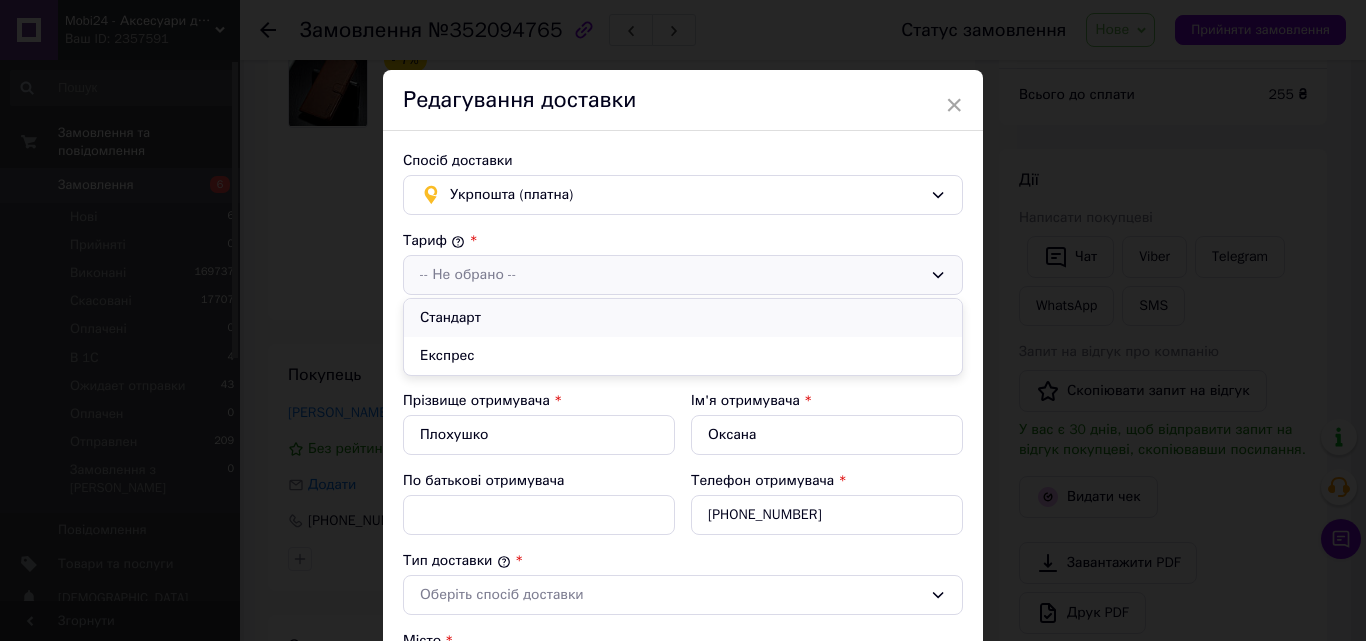 click on "Стандарт" at bounding box center [683, 318] 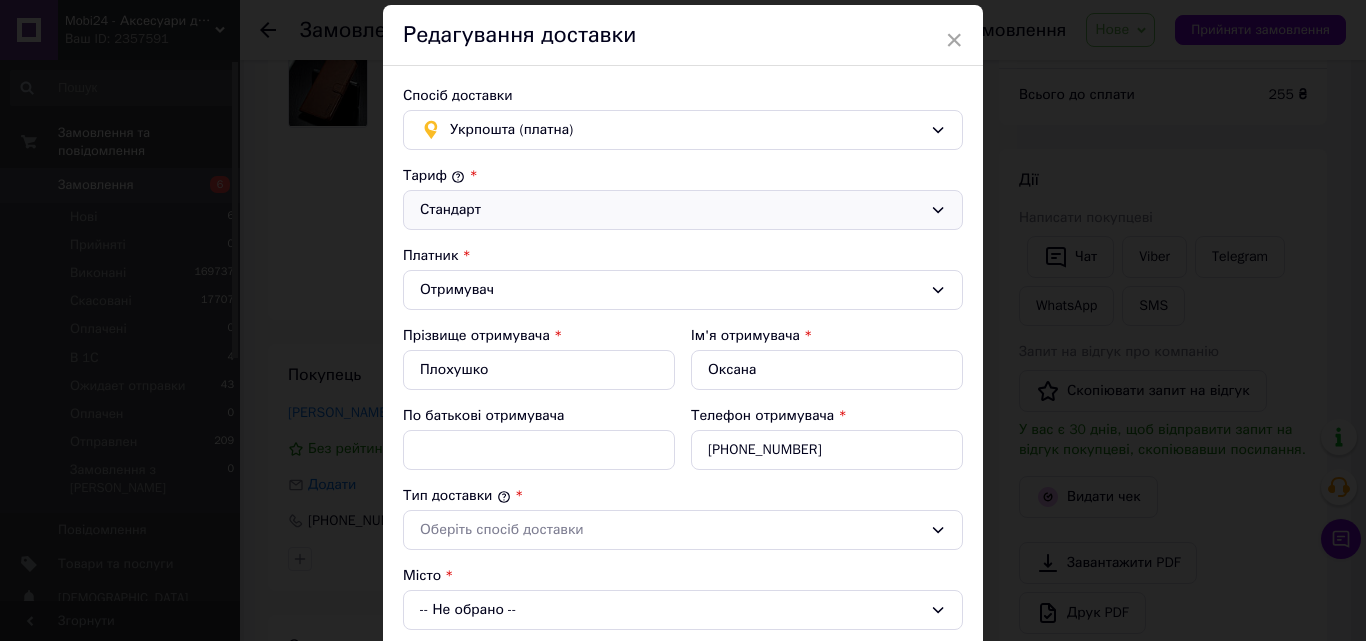 scroll, scrollTop: 200, scrollLeft: 0, axis: vertical 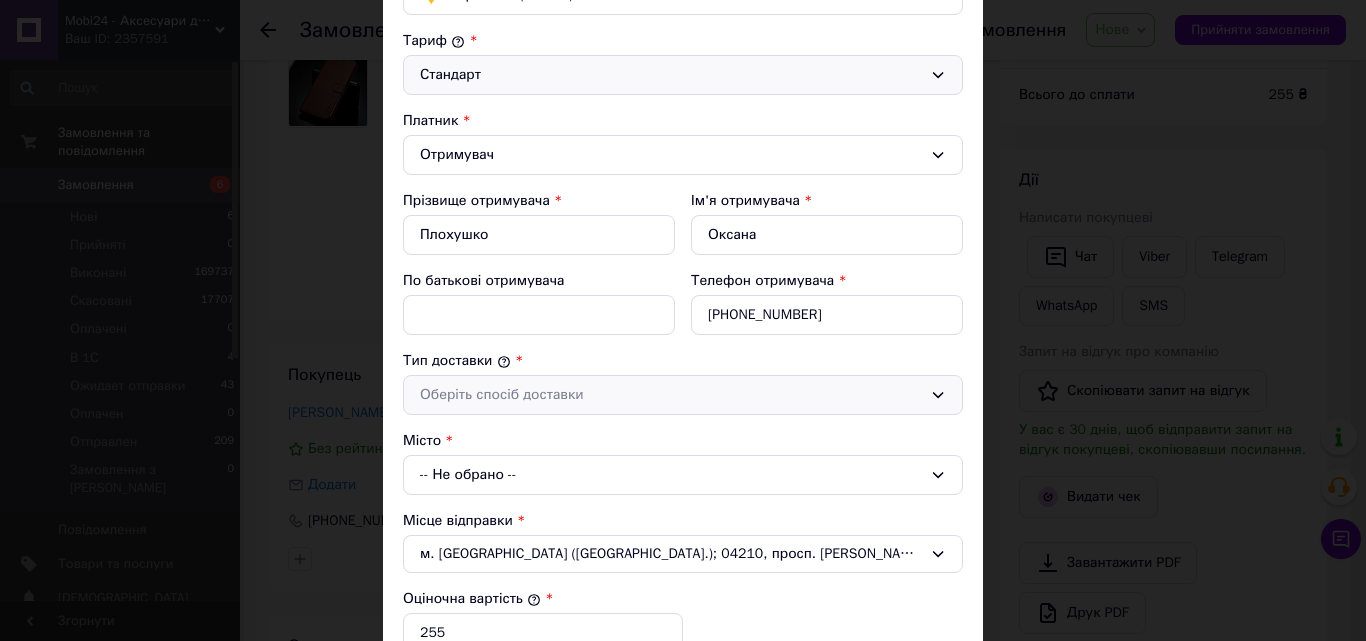 click 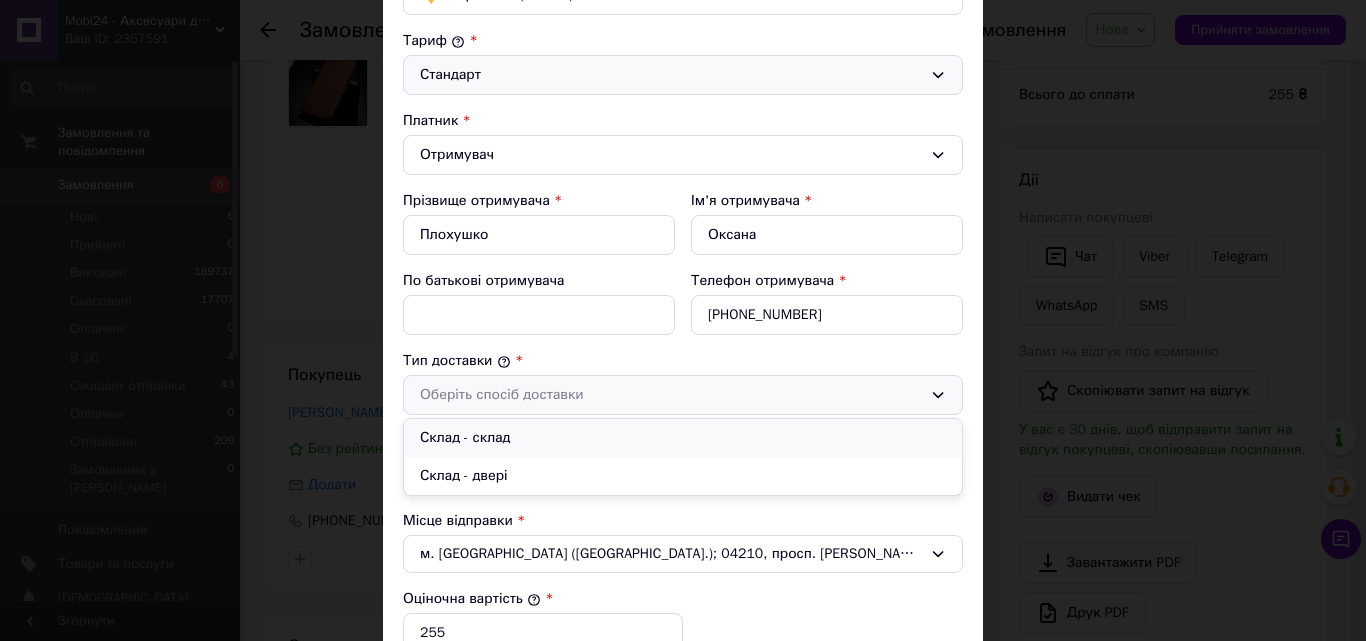 click on "Склад - склад" at bounding box center (683, 438) 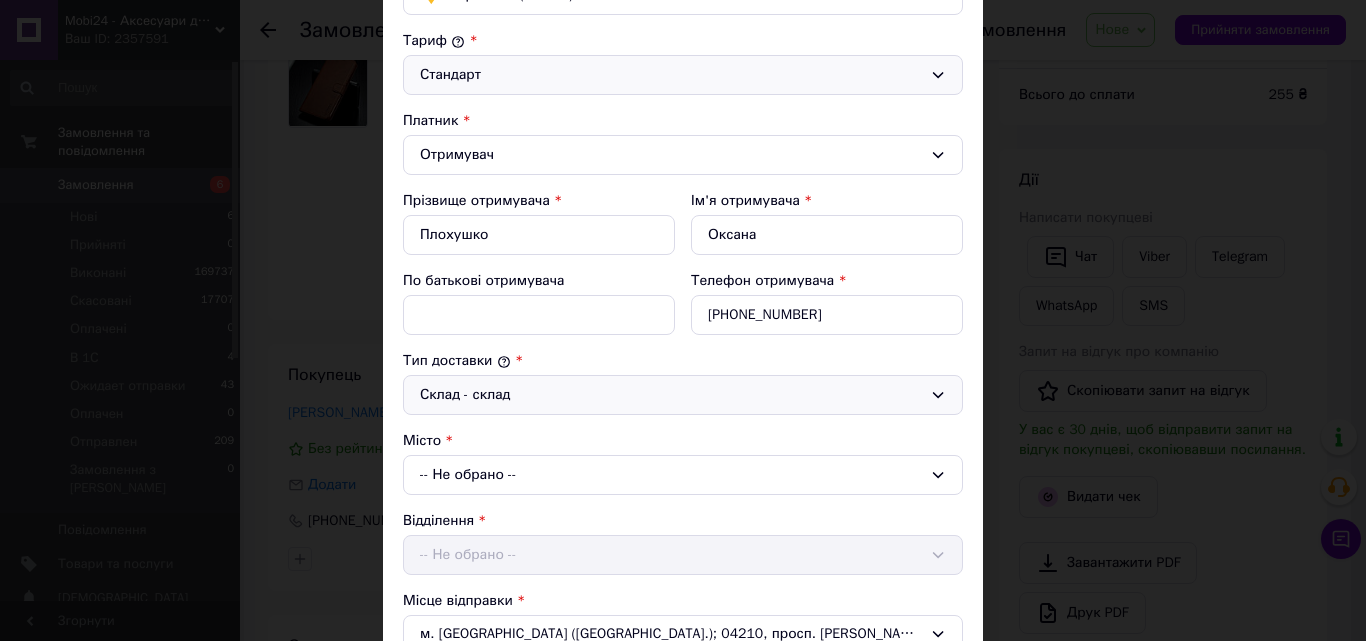 scroll, scrollTop: 300, scrollLeft: 0, axis: vertical 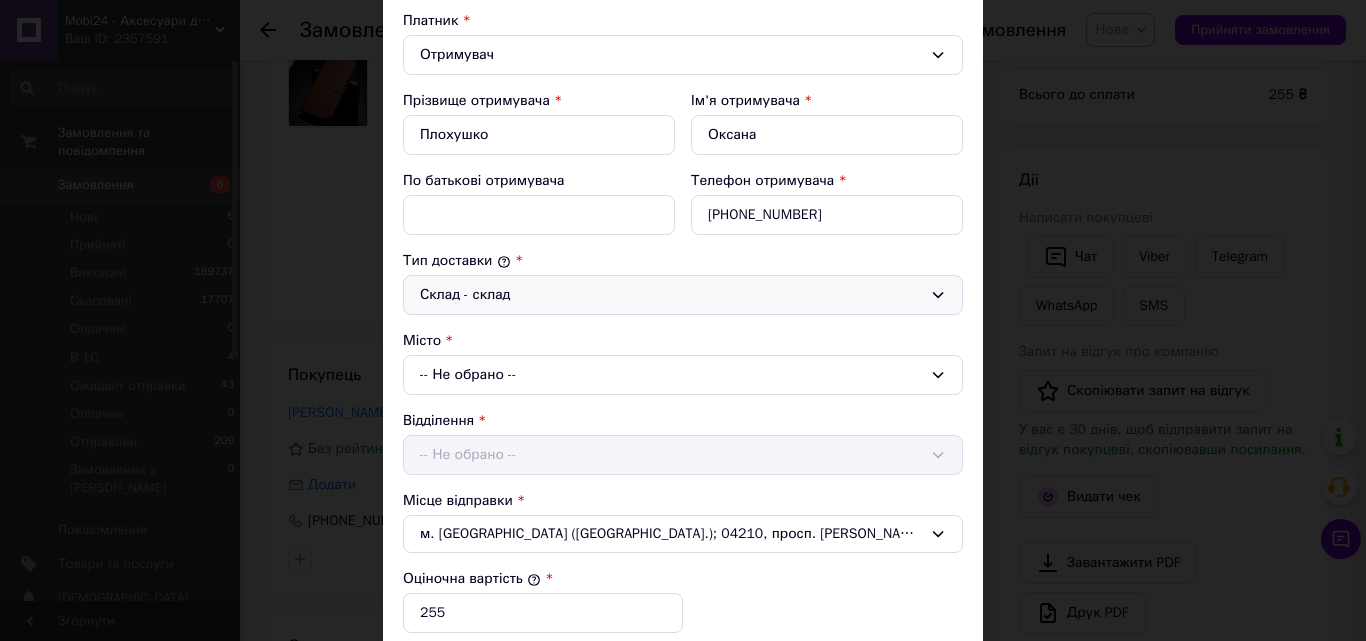 click 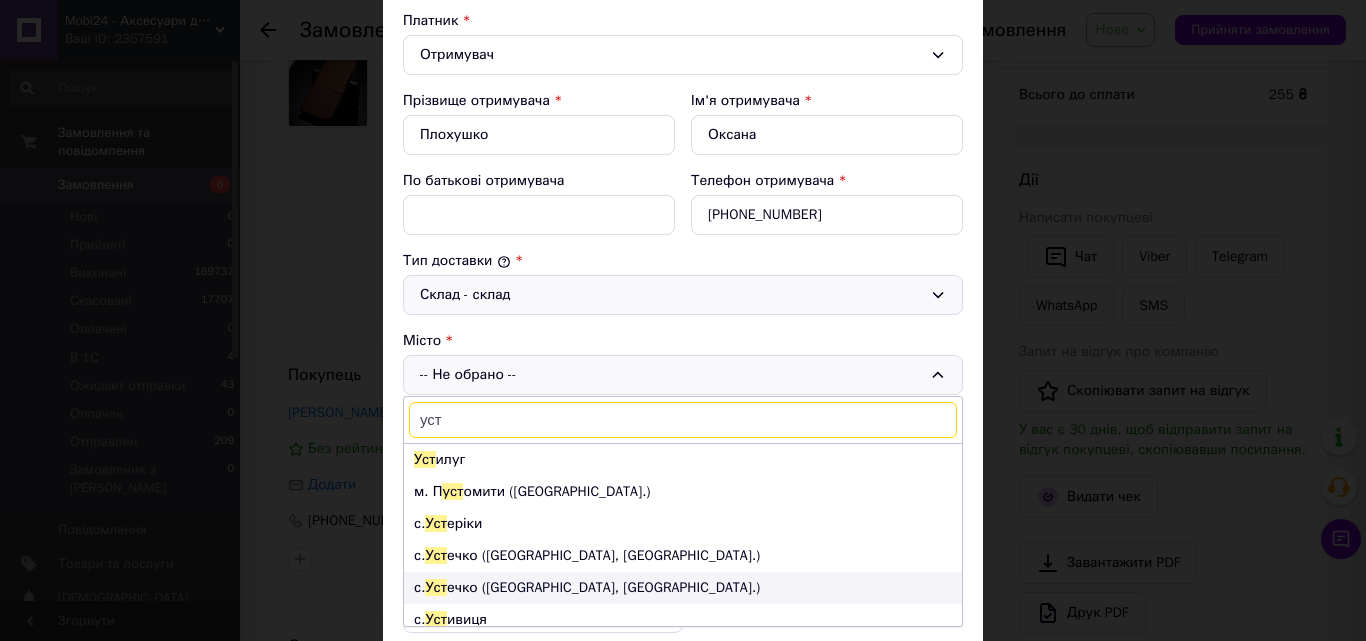 type on "уст" 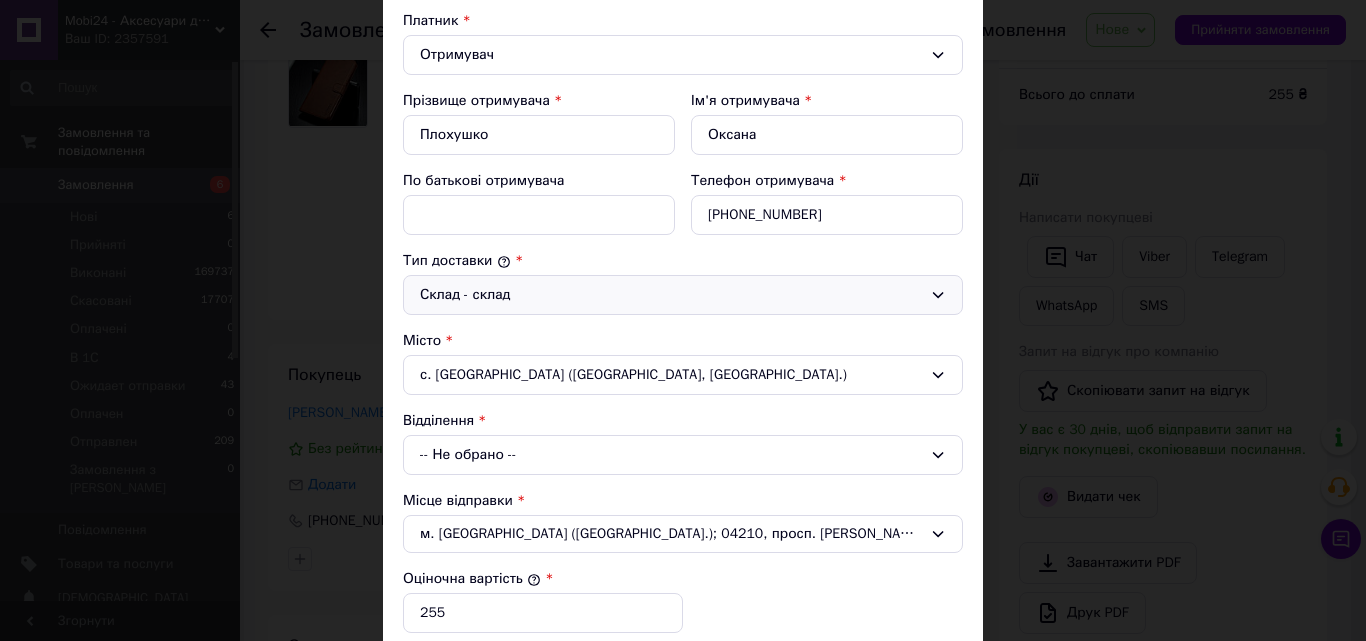 click on "-- Не обрано --" at bounding box center [683, 455] 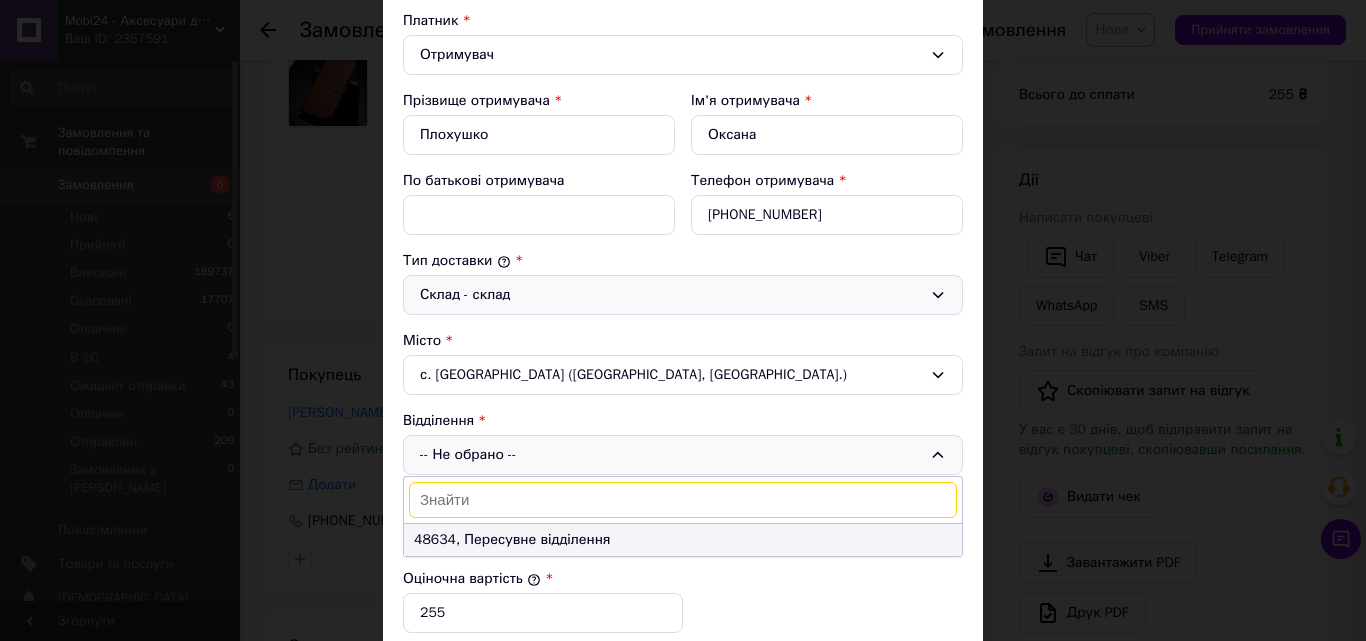 click on "48634, Пересувне відділення" at bounding box center (683, 540) 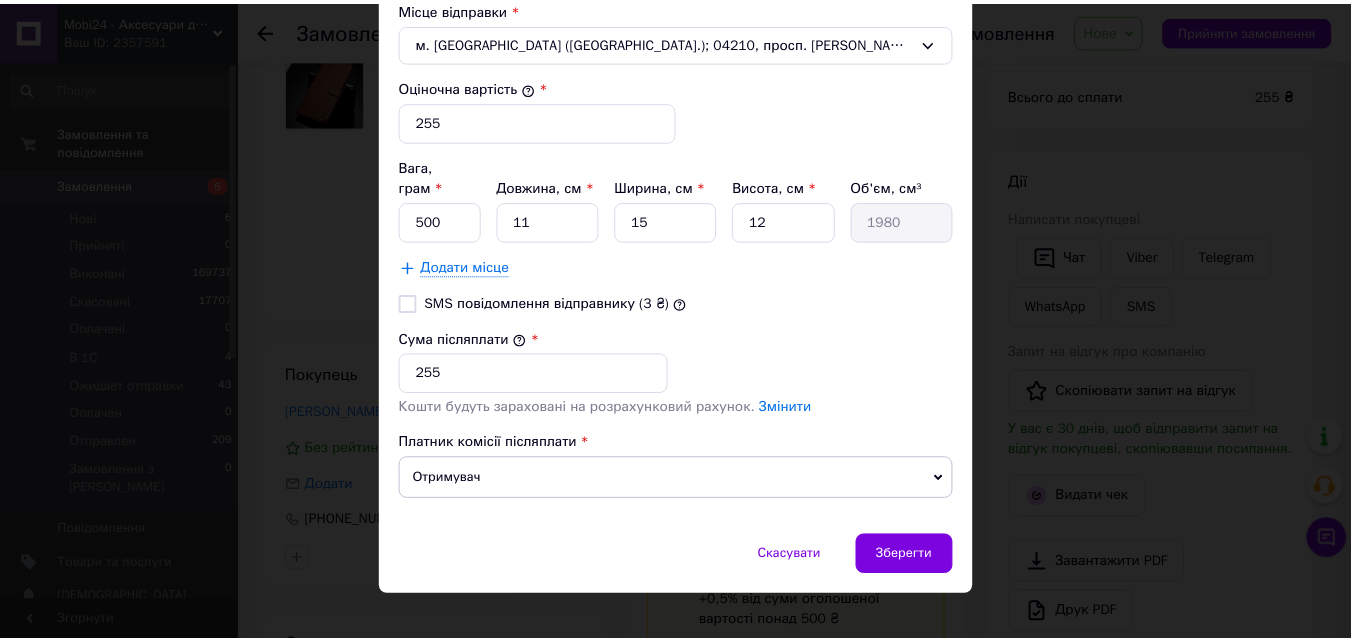 scroll, scrollTop: 796, scrollLeft: 0, axis: vertical 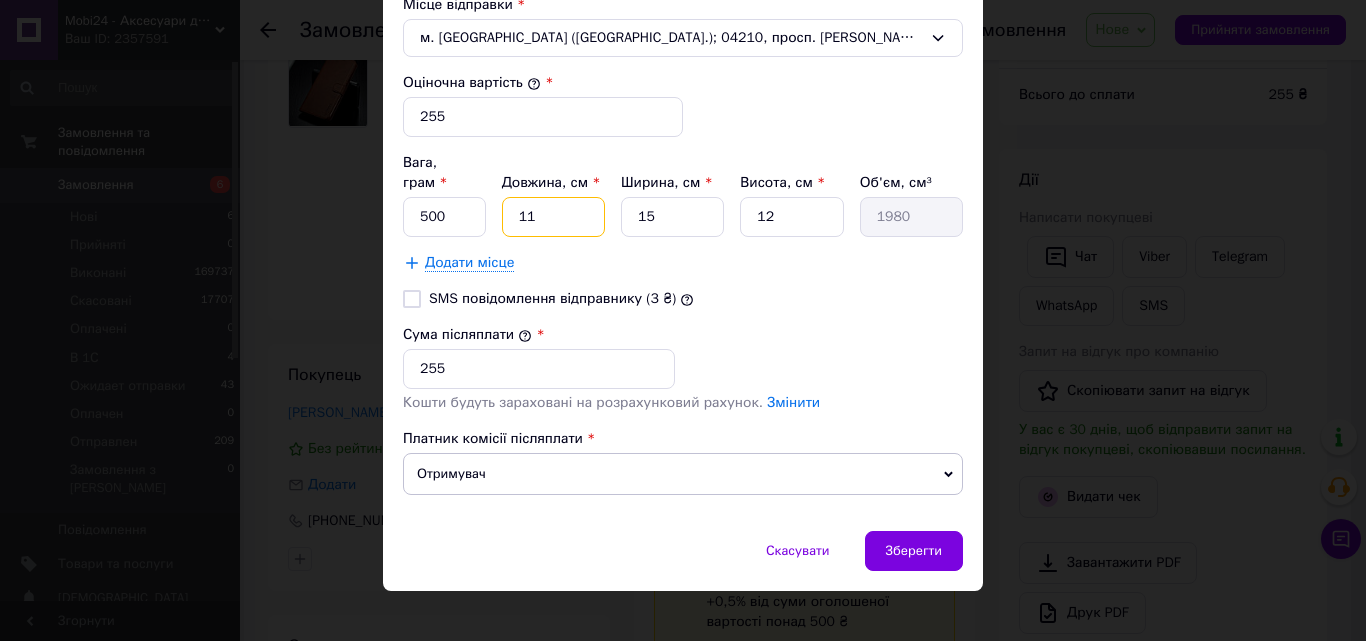 click on "11" at bounding box center (553, 217) 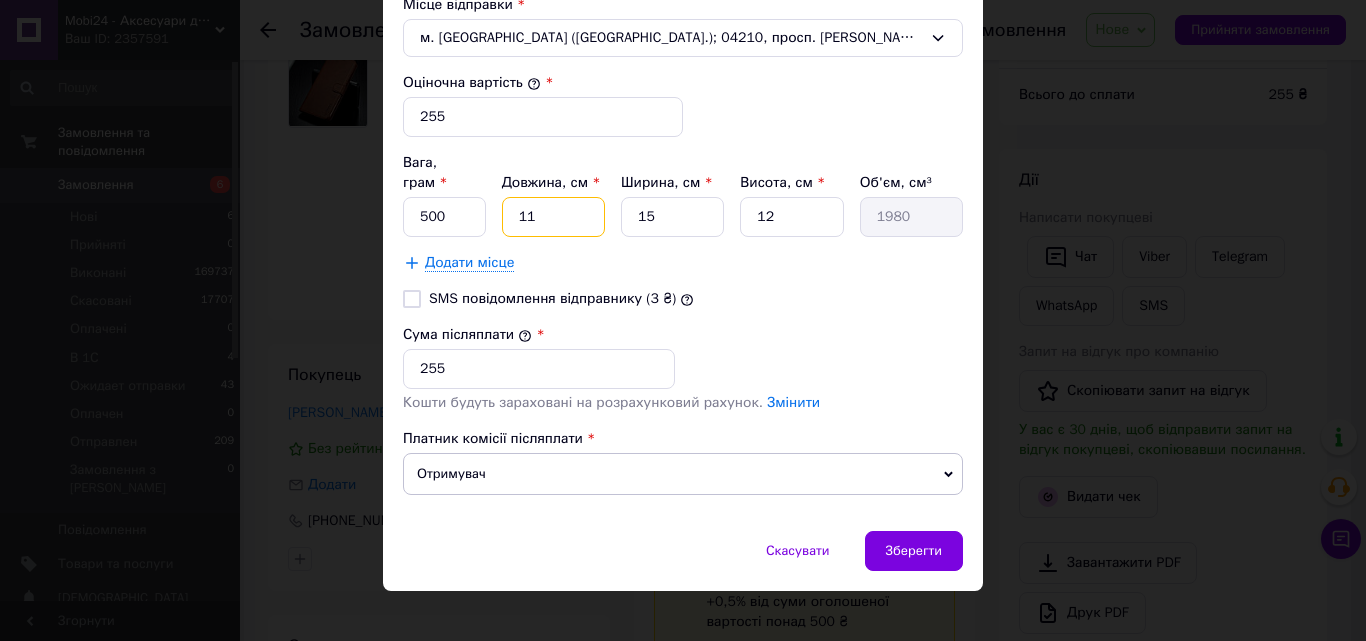 type on "2" 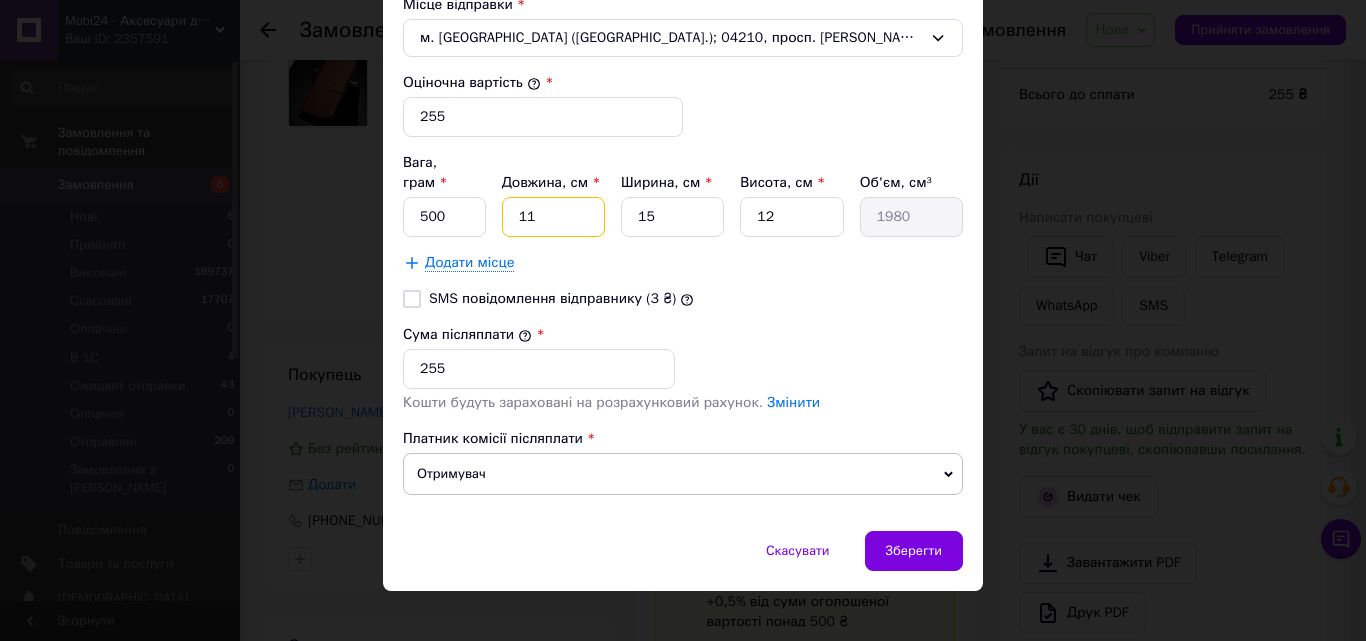 type on "360" 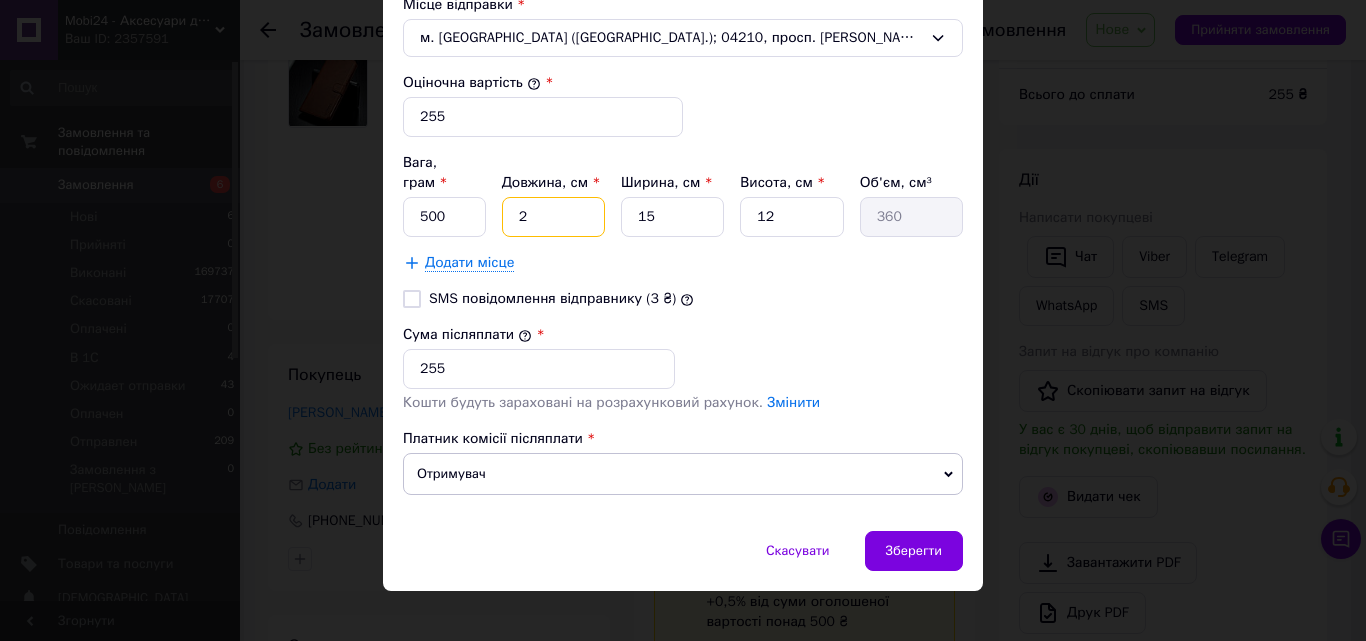 type on "25" 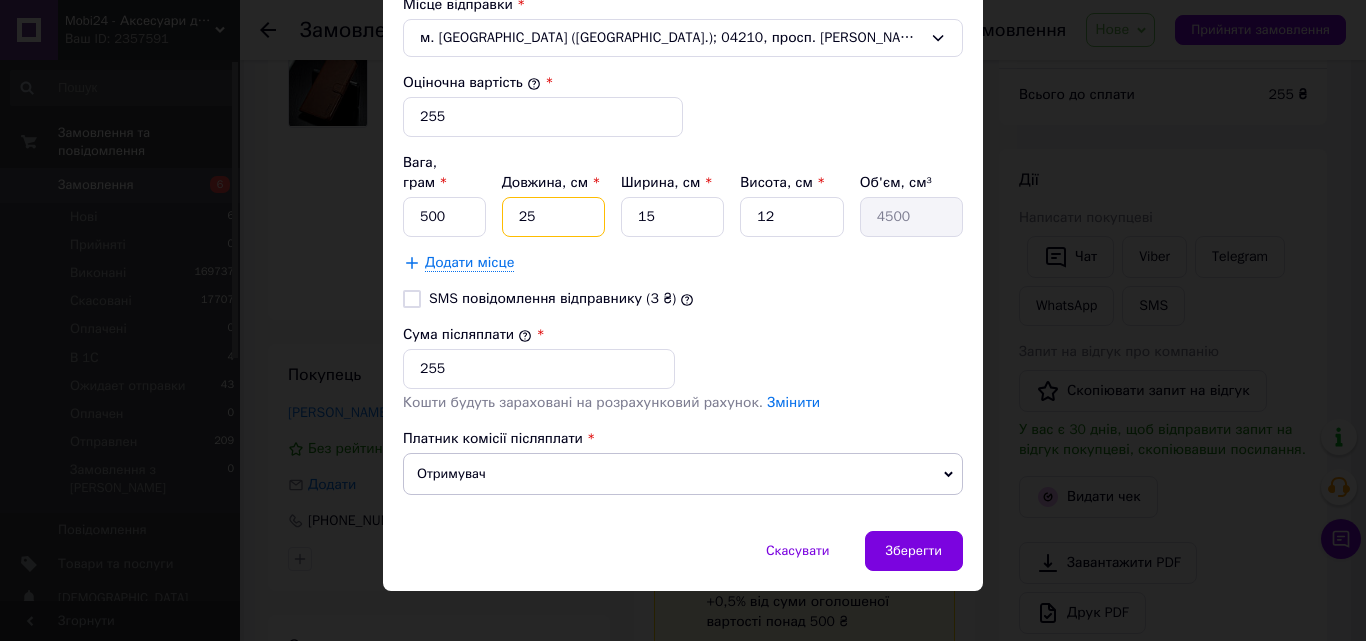 type on "25" 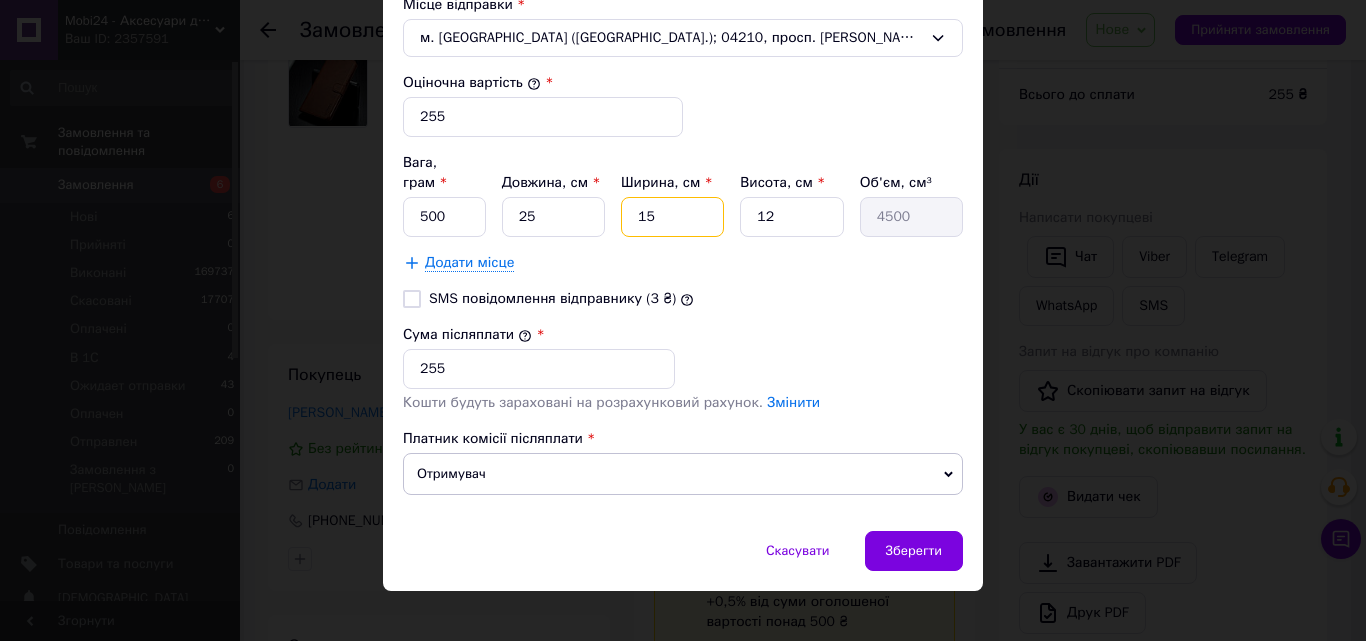 click on "15" at bounding box center [672, 217] 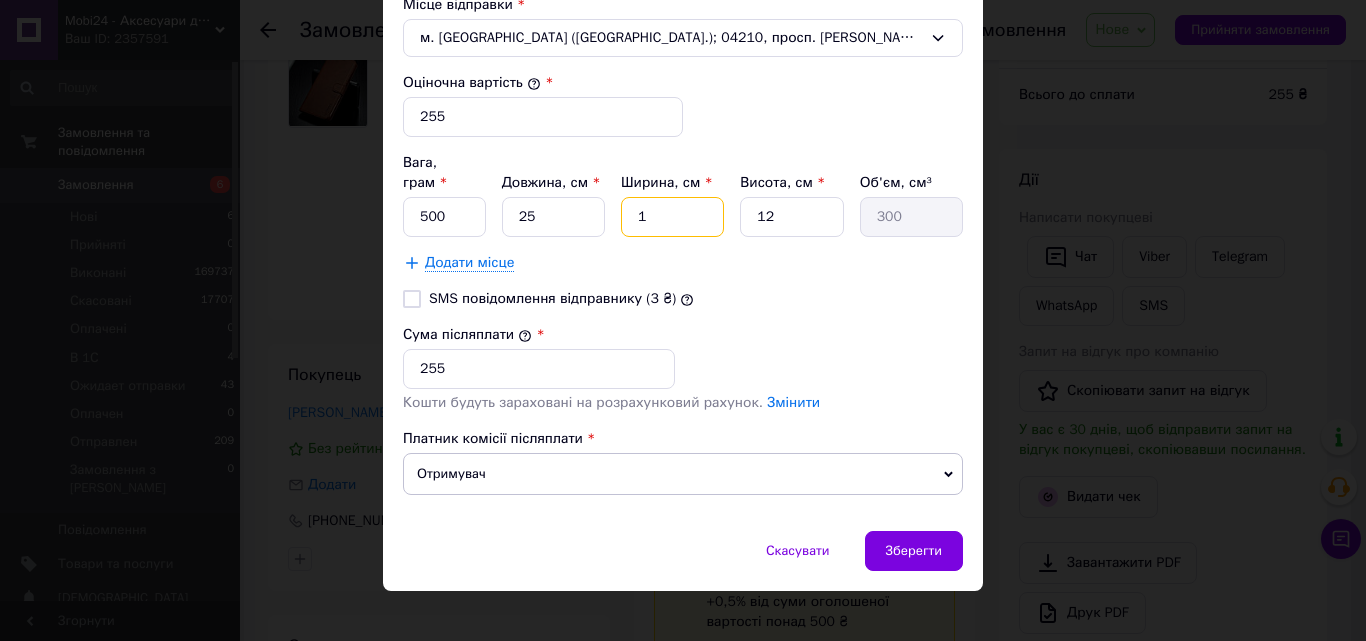 type on "12" 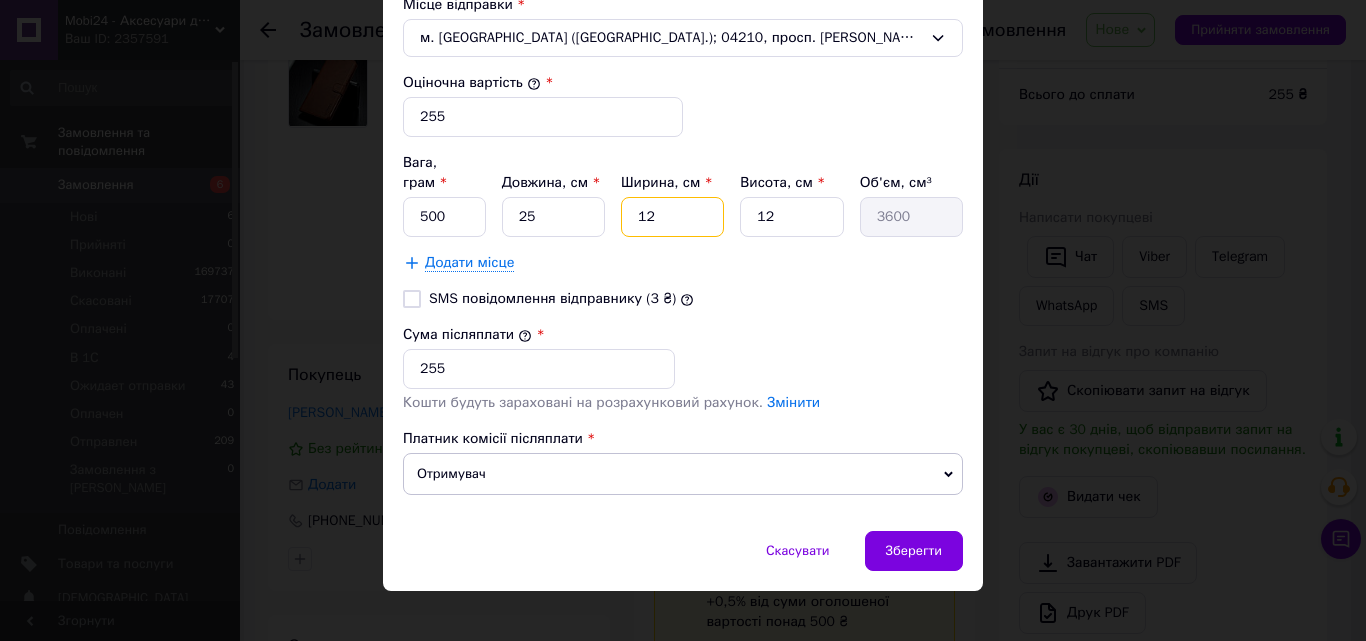 type on "12" 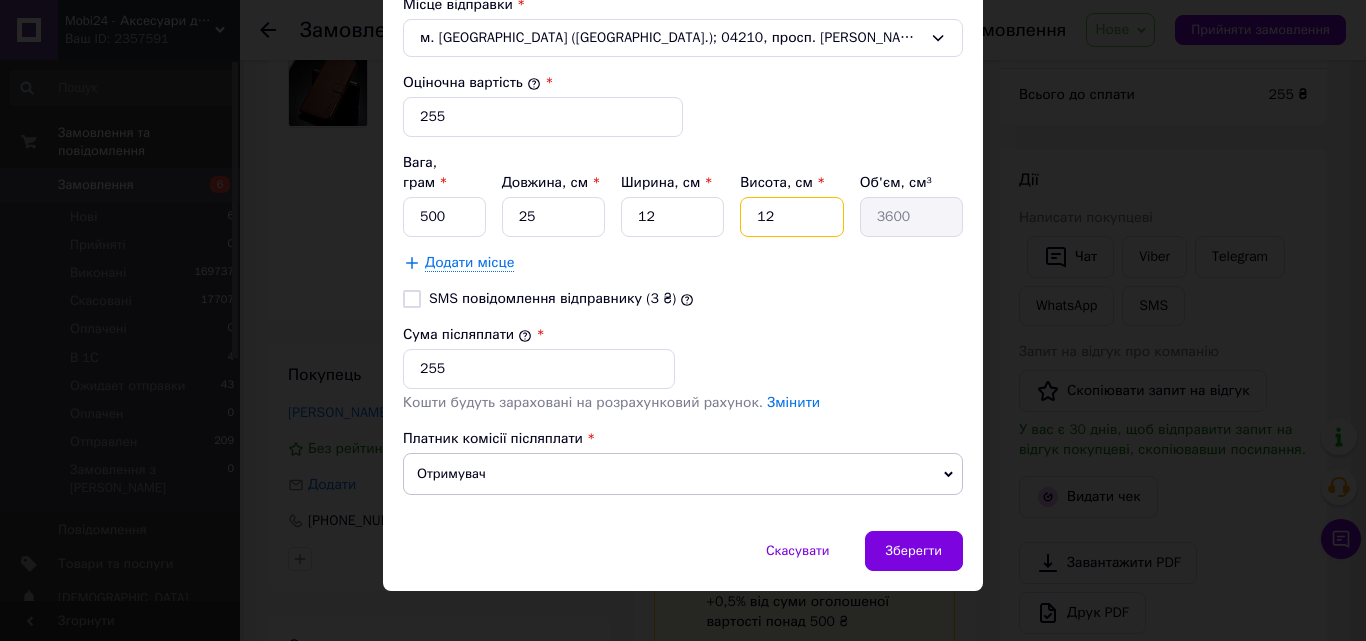 click on "12" at bounding box center [791, 217] 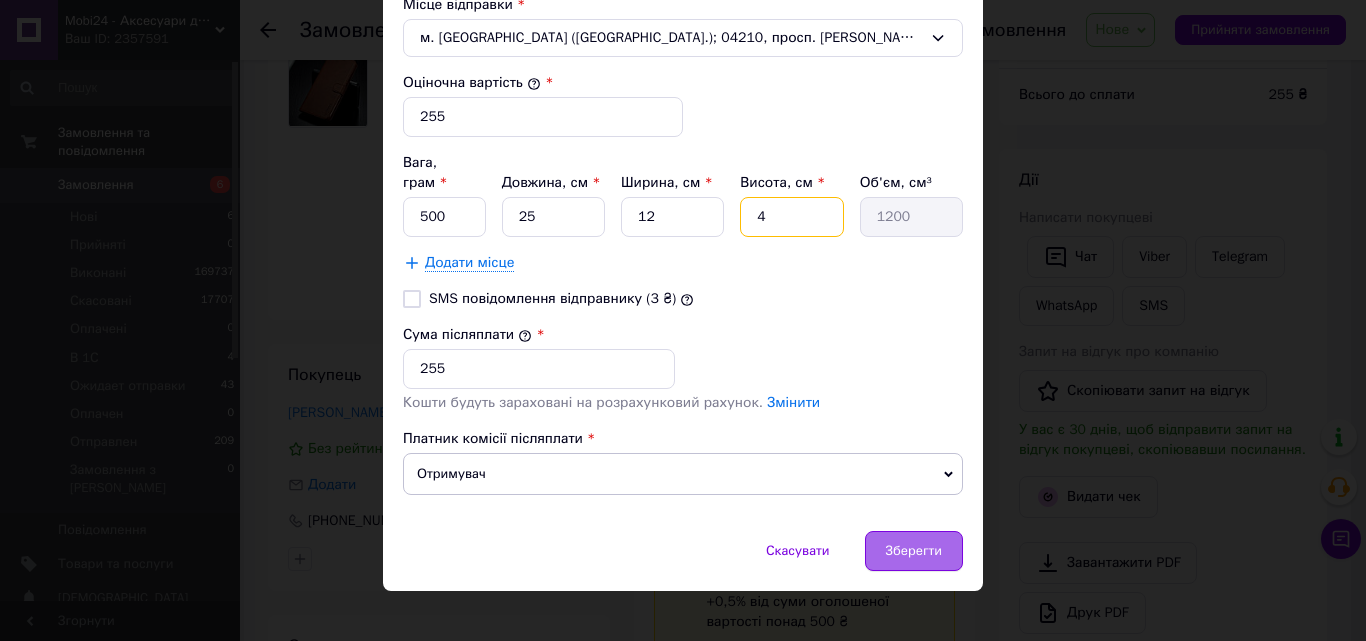 type on "4" 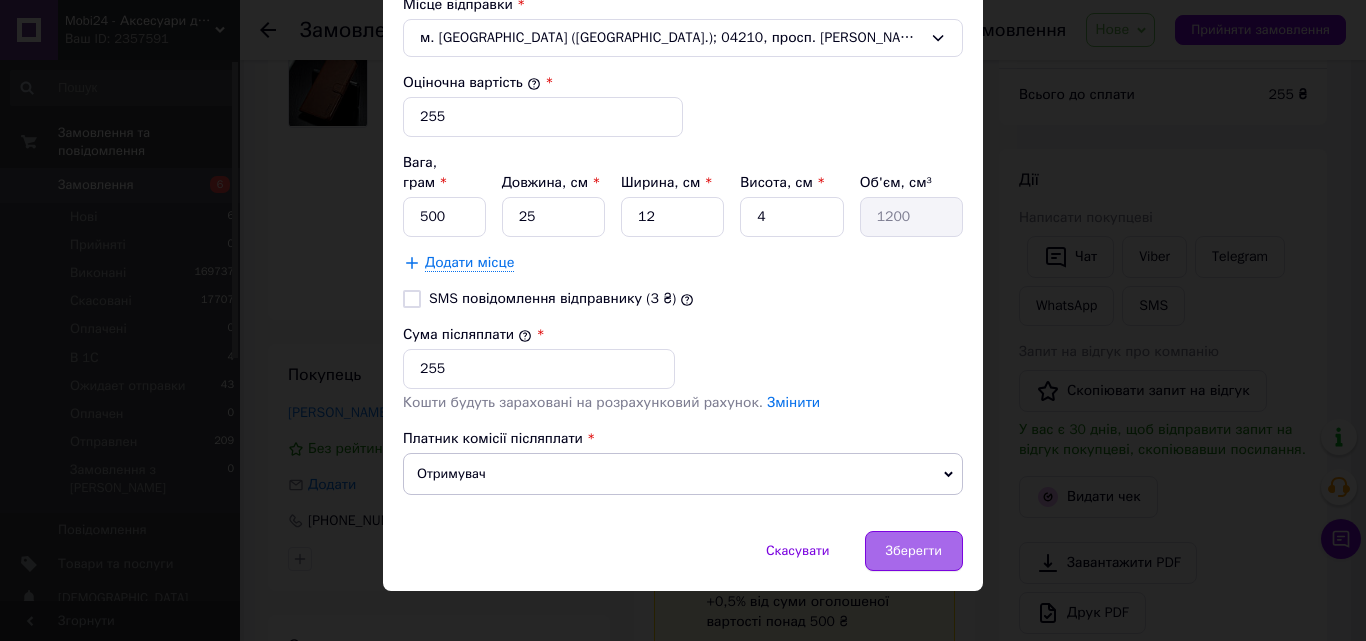 click on "Зберегти" at bounding box center (914, 551) 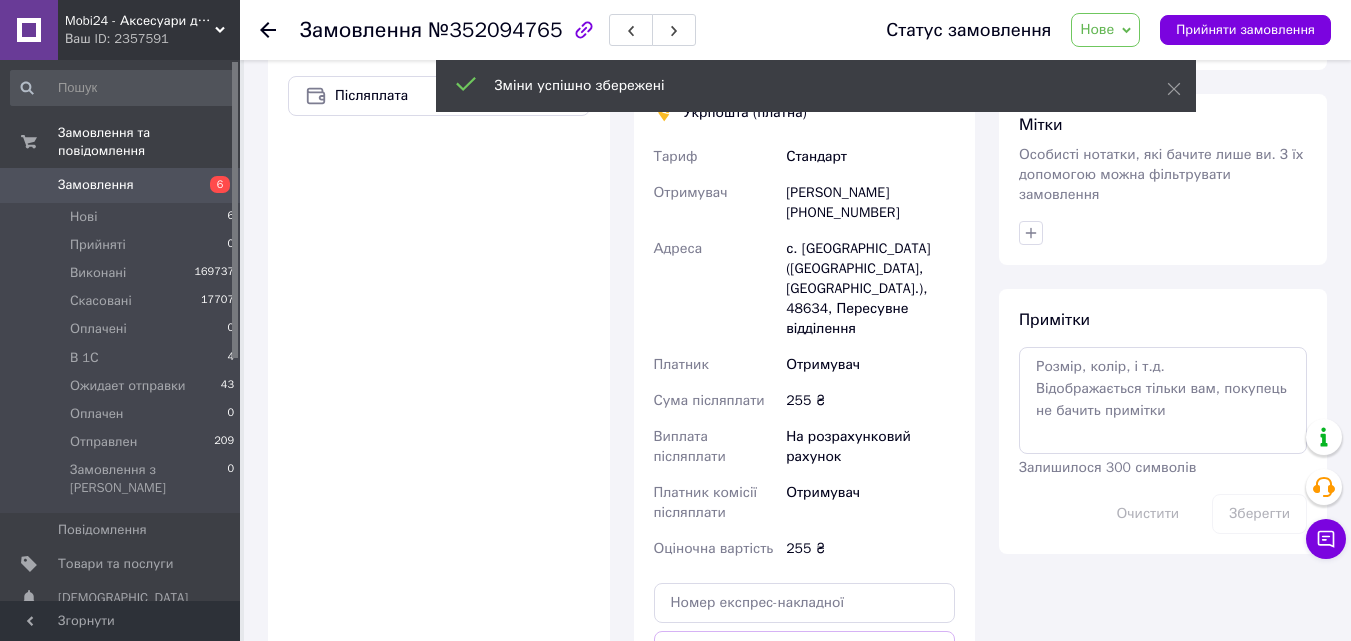 scroll, scrollTop: 783, scrollLeft: 0, axis: vertical 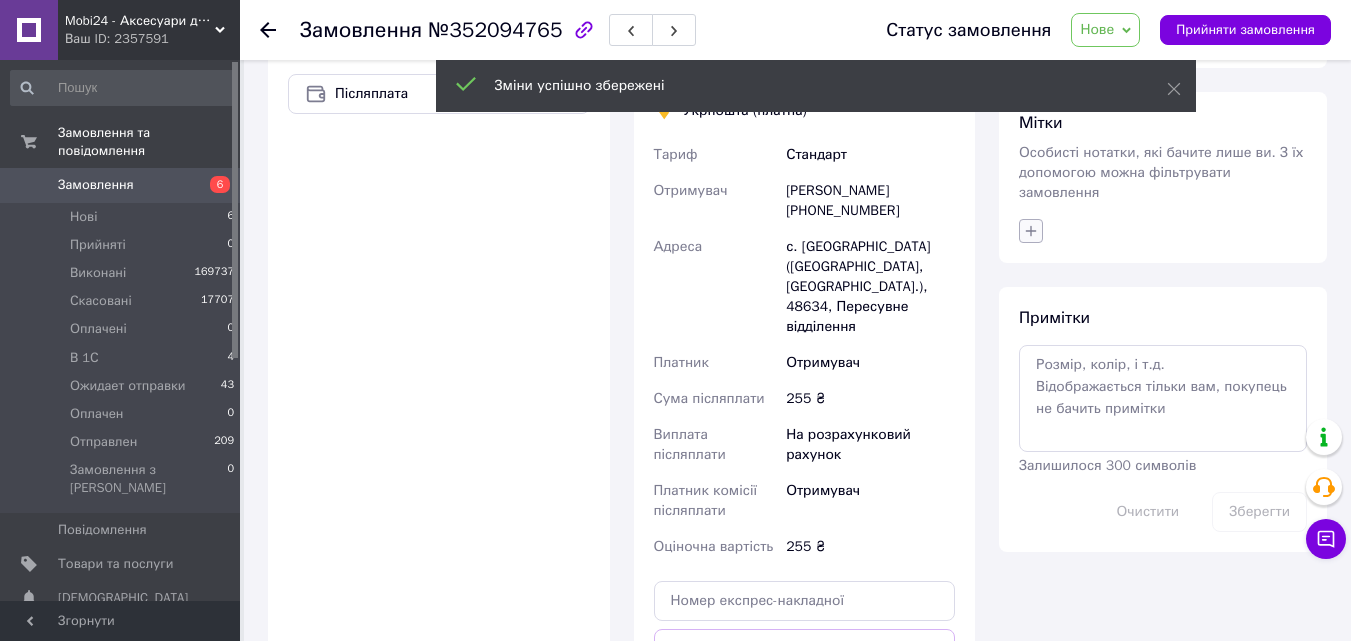 click 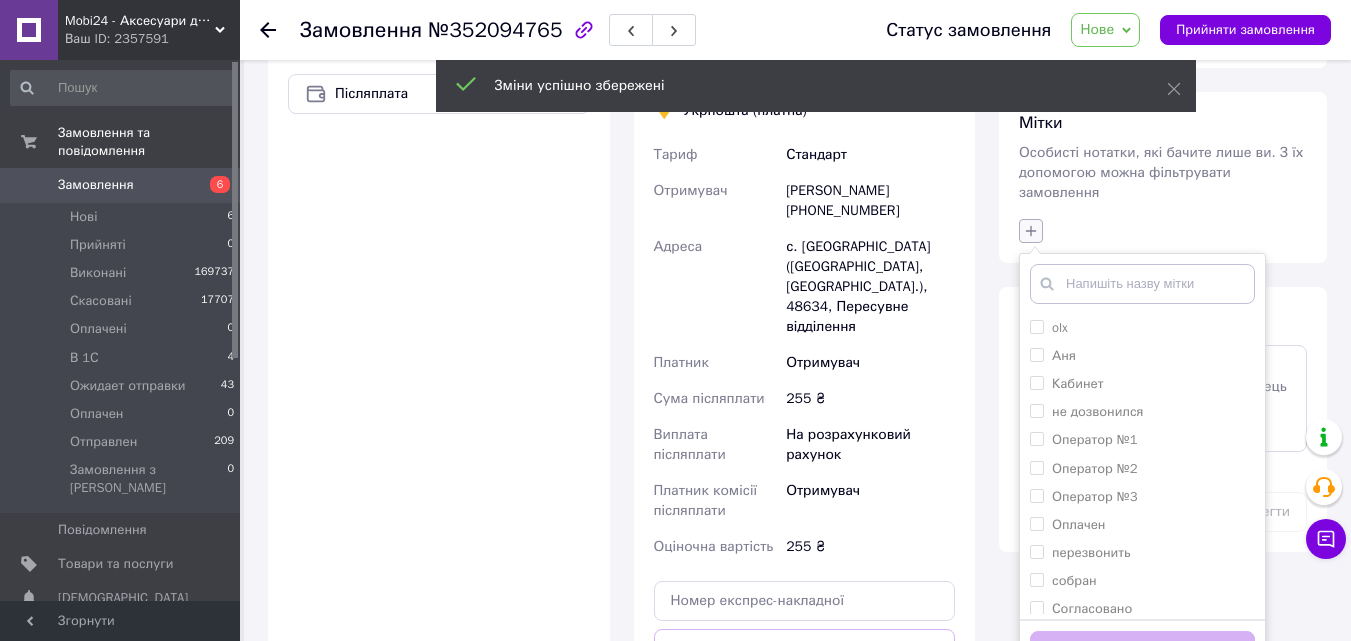 scroll, scrollTop: 983, scrollLeft: 0, axis: vertical 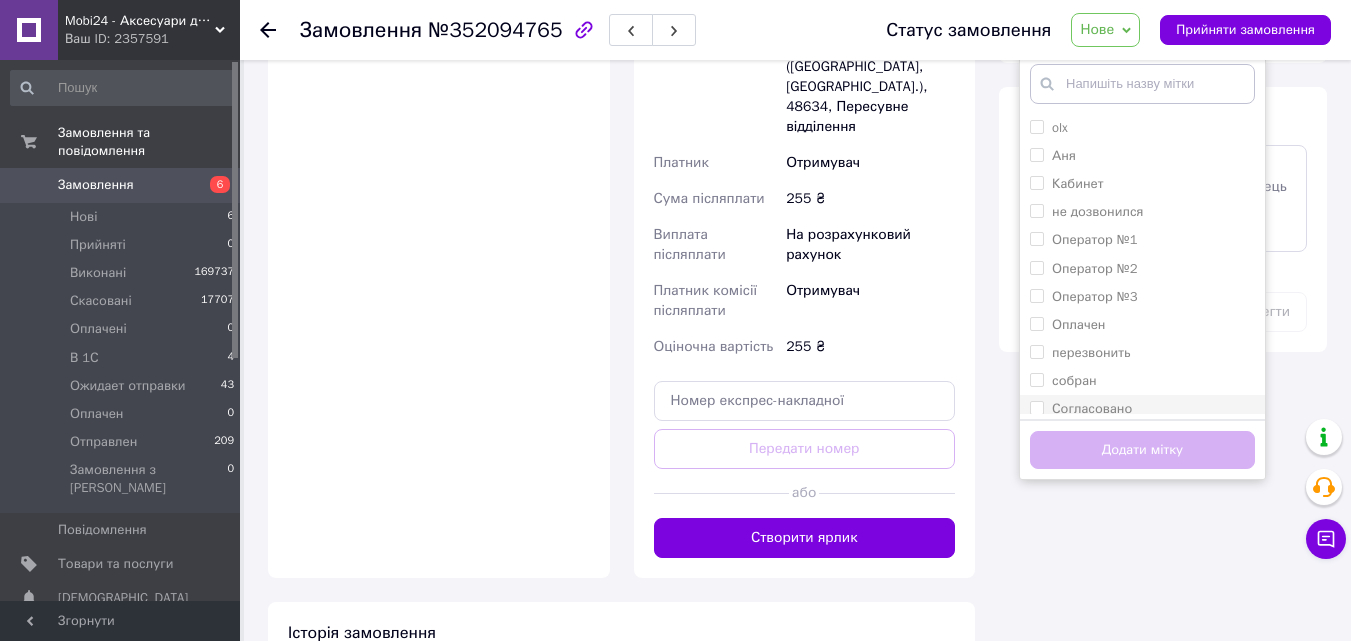 click on "Согласовано" at bounding box center (1142, 409) 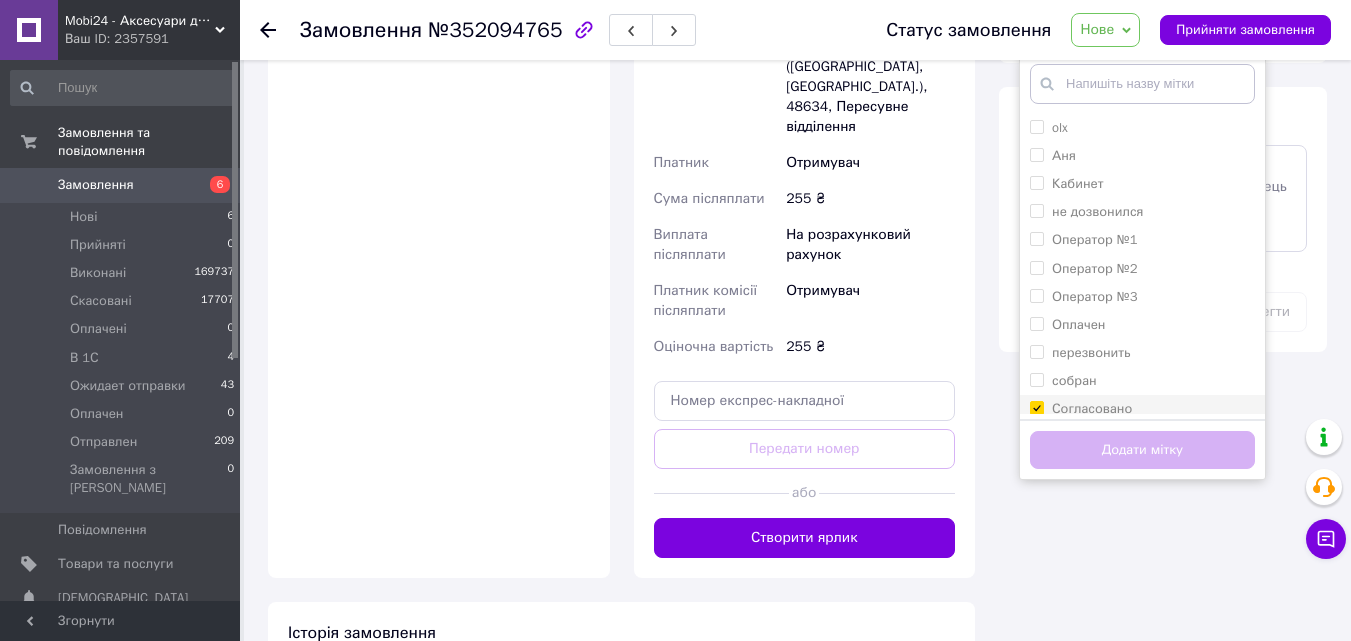 checkbox on "true" 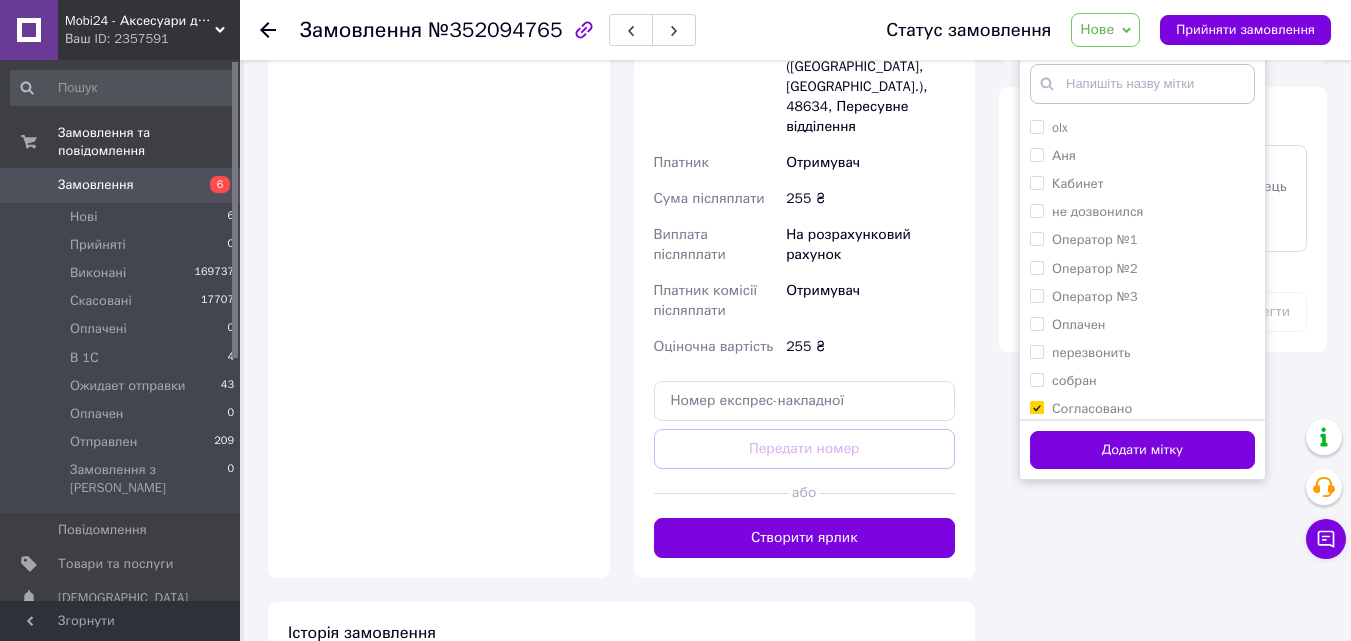click on "Додати мітку" at bounding box center [1142, 450] 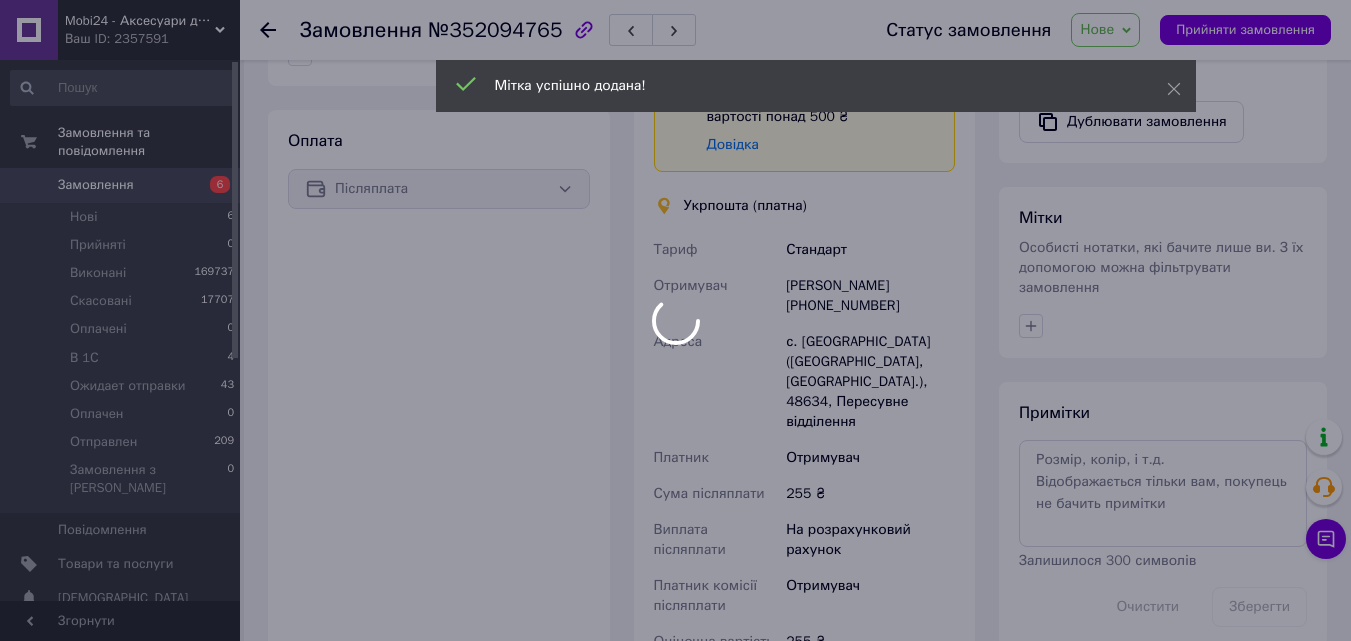 scroll, scrollTop: 583, scrollLeft: 0, axis: vertical 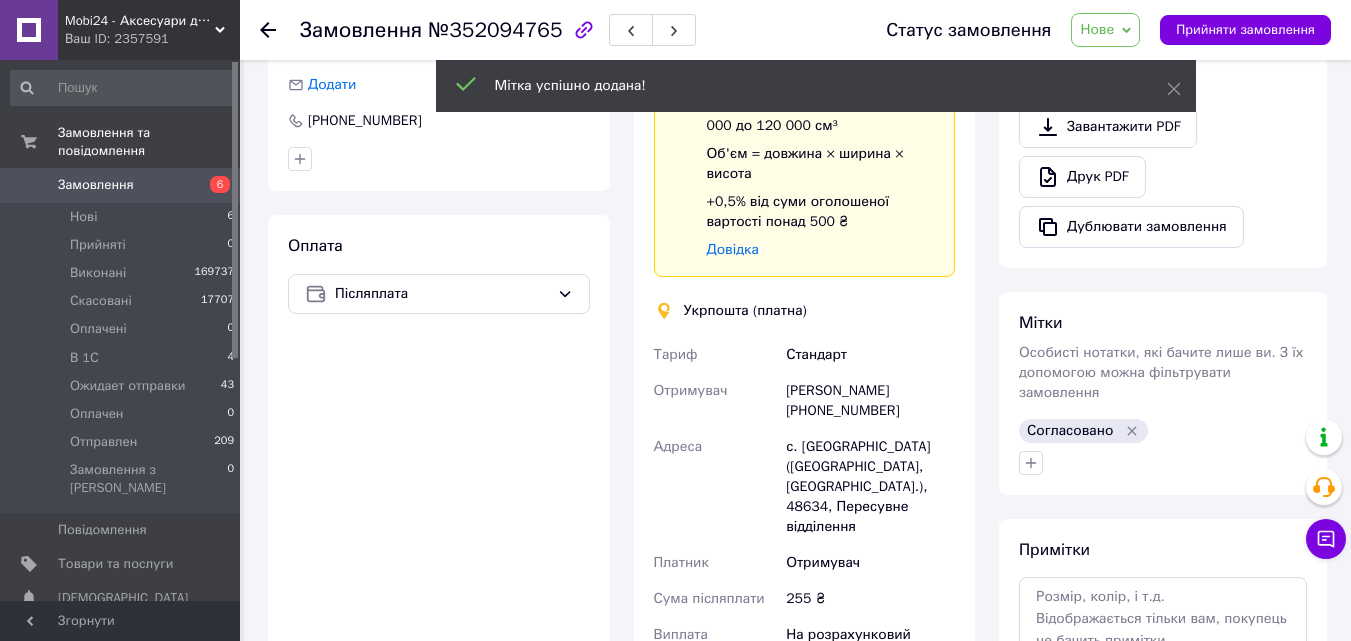 click on "Нове" at bounding box center (1105, 30) 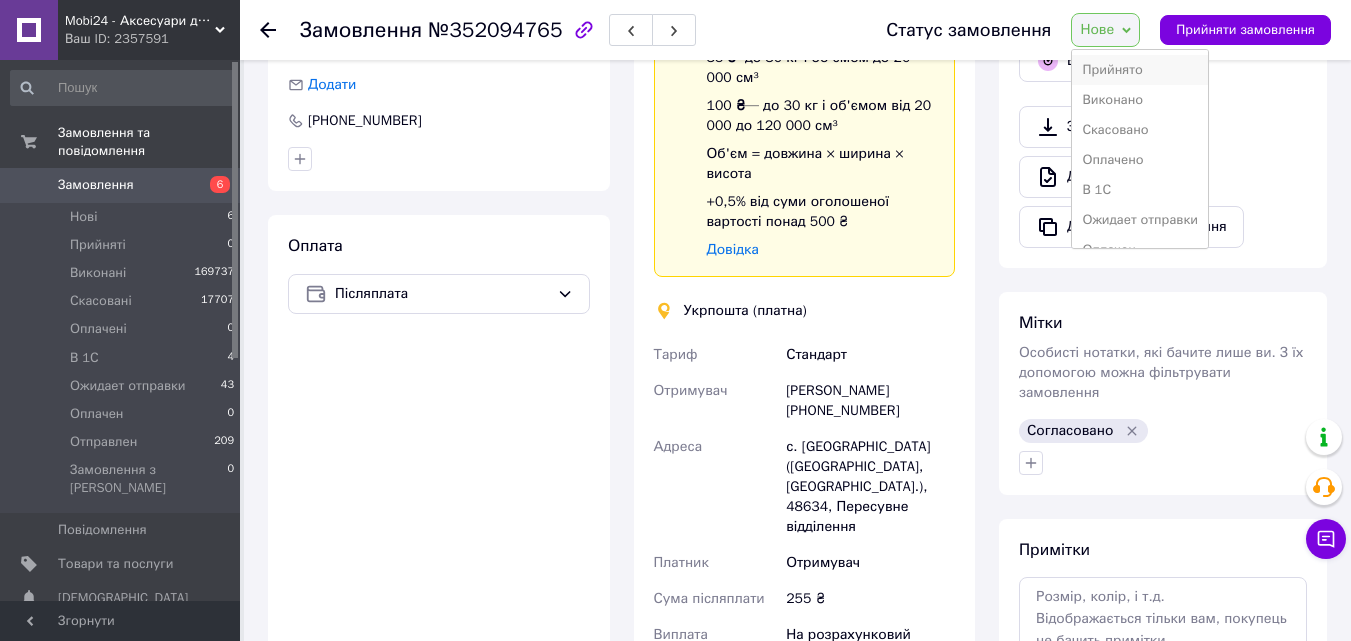 click on "Прийнято" at bounding box center [1140, 70] 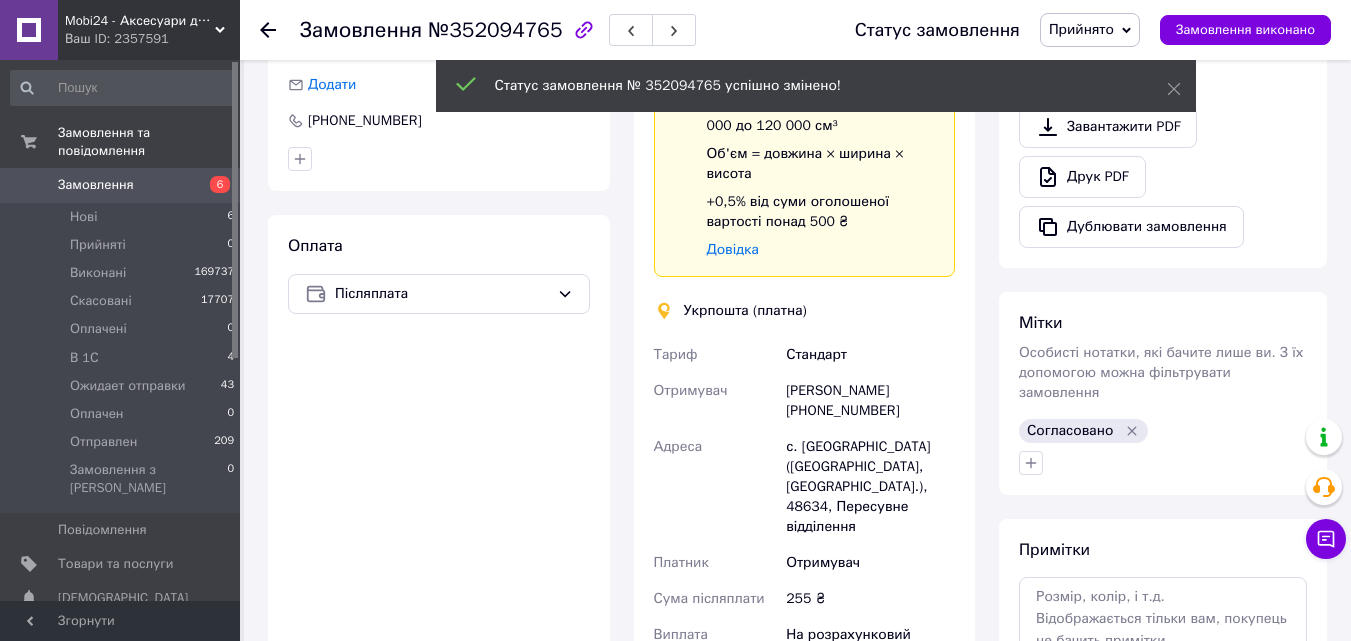 click 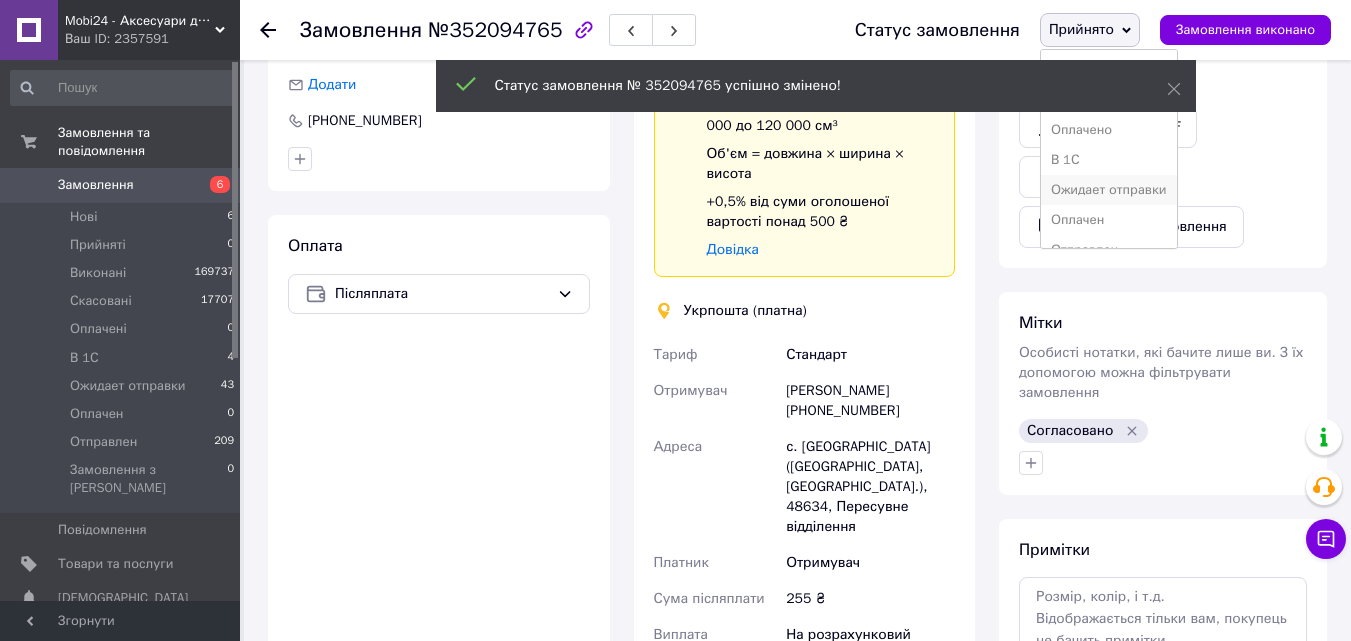click on "Ожидает отправки" at bounding box center [1109, 190] 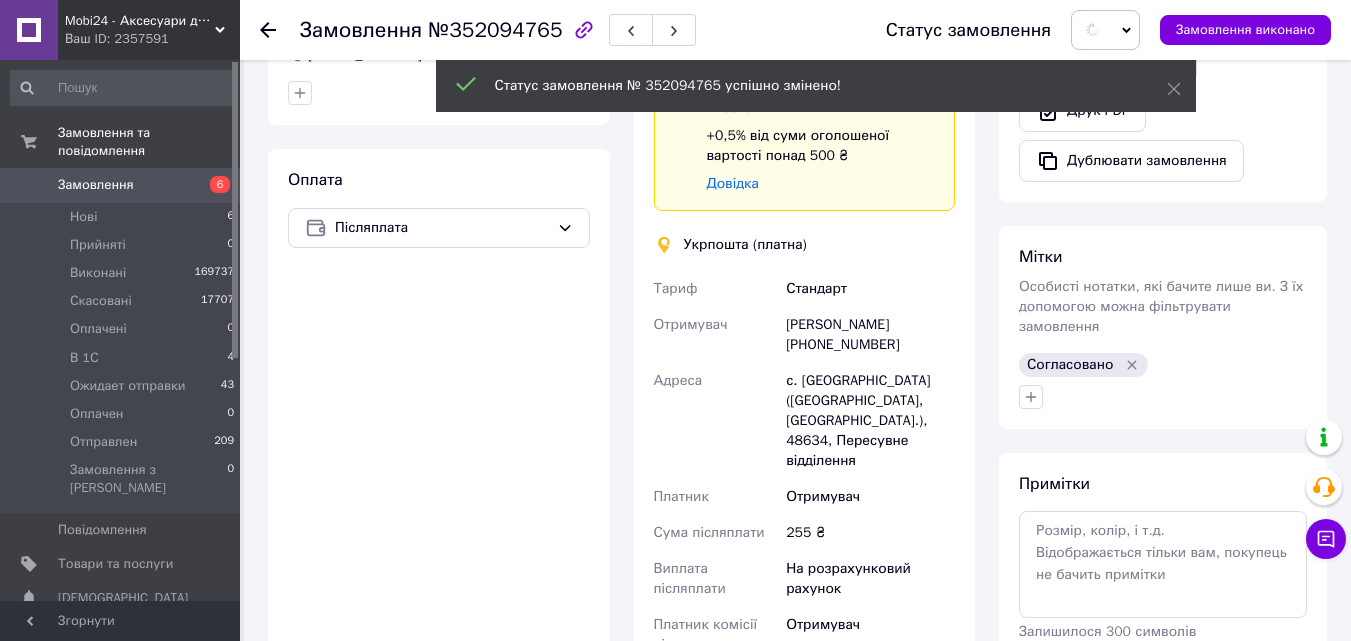scroll, scrollTop: 783, scrollLeft: 0, axis: vertical 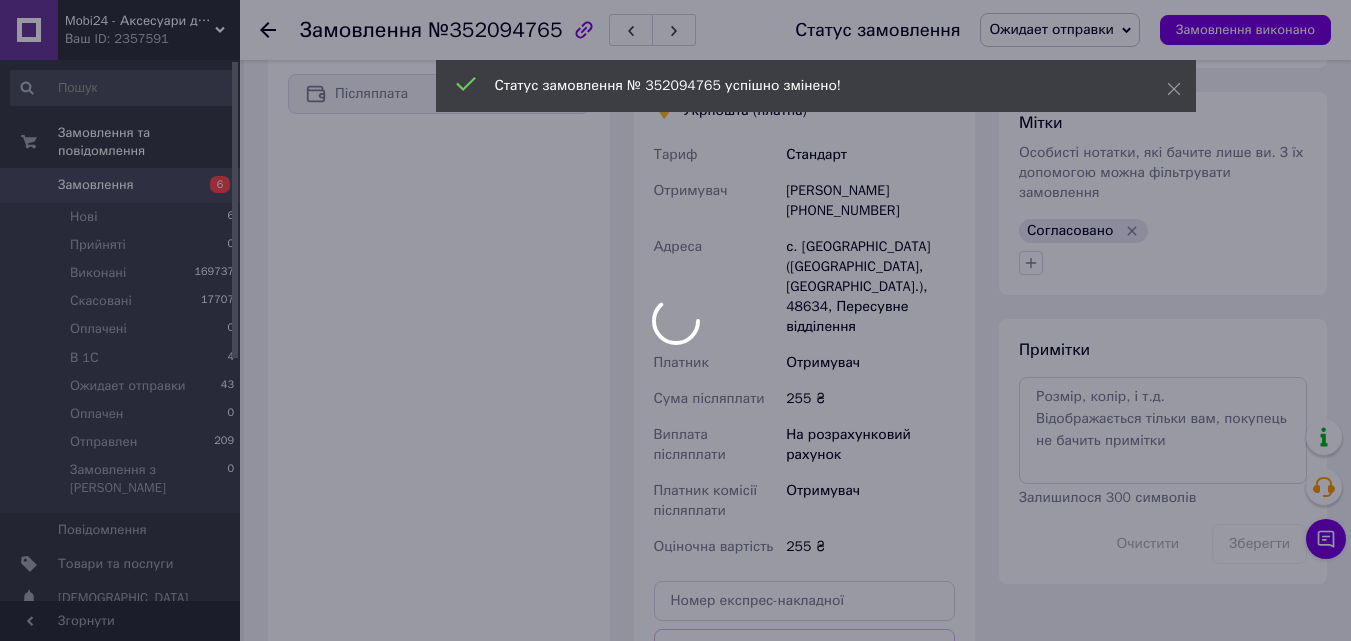 click at bounding box center (675, 320) 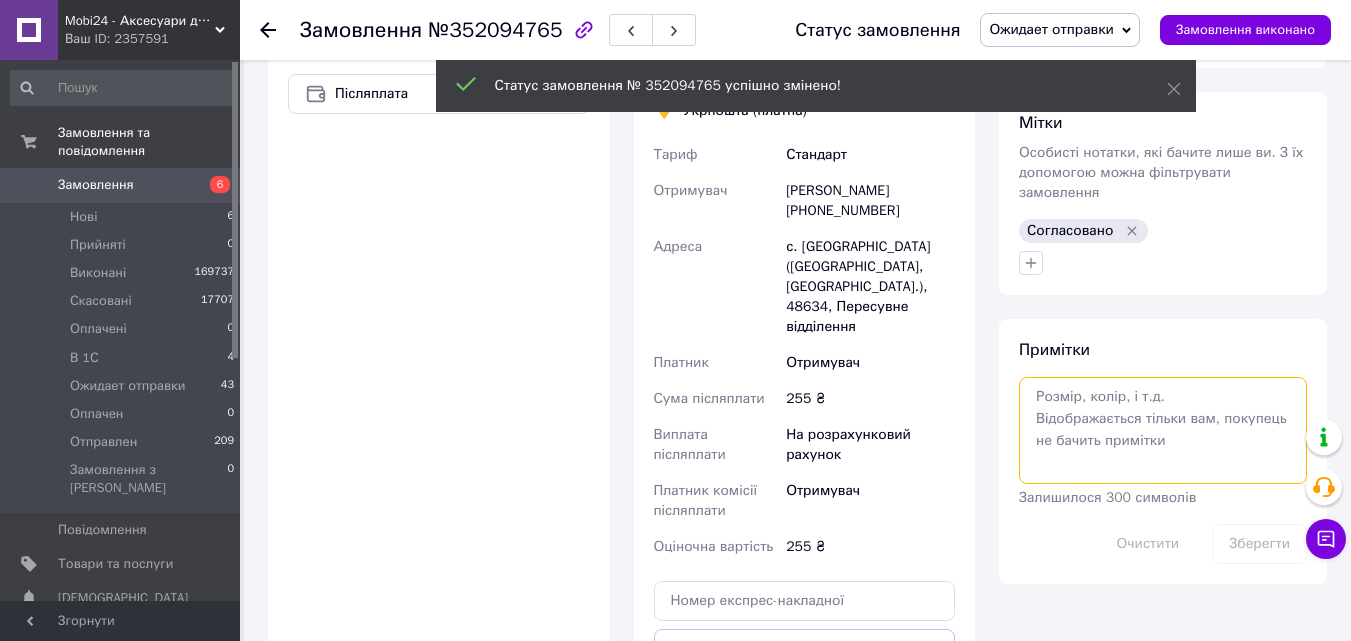 click at bounding box center (1163, 430) 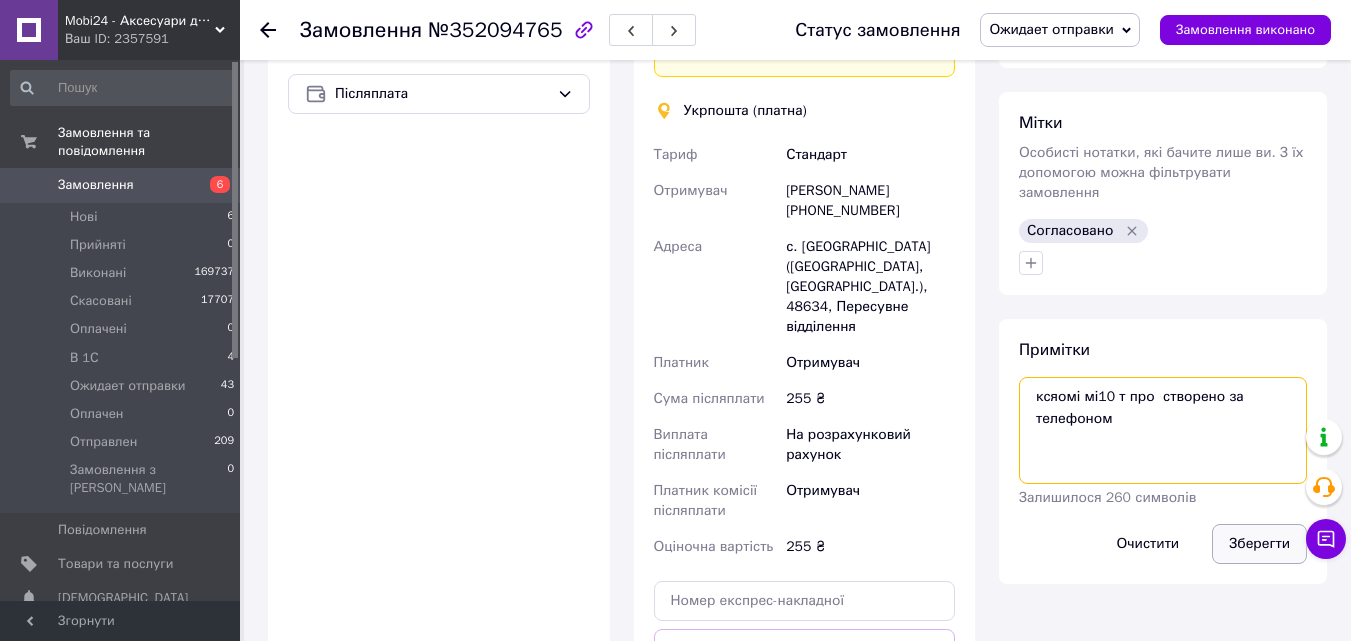 type on "ксяомі мі10 т про  створено за телефоном" 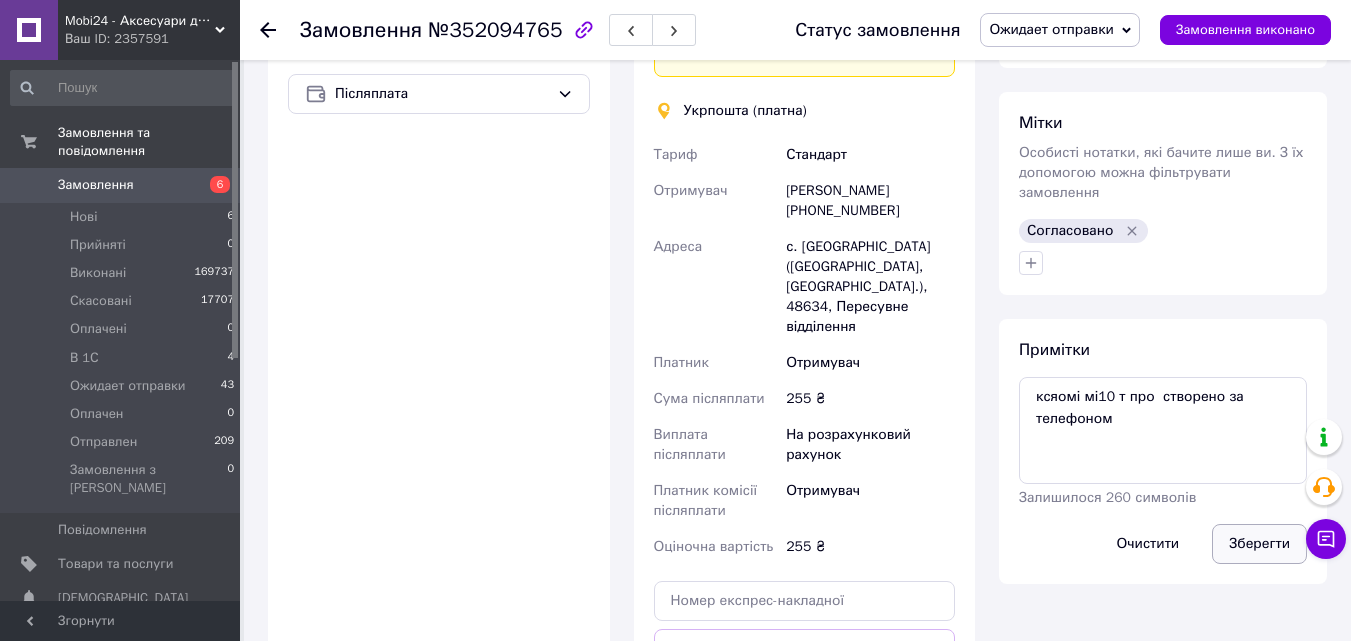 click on "Зберегти" at bounding box center (1259, 544) 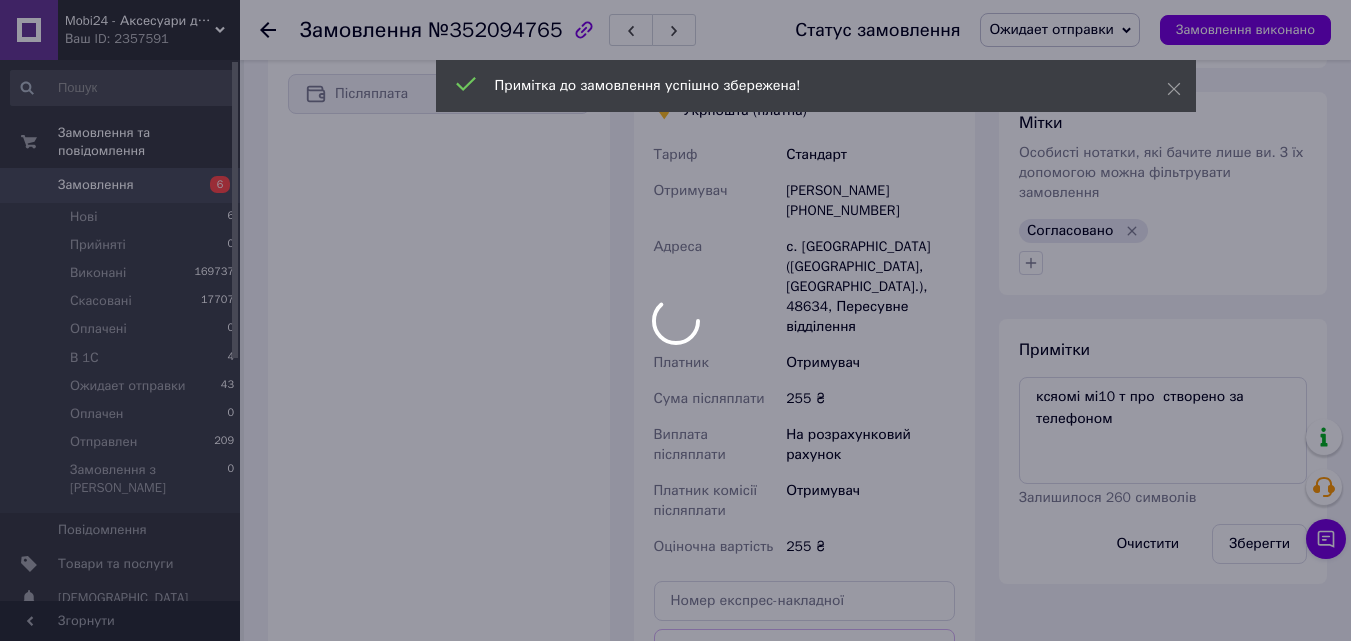 click at bounding box center [675, 320] 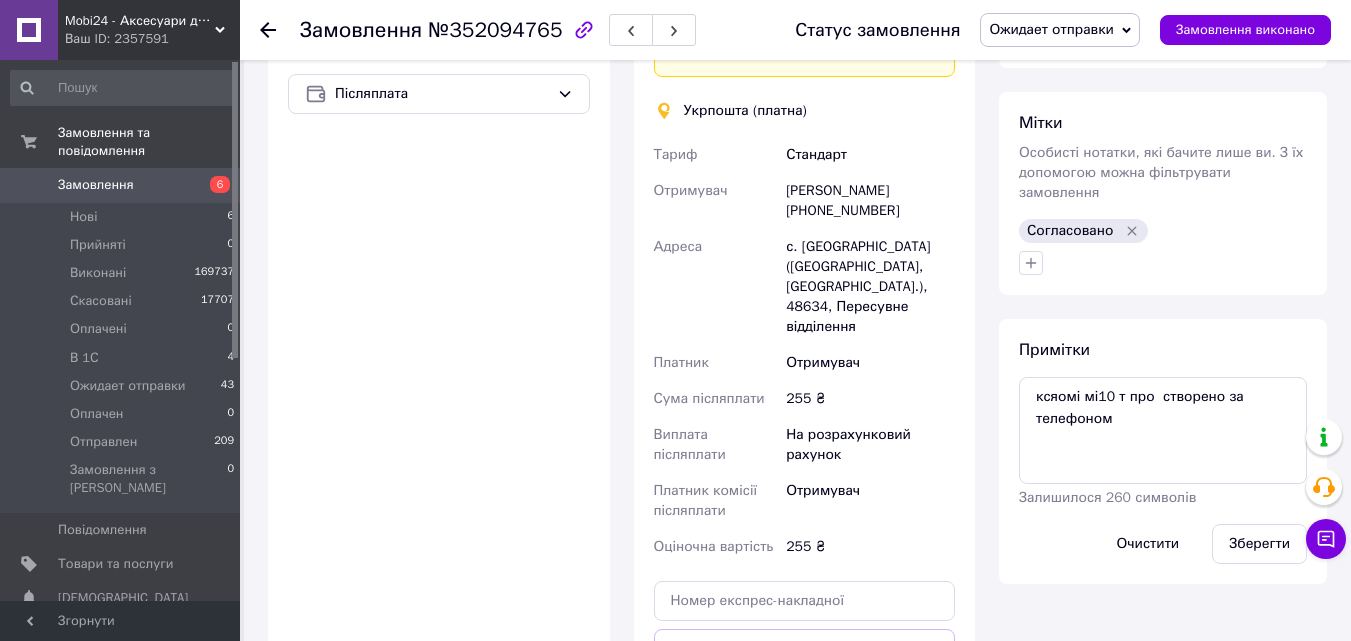 click on "6" at bounding box center (212, 185) 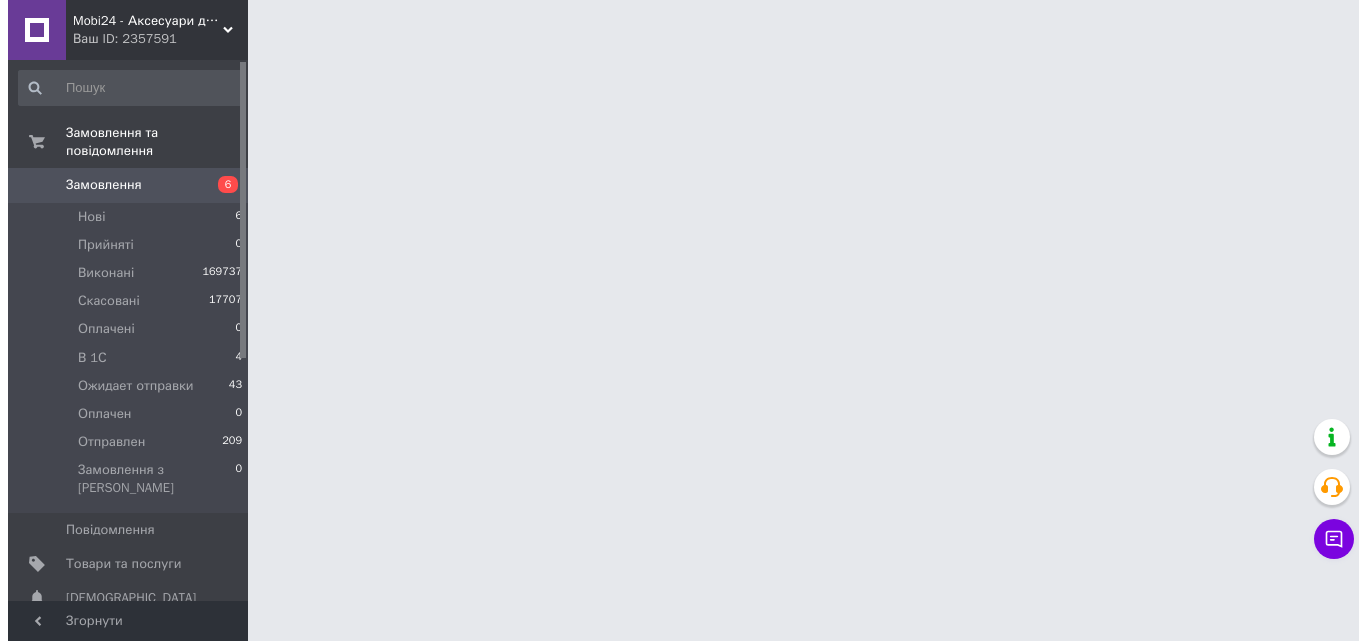 scroll, scrollTop: 0, scrollLeft: 0, axis: both 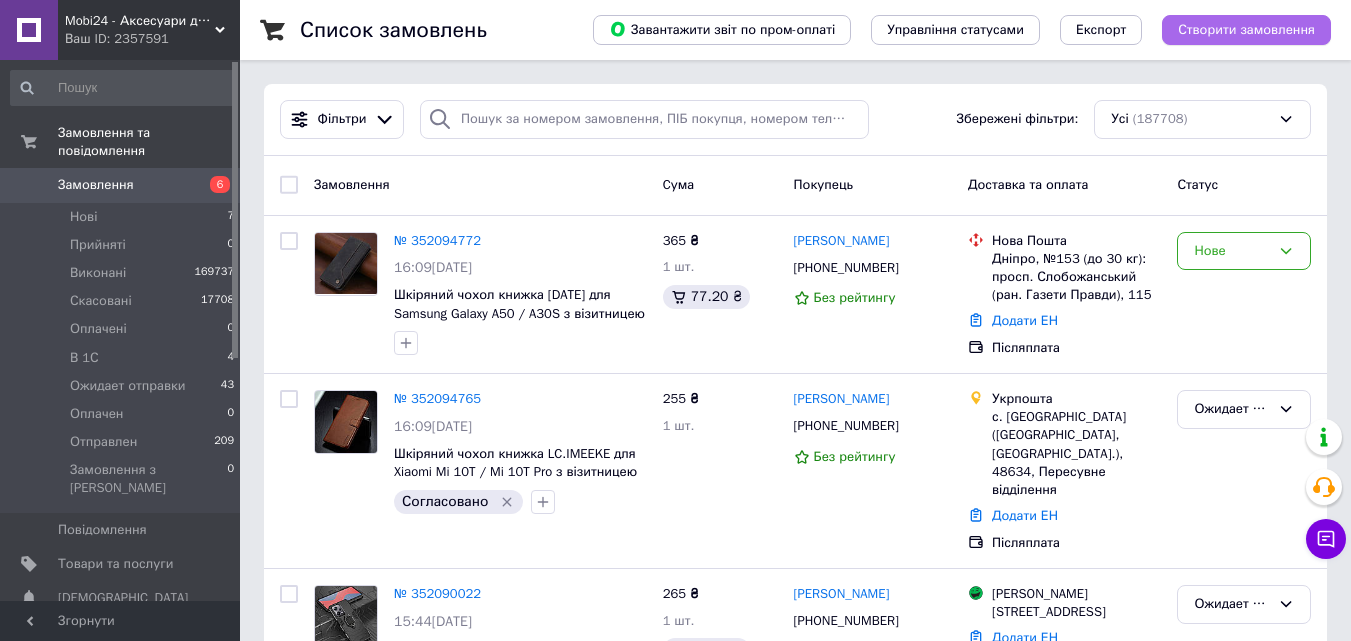 click on "Створити замовлення" at bounding box center (1246, 30) 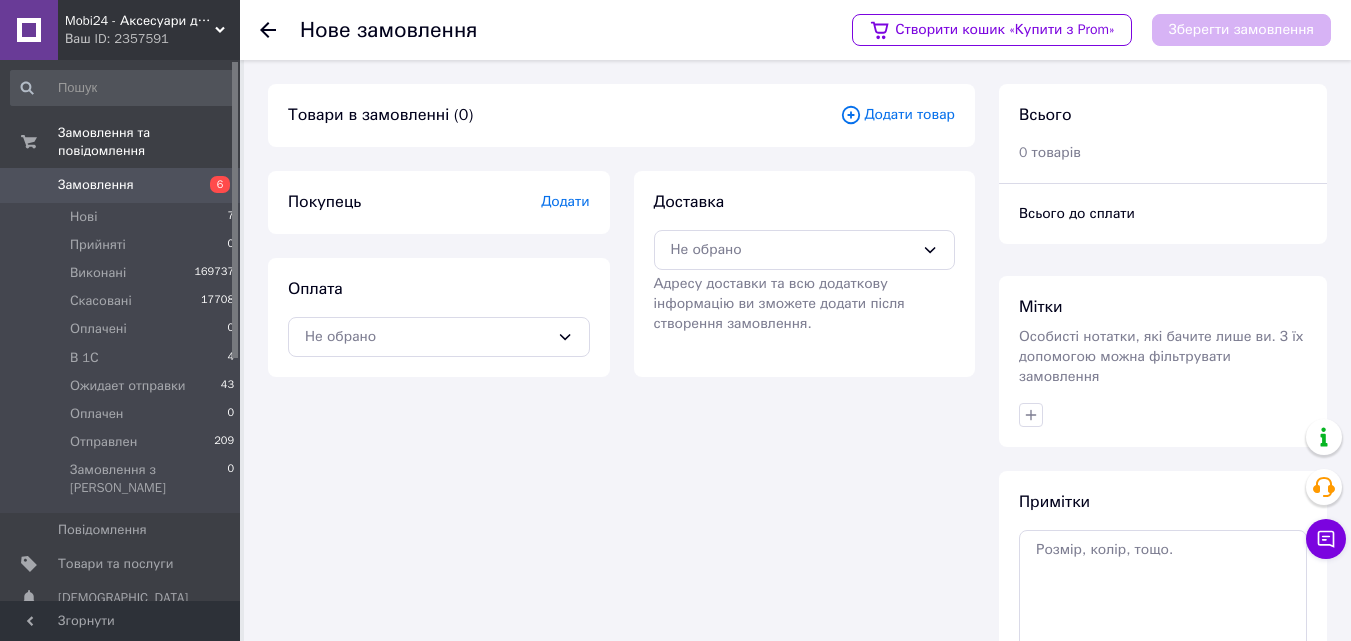 click 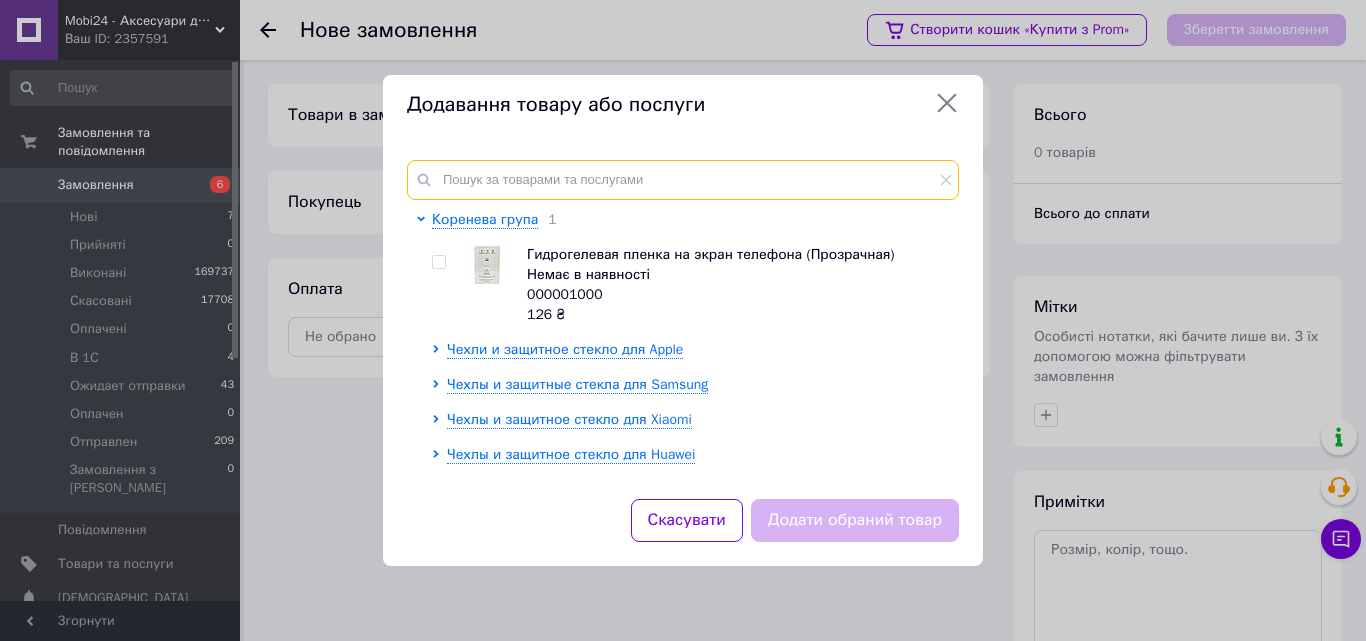 paste on "000006893" 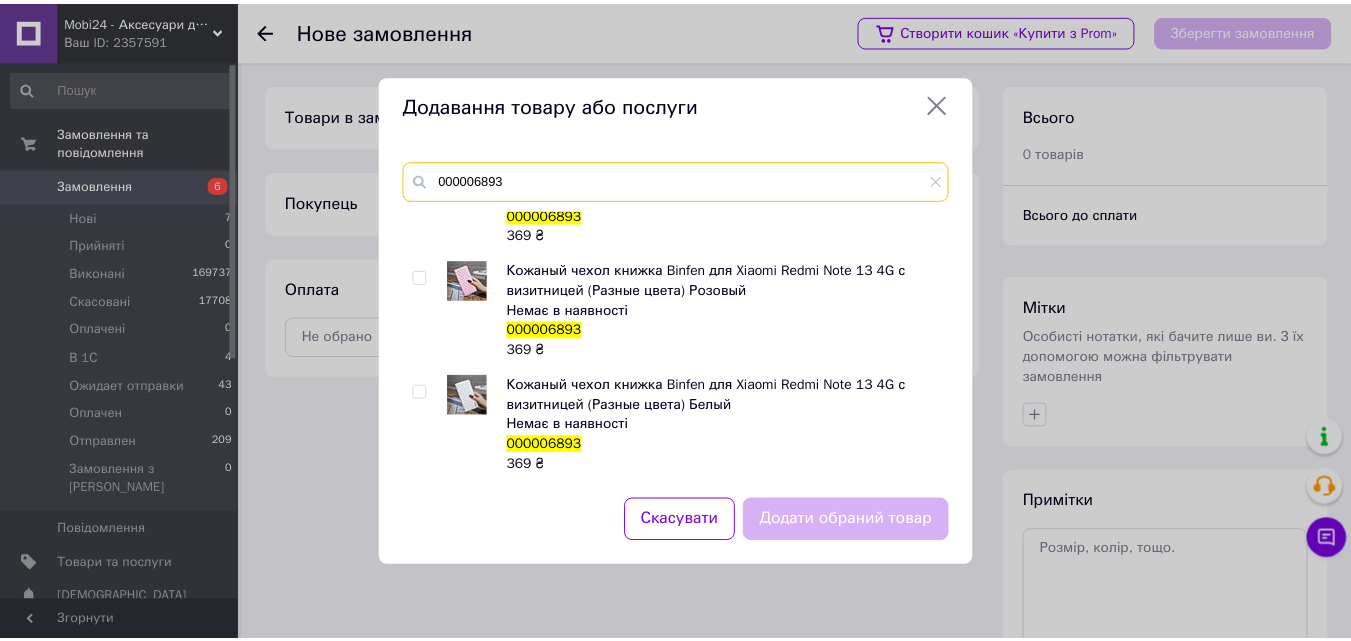 scroll, scrollTop: 325, scrollLeft: 0, axis: vertical 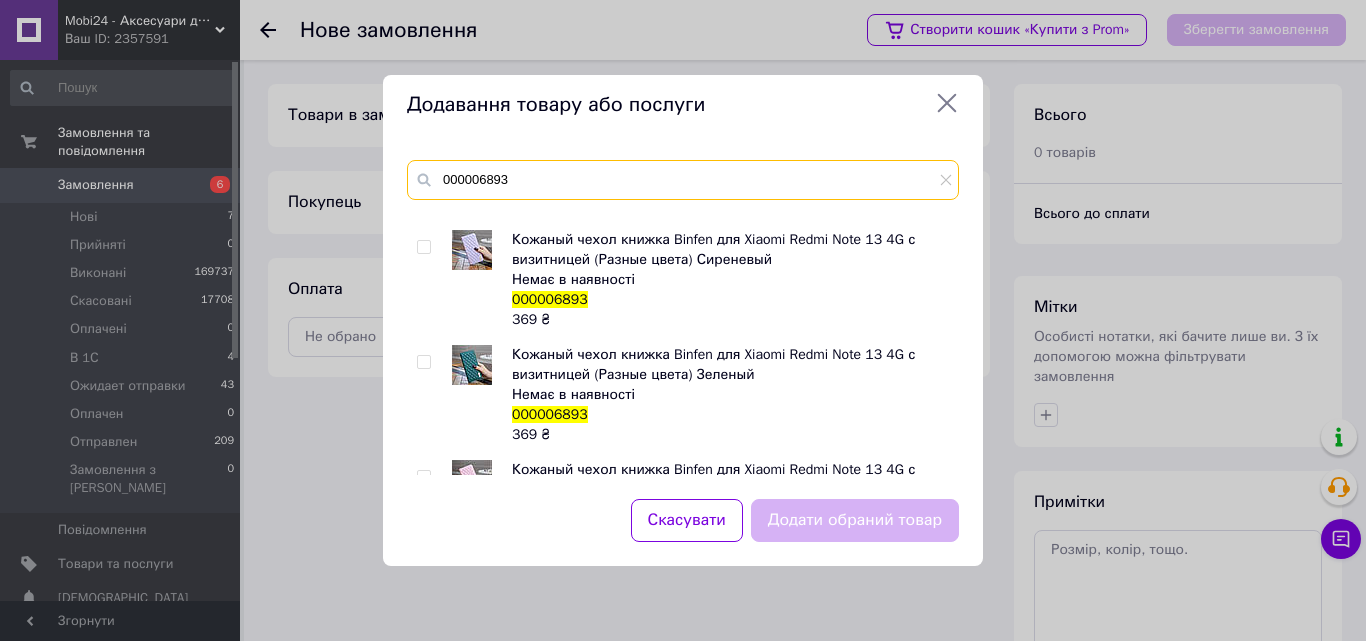 type on "000006893" 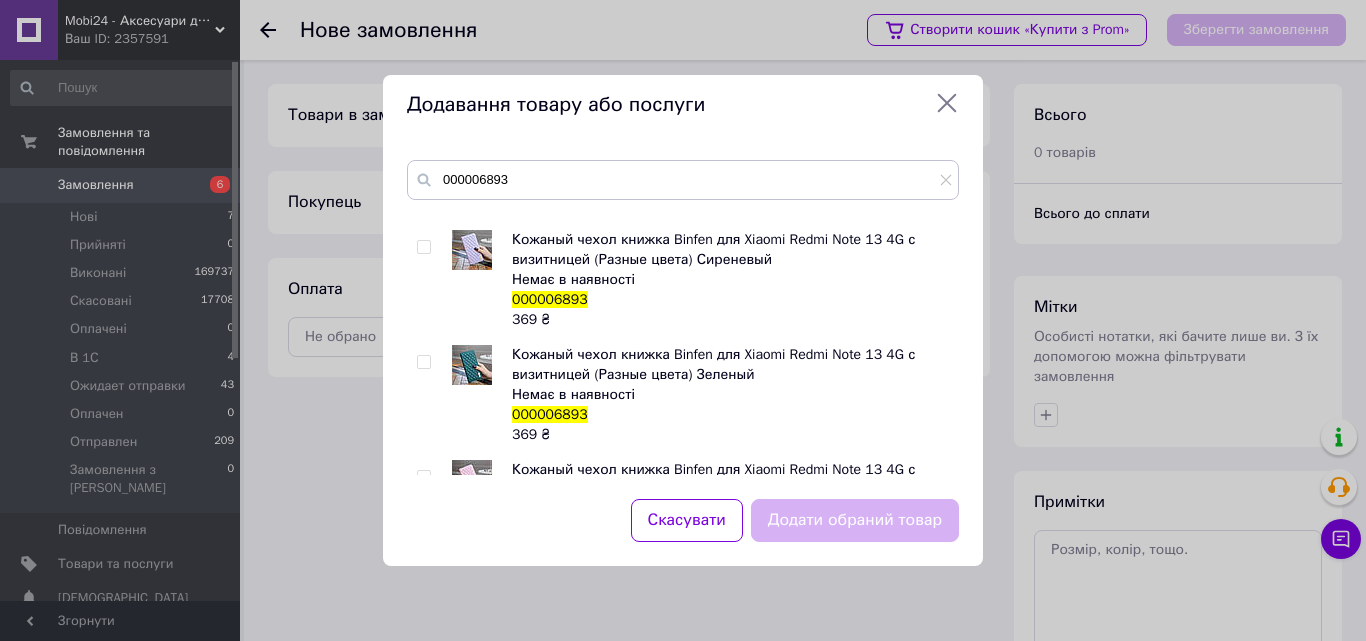 click 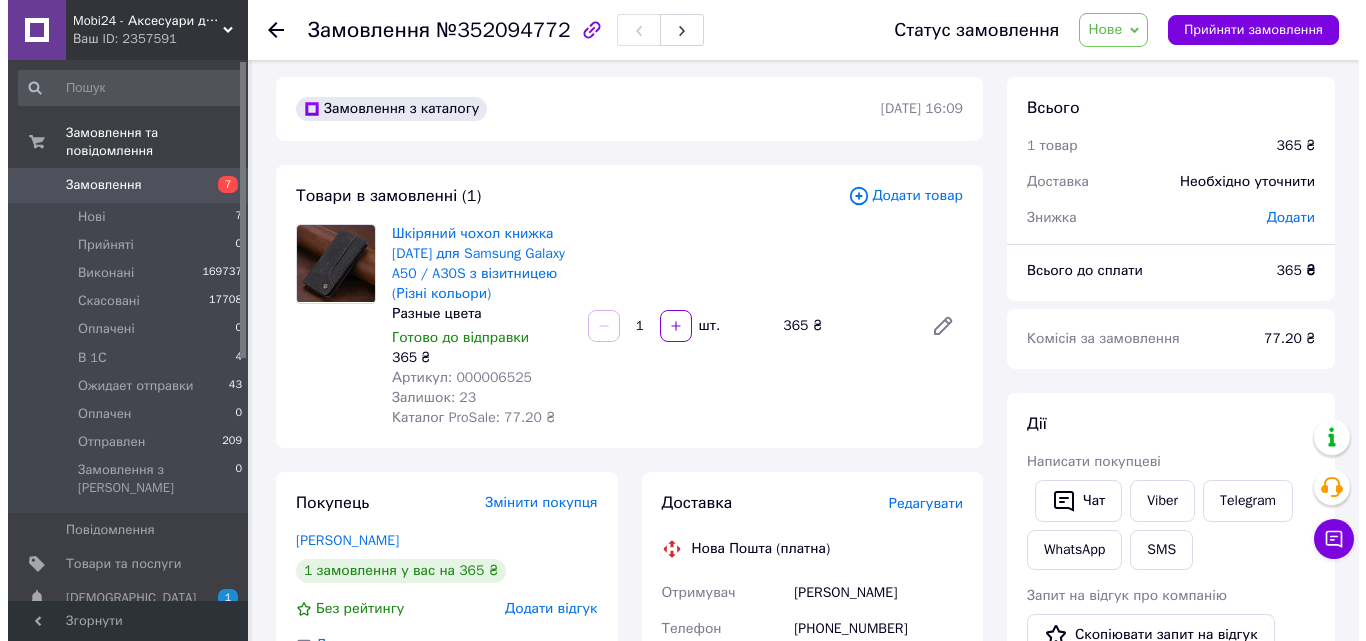 scroll, scrollTop: 0, scrollLeft: 0, axis: both 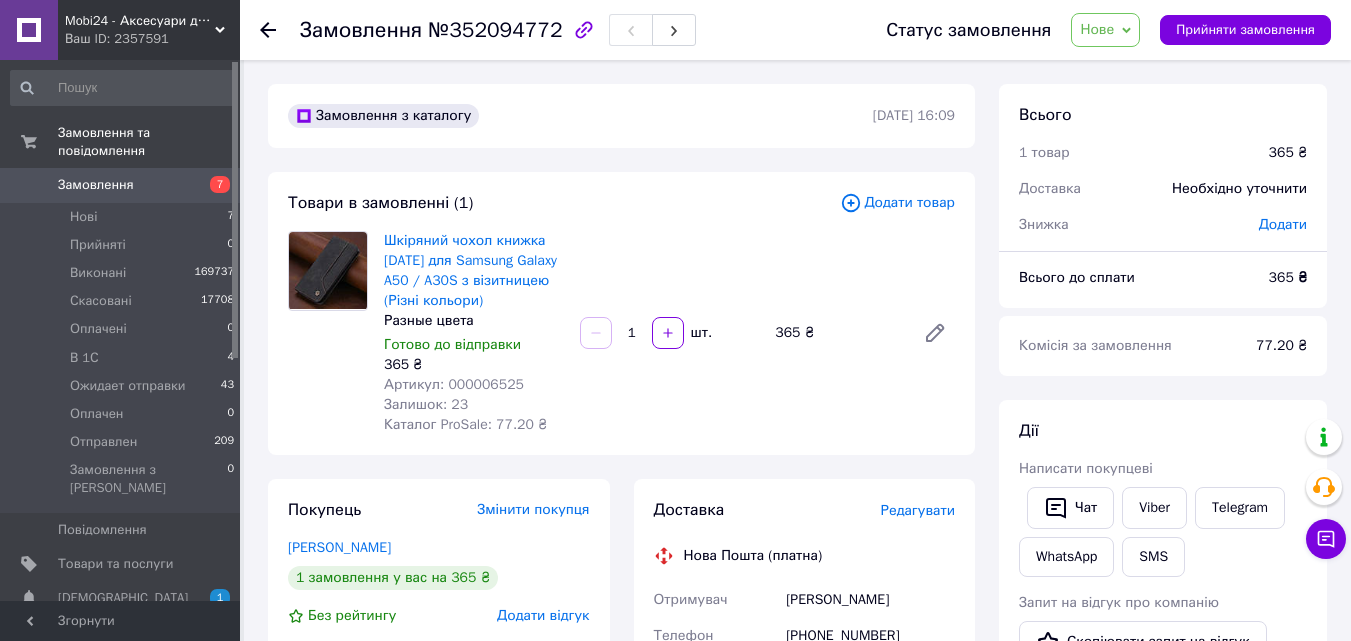 click on "Артикул: 000006525" at bounding box center (454, 384) 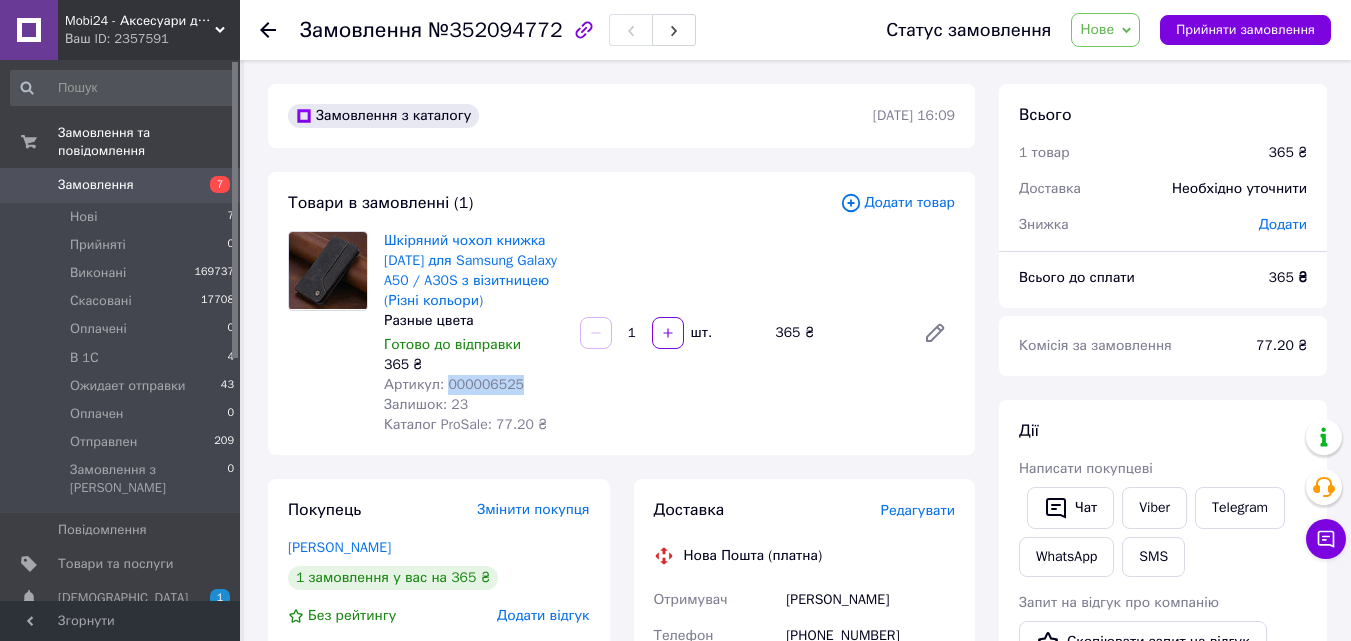 click on "Артикул: 000006525" at bounding box center [454, 384] 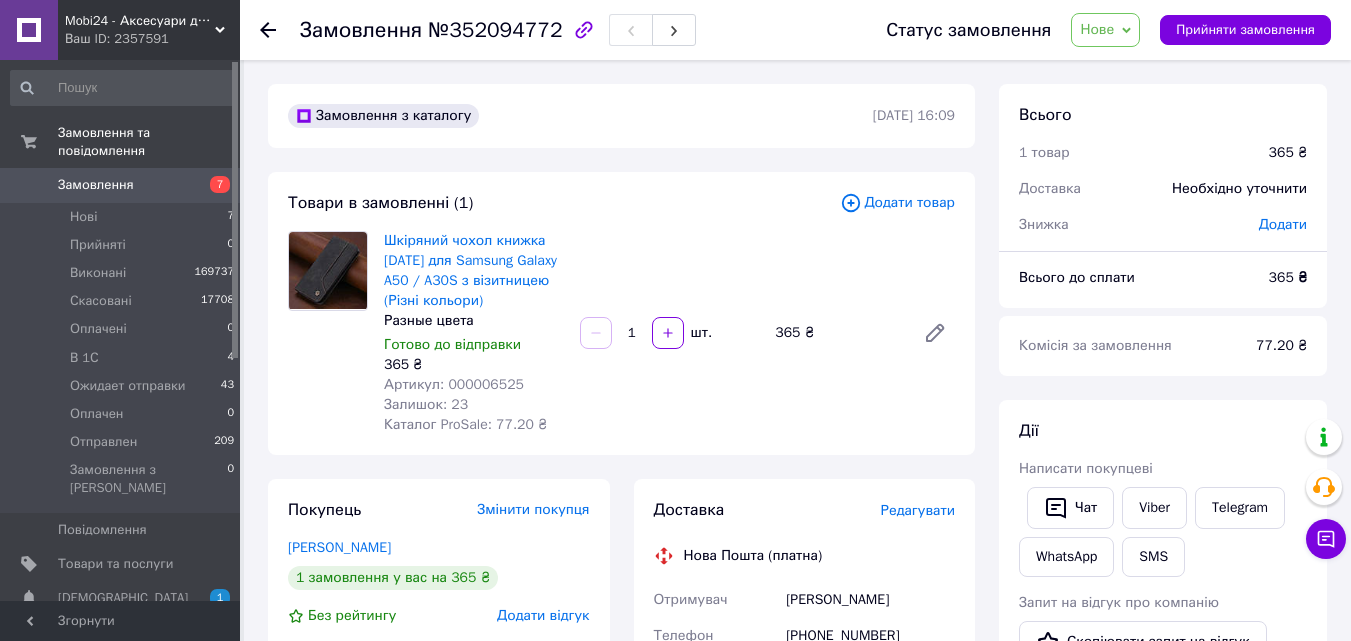 click 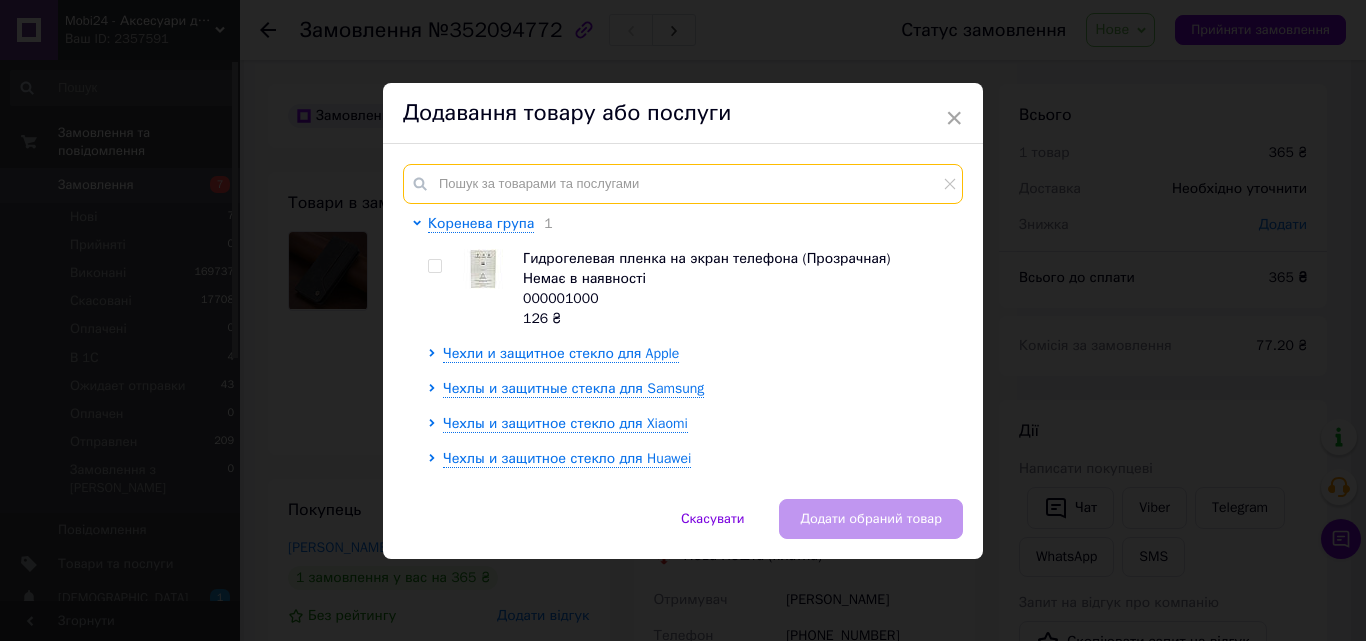 paste on "000006525" 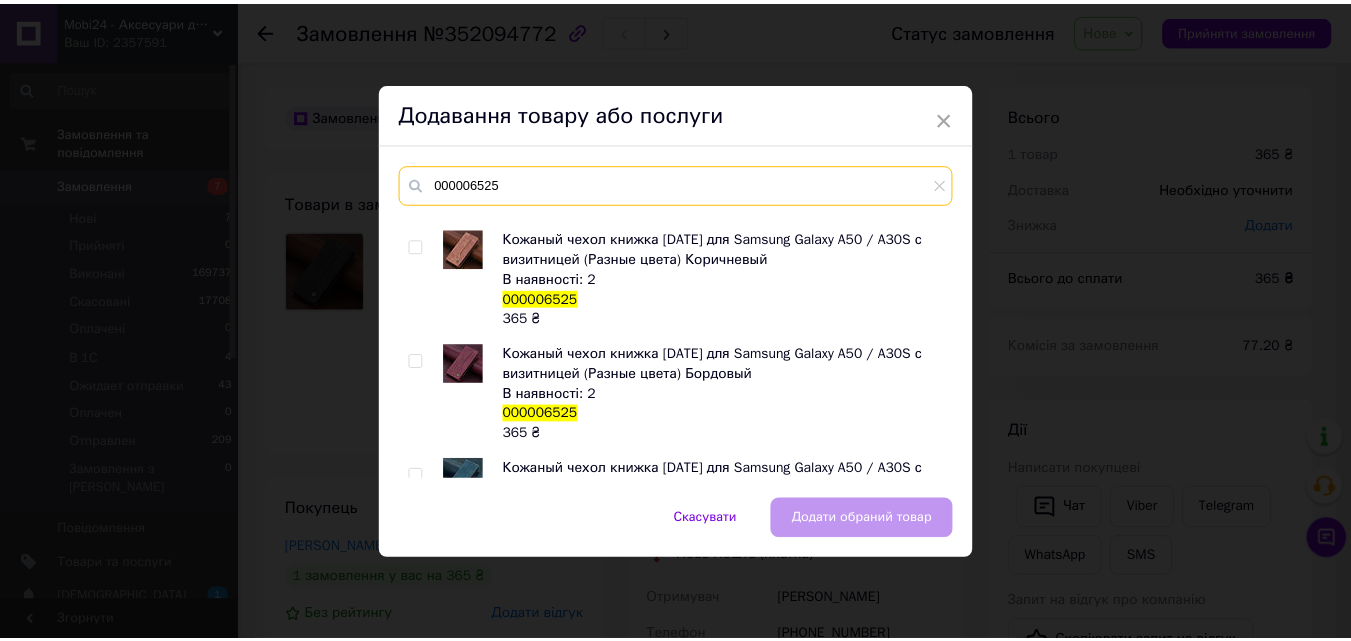 scroll, scrollTop: 0, scrollLeft: 0, axis: both 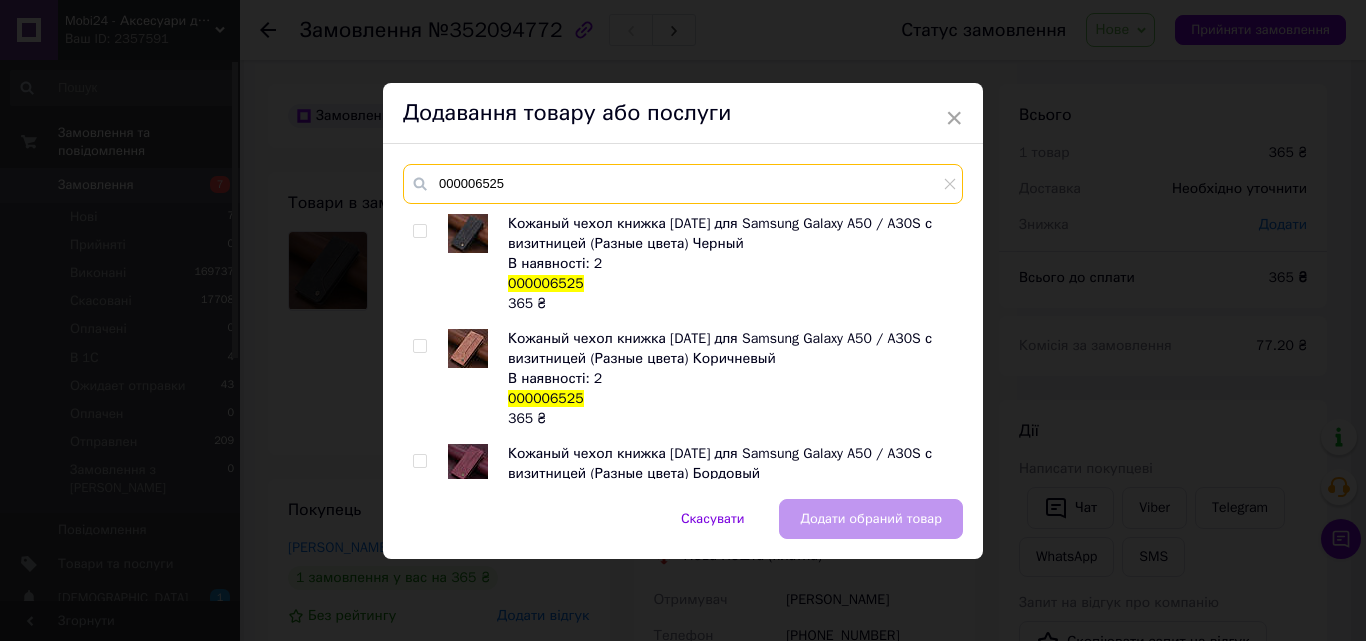 type on "000006525" 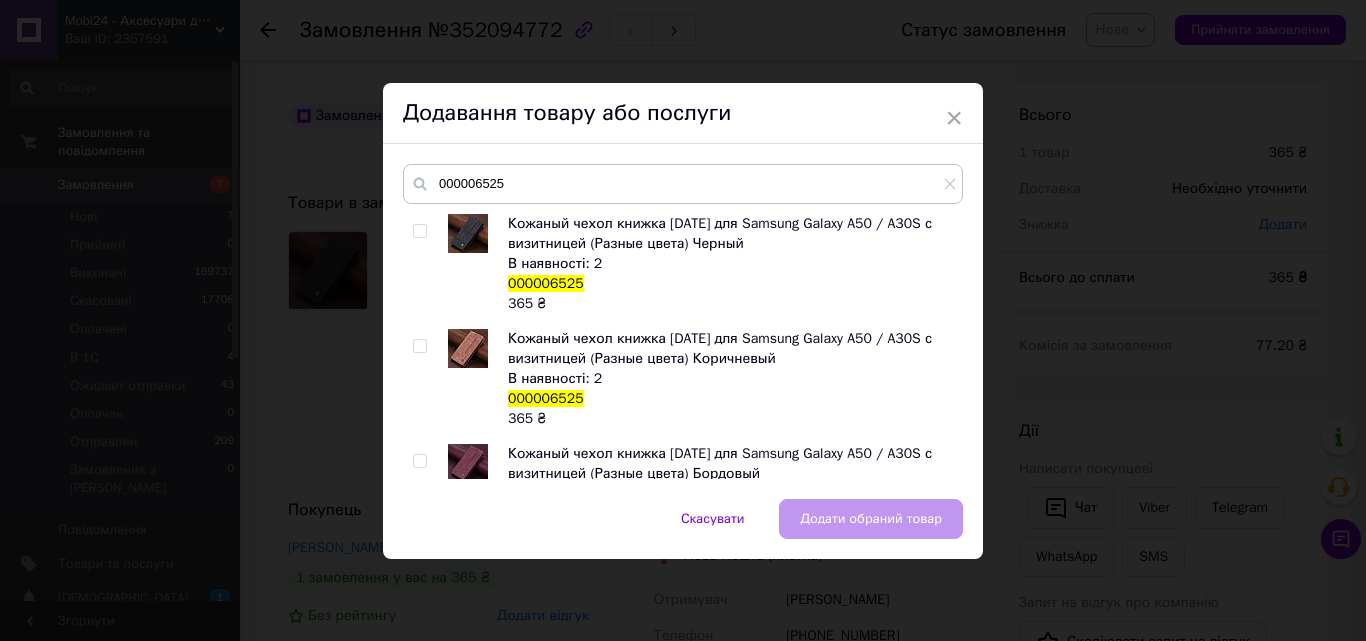 click at bounding box center [419, 231] 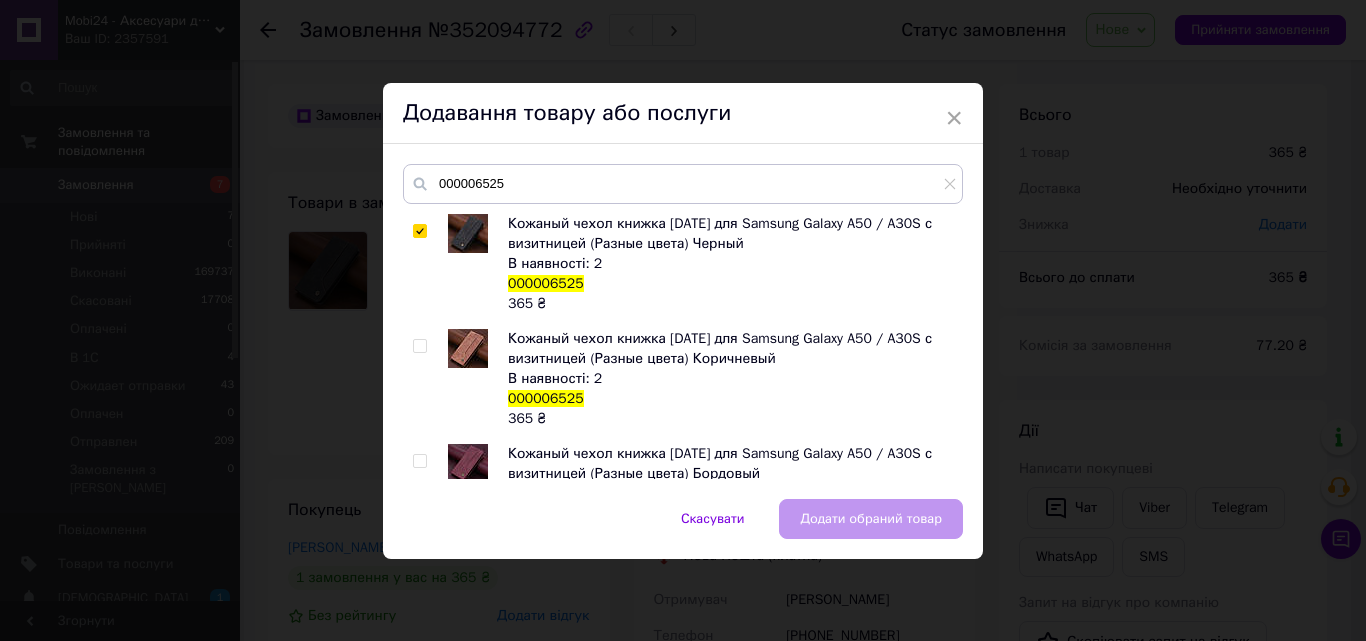 checkbox on "true" 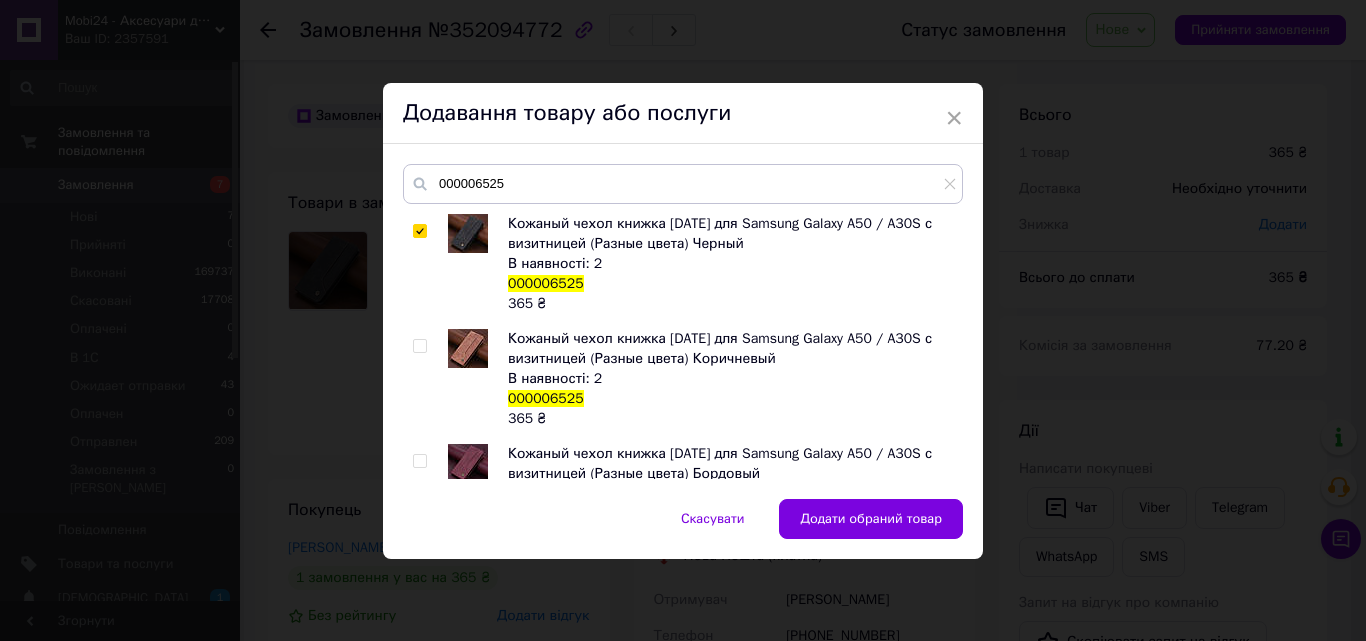 click at bounding box center (419, 346) 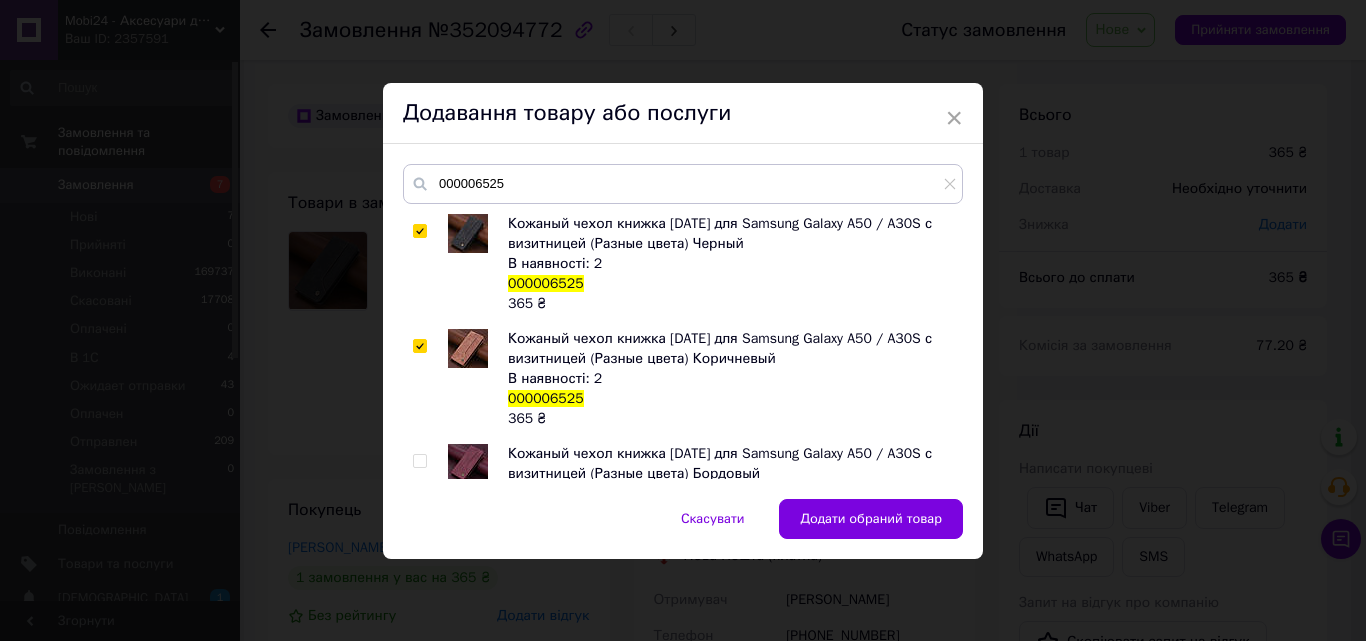 checkbox on "true" 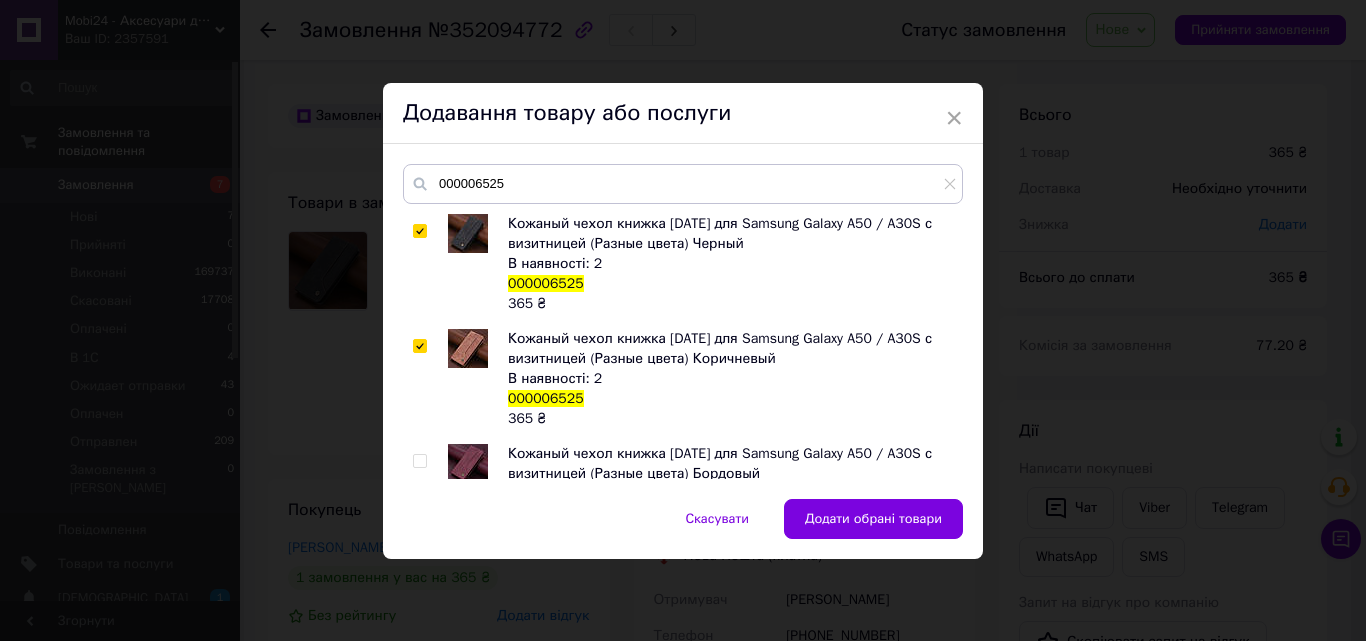 click at bounding box center (419, 231) 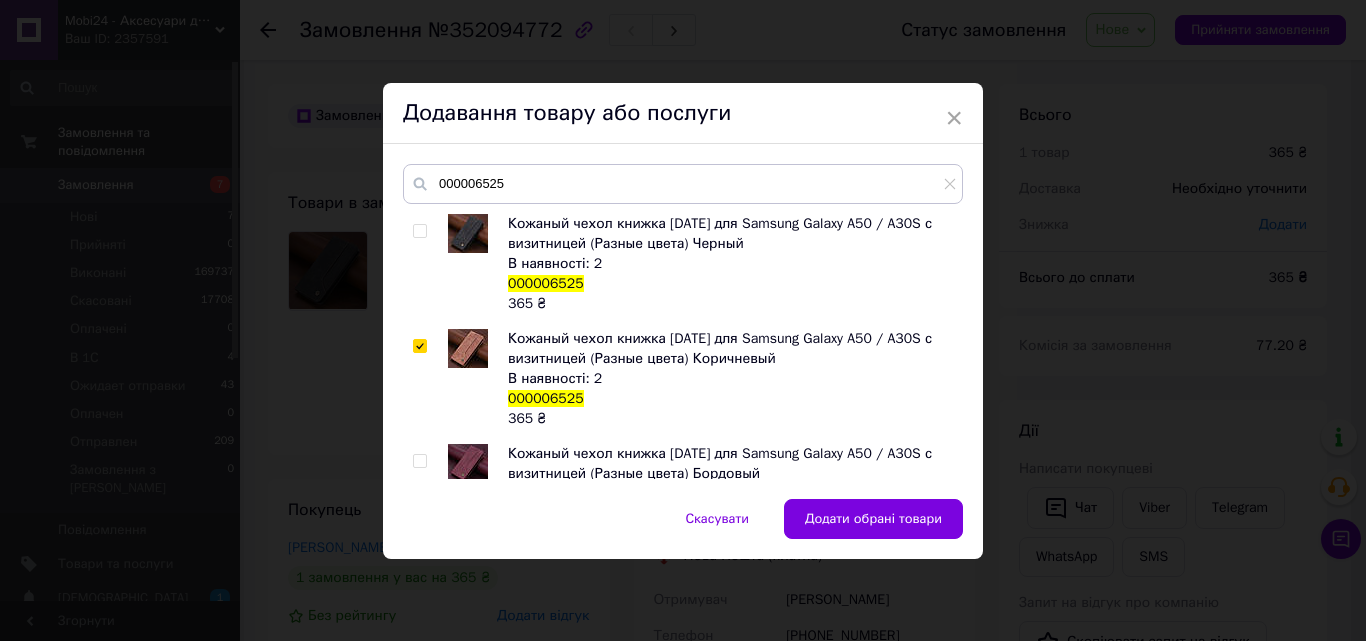 checkbox on "false" 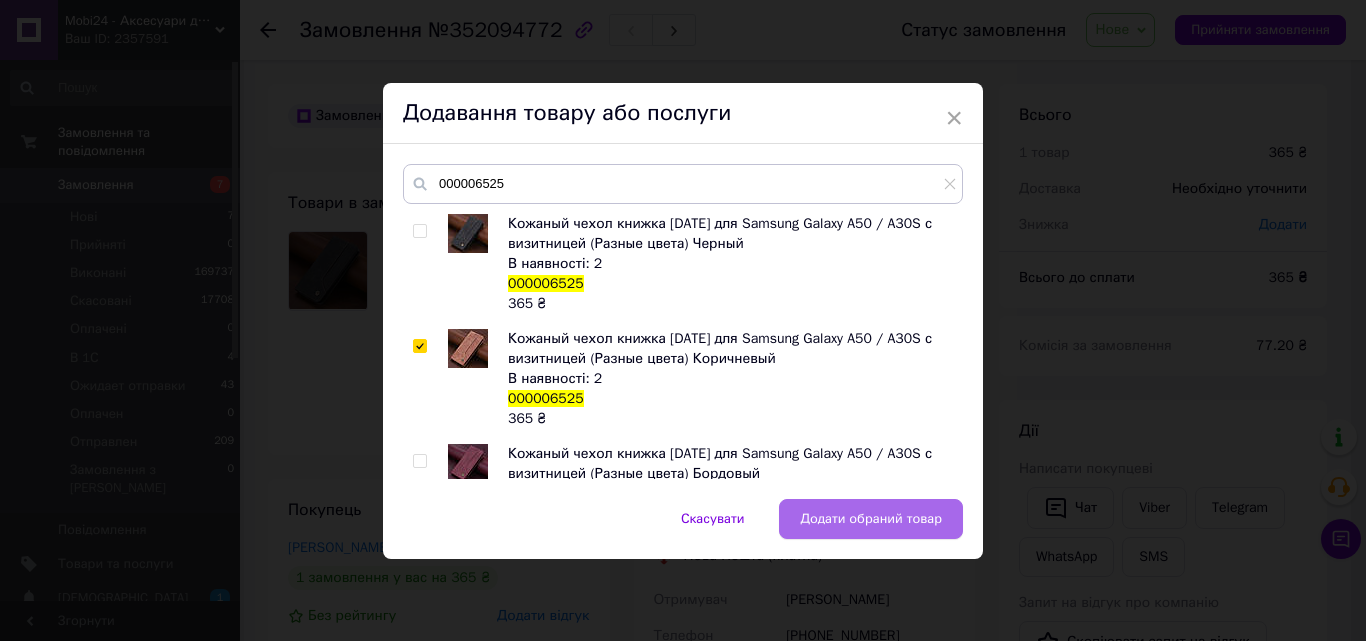click on "Додати обраний товар" at bounding box center (871, 519) 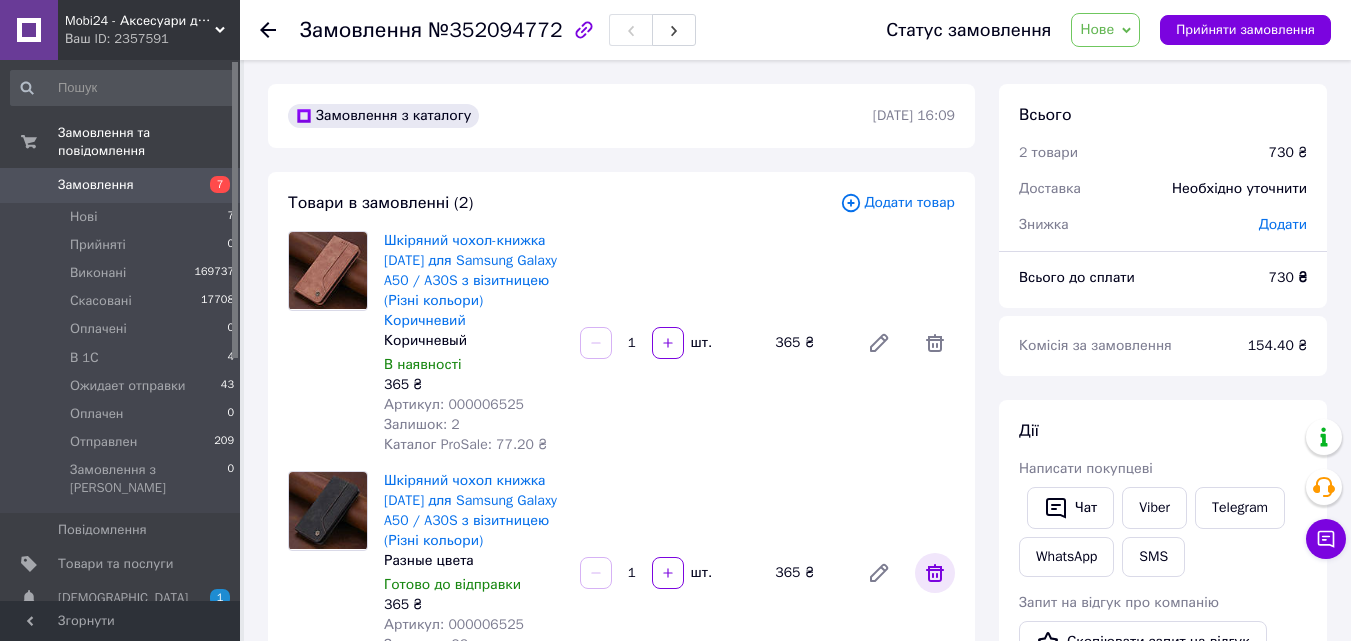 click 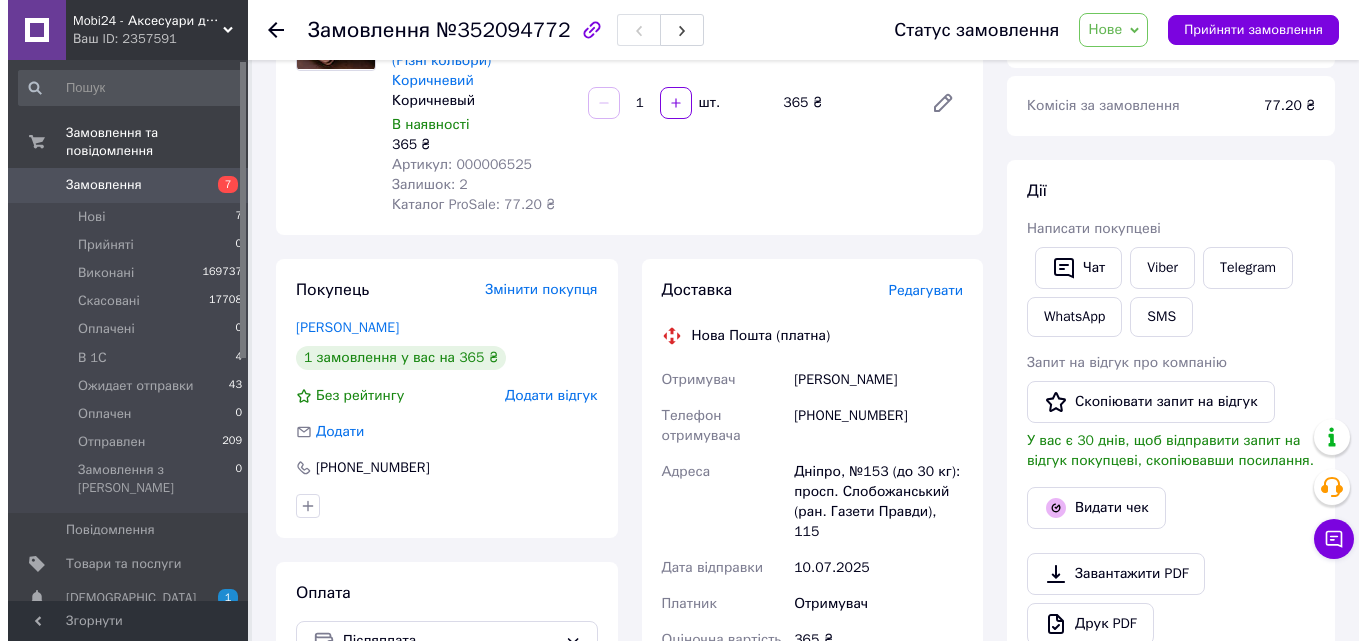 scroll, scrollTop: 300, scrollLeft: 0, axis: vertical 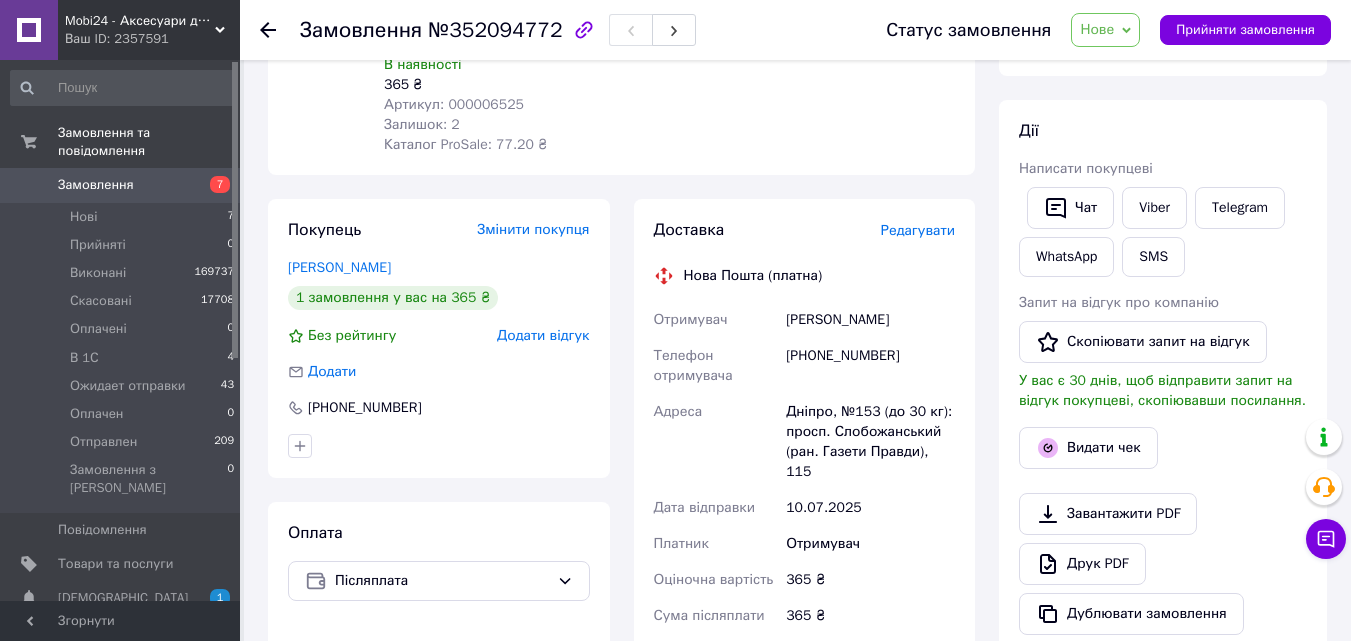click on "Редагувати" at bounding box center (918, 230) 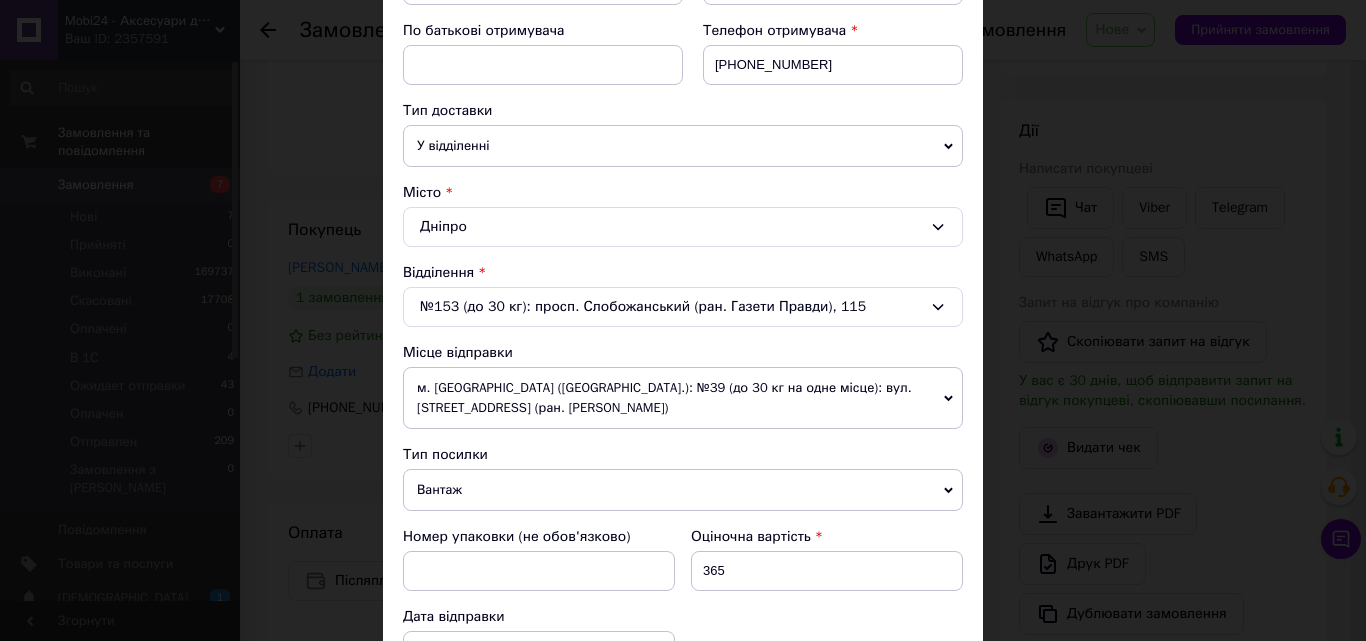 scroll, scrollTop: 400, scrollLeft: 0, axis: vertical 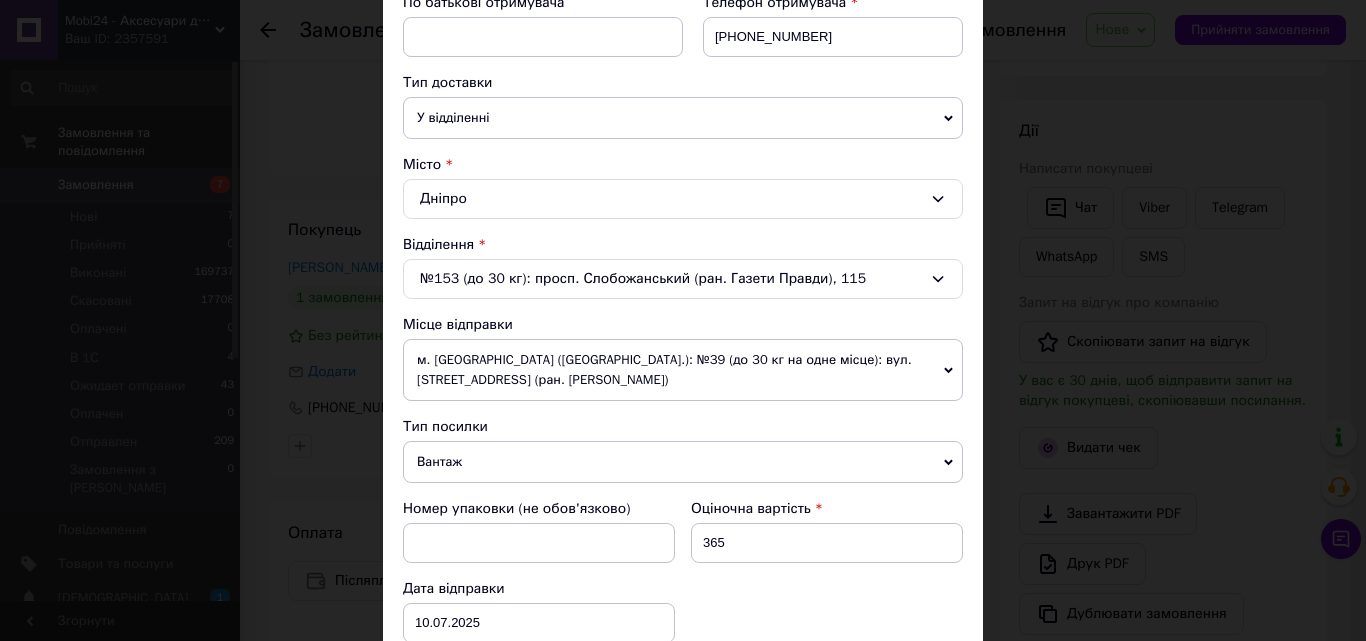 click 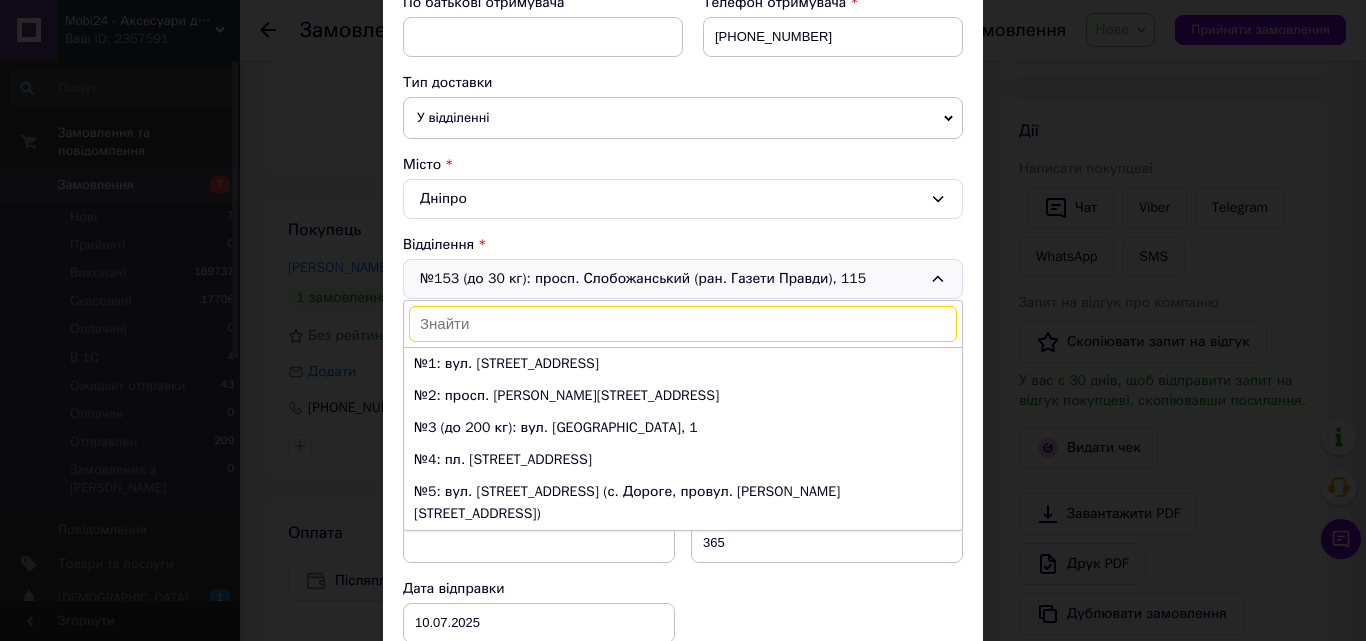 scroll, scrollTop: 3716, scrollLeft: 0, axis: vertical 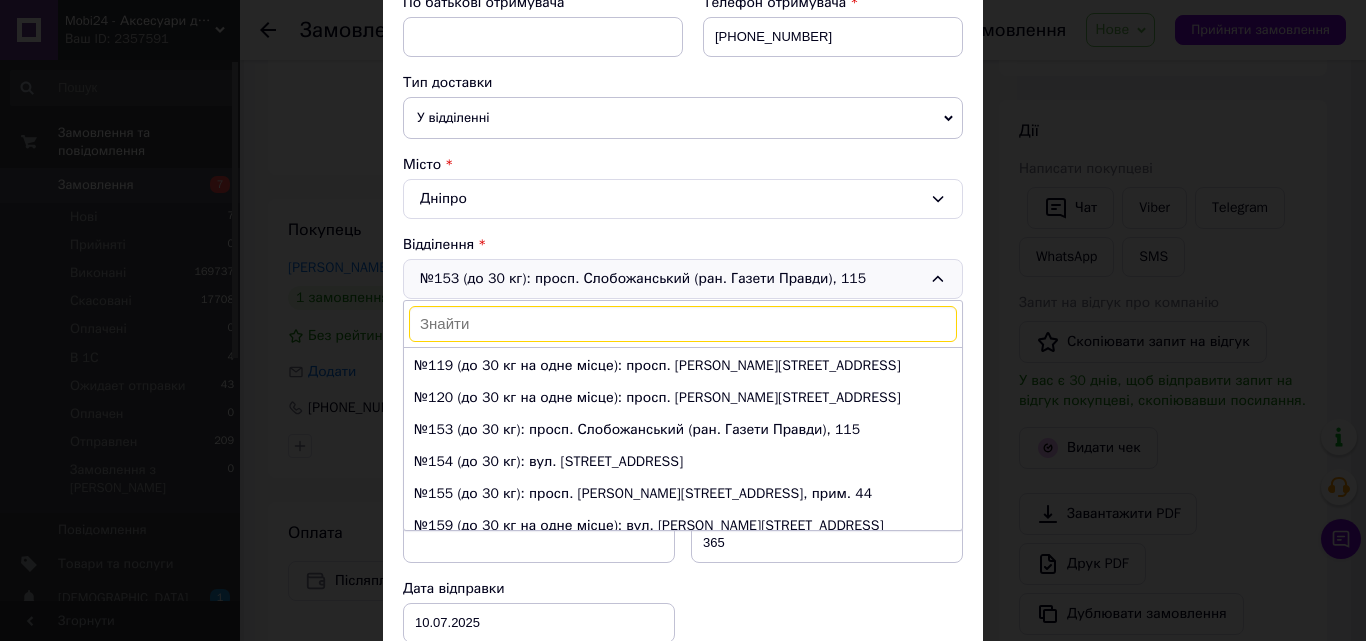 click 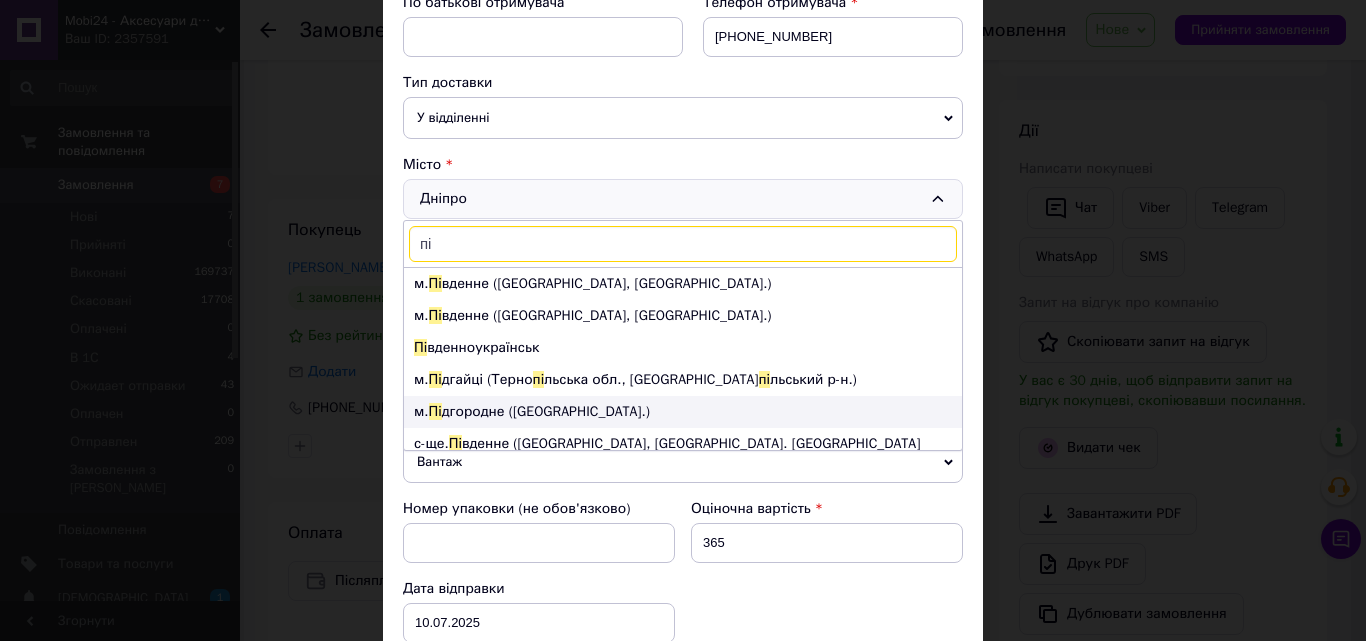 type on "пі" 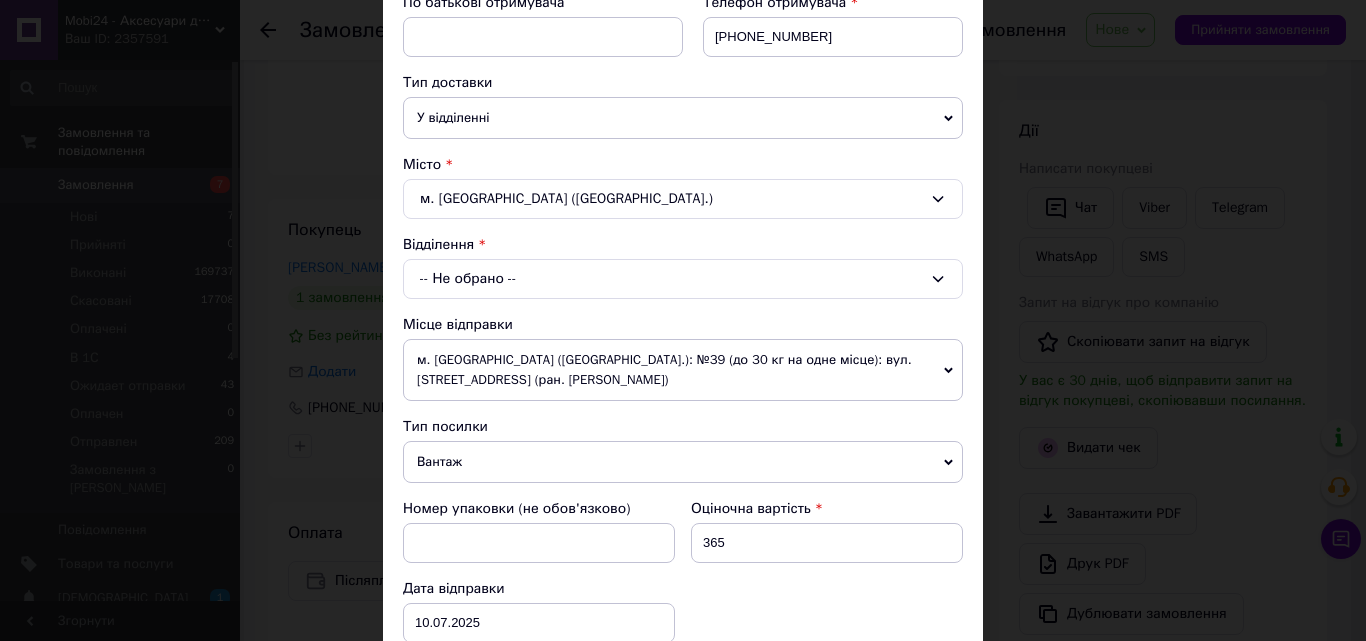 click 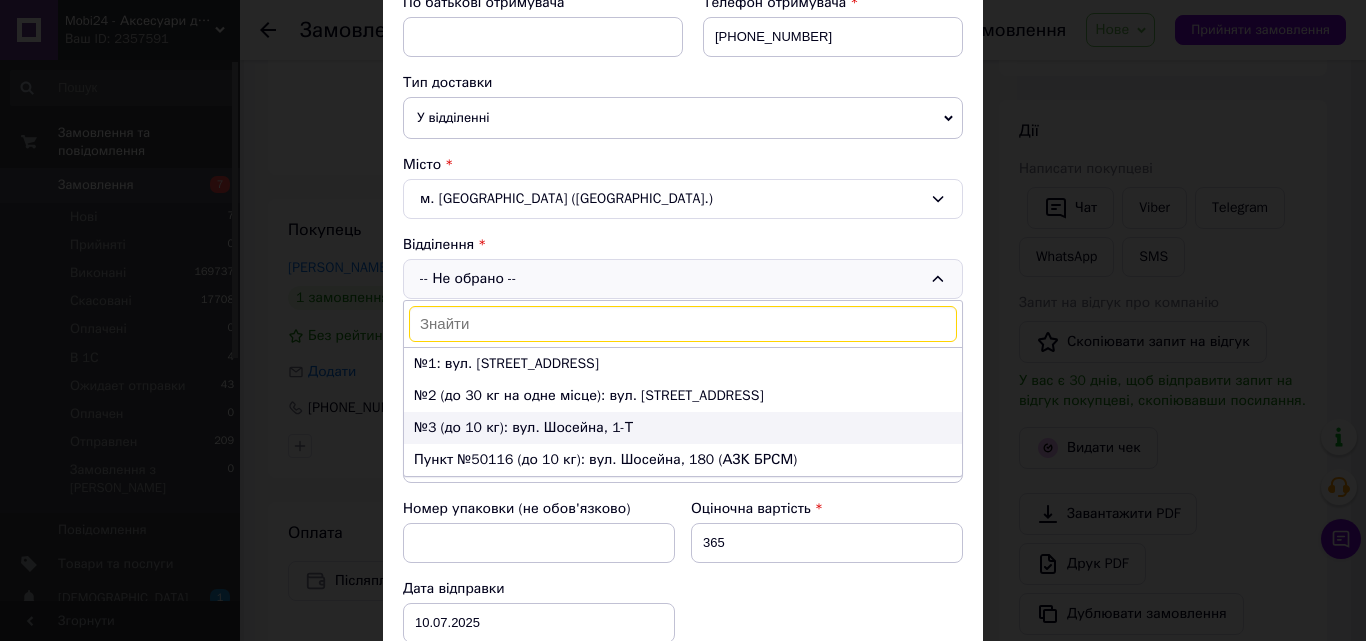 click on "№3 (до 10 кг): вул. Шосейна, 1-Т" at bounding box center (683, 428) 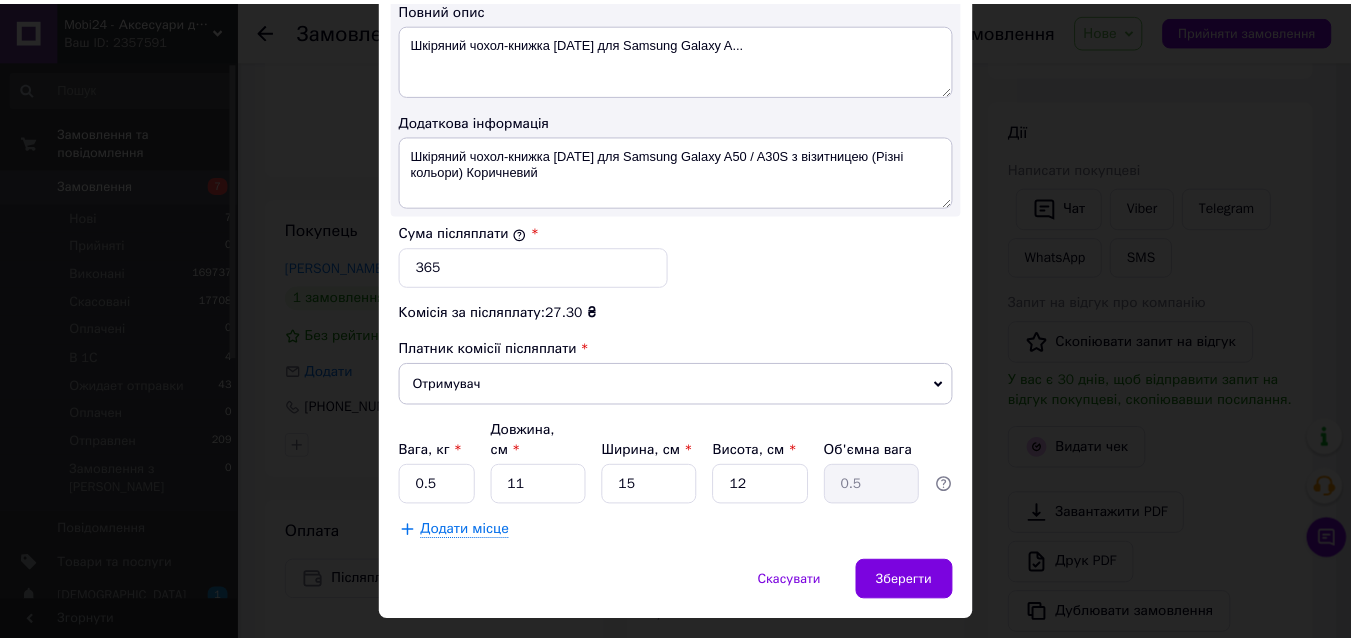 scroll, scrollTop: 1100, scrollLeft: 0, axis: vertical 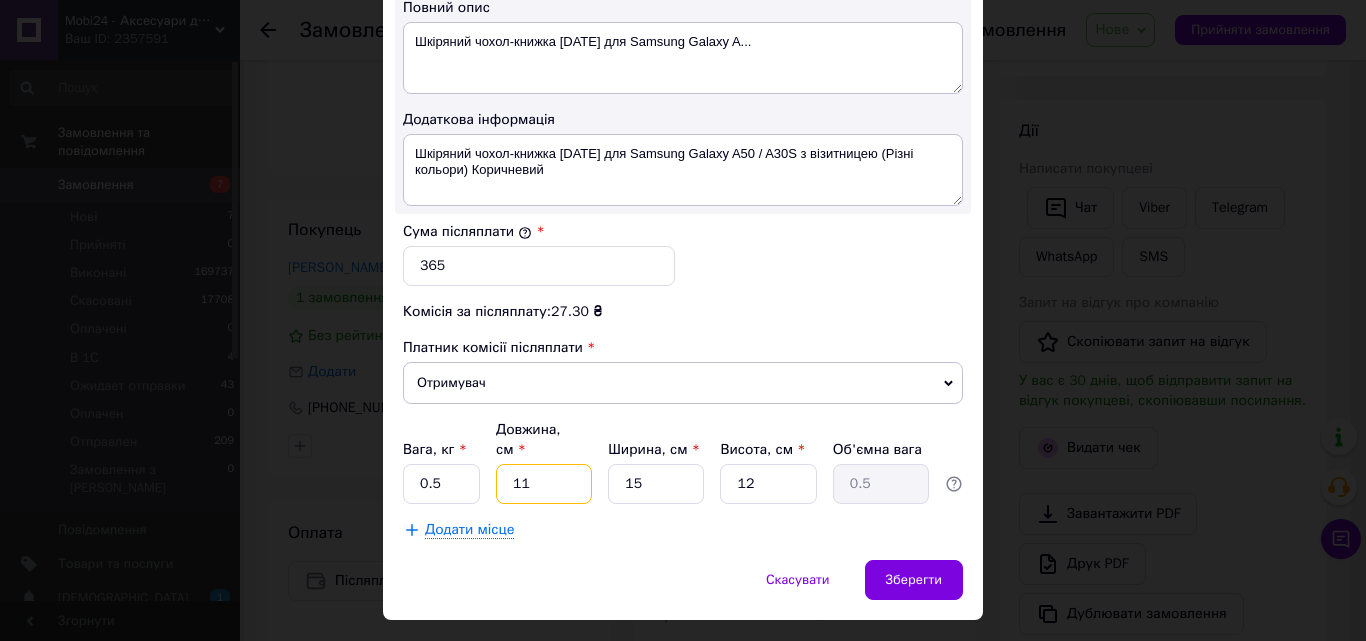 click on "11" at bounding box center [544, 484] 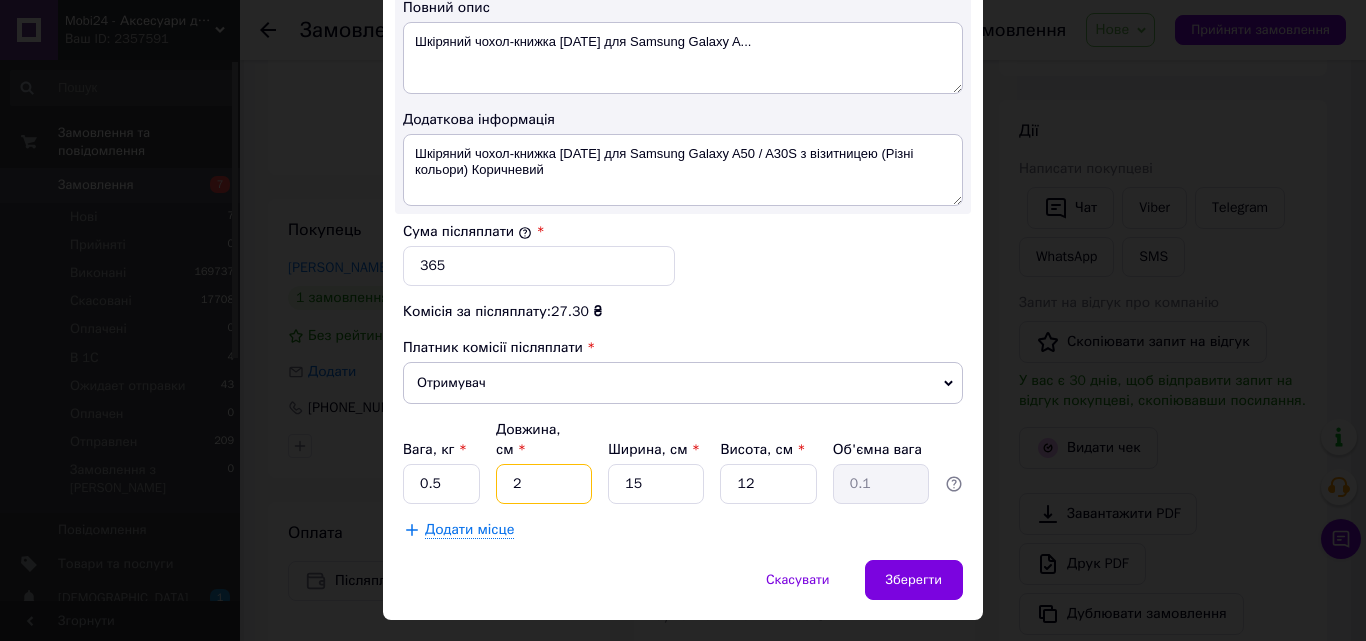 type on "25" 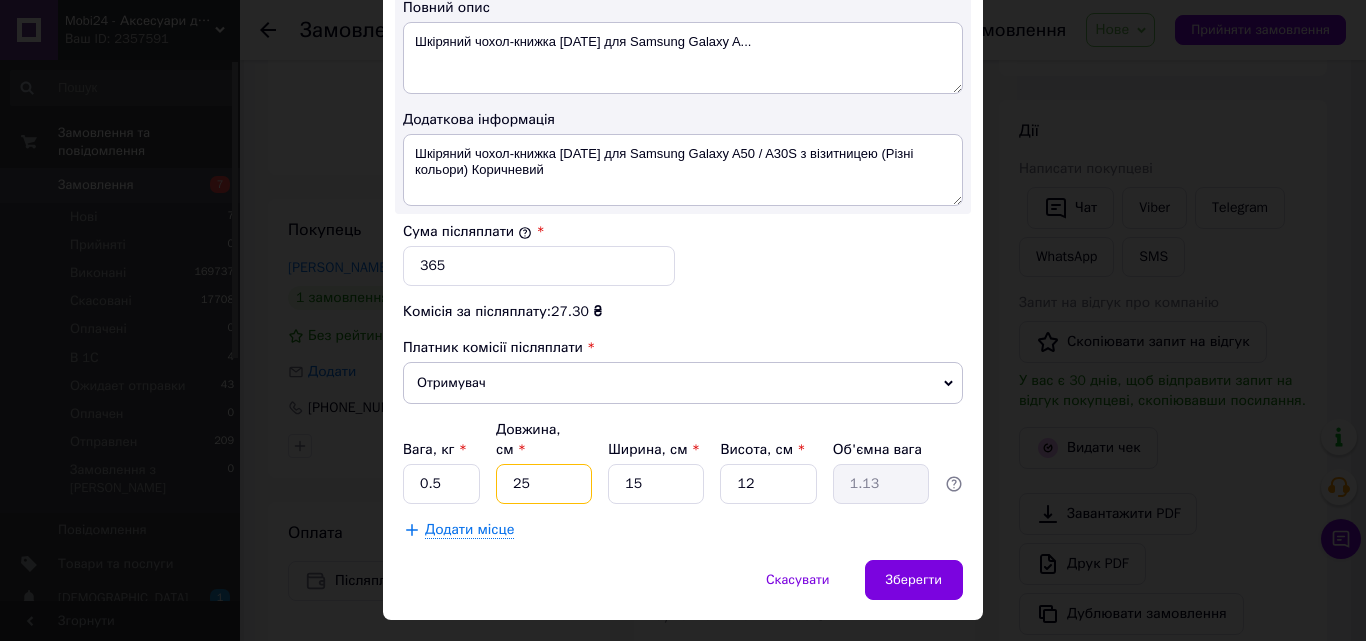 type on "25" 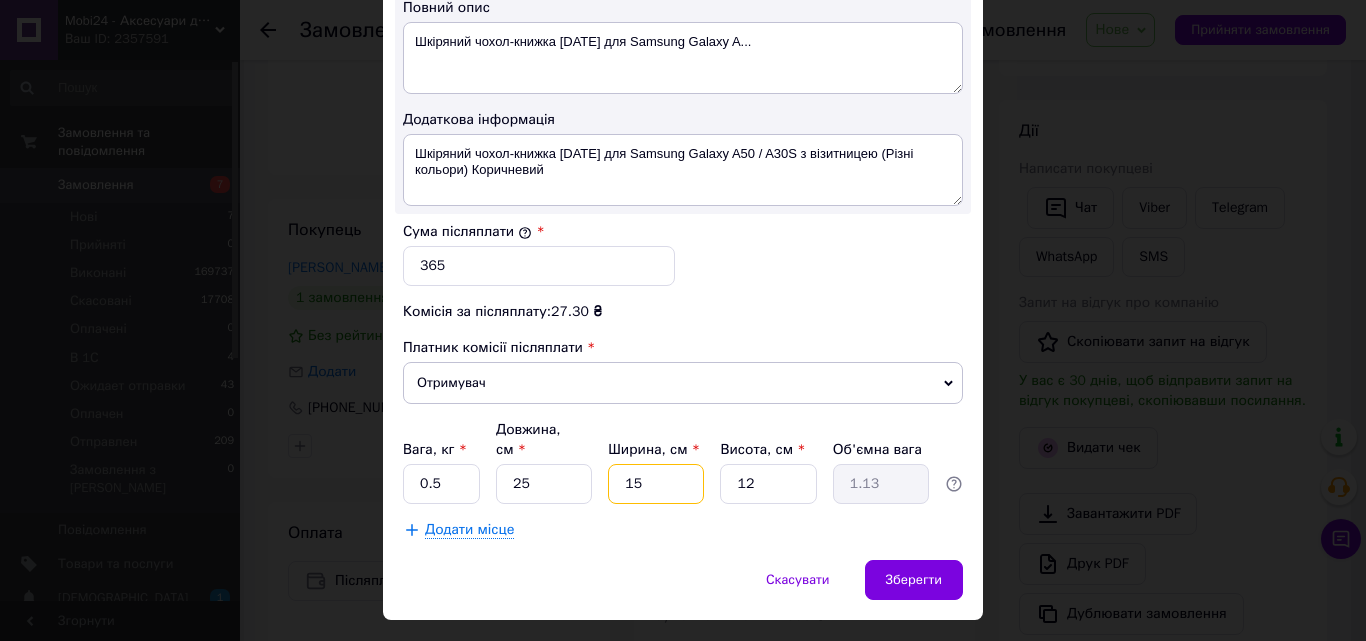 click on "15" at bounding box center (656, 484) 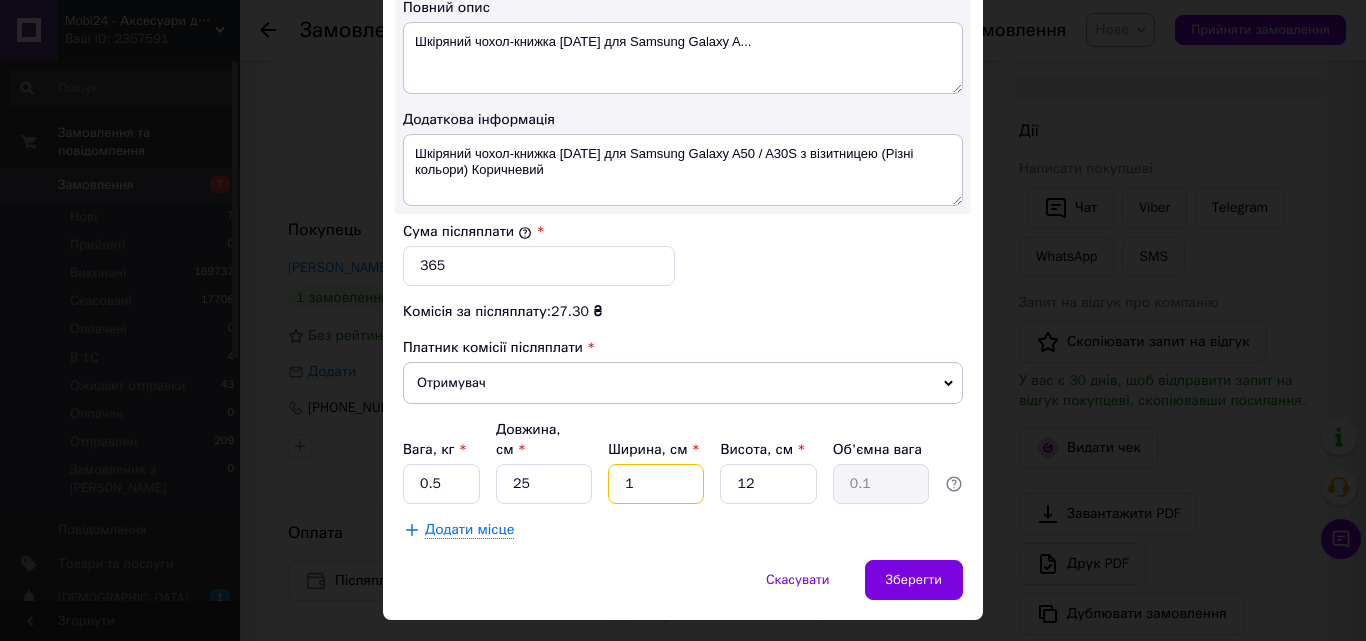 type on "12" 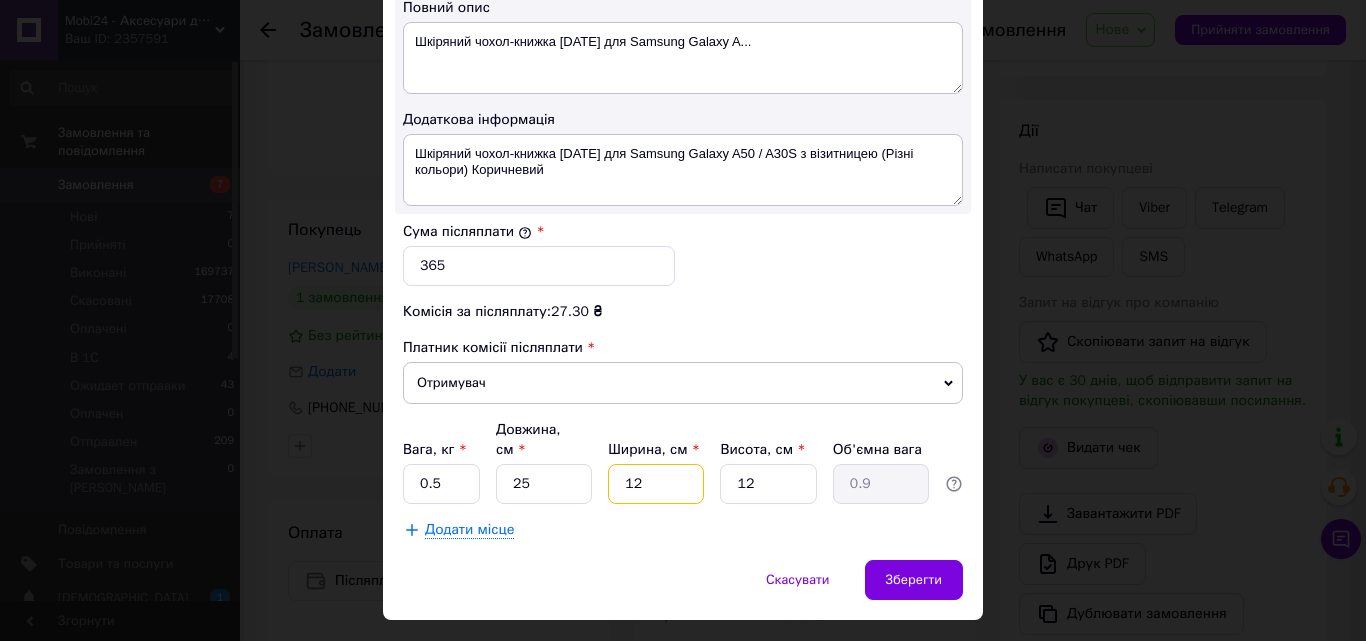 type on "12" 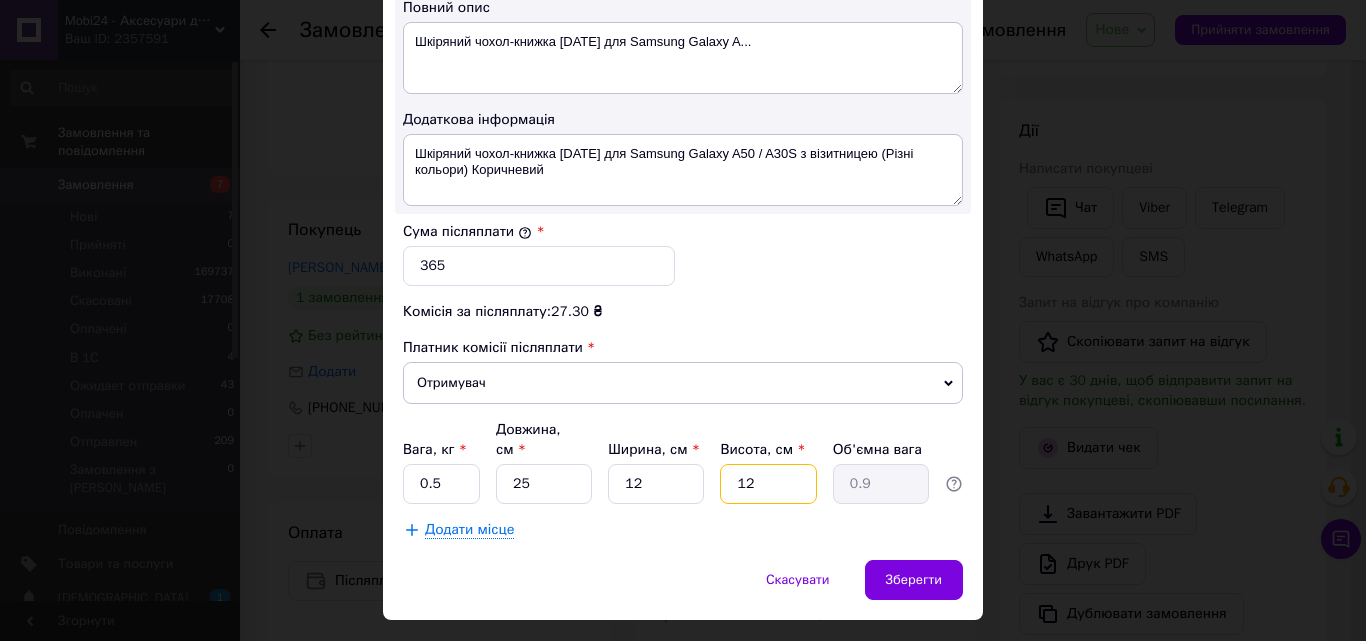 click on "12" at bounding box center [768, 484] 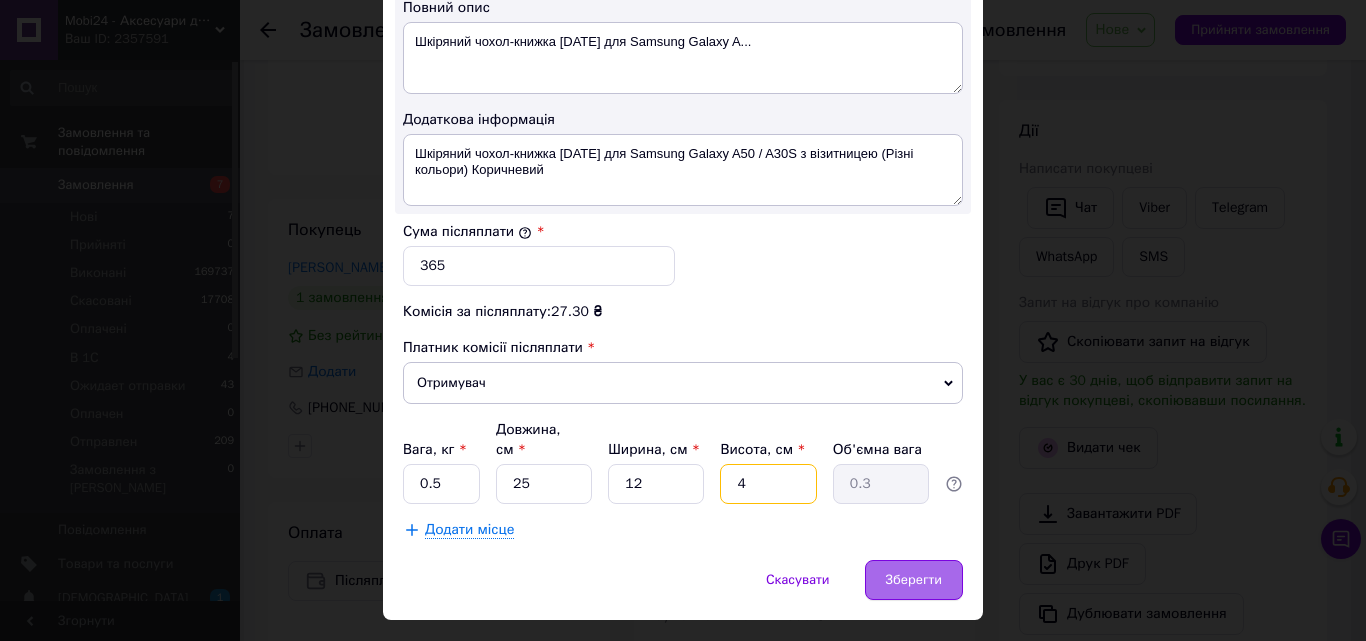 type on "4" 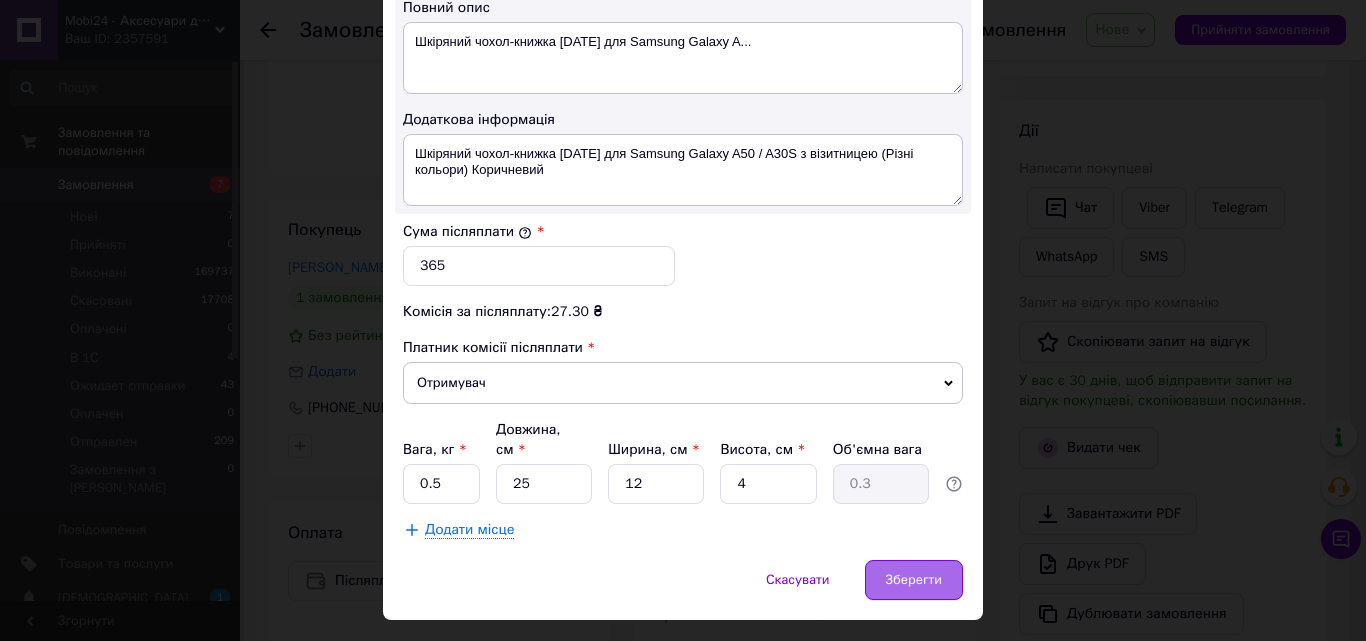 click on "Зберегти" at bounding box center [914, 580] 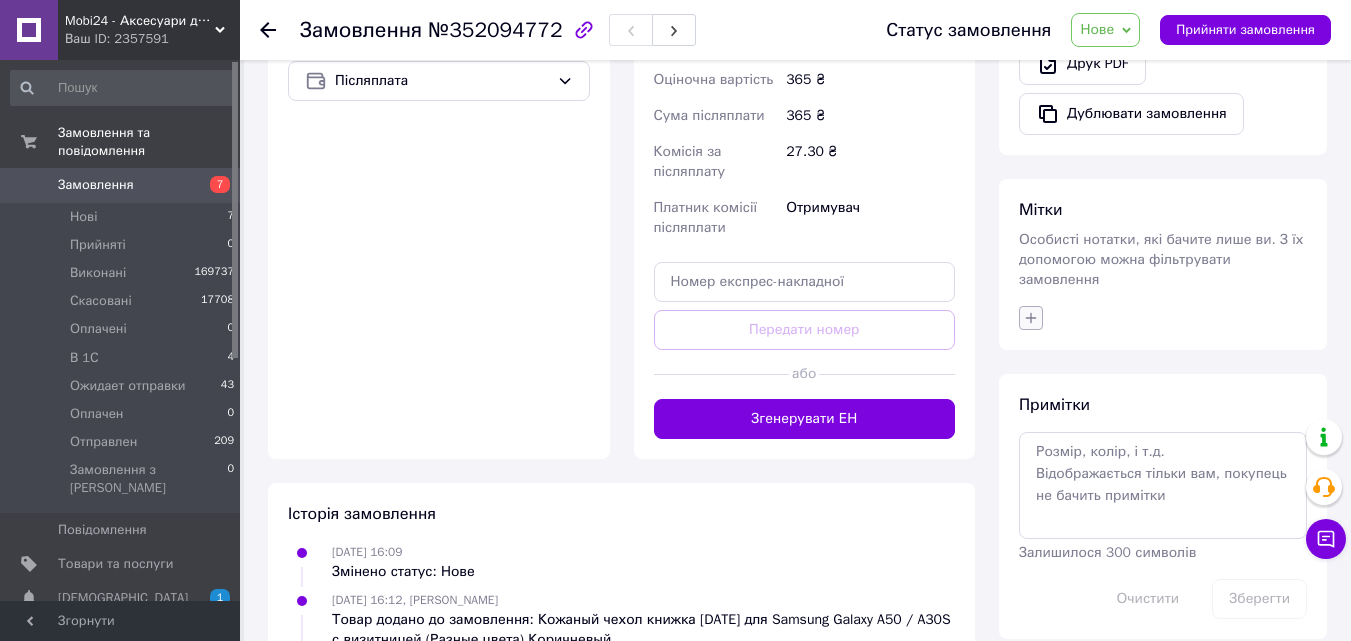 click 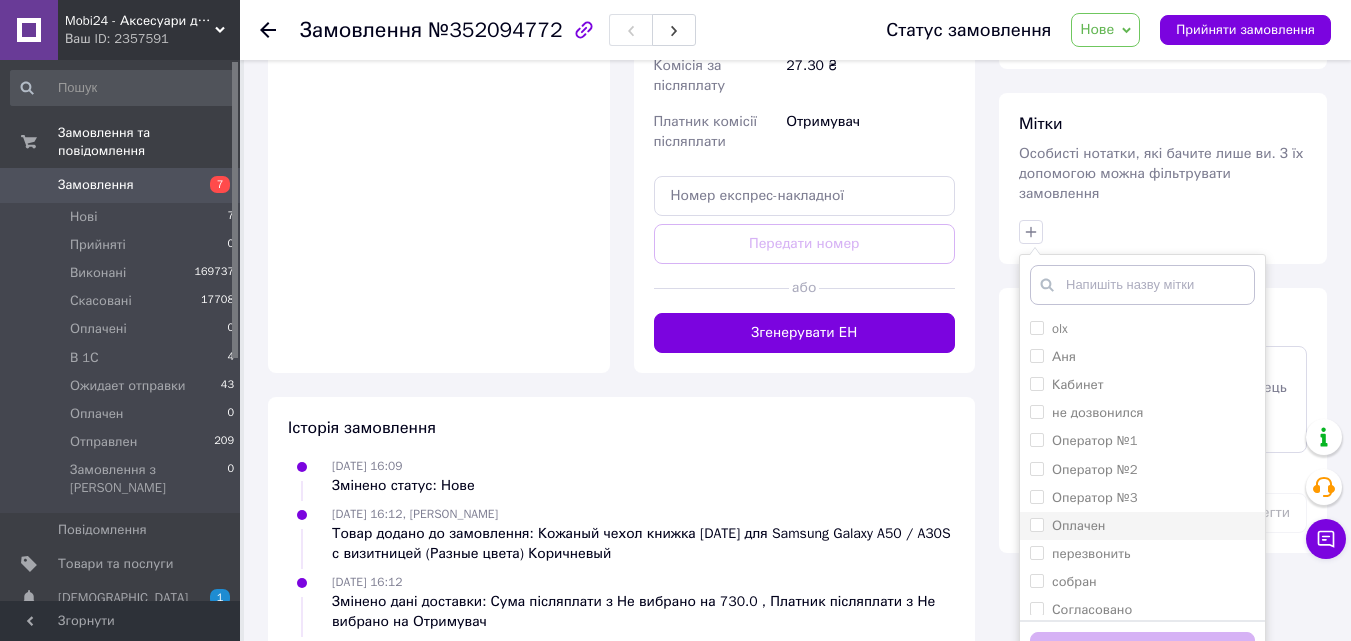 scroll, scrollTop: 1000, scrollLeft: 0, axis: vertical 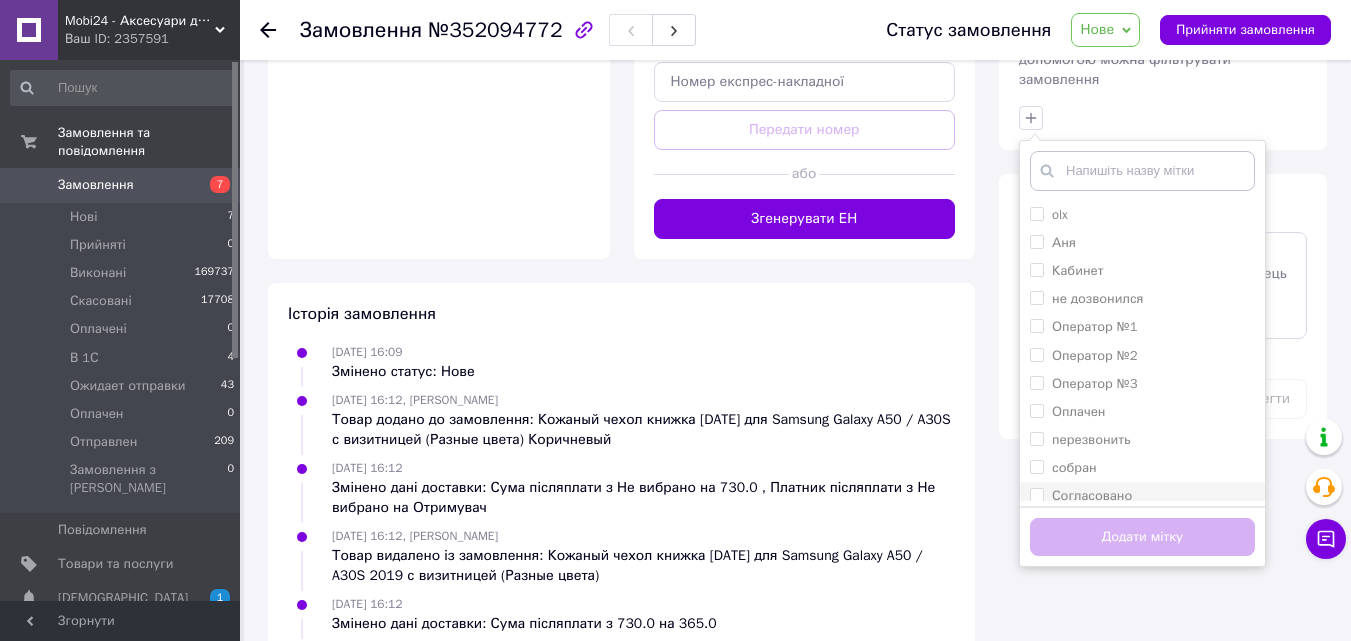 click on "Согласовано" at bounding box center (1036, 494) 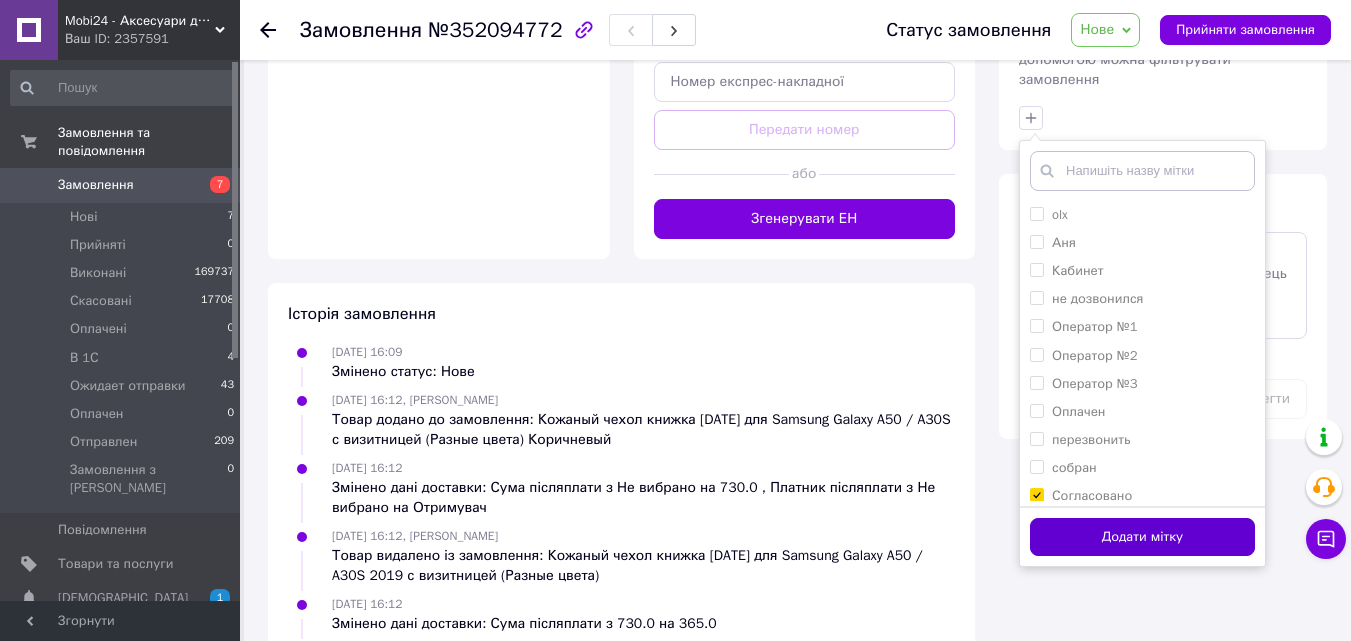 click on "Додати мітку" at bounding box center [1142, 537] 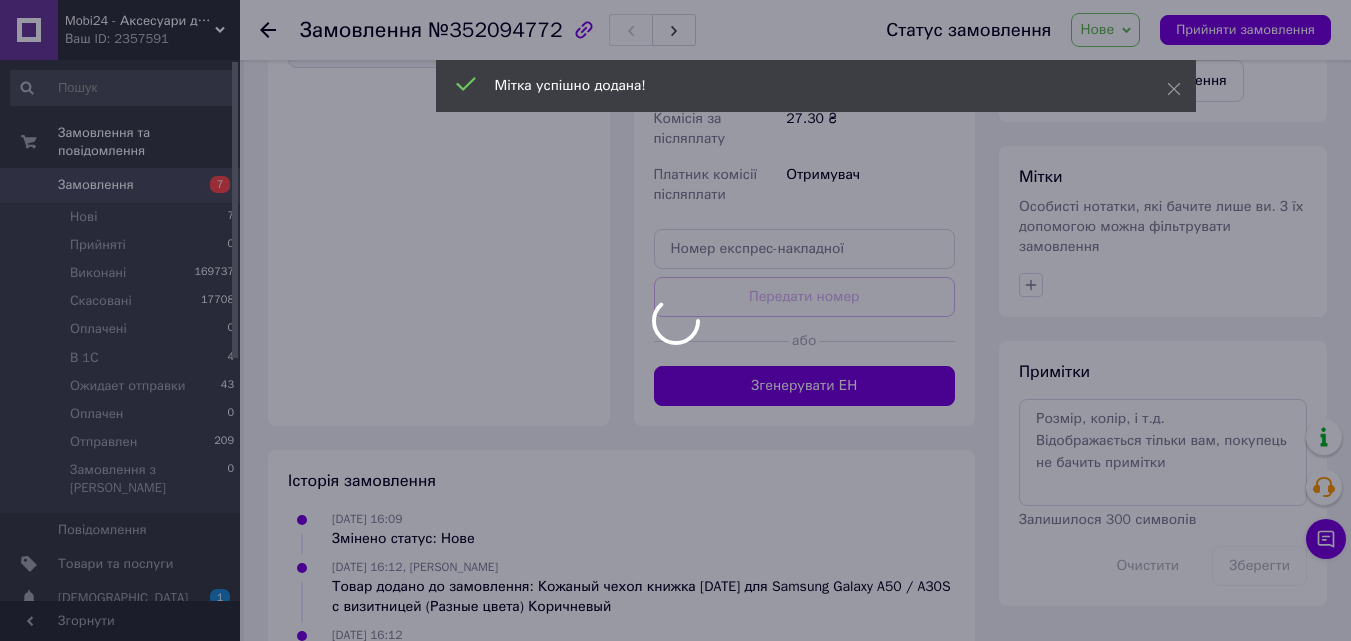scroll, scrollTop: 600, scrollLeft: 0, axis: vertical 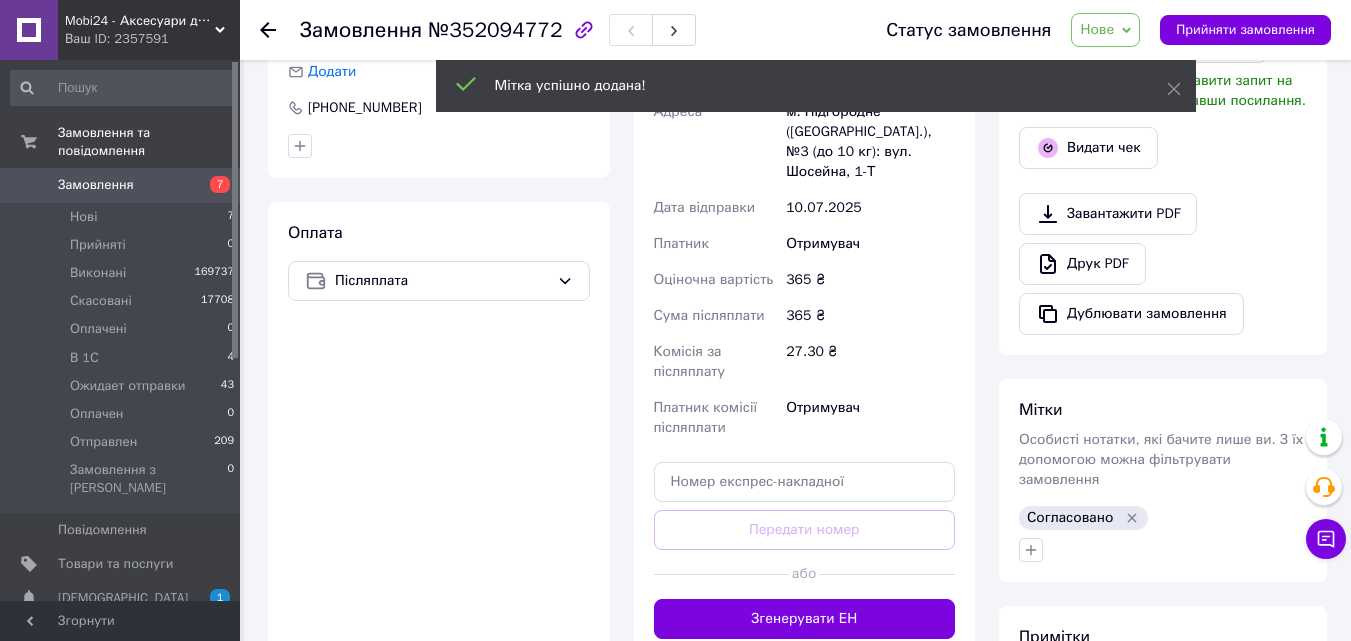 click 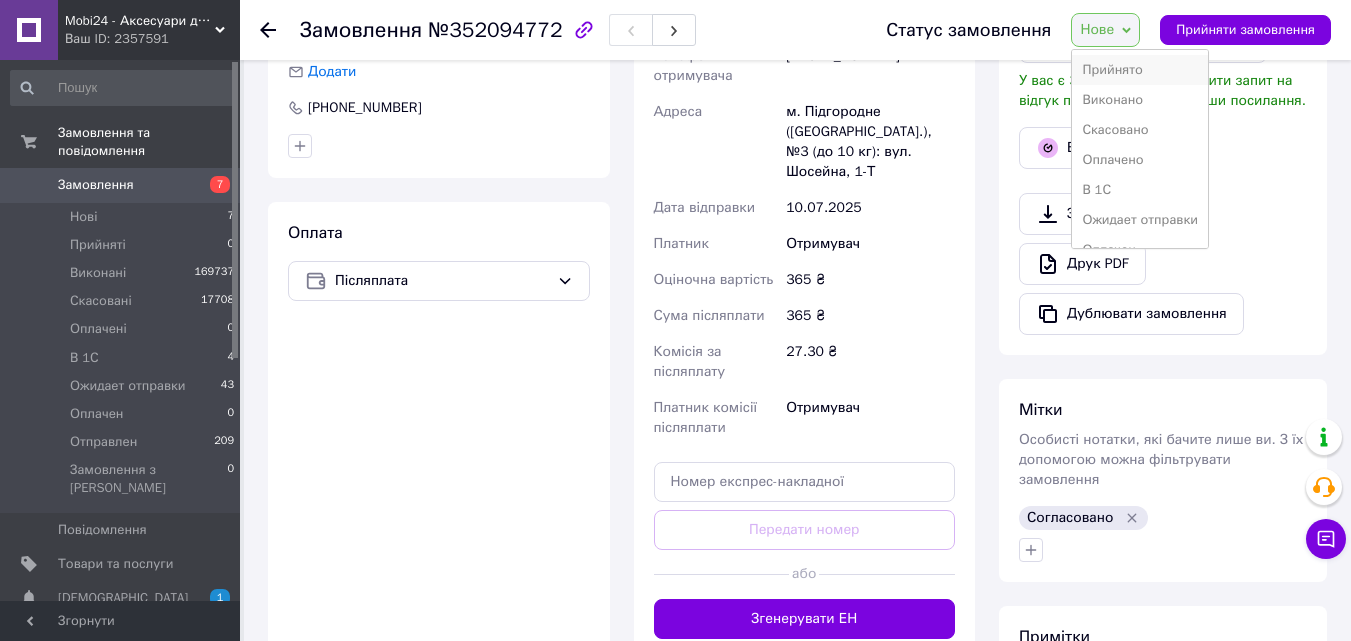 click on "Прийнято" at bounding box center (1140, 70) 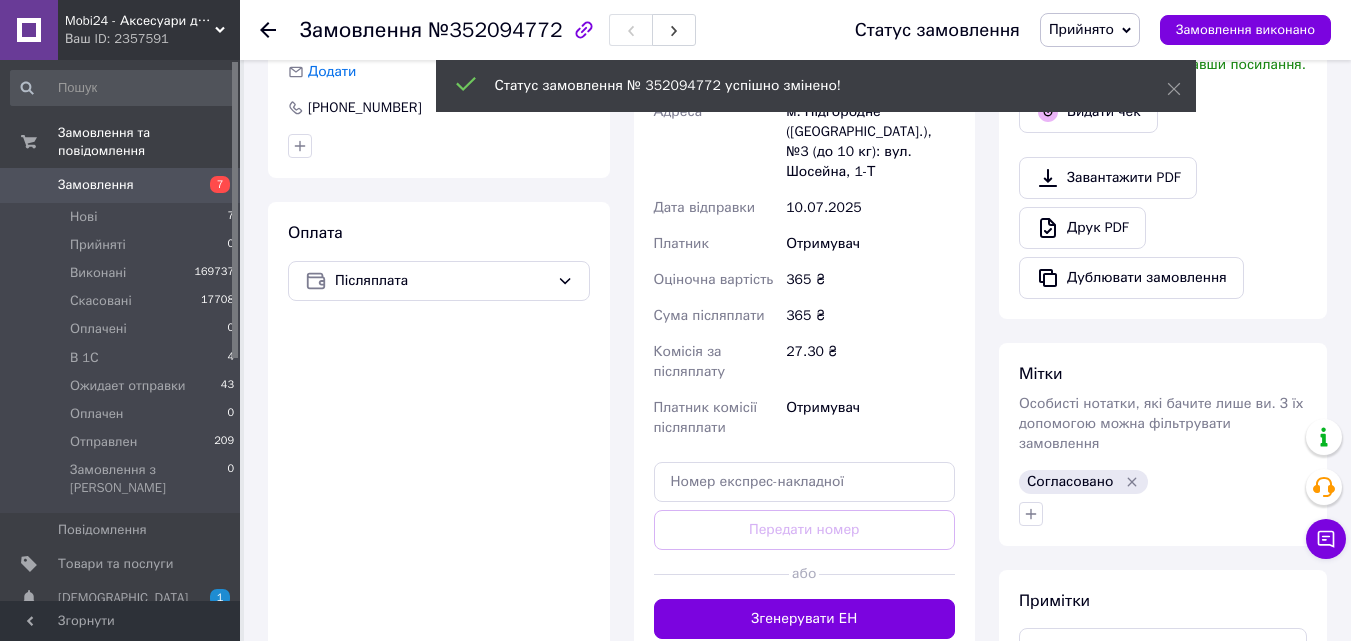 click on "Прийнято" at bounding box center [1090, 30] 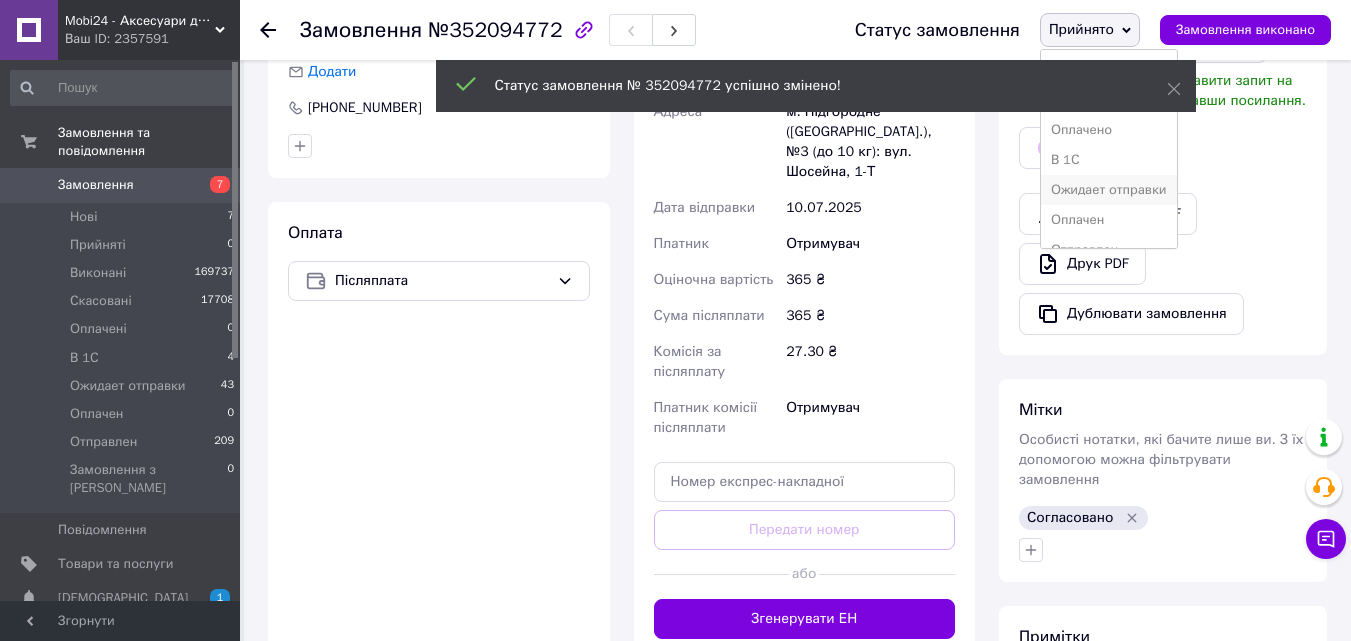 click on "Ожидает отправки" at bounding box center (1109, 190) 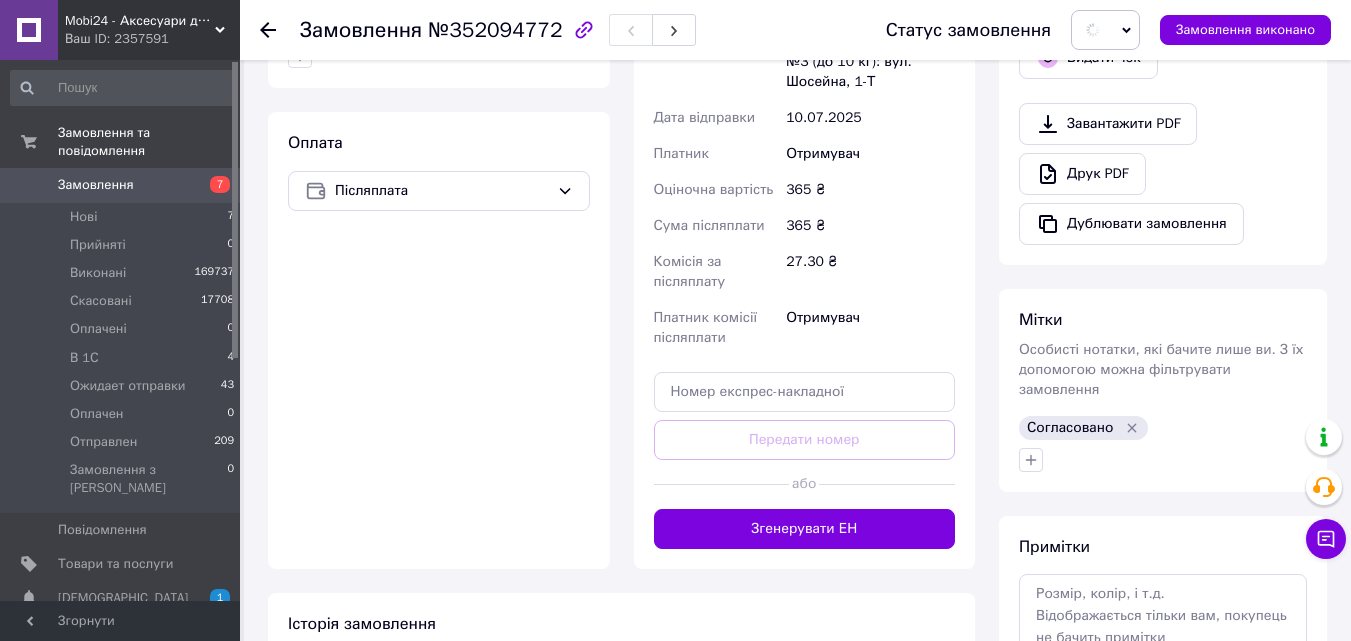scroll, scrollTop: 800, scrollLeft: 0, axis: vertical 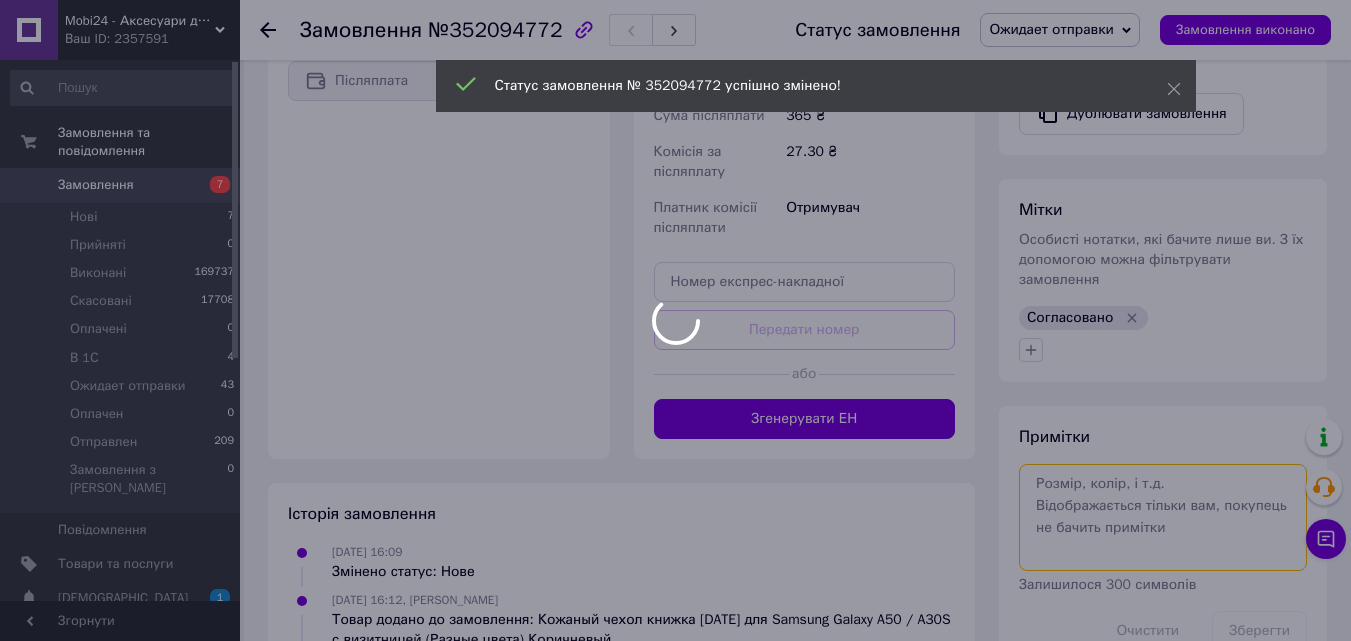 click on "Mobi24 - Аксесуари для смартфонів Ваш ID: 2357591 Сайт Mobi24 - Аксесуари для смартфонів Кабінет покупця Перевірити стан системи Сторінка на порталі Довідка Вийти Замовлення та повідомлення Замовлення 7 Нові 7 Прийняті 0 Виконані 169737 Скасовані 17708 Оплачені 0 В 1С 4 Ожидает отправки 43 Оплачен 0 Отправлен 209 Замовлення з Розетки 0 Повідомлення 0 Товари та послуги Сповіщення 1 0 Показники роботи компанії Панель управління Відгуки Покупатели Каталог ProSale Аналітика Інструменти веб-майстра та SEO Управління сайтом Маркет Prom топ 1" at bounding box center (675, 157) 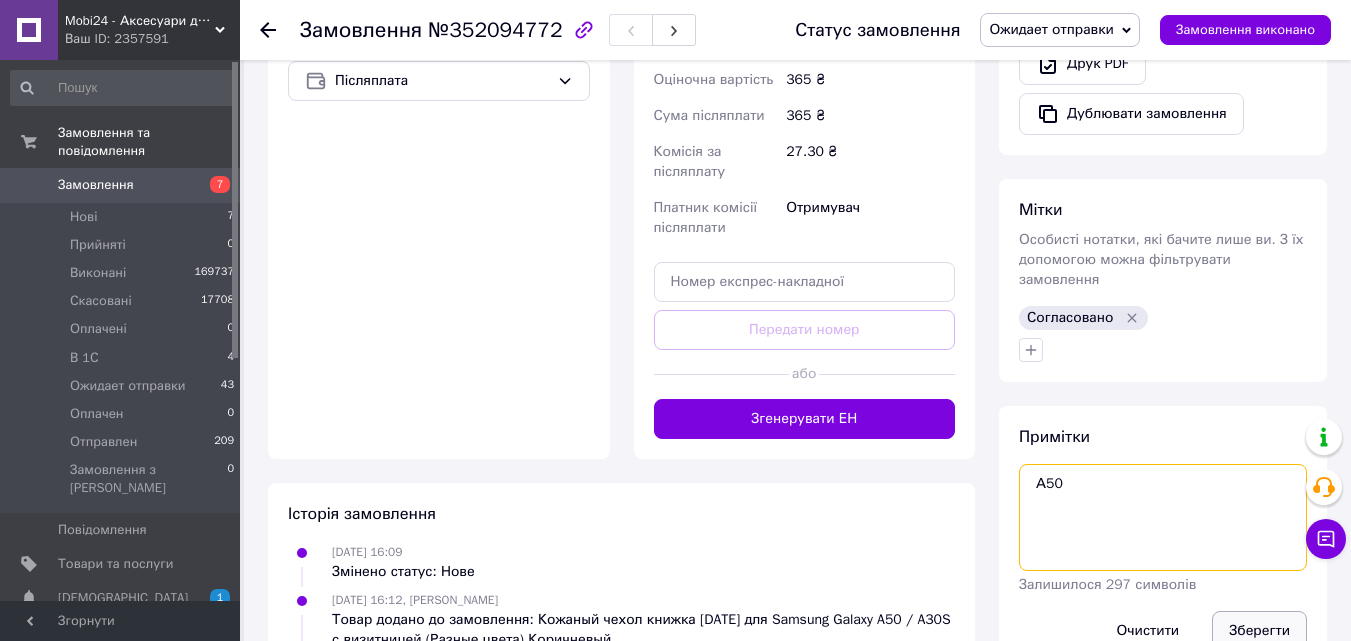 type on "А50" 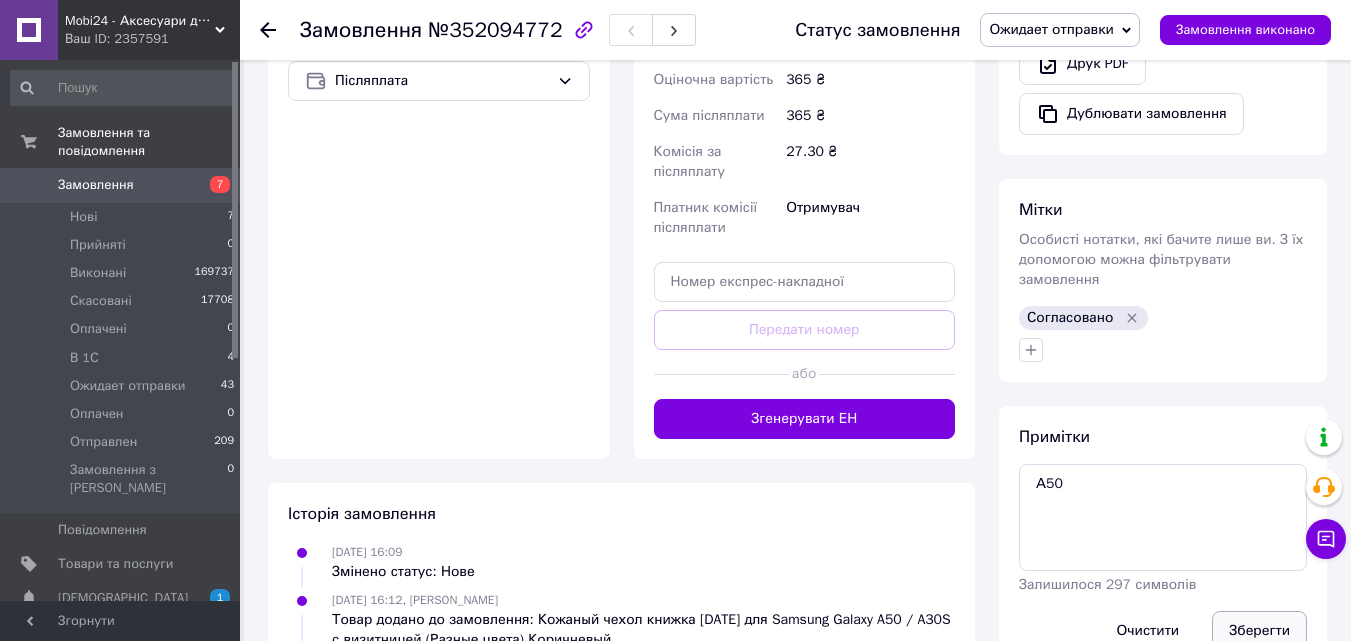 click on "Зберегти" at bounding box center (1259, 631) 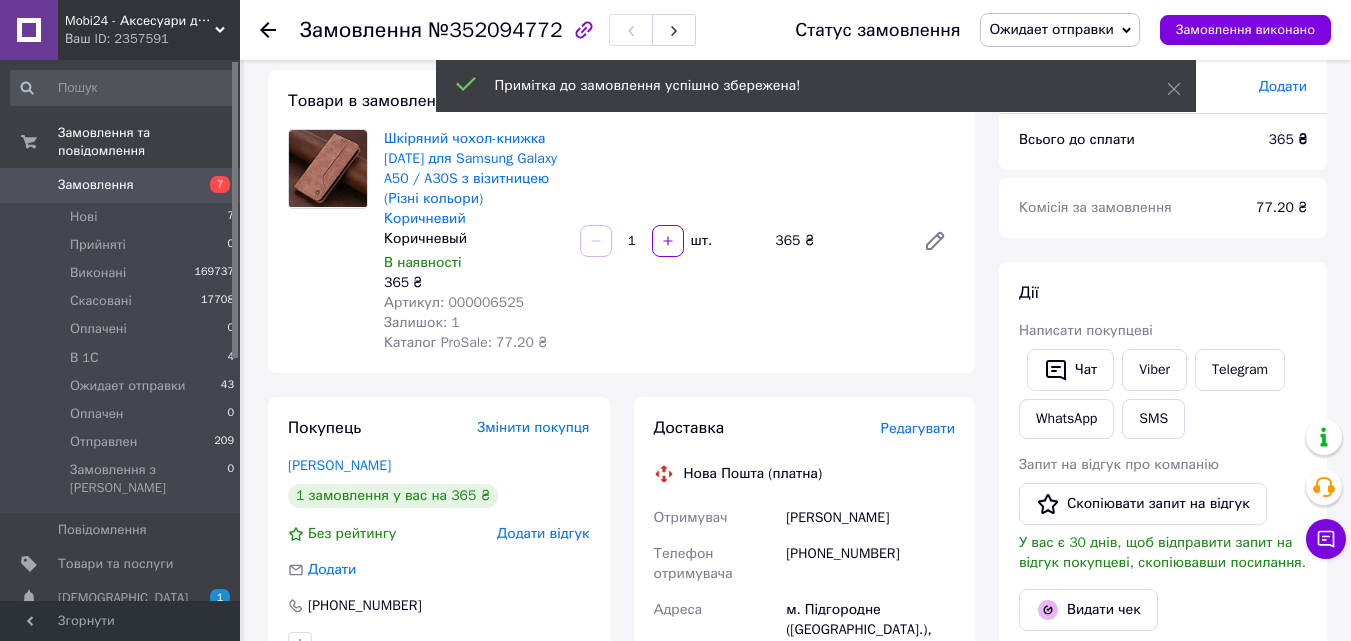 scroll, scrollTop: 100, scrollLeft: 0, axis: vertical 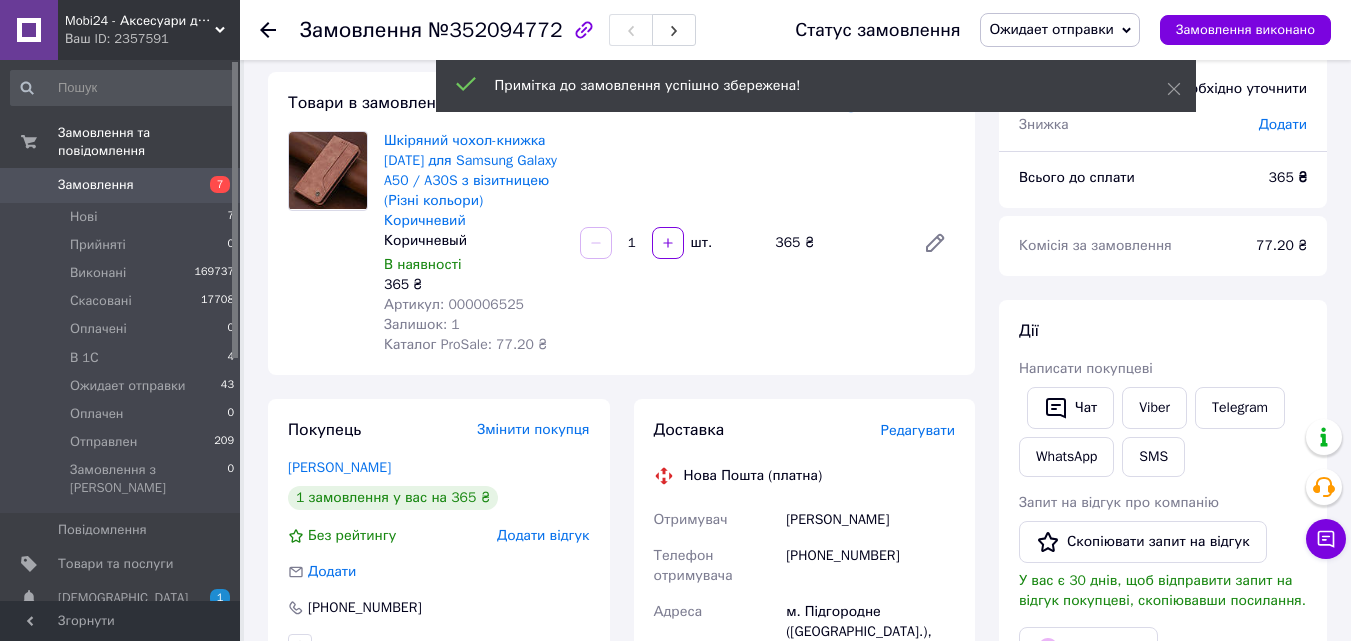 click on "Замовлення" at bounding box center [121, 185] 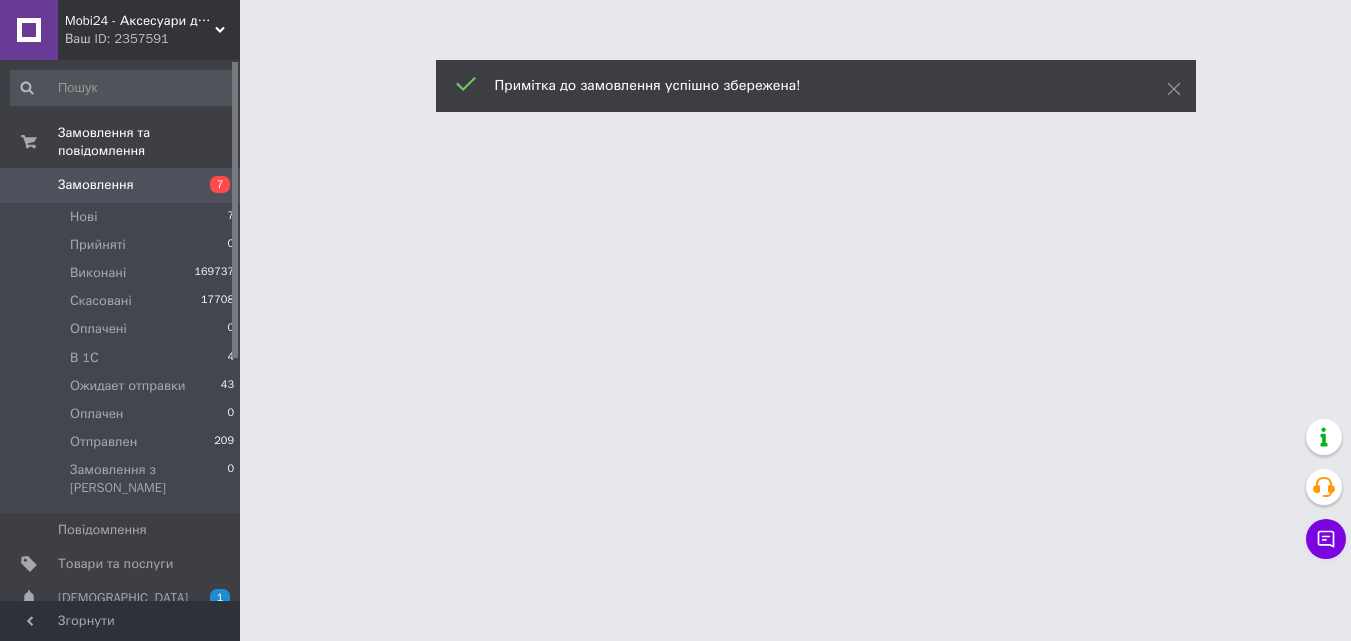 scroll, scrollTop: 0, scrollLeft: 0, axis: both 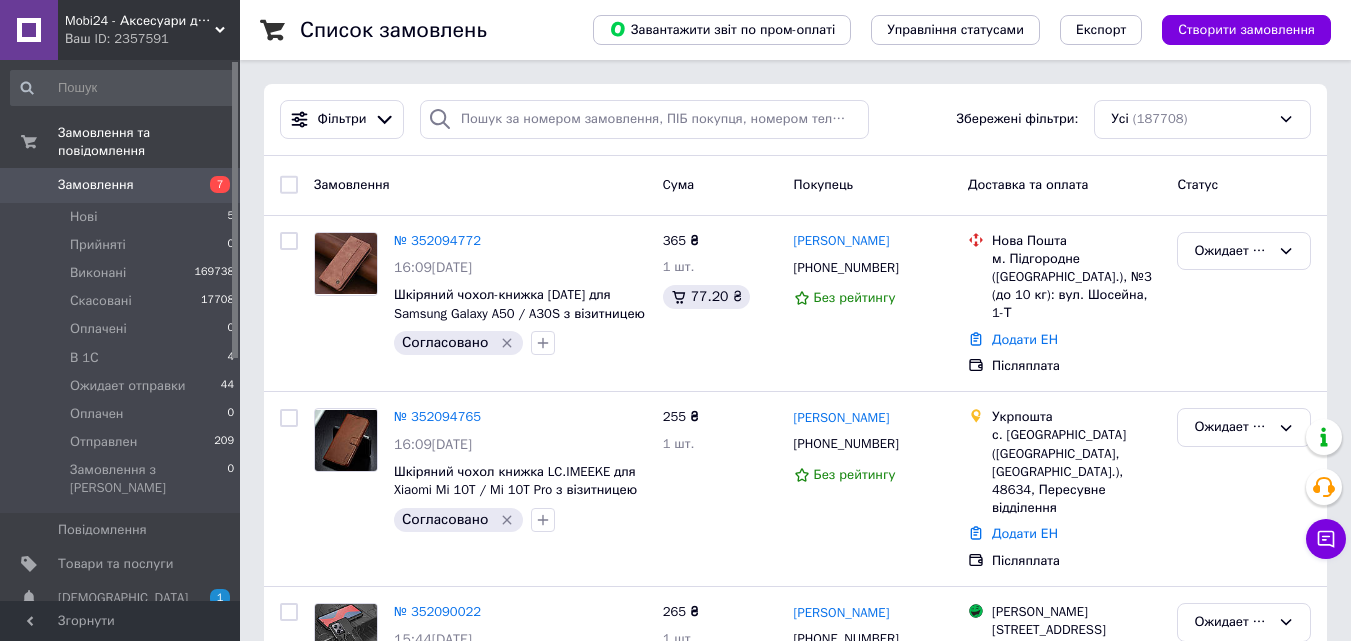 click on "Замовлення" at bounding box center (121, 185) 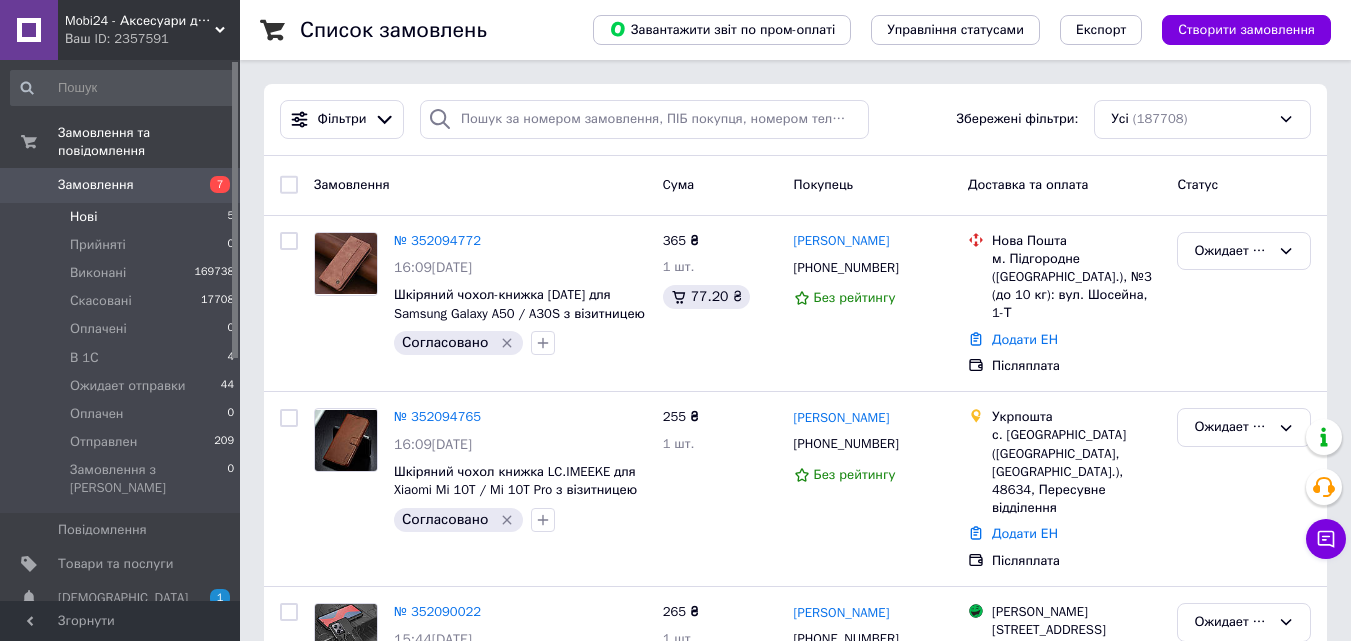 click on "Нові 5" at bounding box center (123, 217) 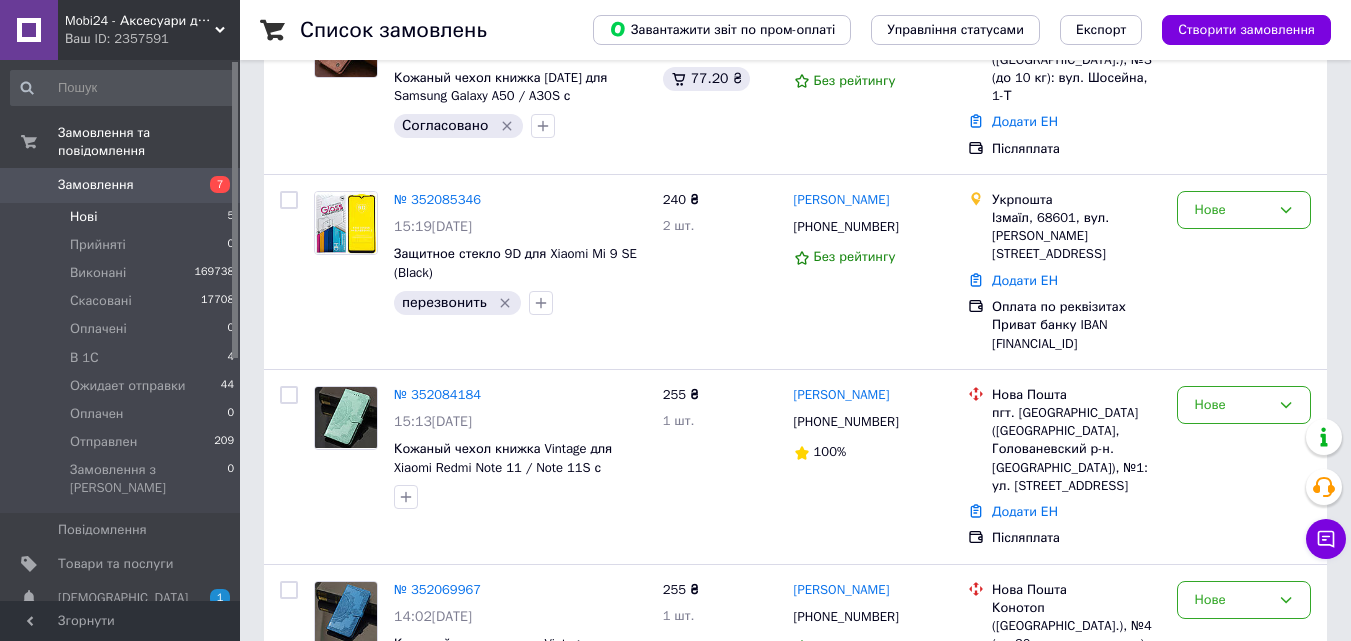 scroll, scrollTop: 300, scrollLeft: 0, axis: vertical 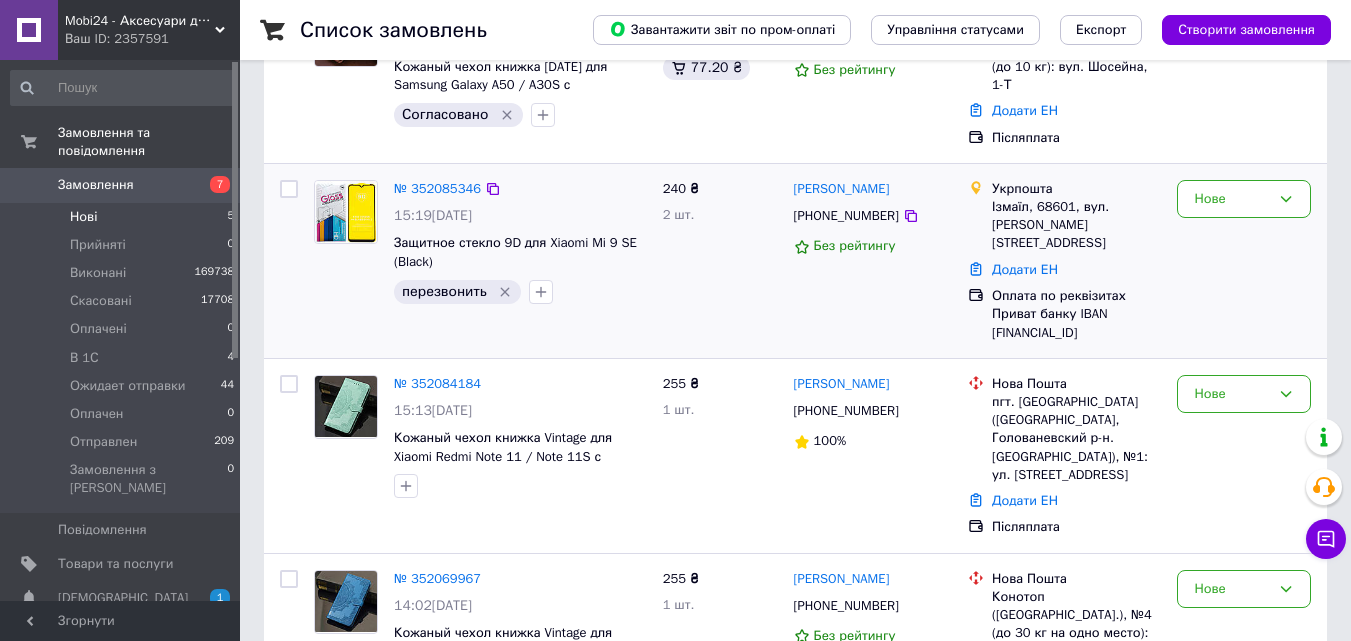 click at bounding box center [346, 212] 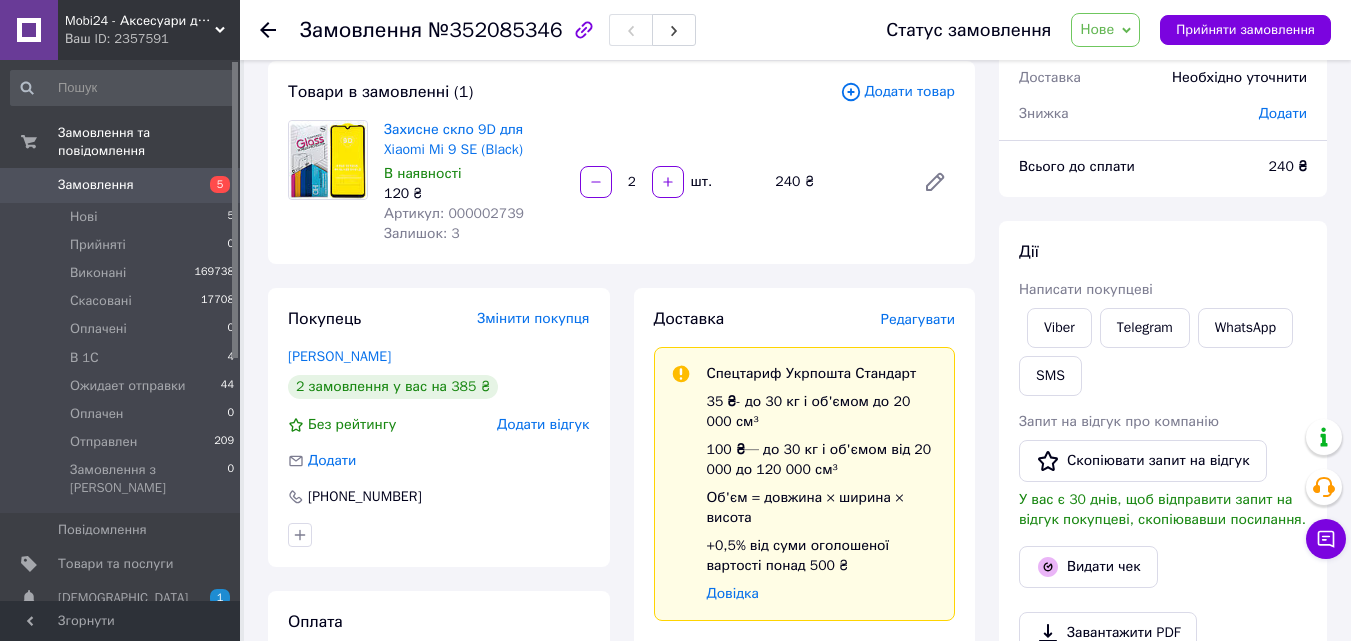 scroll, scrollTop: 100, scrollLeft: 0, axis: vertical 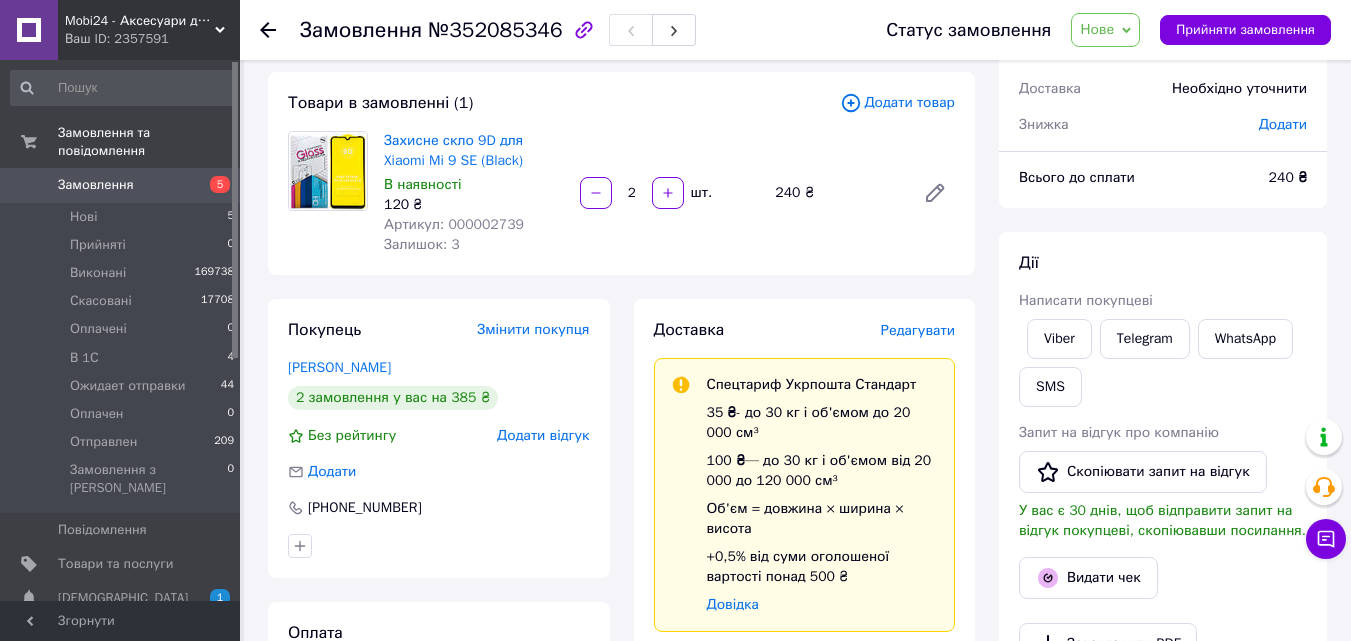 click on "Замовлення 5" at bounding box center (123, 185) 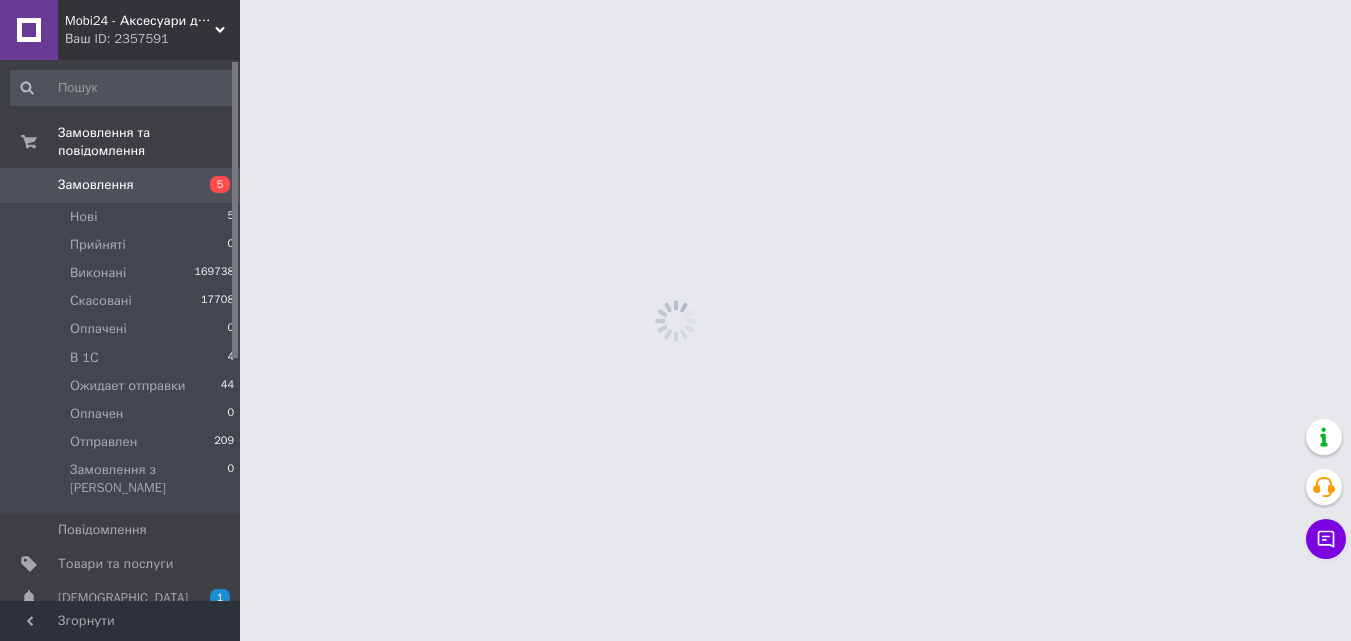 scroll, scrollTop: 0, scrollLeft: 0, axis: both 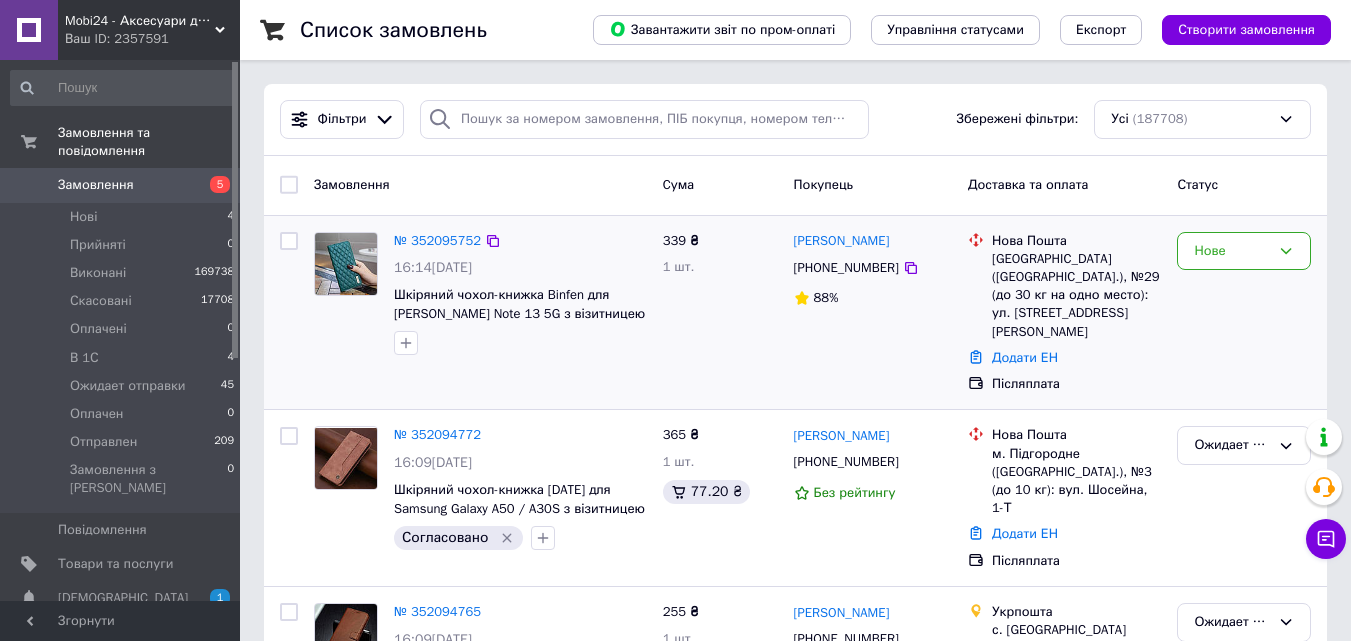 click at bounding box center (346, 264) 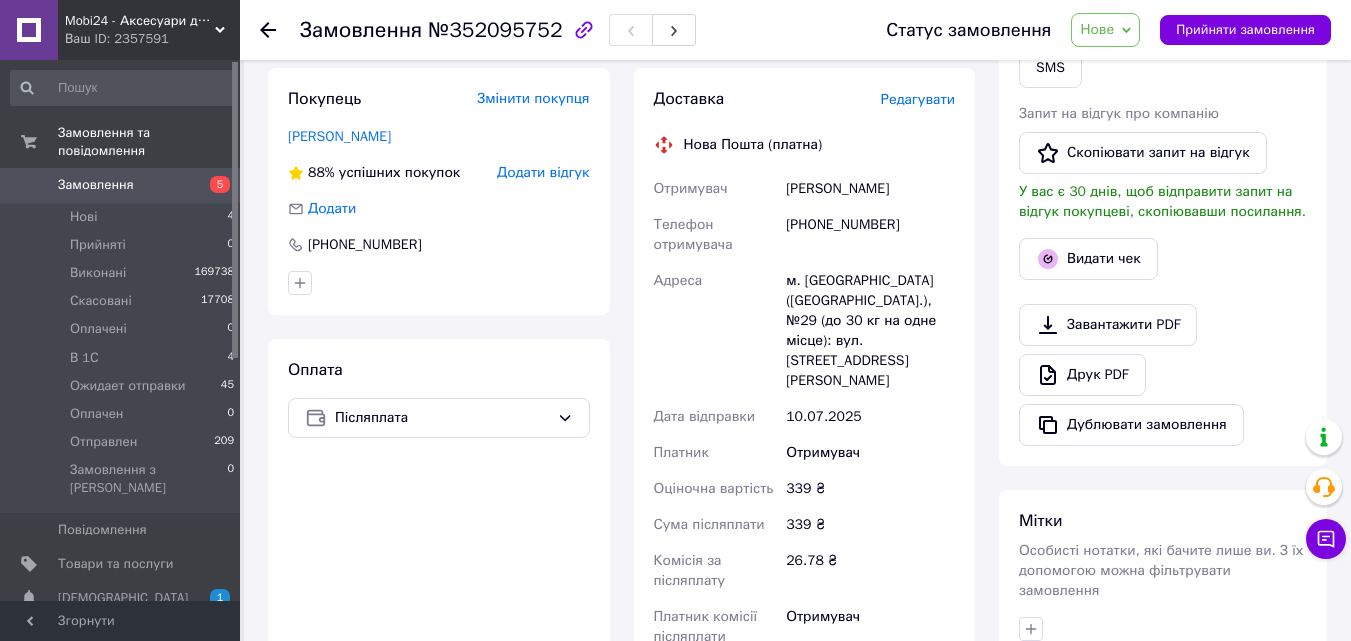 scroll, scrollTop: 700, scrollLeft: 0, axis: vertical 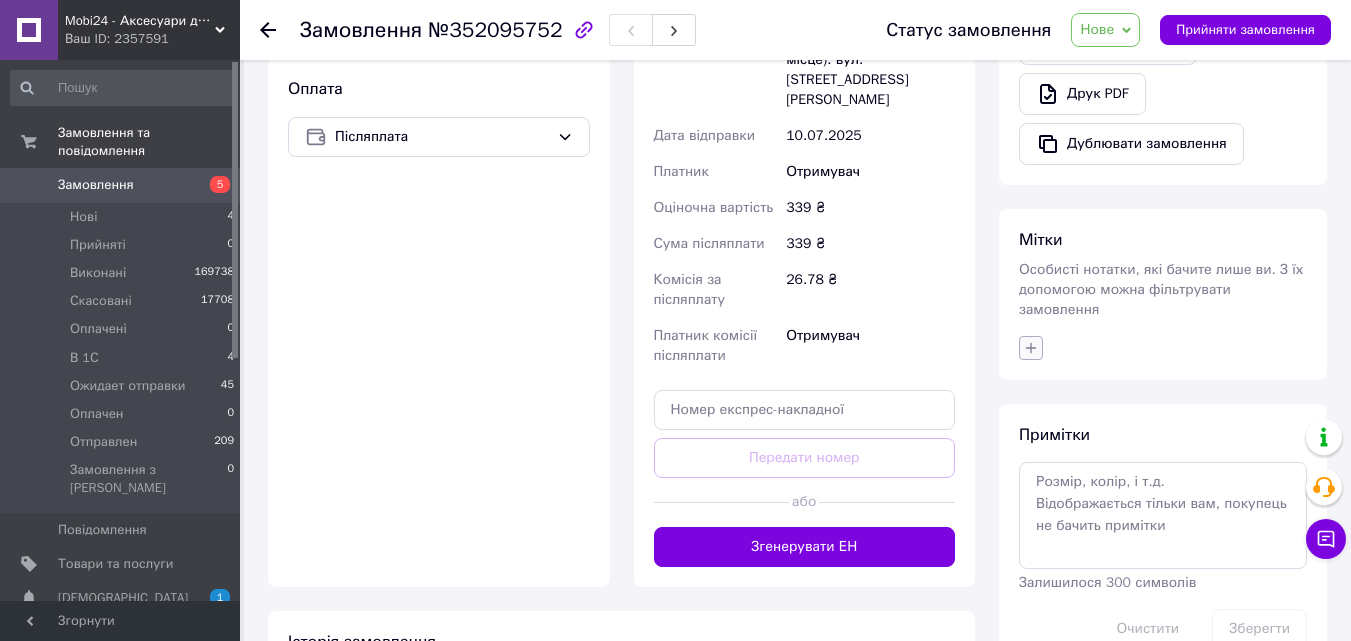 click 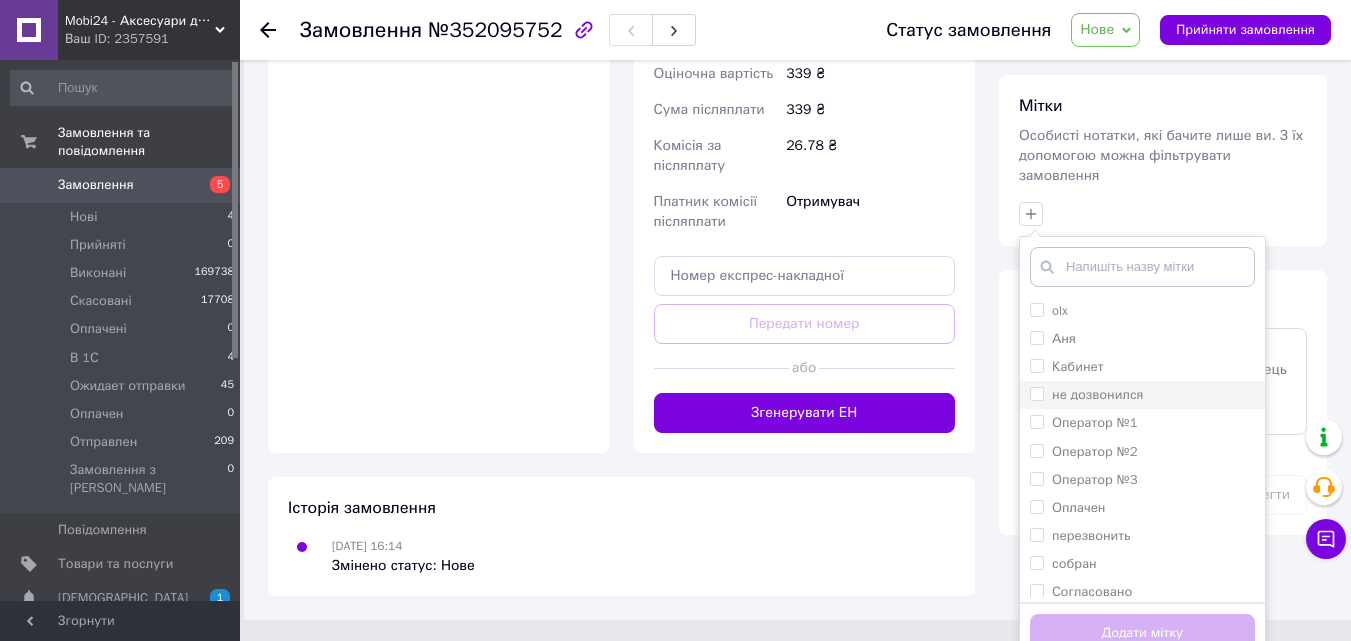 scroll, scrollTop: 836, scrollLeft: 0, axis: vertical 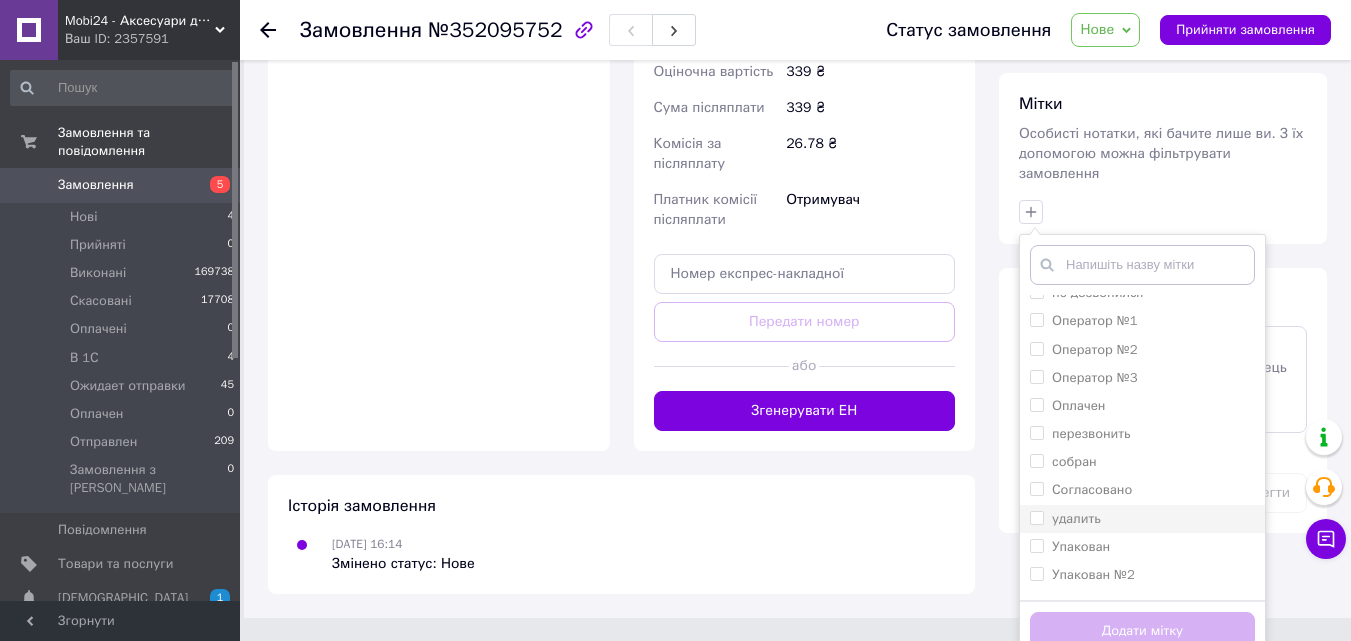click on "удалить" at bounding box center [1036, 517] 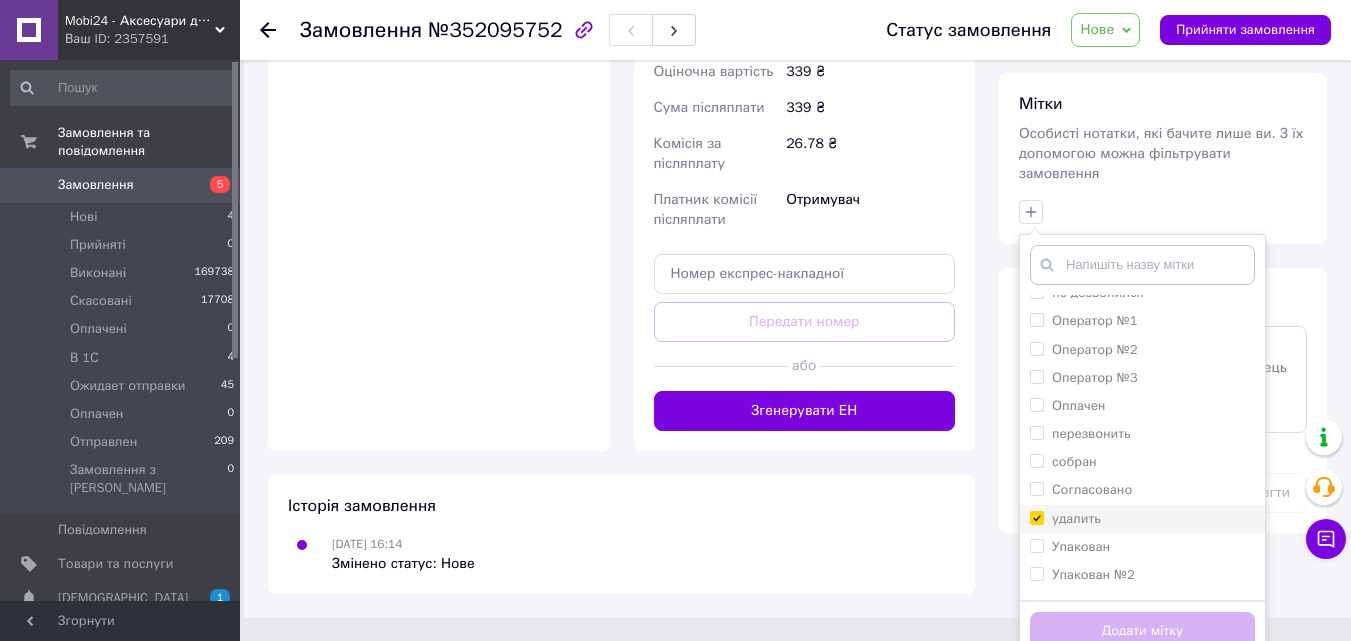 checkbox on "true" 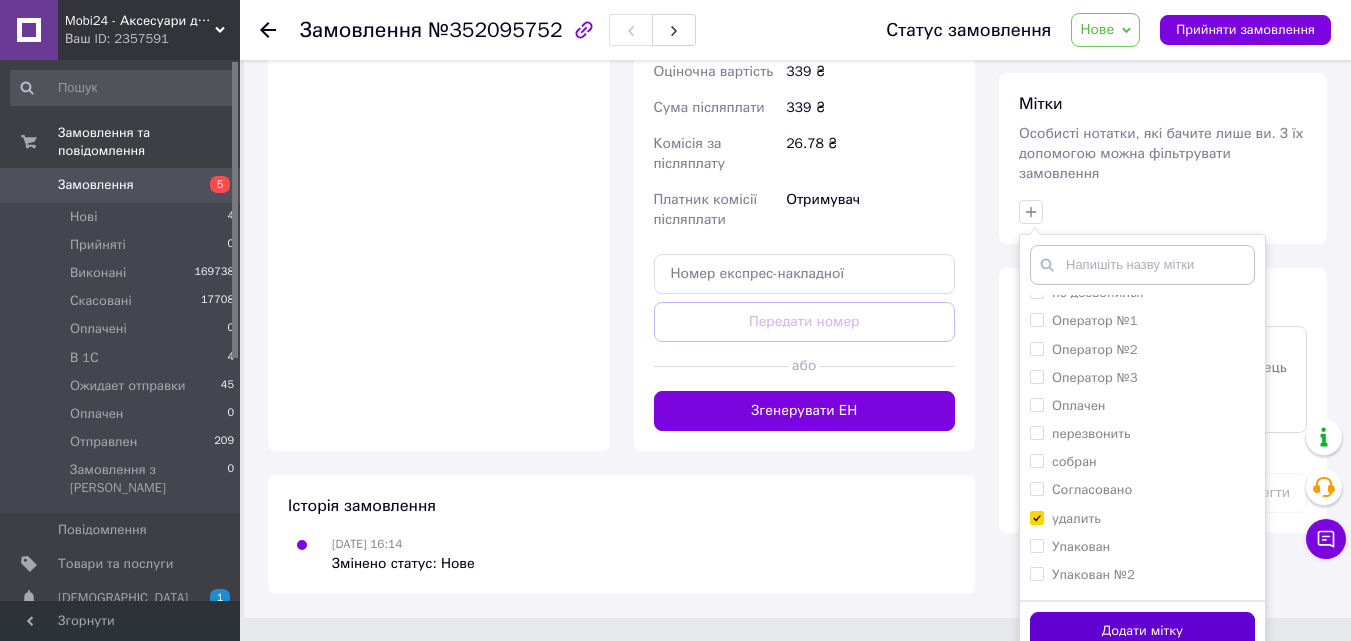 click on "Додати мітку" at bounding box center (1142, 631) 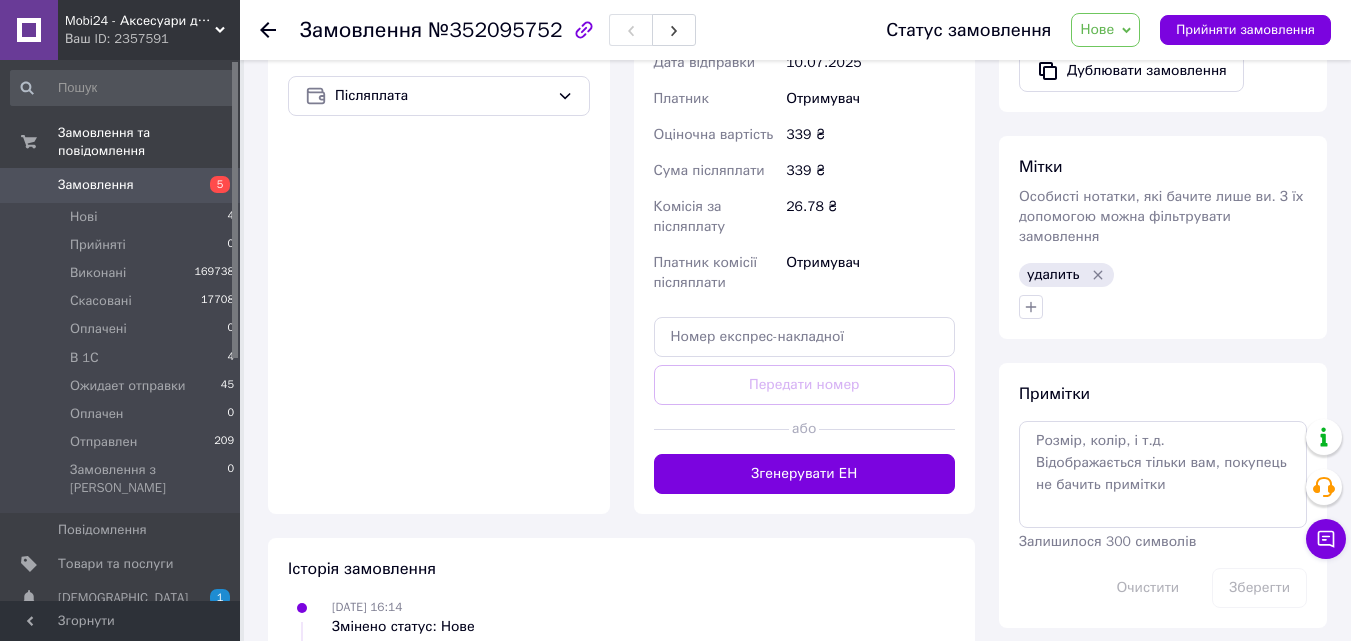 scroll, scrollTop: 821, scrollLeft: 0, axis: vertical 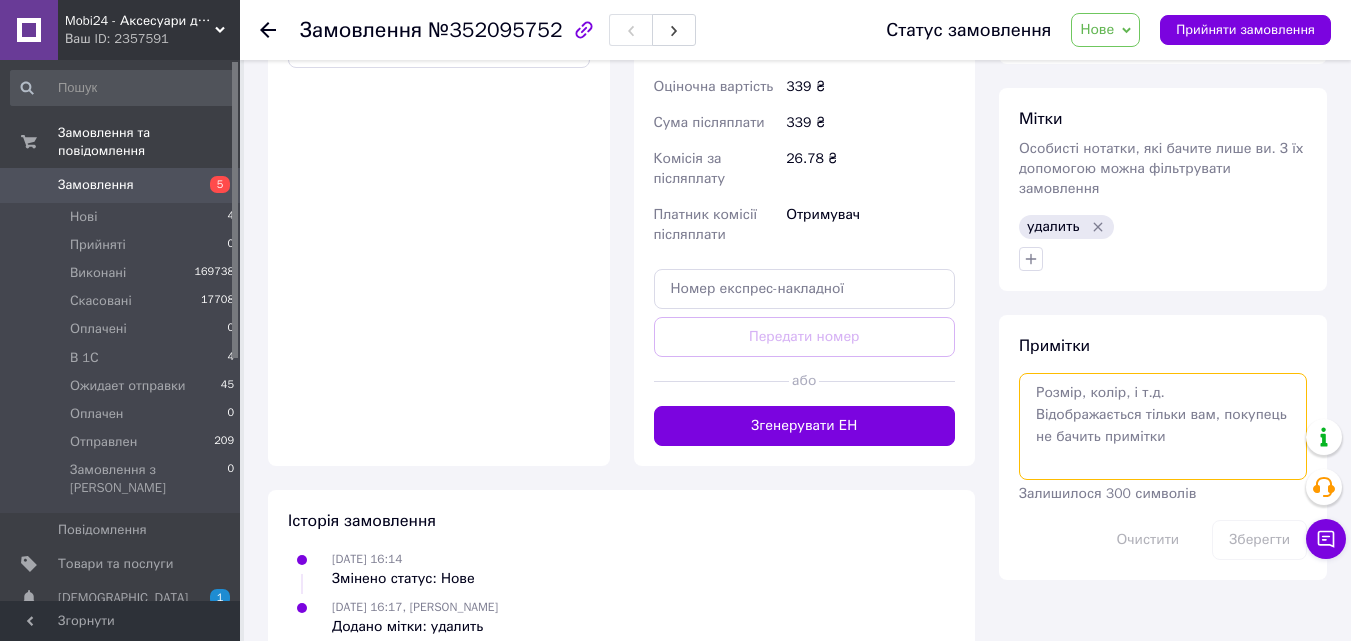 paste on "XIAOMI REDMI NOTE 13 4G Детальніше: https://mobi24.net.ua/ua/g127889149-xiaomi-redmi-note" 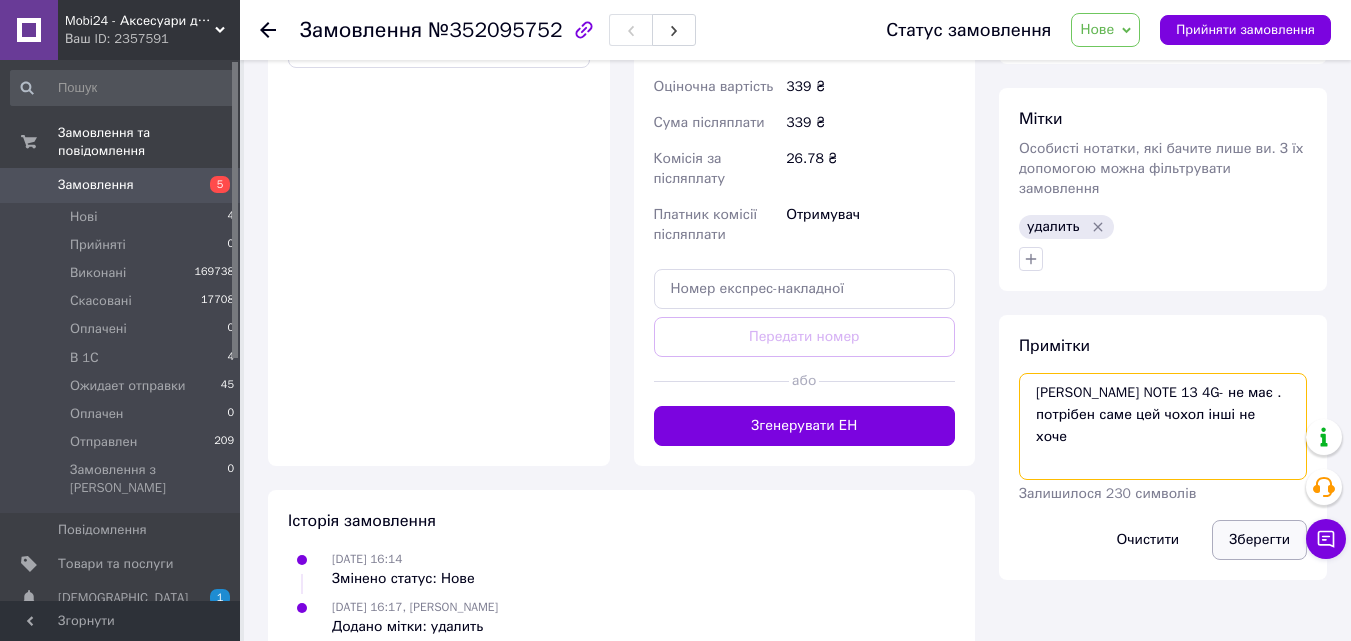 type on "XIAOMI REDMI NOTE 13 4G- не має . потрібен саме цей чохол інші не хоче" 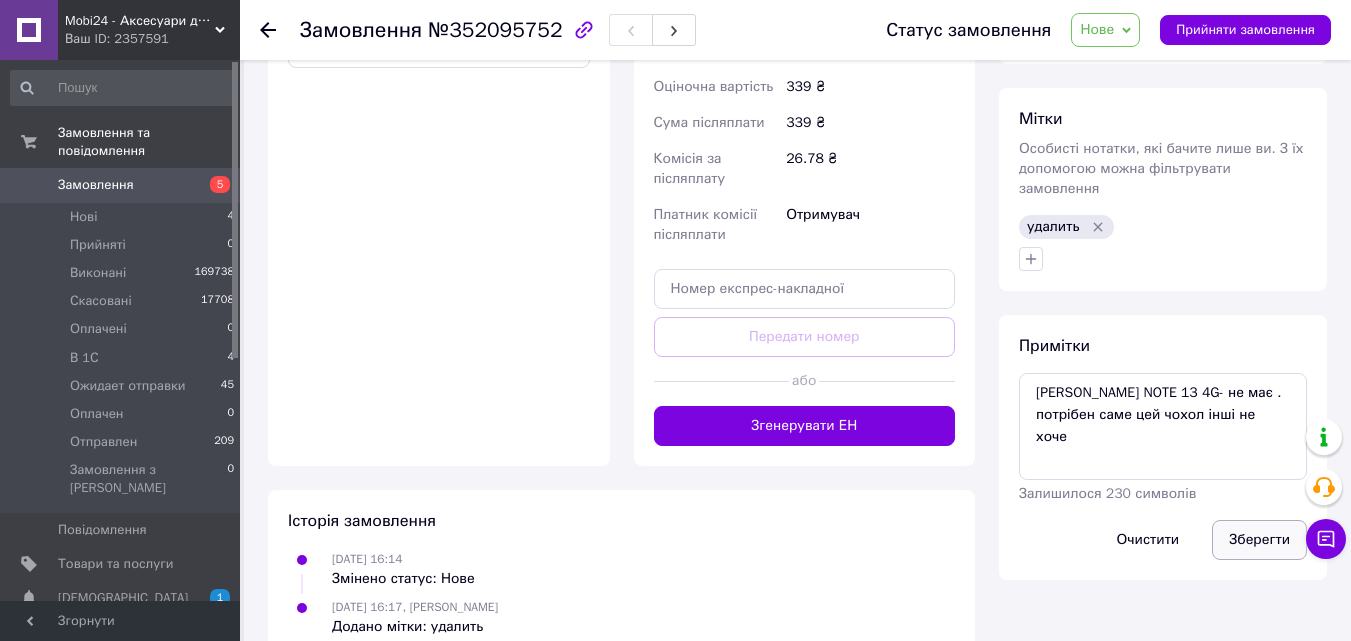 click on "Зберегти" at bounding box center [1259, 540] 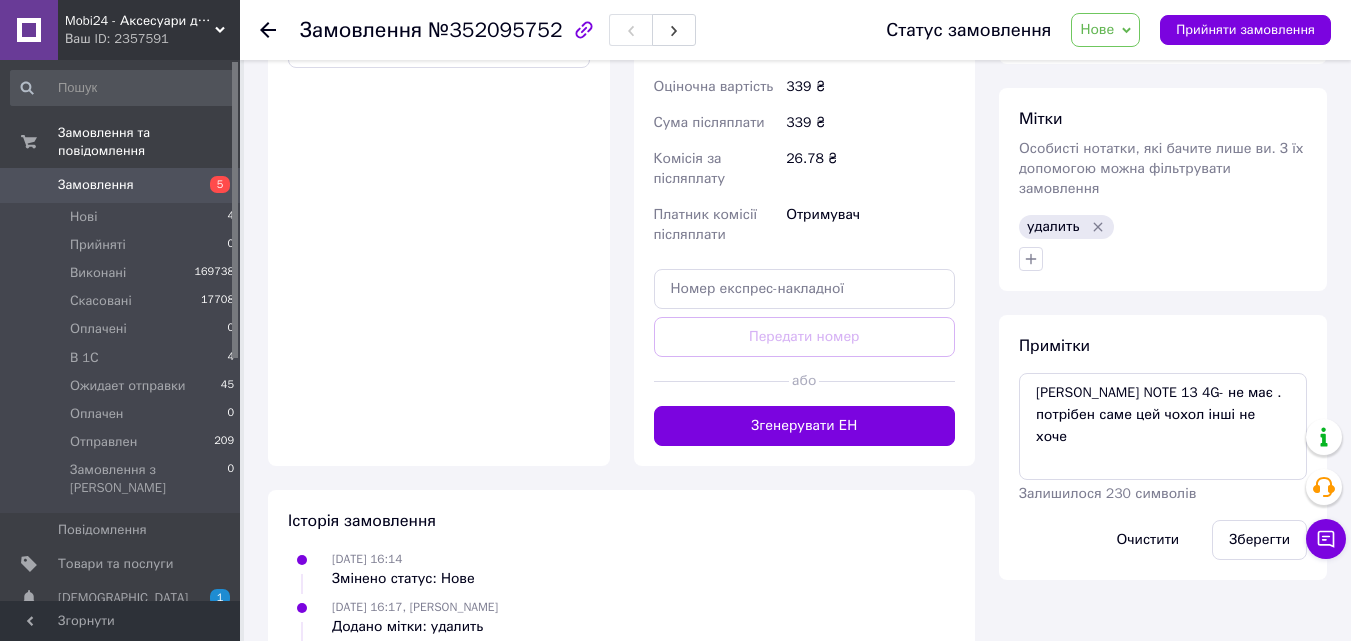 click on "Замовлення" at bounding box center [121, 185] 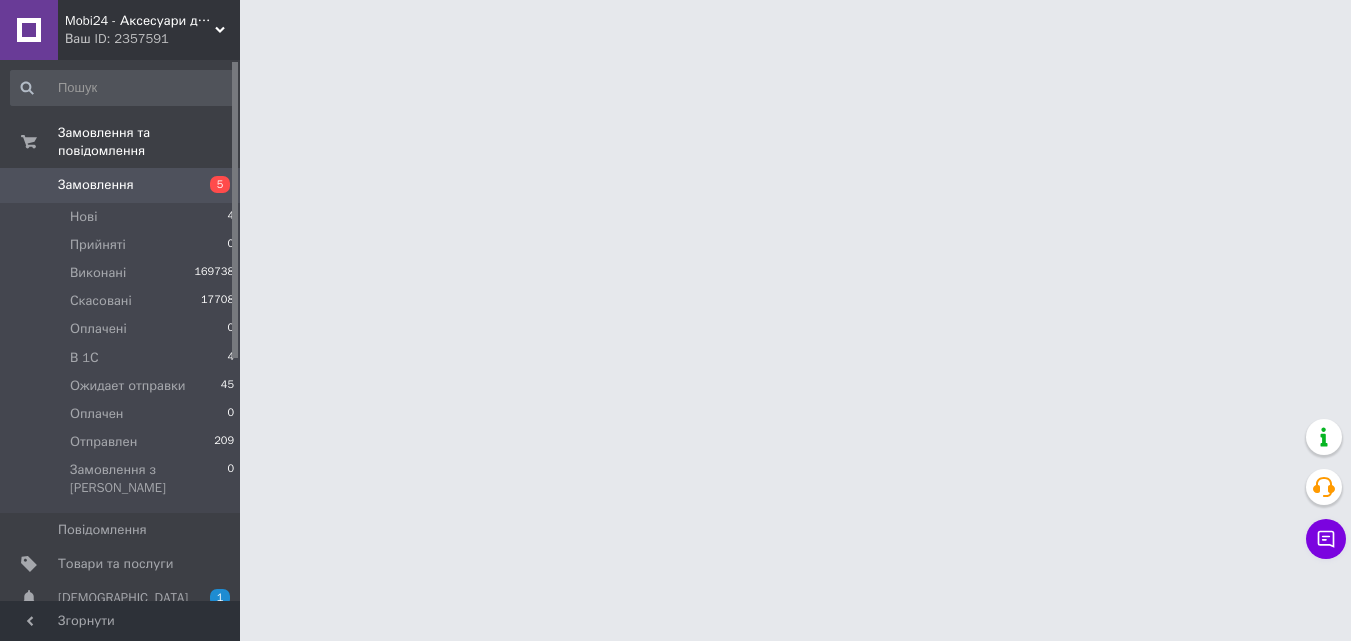 scroll, scrollTop: 0, scrollLeft: 0, axis: both 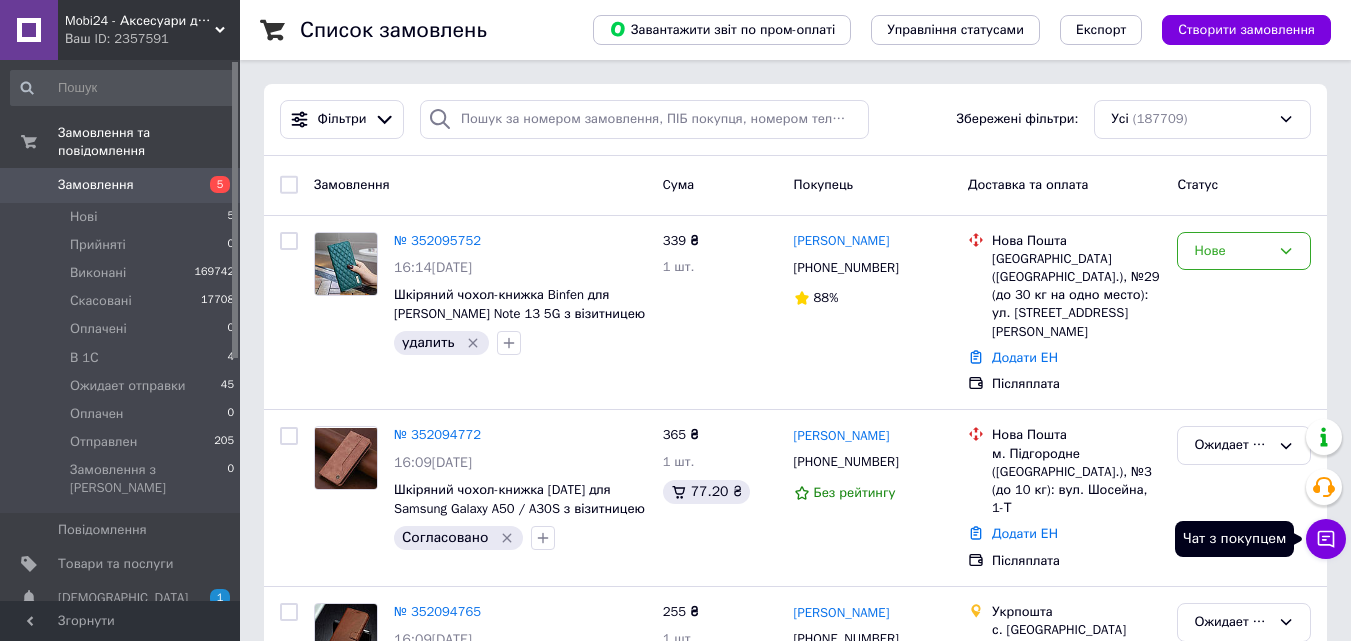 click 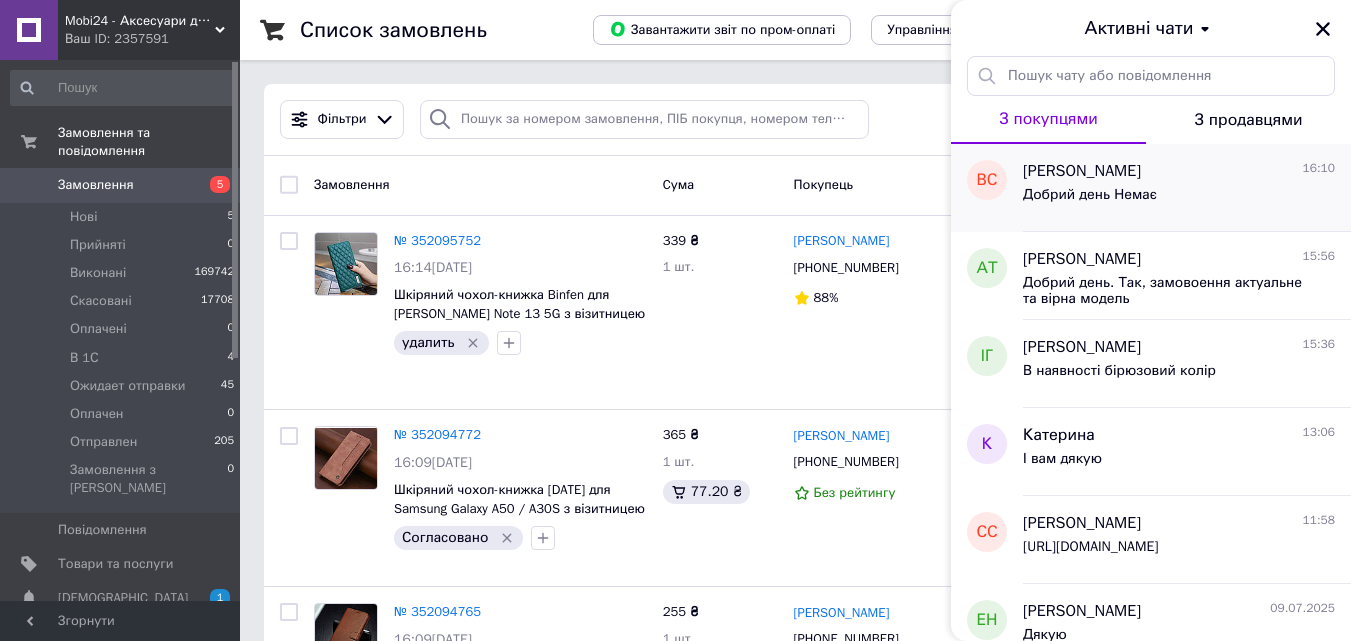 click on "Добрий день
Немає" at bounding box center (1179, 199) 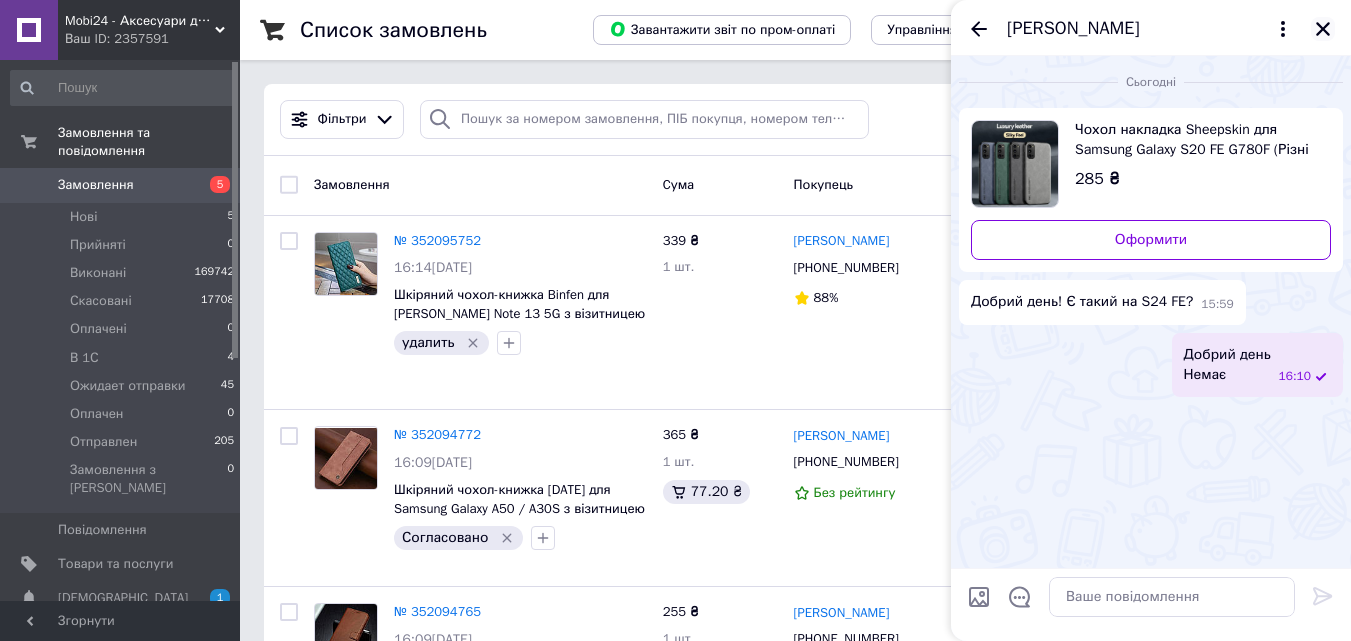 click 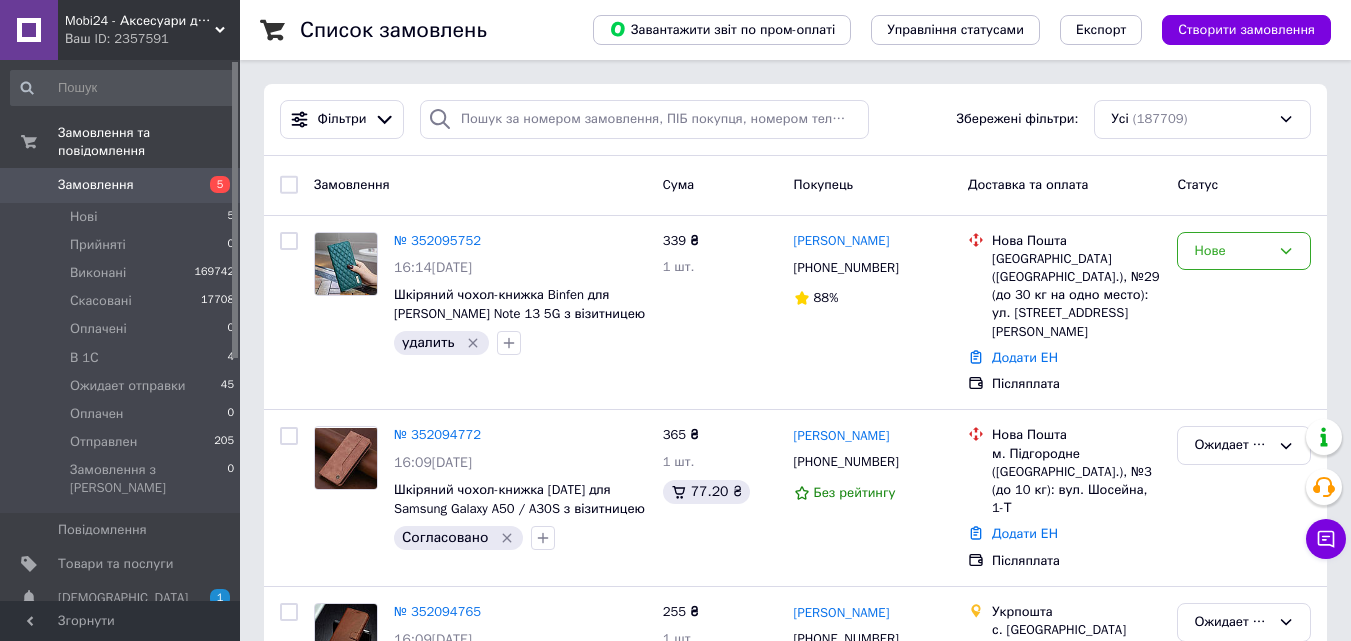 click on "Замовлення" at bounding box center (121, 185) 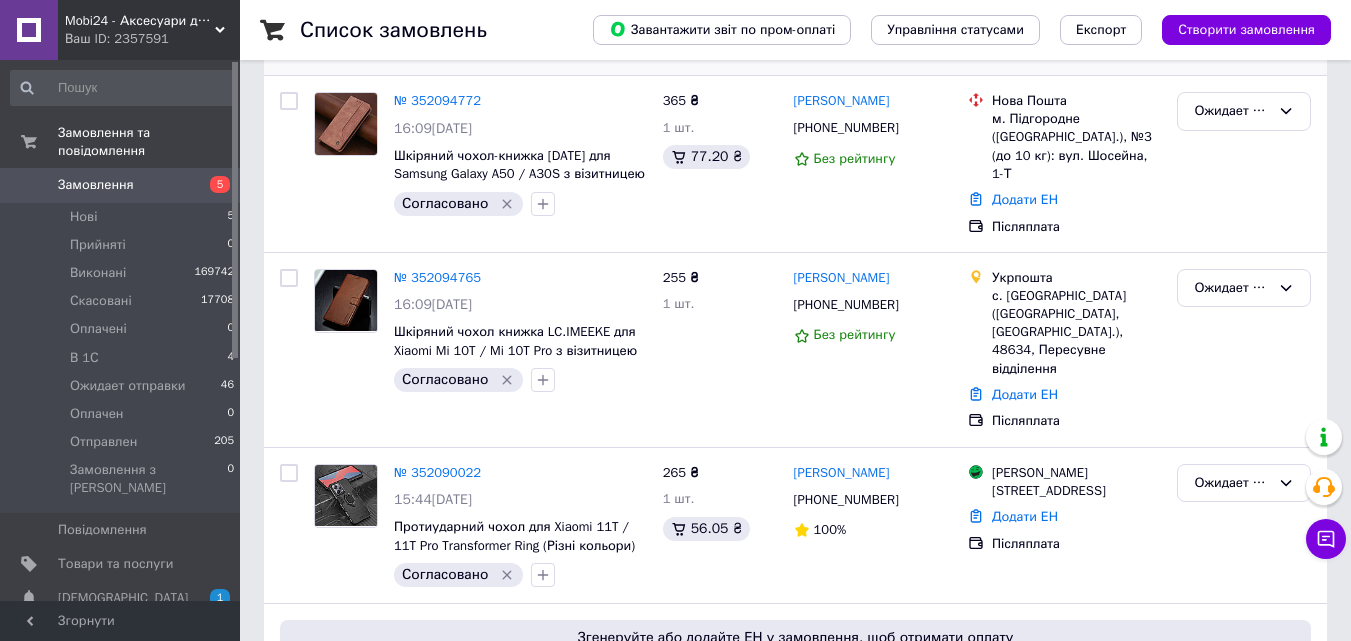 scroll, scrollTop: 500, scrollLeft: 0, axis: vertical 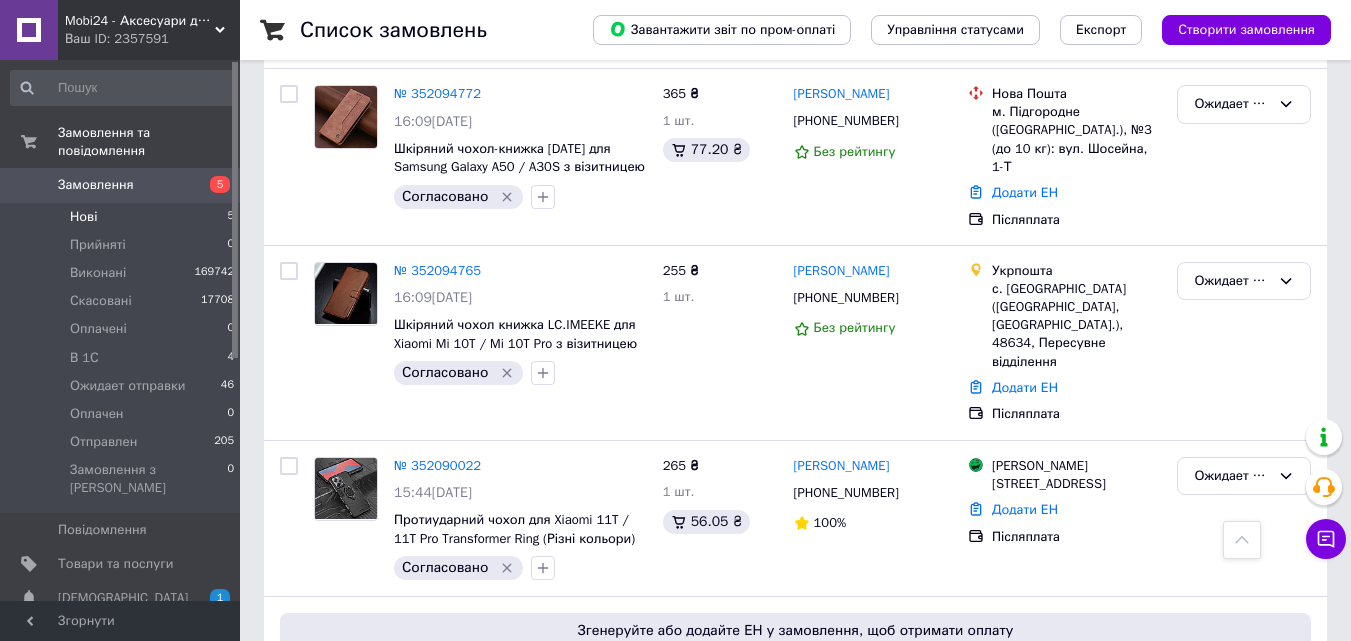 click on "Нові 5" at bounding box center (123, 217) 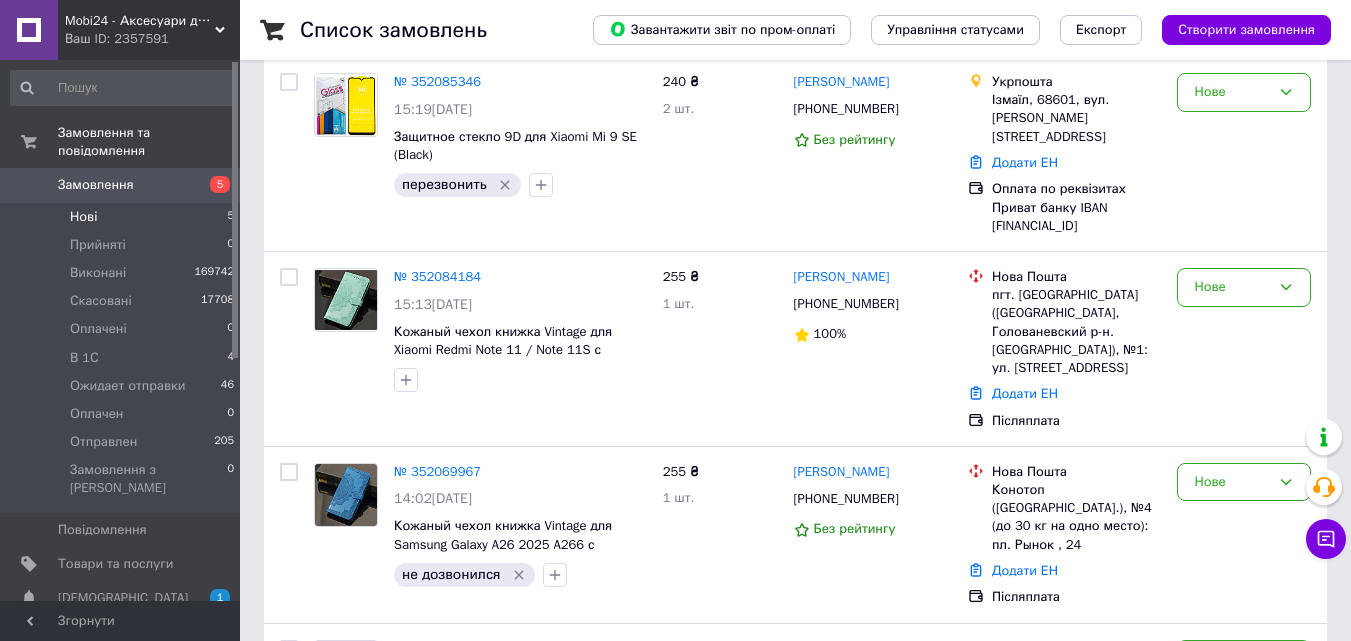 scroll, scrollTop: 500, scrollLeft: 0, axis: vertical 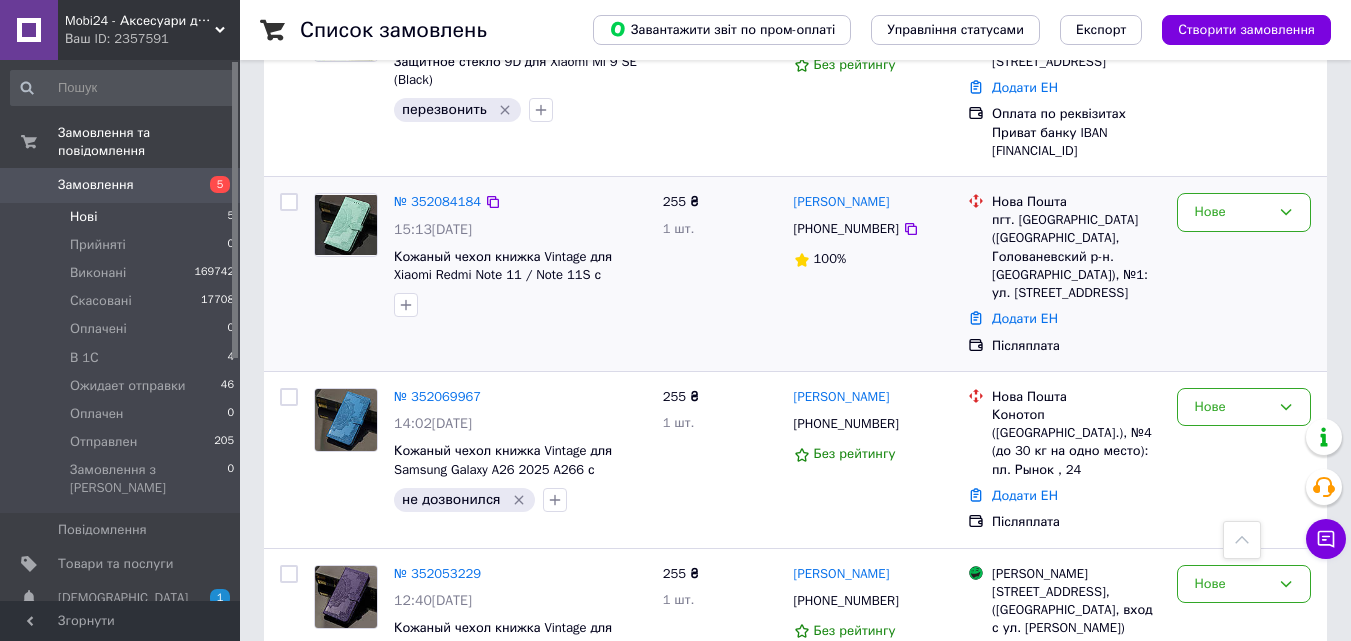 click at bounding box center (346, 225) 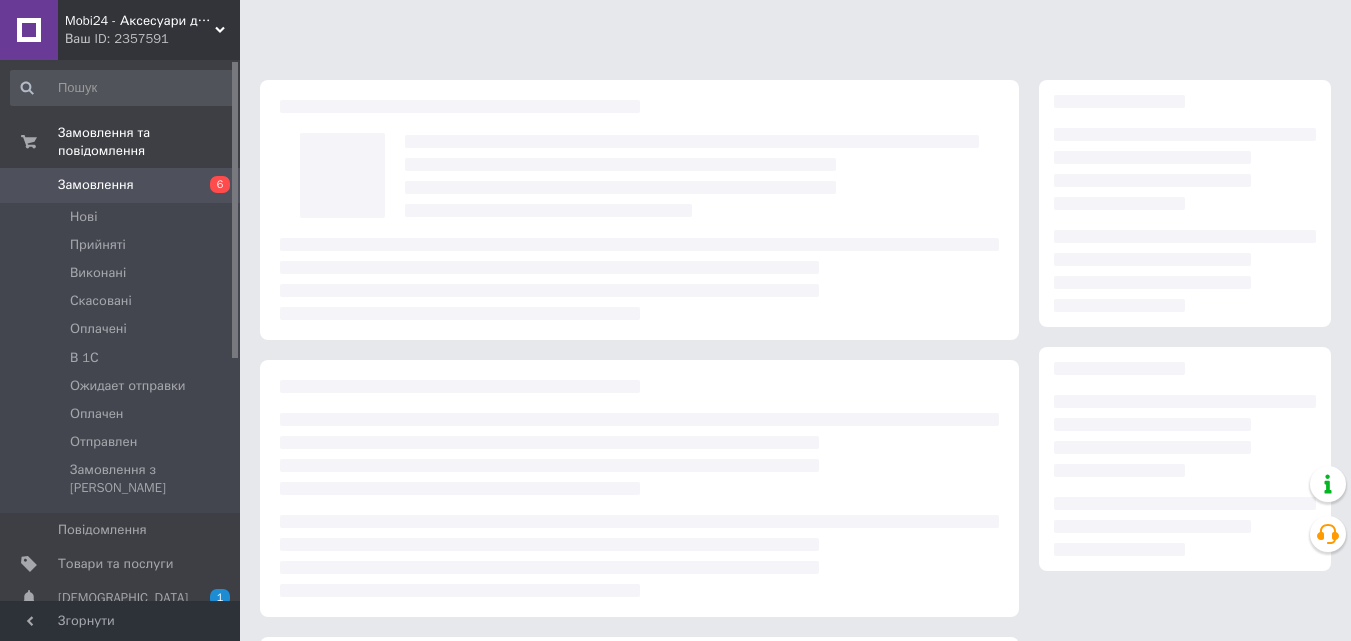 scroll, scrollTop: 0, scrollLeft: 0, axis: both 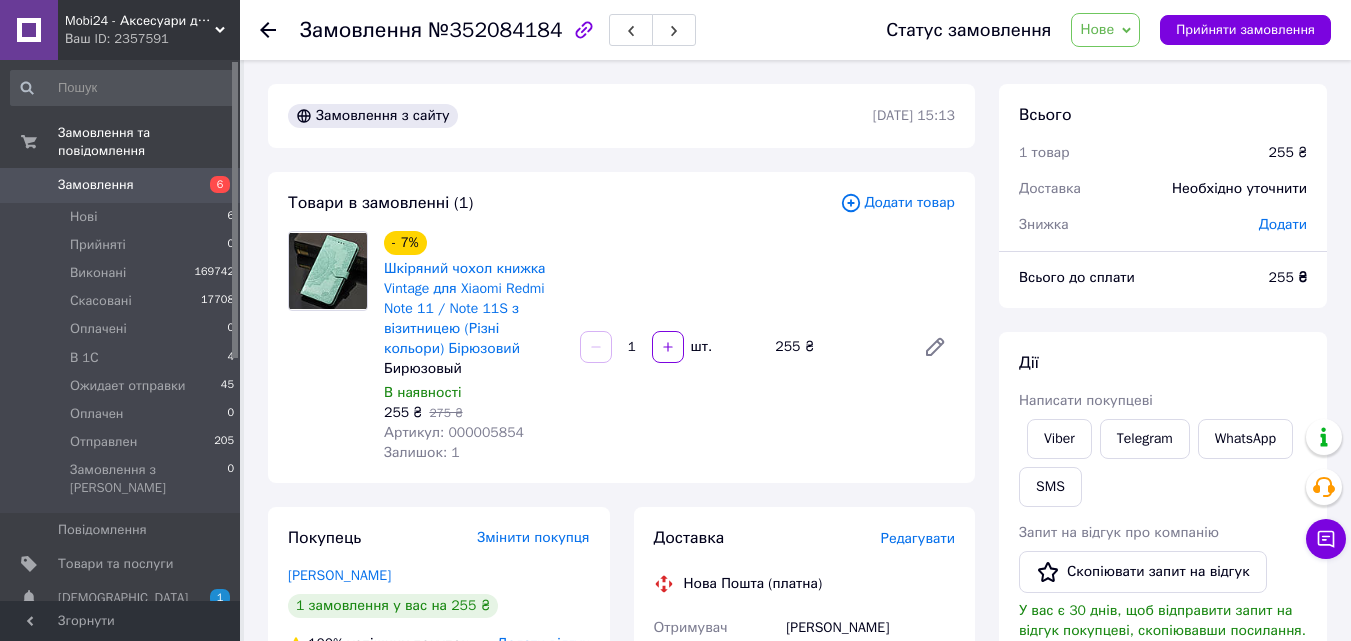 click on "Замовлення" at bounding box center (121, 185) 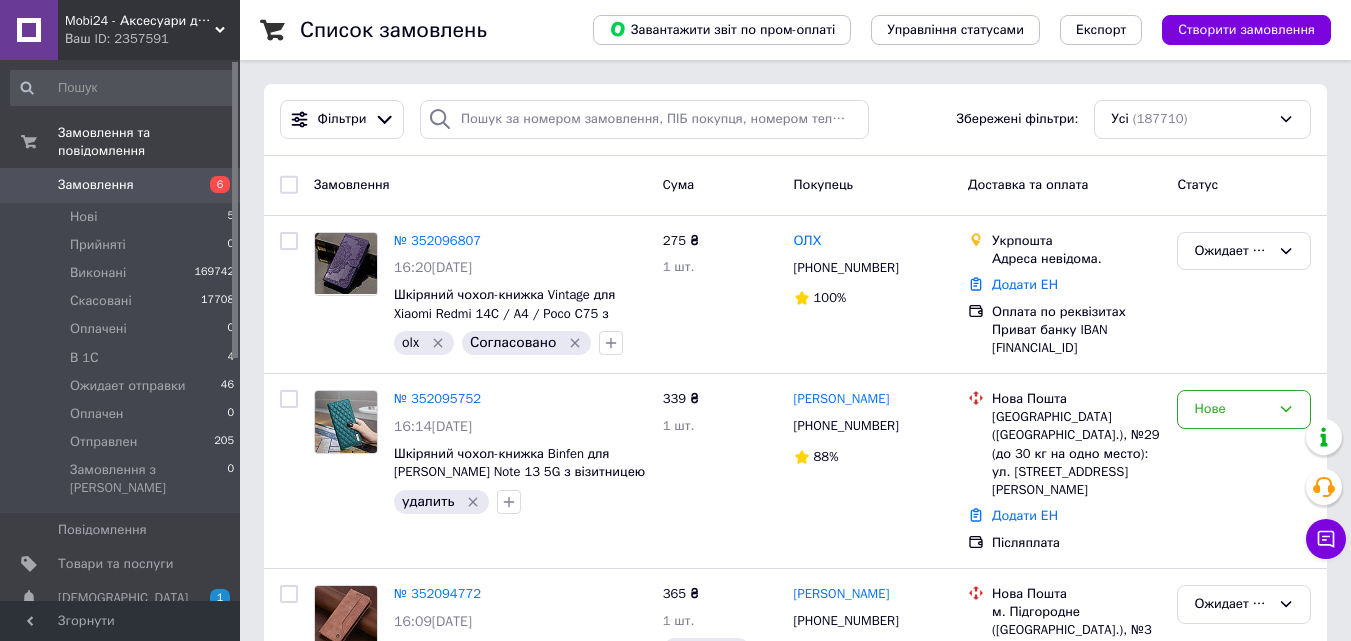 click on "Замовлення 6" at bounding box center [123, 185] 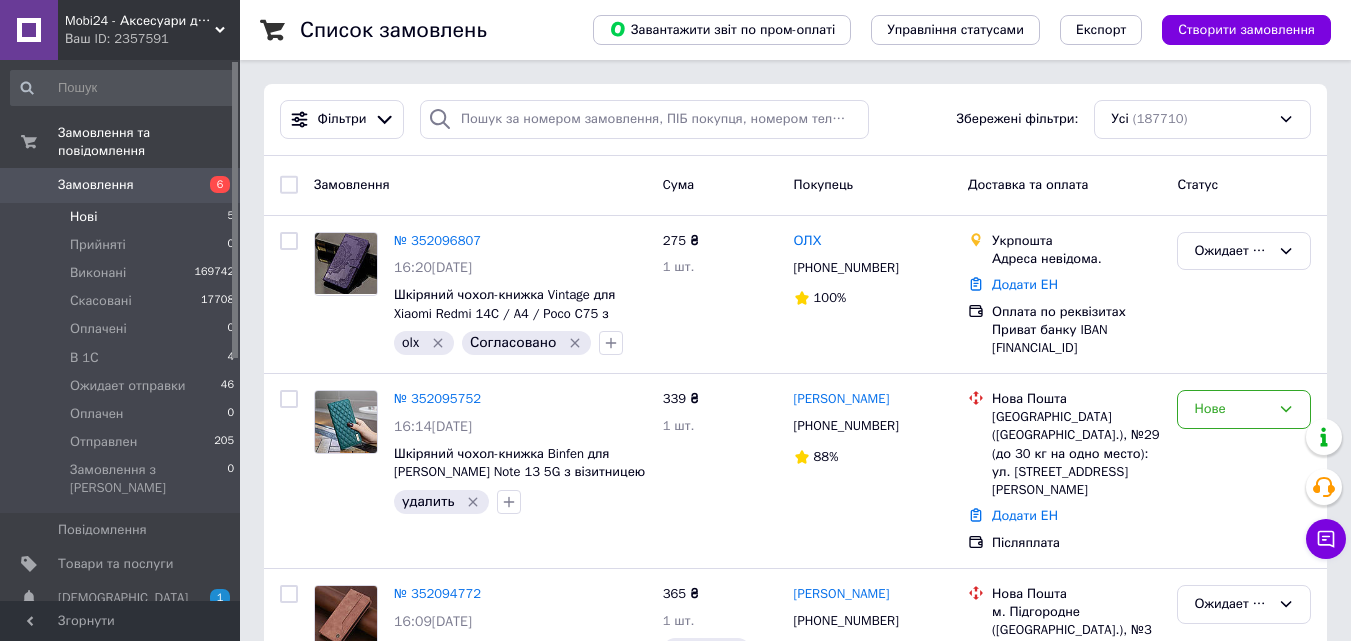 click on "Нові 5" at bounding box center (123, 217) 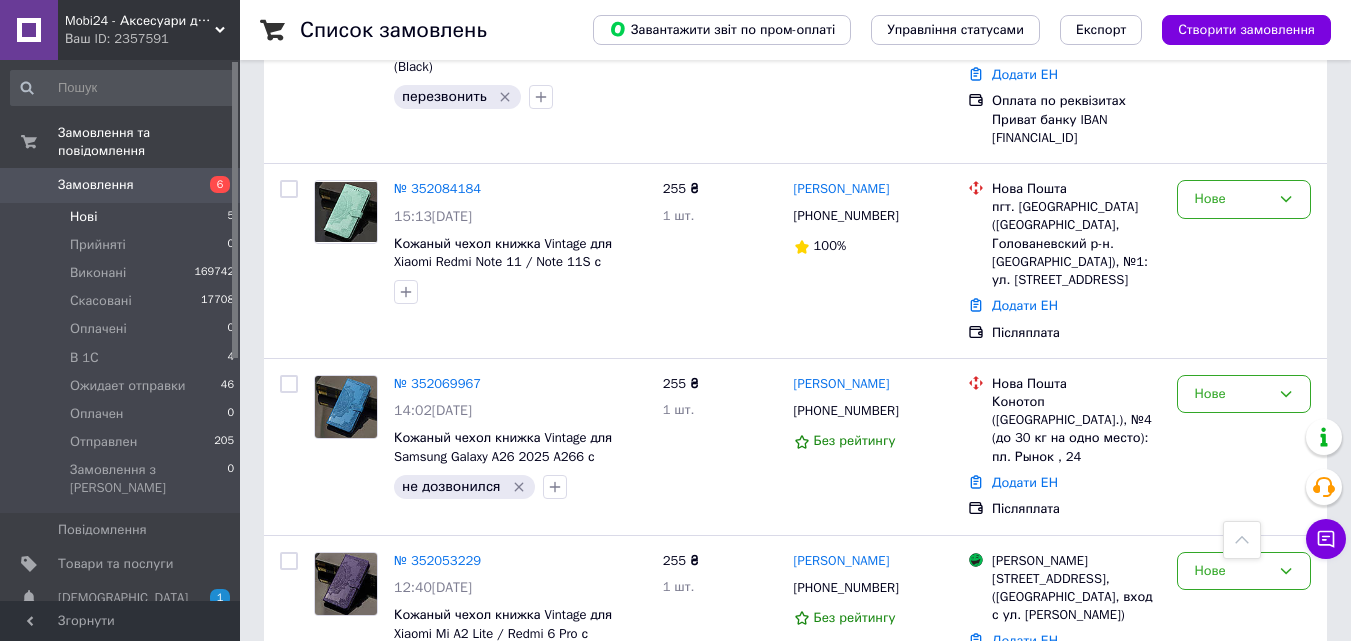 scroll, scrollTop: 516, scrollLeft: 0, axis: vertical 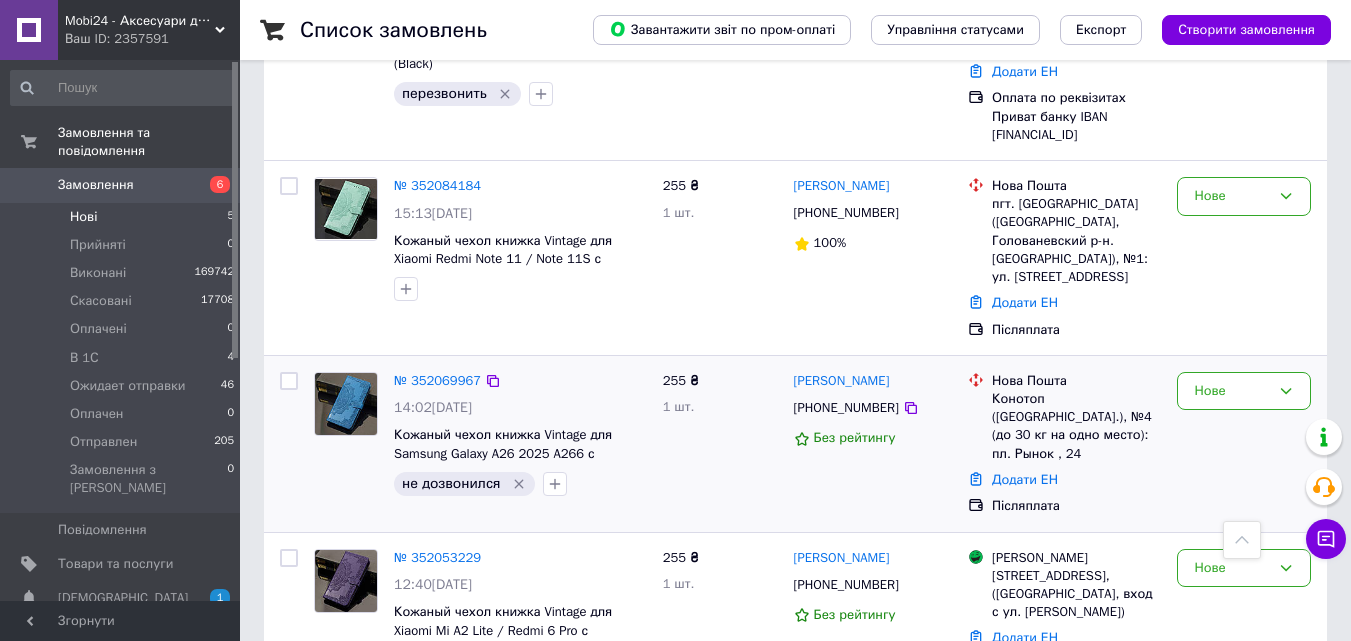click at bounding box center [346, 403] 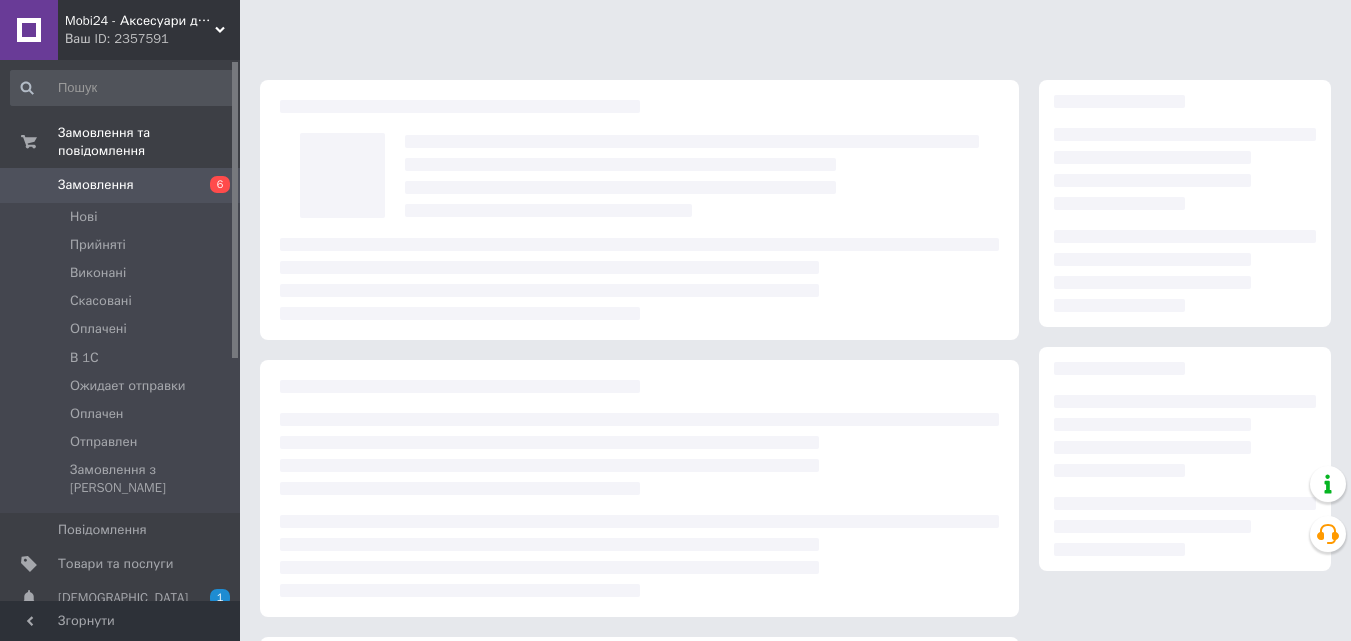 scroll, scrollTop: 0, scrollLeft: 0, axis: both 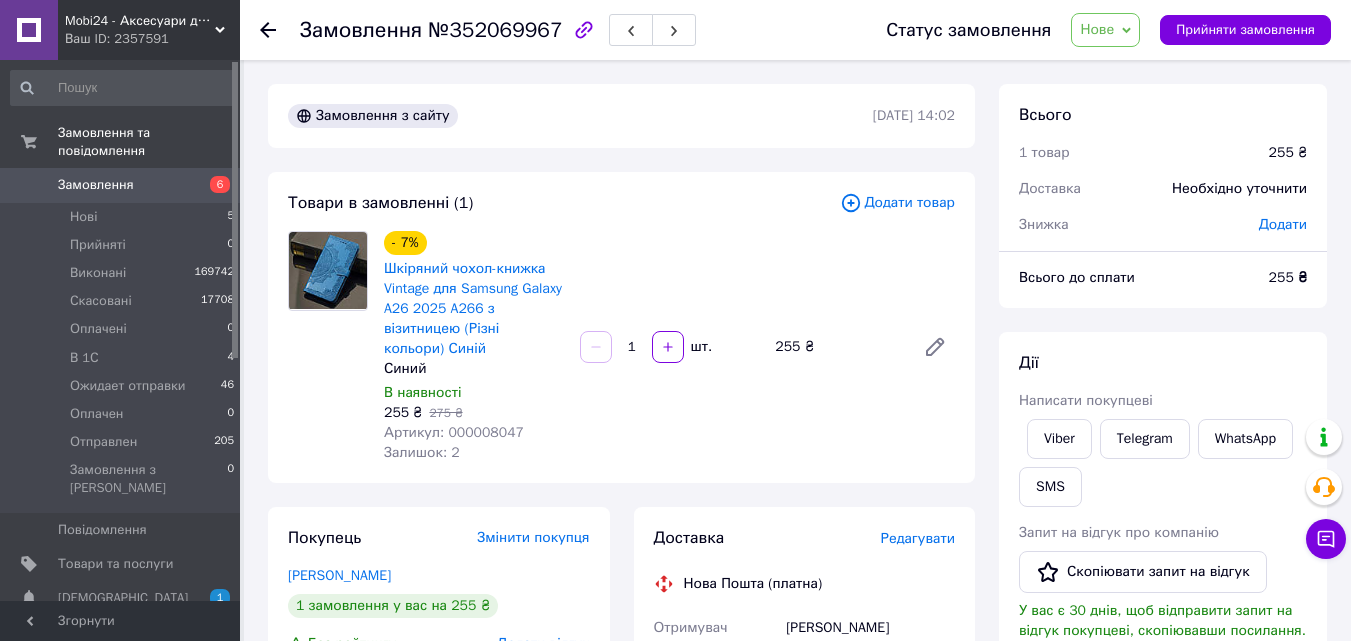 click on "Замовлення 6" at bounding box center [123, 185] 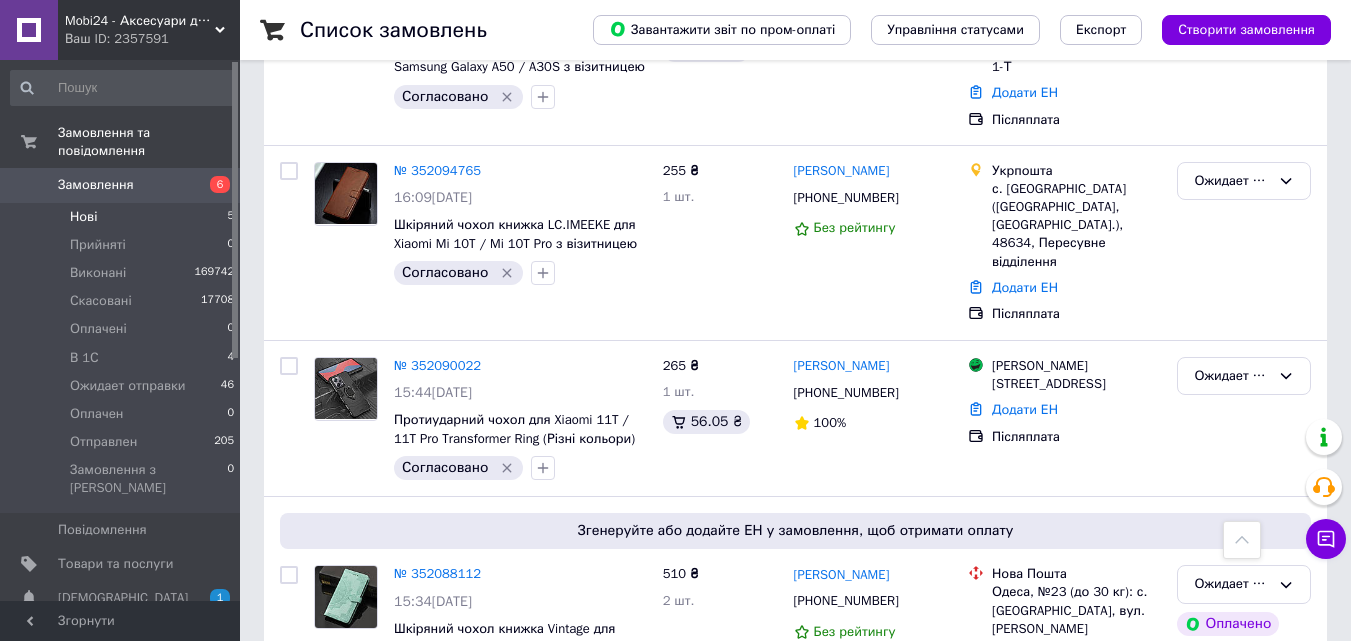 click on "Нові 5" at bounding box center (123, 217) 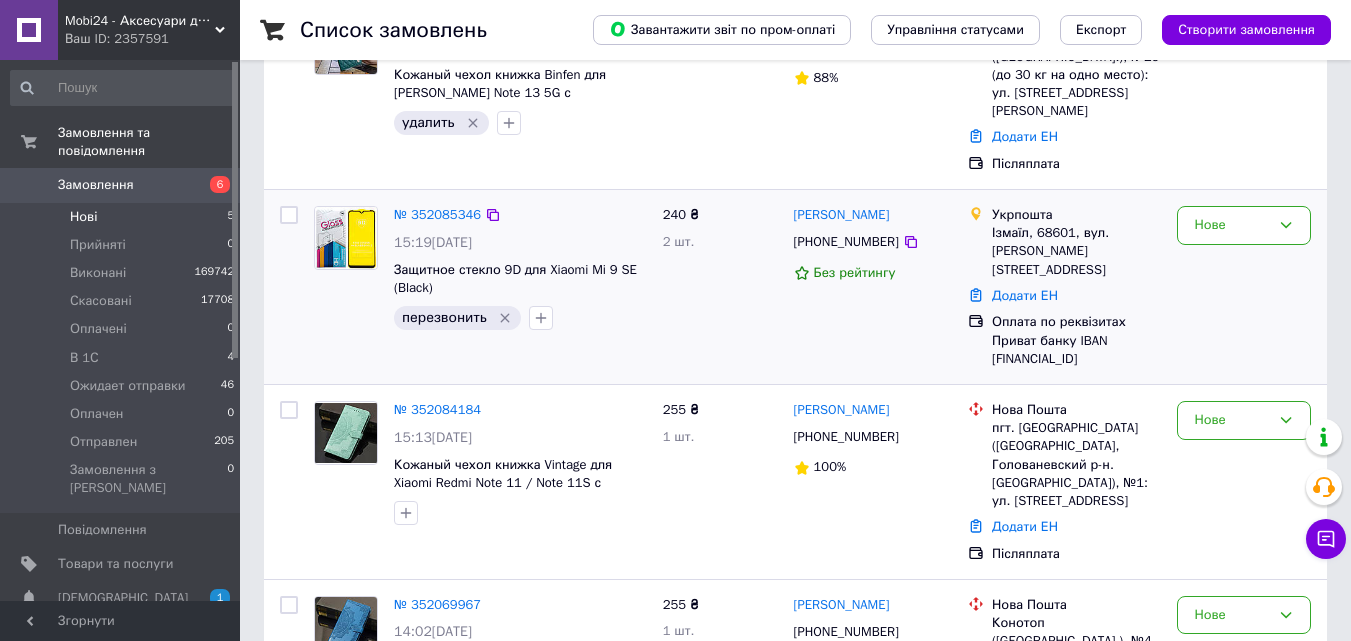 scroll, scrollTop: 300, scrollLeft: 0, axis: vertical 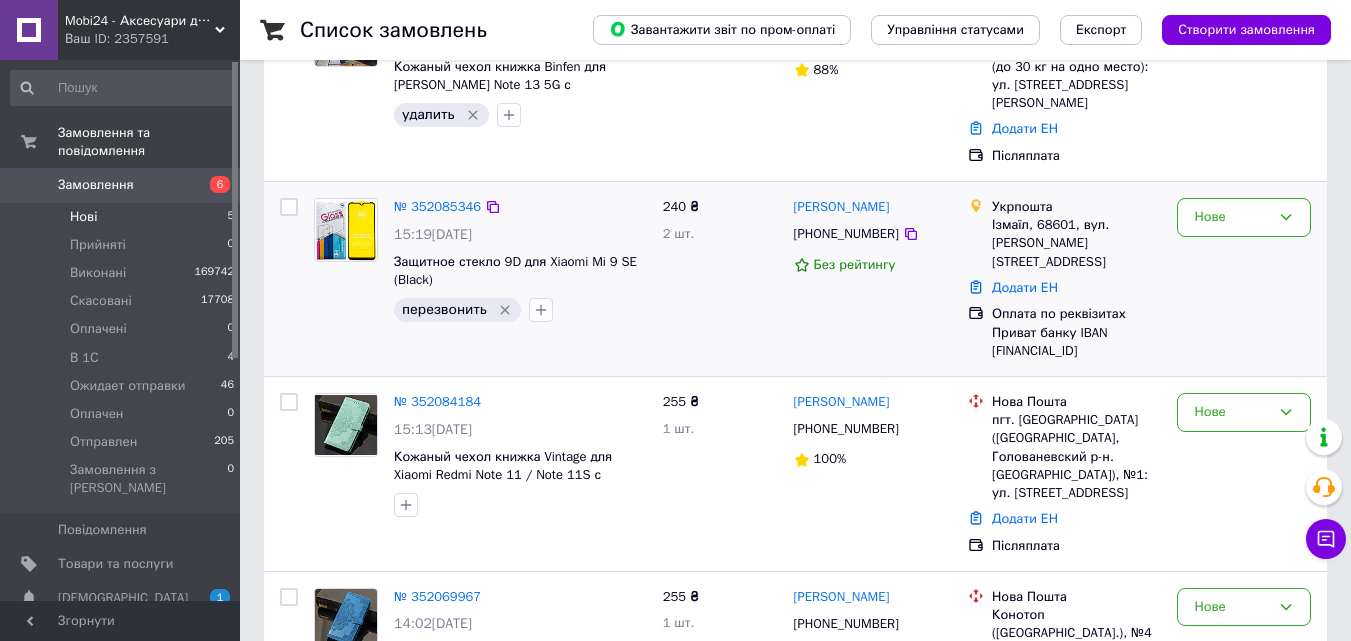click at bounding box center [346, 230] 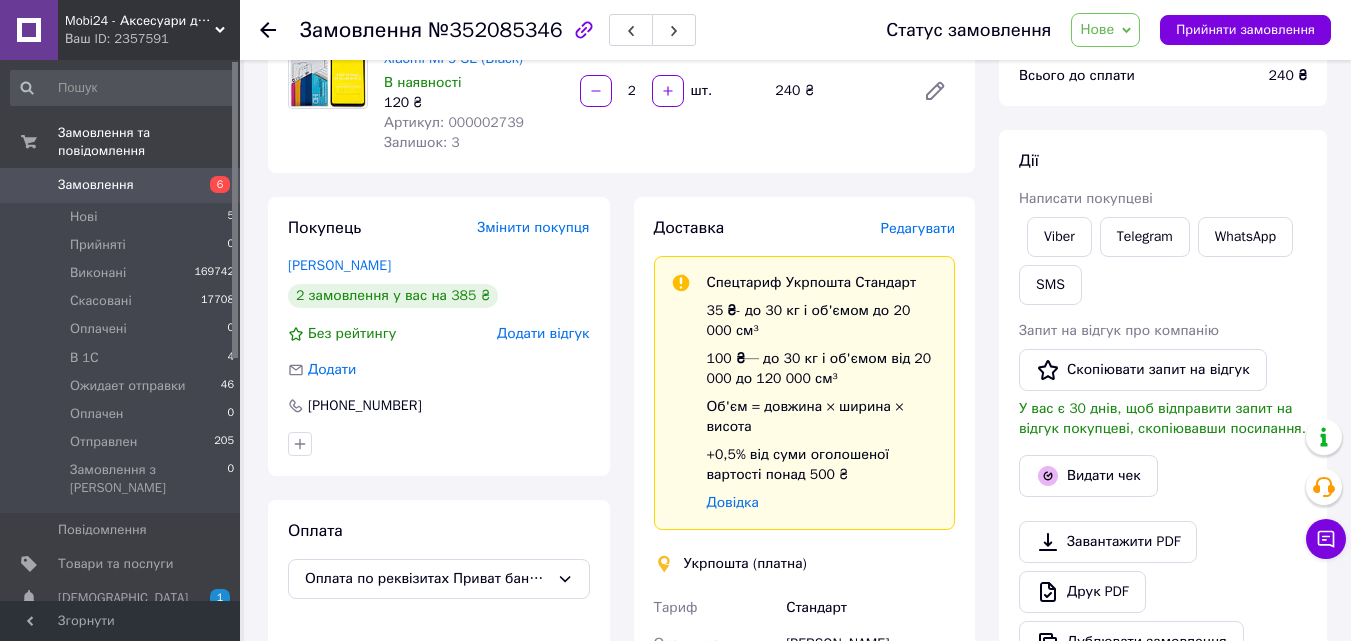 scroll, scrollTop: 200, scrollLeft: 0, axis: vertical 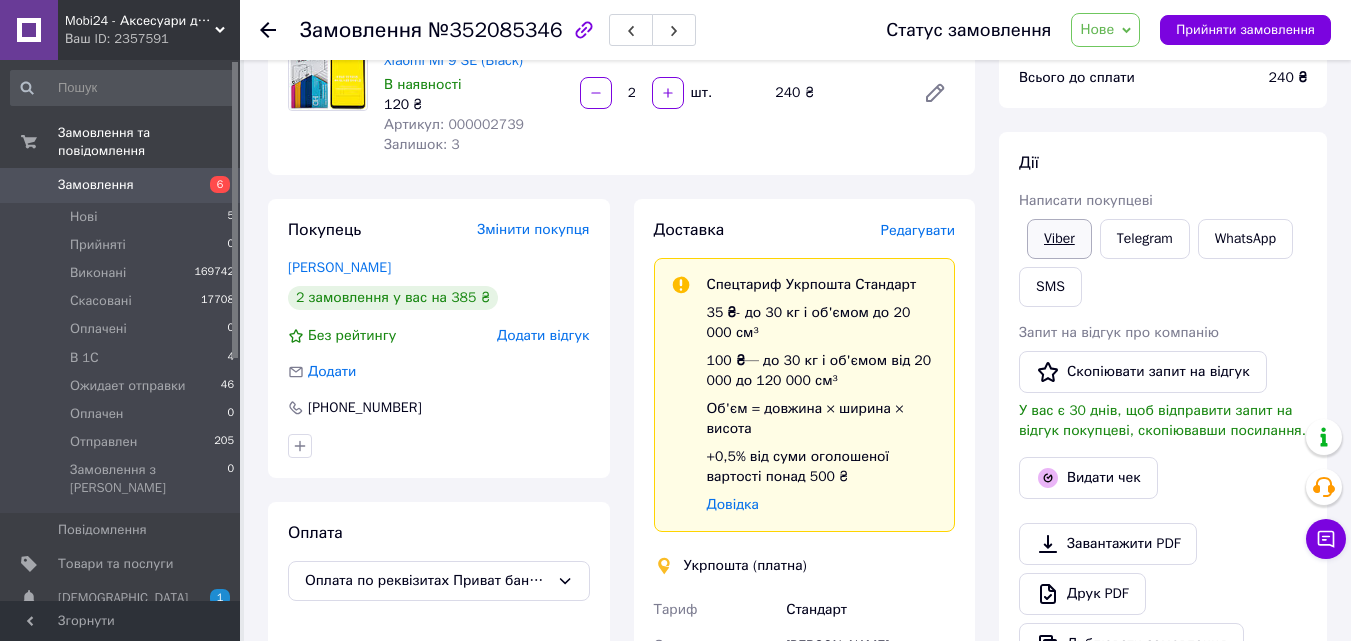 click on "Viber" at bounding box center [1059, 239] 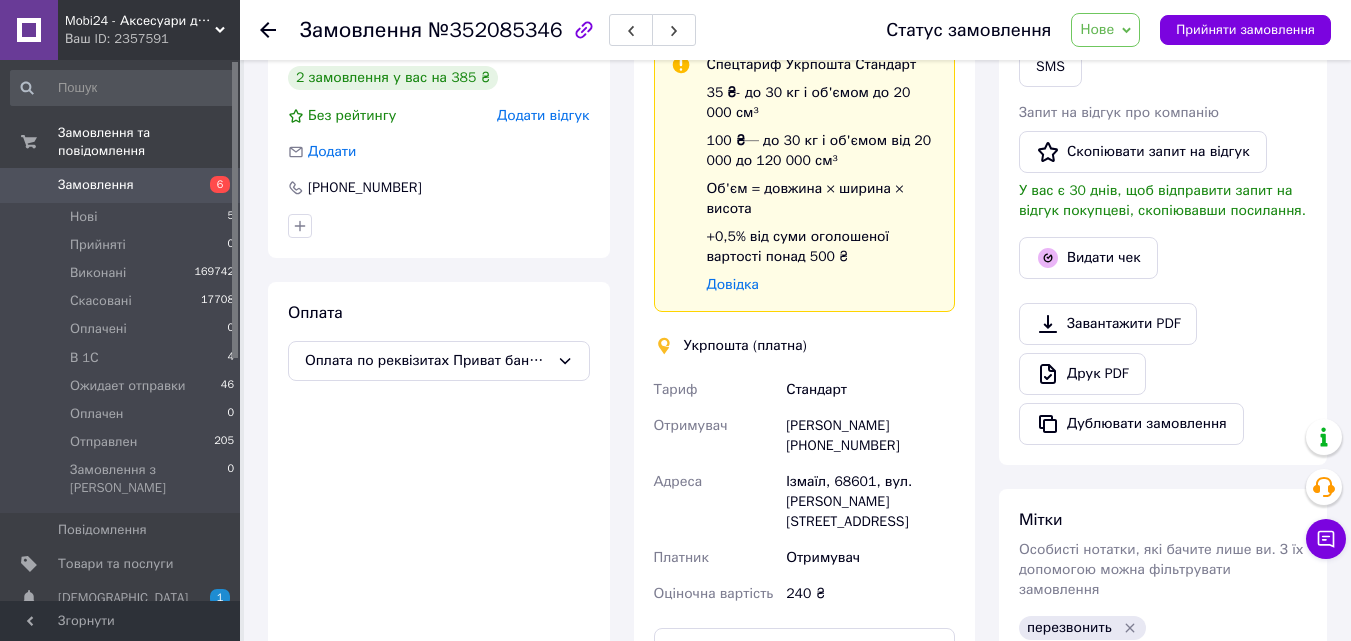 scroll, scrollTop: 300, scrollLeft: 0, axis: vertical 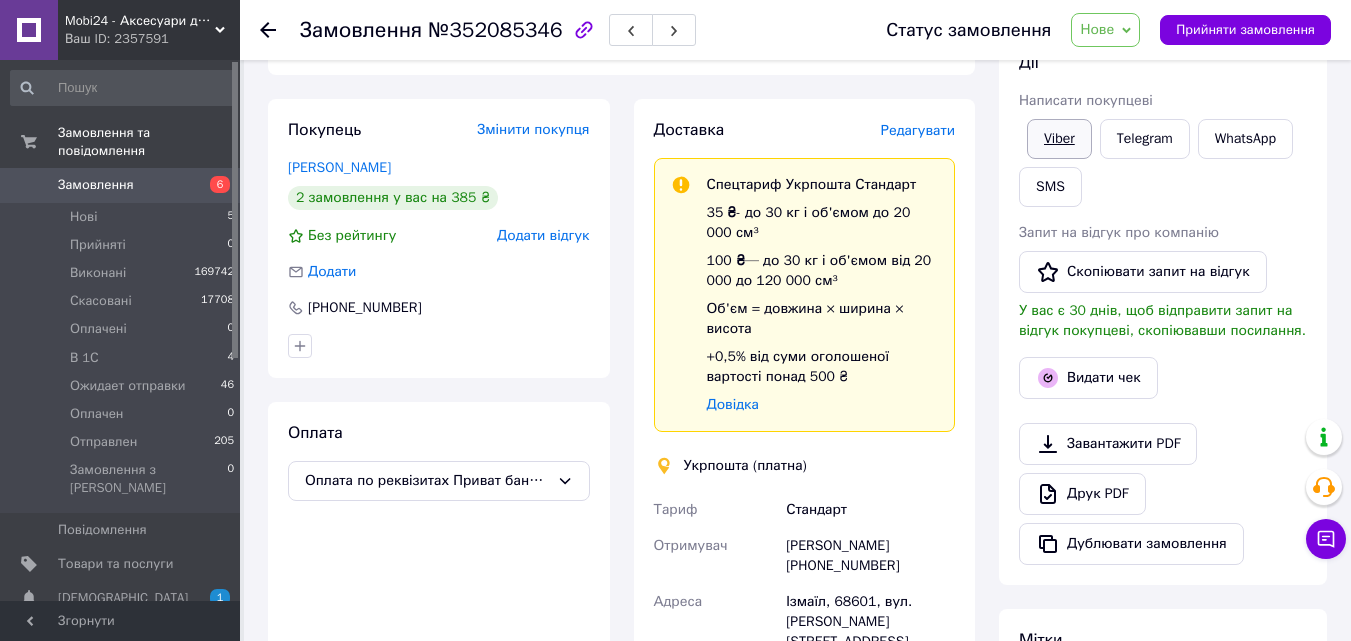 click on "Viber" at bounding box center (1059, 139) 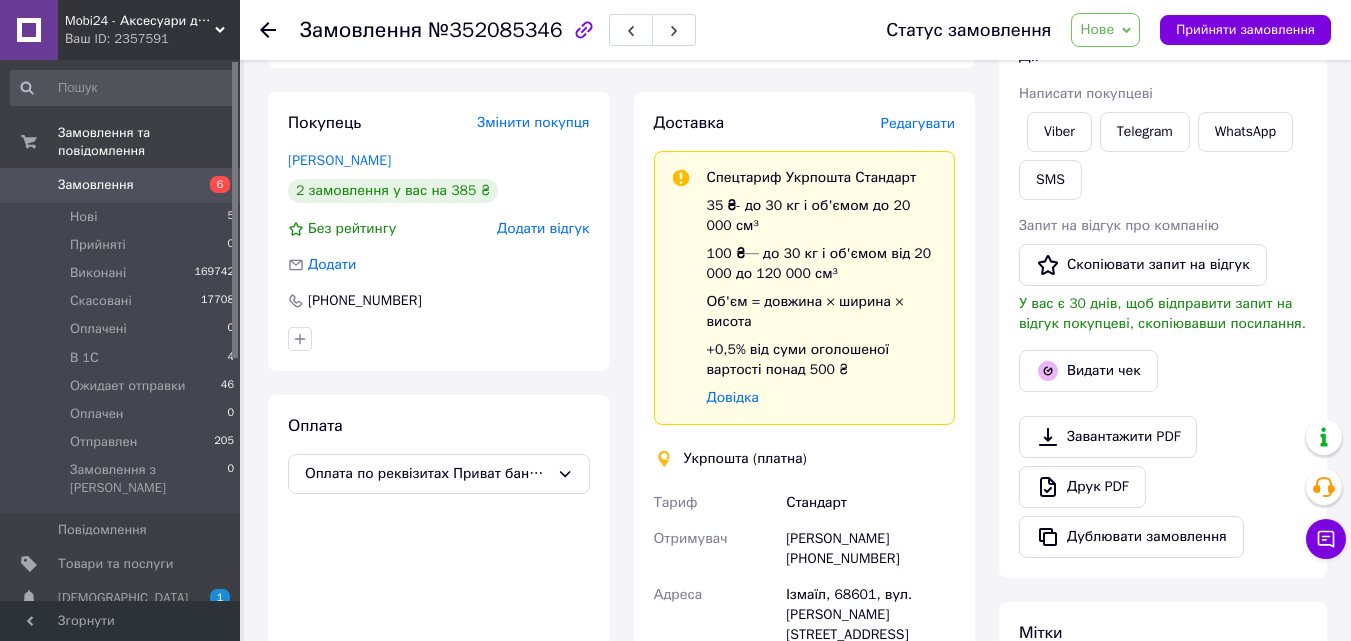 scroll, scrollTop: 300, scrollLeft: 0, axis: vertical 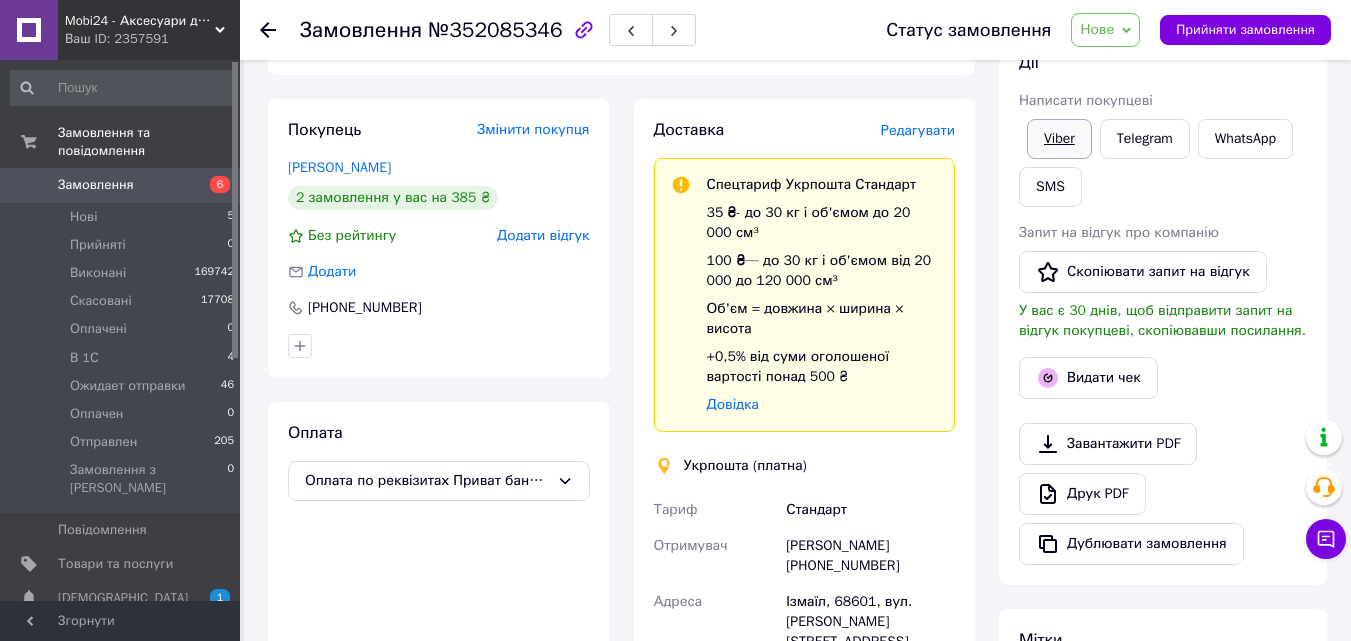 click on "Viber" at bounding box center (1059, 139) 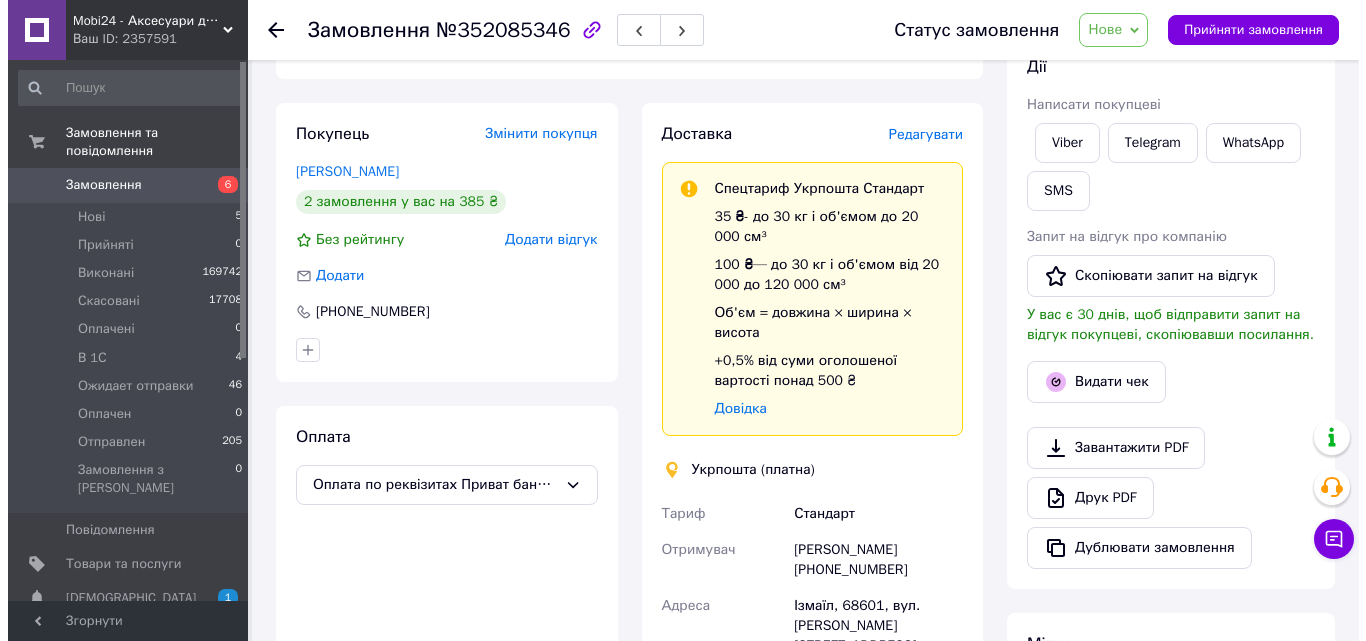 scroll, scrollTop: 300, scrollLeft: 0, axis: vertical 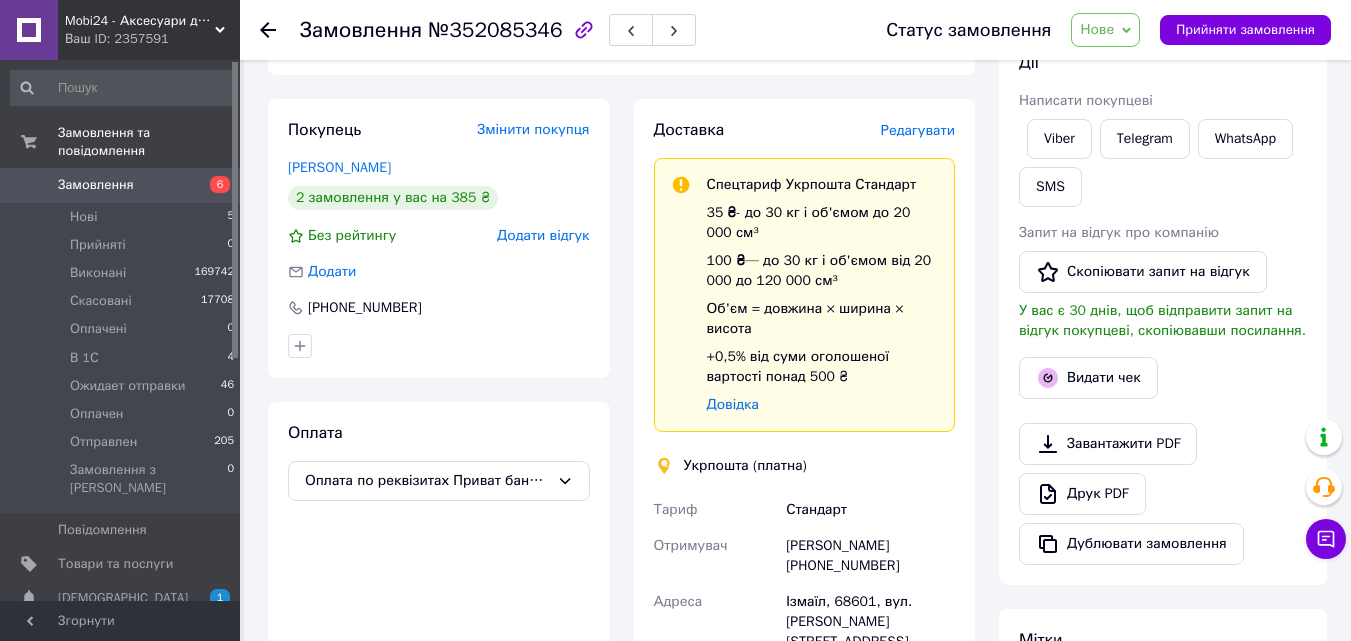 click on "Редагувати" at bounding box center [918, 130] 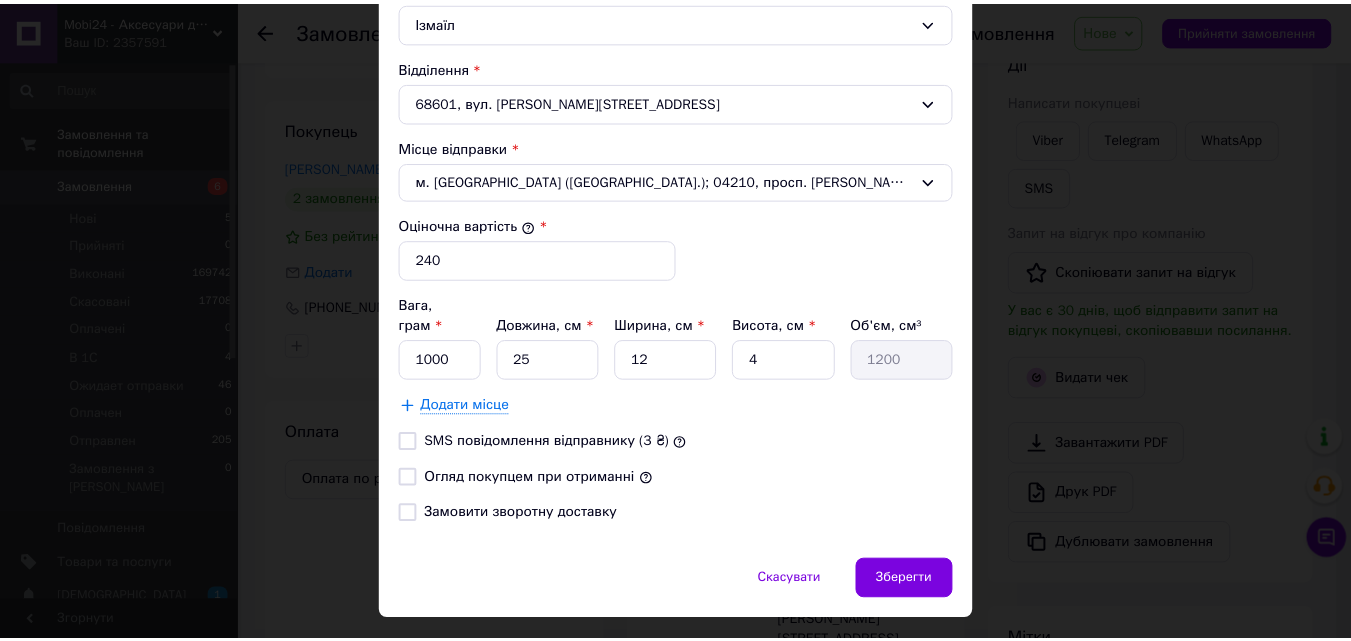 scroll, scrollTop: 682, scrollLeft: 0, axis: vertical 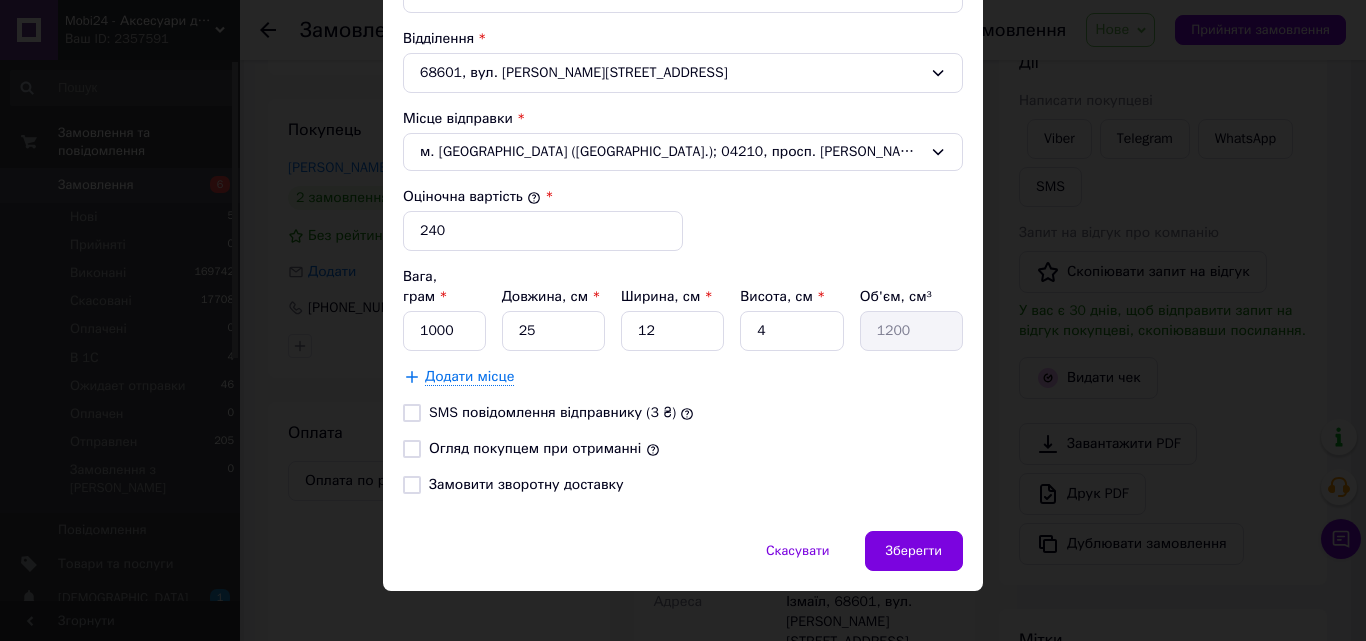 click on "Огляд покупцем при отриманні" at bounding box center (412, 449) 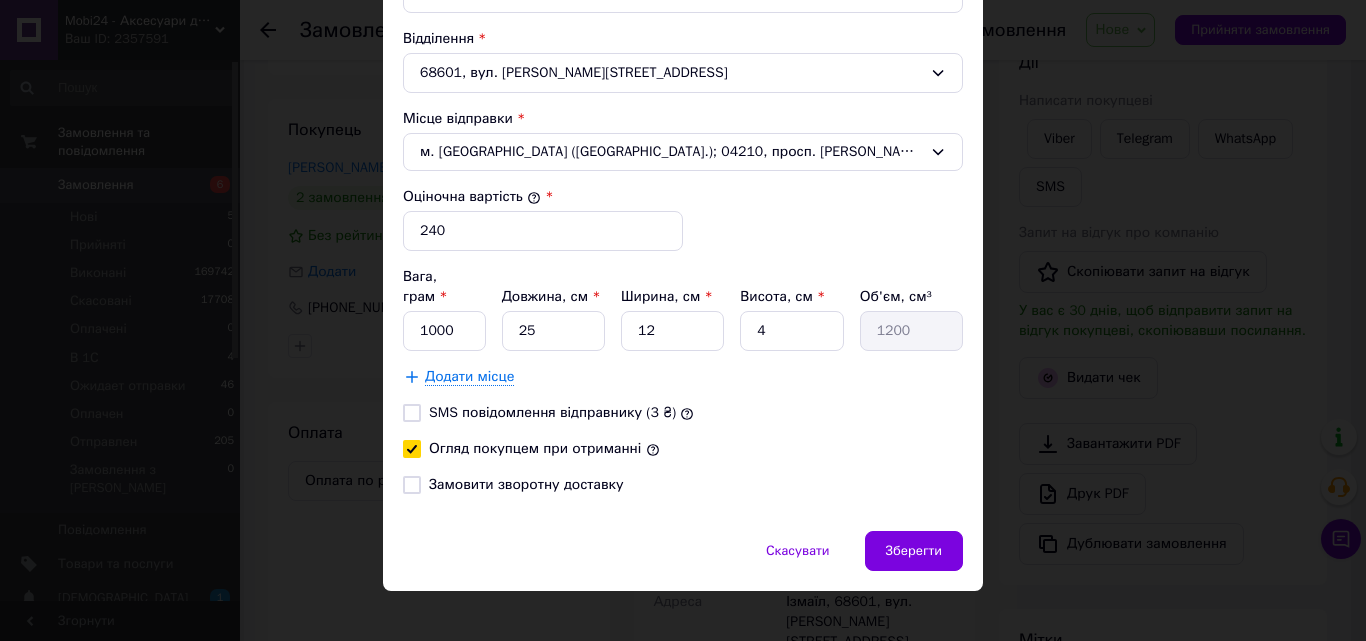 checkbox on "true" 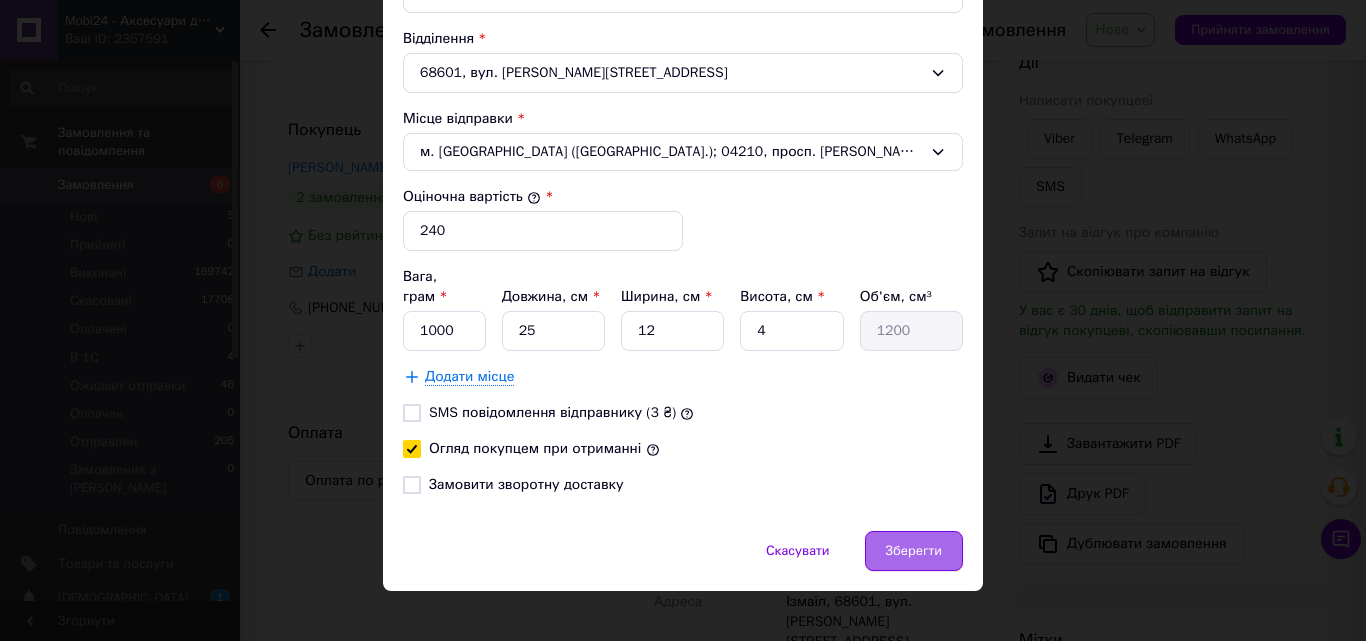 click on "Зберегти" at bounding box center [914, 551] 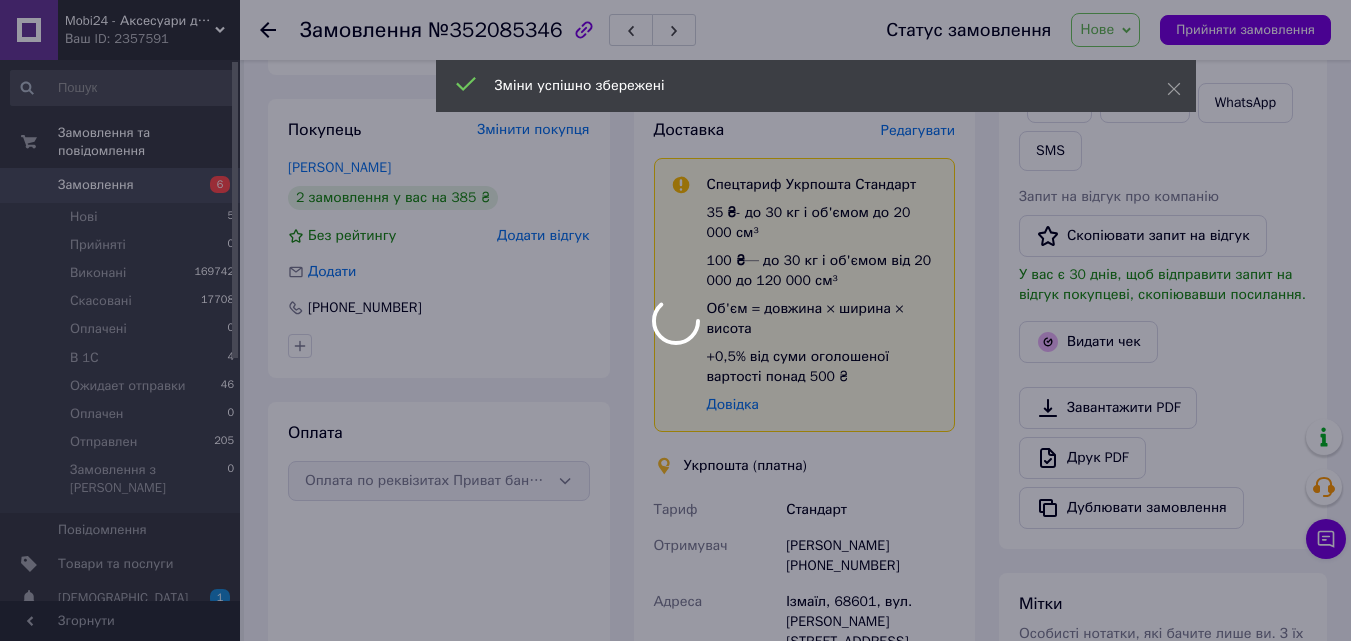 scroll, scrollTop: 600, scrollLeft: 0, axis: vertical 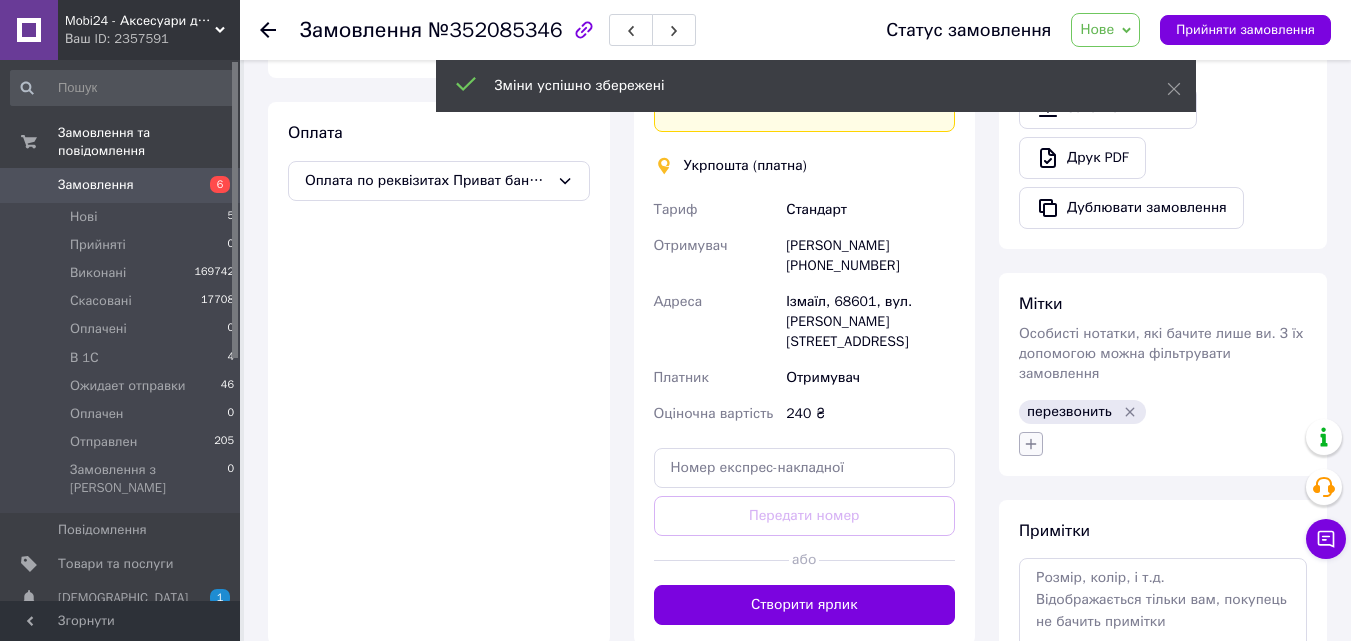 click 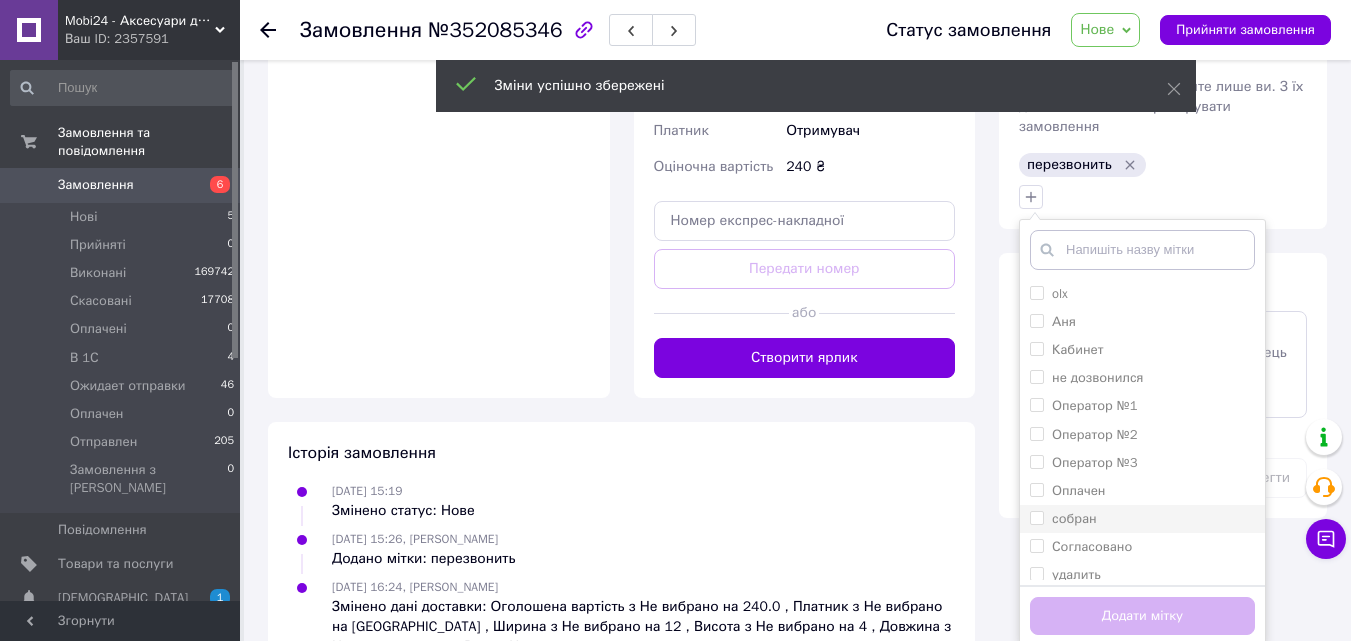 scroll, scrollTop: 887, scrollLeft: 0, axis: vertical 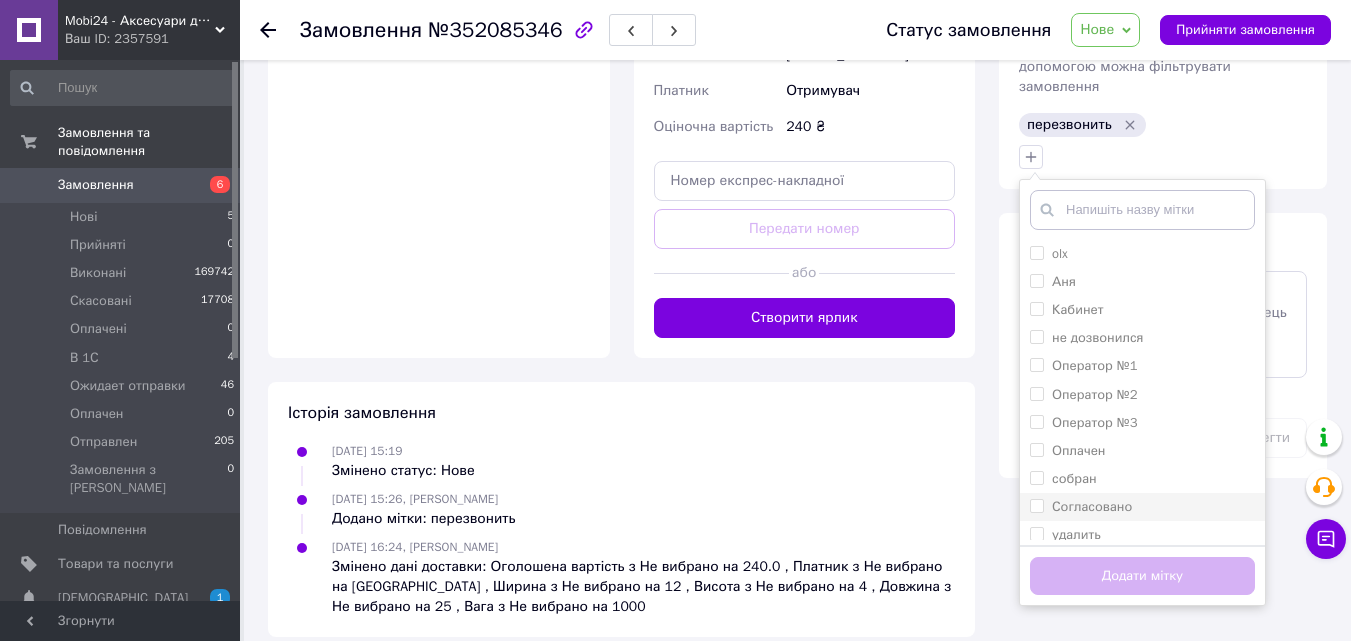 click on "Согласовано" at bounding box center (1036, 505) 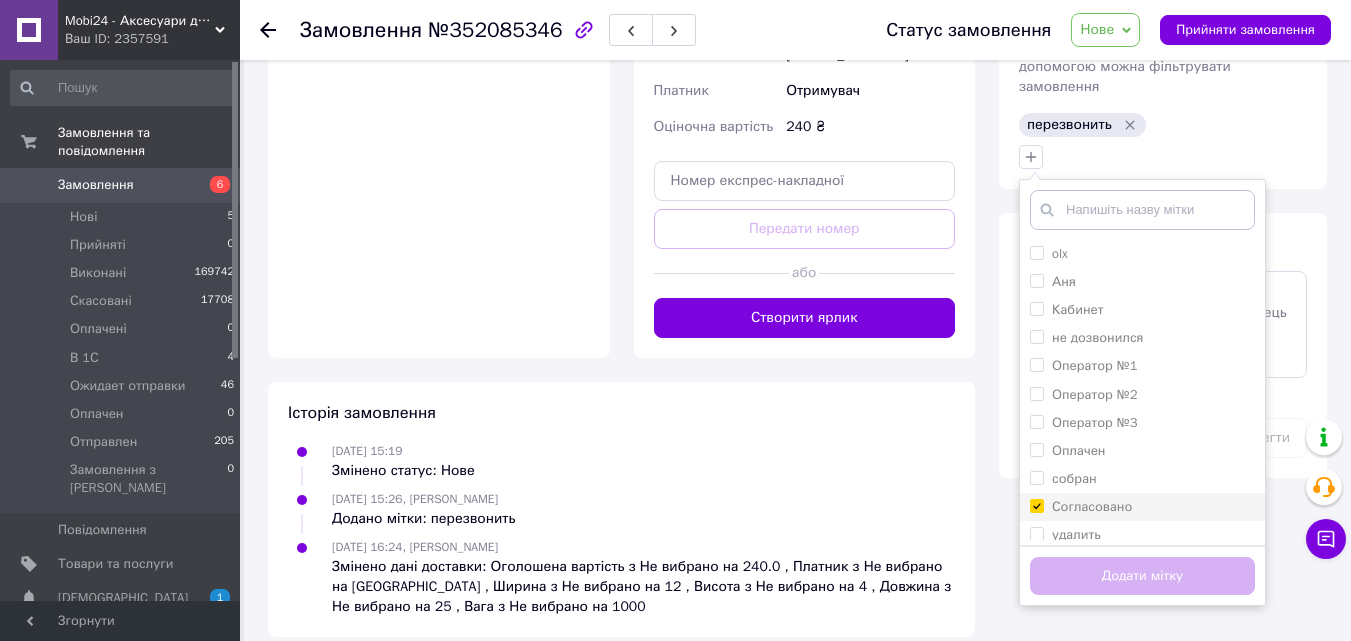 checkbox on "true" 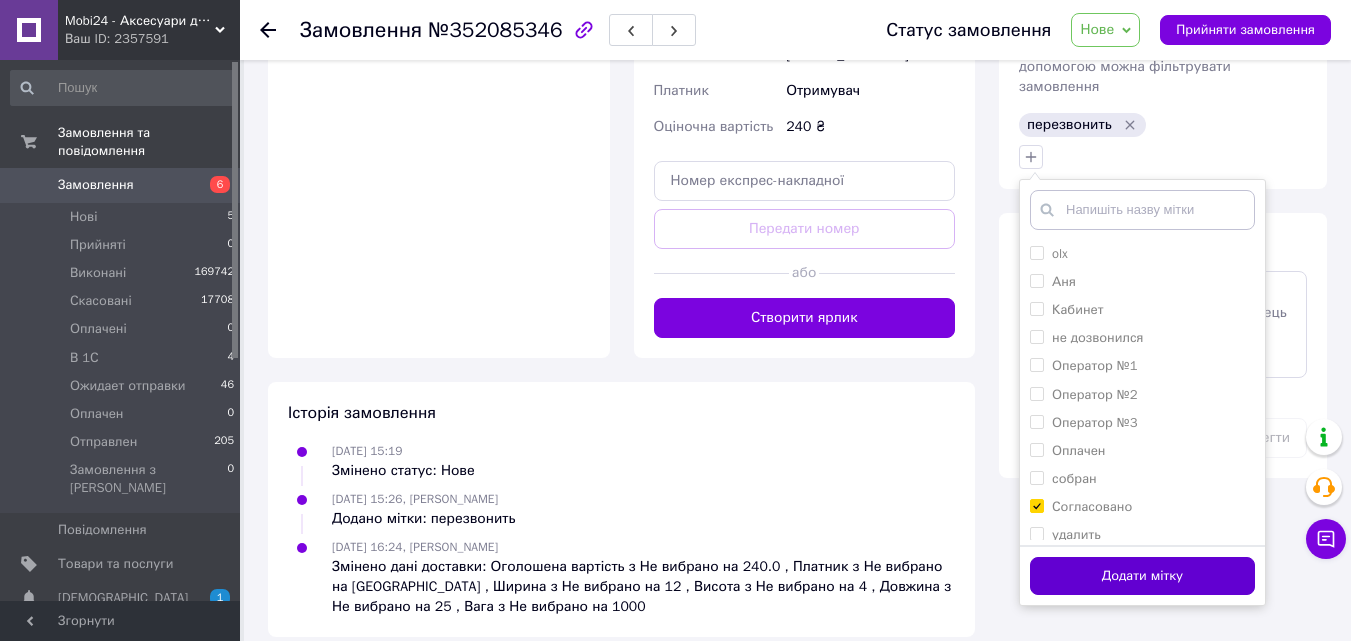 click on "Додати мітку" at bounding box center [1142, 576] 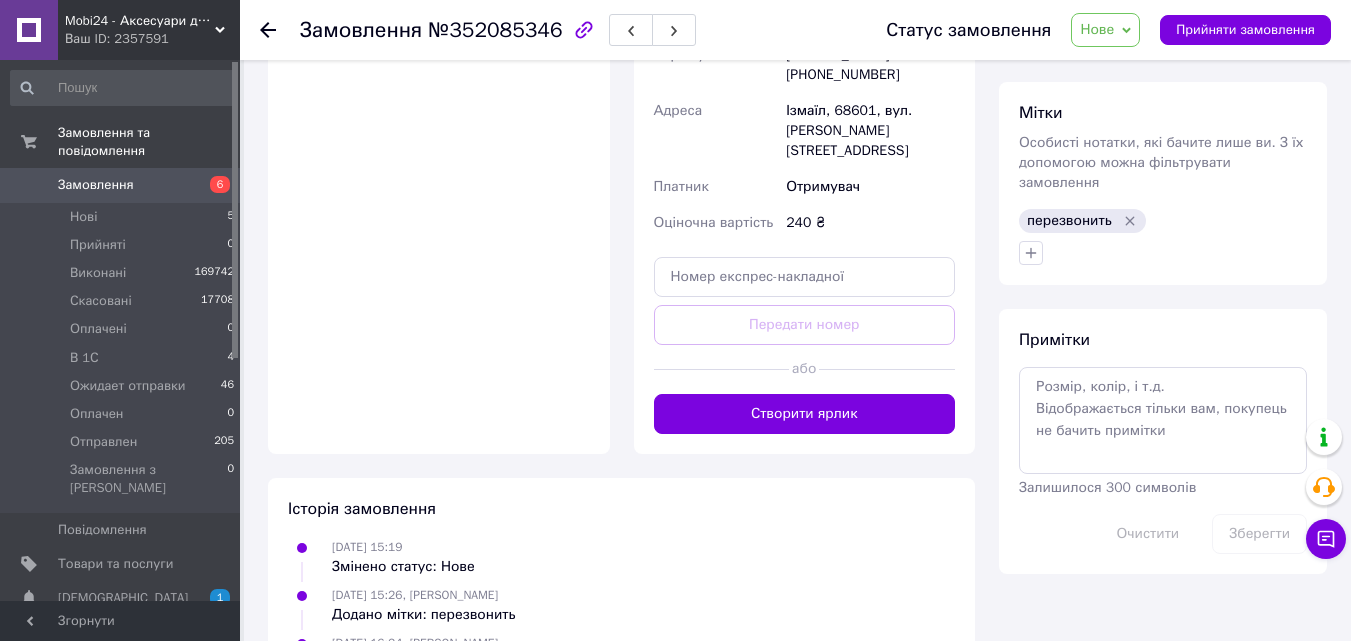 scroll, scrollTop: 587, scrollLeft: 0, axis: vertical 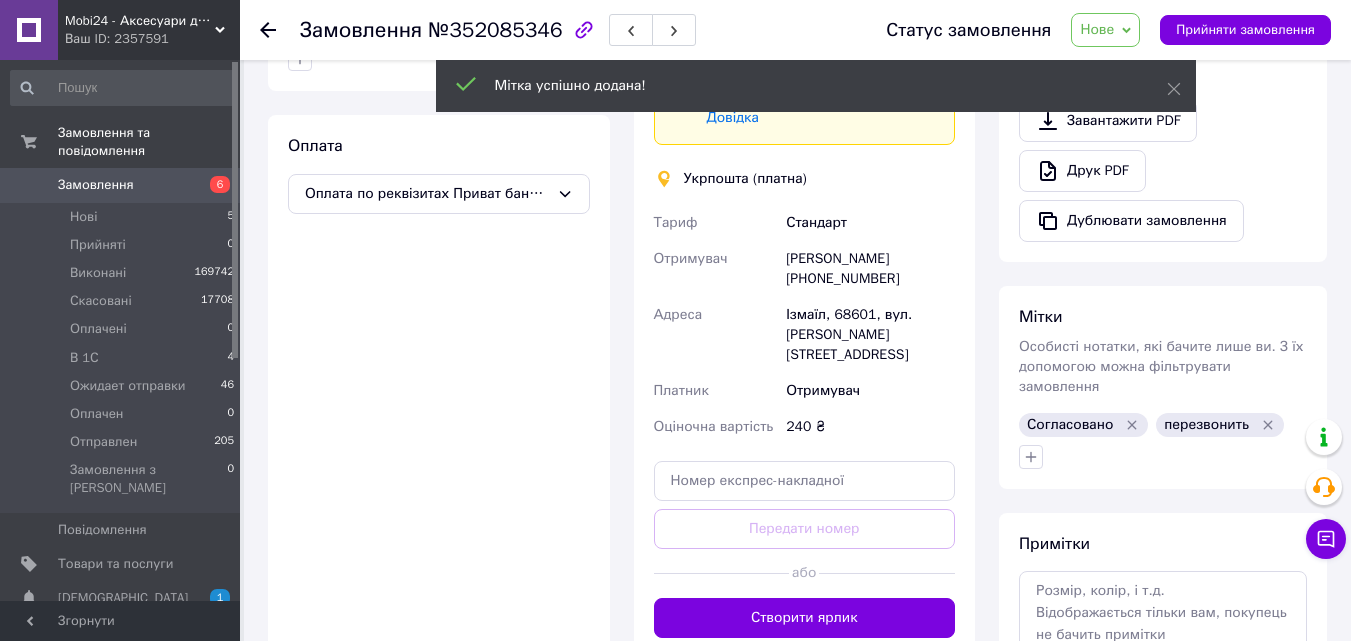 click 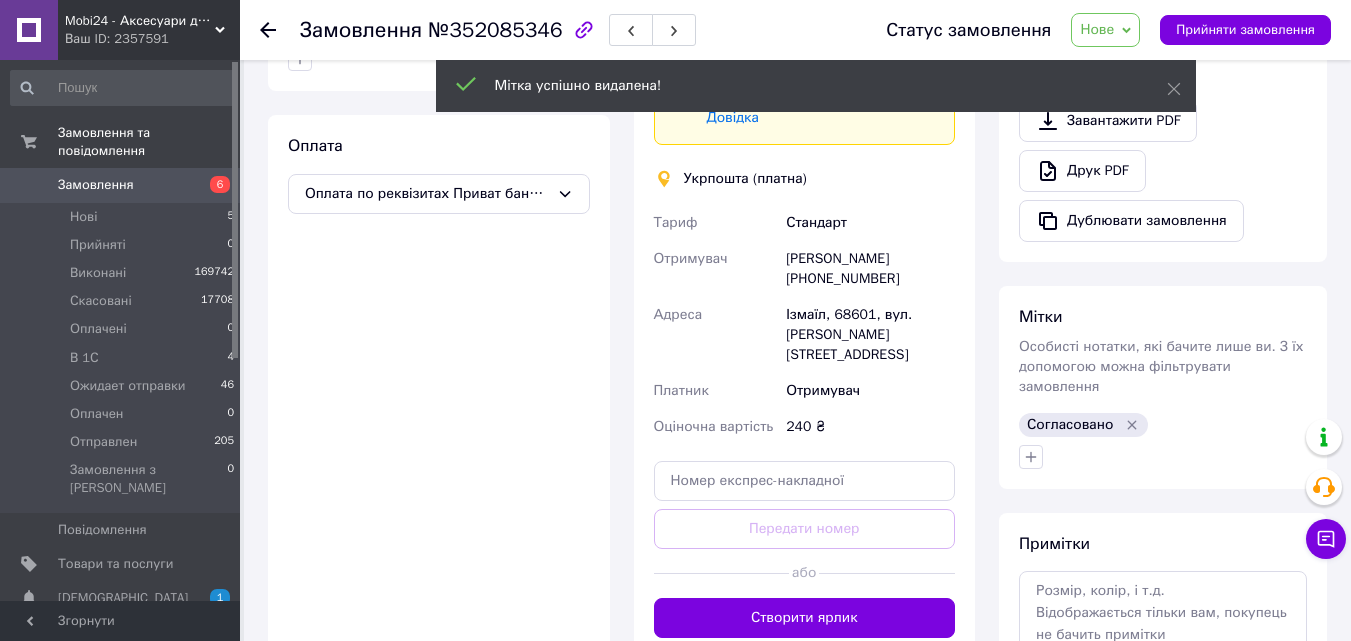 click on "Нове" at bounding box center [1105, 30] 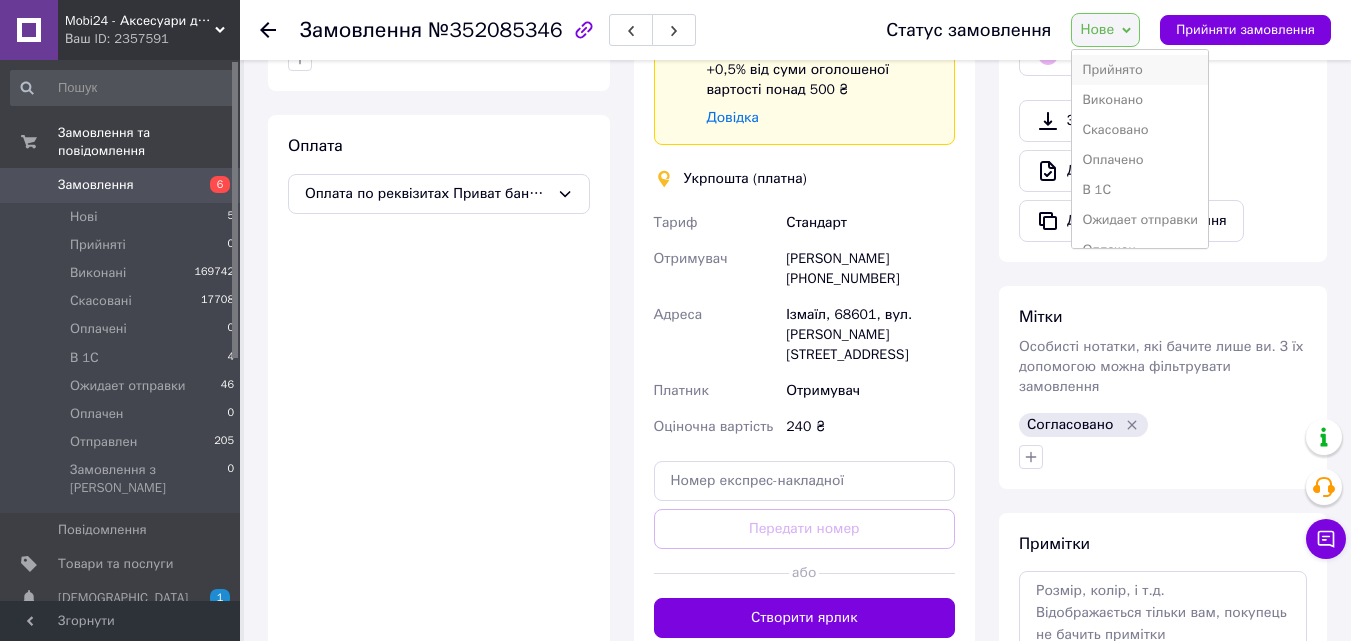 click on "Прийнято" at bounding box center [1140, 70] 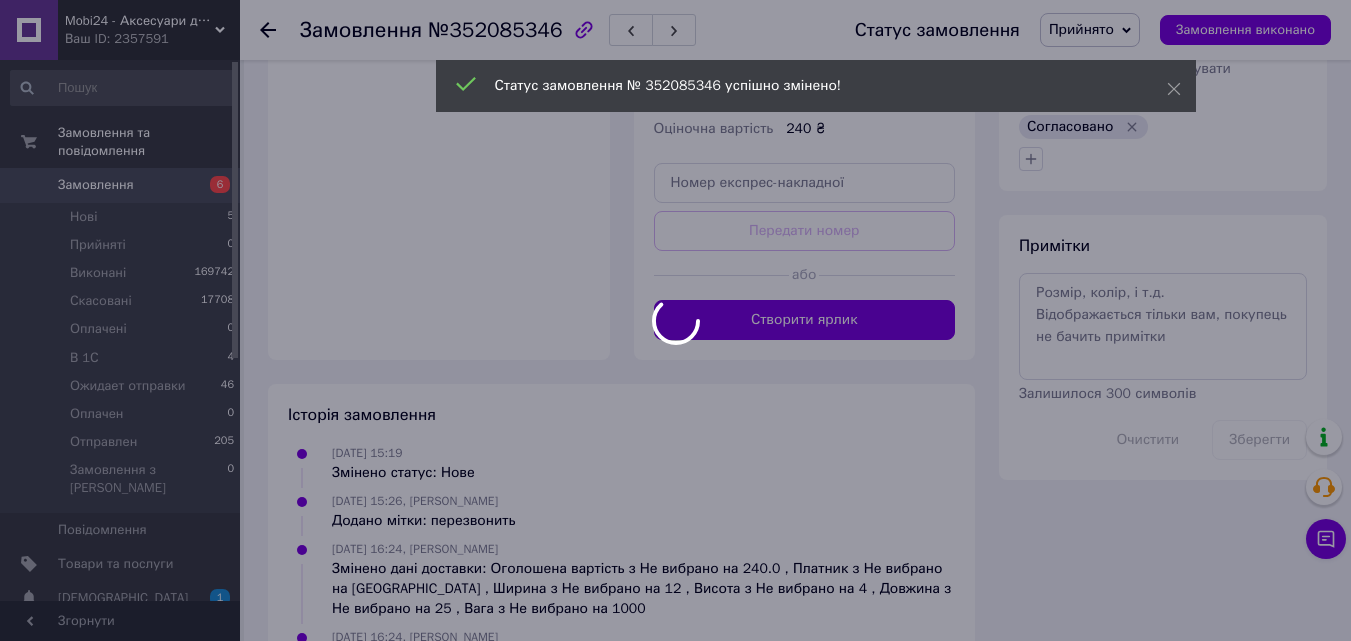 scroll, scrollTop: 887, scrollLeft: 0, axis: vertical 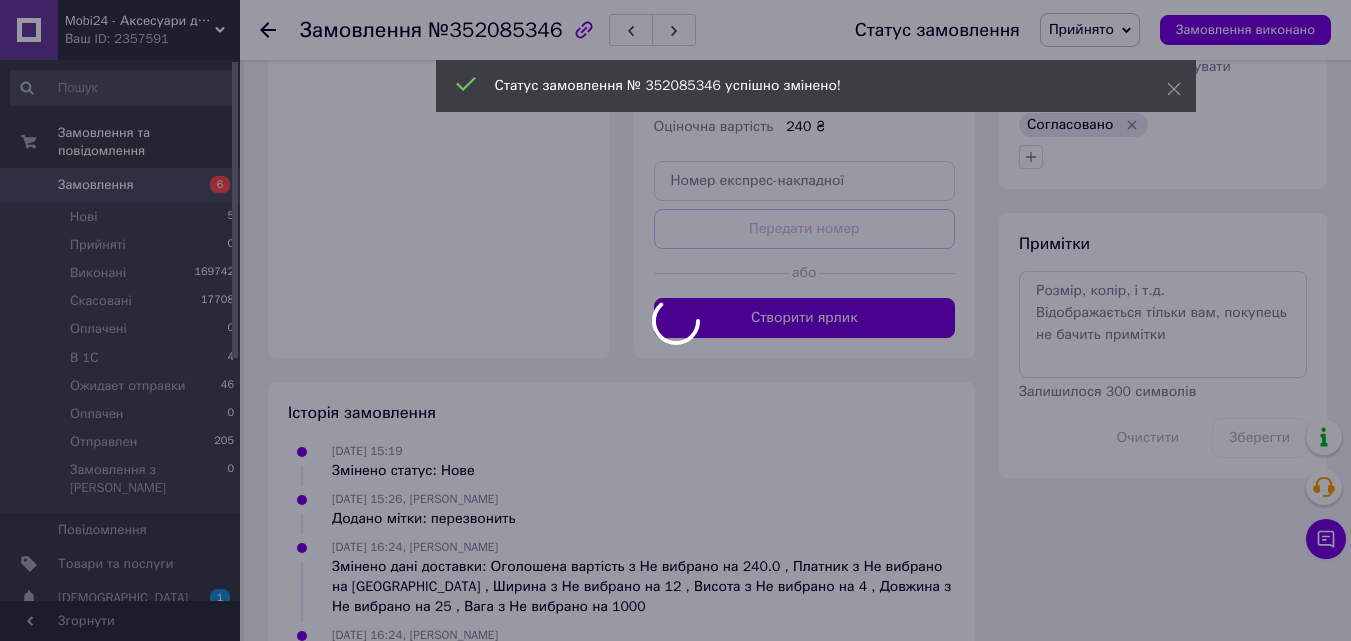 click at bounding box center [675, 320] 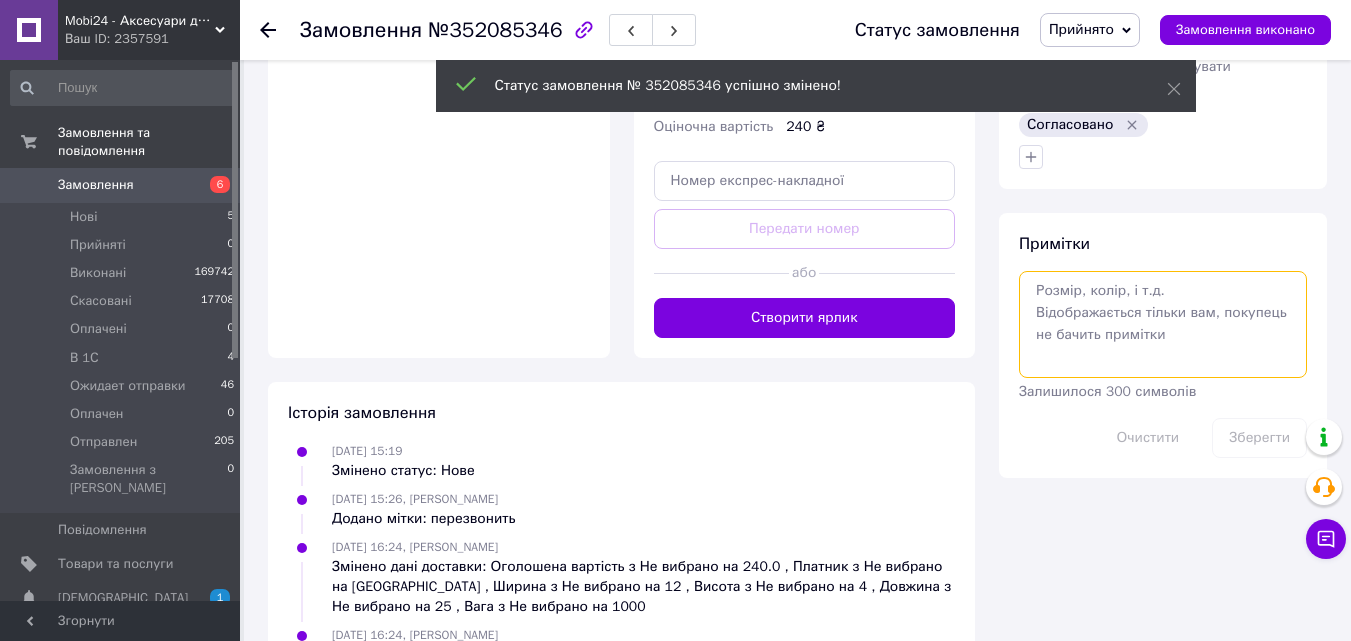 click at bounding box center [1163, 324] 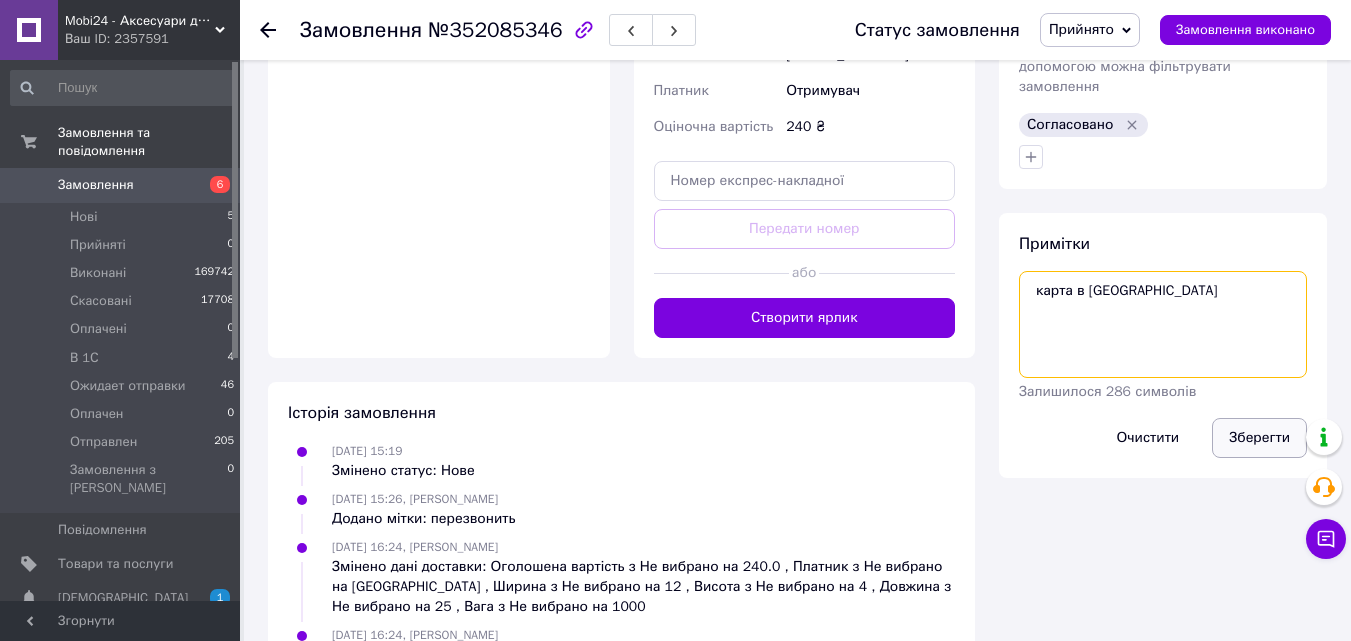 type on "карта в вайбер" 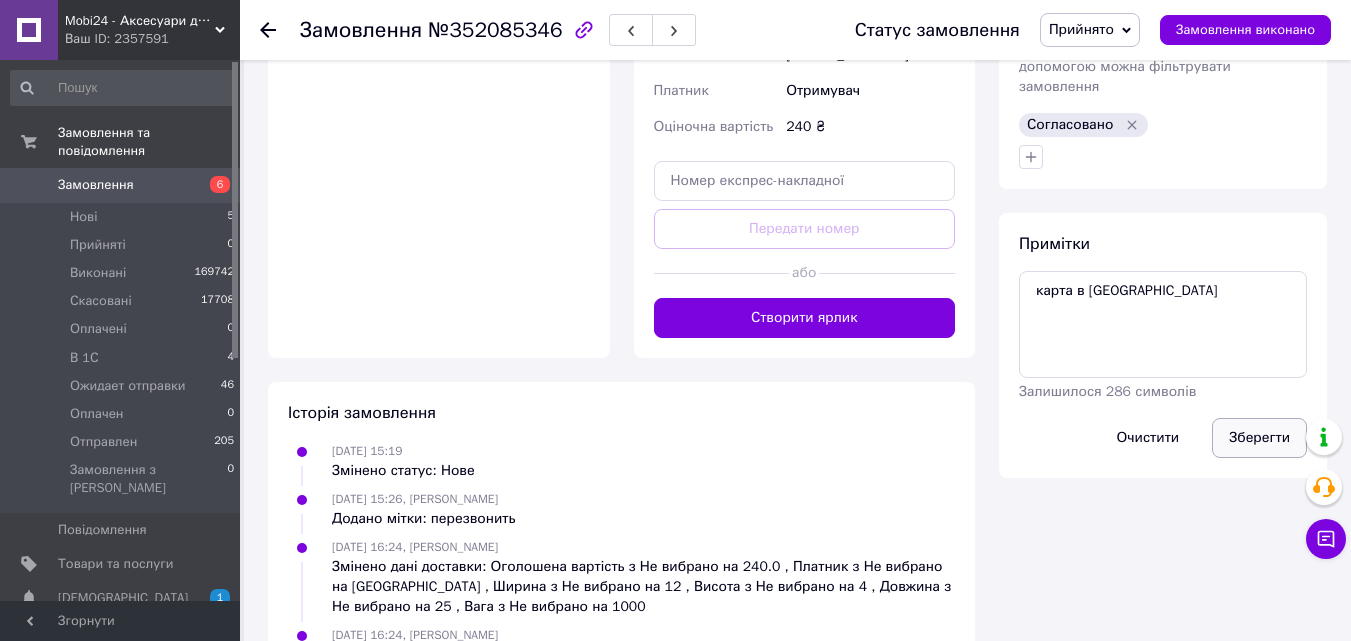click on "Зберегти" at bounding box center [1259, 438] 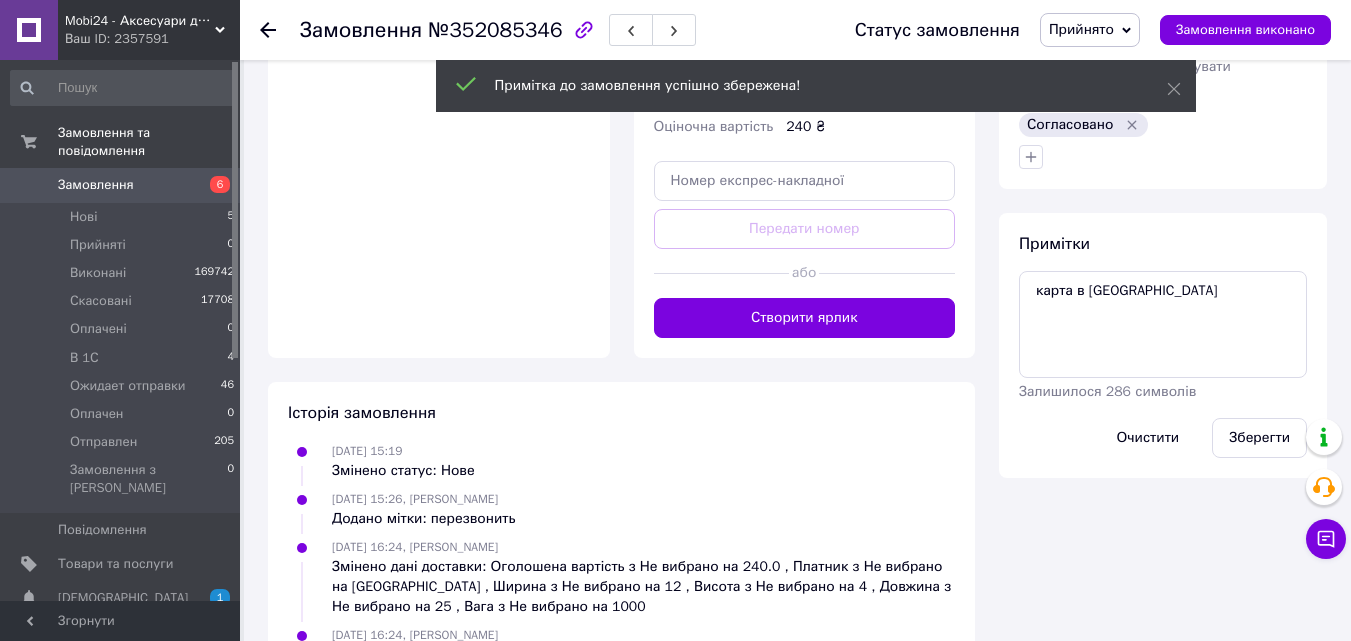 click on "Замовлення 6" at bounding box center [123, 185] 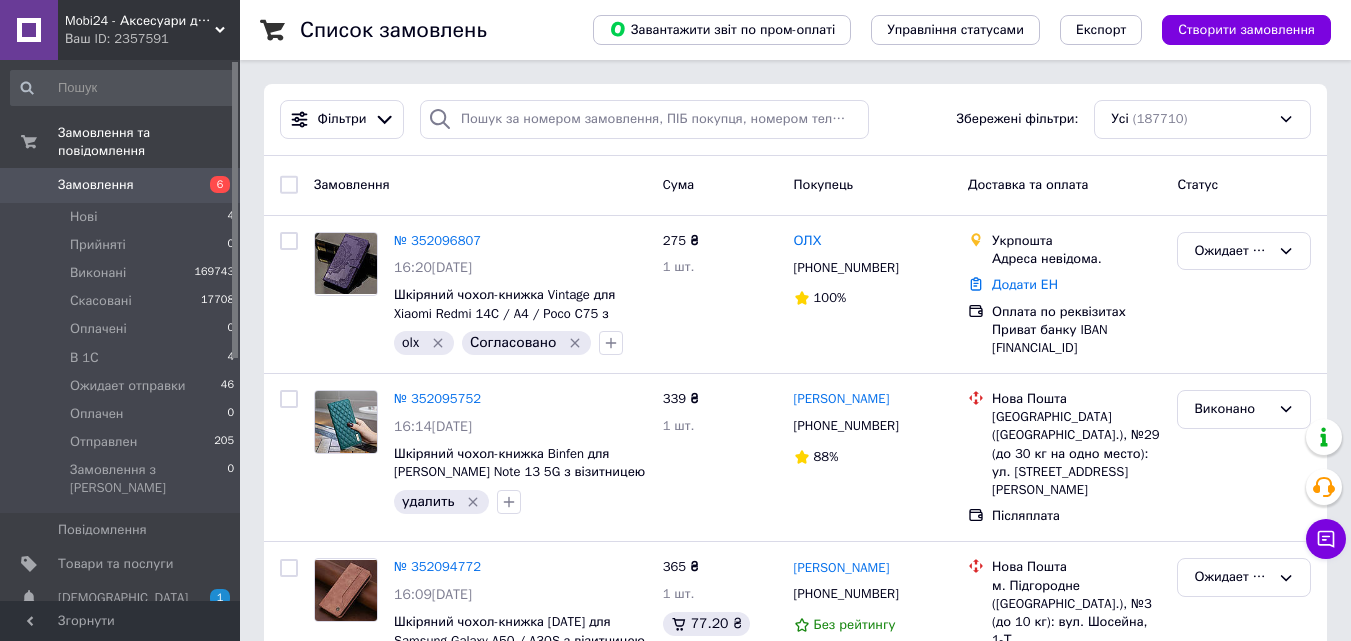 click on "Замовлення 6" at bounding box center (123, 185) 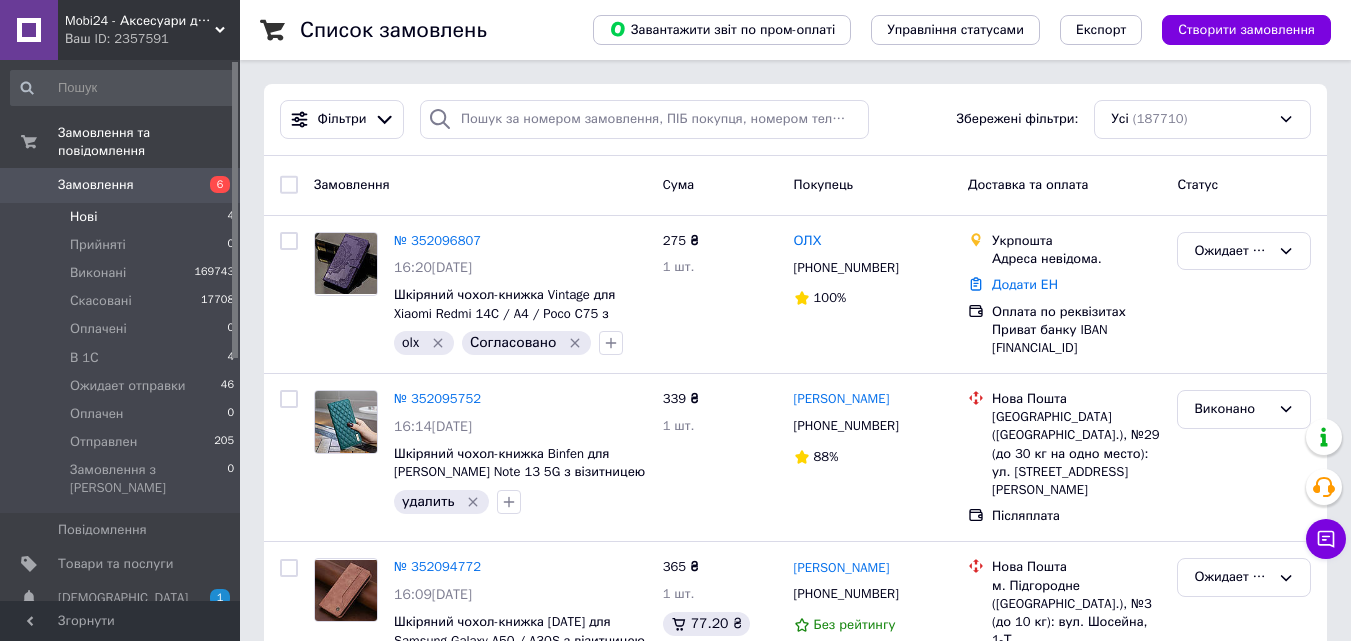 click on "Нові 4" at bounding box center [123, 217] 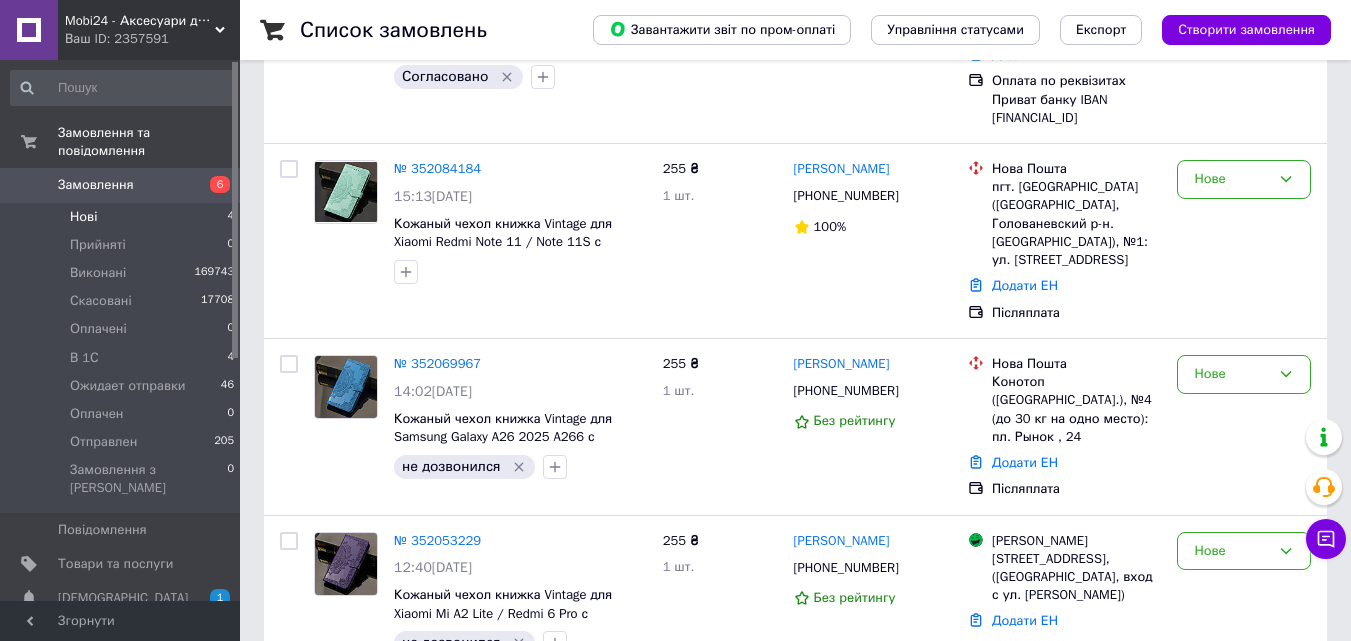 scroll, scrollTop: 358, scrollLeft: 0, axis: vertical 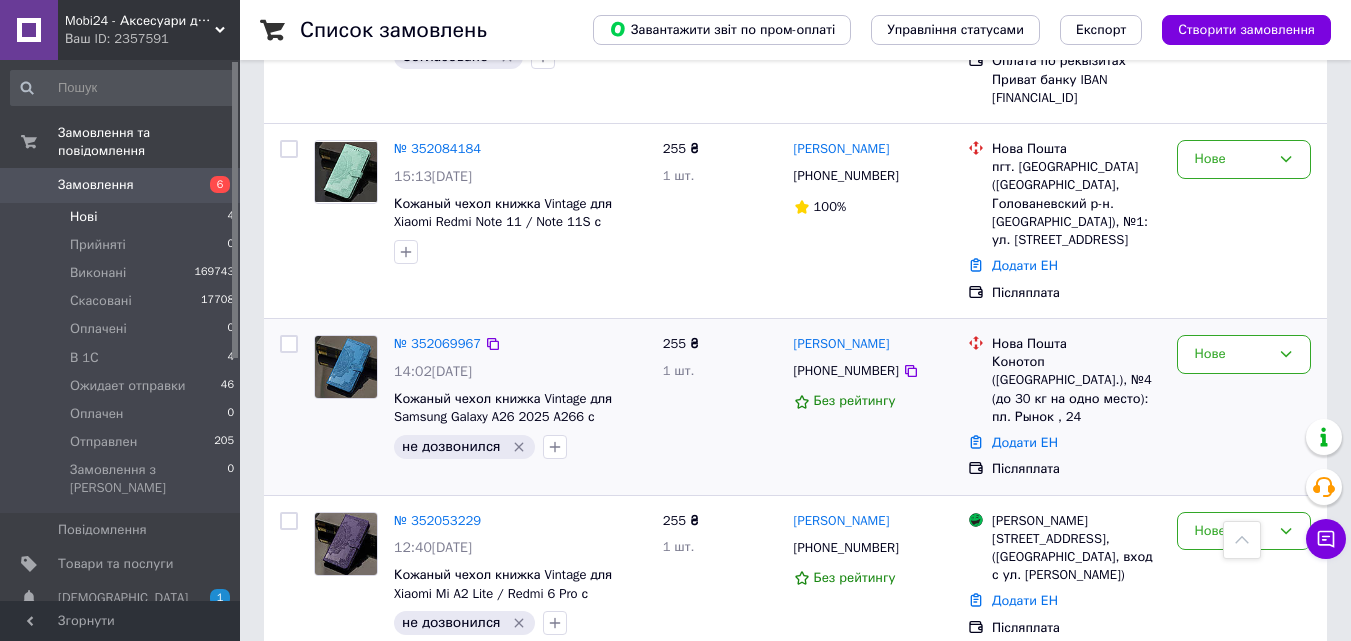 click at bounding box center (346, 366) 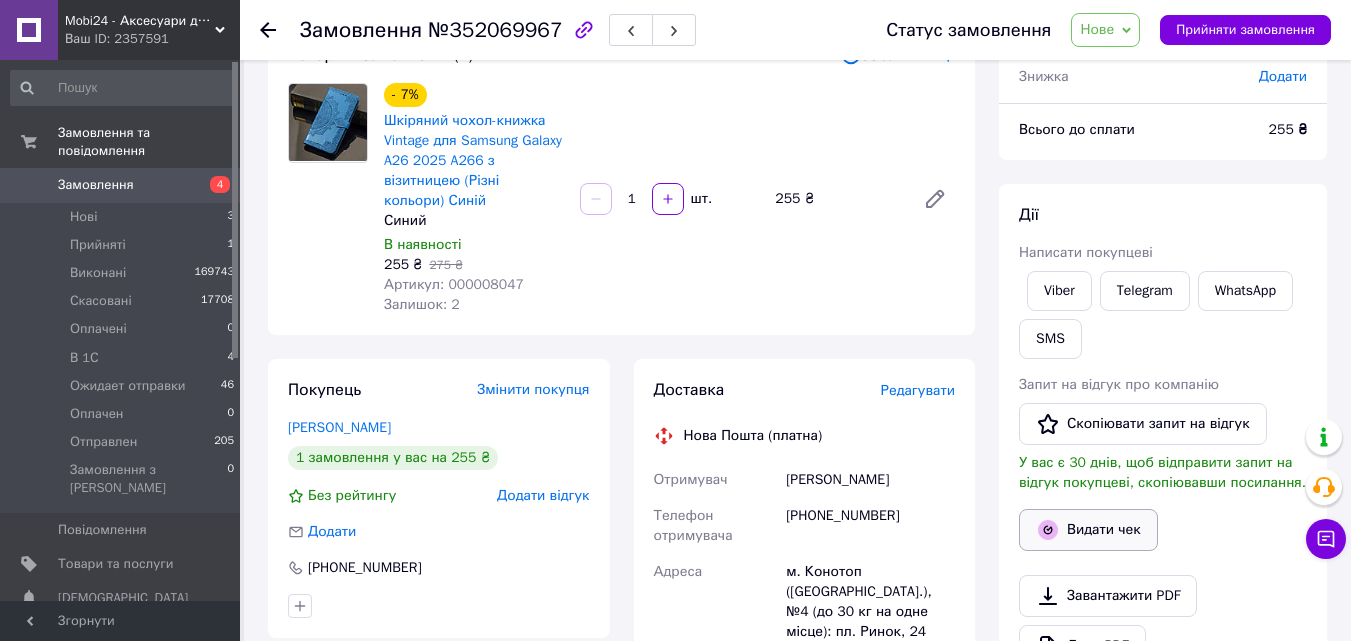 scroll, scrollTop: 141, scrollLeft: 0, axis: vertical 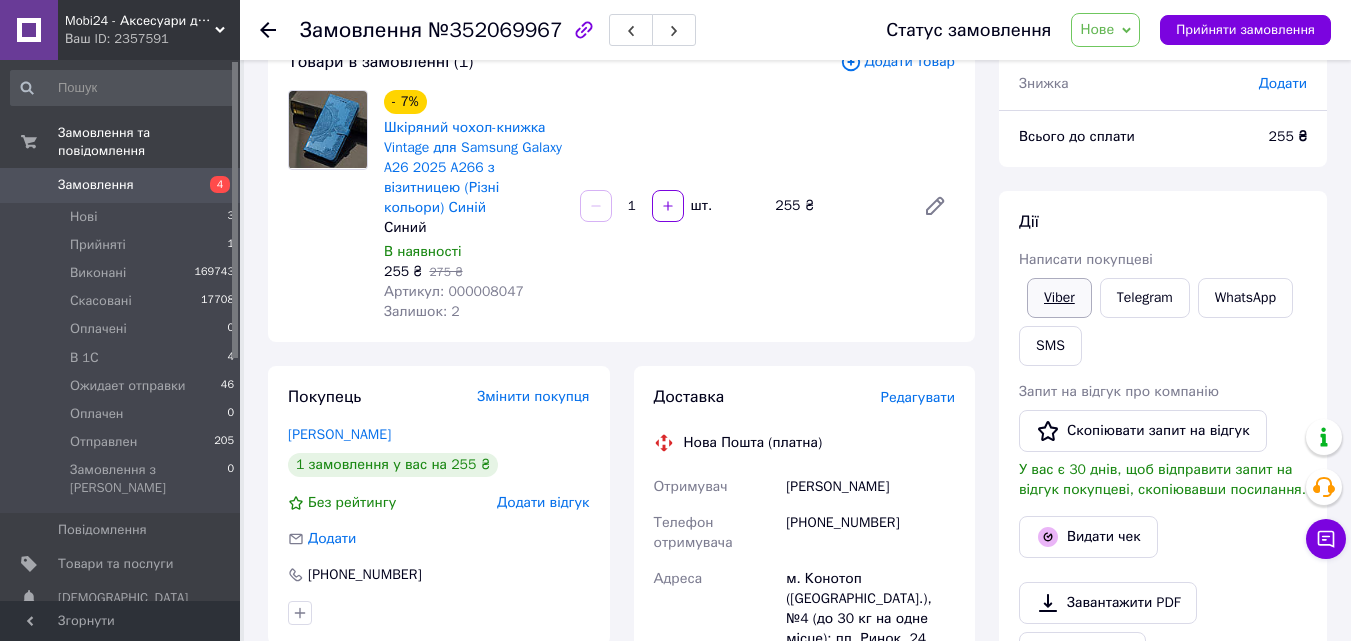 click on "Viber" at bounding box center [1059, 298] 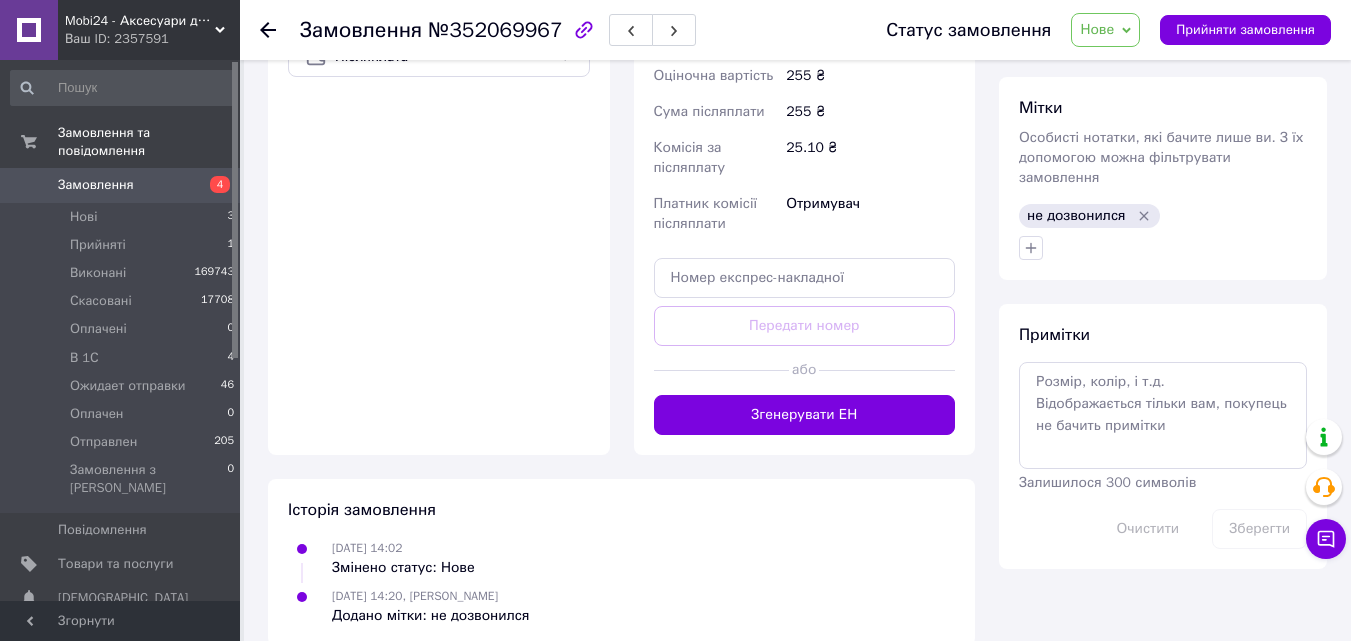 scroll, scrollTop: 841, scrollLeft: 0, axis: vertical 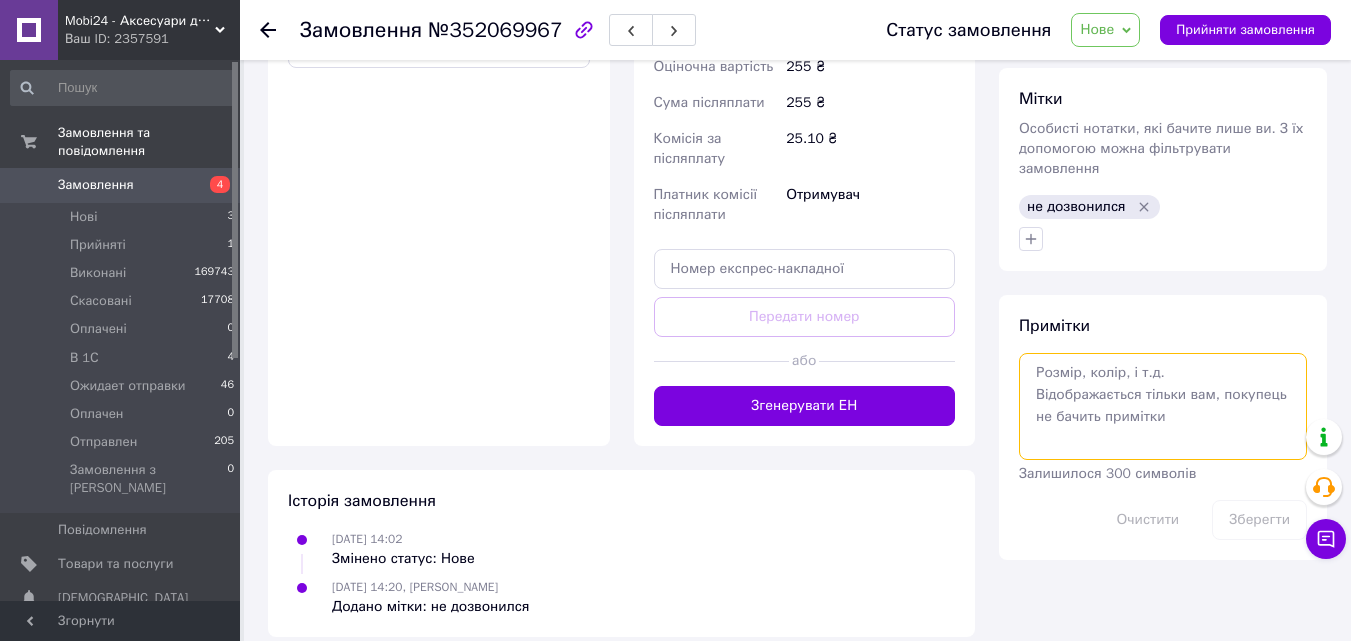 click at bounding box center [1163, 406] 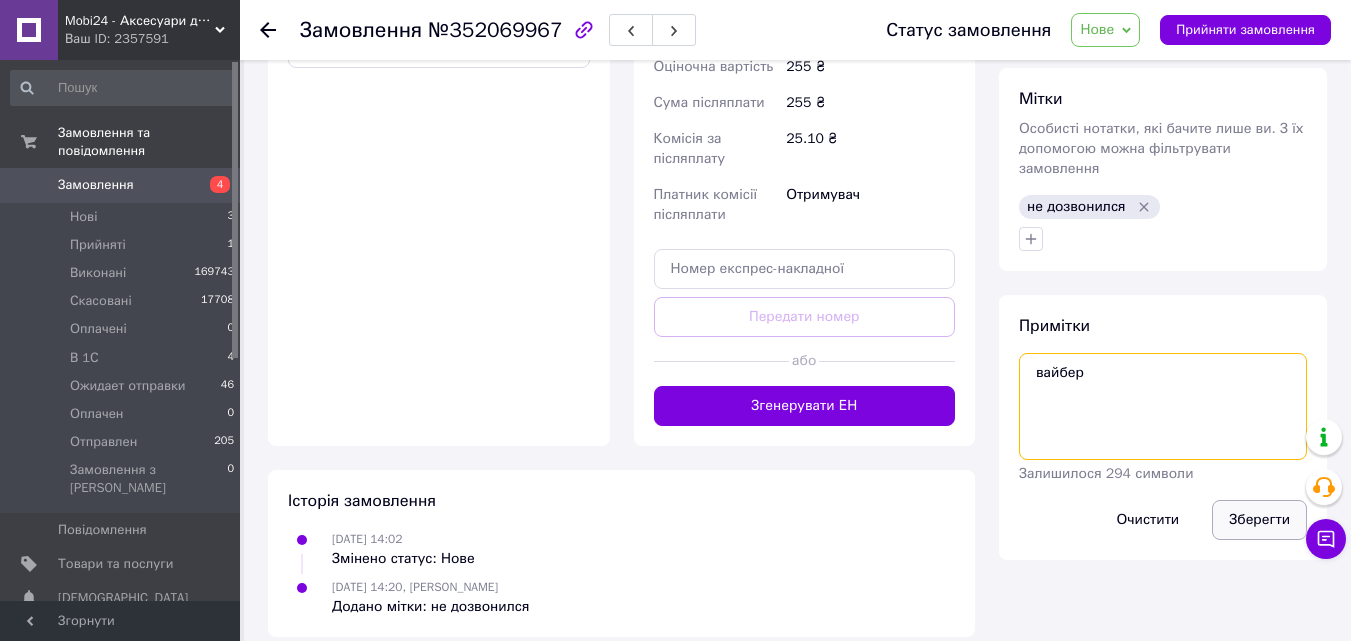 type on "вайбер" 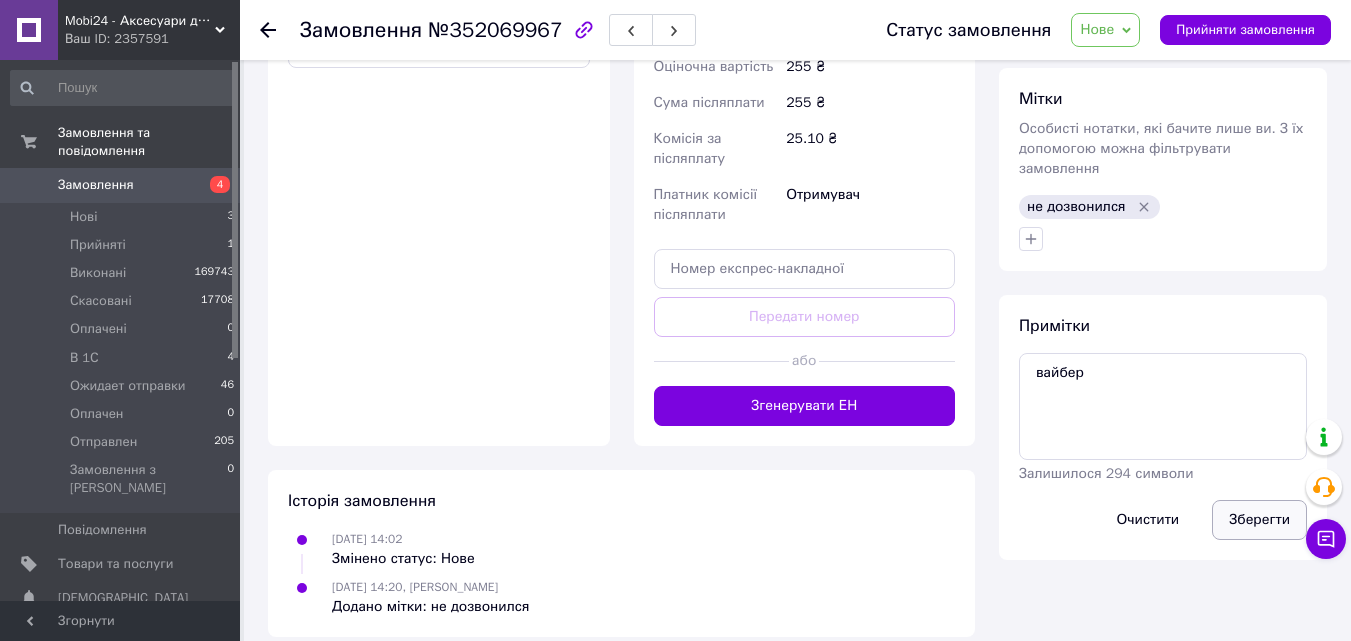 click on "Зберегти" at bounding box center [1259, 520] 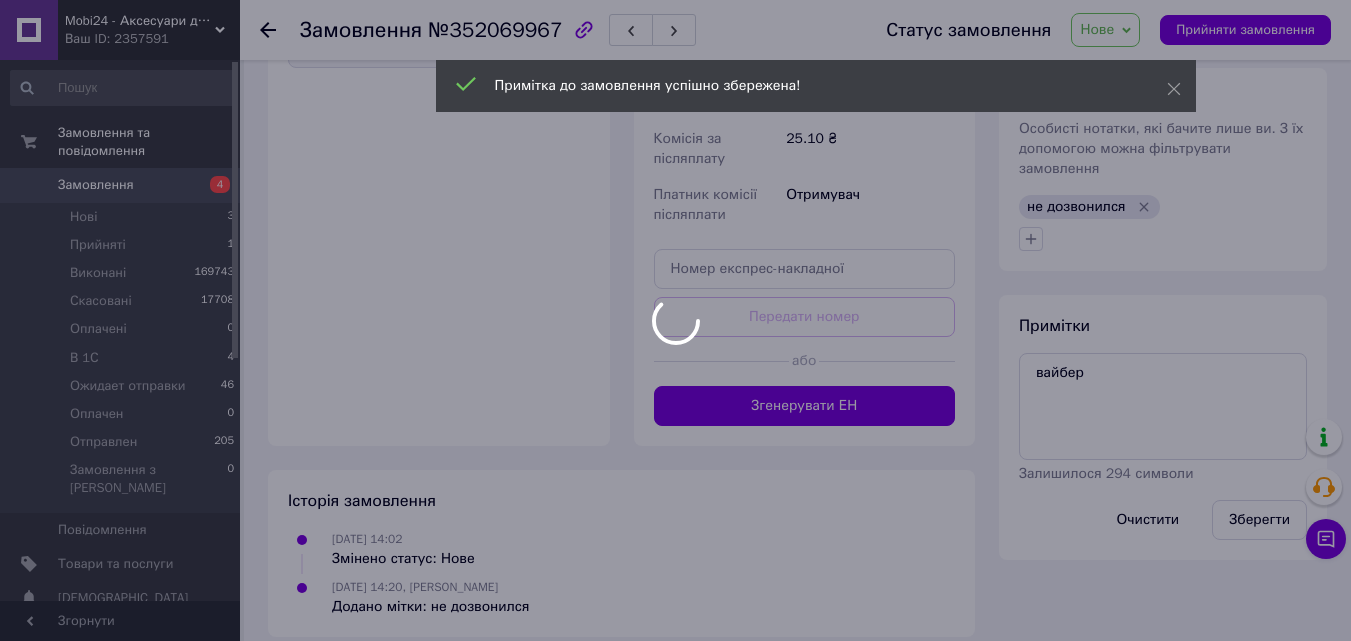 click on "Mobi24 - Аксесуари для смартфонів Ваш ID: 2357591 Сайт Mobi24 - Аксесуари для смартфонів Кабінет покупця Перевірити стан системи Сторінка на порталі Довідка Вийти Замовлення та повідомлення Замовлення 4 Нові 3 Прийняті 1 Виконані 169743 Скасовані 17708 Оплачені 0 В 1С 4 Ожидает отправки 46 Оплачен 0 Отправлен 205 Замовлення з Розетки 0 Повідомлення 0 Товари та послуги Сповіщення 0 0 Показники роботи компанії Панель управління Відгуки Покупатели Каталог ProSale Аналітика Інструменти веб-майстра та SEO Управління сайтом Маркет Prom топ 1" at bounding box center [675, -90] 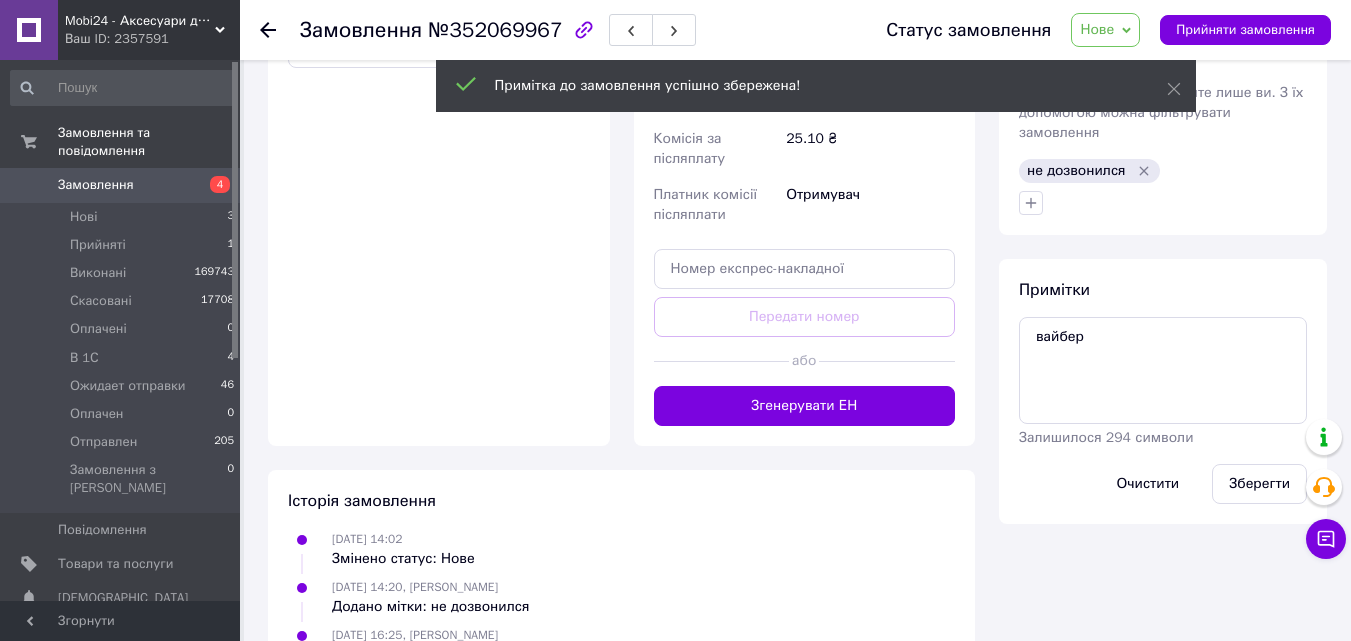 click on "4" at bounding box center (212, 185) 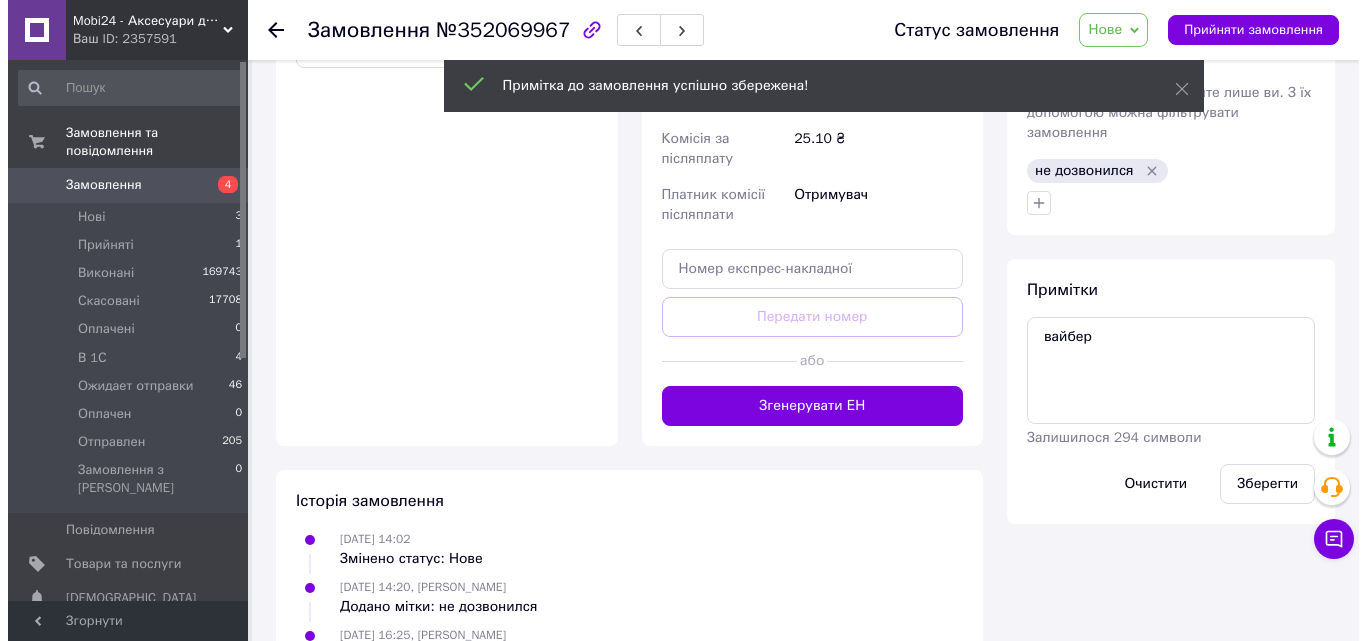 scroll, scrollTop: 0, scrollLeft: 0, axis: both 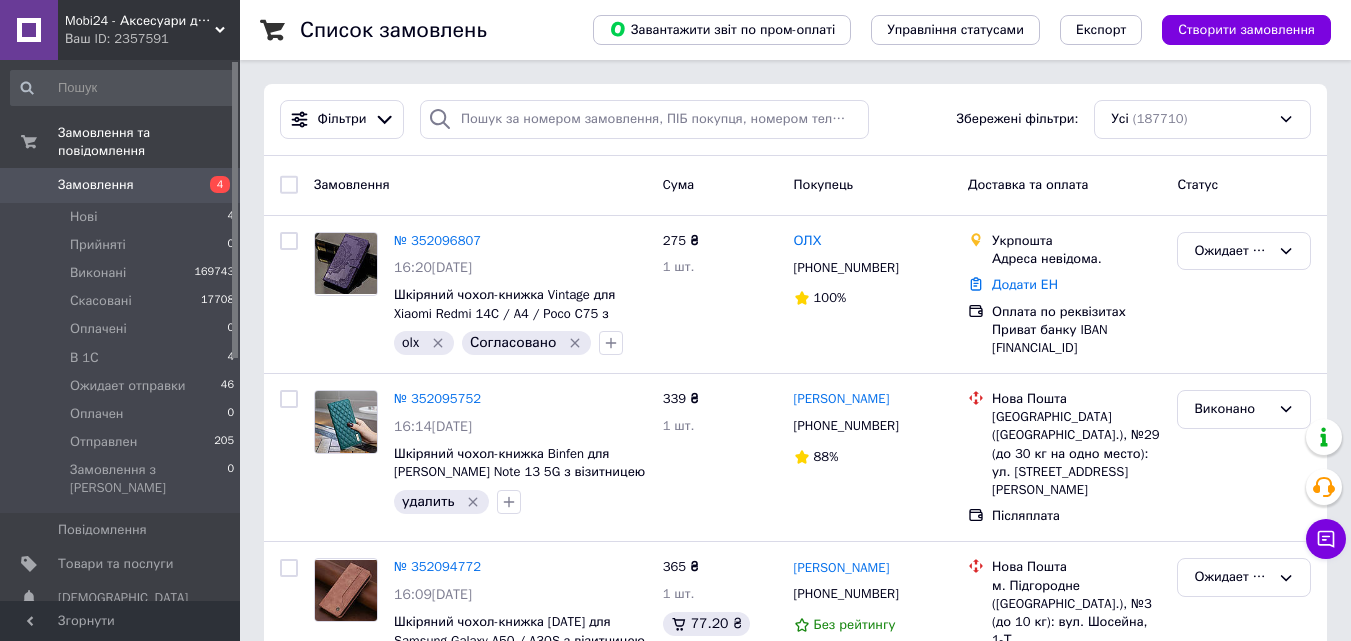 click on "4" at bounding box center [212, 185] 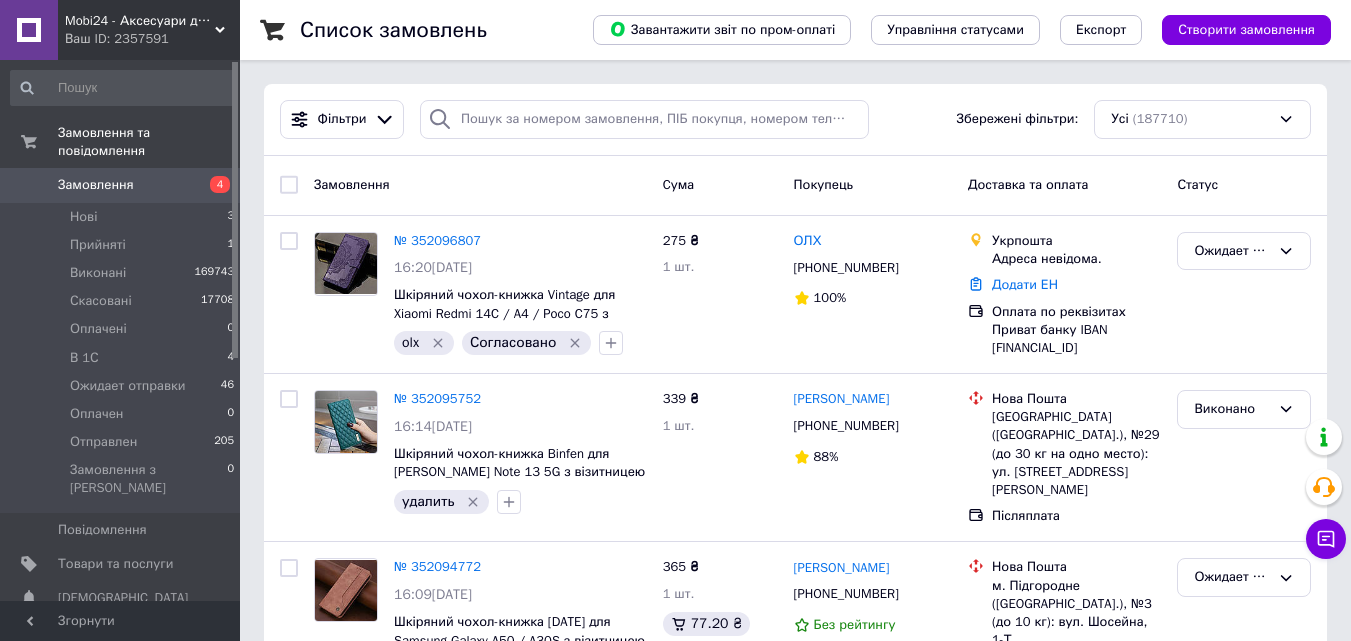 click on "4" at bounding box center [212, 185] 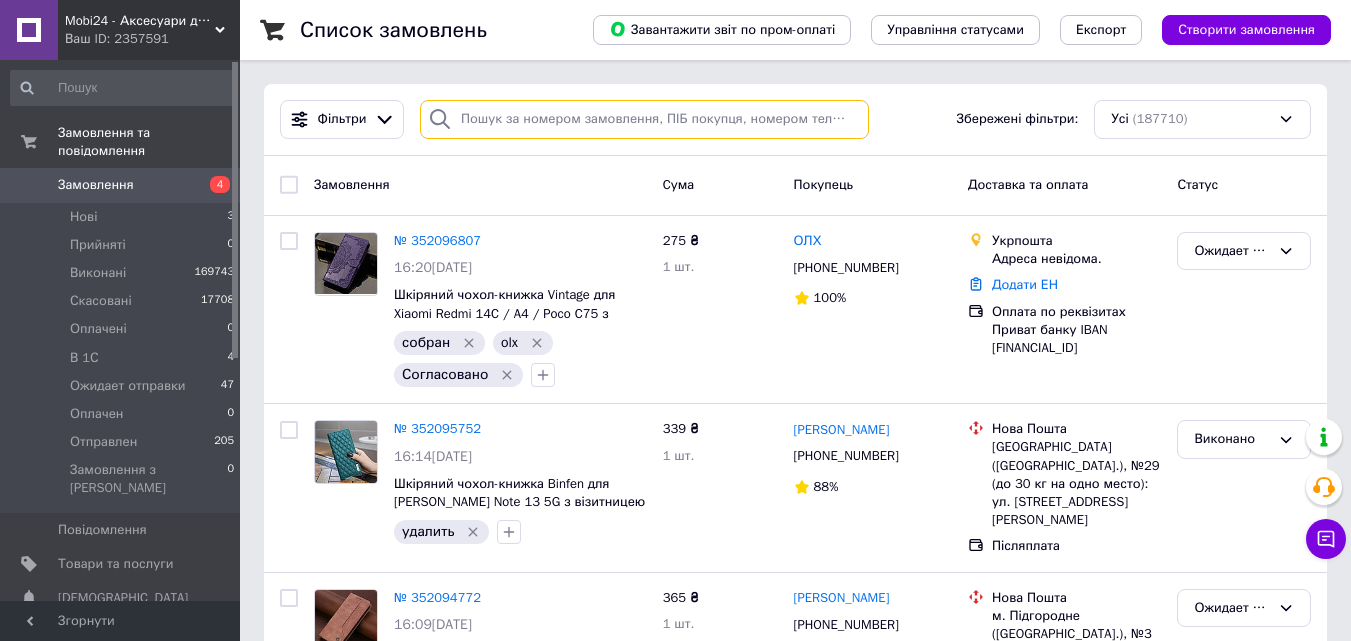click at bounding box center [644, 119] 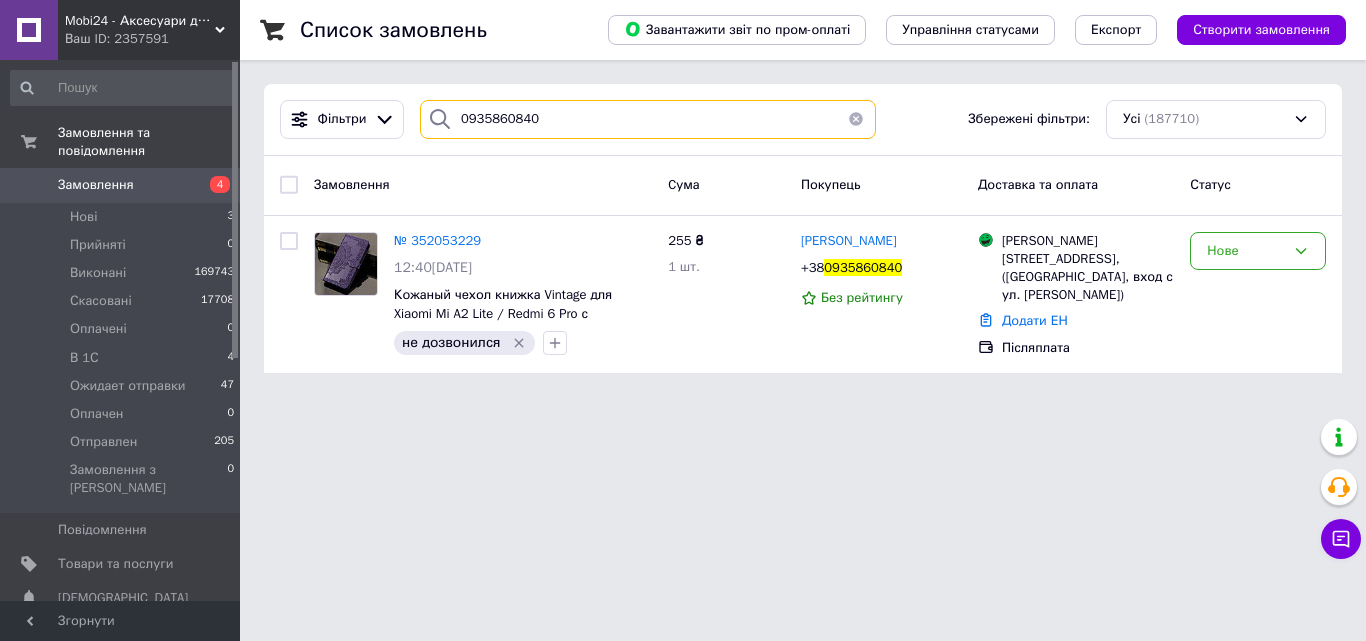 type on "0935860840" 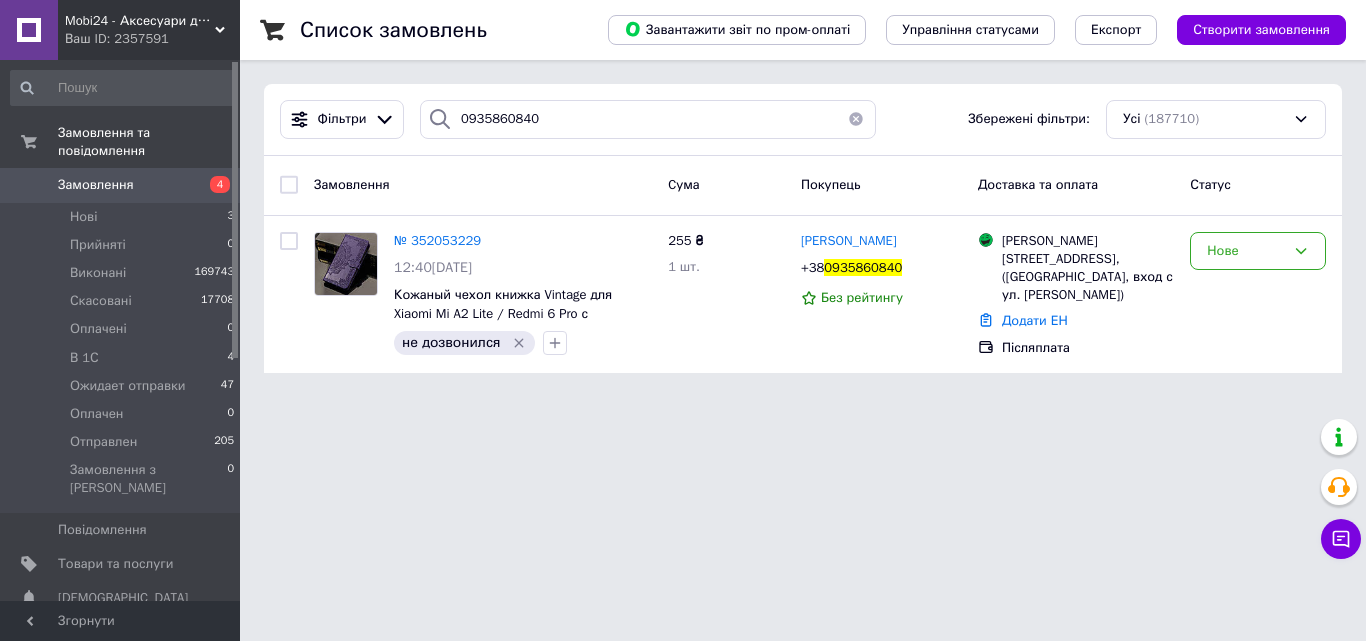 click at bounding box center (346, 264) 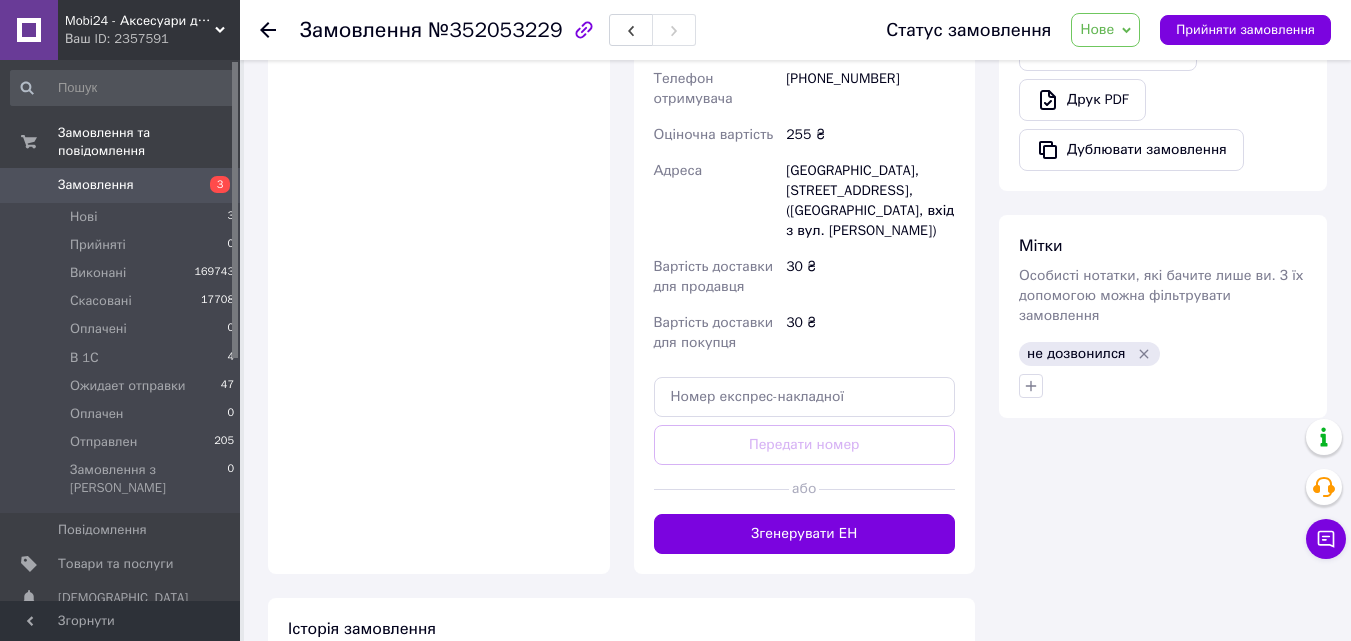 scroll, scrollTop: 1000, scrollLeft: 0, axis: vertical 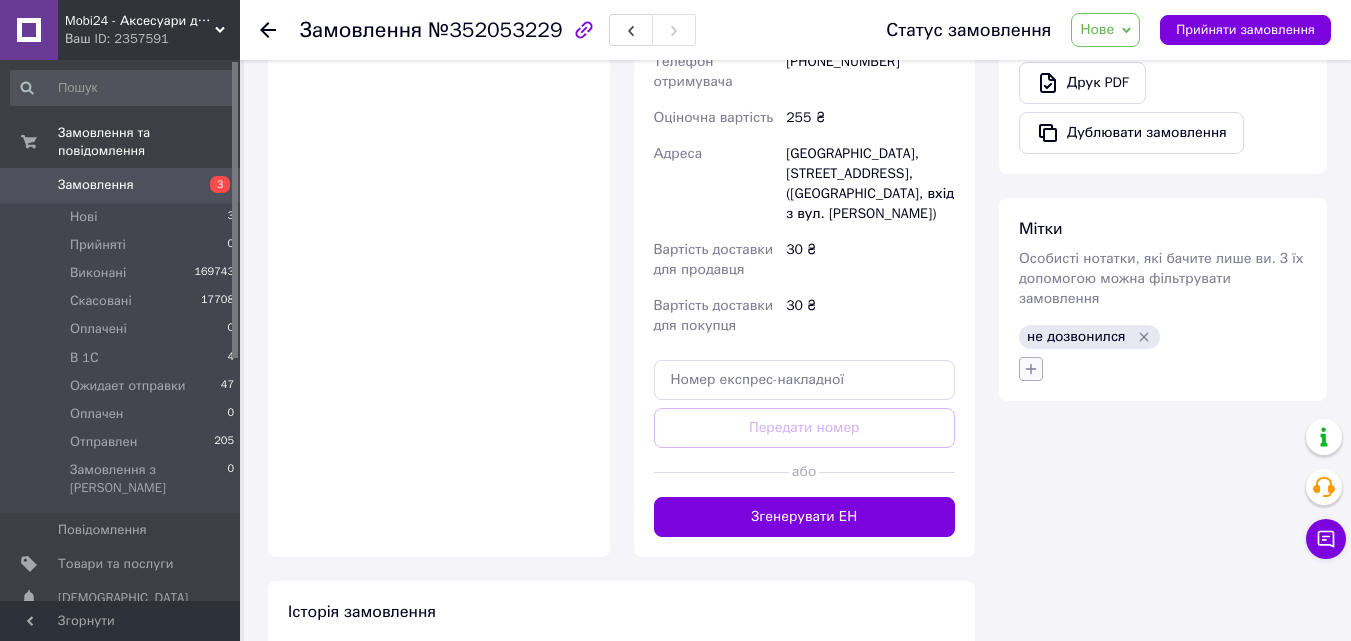 click at bounding box center [1031, 369] 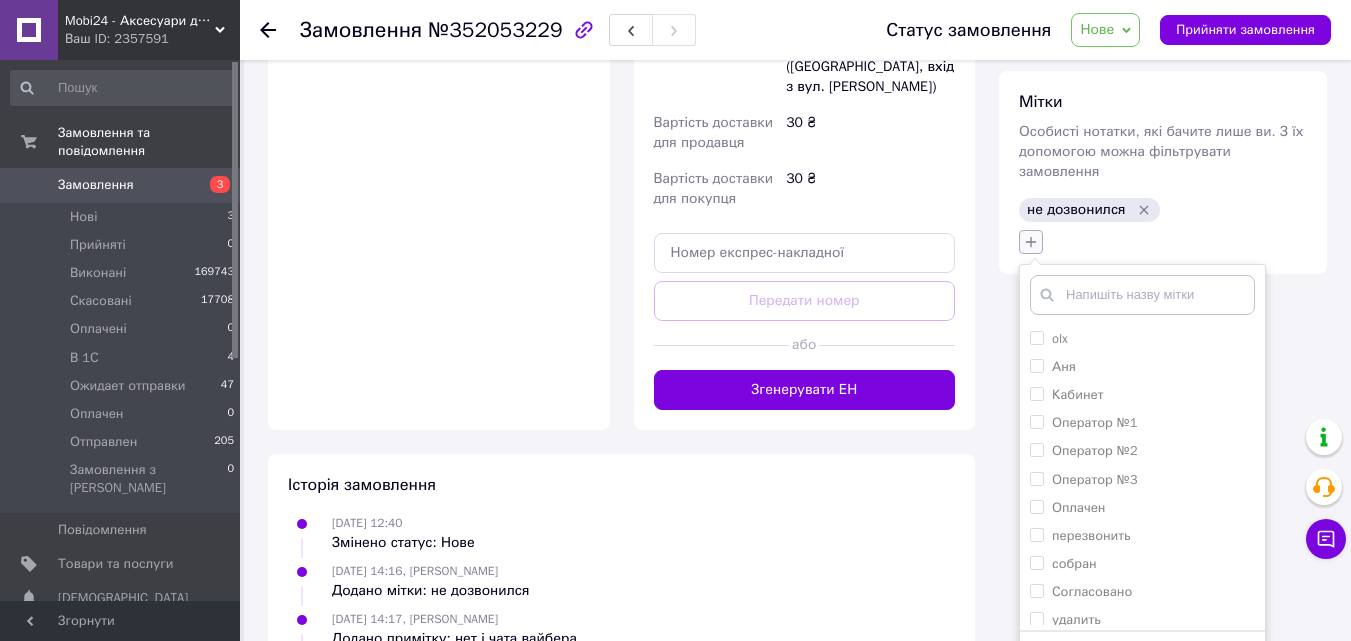 scroll, scrollTop: 1400, scrollLeft: 0, axis: vertical 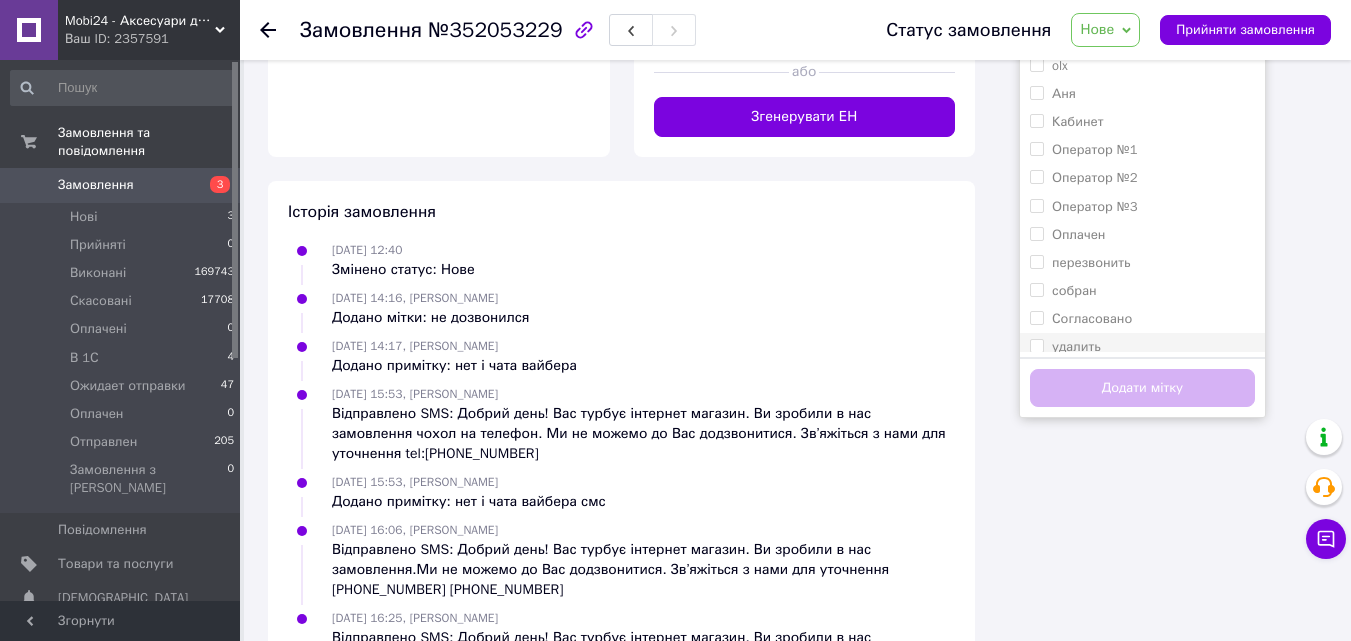 click on "удалить" at bounding box center (1036, 345) 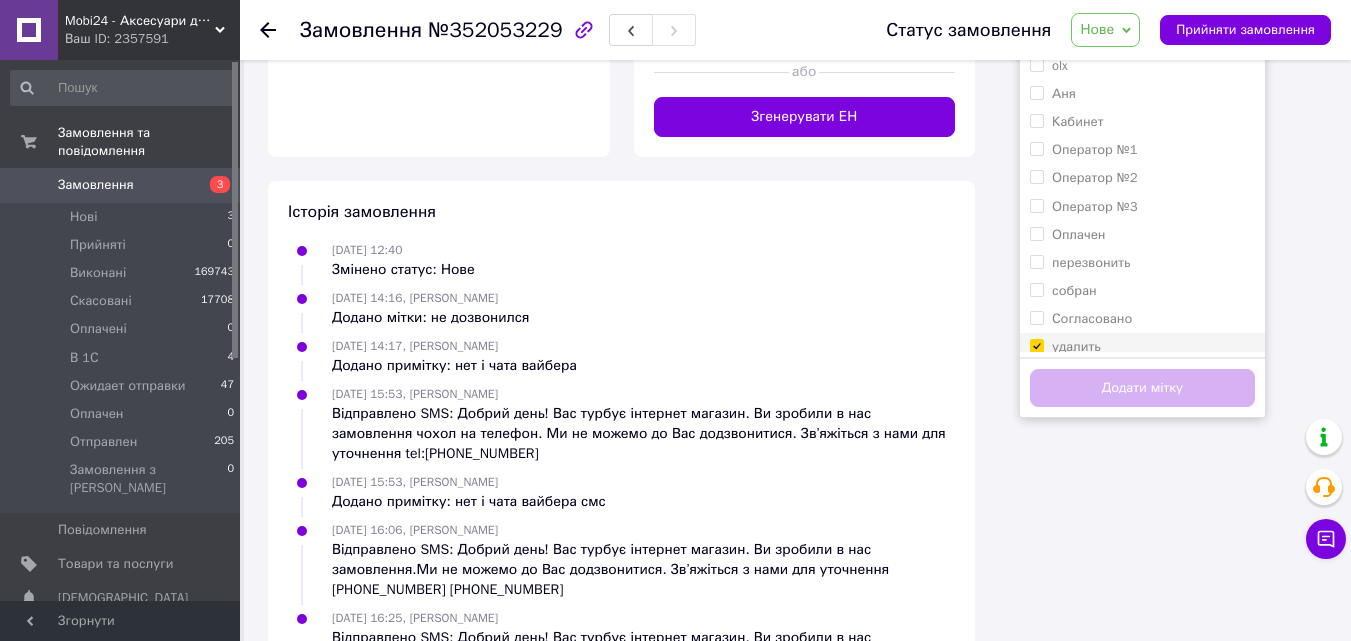 checkbox on "true" 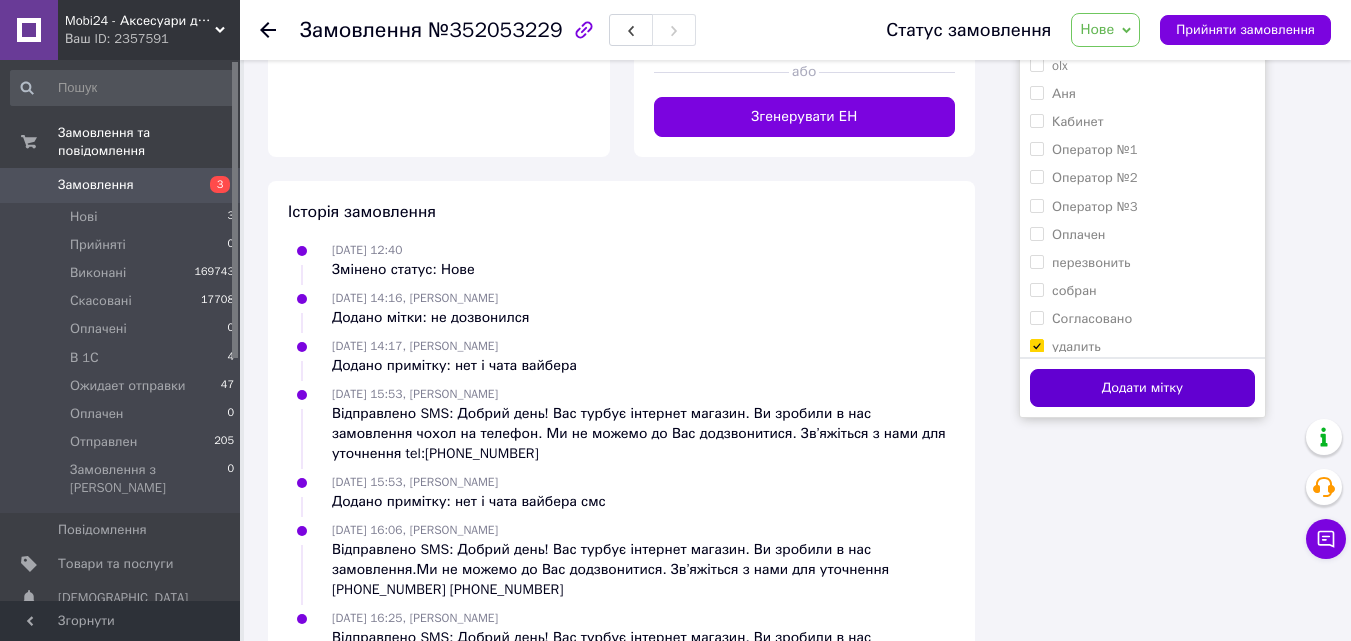 click on "Додати мітку" at bounding box center (1142, 388) 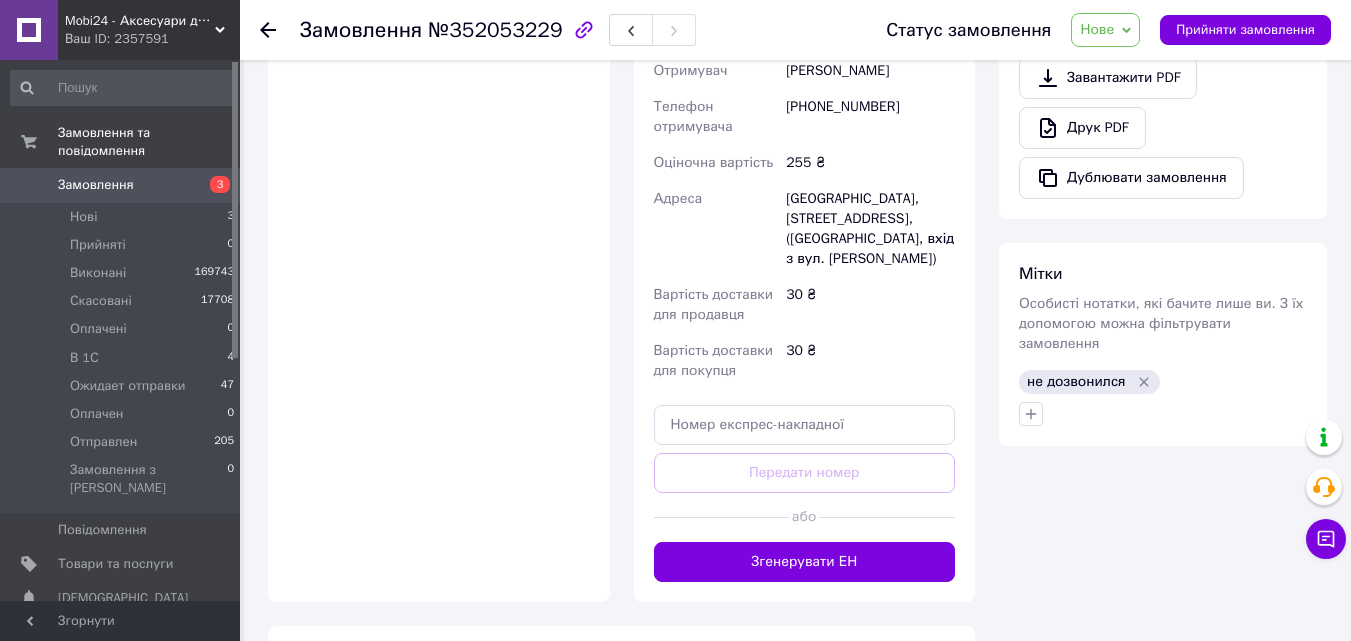 scroll, scrollTop: 900, scrollLeft: 0, axis: vertical 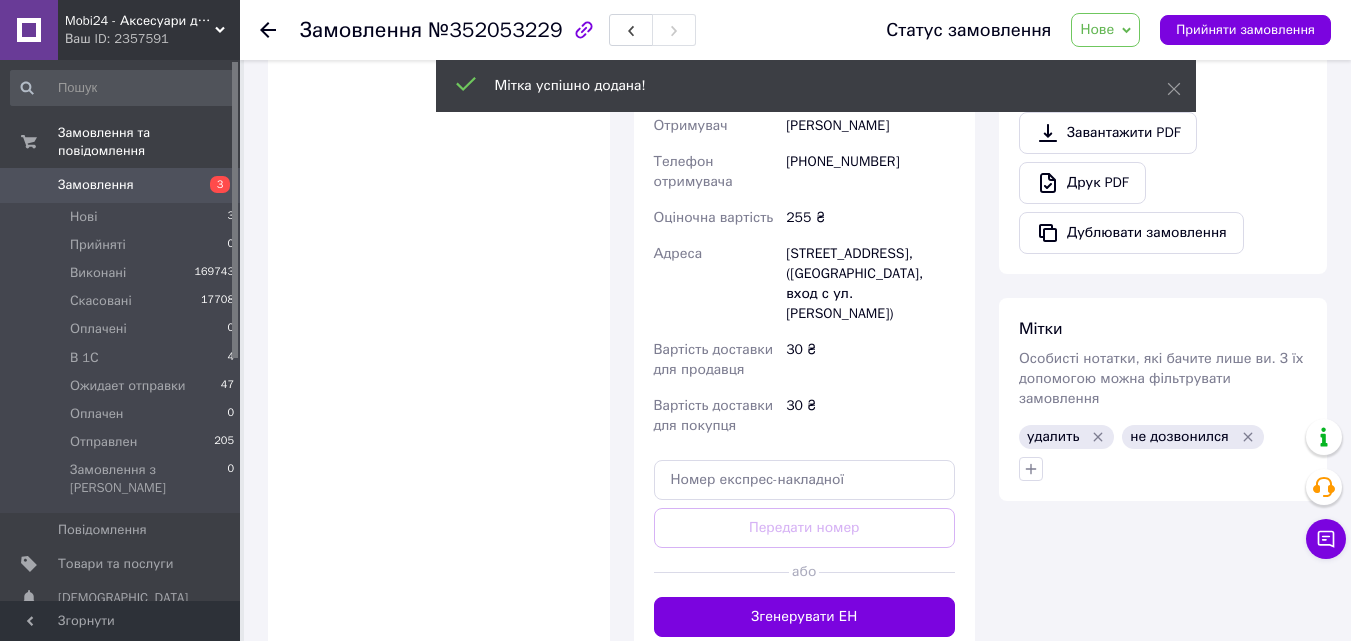 click 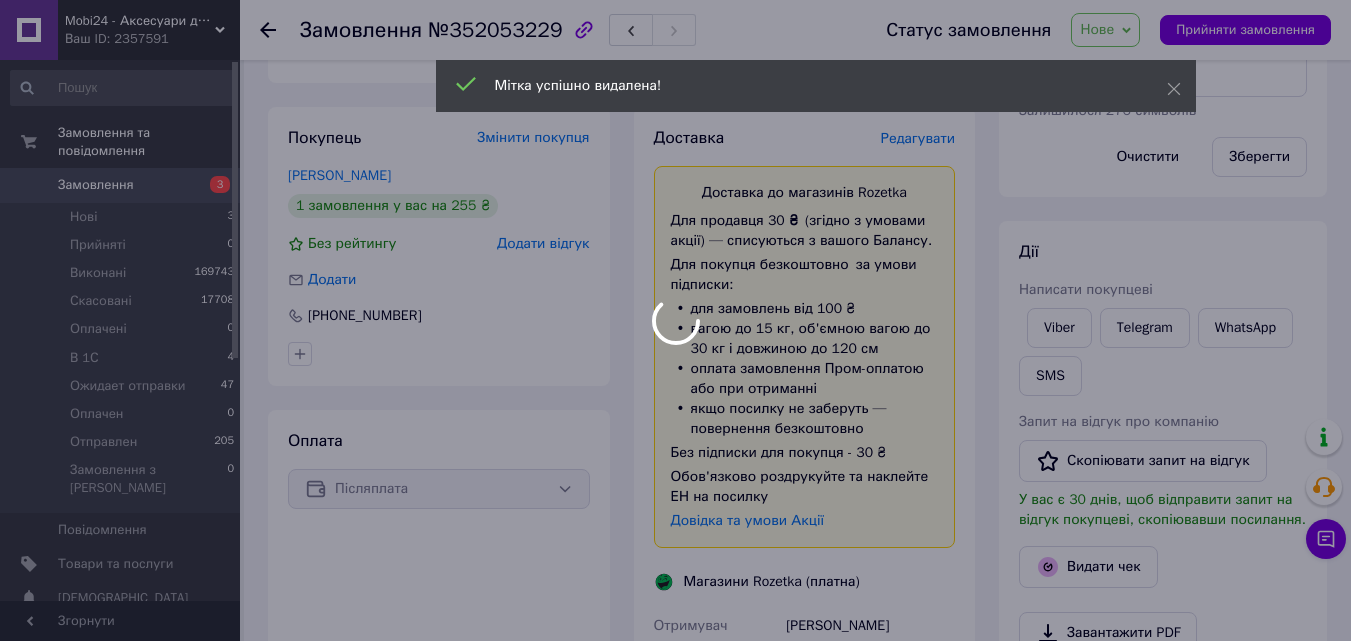 scroll, scrollTop: 0, scrollLeft: 0, axis: both 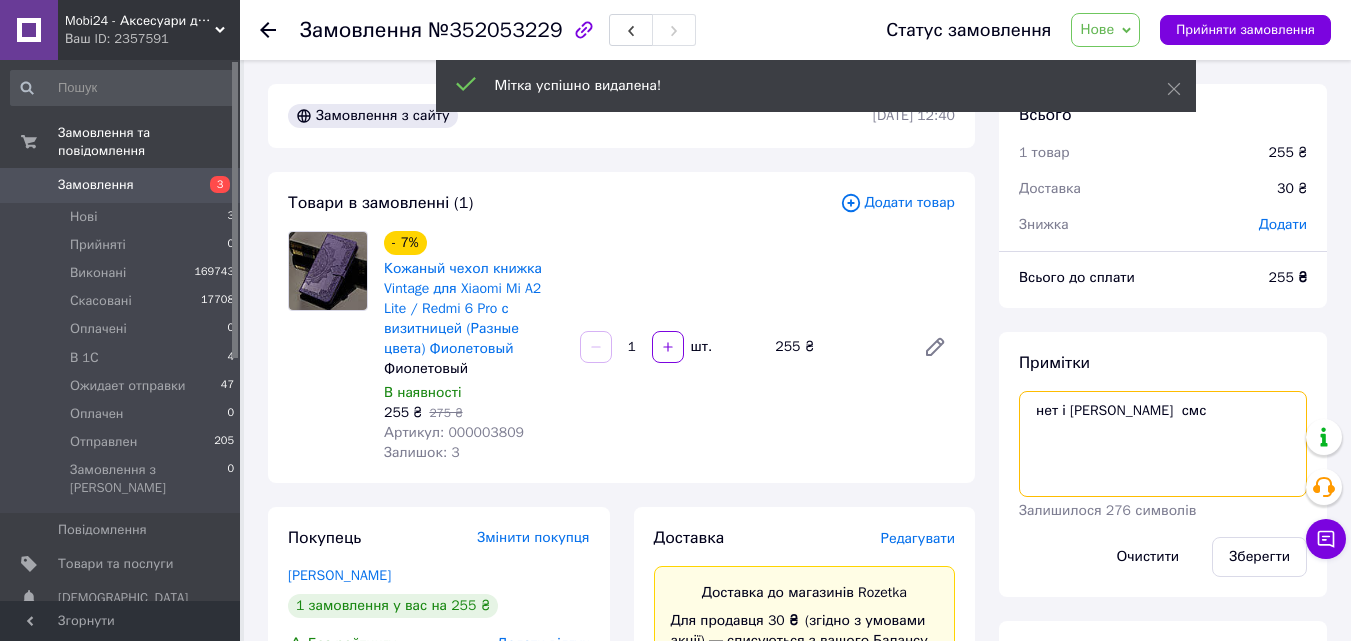 click on "нет і [PERSON_NAME]  смс" at bounding box center (1163, 444) 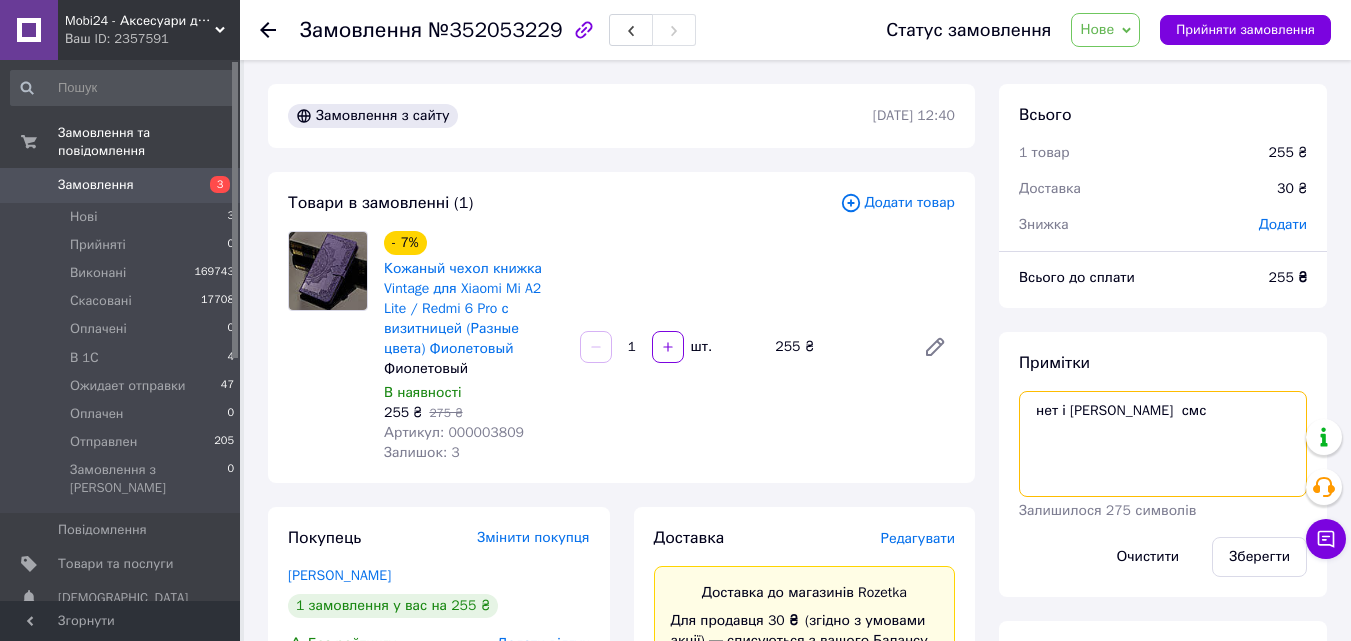 paste on "Xiaomi Mi 6X / Mi A2" 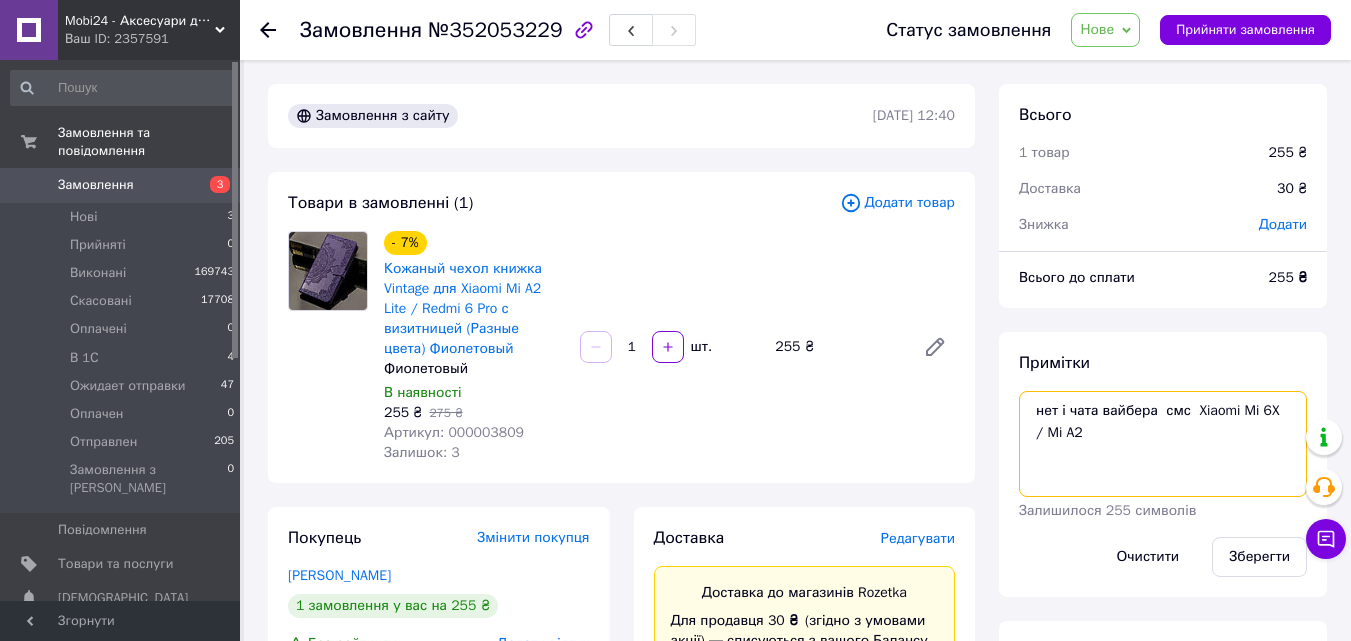 click on "нет і чата вайбера  смс  Xiaomi Mi 6X / Mi A2" at bounding box center [1163, 444] 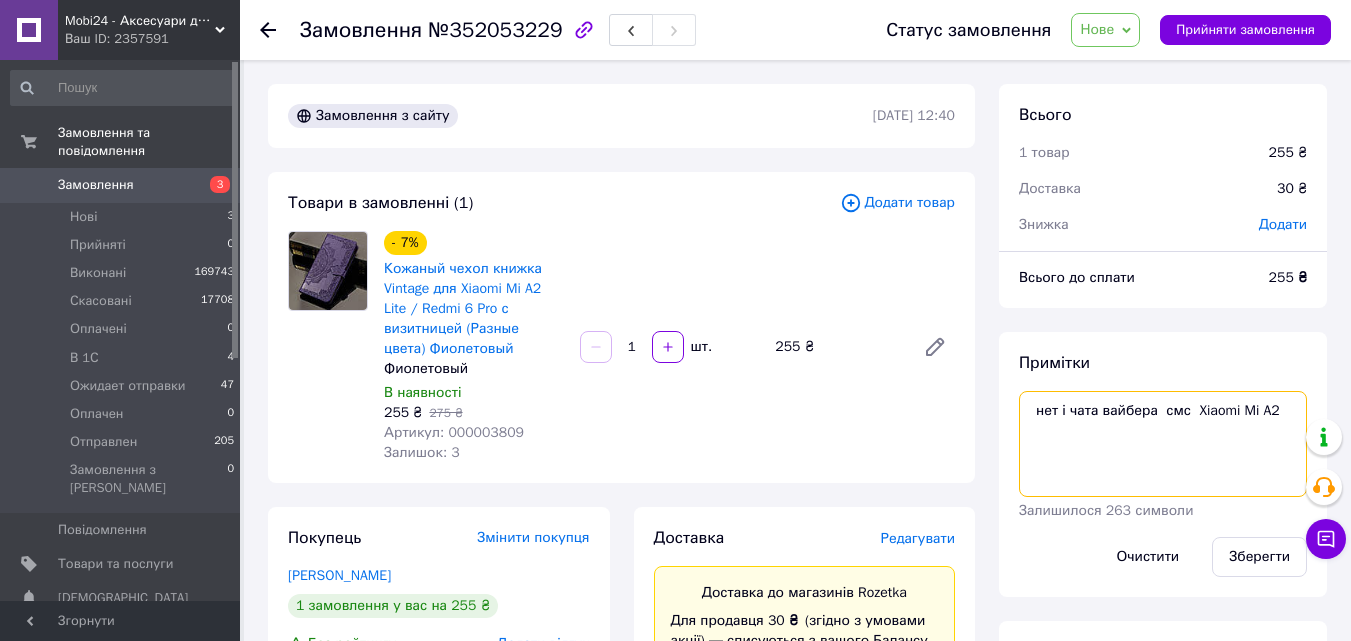 click on "нет і чата вайбера  смс  Xiaomi Mi A2" at bounding box center [1163, 444] 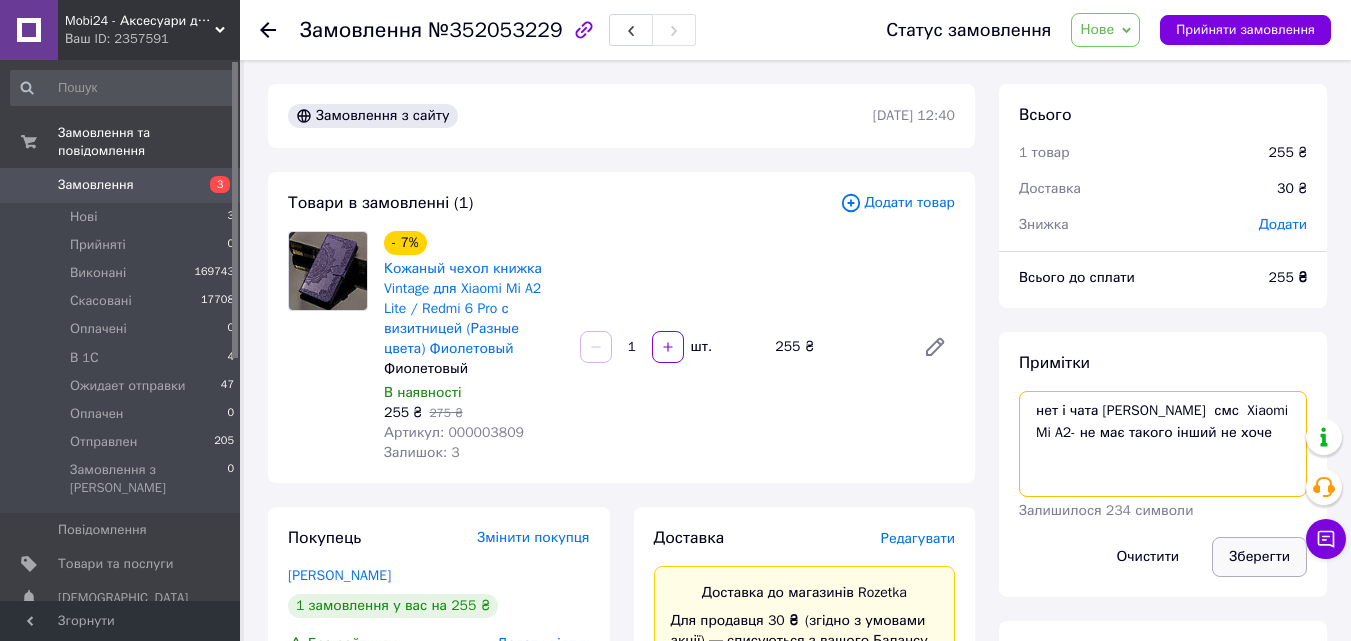 type on "нет і чата вайбера  смс  Xiaomi Mi A2- не має такого інший не хоче" 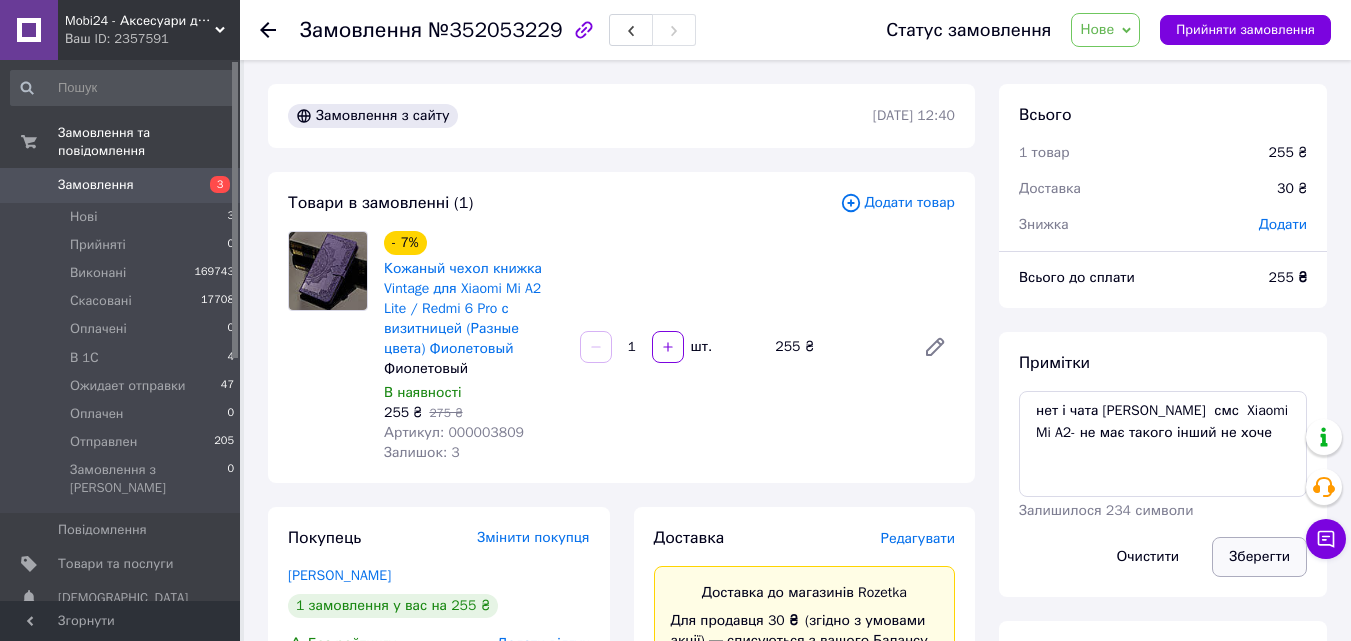 click on "Зберегти" at bounding box center [1259, 557] 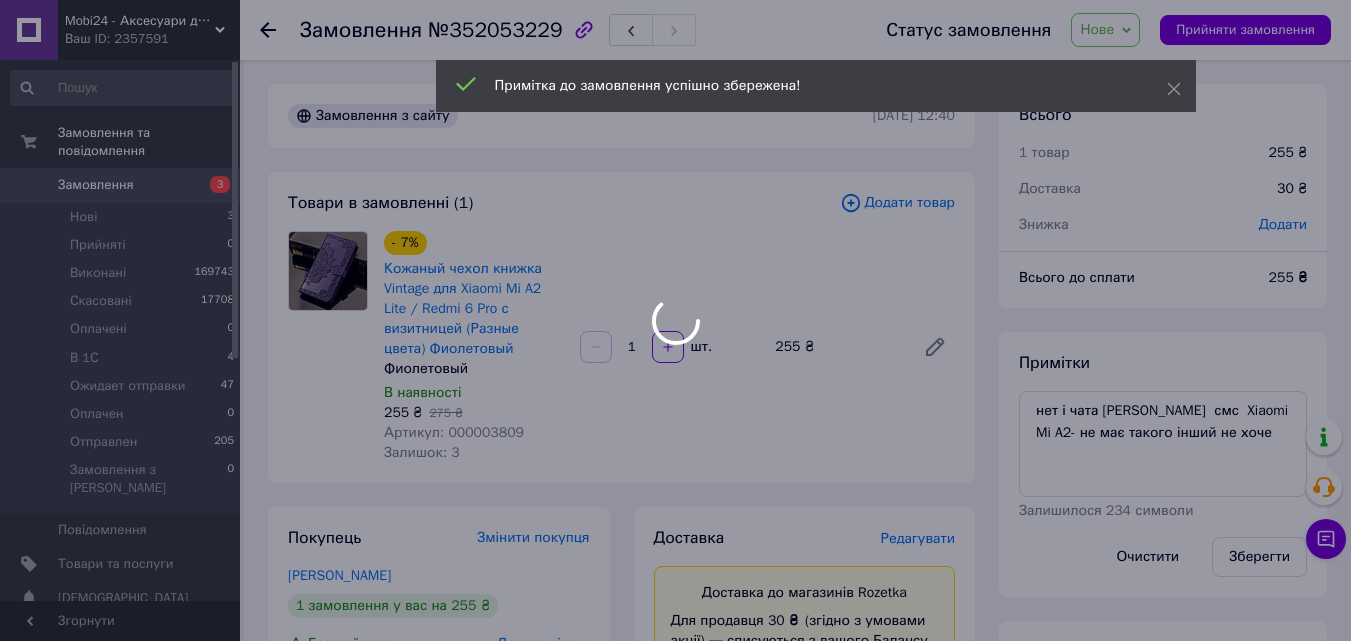 click at bounding box center [675, 320] 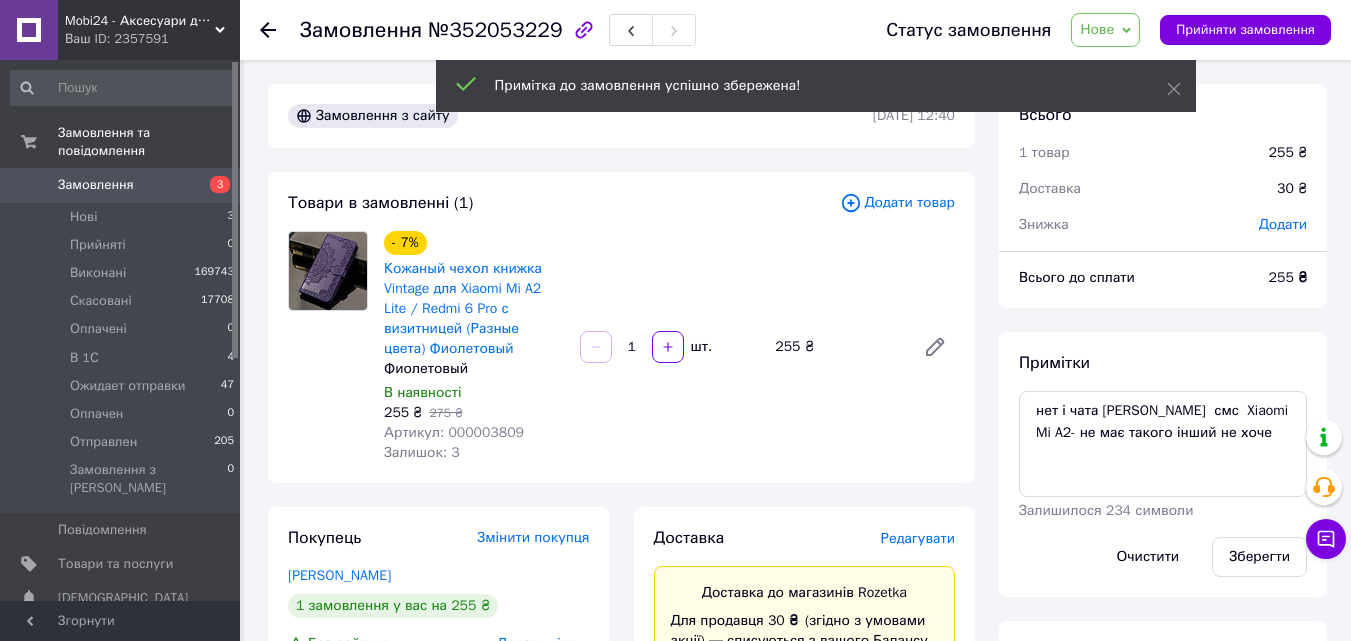 click on "Замовлення" at bounding box center [121, 185] 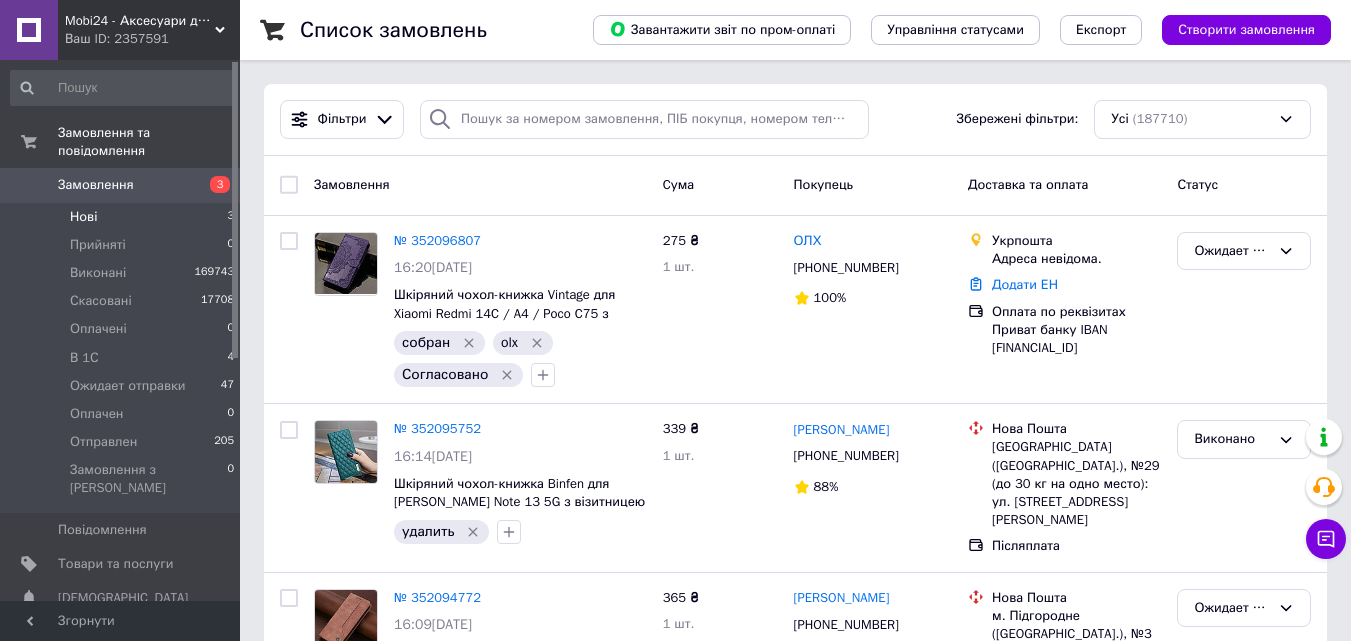 click on "Нові 3" at bounding box center [123, 217] 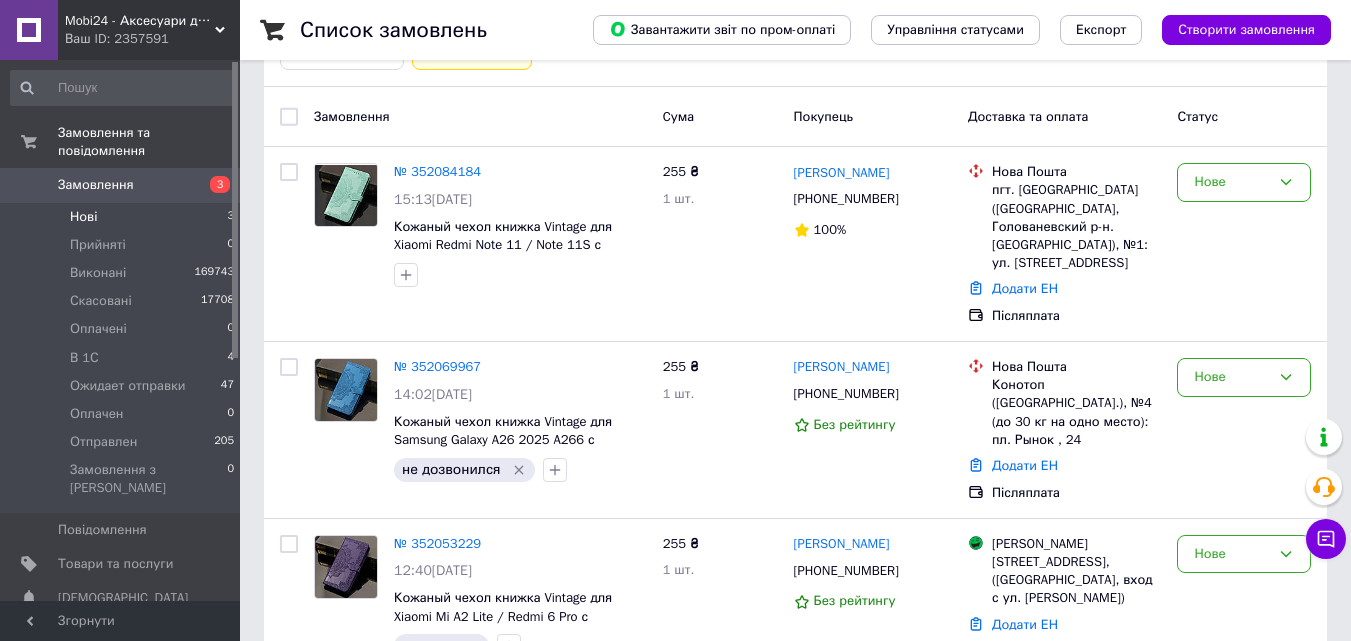 scroll, scrollTop: 181, scrollLeft: 0, axis: vertical 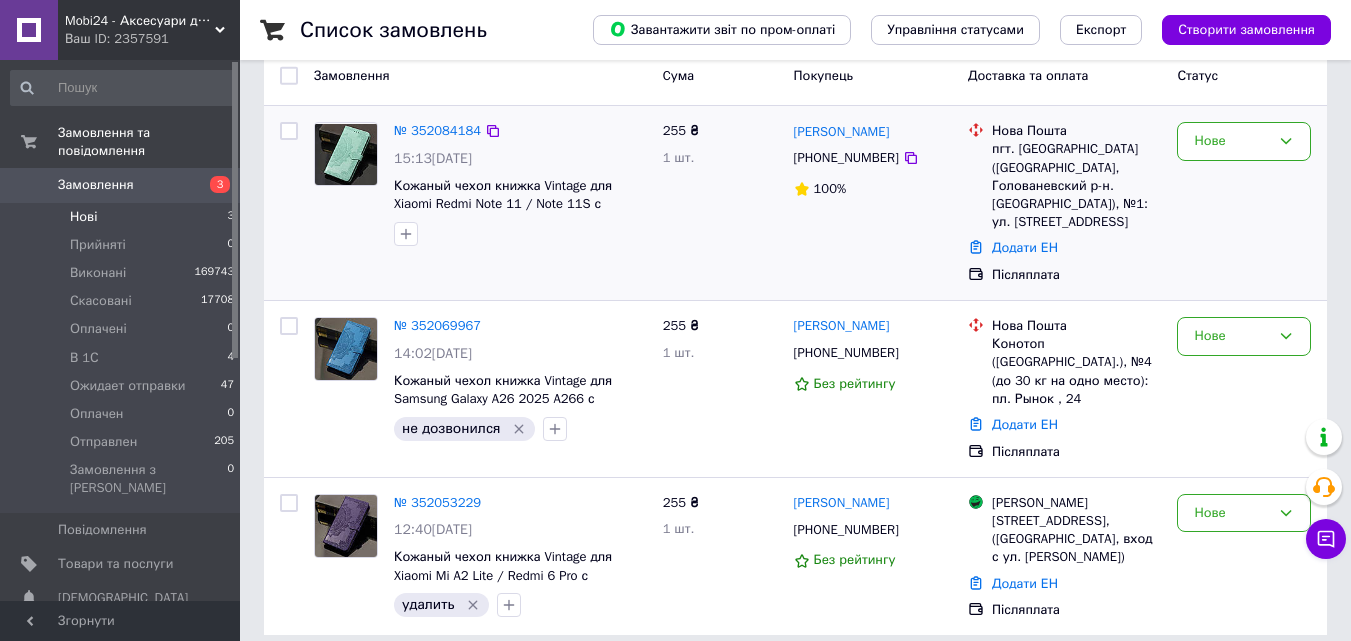click at bounding box center [346, 154] 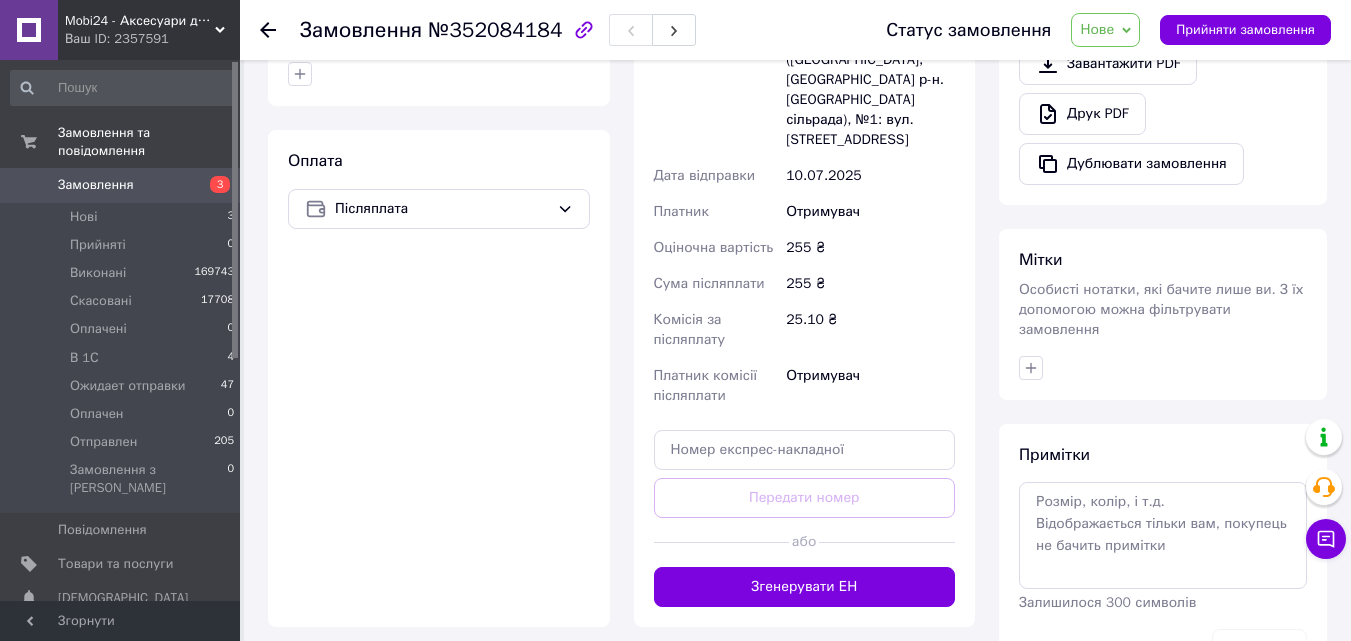 scroll, scrollTop: 700, scrollLeft: 0, axis: vertical 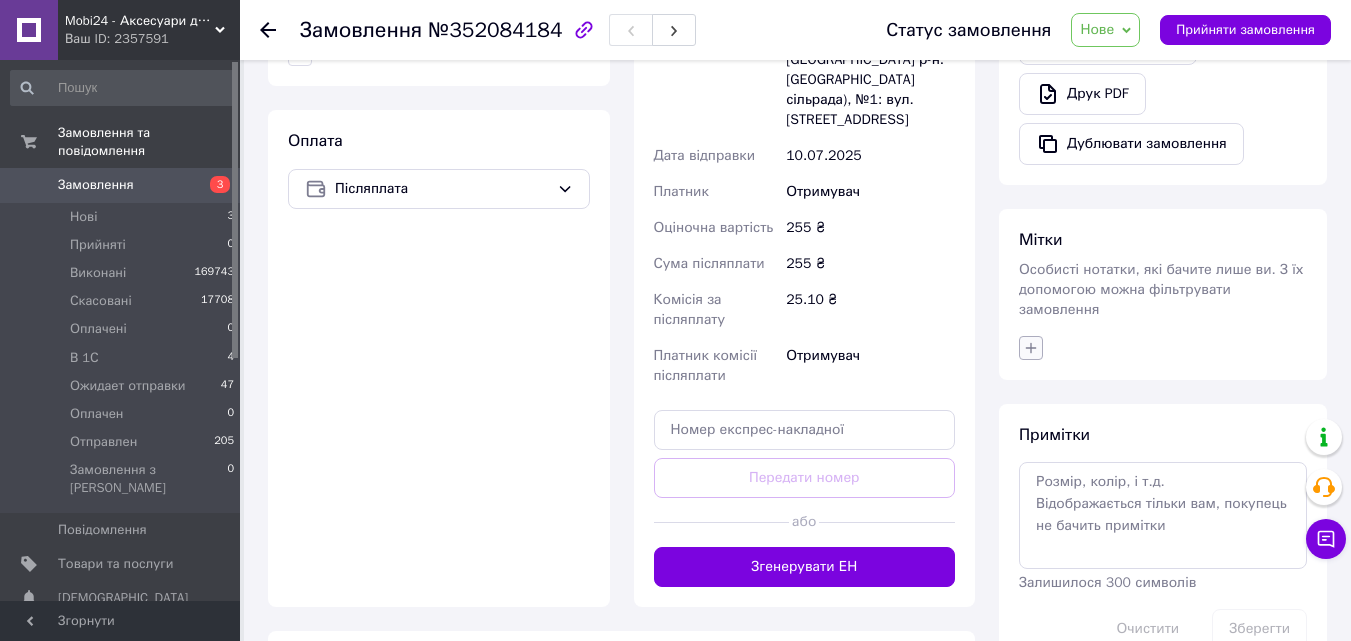 click 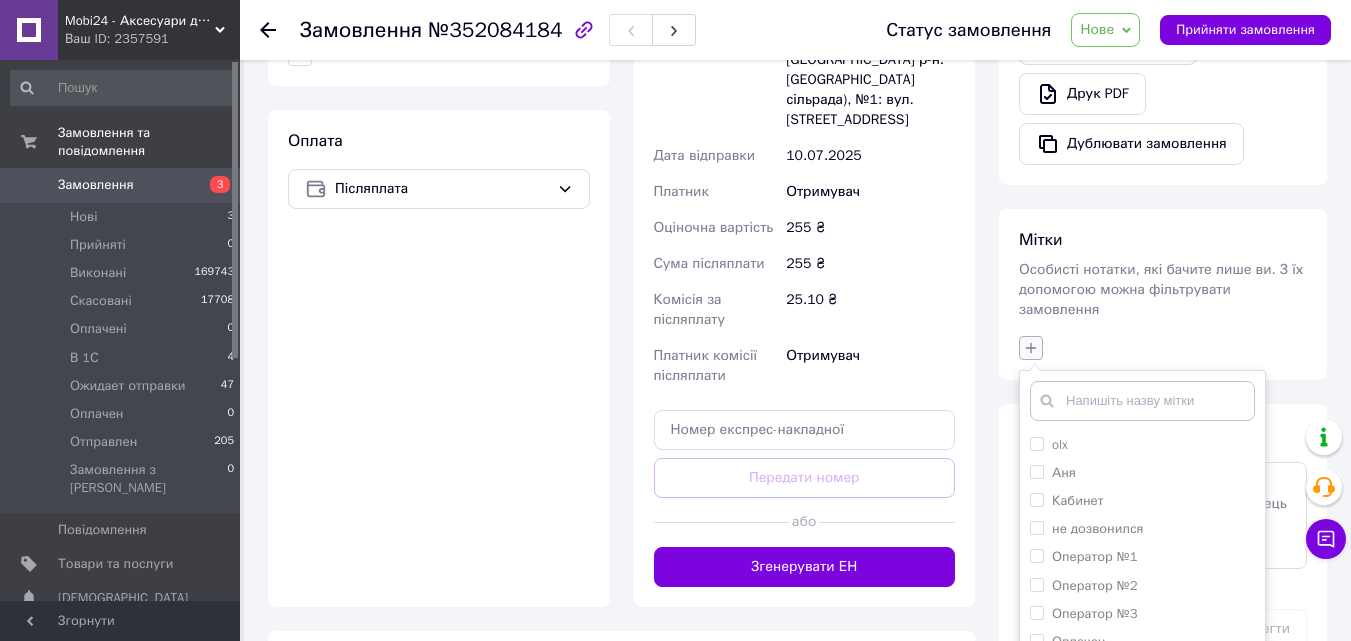 scroll, scrollTop: 836, scrollLeft: 0, axis: vertical 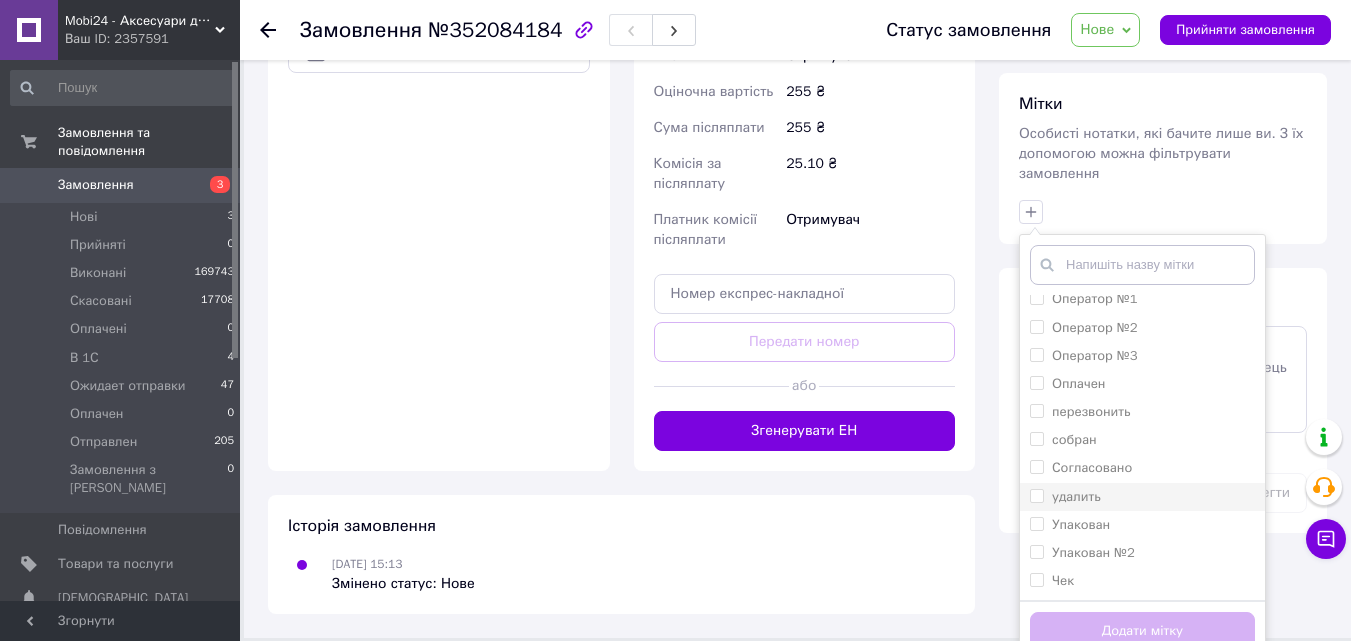 click on "удалить" at bounding box center [1036, 495] 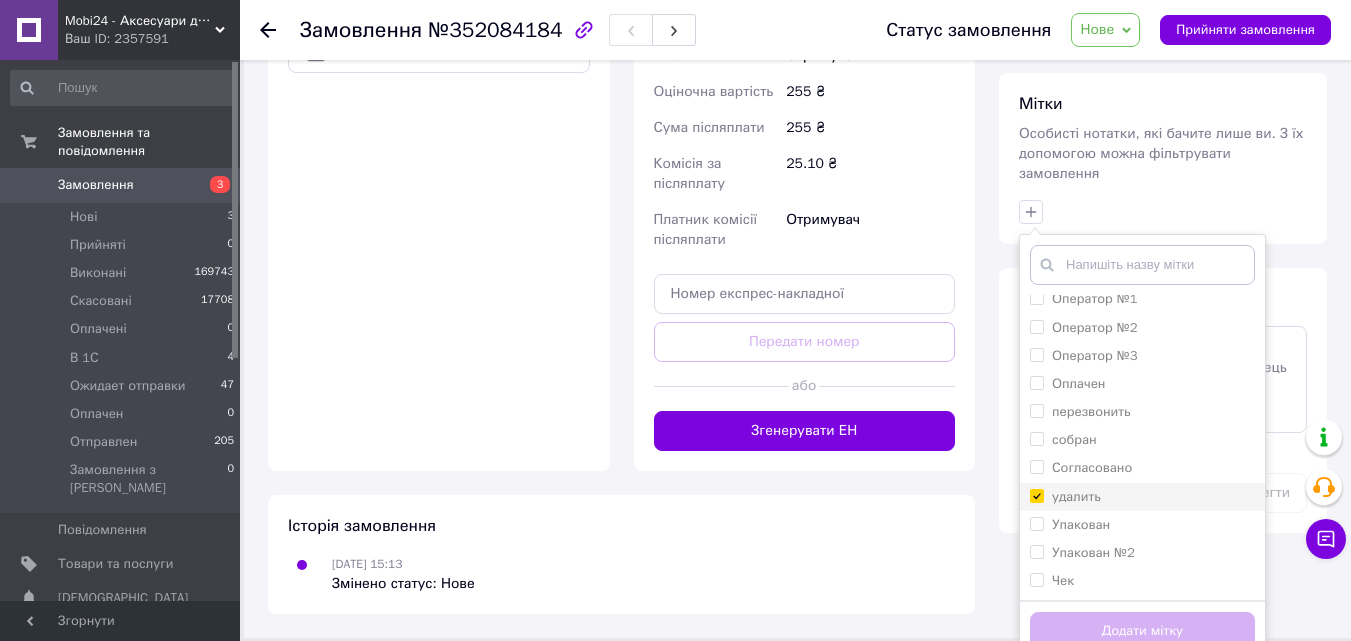 checkbox on "true" 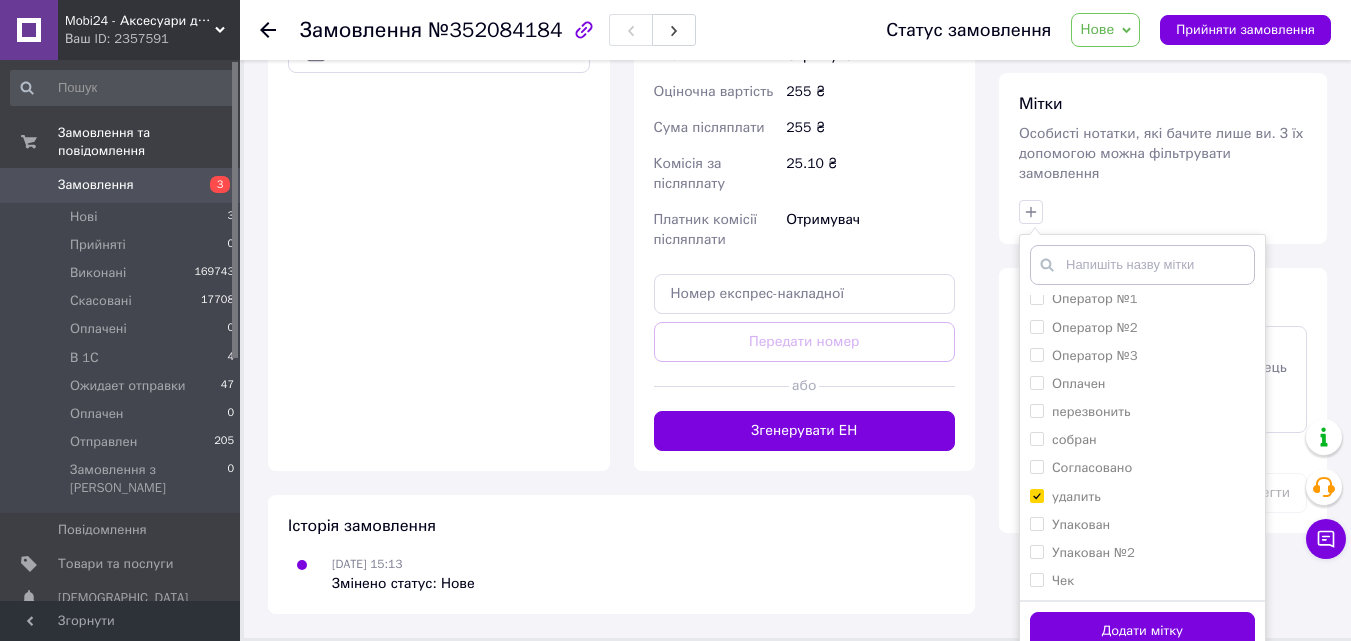 click on "Додати мітку" at bounding box center [1142, 631] 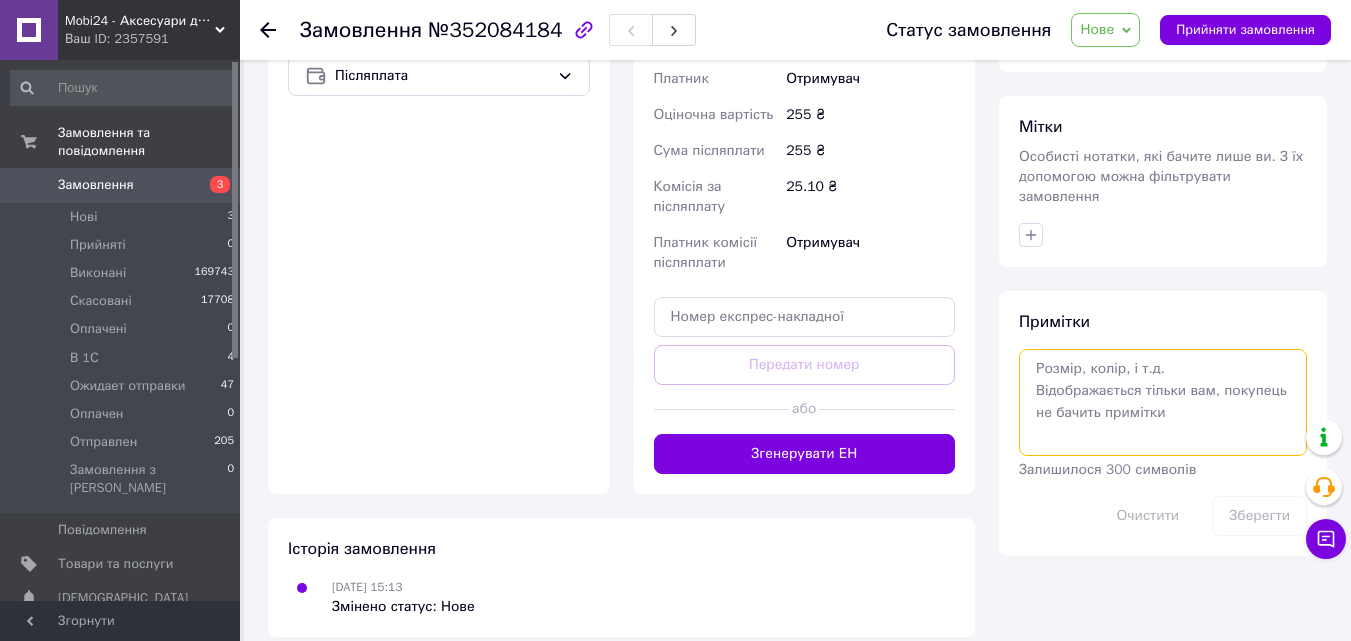 click at bounding box center (1163, 402) 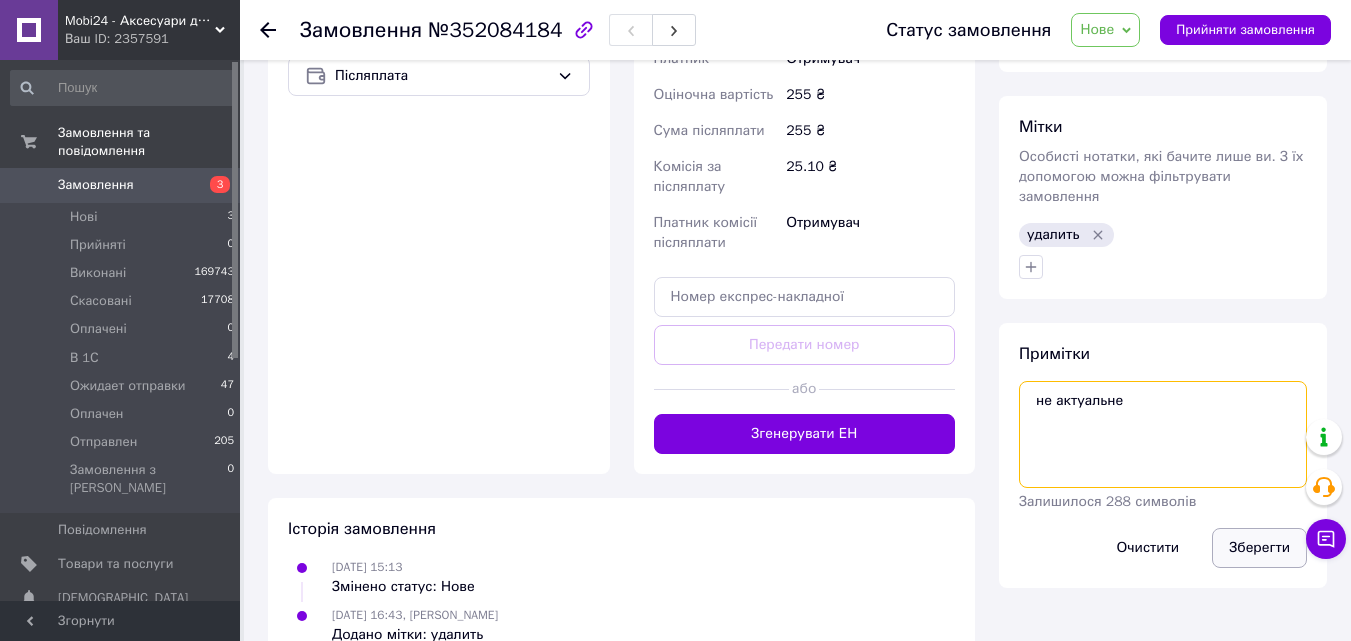 type on "не актуальне" 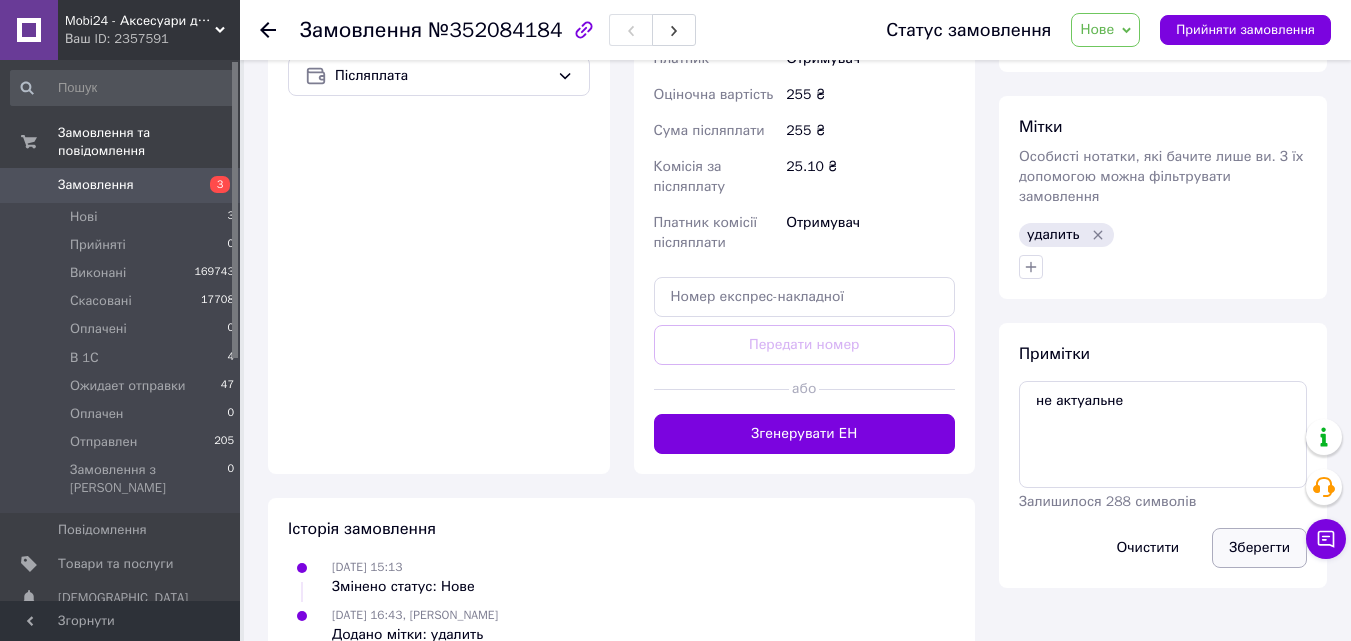 click on "Зберегти" at bounding box center (1259, 548) 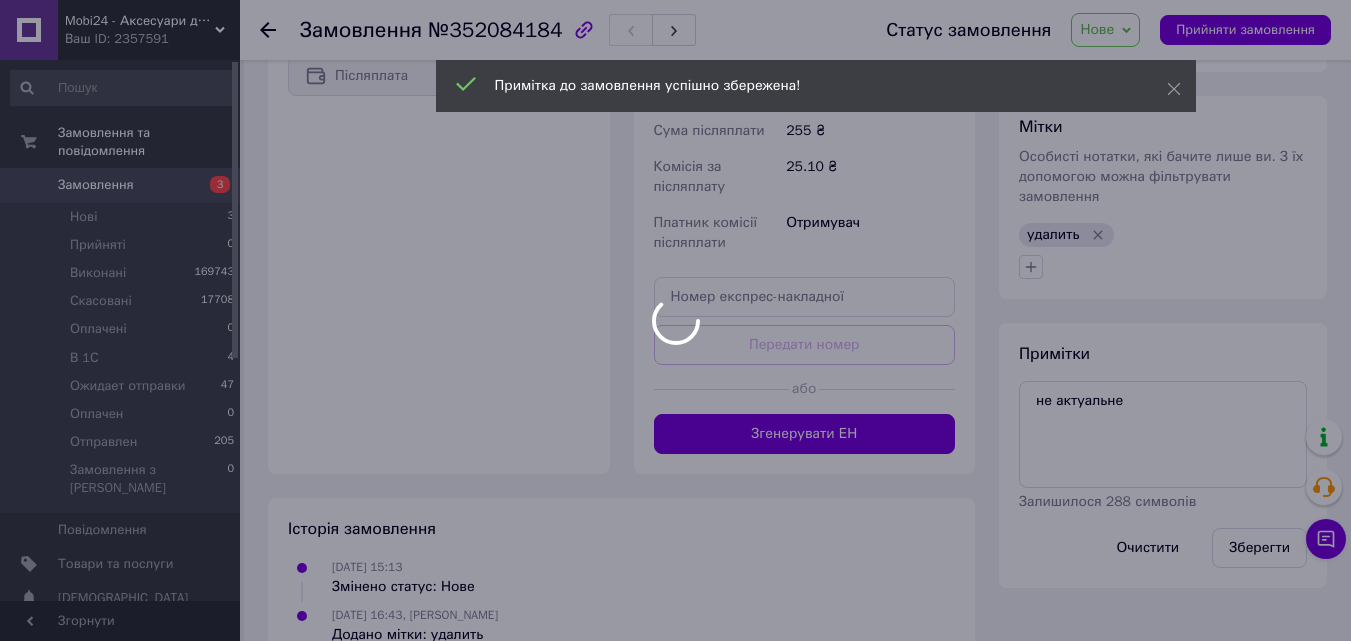 click at bounding box center [675, 320] 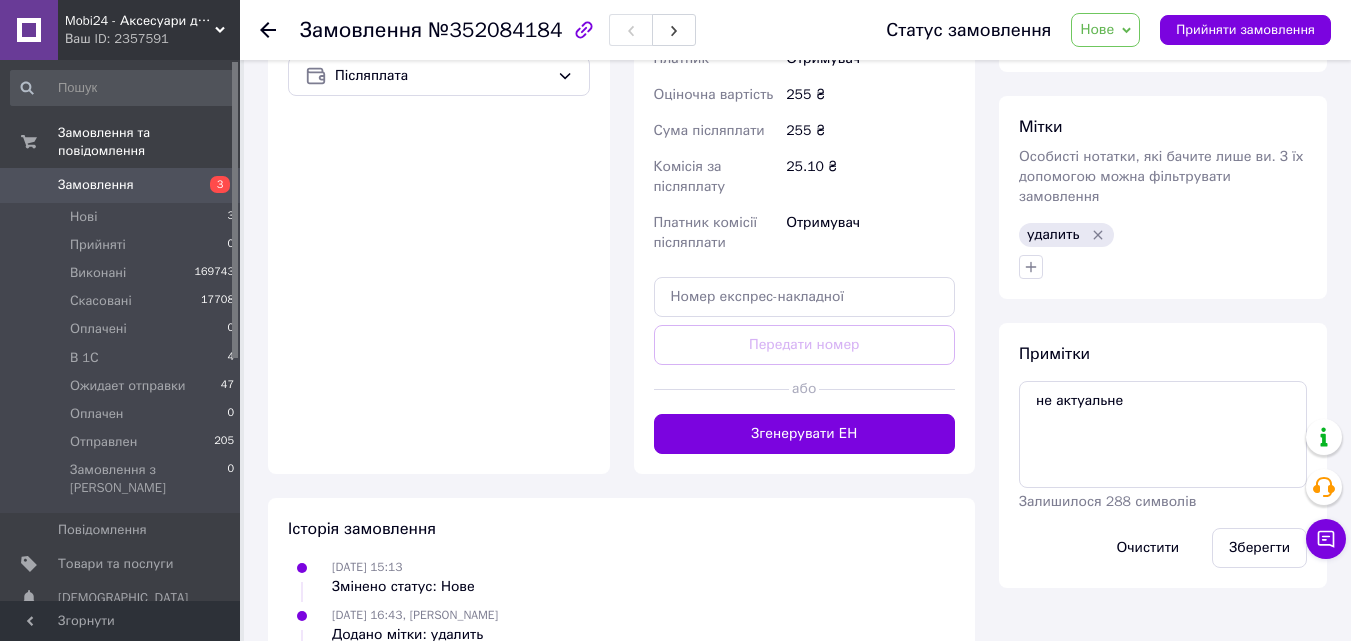 click on "3" at bounding box center [212, 185] 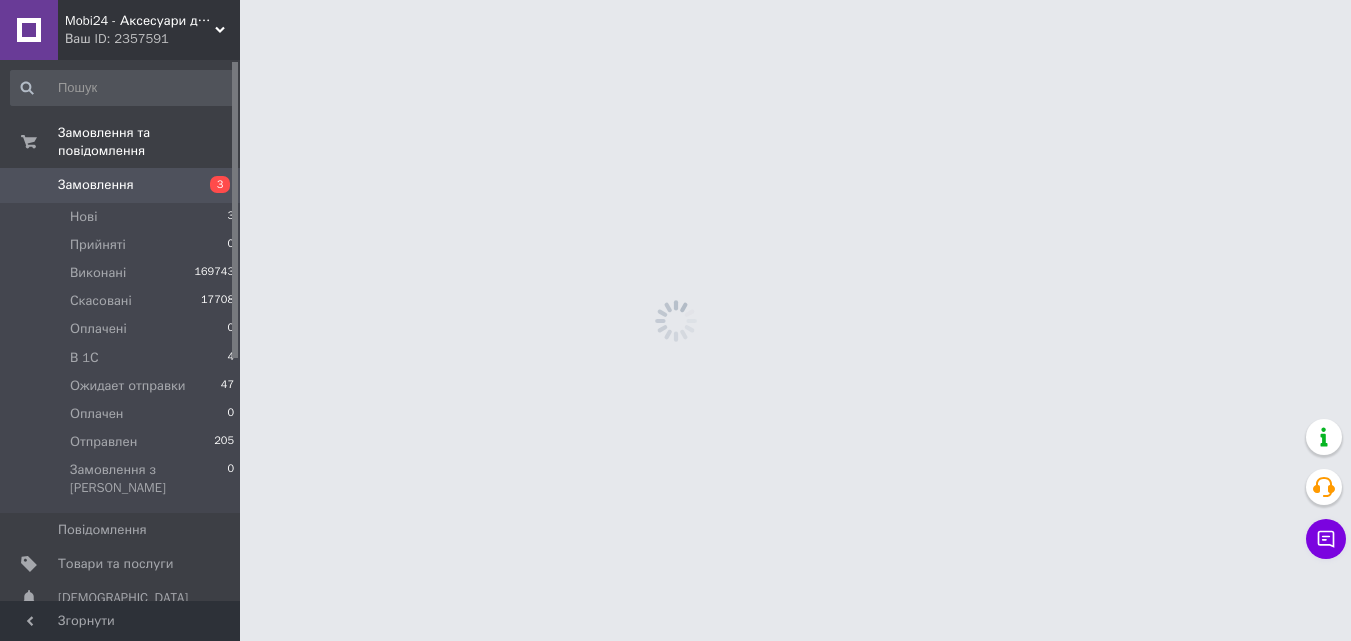 scroll, scrollTop: 0, scrollLeft: 0, axis: both 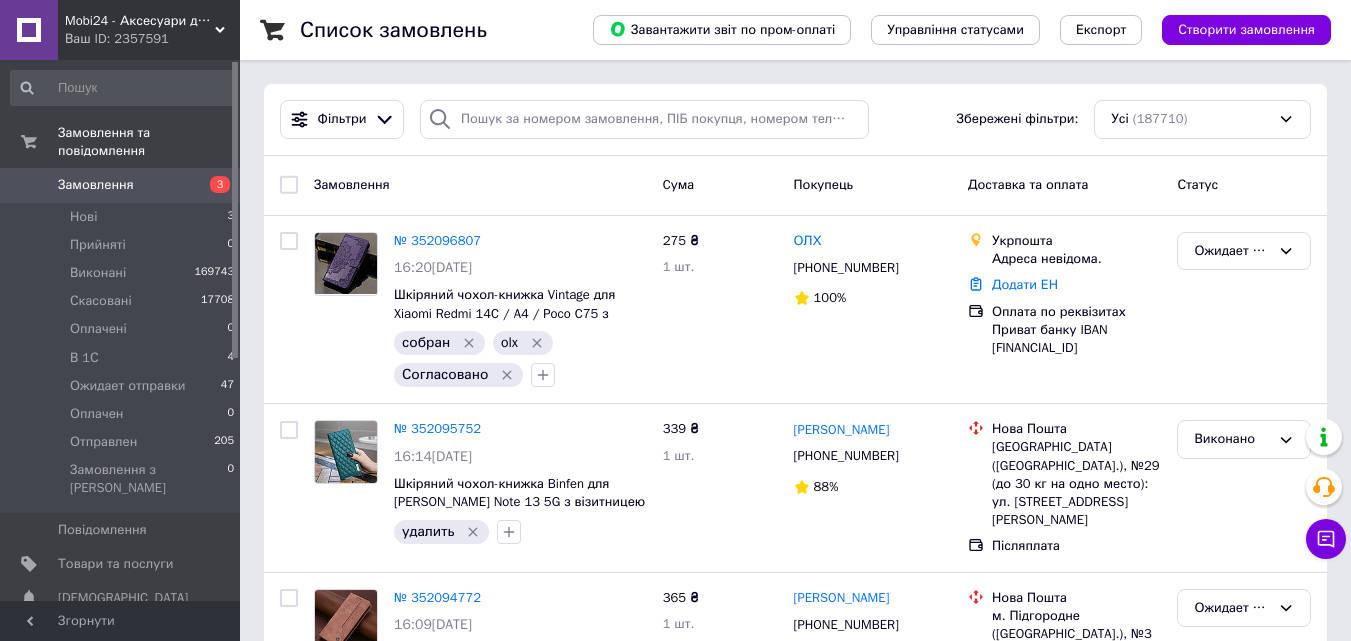 click on "3" at bounding box center (212, 185) 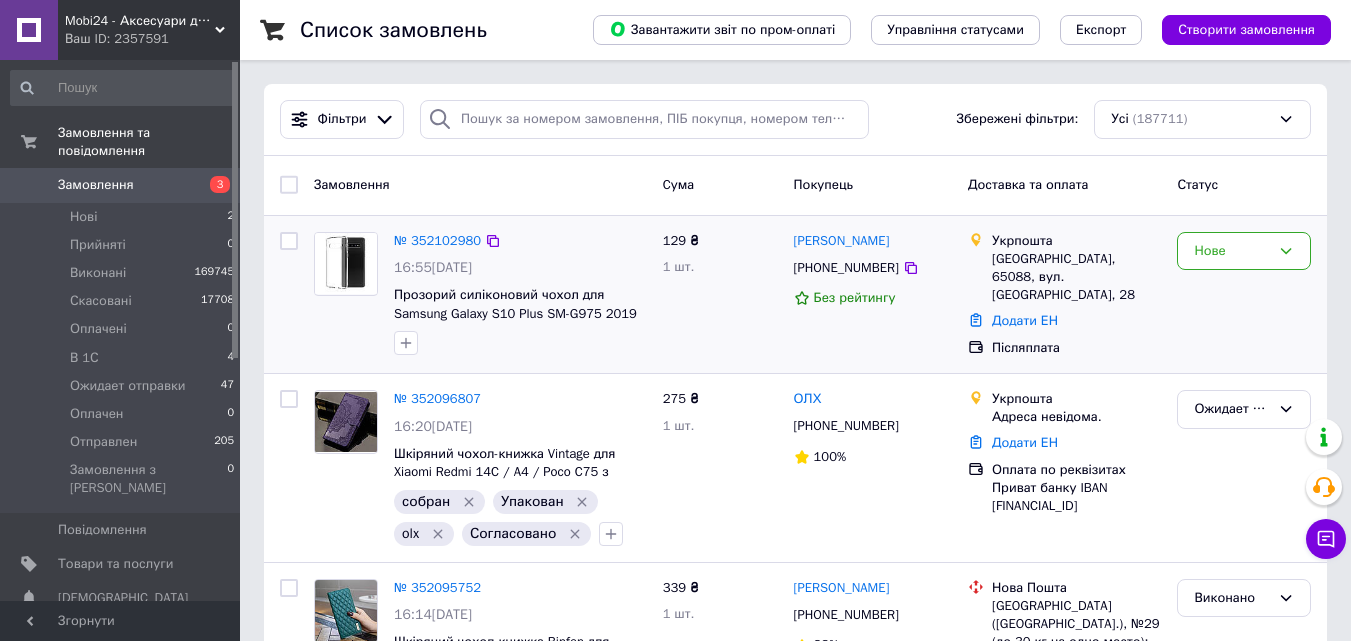 click at bounding box center [346, 263] 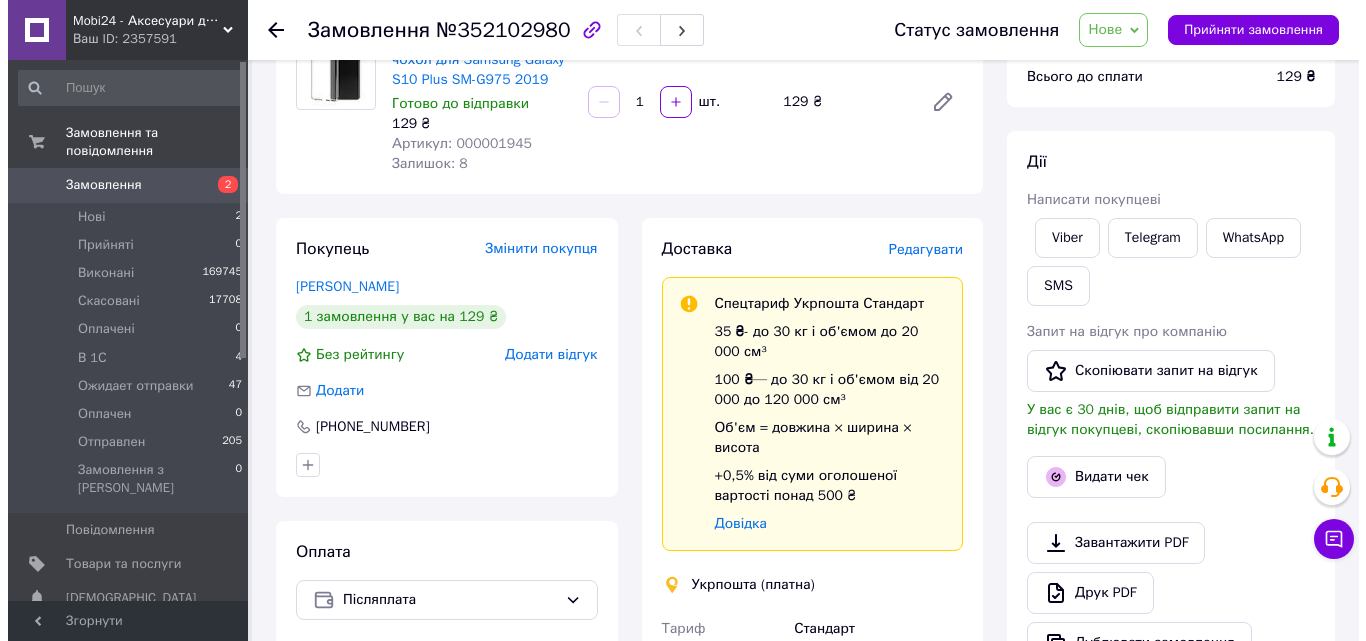 scroll, scrollTop: 200, scrollLeft: 0, axis: vertical 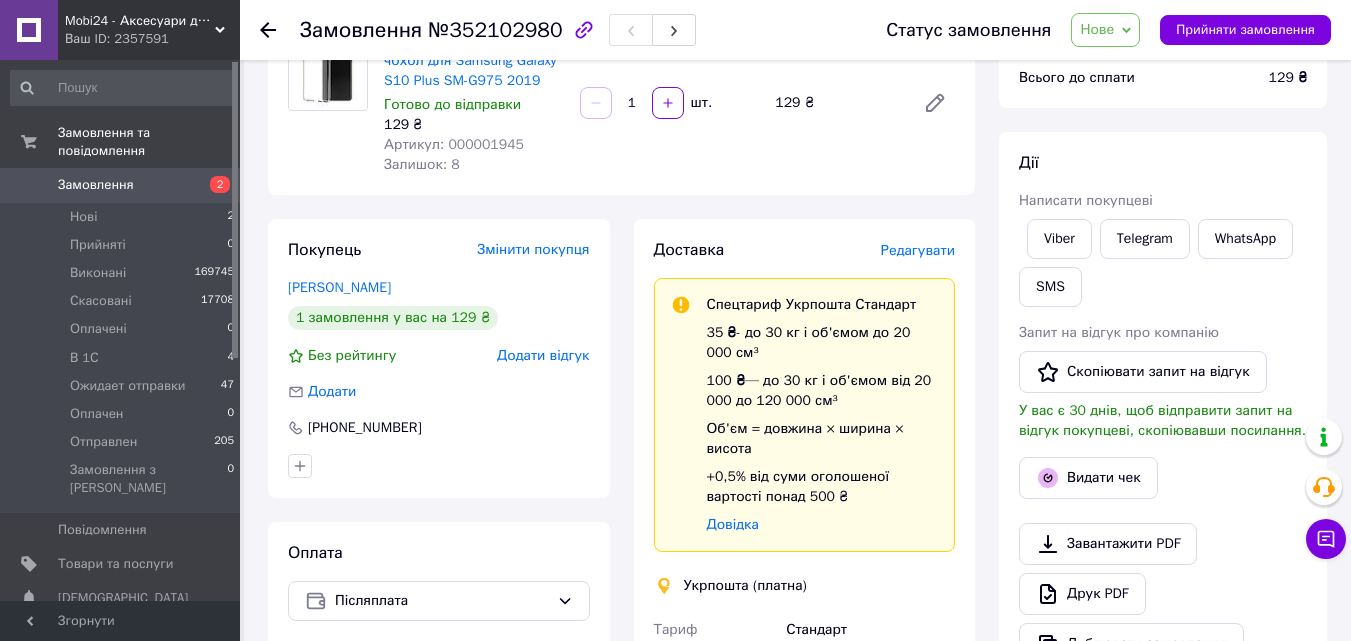 click on "Редагувати" at bounding box center [918, 250] 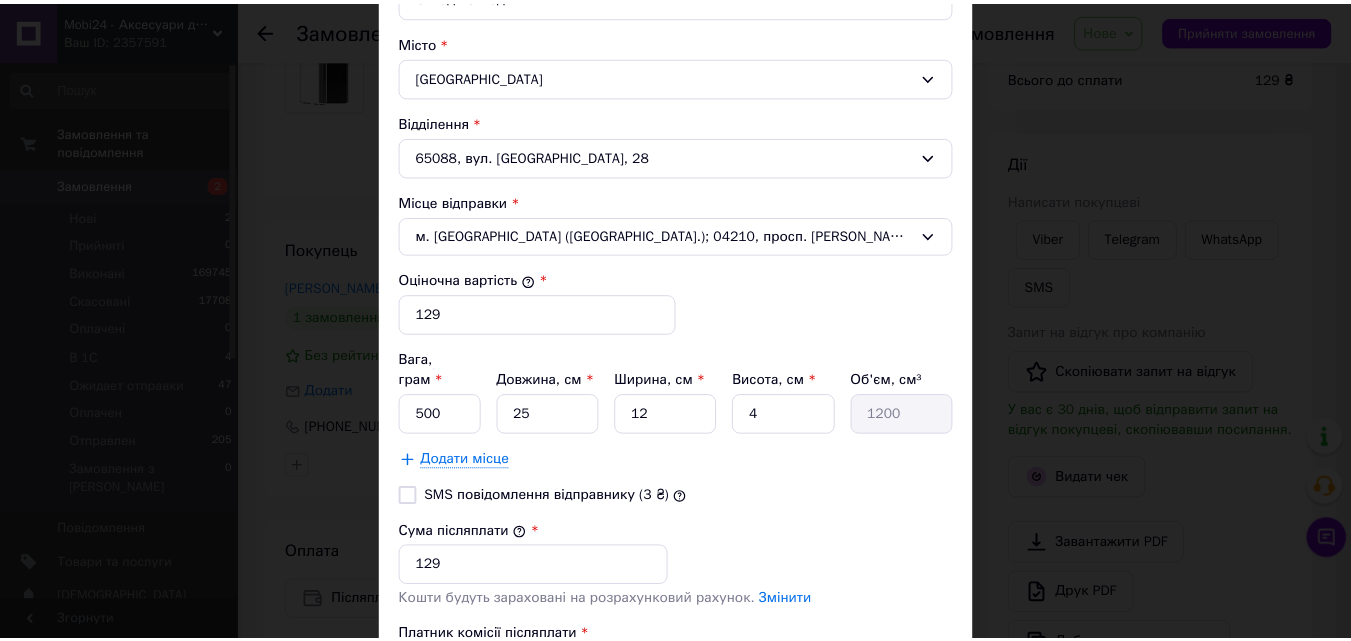 scroll, scrollTop: 796, scrollLeft: 0, axis: vertical 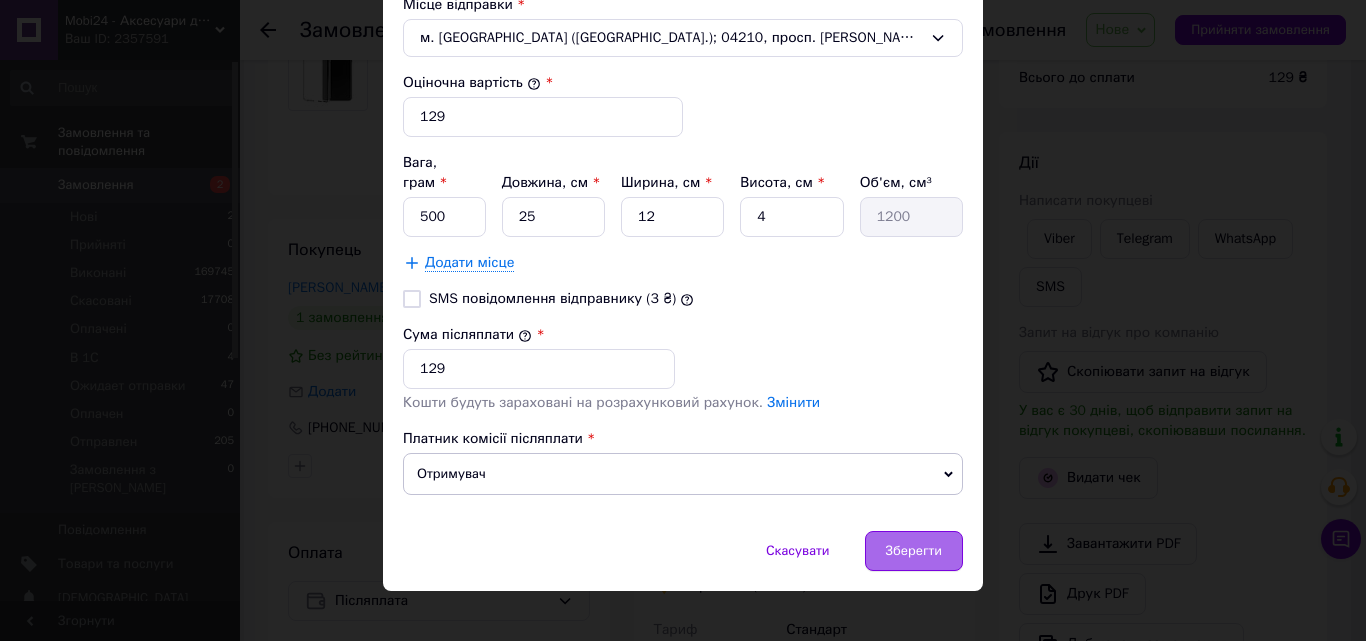 click on "Зберегти" at bounding box center [914, 551] 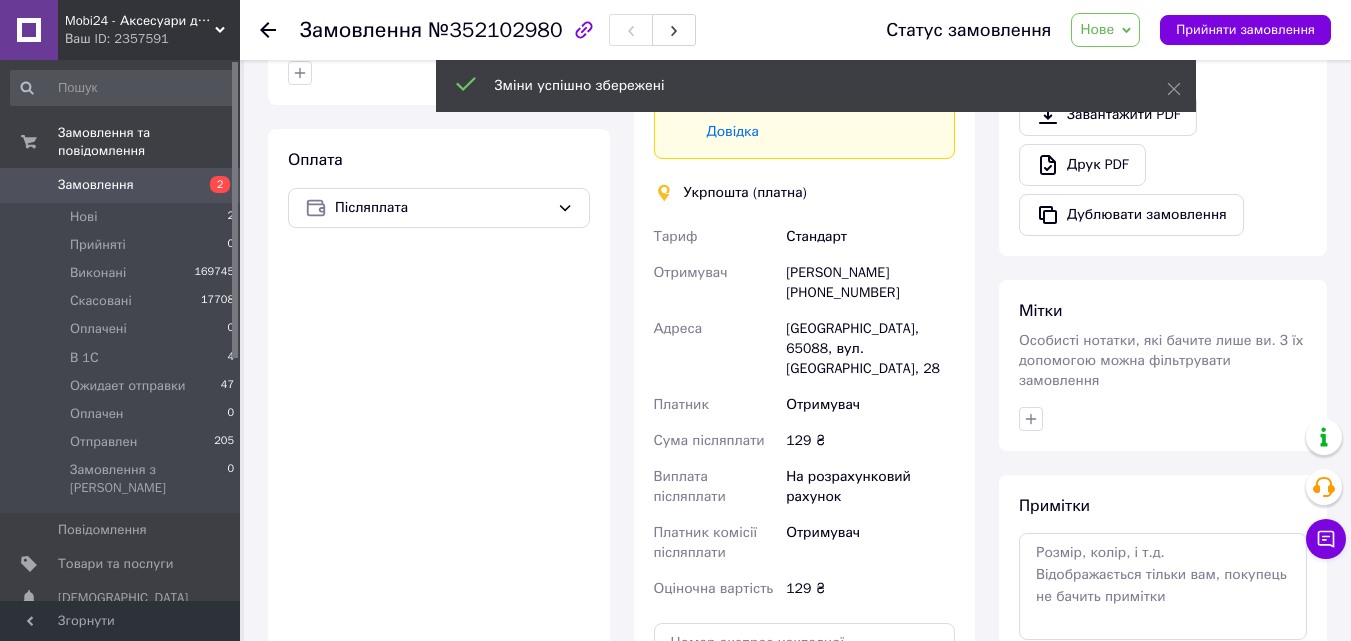 scroll, scrollTop: 700, scrollLeft: 0, axis: vertical 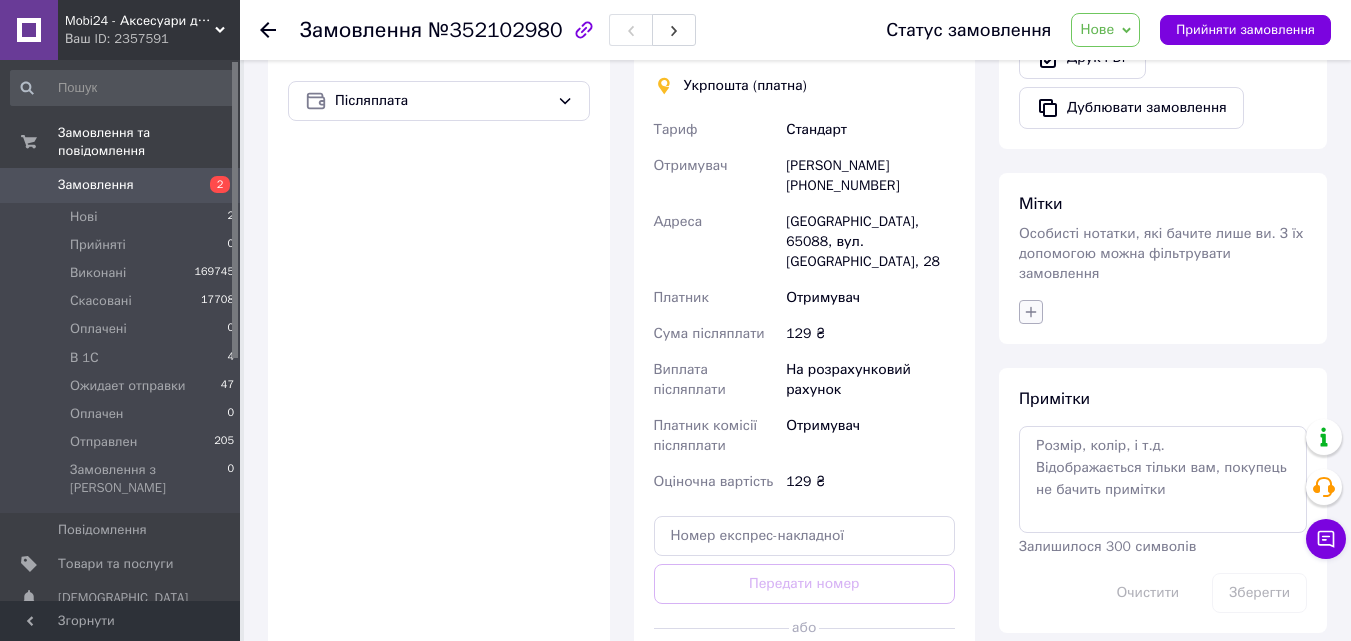 click at bounding box center [1031, 312] 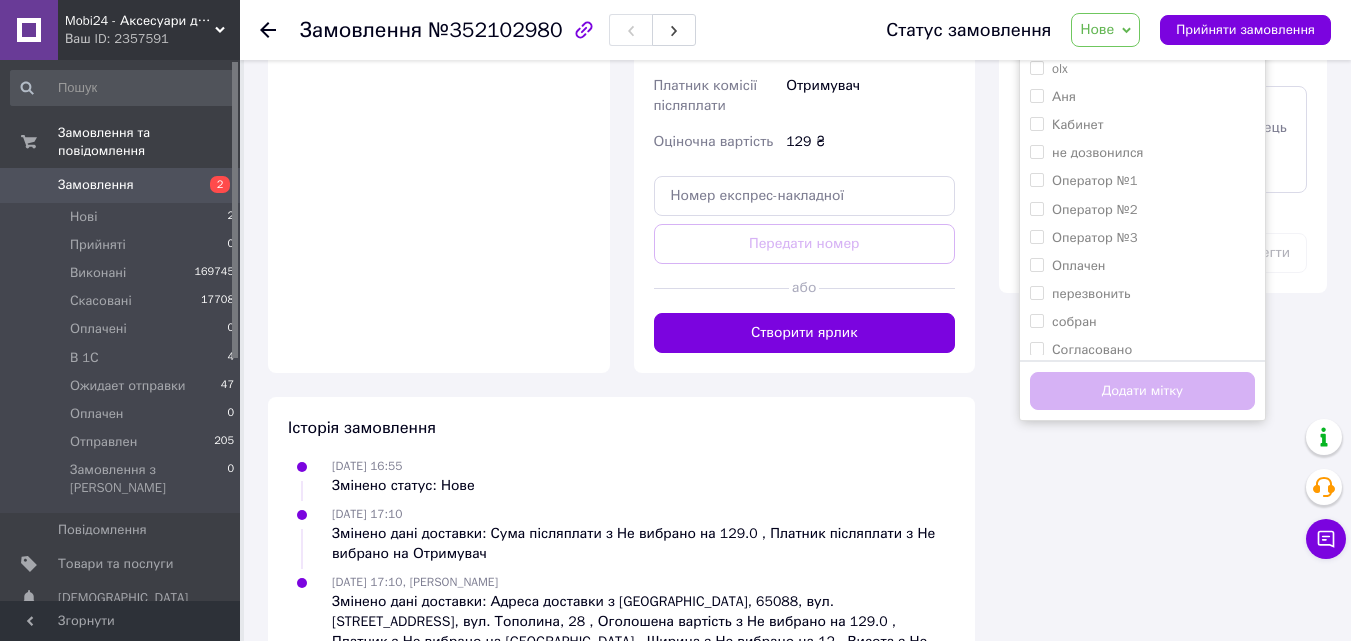 scroll, scrollTop: 1095, scrollLeft: 0, axis: vertical 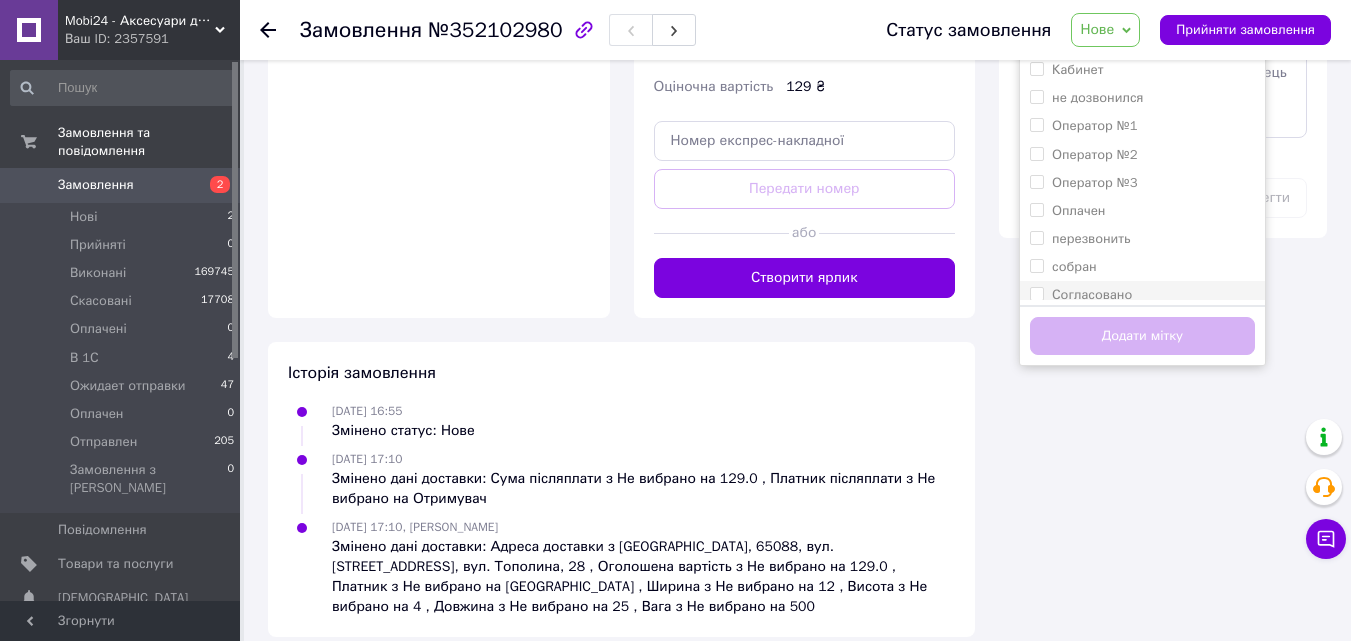 click on "Согласовано" at bounding box center (1036, 293) 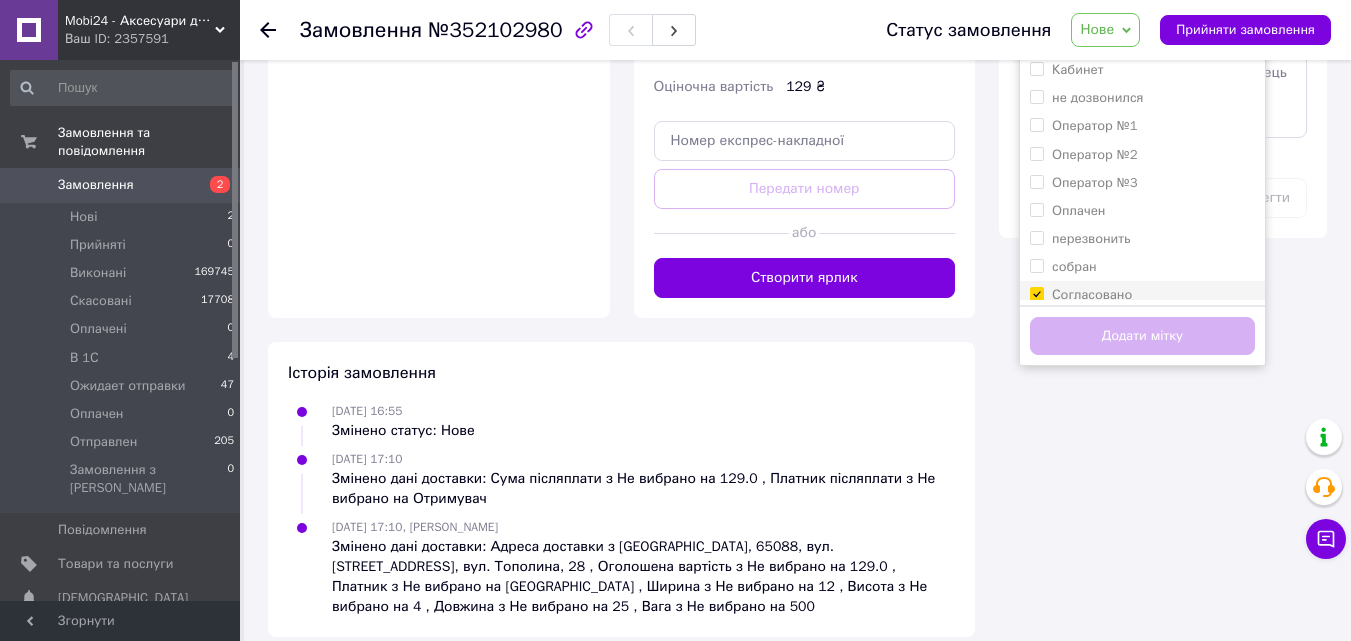 checkbox on "true" 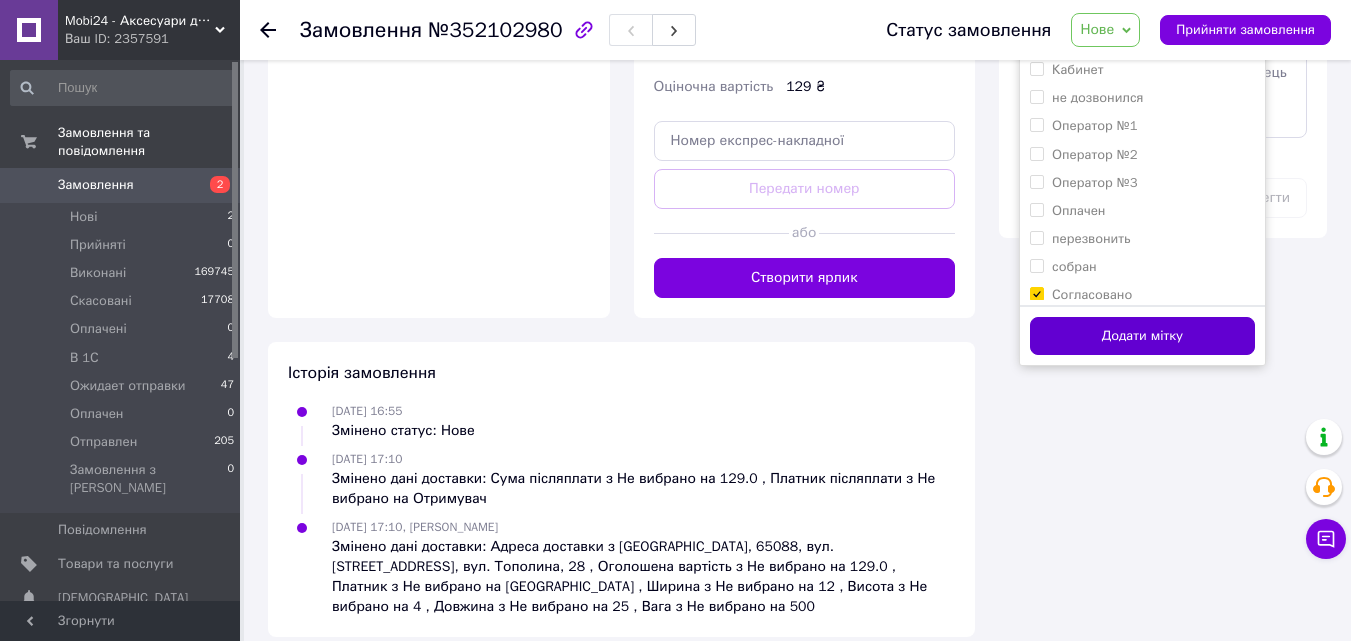 click on "Додати мітку" at bounding box center [1142, 336] 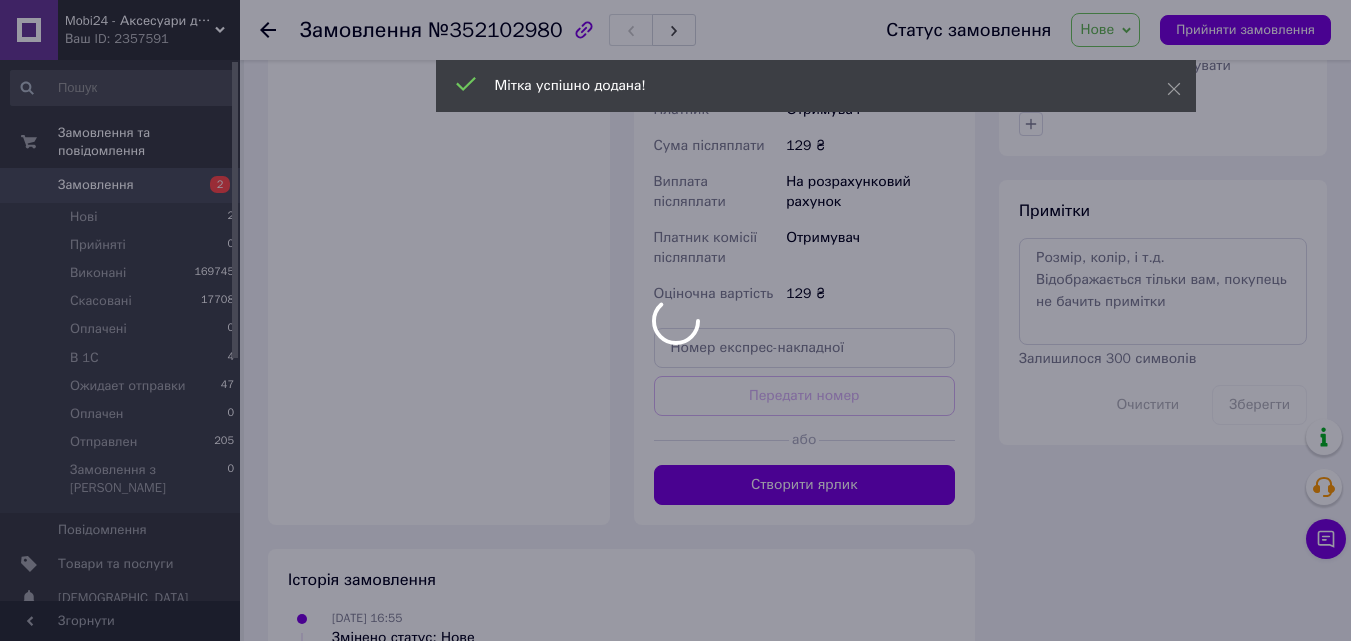 scroll, scrollTop: 595, scrollLeft: 0, axis: vertical 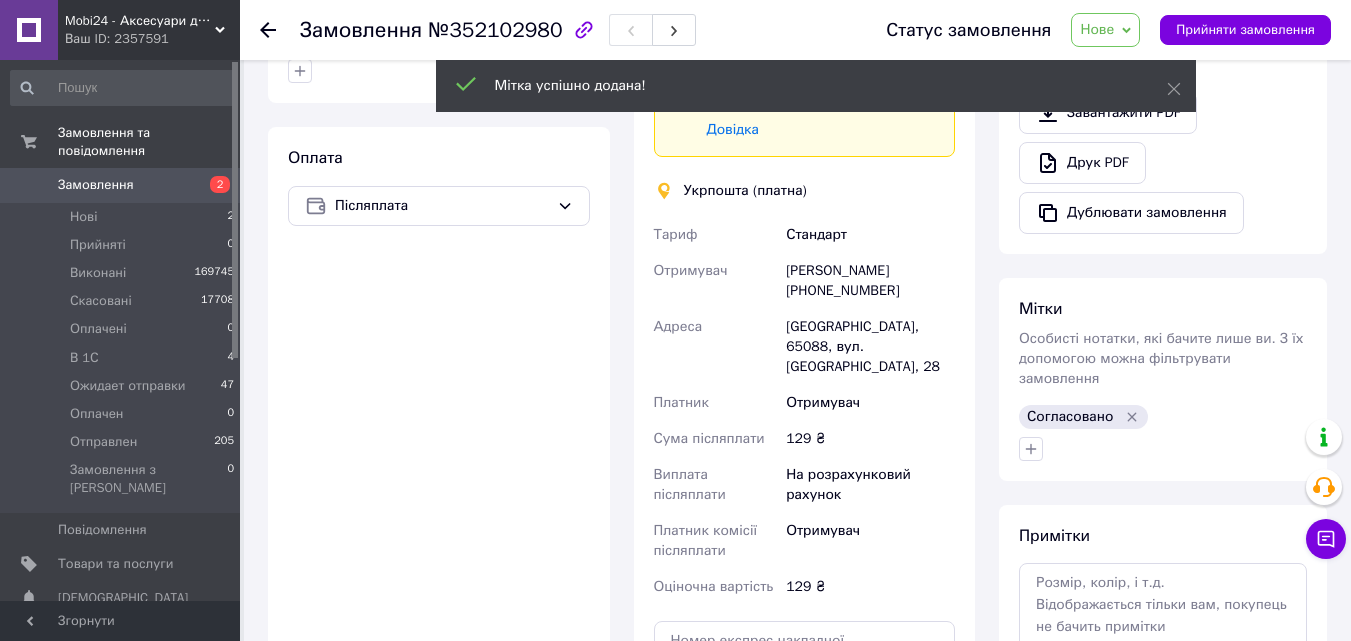 click on "Нове" at bounding box center (1105, 30) 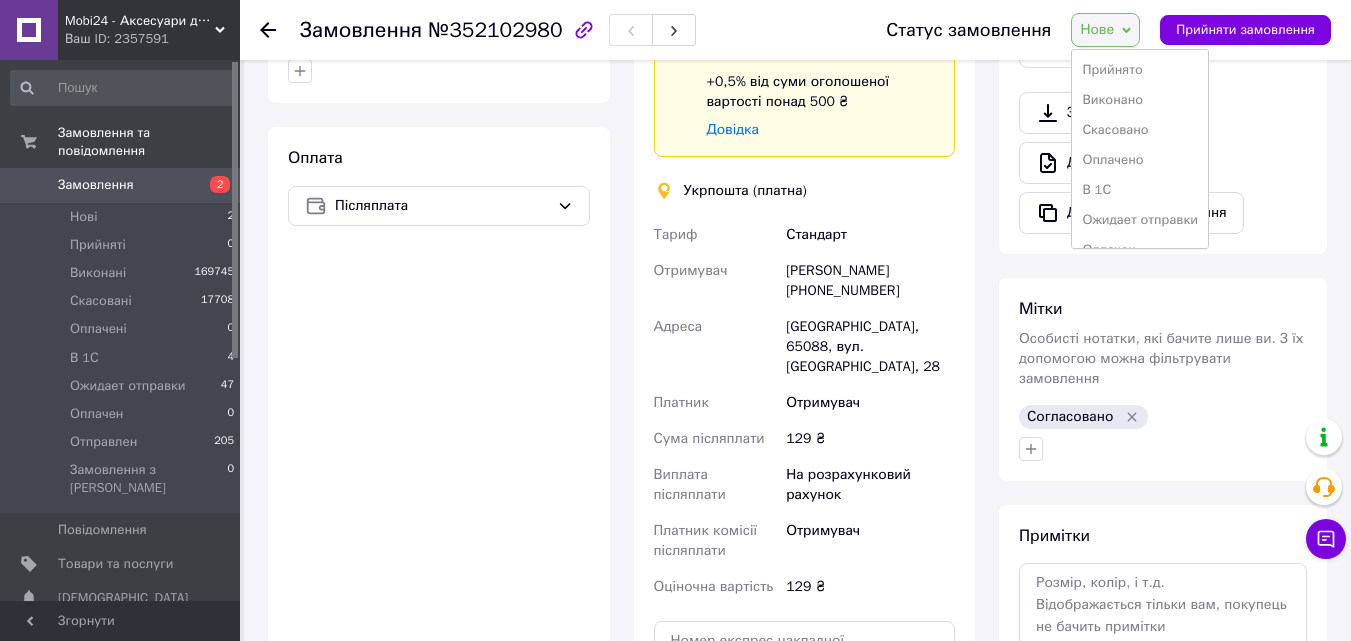 click on "Прийнято" at bounding box center [1140, 70] 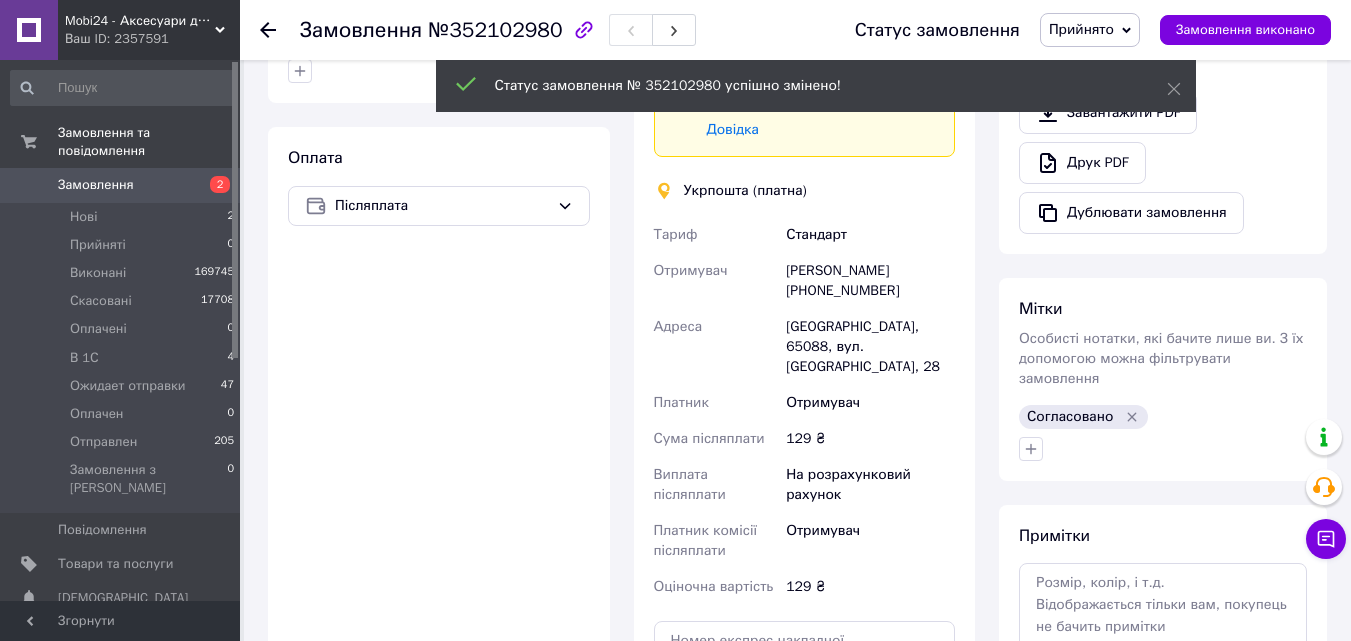click 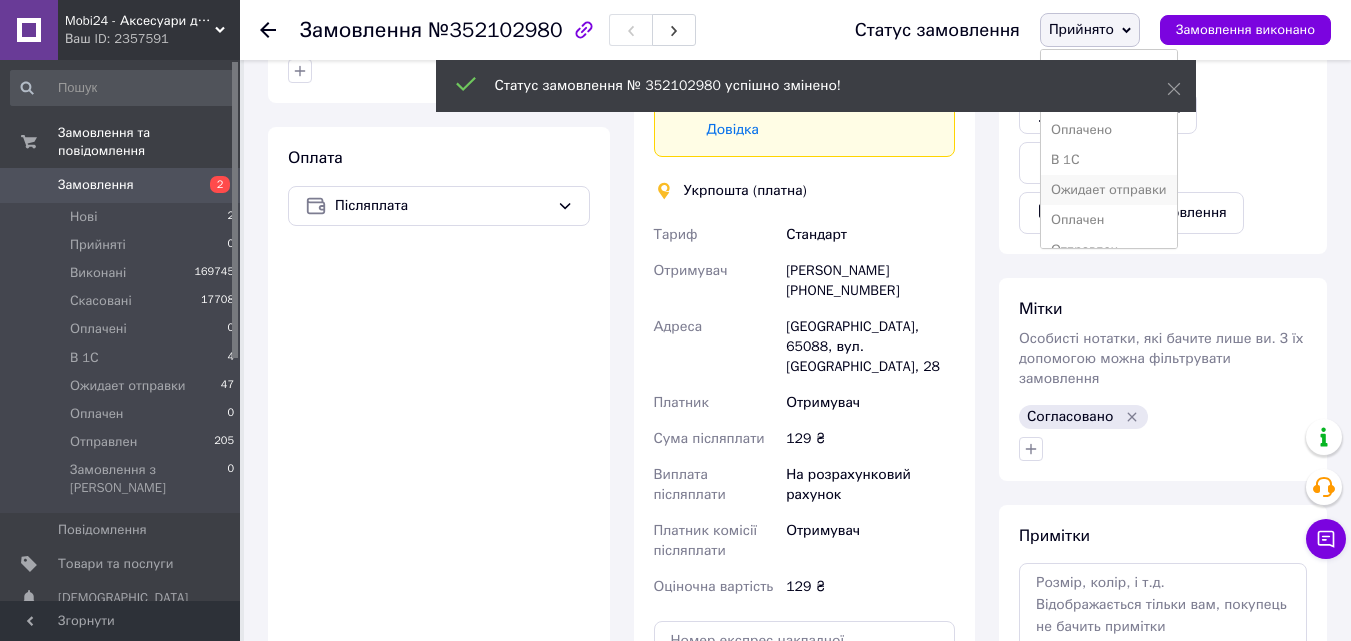 click on "Ожидает отправки" at bounding box center (1109, 190) 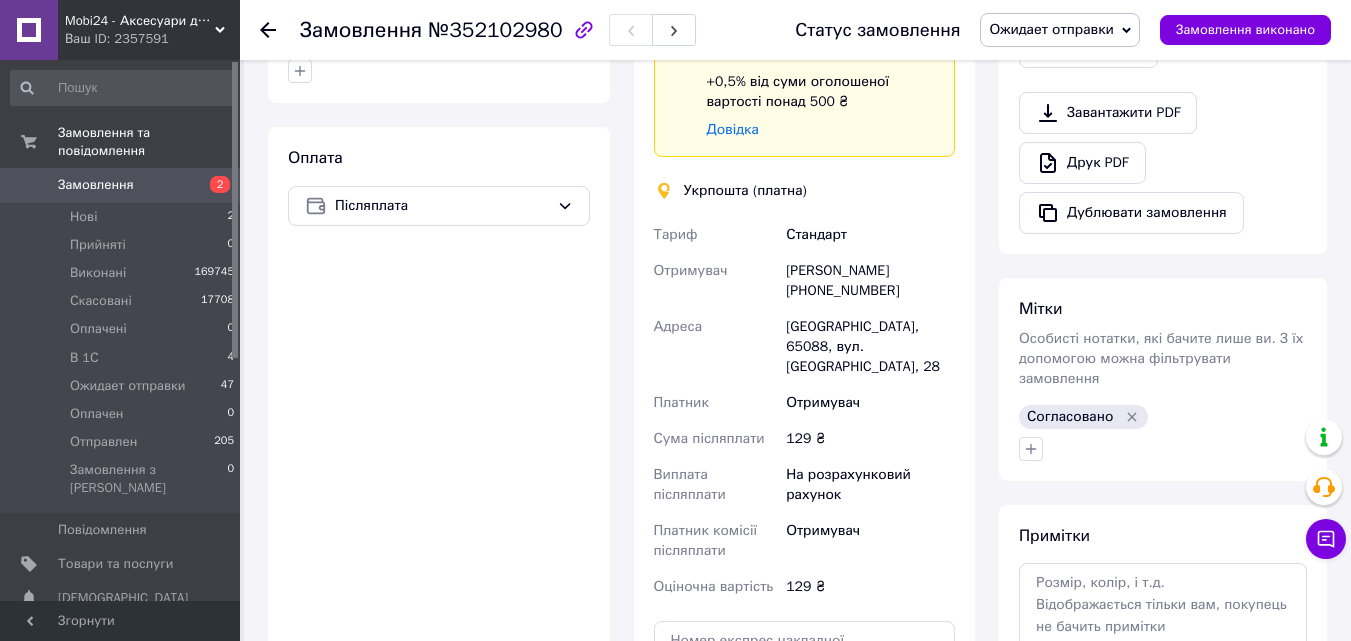 click on "Замовлення" at bounding box center [121, 185] 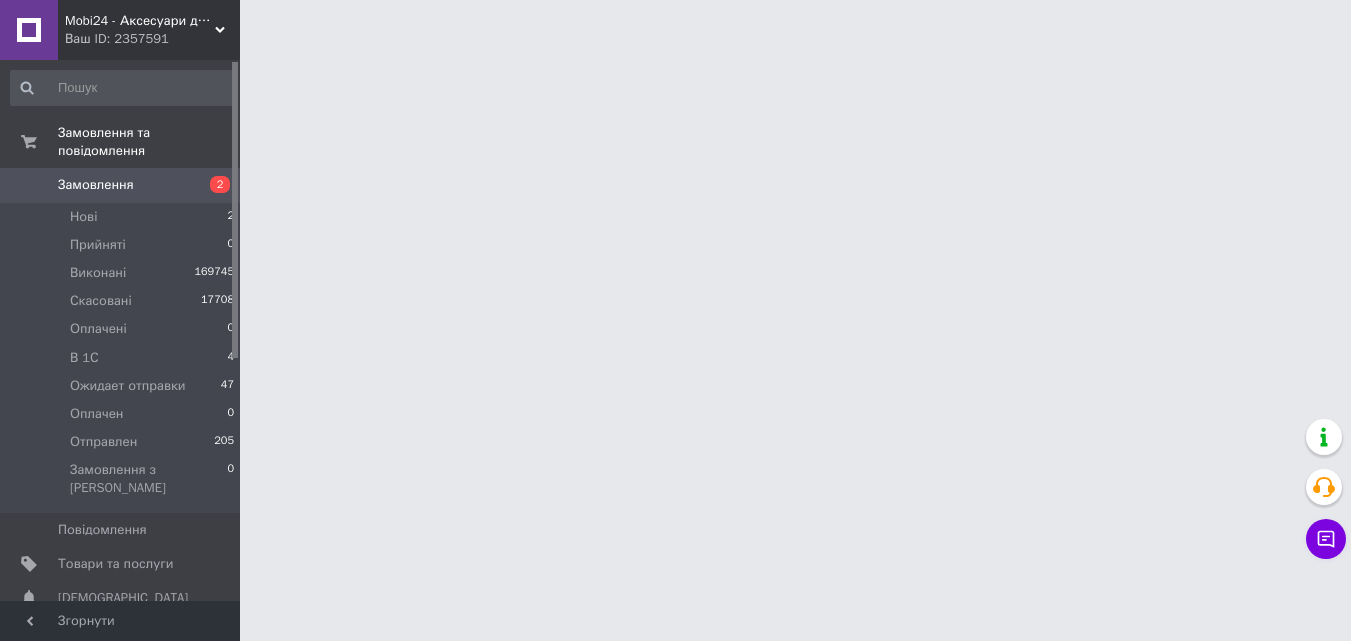 scroll, scrollTop: 0, scrollLeft: 0, axis: both 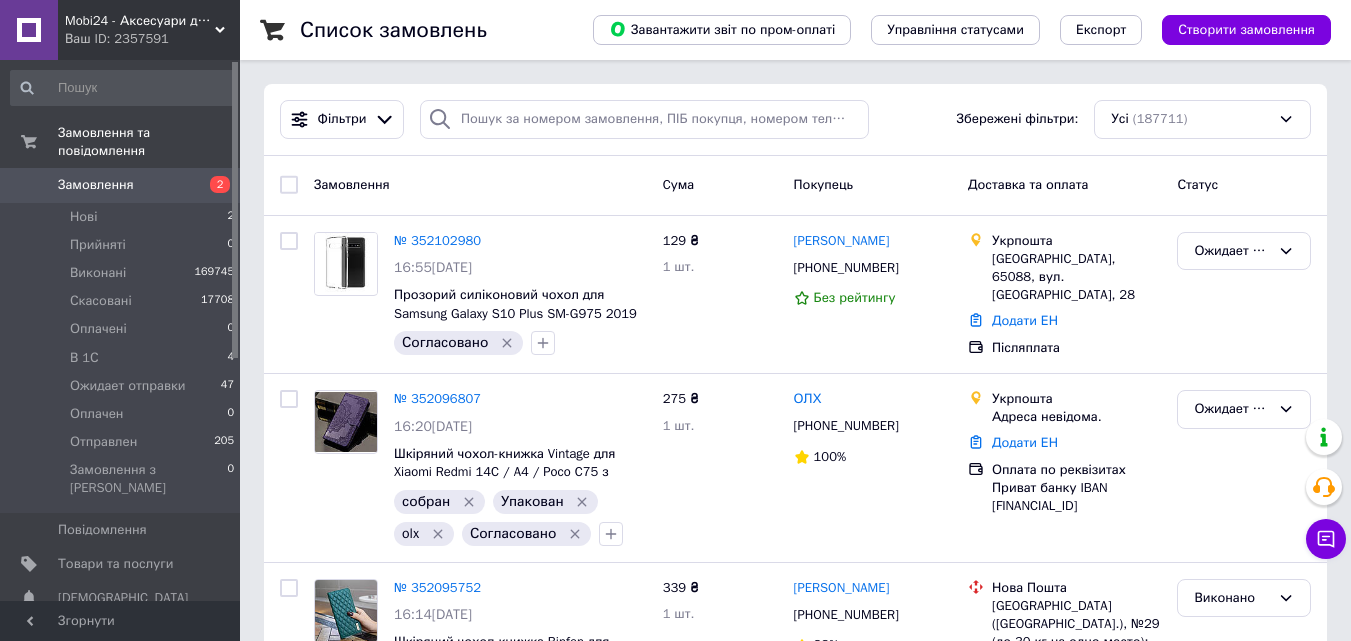 click on "Замовлення 2" at bounding box center (123, 185) 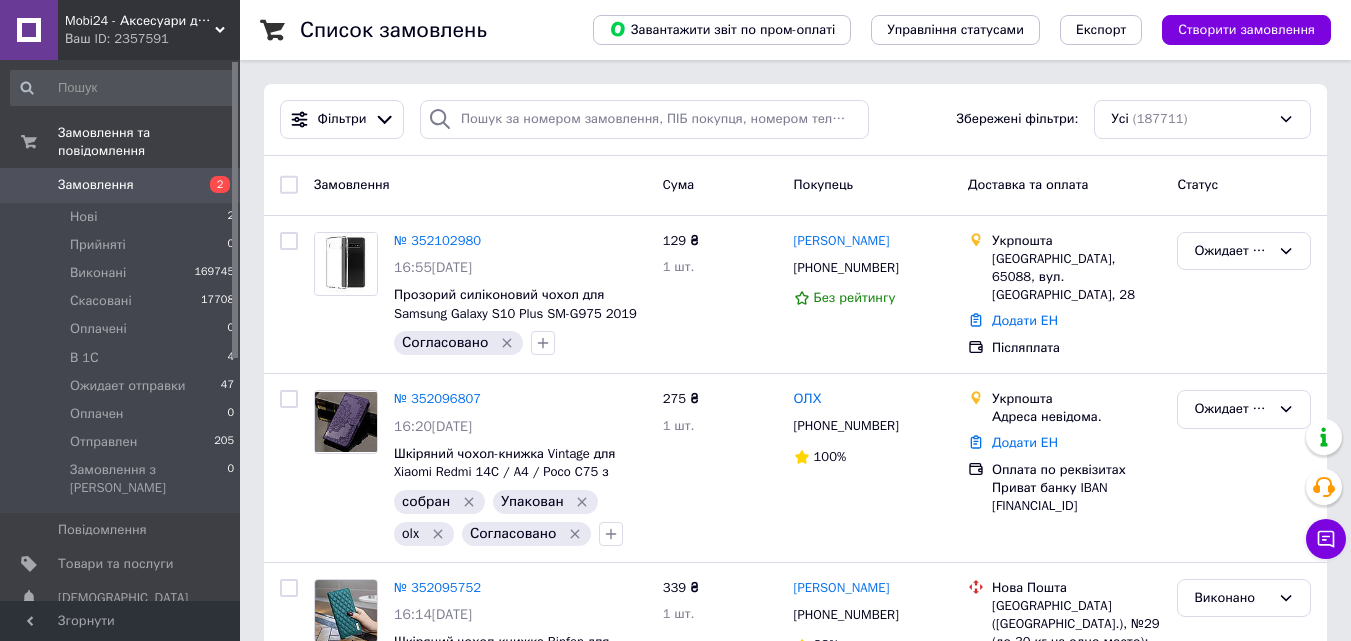 click on "Замовлення 2" at bounding box center (123, 185) 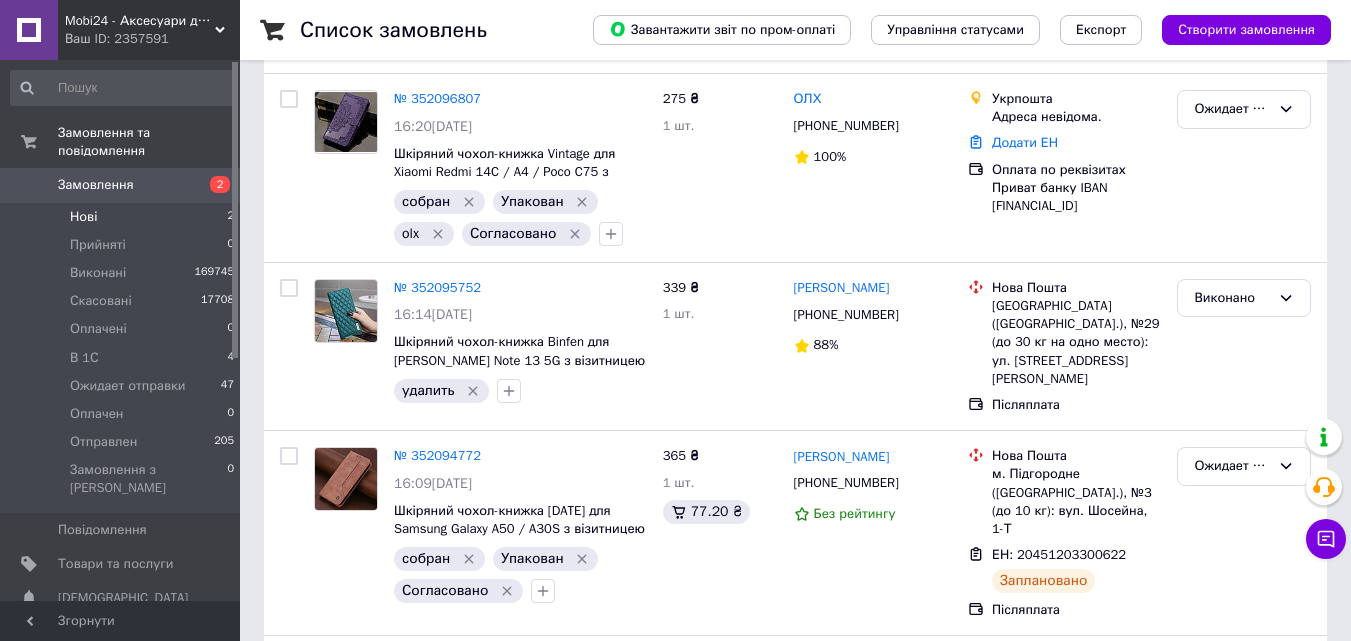 click on "Нові 2" at bounding box center [123, 217] 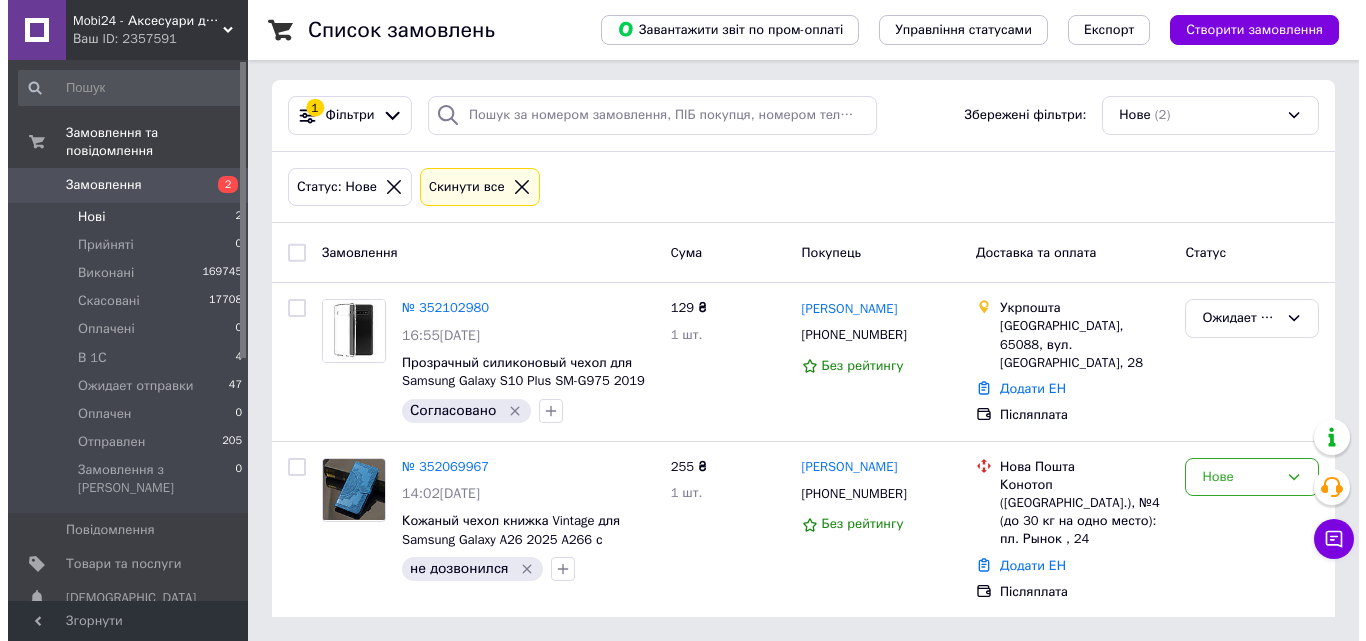 scroll, scrollTop: 0, scrollLeft: 0, axis: both 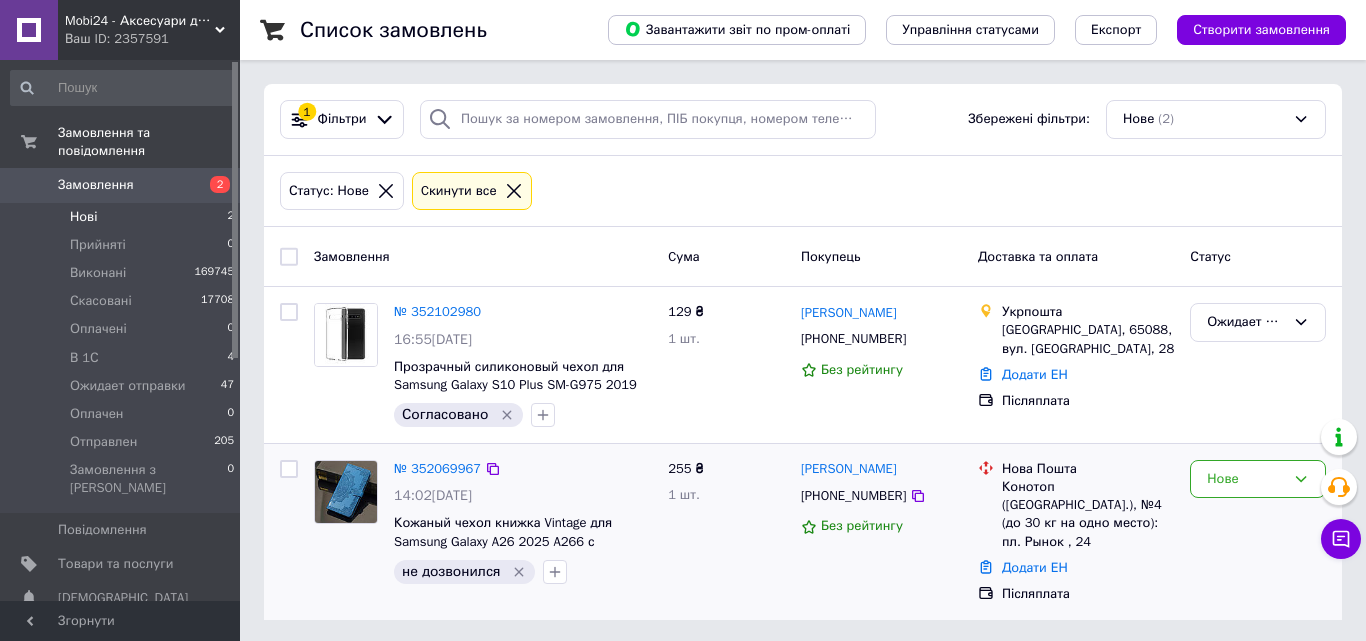 click at bounding box center (346, 491) 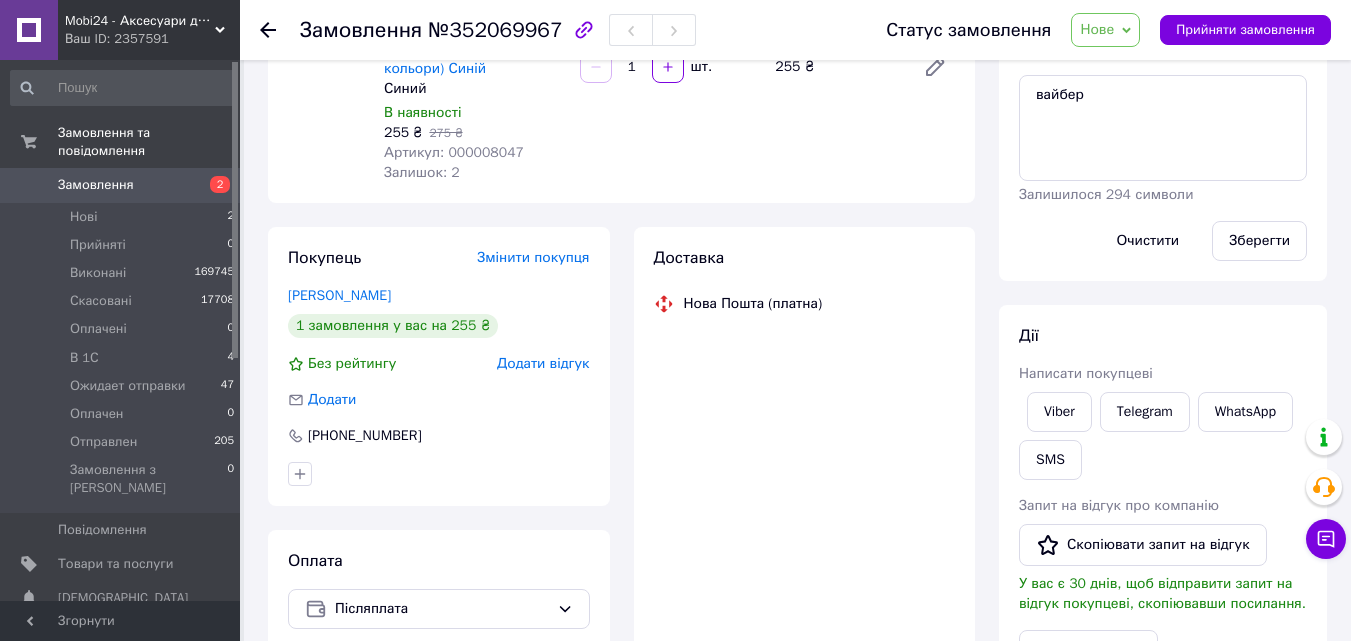 scroll, scrollTop: 300, scrollLeft: 0, axis: vertical 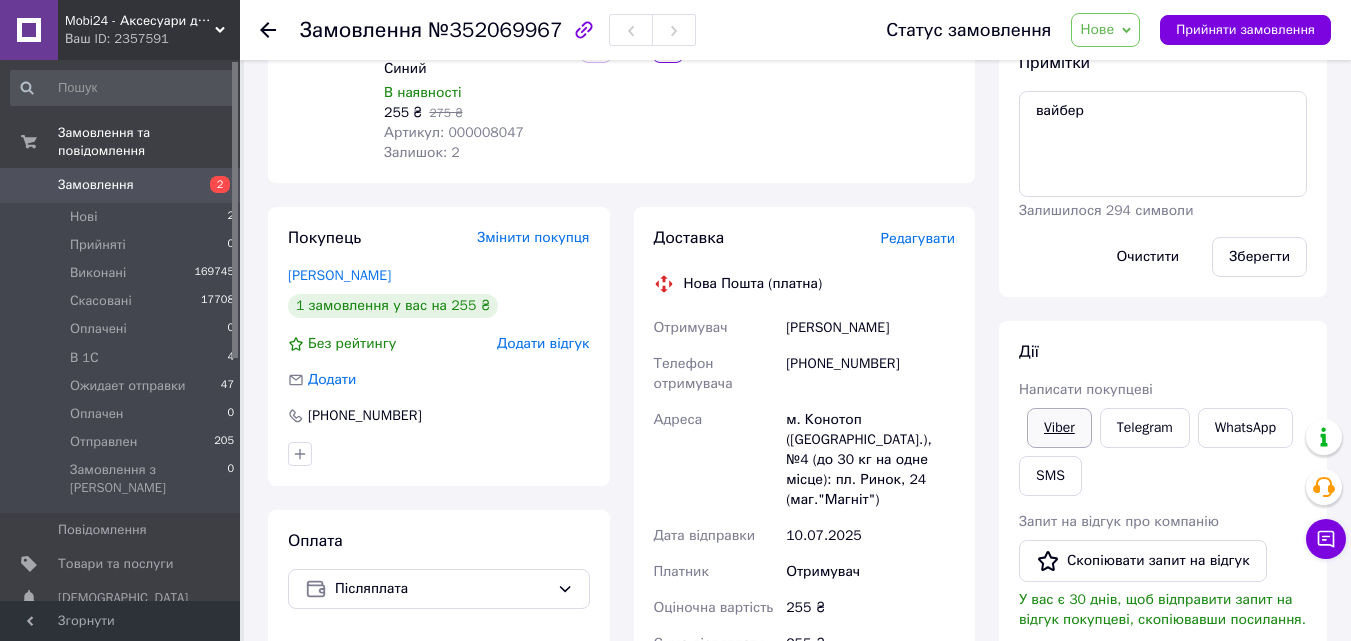 click on "Viber" at bounding box center [1059, 428] 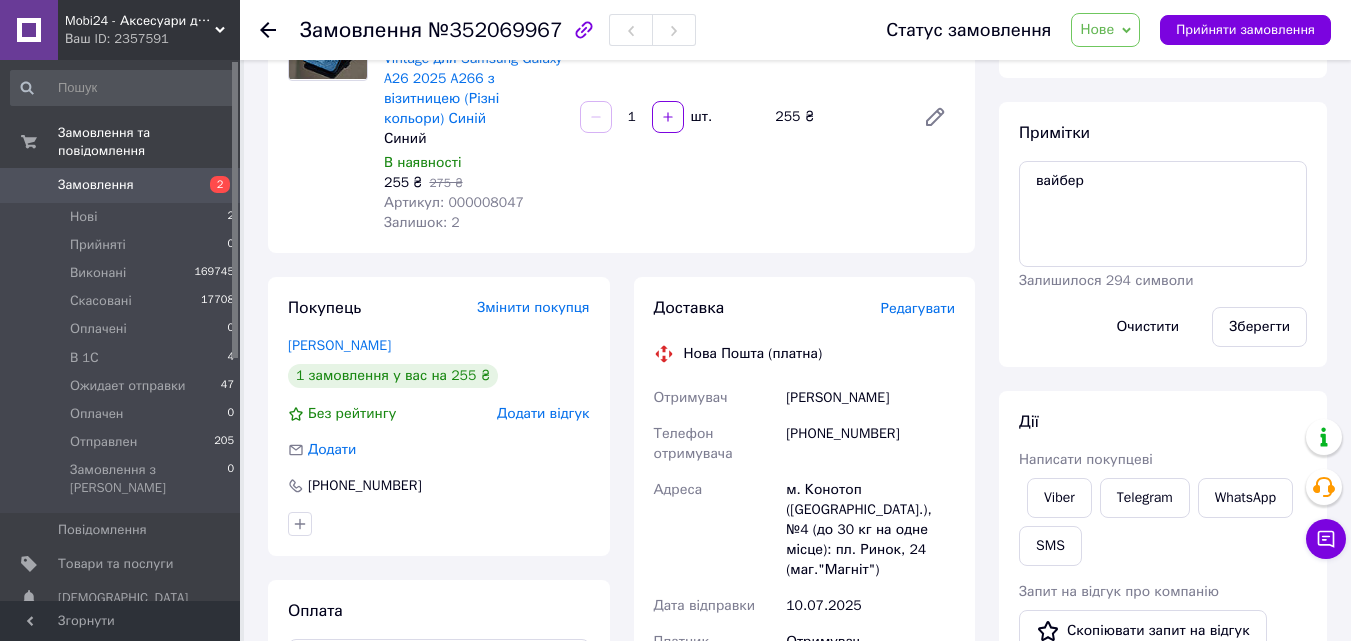 scroll, scrollTop: 100, scrollLeft: 0, axis: vertical 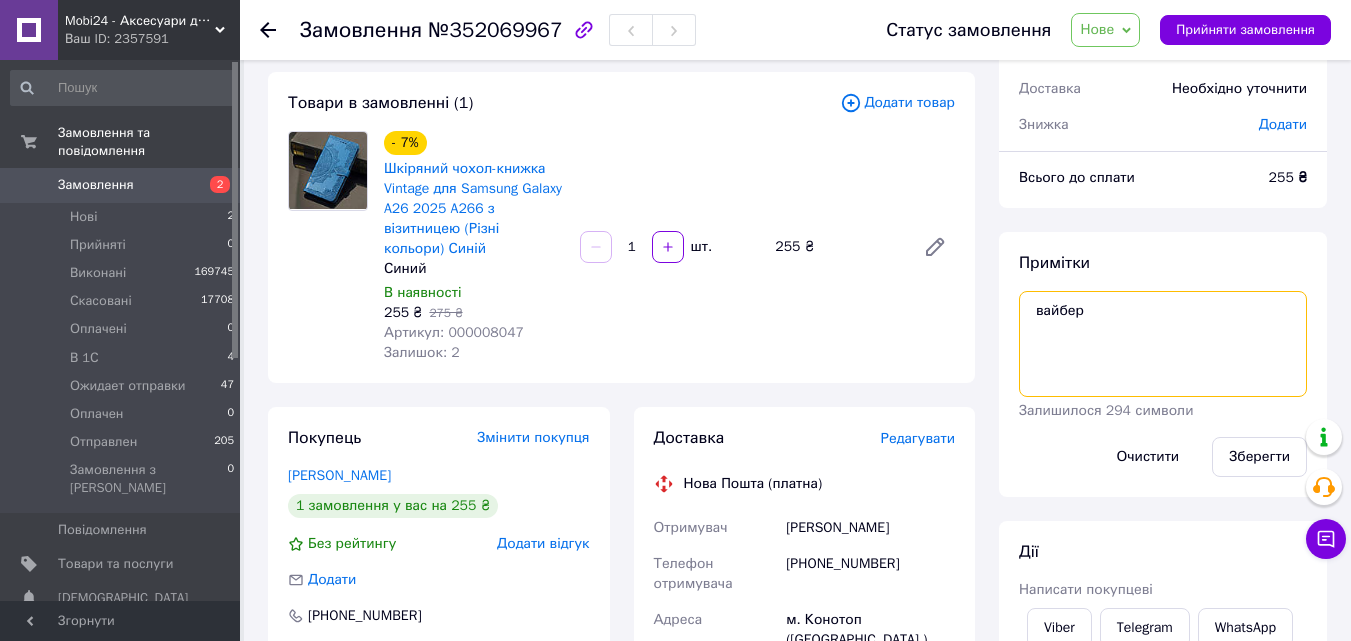 click on "вайбер" at bounding box center [1163, 344] 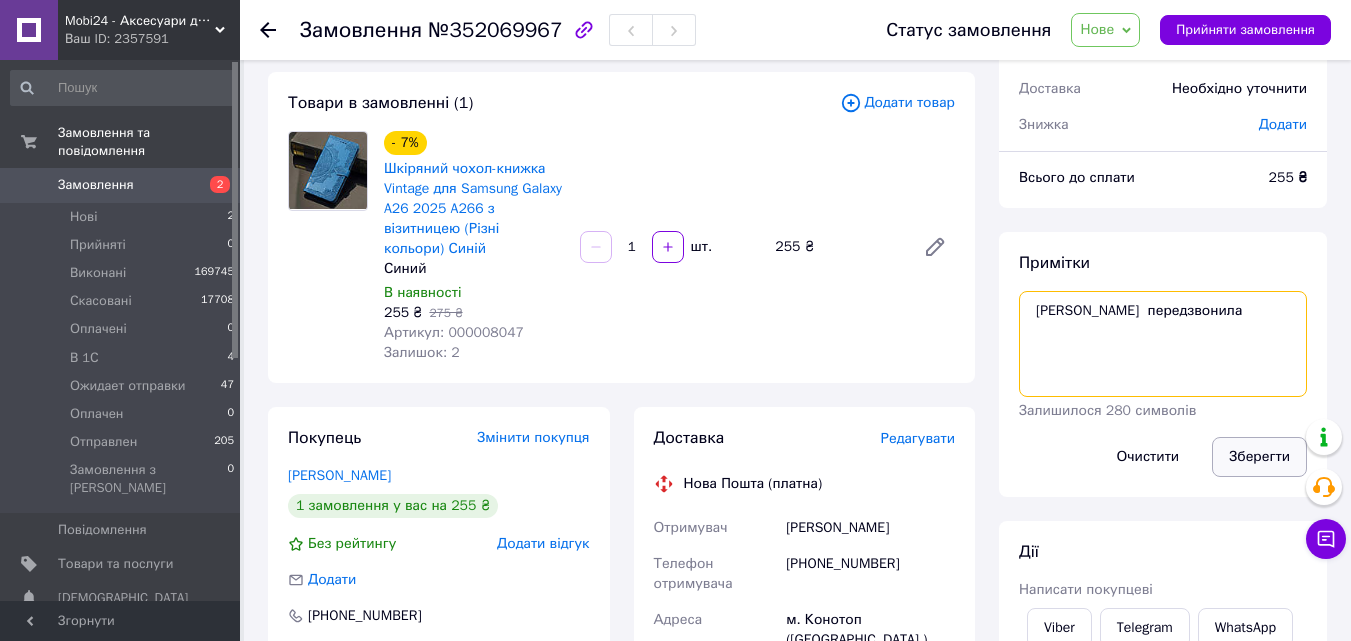 type on "[PERSON_NAME]  передзвонила" 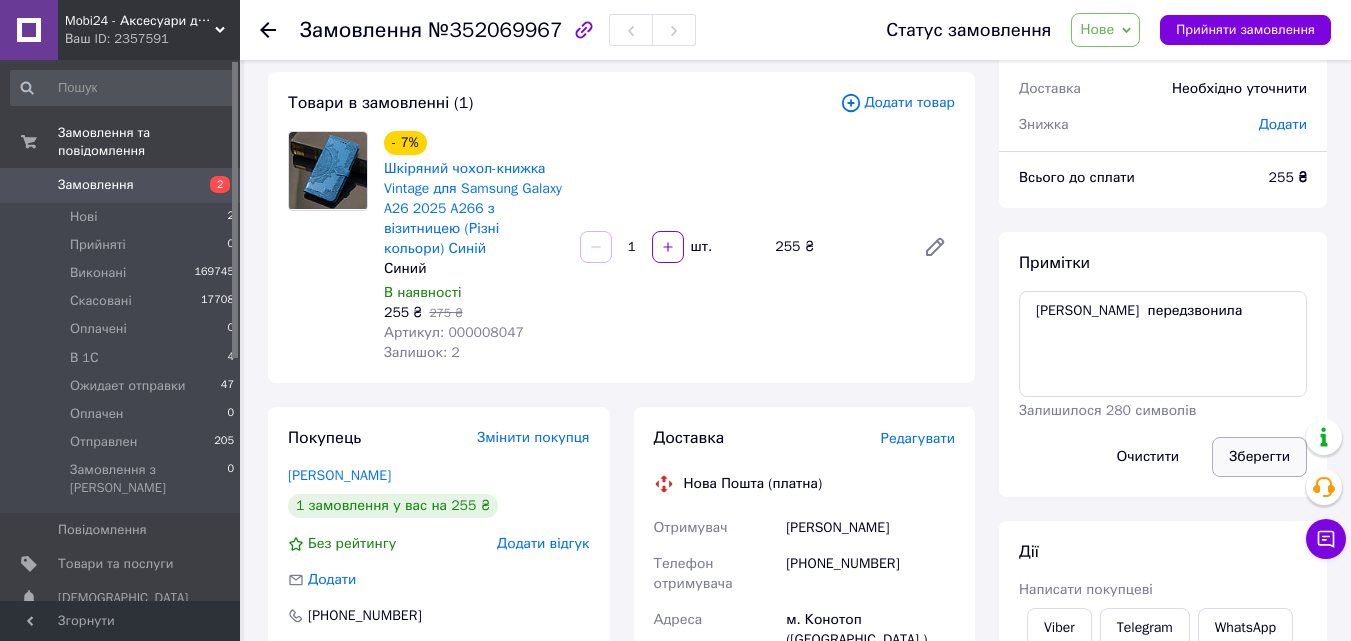 click on "Зберегти" at bounding box center [1259, 457] 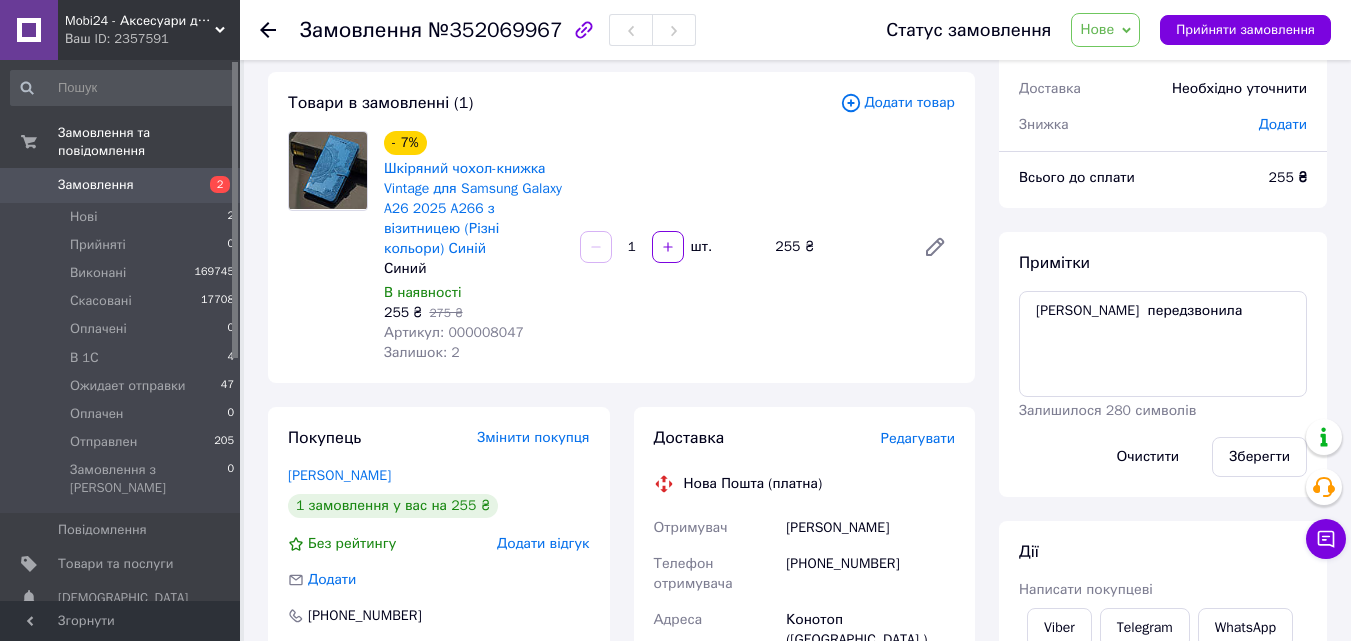 click on "Замовлення" at bounding box center [121, 185] 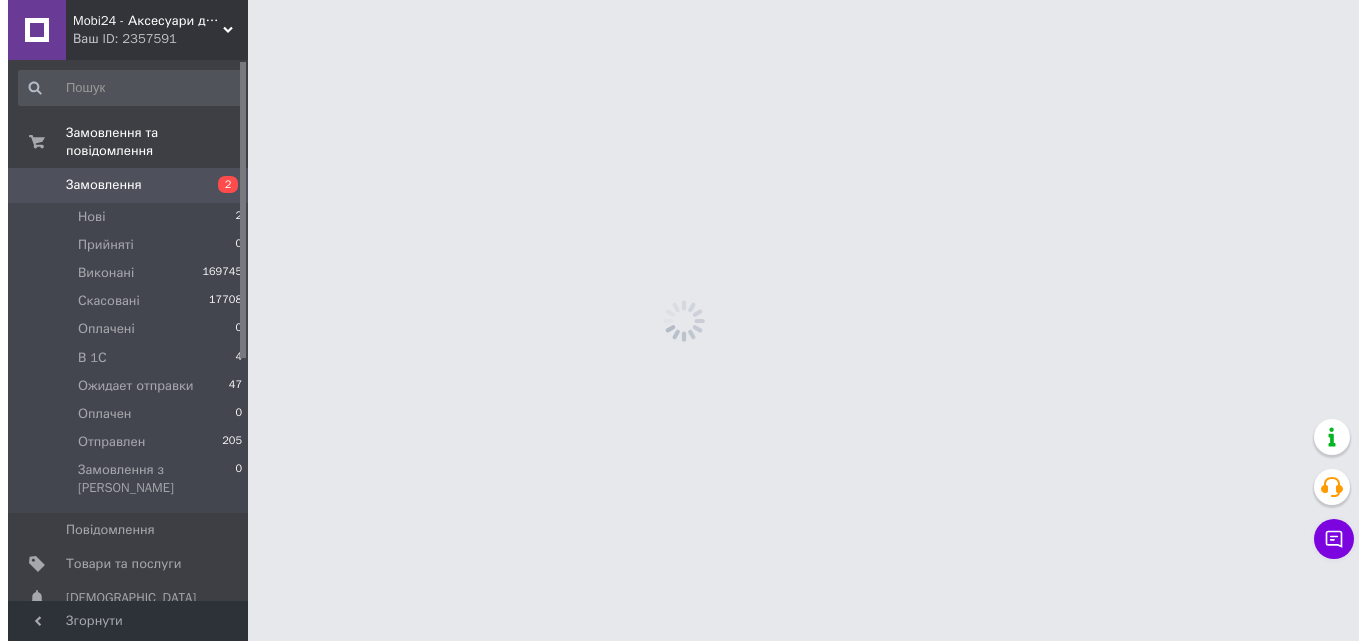 scroll, scrollTop: 0, scrollLeft: 0, axis: both 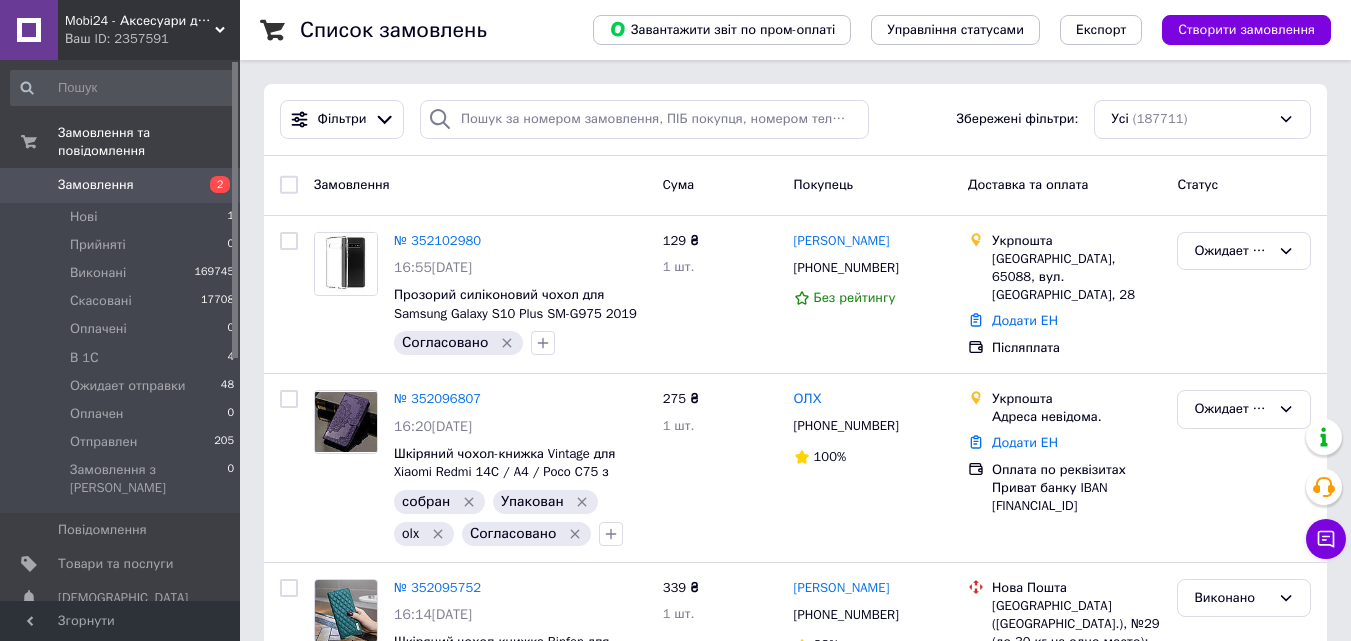 click on "2" at bounding box center (212, 185) 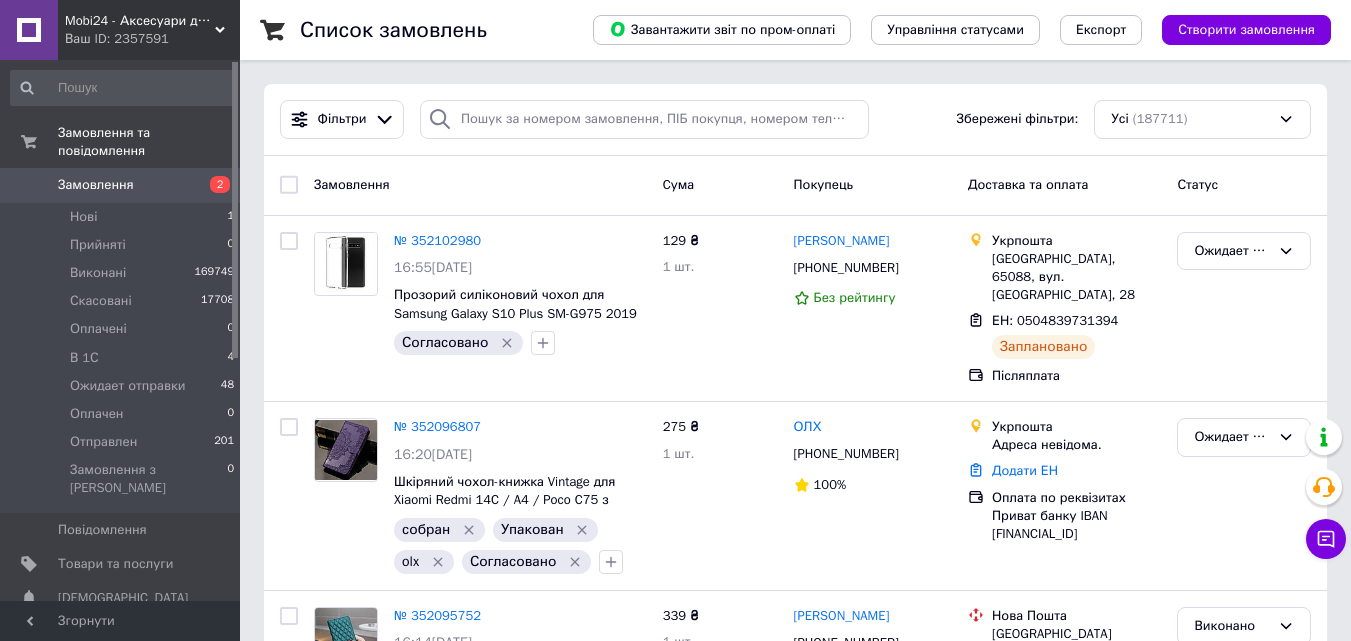 click on "Замовлення" at bounding box center [121, 185] 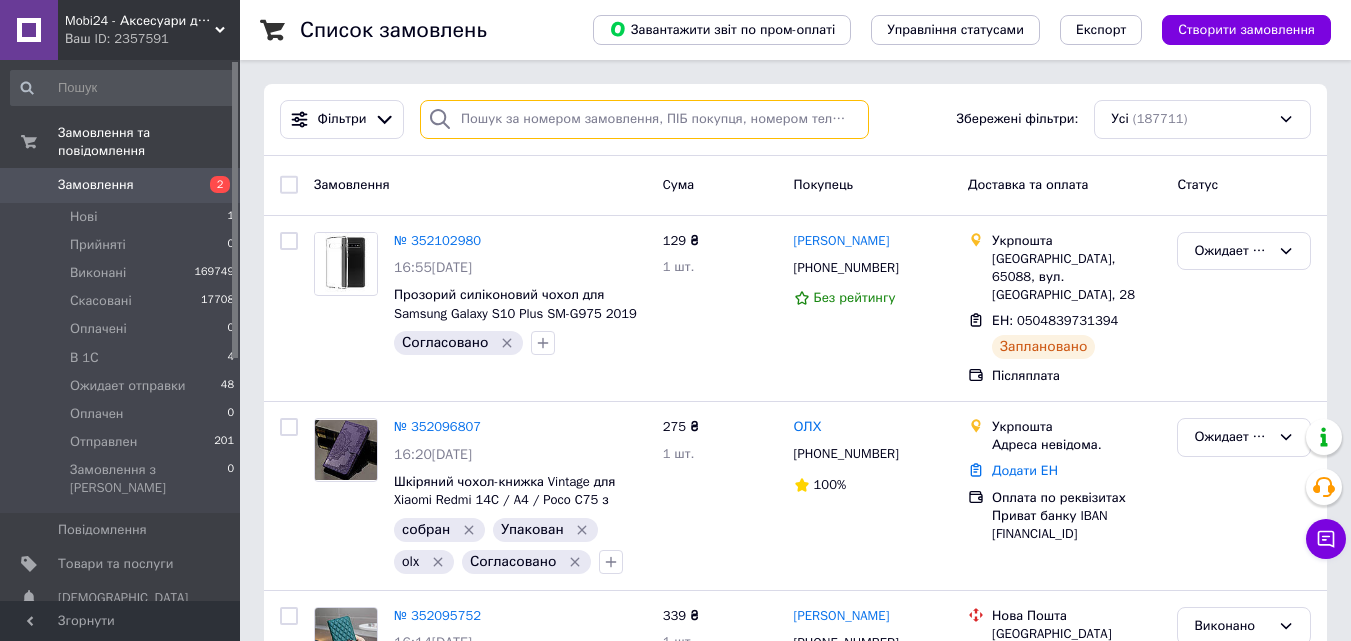 click at bounding box center (644, 119) 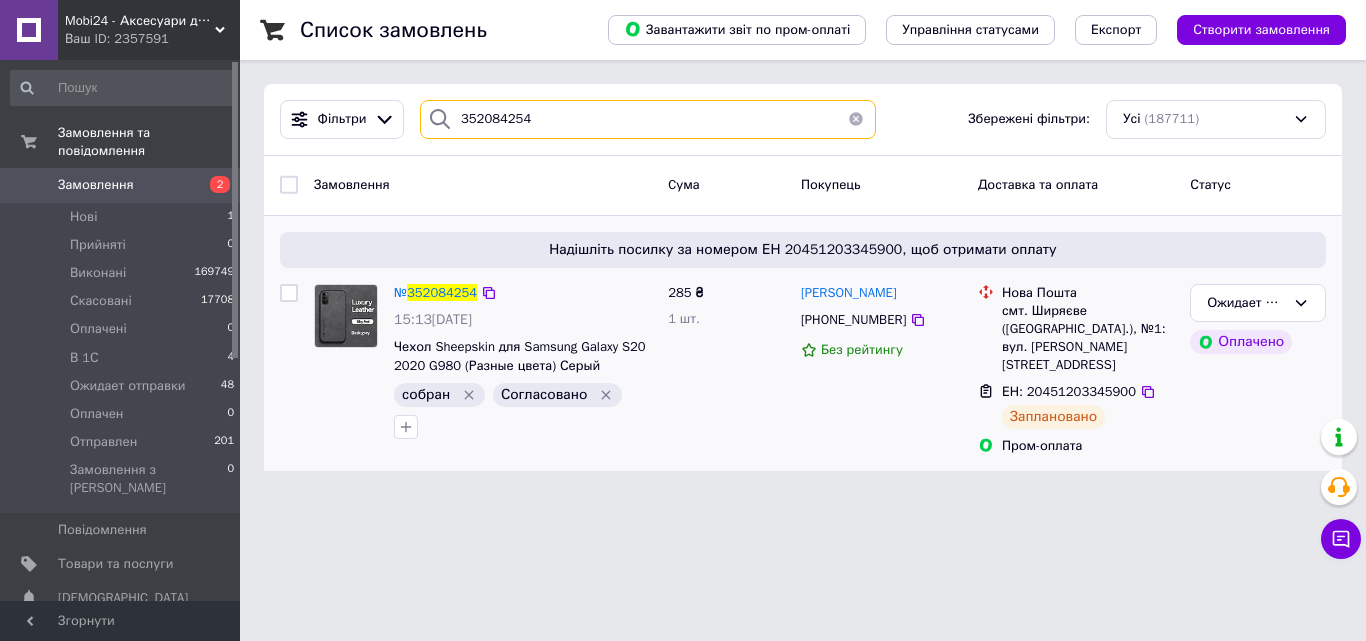 type on "352084254" 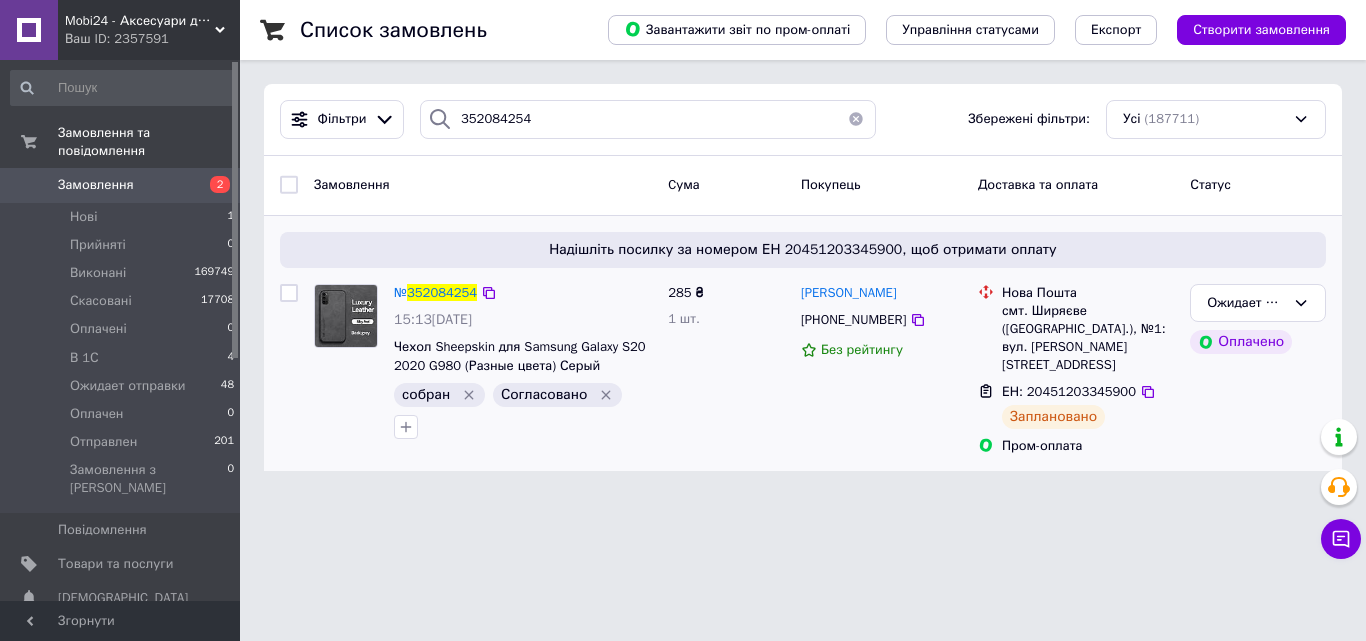 click at bounding box center (346, 316) 